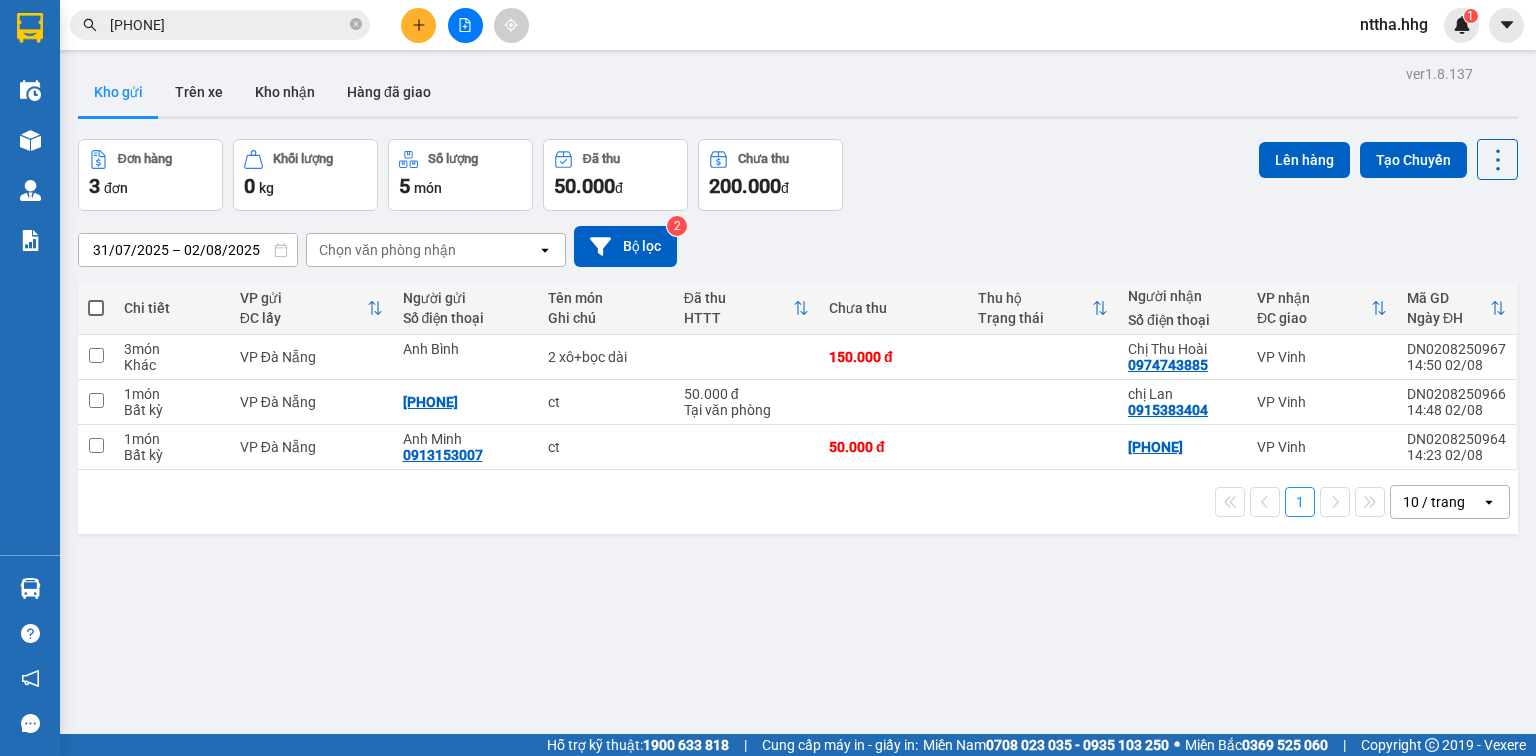 scroll, scrollTop: 0, scrollLeft: 0, axis: both 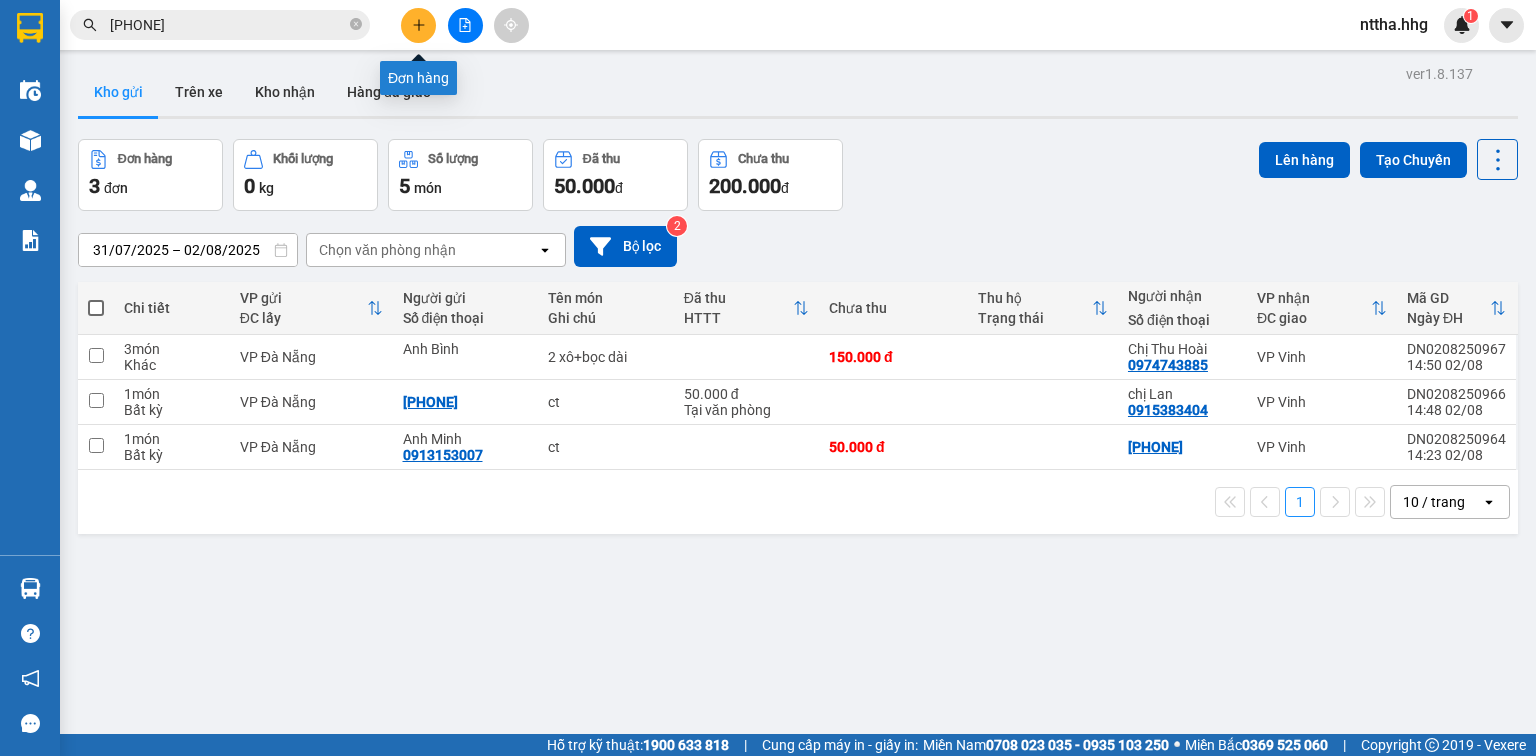 click at bounding box center (418, 25) 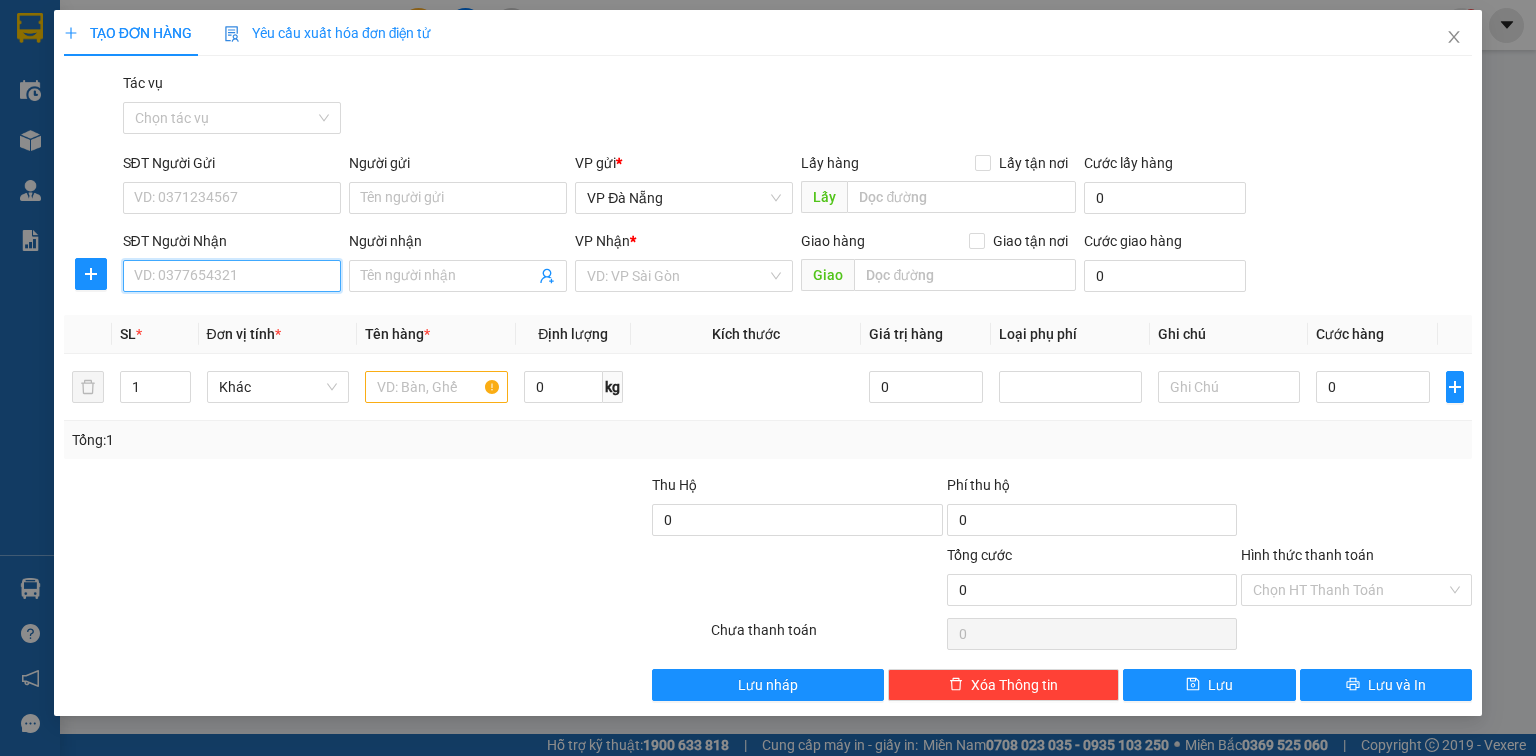 click on "SĐT Người Nhận" at bounding box center [232, 276] 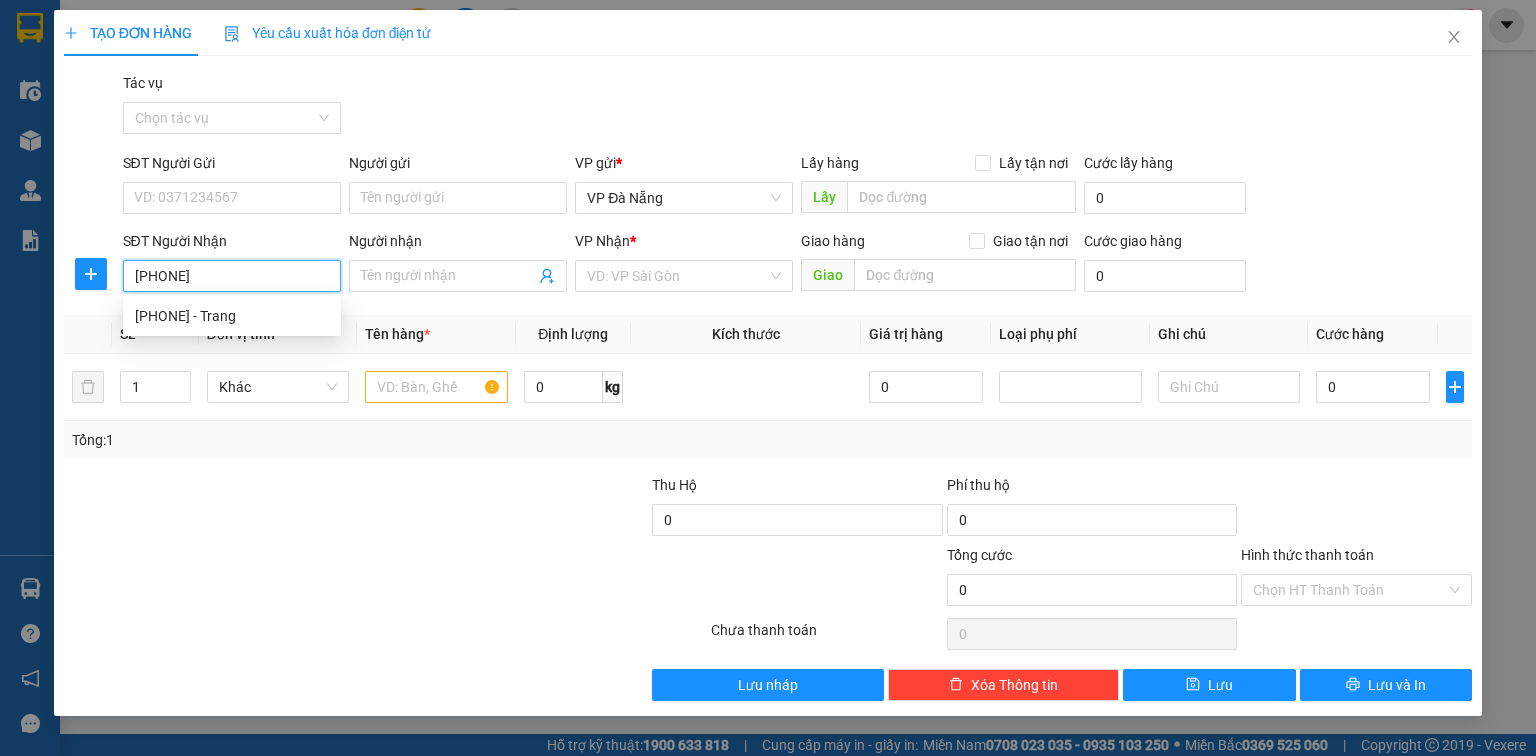 type on "0359199059" 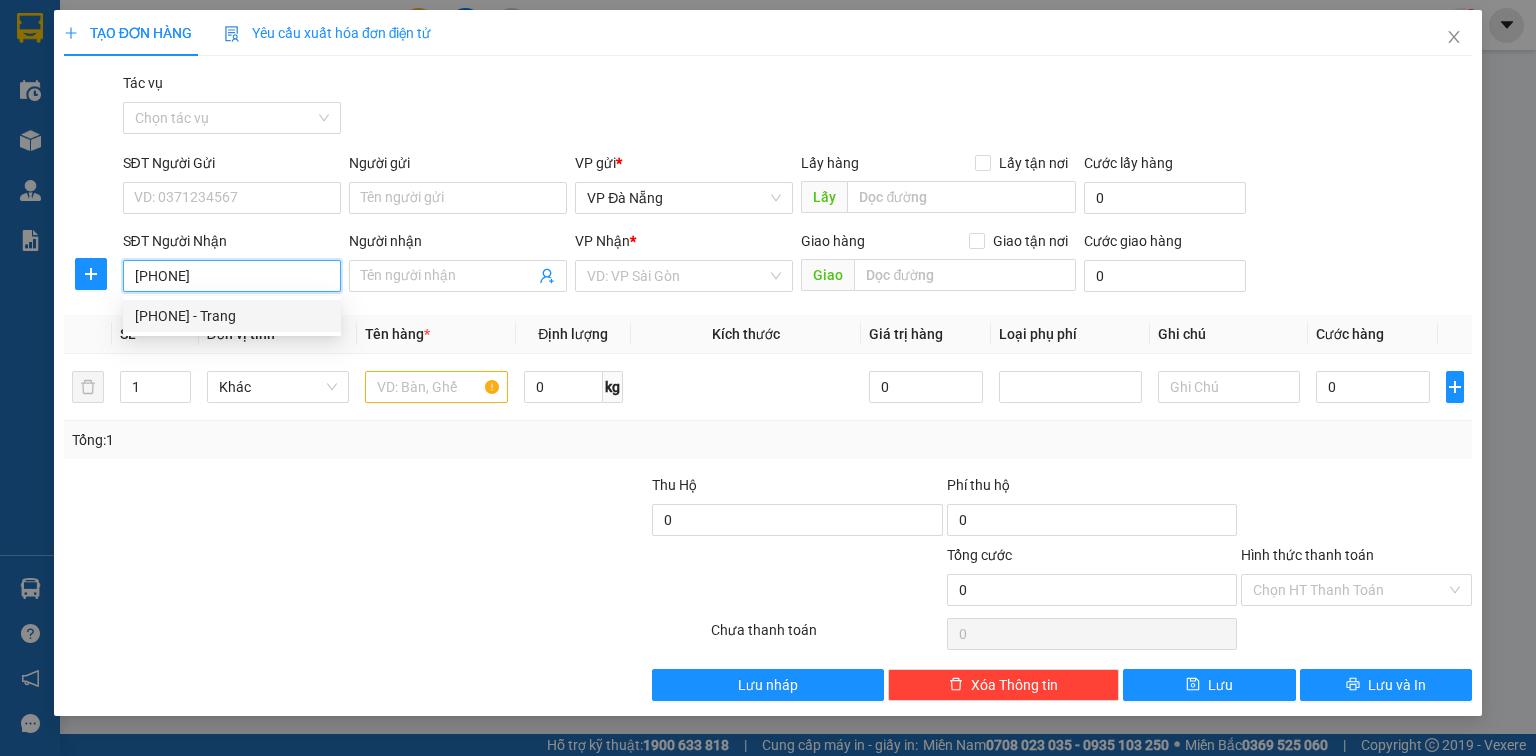 click on "0359199059 - Trang" at bounding box center [232, 316] 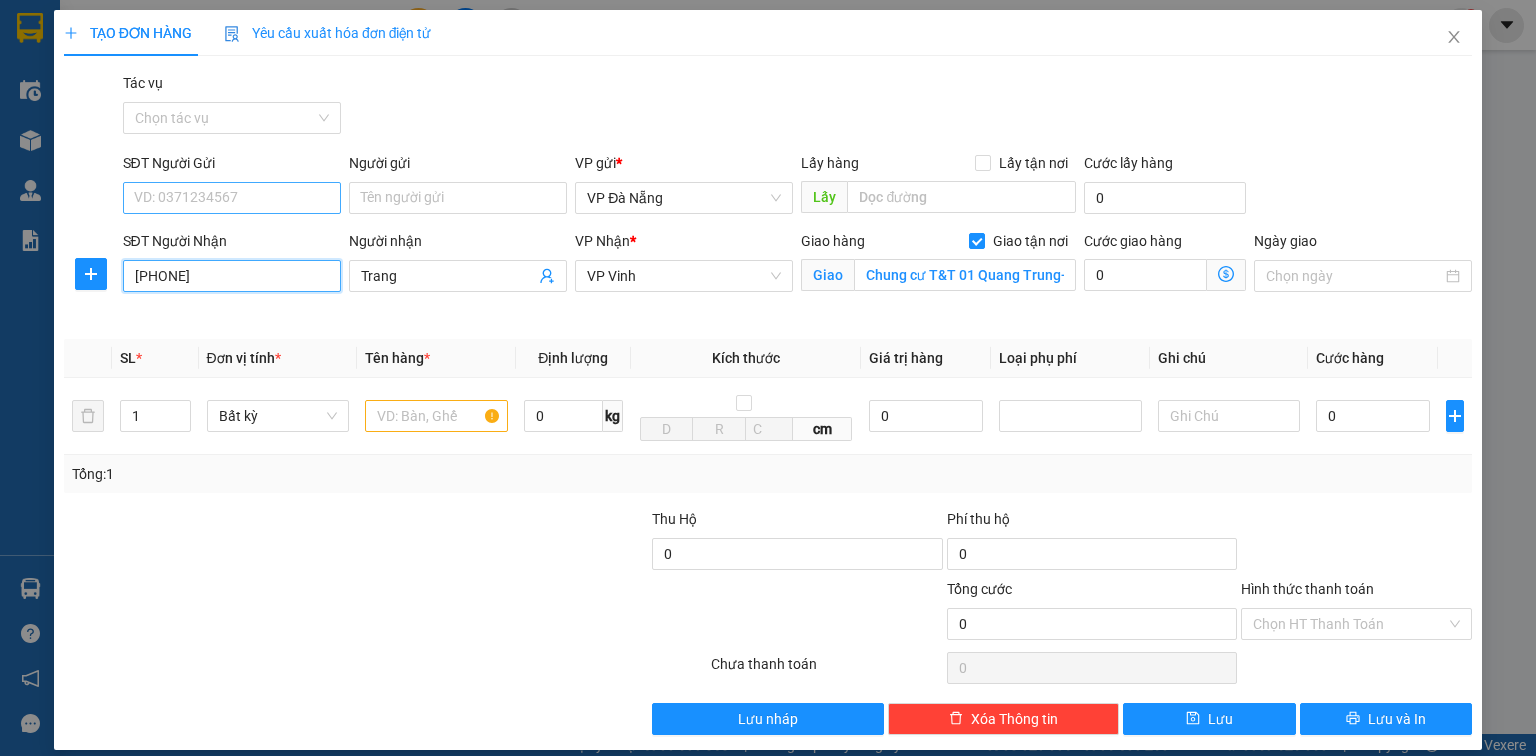 type on "0359199059" 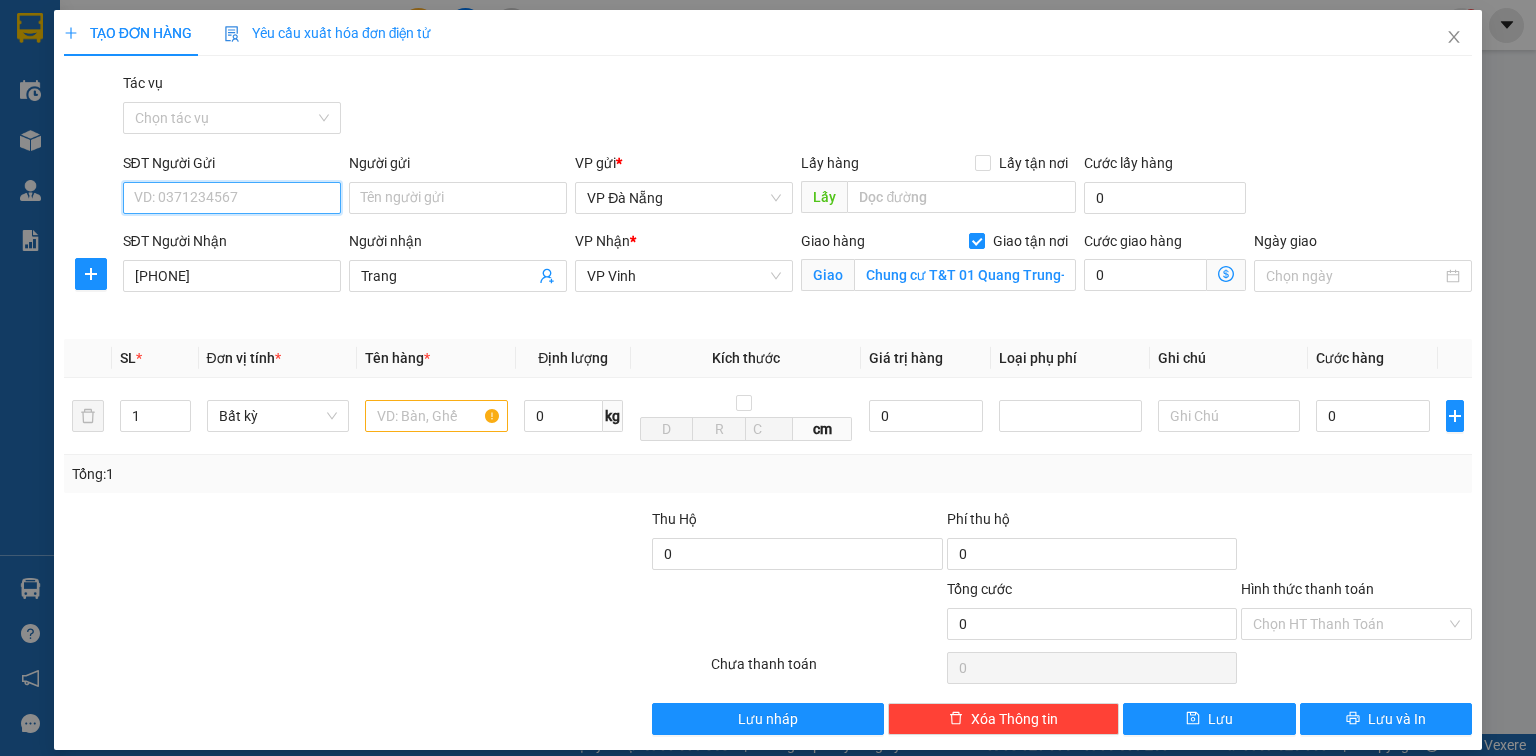 click on "SĐT Người Gửi" at bounding box center (232, 198) 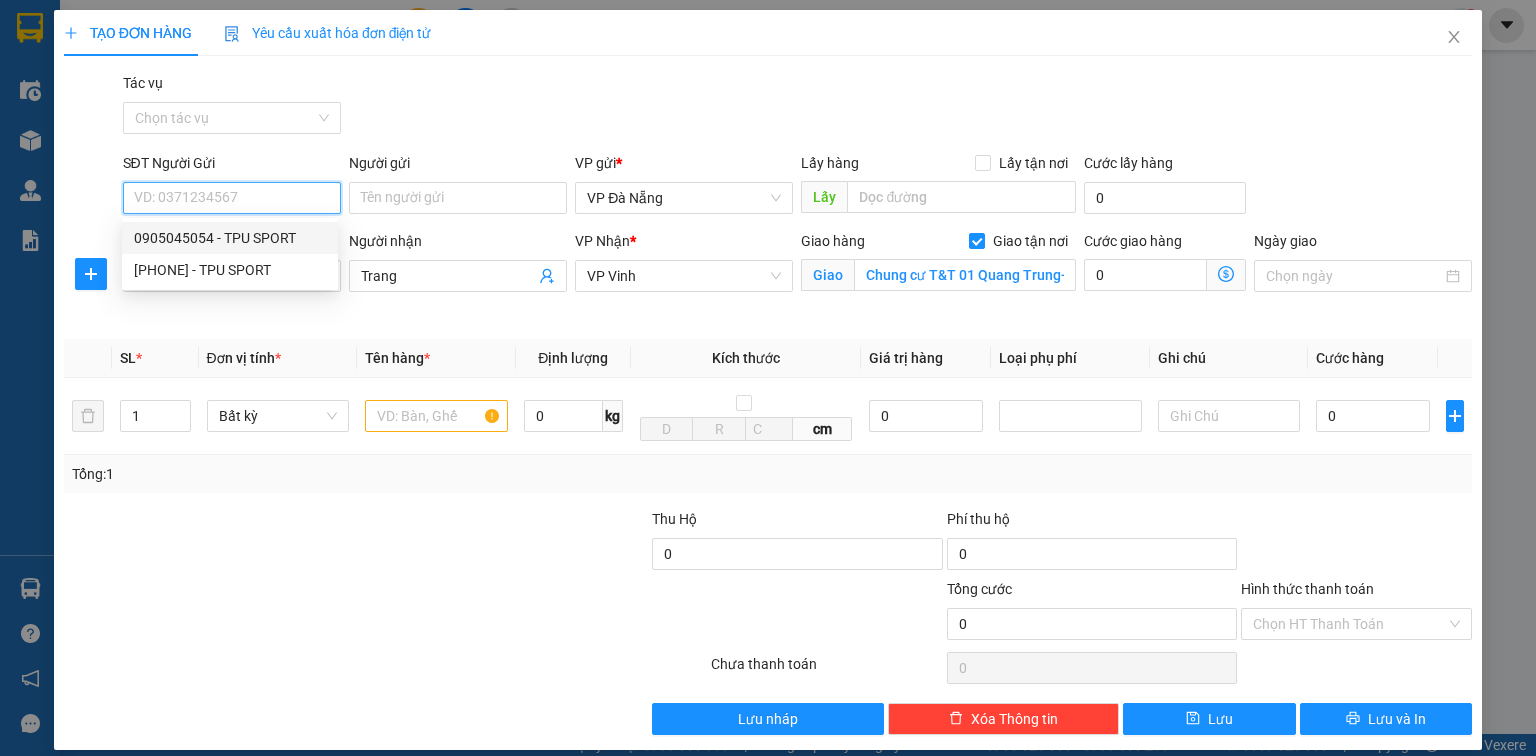 click on "0905045054 - TPU SPORT" at bounding box center [230, 238] 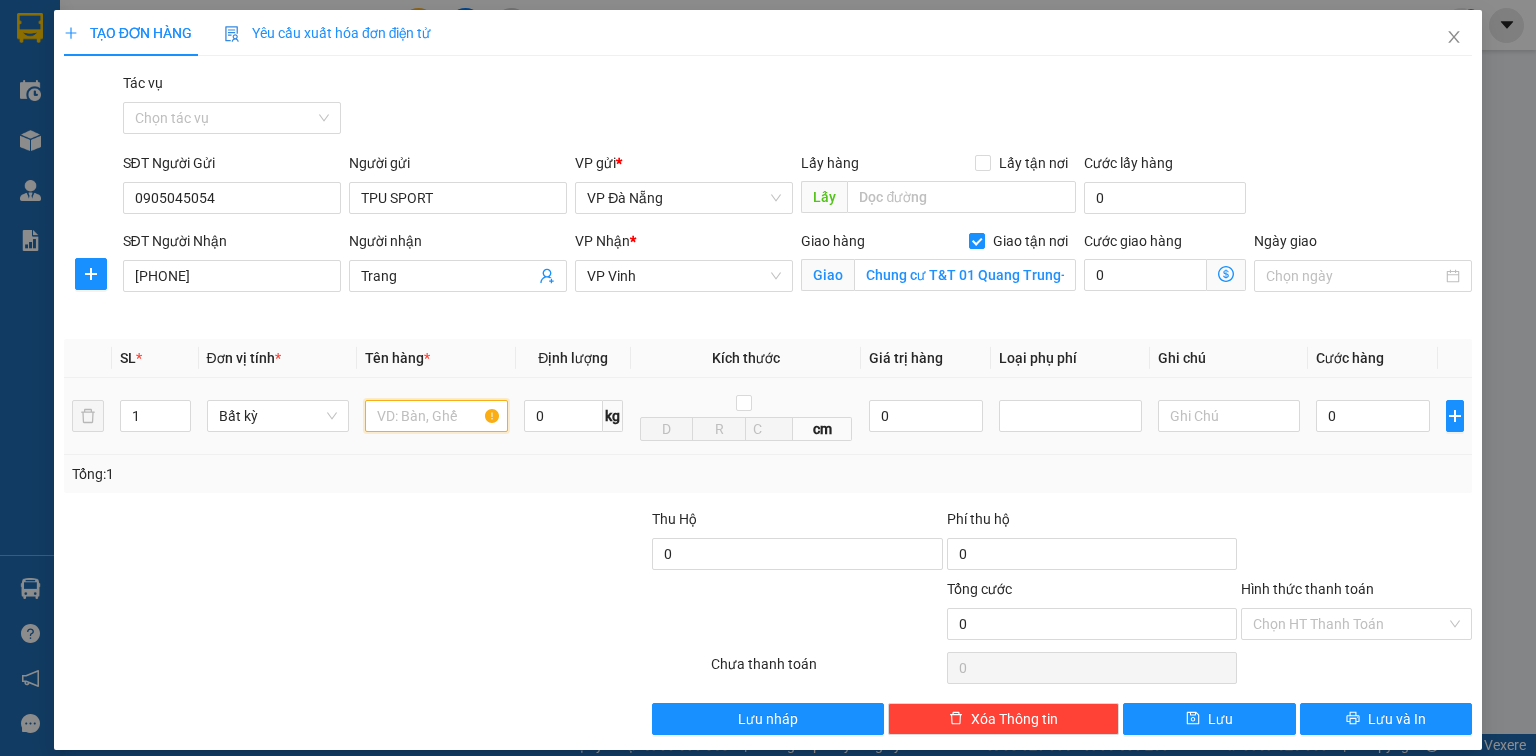 click at bounding box center [436, 416] 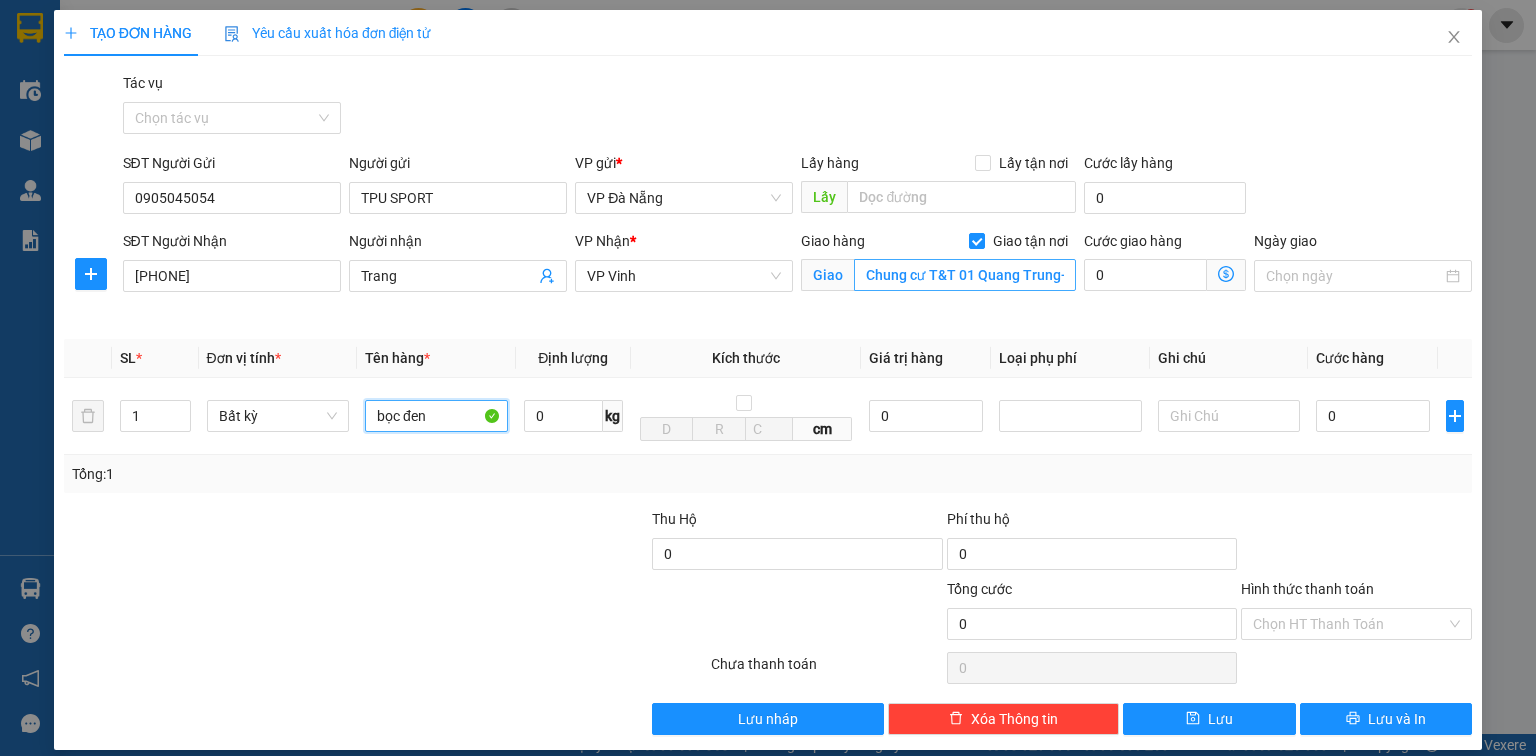 type on "bọc đen" 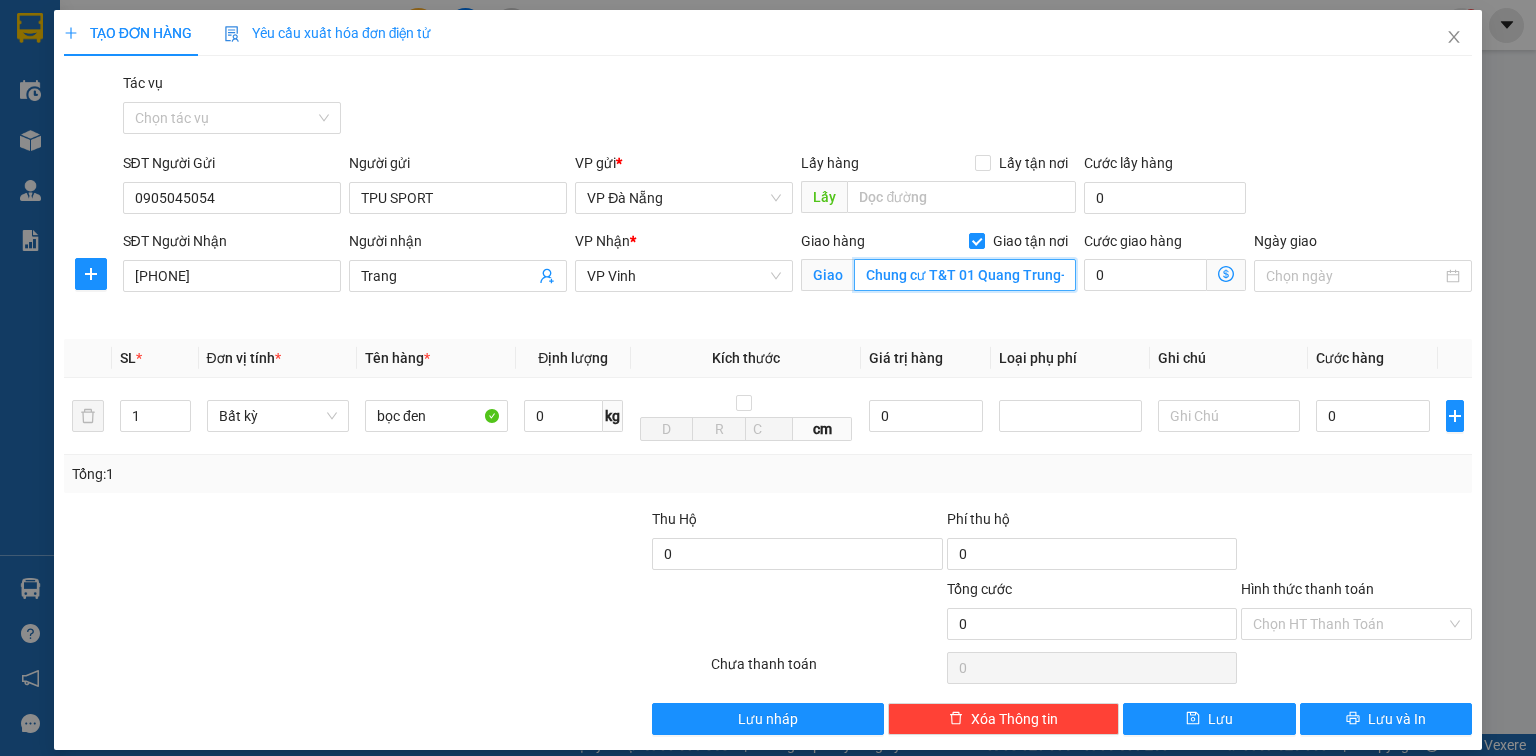 click on "Chung cư T&T 01 Quang Trung-Chưa Tính Ship" at bounding box center [965, 275] 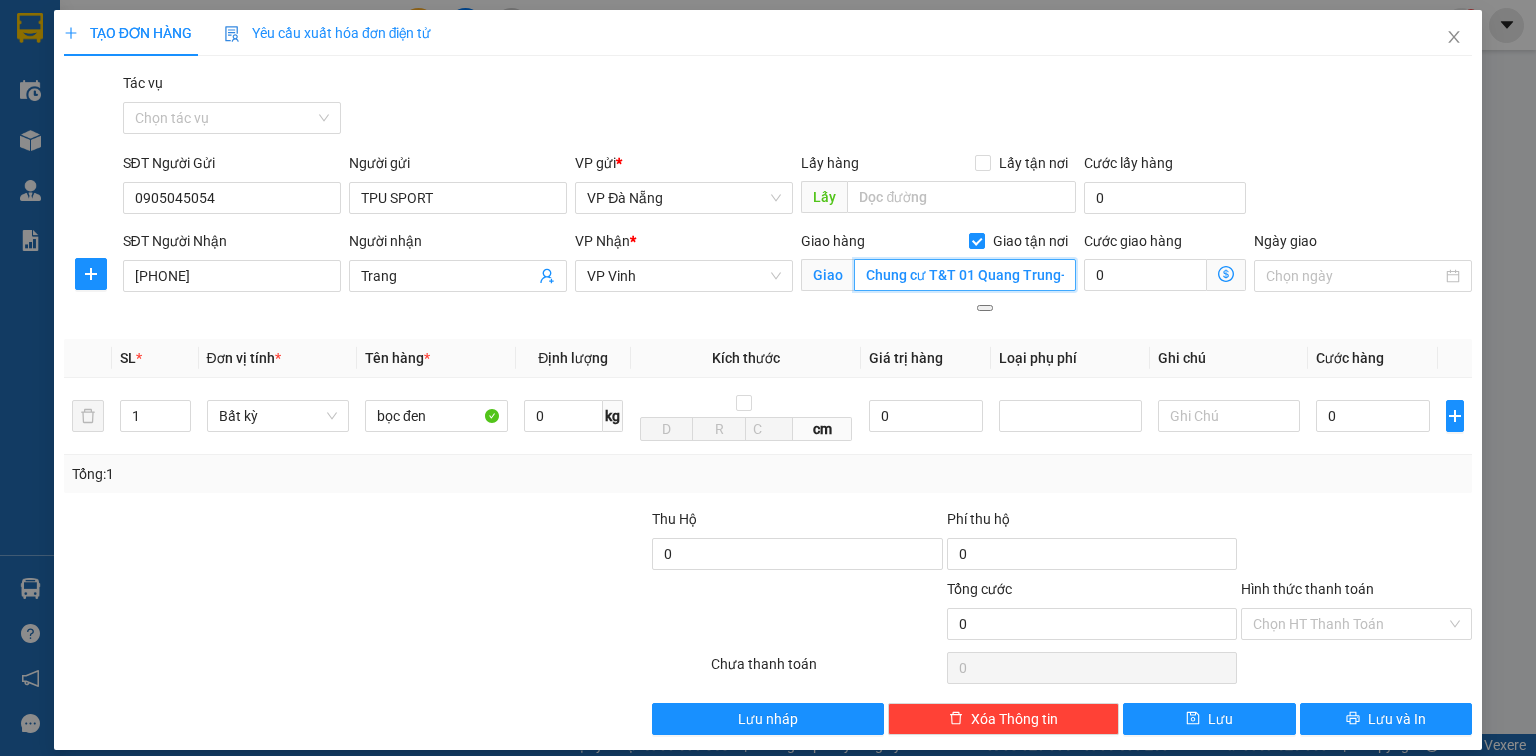 click on "Chung cư T&T 01 Quang Trung-Chưa Tính Ship" at bounding box center [965, 275] 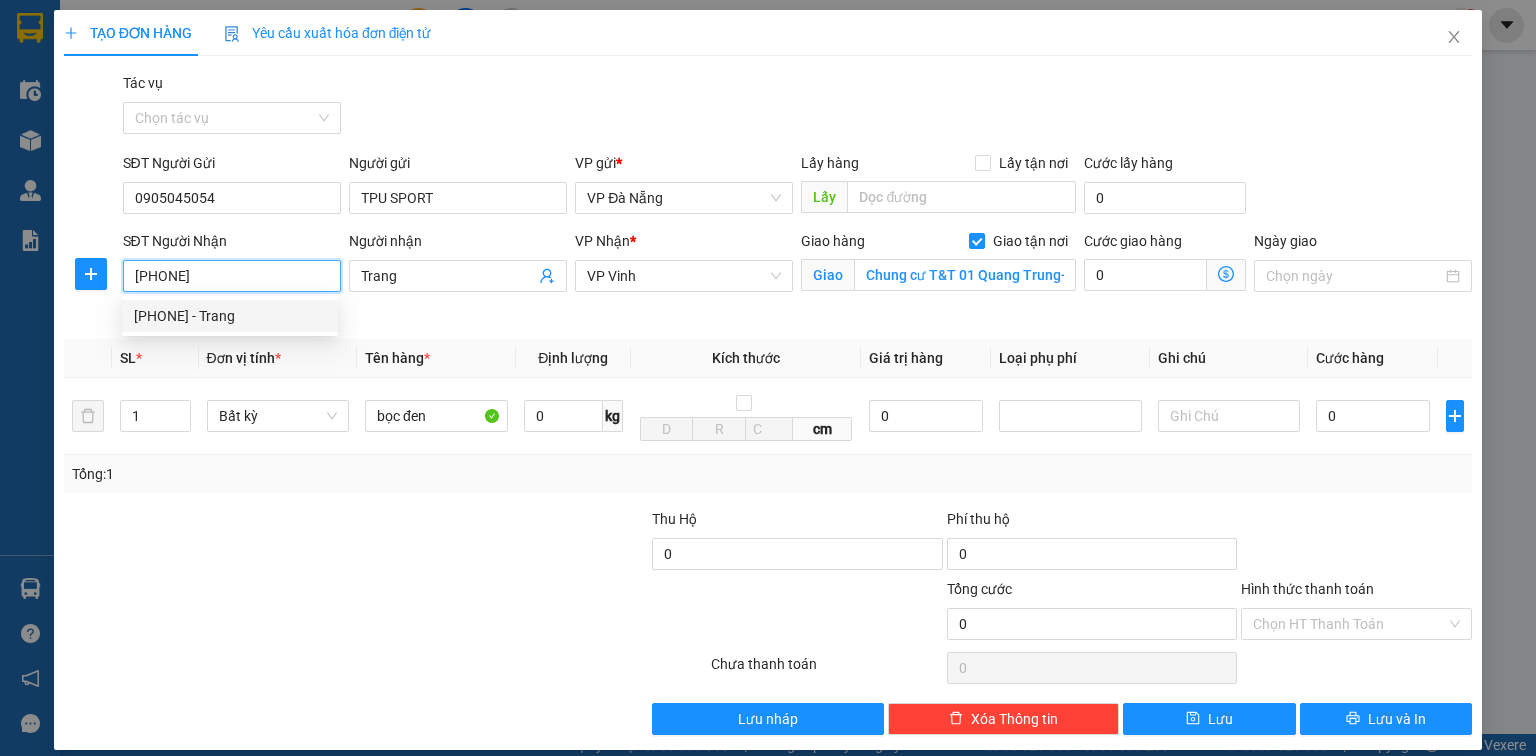 drag, startPoint x: 177, startPoint y: 278, endPoint x: 108, endPoint y: 292, distance: 70.40597 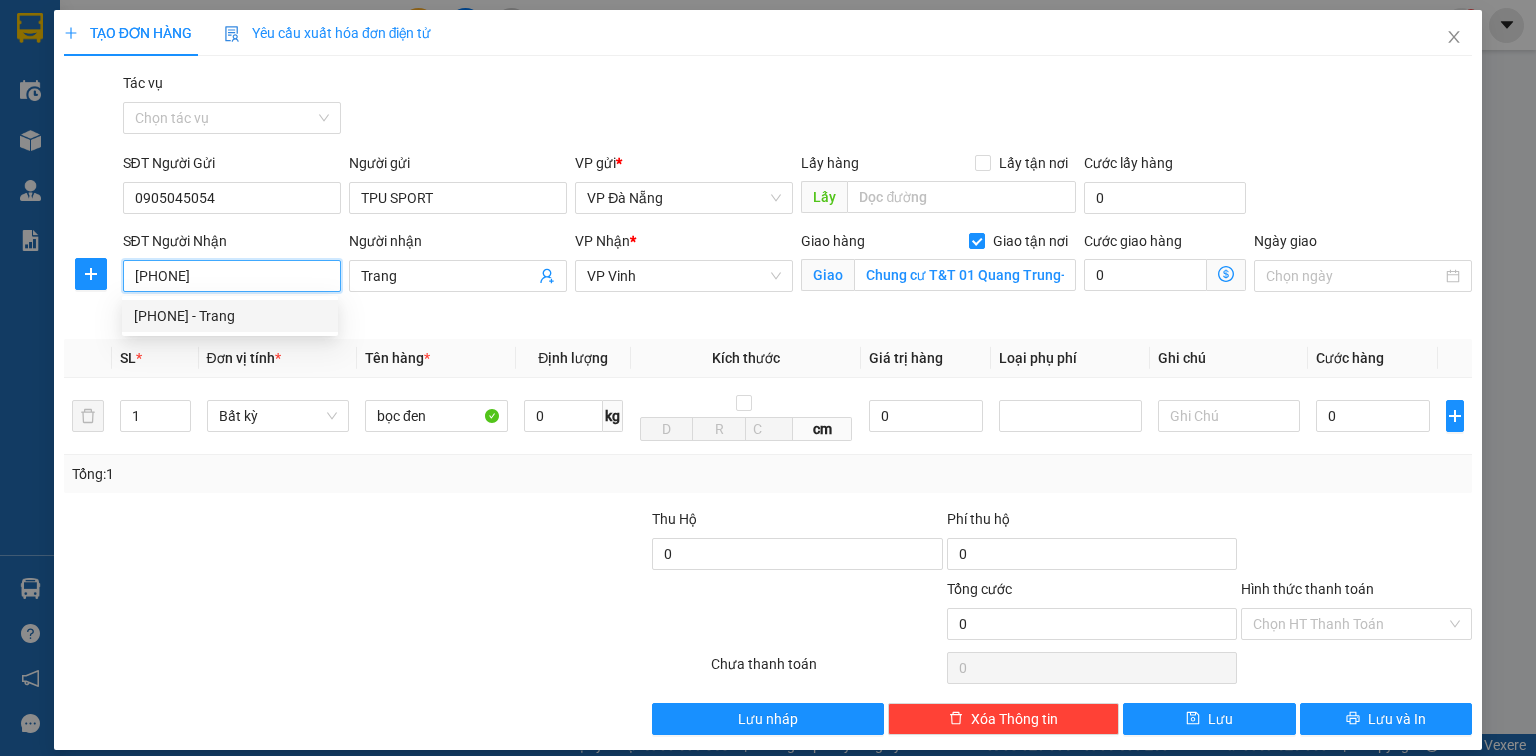 click on "SĐT Người Nhận 0359199059 Người nhận Trang VP Nhận  * VP Vinh Giao hàng Giao tận nơi Giao Chung cư T&T 01 Quang Trung- Chưa Tính Ship Cước giao hàng 0 Ngày giao" at bounding box center (768, 277) 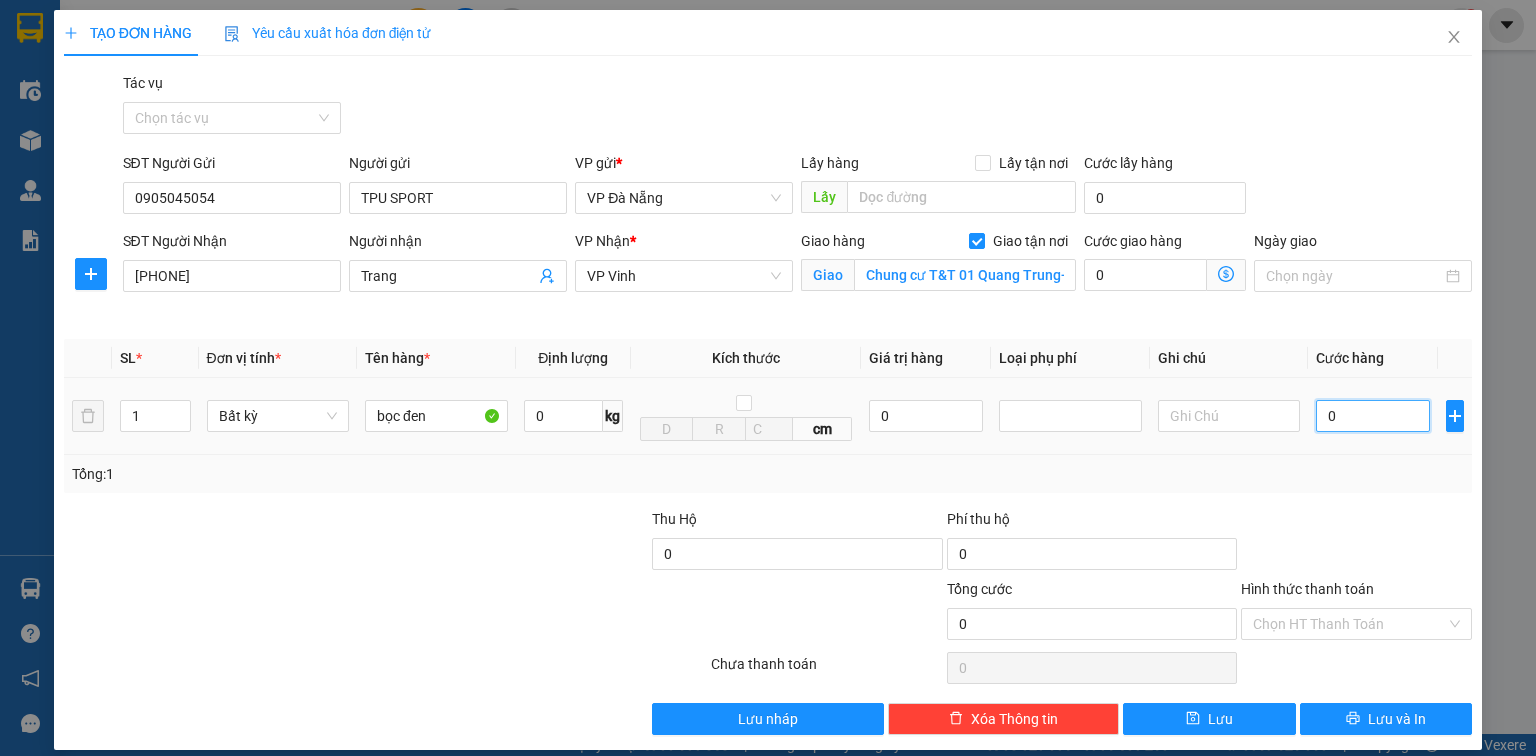 click on "0" at bounding box center [1373, 416] 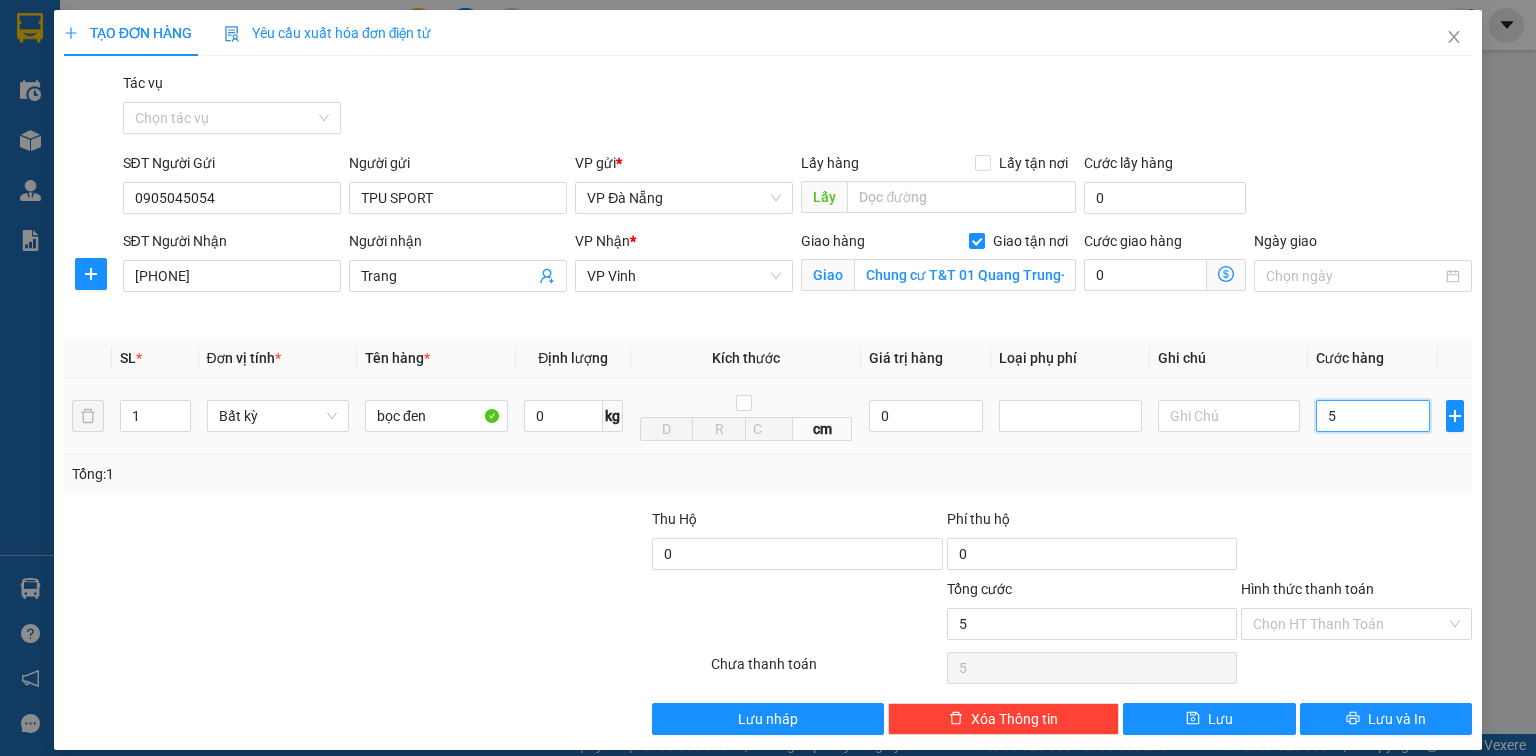 type on "50" 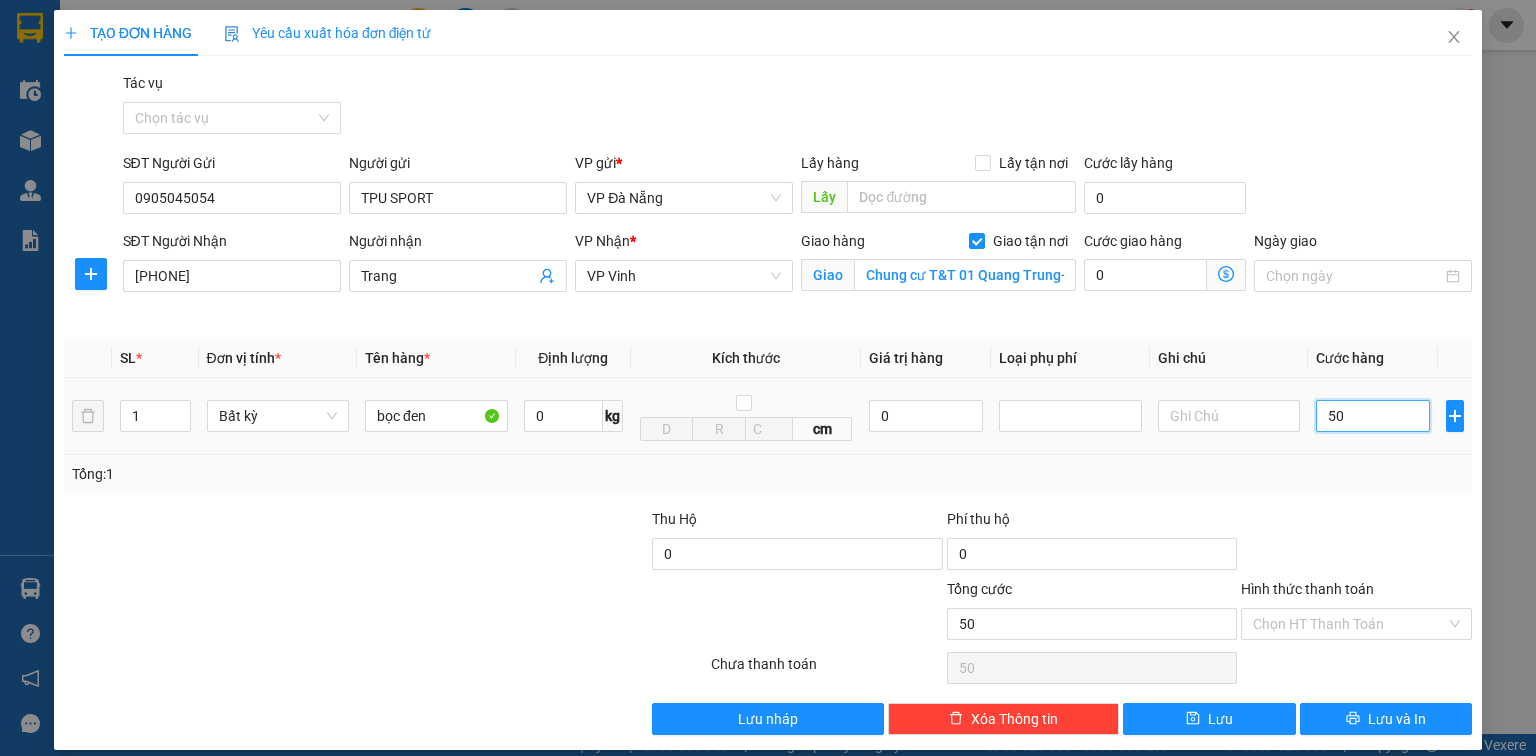 type on "500" 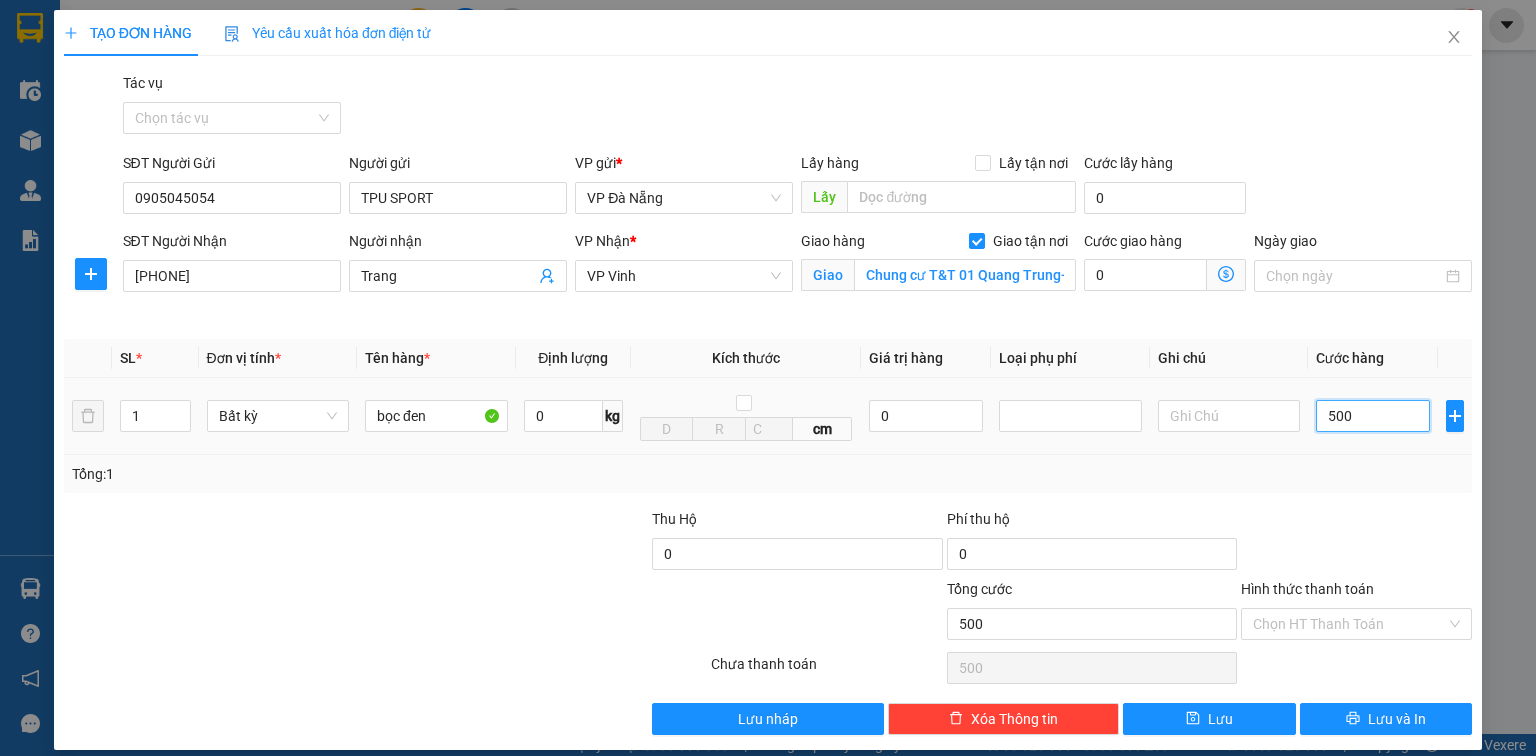 type on "5.000" 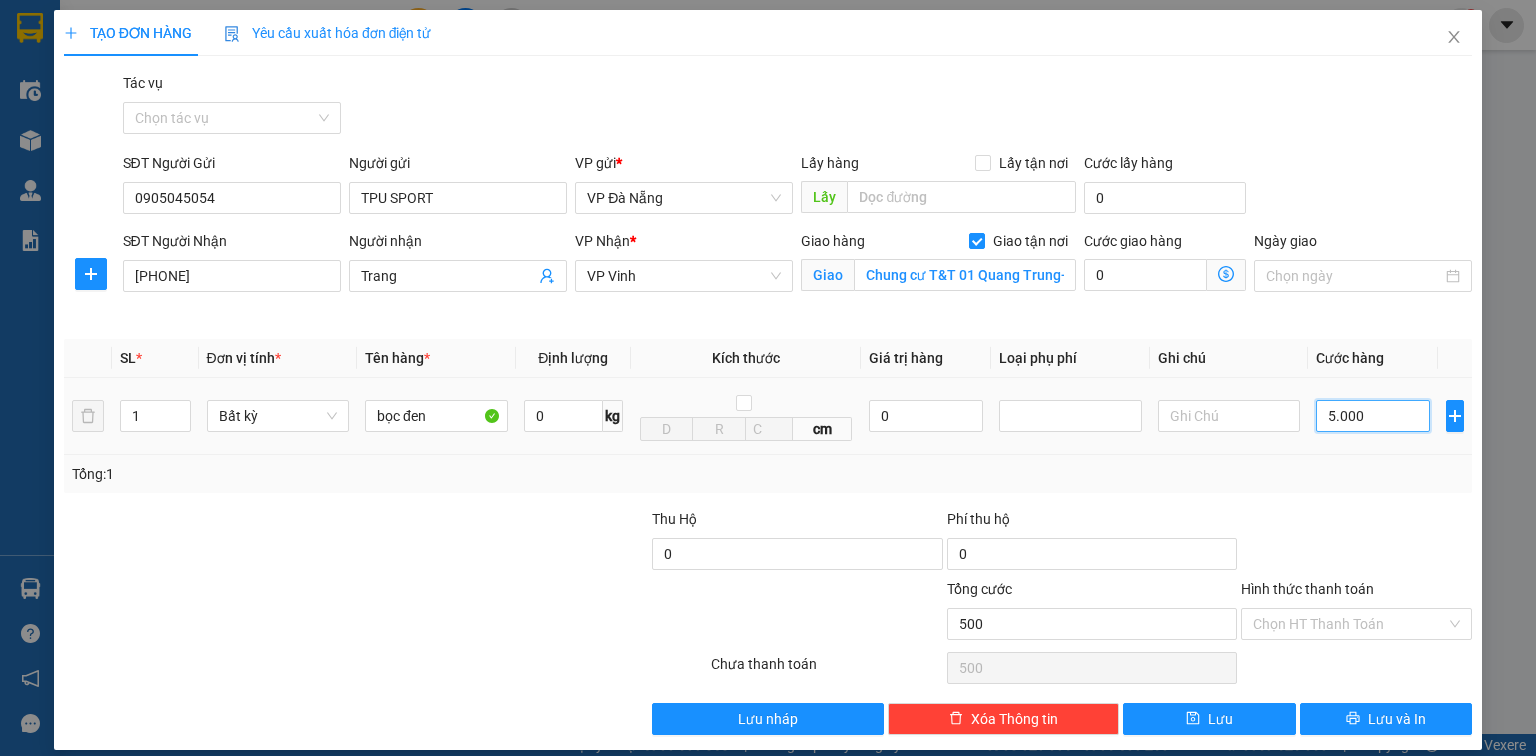 type on "5.000" 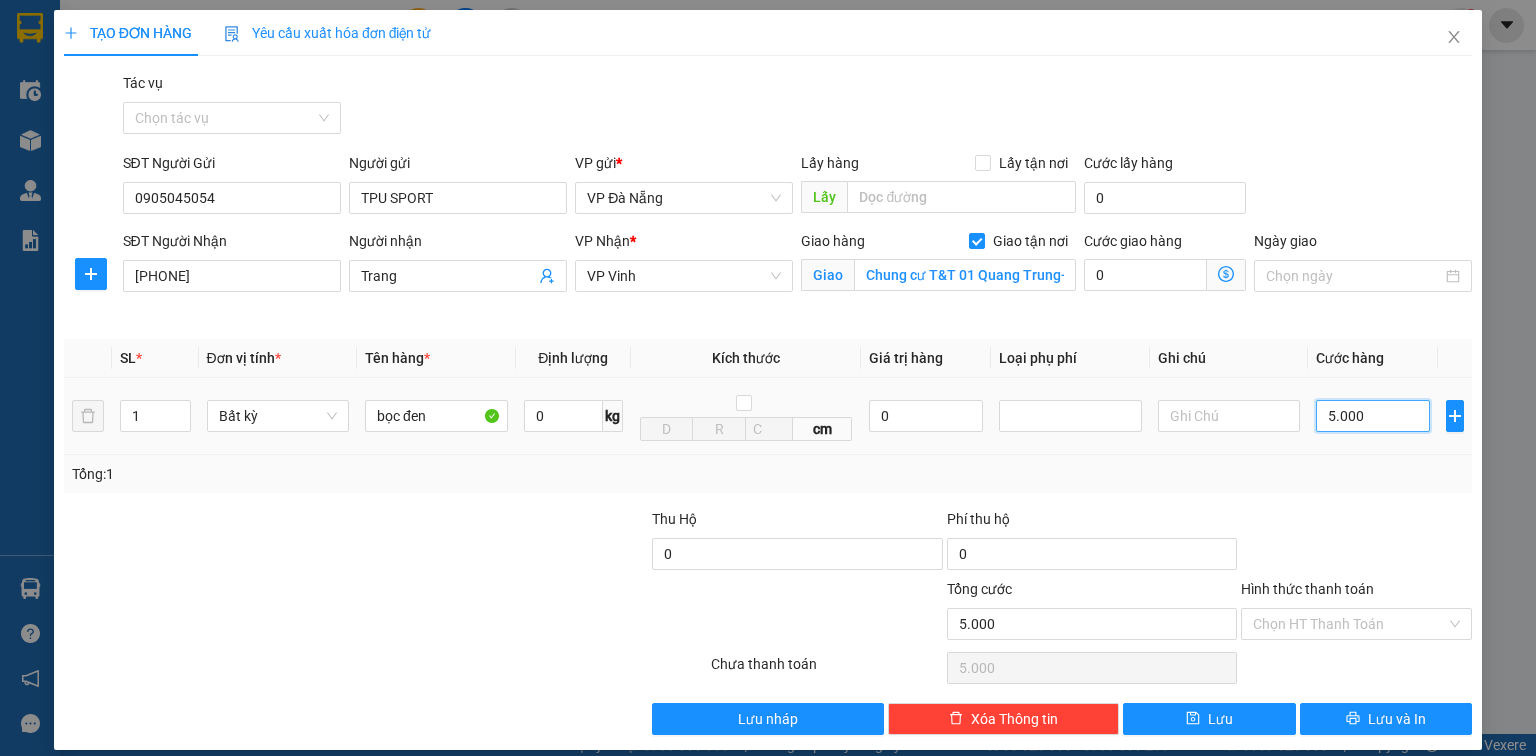 type on "50.000" 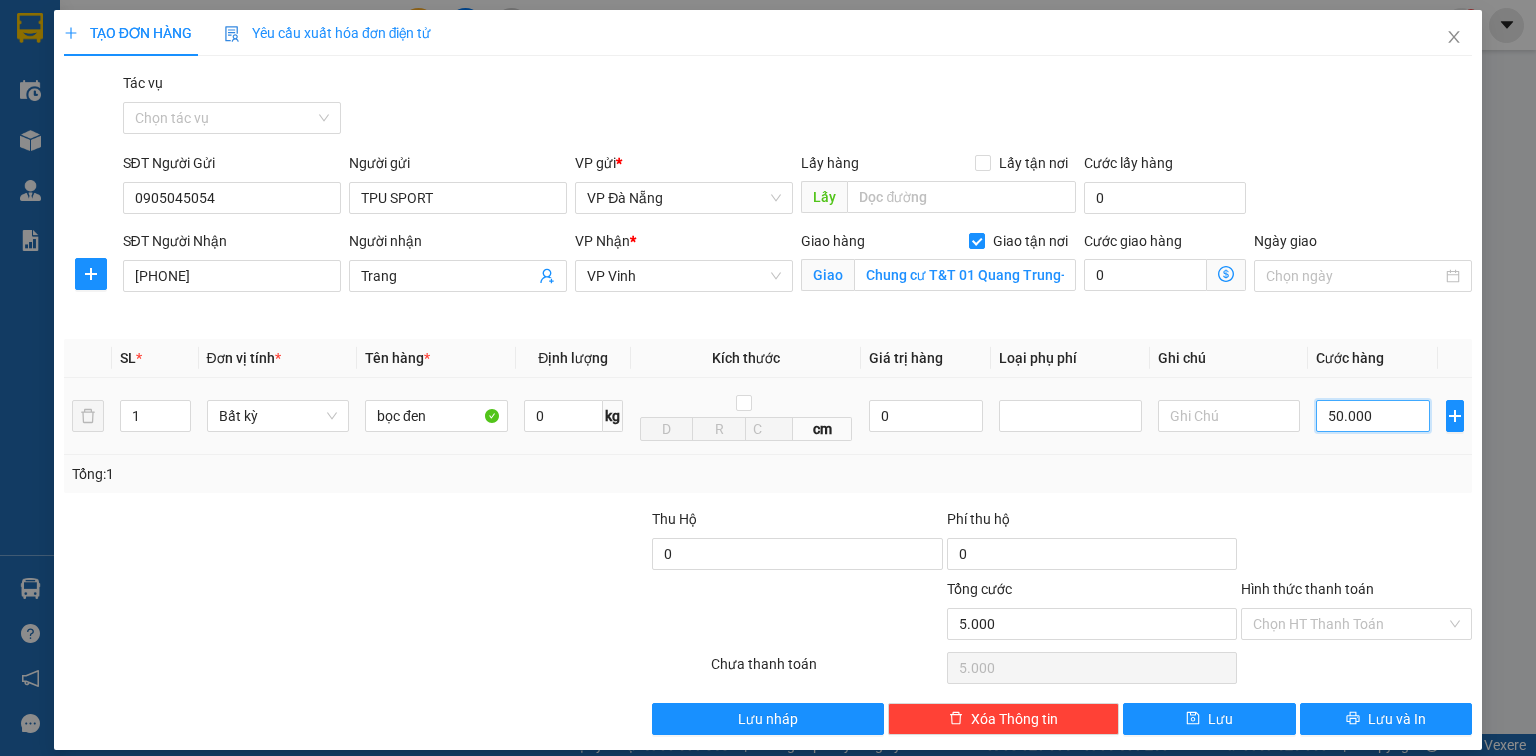 type on "50.000" 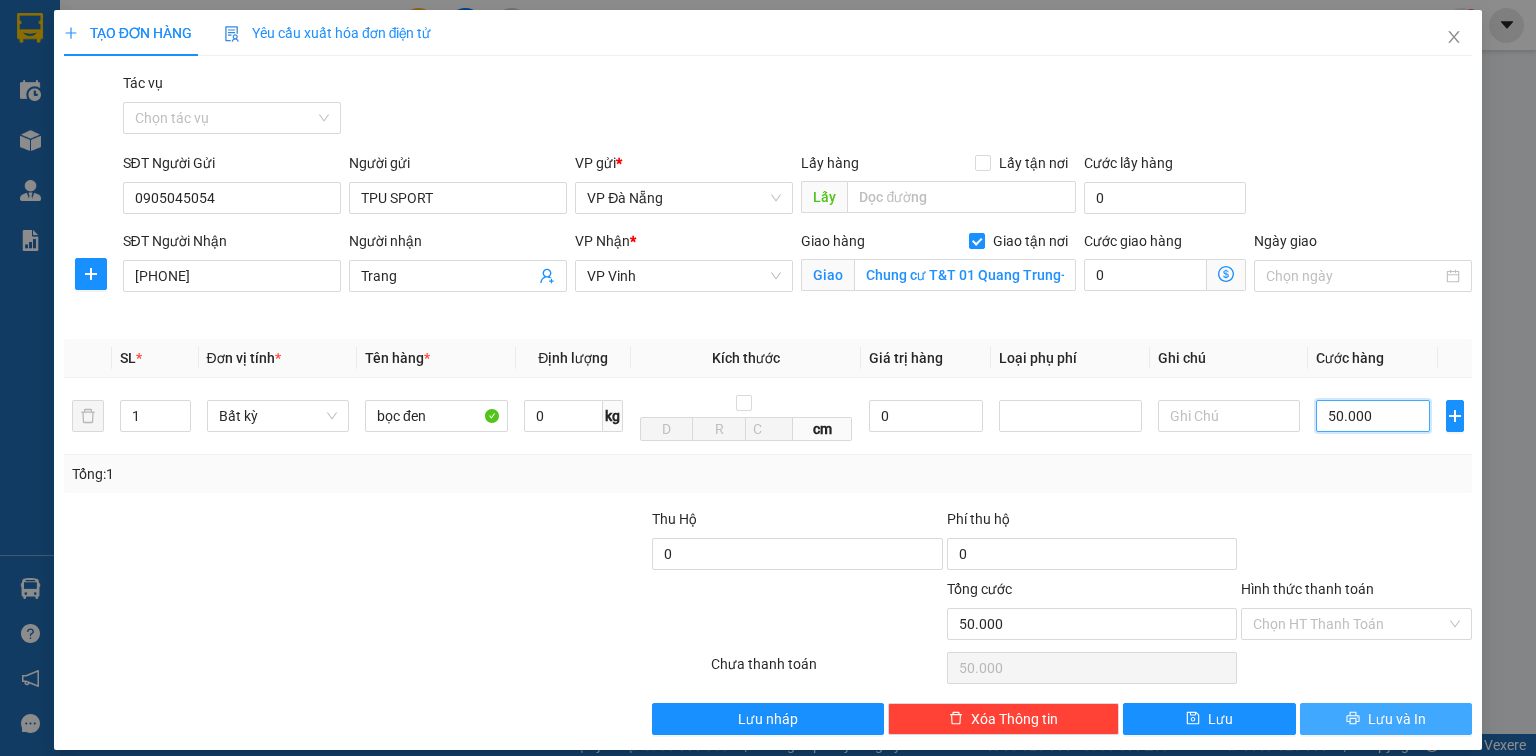 type on "50.000" 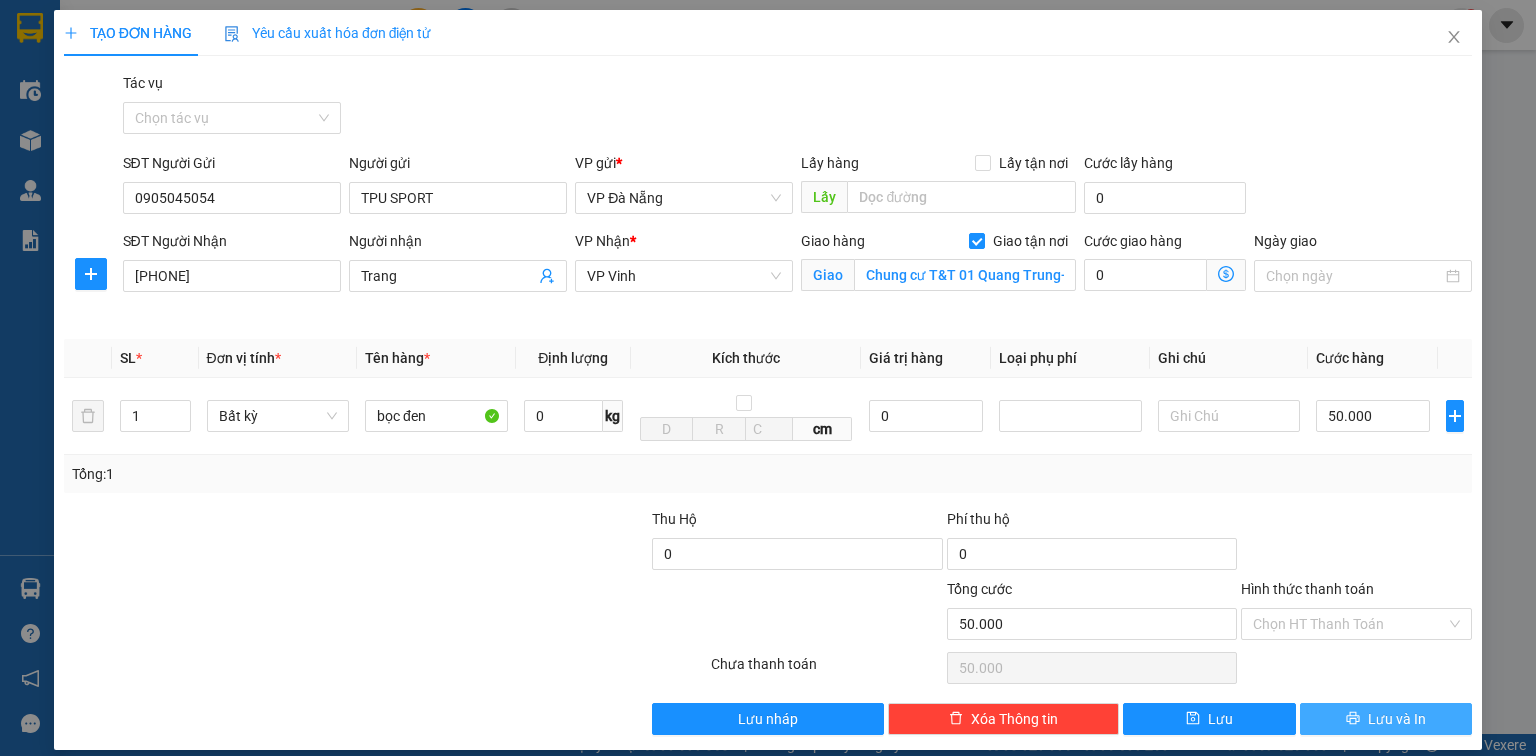click on "Lưu và In" at bounding box center (1397, 719) 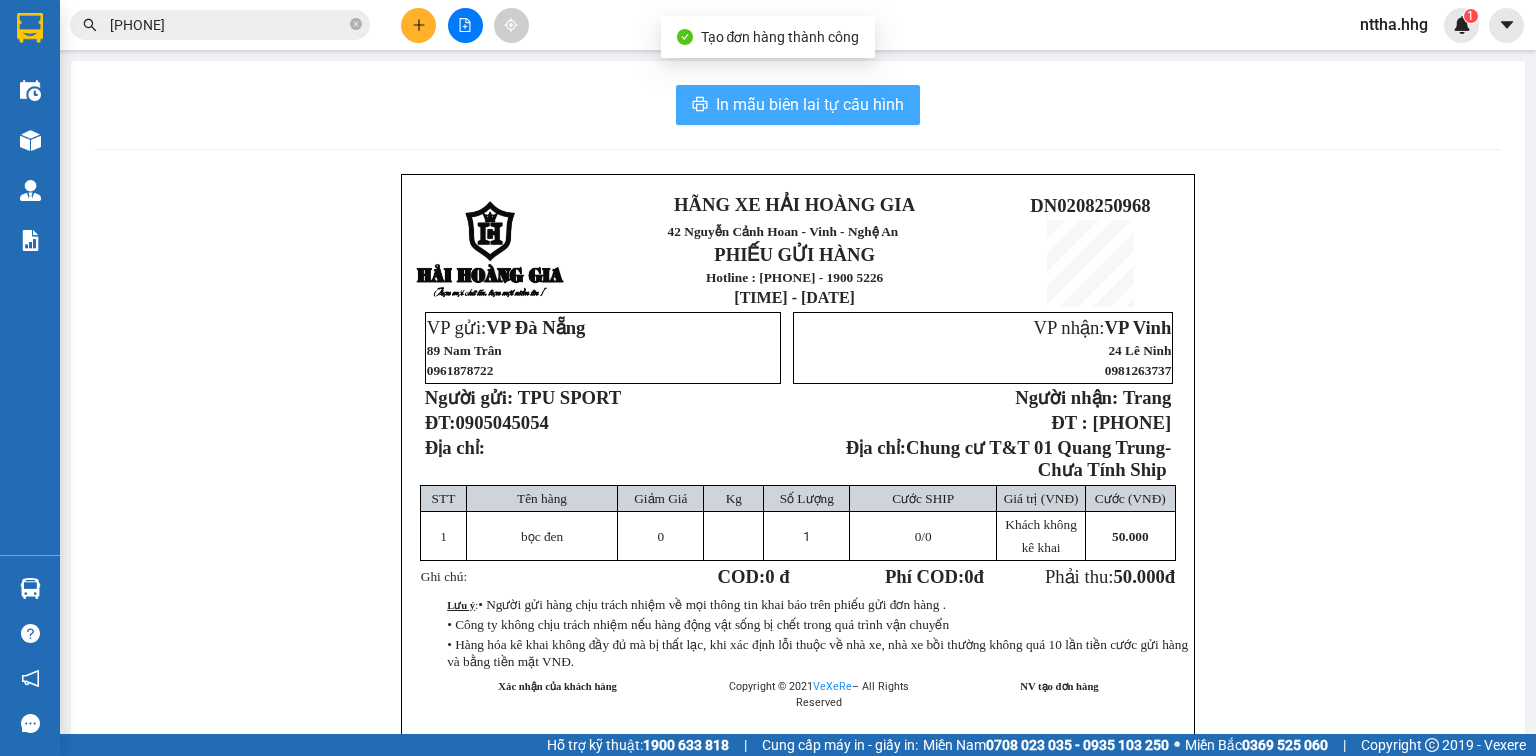 click on "In mẫu biên lai tự cấu hình" at bounding box center [810, 104] 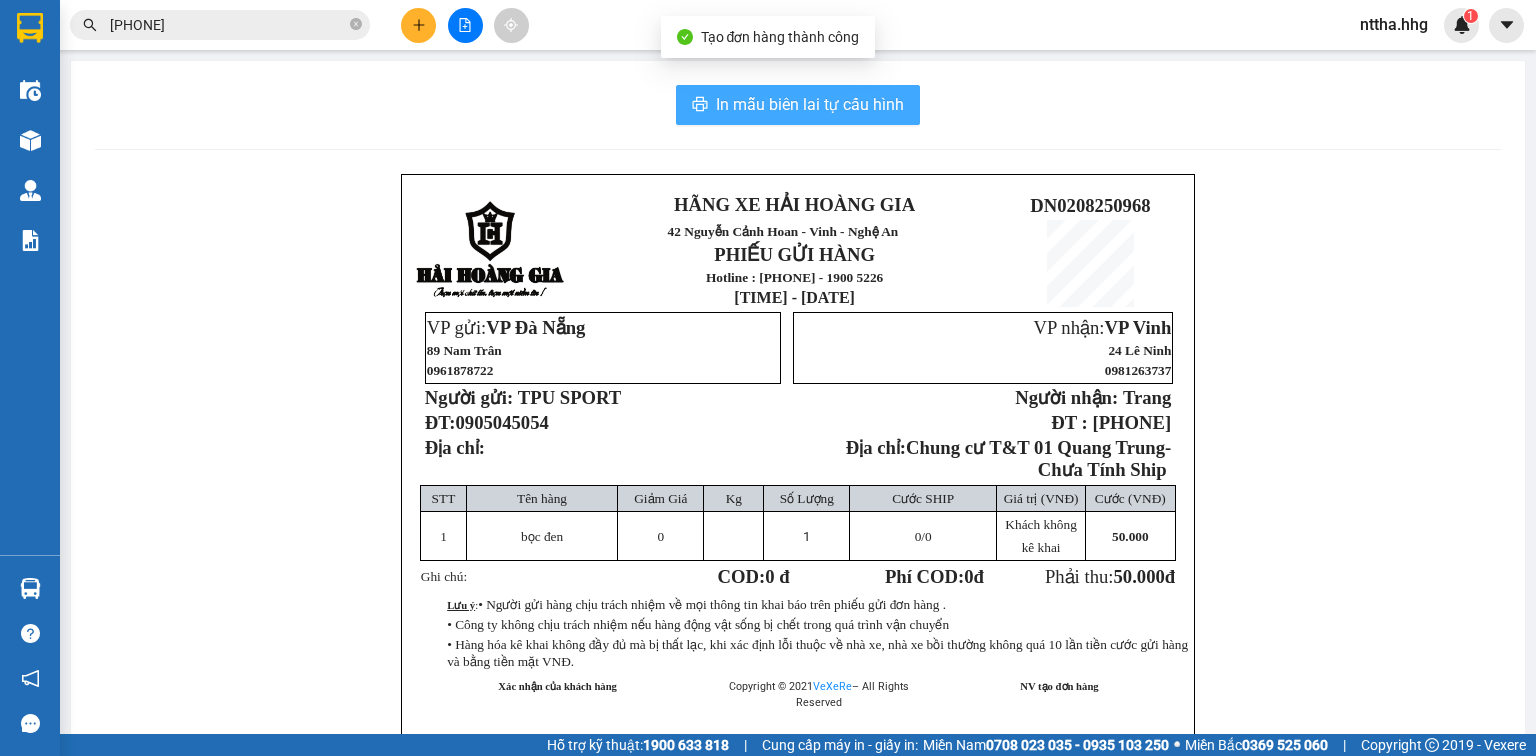 scroll, scrollTop: 0, scrollLeft: 0, axis: both 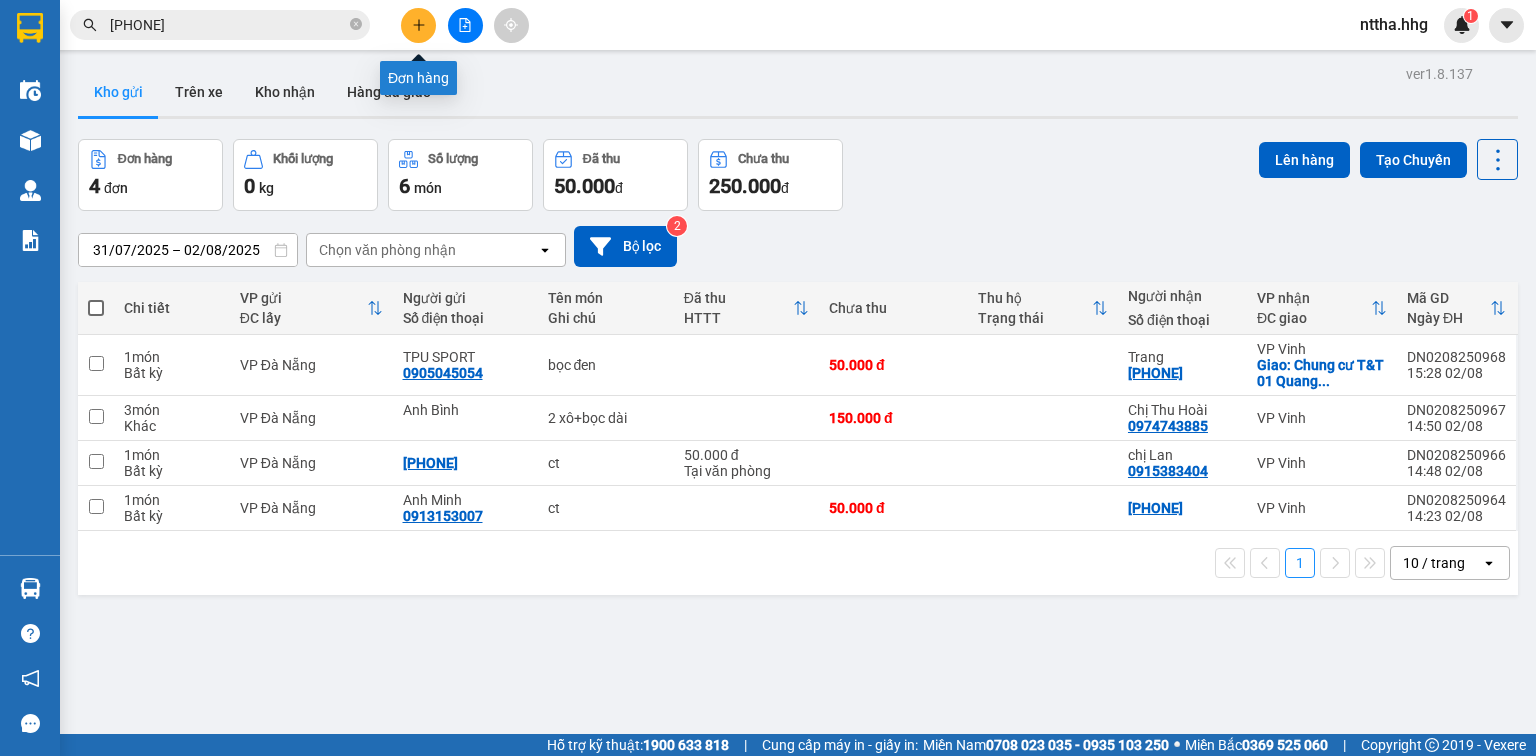 click 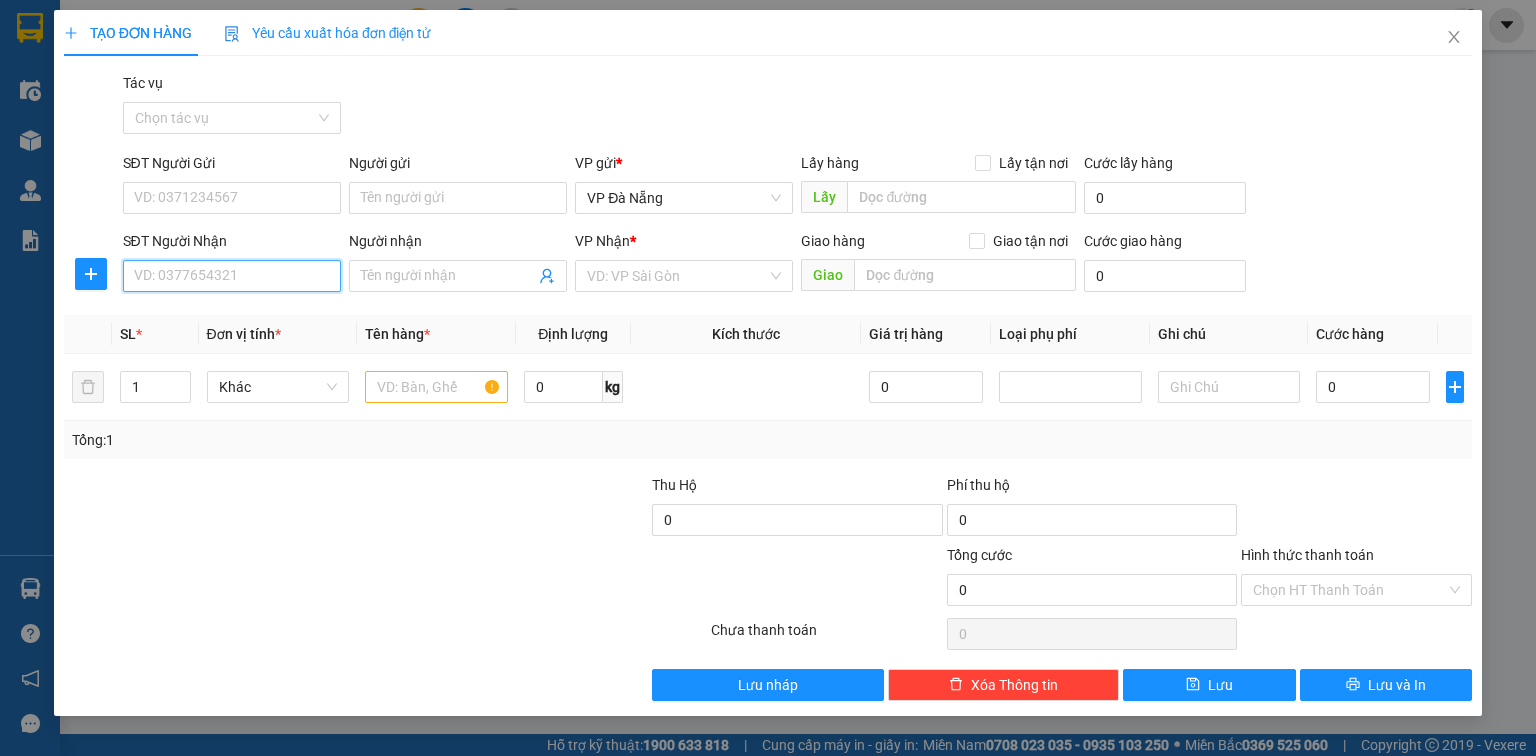 click on "SĐT Người Nhận" at bounding box center [232, 276] 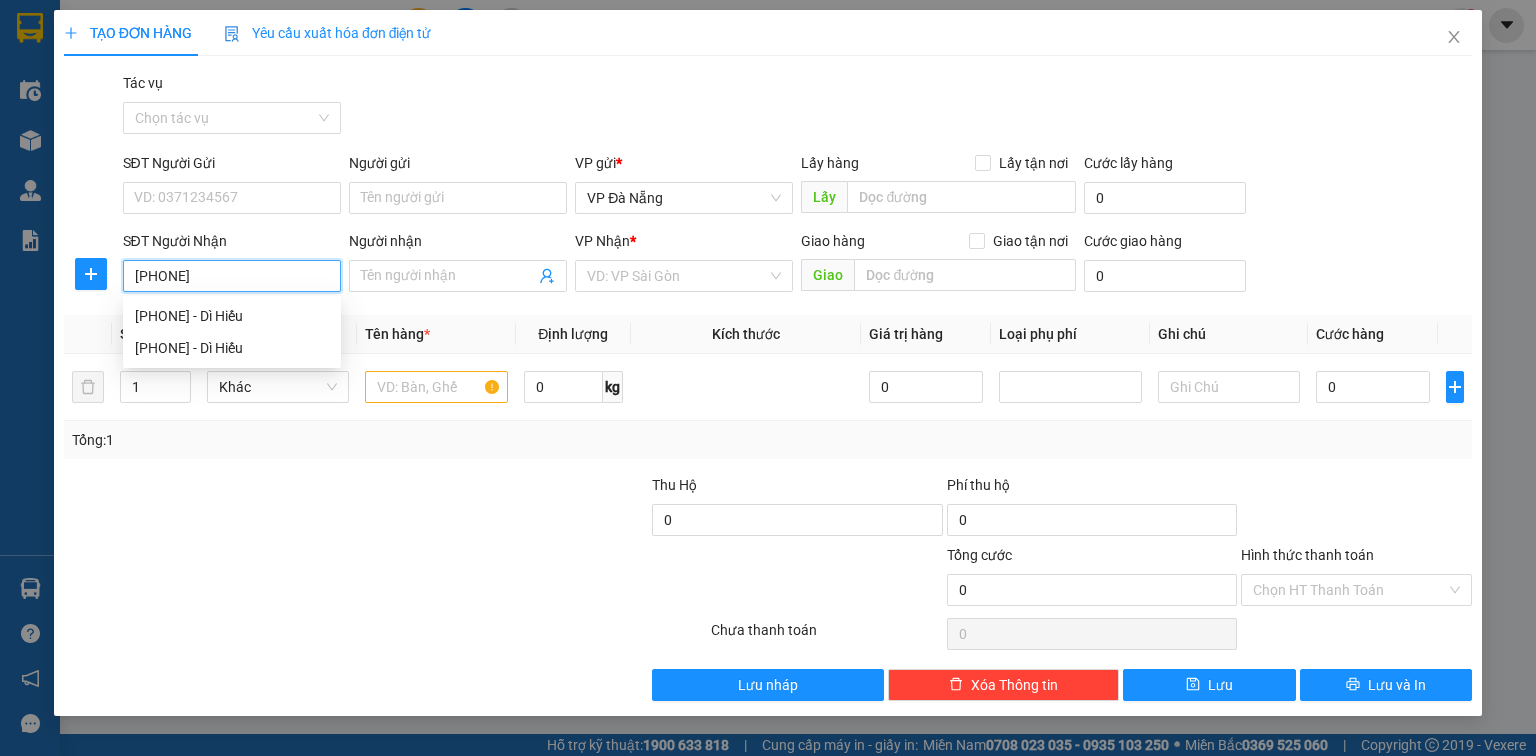 type on "0982277165" 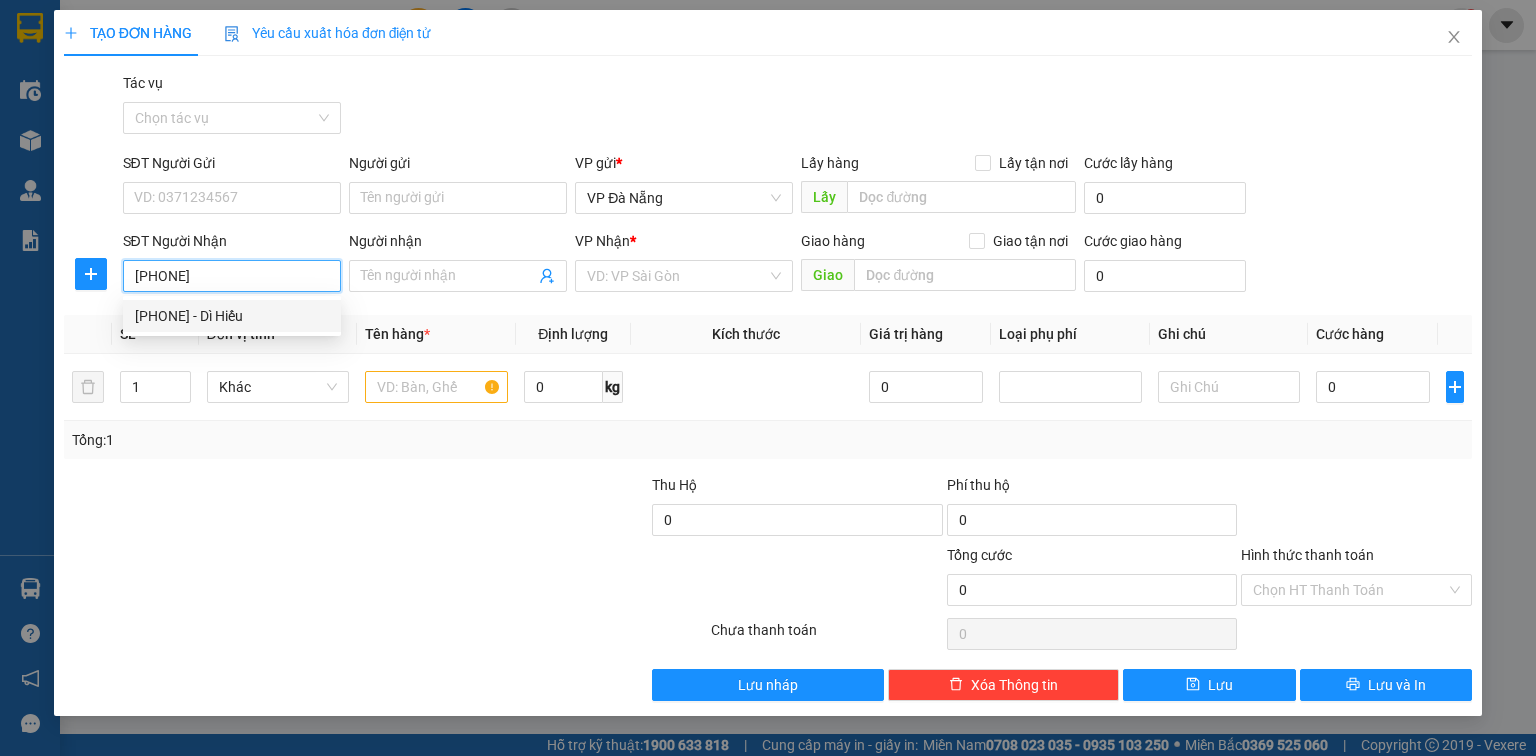 click on "0982277165 - Dì Hiếu" at bounding box center (232, 316) 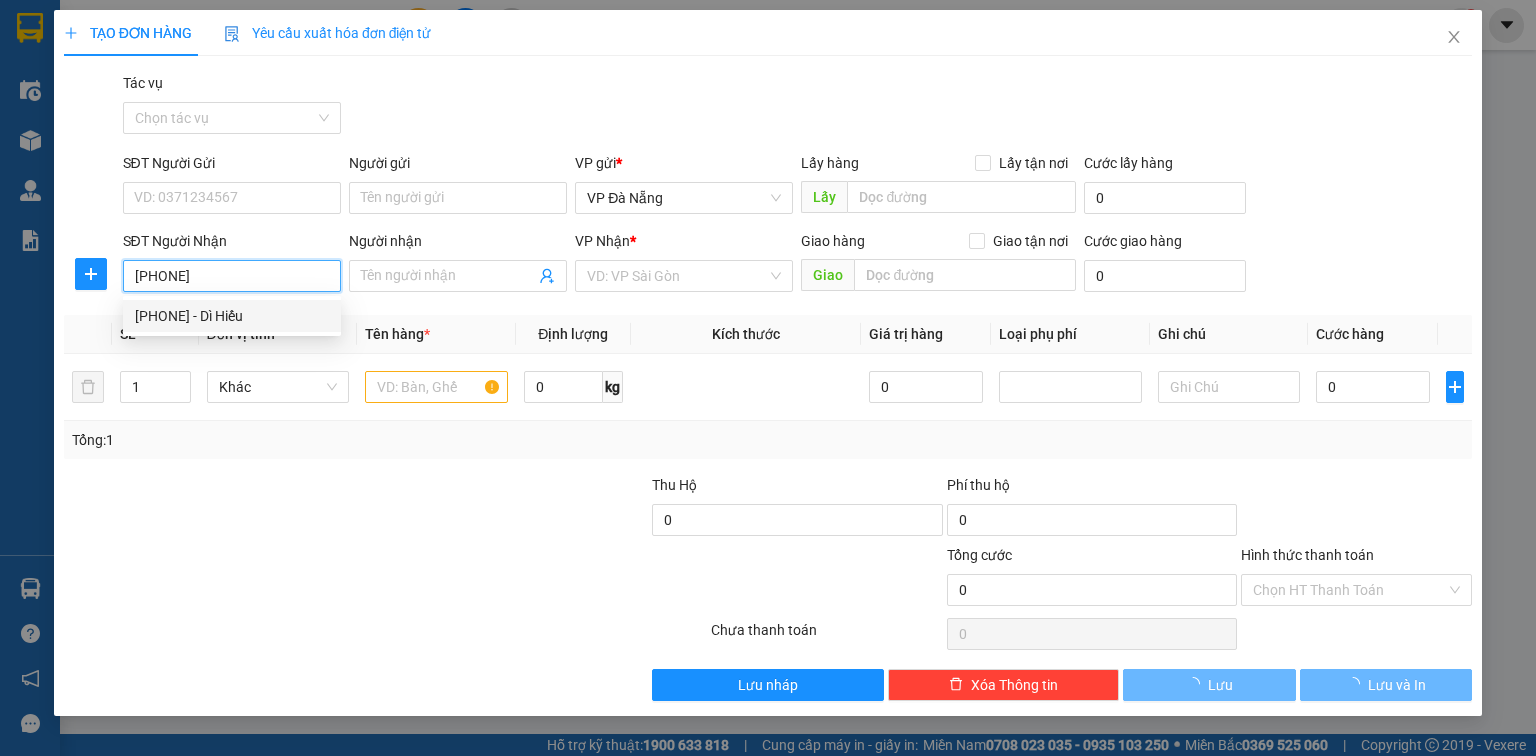 type on "Dì Hiếu" 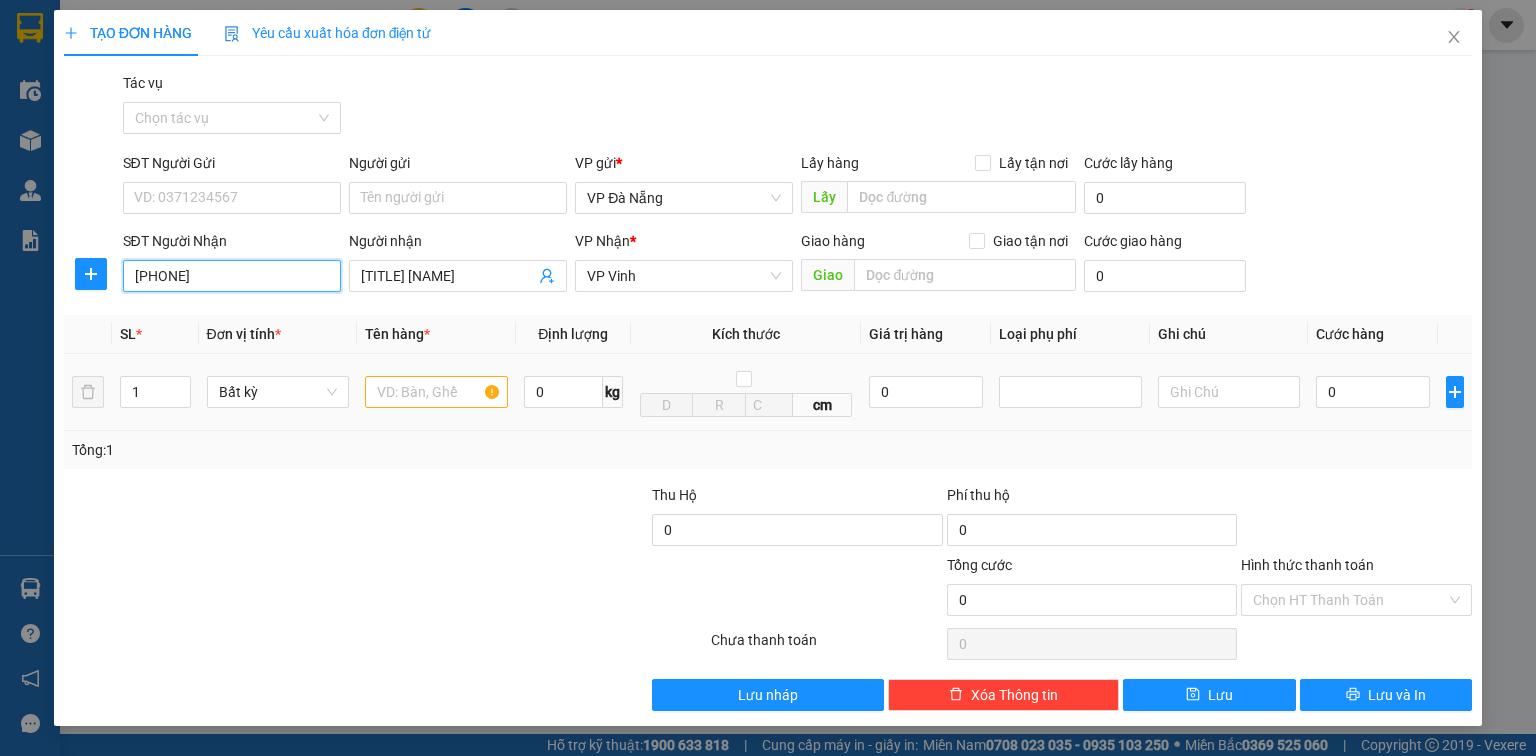 type on "0982277165" 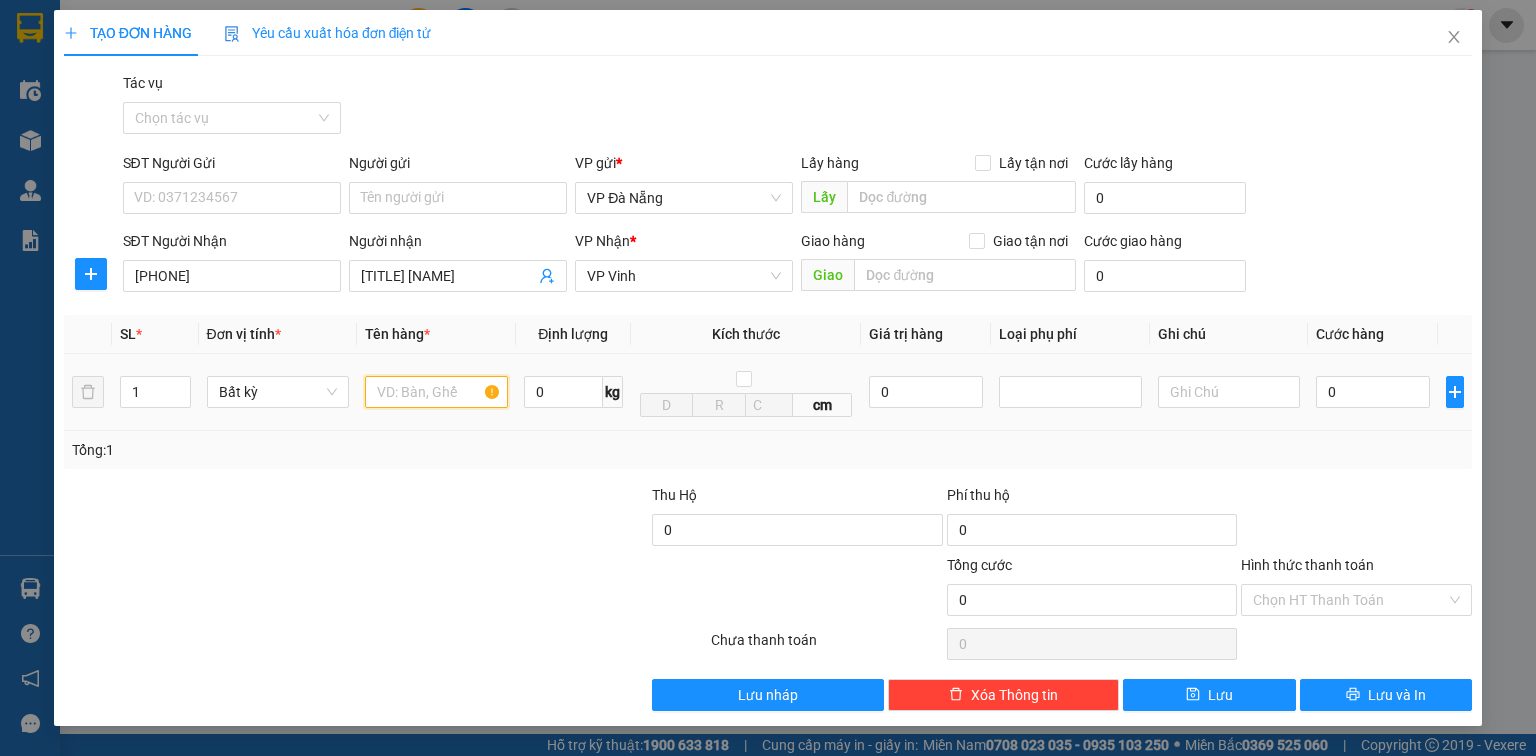 click at bounding box center [436, 392] 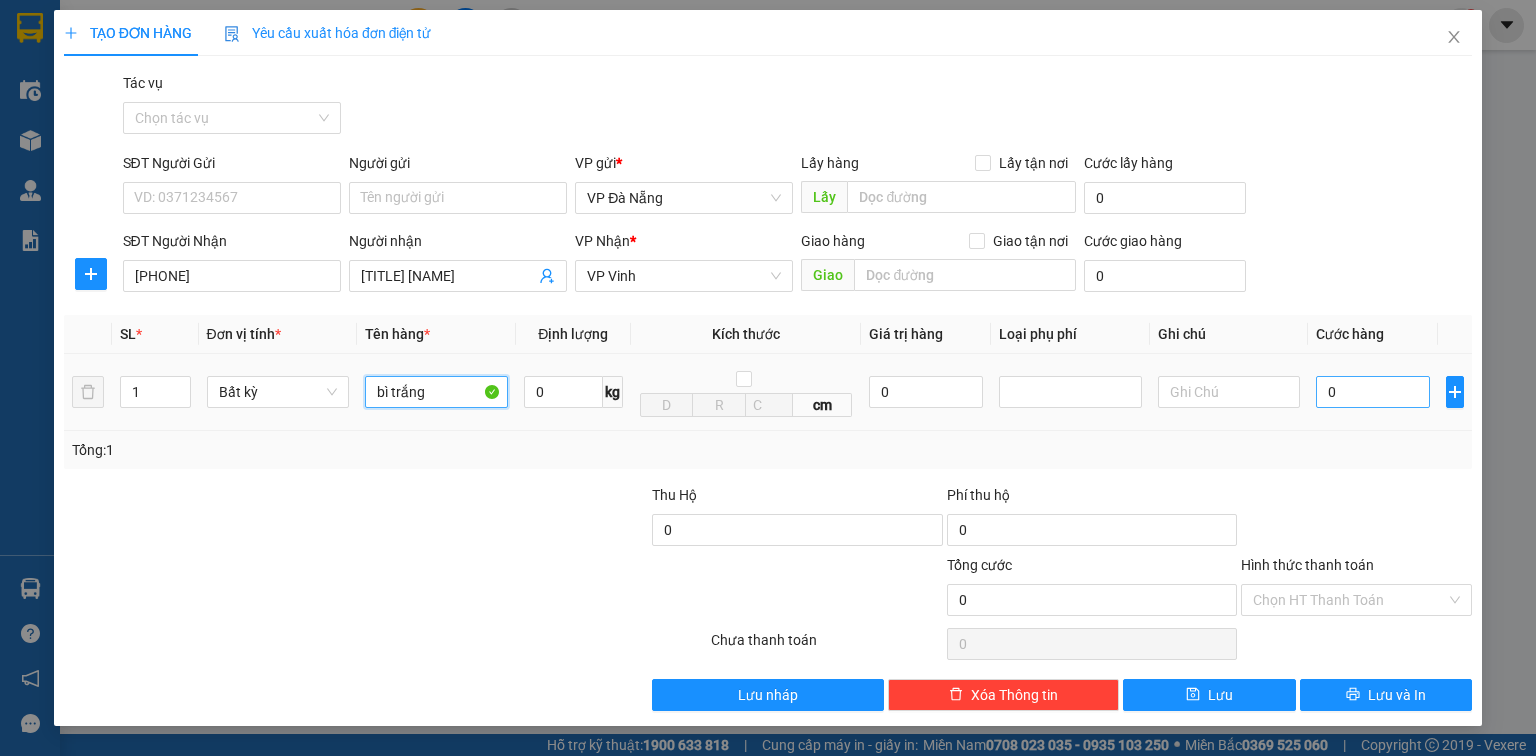 type on "bì trắng" 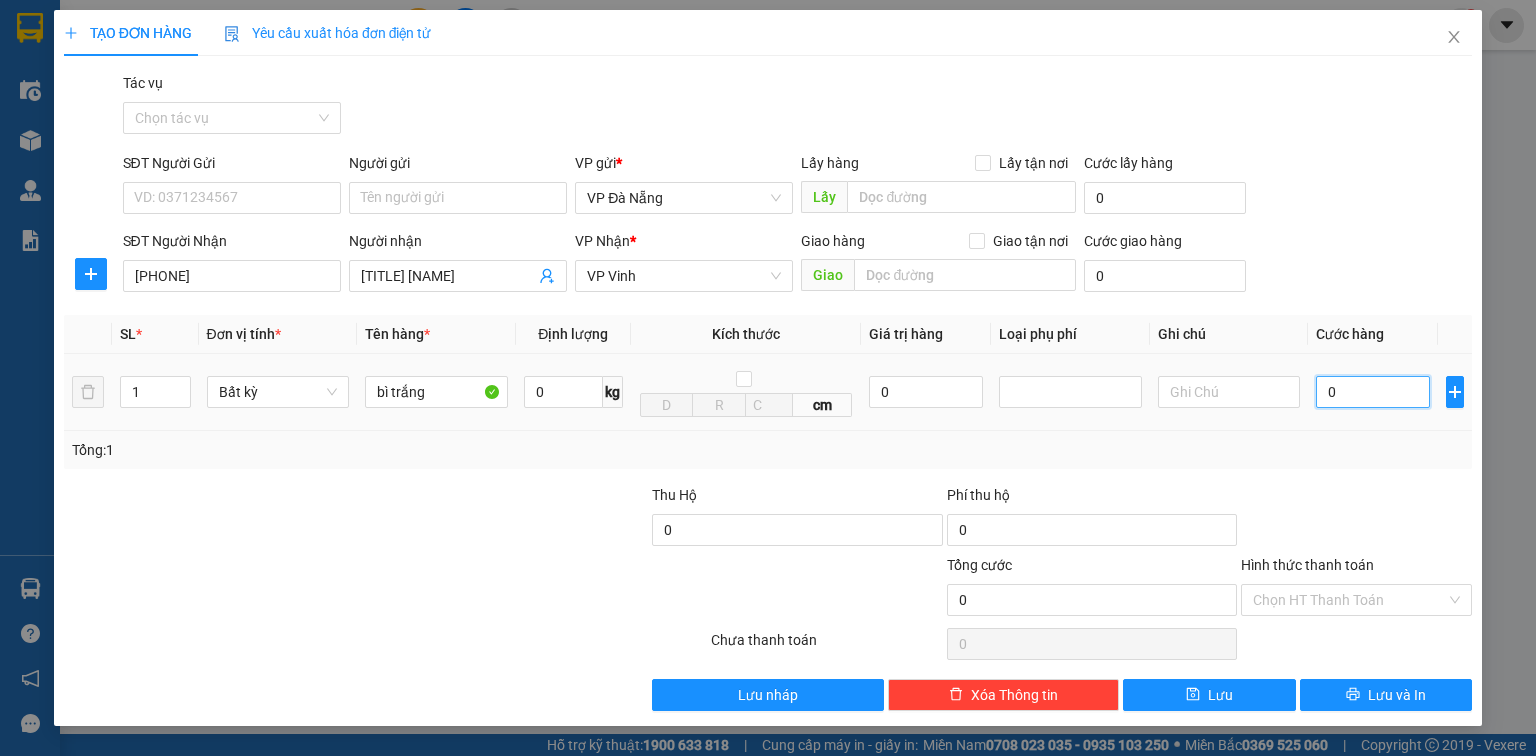click on "0" at bounding box center [1373, 392] 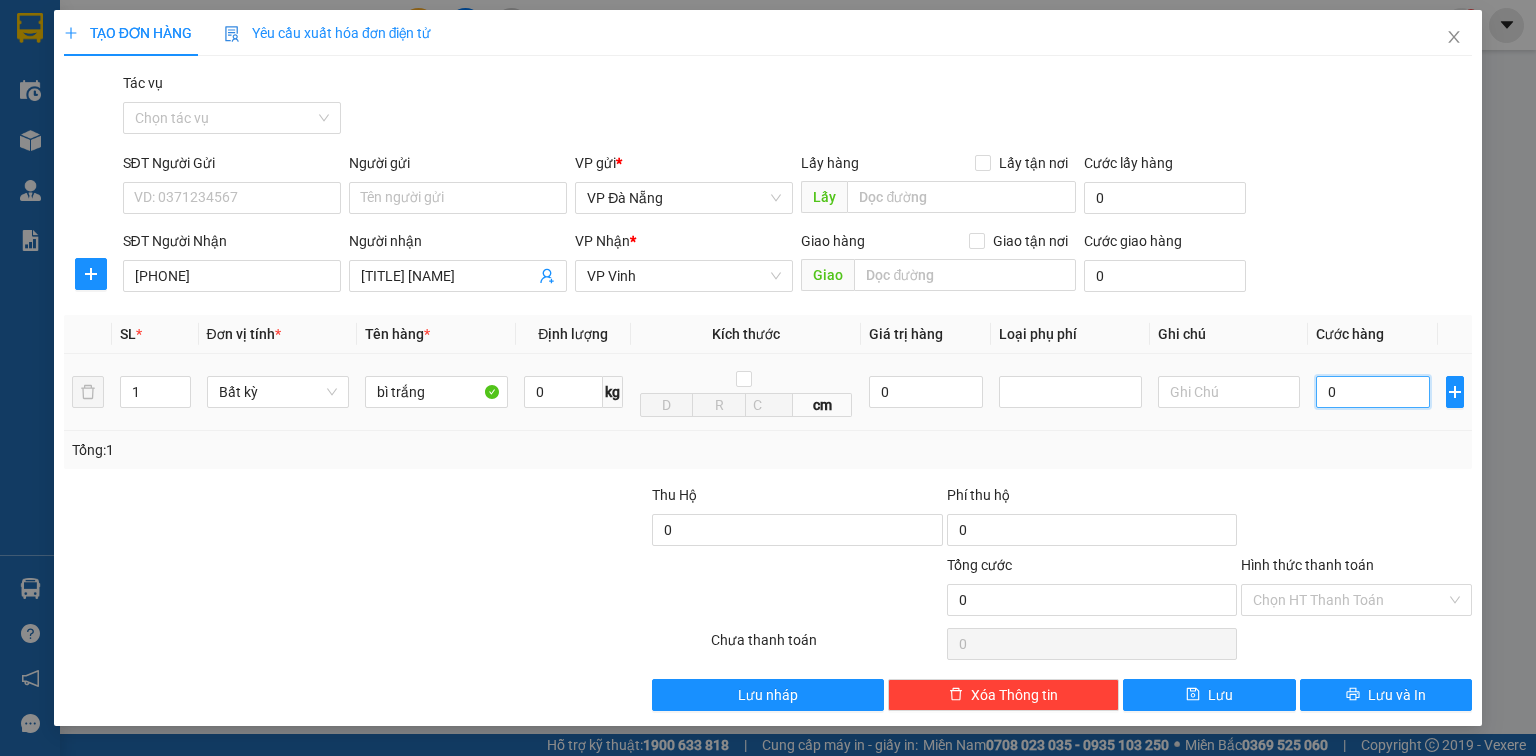 type on "5" 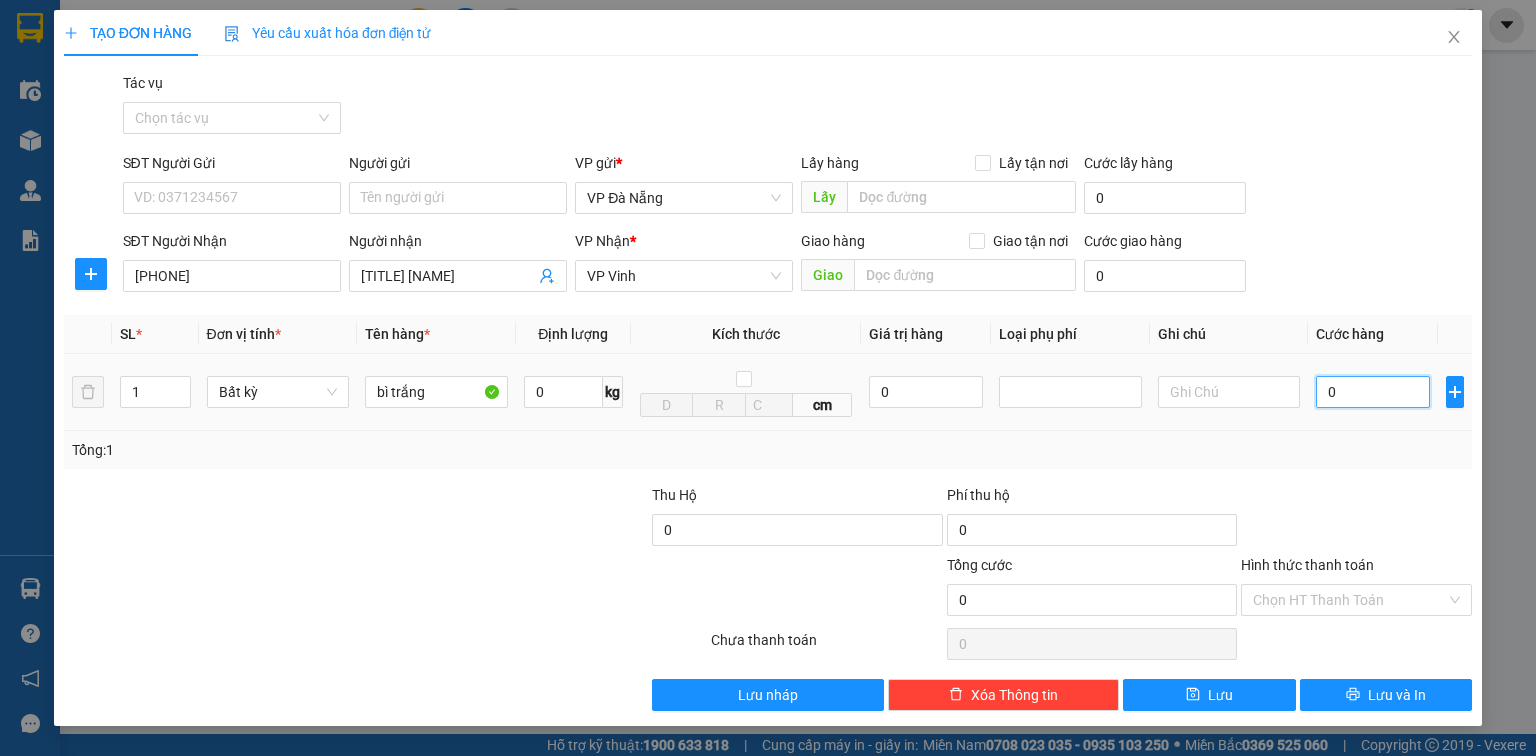 type on "5" 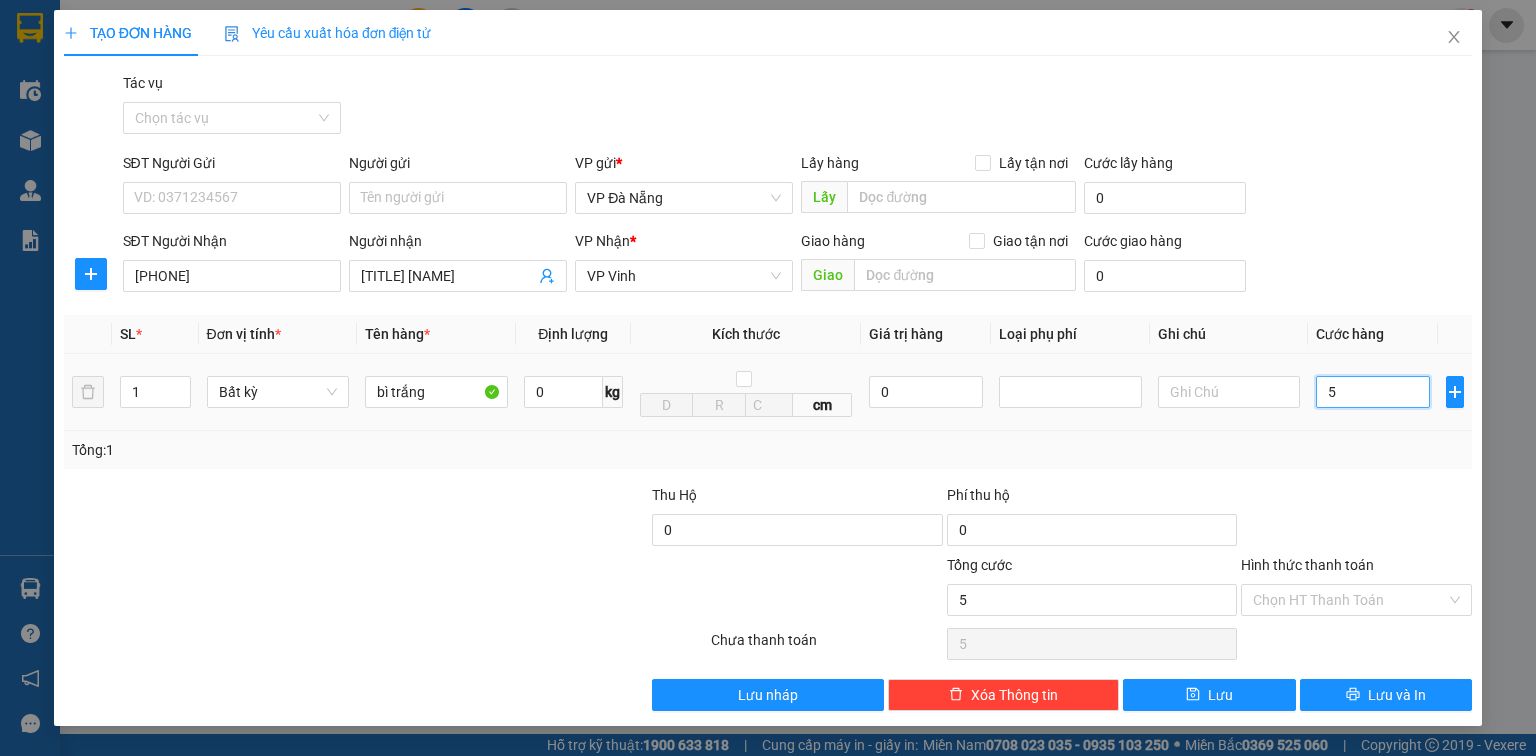 type on "50" 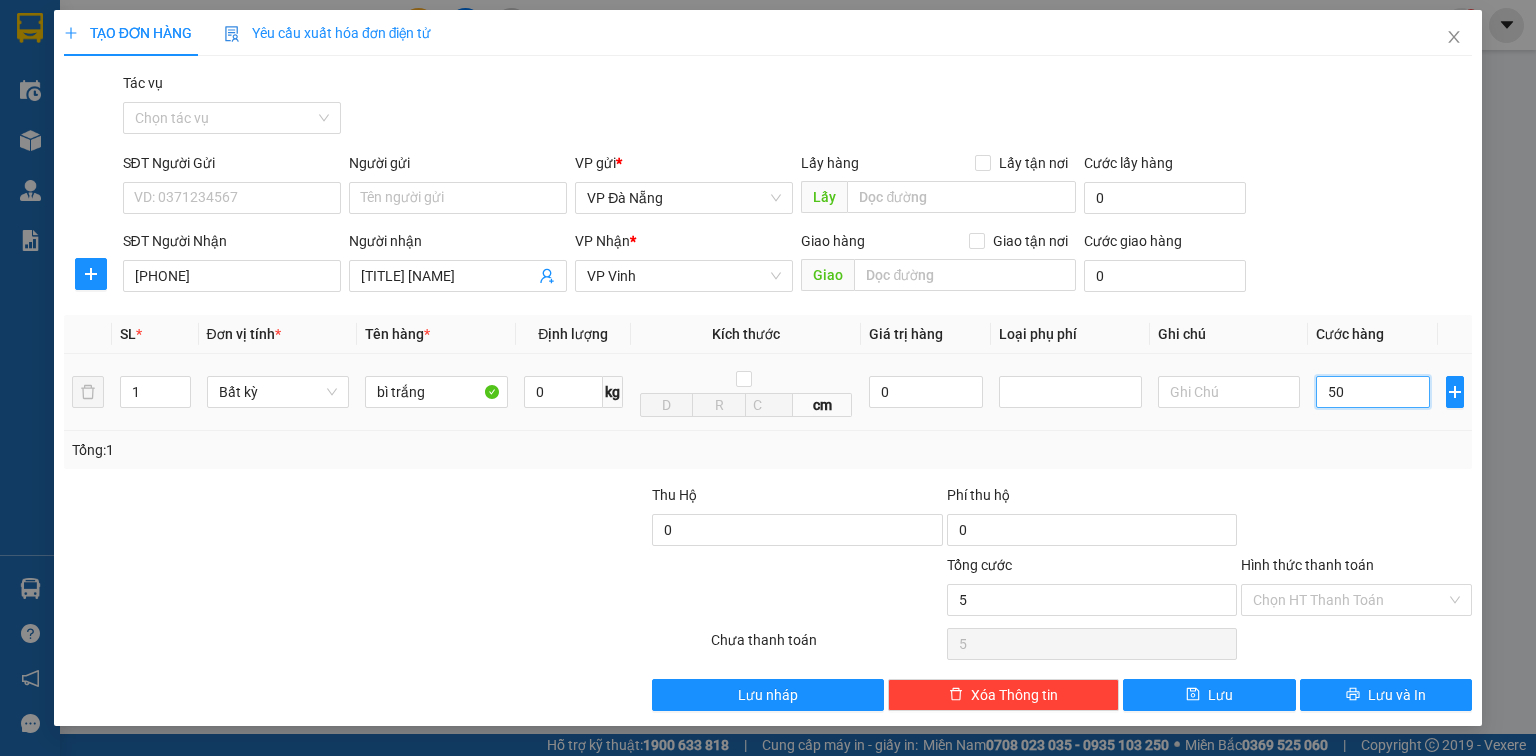 type on "50" 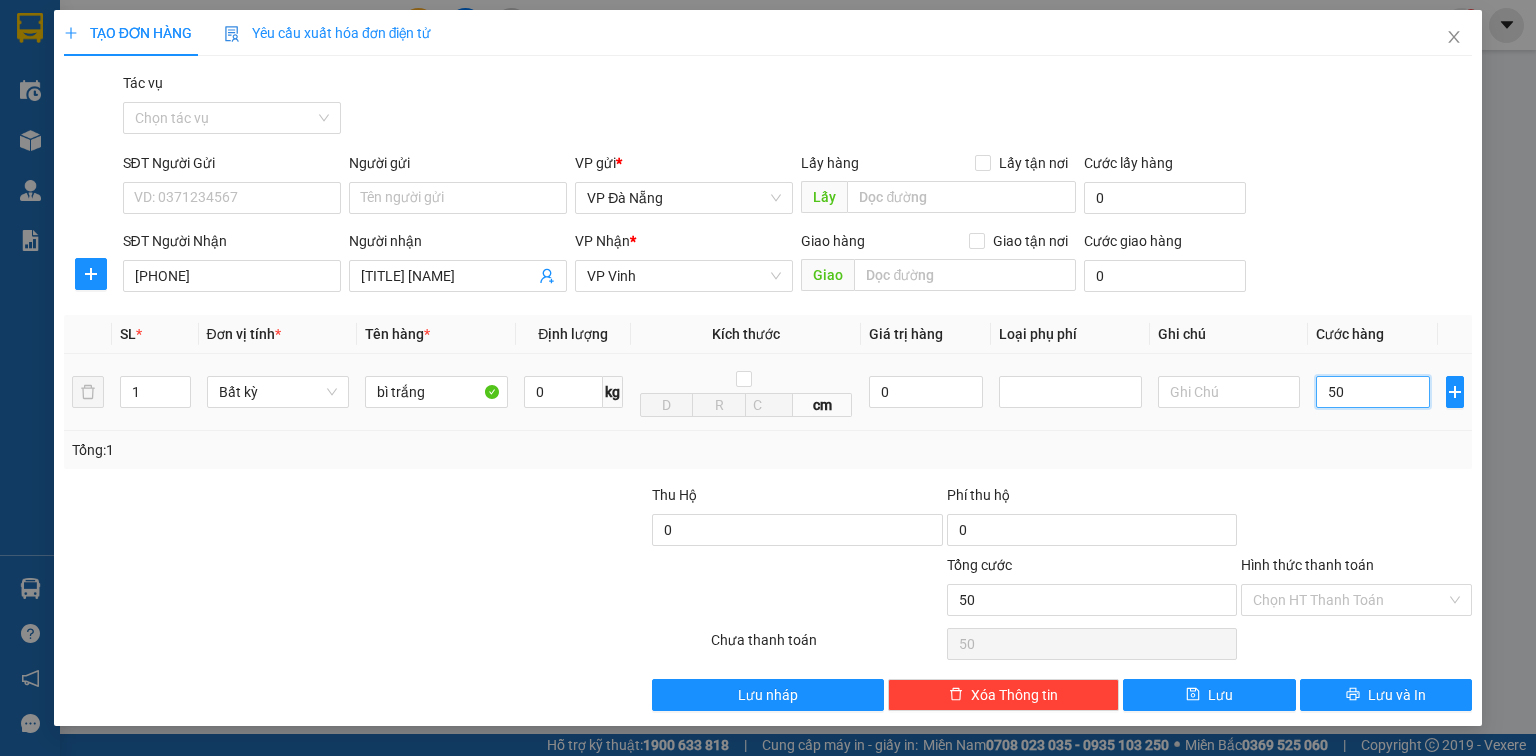type on "500" 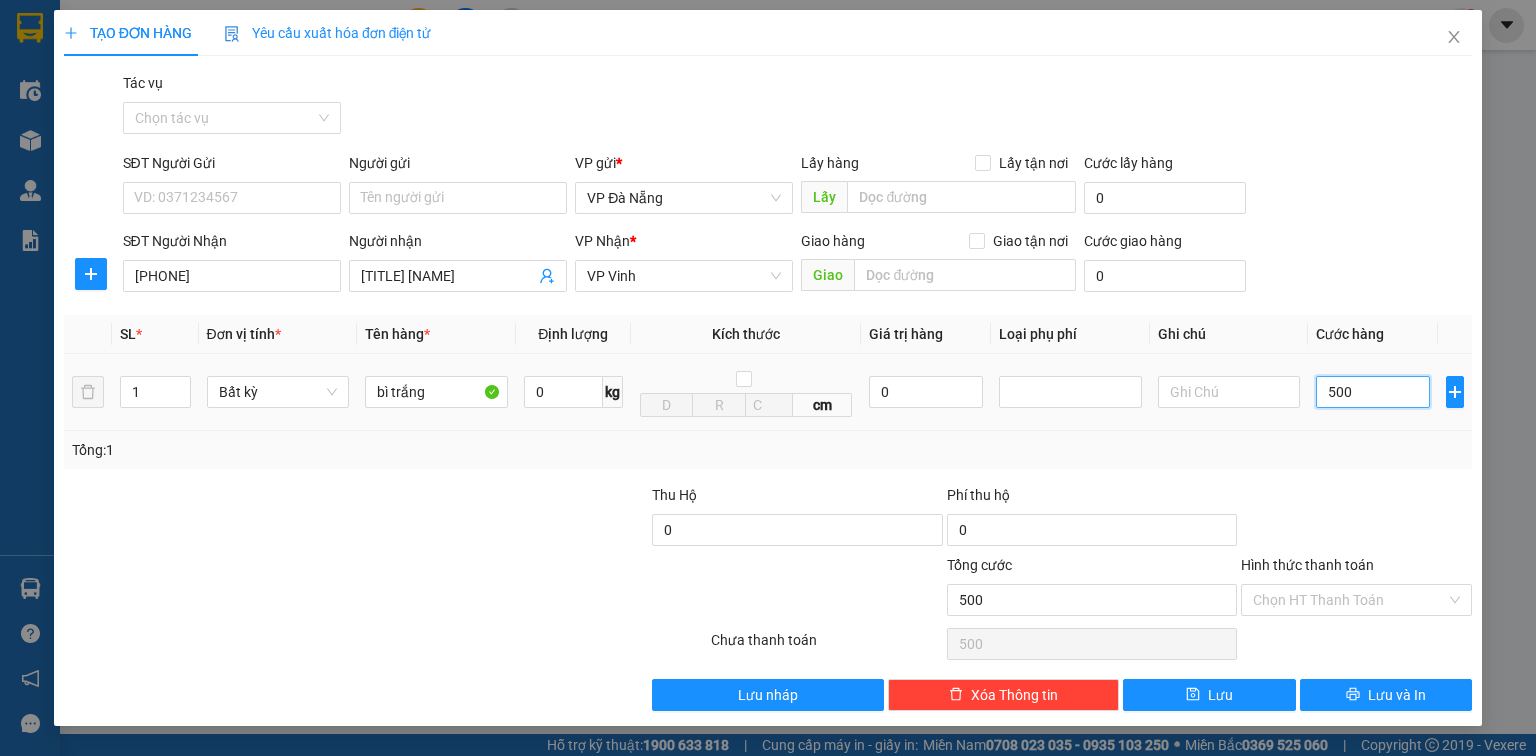 type on "5.000" 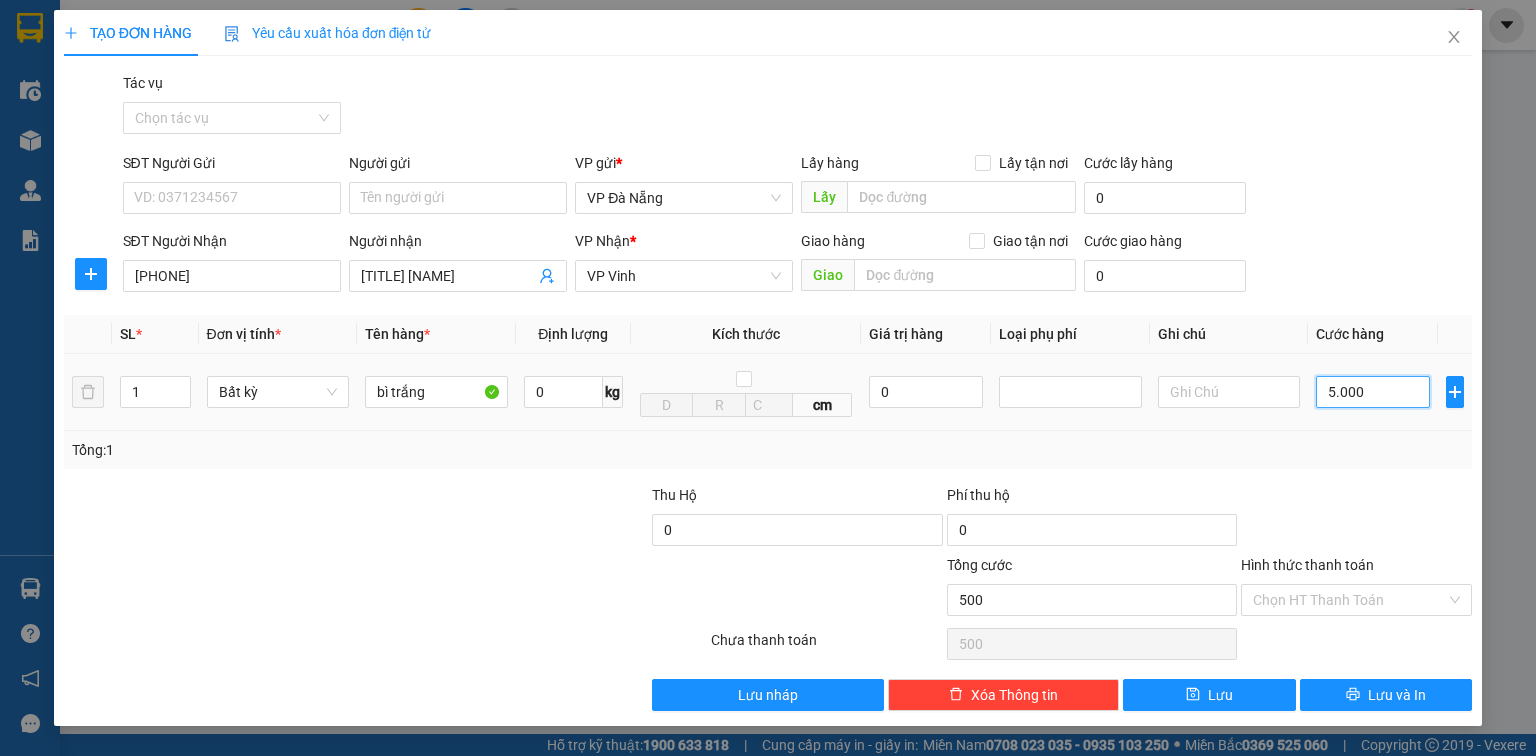 type on "5.000" 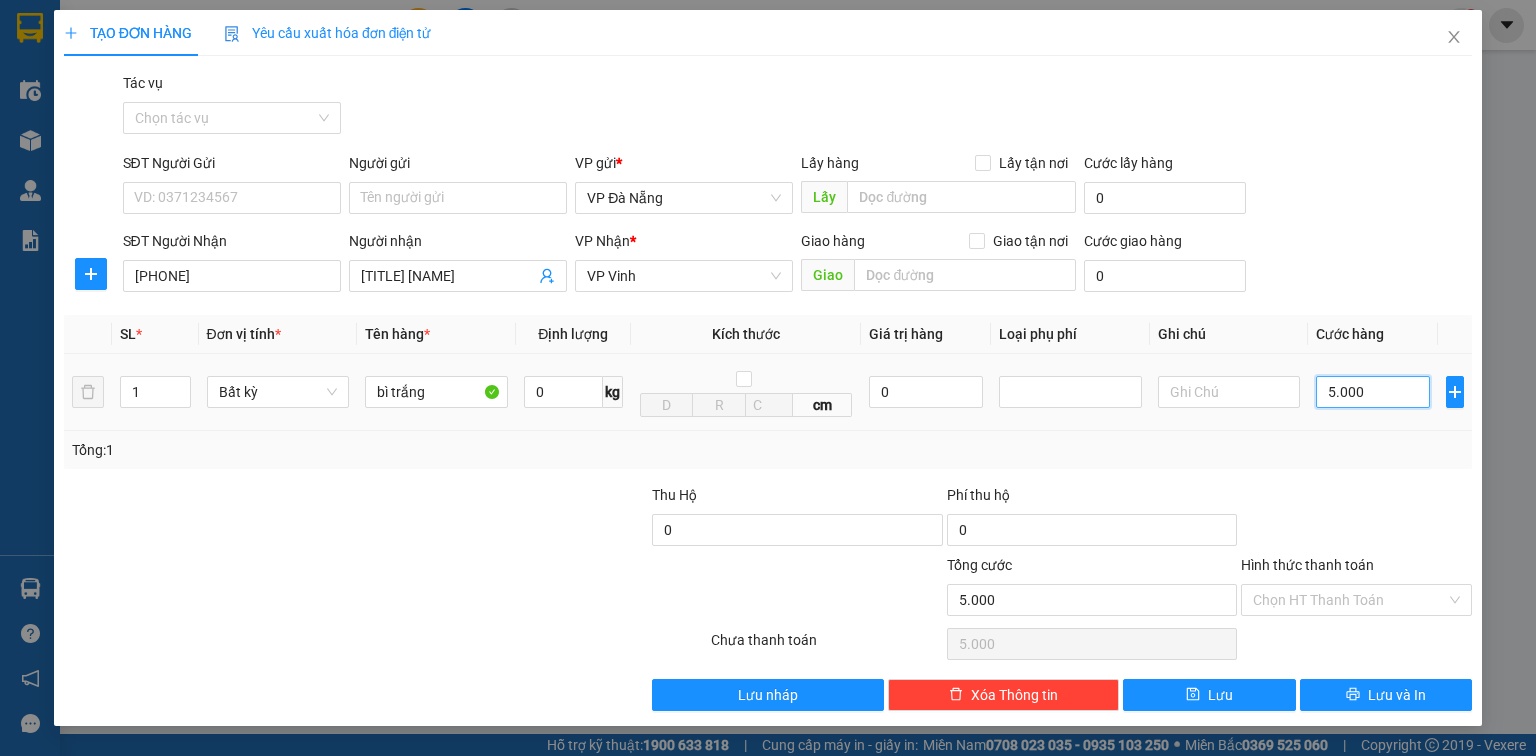 type on "50.000" 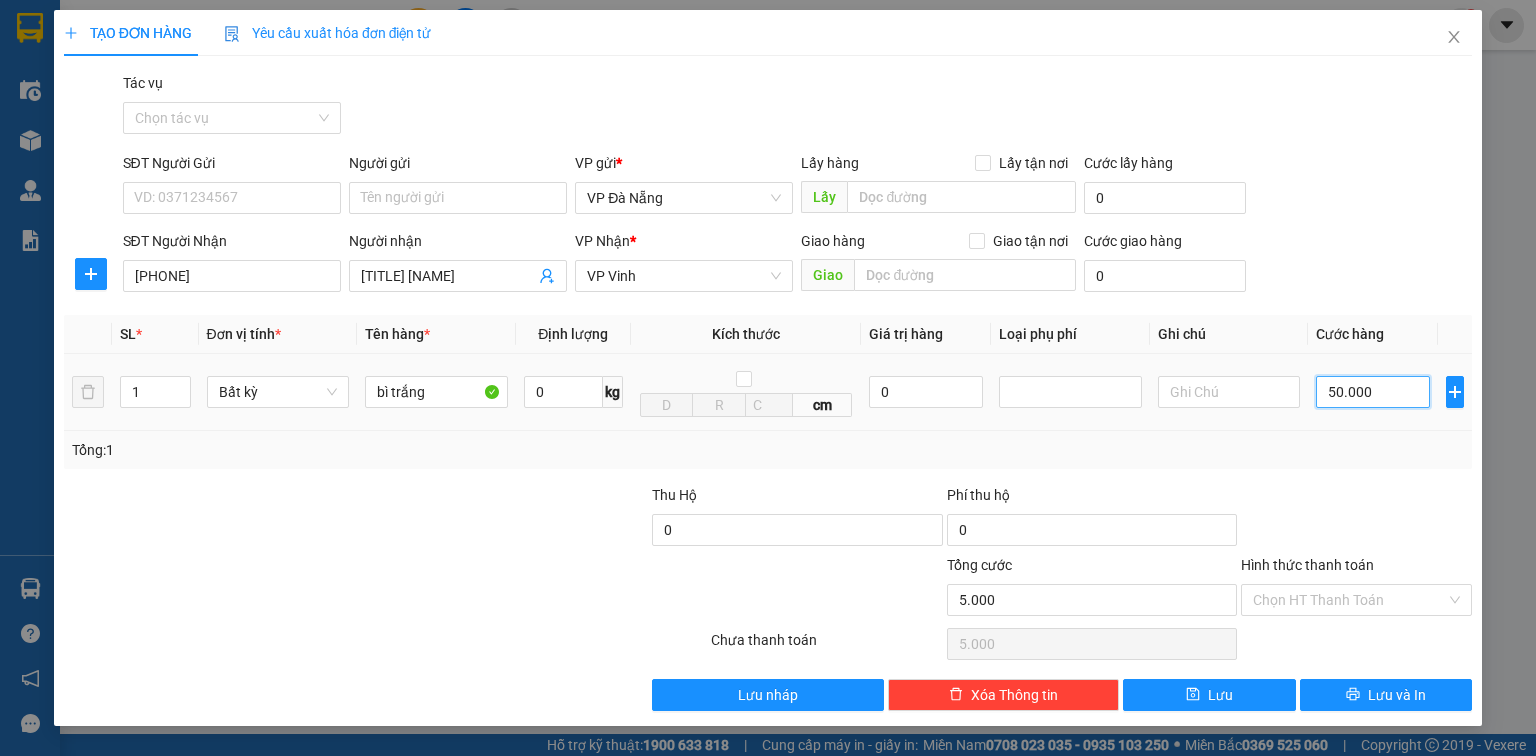 type on "50.000" 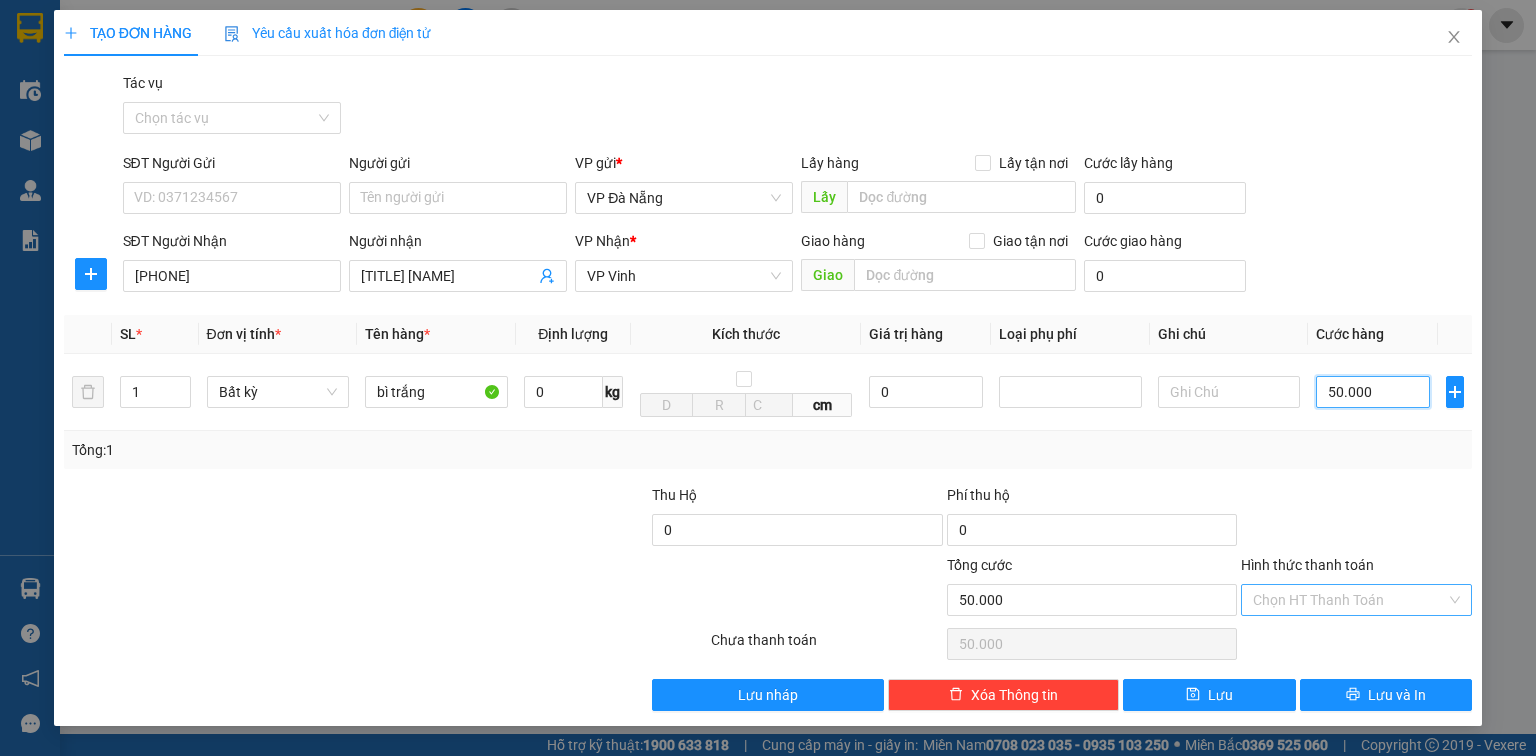 type on "50.000" 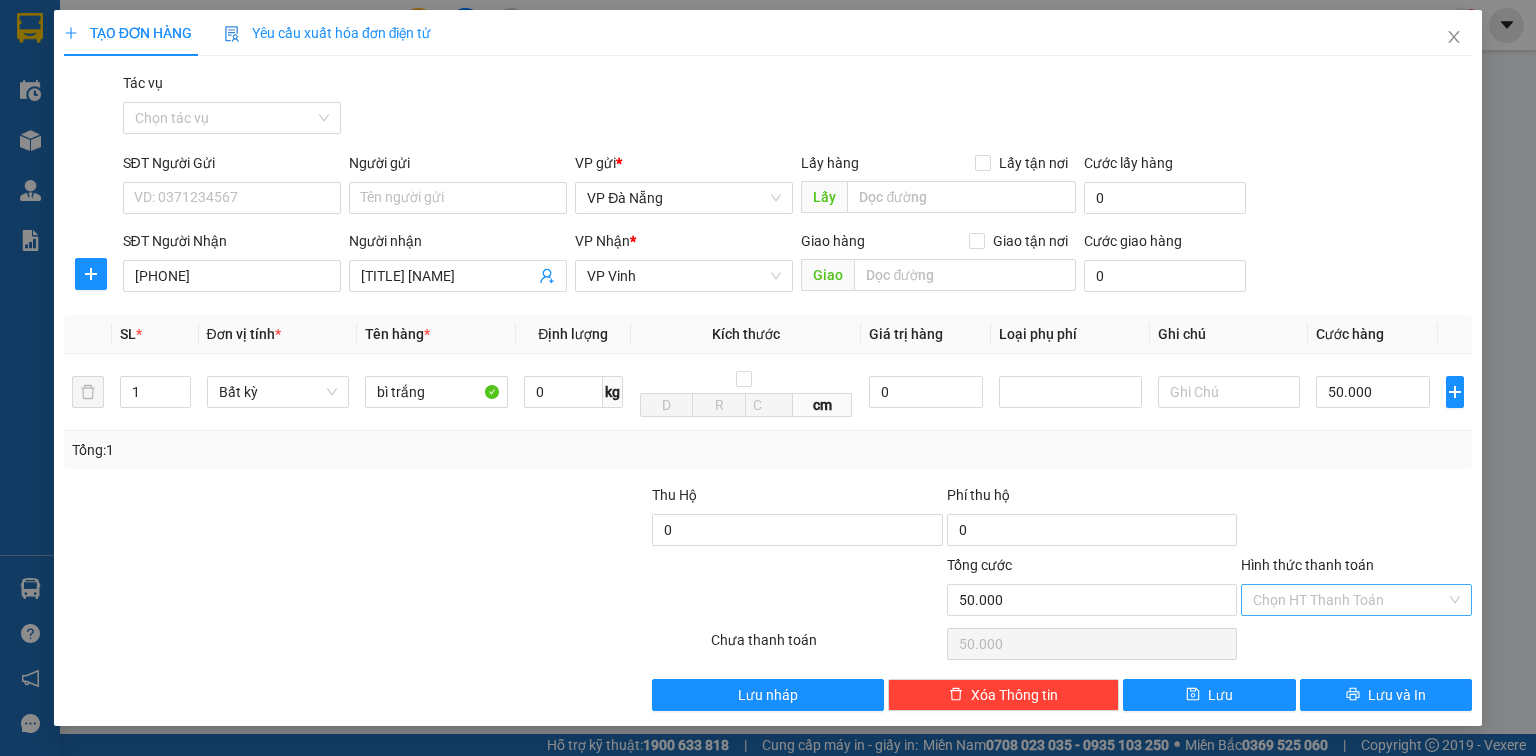click on "Hình thức thanh toán" at bounding box center [1349, 600] 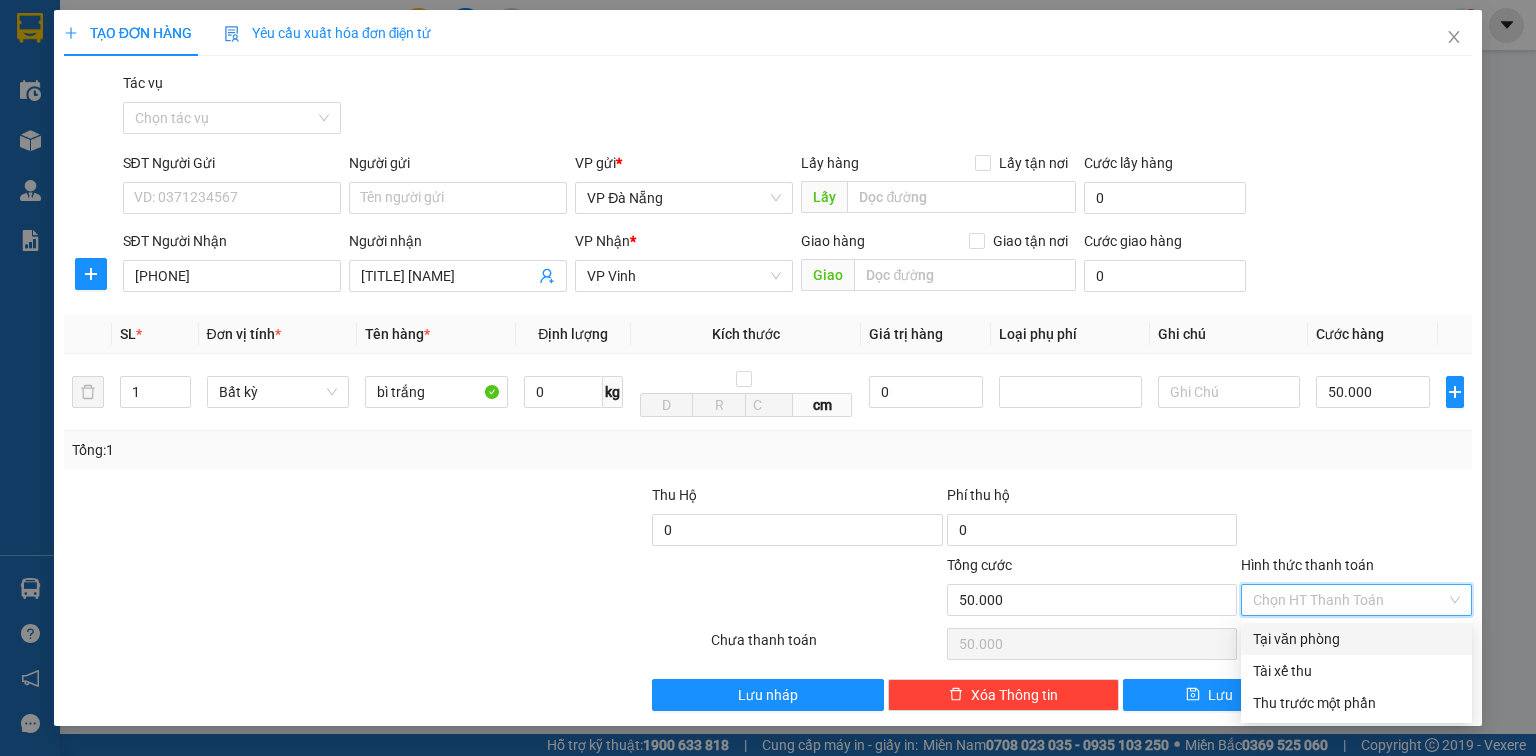 click on "Tại văn phòng" at bounding box center [1356, 639] 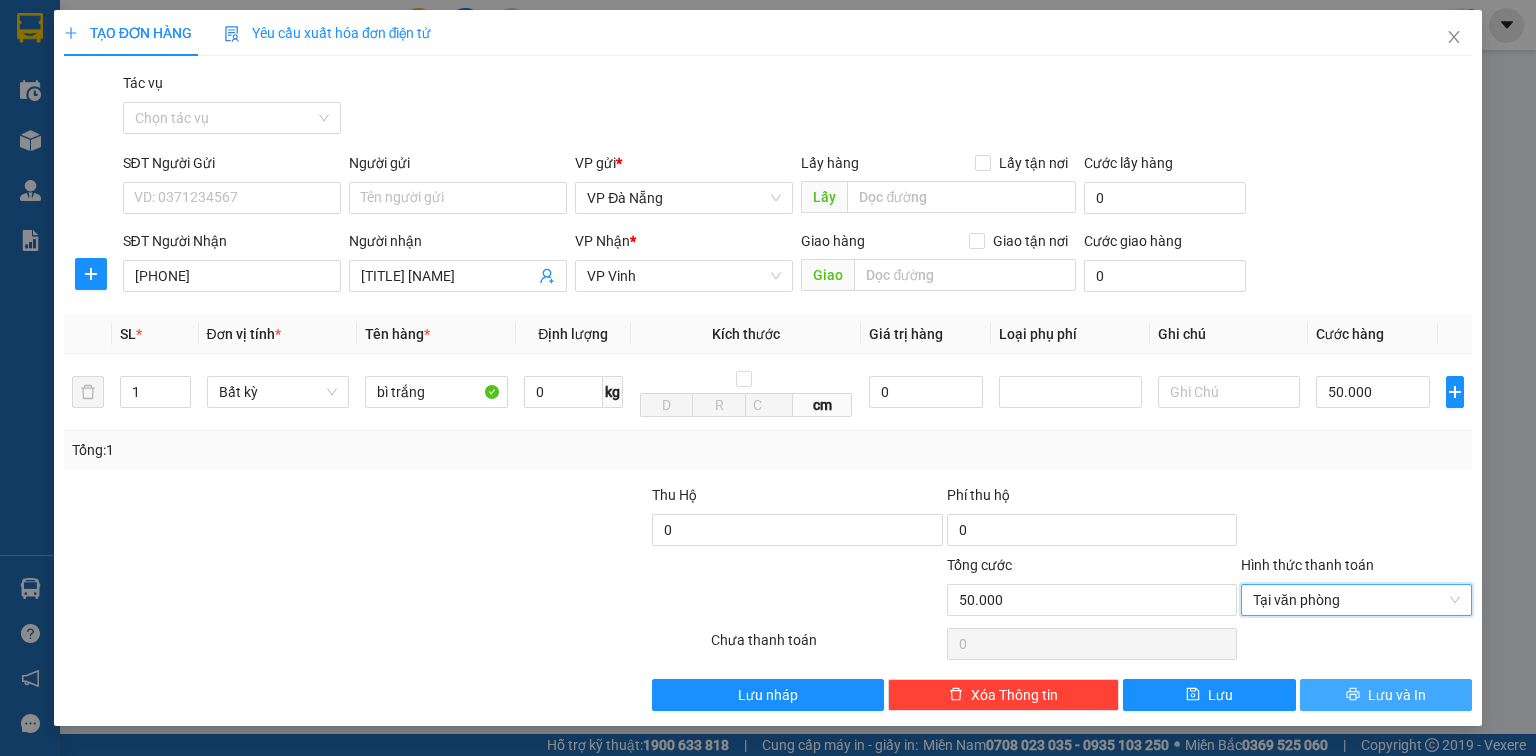 click on "Lưu và In" at bounding box center (1386, 695) 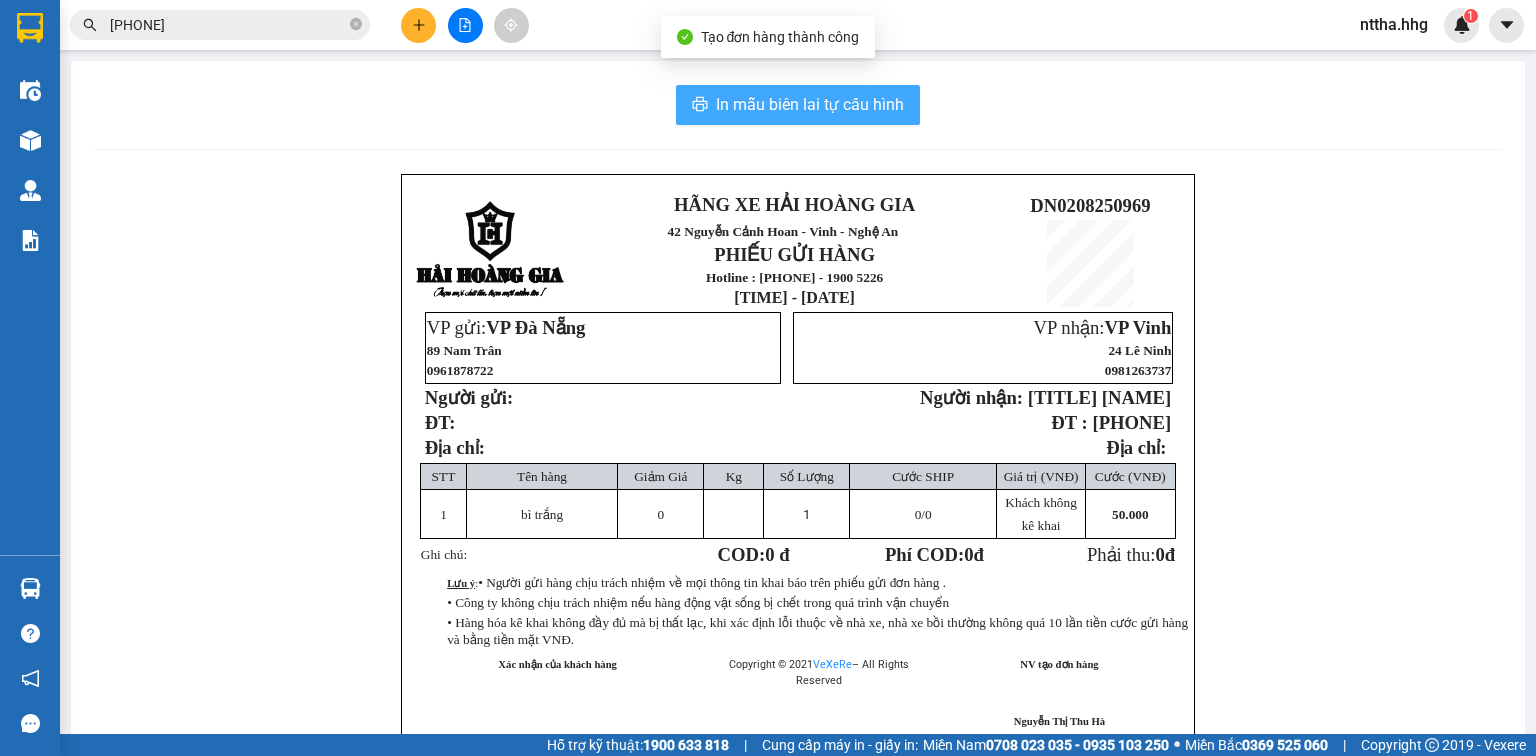 click on "In mẫu biên lai tự cấu hình" at bounding box center [810, 104] 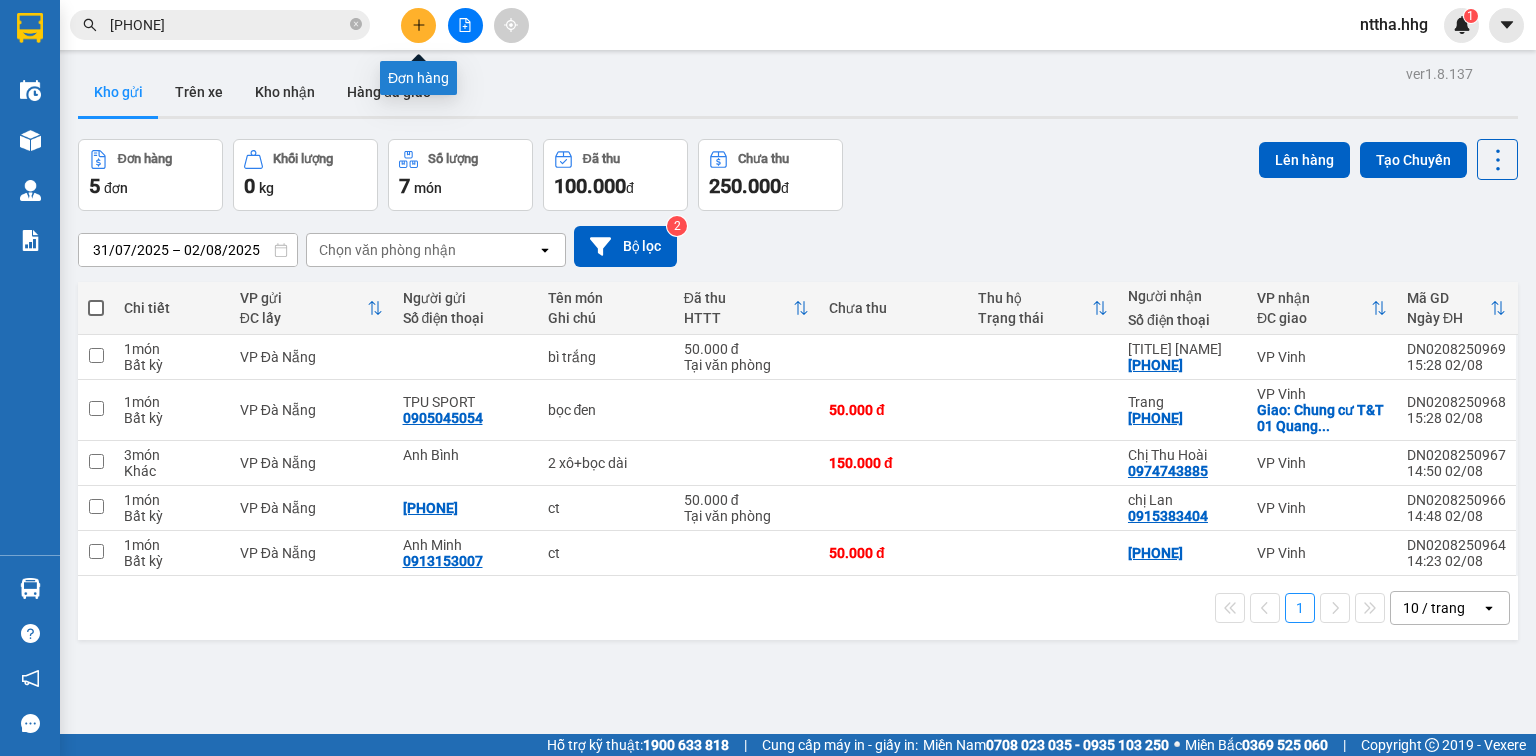 click 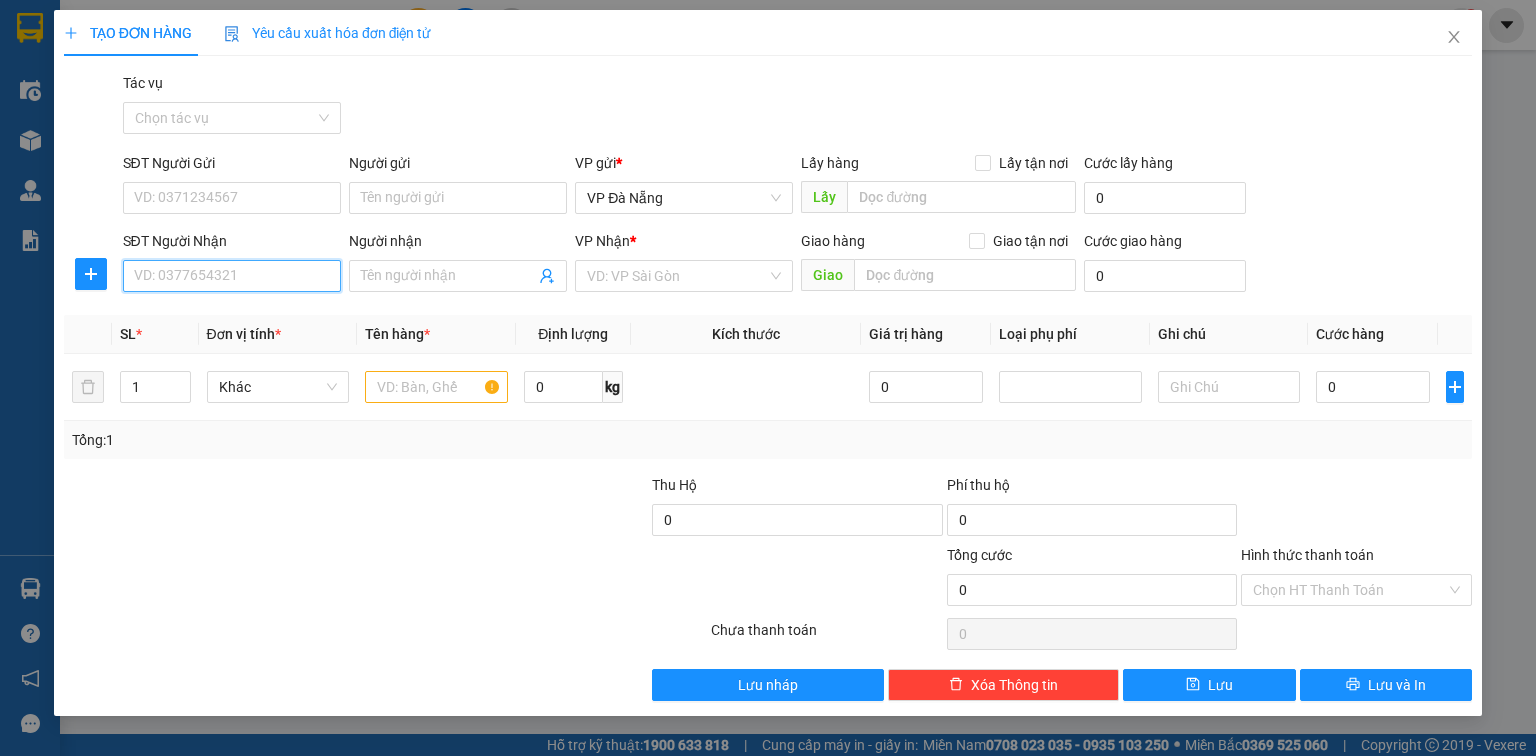 click on "SĐT Người Nhận" at bounding box center (232, 276) 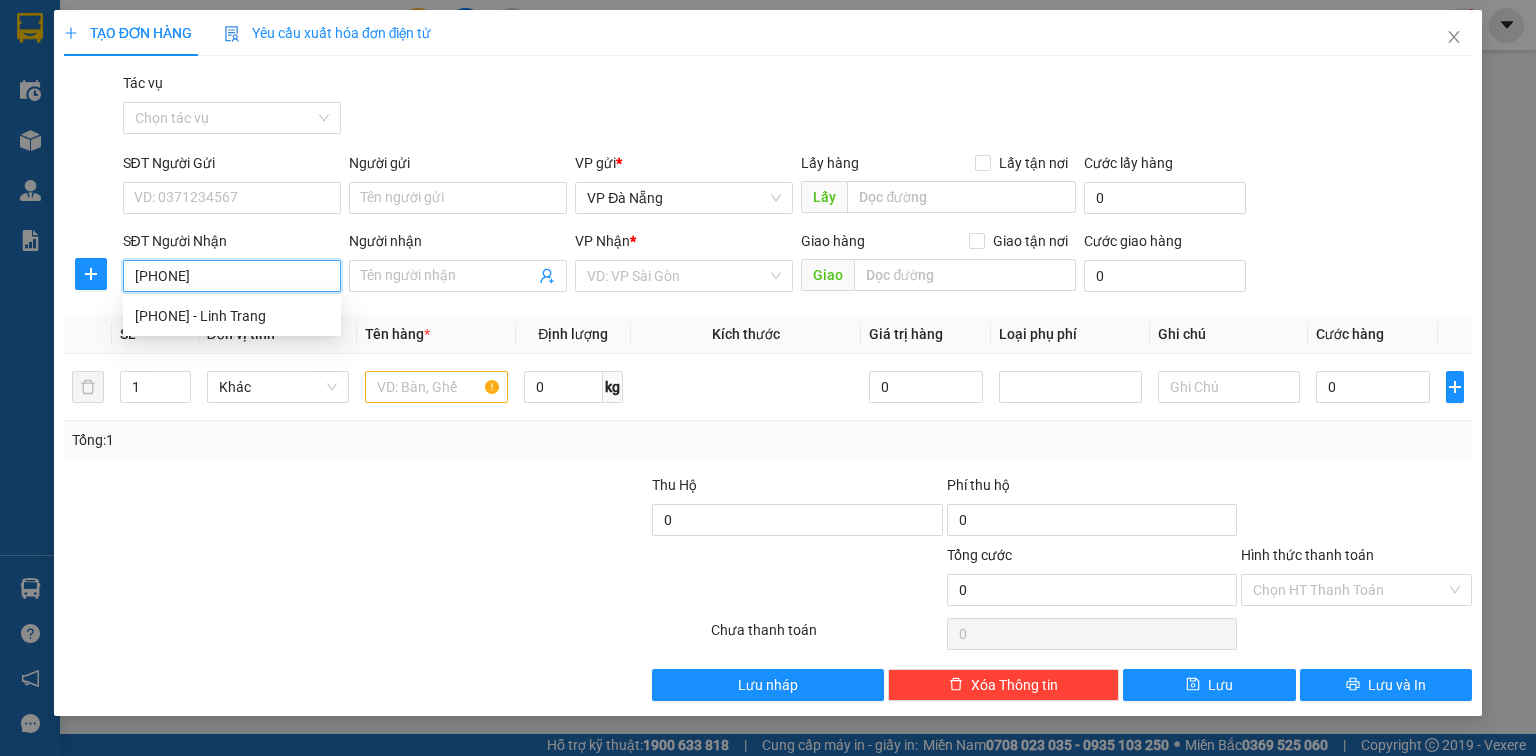 type on "0366890889" 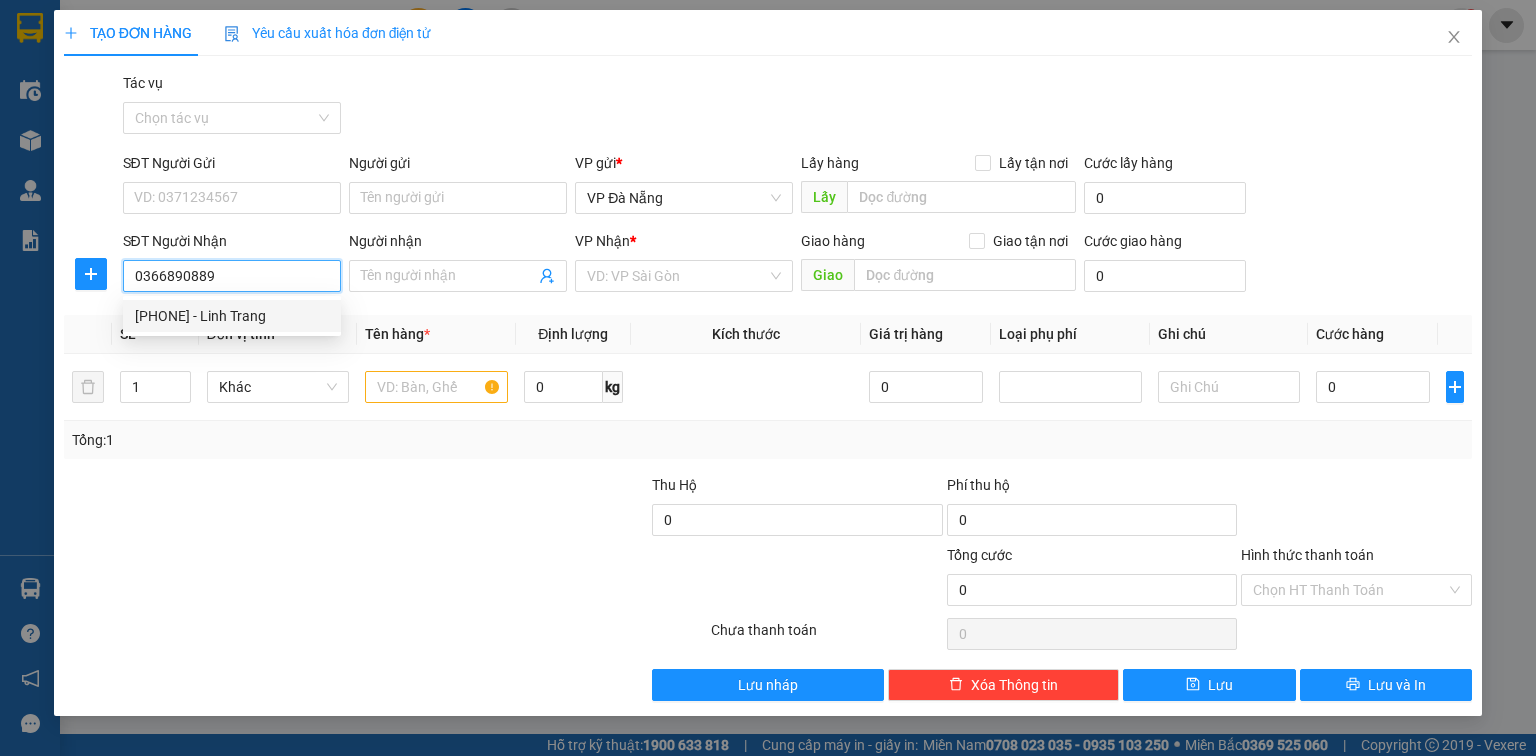 click on "0366890889 - Linh Trang" at bounding box center [232, 316] 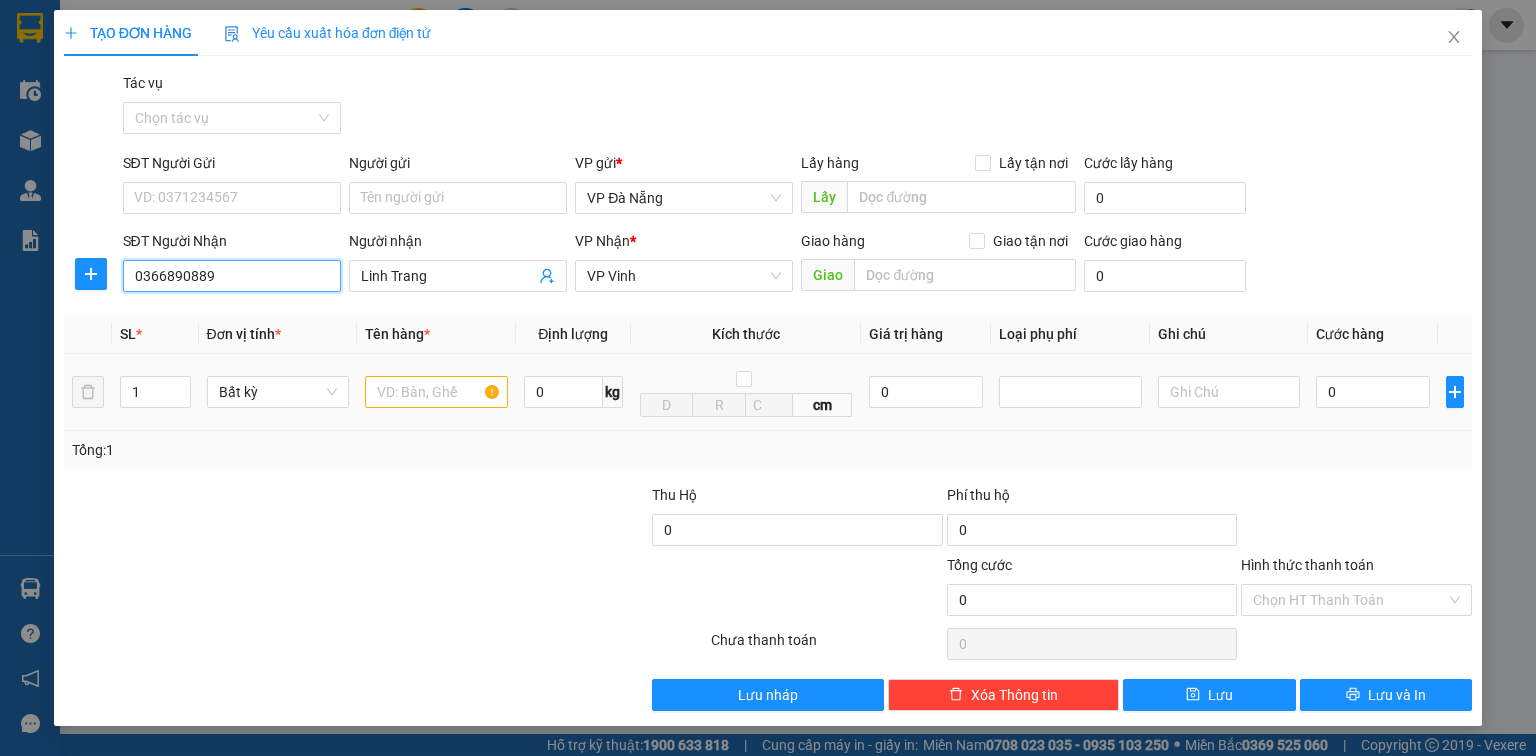 type on "0366890889" 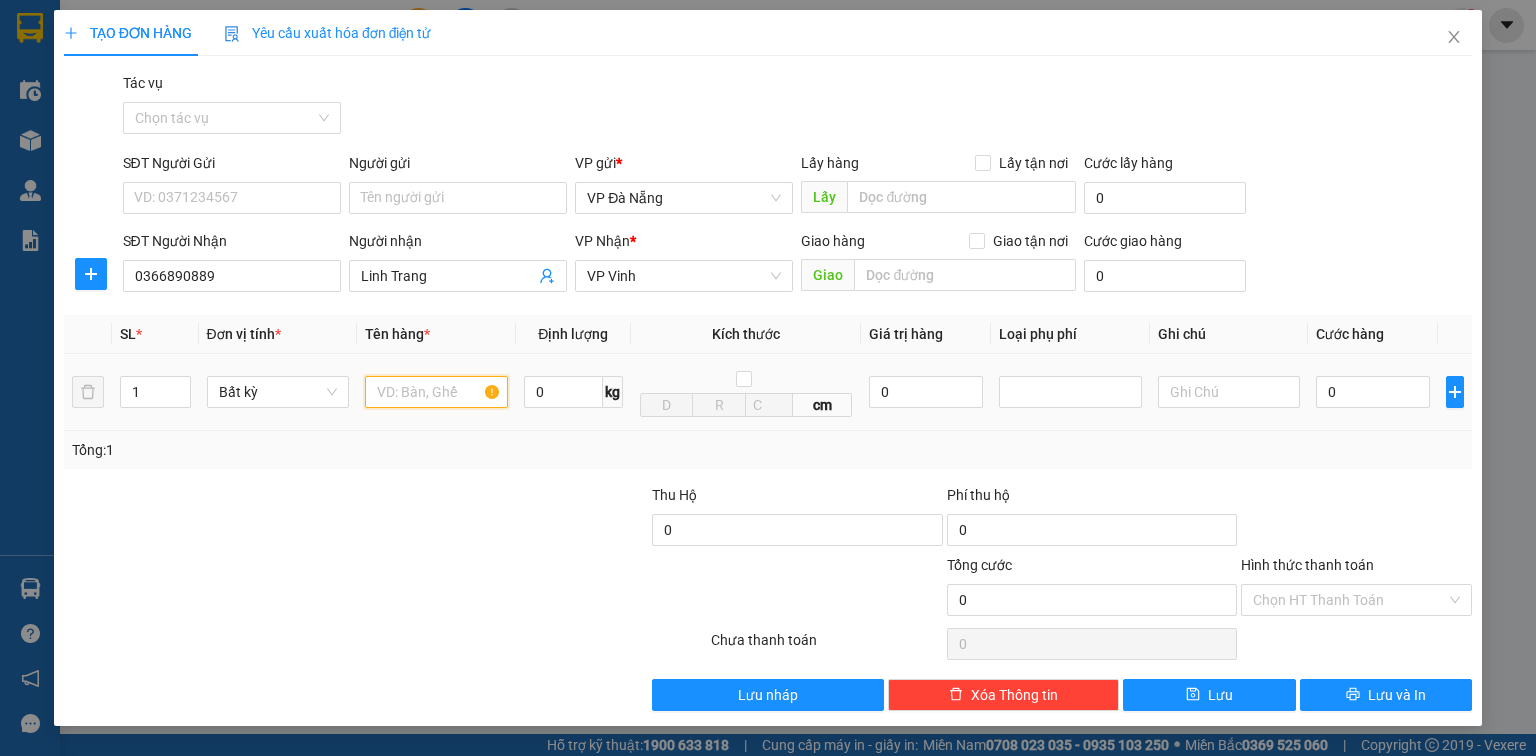 click at bounding box center (436, 392) 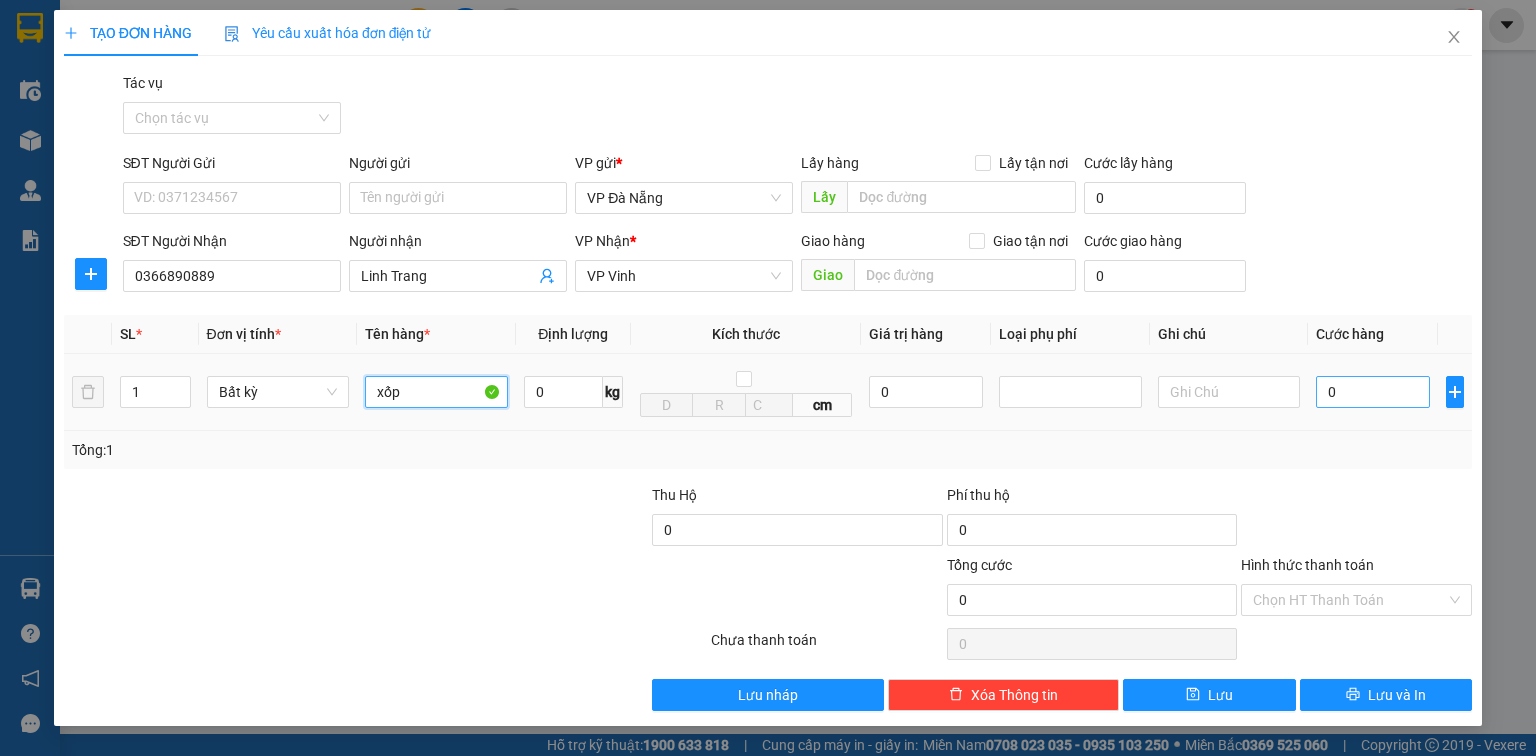 type on "xốp" 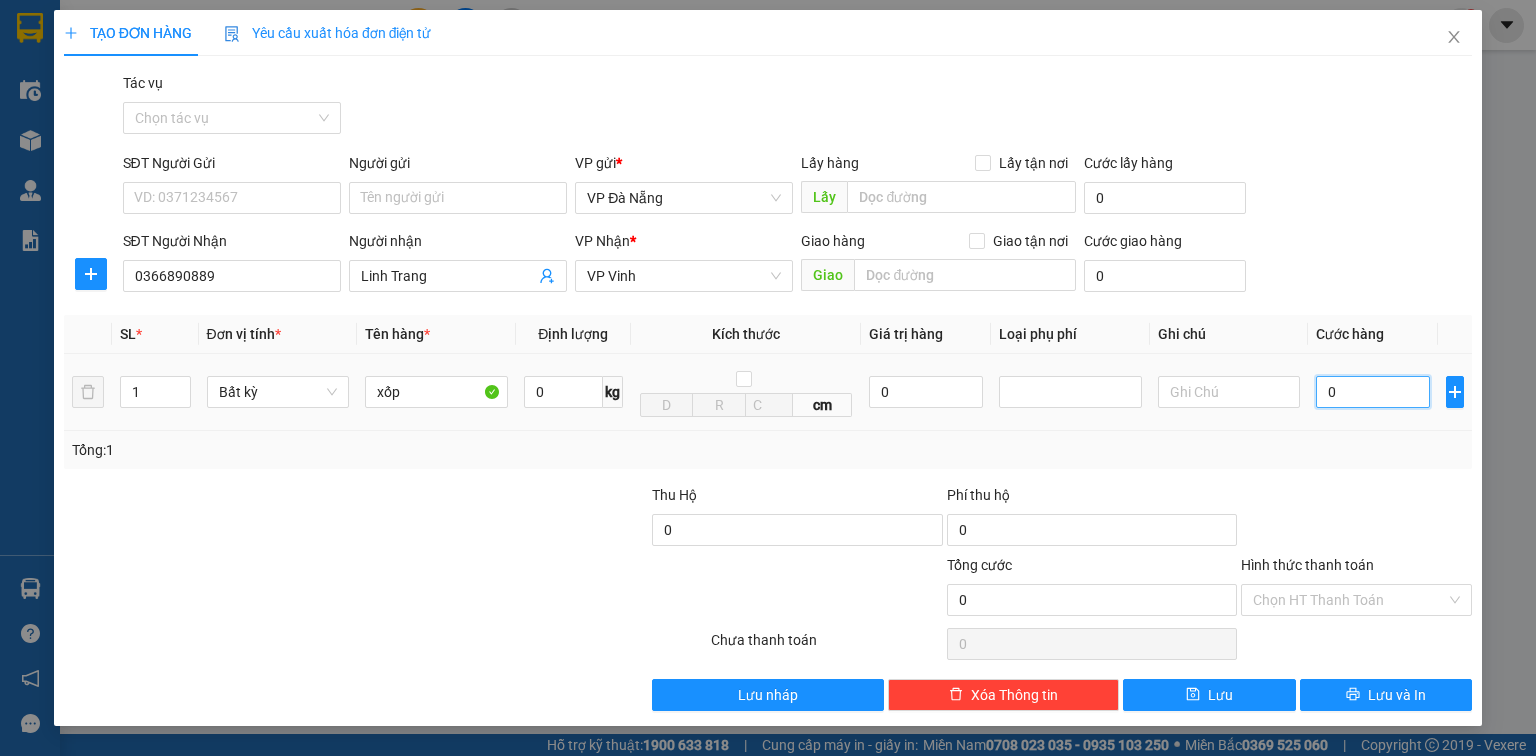 click on "0" at bounding box center (1373, 392) 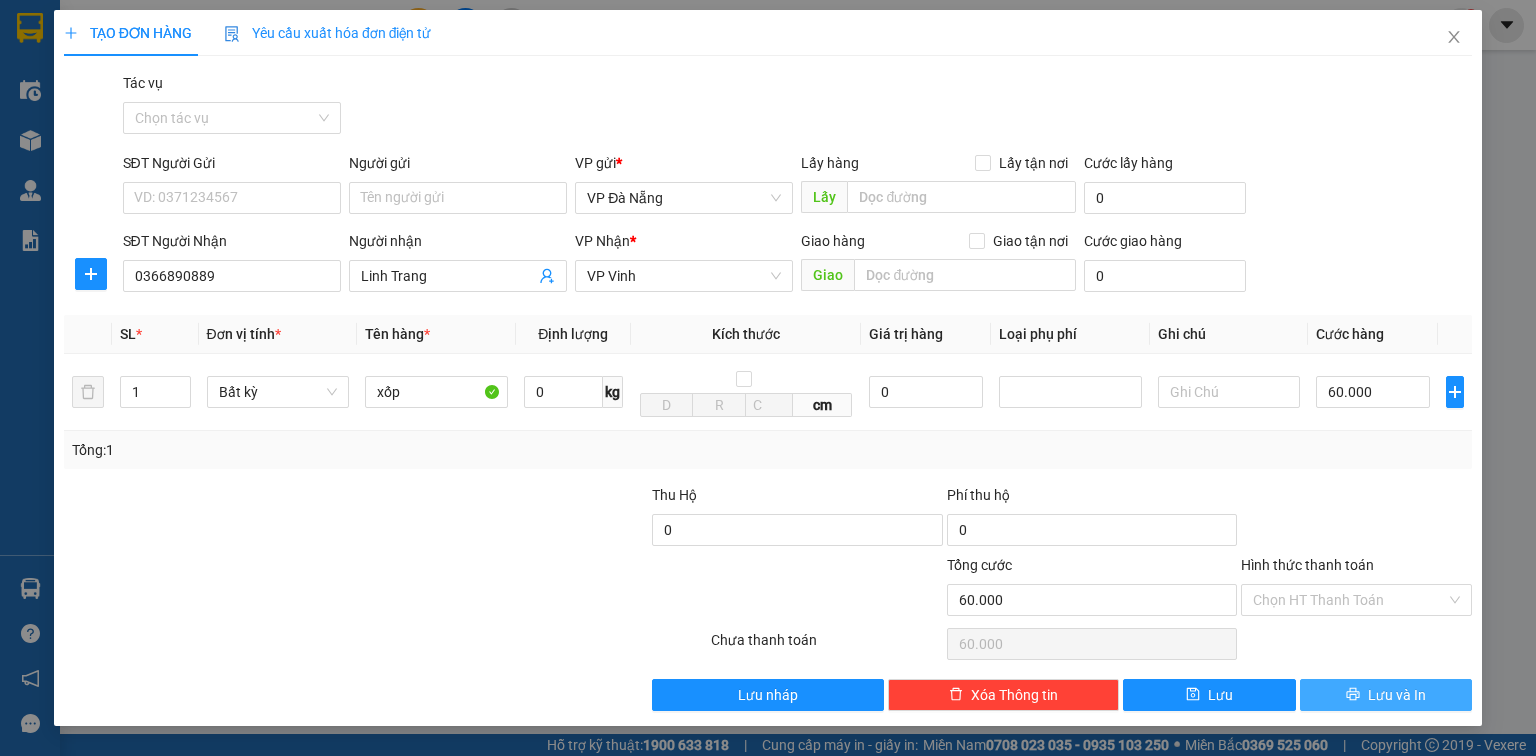 click on "Lưu và In" at bounding box center [1386, 695] 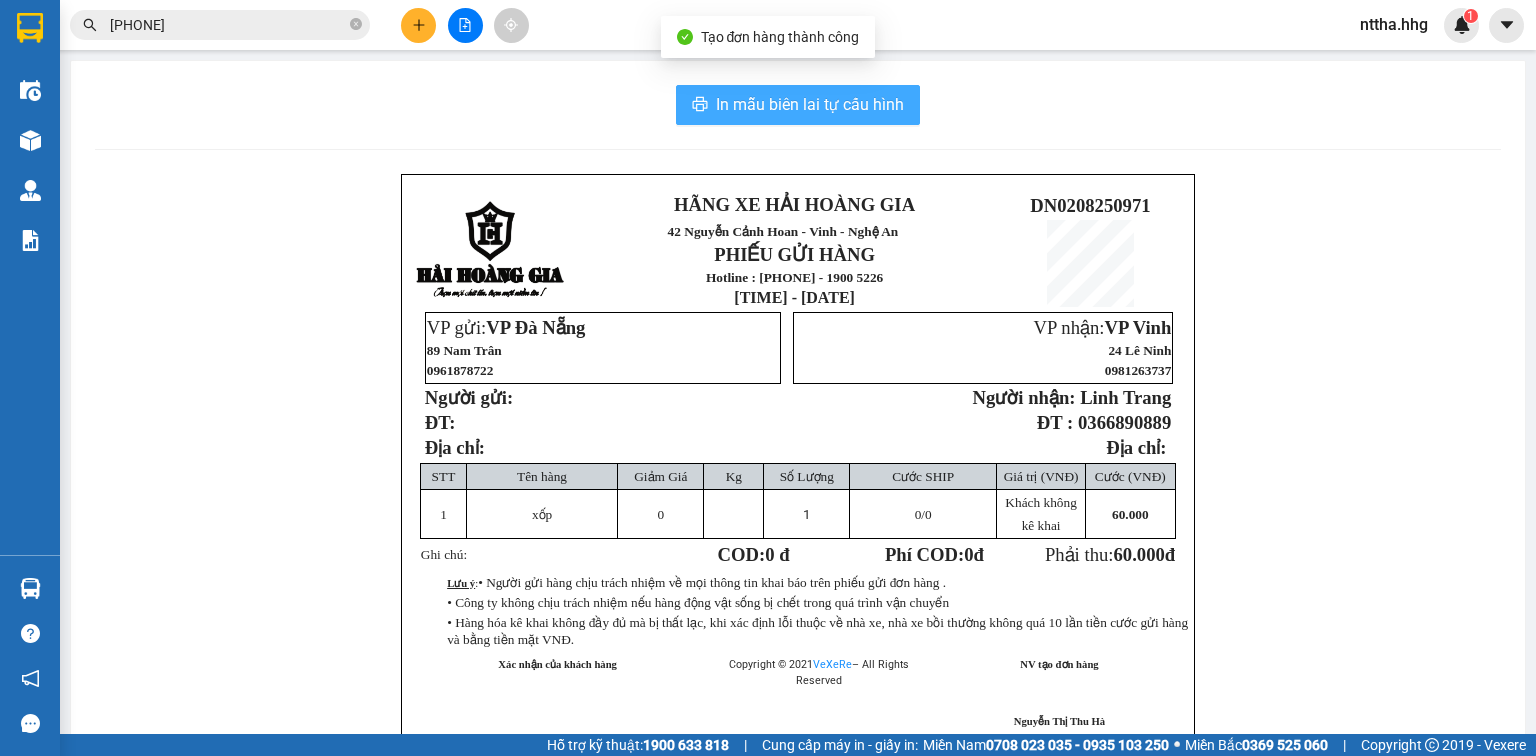 click on "In mẫu biên lai tự cấu hình" at bounding box center [810, 104] 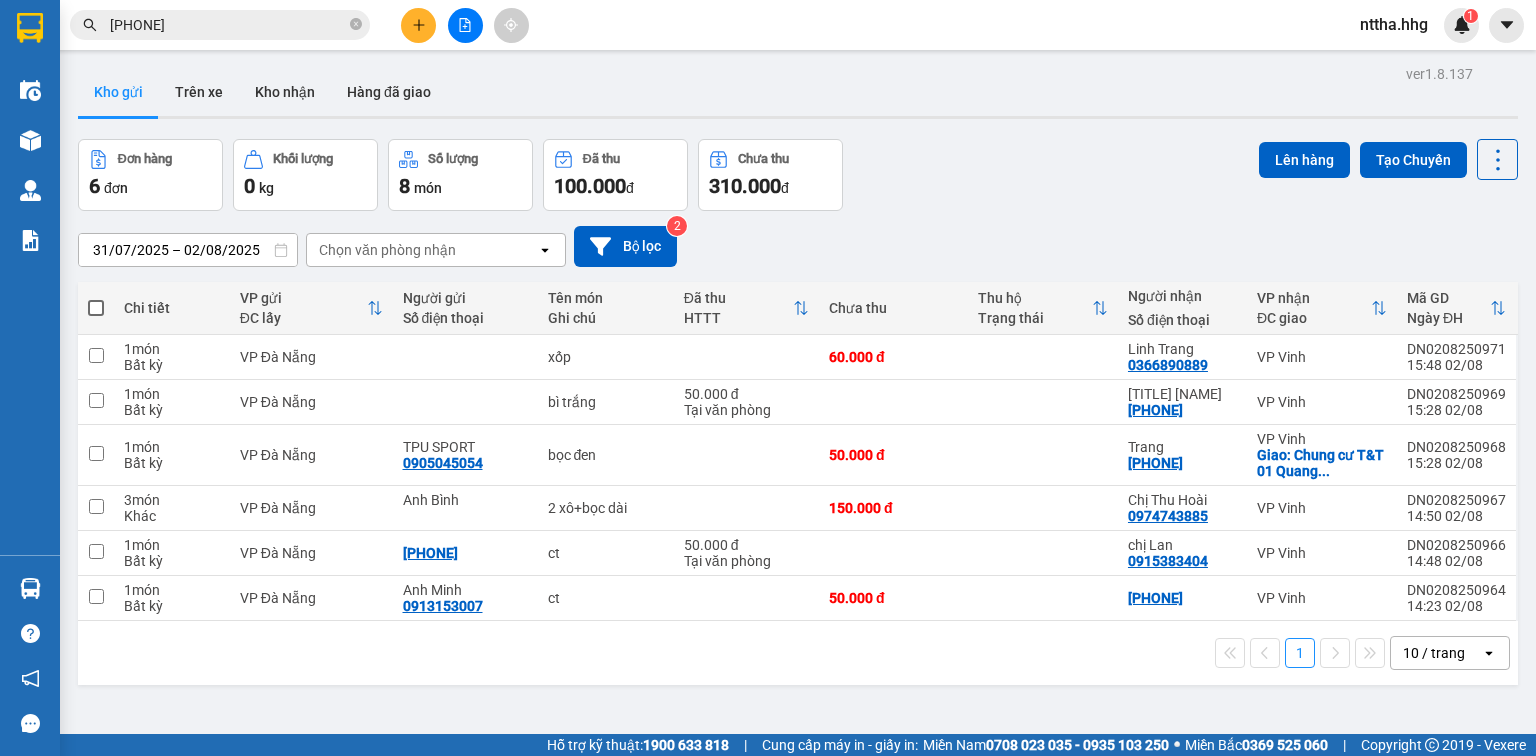 click at bounding box center (96, 308) 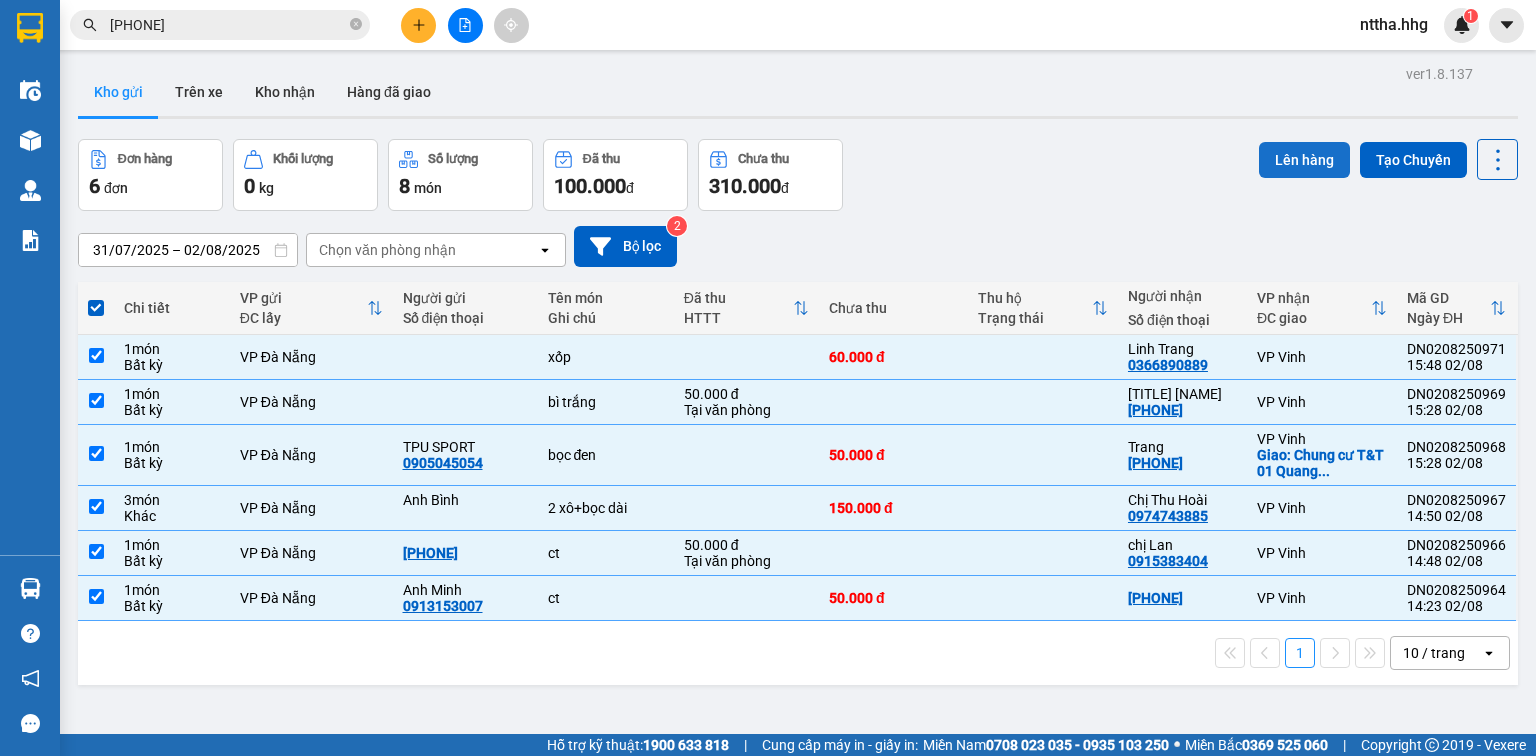 click on "Lên hàng" at bounding box center (1304, 160) 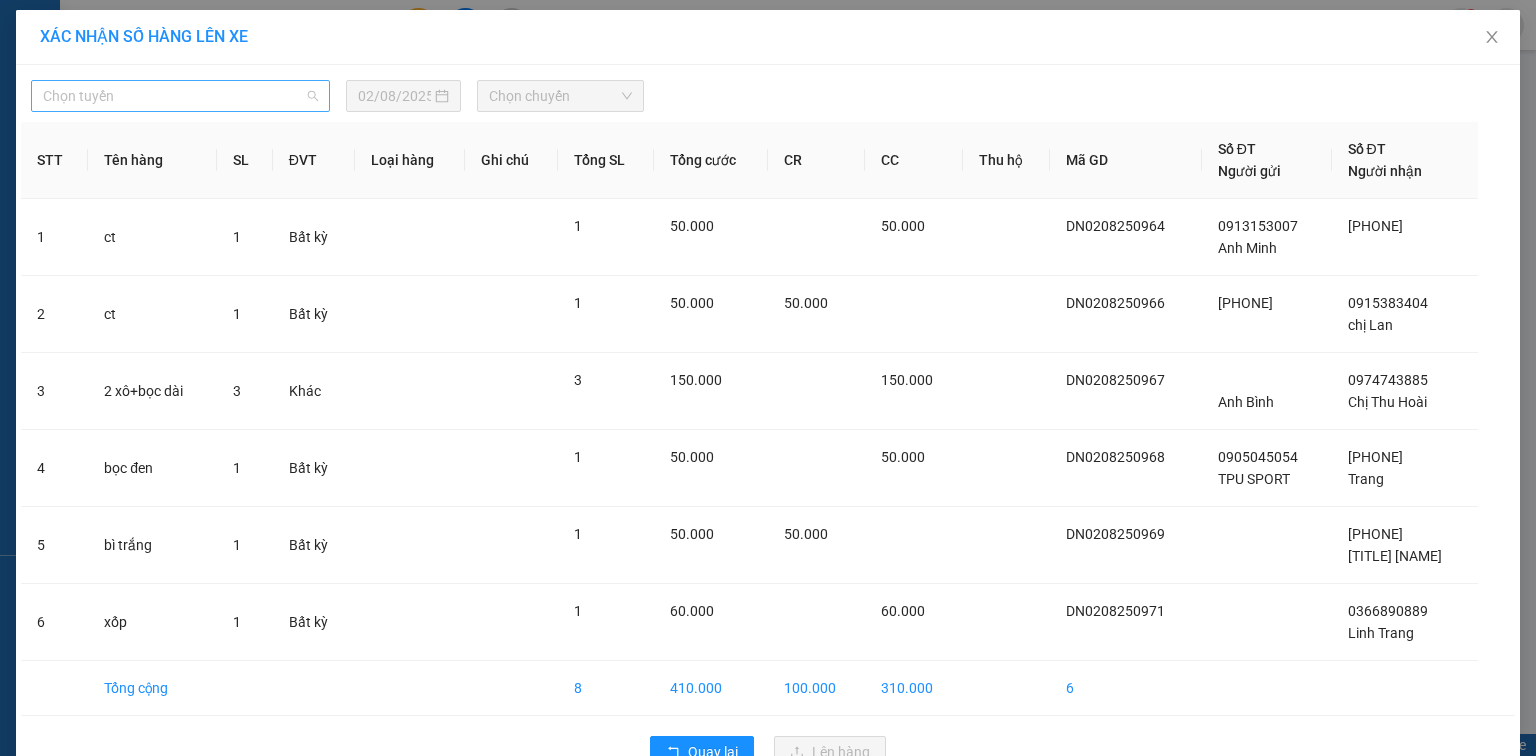 click on "Chọn tuyến" at bounding box center [180, 96] 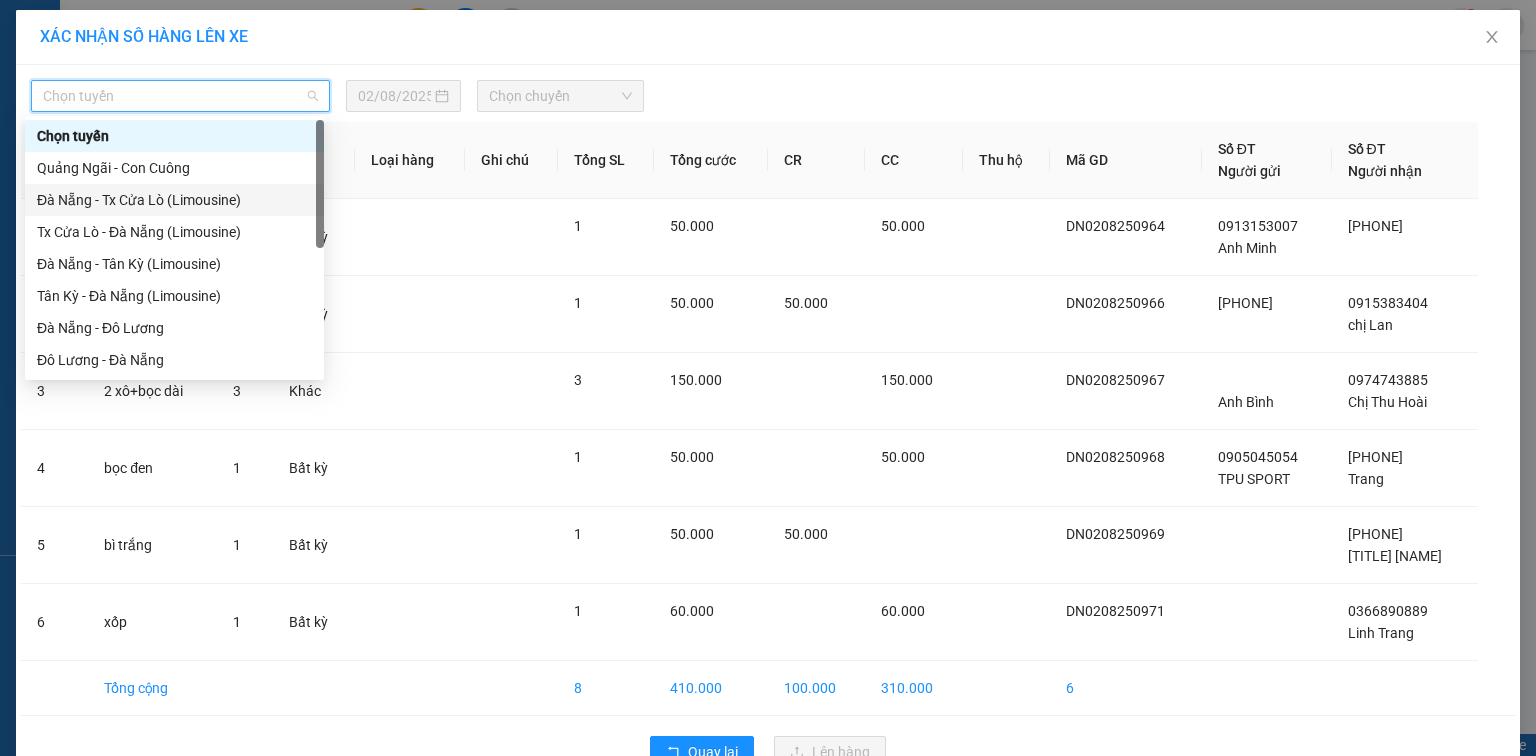click on "Đà Nẵng - Tx Cửa Lò (Limousine)" at bounding box center [174, 200] 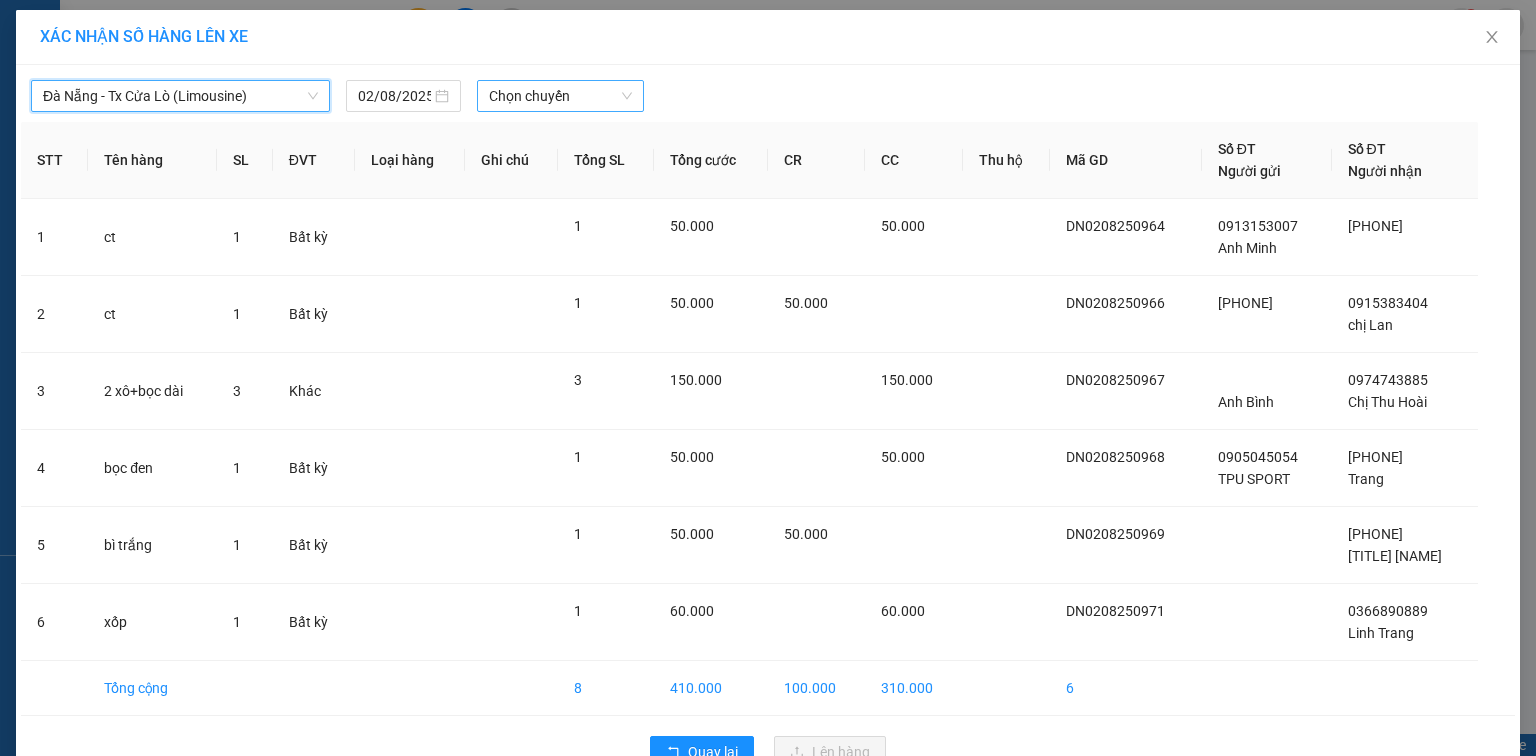 click on "Chọn chuyến" at bounding box center [561, 96] 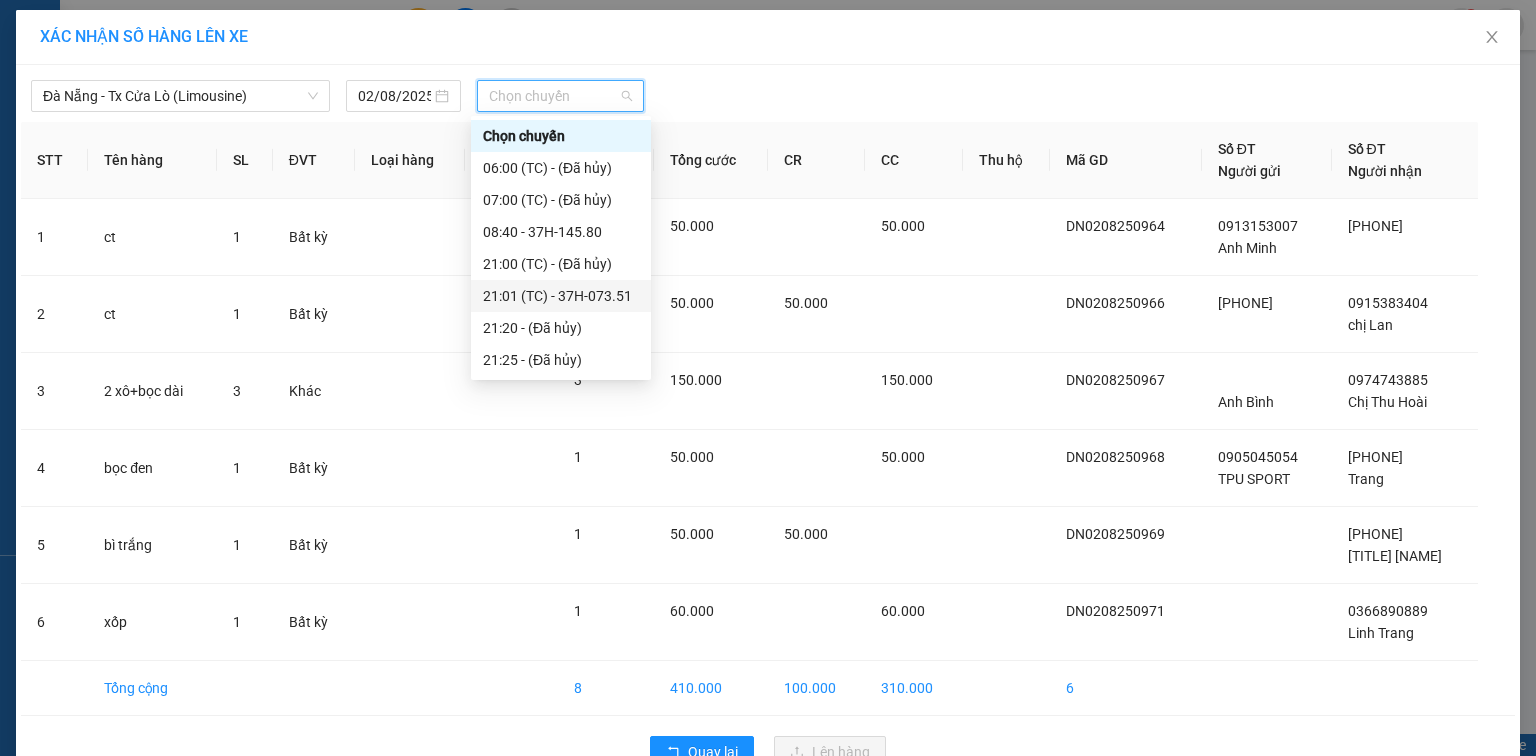 click on "21:01   (TC)   - 37H-073.51" at bounding box center [561, 296] 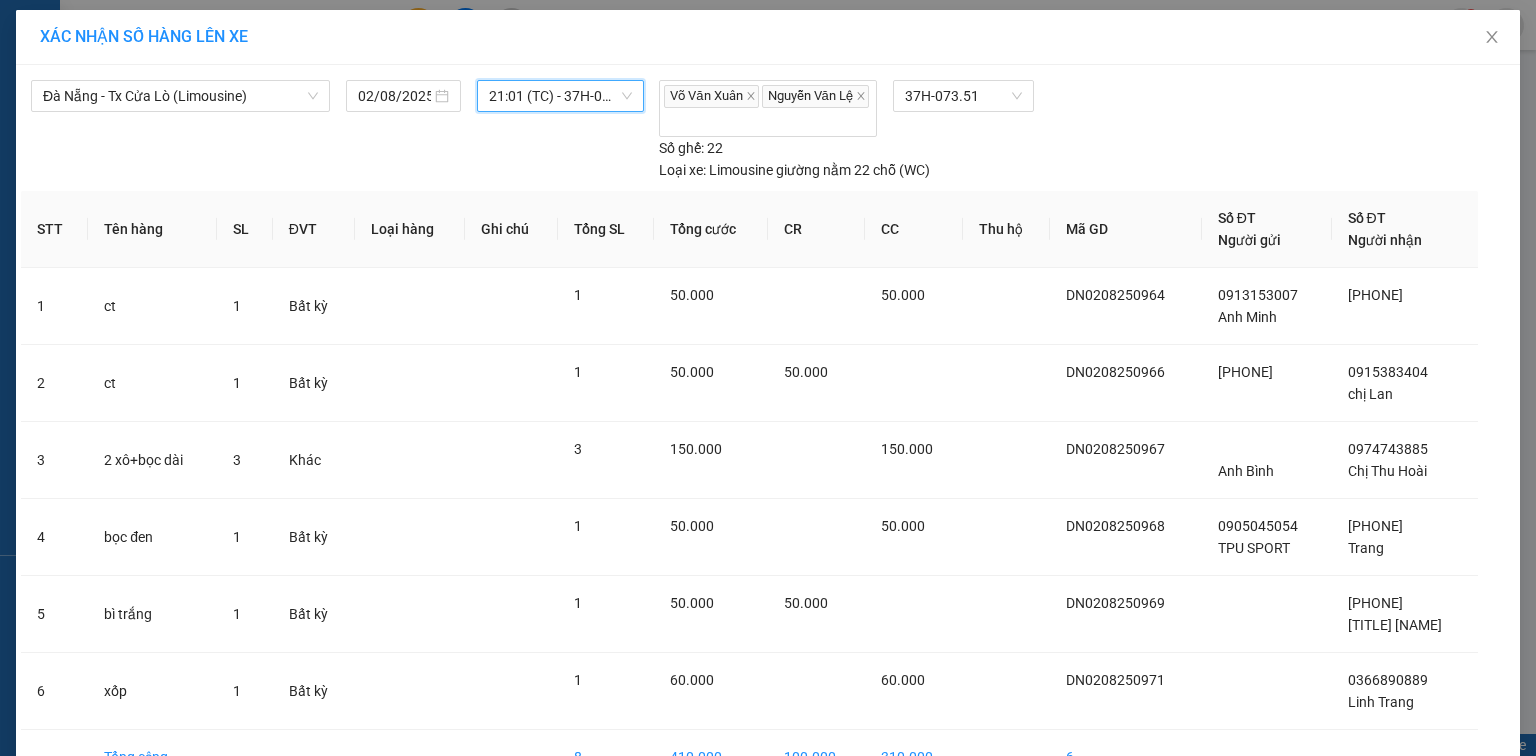 click on "Lên hàng" at bounding box center (830, 821) 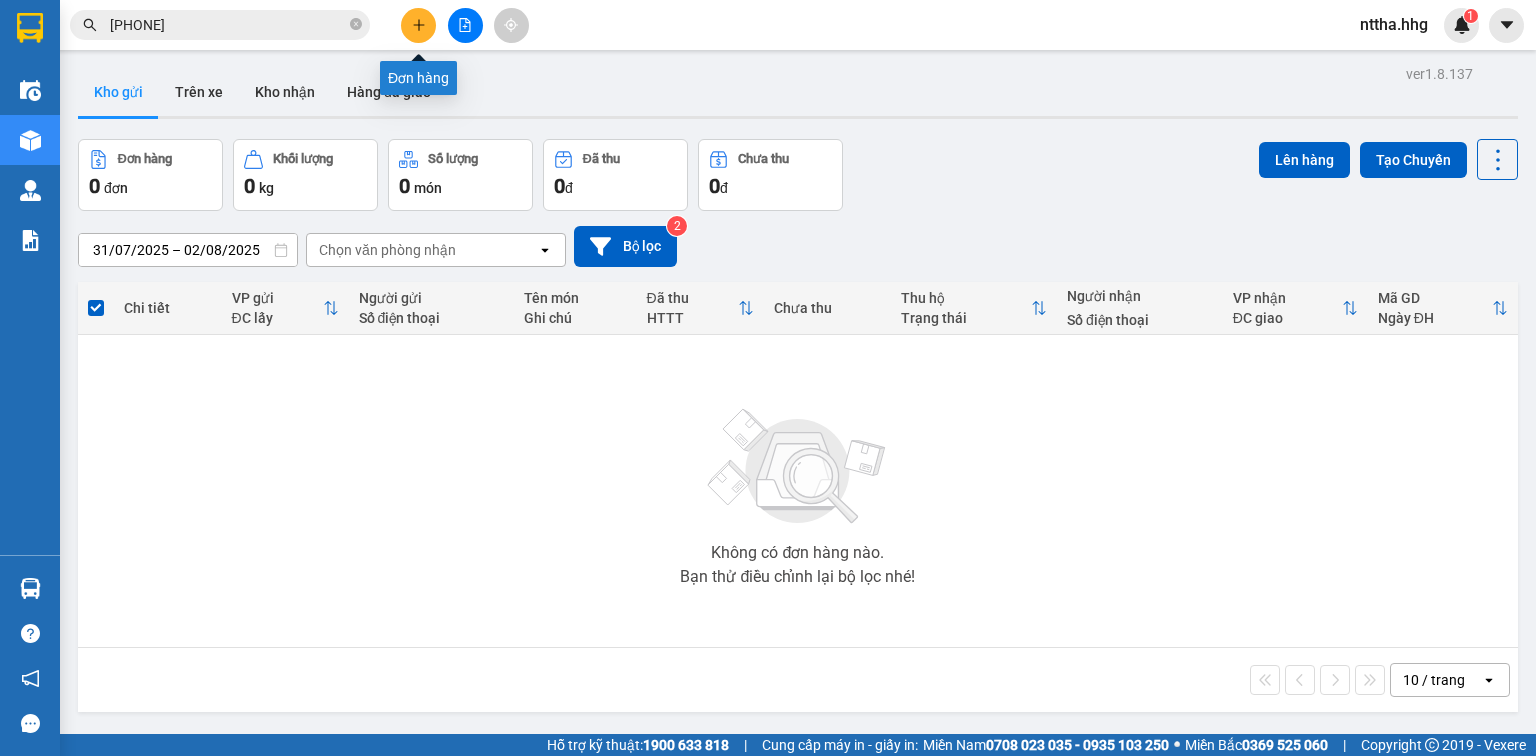 click at bounding box center (418, 25) 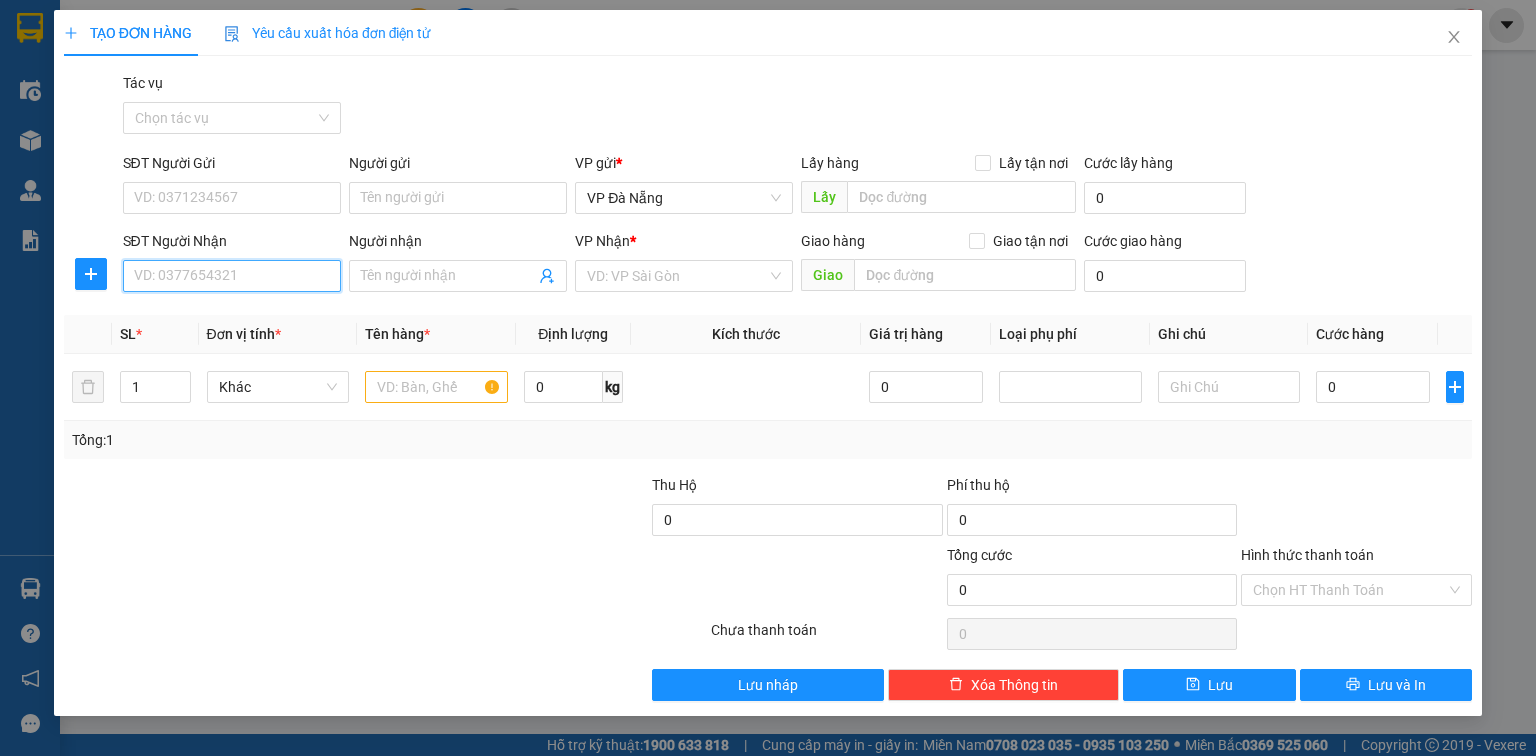 click on "SĐT Người Nhận" at bounding box center (232, 276) 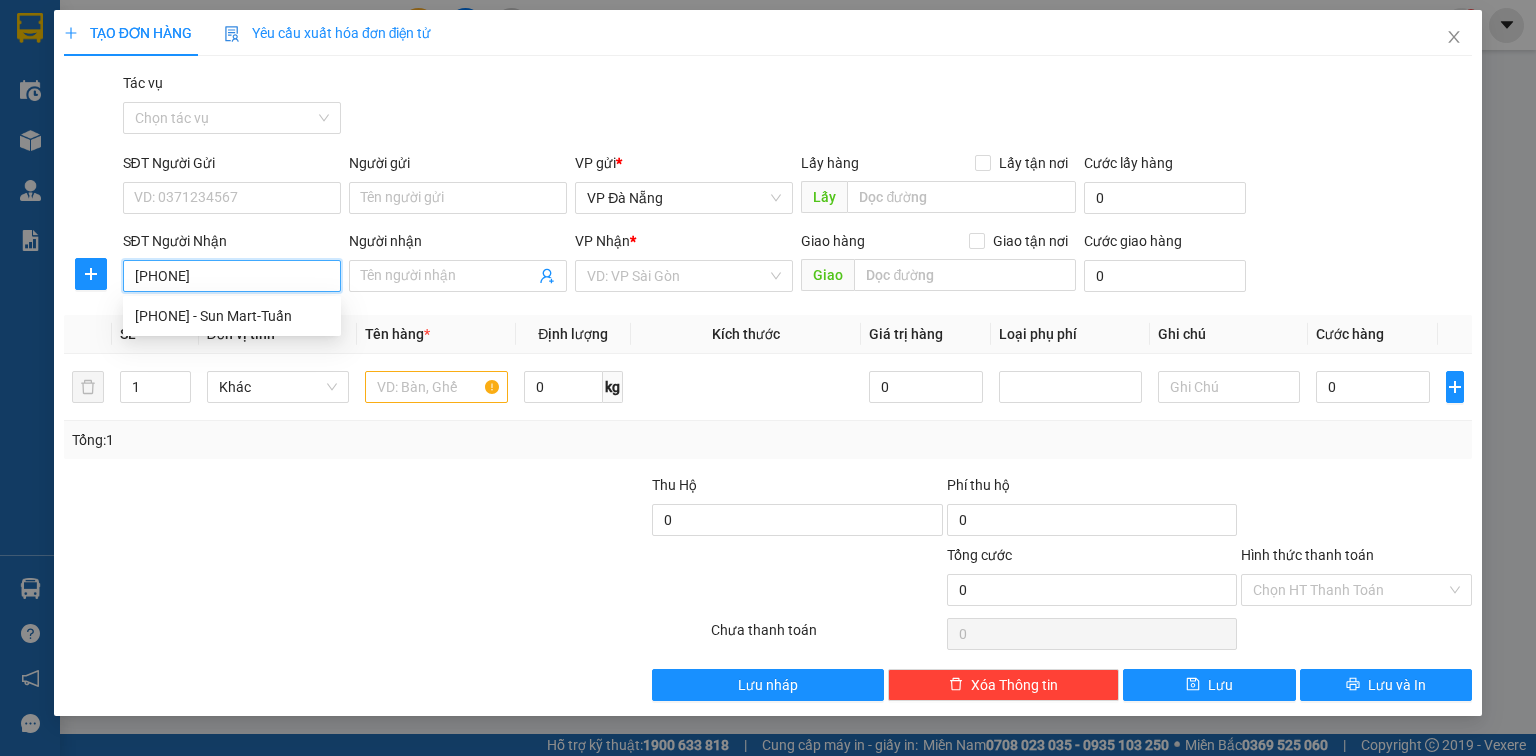 type on "0919019539" 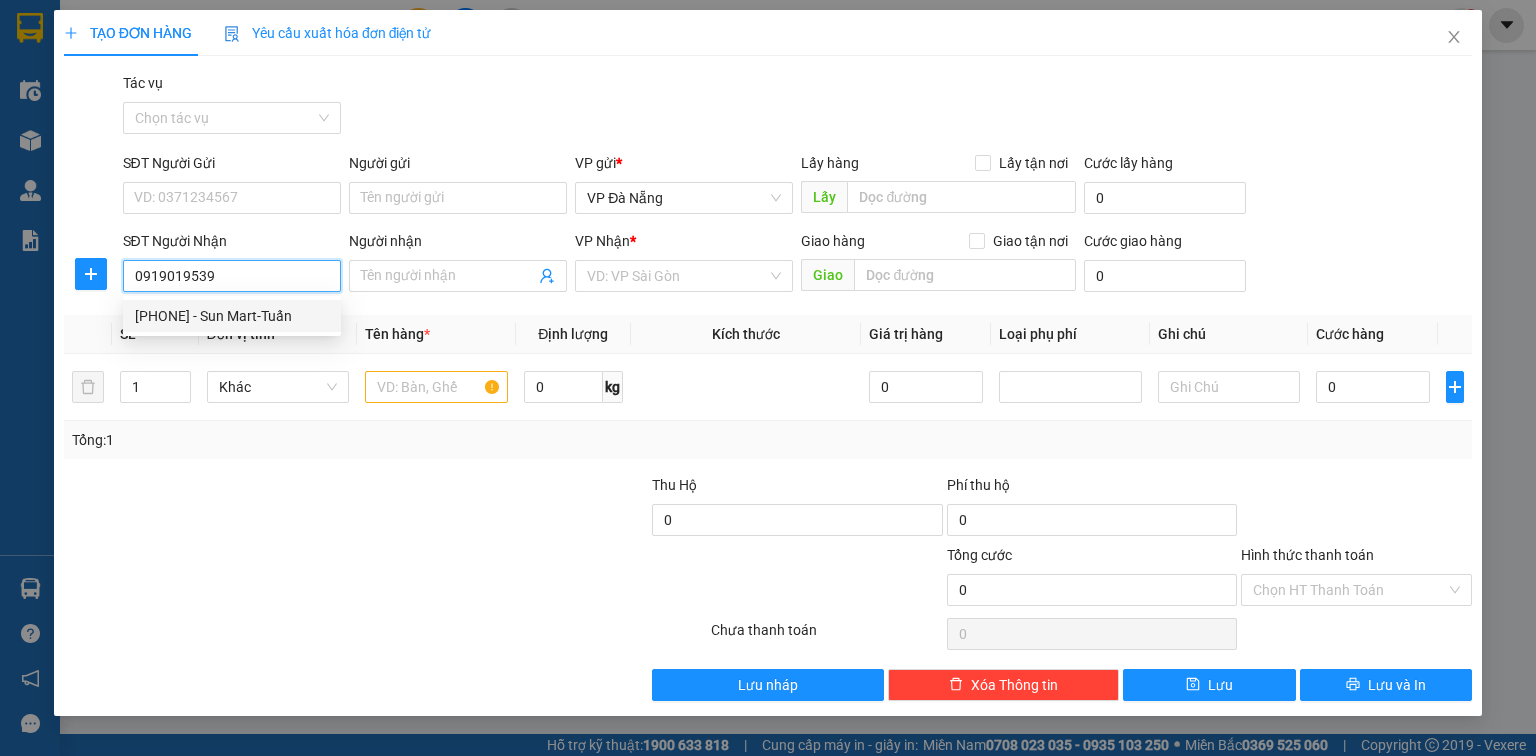 click on "0919019539 - Sun Mart-Tuấn" at bounding box center [232, 316] 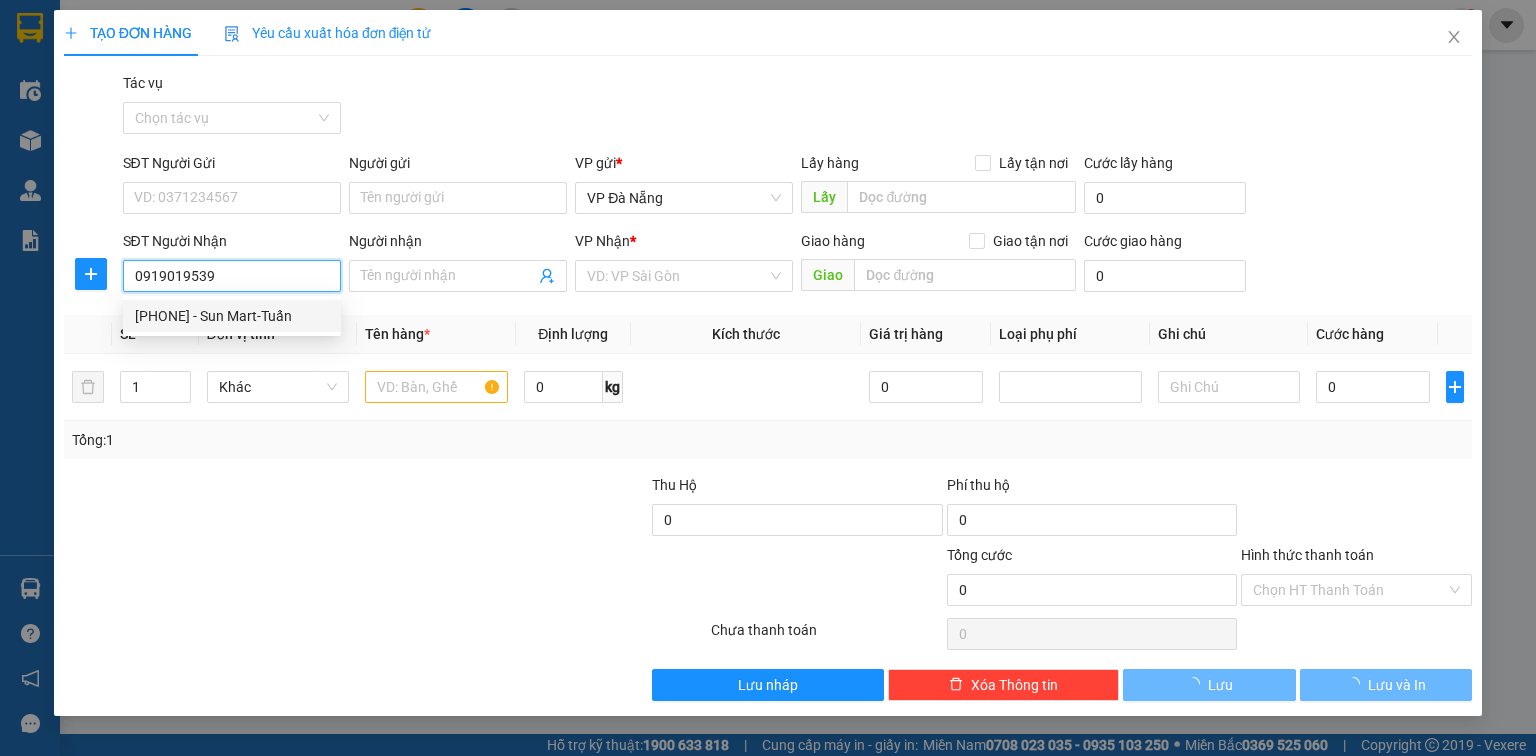 type on "Sun Mart-Tuấn" 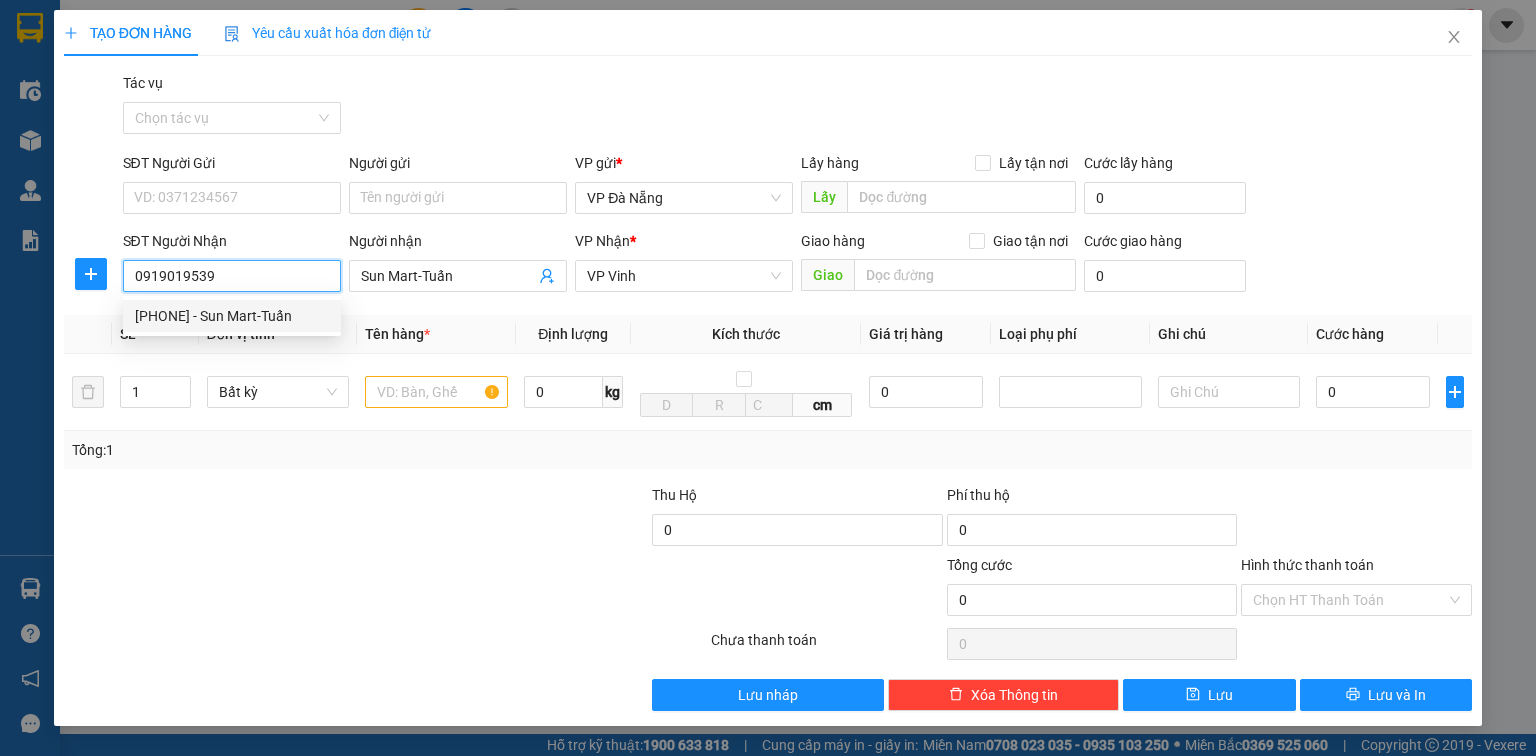 drag, startPoint x: 236, startPoint y: 280, endPoint x: 115, endPoint y: 294, distance: 121.80723 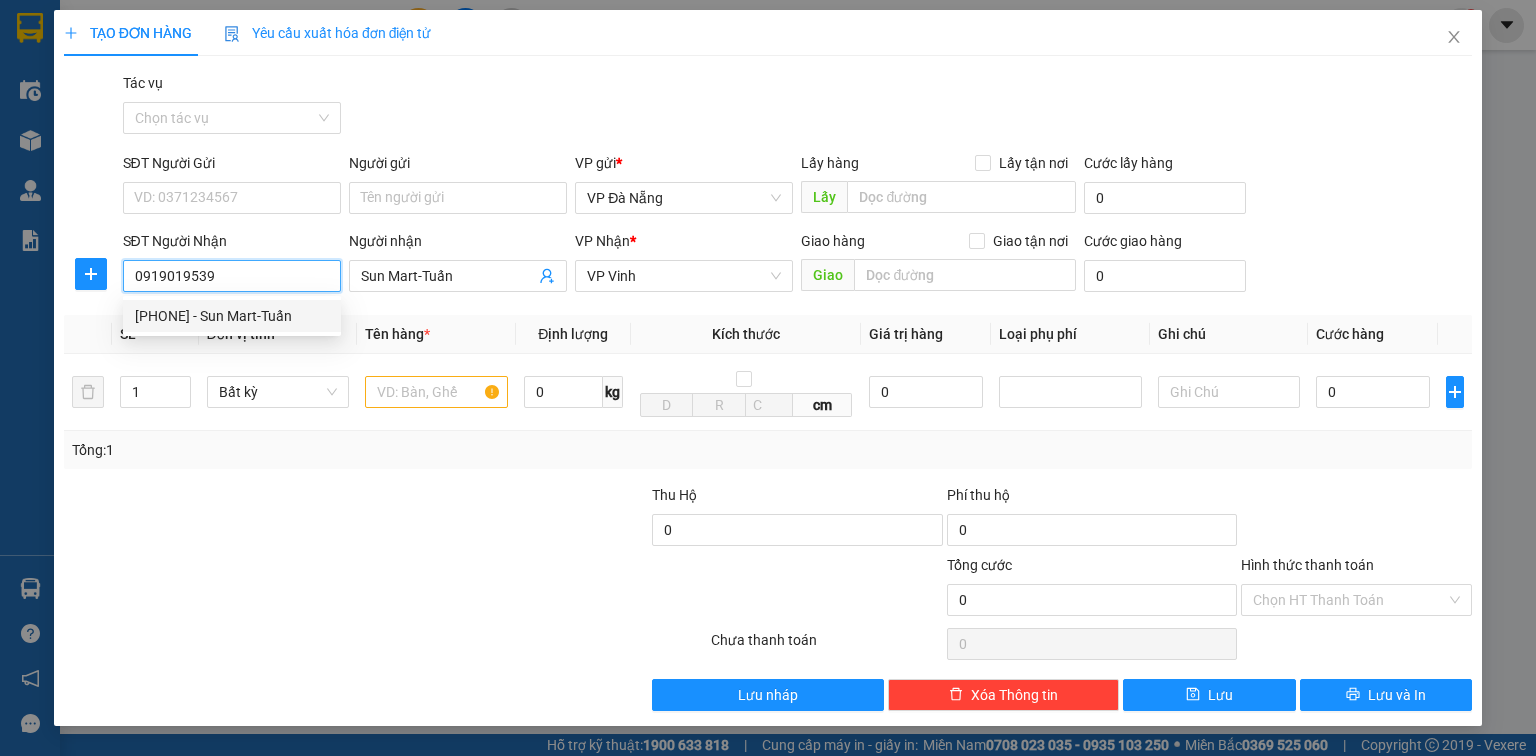 type on "0919019539" 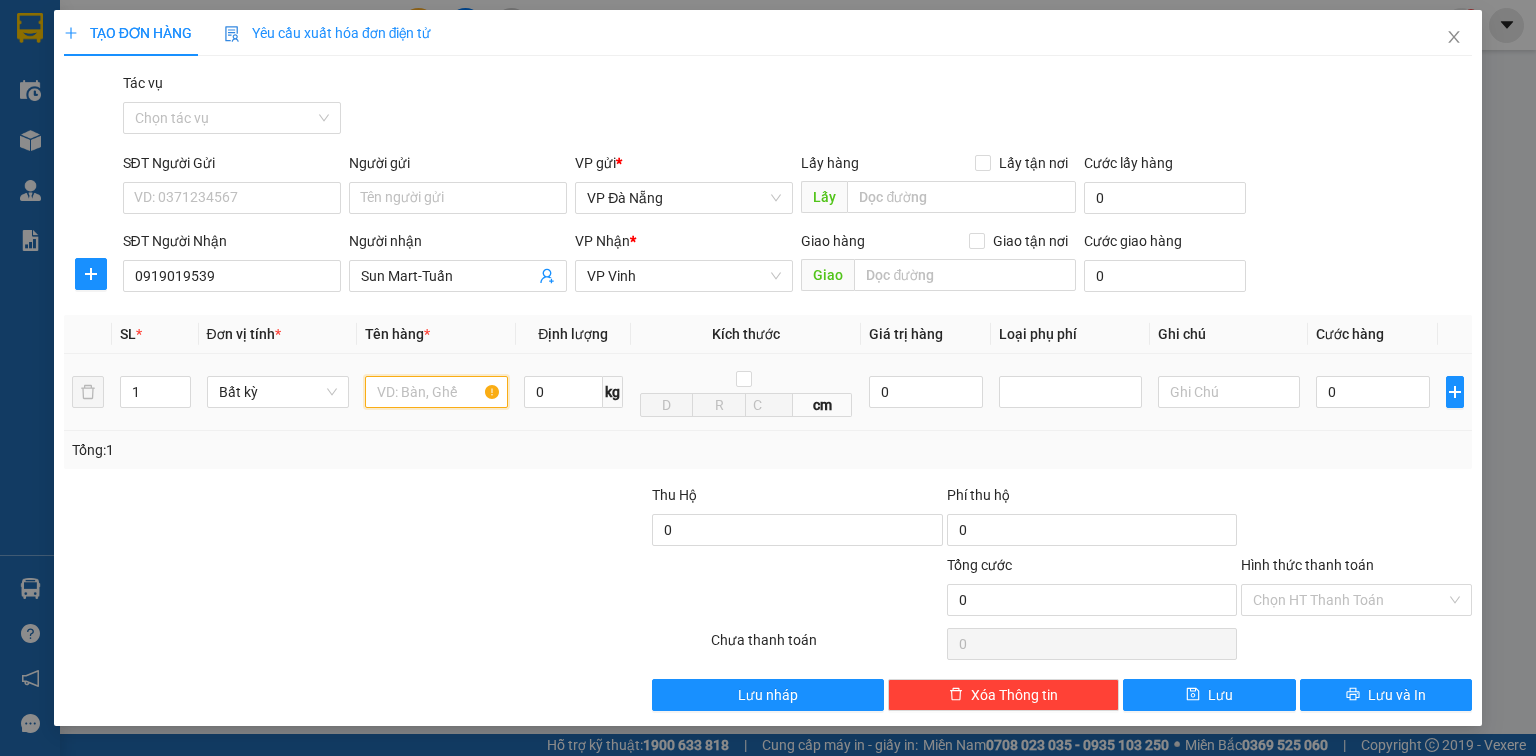 click at bounding box center (436, 392) 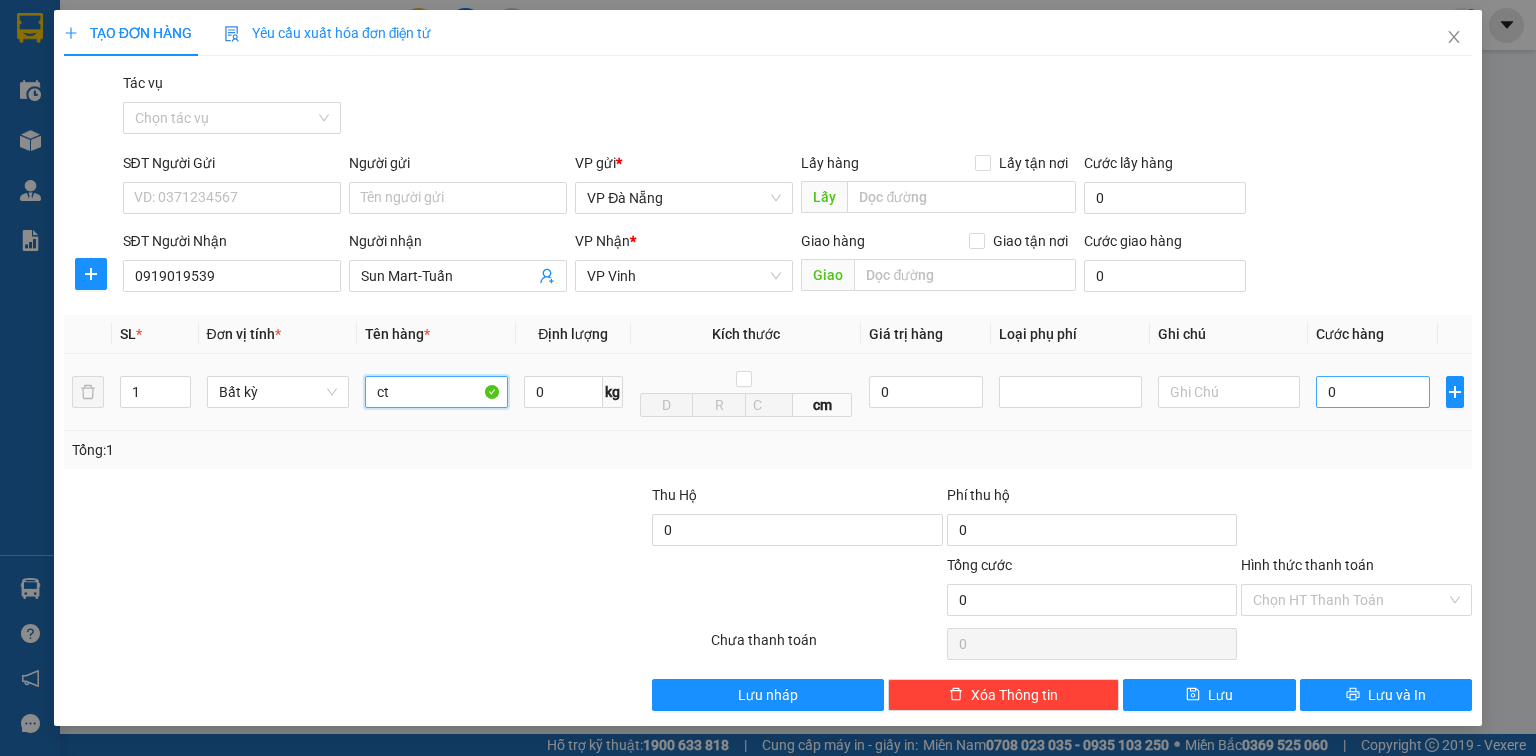 type on "ct" 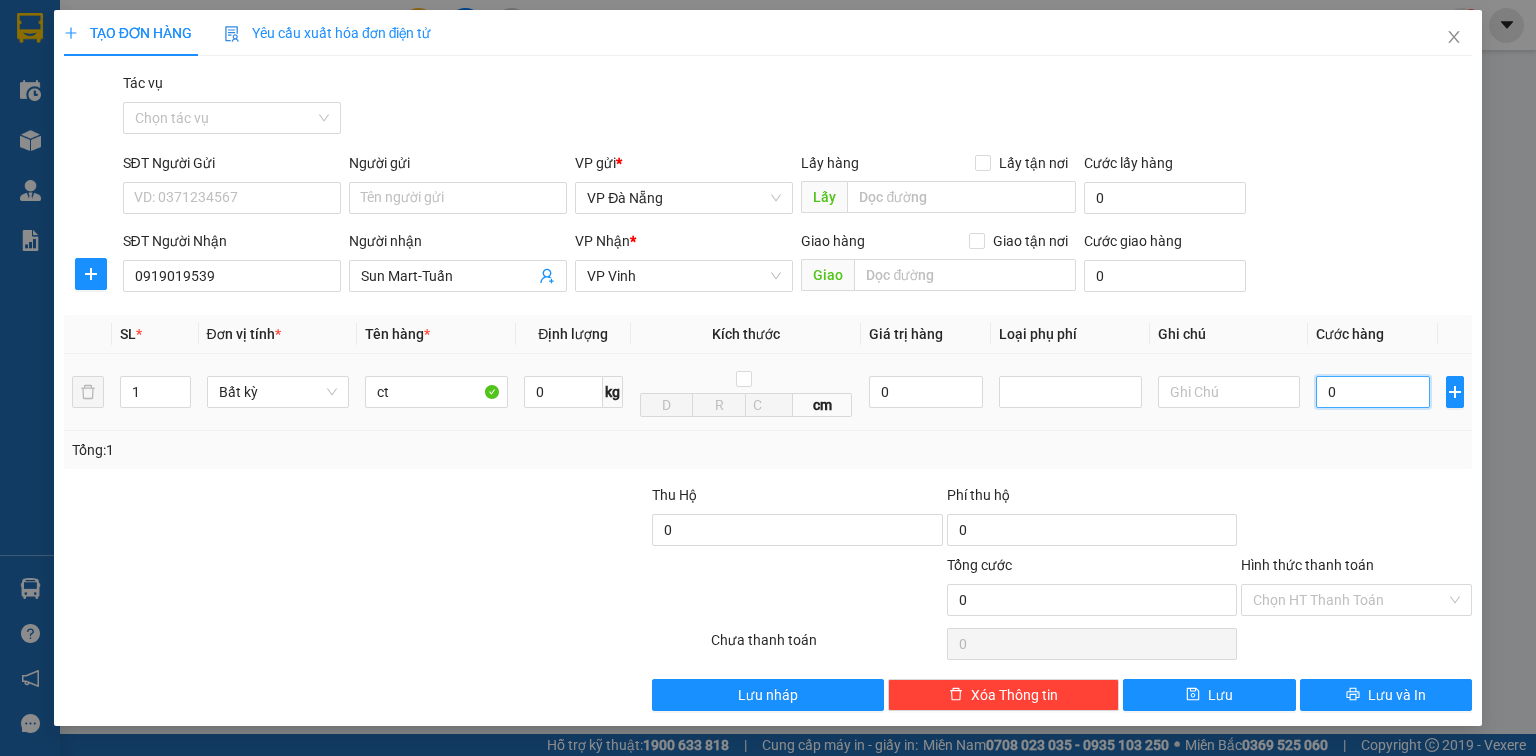 click on "0" at bounding box center (1373, 392) 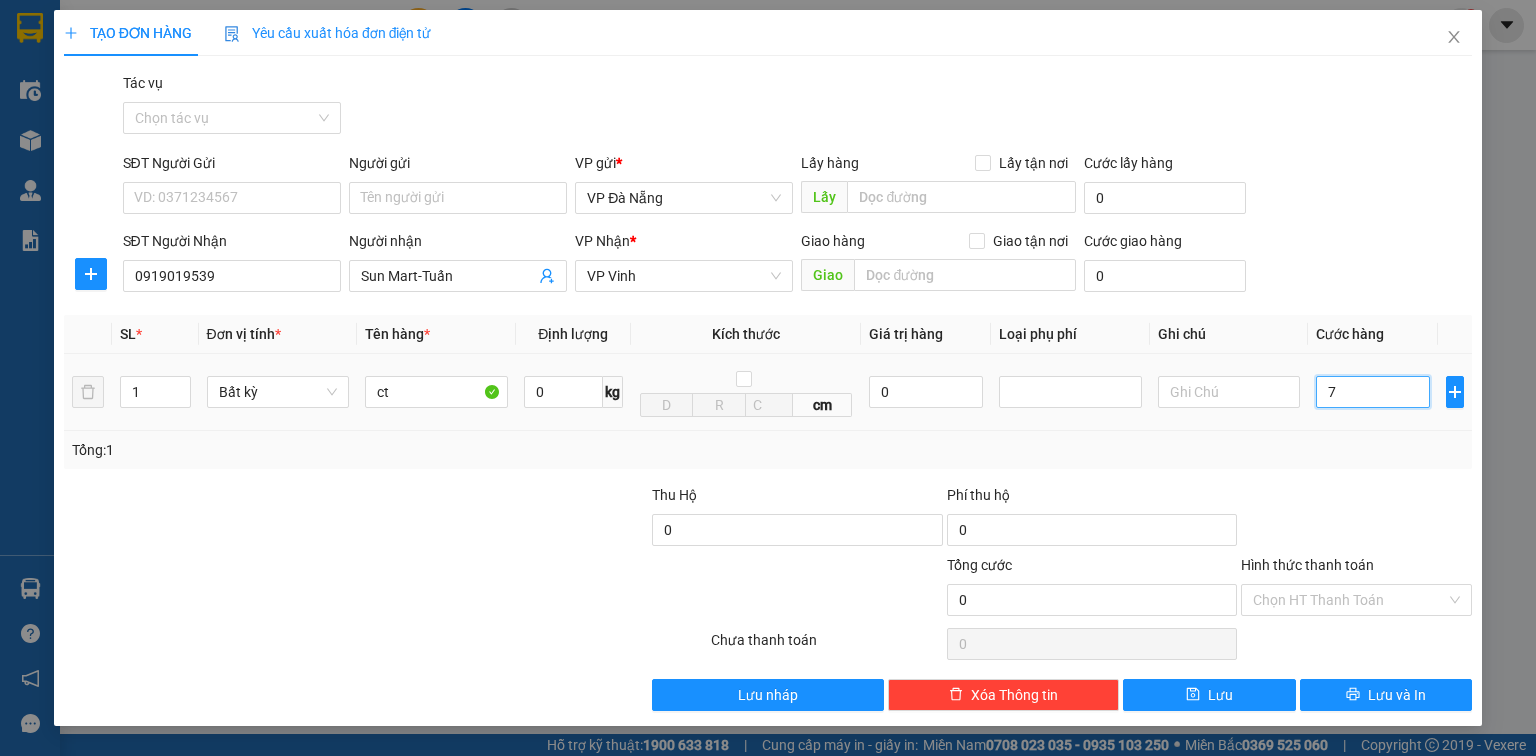 type on "7" 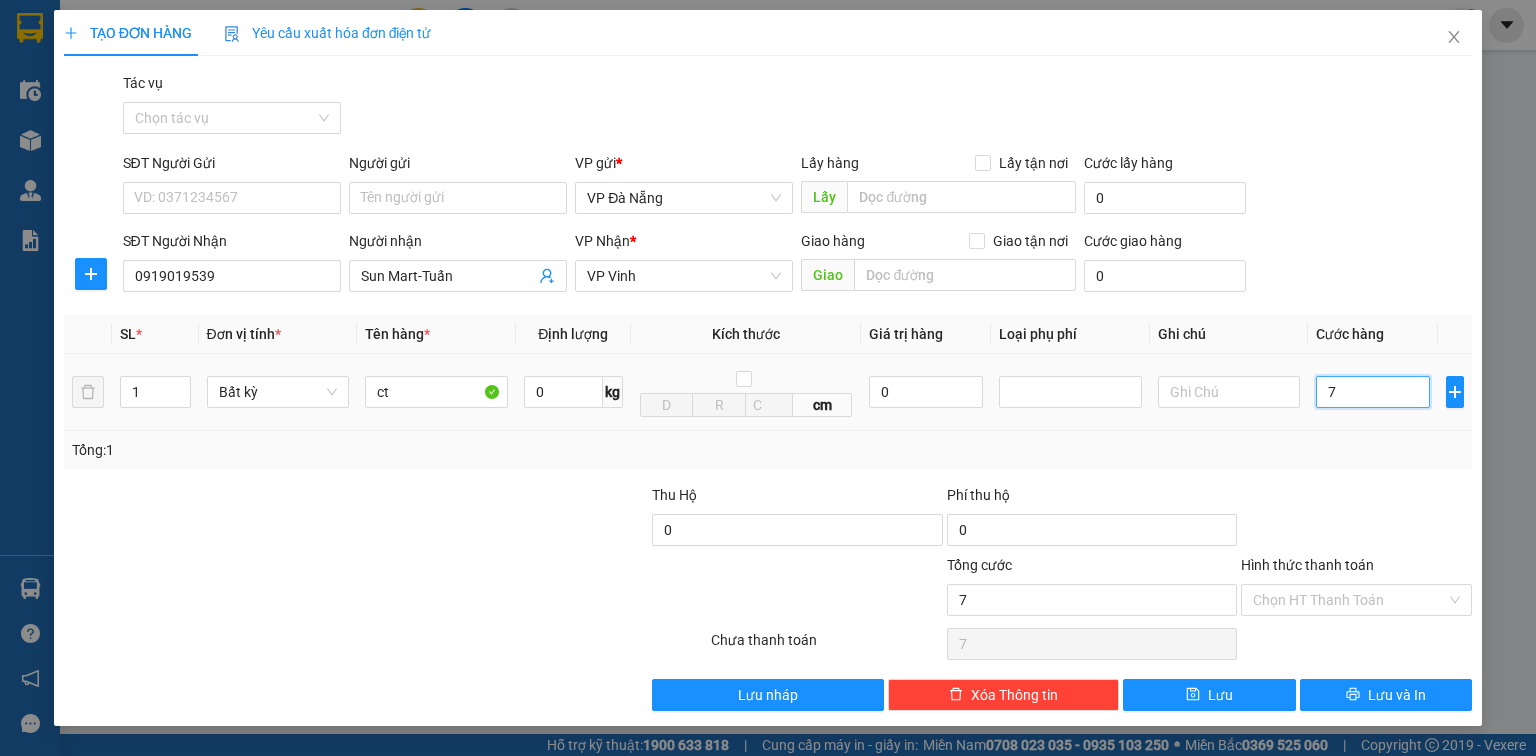 type on "70" 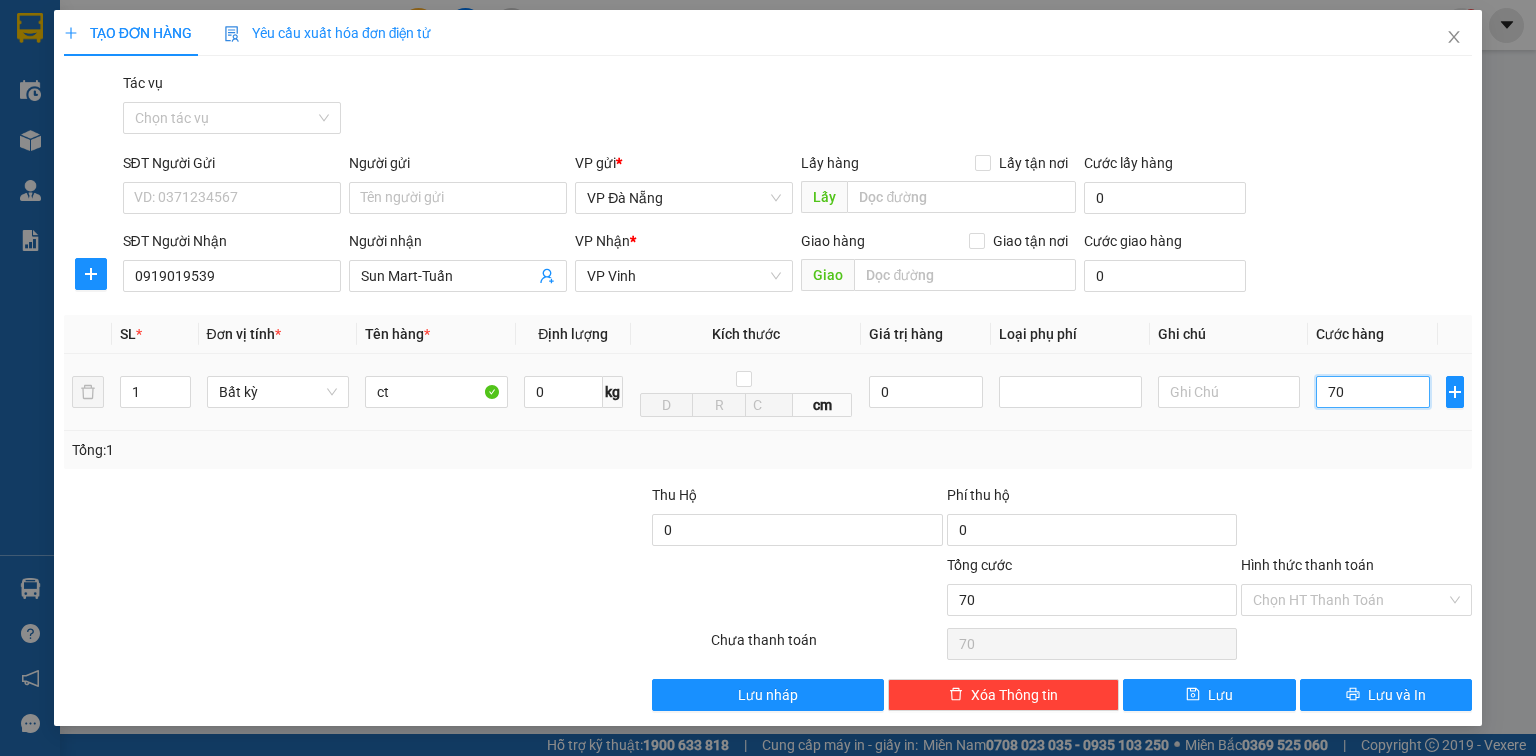 type on "700" 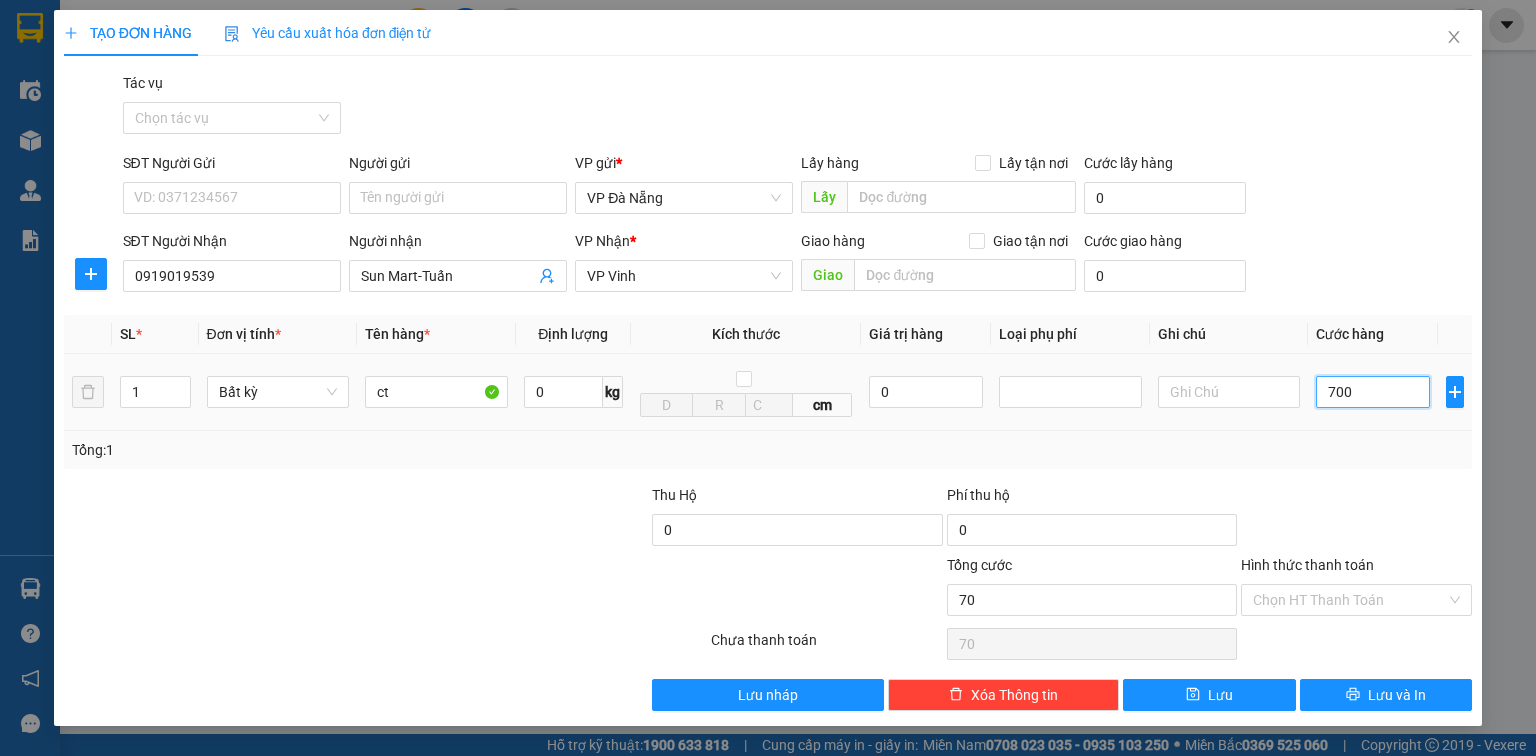 type on "700" 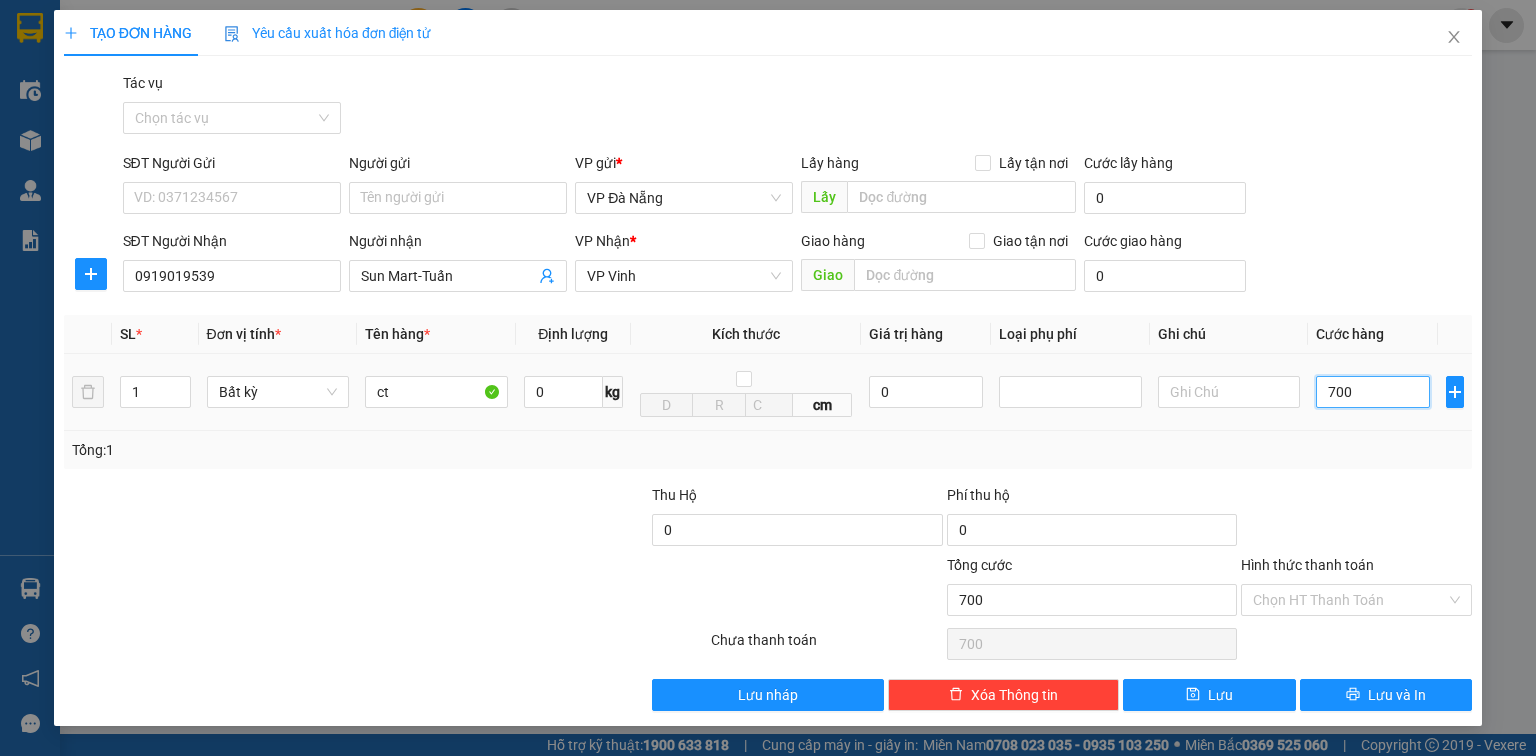 type on "7.000" 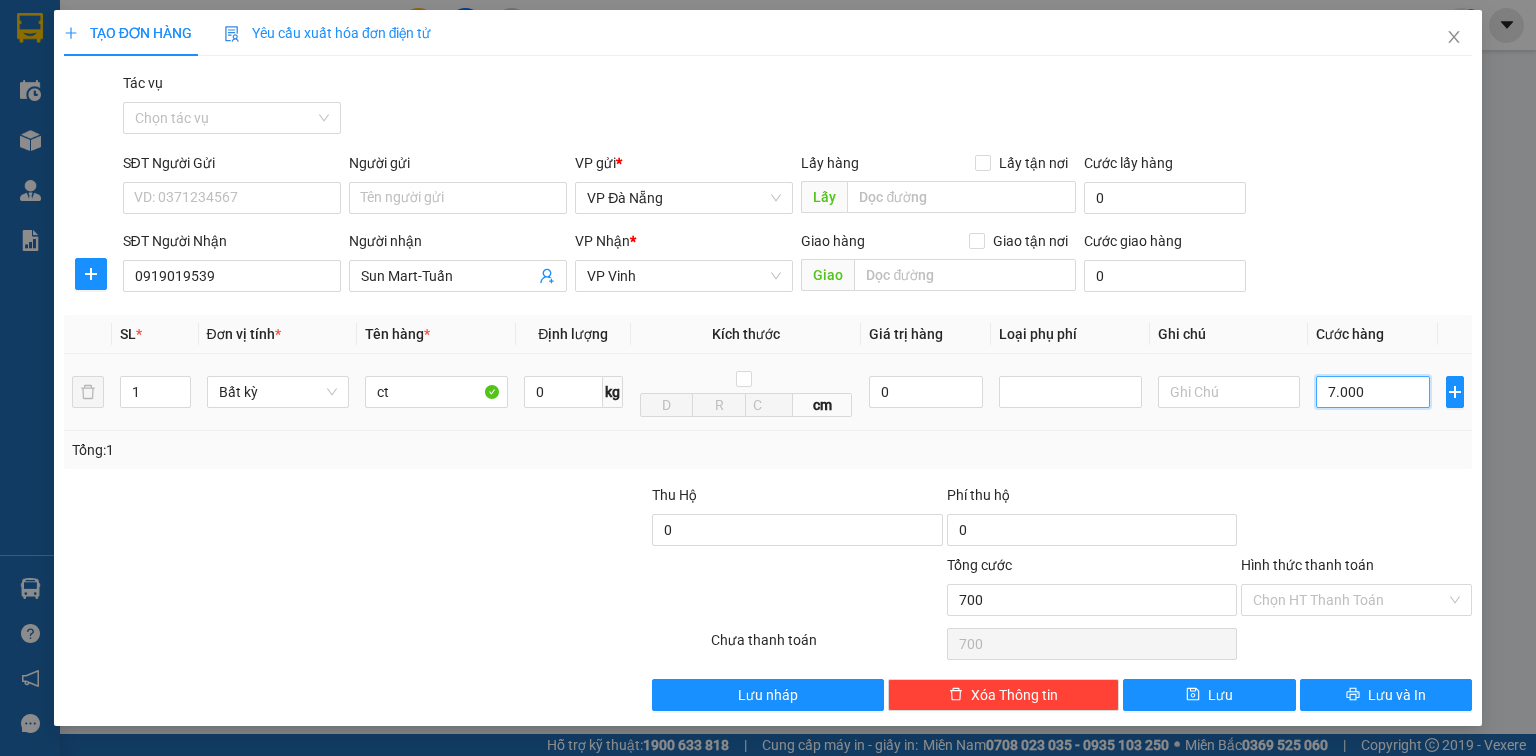 type on "7.000" 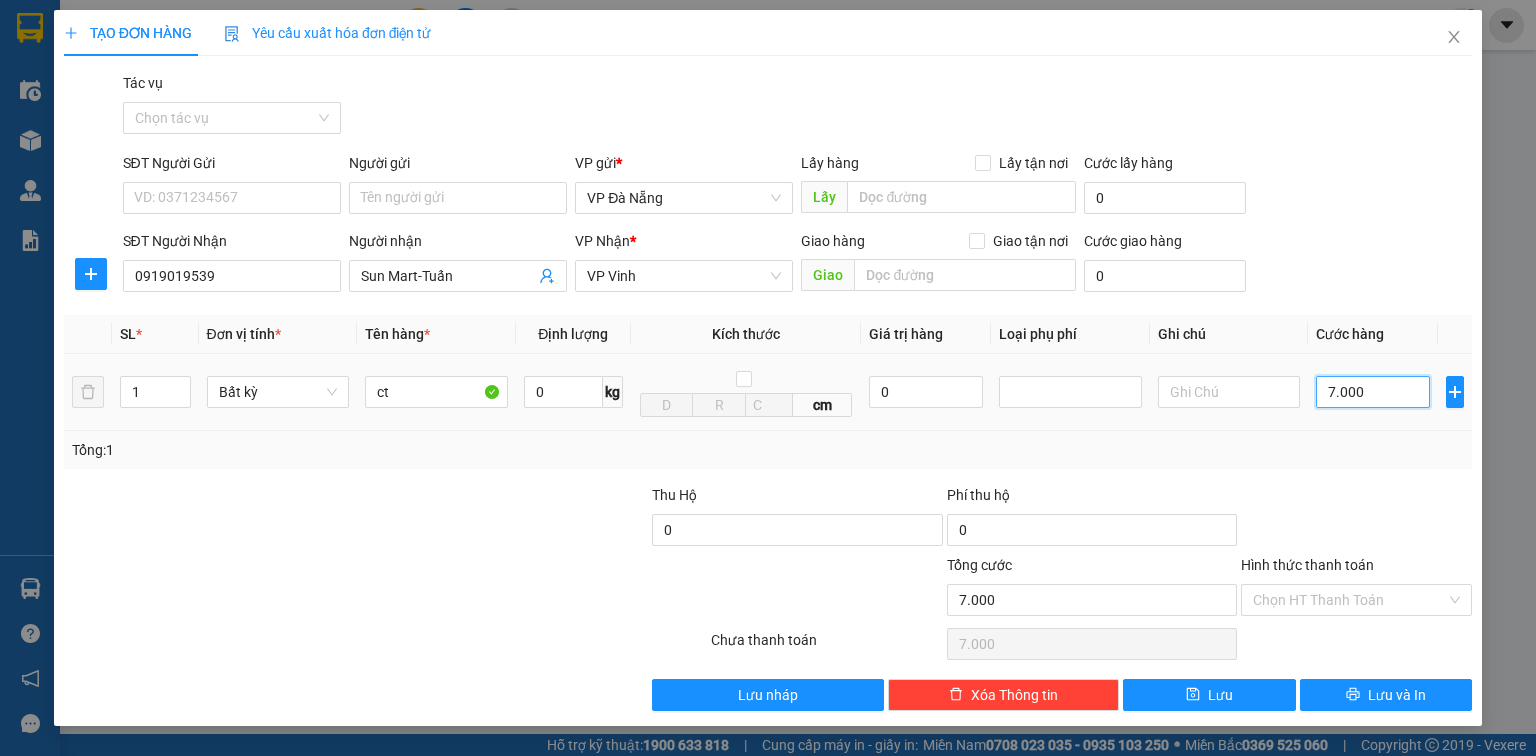 type on "70.000" 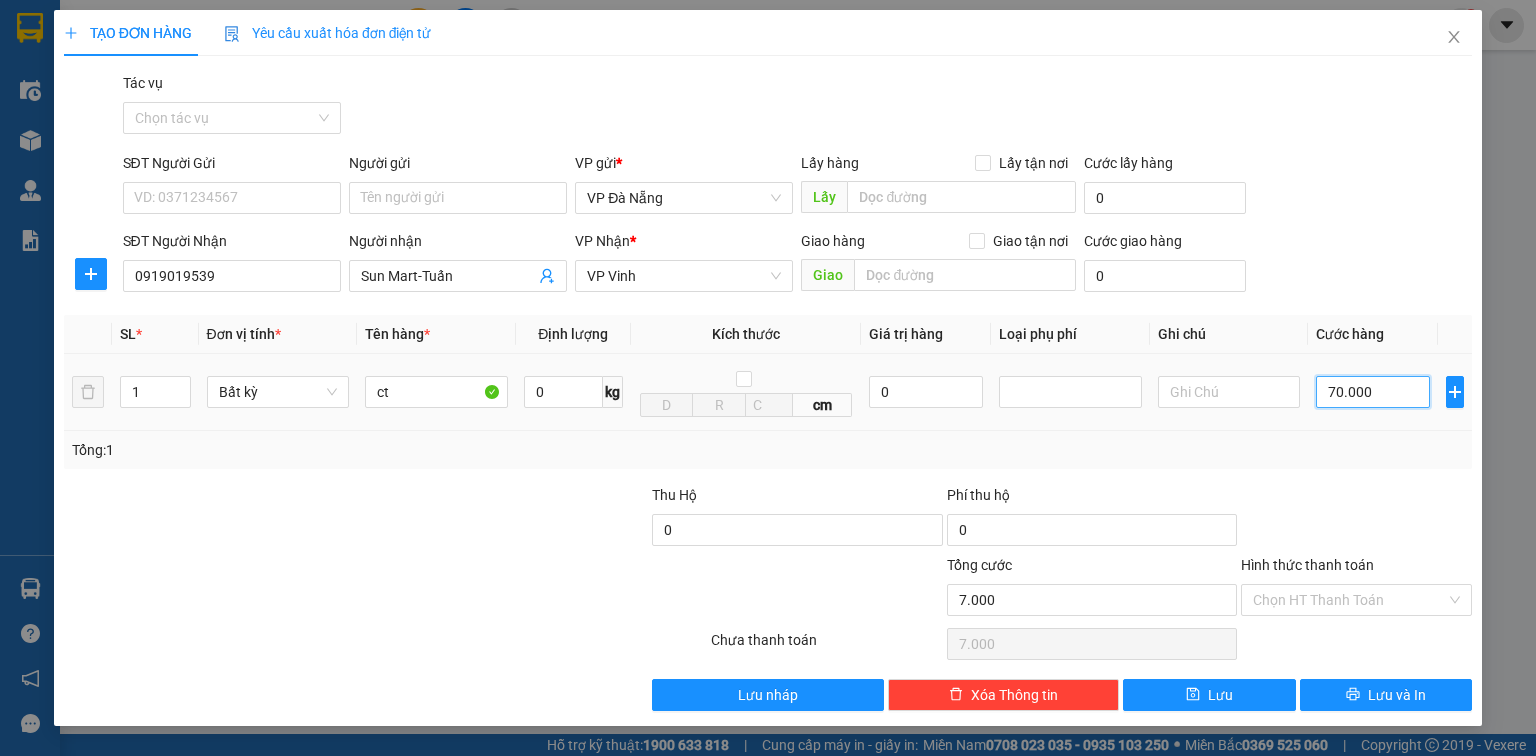 type on "70.000" 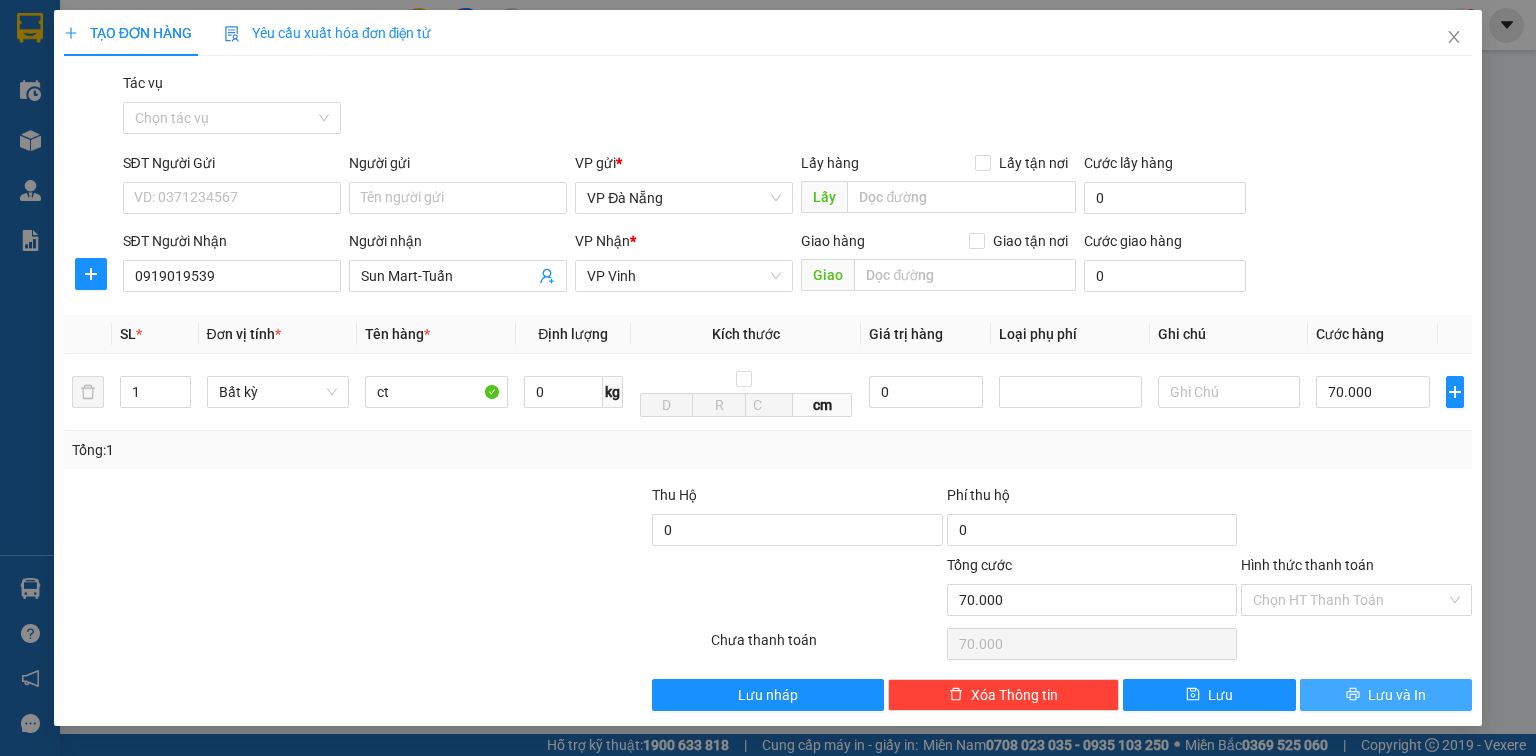 click 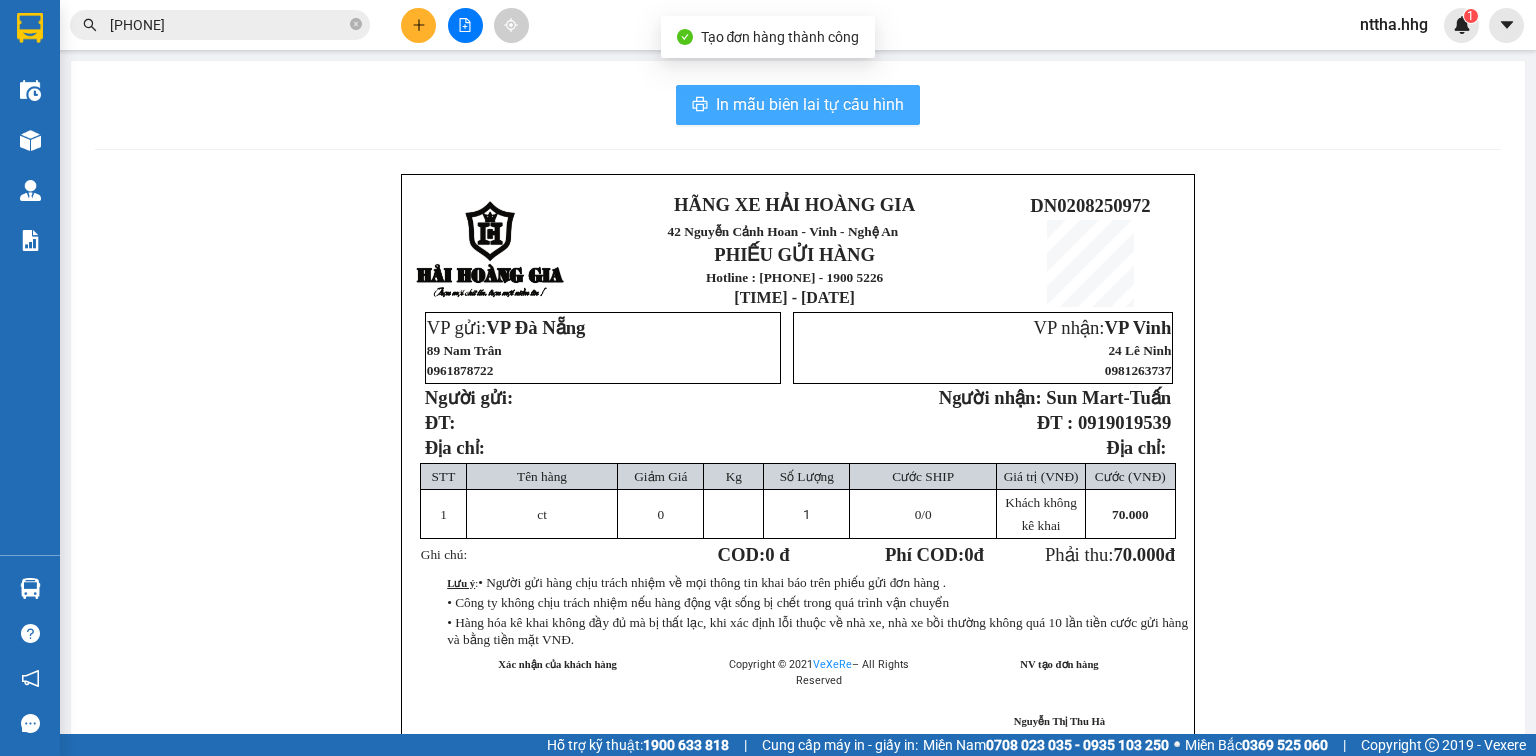 drag, startPoint x: 788, startPoint y: 120, endPoint x: 822, endPoint y: 156, distance: 49.517673 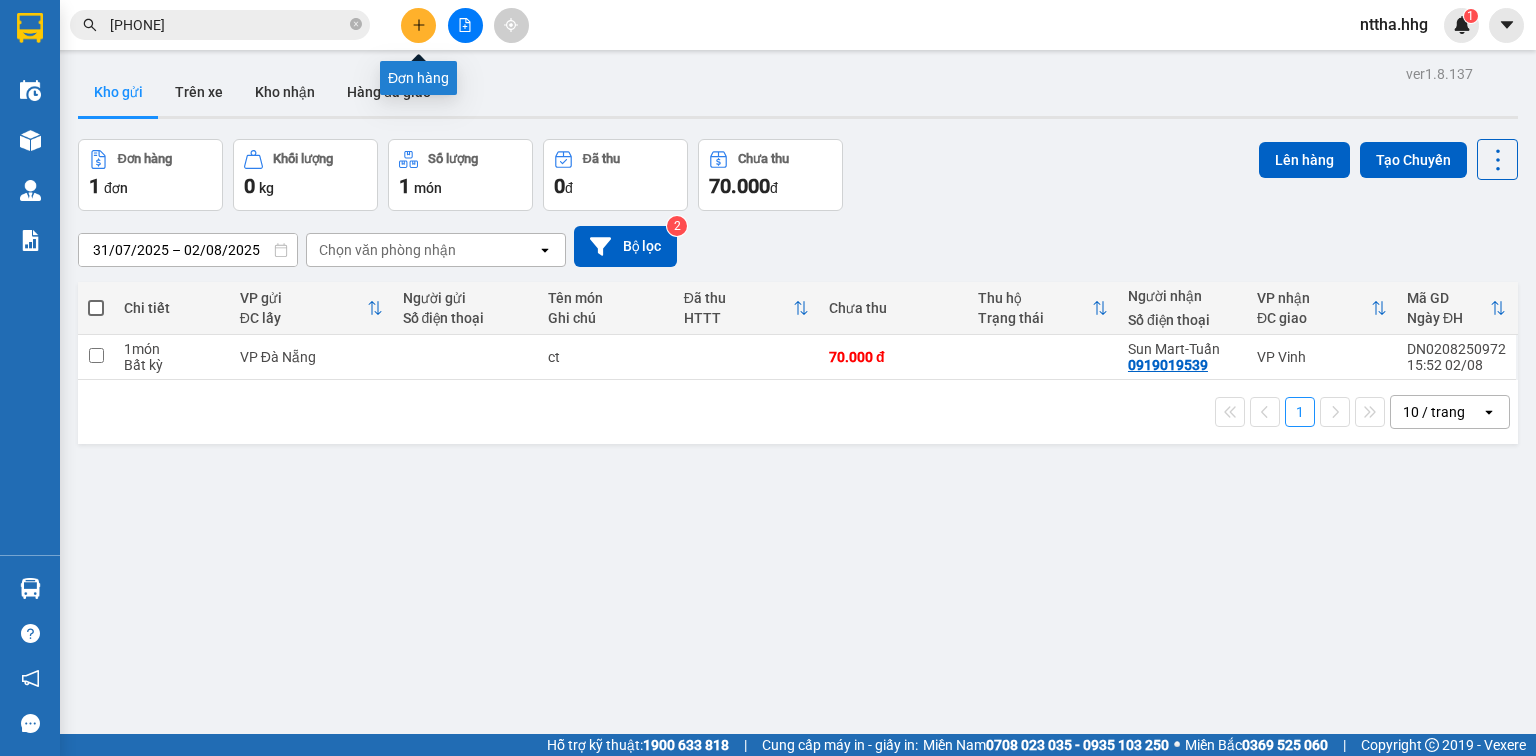 click at bounding box center [418, 25] 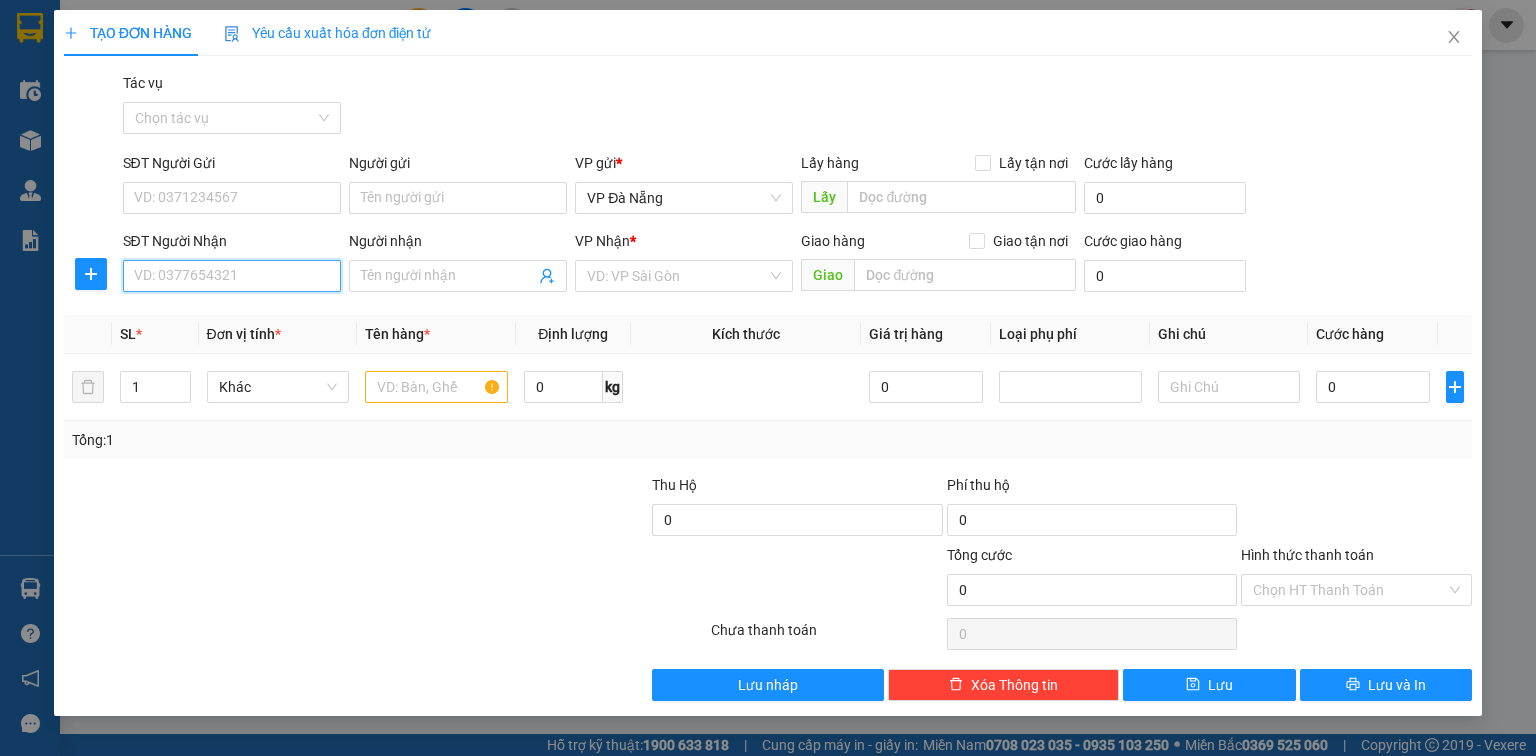 click on "SĐT Người Nhận" at bounding box center [232, 276] 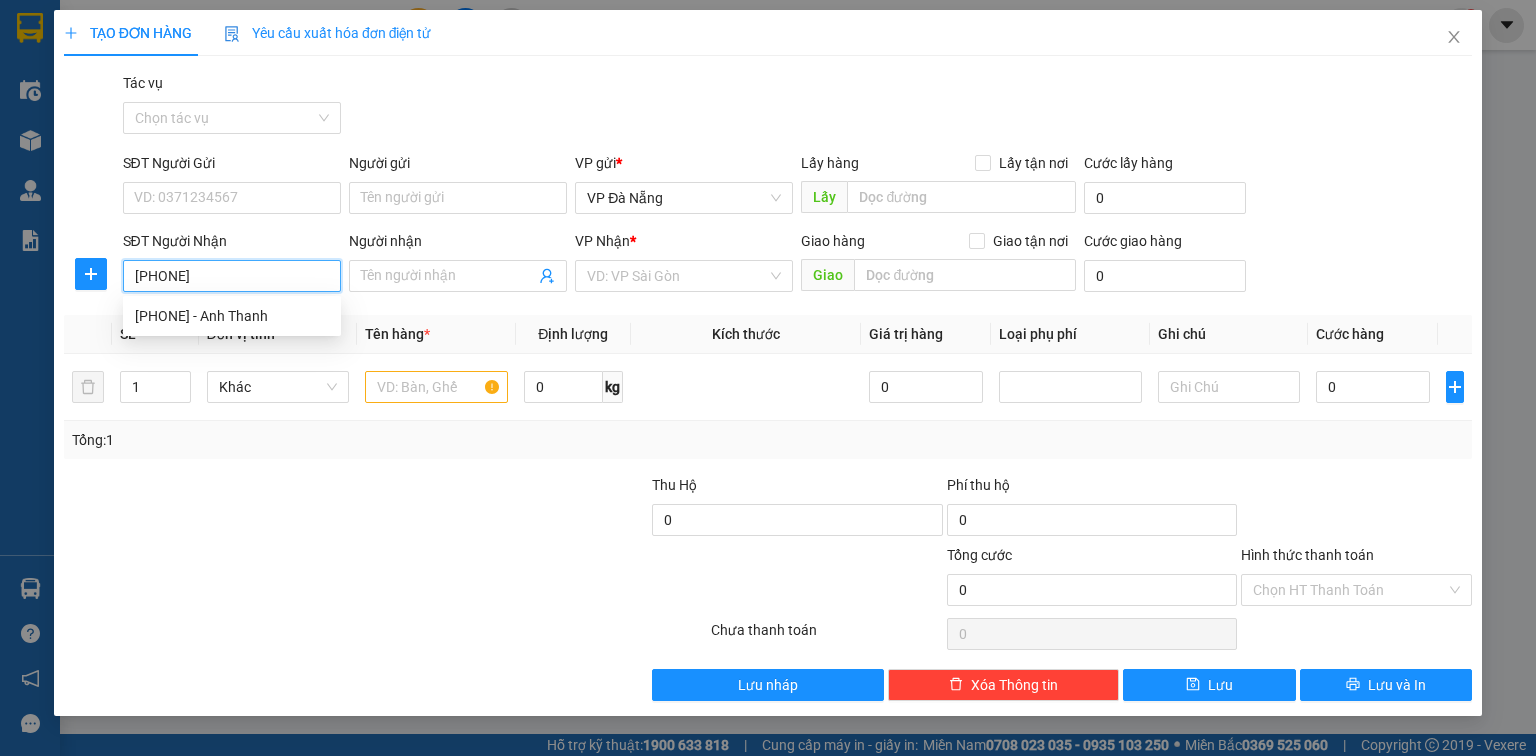type on "0941551913" 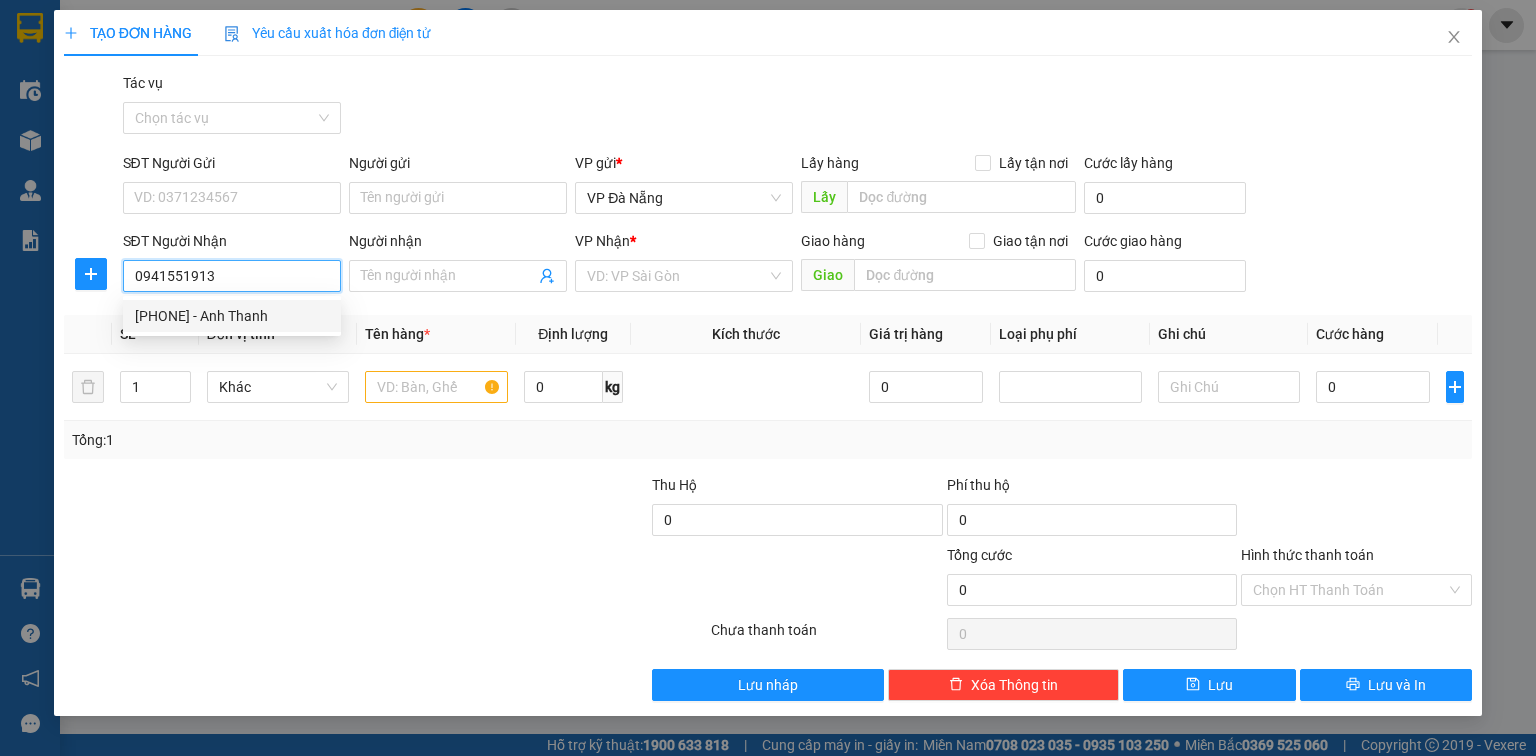 click on "0941551913 - Anh Thanh" at bounding box center [232, 316] 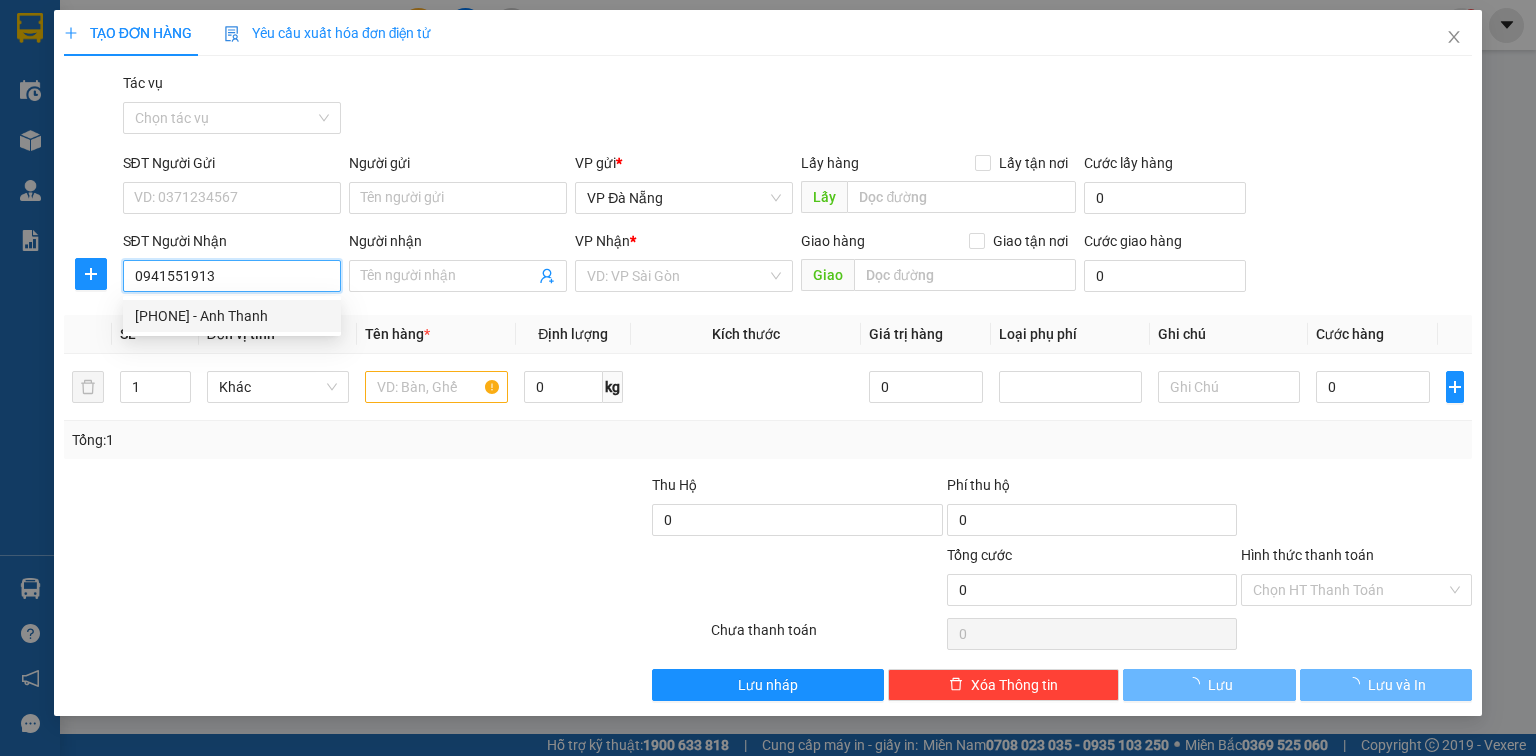 type on "Anh Thanh" 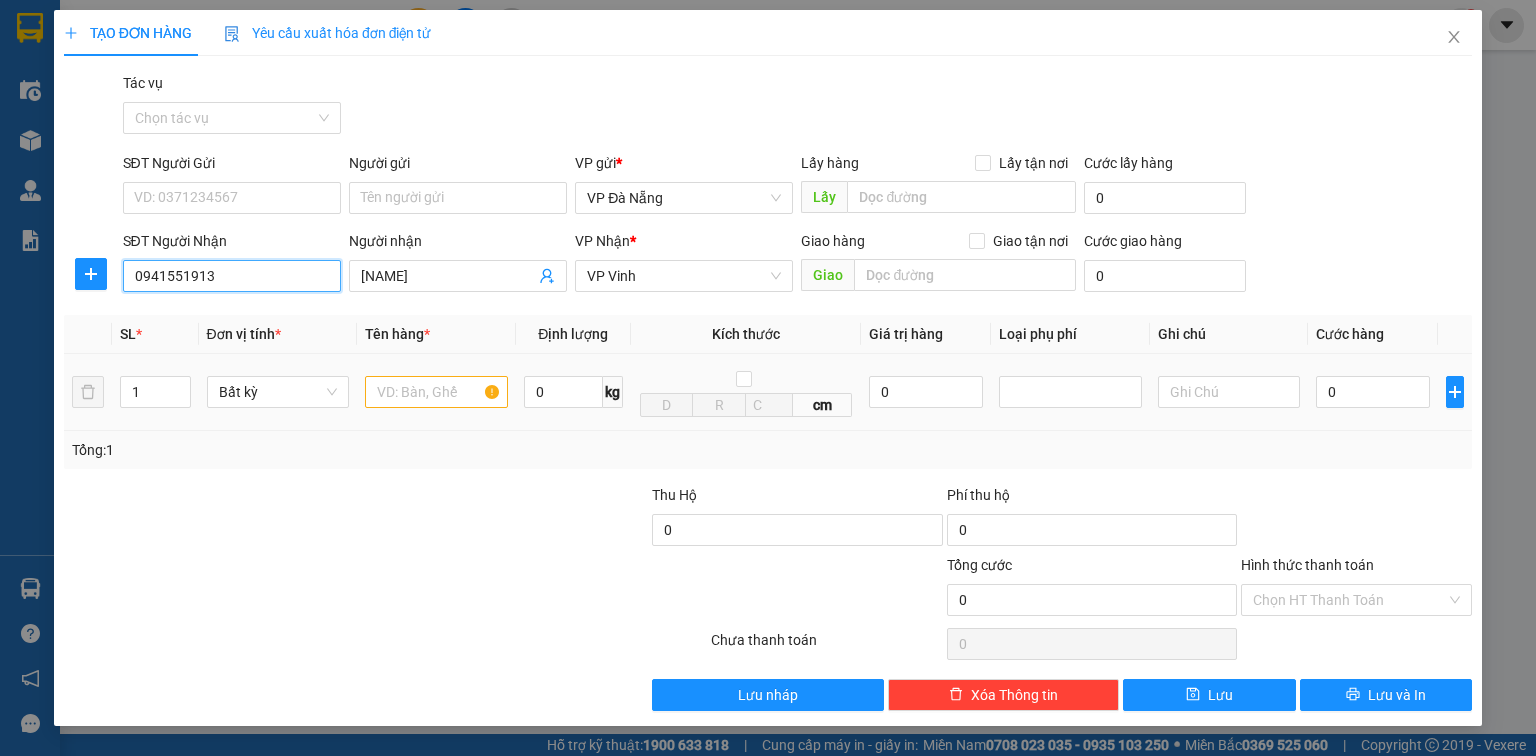 type on "0941551913" 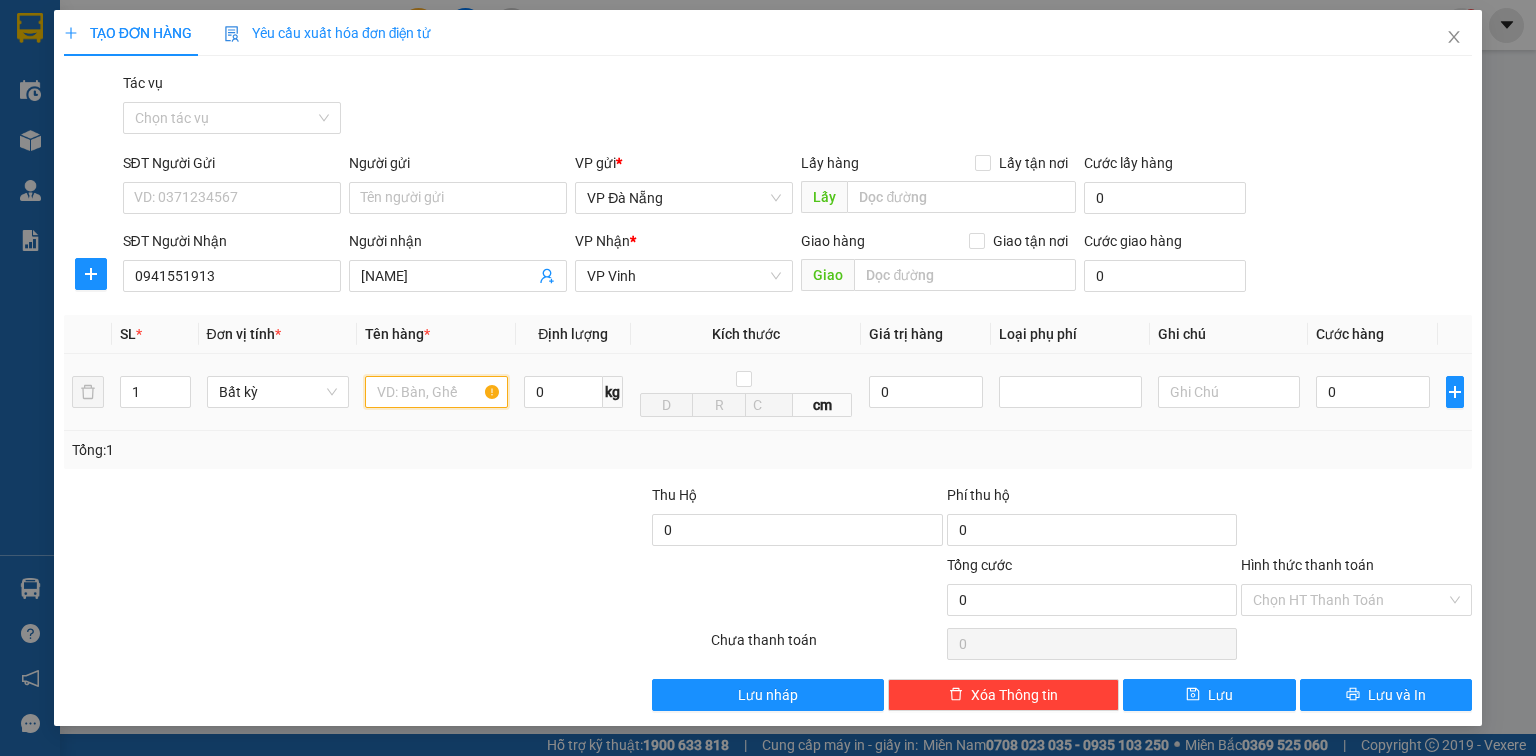 click at bounding box center (436, 392) 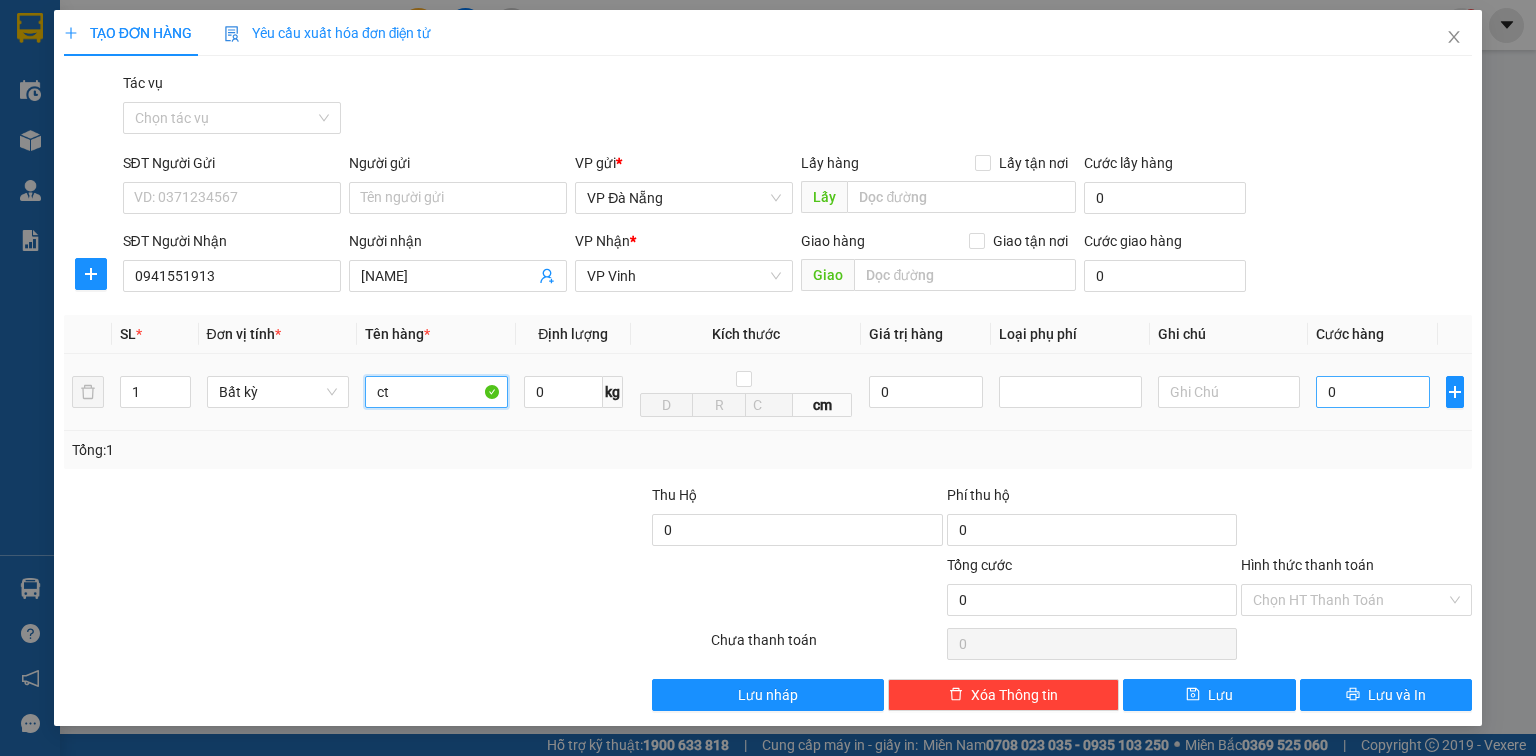 type on "ct" 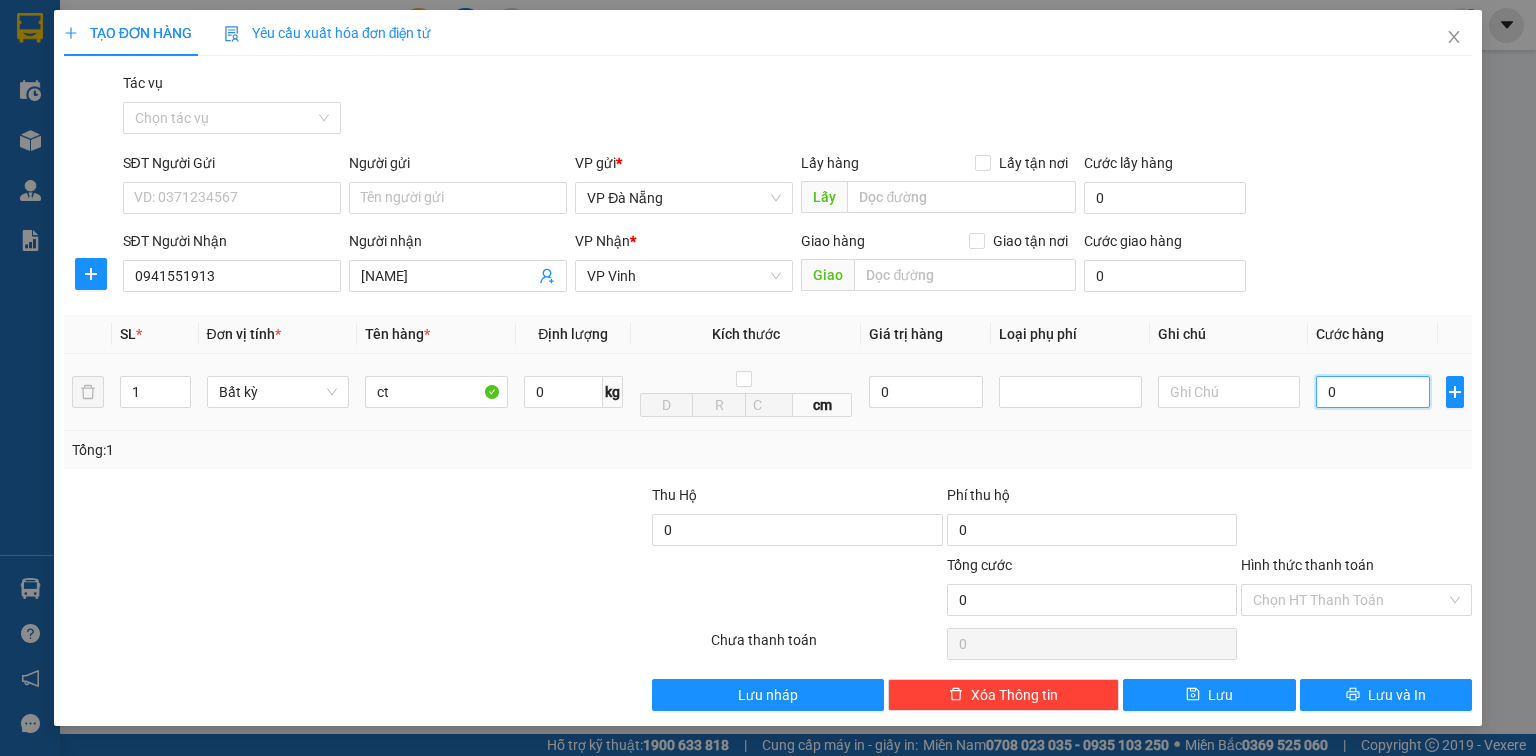 click on "0" at bounding box center (1373, 392) 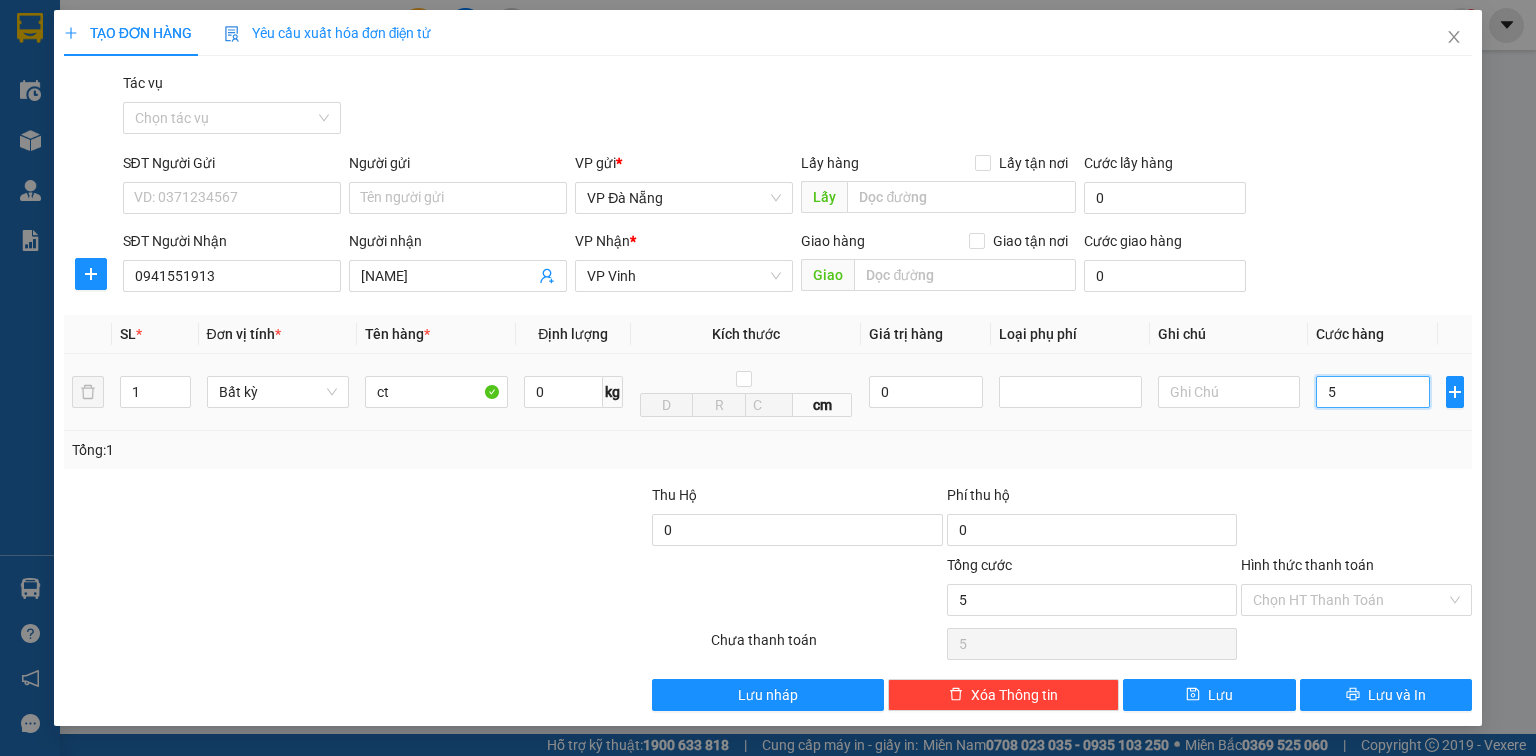 type on "50" 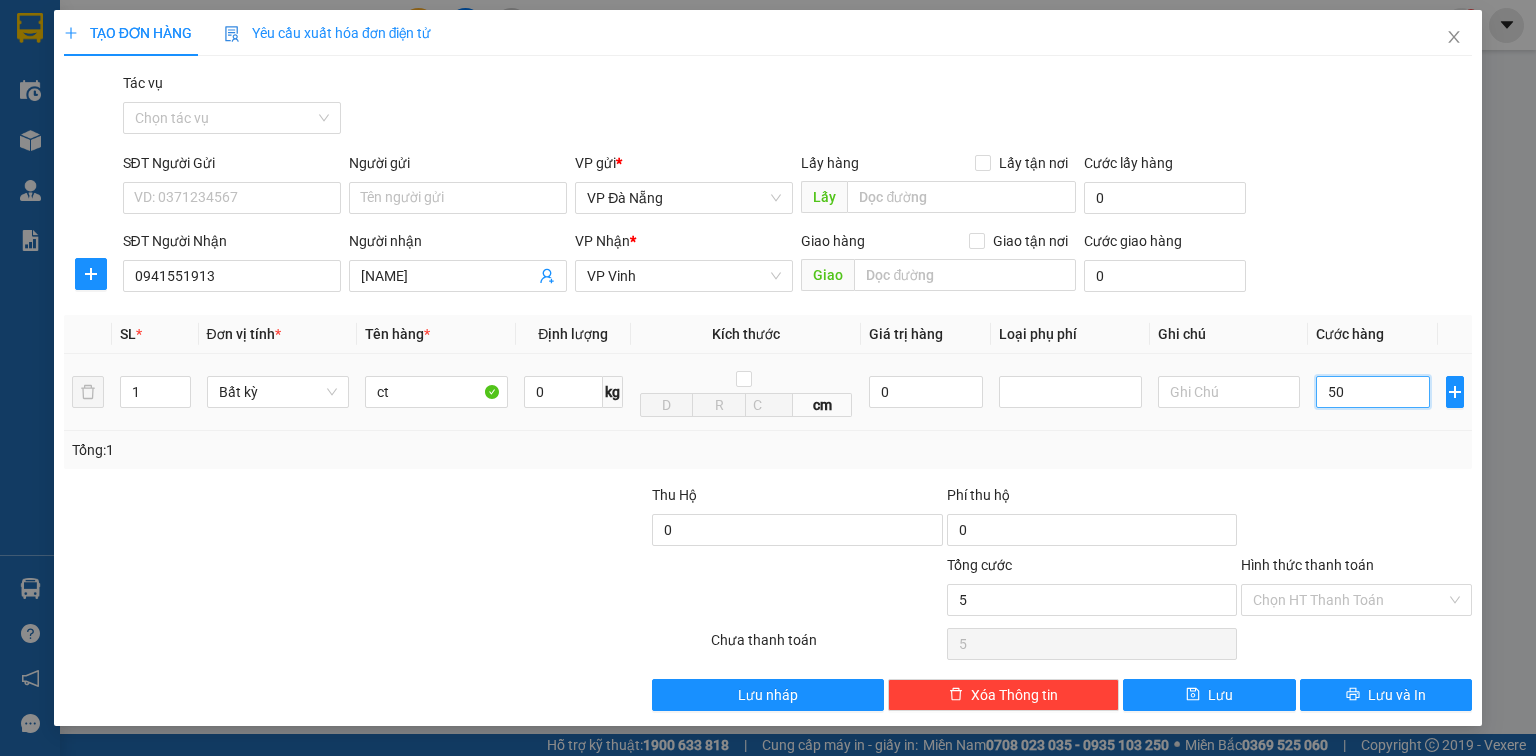 type on "50" 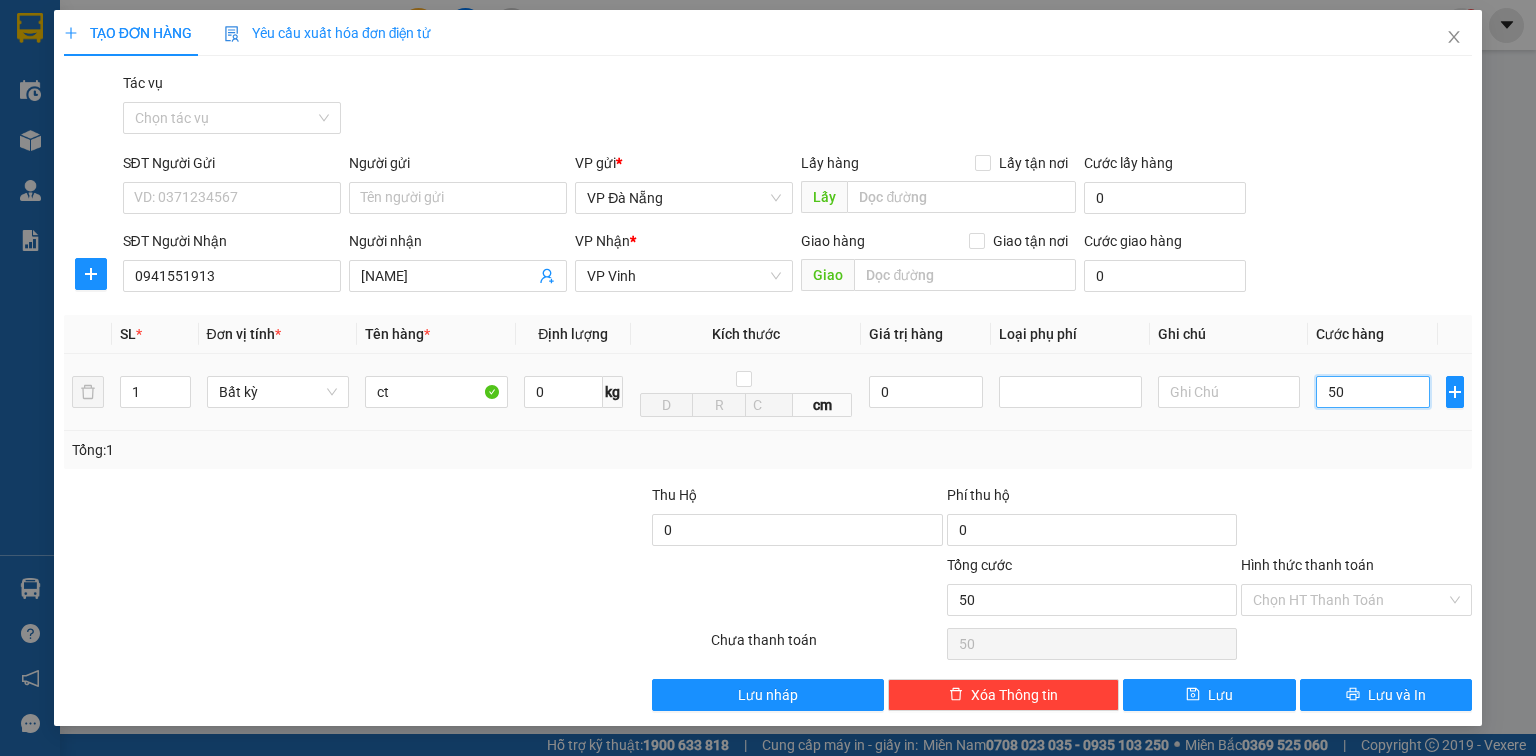 type on "500" 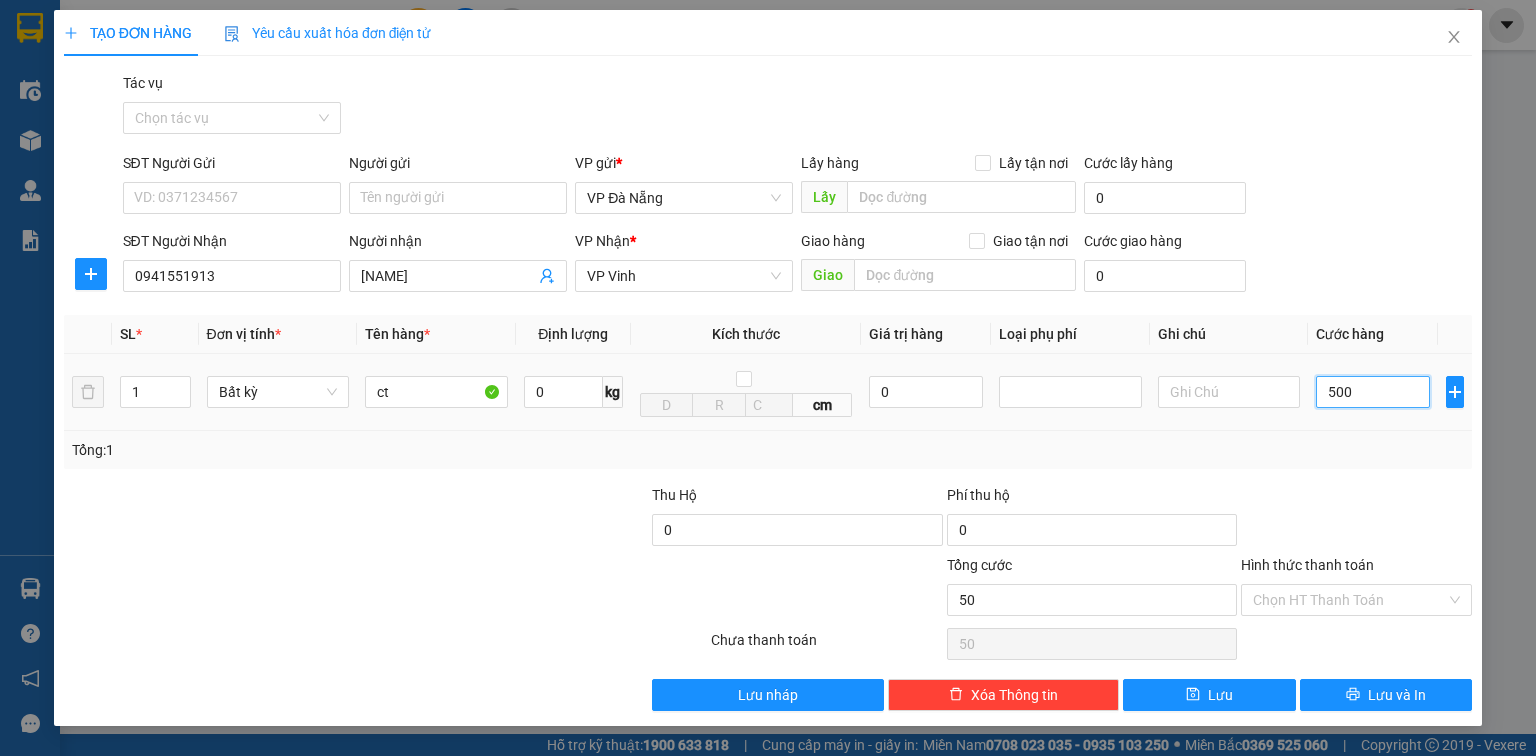 type on "500" 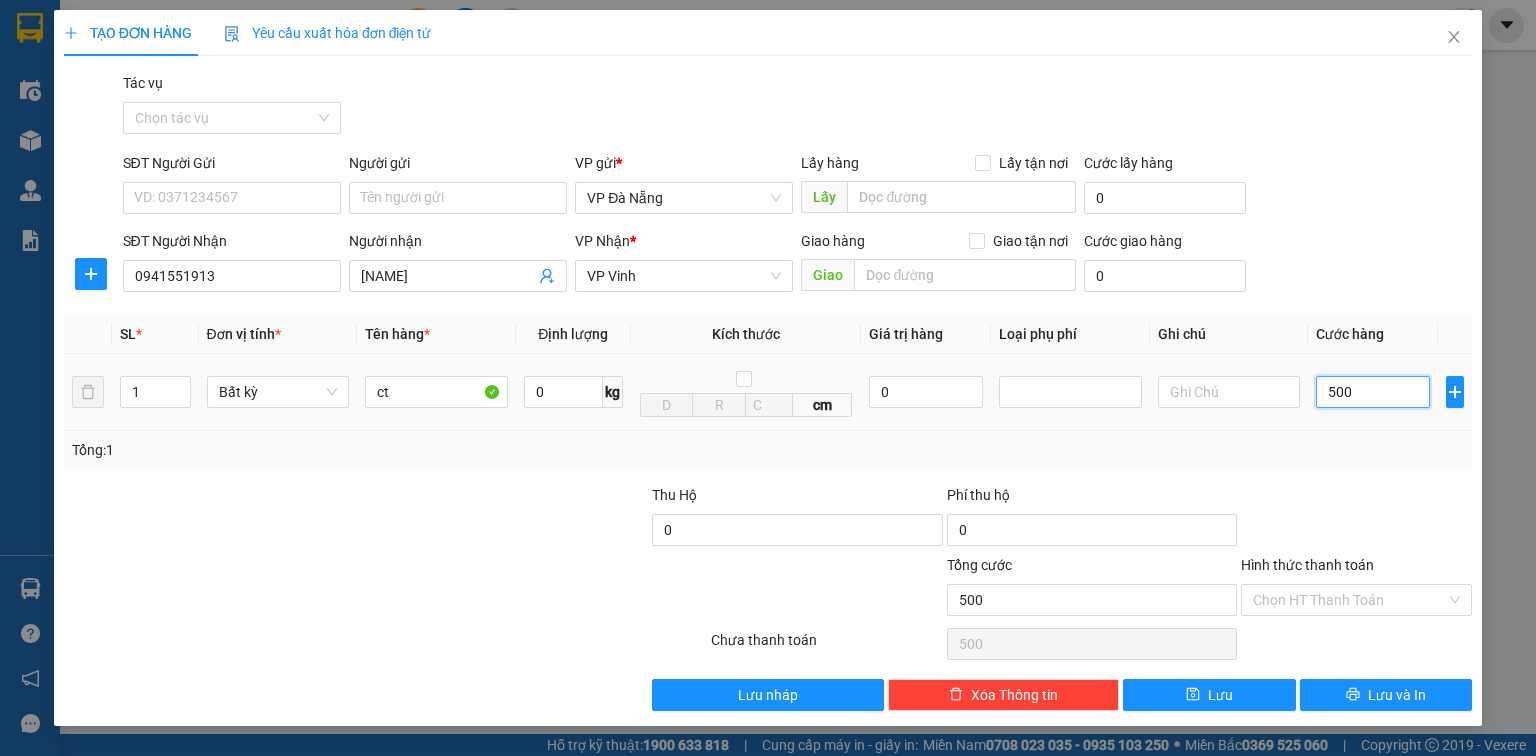 type on "5.000" 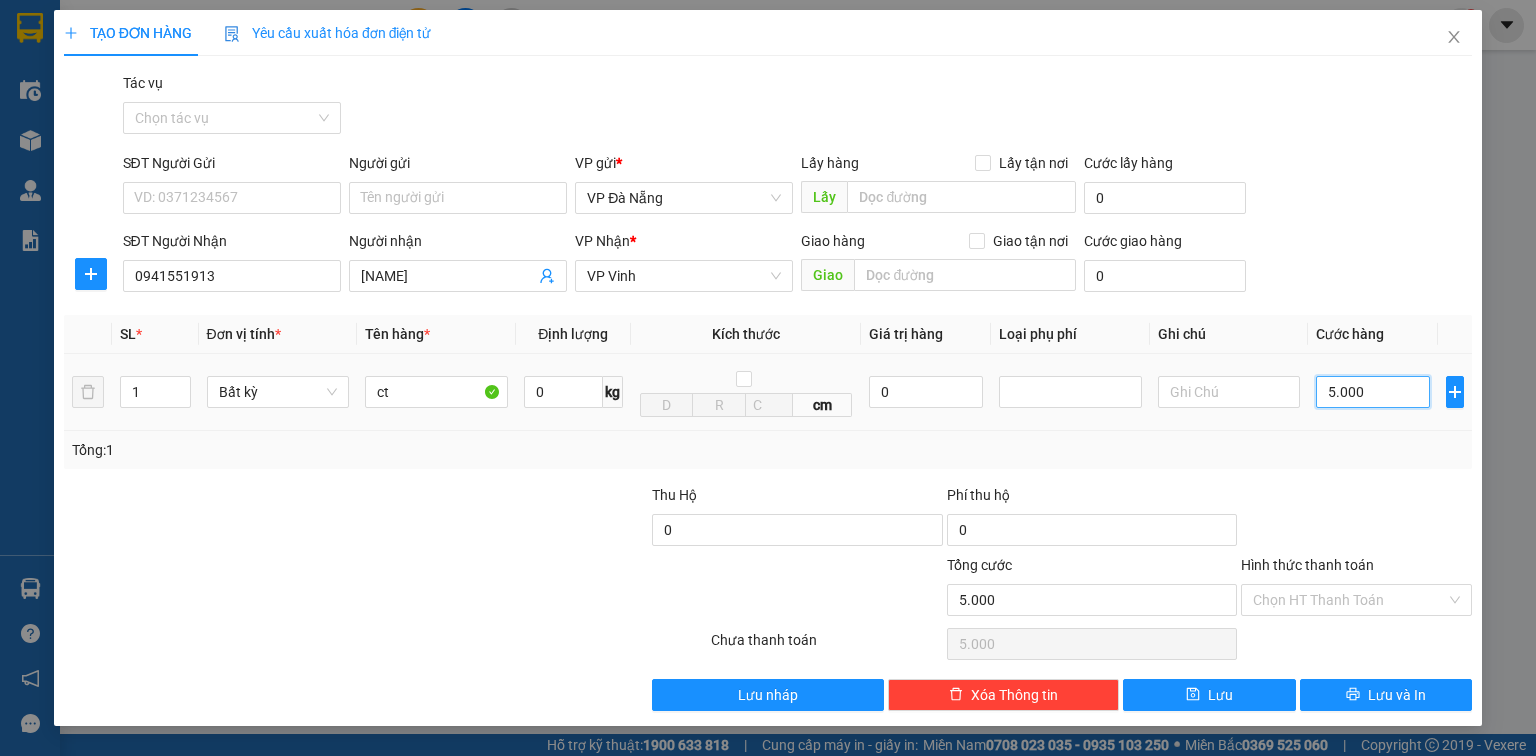 type on "50.000" 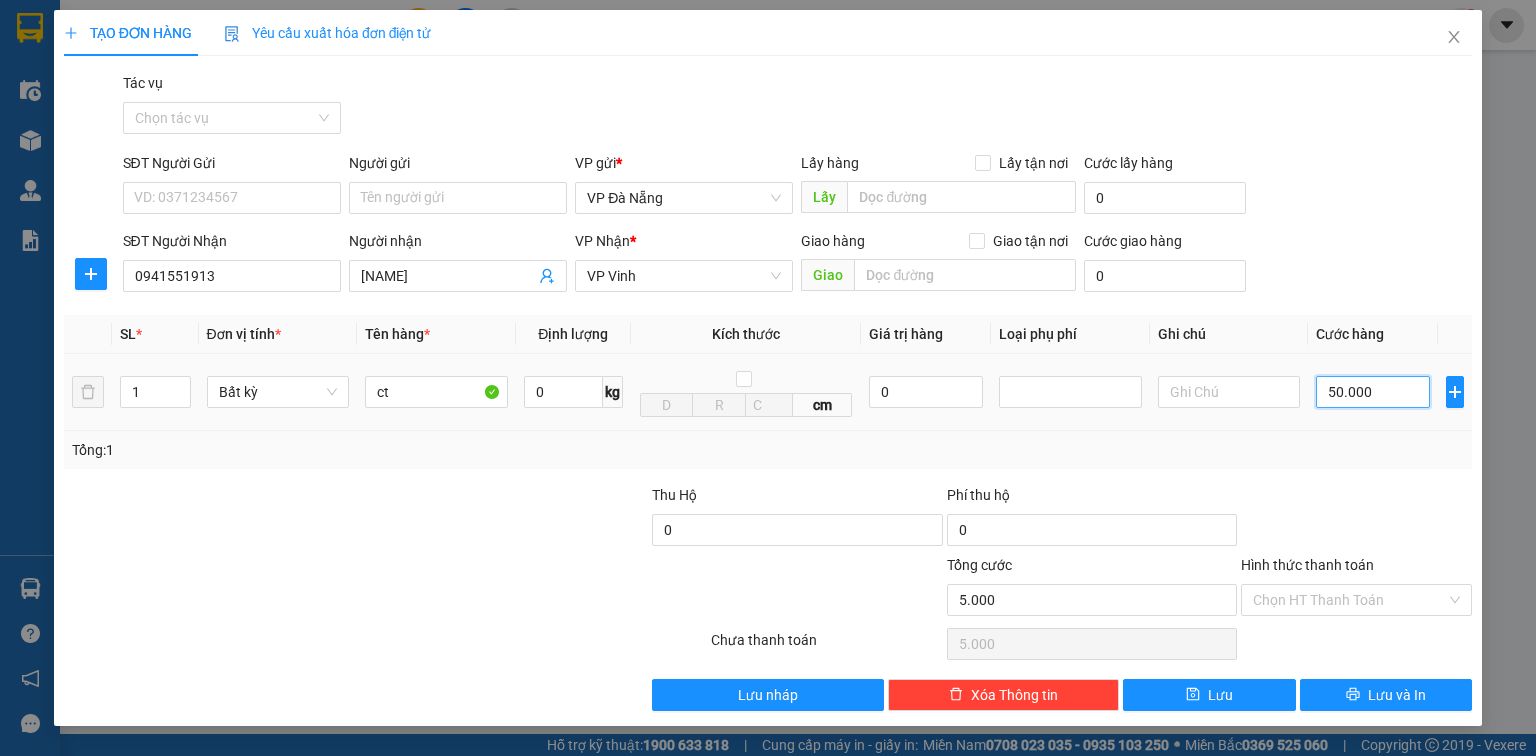 type on "50.000" 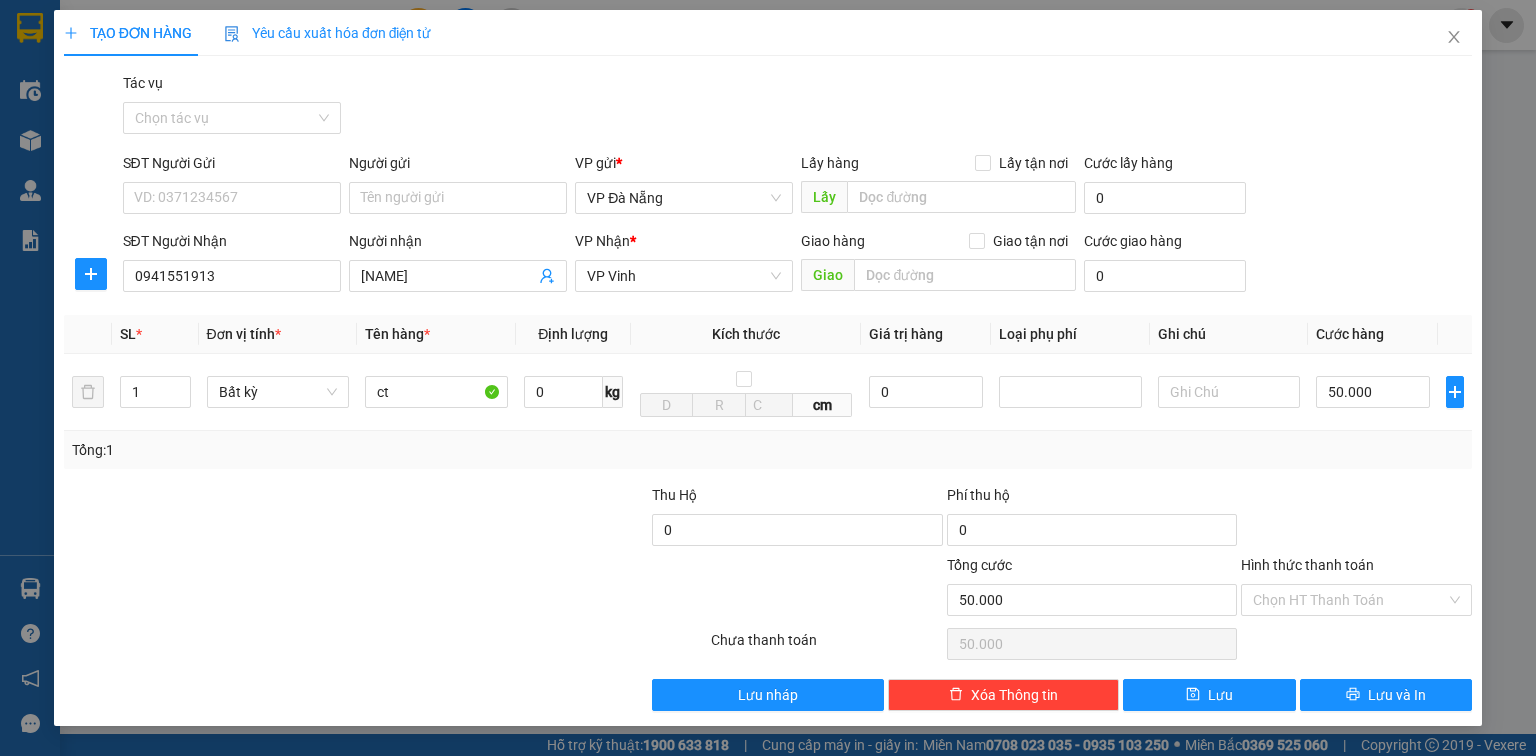 click on "Transit Pickup Surcharge Ids Transit Deliver Surcharge Ids Transit Deliver Surcharge Transit Deliver Surcharge Gói vận chuyển  * Tiêu chuẩn Tác vụ Chọn tác vụ SĐT Người Gửi VD: 0371234567 Người gửi Tên người gửi VP gửi  * VP Đà Nẵng Lấy hàng Lấy tận nơi Lấy Cước lấy hàng 0 SĐT Người Nhận 0941551913 Người nhận Anh Thanh VP Nhận  * VP Vinh Giao hàng Giao tận nơi Giao Cước giao hàng 0 SL  * Đơn vị tính  * Tên hàng  * Định lượng Kích thước Giá trị hàng Loại phụ phí Ghi chú Cước hàng                       1 Bất kỳ ct 0 kg cm 0   50.000 Tổng:  1 Thu Hộ 0 Phí thu hộ 0 Tổng cước 50.000 Hình thức thanh toán Chọn HT Thanh Toán Số tiền thu trước 0 Chưa thanh toán 50.000 Chọn HT Thanh Toán Lưu nháp Xóa Thông tin Lưu Lưu và In" at bounding box center (768, 391) 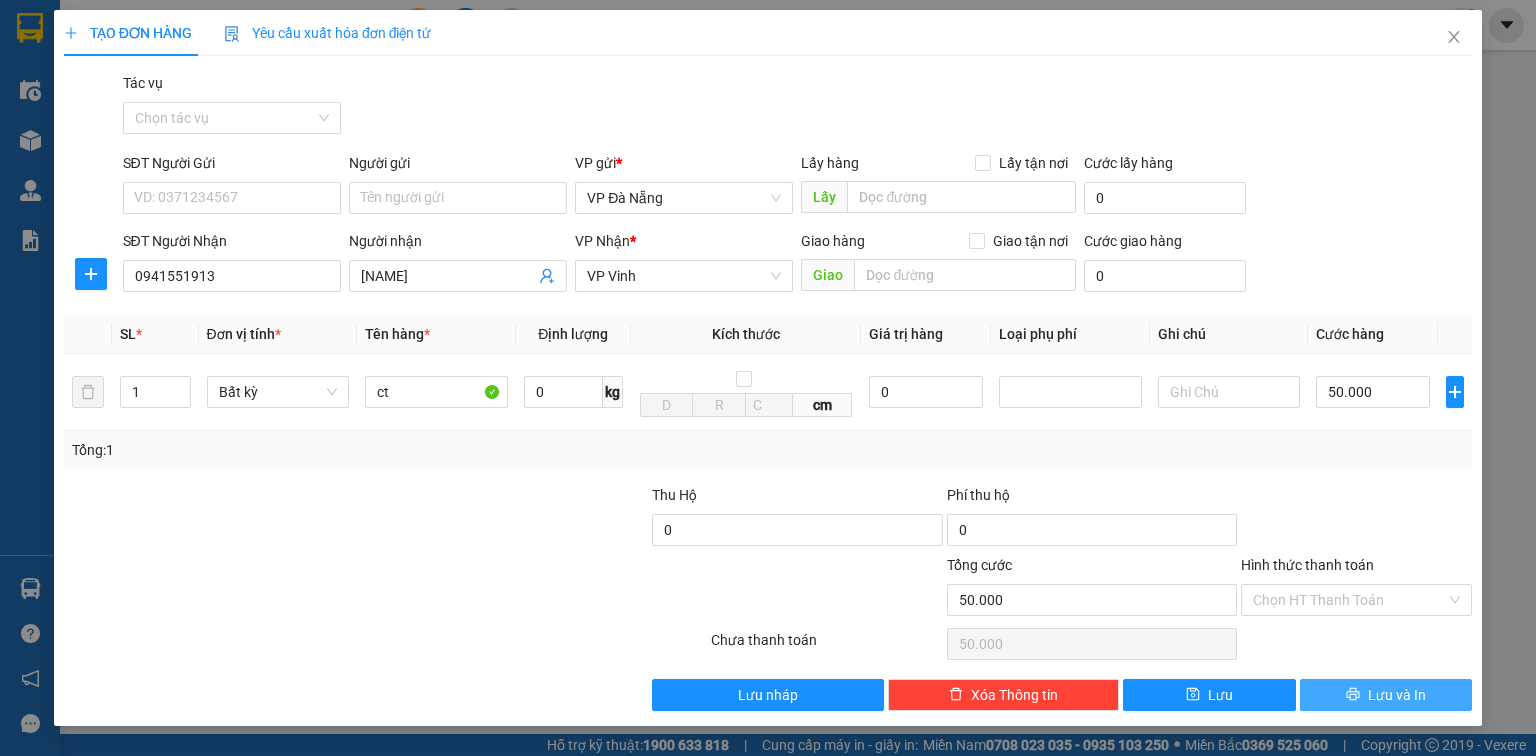click on "Lưu và In" at bounding box center (1386, 695) 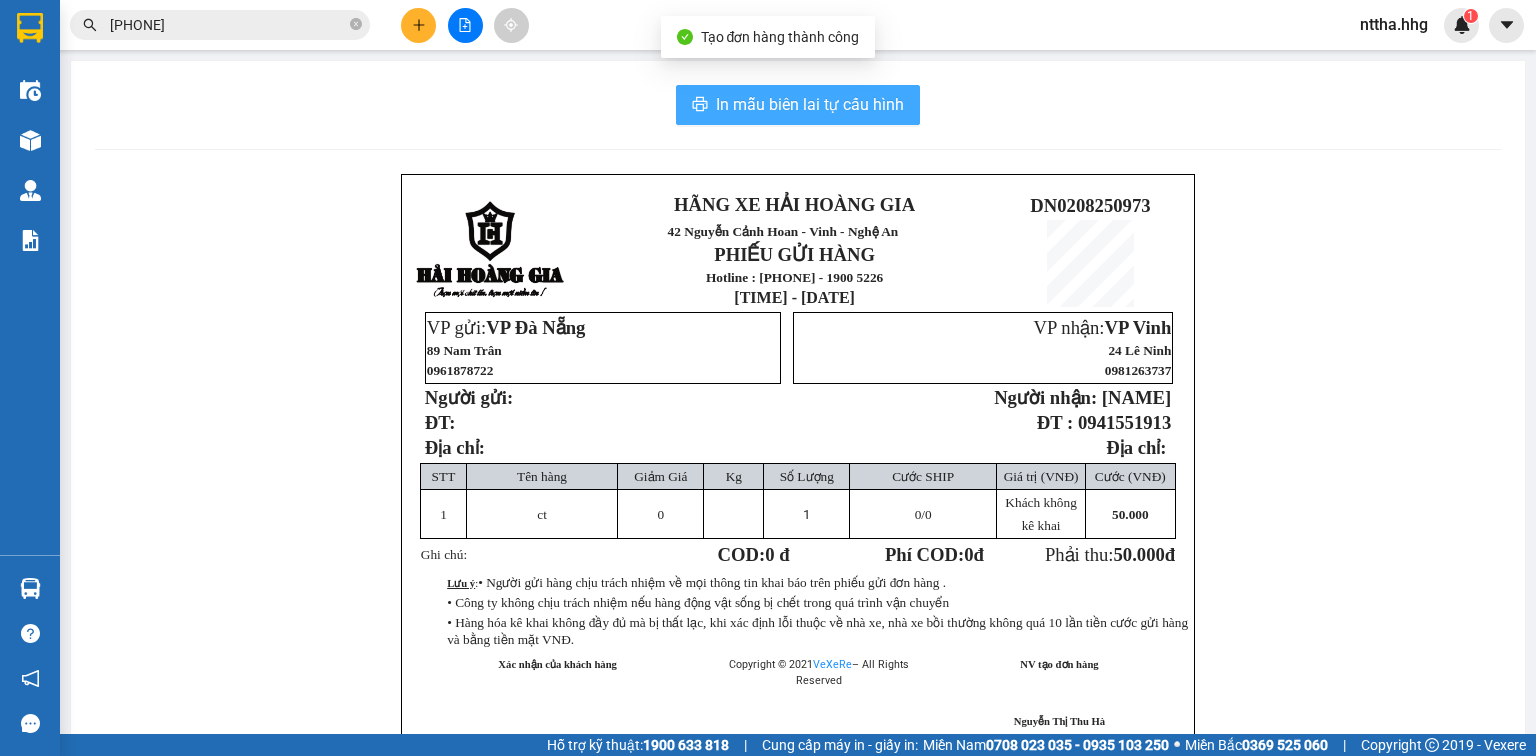 click on "In mẫu biên lai tự cấu hình" at bounding box center (810, 104) 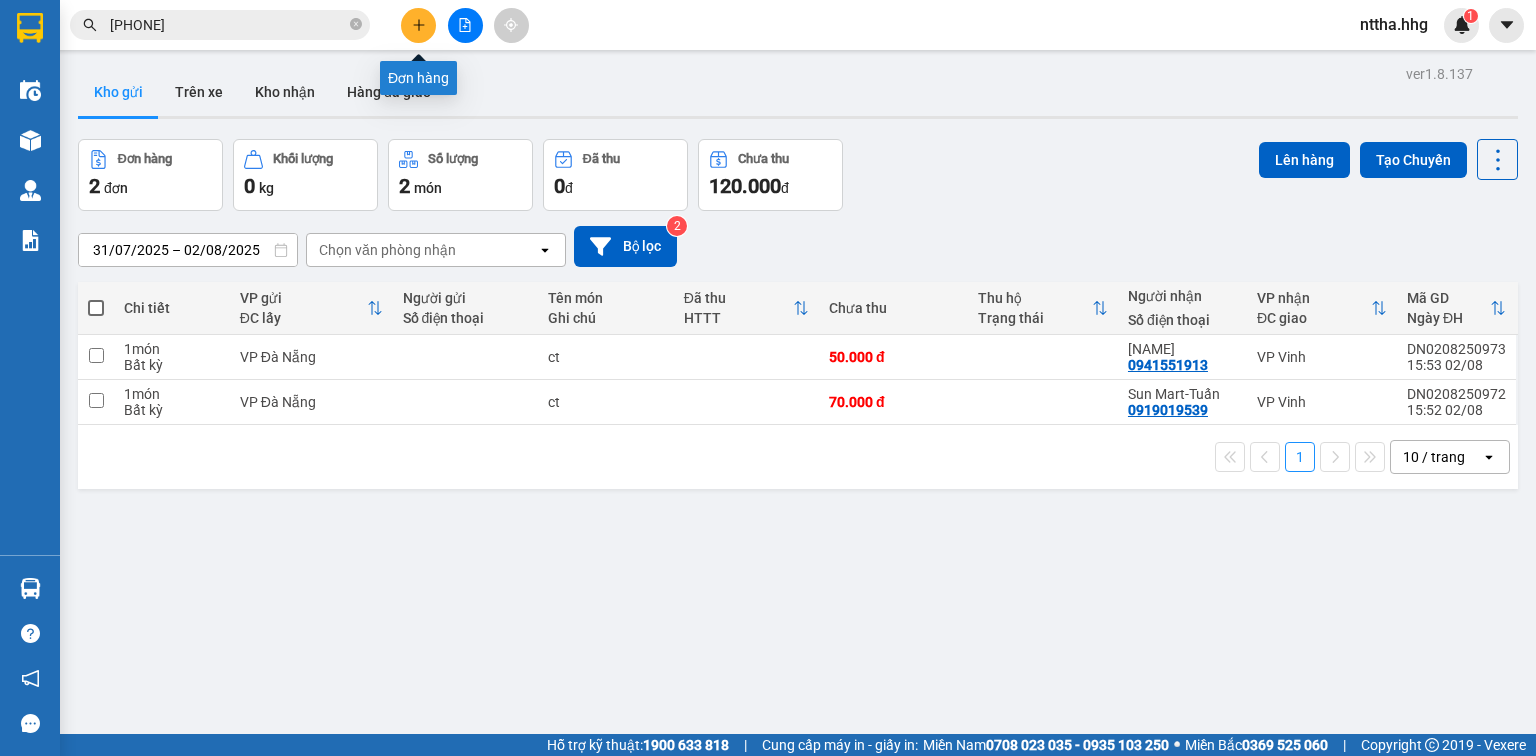 click at bounding box center [418, 25] 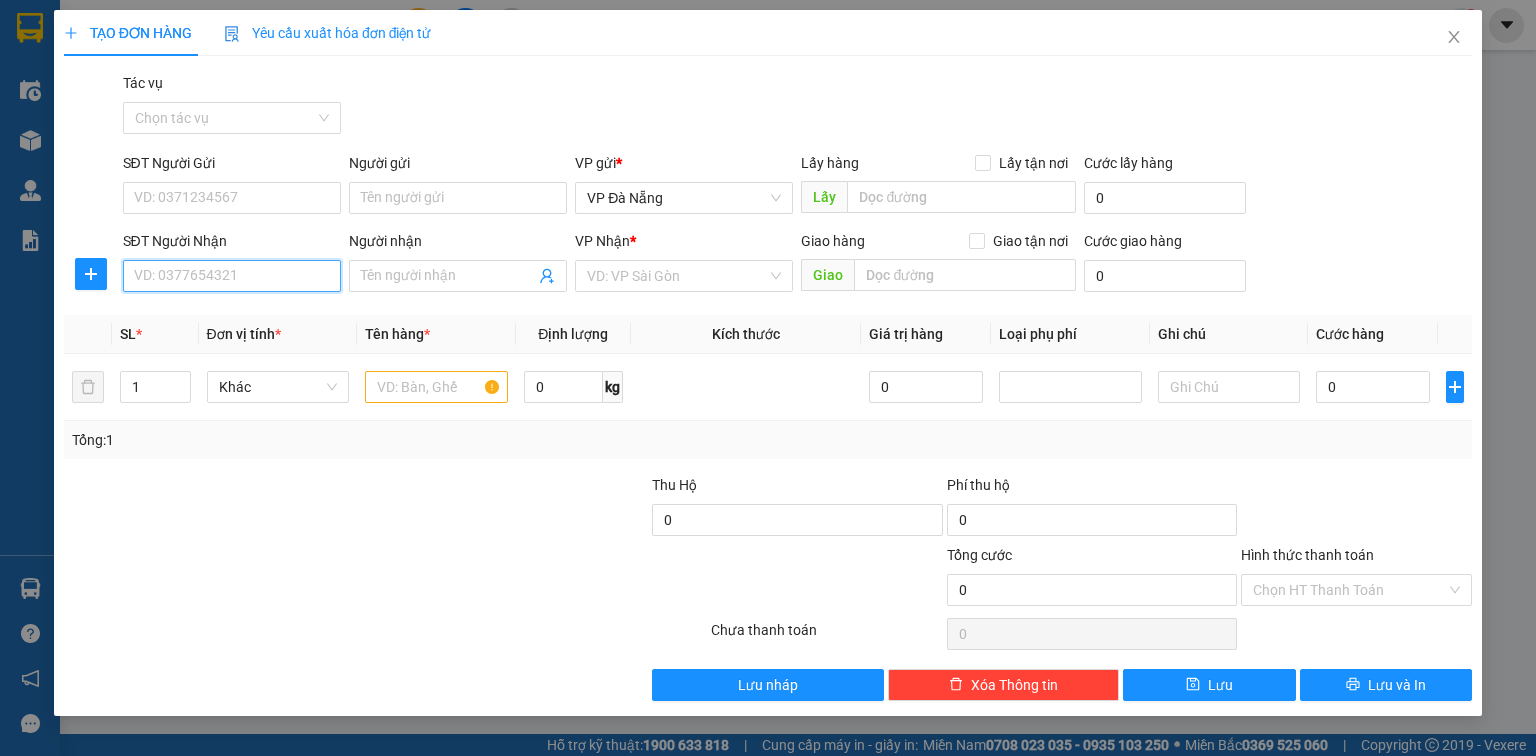 click on "SĐT Người Nhận" at bounding box center (232, 276) 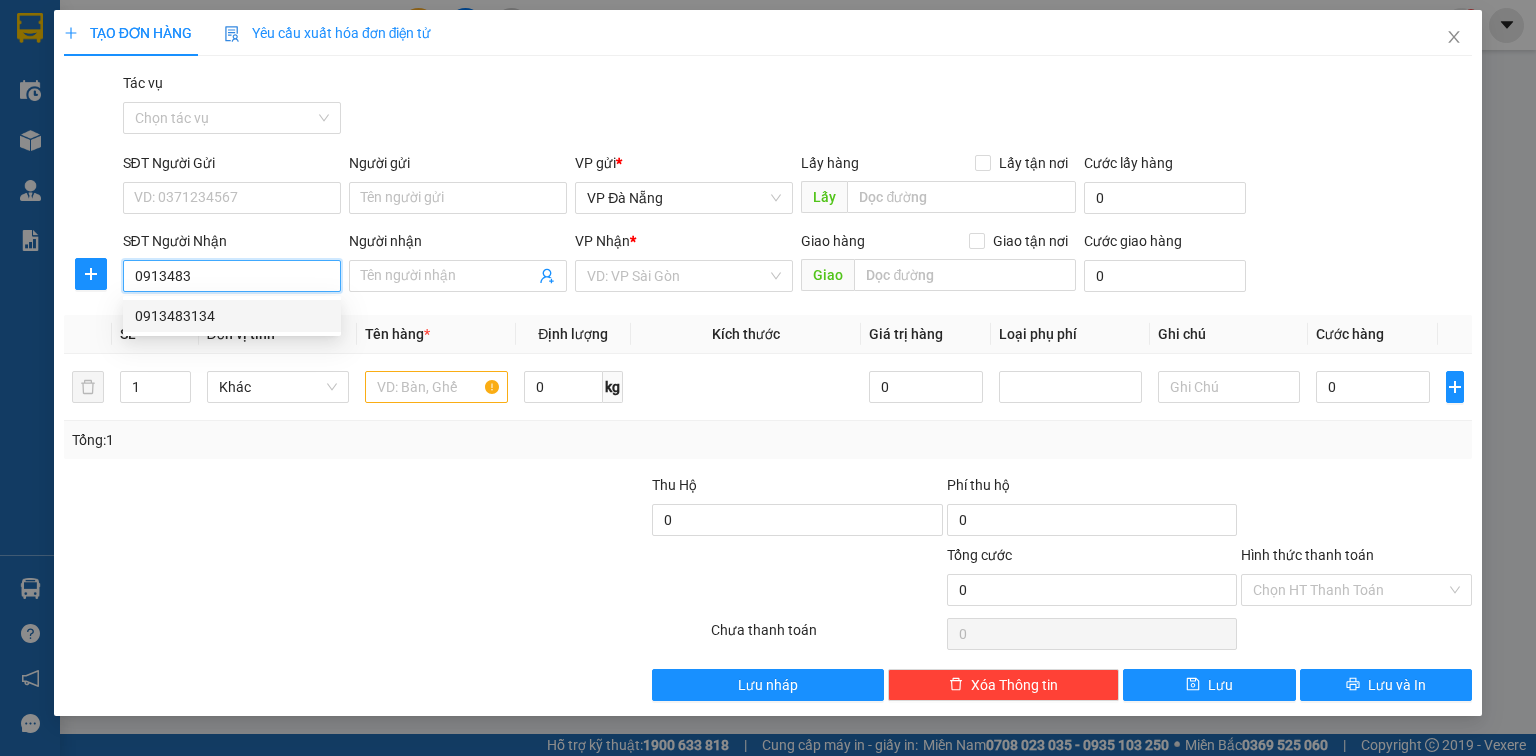 click on "0913483134" at bounding box center [232, 316] 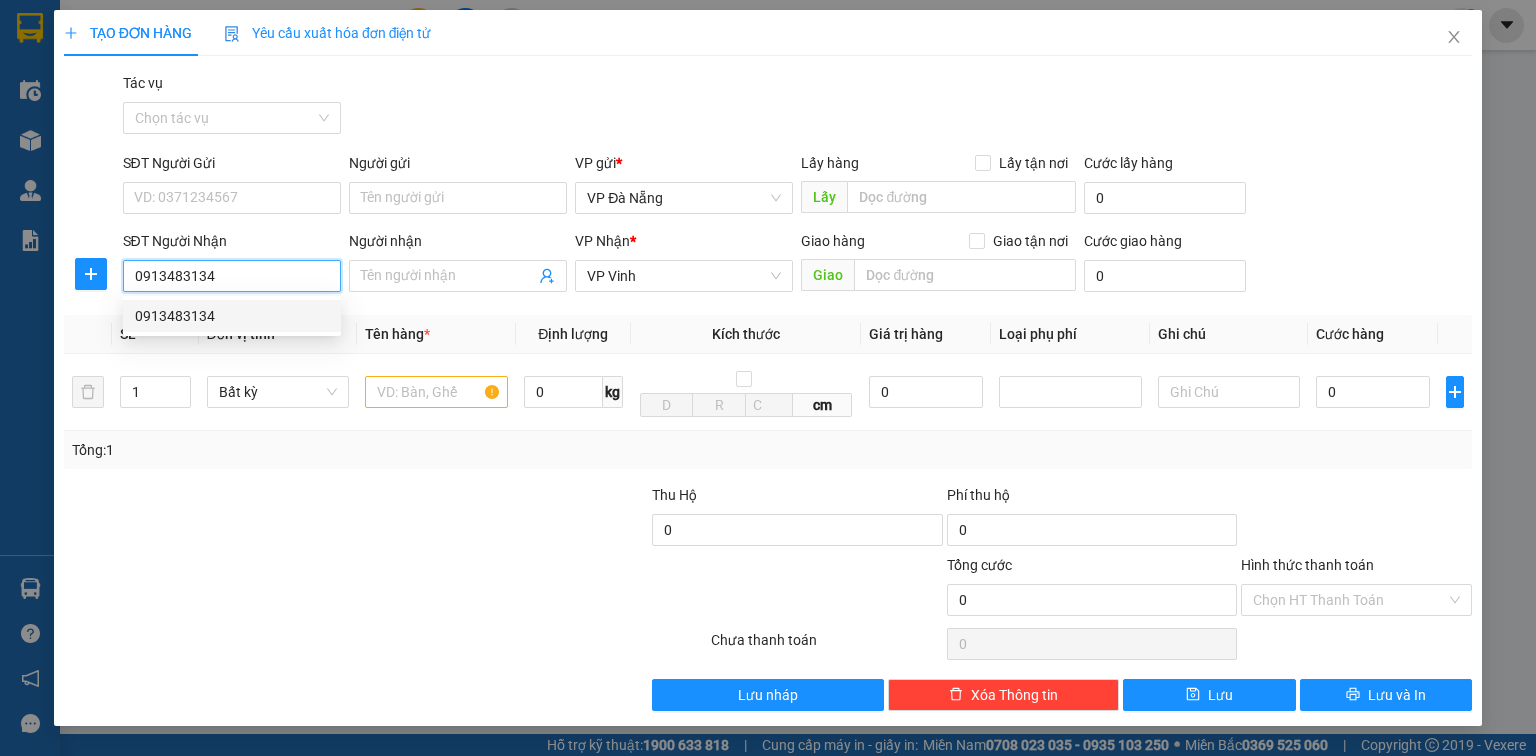 drag, startPoint x: 220, startPoint y: 283, endPoint x: 122, endPoint y: 285, distance: 98.02041 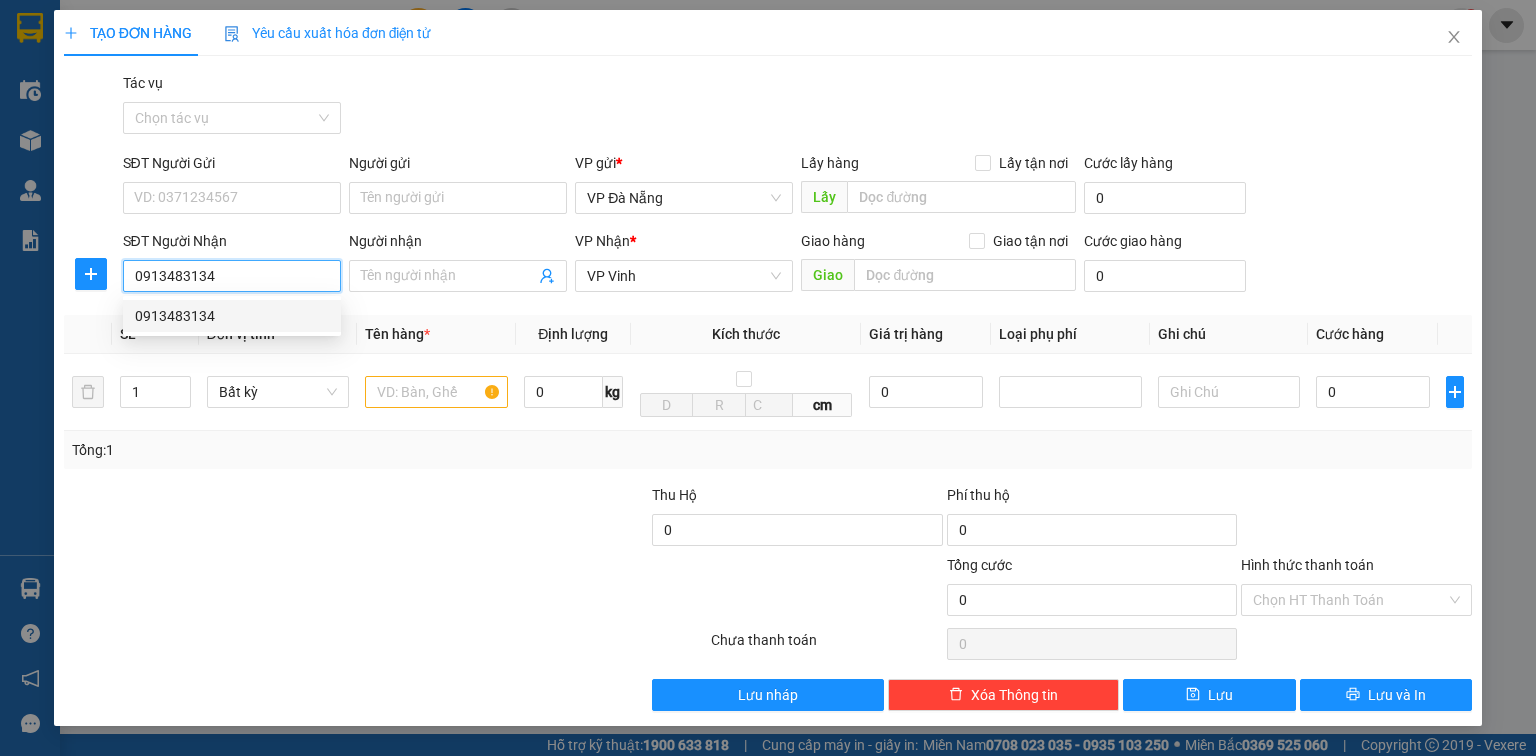 type on "0913483134" 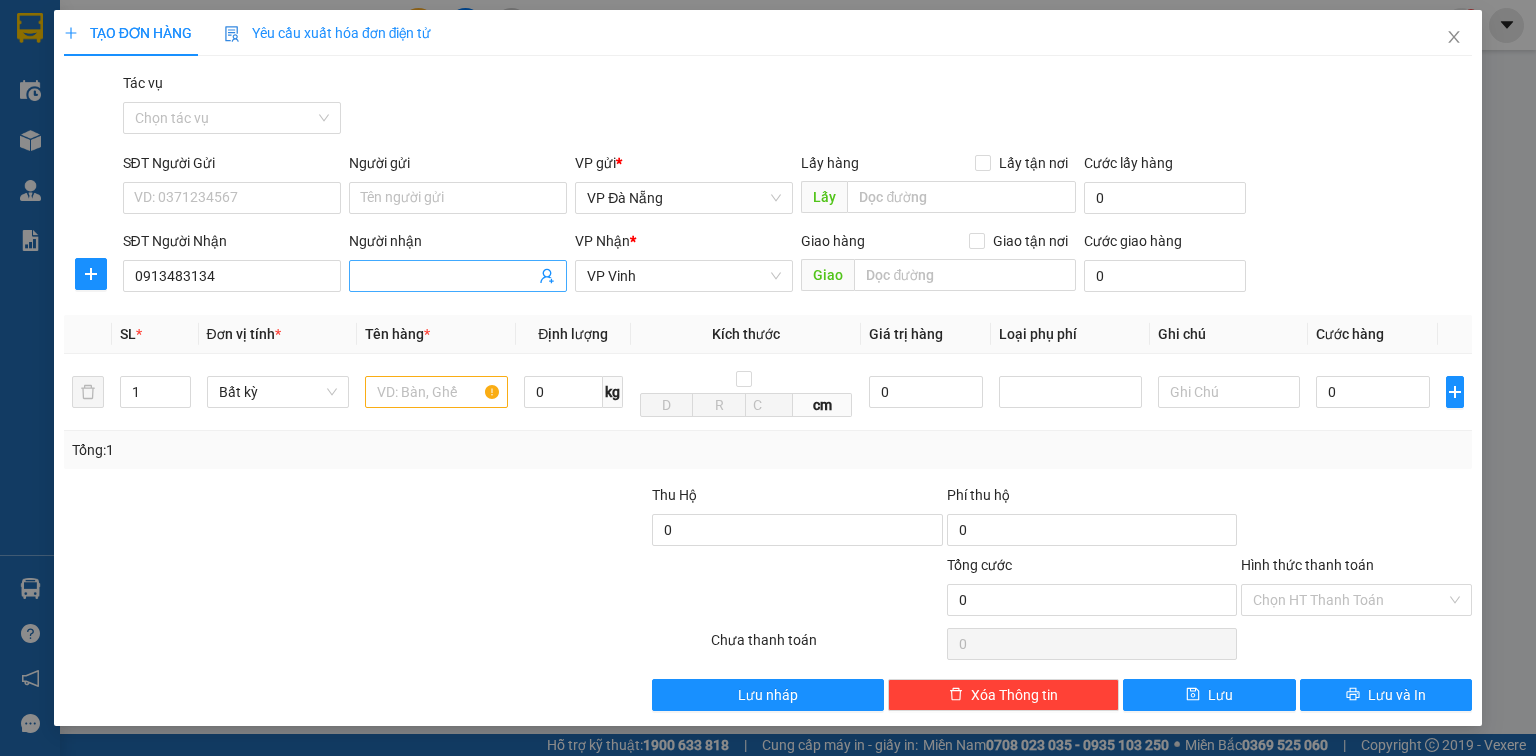 click on "Người nhận" at bounding box center [448, 276] 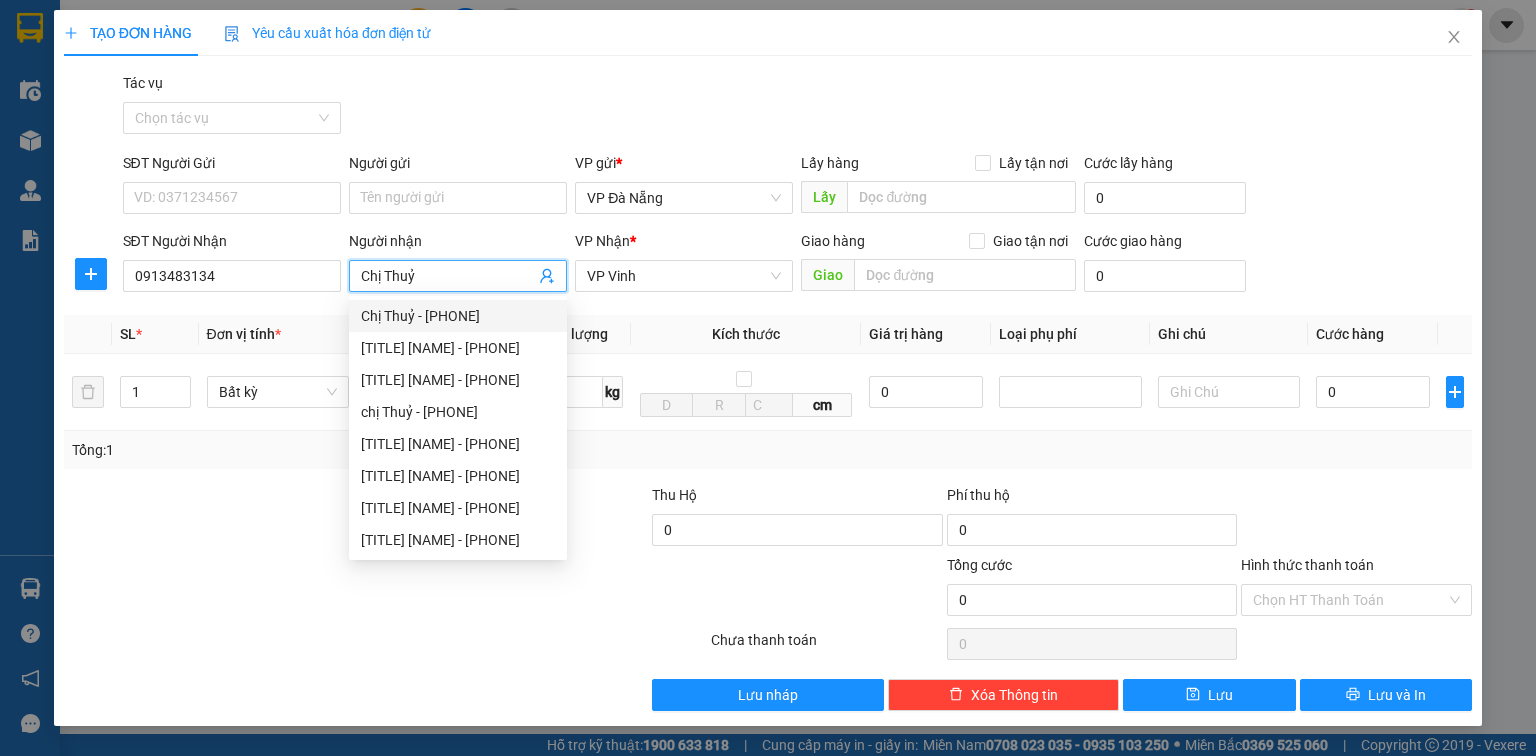 type on "Chị Thuỷ" 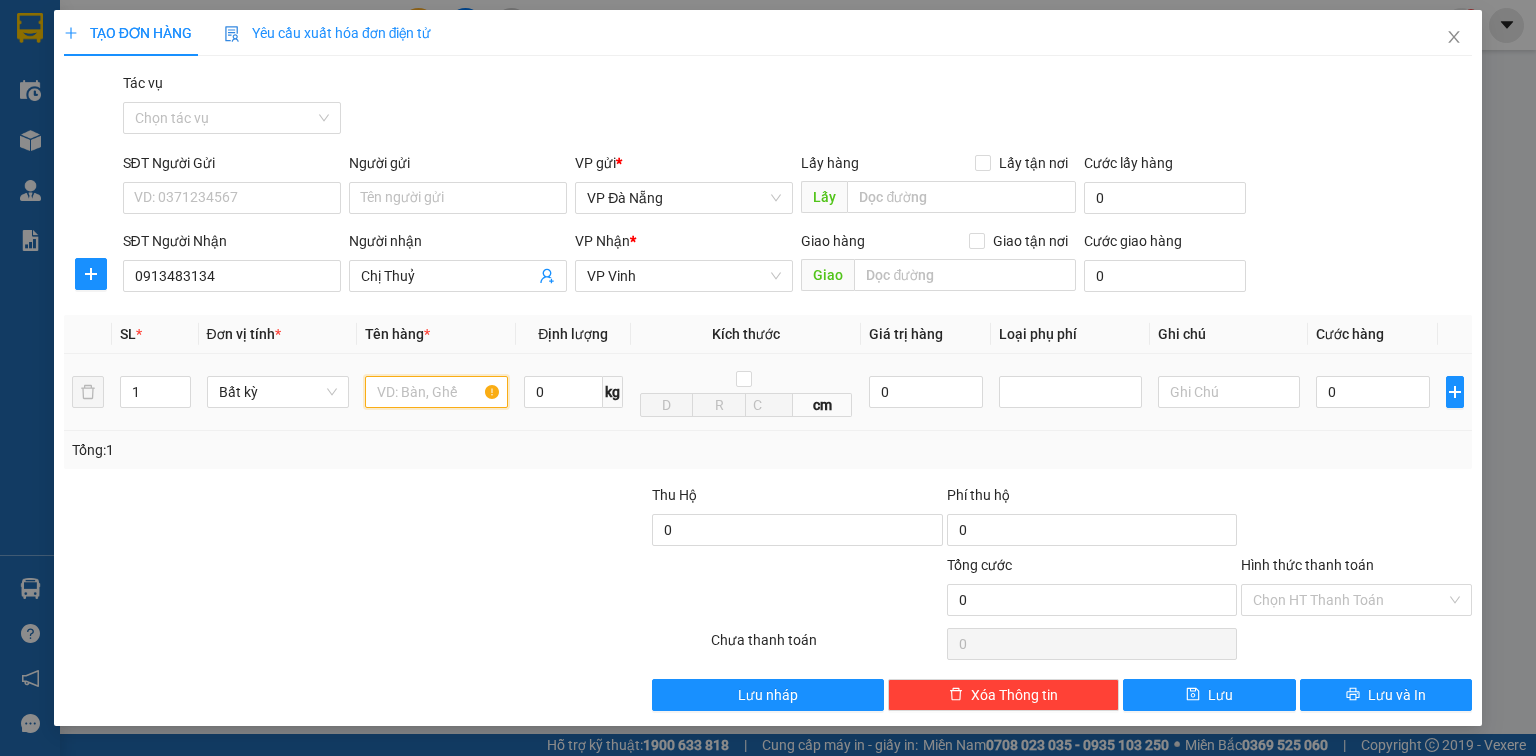 click at bounding box center (436, 392) 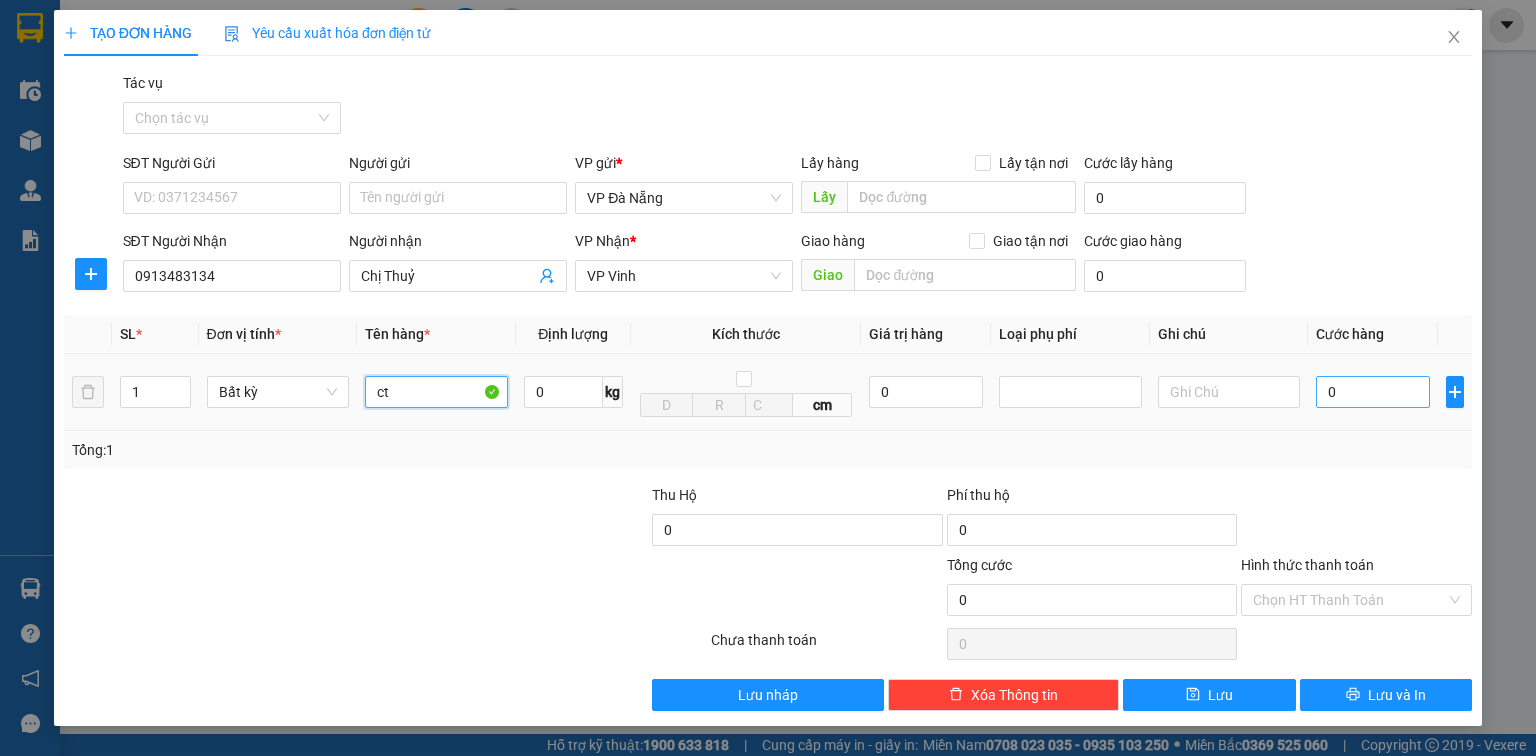 type on "ct" 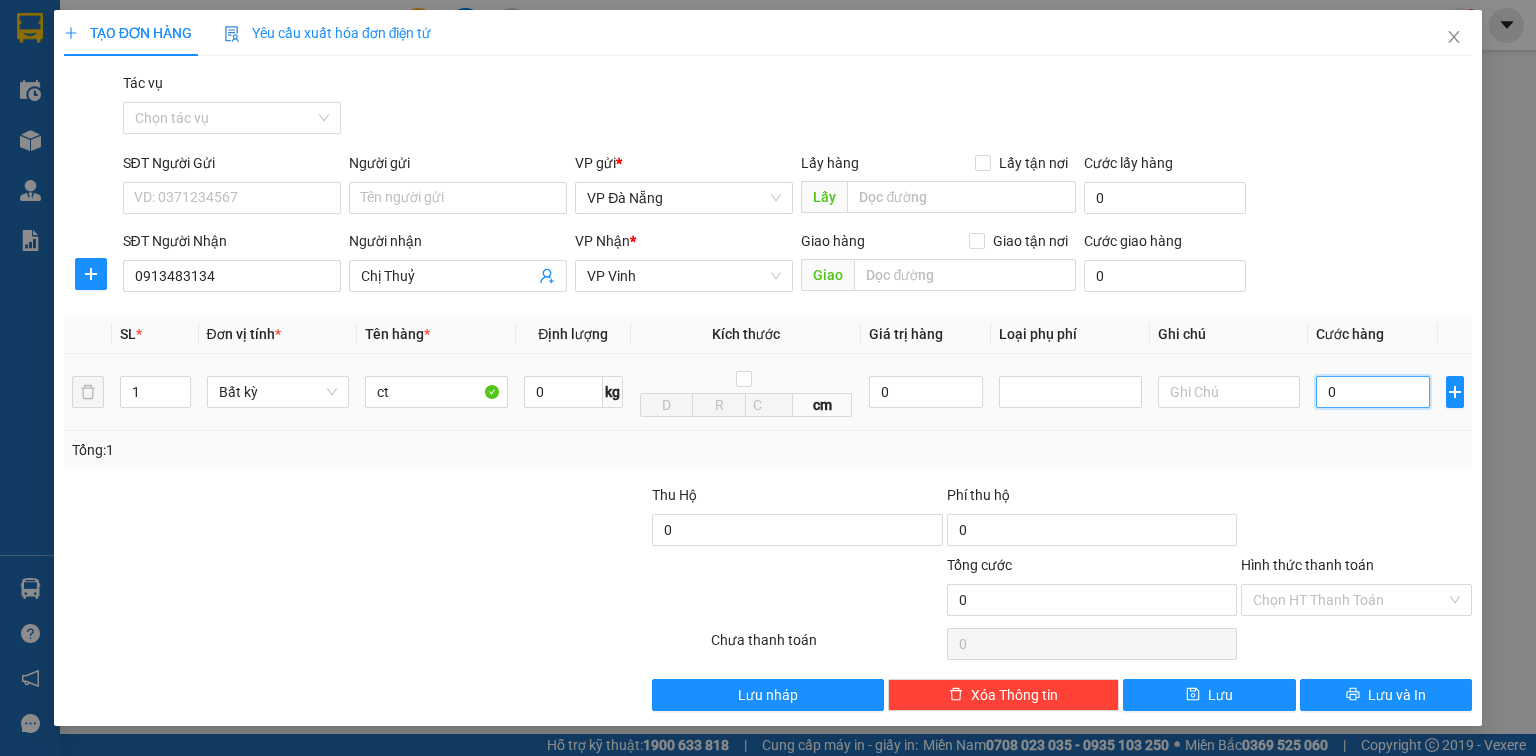 click on "0" at bounding box center (1373, 392) 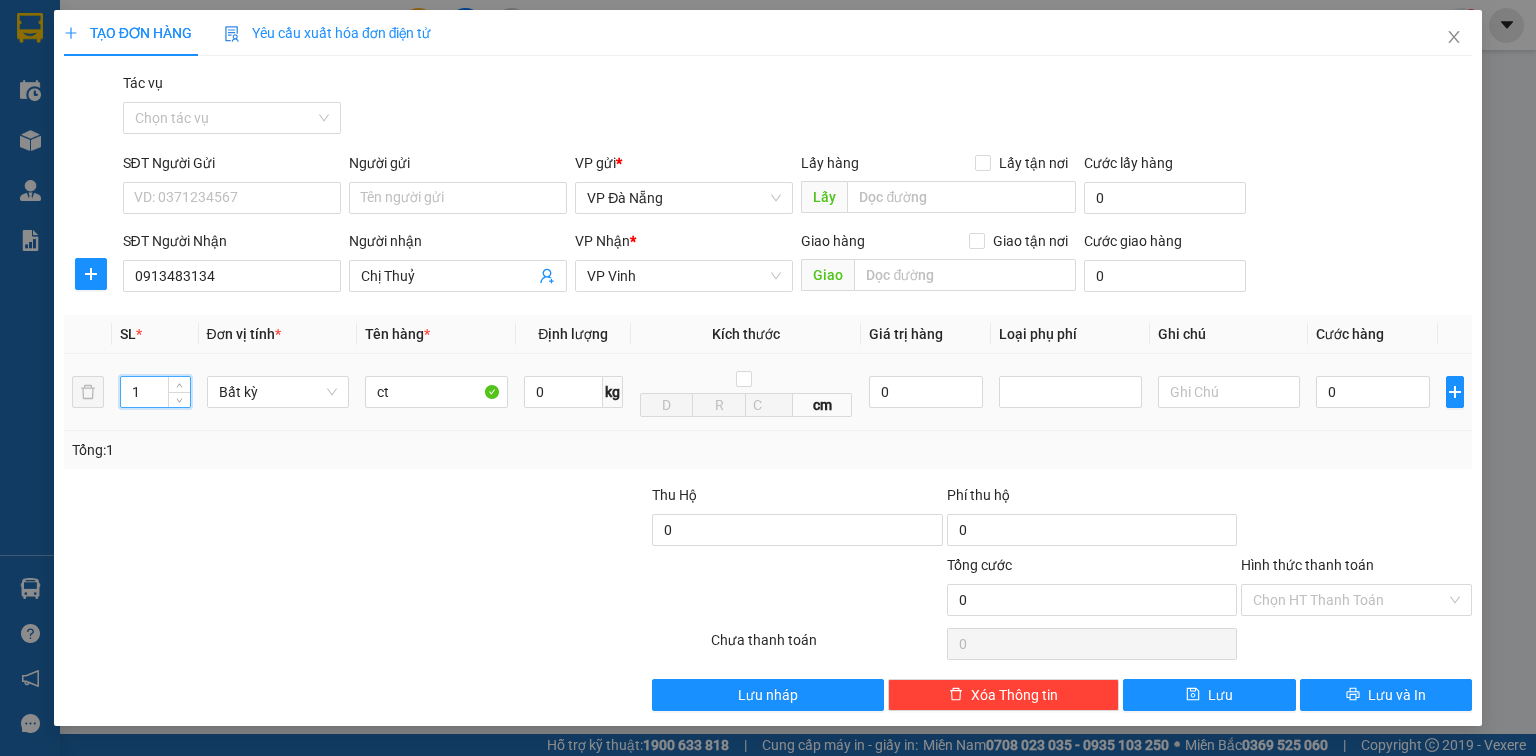click on "1 Bất kỳ ct 0 kg cm 0   0" at bounding box center (768, 392) 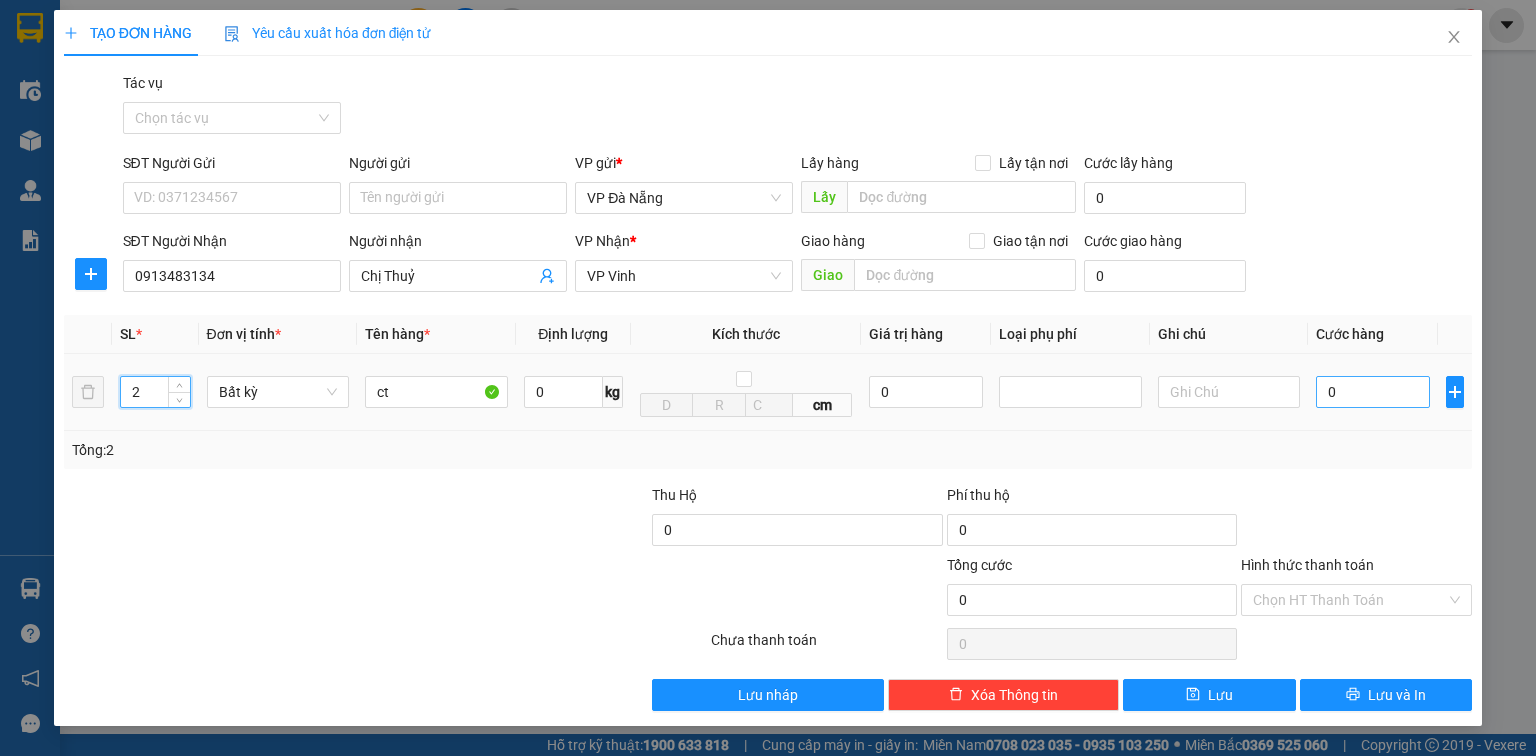 type on "2" 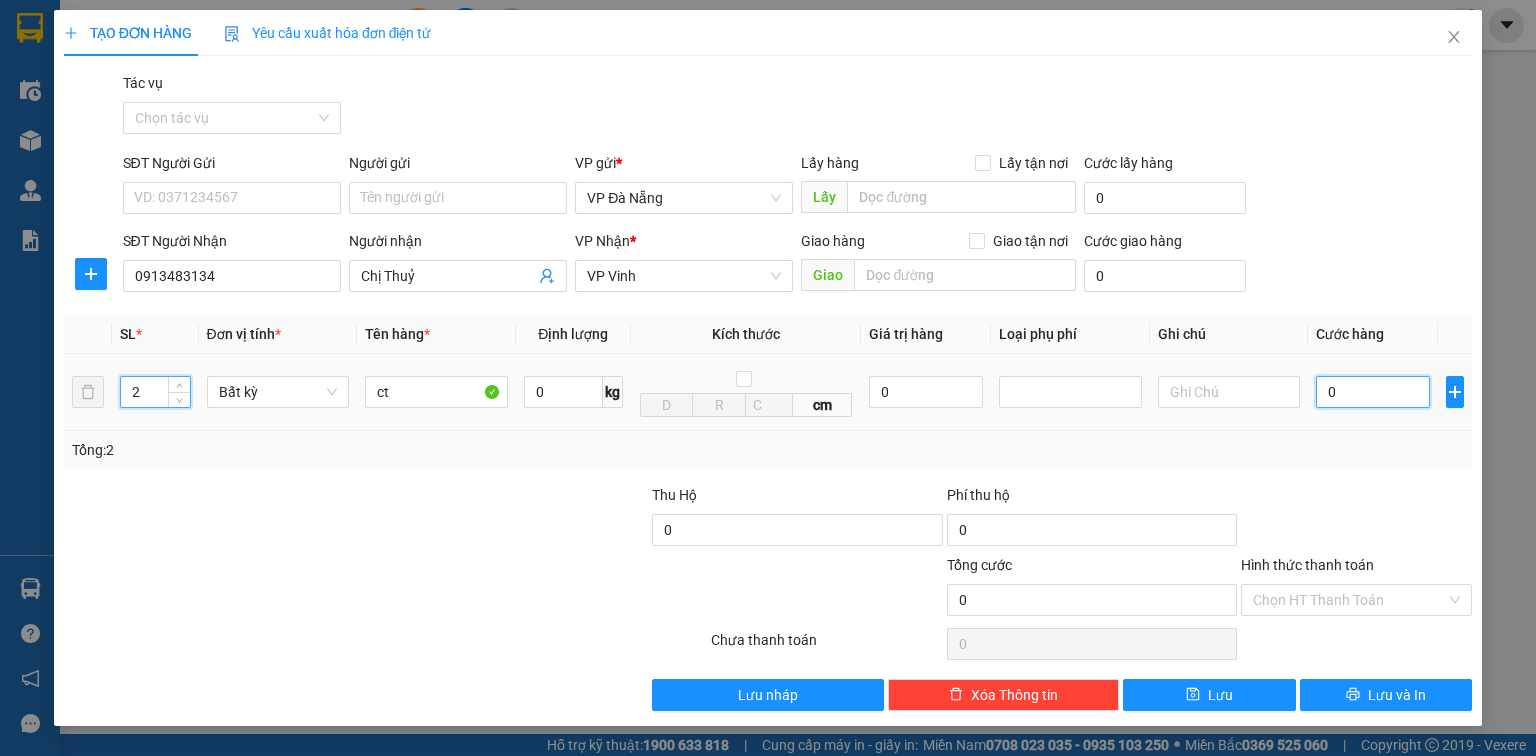 click on "0" at bounding box center (1373, 392) 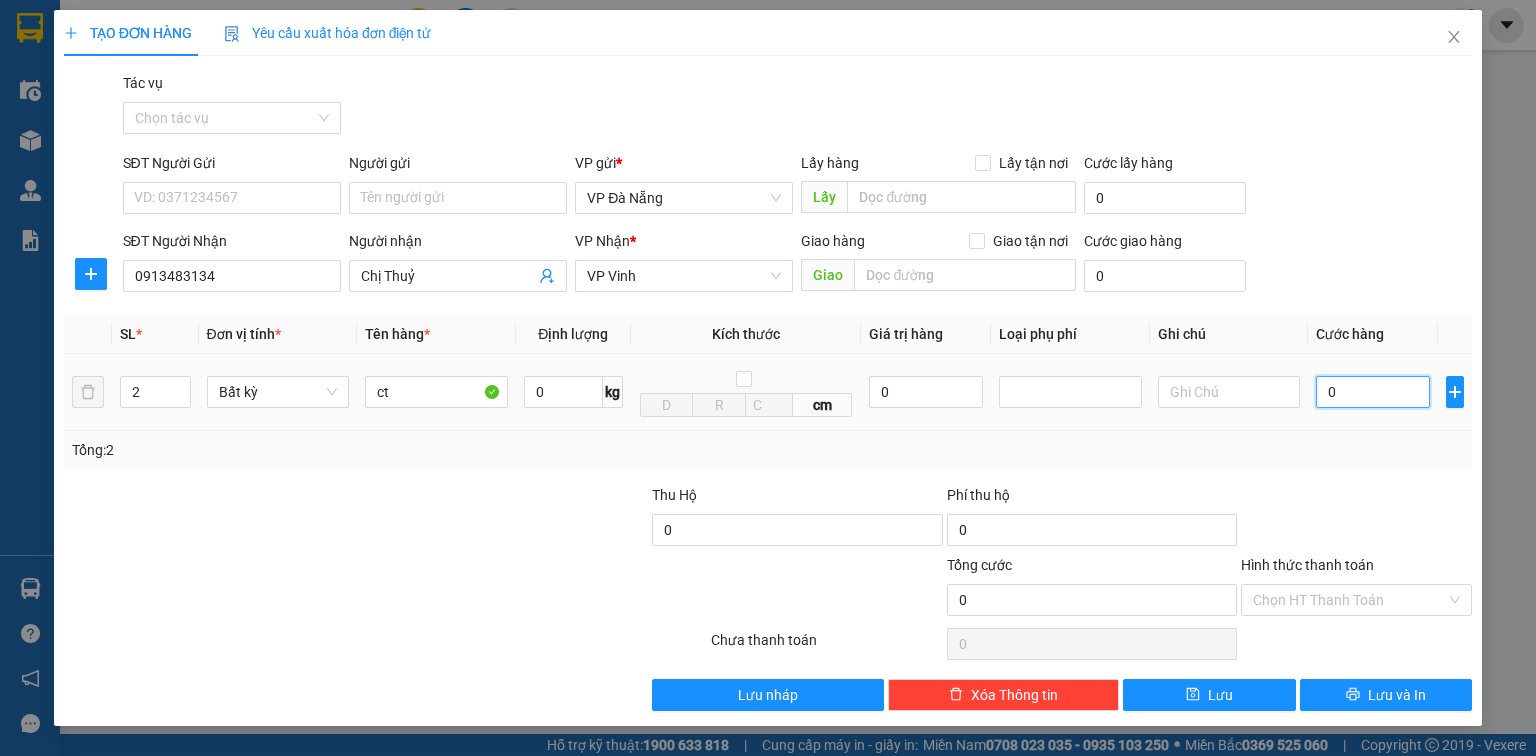 type on "1" 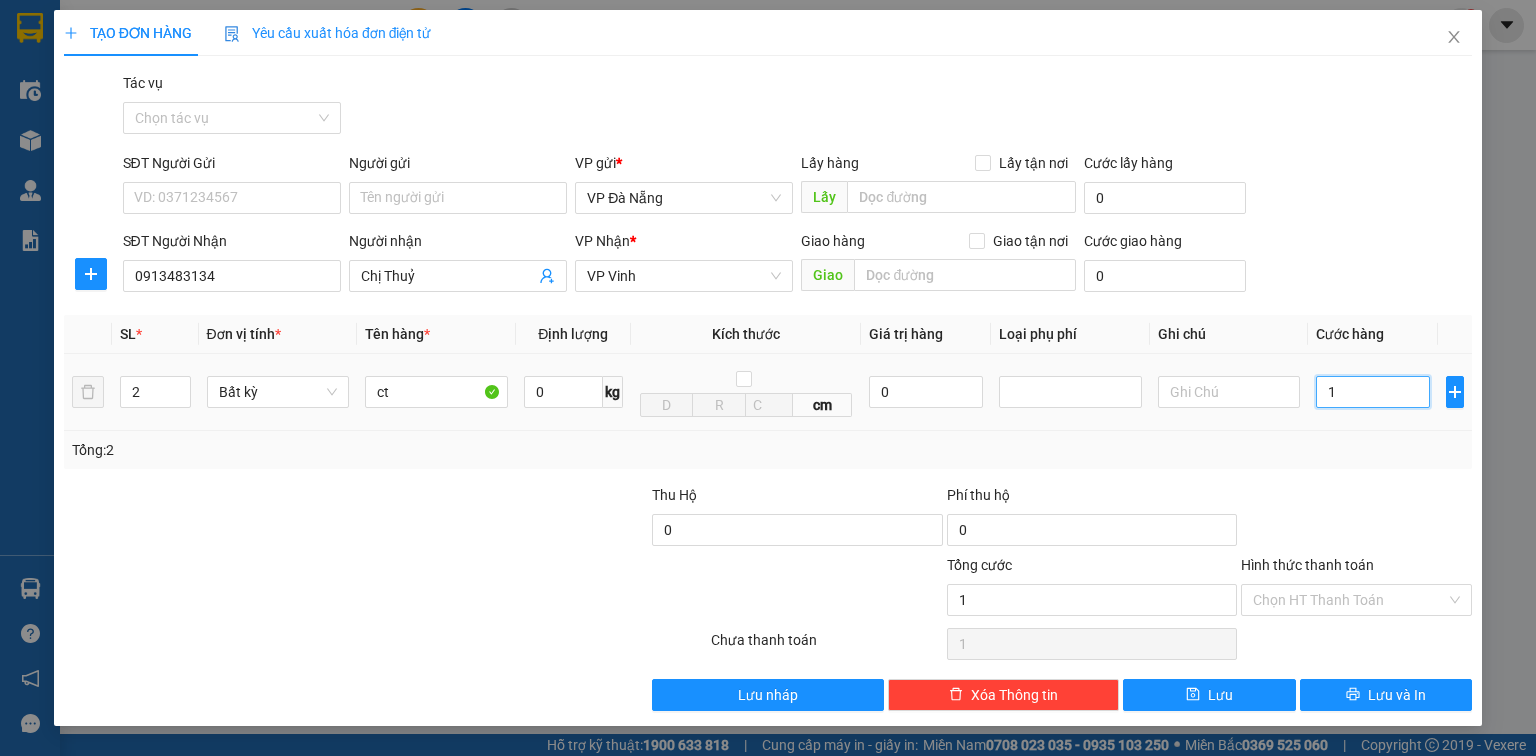 type on "12" 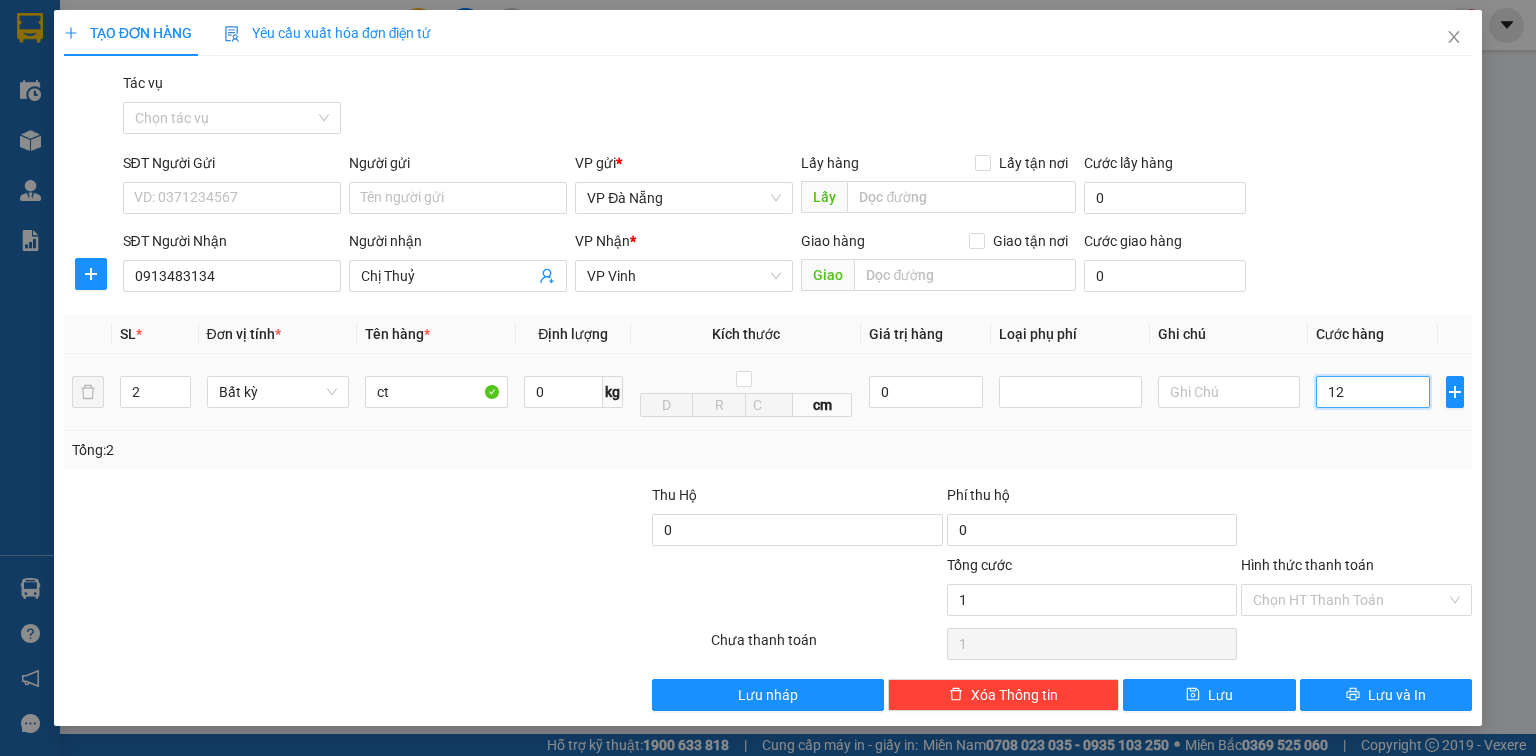type on "12" 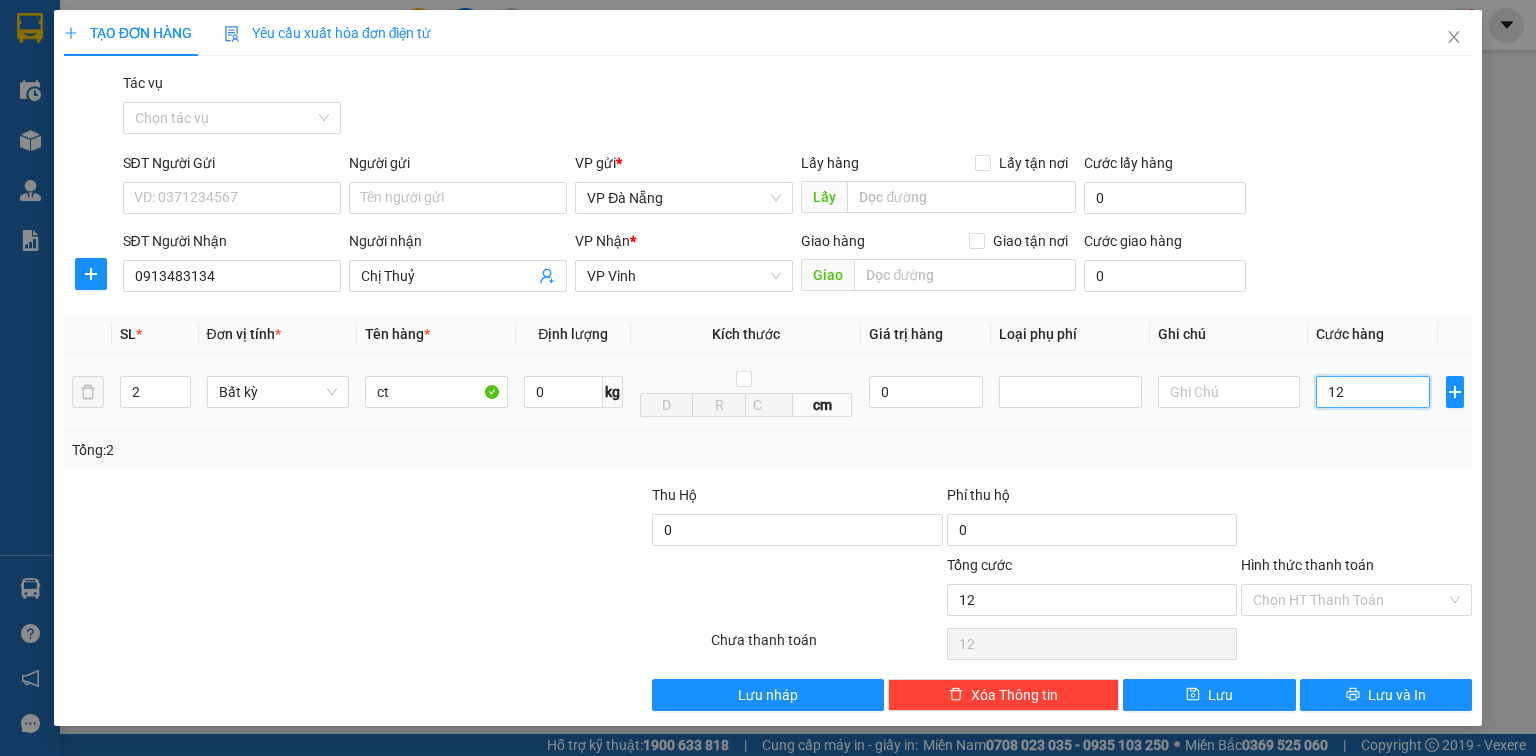 type on "120" 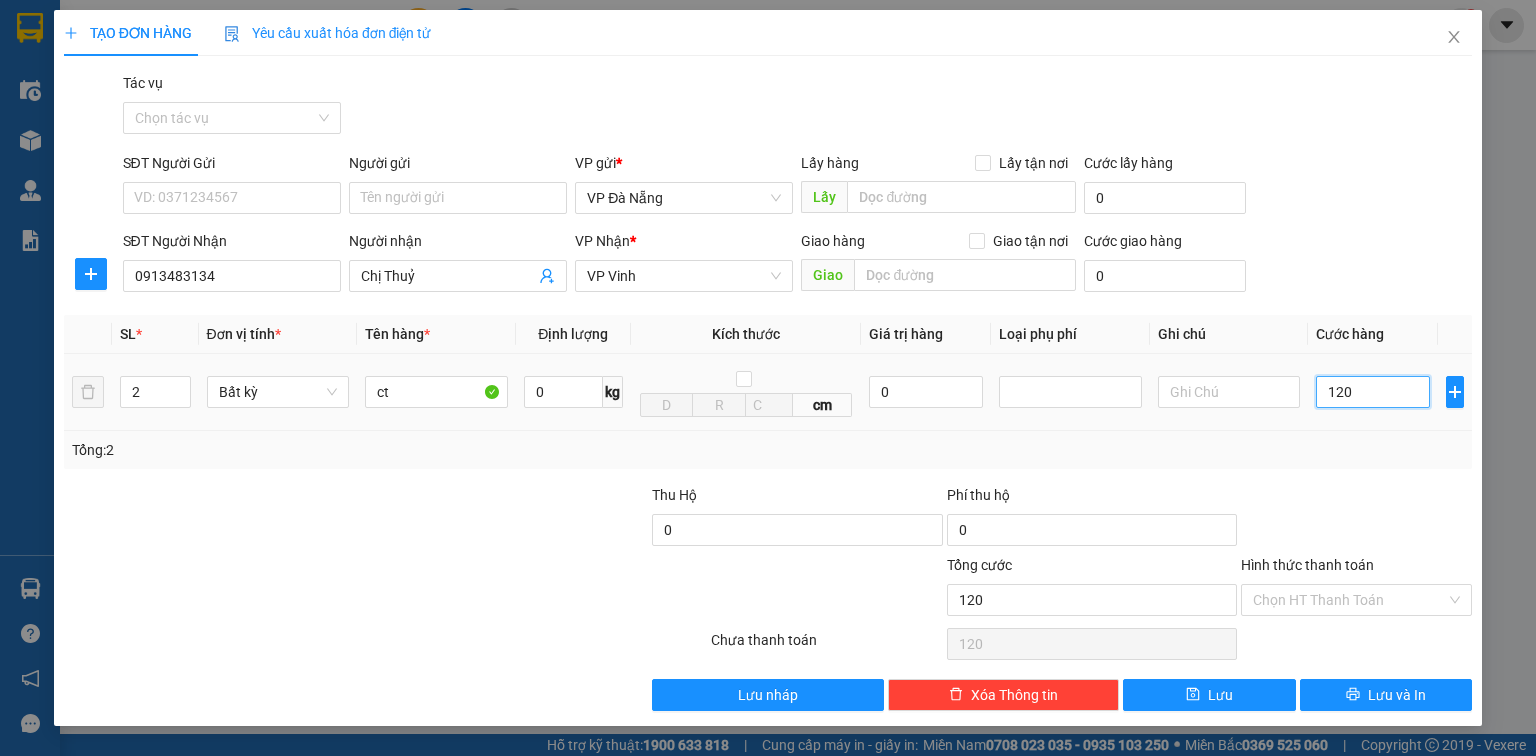 type on "1.200" 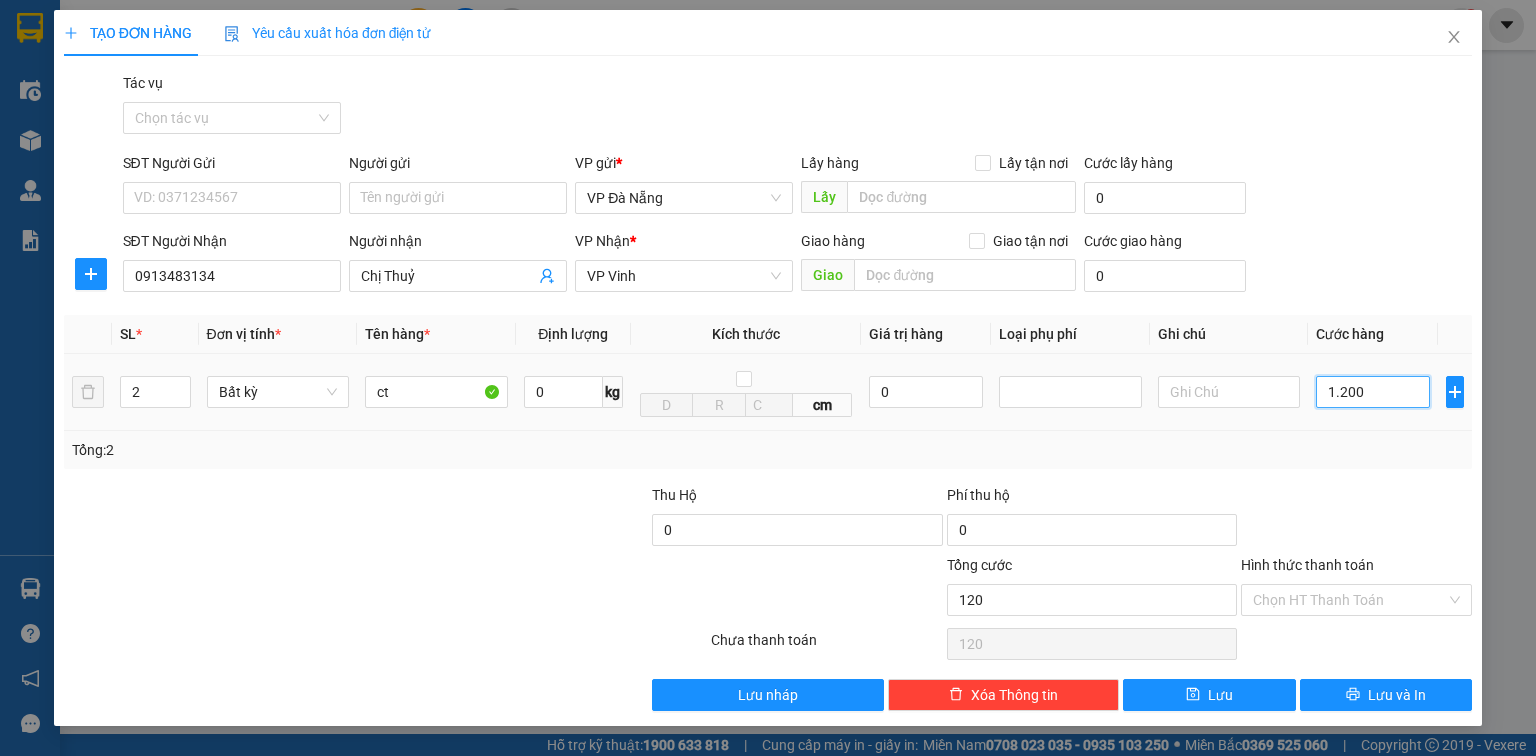 type on "1.200" 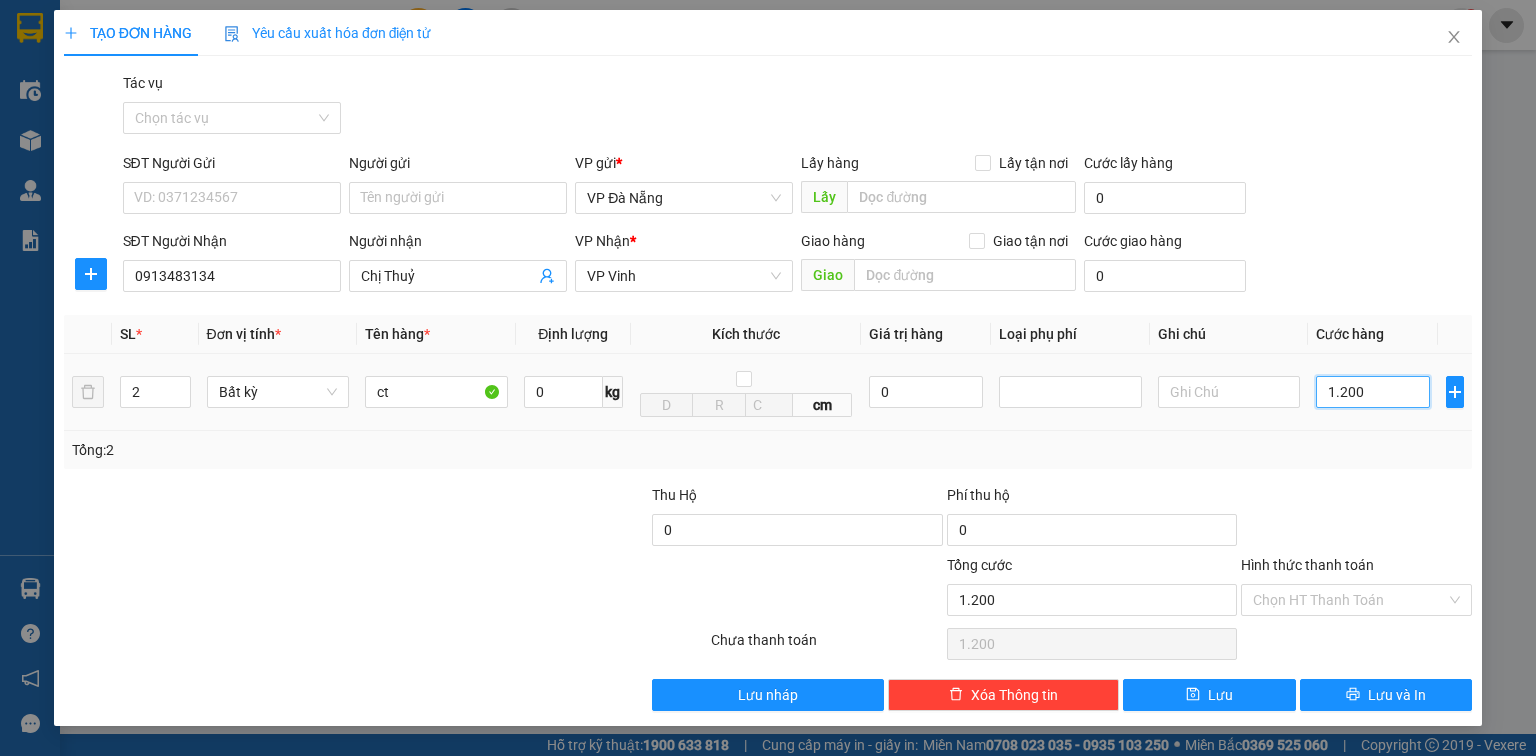 type on "12.000" 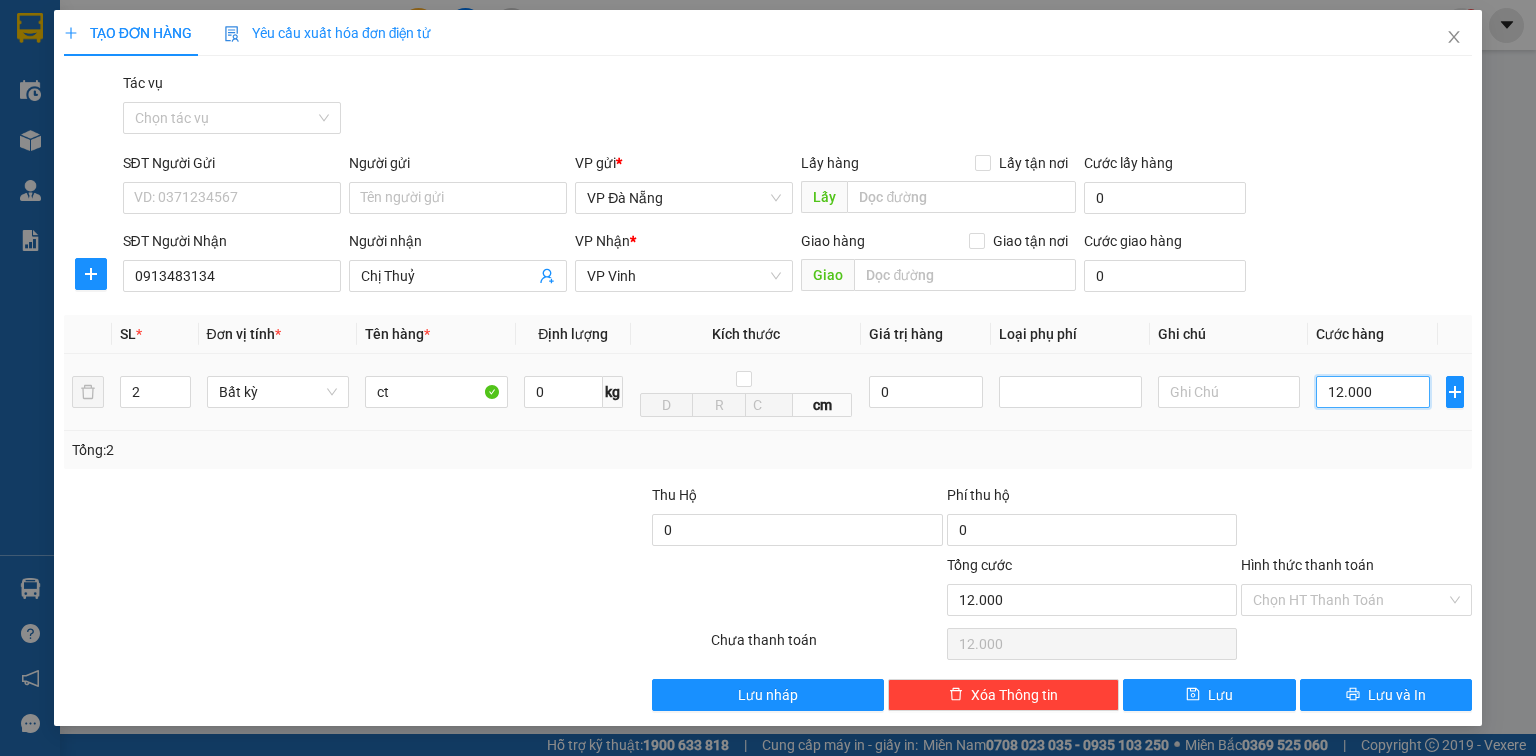 type on "120.000" 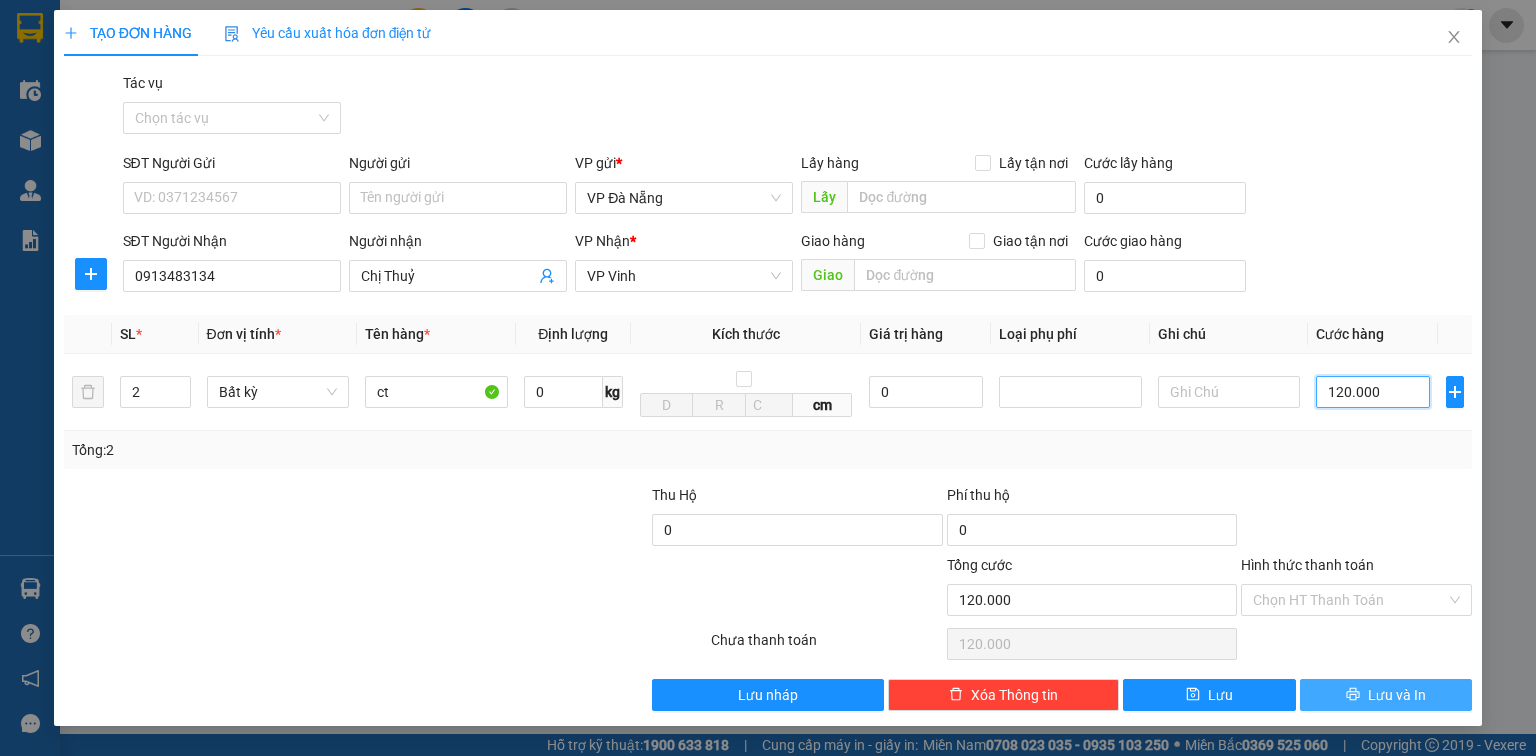 type on "120.000" 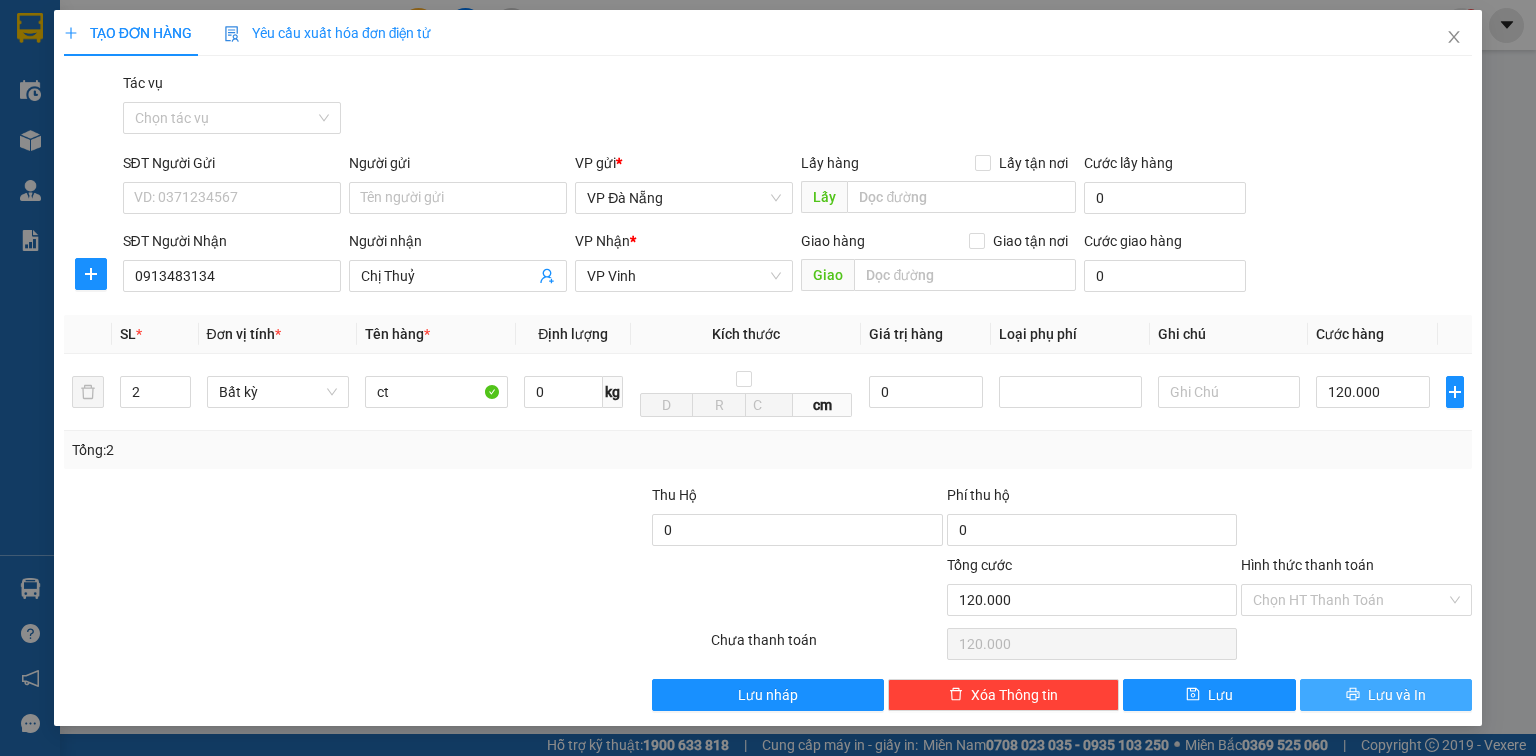click on "Lưu và In" at bounding box center (1386, 695) 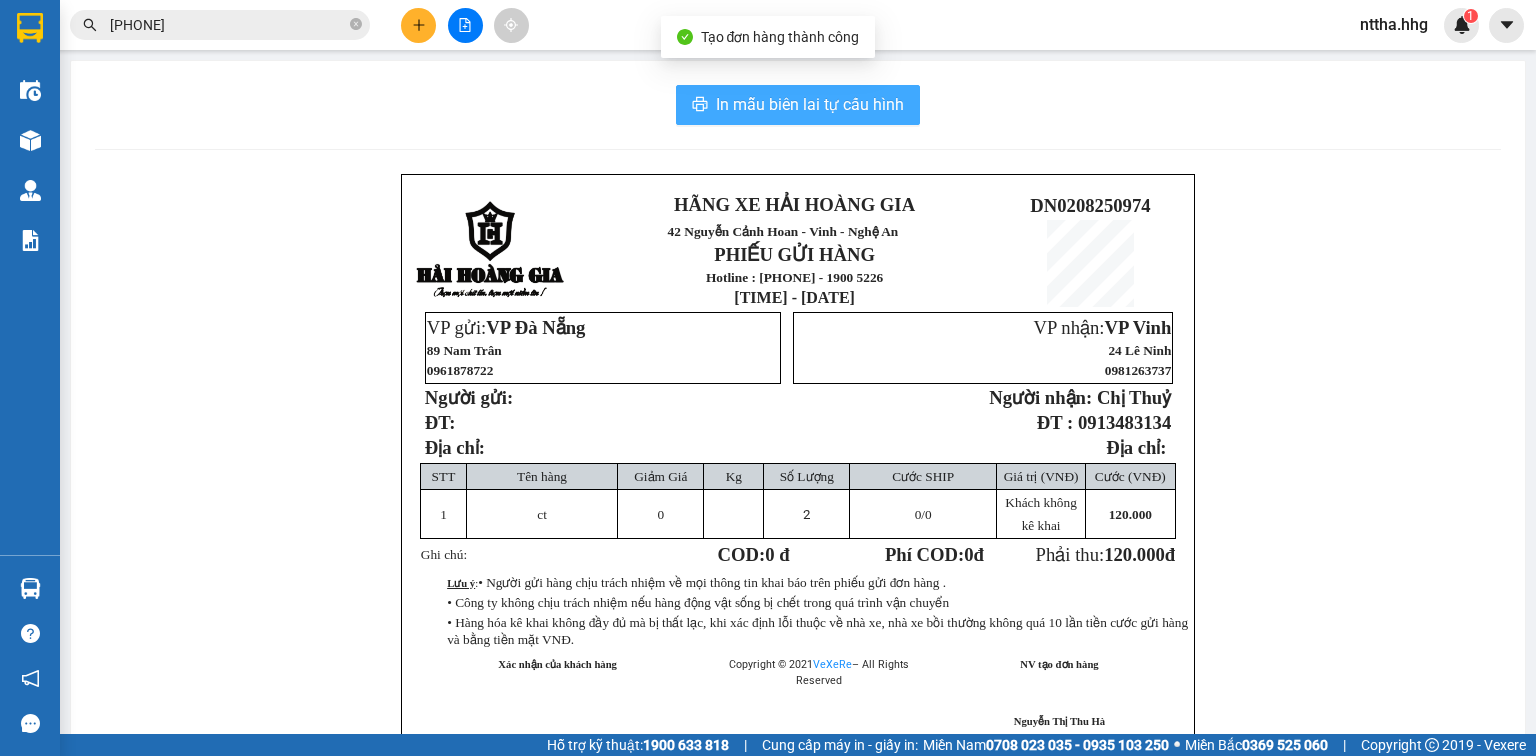 click on "In mẫu biên lai tự cấu hình" at bounding box center [810, 104] 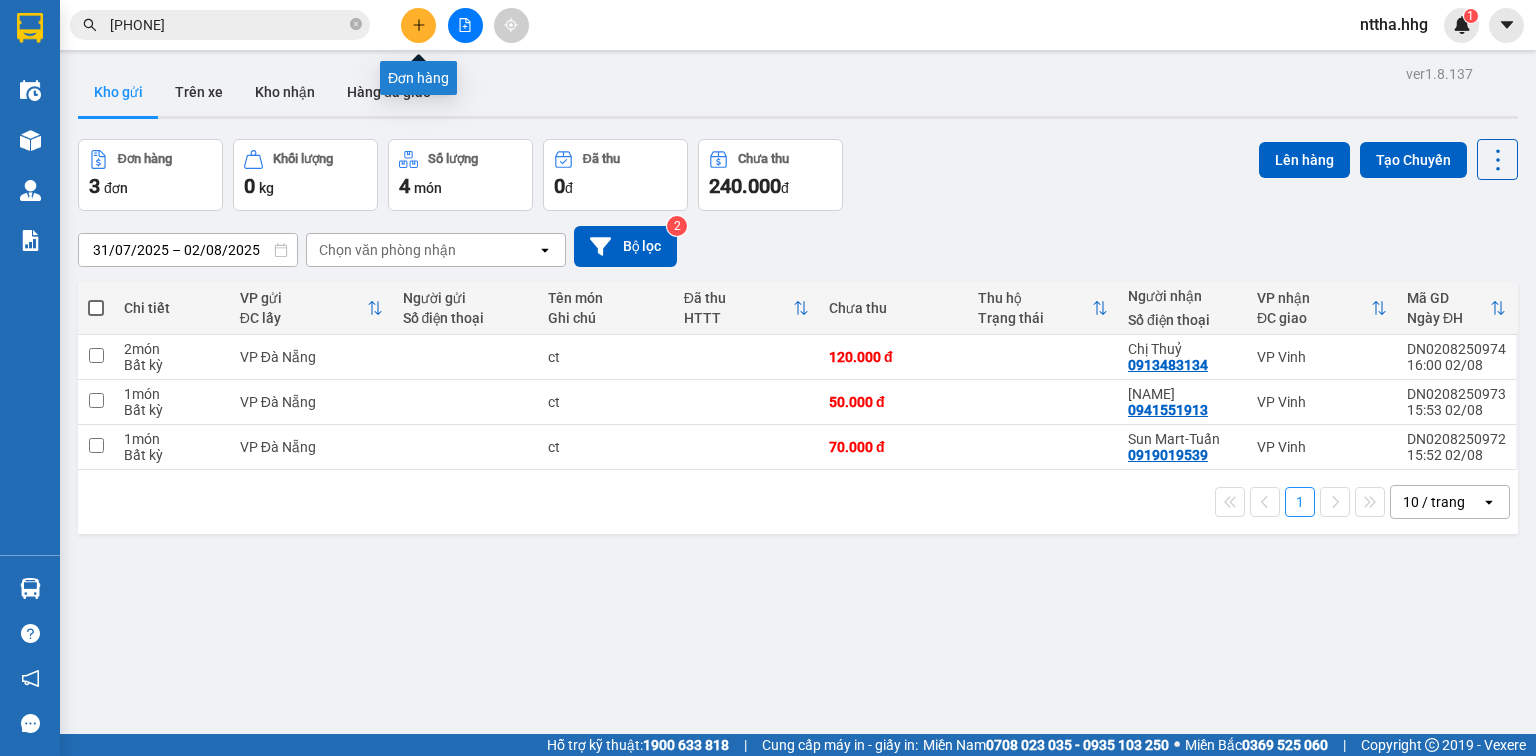 click 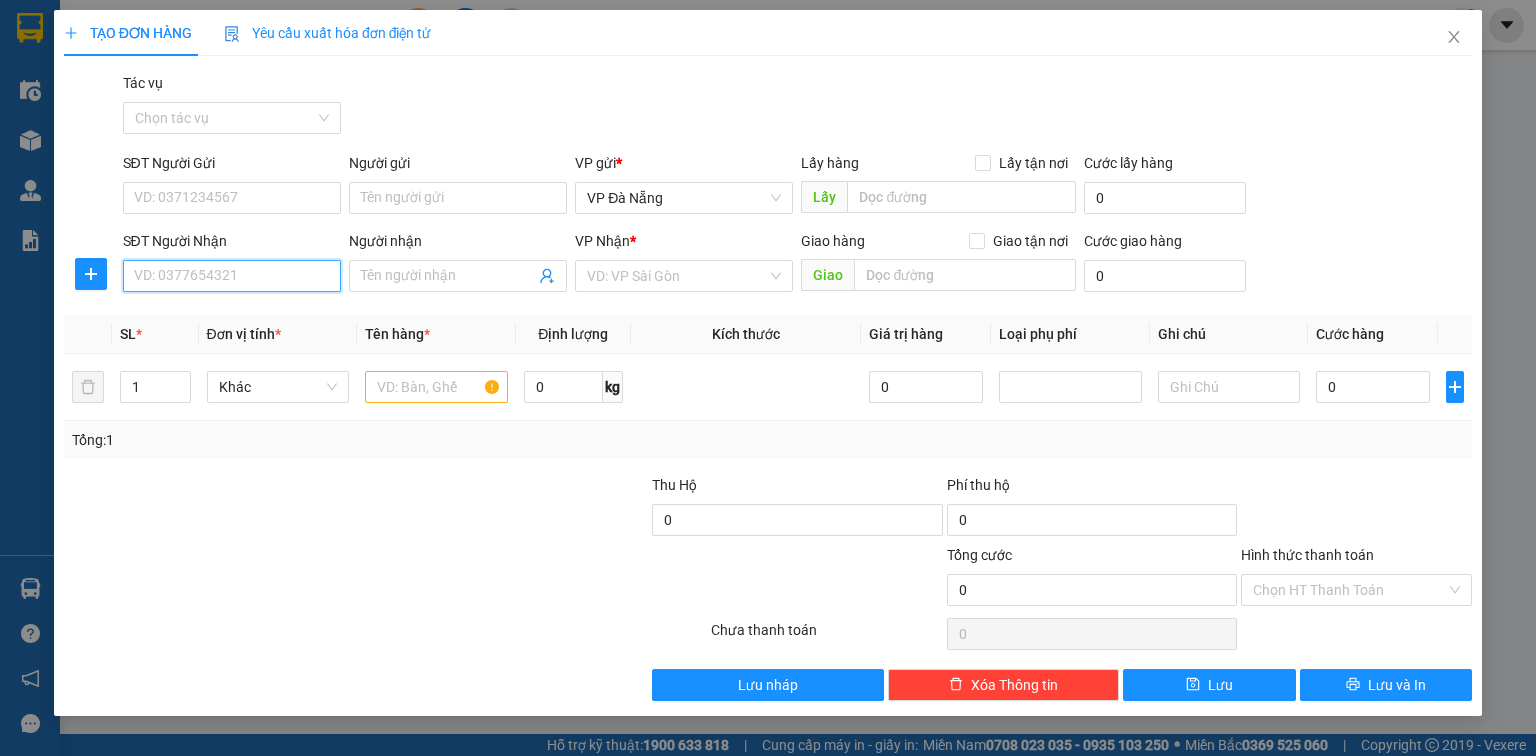 click on "SĐT Người Nhận" at bounding box center [232, 276] 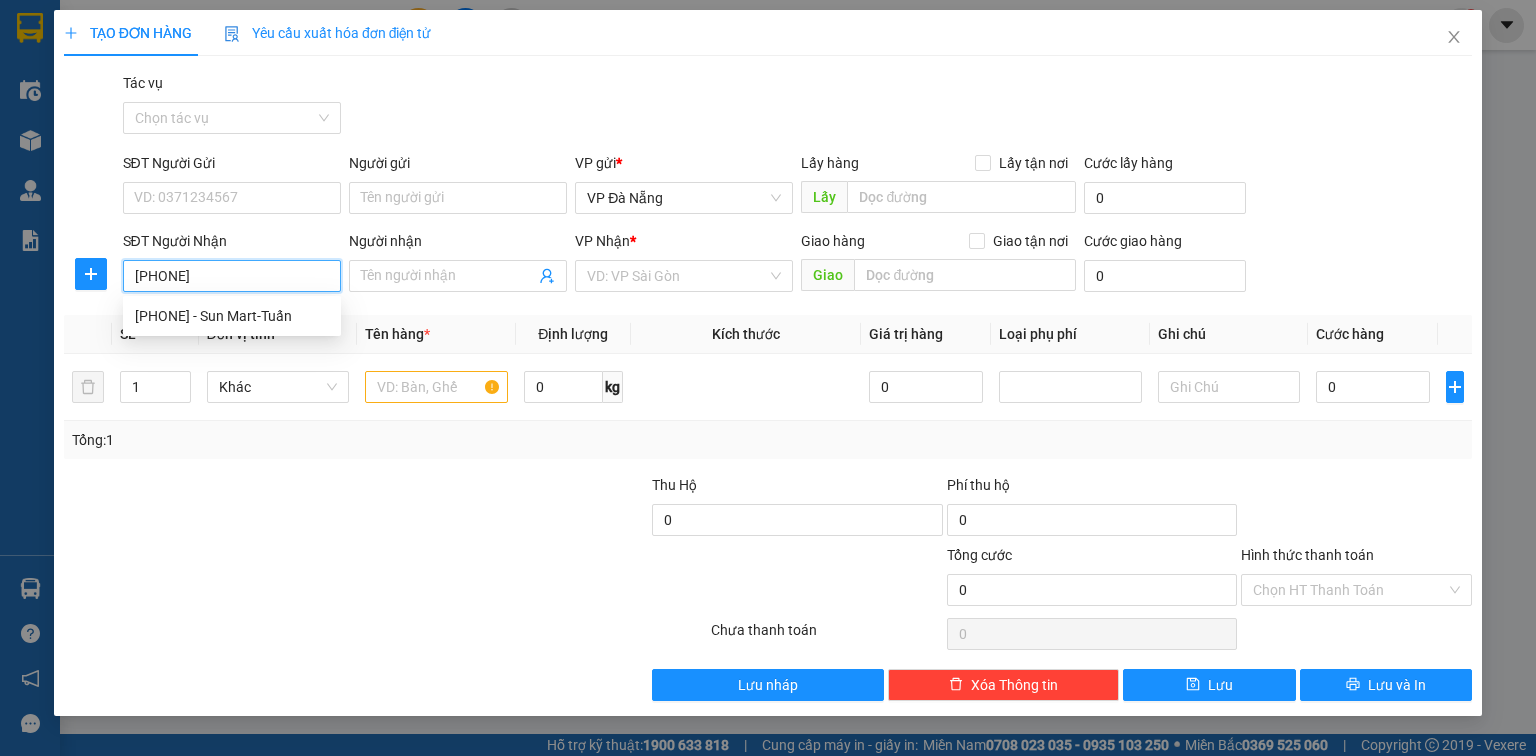 type on "0919019539" 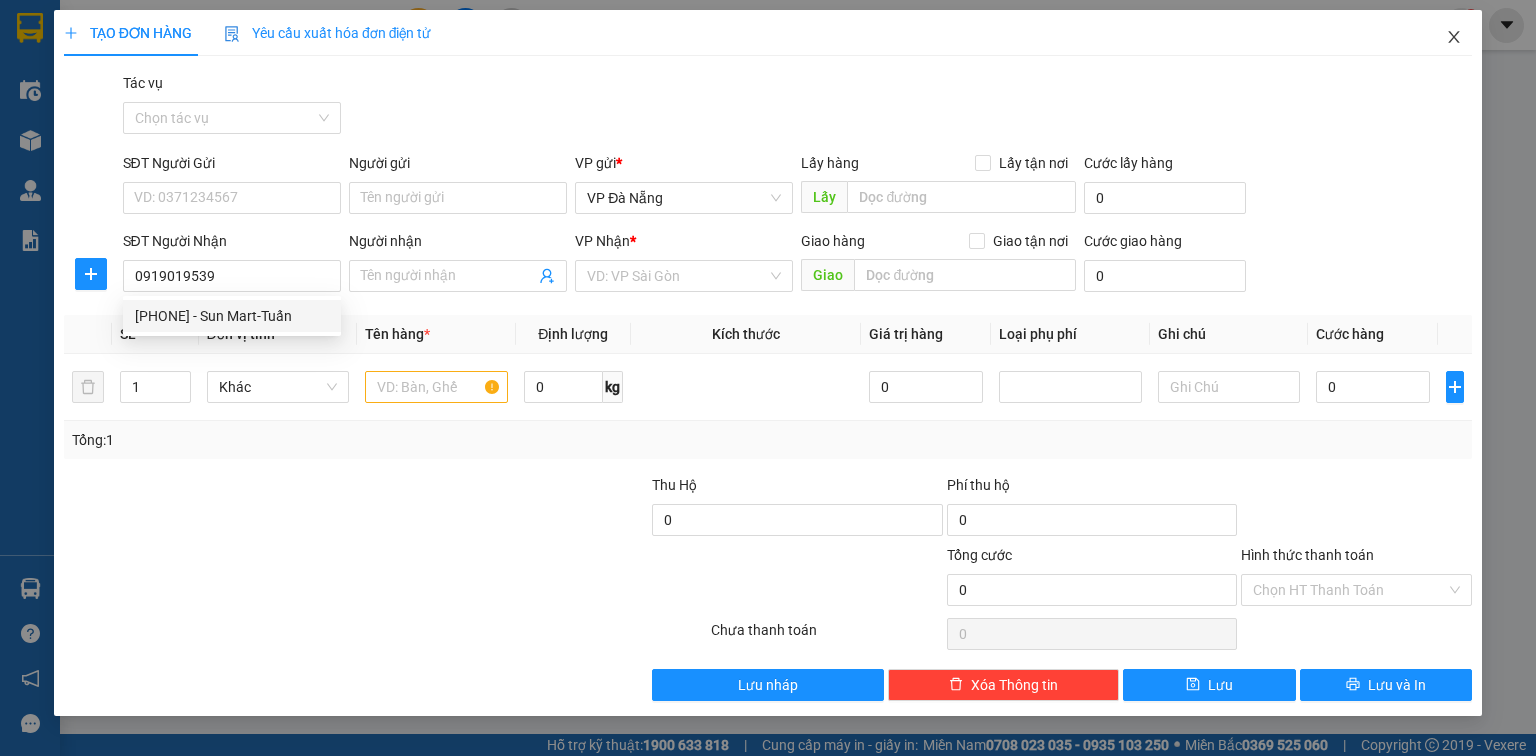 click 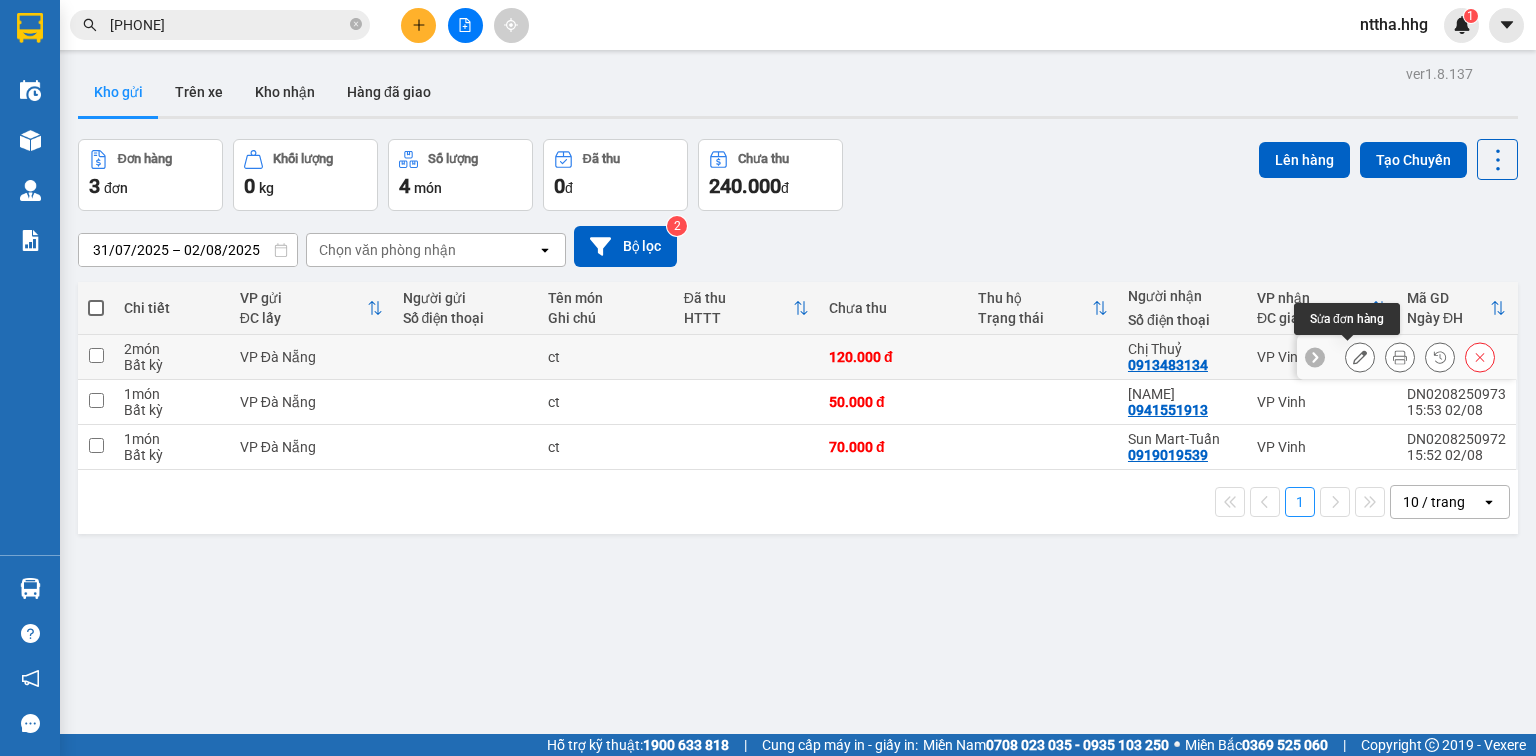 click 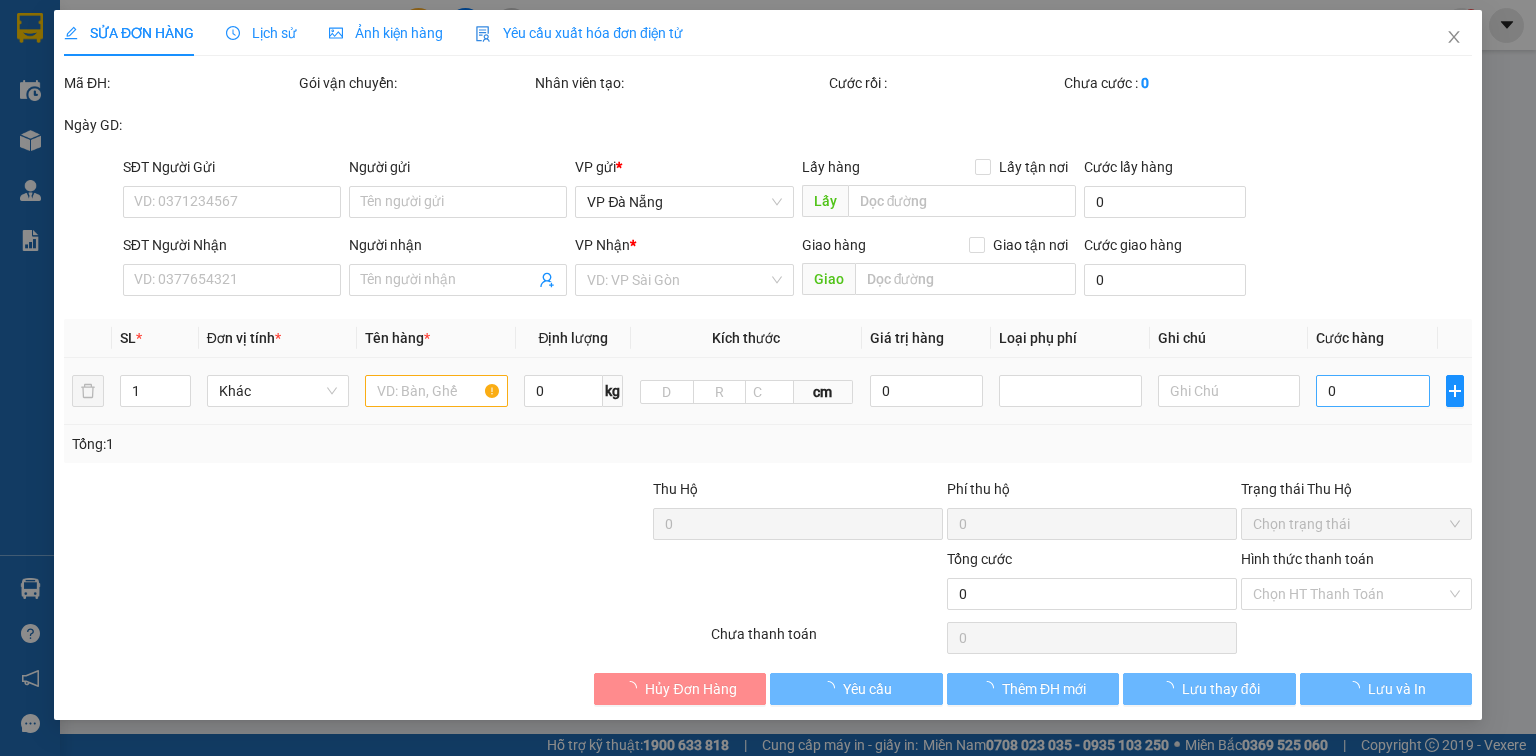 type on "0913483134" 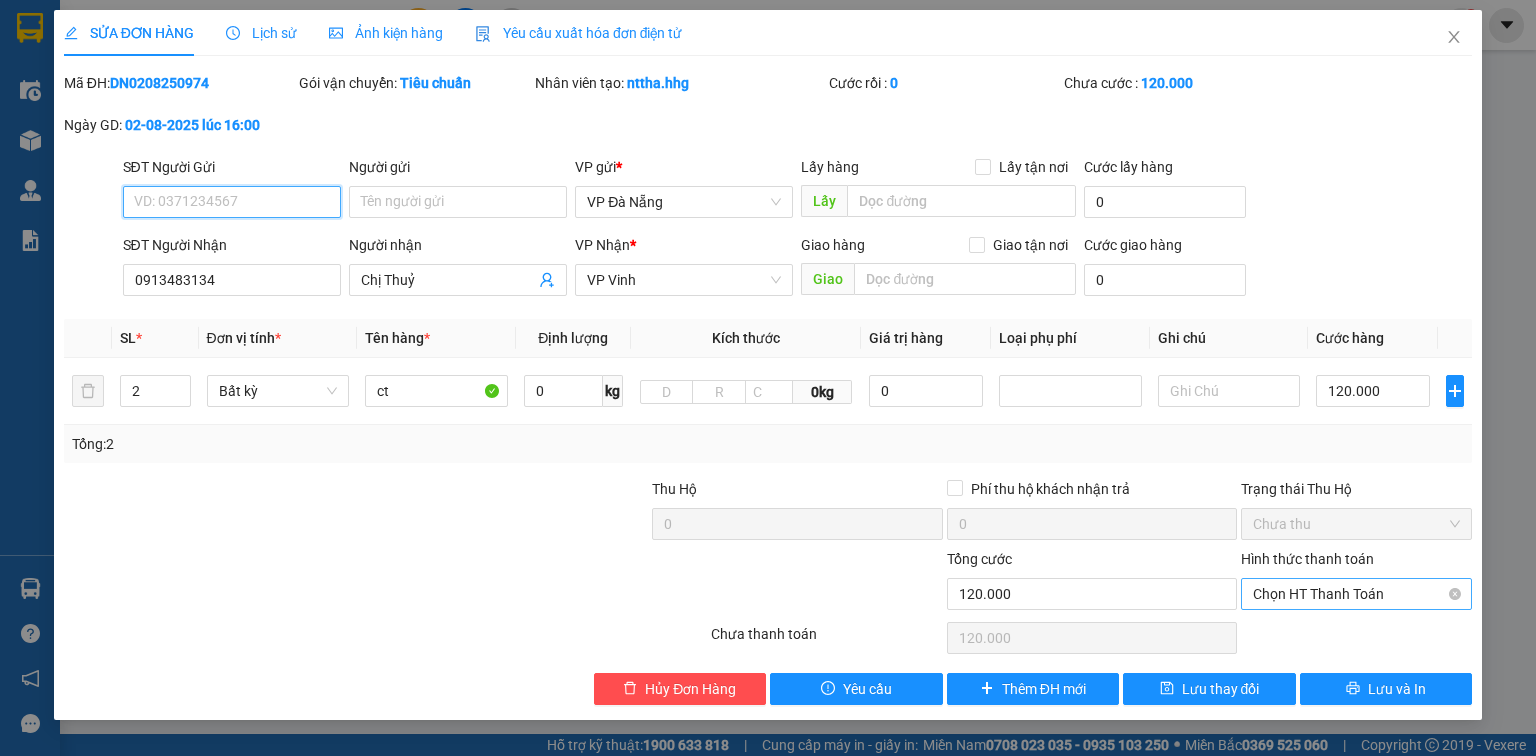 click on "Chọn HT Thanh Toán" at bounding box center [1356, 594] 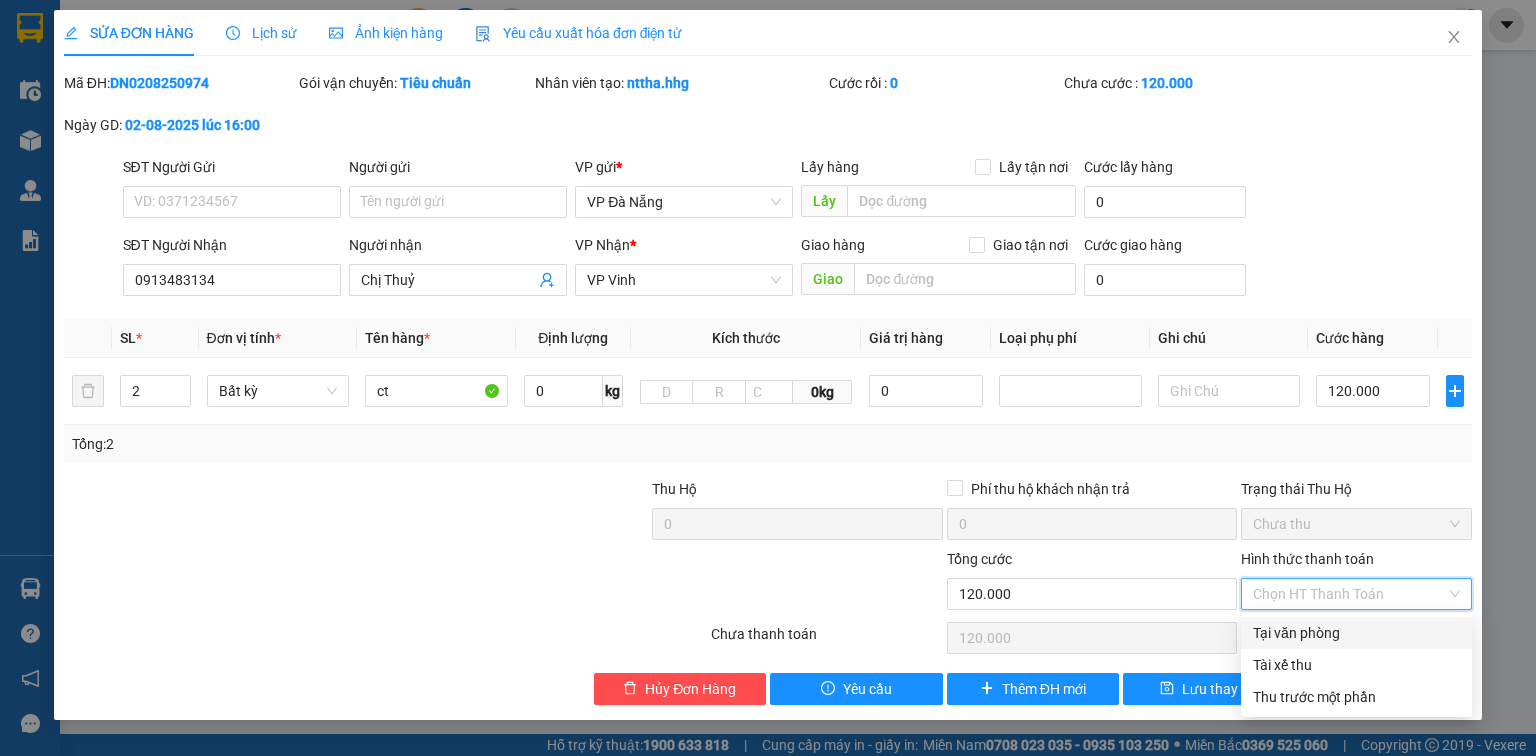 click on "Tại văn phòng" at bounding box center [1356, 633] 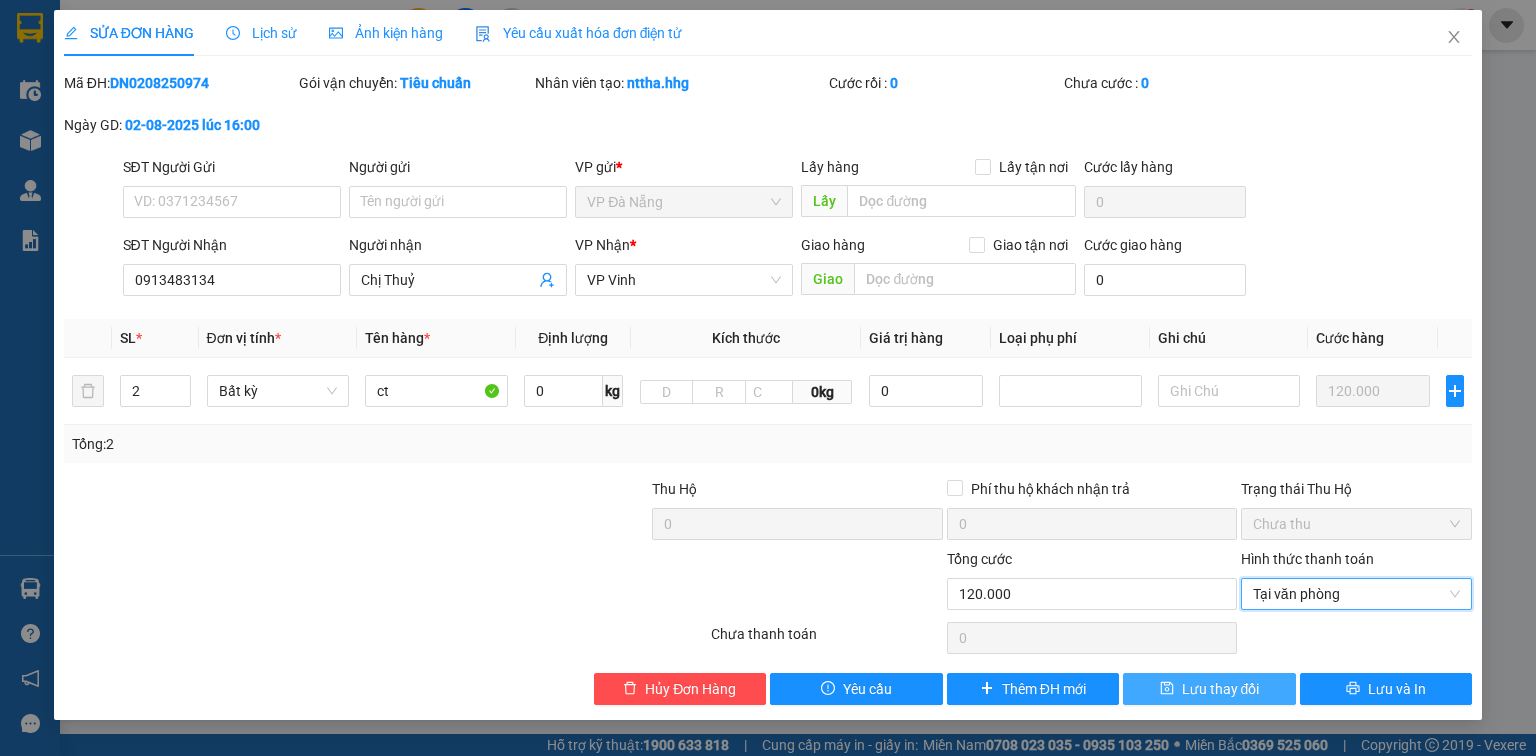 click on "Lưu thay đổi" at bounding box center [1221, 689] 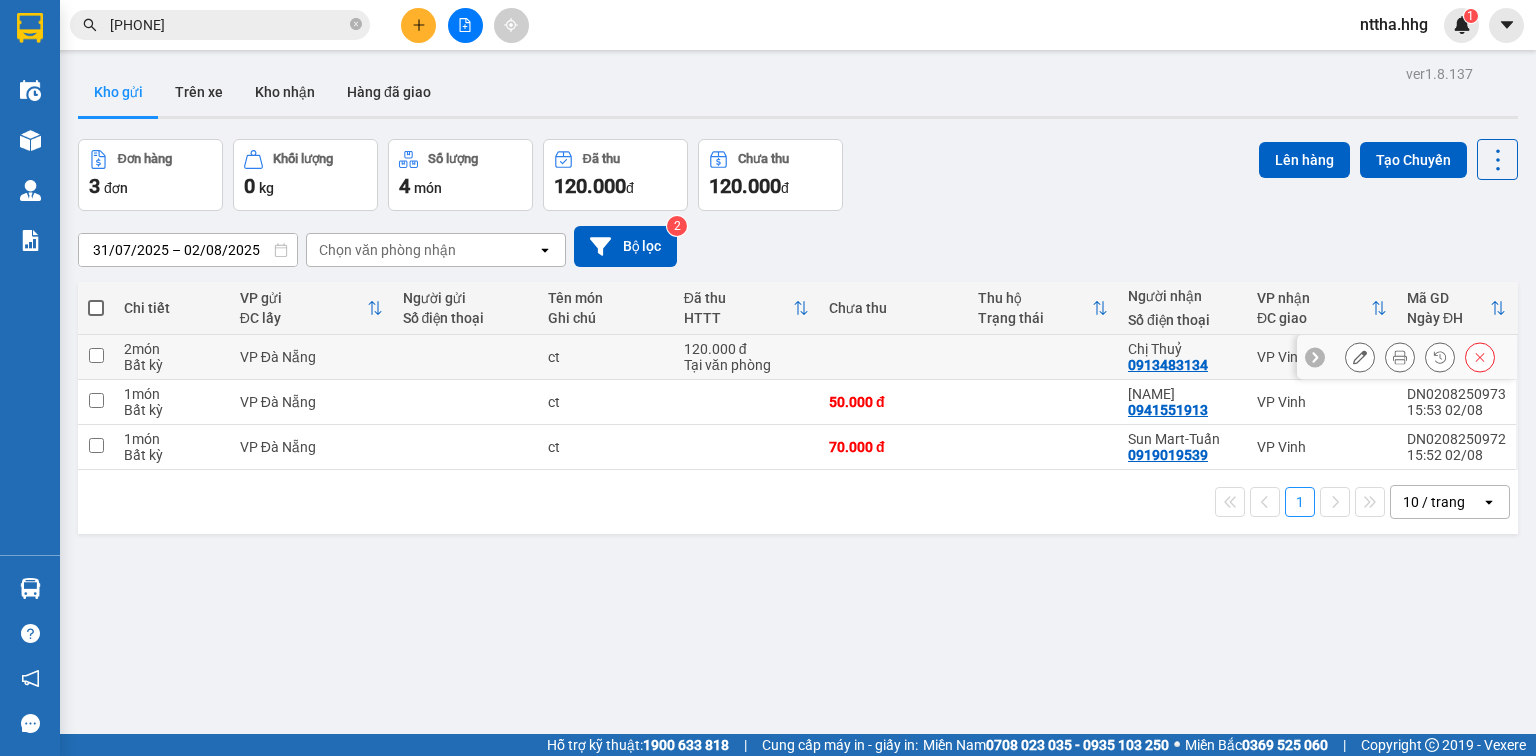 drag, startPoint x: 1208, startPoint y: 366, endPoint x: 1121, endPoint y: 366, distance: 87 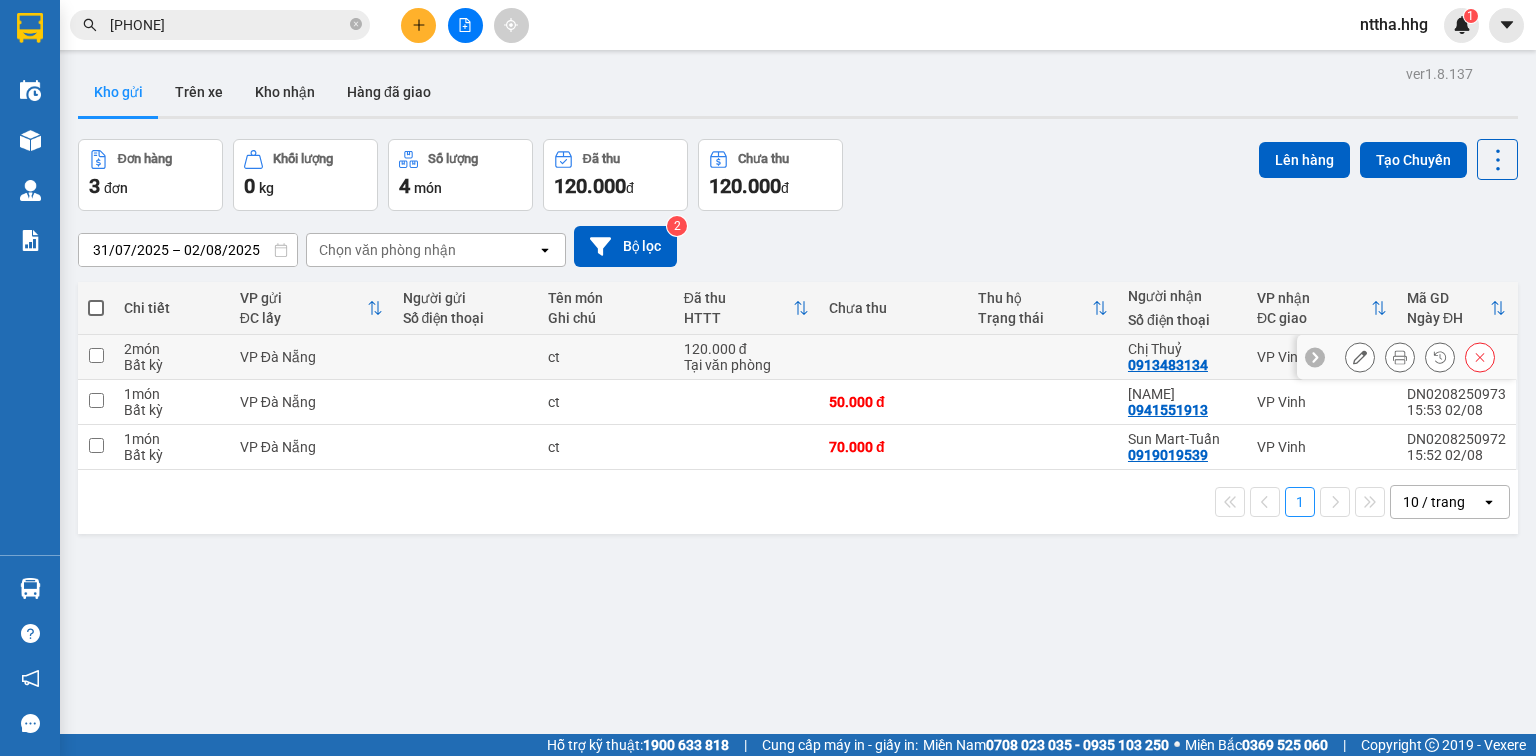 click on "Chị Thuỷ 0913483134" at bounding box center [1182, 357] 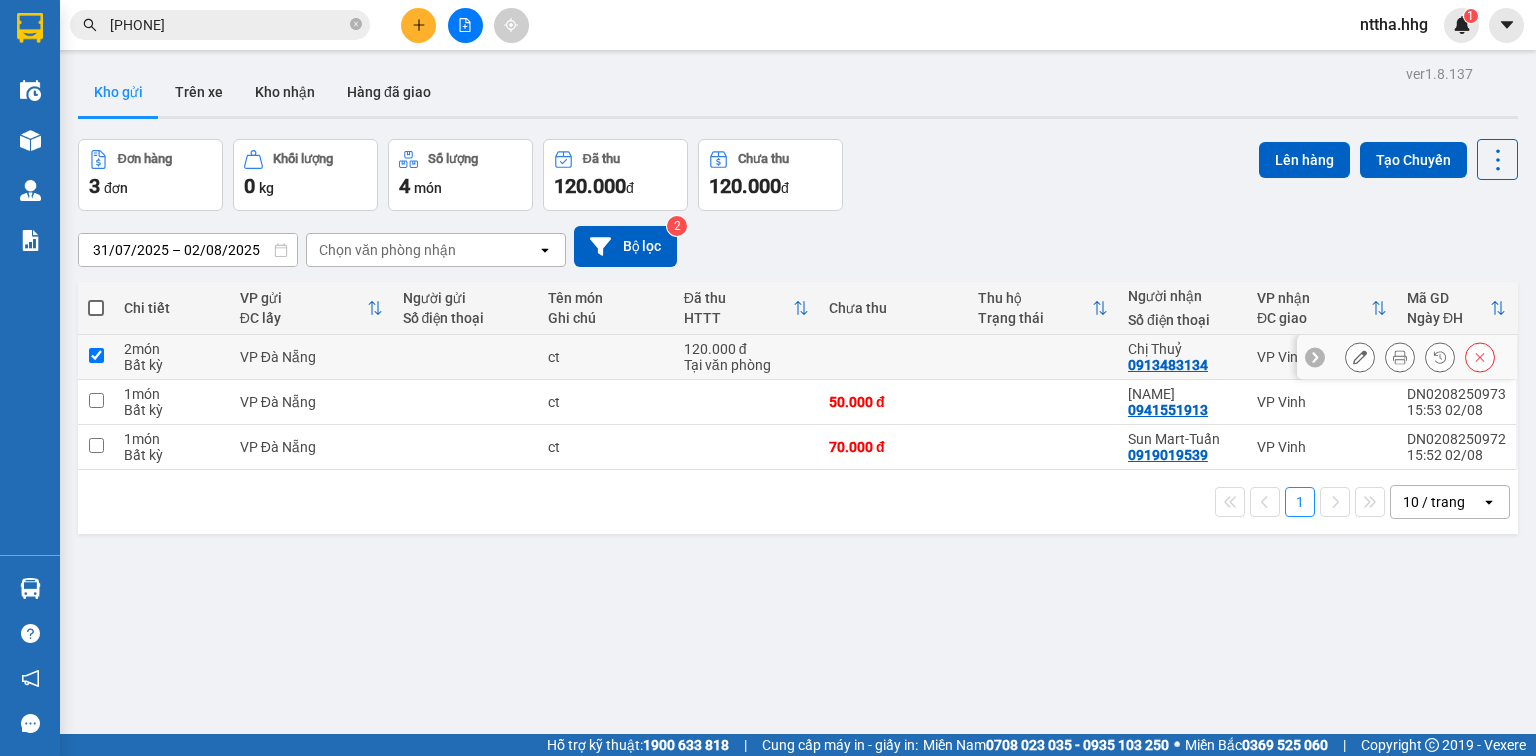 checkbox on "true" 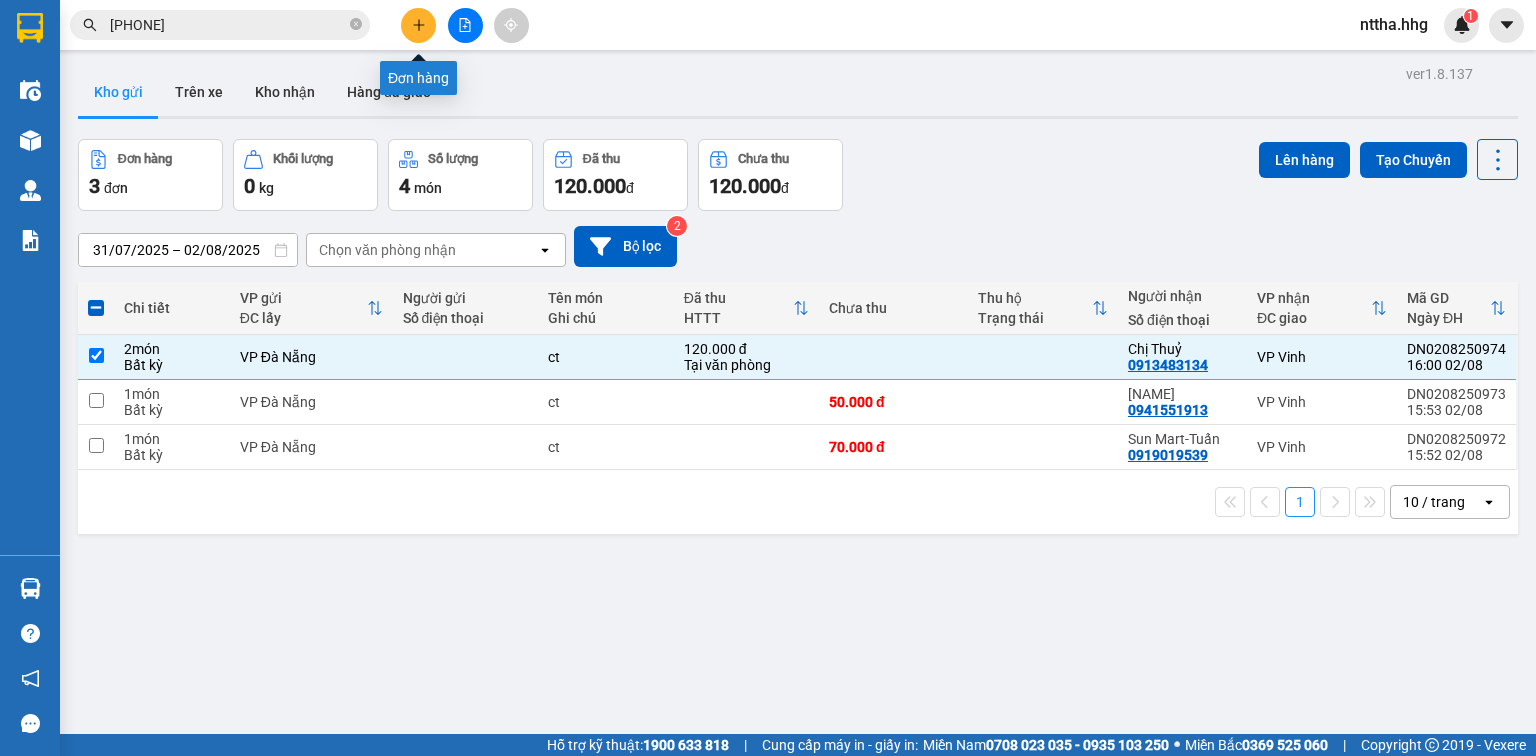 click 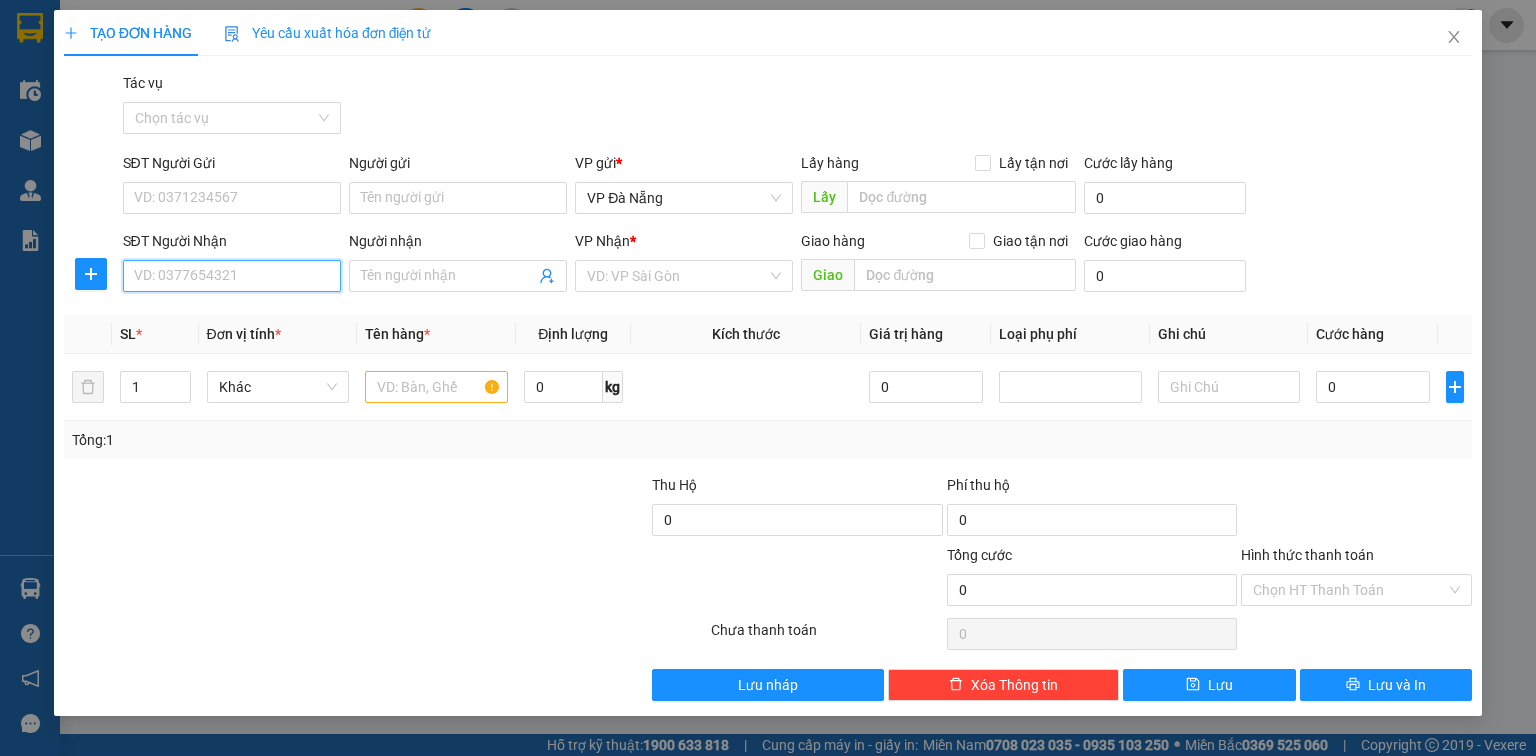 click on "SĐT Người Nhận" at bounding box center (232, 276) 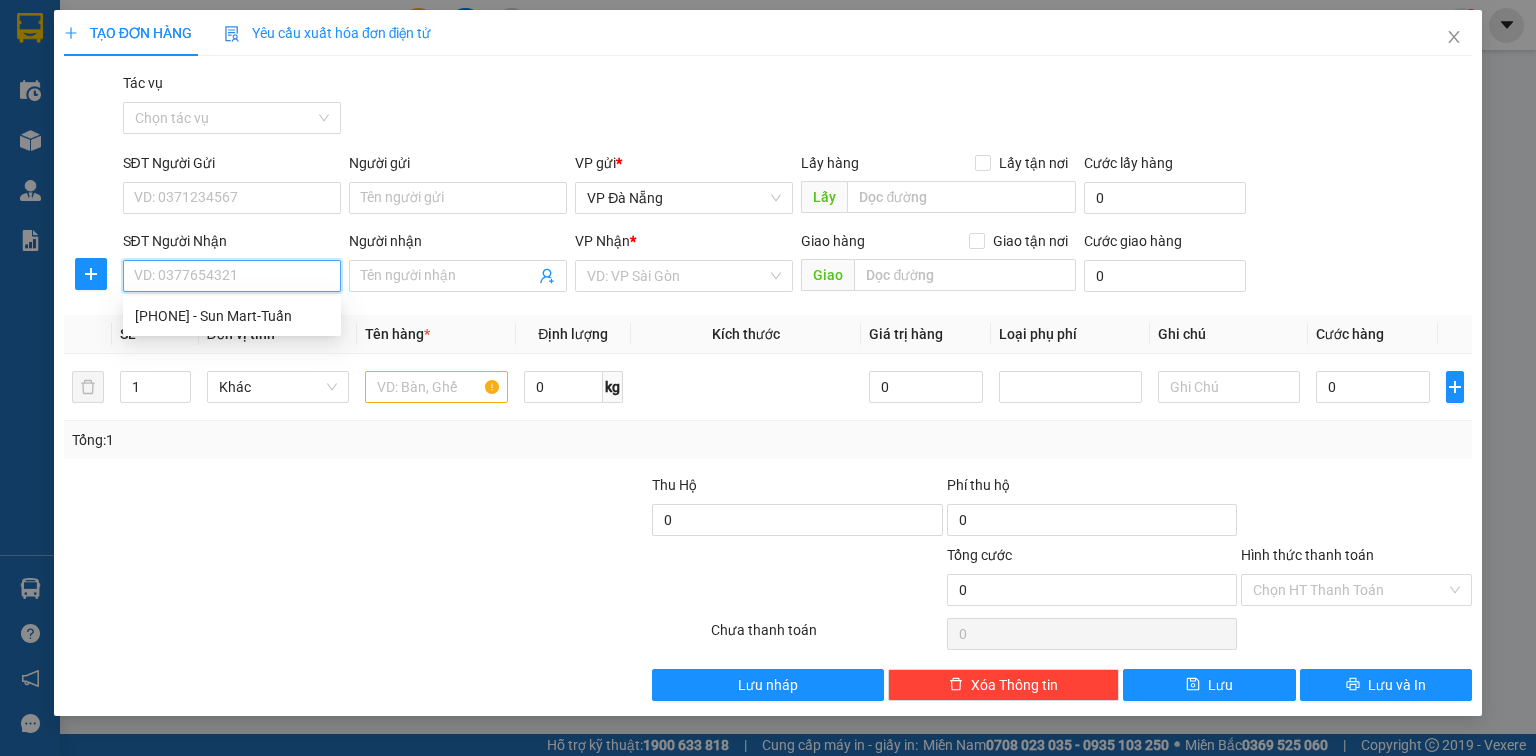 paste on "0913483134" 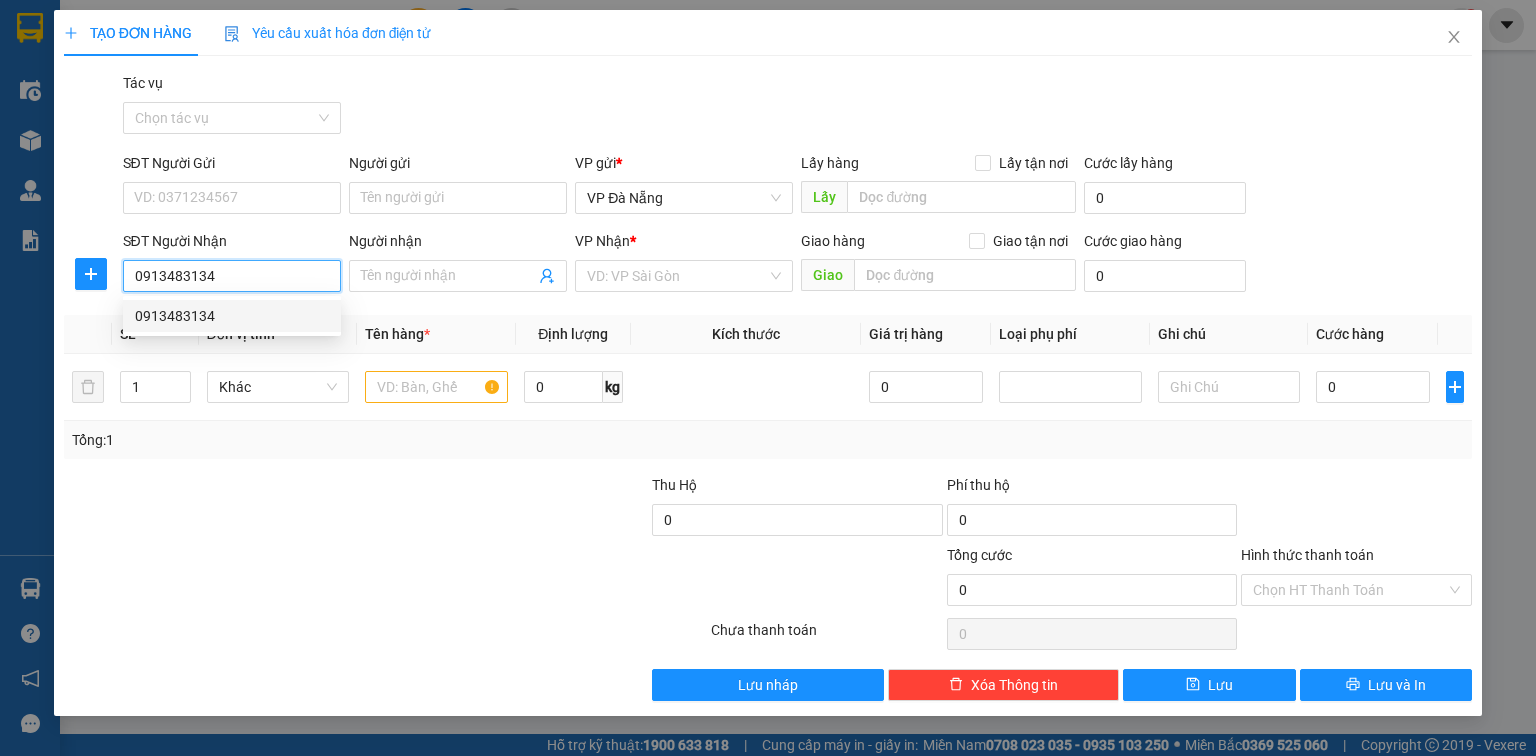click on "0913483134" at bounding box center [232, 316] 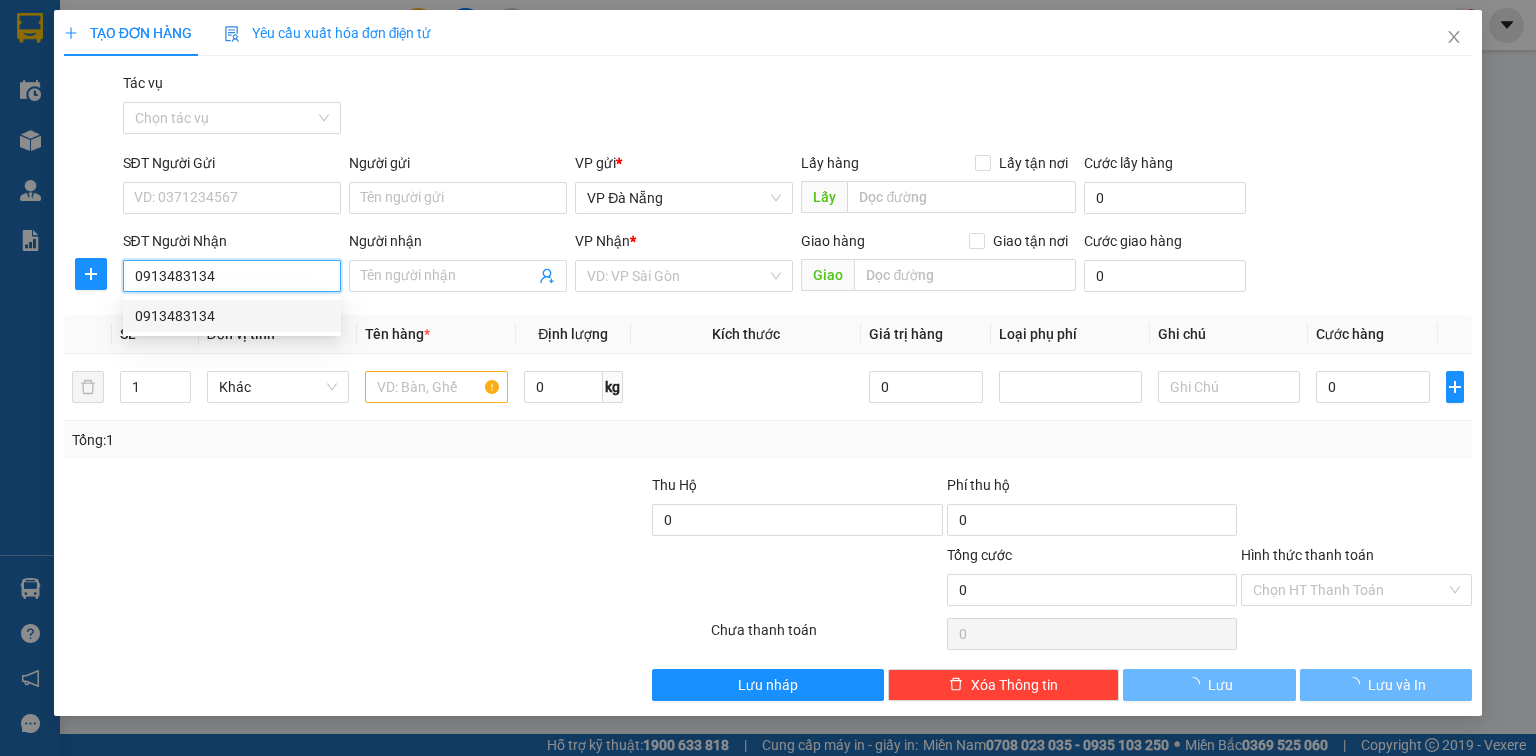 type on "Chị Thuỷ" 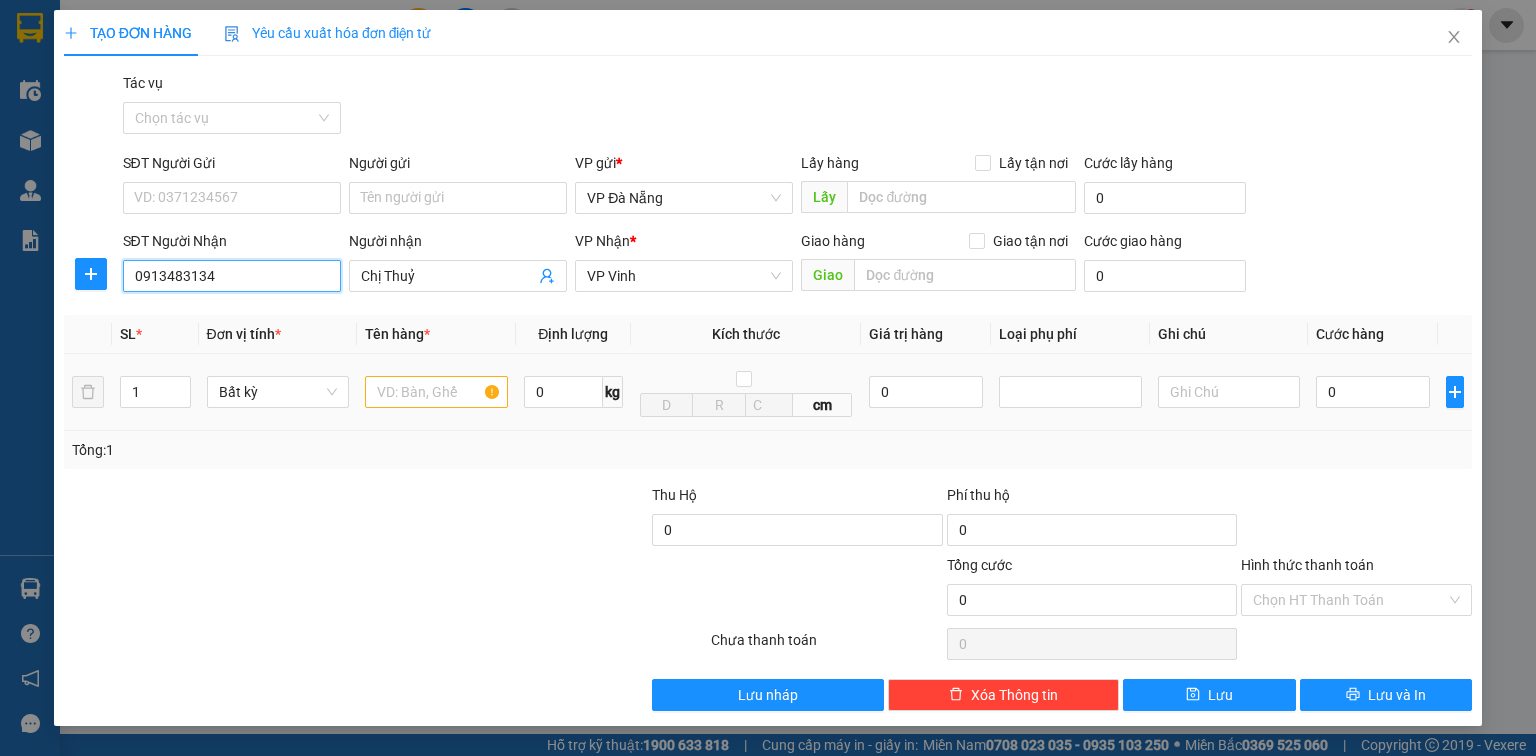 type on "0913483134" 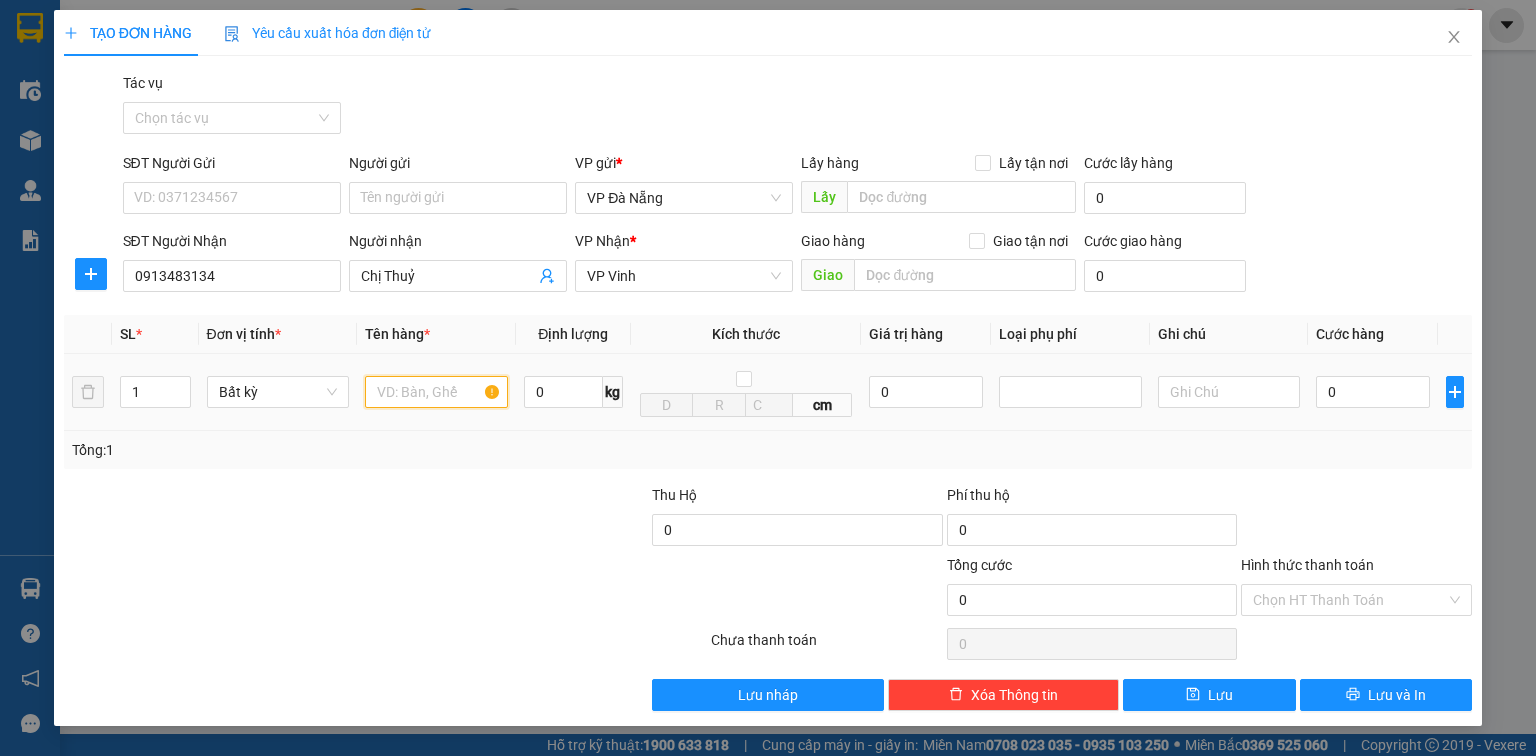 click at bounding box center [436, 392] 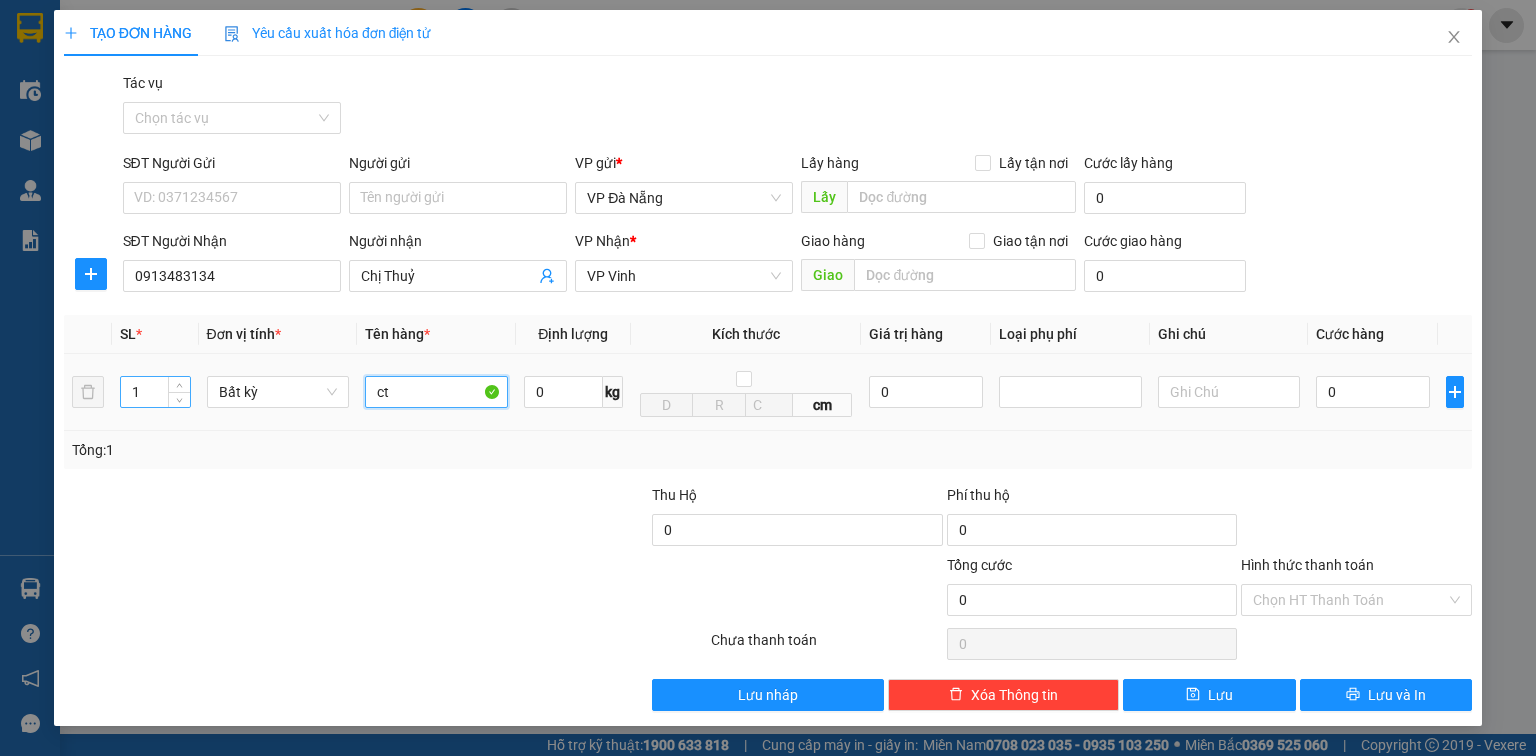 type on "ct" 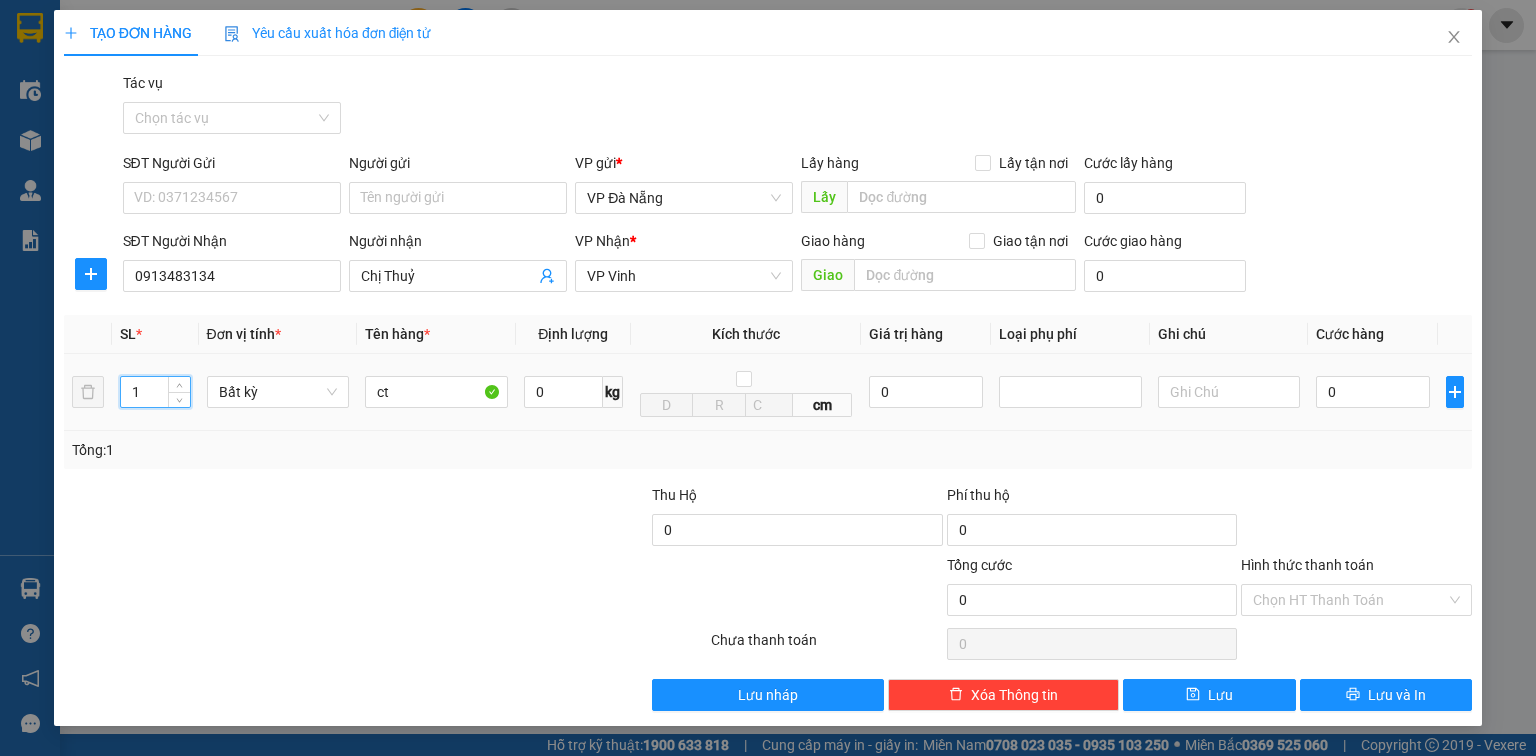 drag, startPoint x: 147, startPoint y: 396, endPoint x: 64, endPoint y: 397, distance: 83.00603 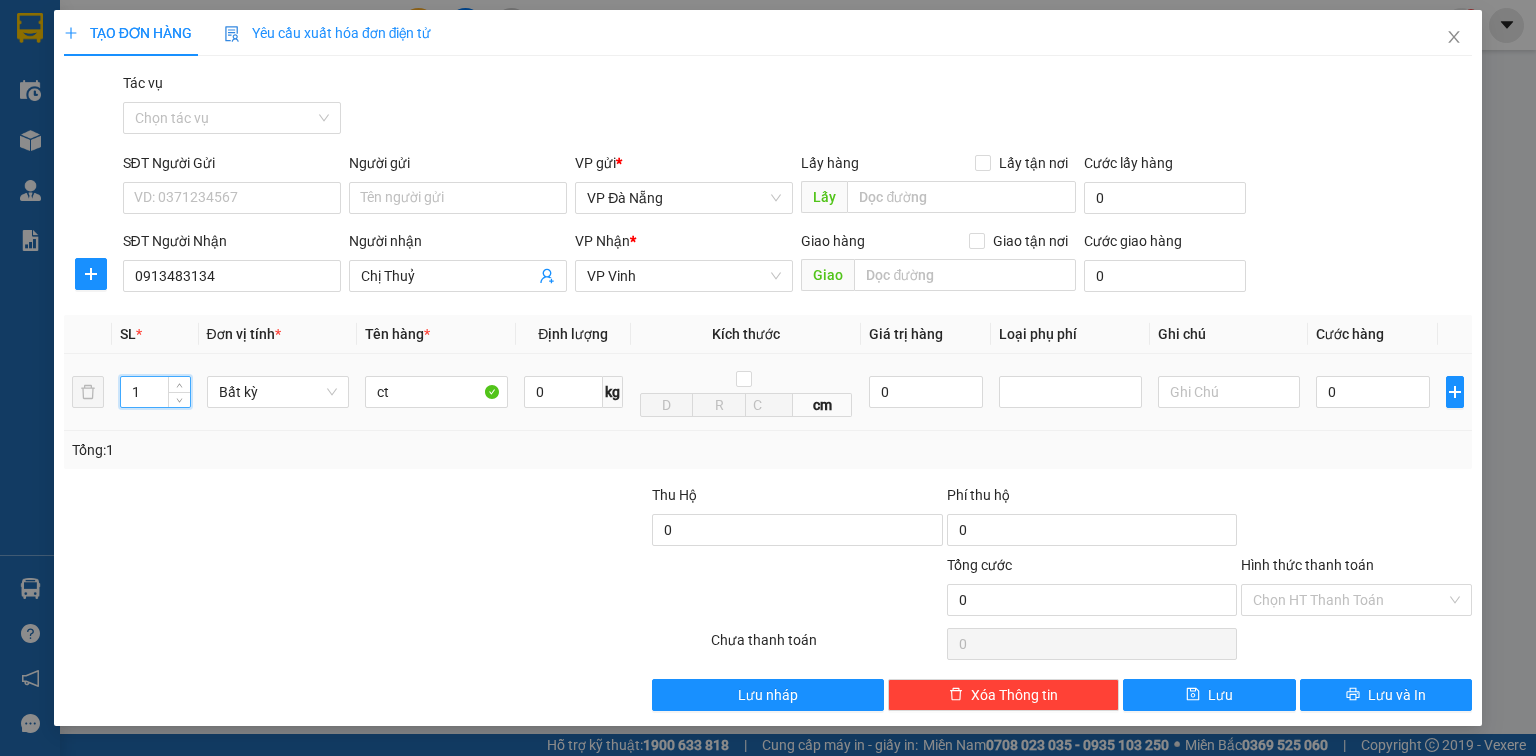 click on "1 Bất kỳ ct 0 kg cm 0   0" at bounding box center [768, 392] 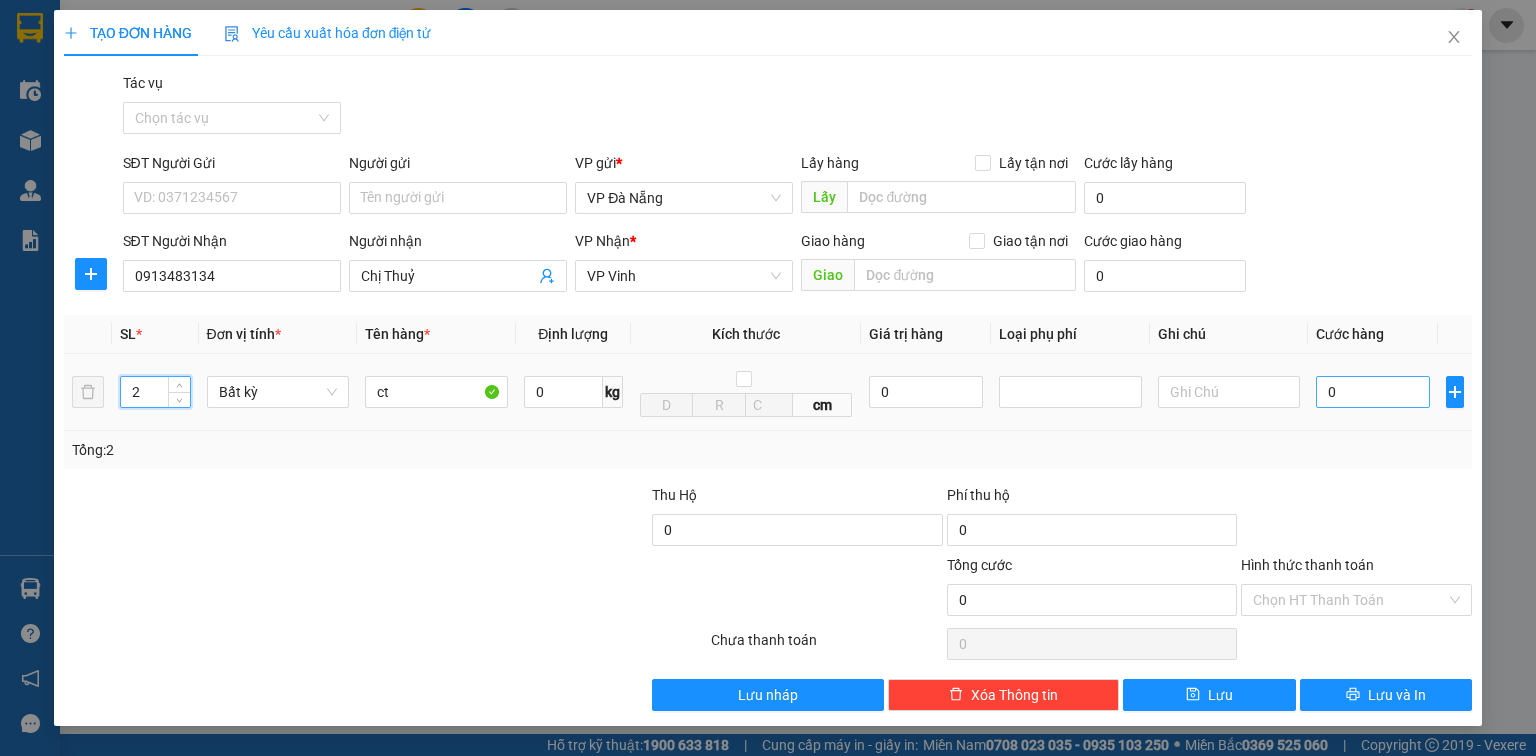 type on "2" 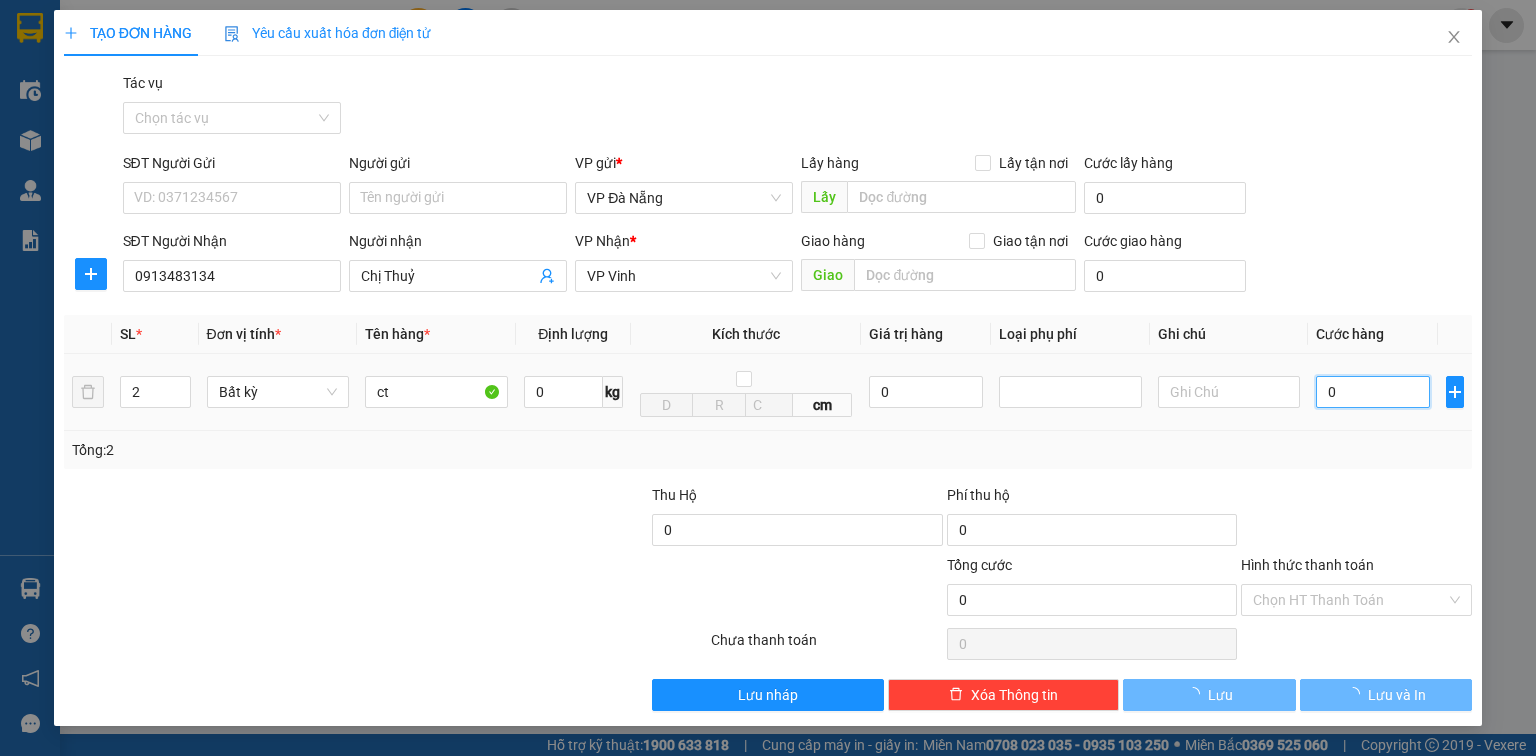 click on "0" at bounding box center (1373, 392) 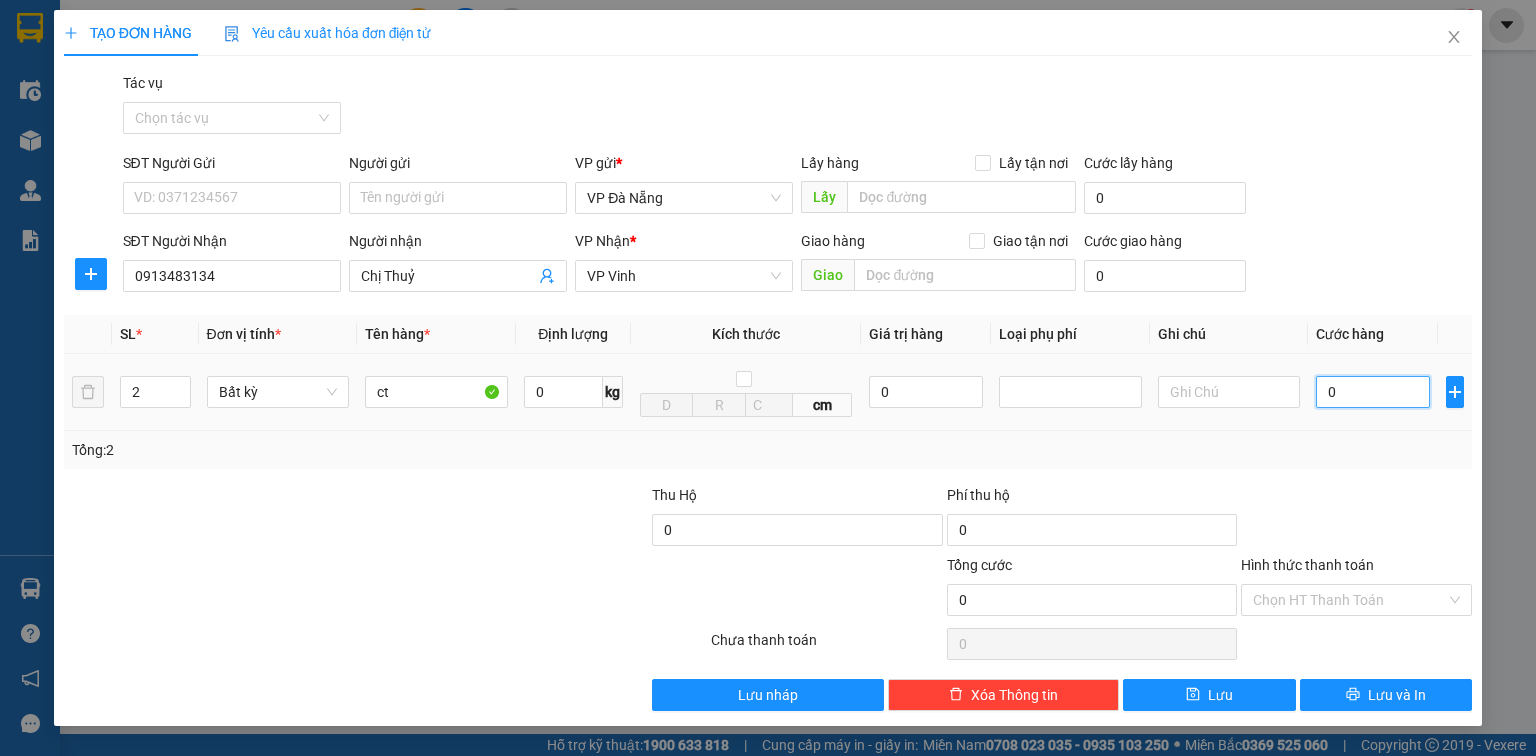 type on "1" 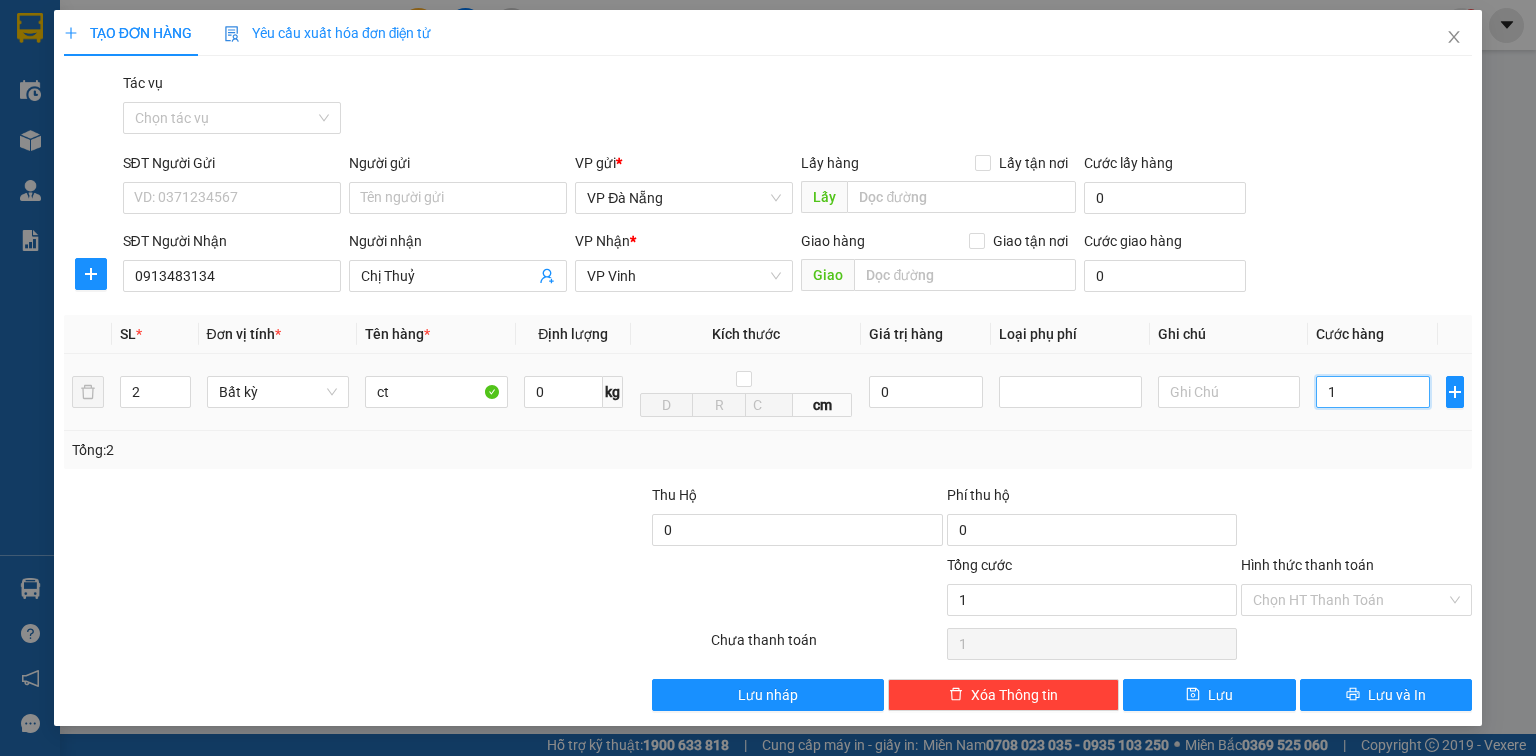 type on "12" 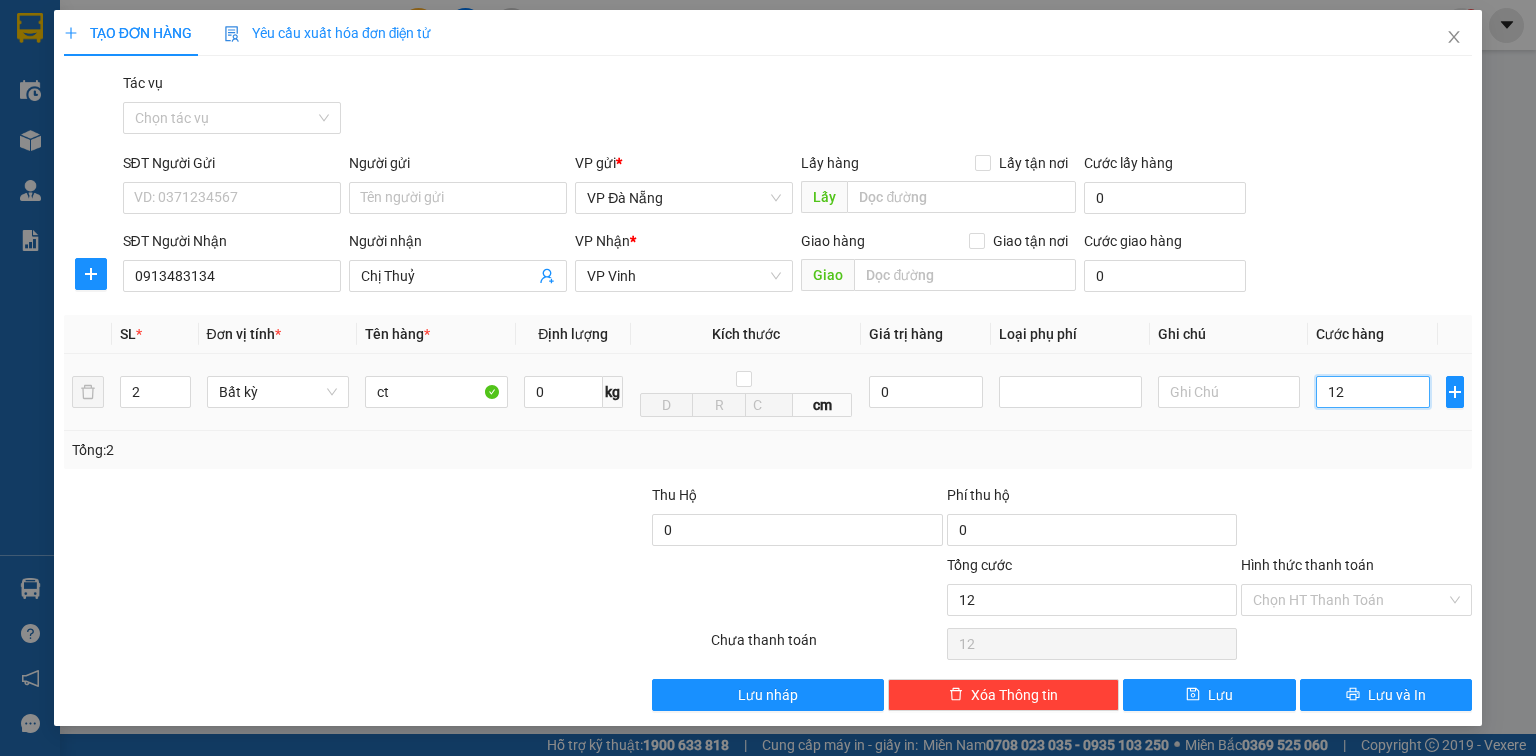 type on "120" 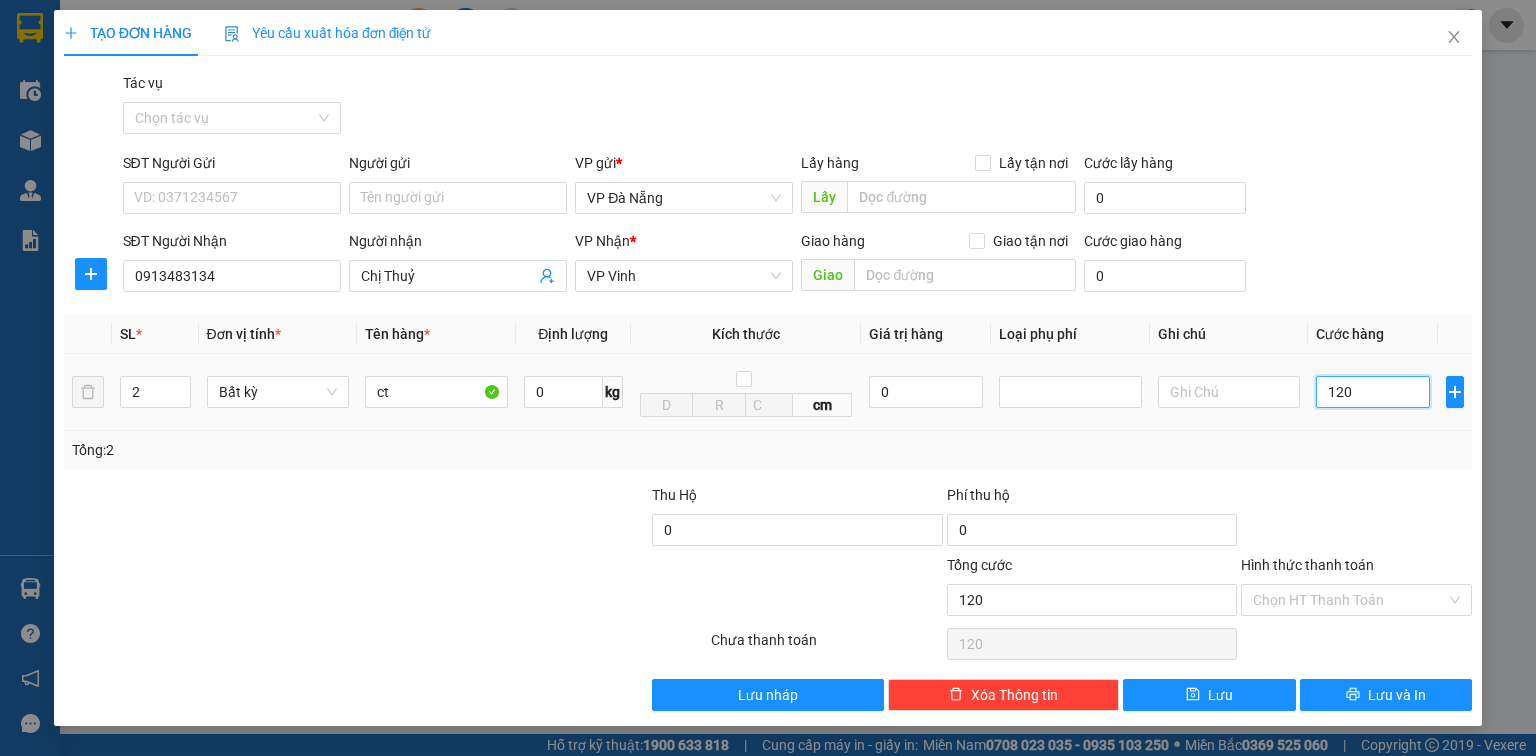 type on "1.200" 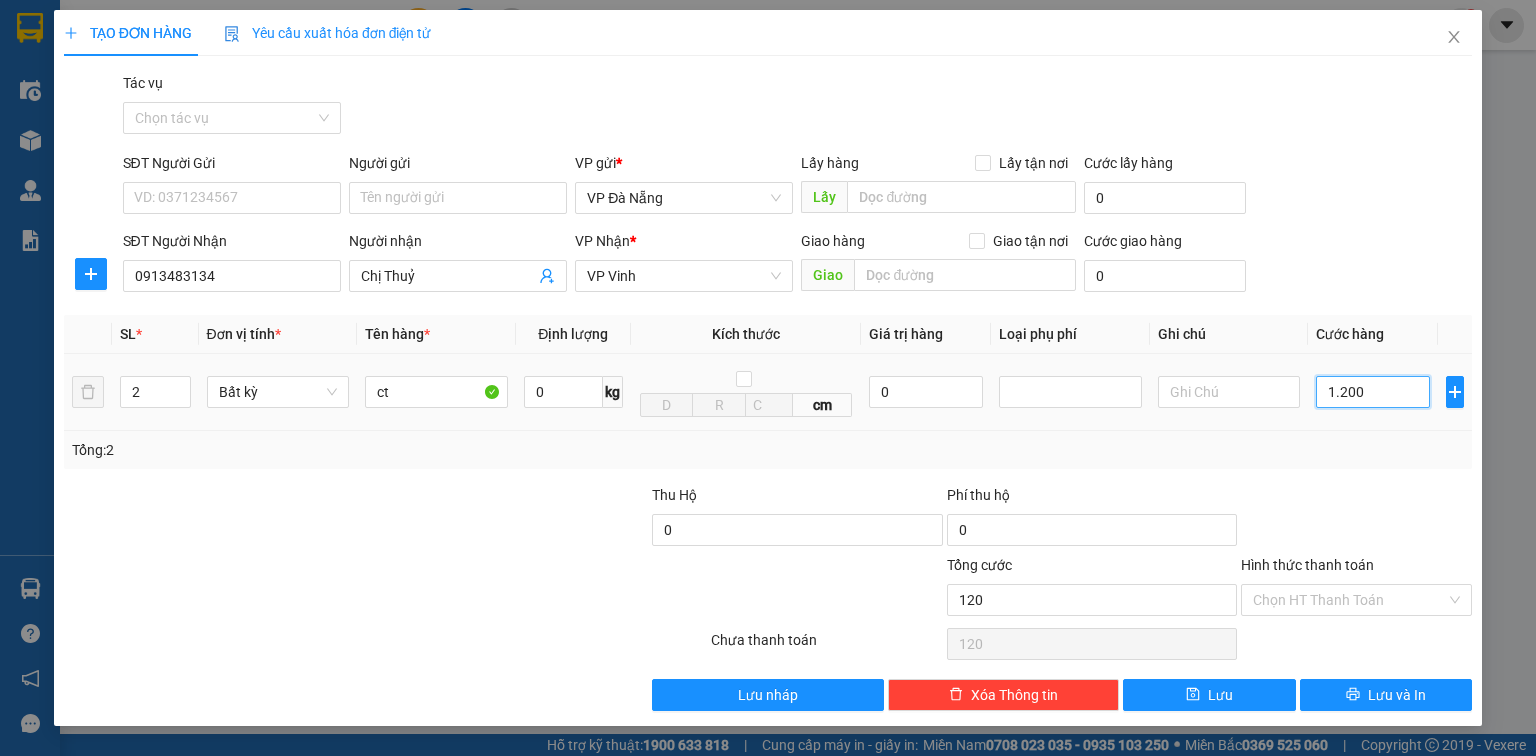 type on "1.200" 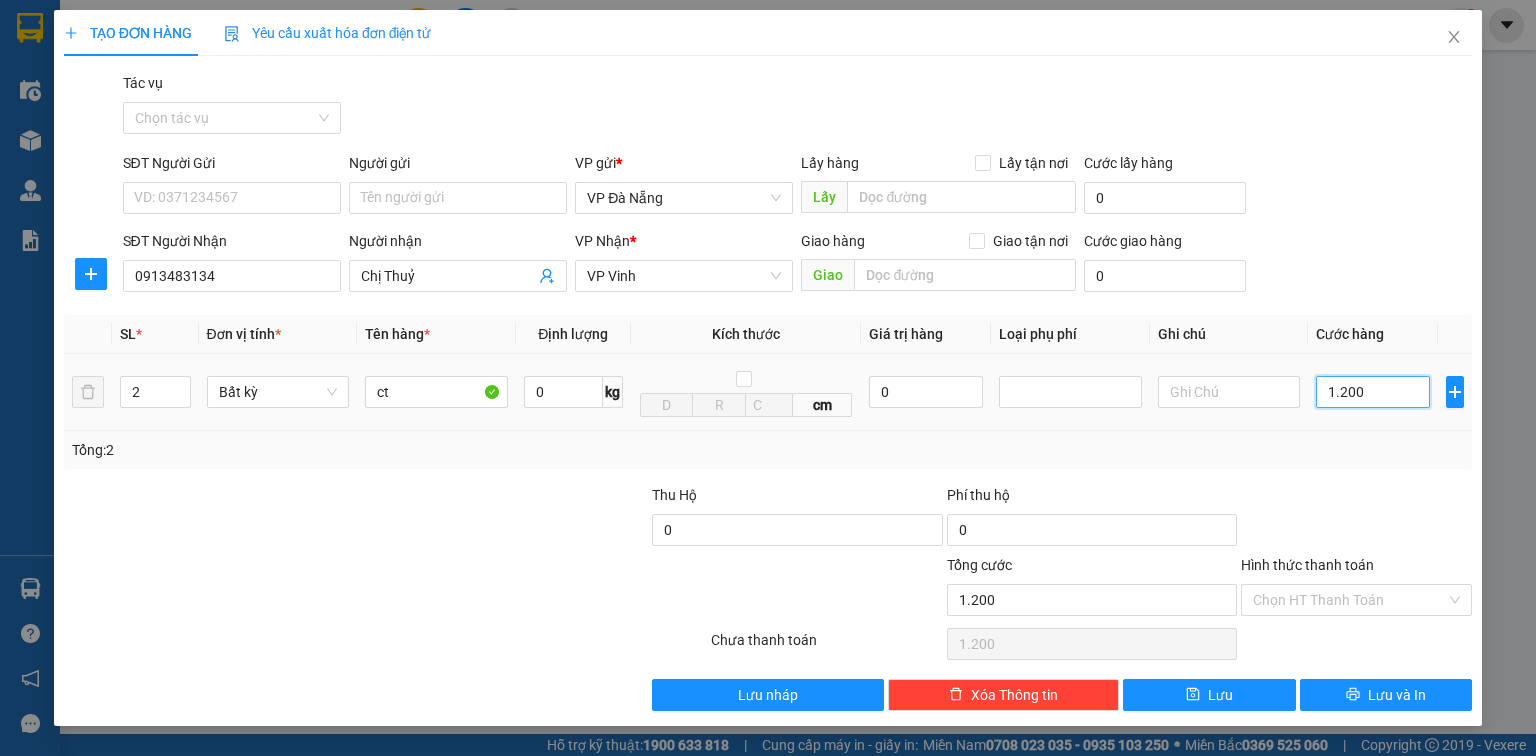 type on "12.000" 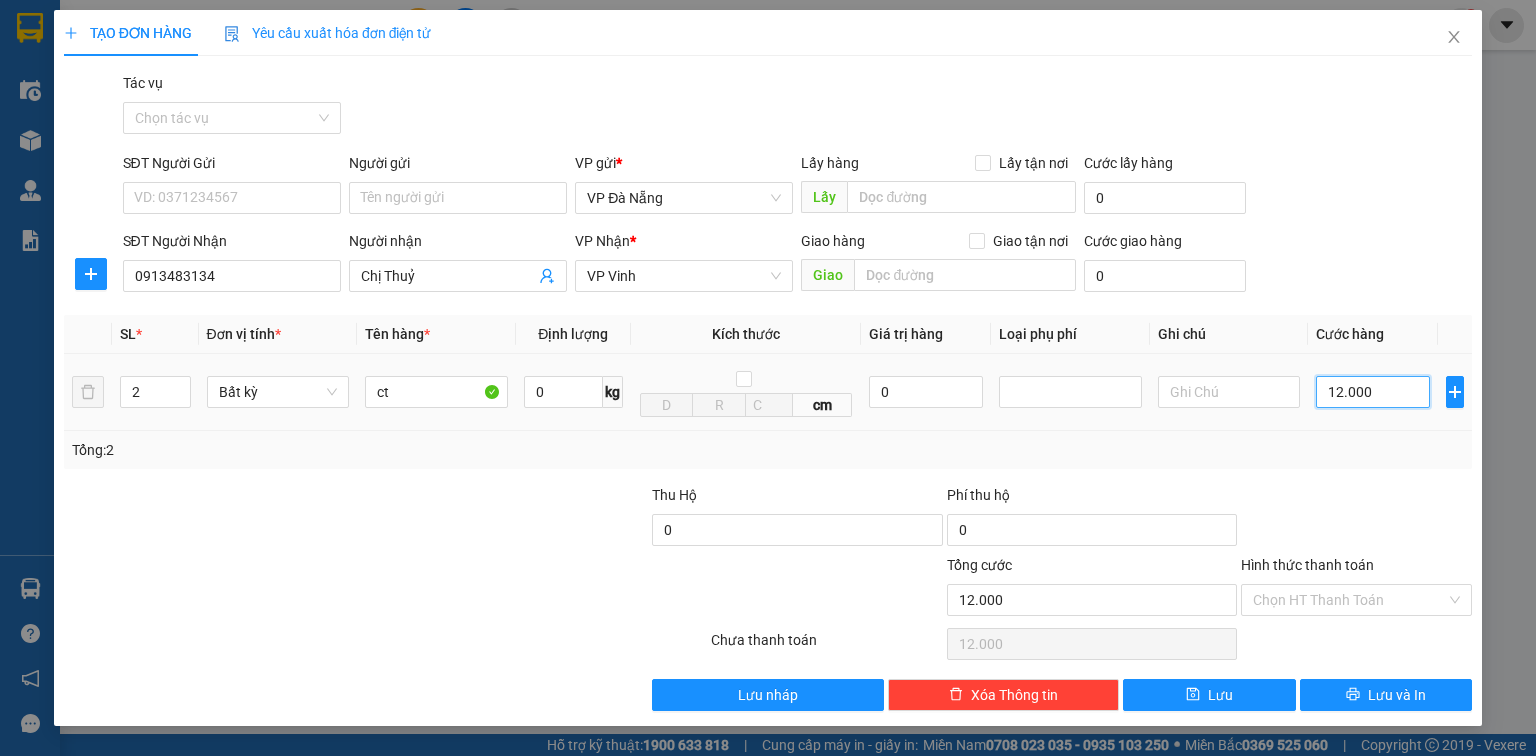 type on "120.000" 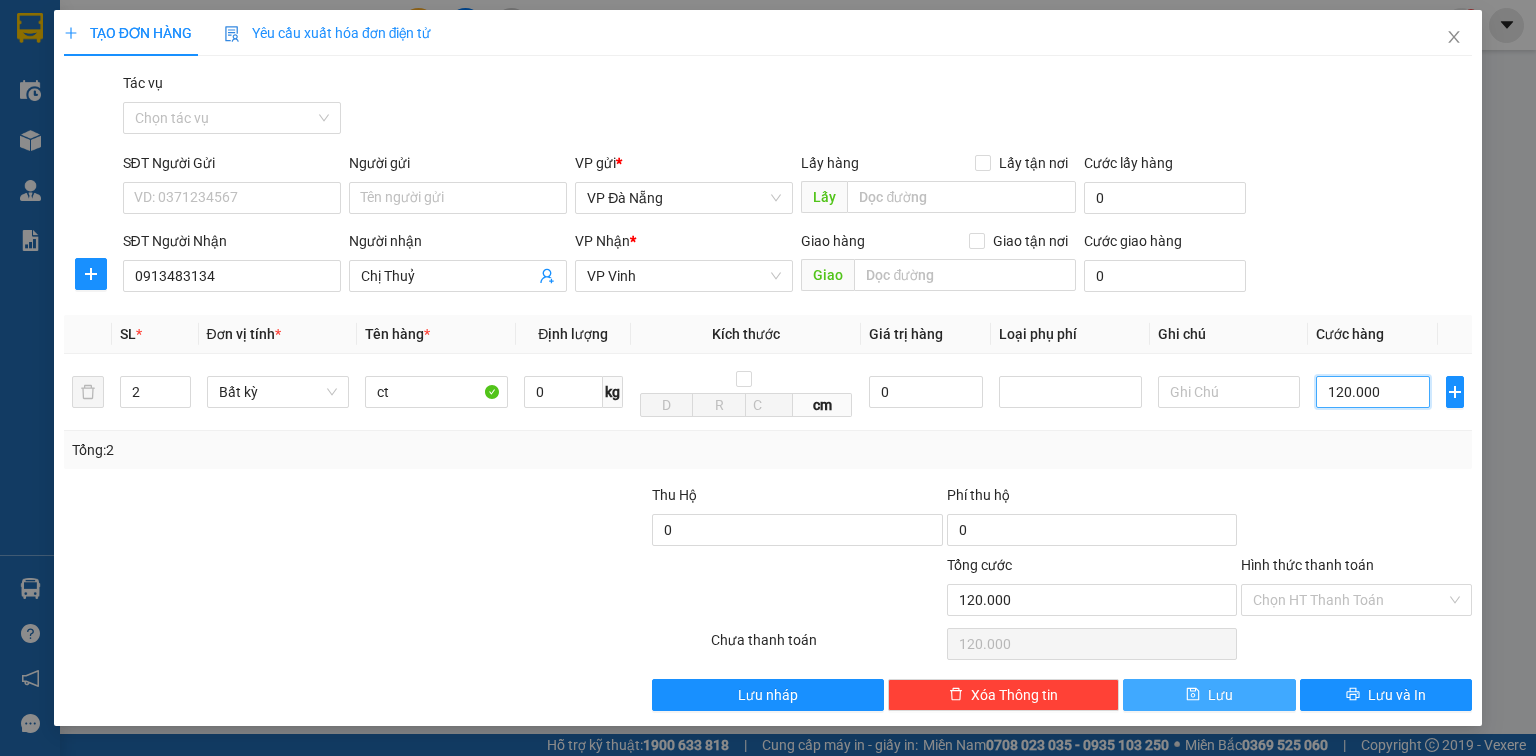type on "120.000" 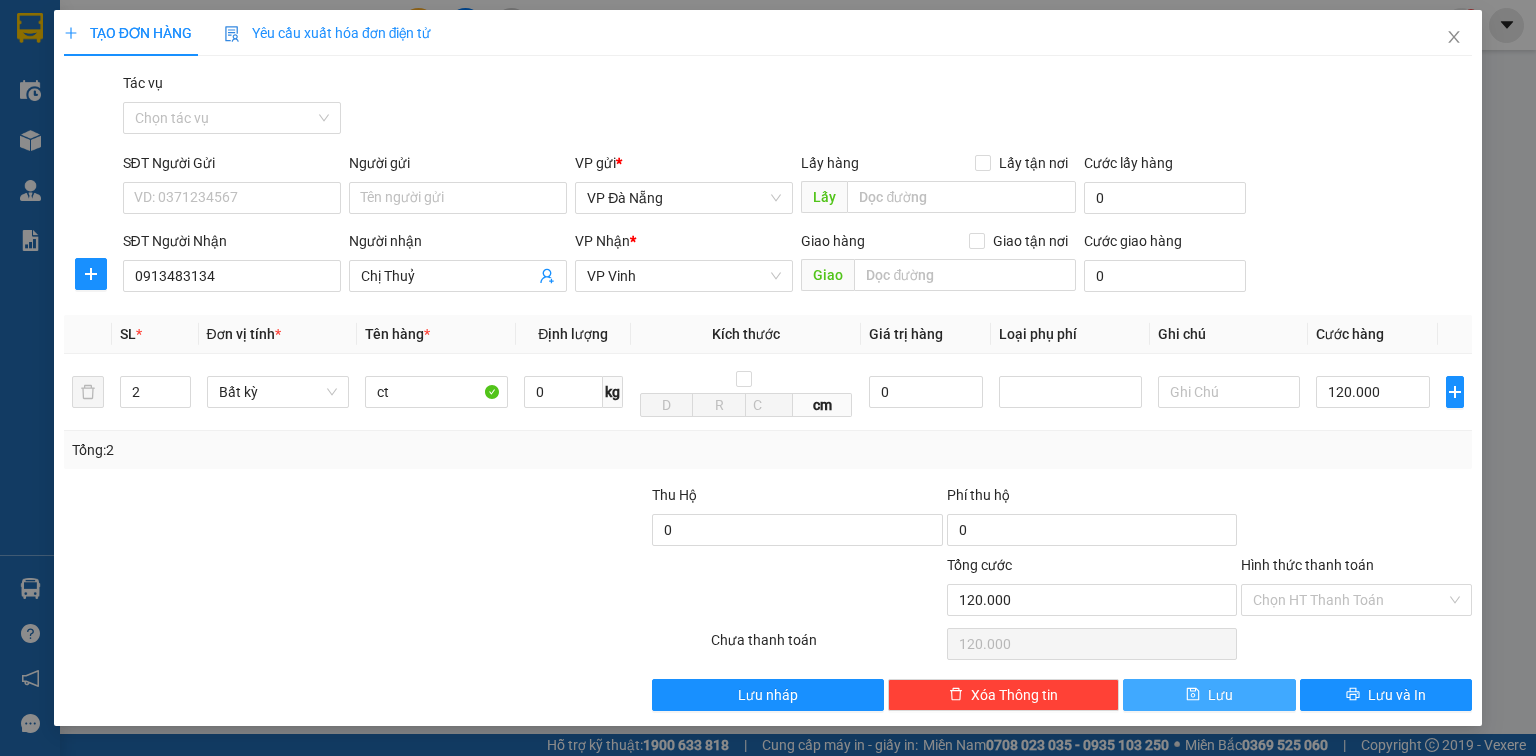 click on "Lưu" at bounding box center [1209, 695] 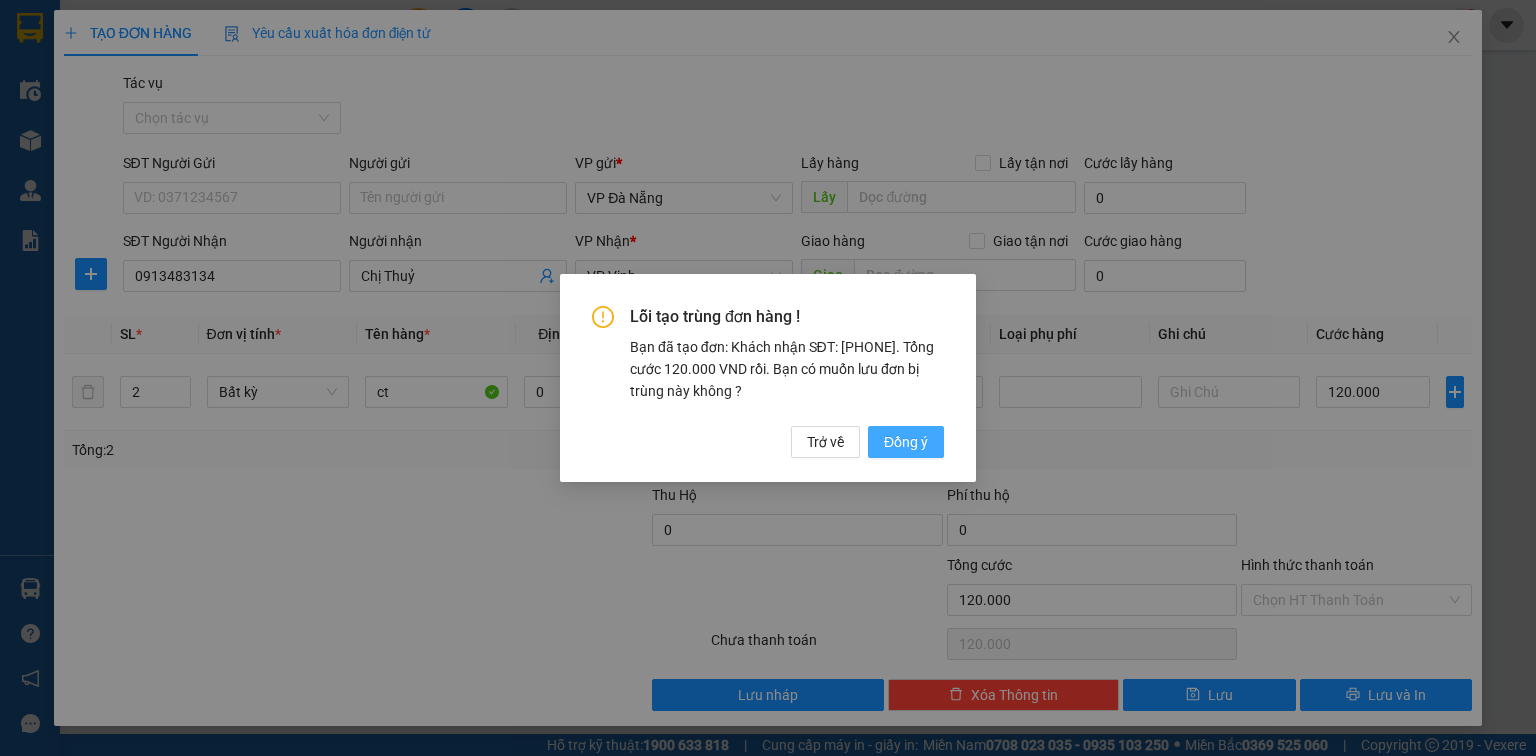 click on "Đồng ý" at bounding box center (906, 442) 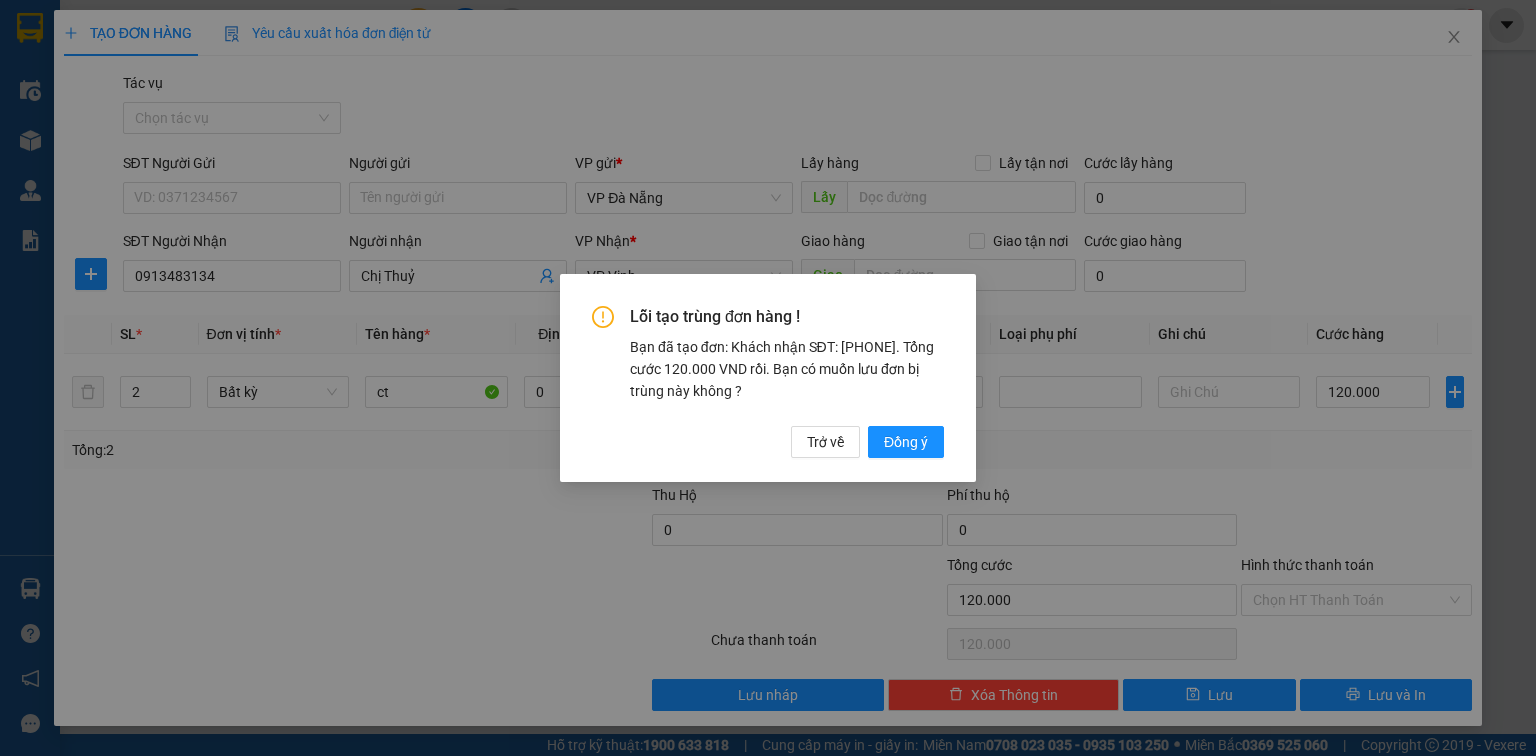 type 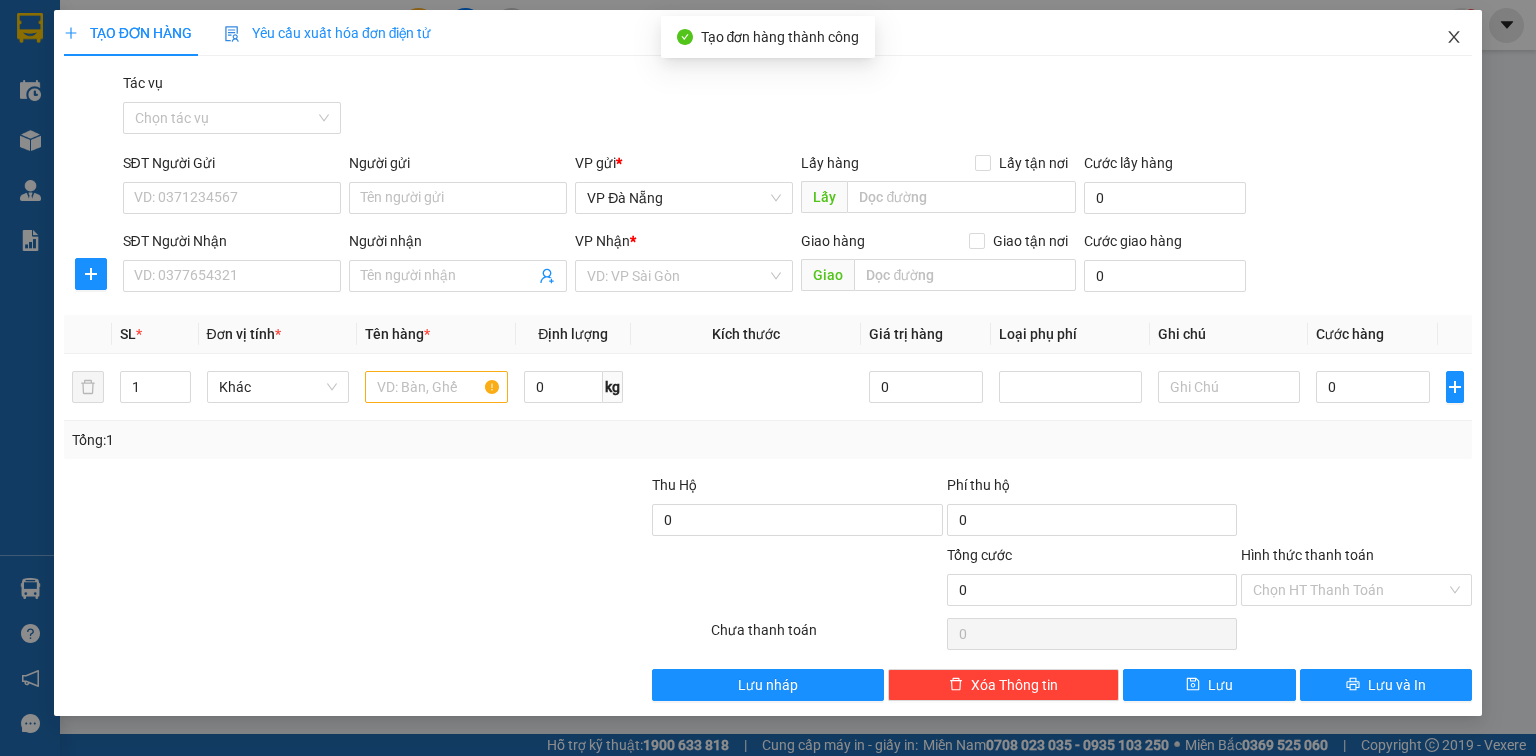 click at bounding box center [1454, 38] 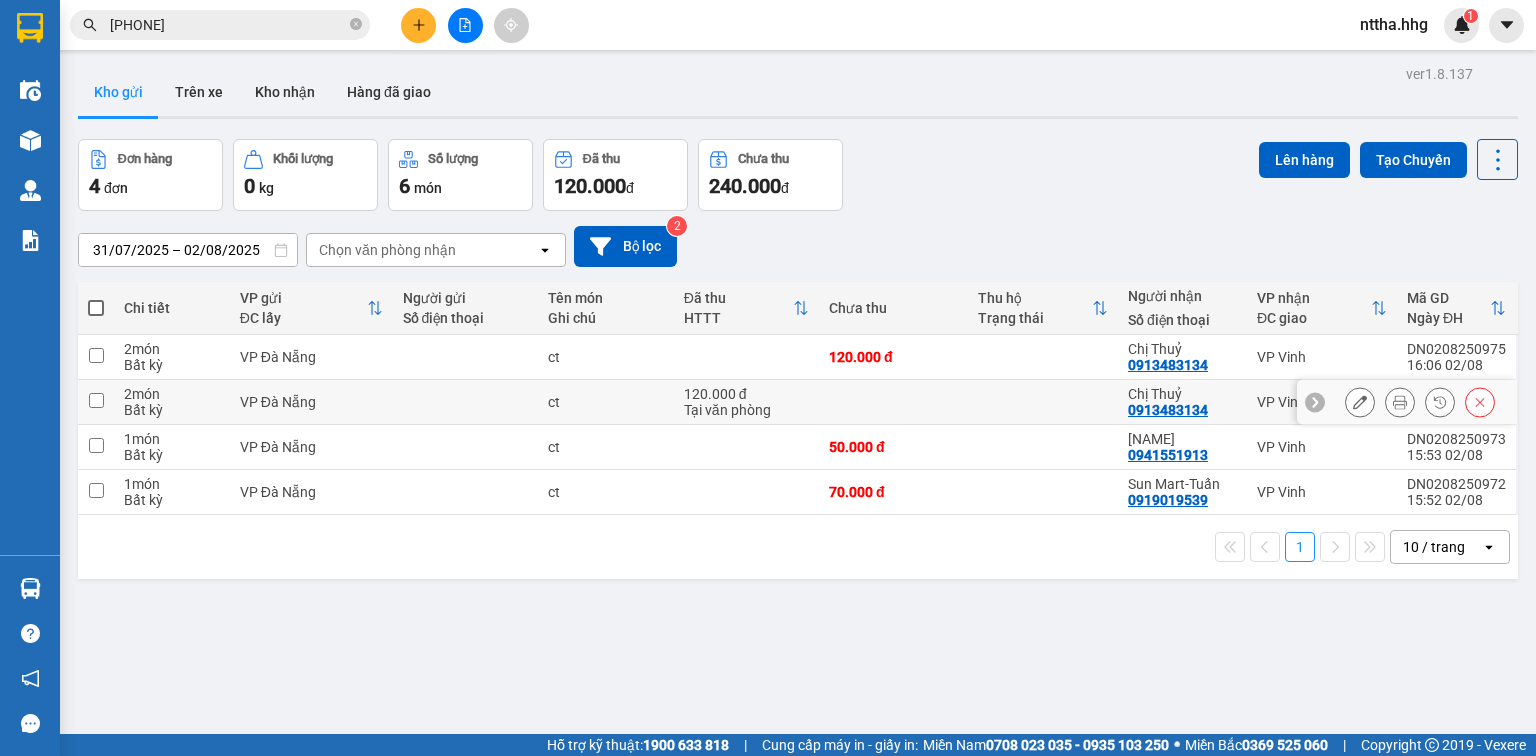 click 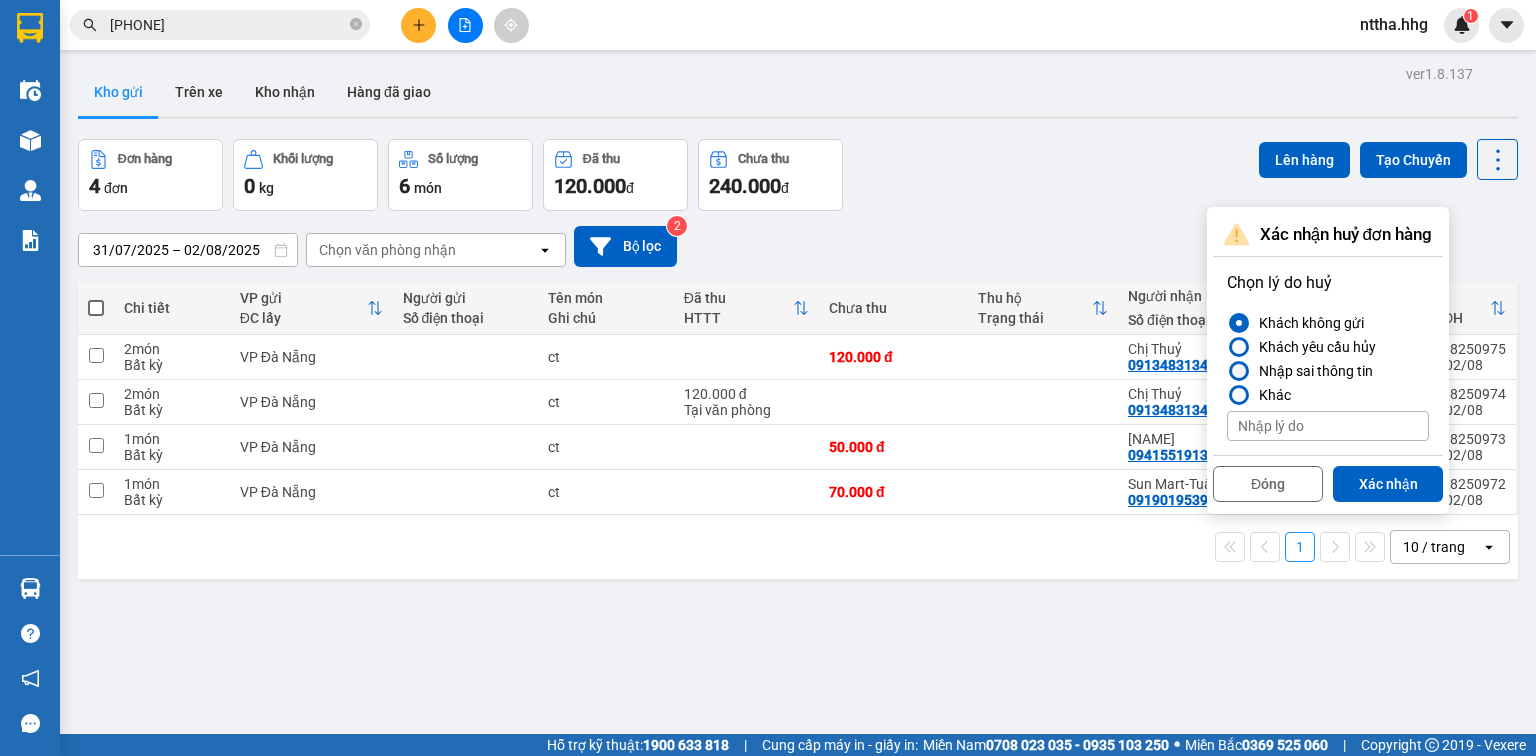 click on "Nhập sai thông tin" at bounding box center (1312, 371) 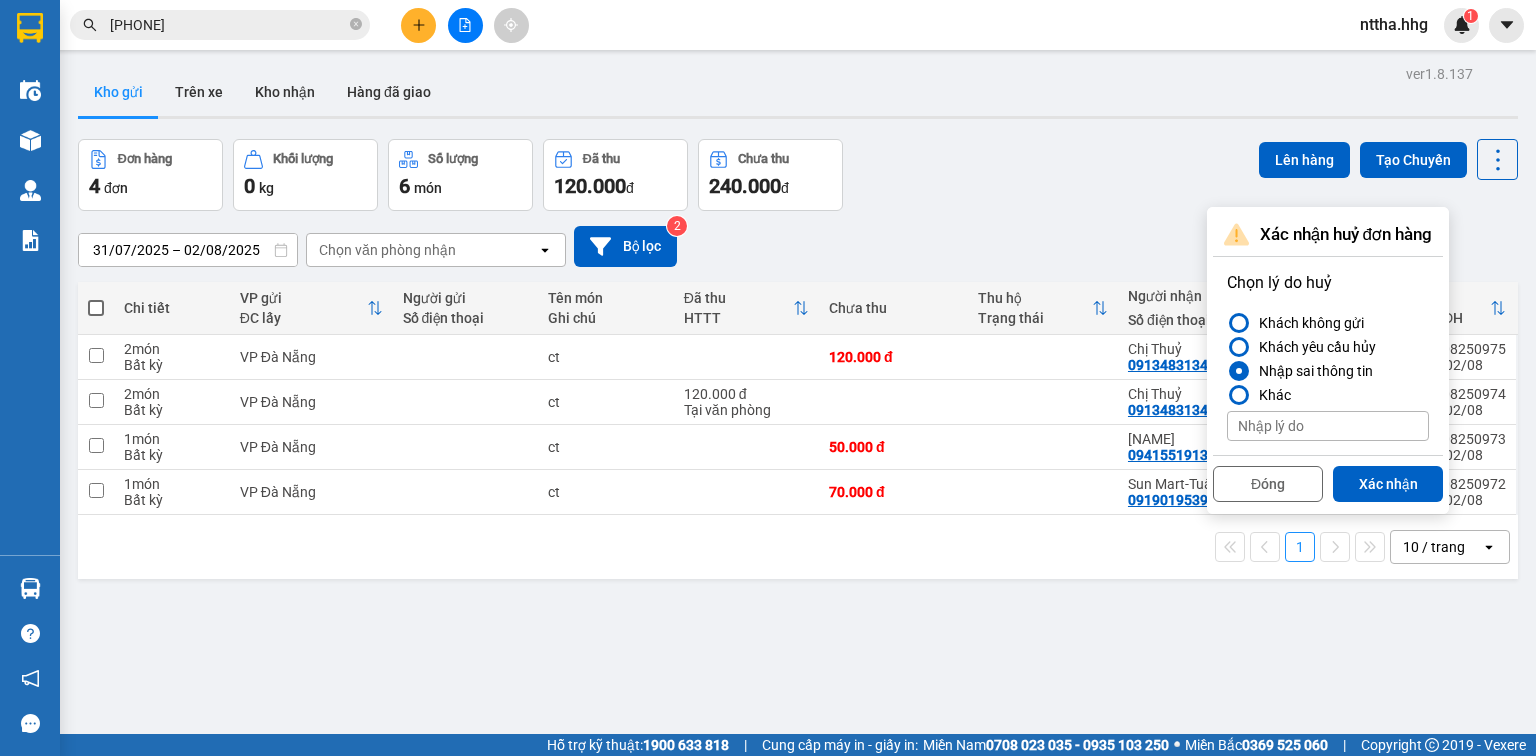 click on "Xác nhận" at bounding box center (1388, 484) 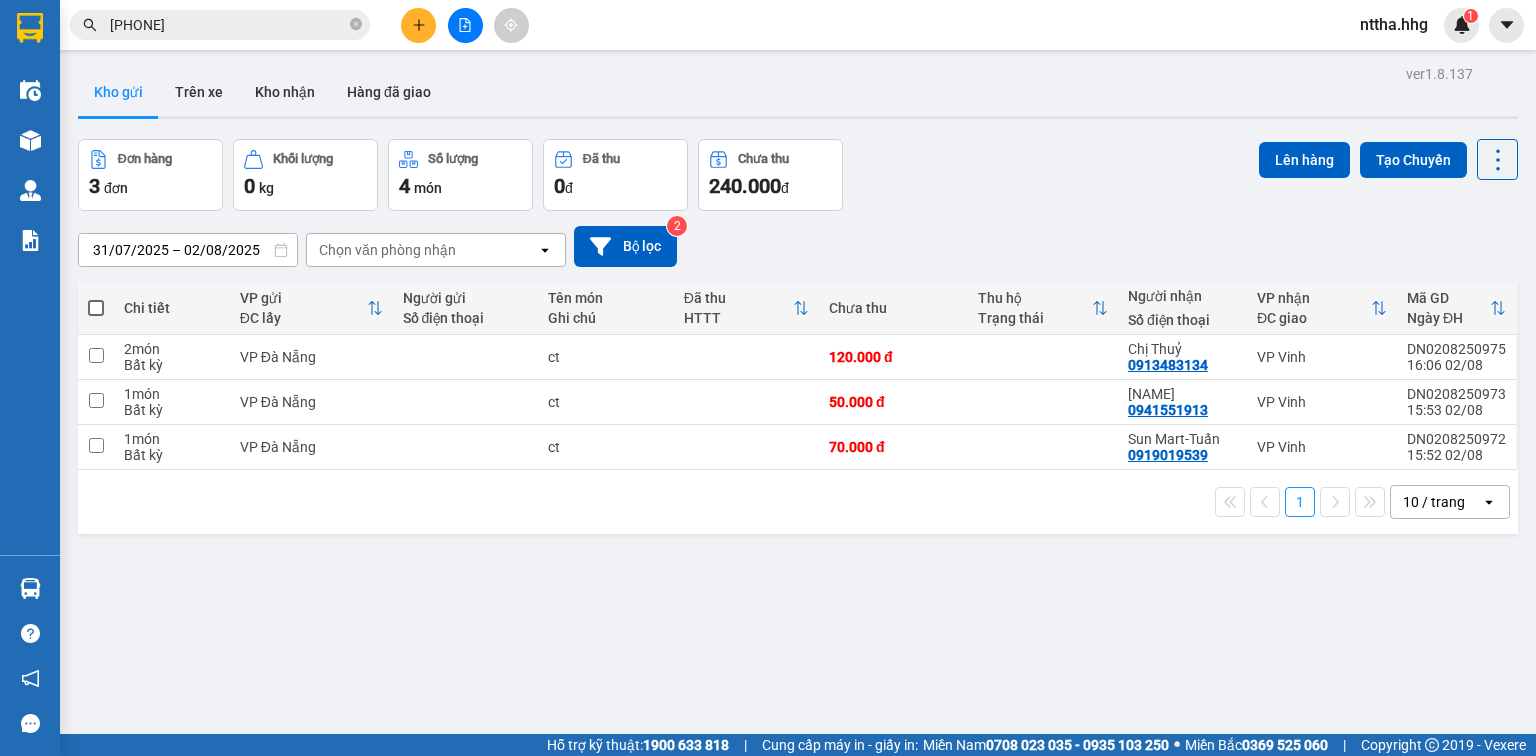 click at bounding box center [96, 308] 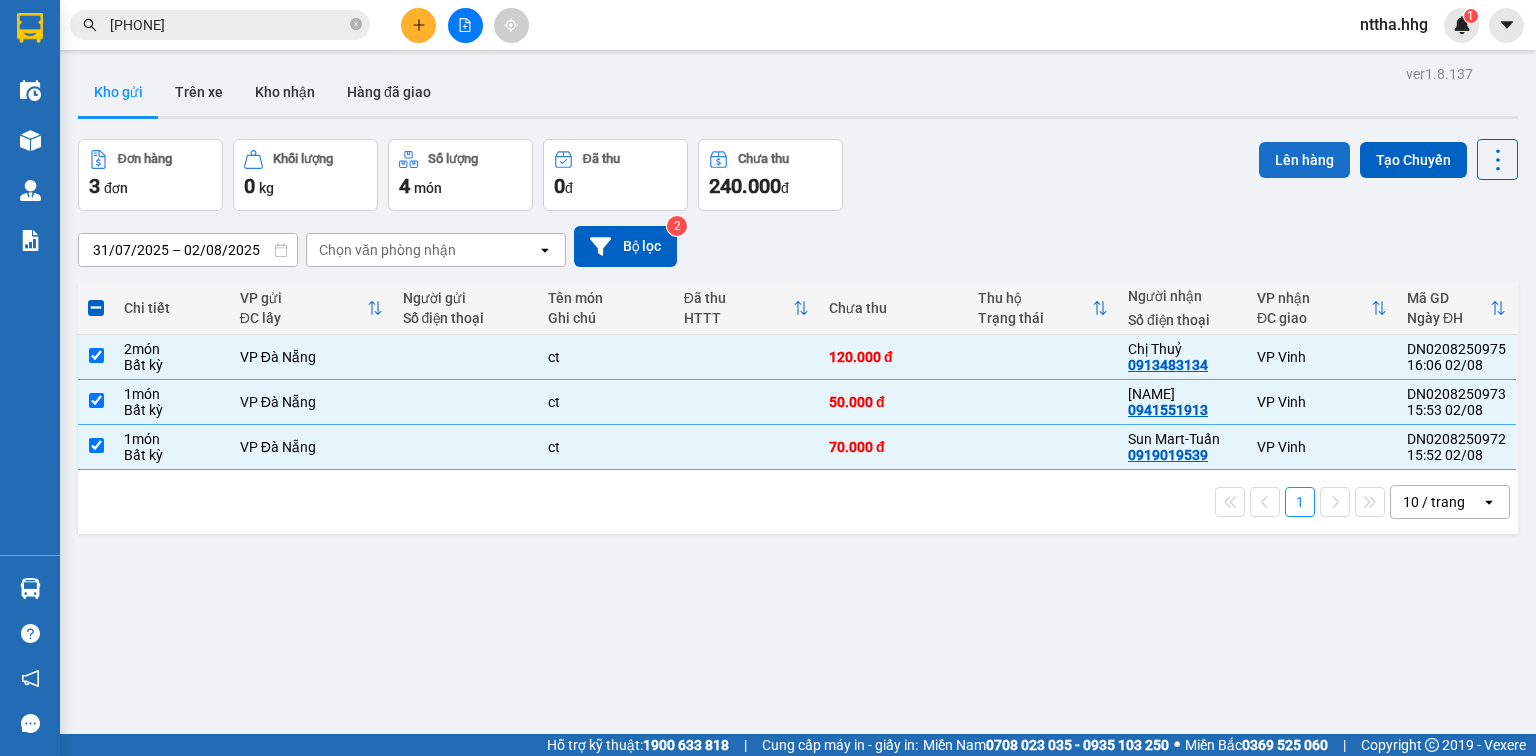 click on "Lên hàng" at bounding box center (1304, 160) 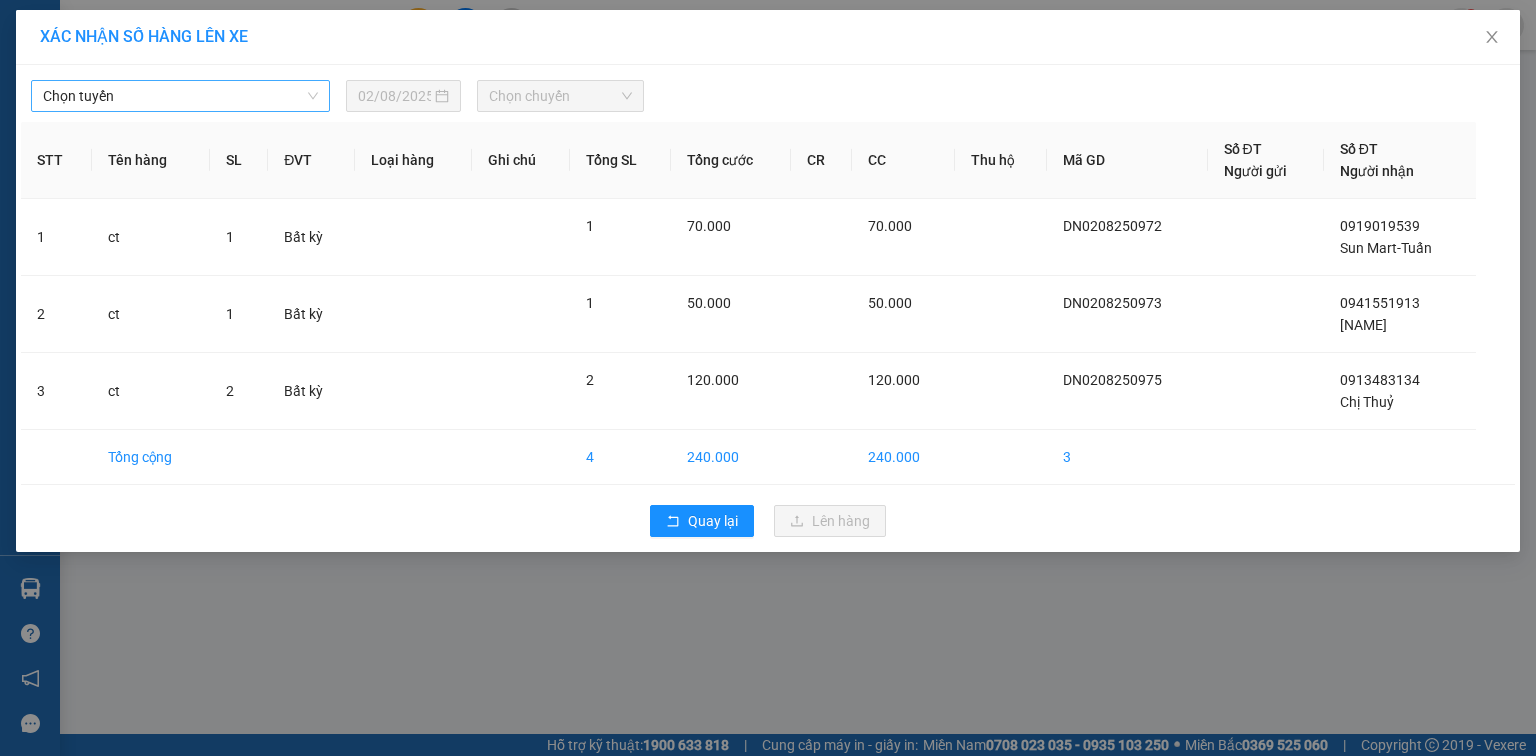 click on "Chọn tuyến" at bounding box center [180, 96] 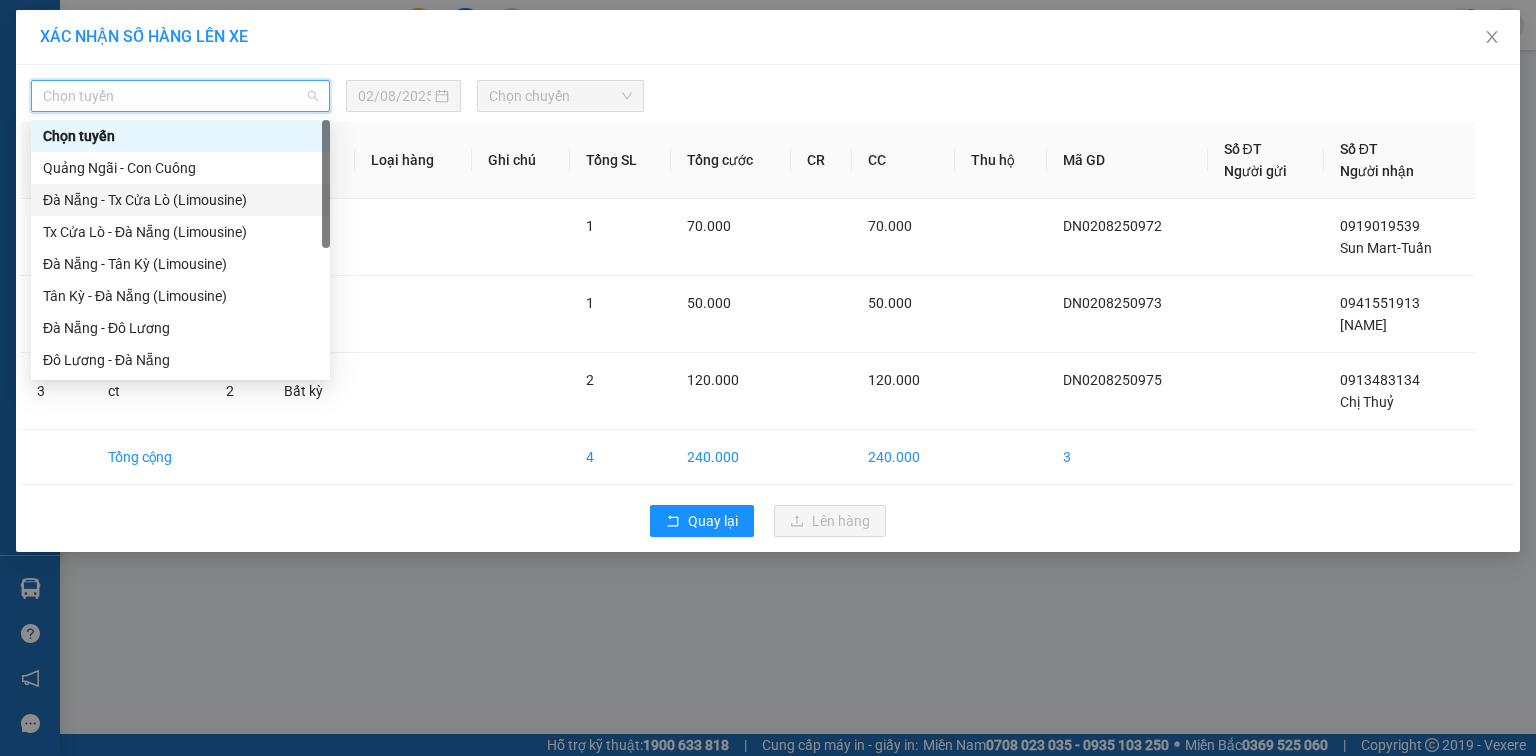 click on "Đà Nẵng - Tx Cửa Lò (Limousine)" at bounding box center (180, 200) 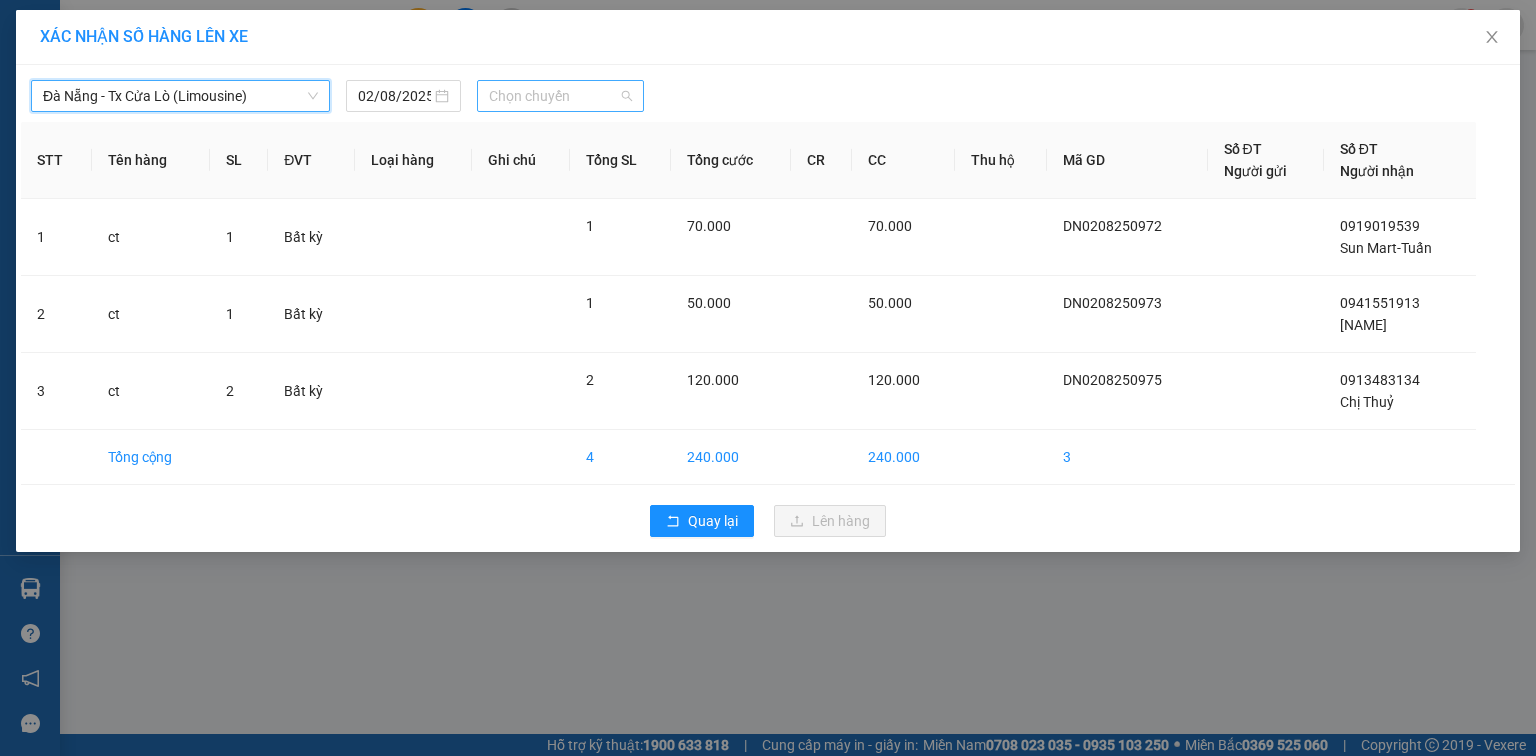 click on "Chọn chuyến" at bounding box center [561, 96] 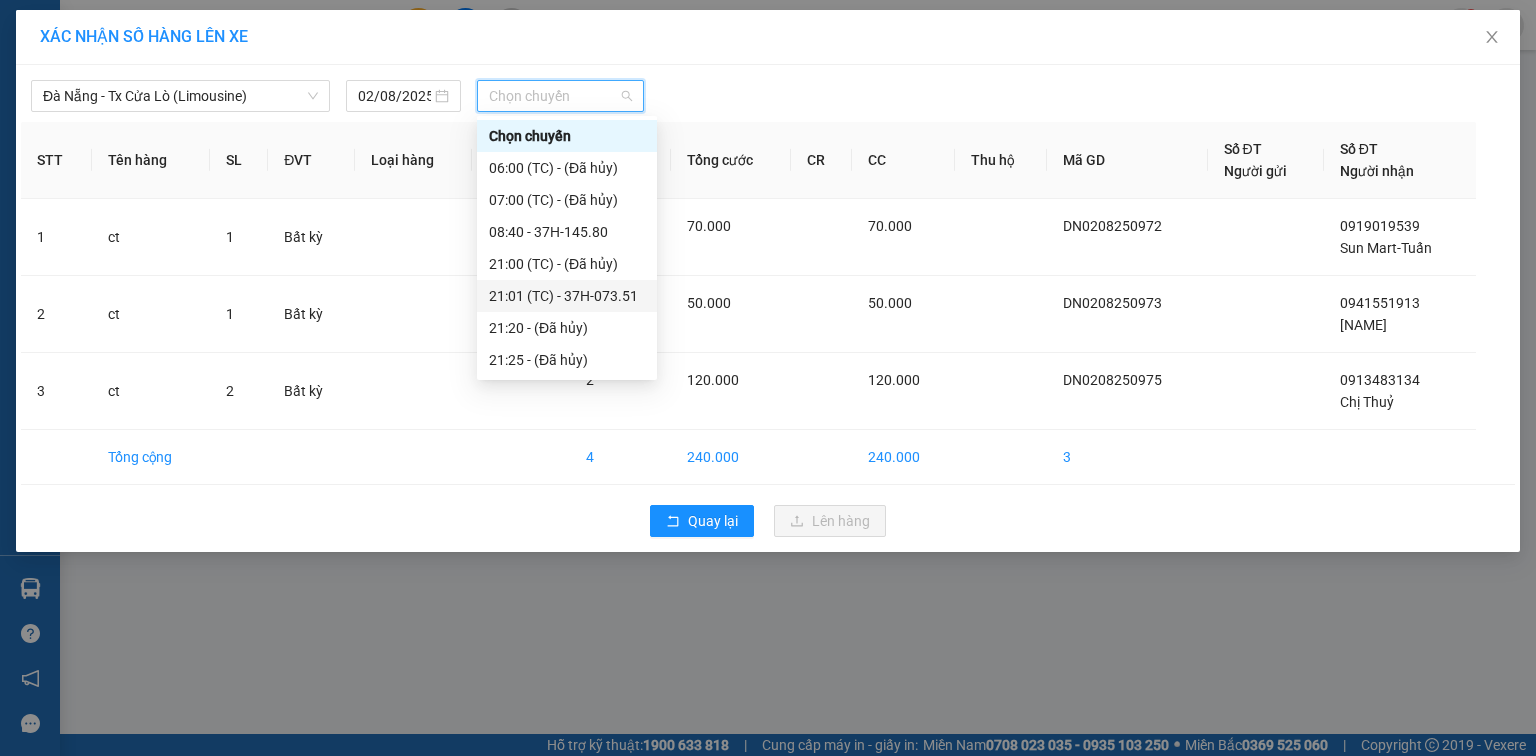 click on "21:01   (TC)   - 37H-073.51" at bounding box center [567, 296] 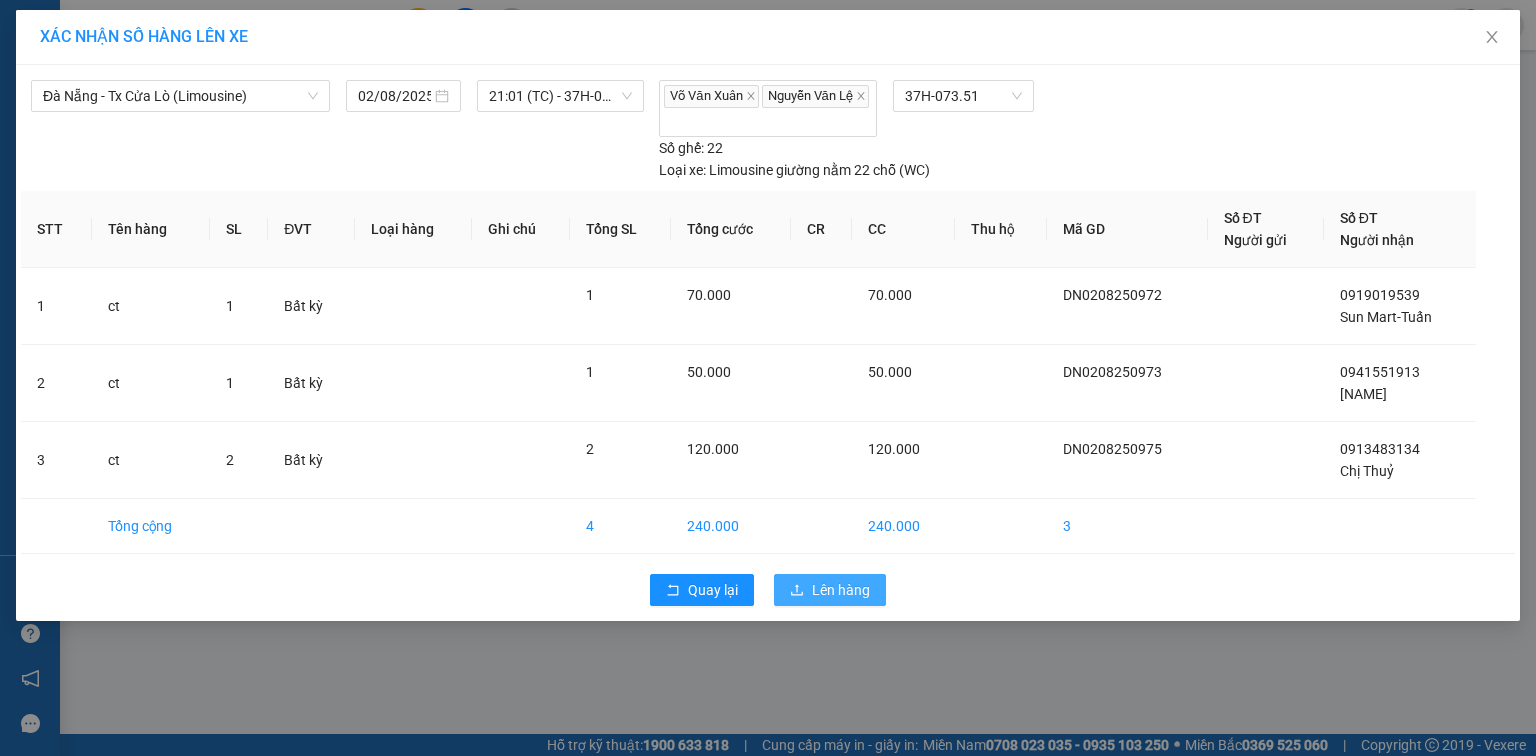 click on "Lên hàng" at bounding box center [841, 590] 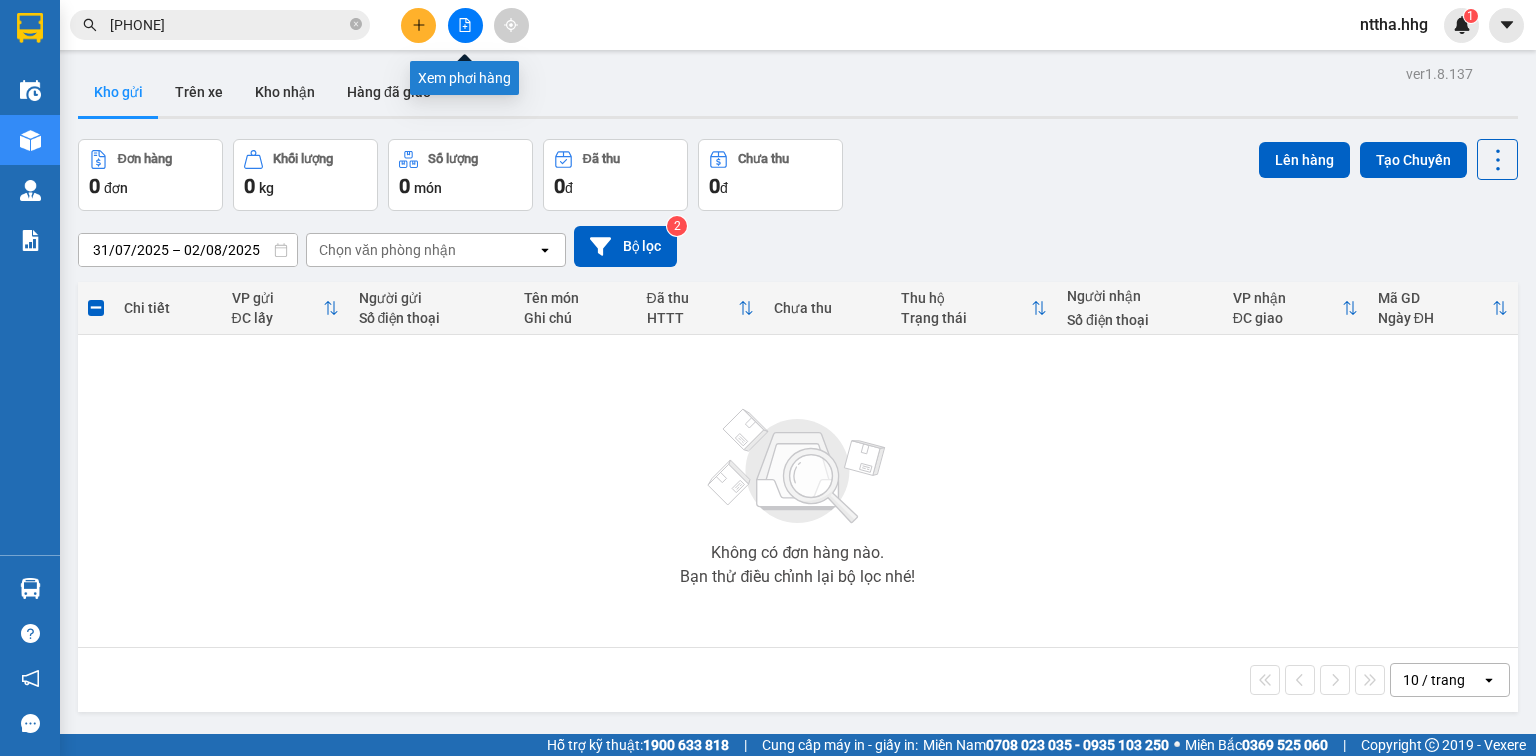 click at bounding box center (465, 25) 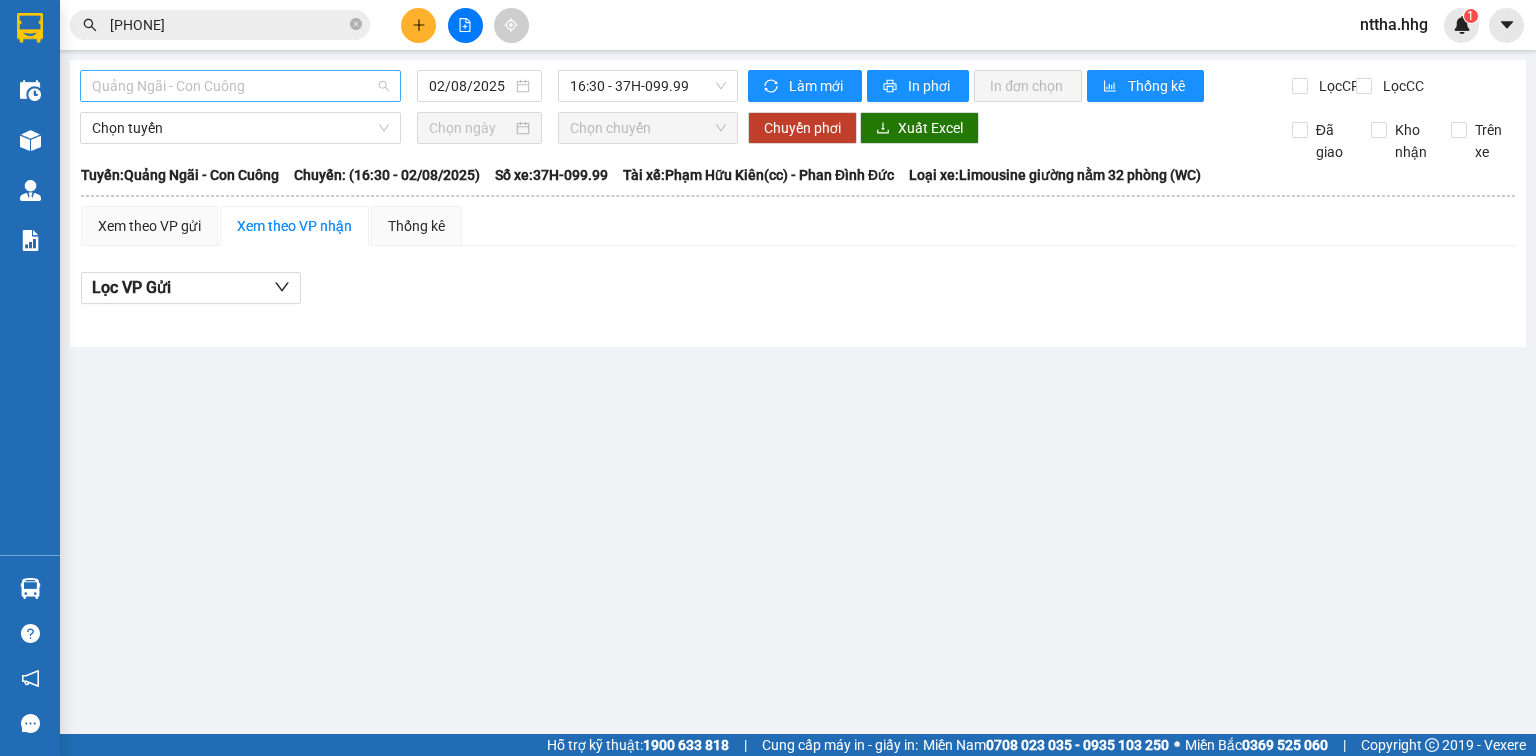 click on "Quảng Ngãi - Con Cuông" at bounding box center [240, 86] 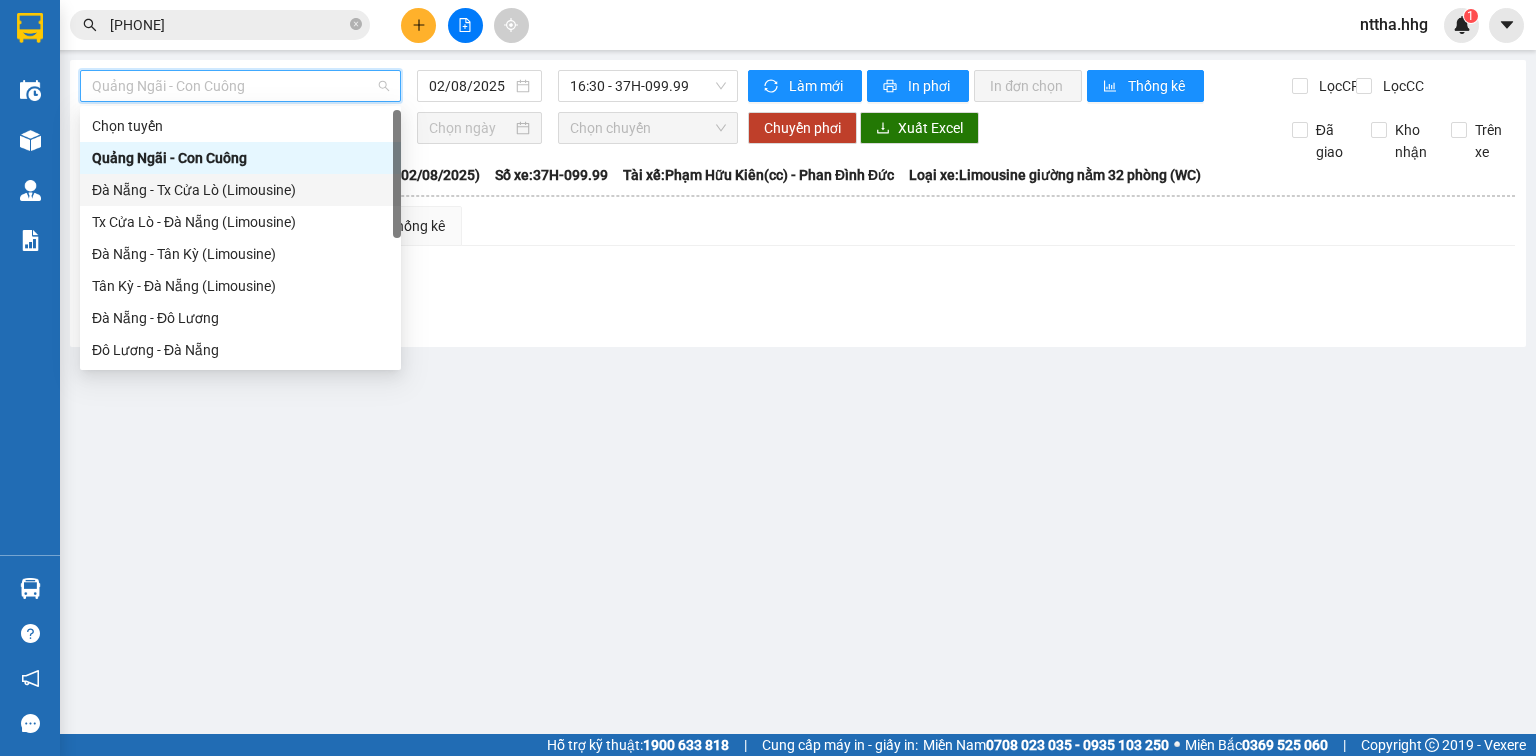 click on "Đà Nẵng - Tx Cửa Lò (Limousine)" at bounding box center [240, 190] 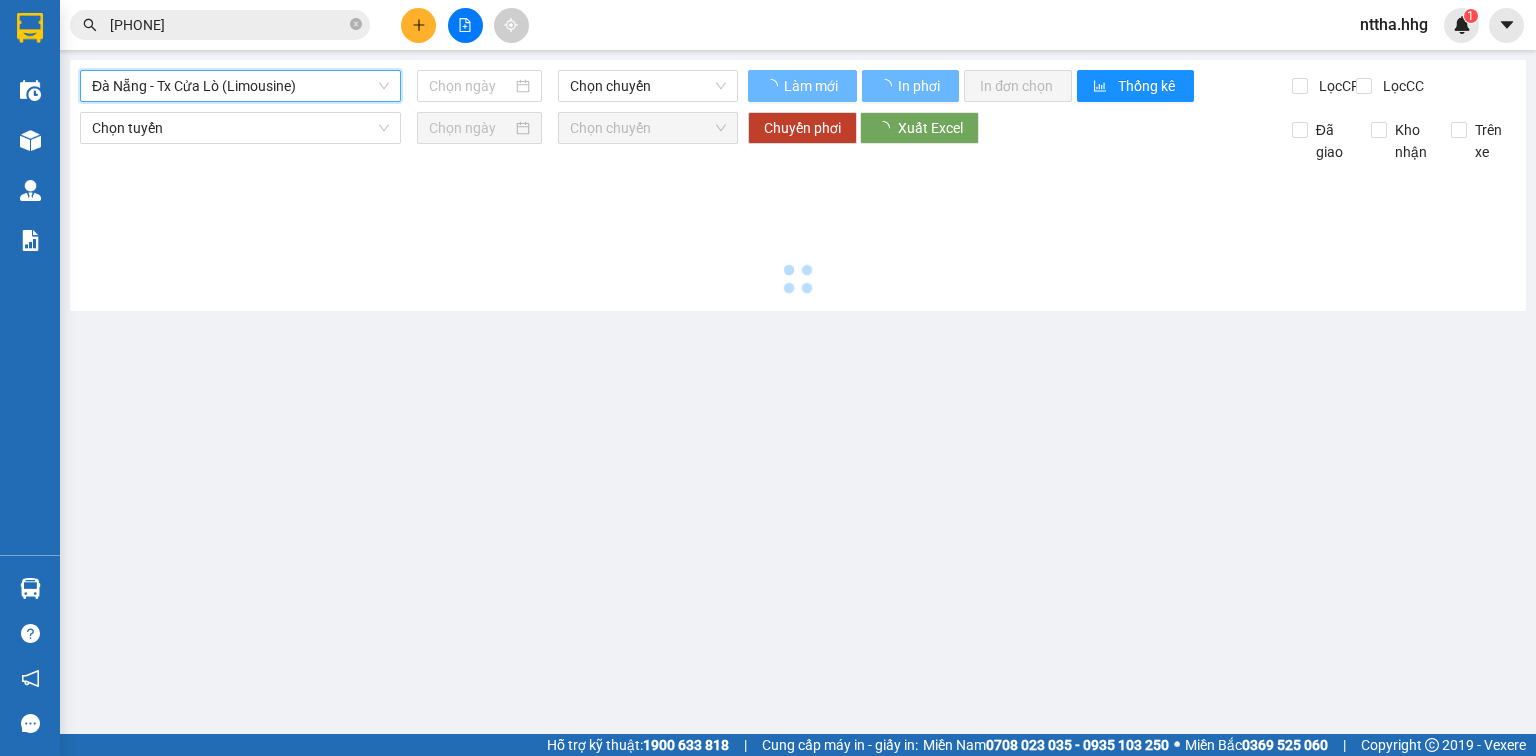 type on "02/08/2025" 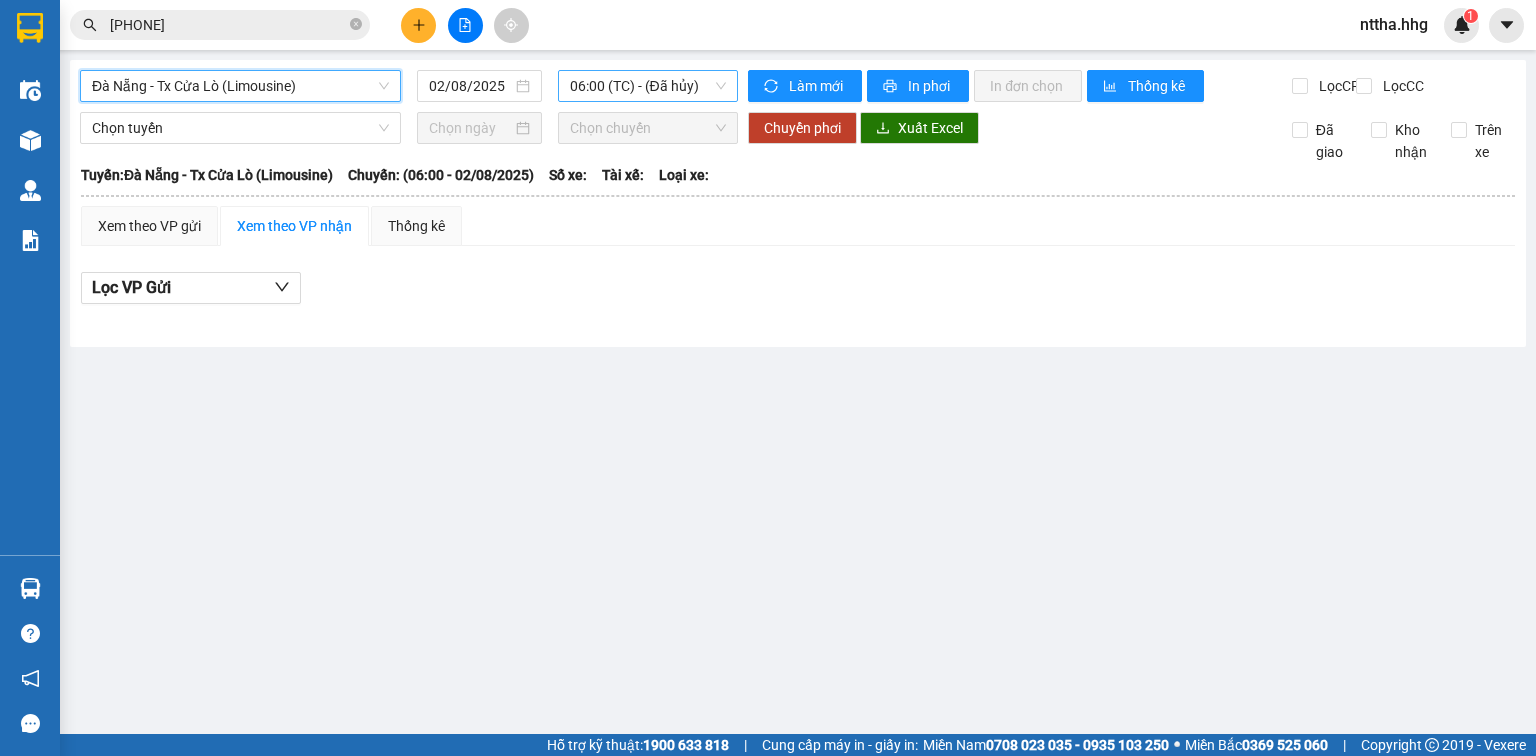 click on "06:00   (TC)   - (Đã hủy)" at bounding box center (648, 86) 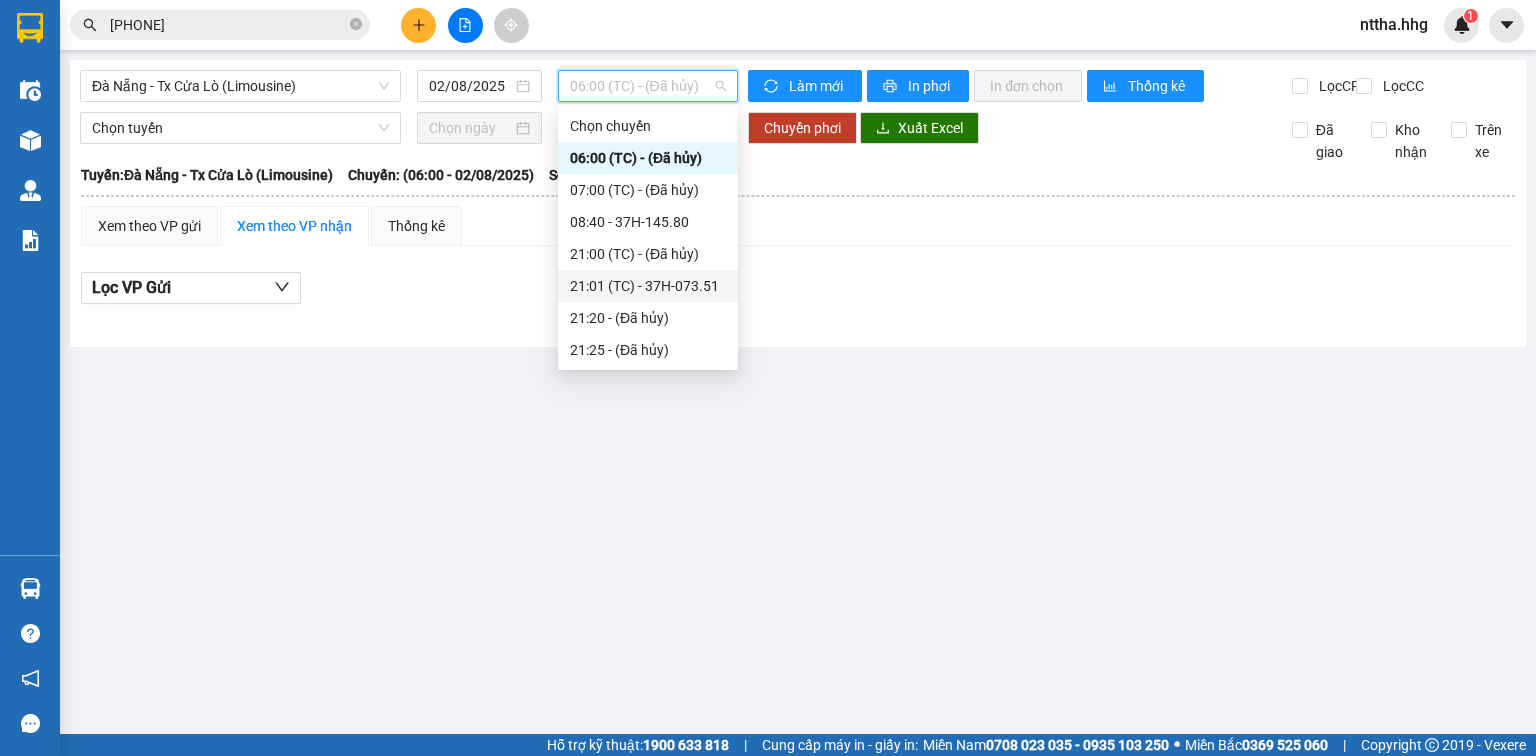 click on "21:01   (TC)   - 37H-073.51" at bounding box center [648, 286] 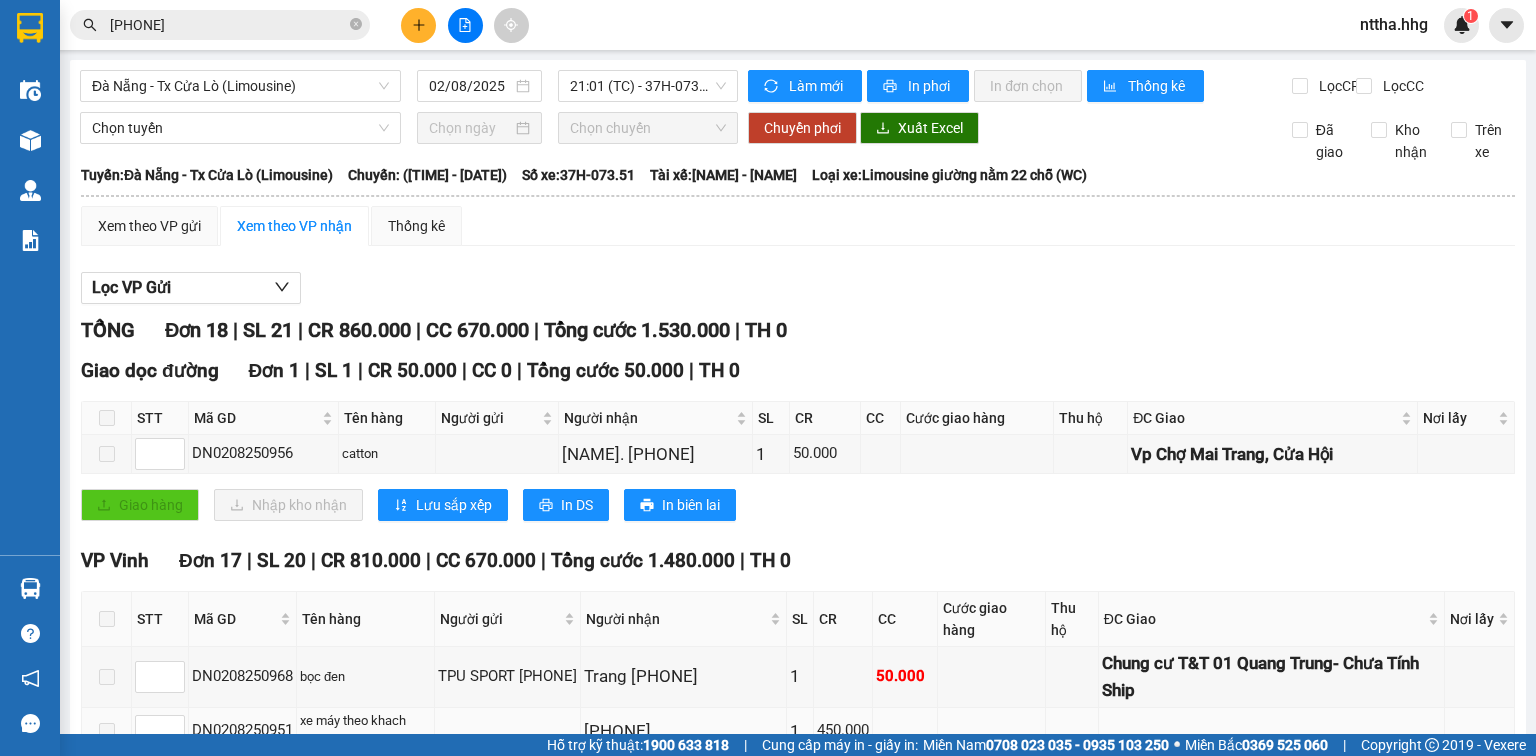 drag, startPoint x: 696, startPoint y: 188, endPoint x: 535, endPoint y: 177, distance: 161.37534 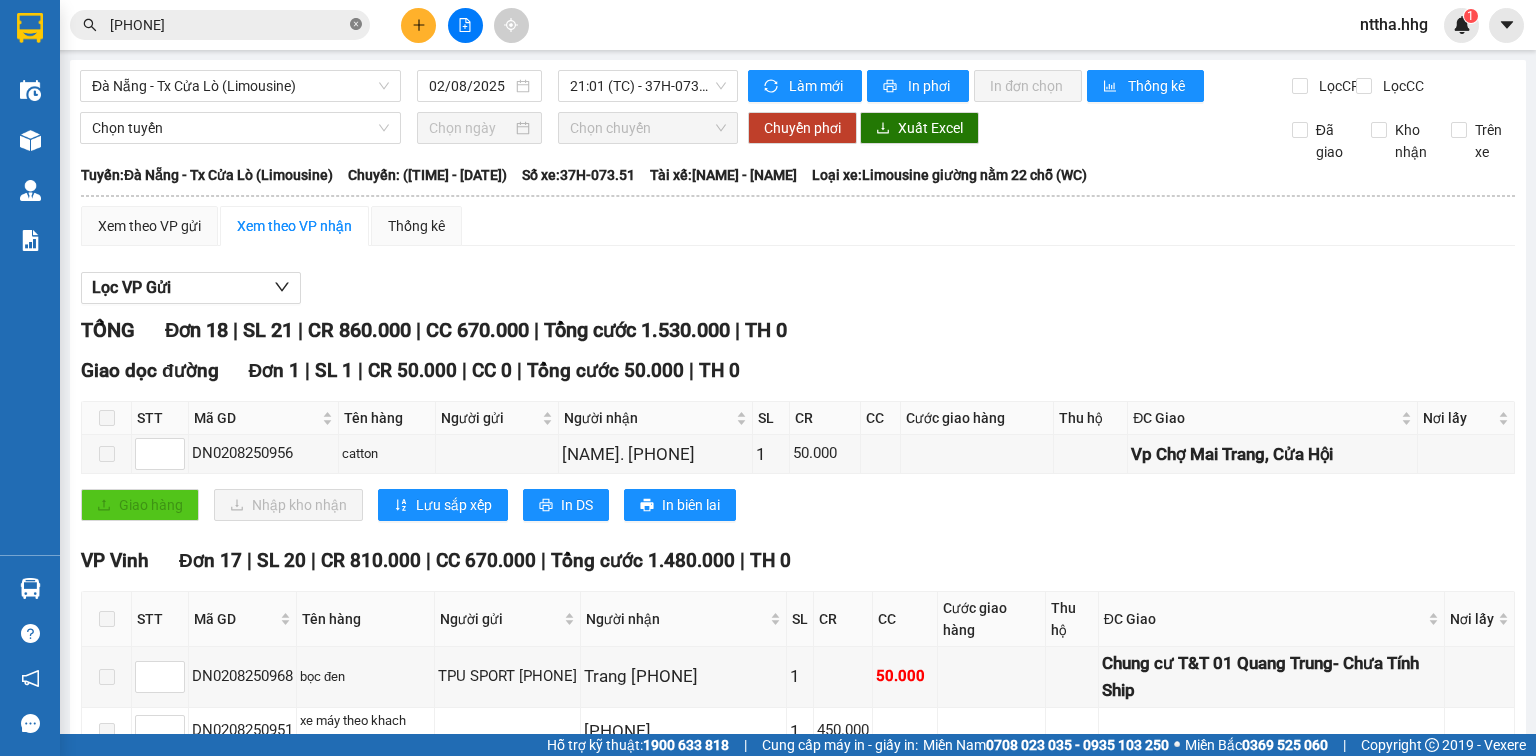 click 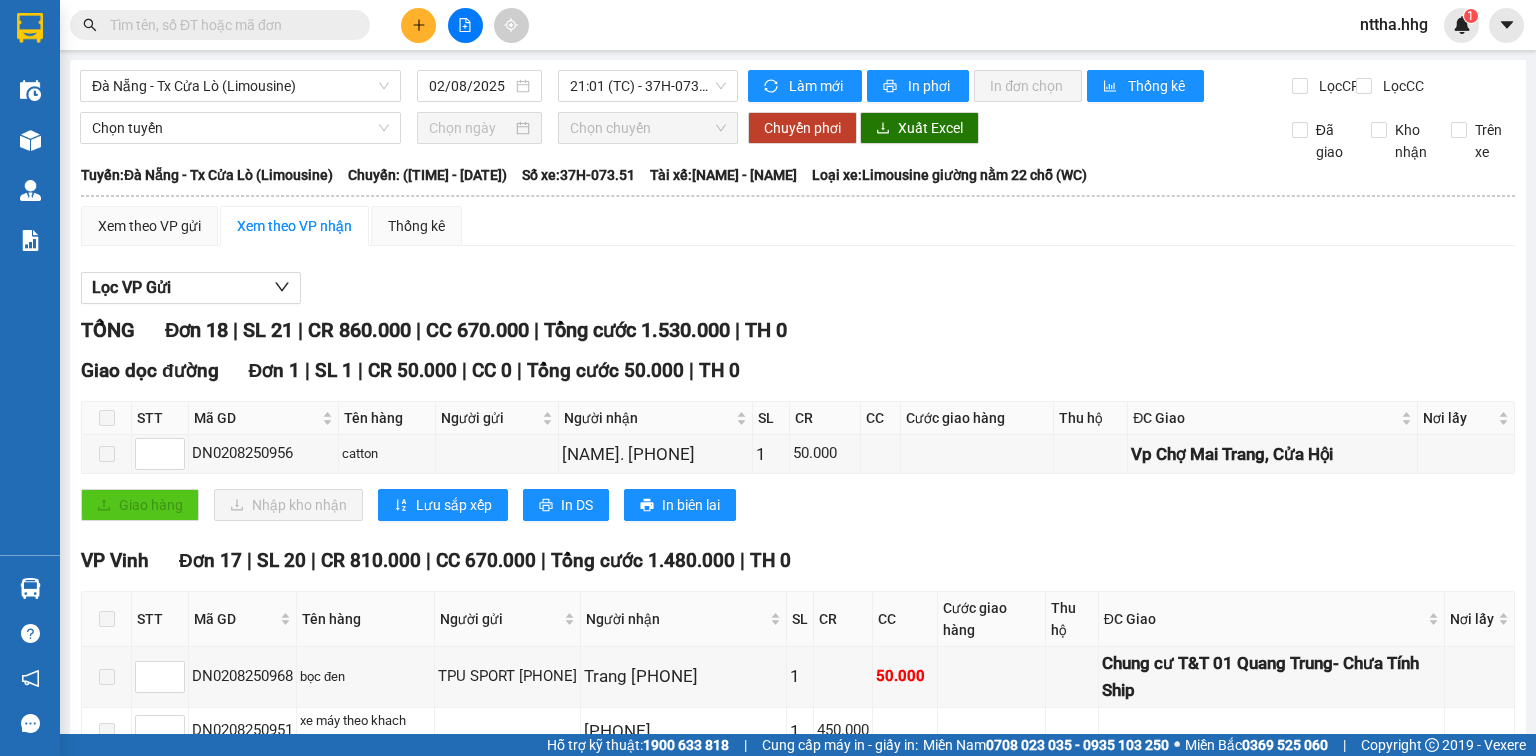 click at bounding box center (228, 25) 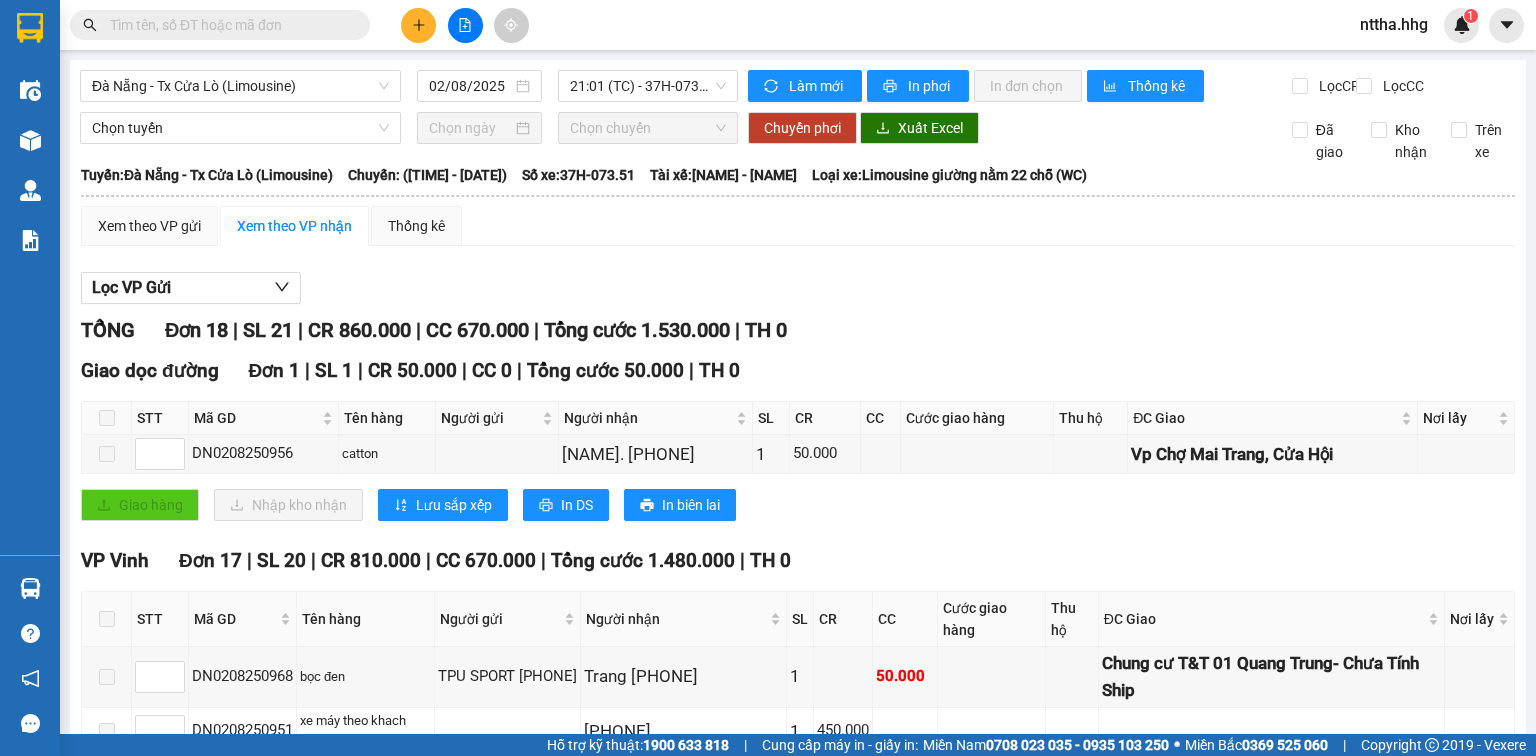 paste on "0911974343" 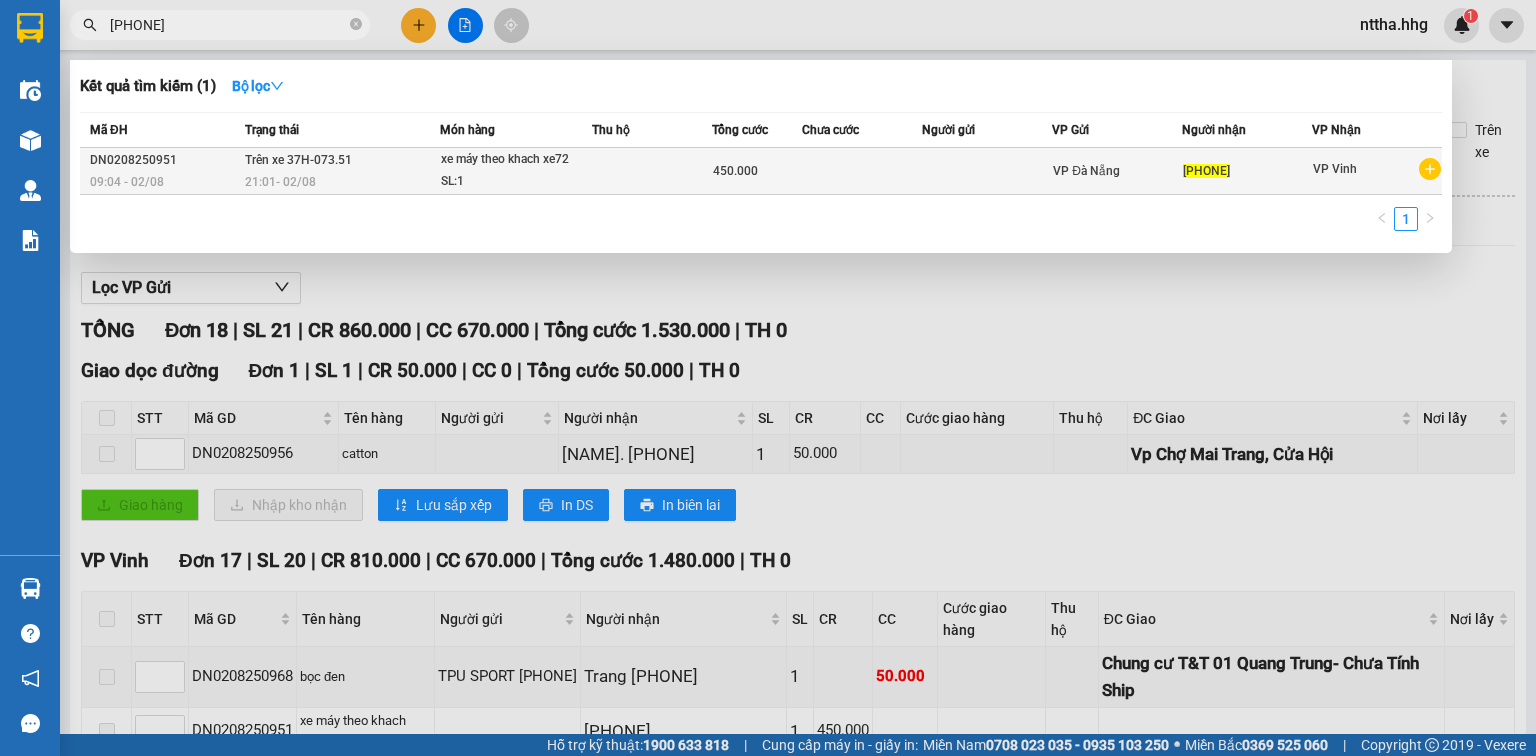type on "0911974343" 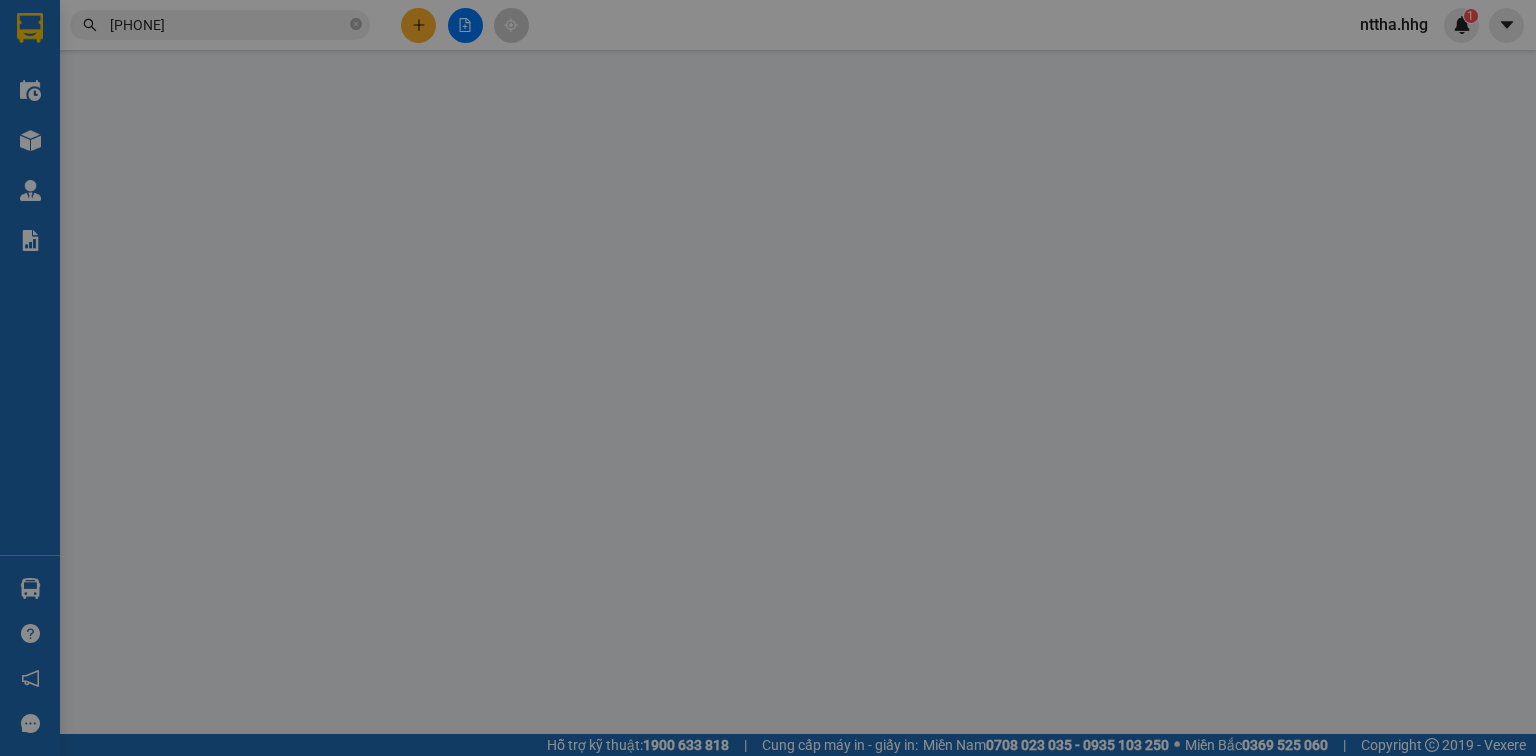 type on "0911974343" 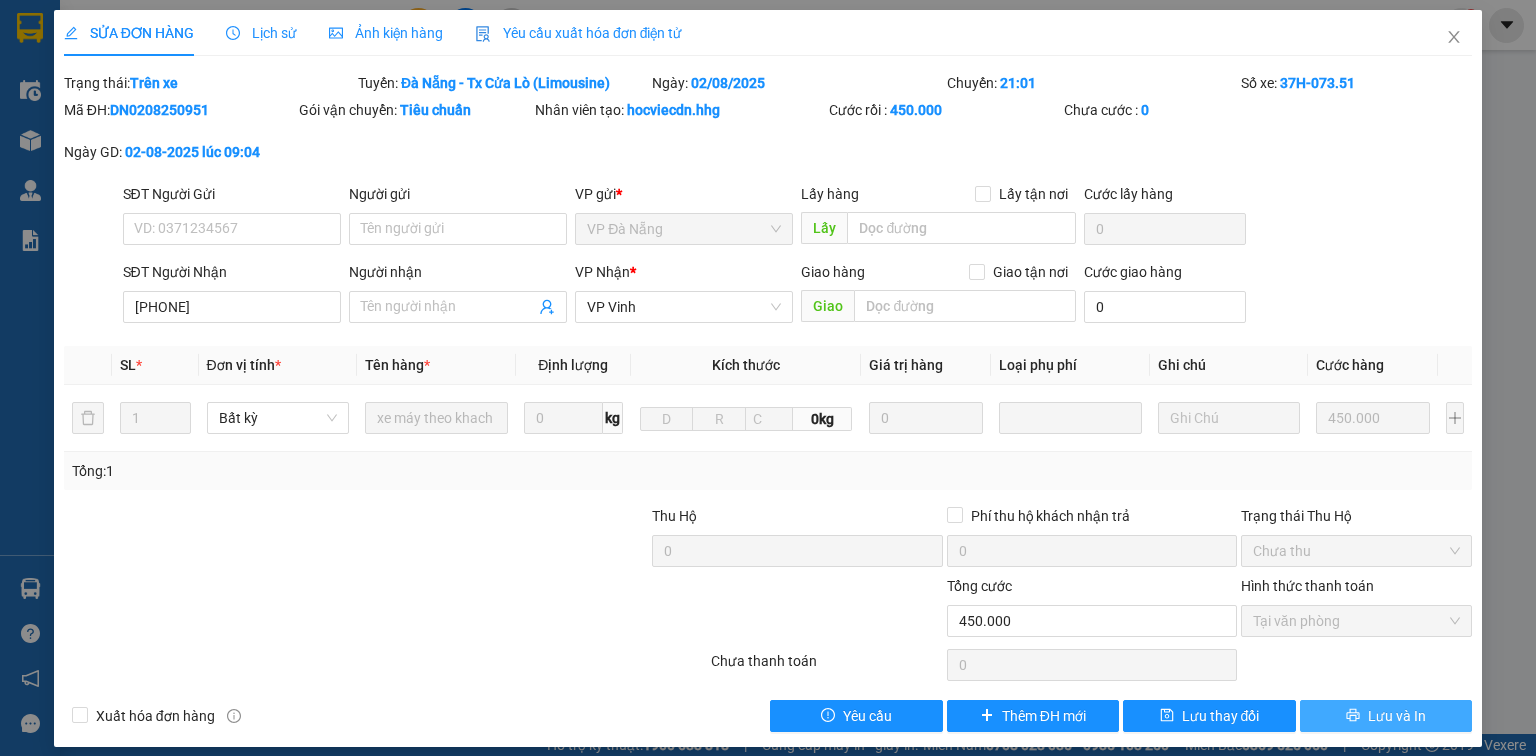 click on "Lưu và In" at bounding box center (1397, 716) 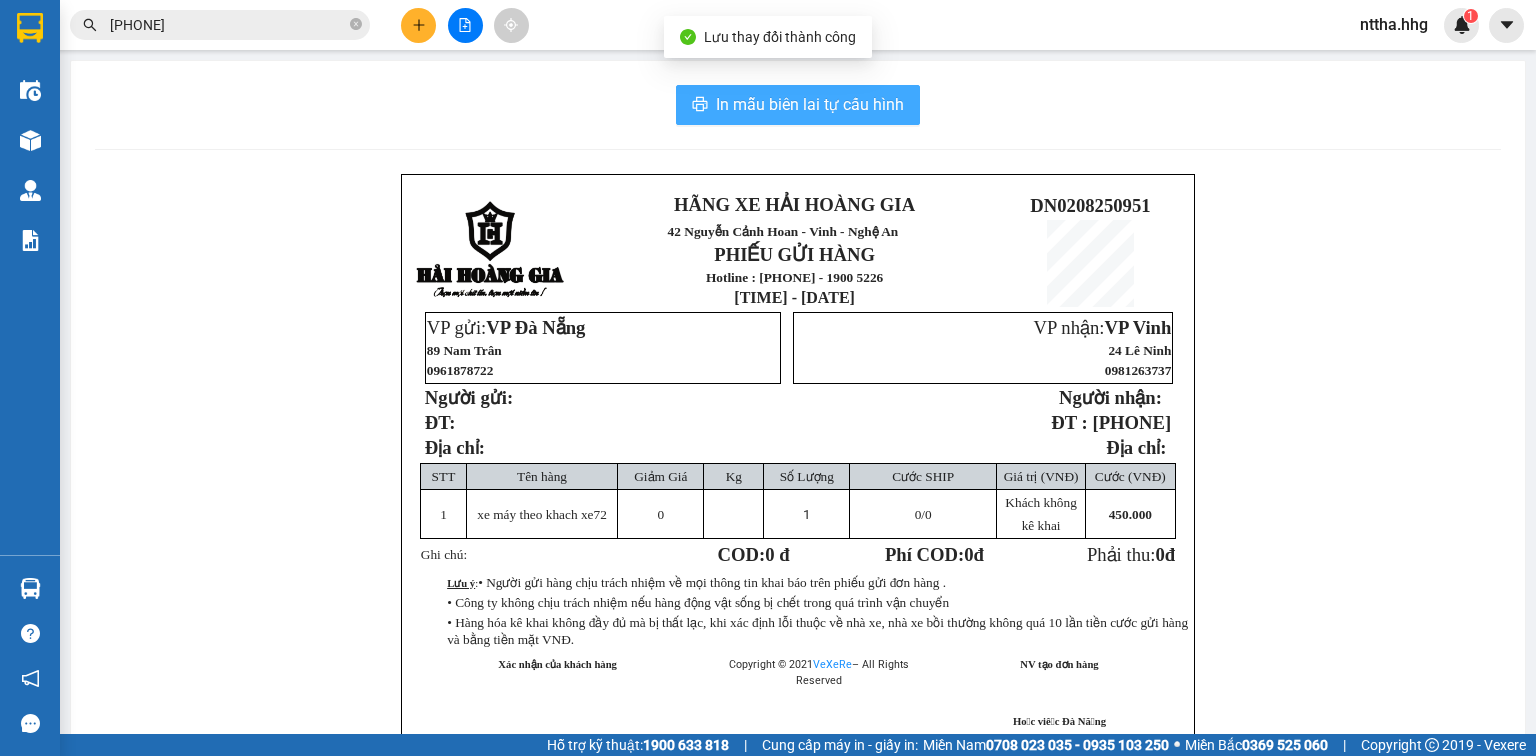 click on "In mẫu biên lai tự cấu hình" at bounding box center [810, 104] 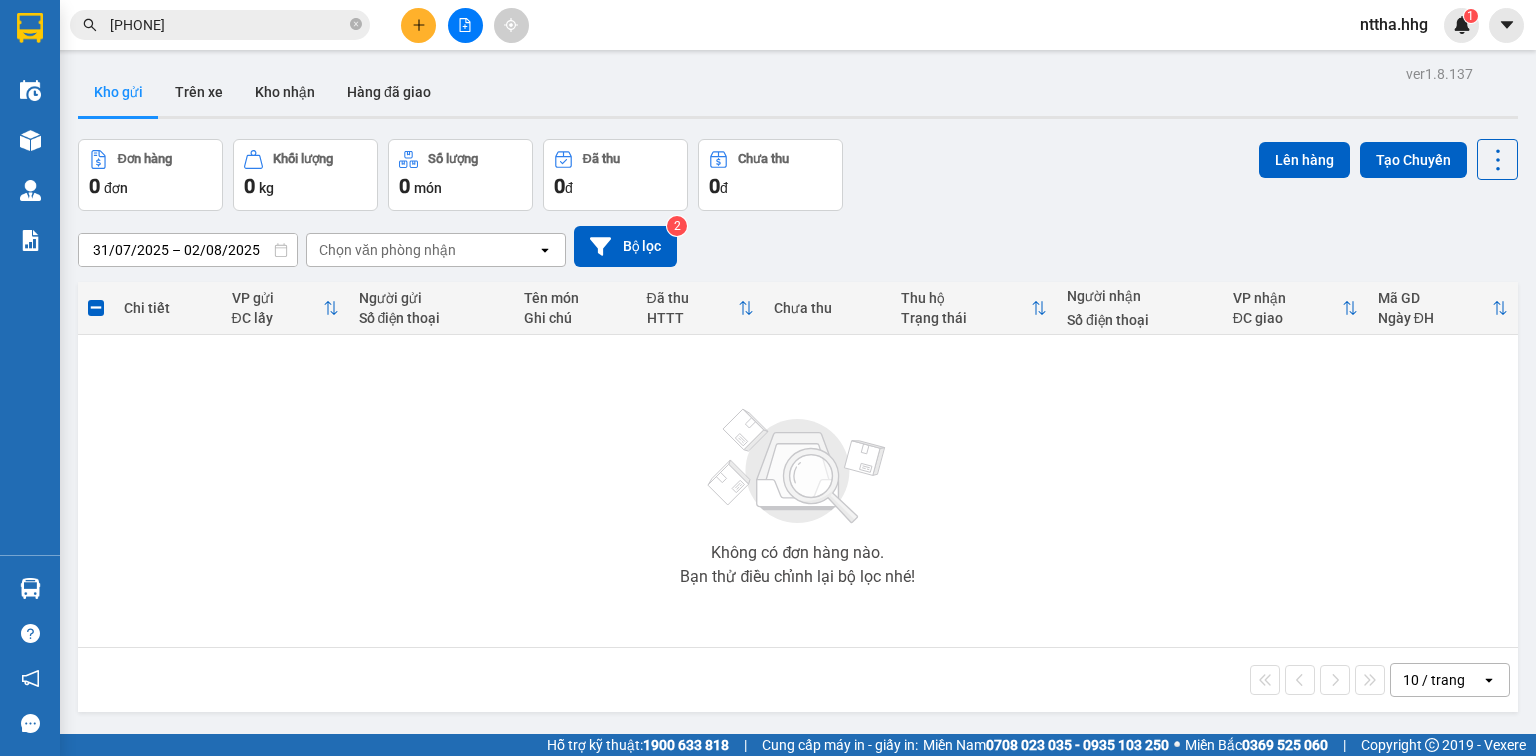 click on "0911974343" at bounding box center [228, 25] 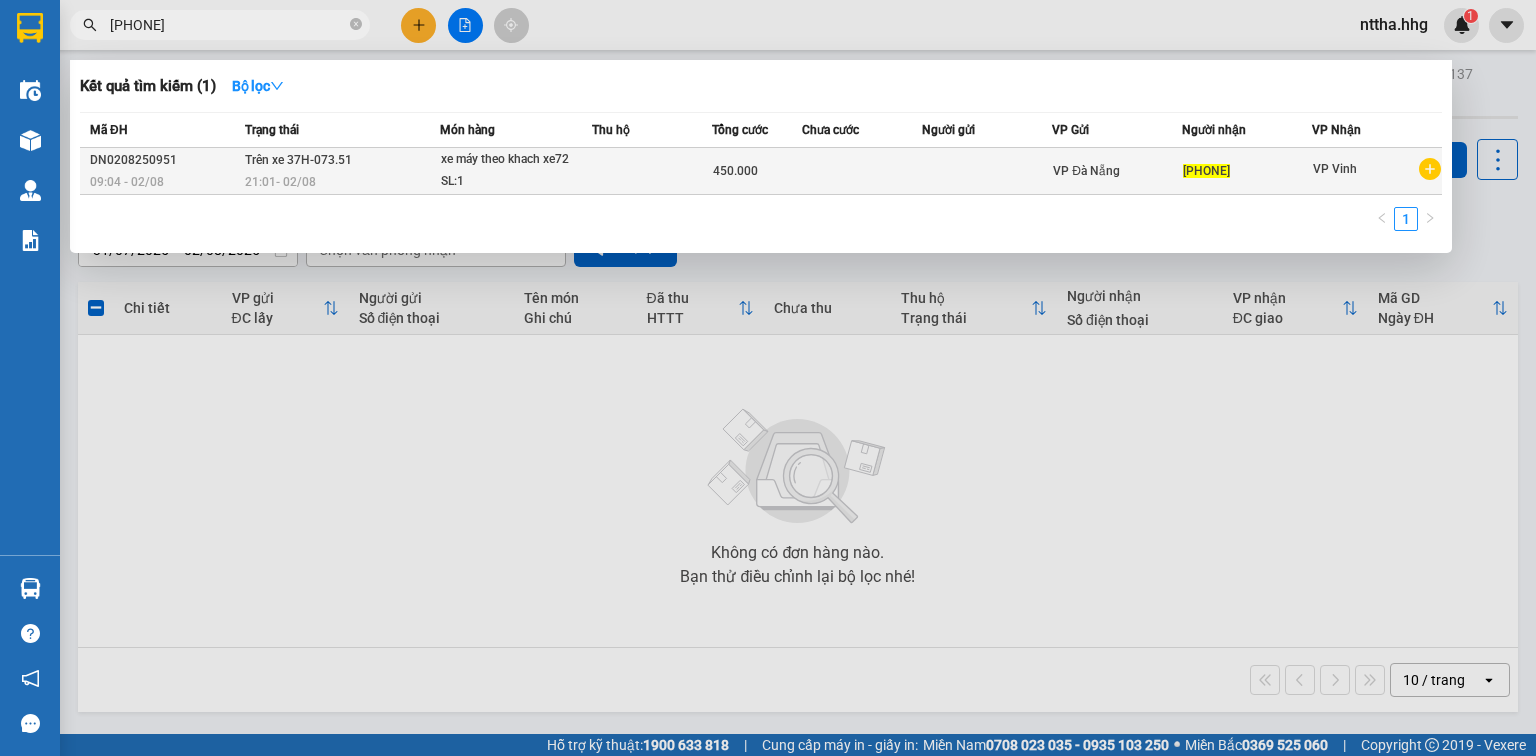 click on "Trên xe   37H-073.51 21:01  -   02/08" at bounding box center (340, 171) 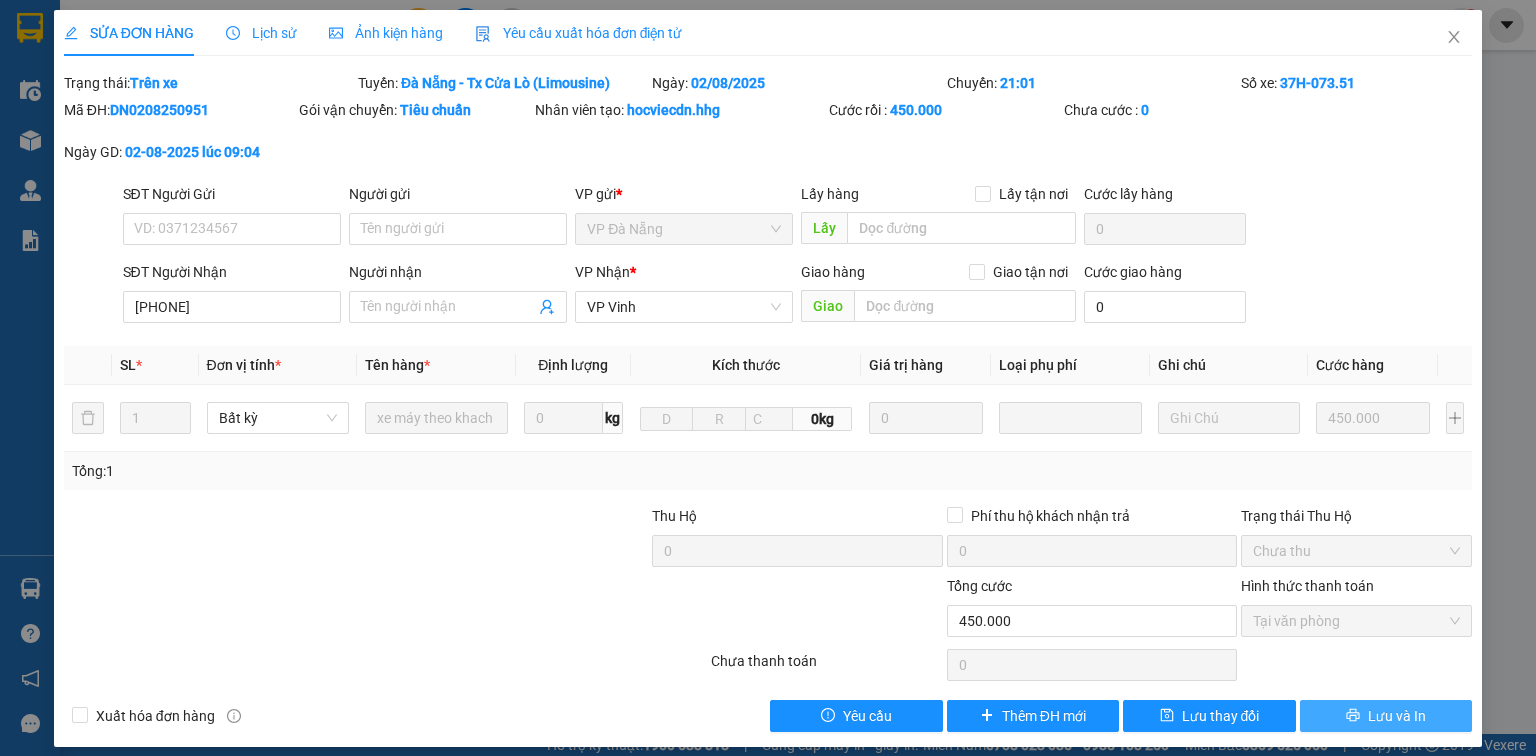 click on "Lưu và In" at bounding box center (1386, 716) 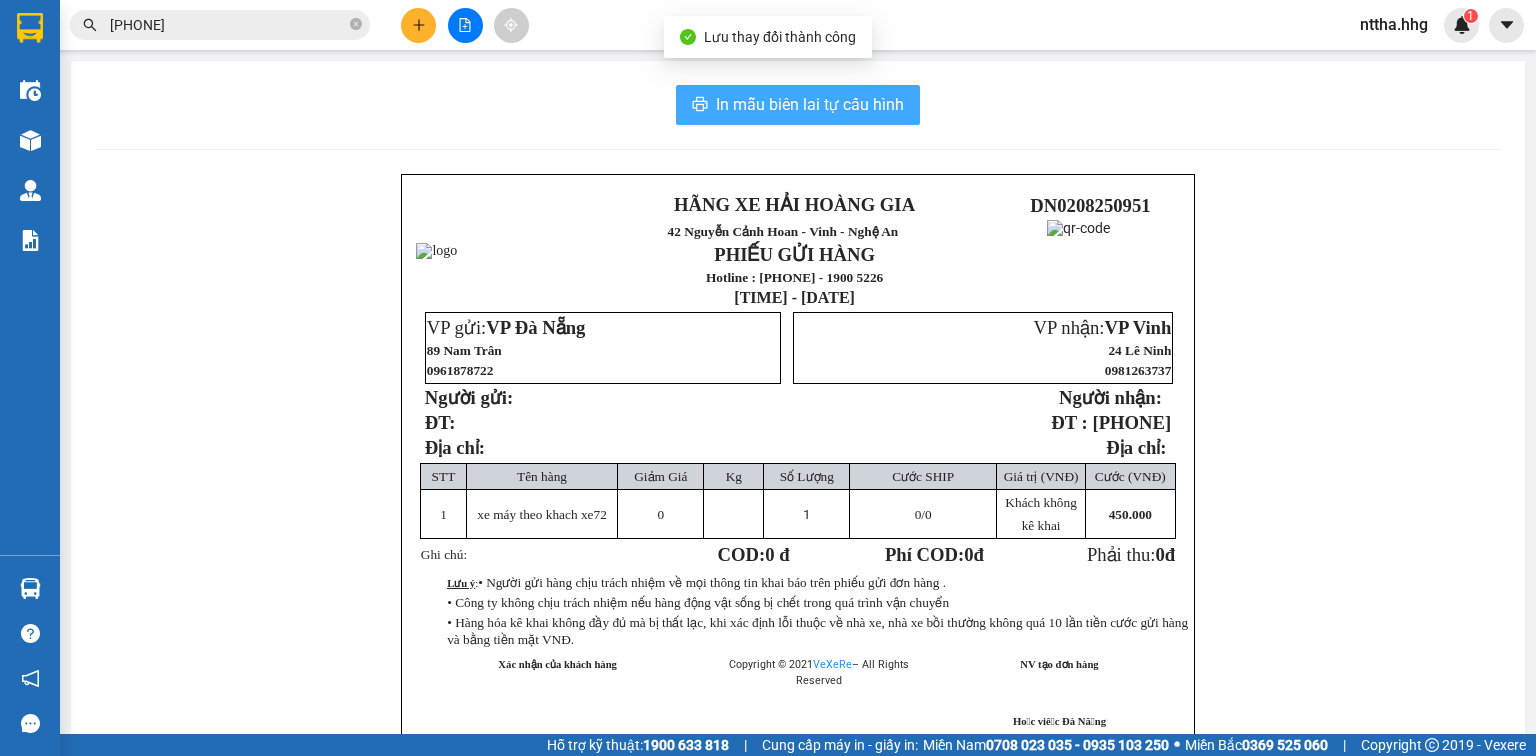 drag, startPoint x: 724, startPoint y: 106, endPoint x: 830, endPoint y: 203, distance: 143.68369 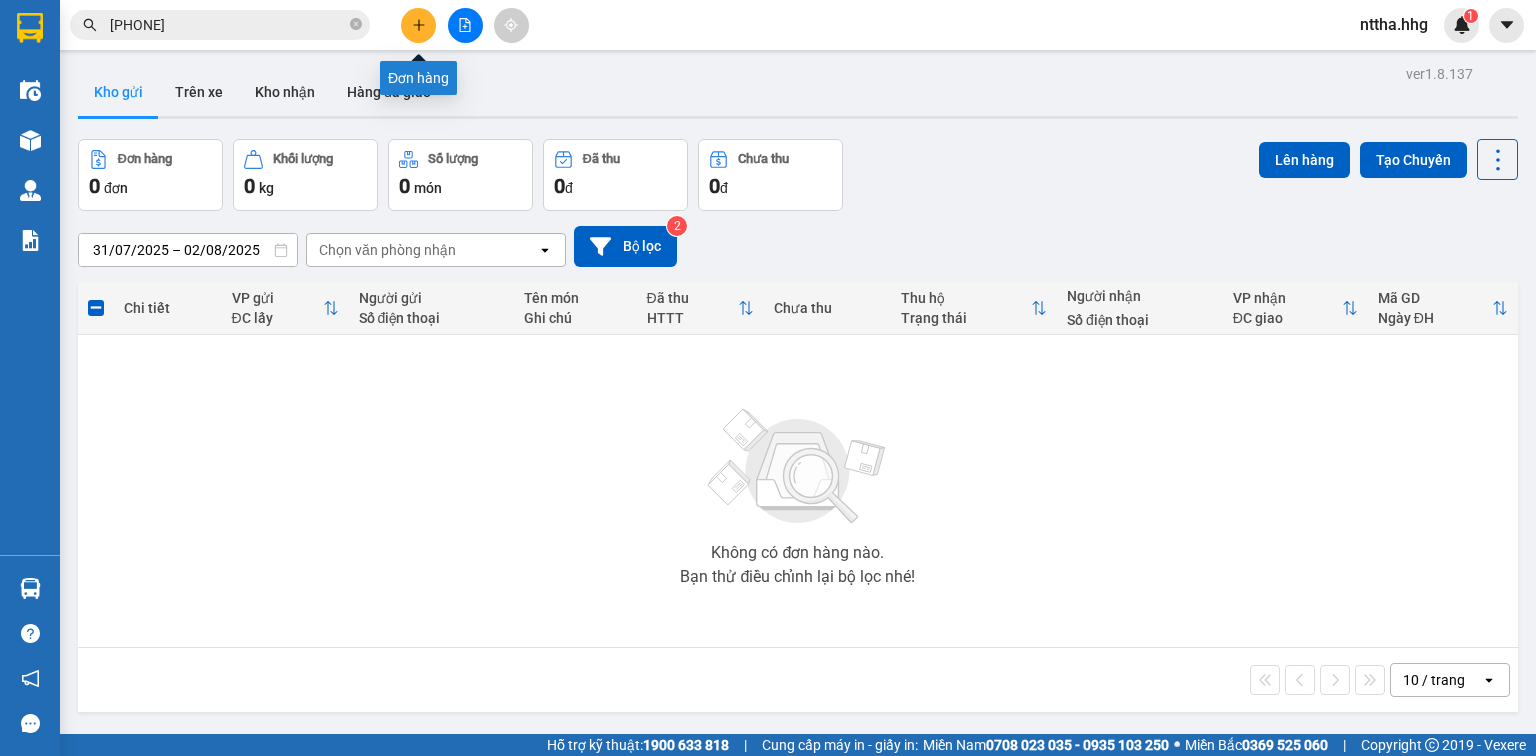 click 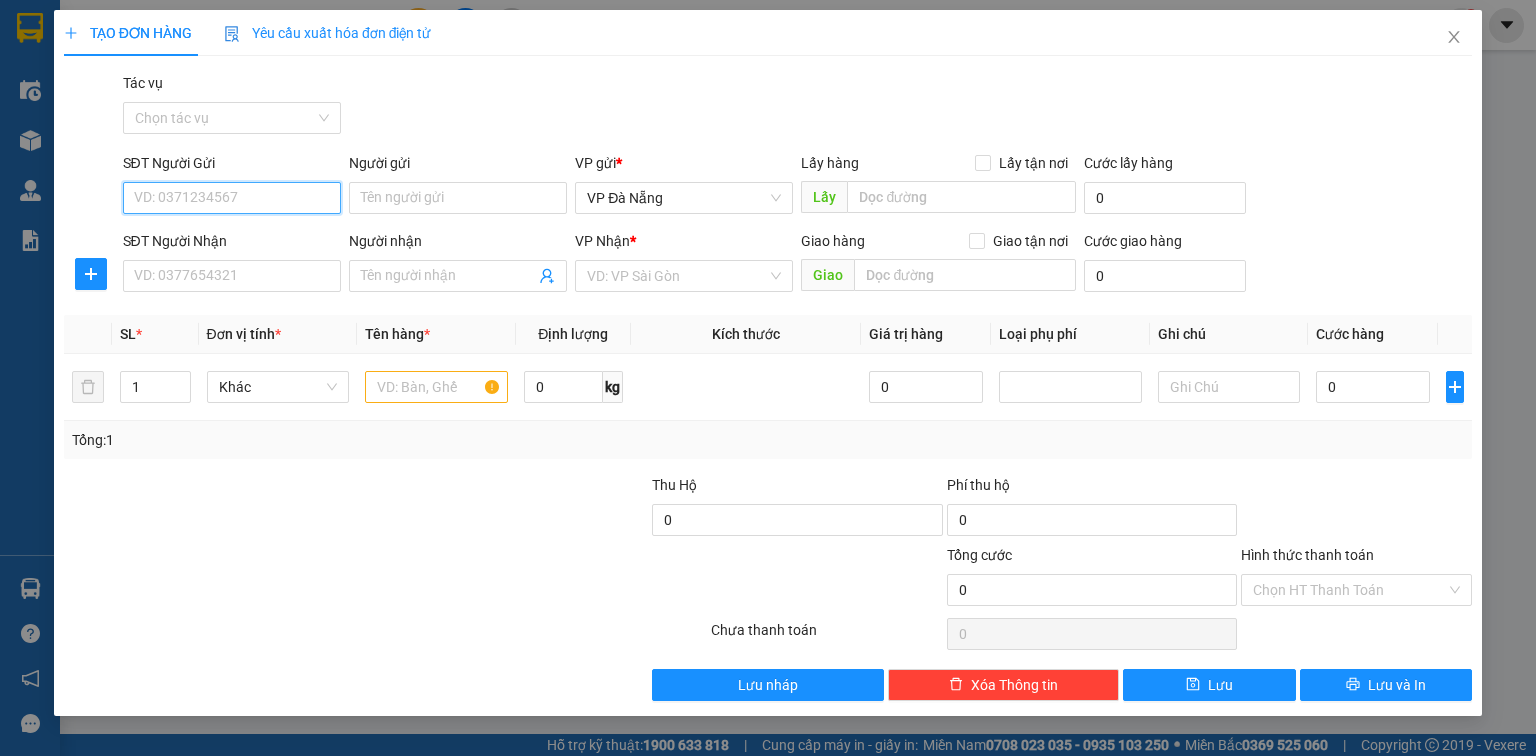click on "SĐT Người Gửi" at bounding box center (232, 198) 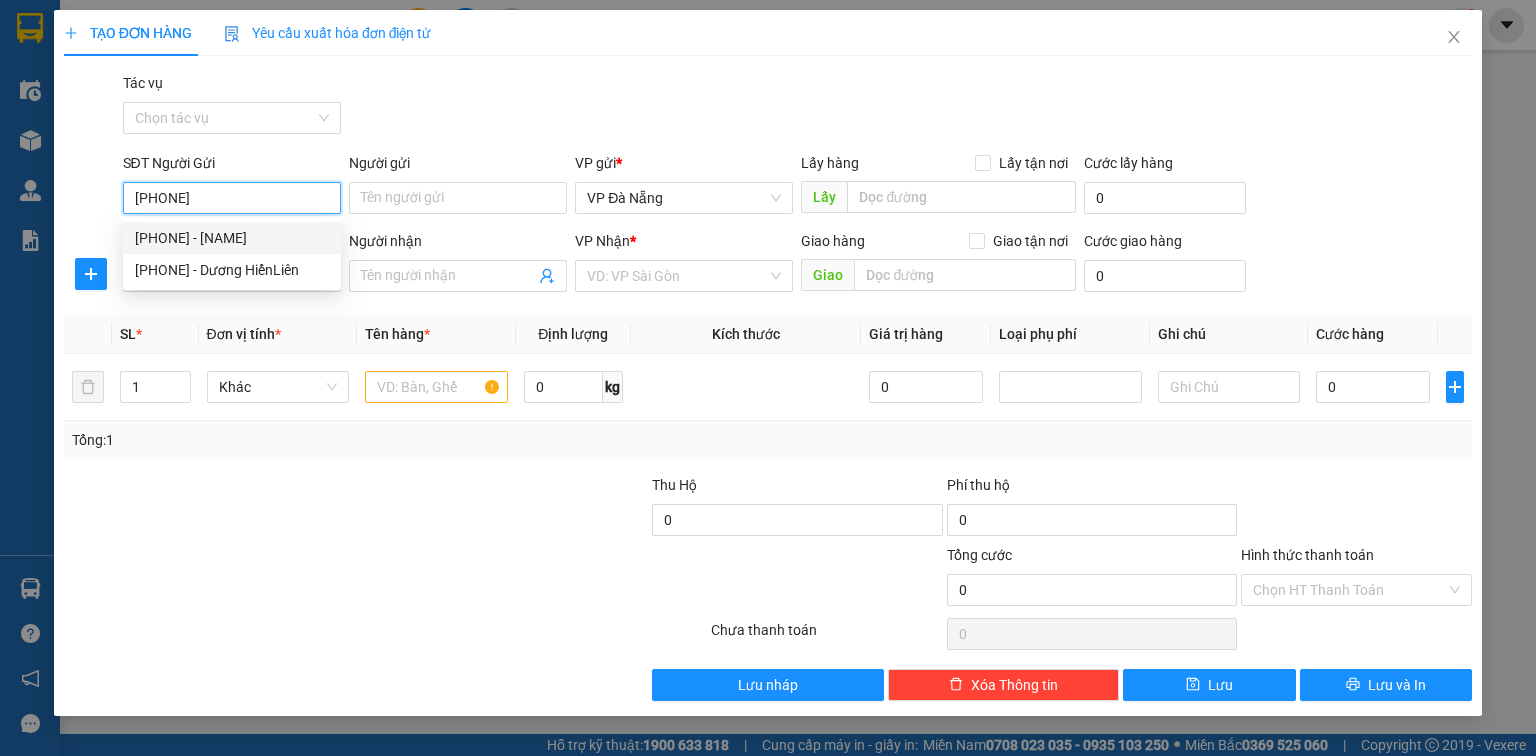 click on "0905101105 - Liên" at bounding box center [232, 238] 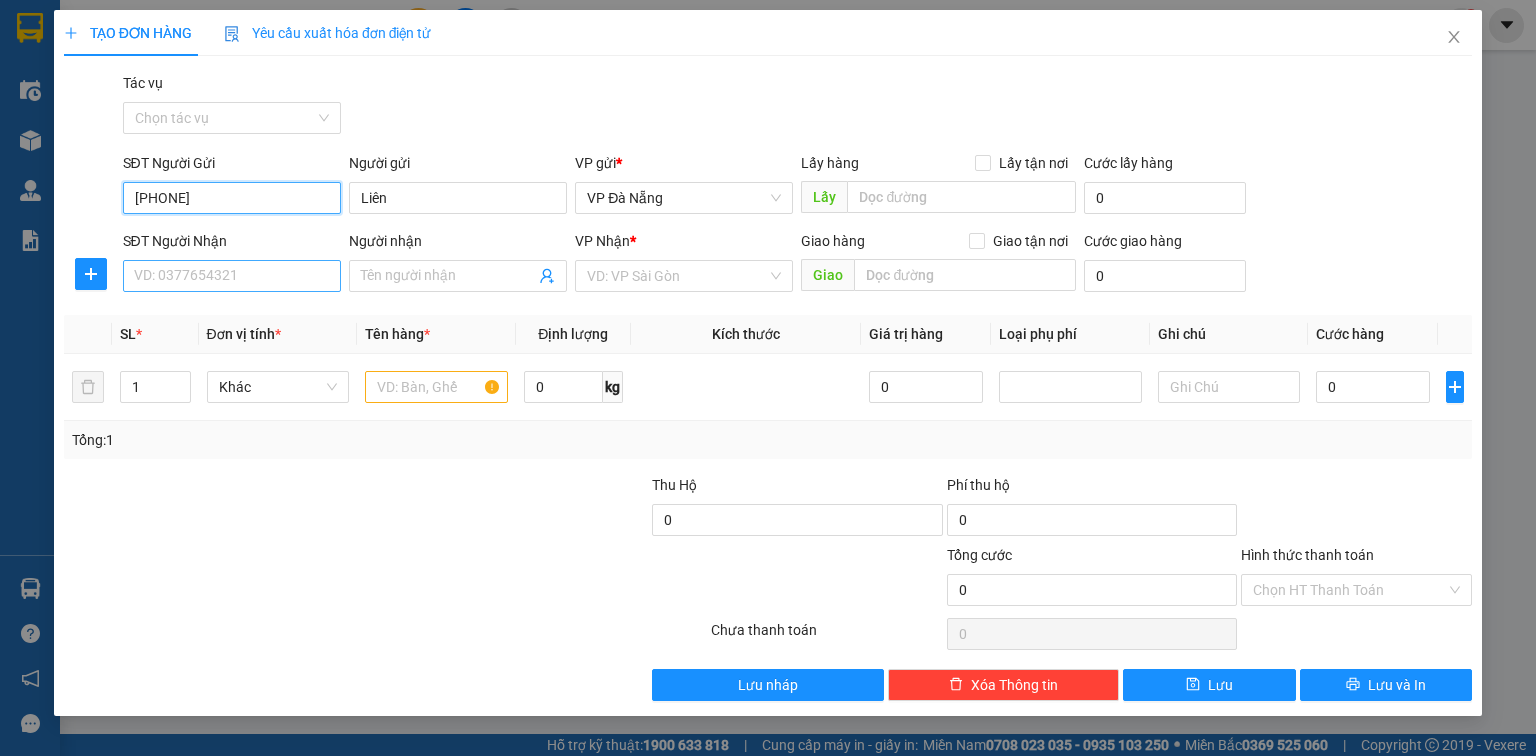 type on "0905101105" 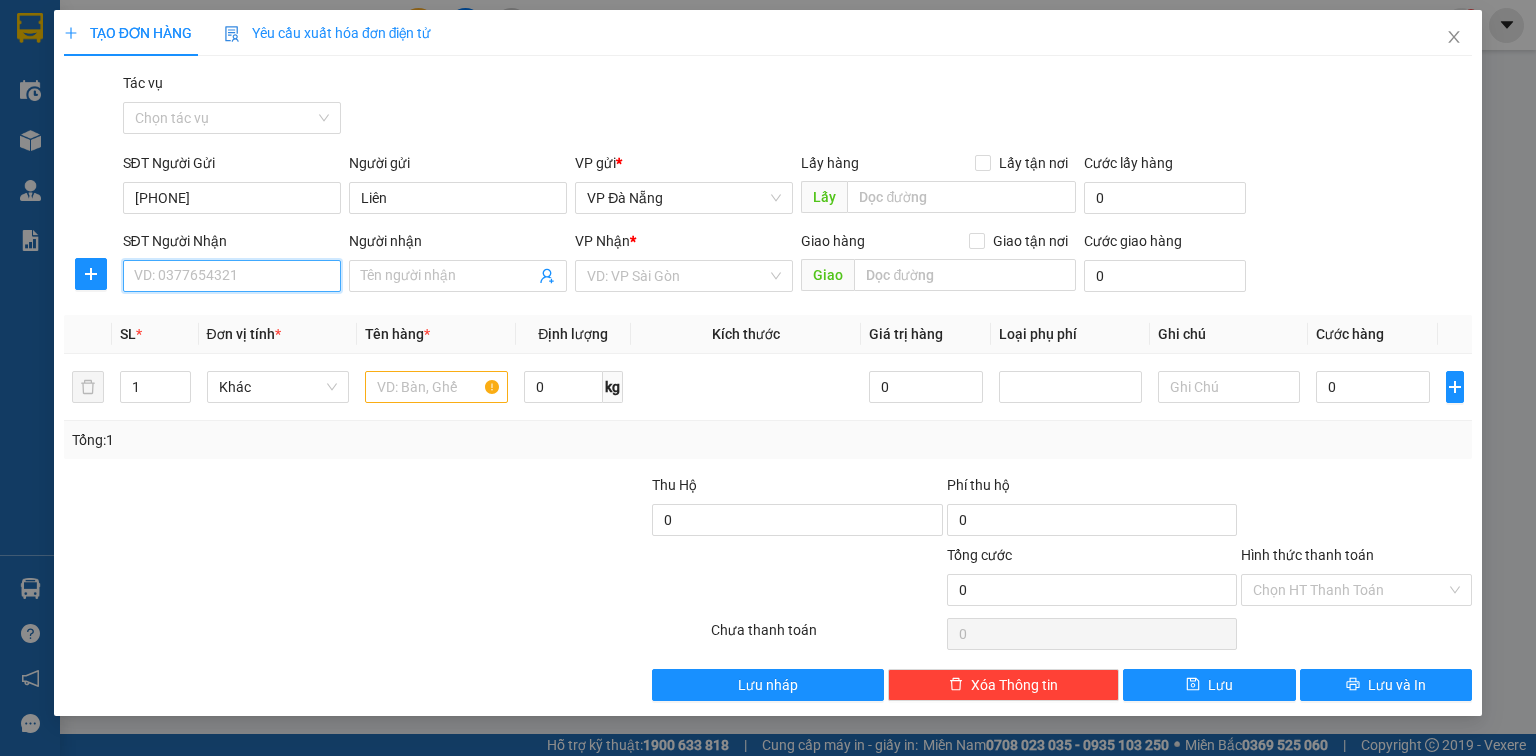 click on "SĐT Người Nhận" at bounding box center (232, 276) 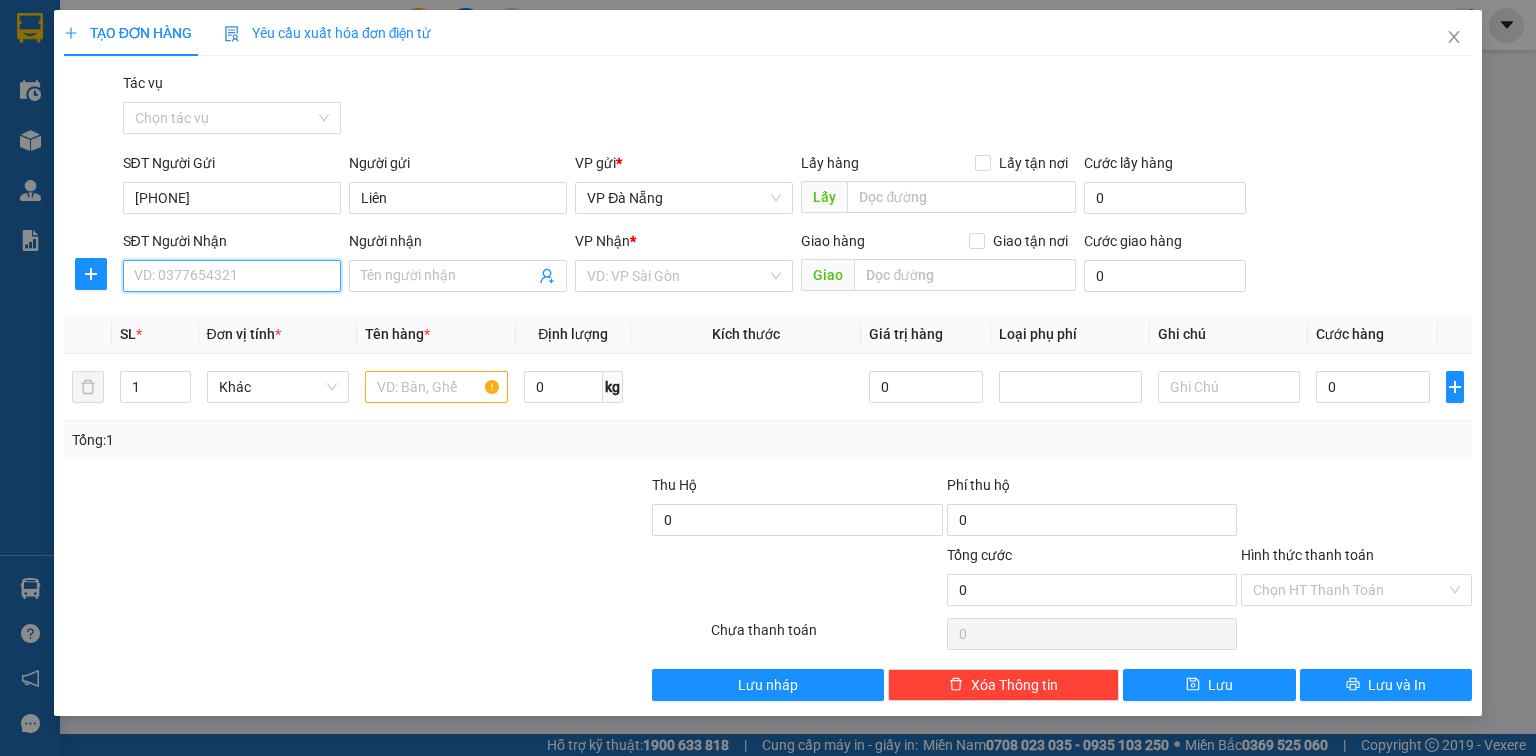 click on "SĐT Người Nhận" at bounding box center (232, 276) 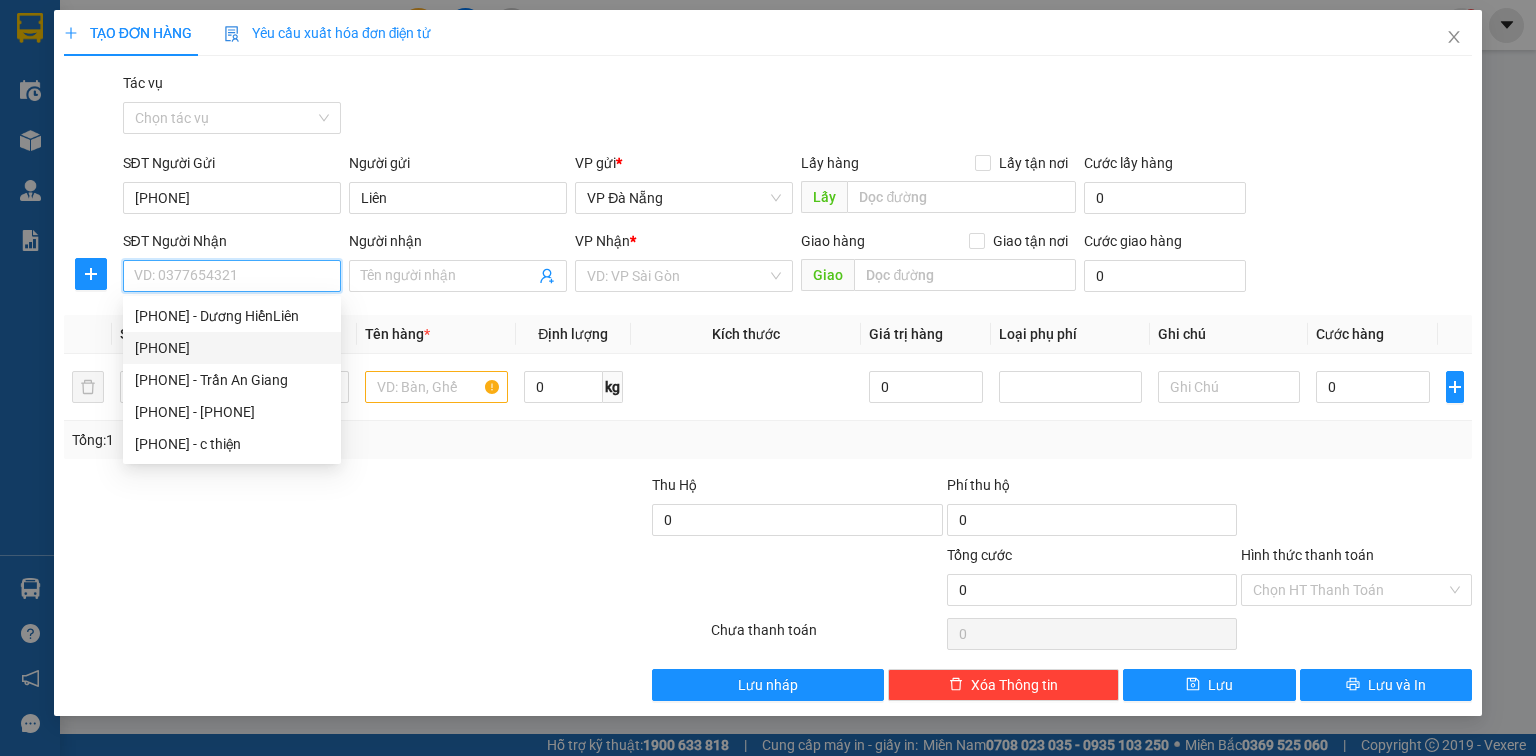 paste on "0913078462" 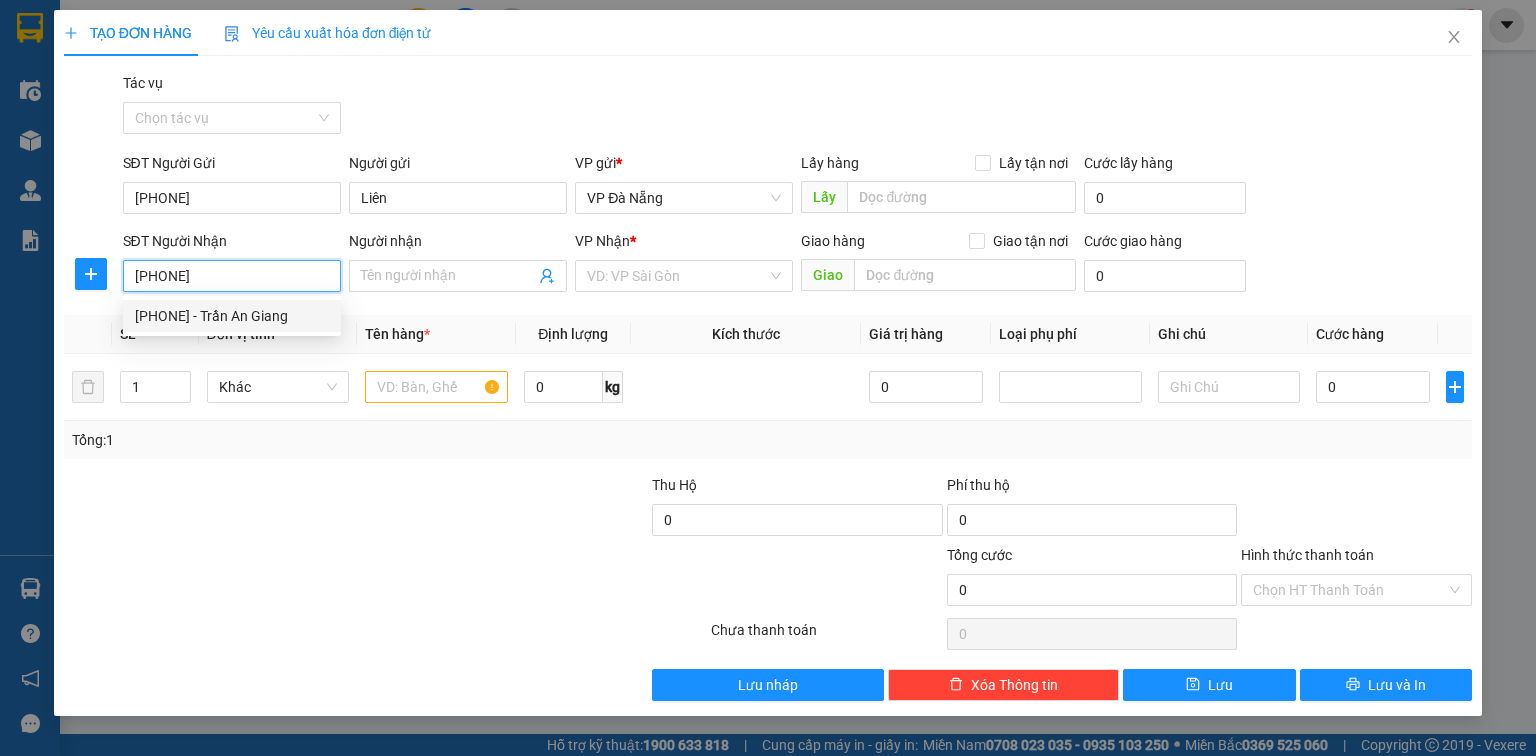 click on "0913078462 - Trần An Giang" at bounding box center (232, 316) 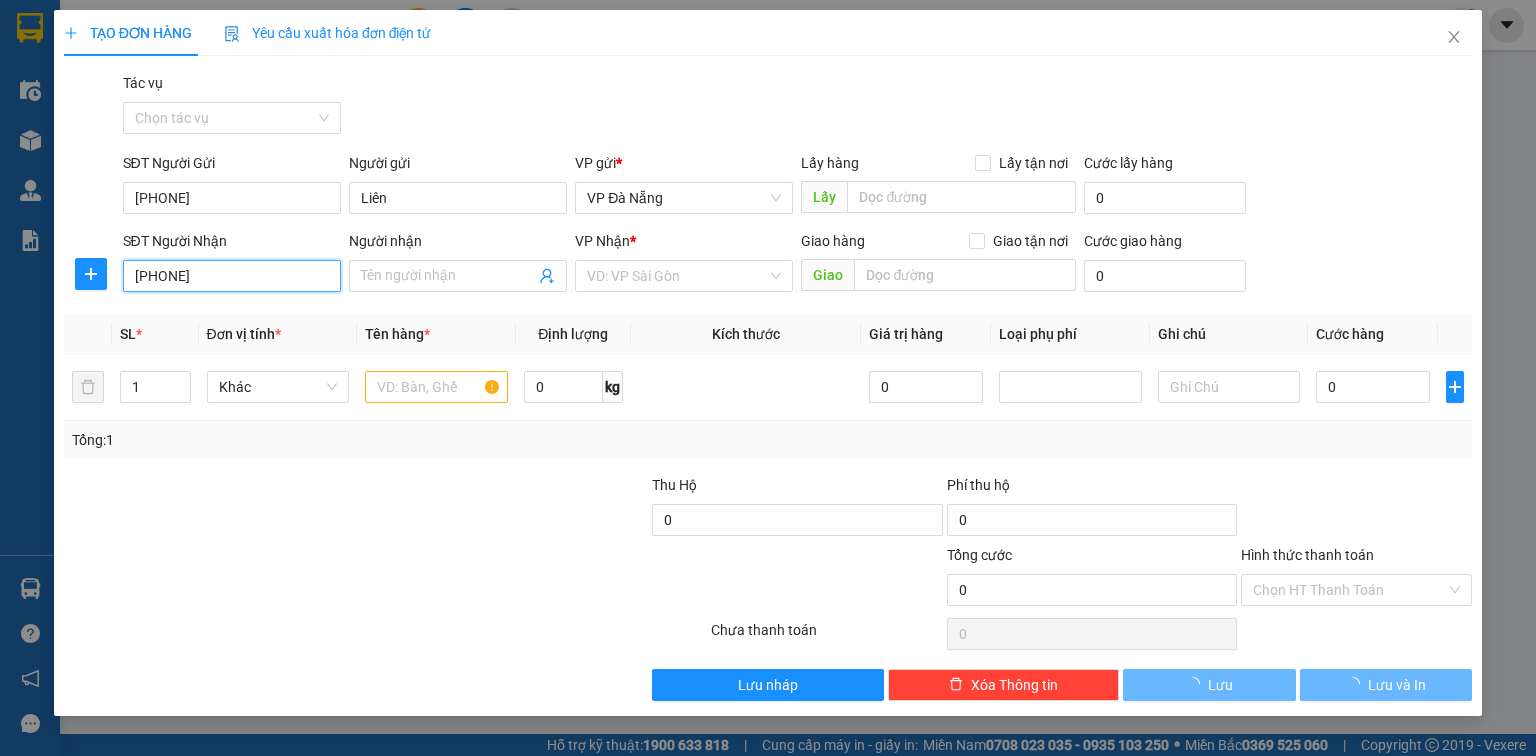 type on "Trần An Giang" 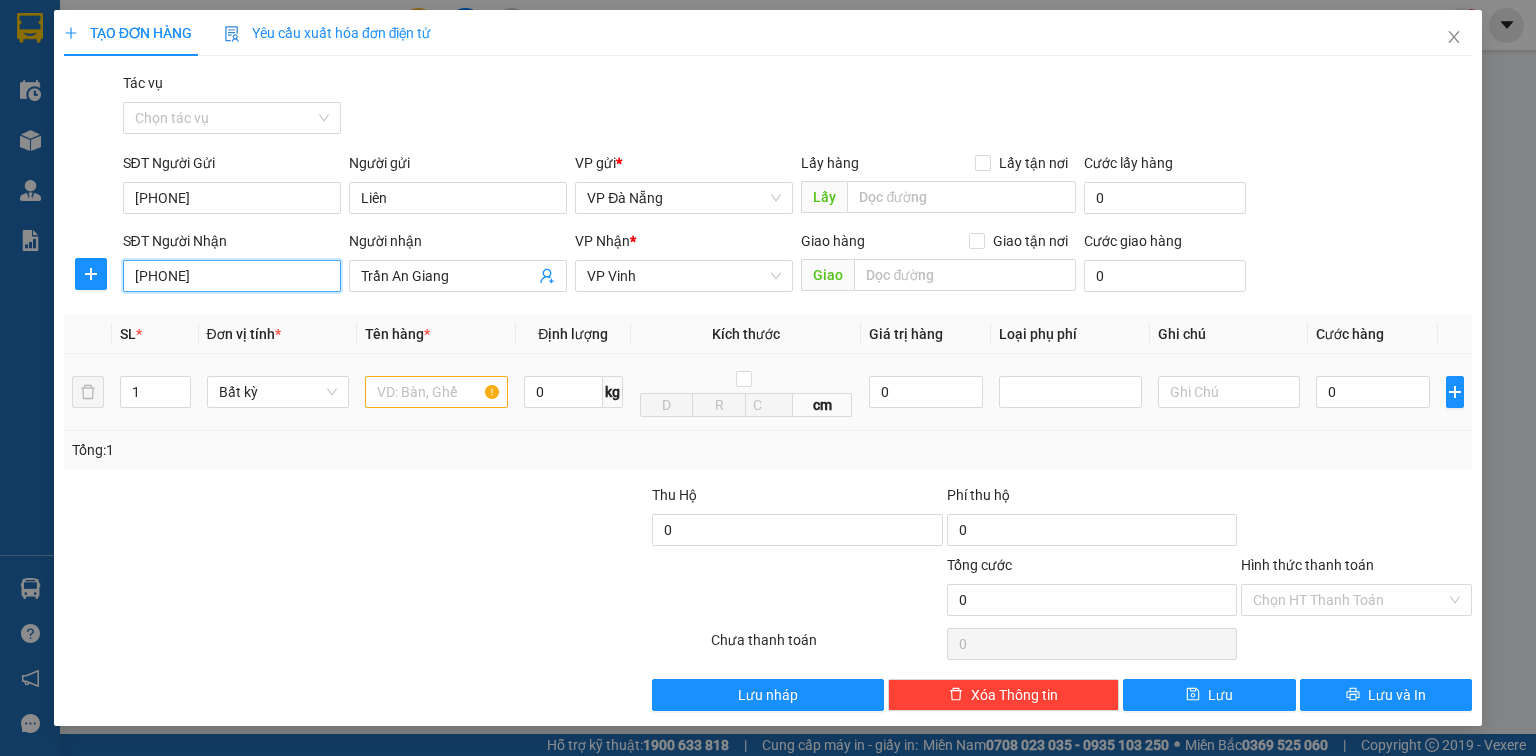 type on "0913078462" 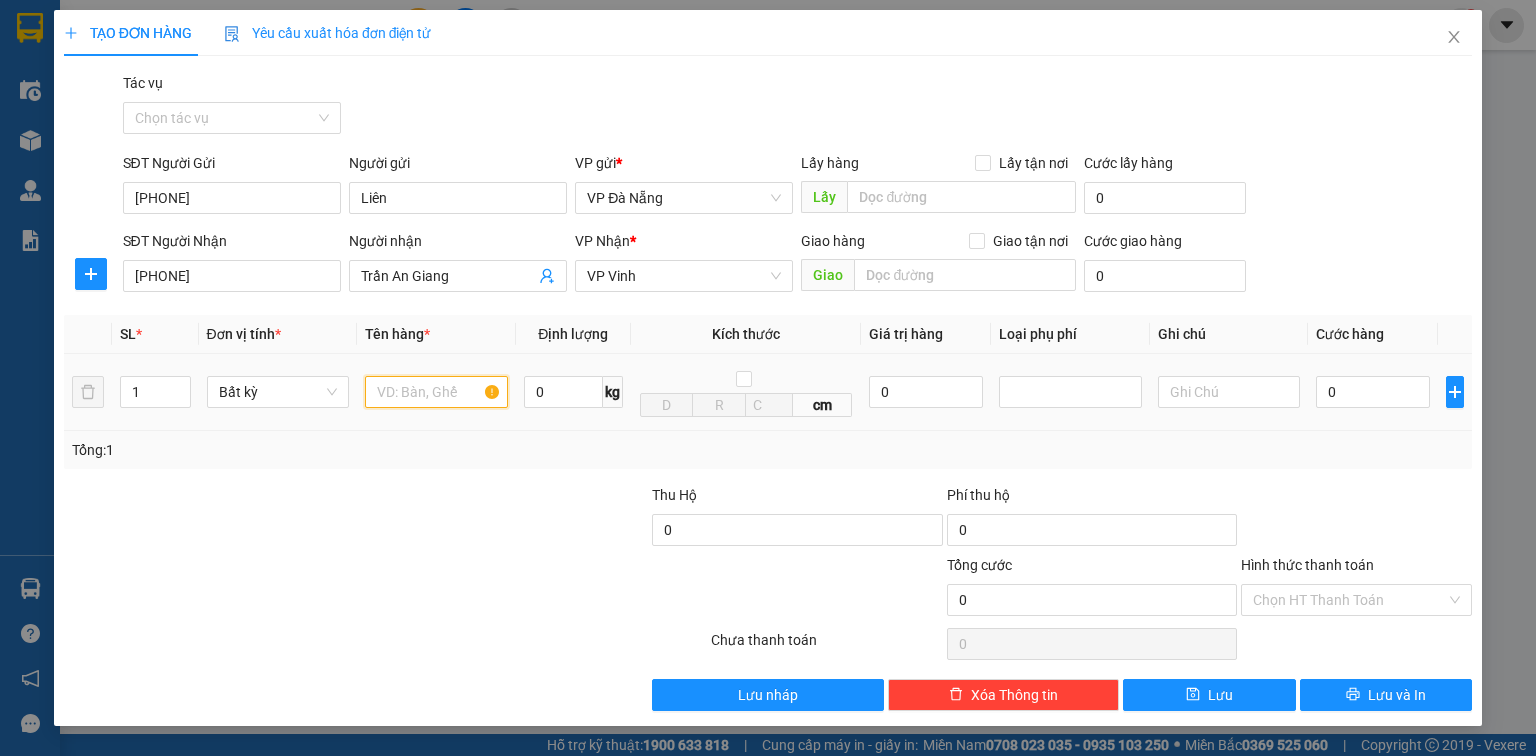 click at bounding box center [436, 392] 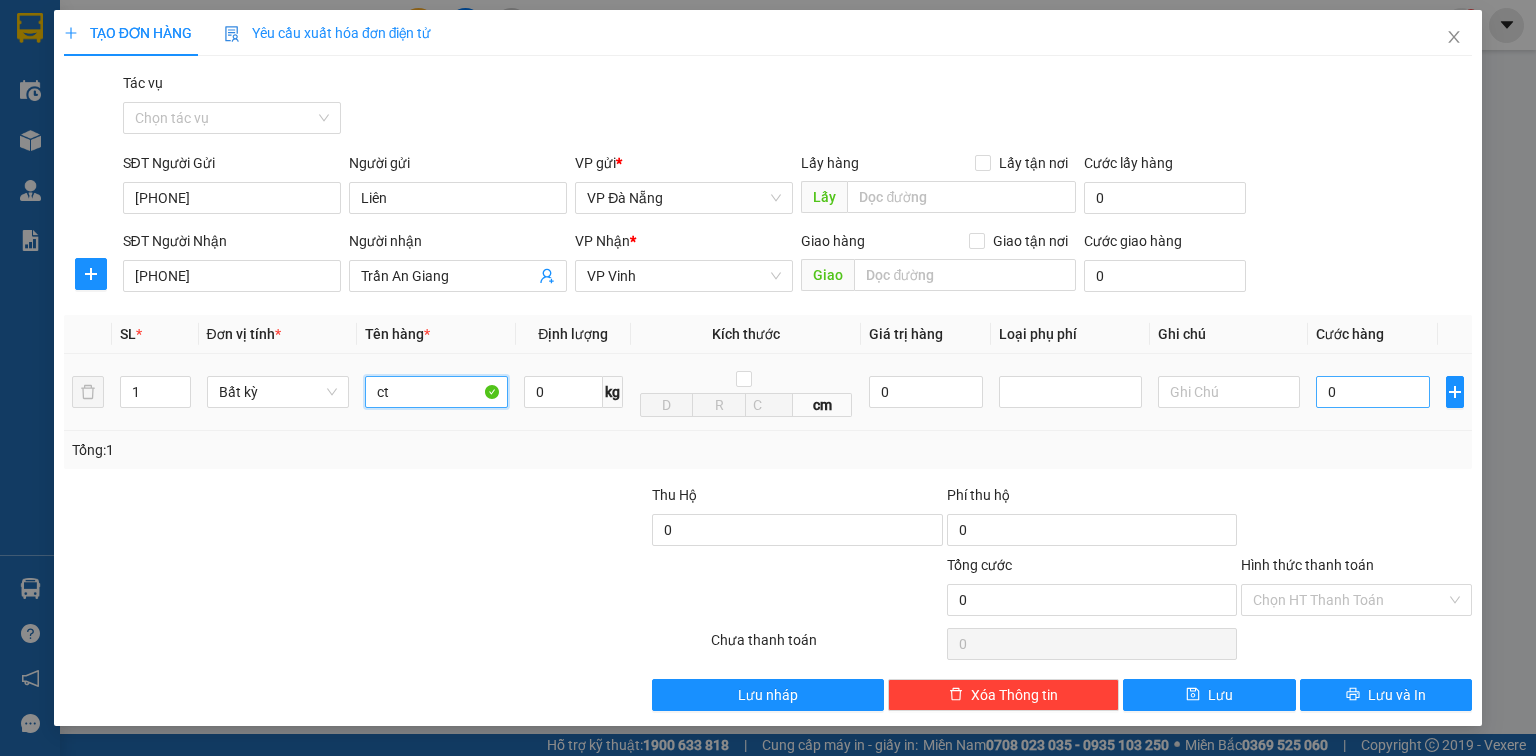 type on "ct" 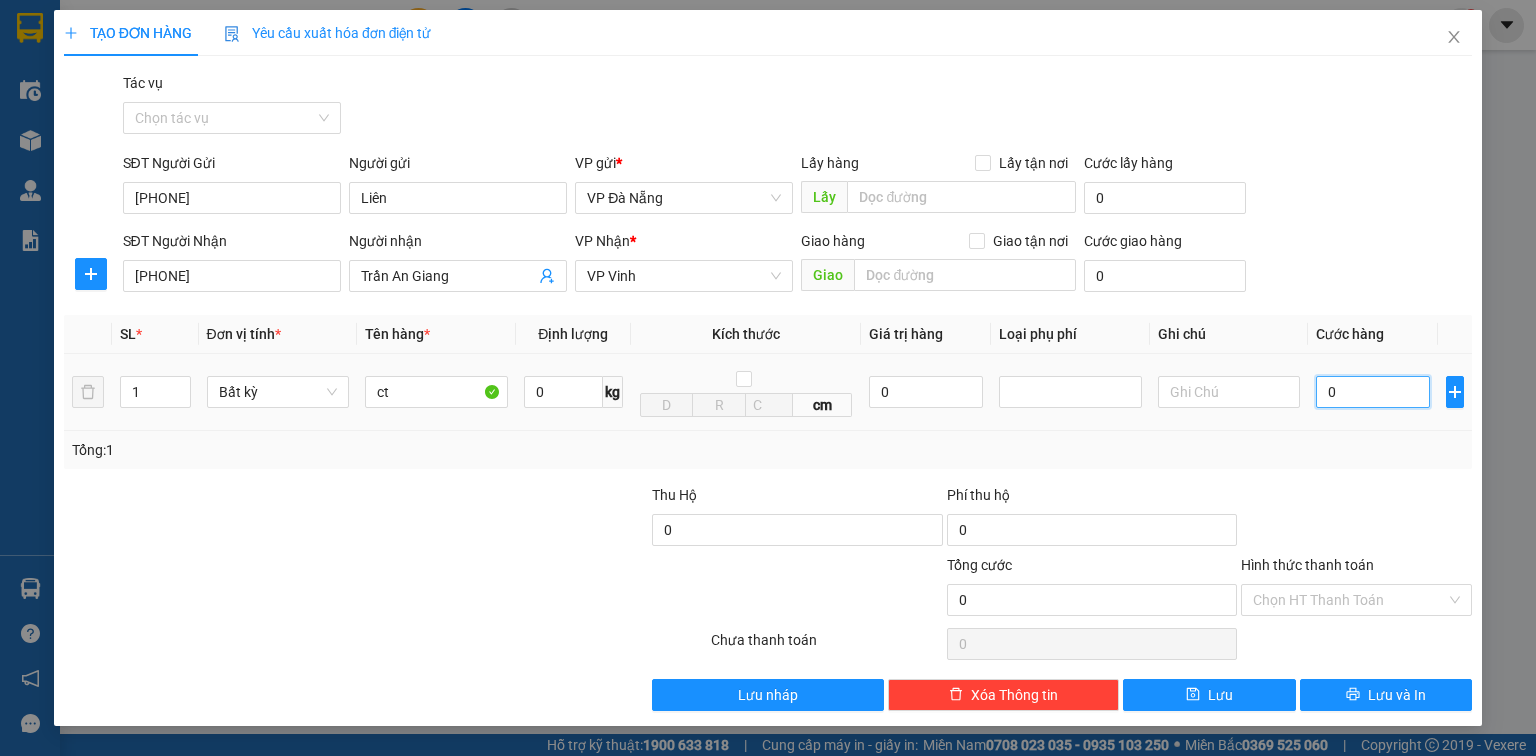 click on "0" at bounding box center [1373, 392] 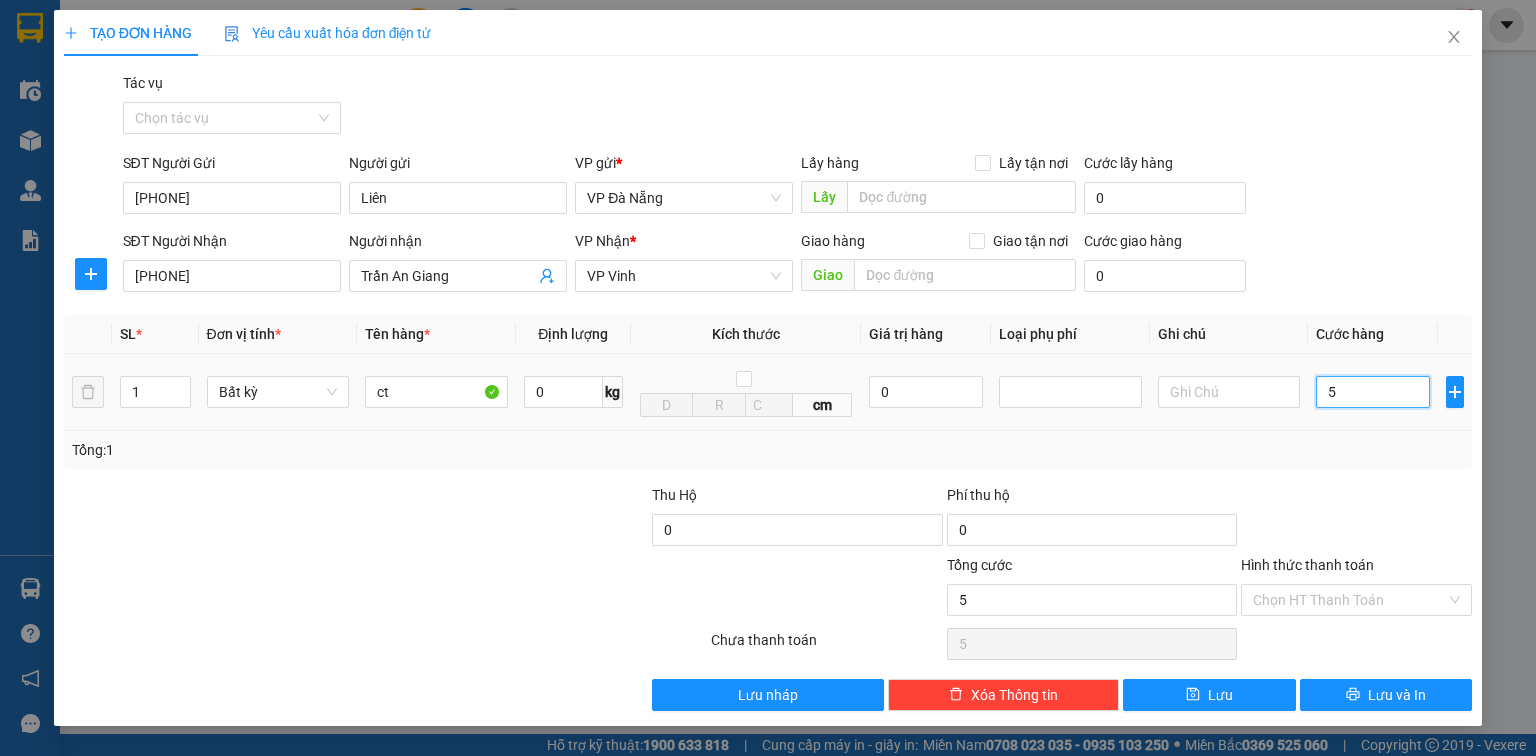 type on "50" 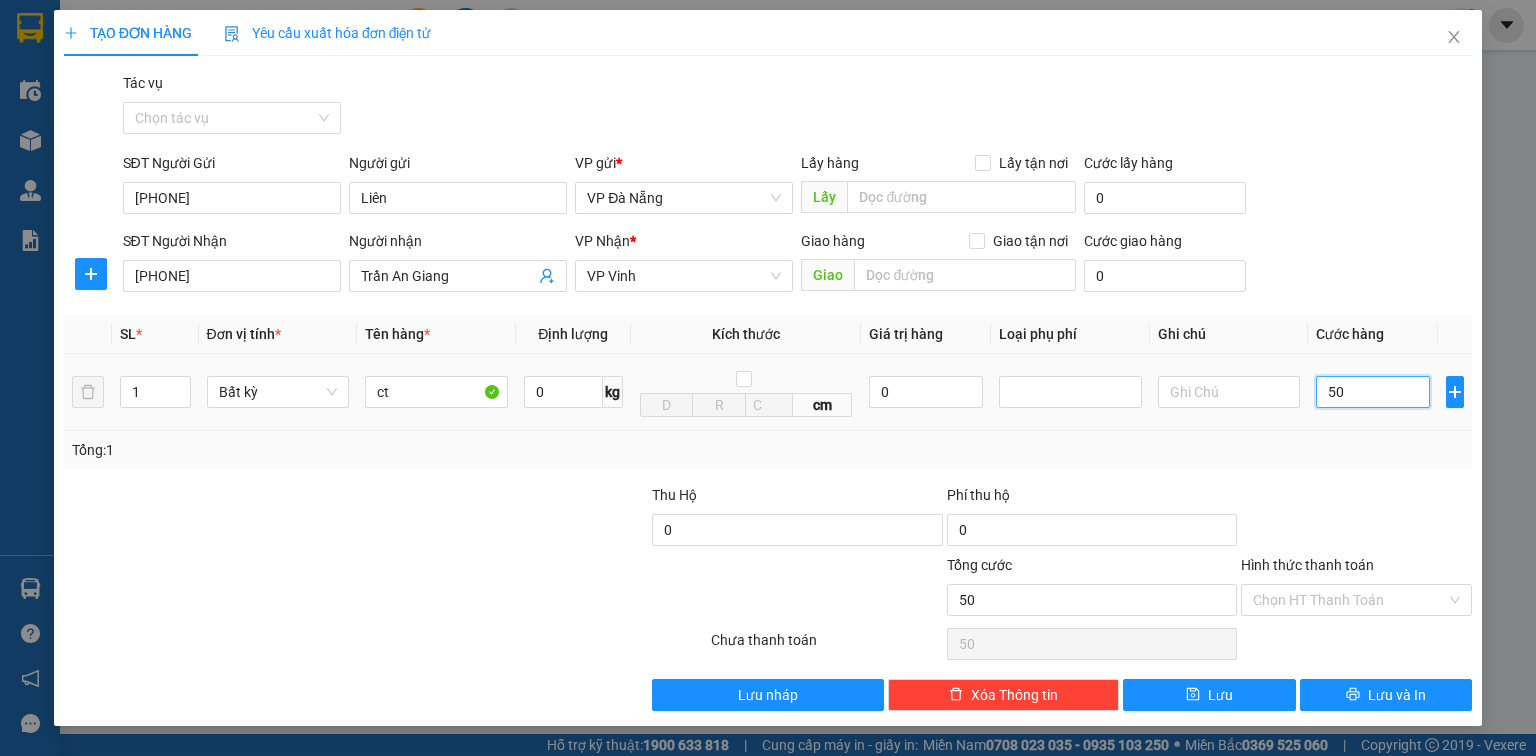 type on "500" 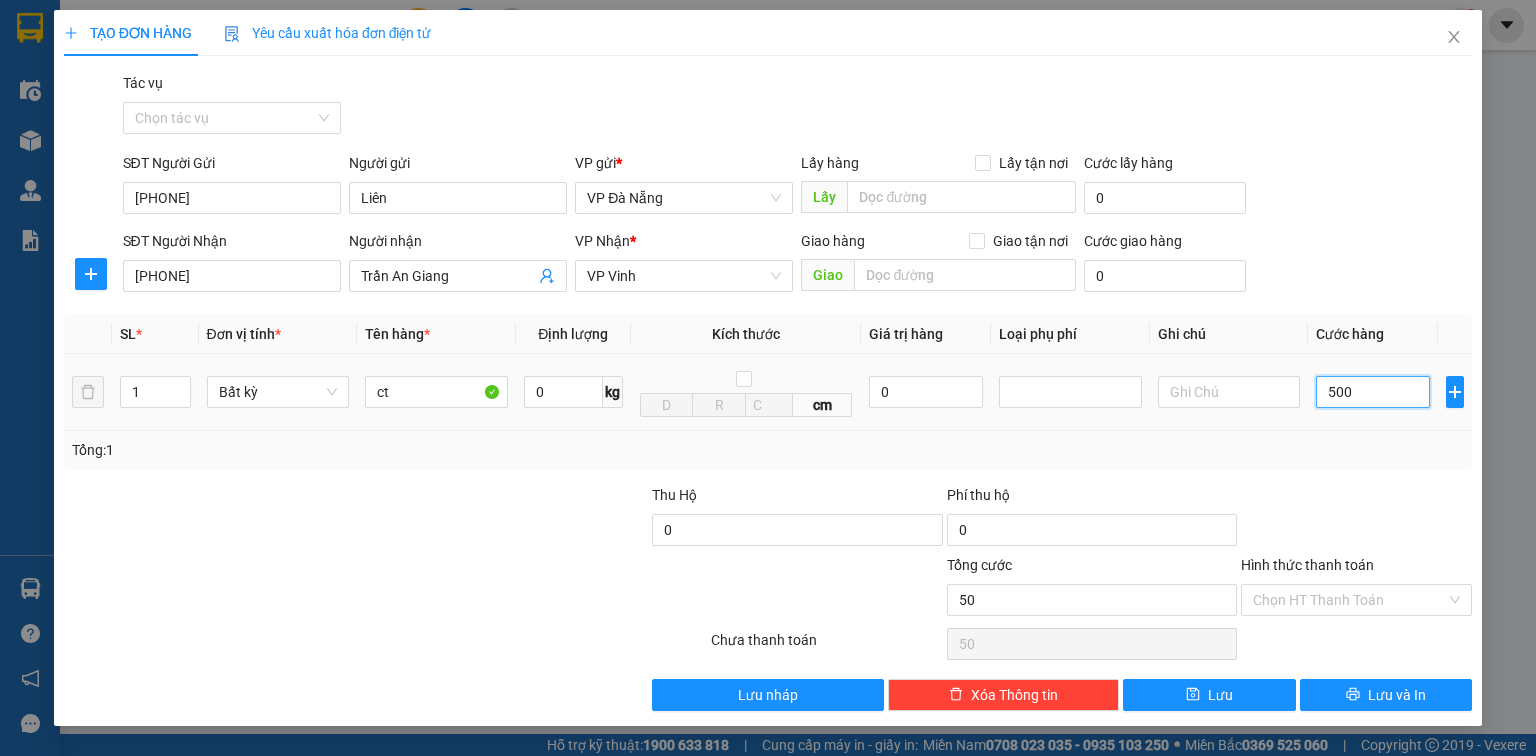 type on "500" 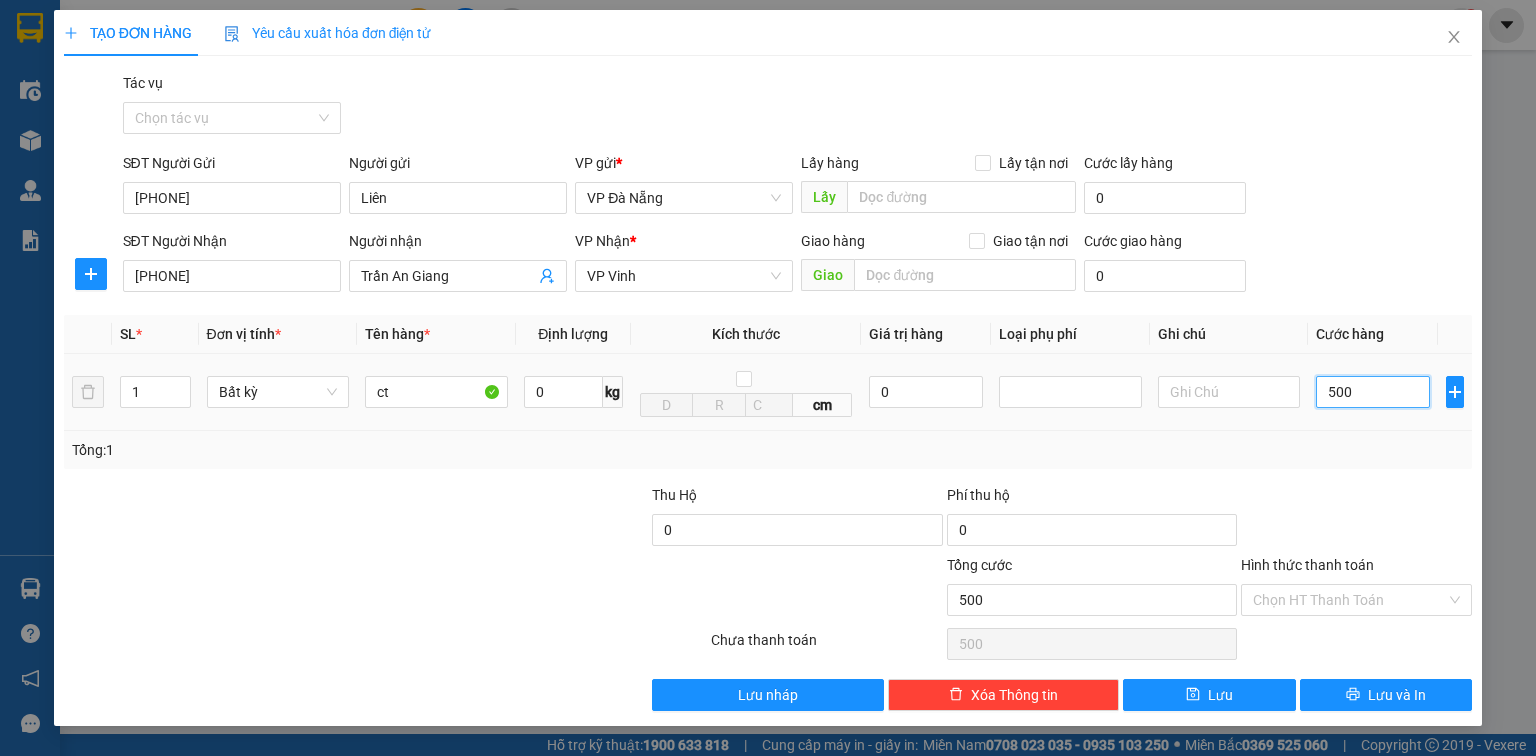 type on "5.000" 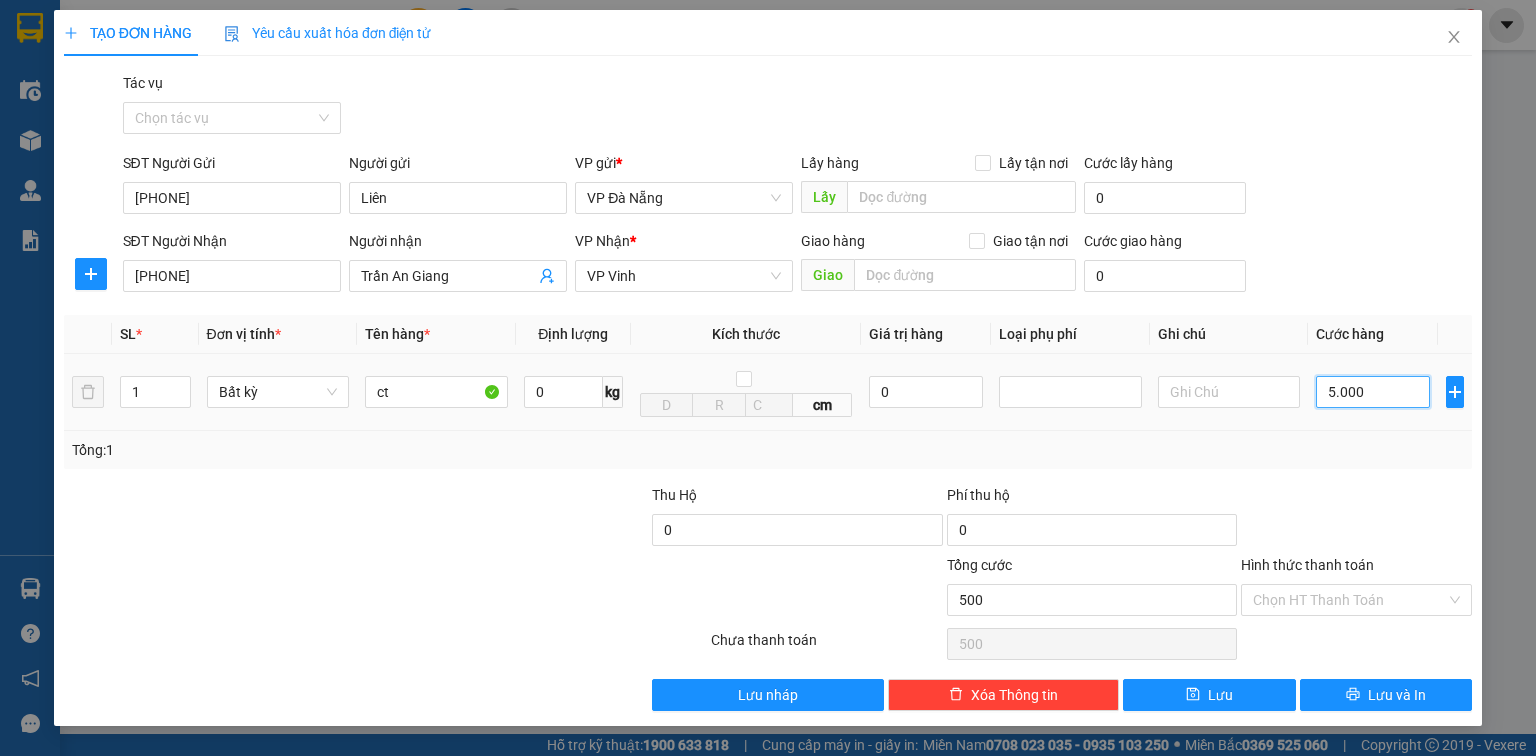 type on "5.000" 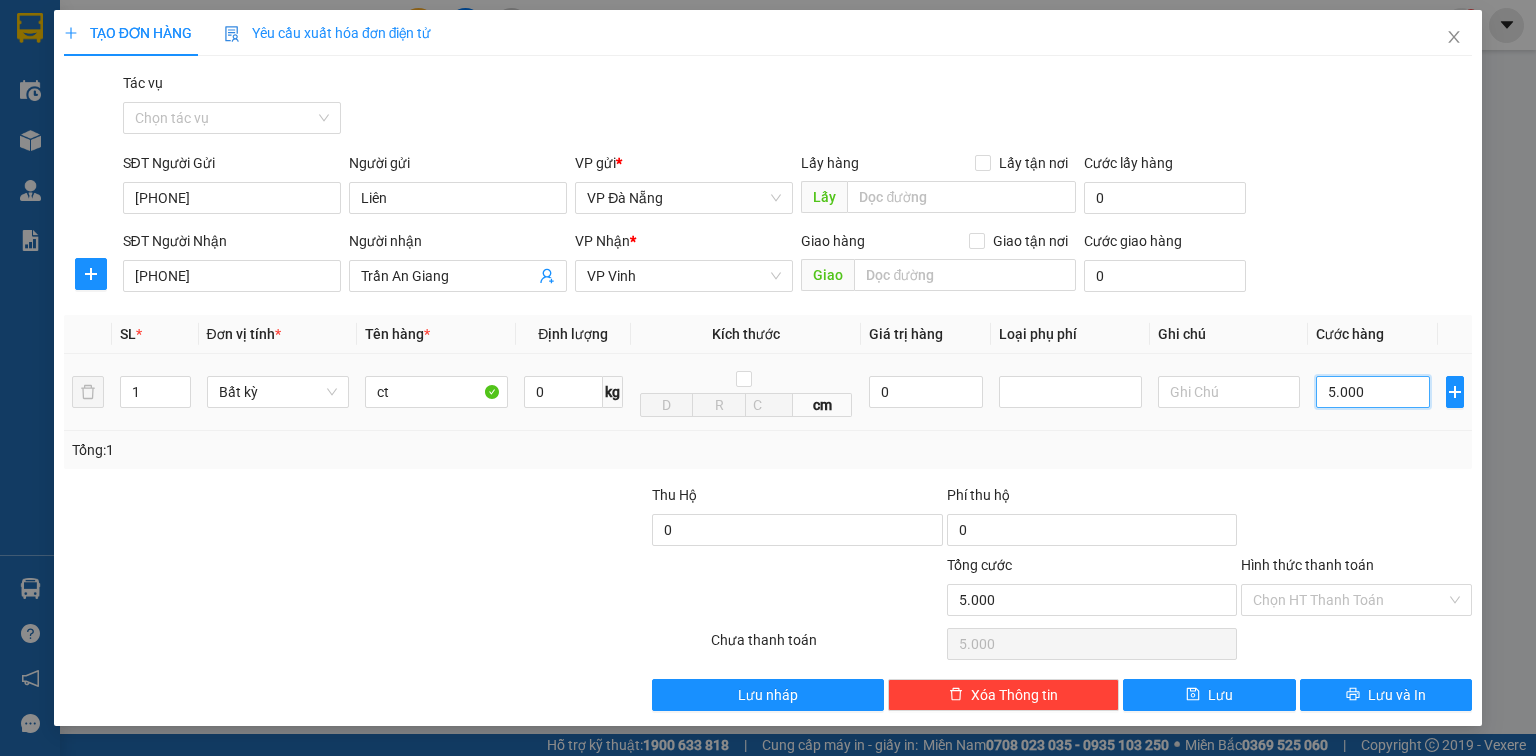 type on "50.000" 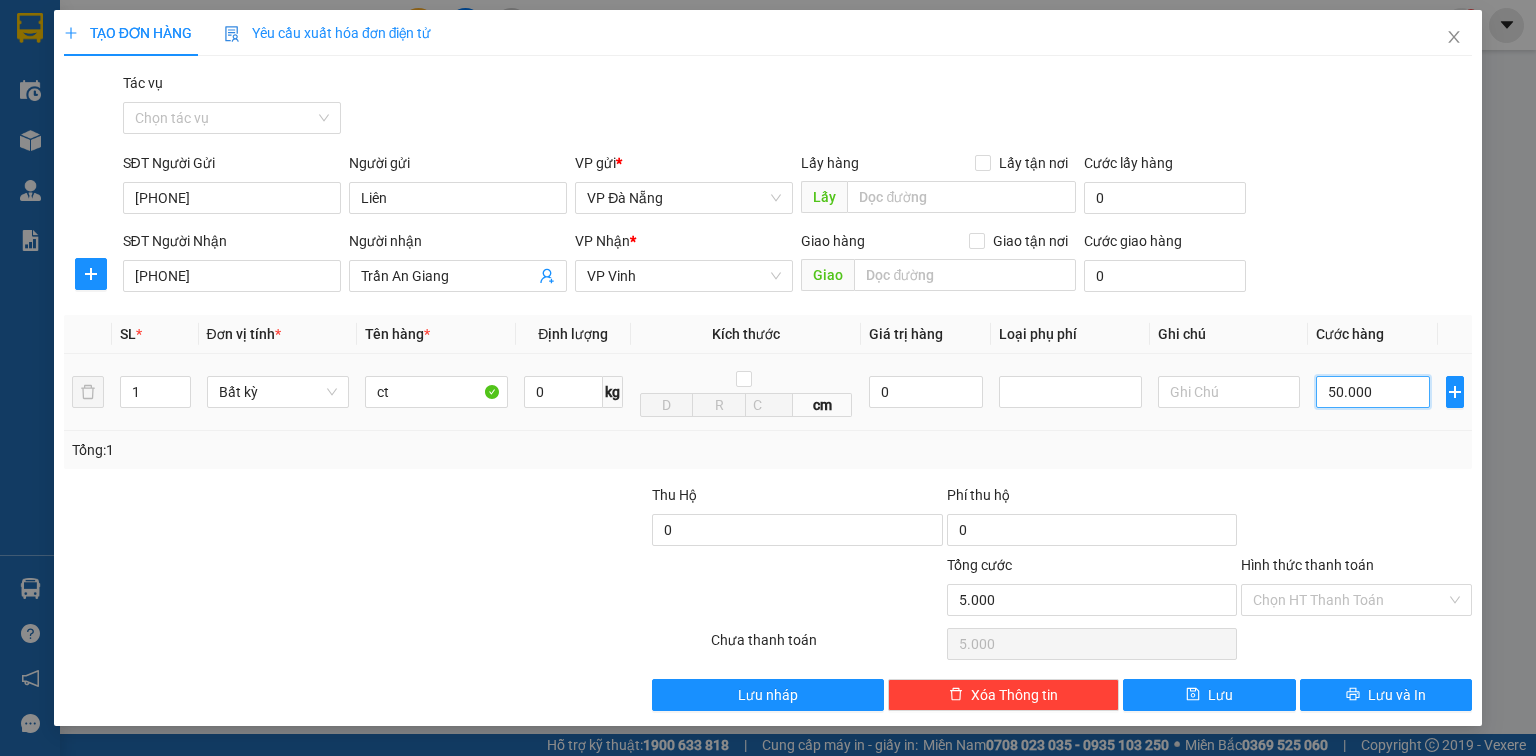 type on "50.000" 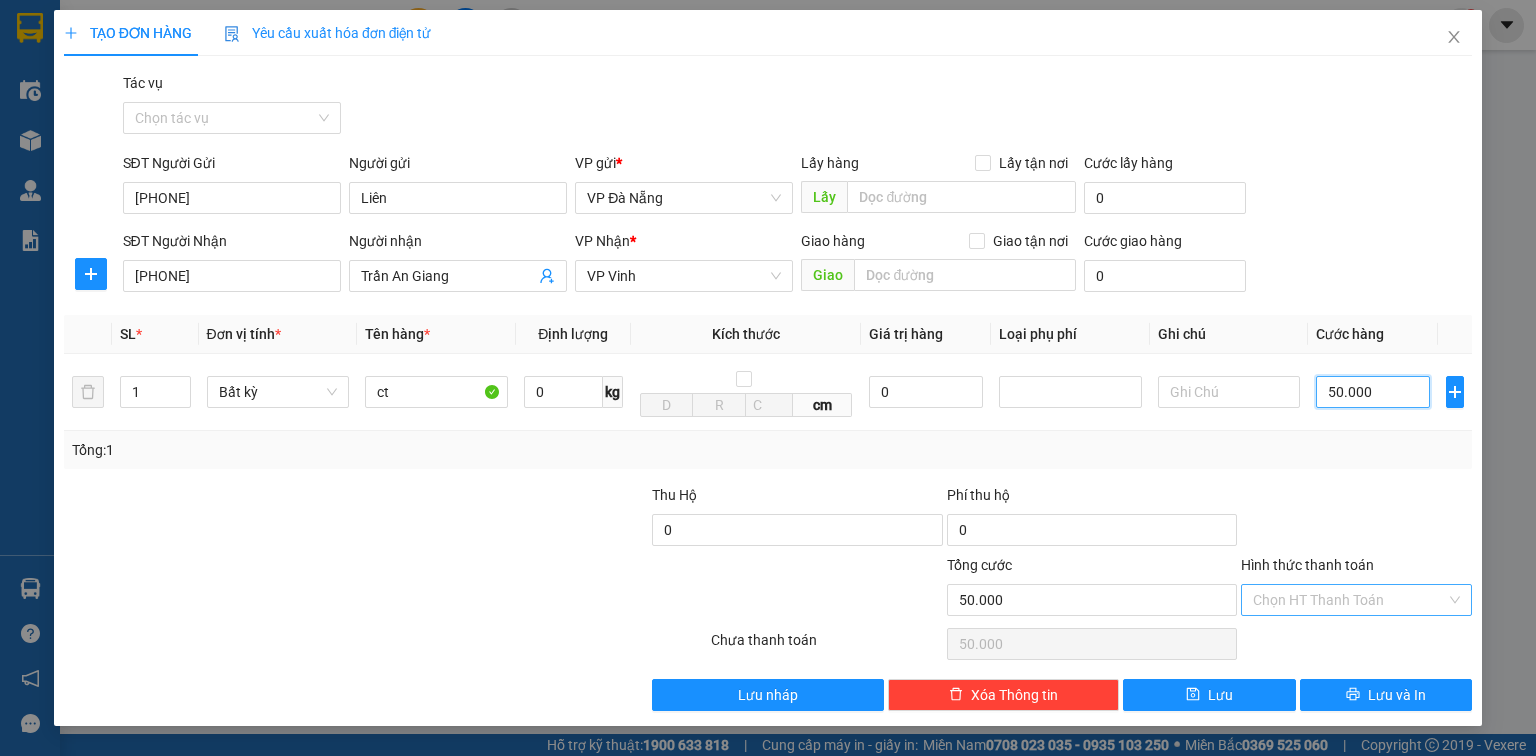 type on "50.000" 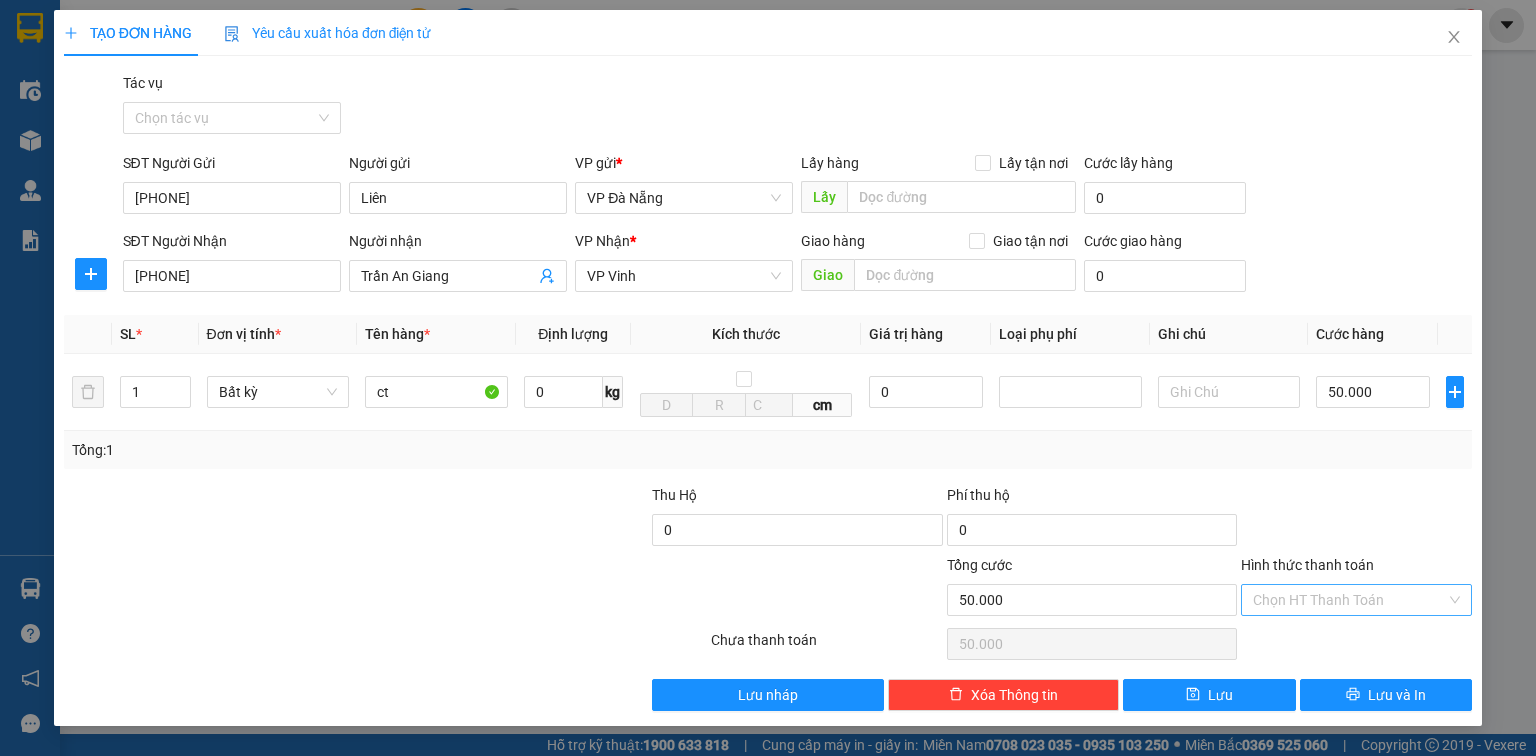 click on "Hình thức thanh toán" at bounding box center [1349, 600] 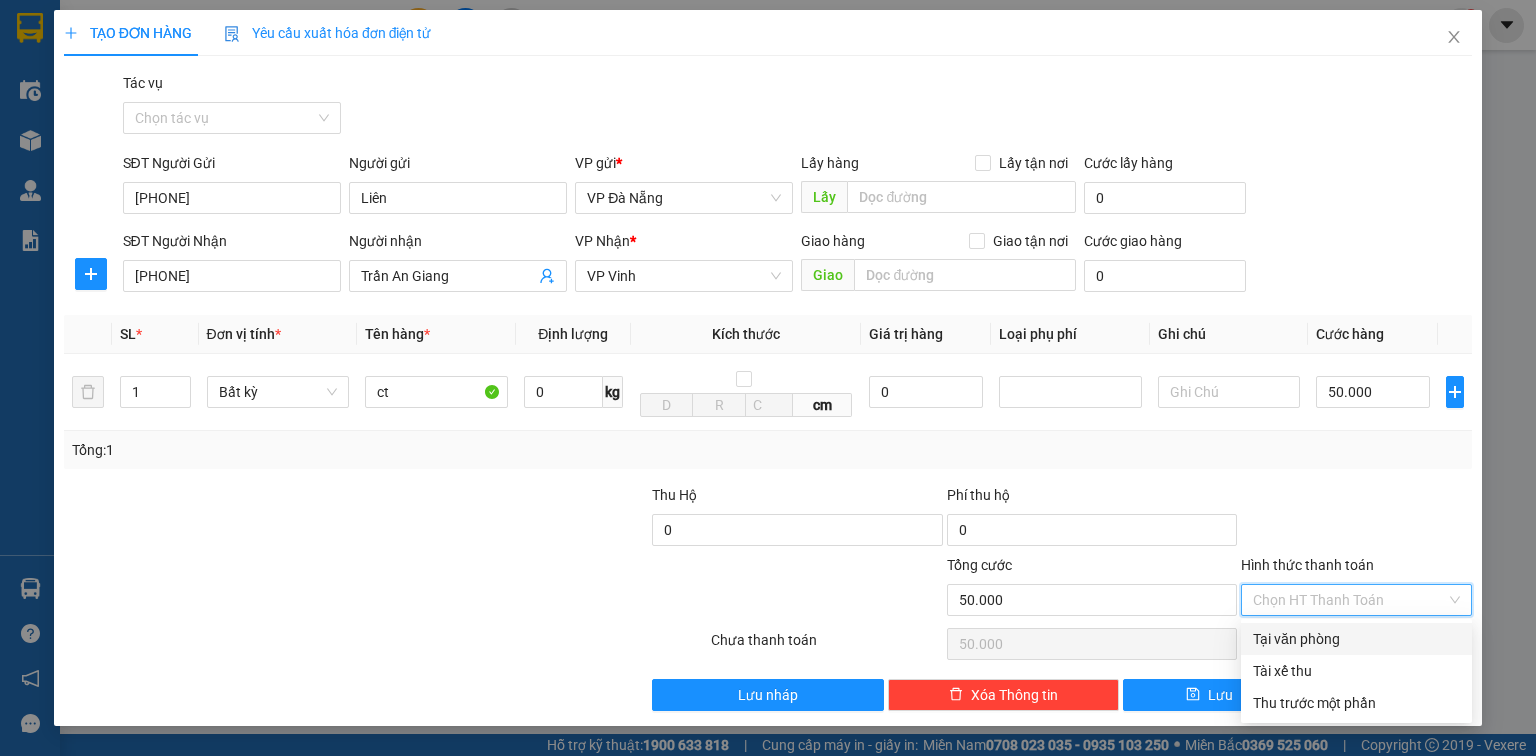 click on "Tại văn phòng" at bounding box center (1356, 639) 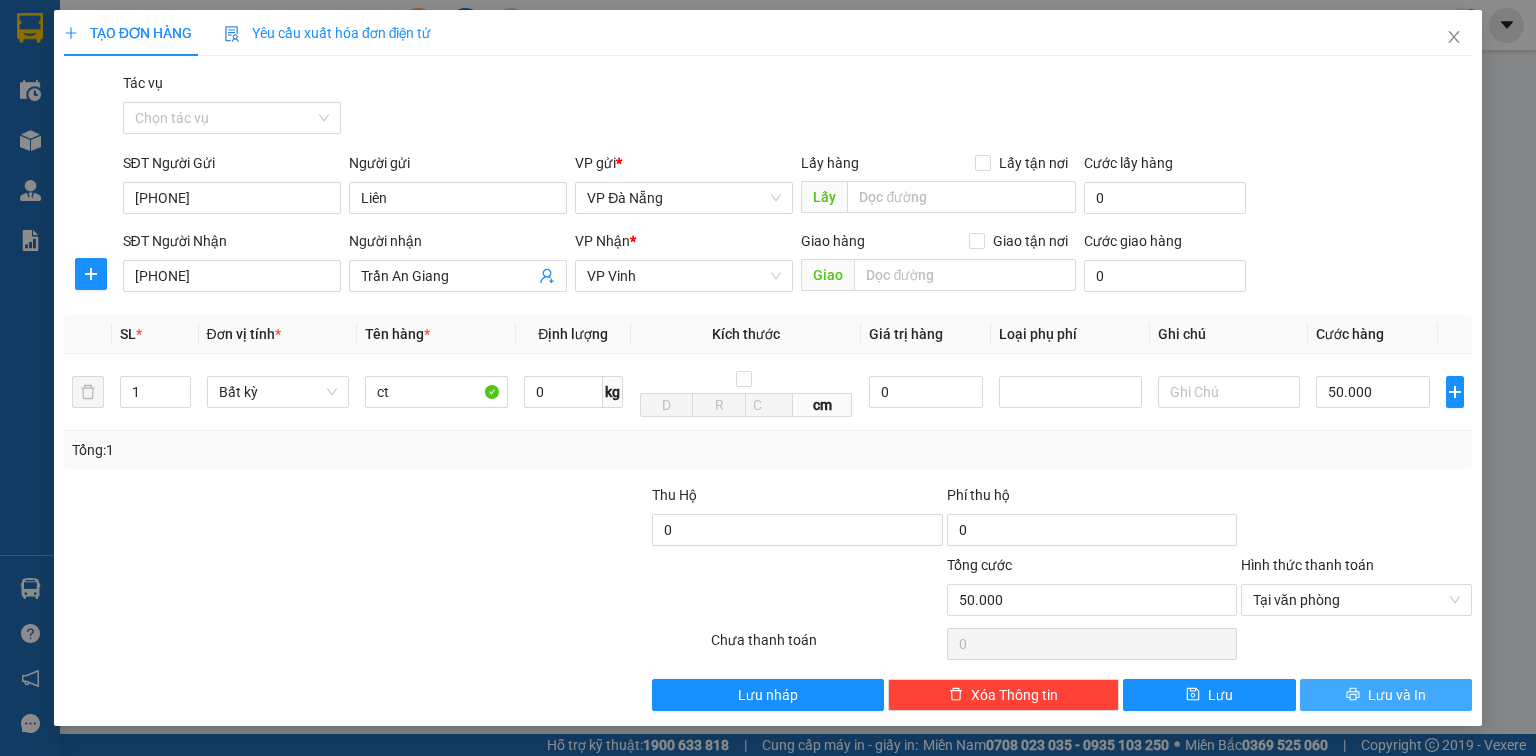 click on "Lưu và In" at bounding box center [1397, 695] 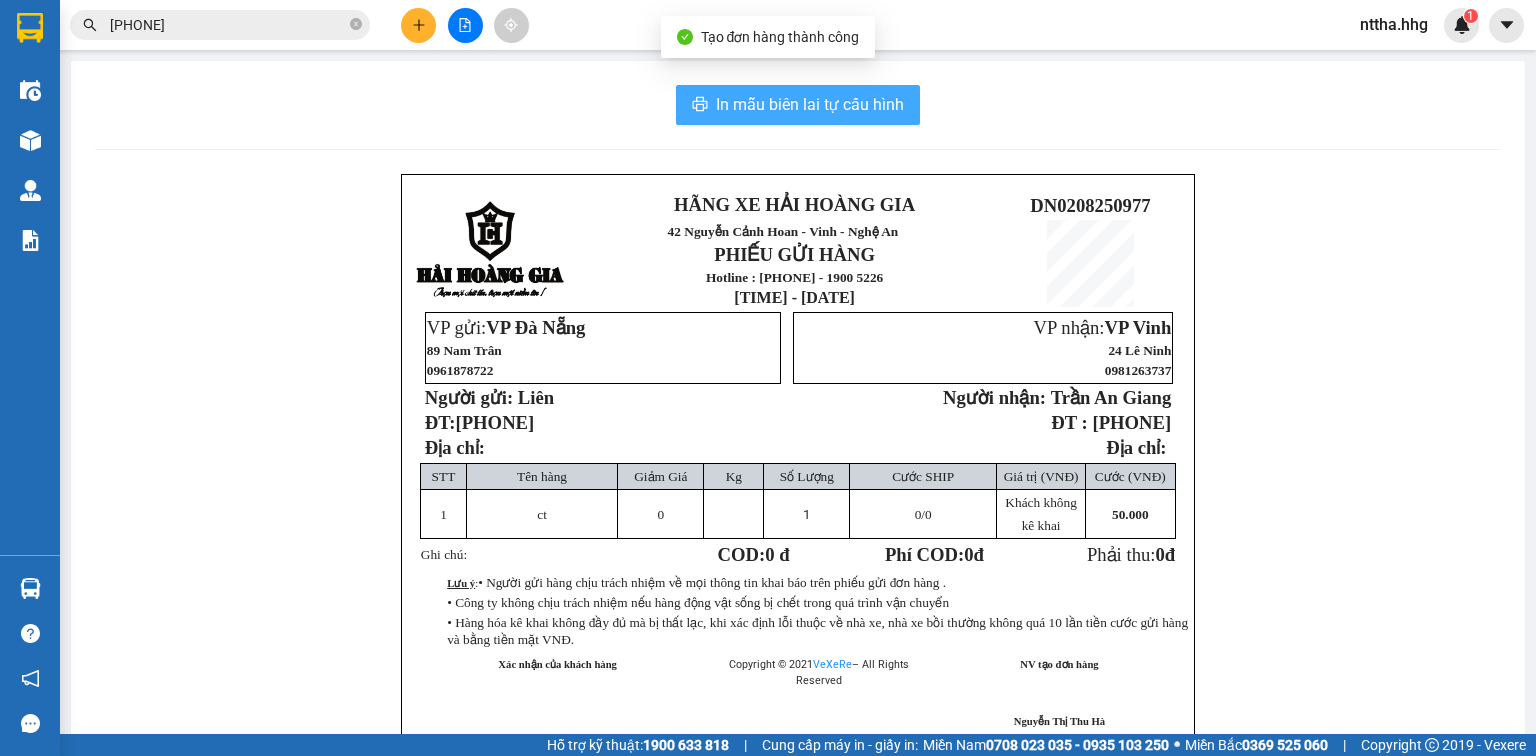 click on "In mẫu biên lai tự cấu hình" at bounding box center (810, 104) 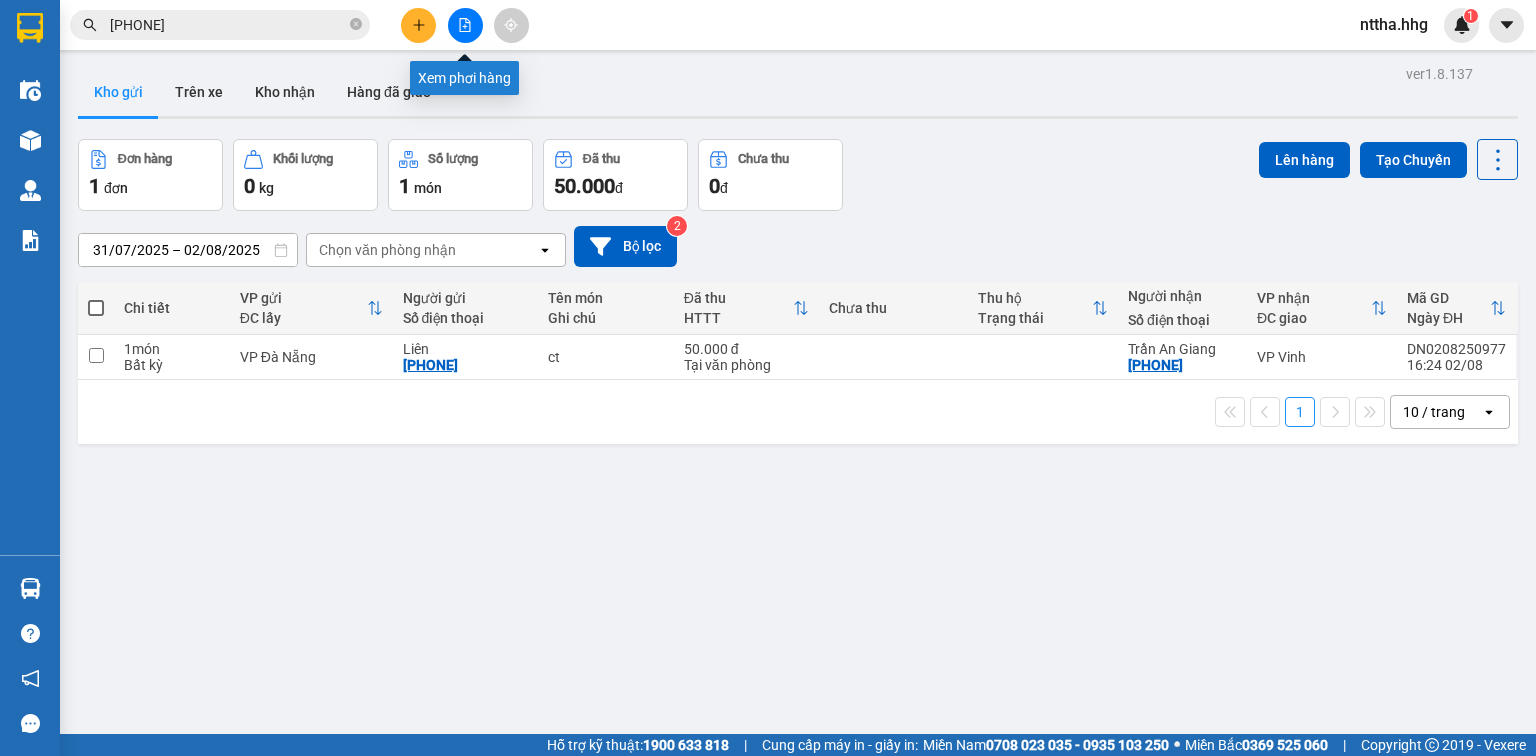 click 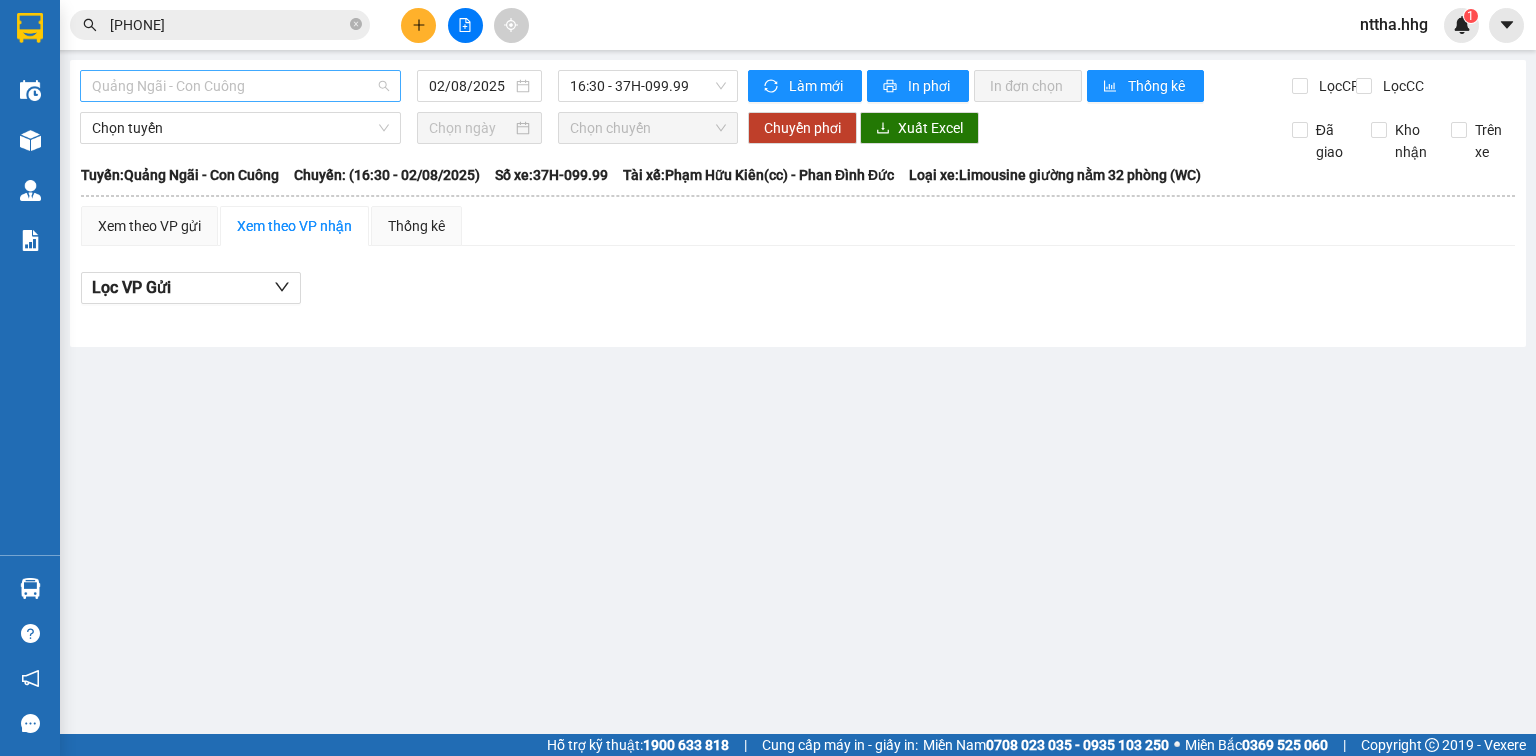 click on "Quảng Ngãi - Con Cuông" at bounding box center [240, 86] 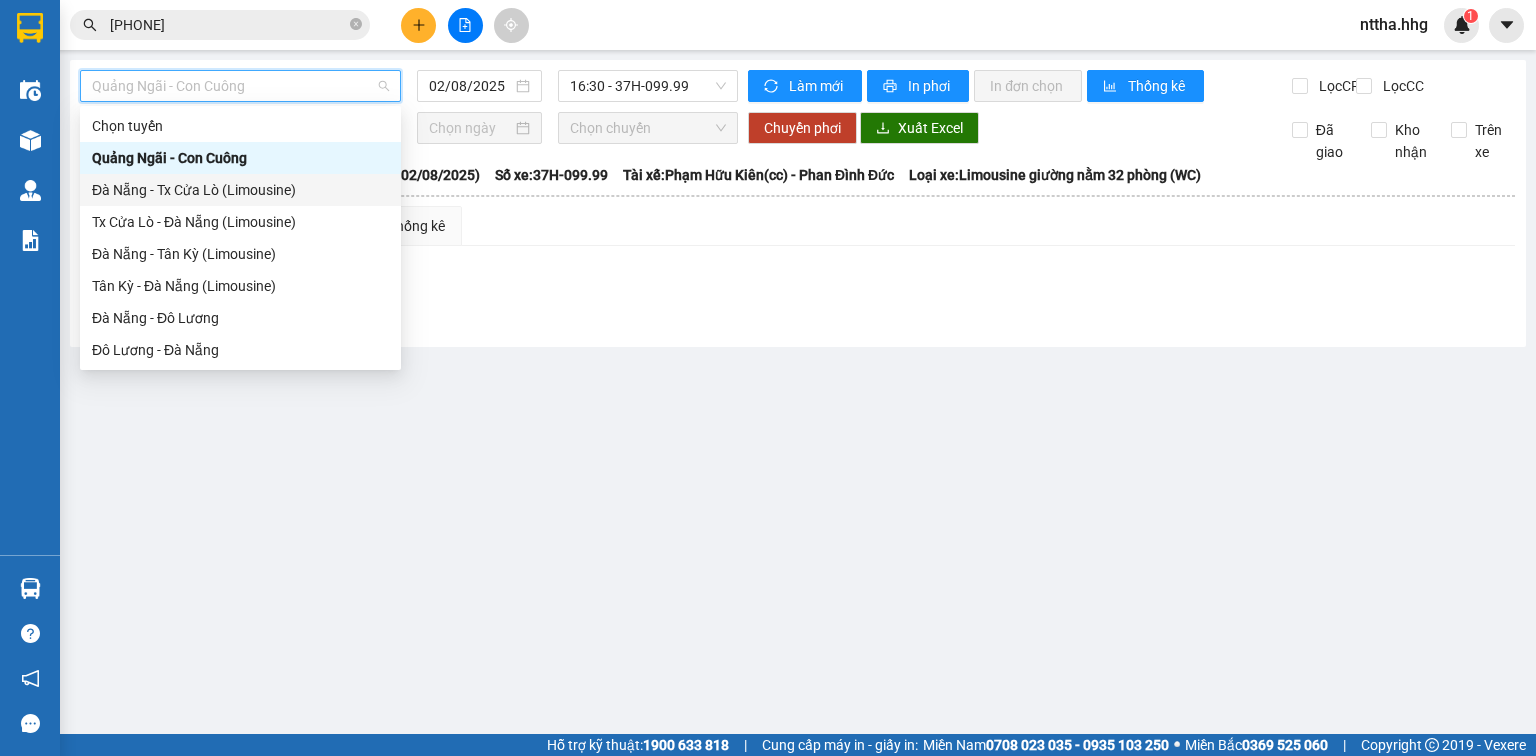 click on "Đà Nẵng - Tx Cửa Lò (Limousine)" at bounding box center [240, 190] 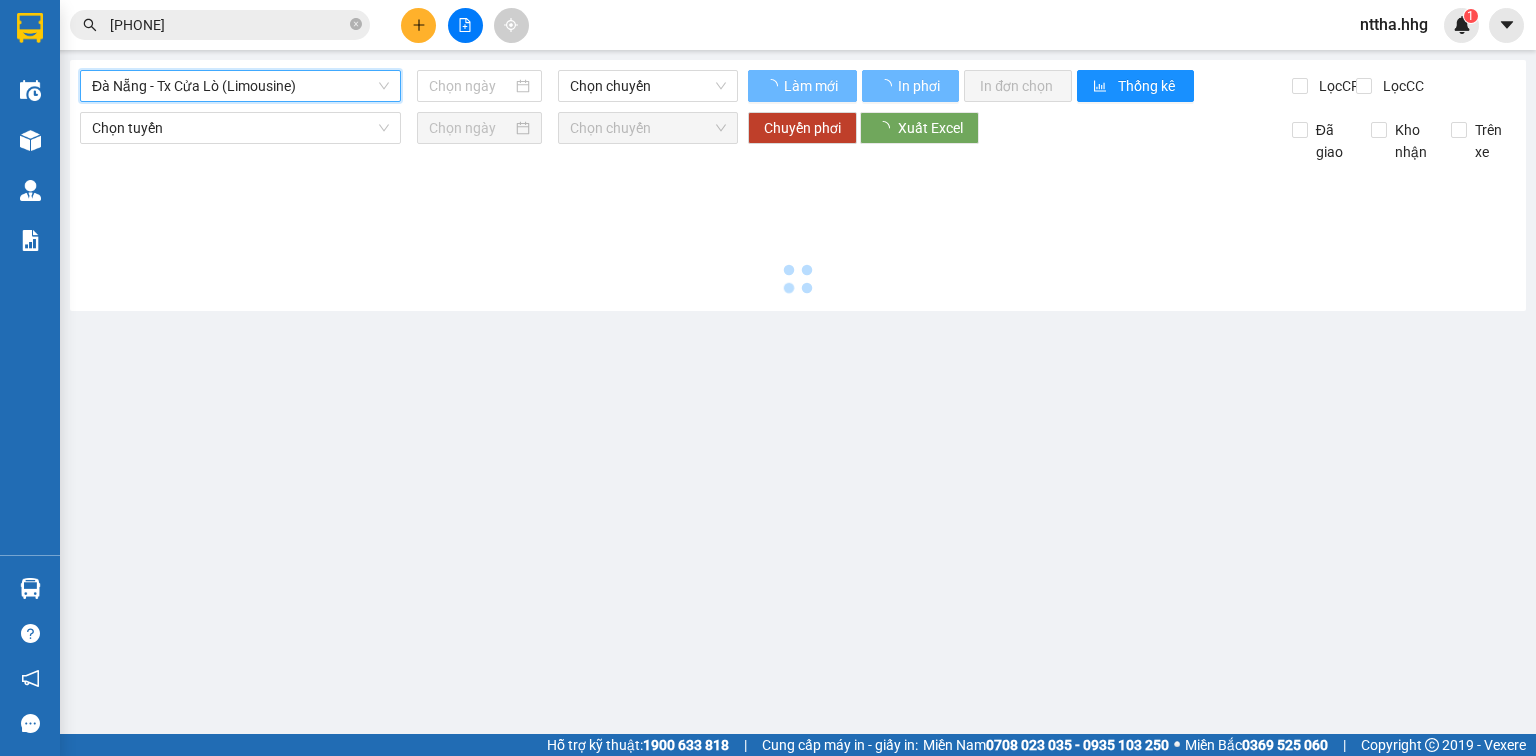 type on "02/08/2025" 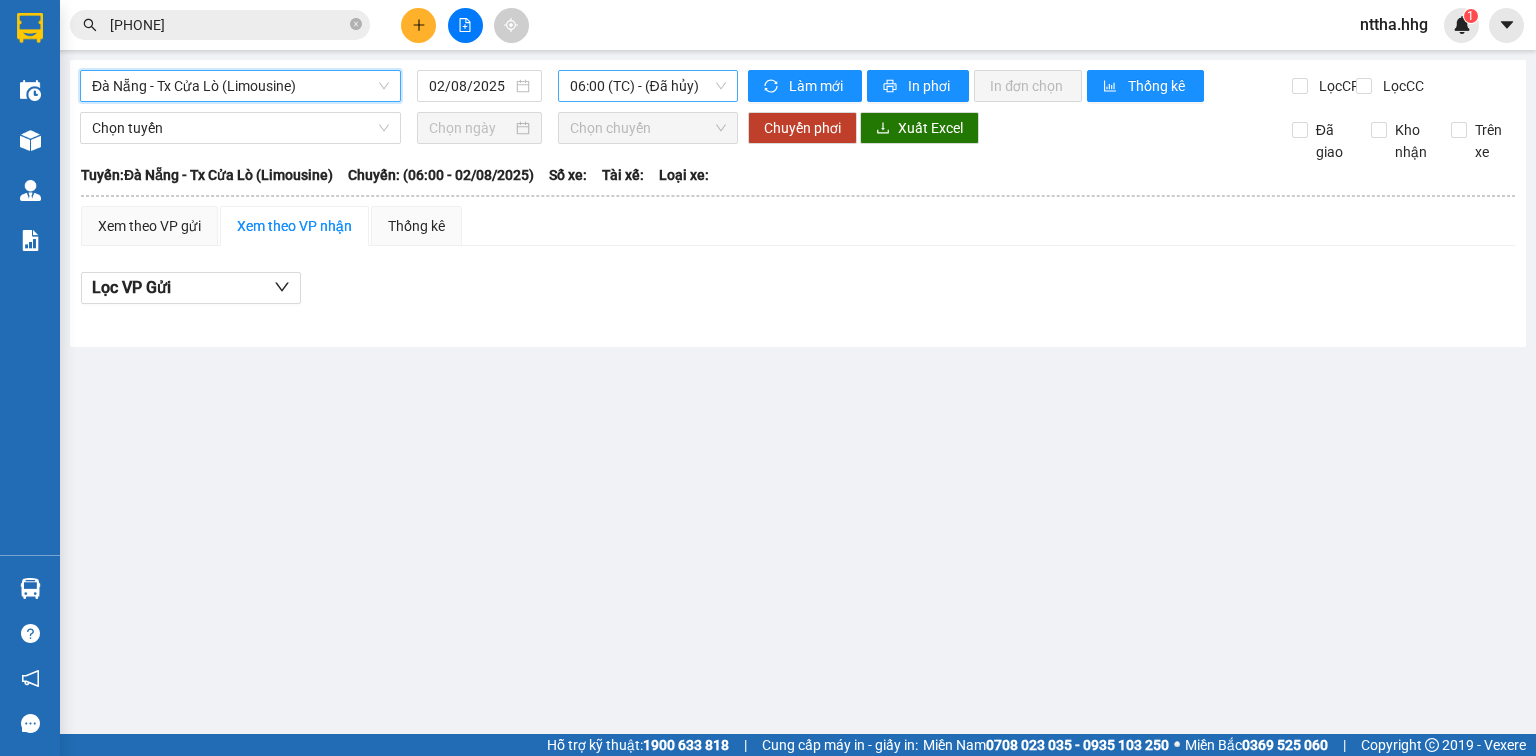 click on "06:00   (TC)   - (Đã hủy)" at bounding box center [648, 86] 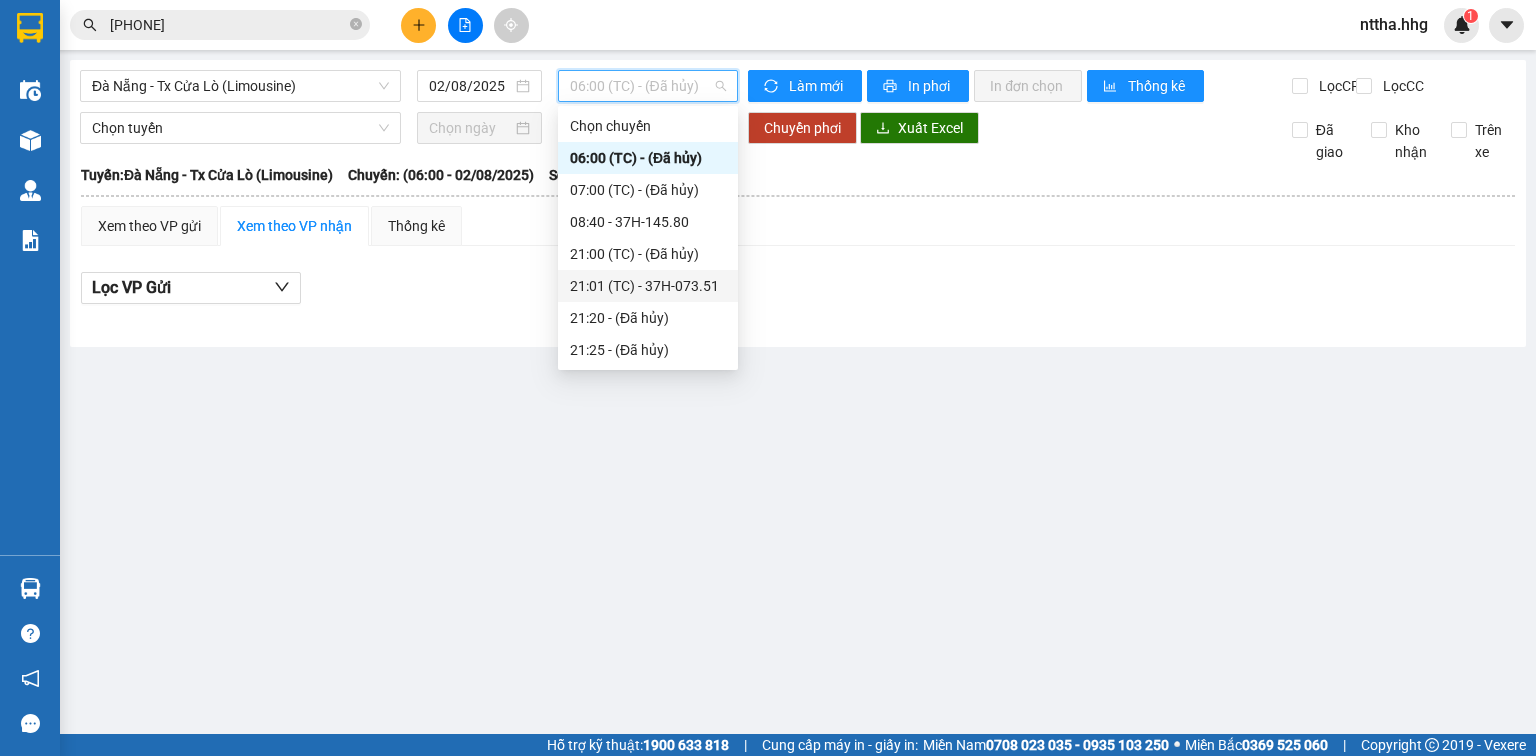 click on "21:01   (TC)   - 37H-073.51" at bounding box center (648, 286) 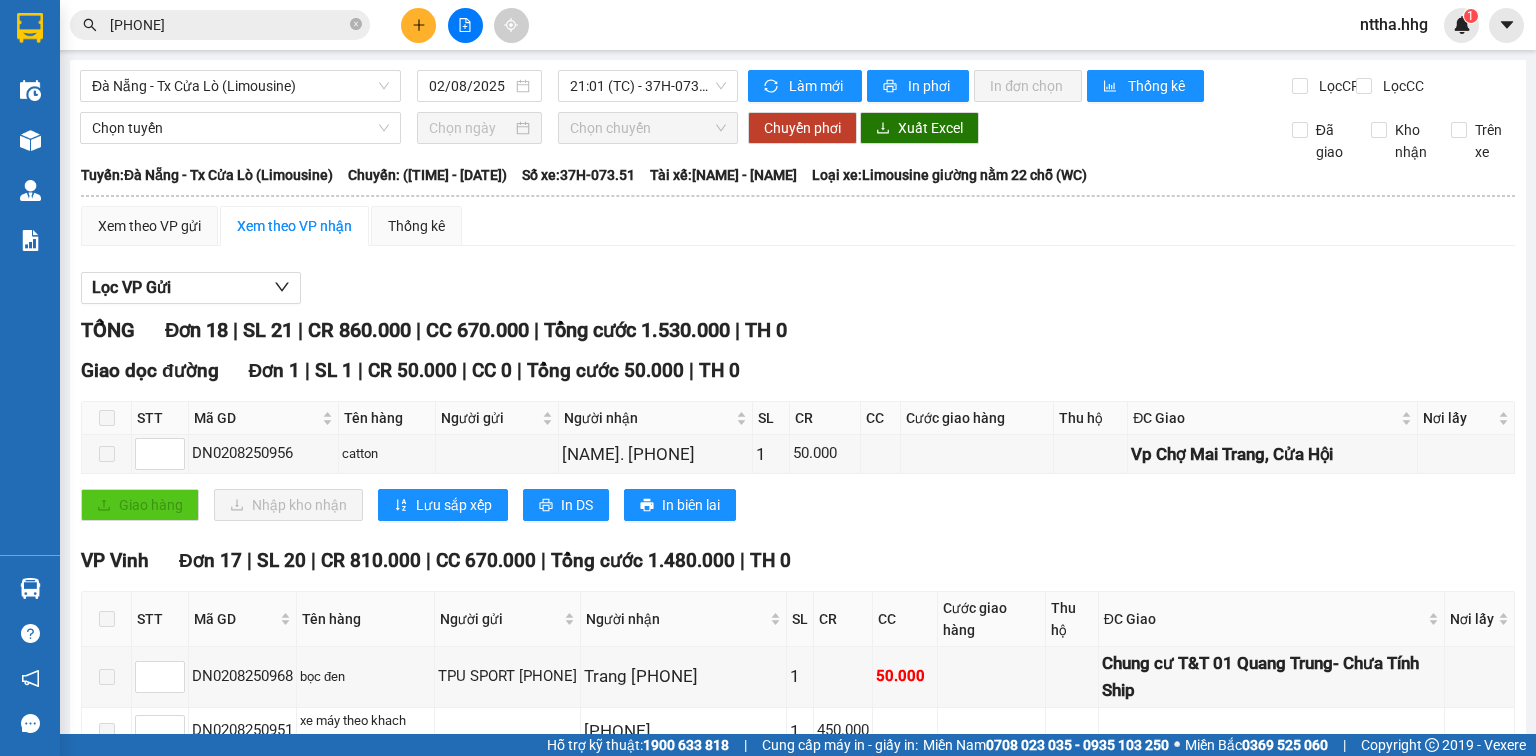 drag, startPoint x: 760, startPoint y: 608, endPoint x: 668, endPoint y: 607, distance: 92.00543 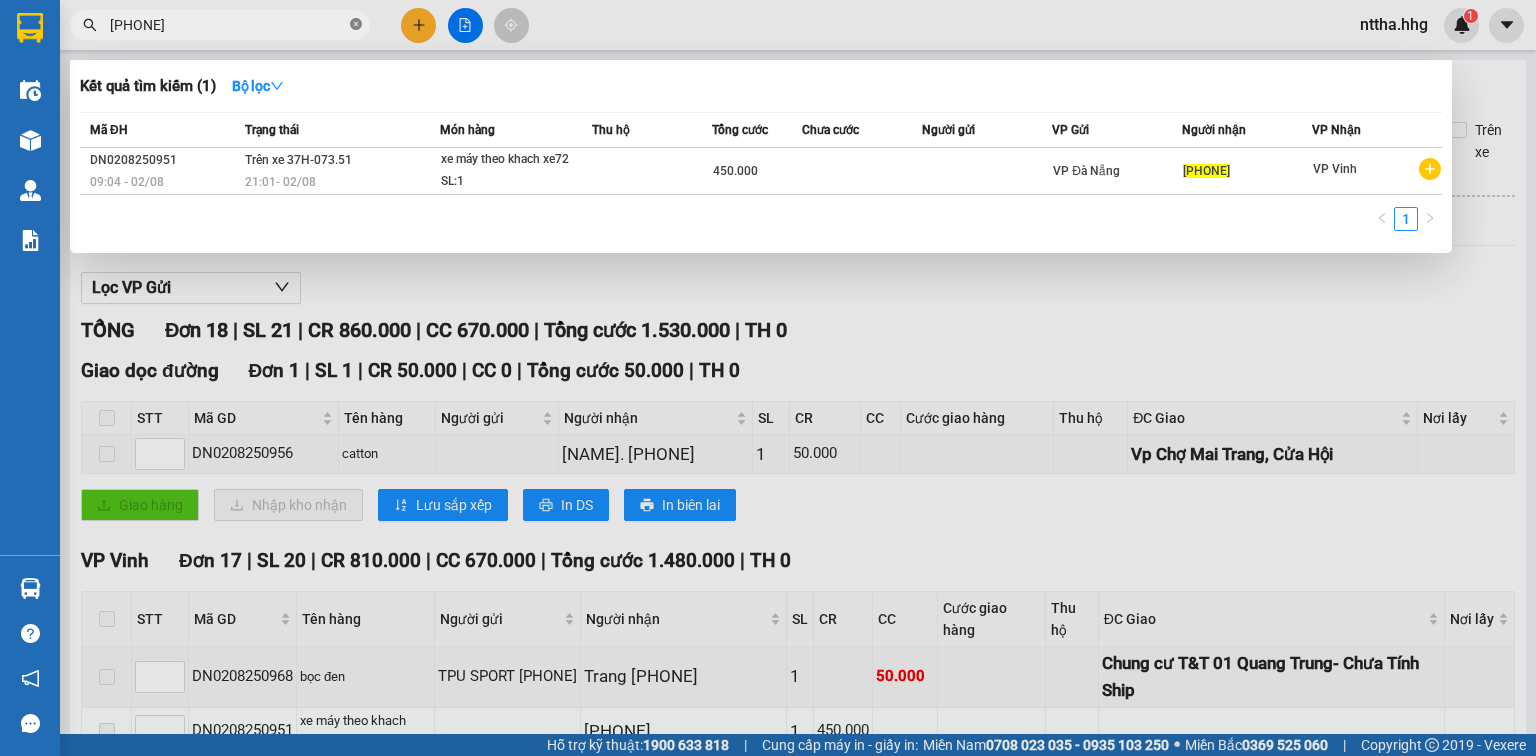 click 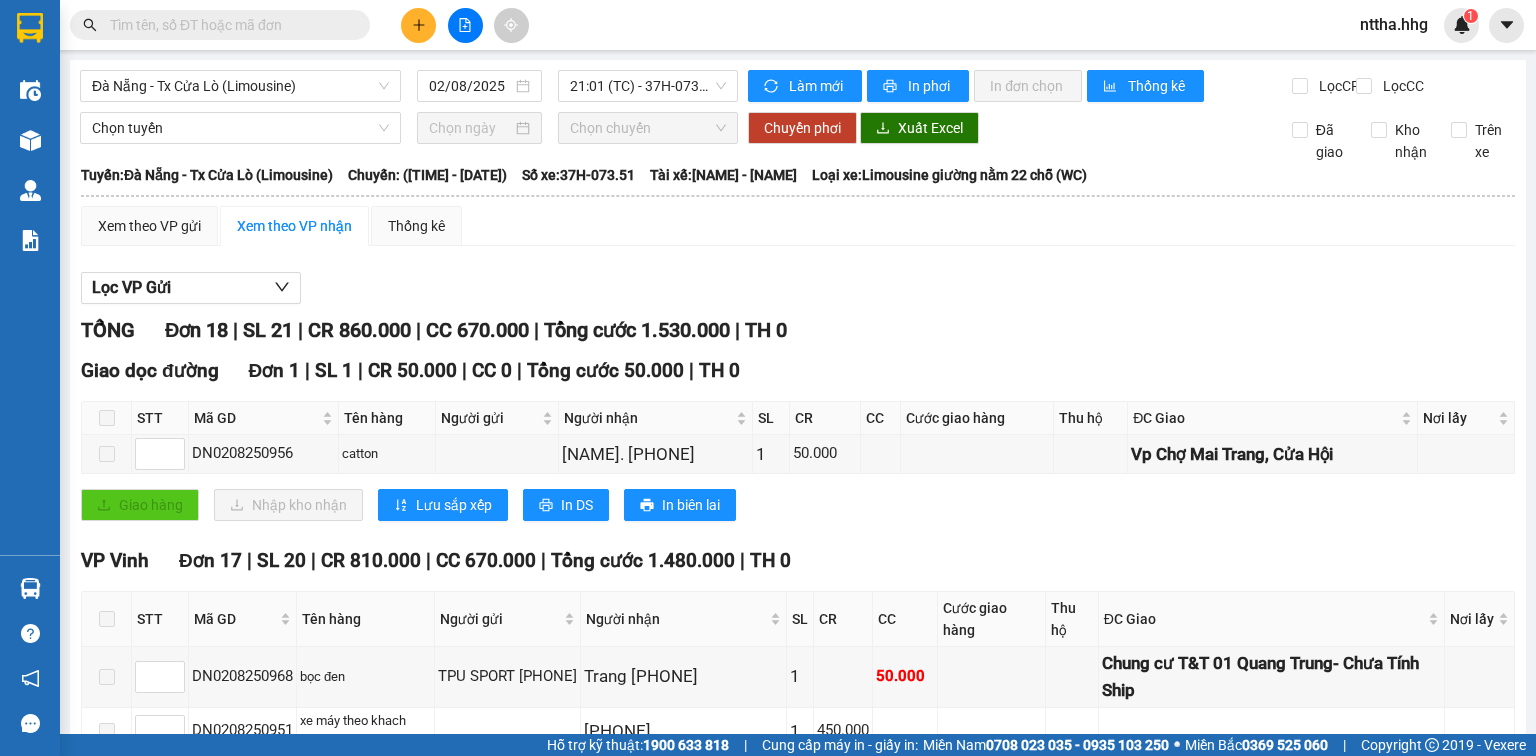 click at bounding box center [220, 25] 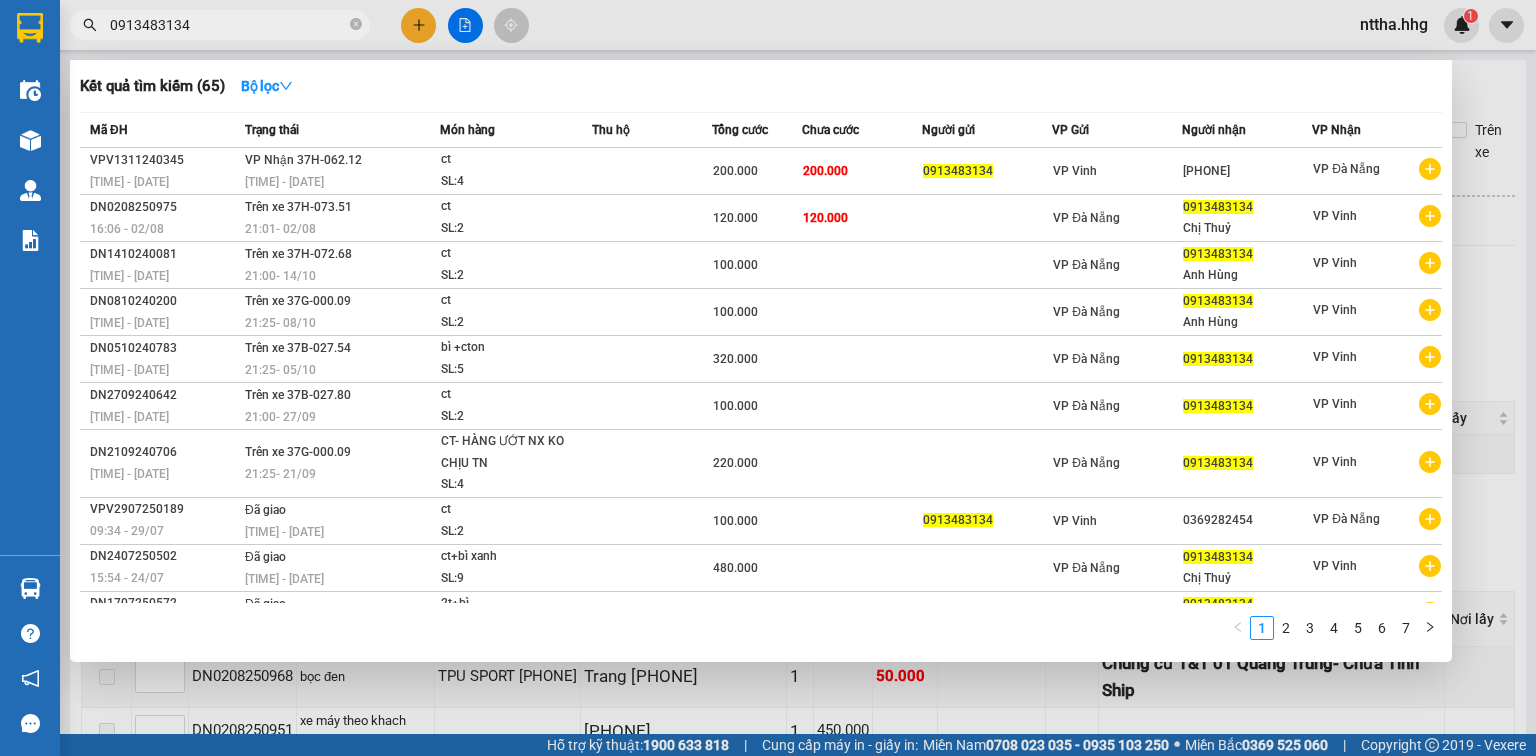 type on "0913483134" 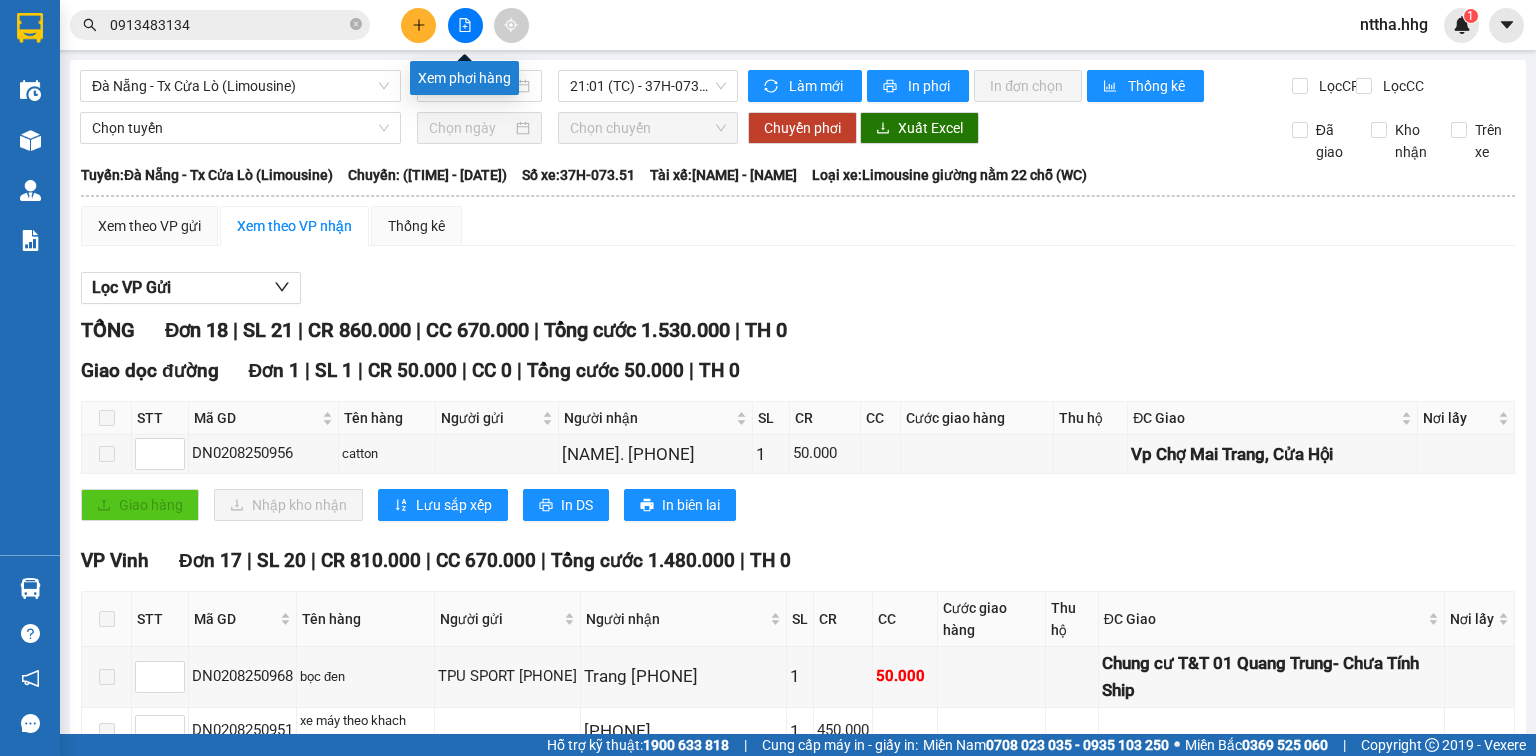 click 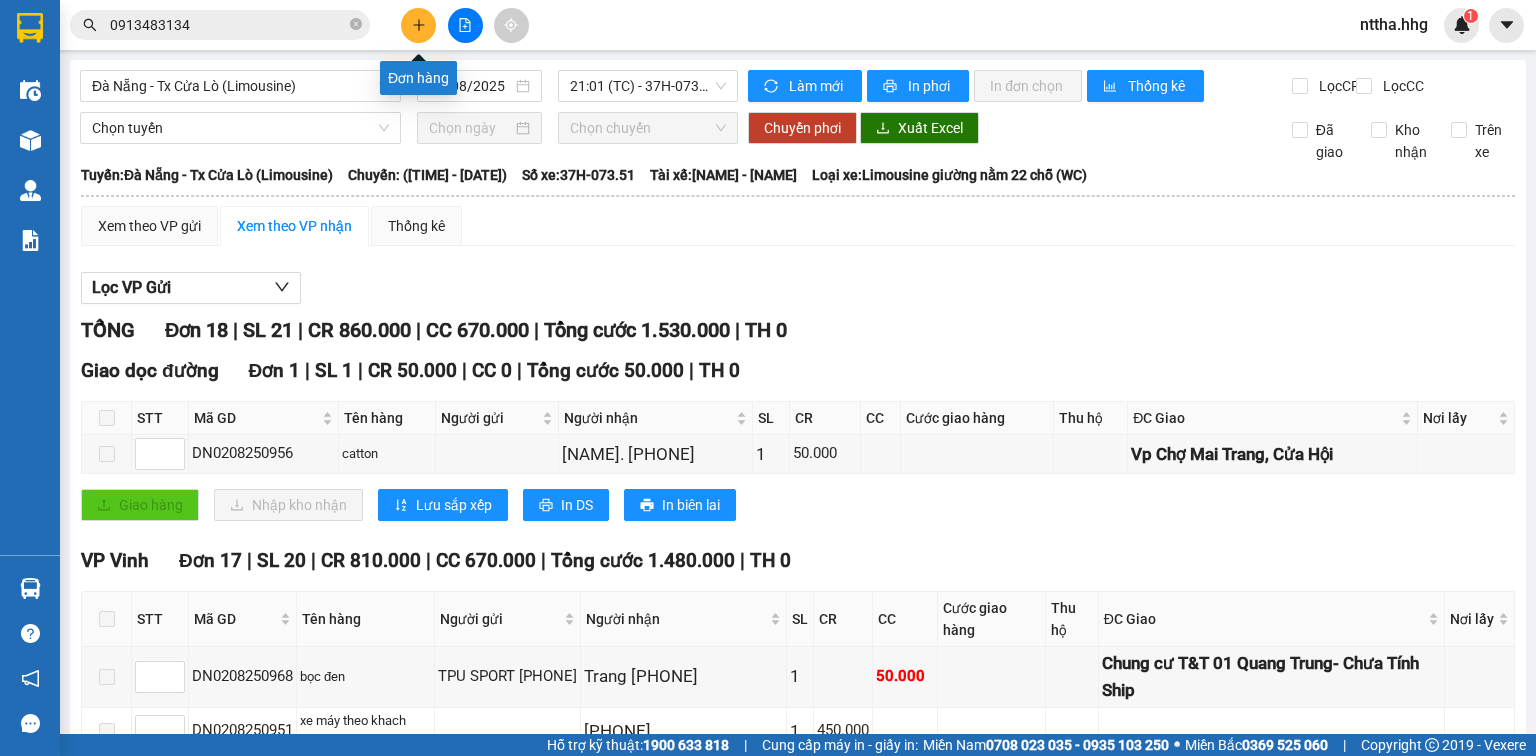 click 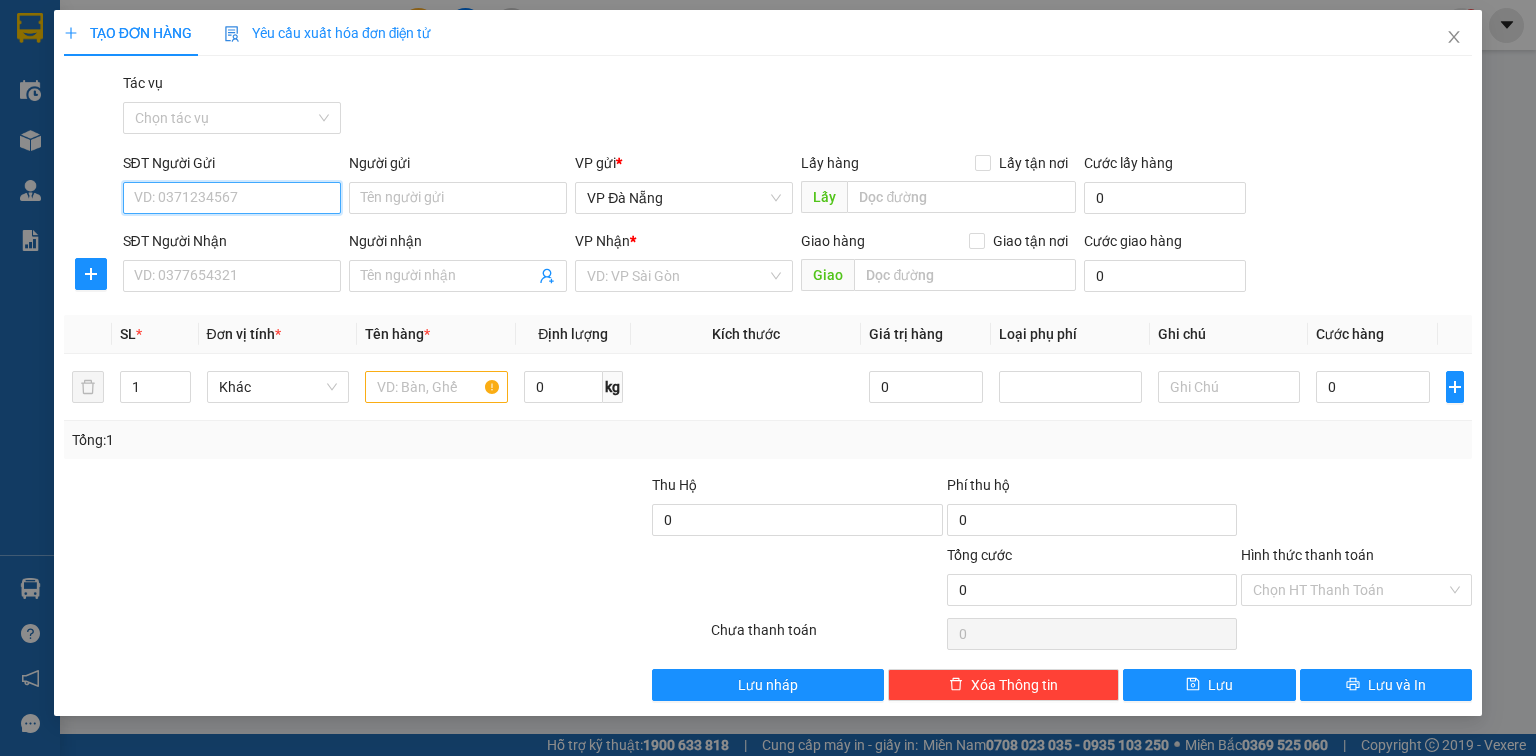 click on "SĐT Người Gửi" at bounding box center [232, 198] 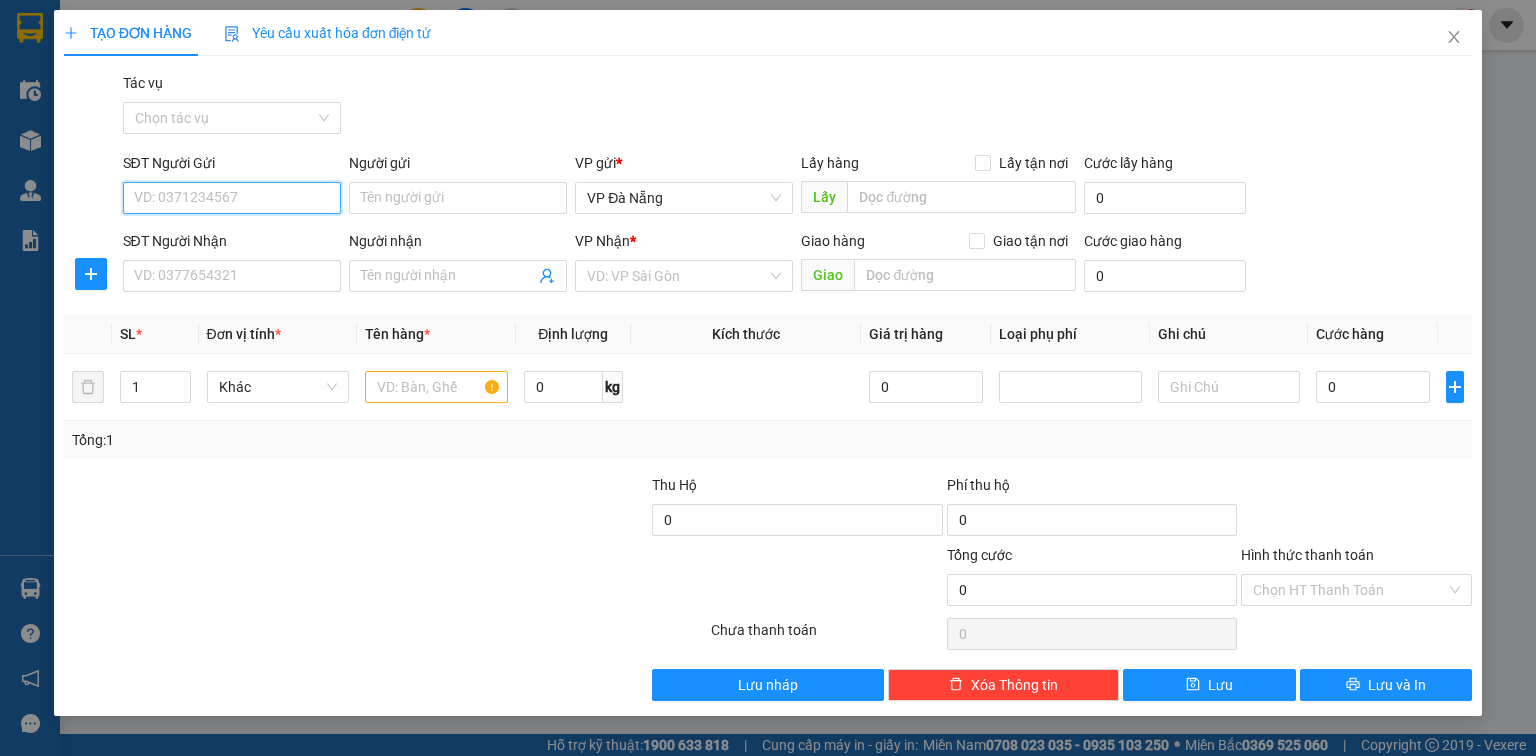 click on "SĐT Người Gửi" at bounding box center [232, 198] 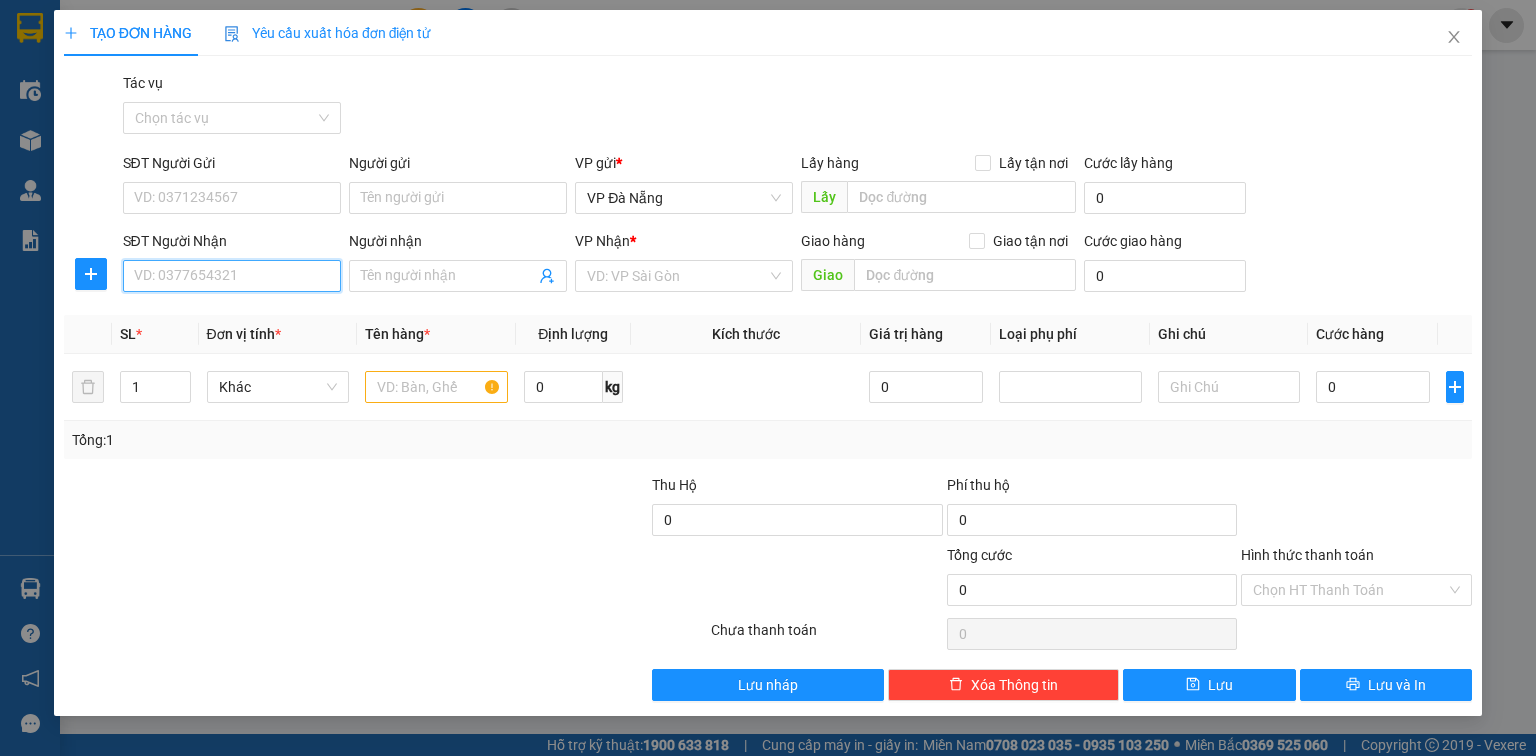 click on "SĐT Người Nhận" at bounding box center [232, 276] 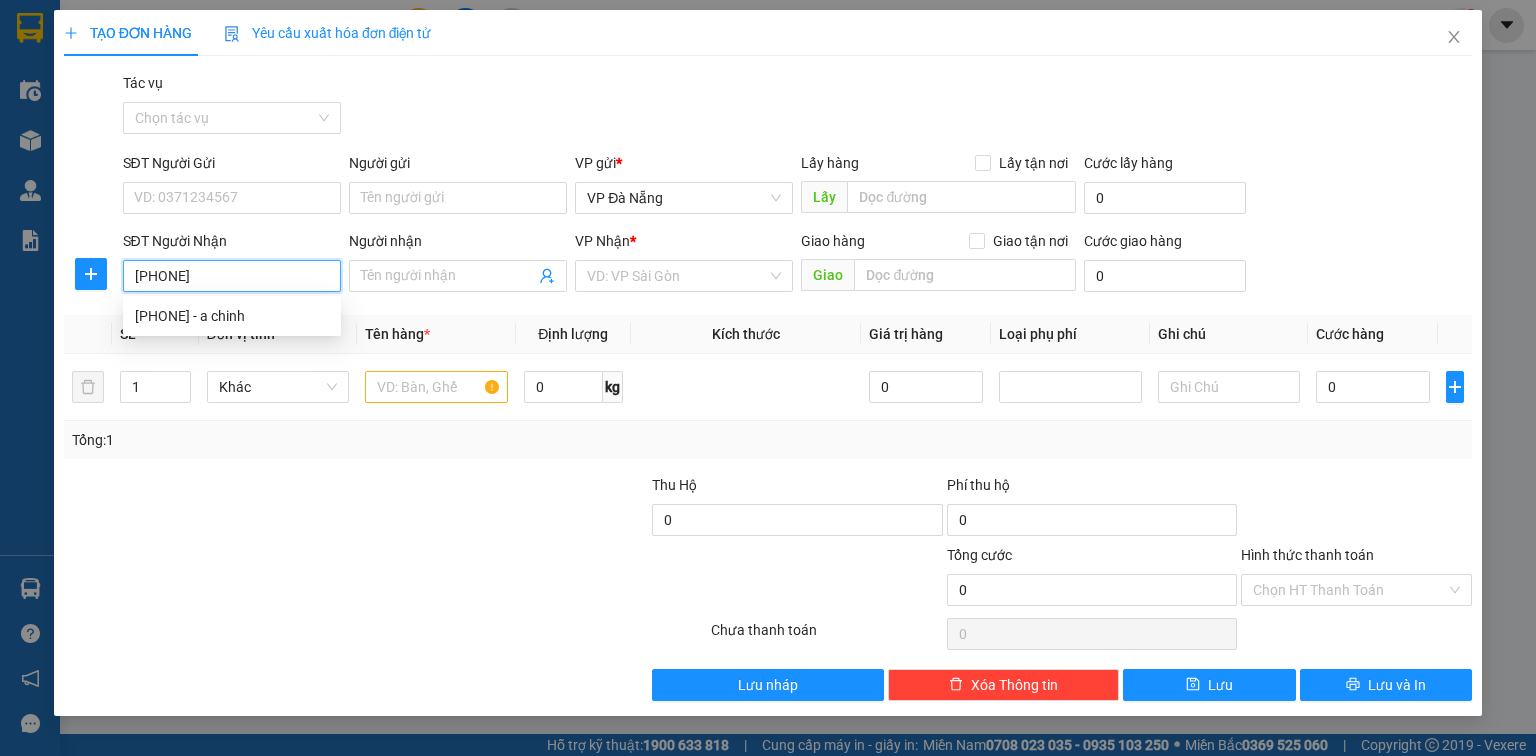type on "0383439569" 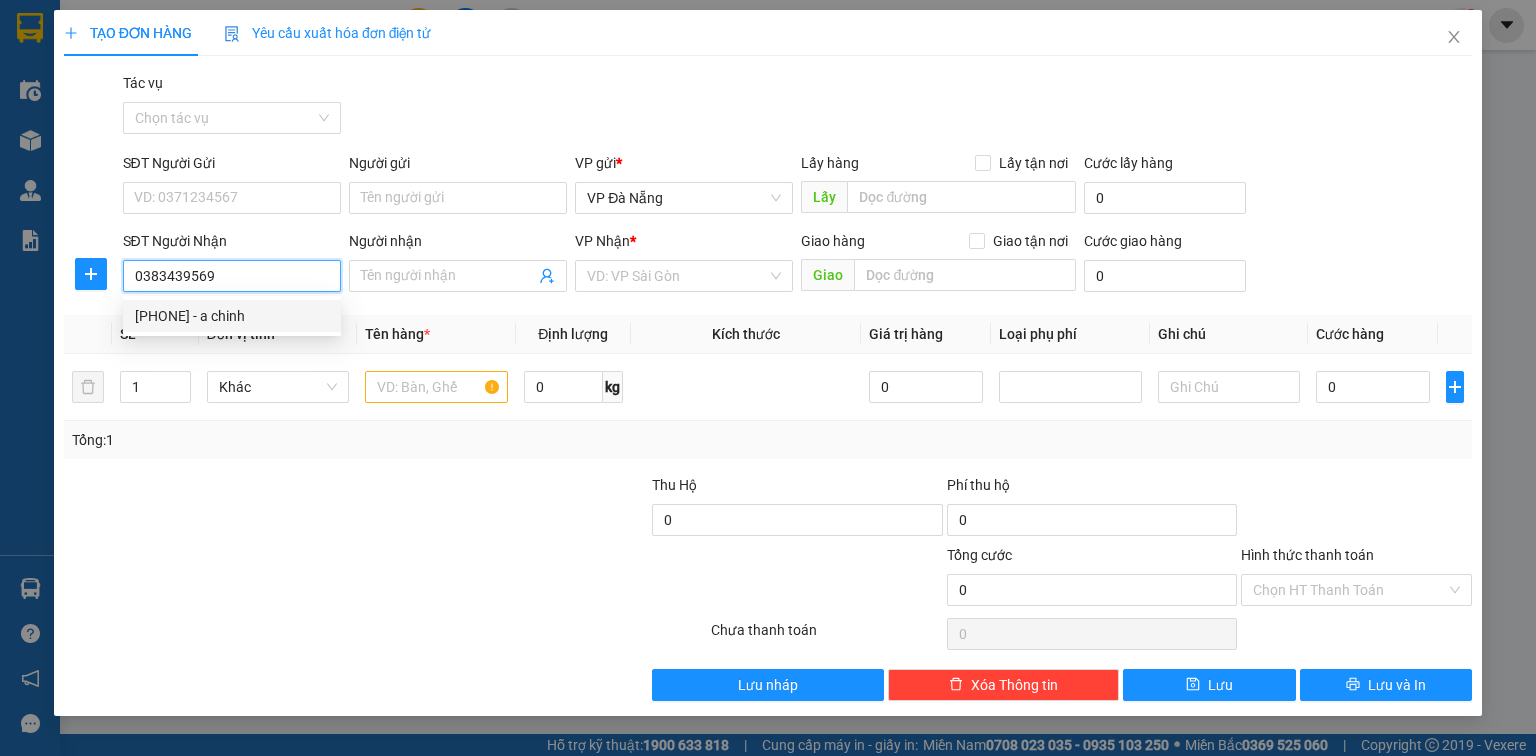 click on "0383439569 - a chinh" at bounding box center (232, 316) 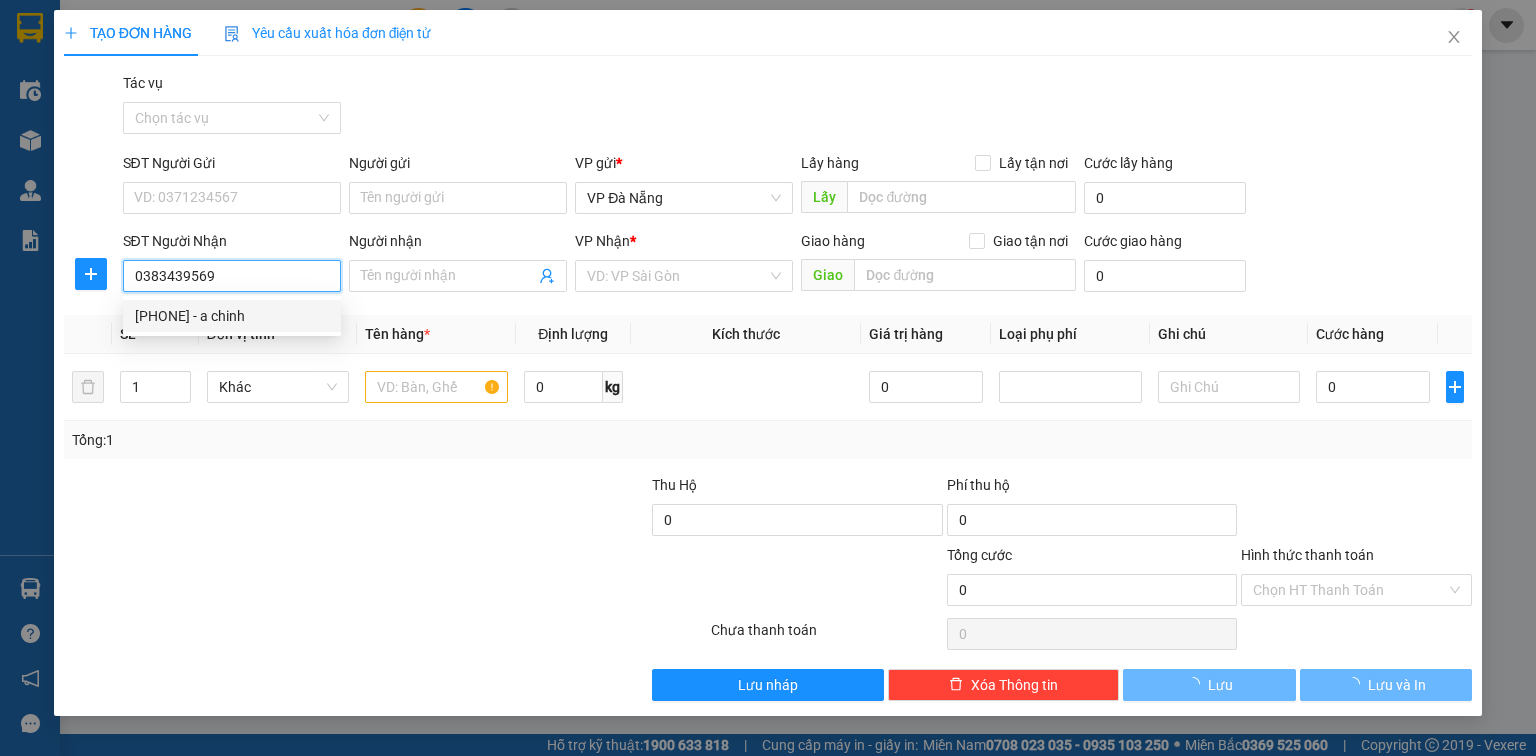 type on "a chinh" 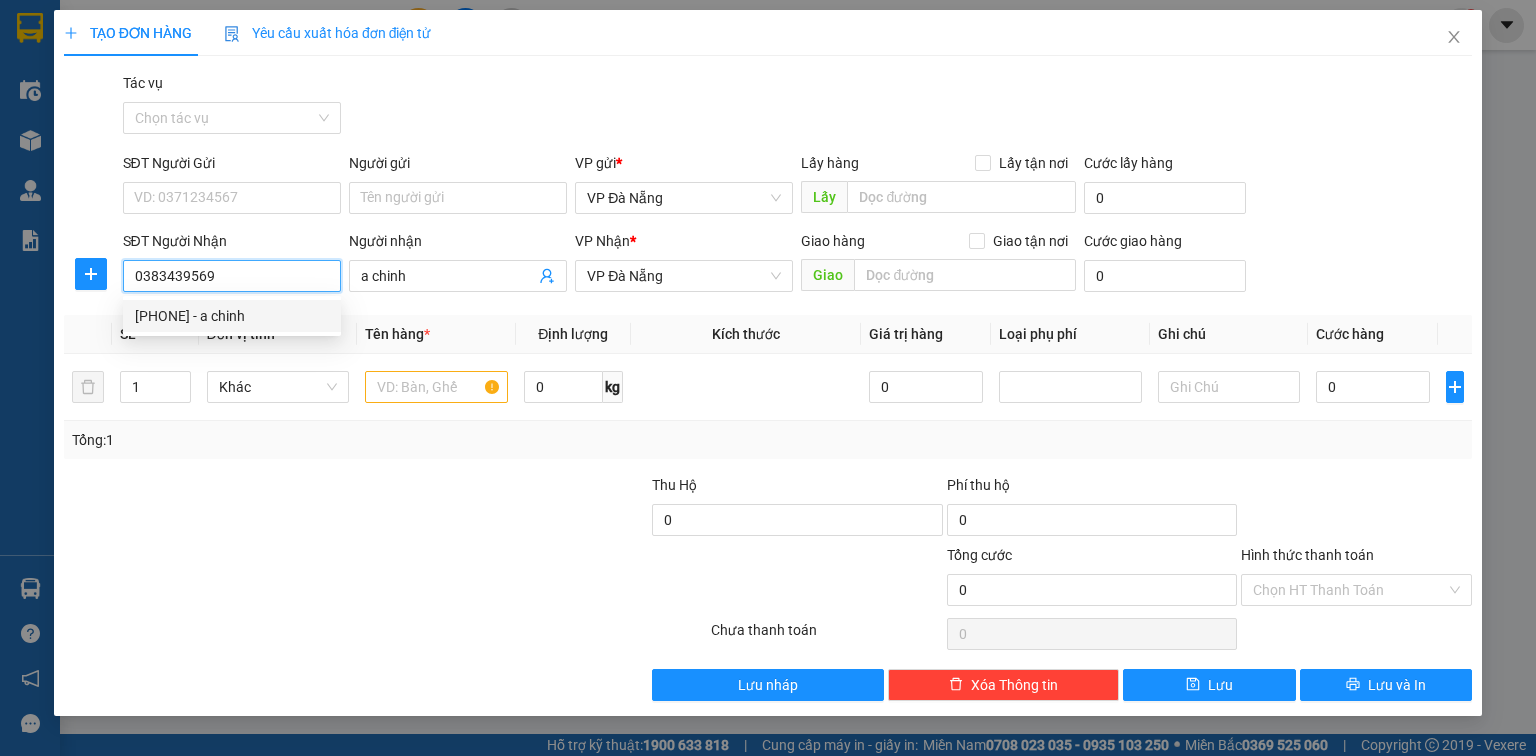 drag, startPoint x: 221, startPoint y: 276, endPoint x: 123, endPoint y: 282, distance: 98.1835 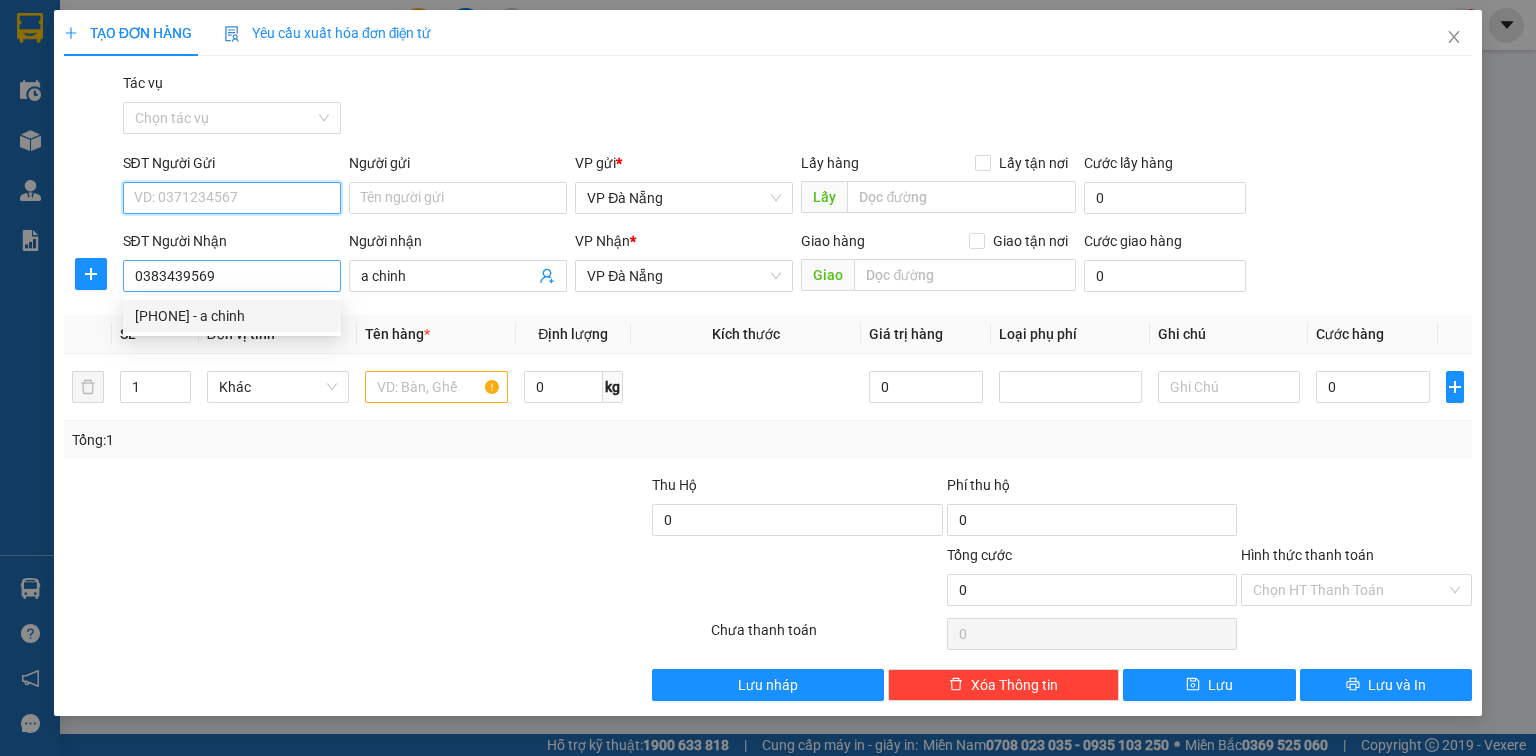 type on "0383439569" 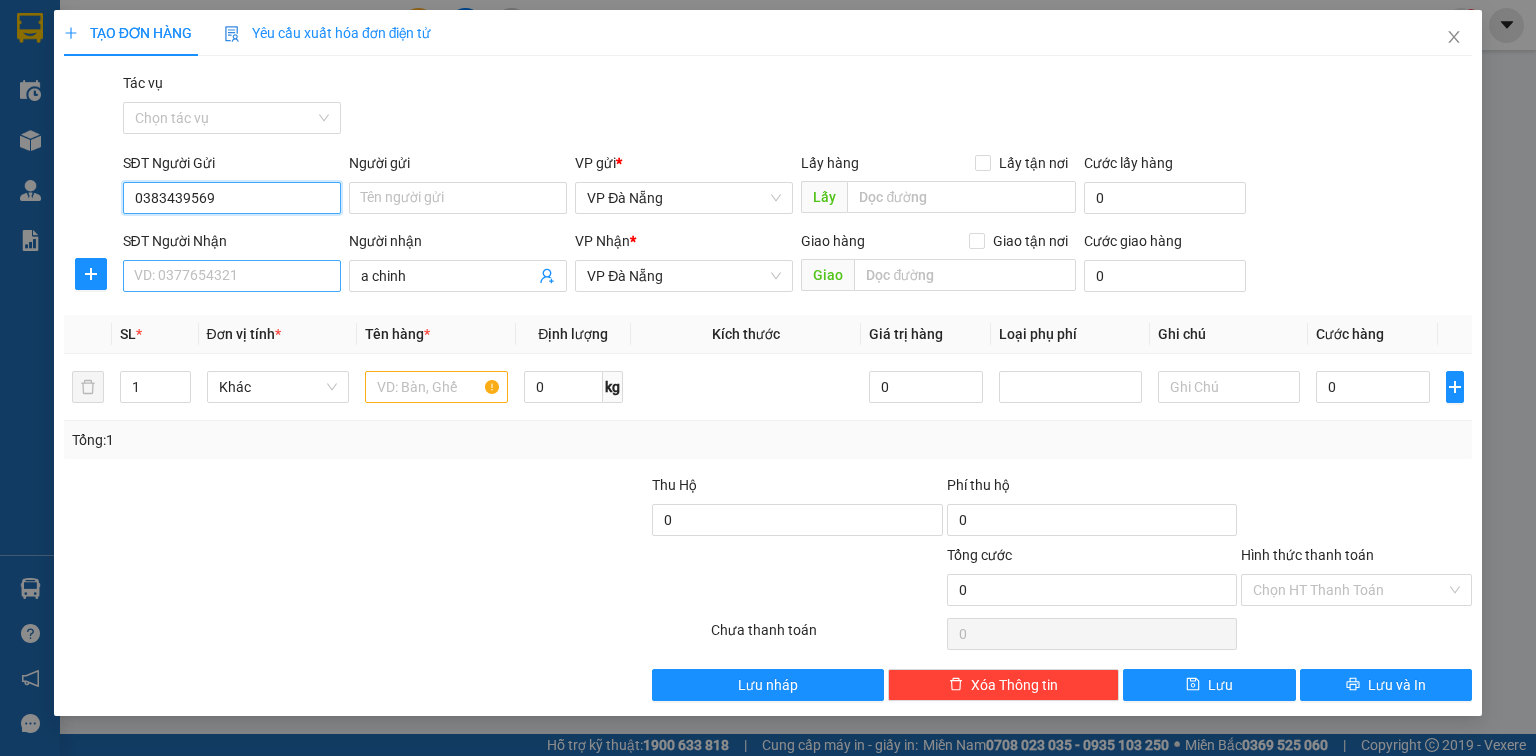 type on "0383439569" 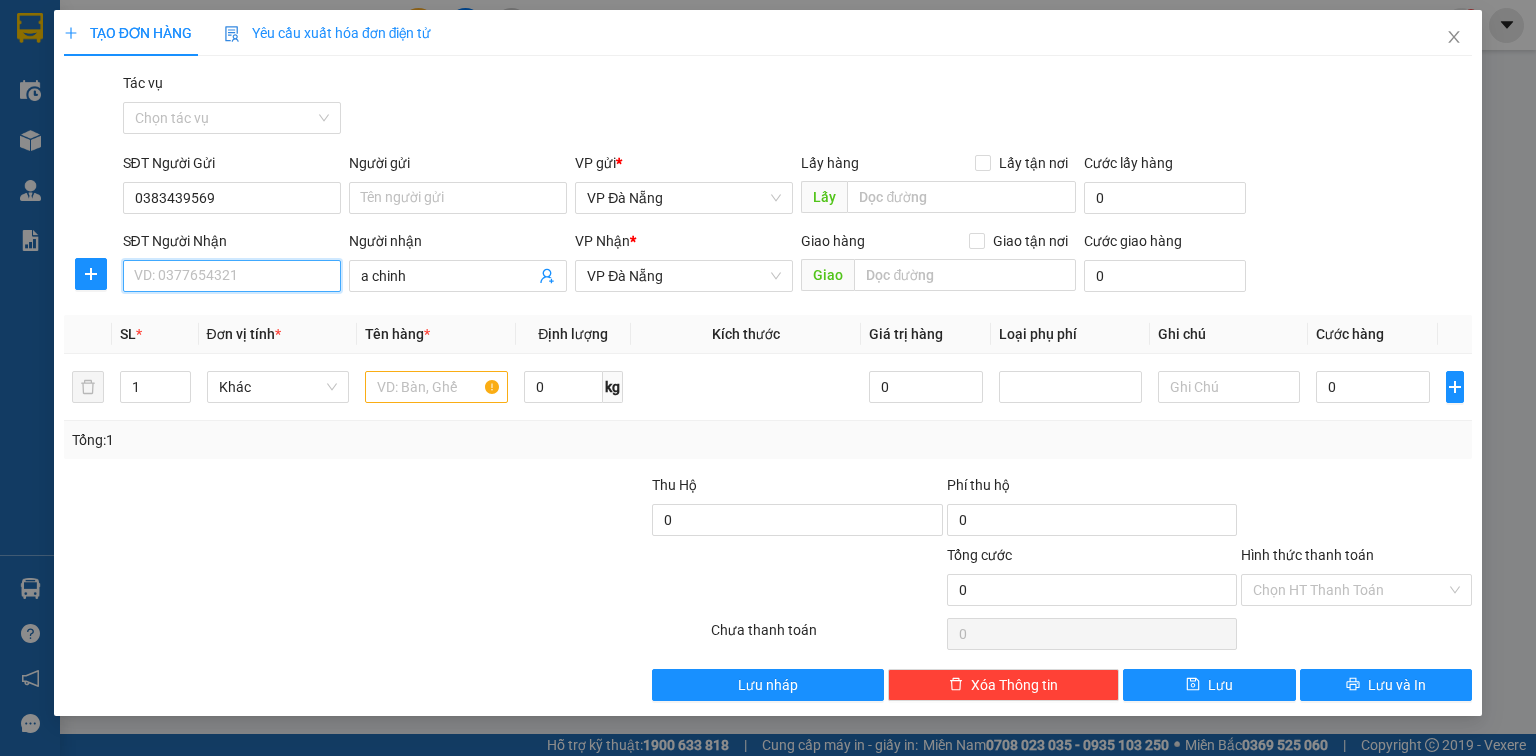 click on "SĐT Người Nhận" at bounding box center [232, 276] 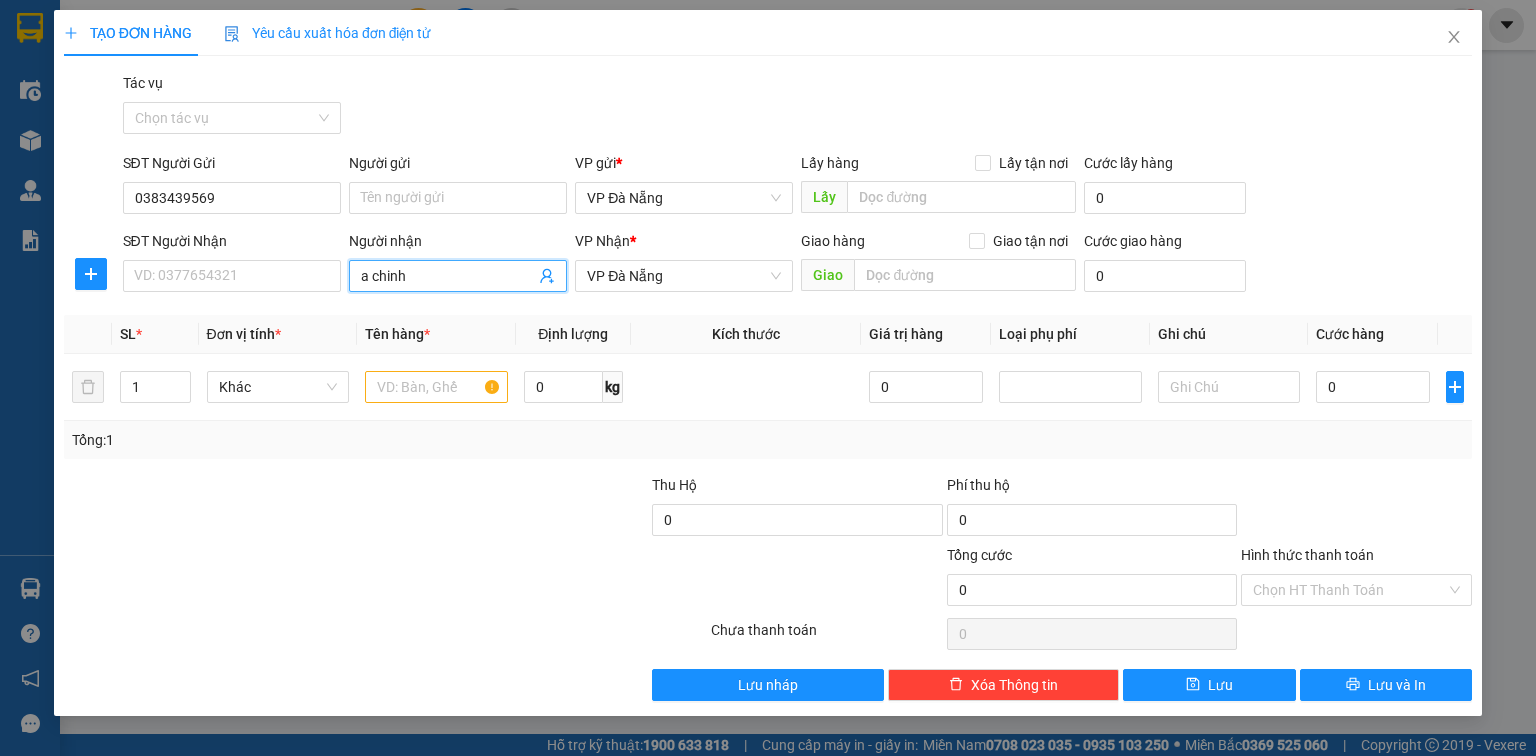 drag, startPoint x: 430, startPoint y: 272, endPoint x: 355, endPoint y: 282, distance: 75.66373 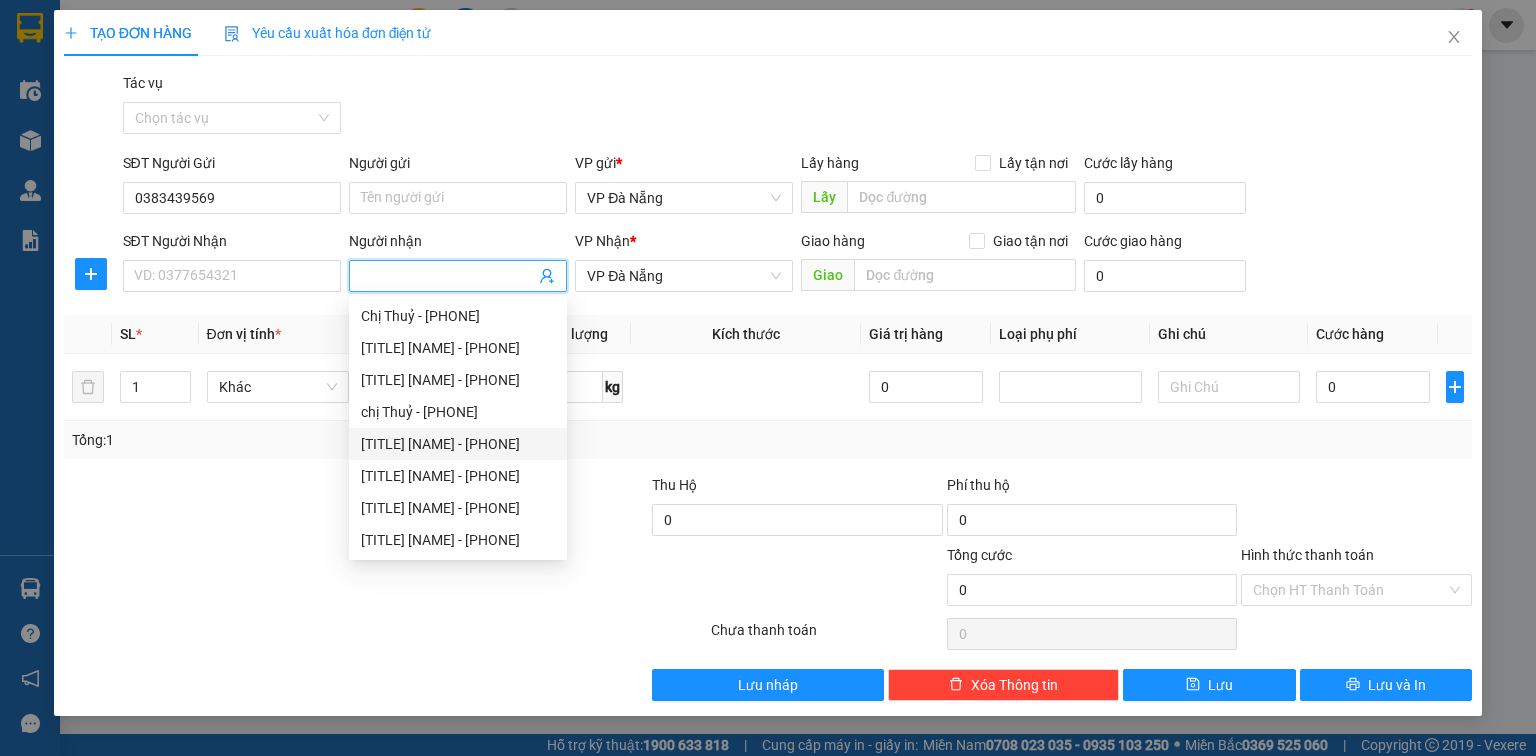 type 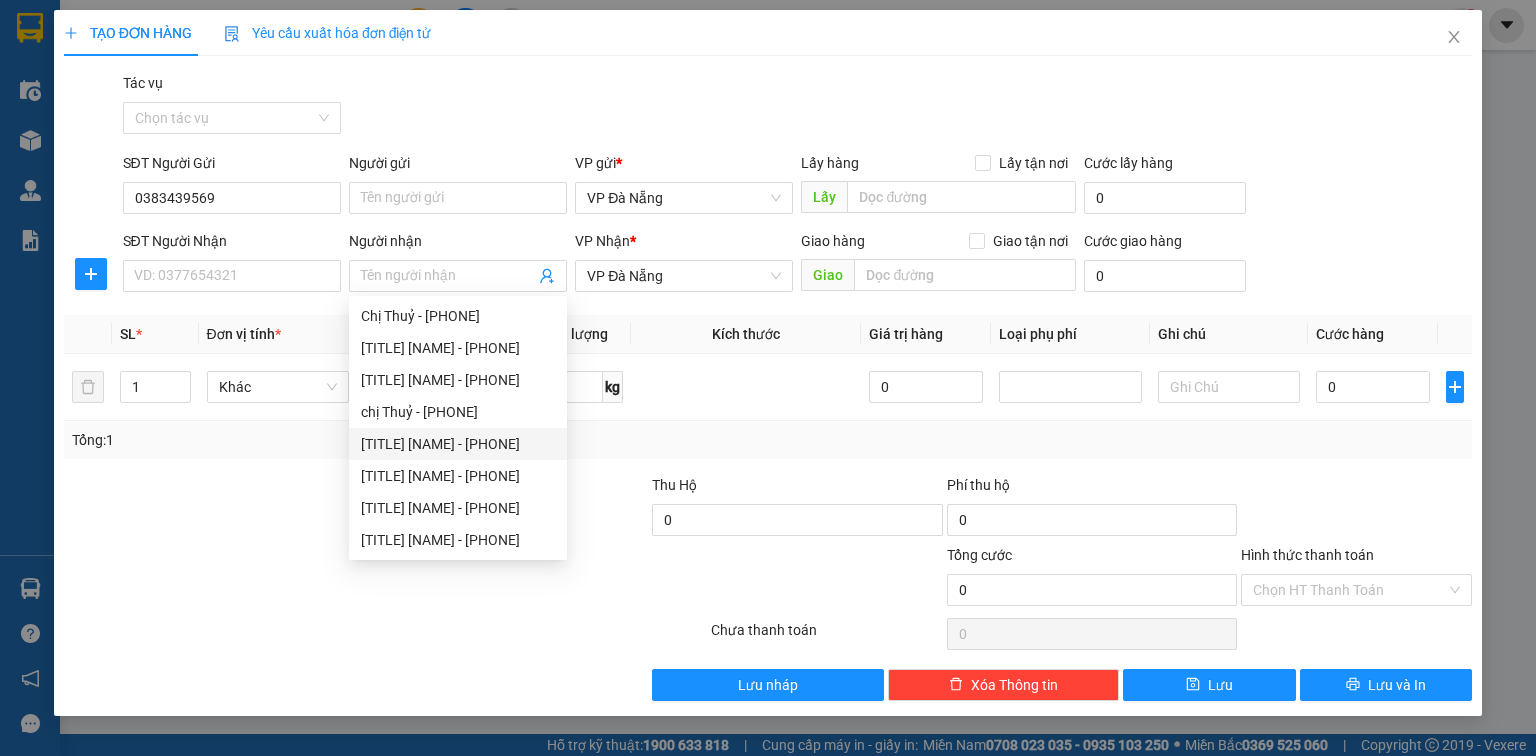 click at bounding box center [209, 509] 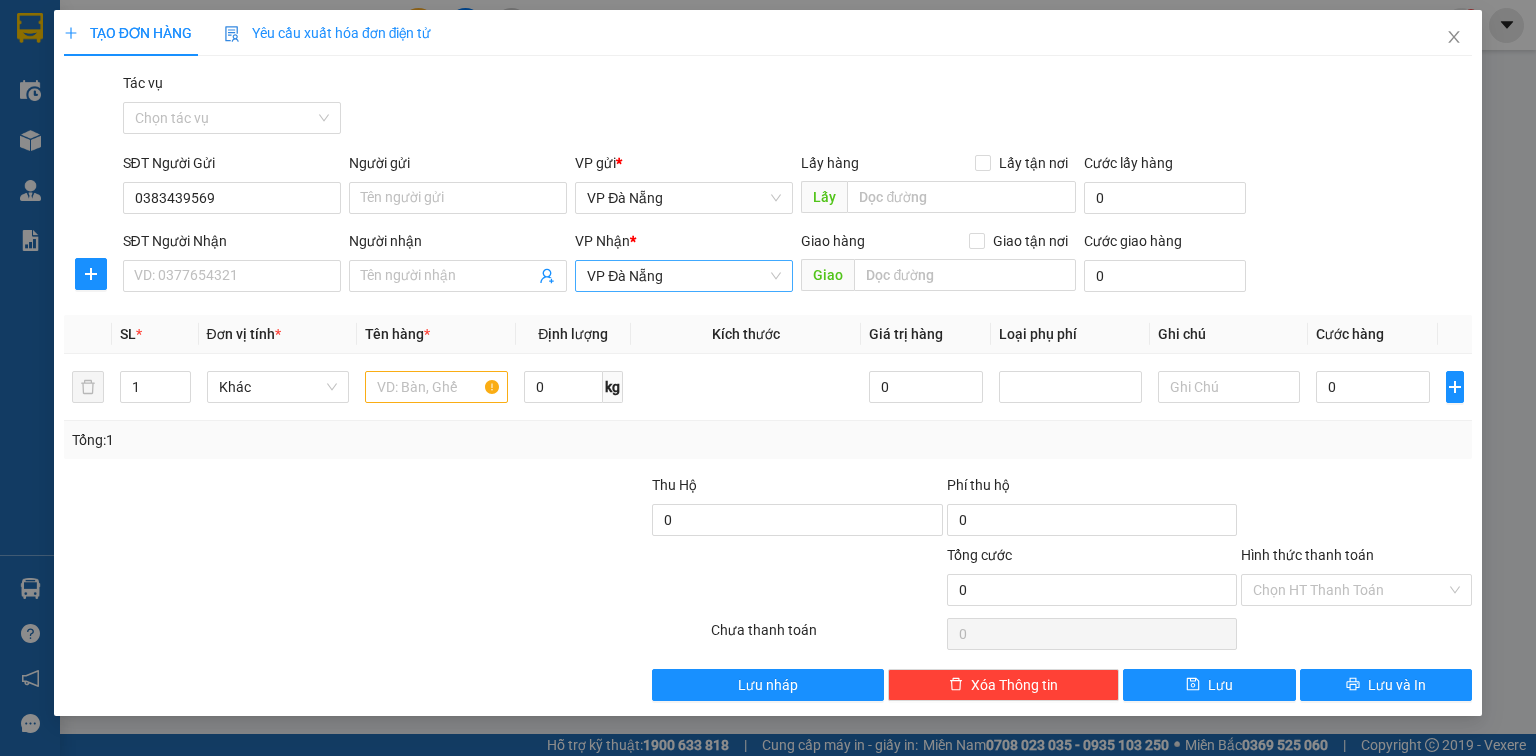 click on "VP Đà Nẵng" at bounding box center [684, 276] 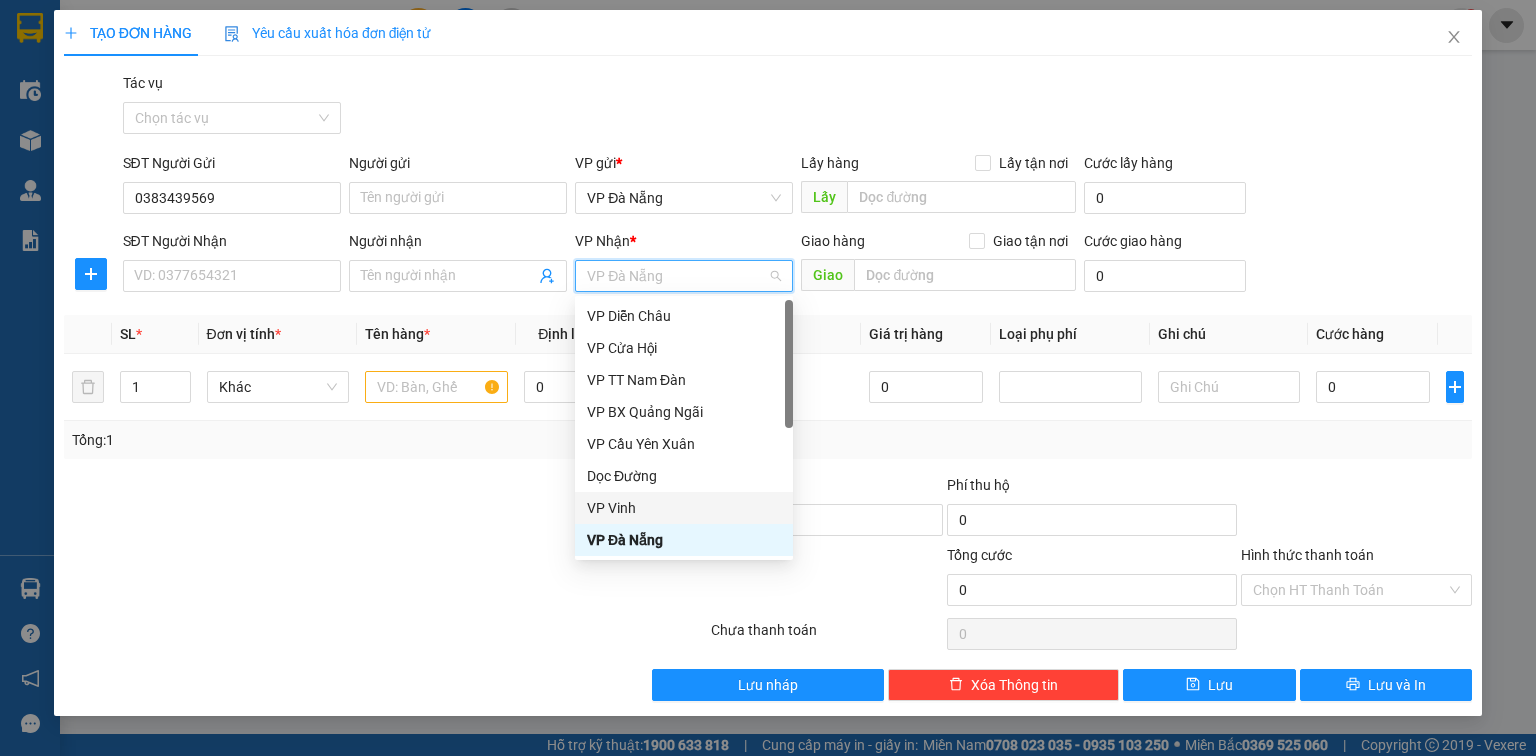 click on "VP Vinh" at bounding box center (684, 508) 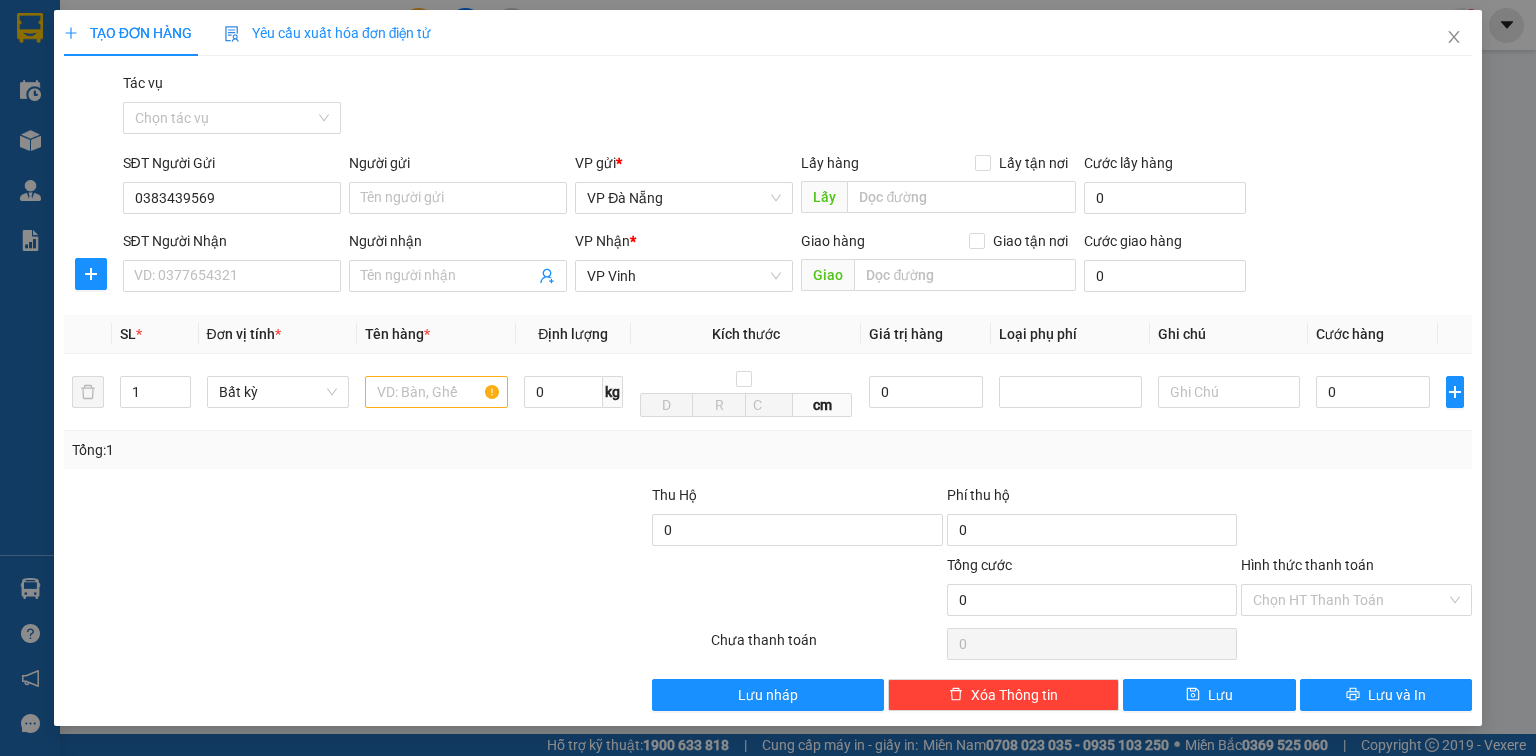 click at bounding box center (209, 519) 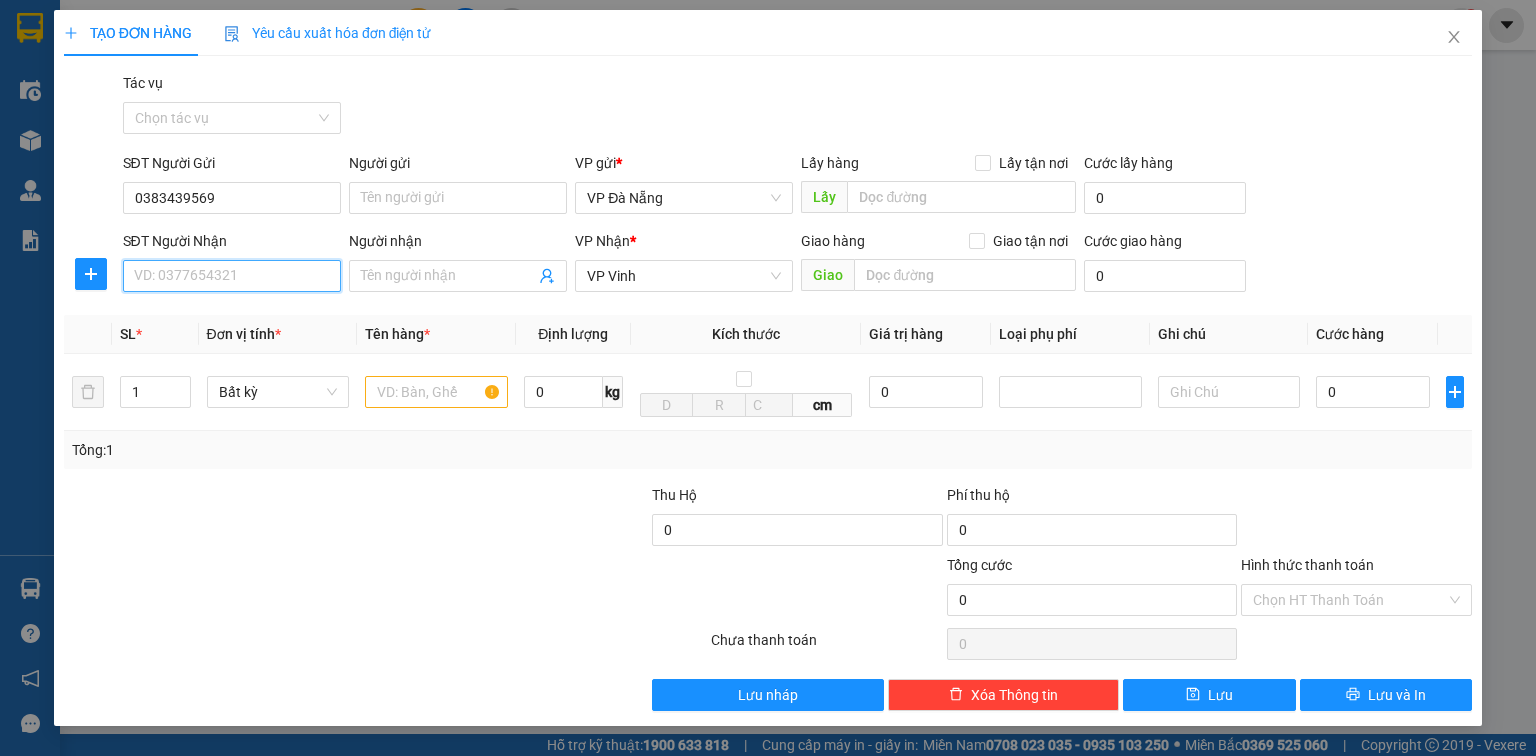 click on "SĐT Người Nhận" at bounding box center [232, 276] 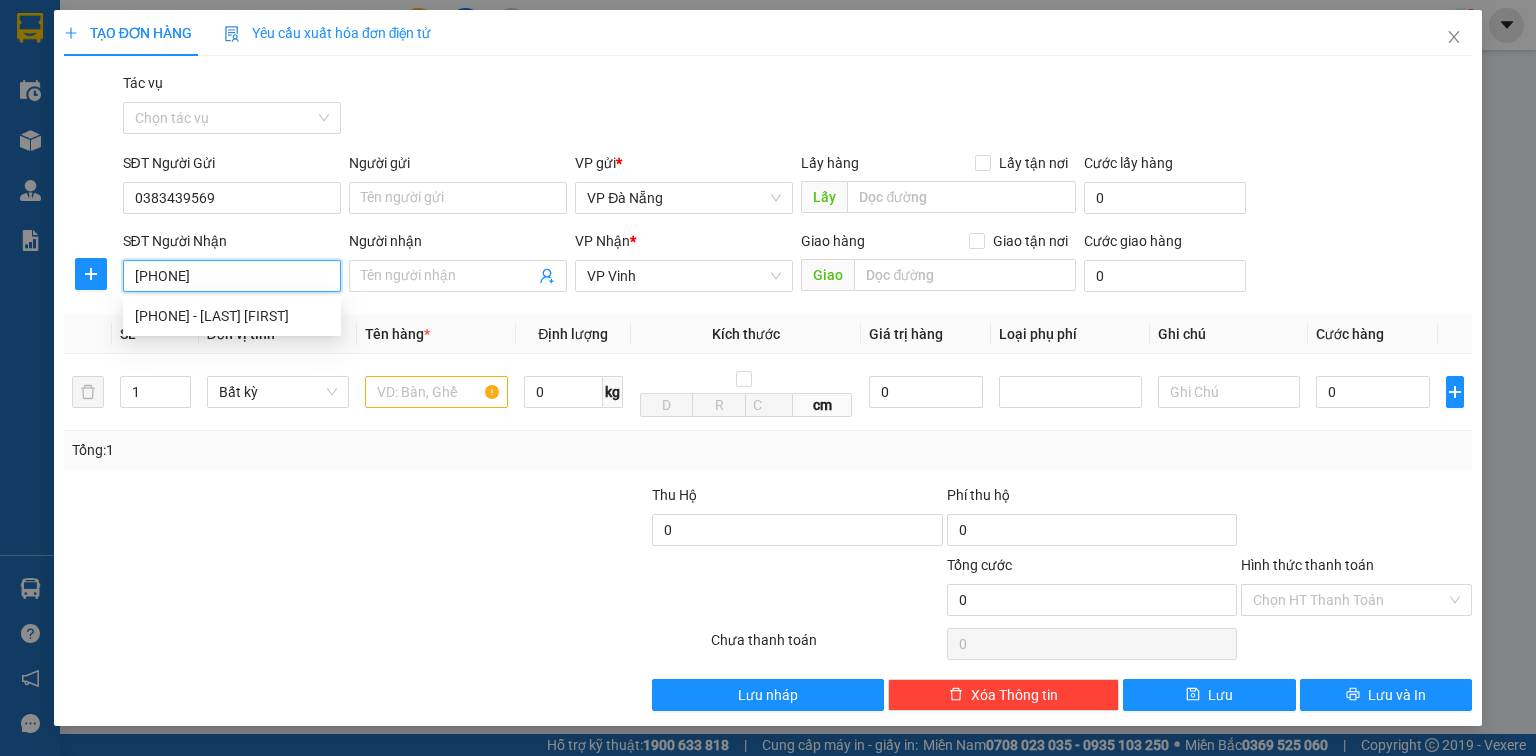 type on "0568373456" 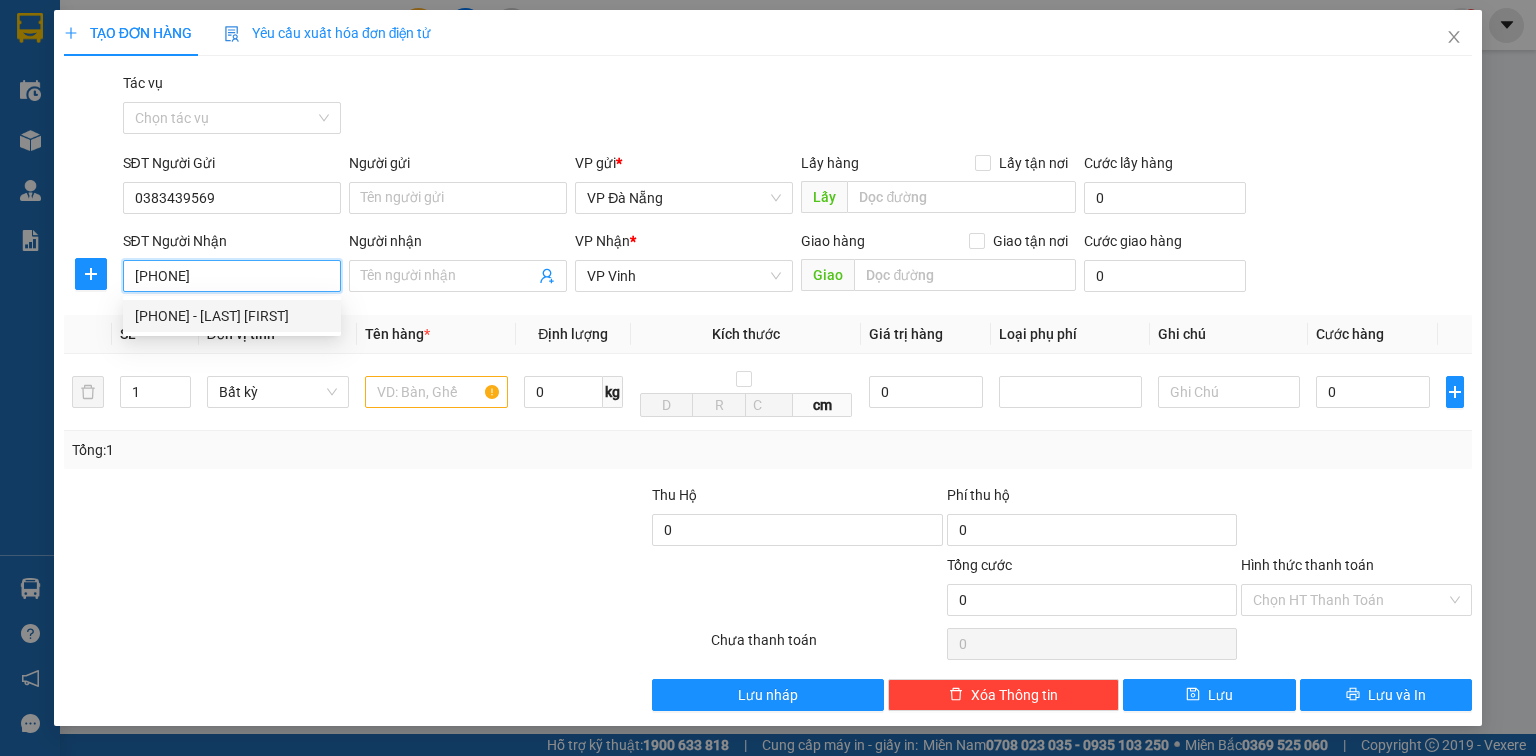 click on "0568373456 - Phạm Việt Tiến" at bounding box center [232, 316] 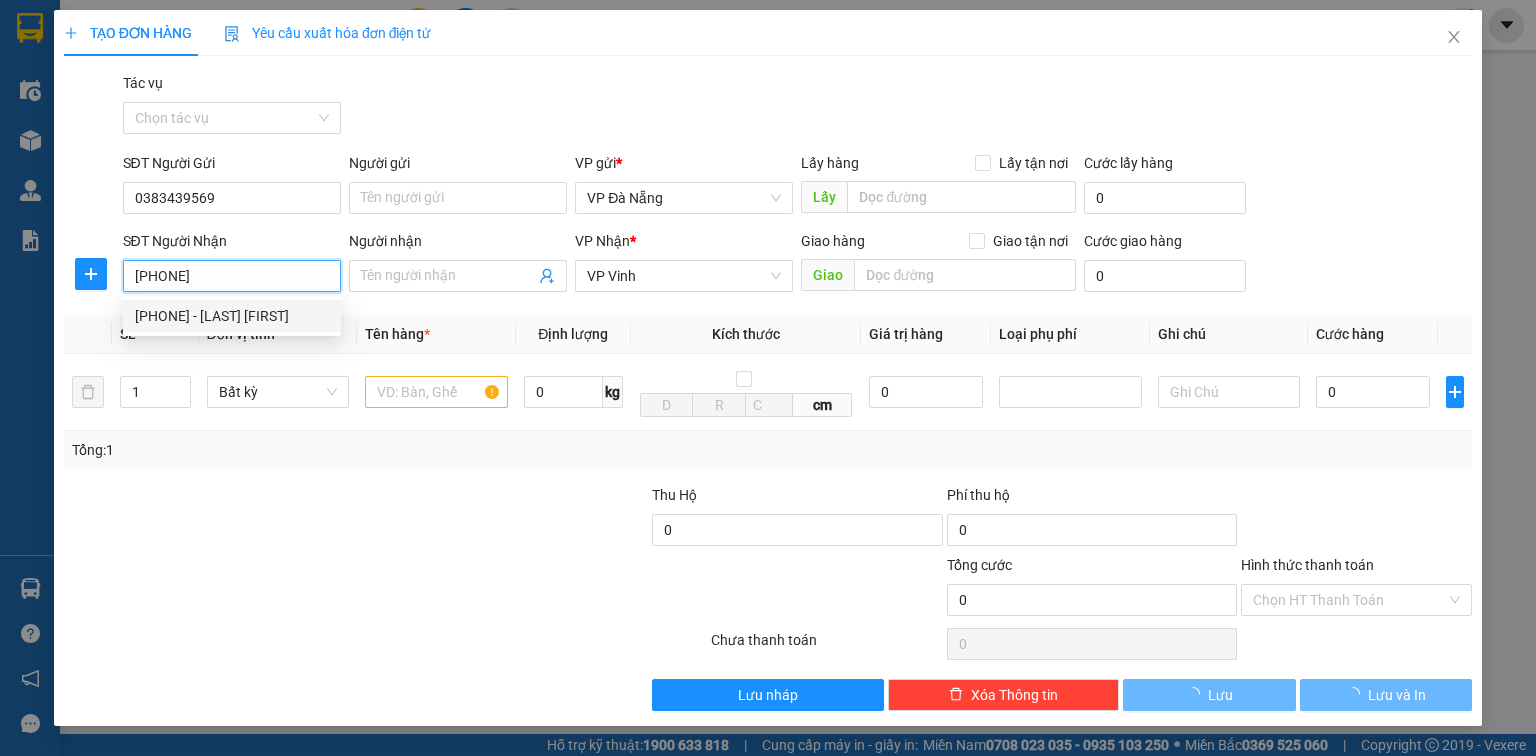 type on "Phạm Việt Tiến" 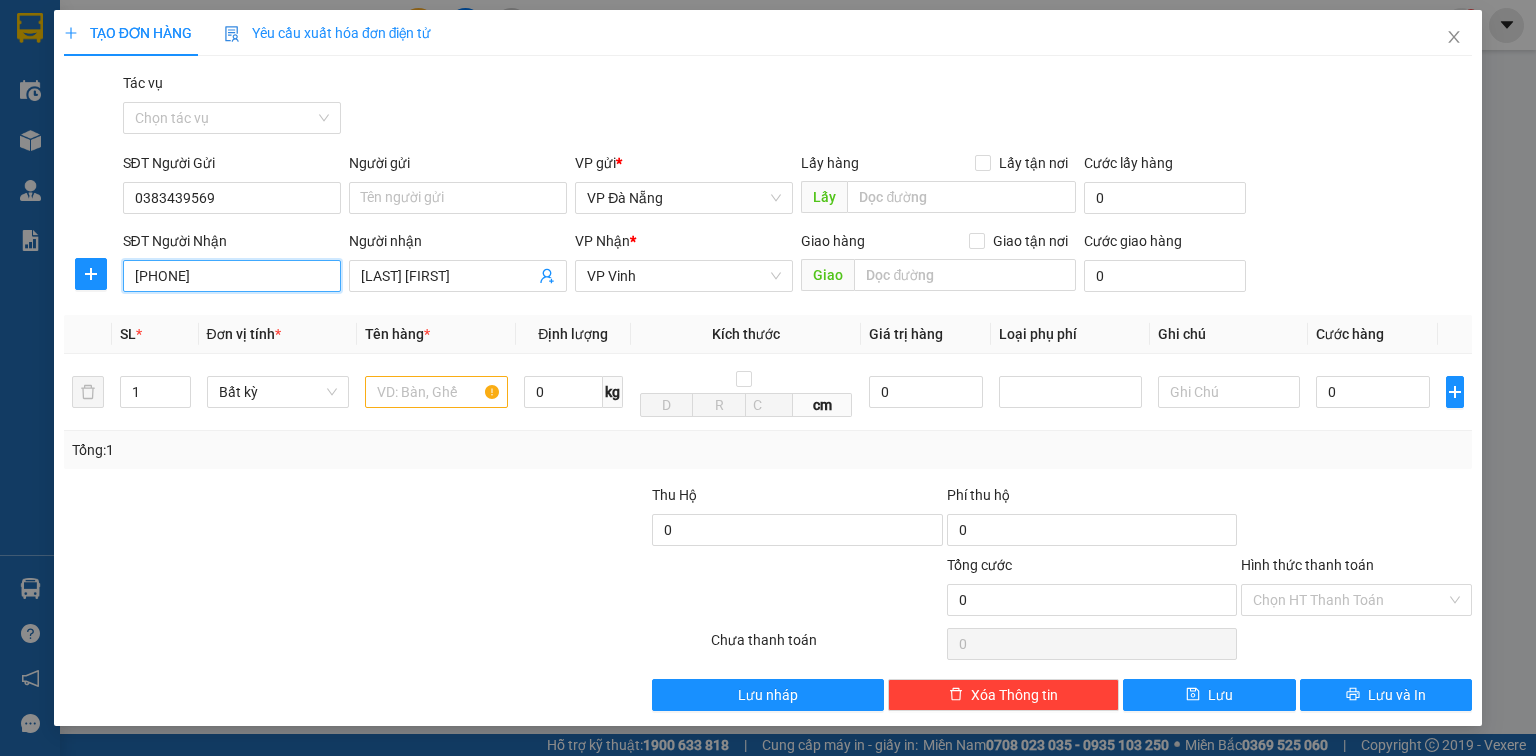drag, startPoint x: 236, startPoint y: 282, endPoint x: 67, endPoint y: 261, distance: 170.29973 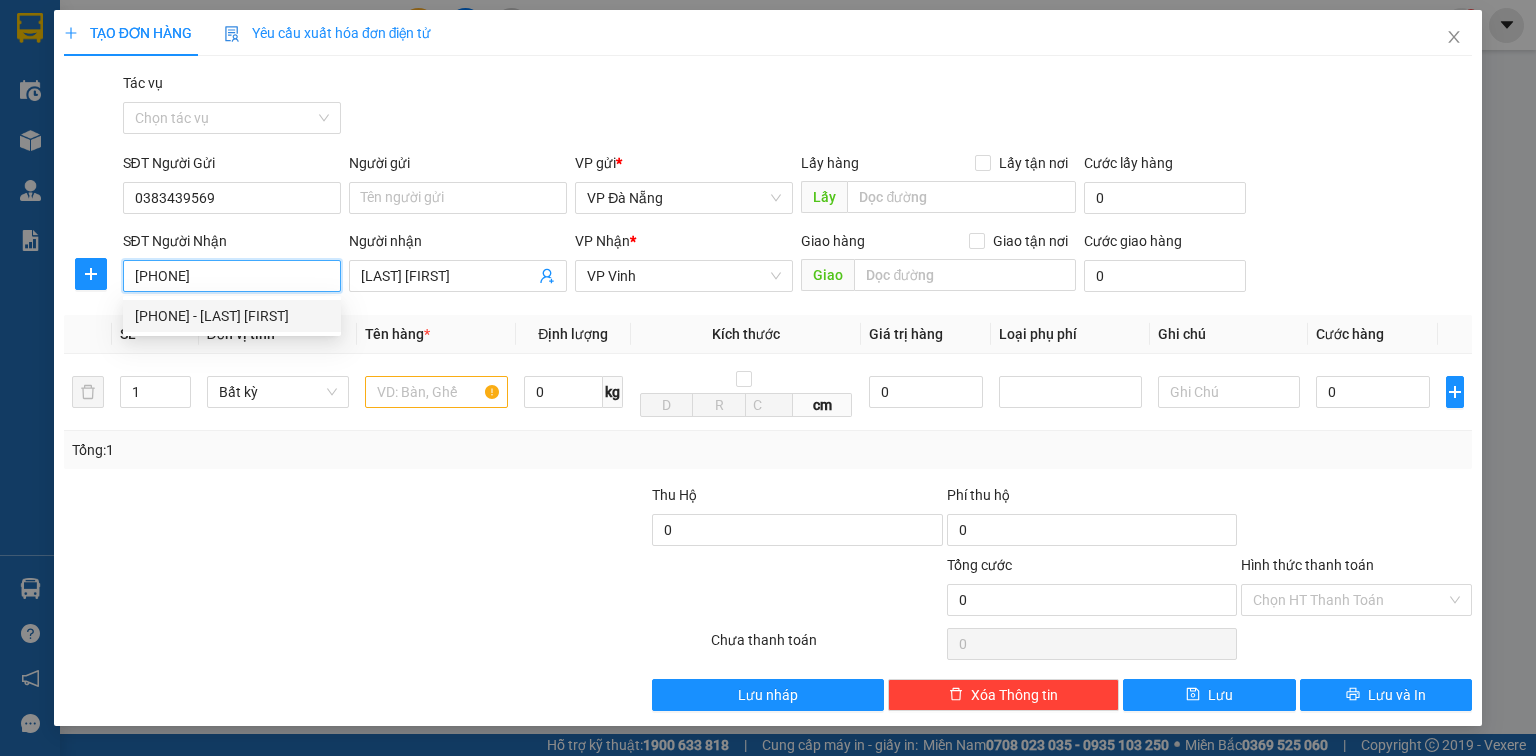 type on "0568373456" 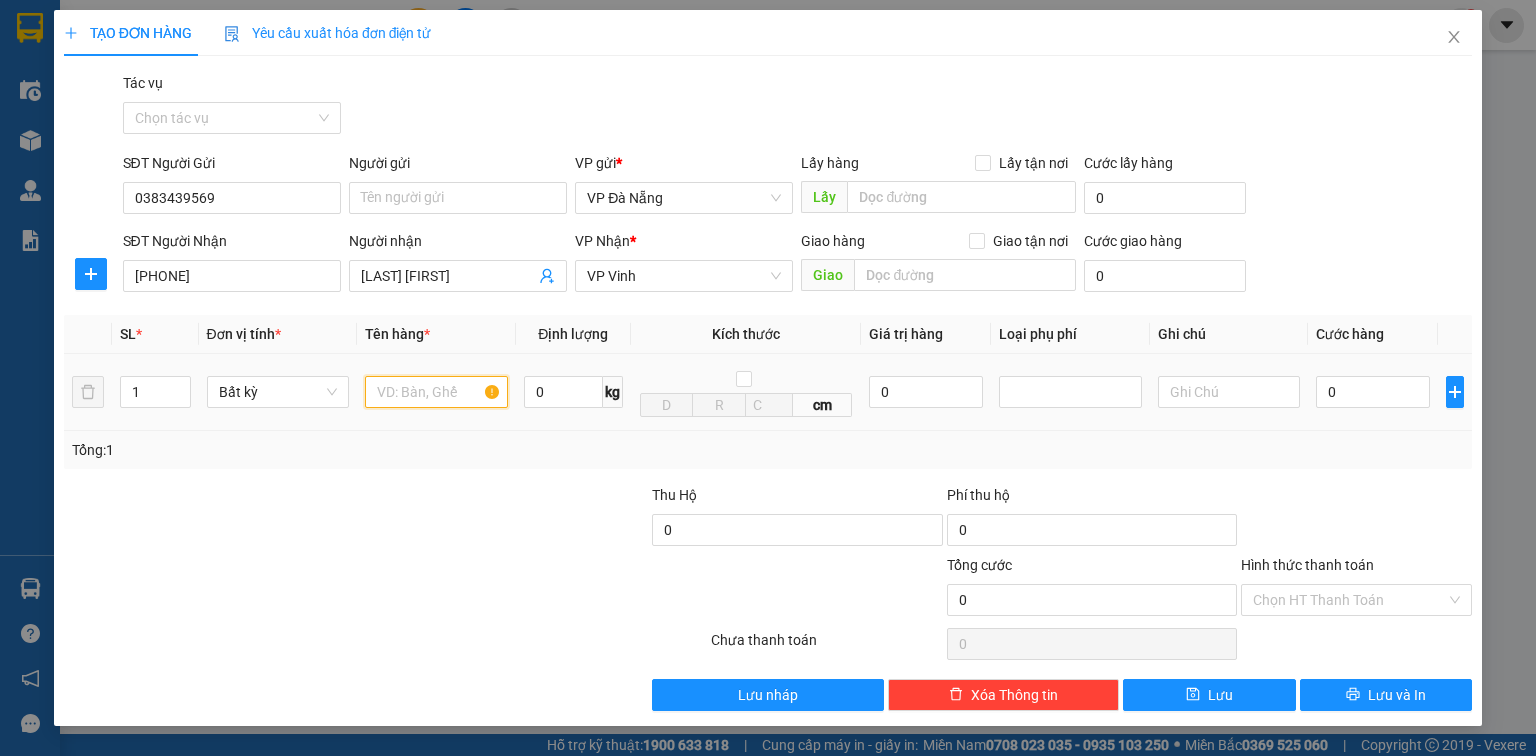 click at bounding box center [436, 392] 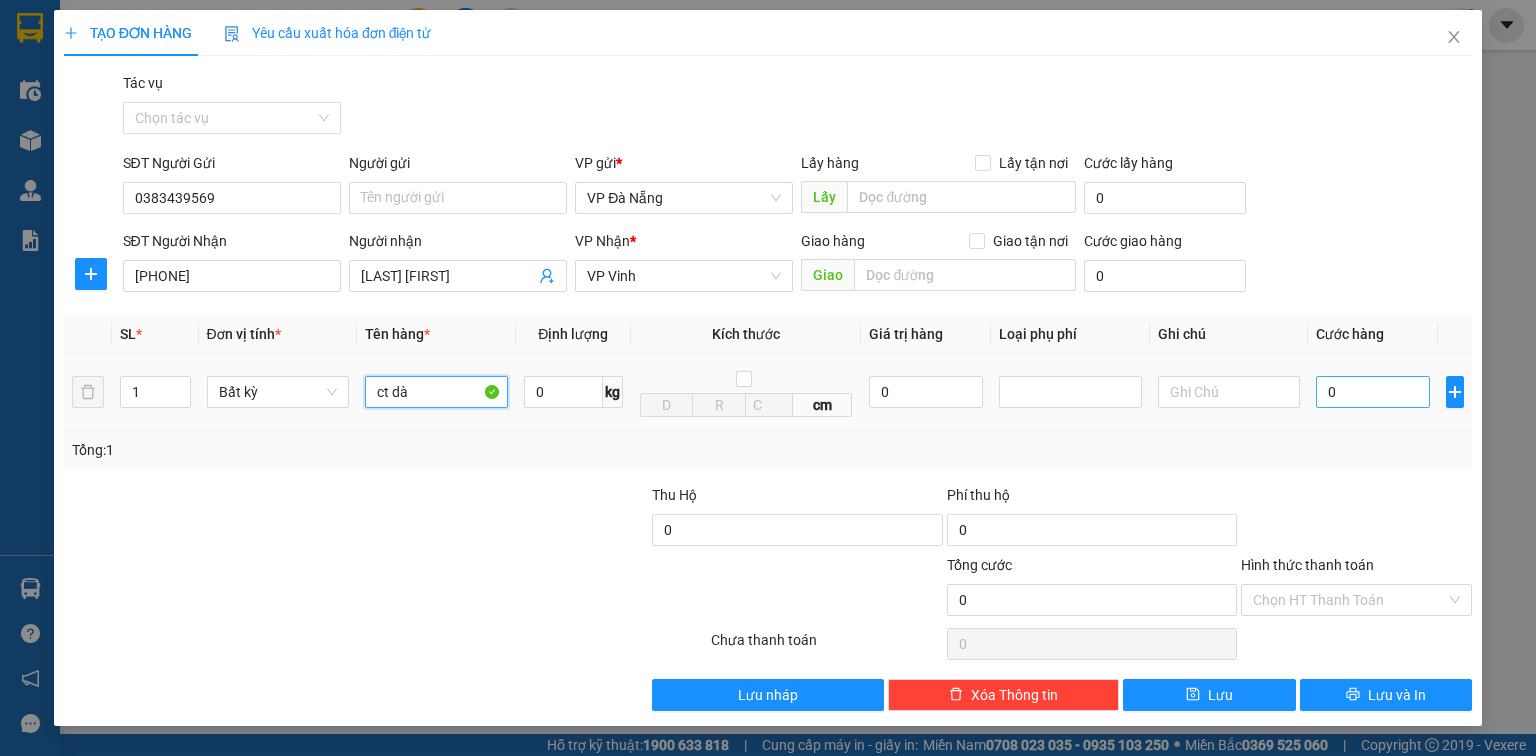 type on "ct dài" 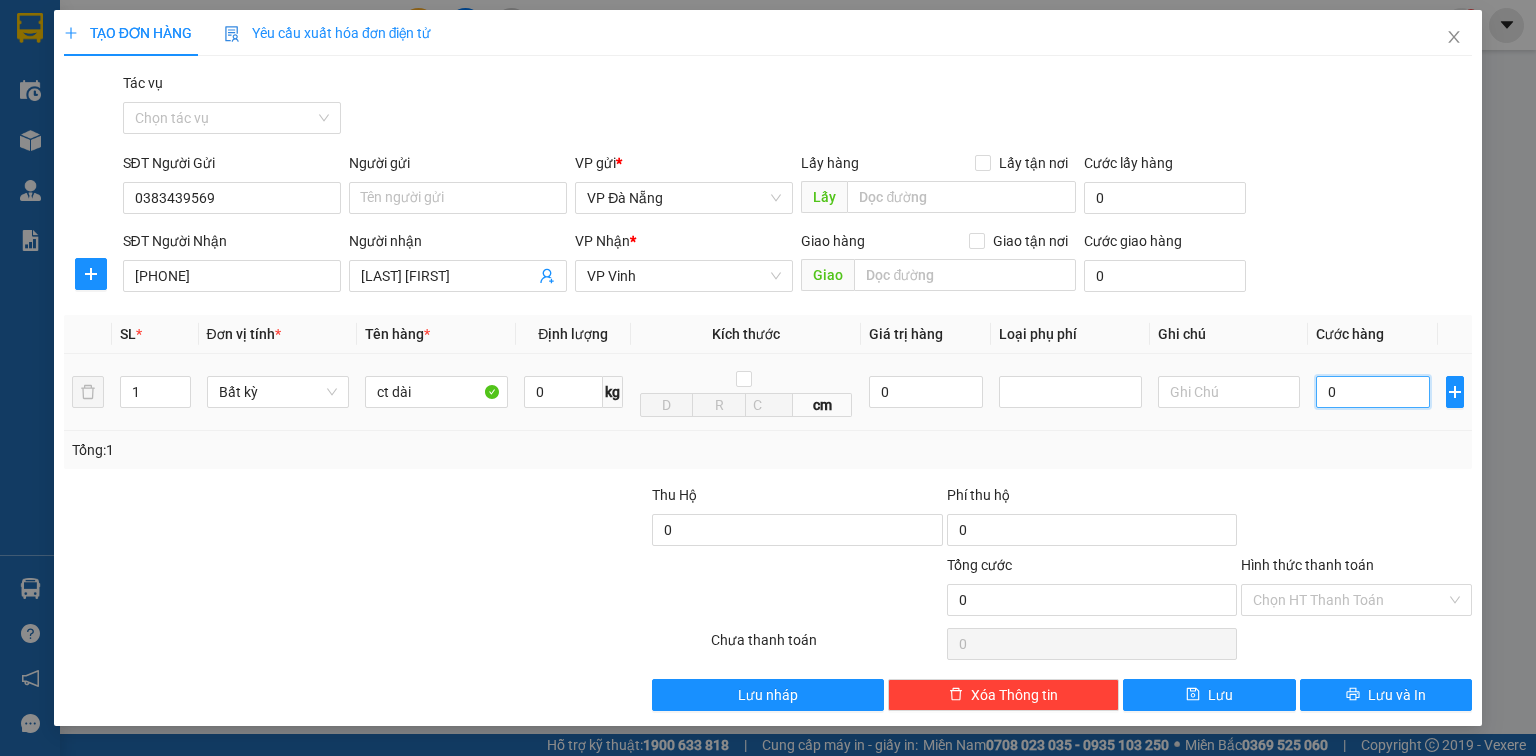 click on "0" at bounding box center (1373, 392) 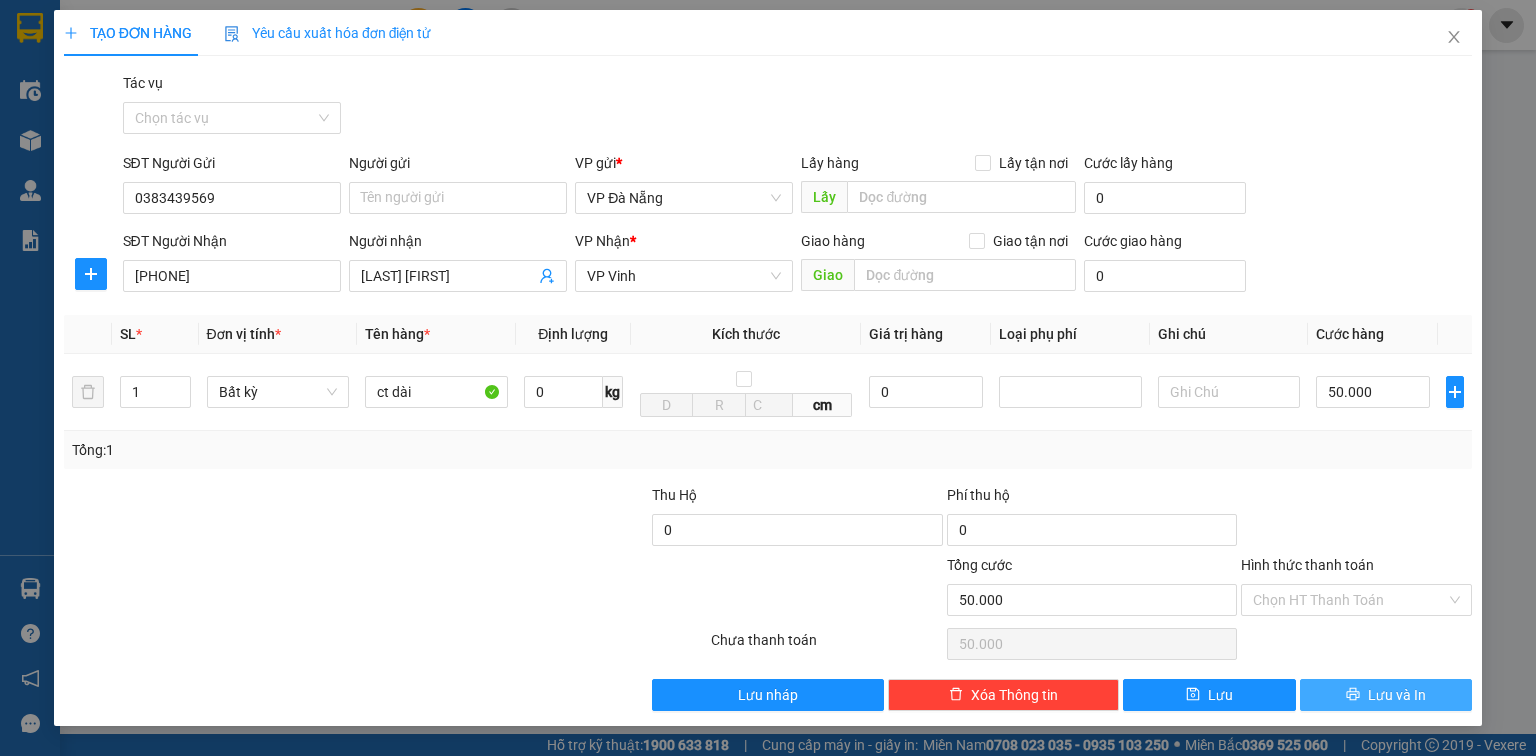 click on "Lưu và In" at bounding box center (1397, 695) 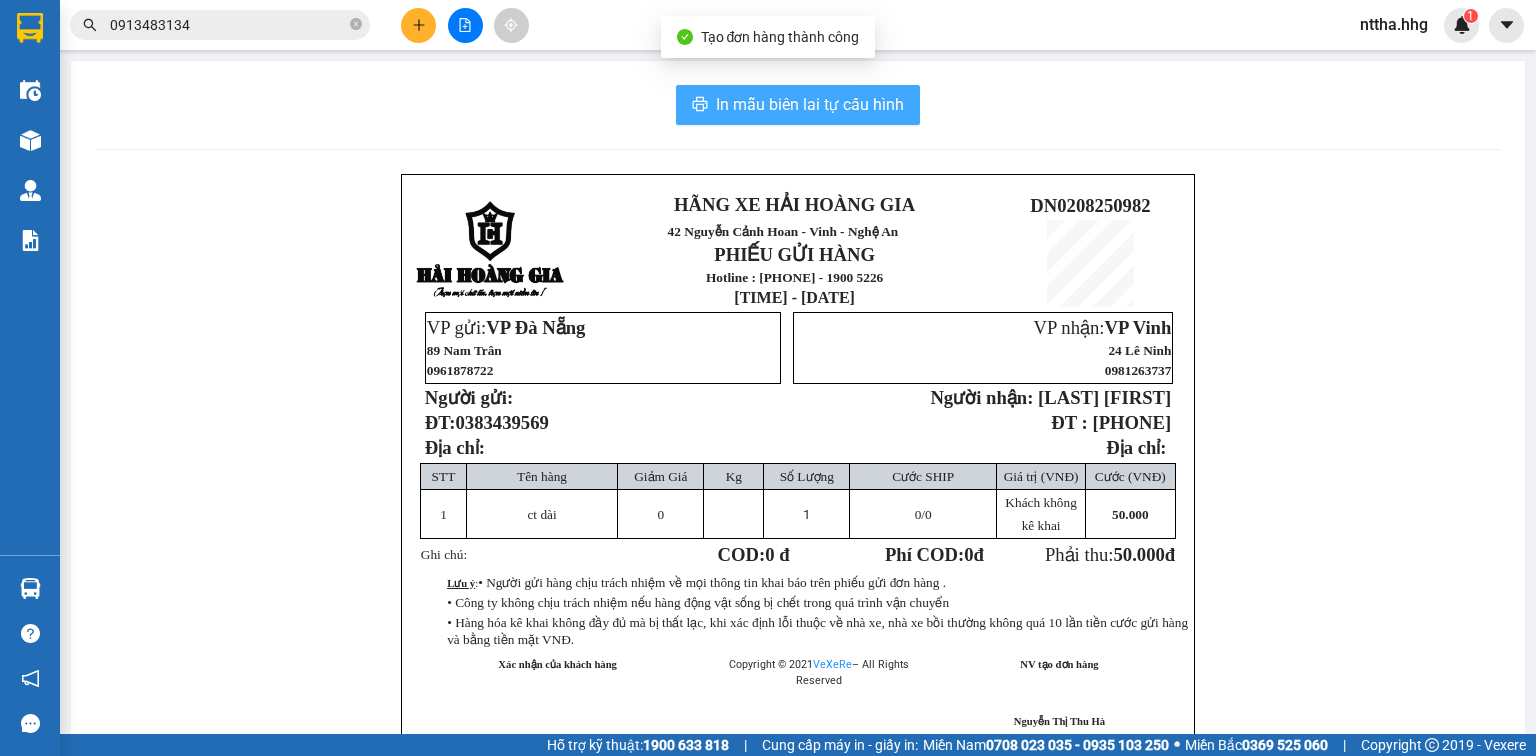 click on "In mẫu biên lai tự cấu hình" at bounding box center (810, 104) 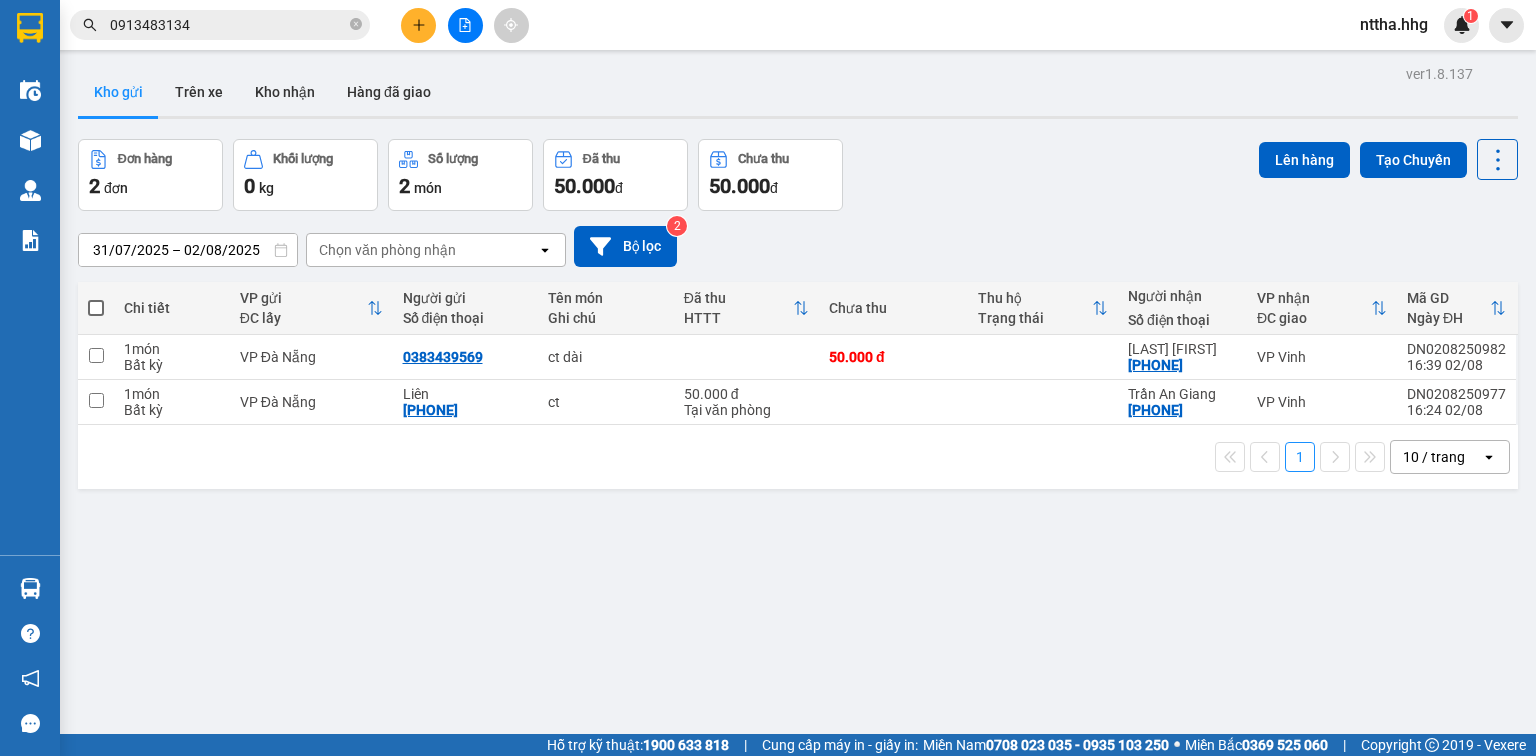 click on "1 10 / trang open" at bounding box center (798, 457) 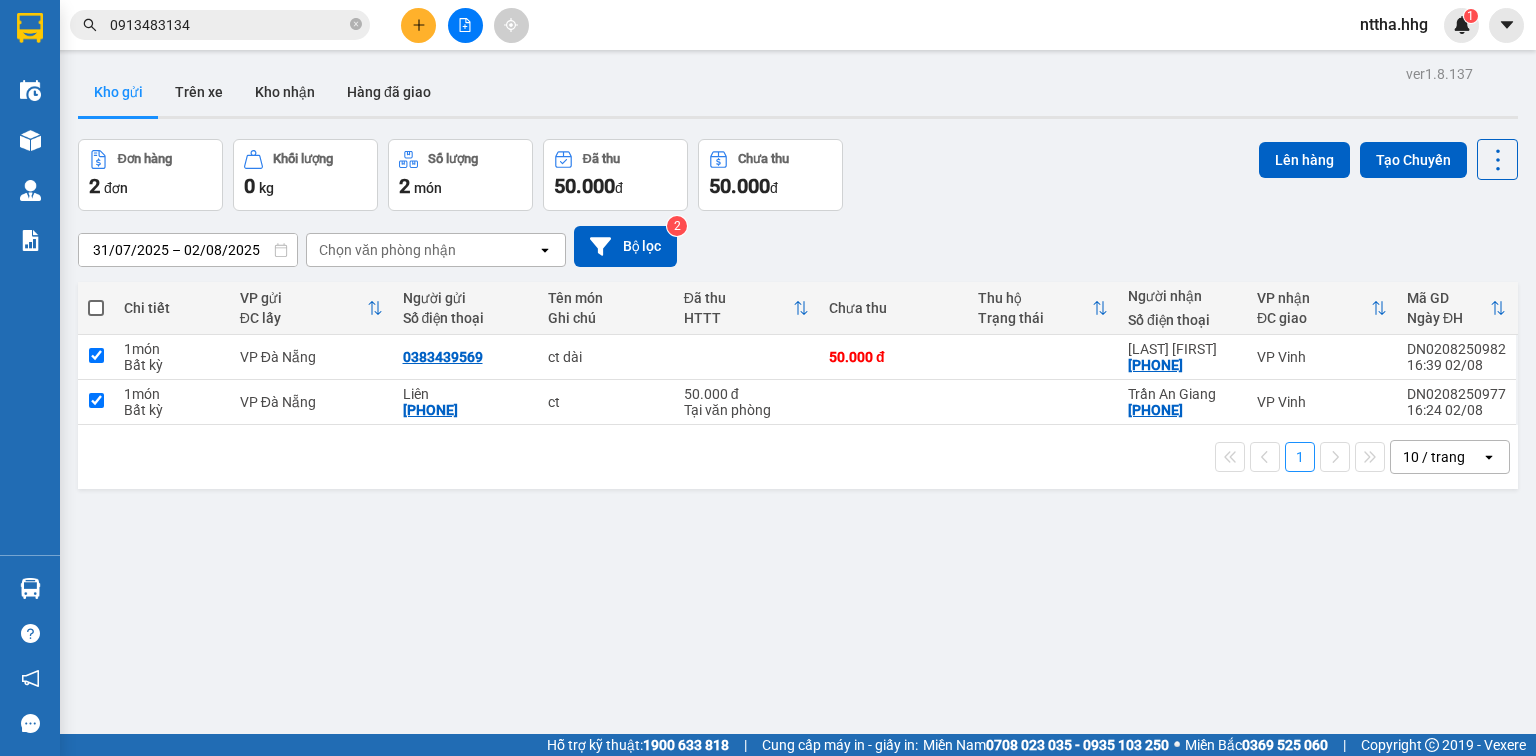 checkbox on "true" 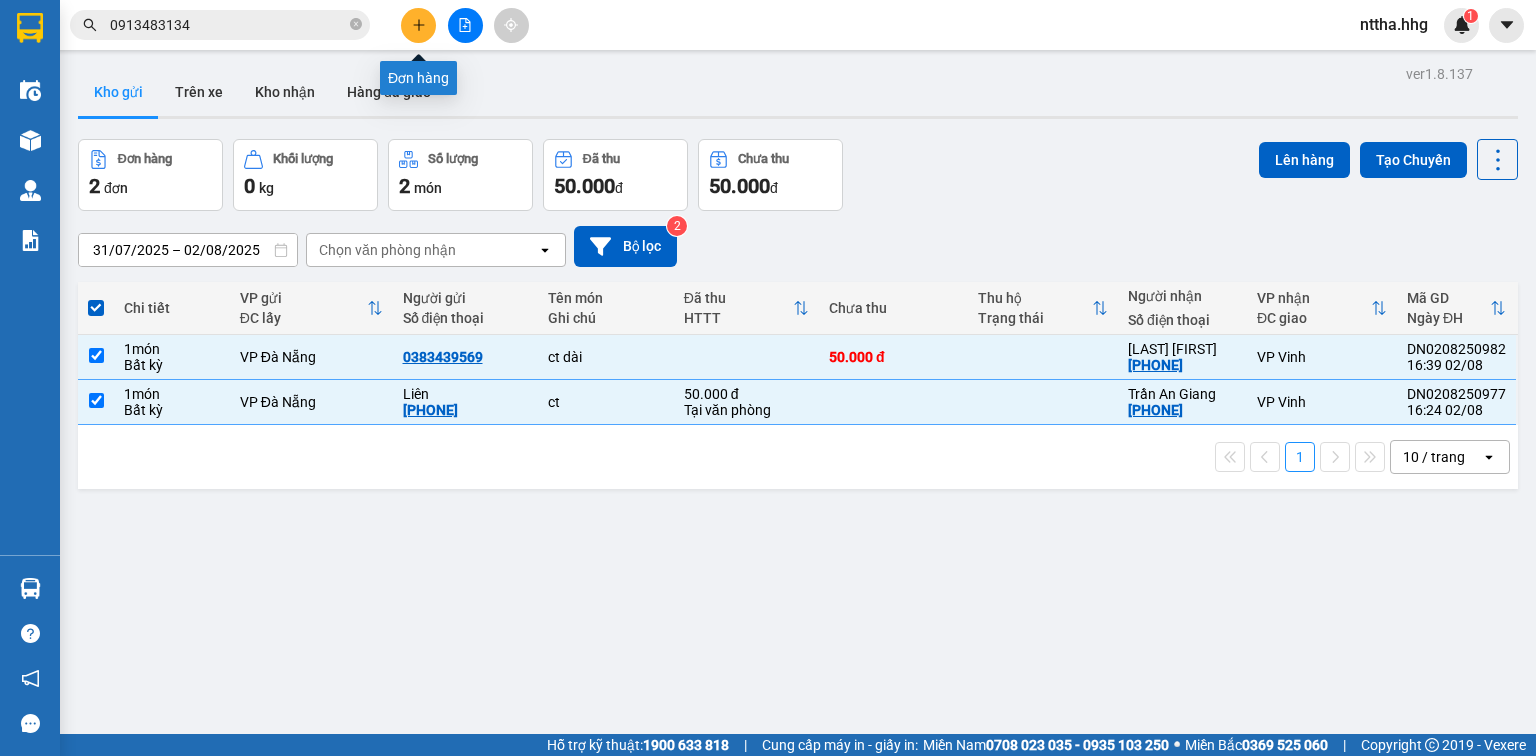 click 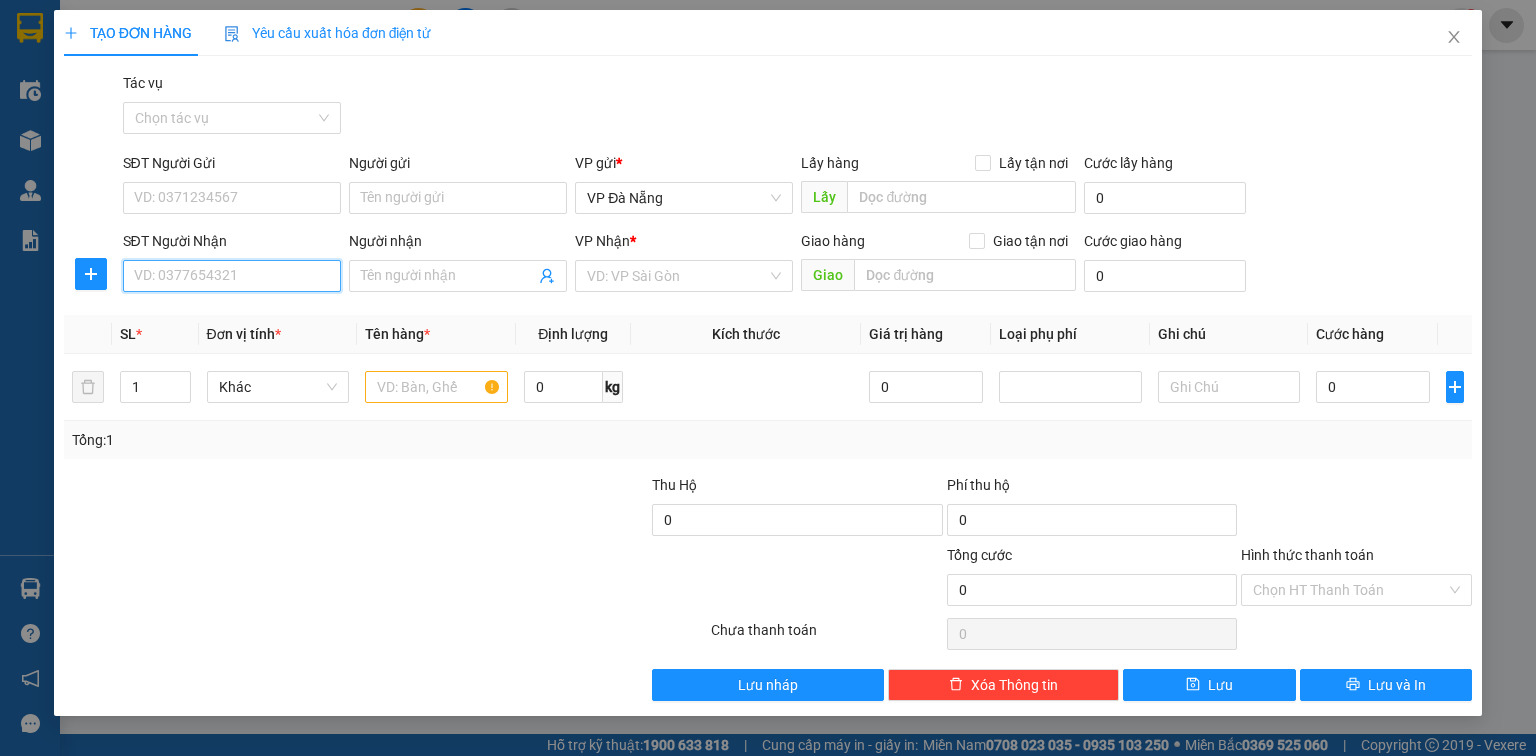 click on "SĐT Người Nhận" at bounding box center (232, 276) 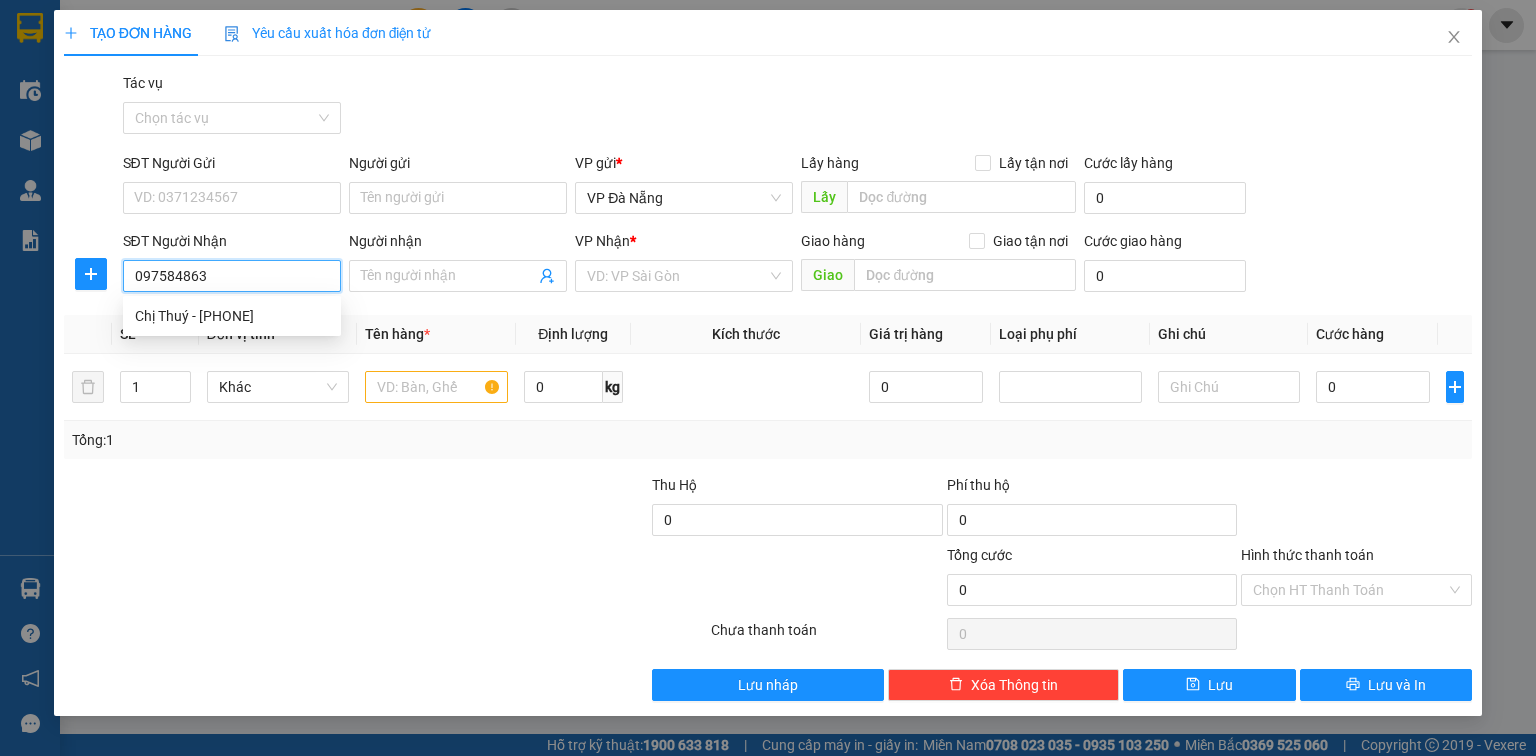 type on "0975848636" 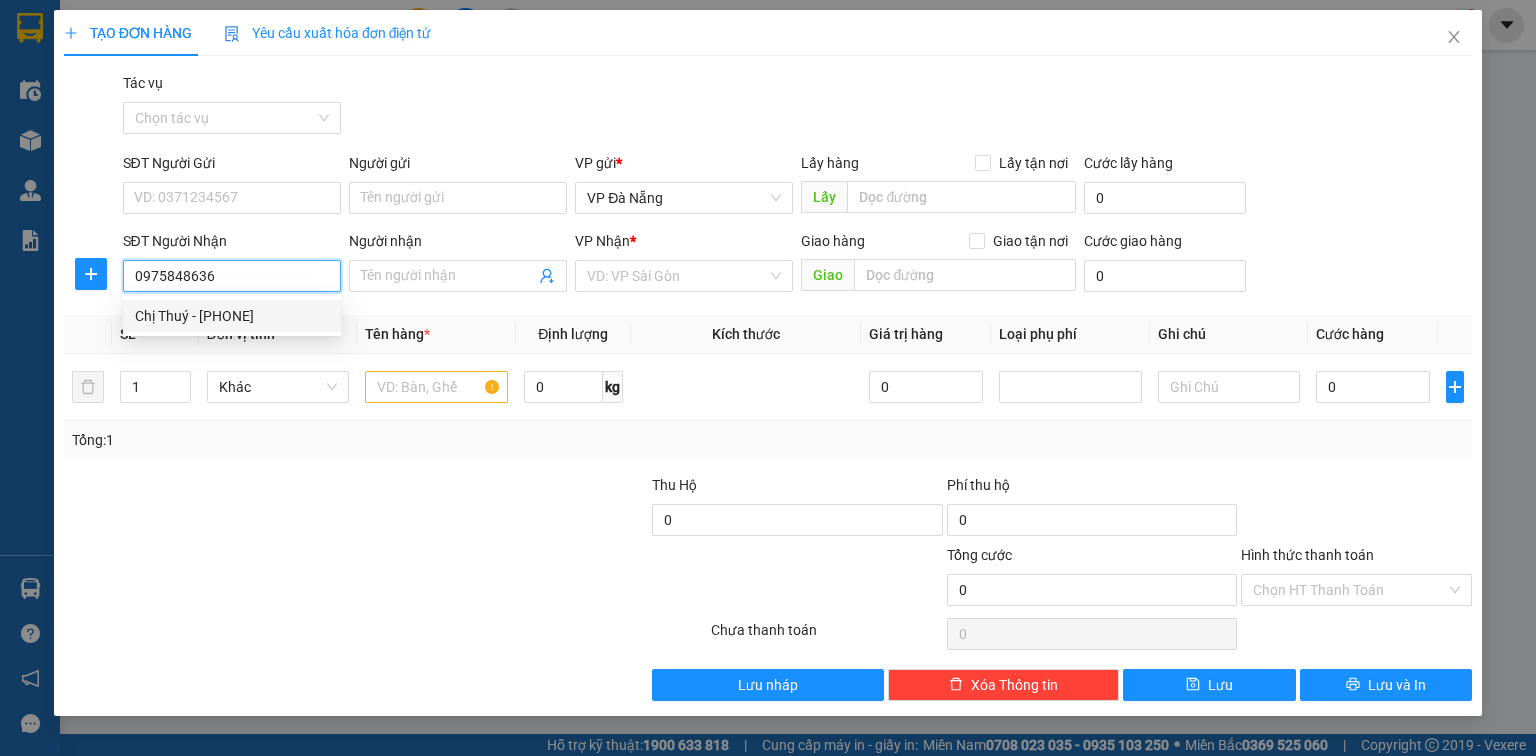 click on "0975848636 - Chị Thuý" at bounding box center [232, 316] 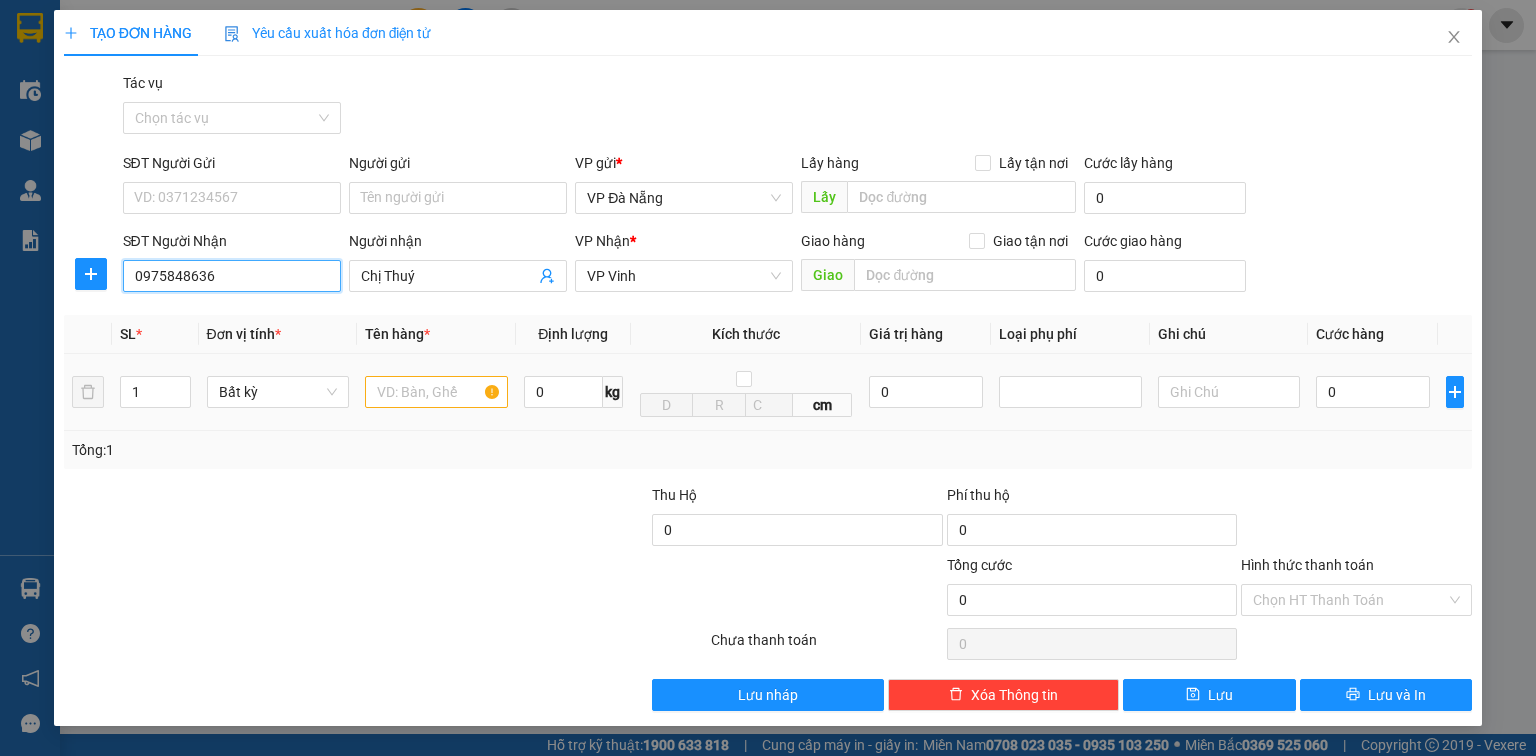 type on "0975848636" 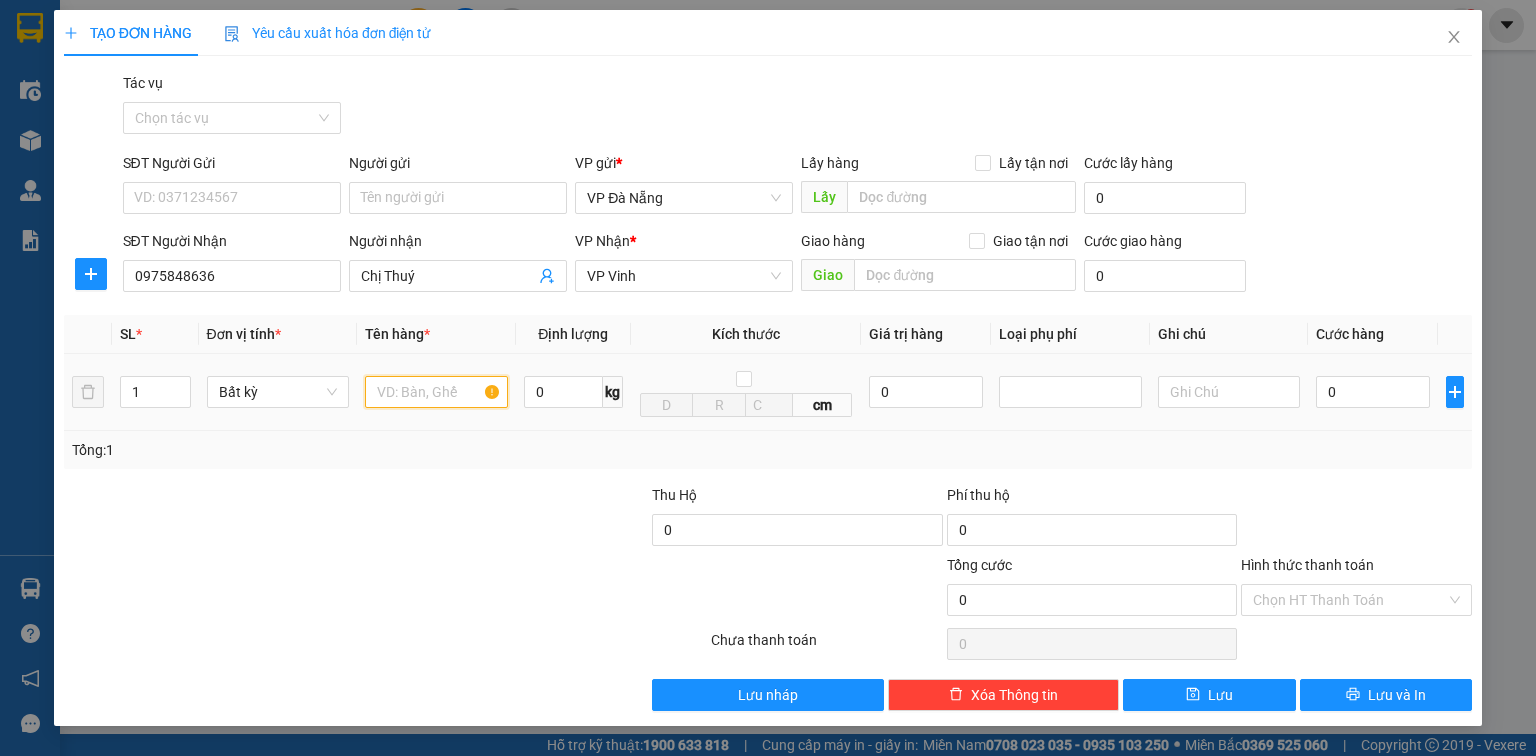 click at bounding box center (436, 392) 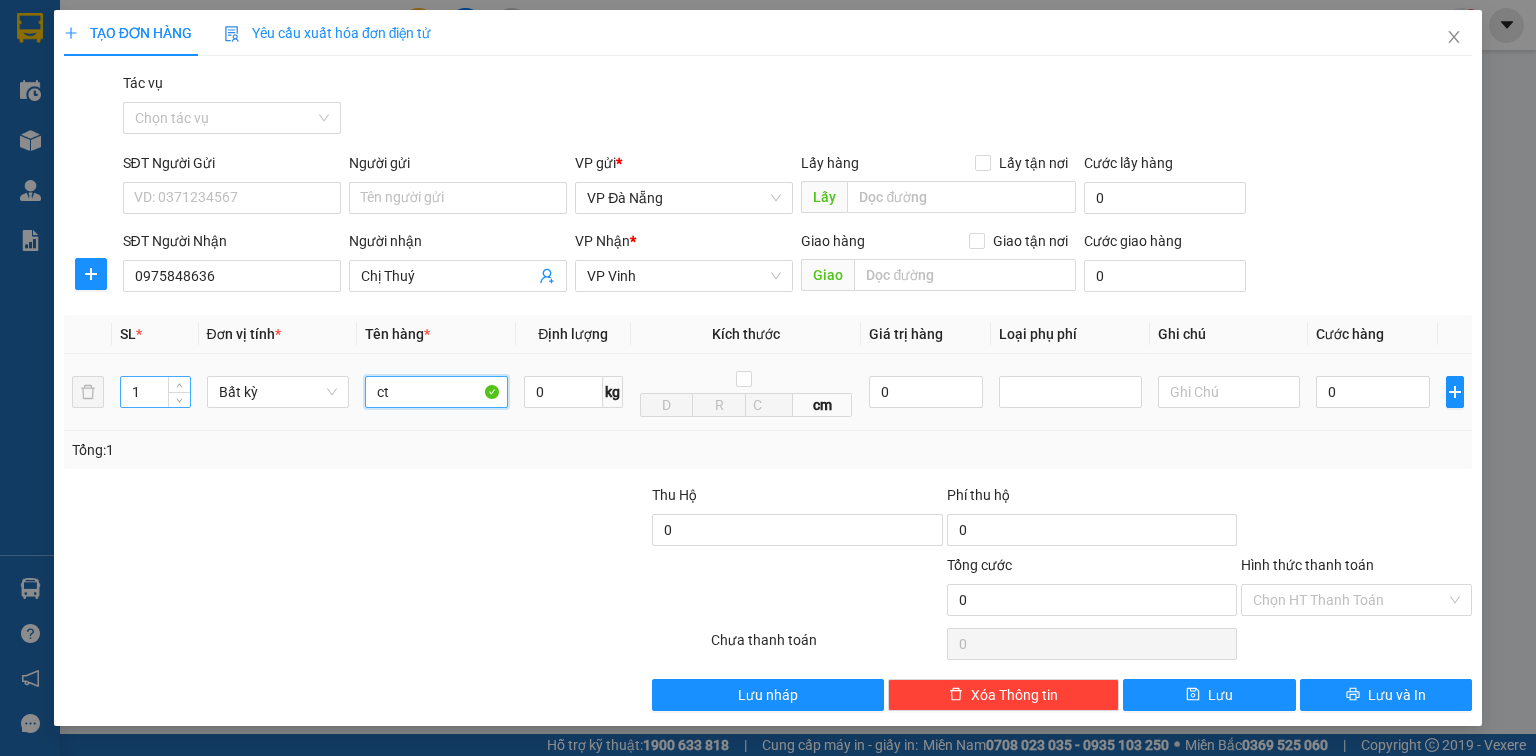 type on "ct" 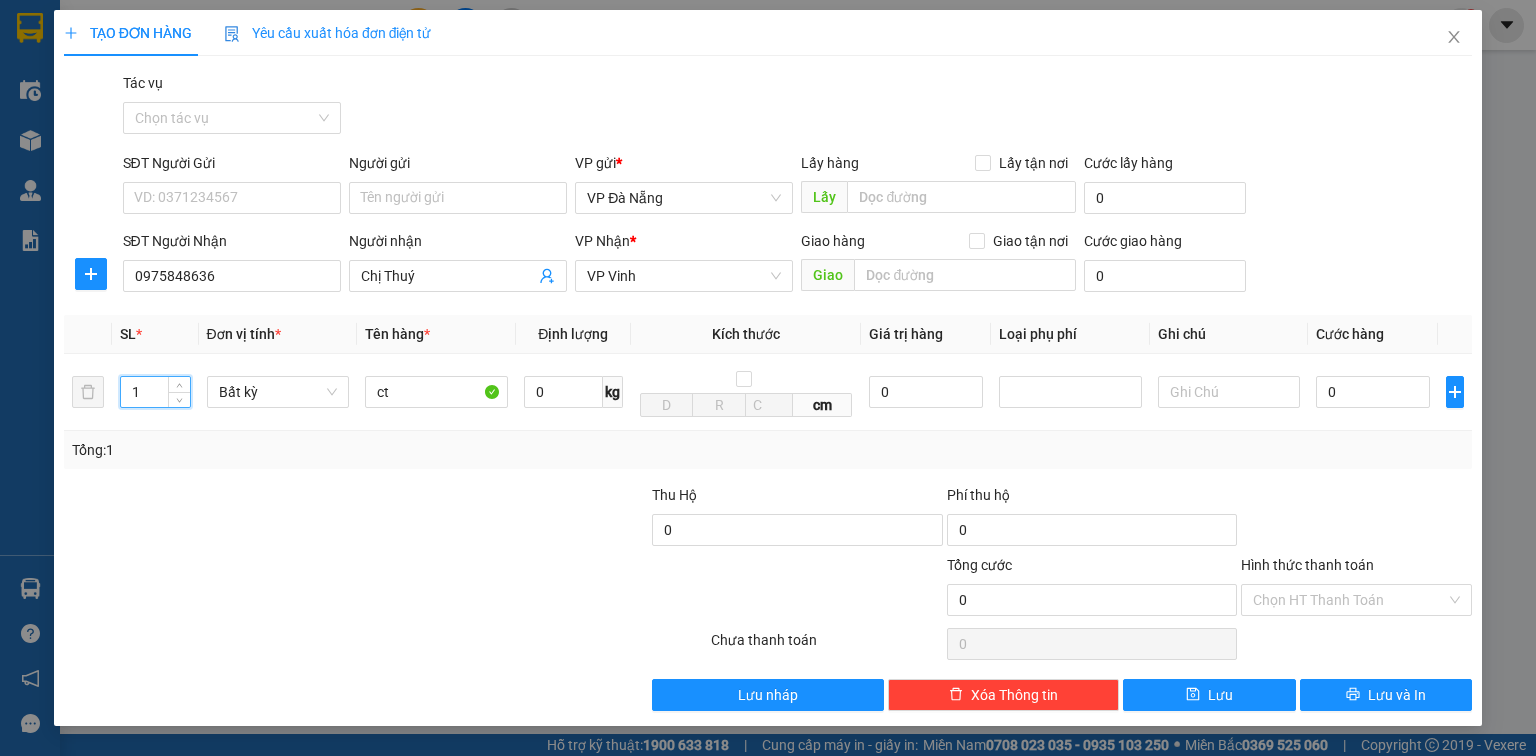 drag, startPoint x: 136, startPoint y: 395, endPoint x: 32, endPoint y: 382, distance: 104.80935 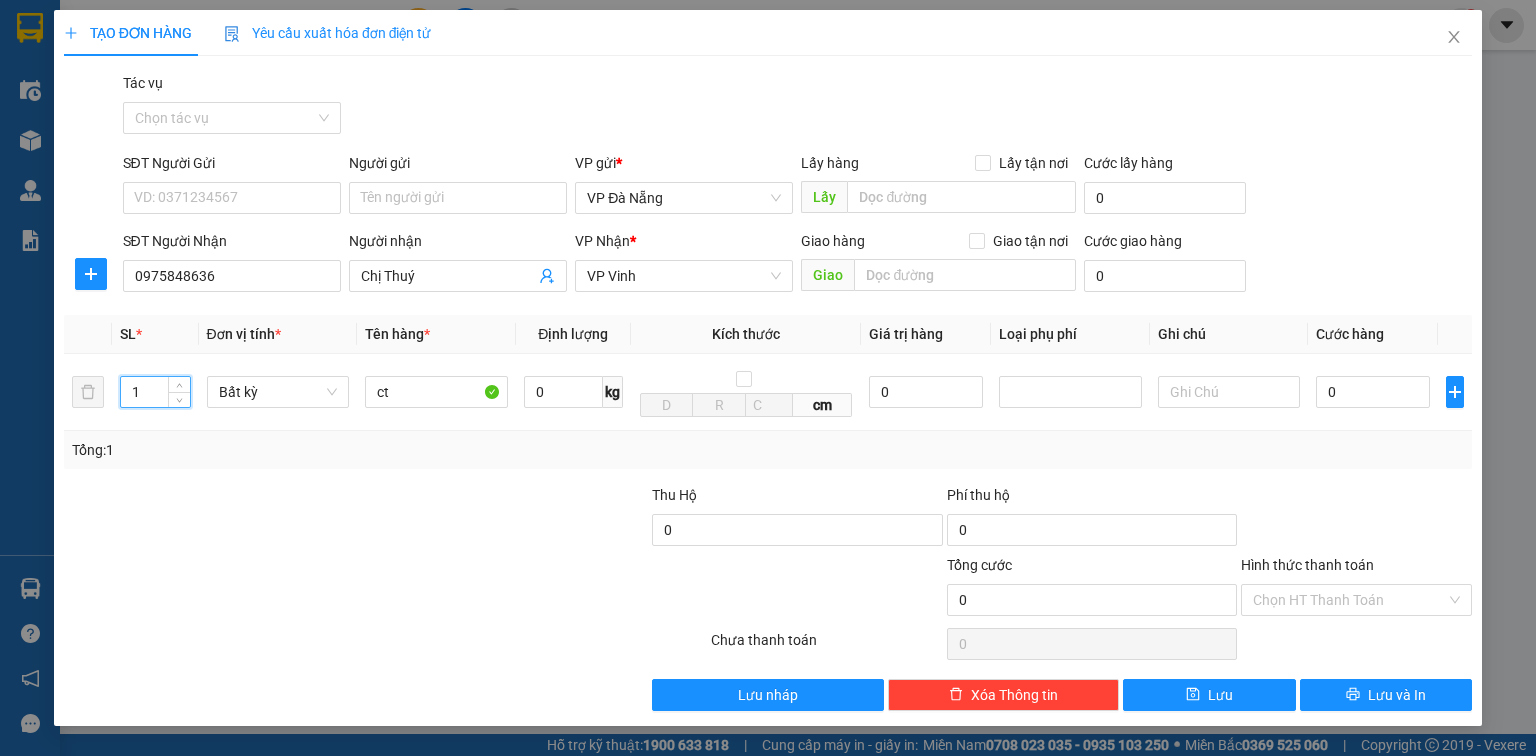 click on "TẠO ĐƠN HÀNG Yêu cầu xuất hóa đơn điện tử Transit Pickup Surcharge Ids Transit Deliver Surcharge Ids Transit Deliver Surcharge Transit Deliver Surcharge Gói vận chuyển  * Tiêu chuẩn Tác vụ Chọn tác vụ SĐT Người Gửi VD: 0371234567 Người gửi Tên người gửi VP gửi  * VP Đà Nẵng Lấy hàng Lấy tận nơi Lấy Cước lấy hàng 0 SĐT Người Nhận 0975848636 Người nhận Chị Thuý VP Nhận  * VP Vinh Giao hàng Giao tận nơi Giao Cước giao hàng 0 SL  * Đơn vị tính  * Tên hàng  * Định lượng Kích thước Giá trị hàng Loại phụ phí Ghi chú Cước hàng                       1 Bất kỳ ct 0 kg cm 0   0 Tổng:  1 Thu Hộ 0 Phí thu hộ 0 Tổng cước 0 Hình thức thanh toán Chọn HT Thanh Toán Số tiền thu trước 0 Chưa thanh toán 0 Chọn HT Thanh Toán Lưu nháp Xóa Thông tin Lưu Lưu và In" at bounding box center (768, 378) 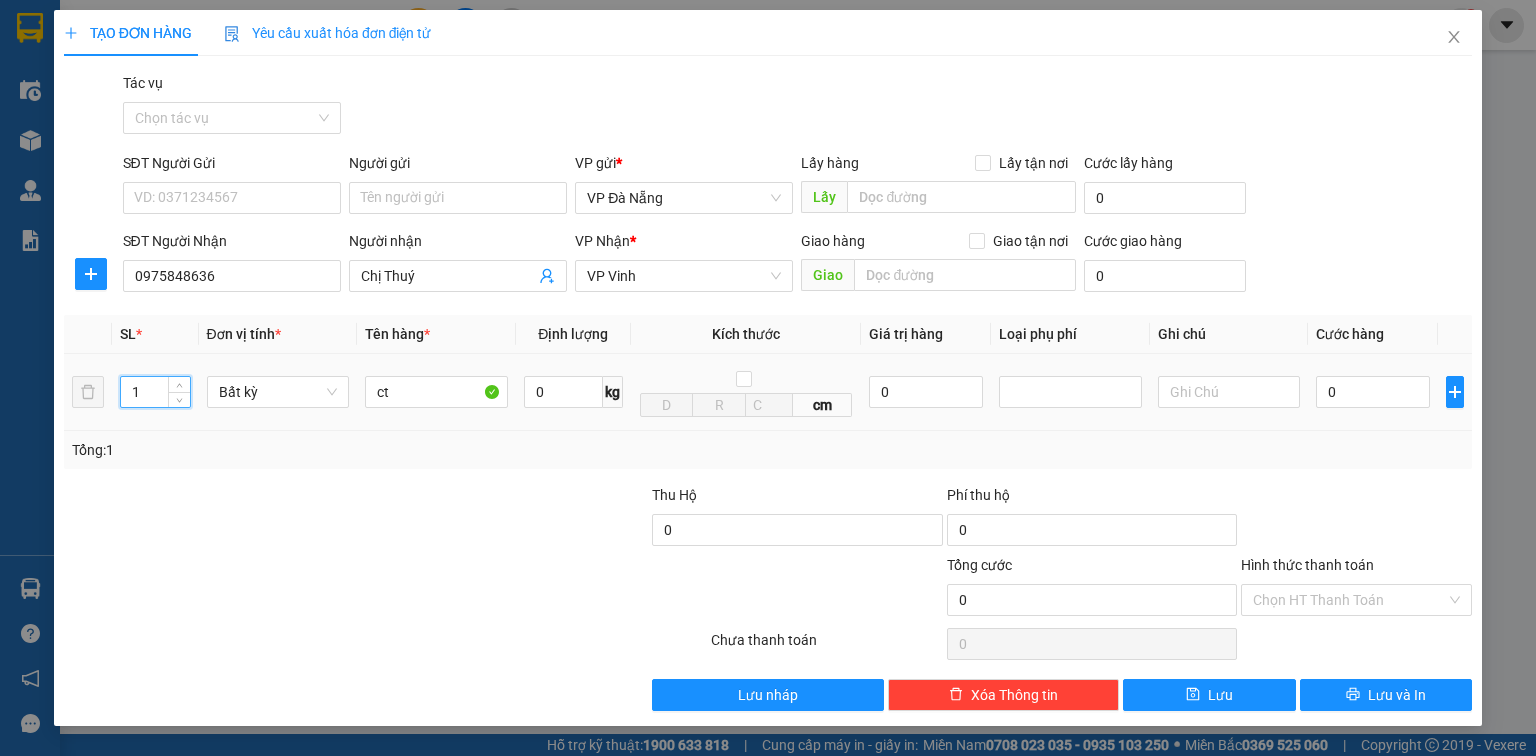 type on "2" 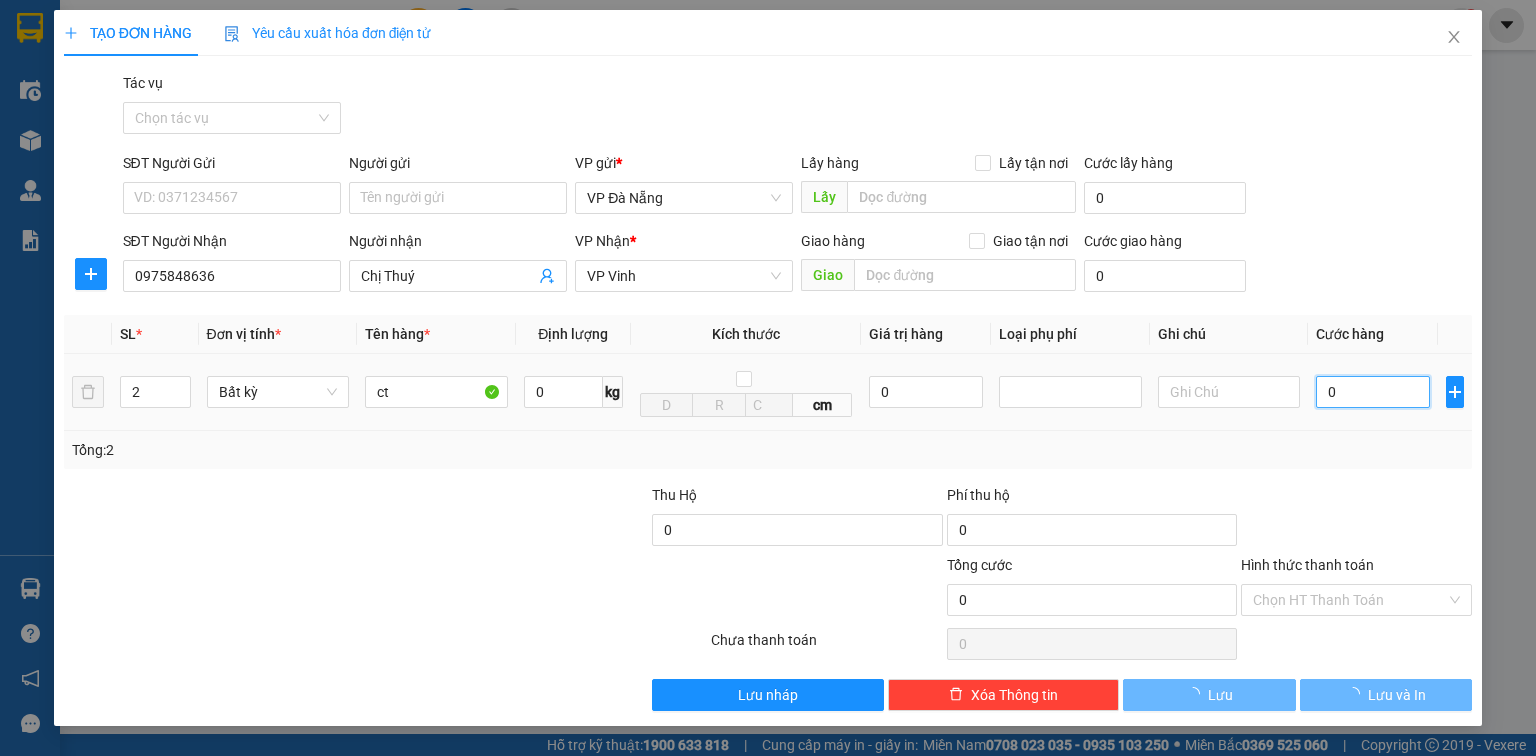 click on "0" at bounding box center [1373, 392] 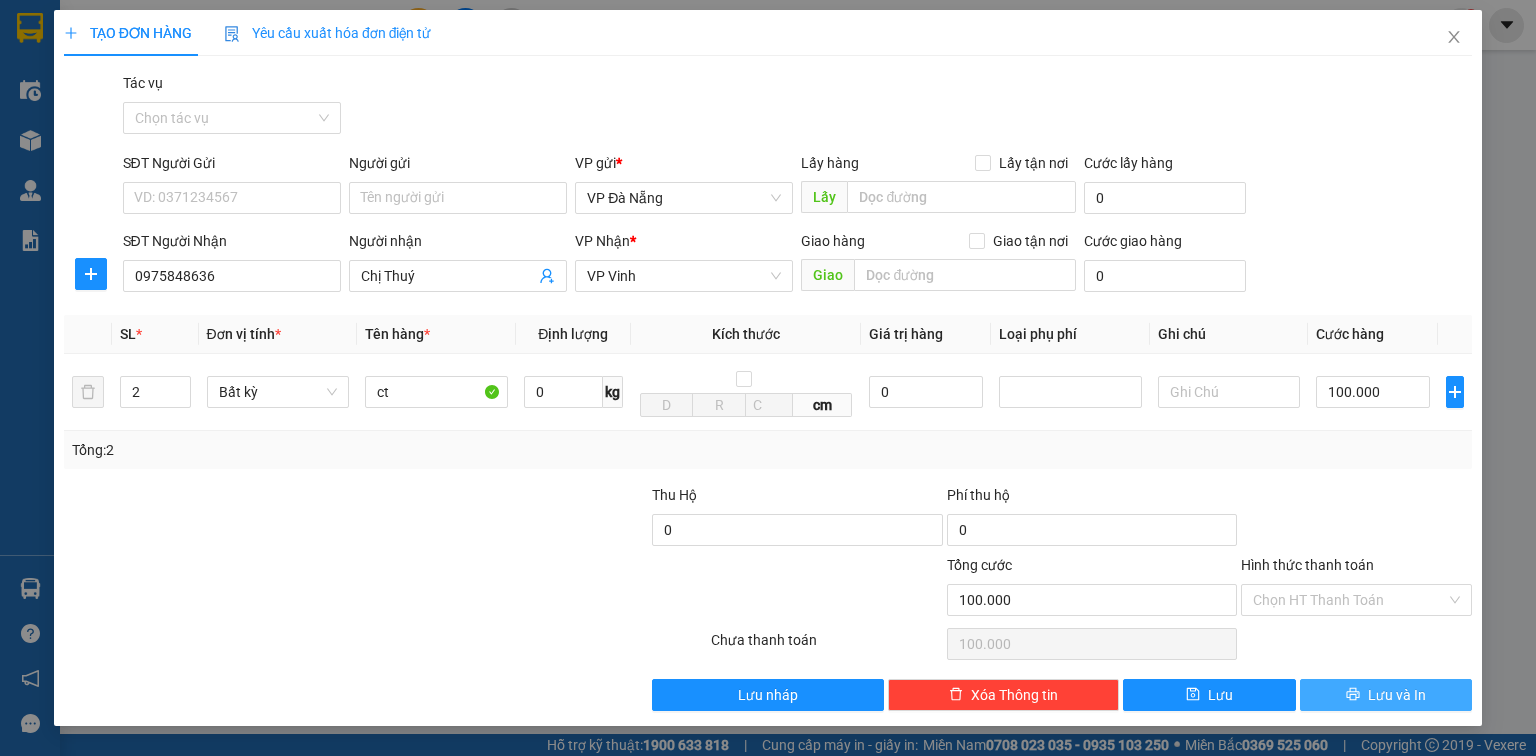 click on "Lưu và In" at bounding box center (1386, 695) 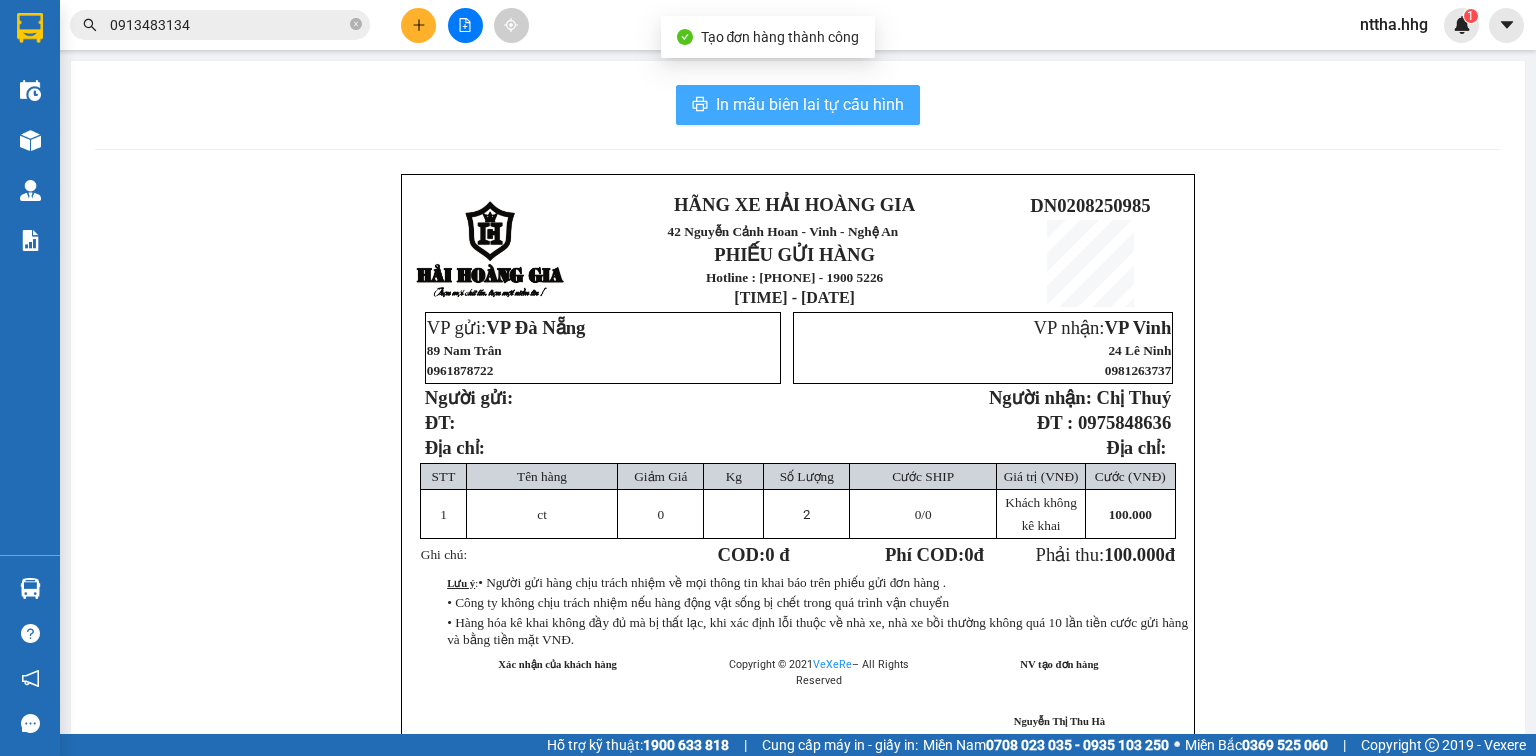 click on "In mẫu biên lai tự cấu hình" at bounding box center [798, 105] 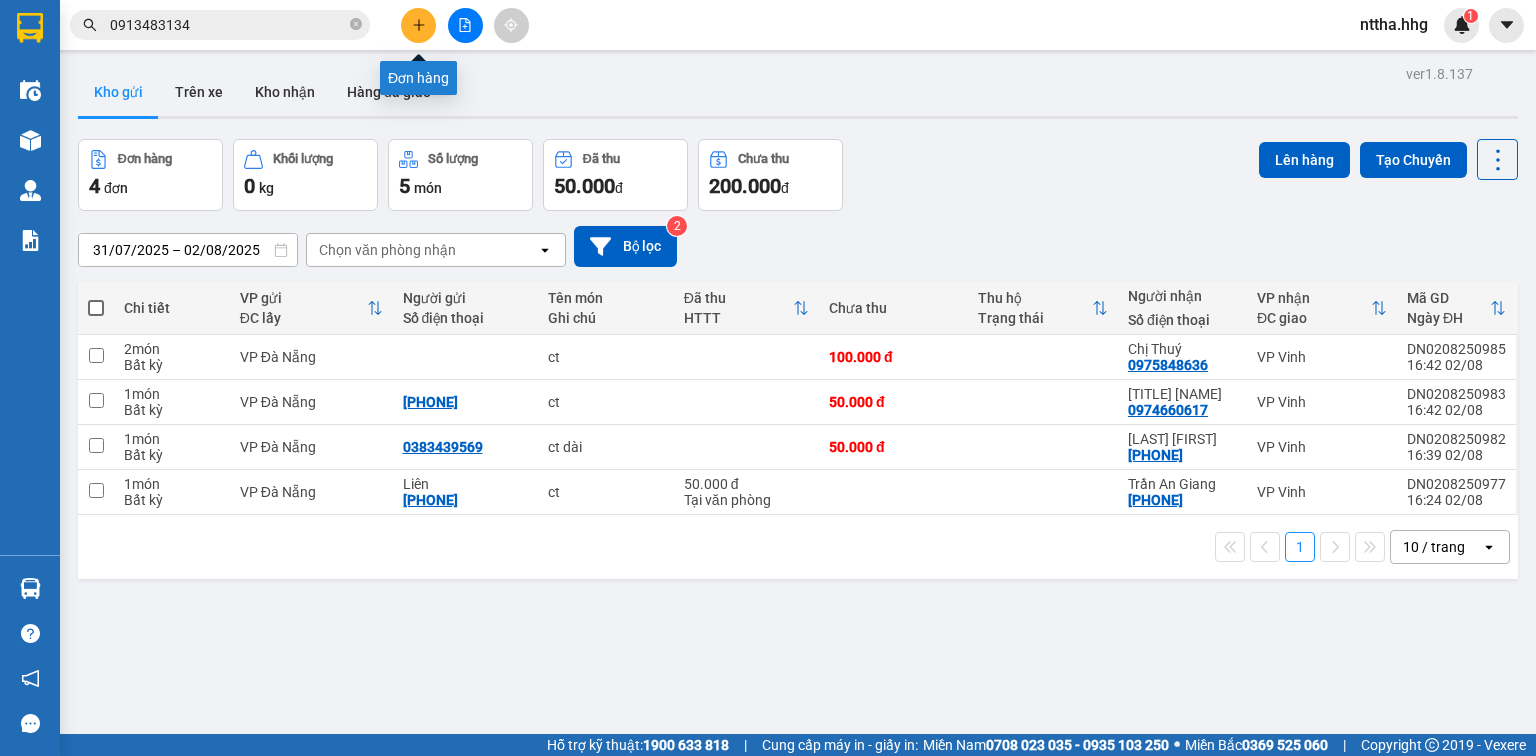 click 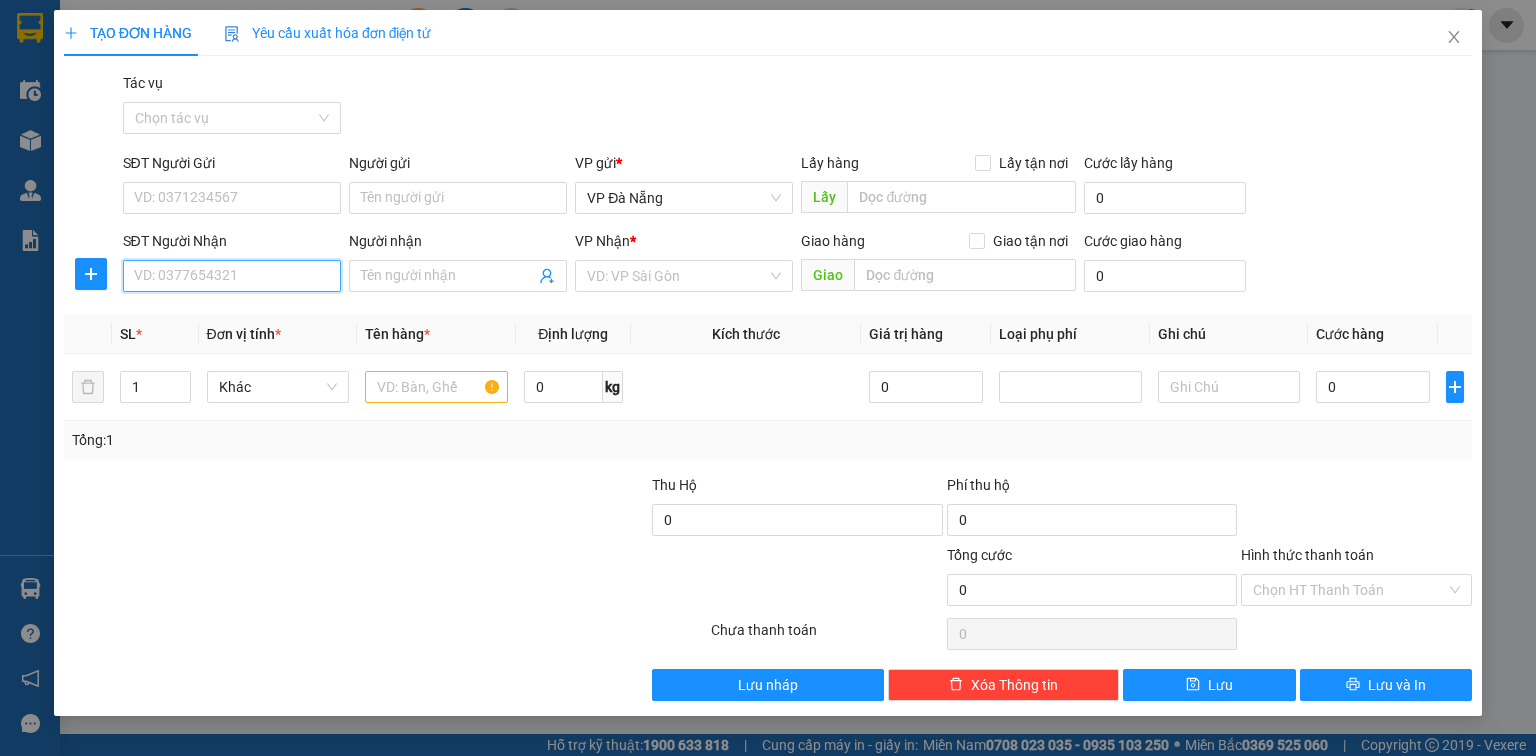 click on "SĐT Người Nhận" at bounding box center (232, 276) 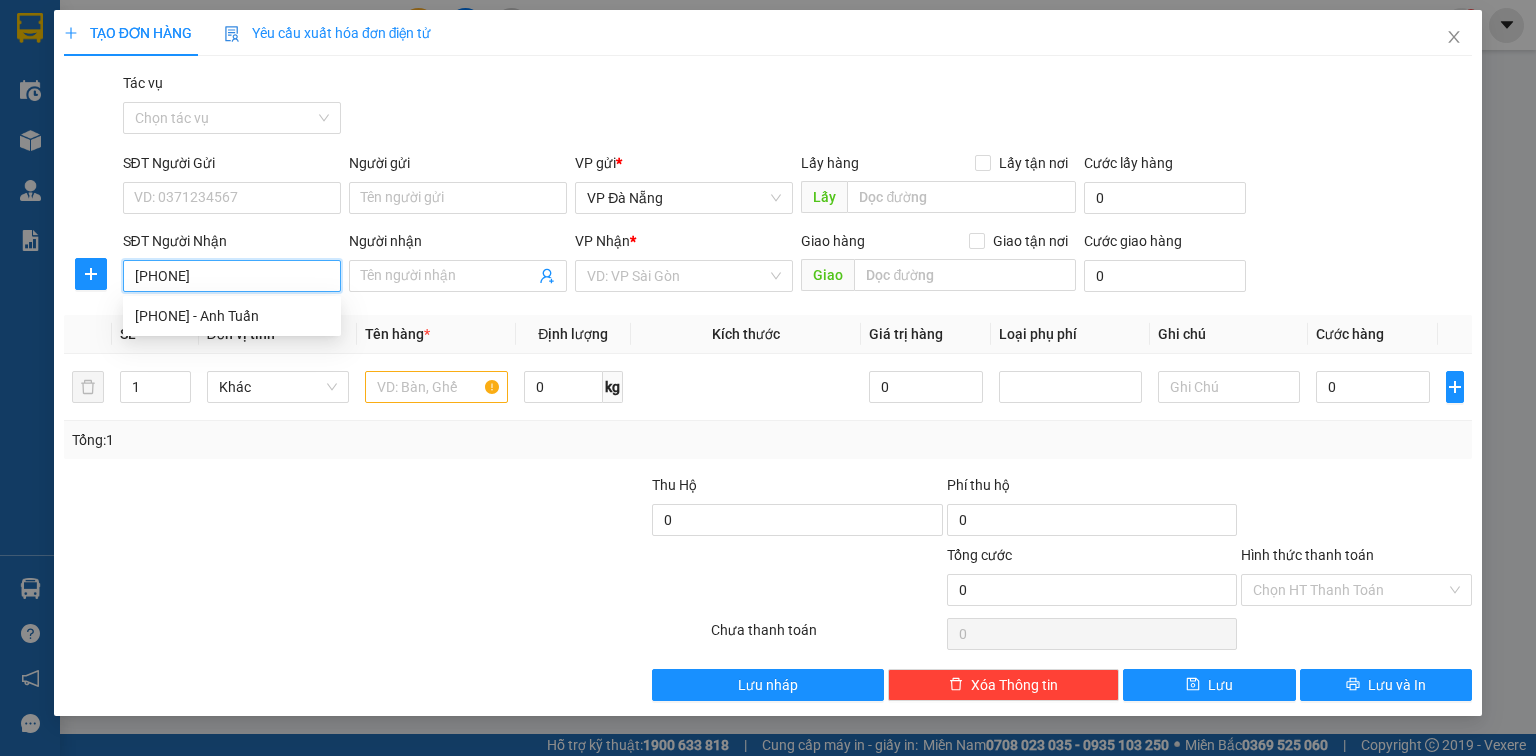 type on "0916056765" 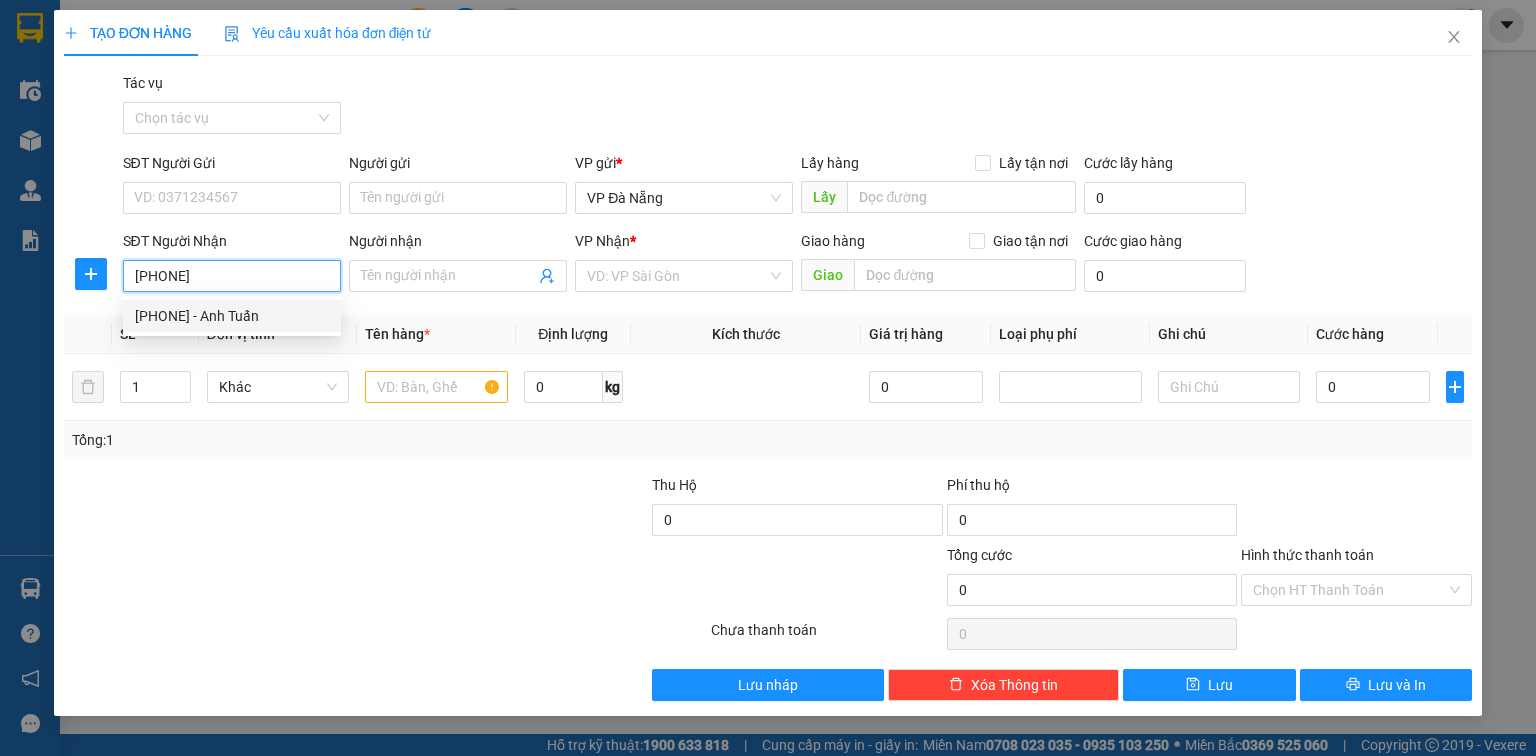 click on "0916056765 - Anh Tuấn" at bounding box center [232, 316] 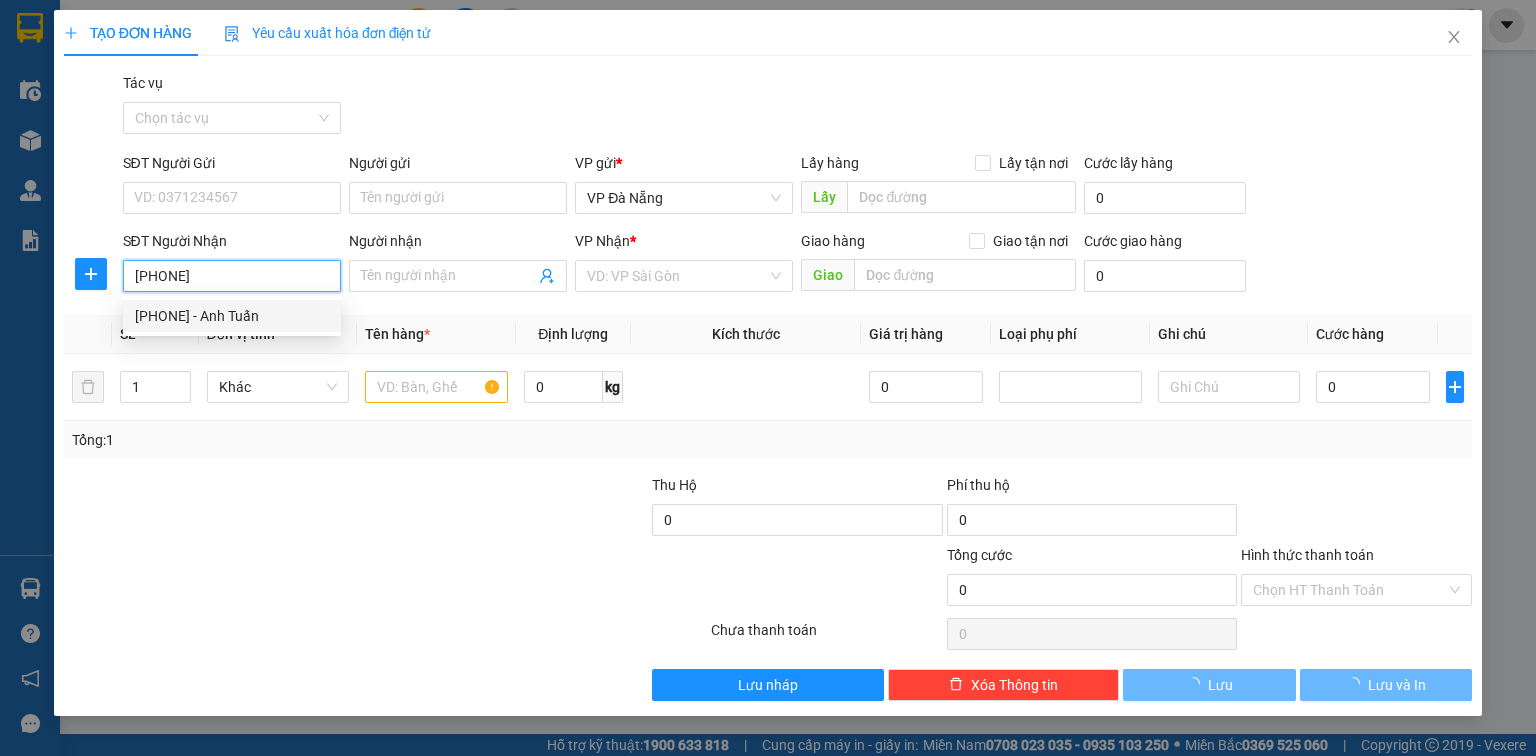 type on "Anh Tuấn" 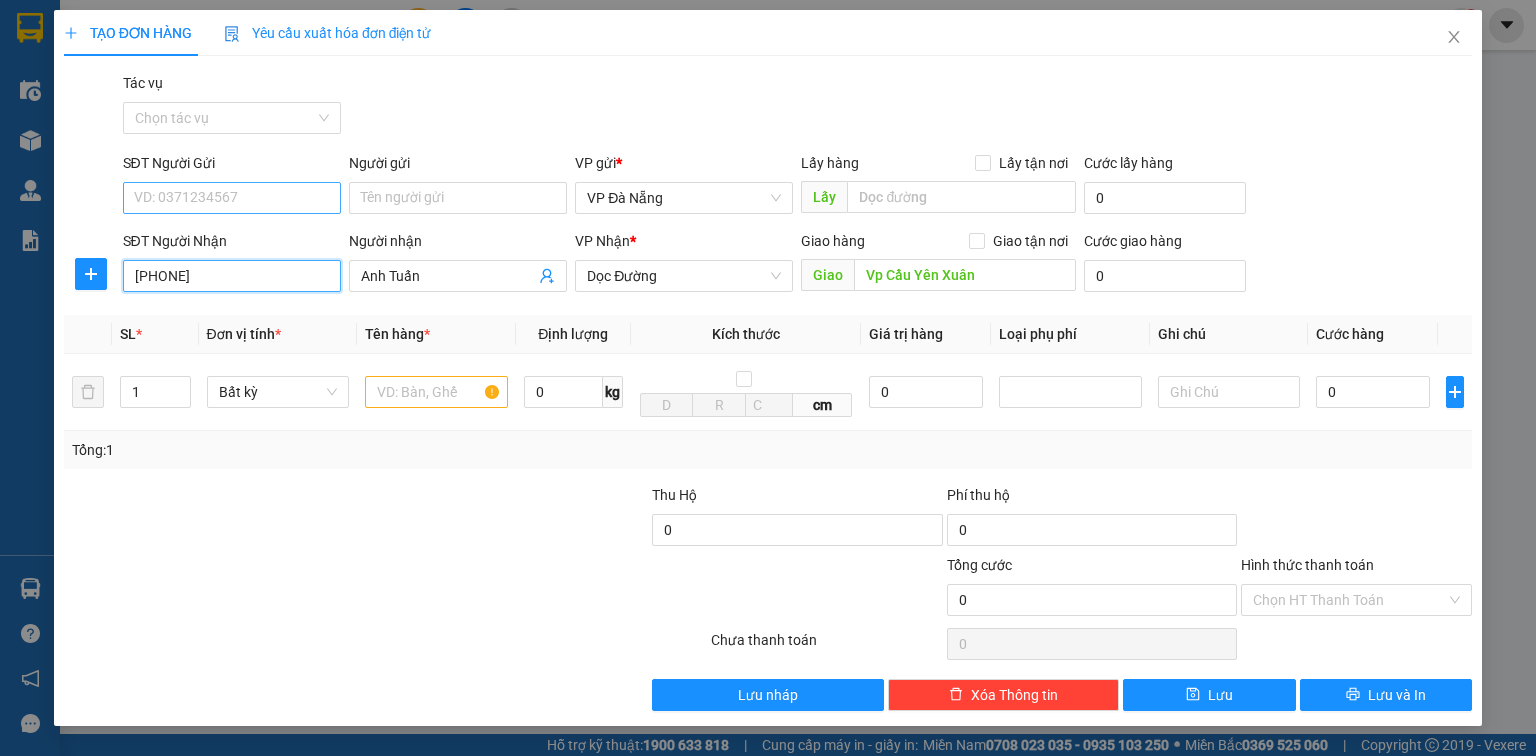 type on "0916056765" 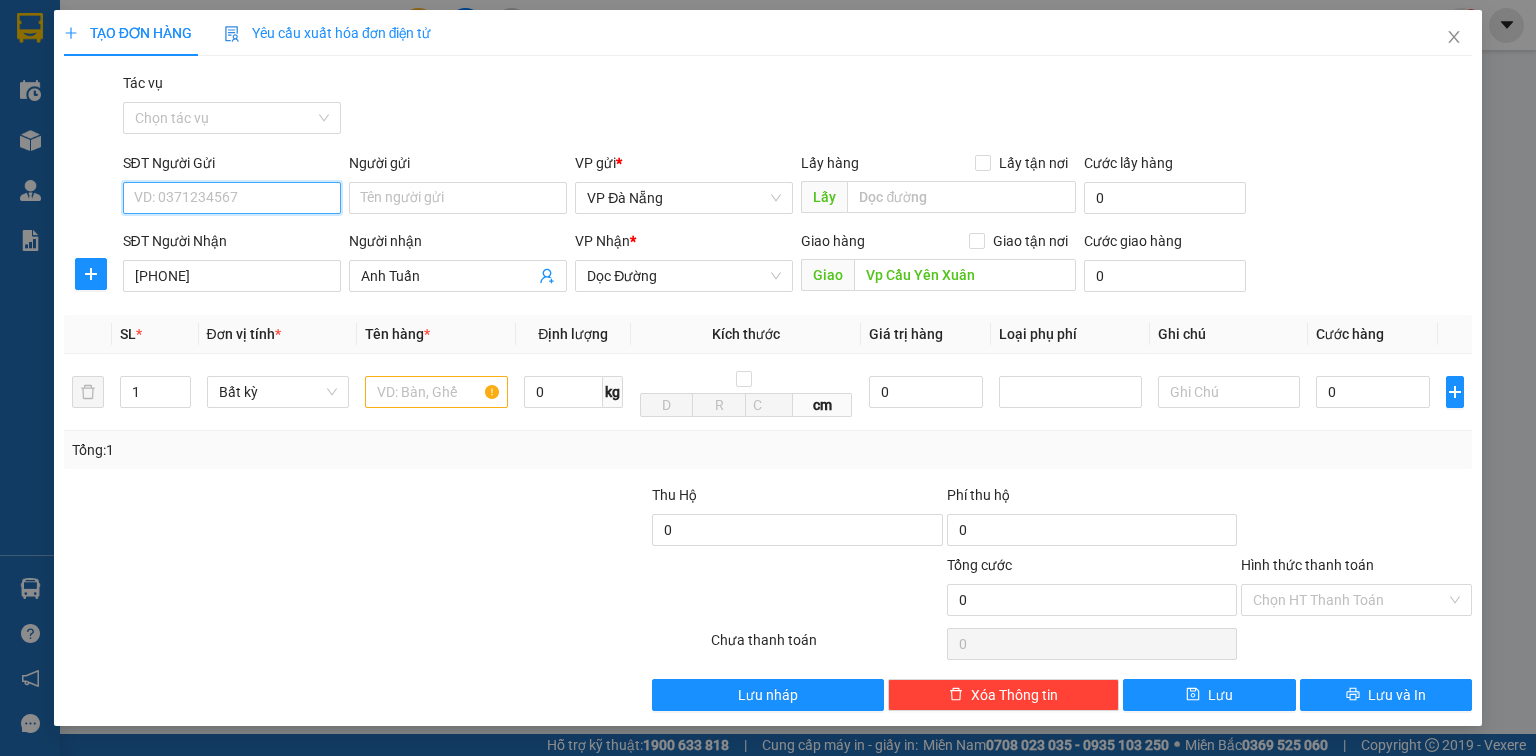 click on "SĐT Người Gửi" at bounding box center [232, 198] 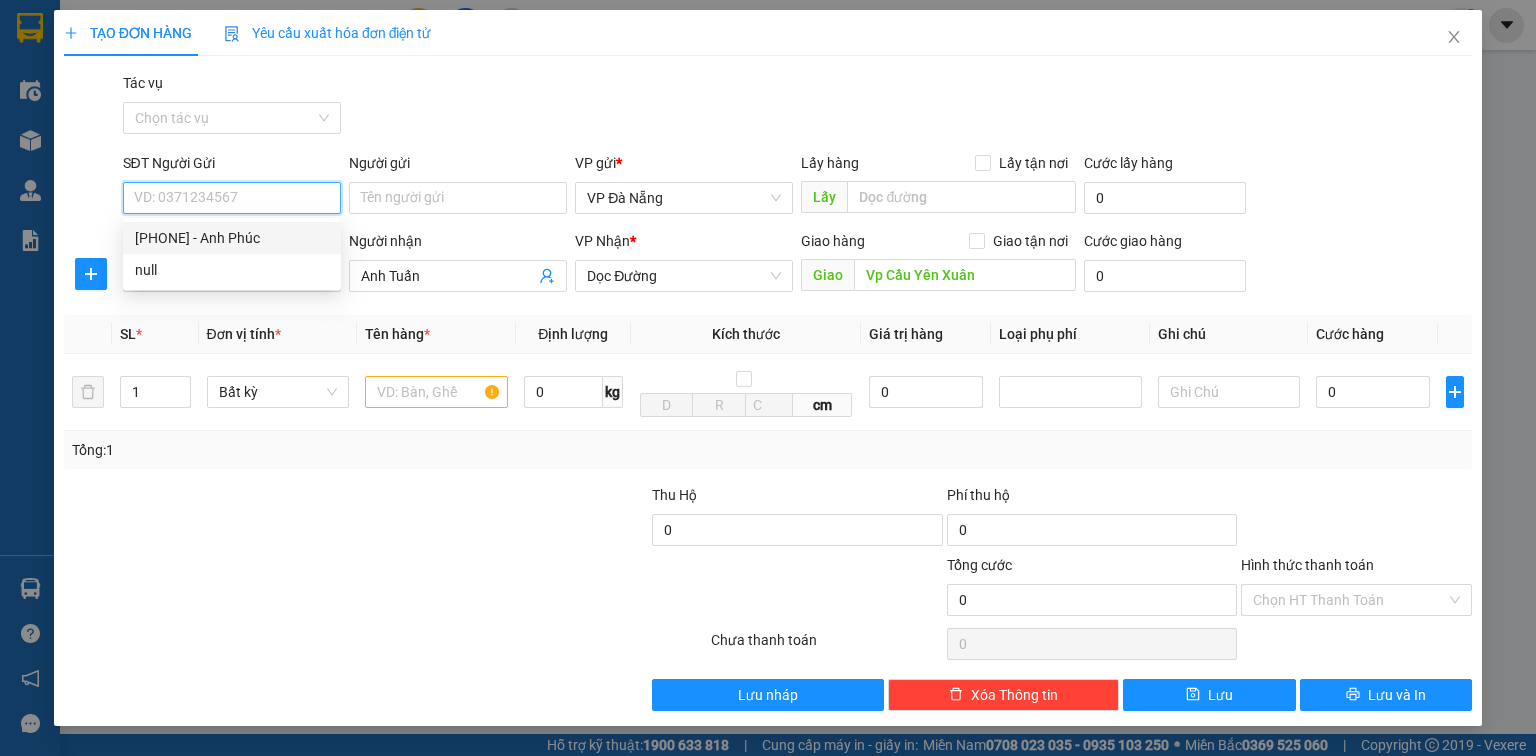 click on "0905133653 - Anh Phúc" at bounding box center [232, 238] 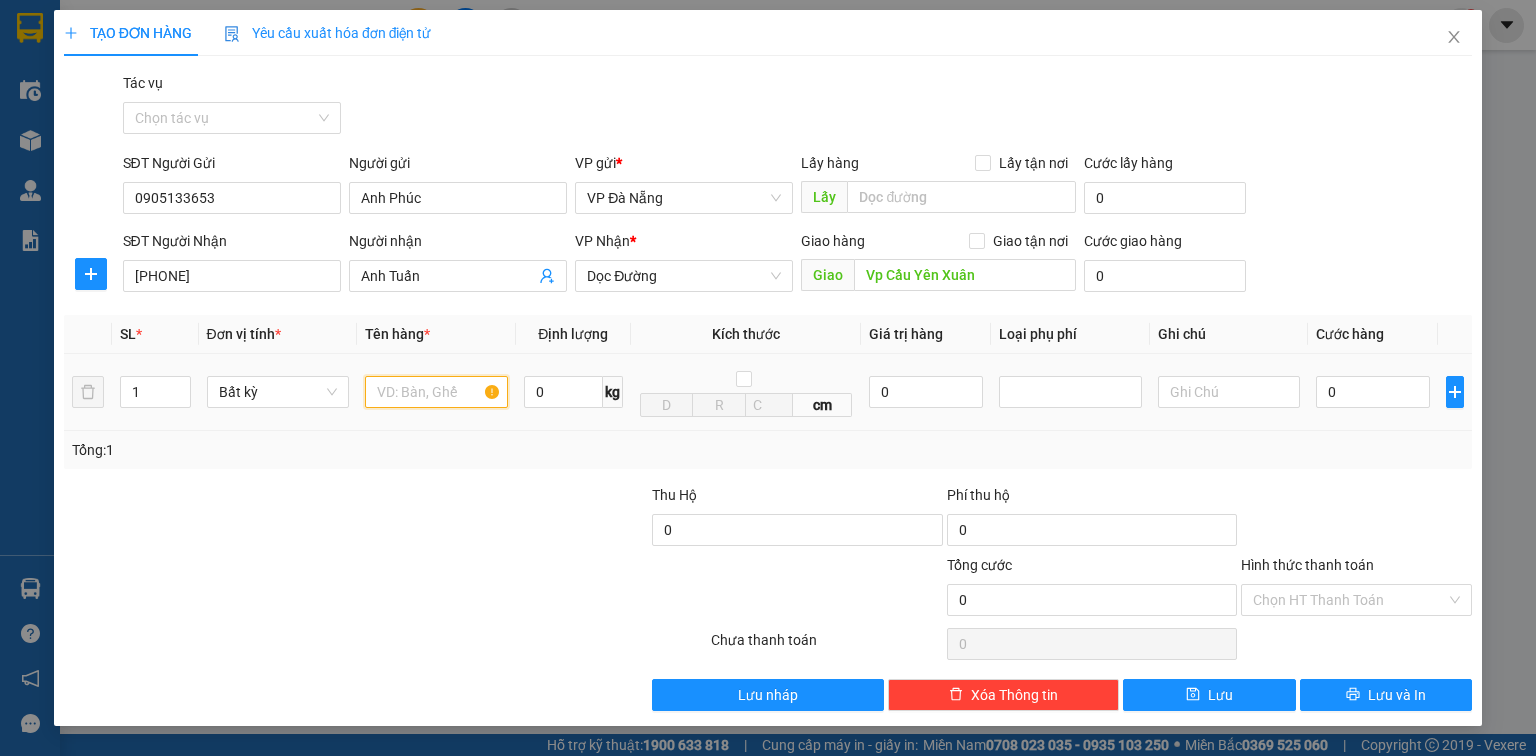 click at bounding box center (436, 392) 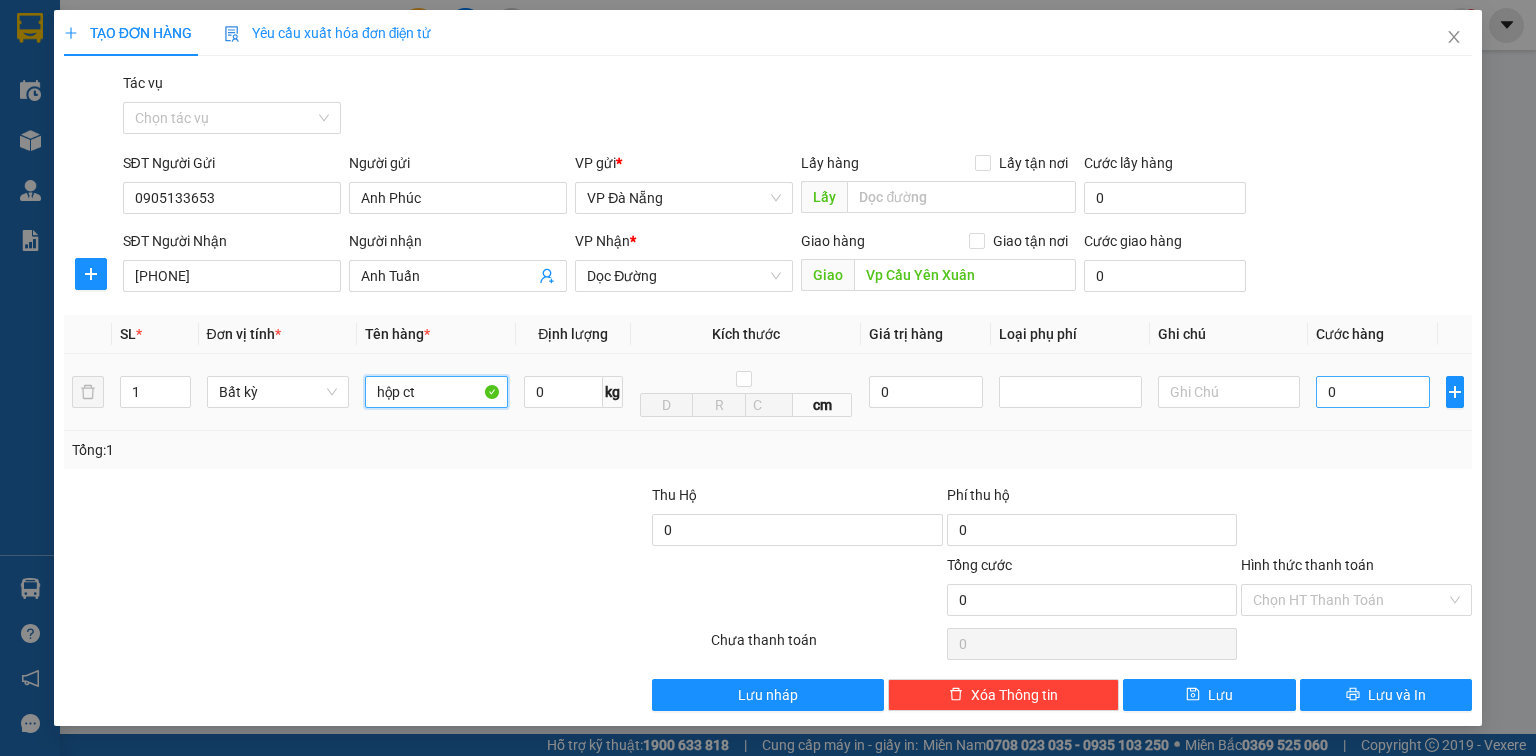 type 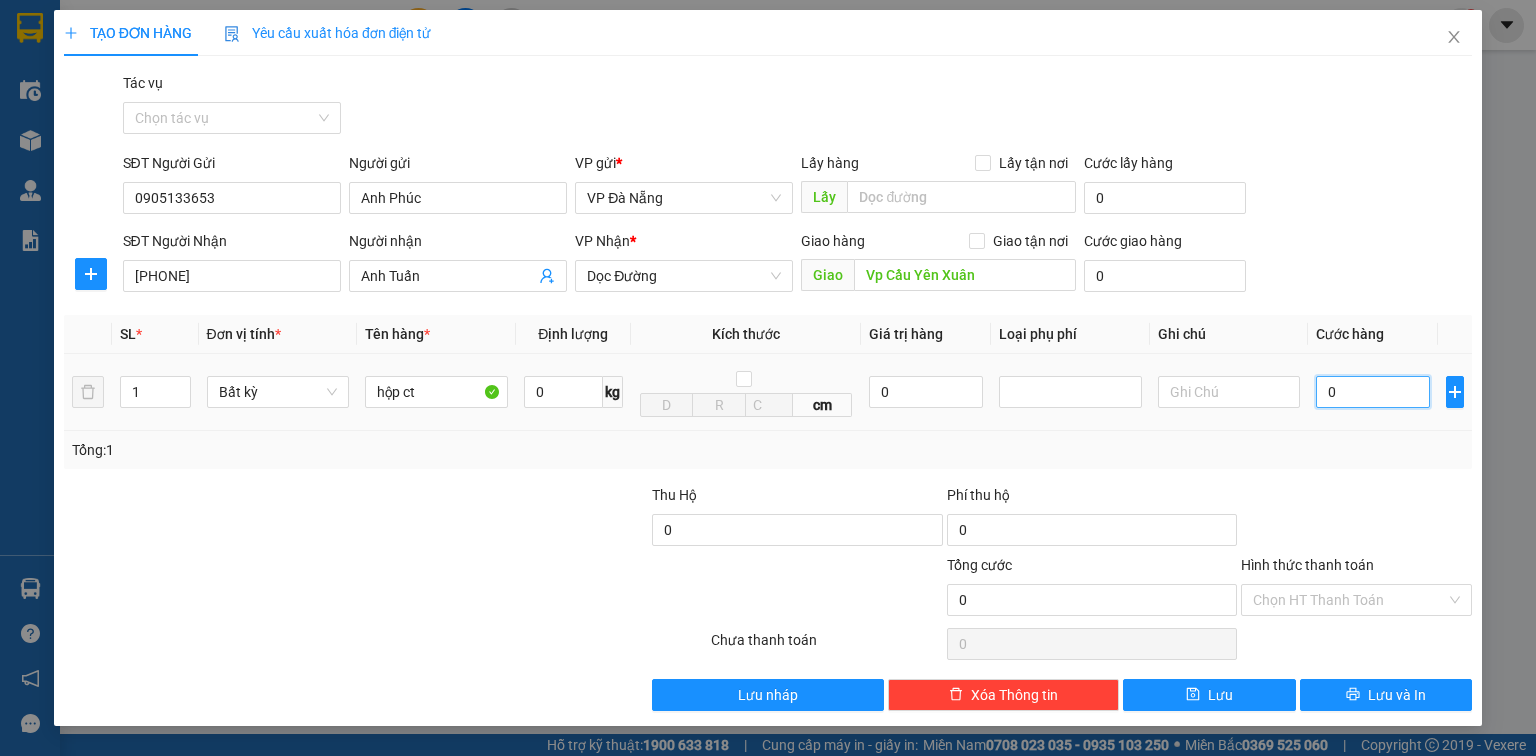click on "0" at bounding box center [1373, 392] 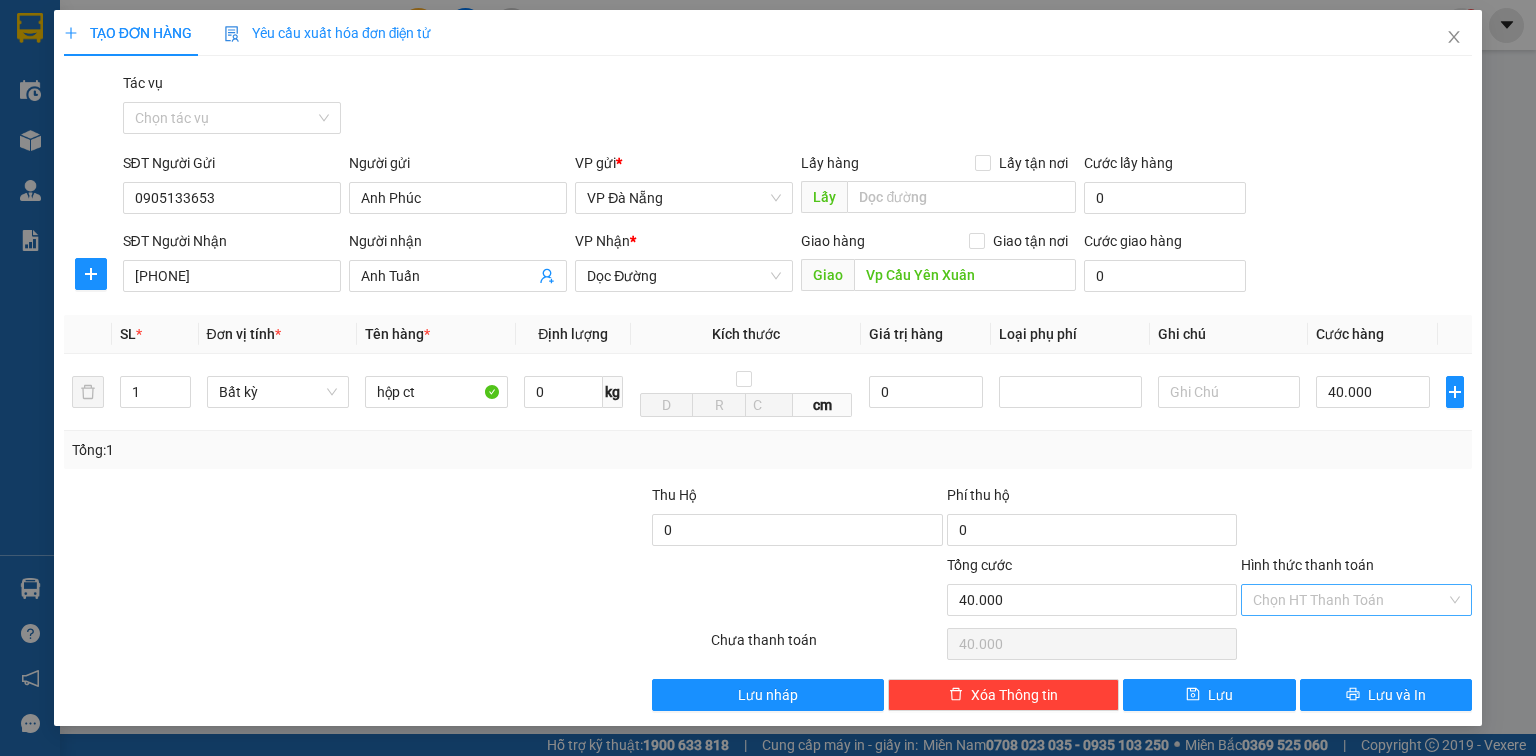 click on "Hình thức thanh toán" at bounding box center [1349, 600] 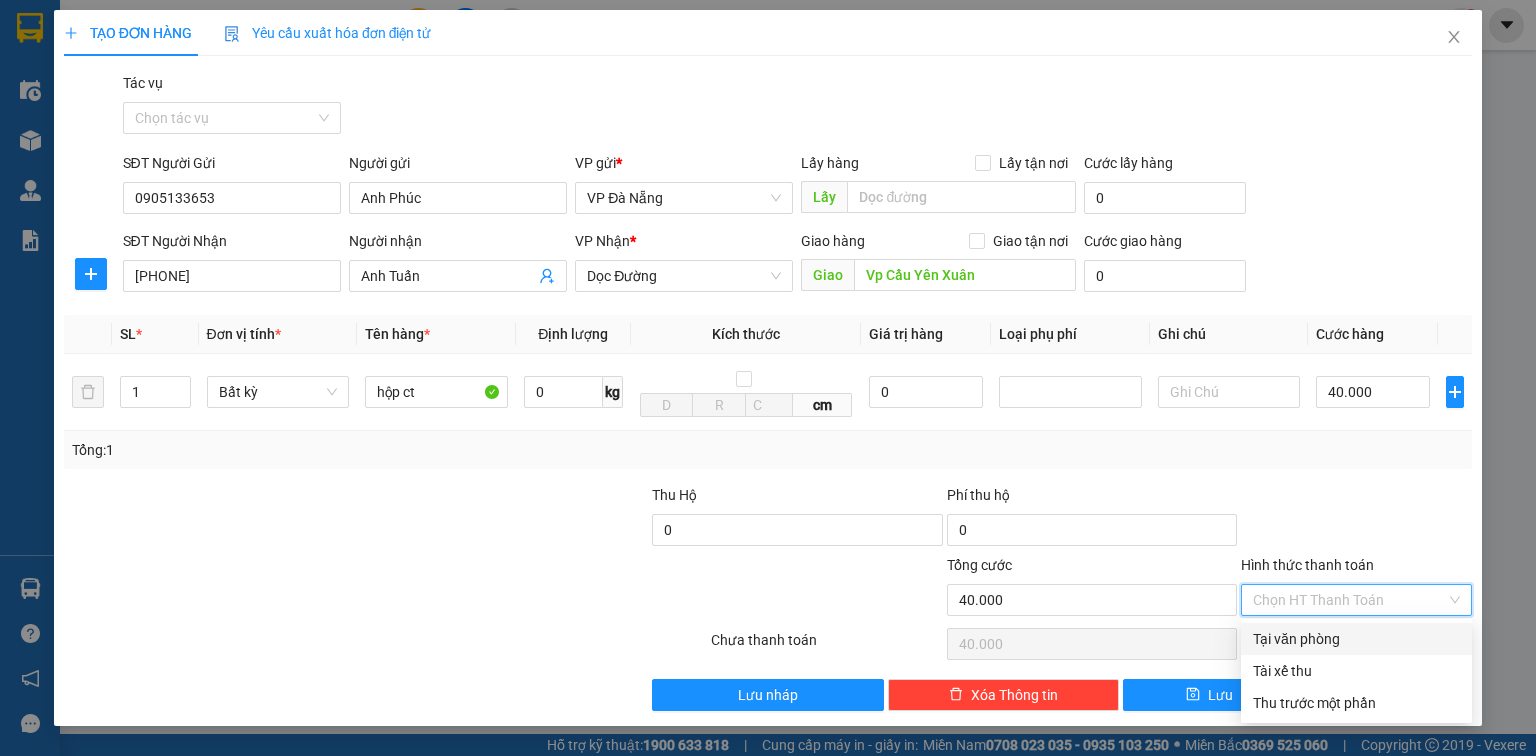 click on "Tại văn phòng" at bounding box center (1356, 639) 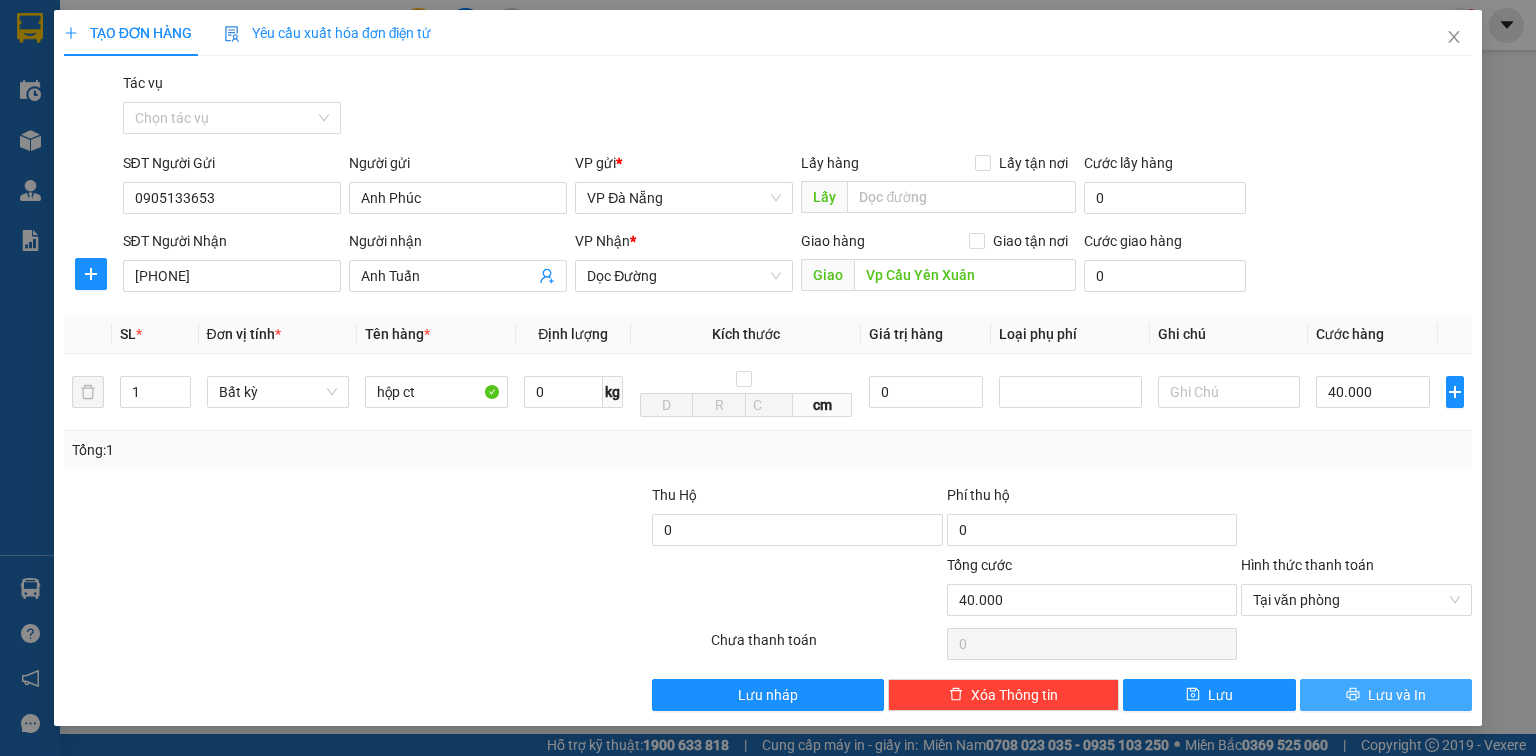 click 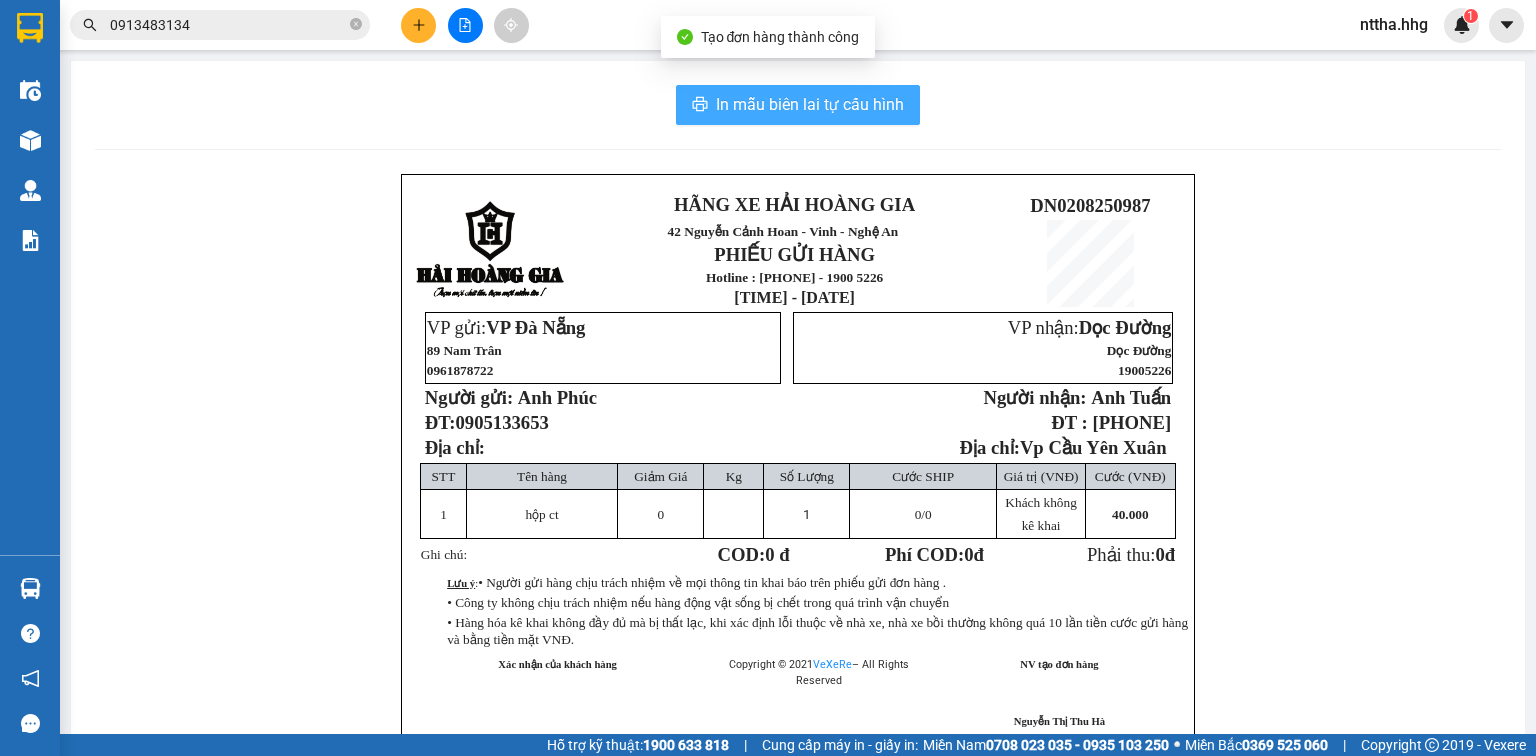 click on "In mẫu biên lai tự cấu hình" at bounding box center (810, 104) 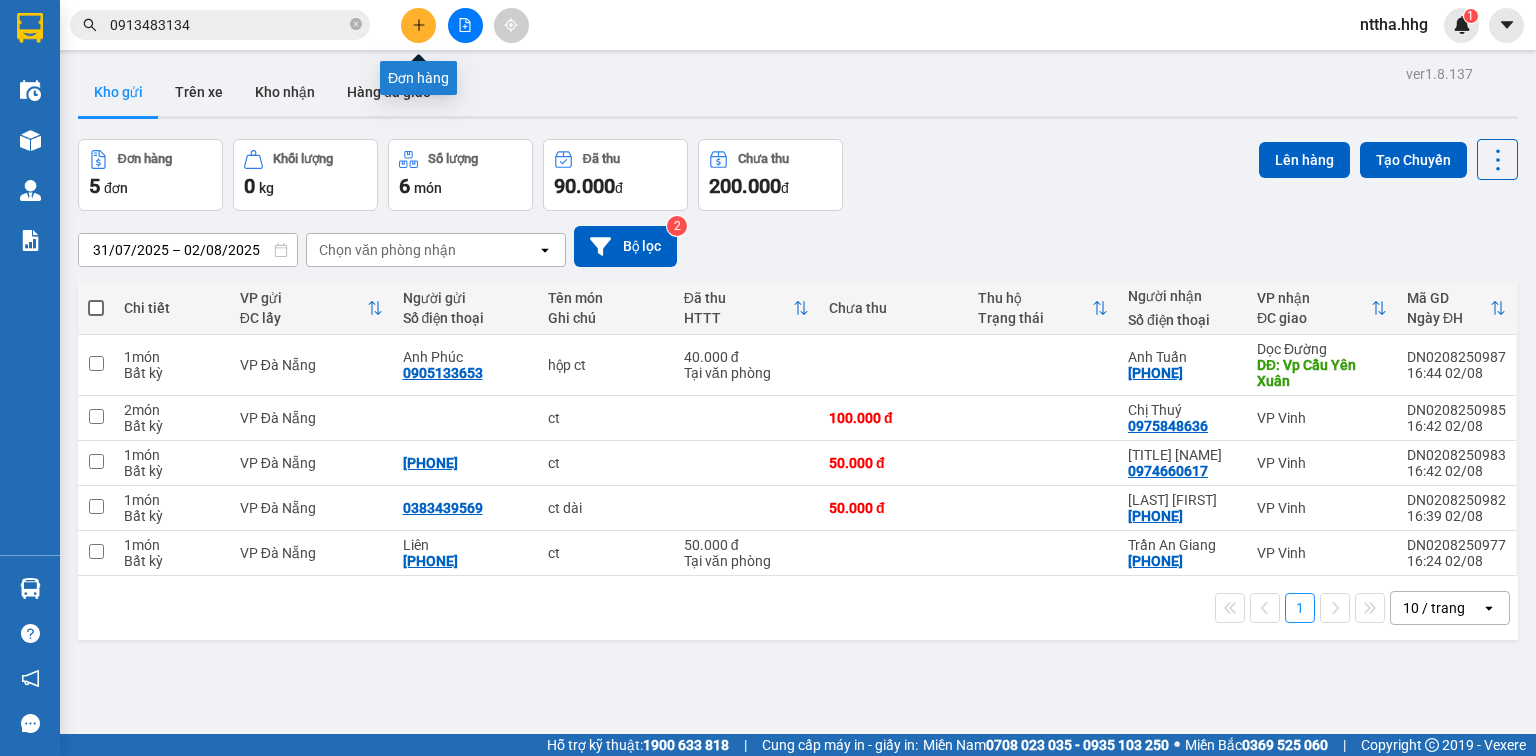 click at bounding box center (418, 25) 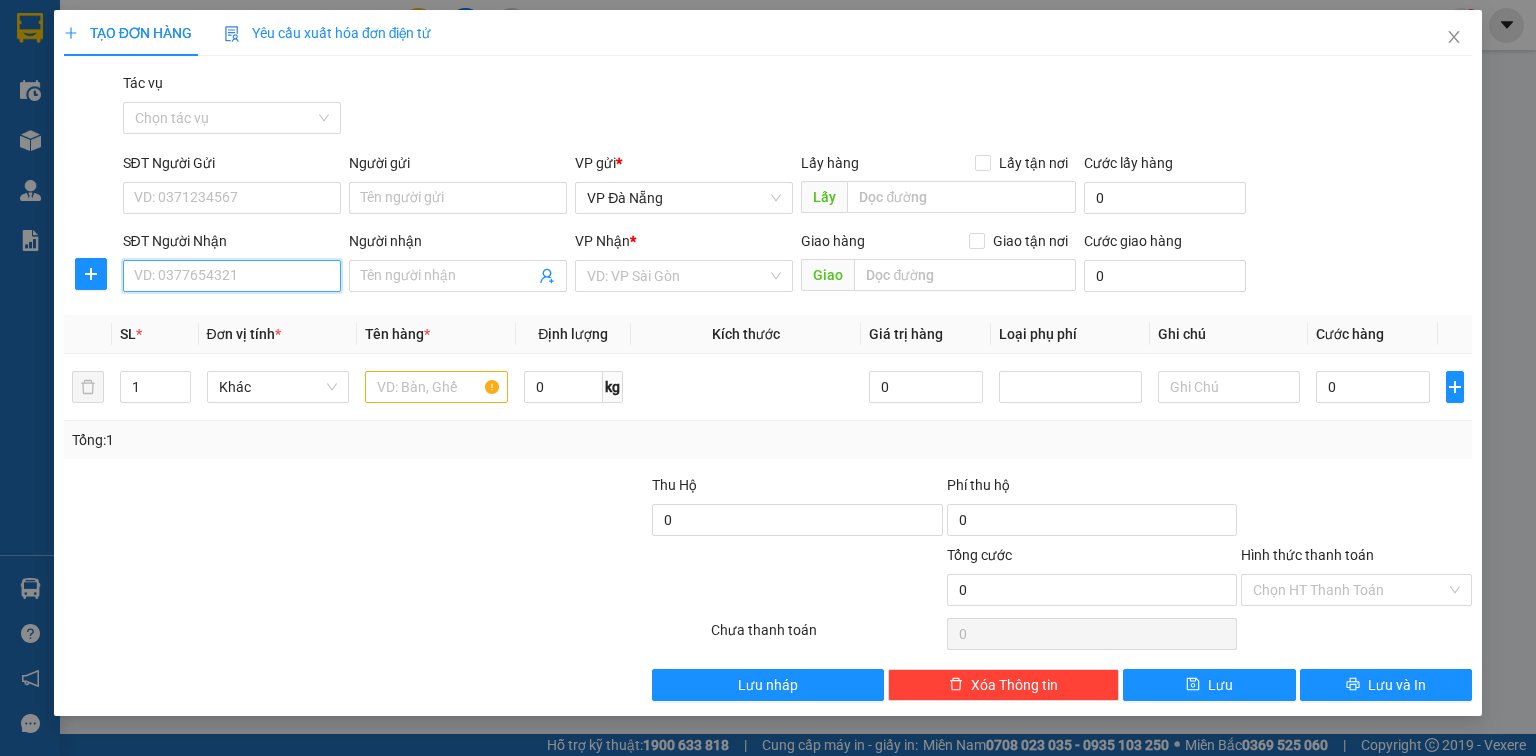 click on "SĐT Người Nhận" at bounding box center [232, 276] 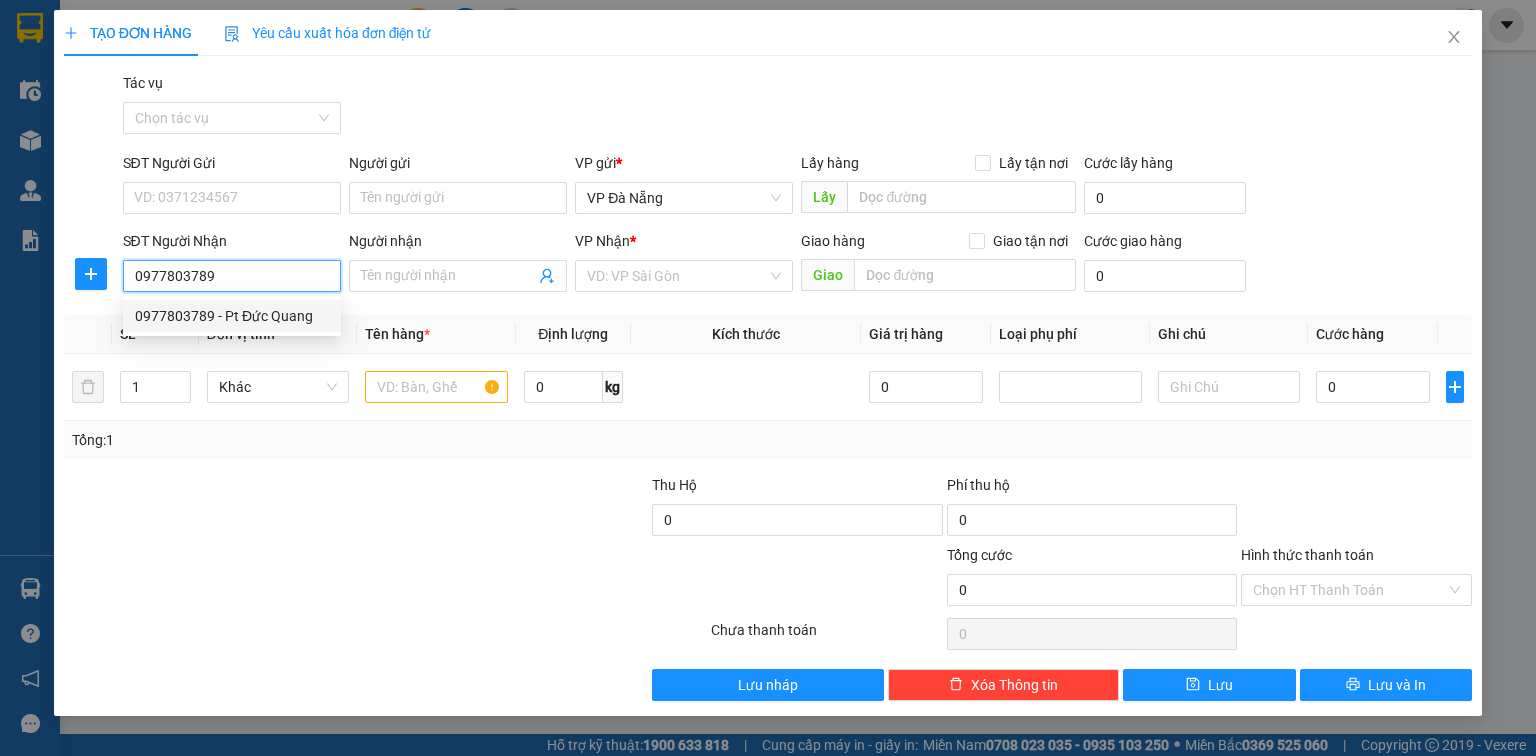 click on "0977803789 - Pt Đức Quang" at bounding box center (232, 316) 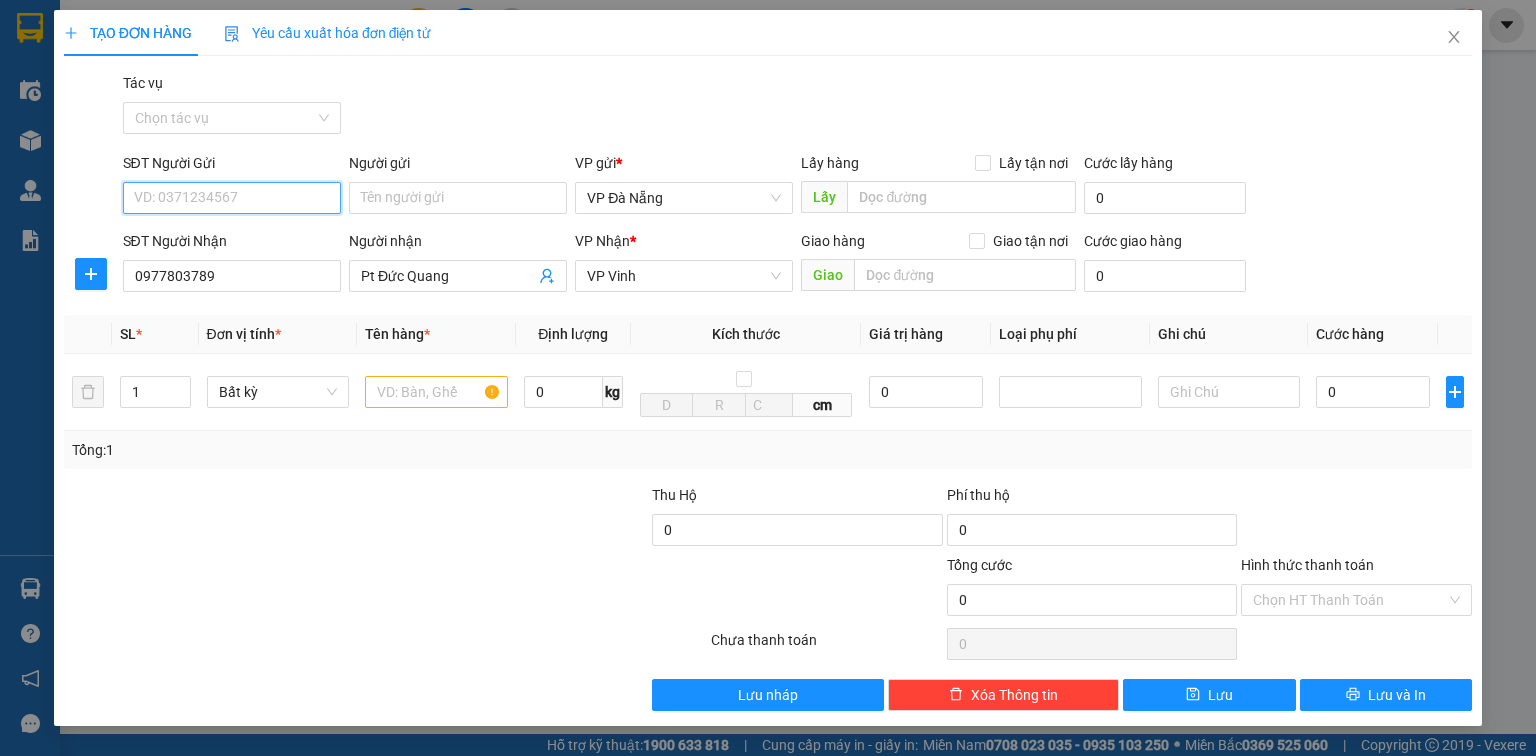 click on "SĐT Người Gửi" at bounding box center [232, 198] 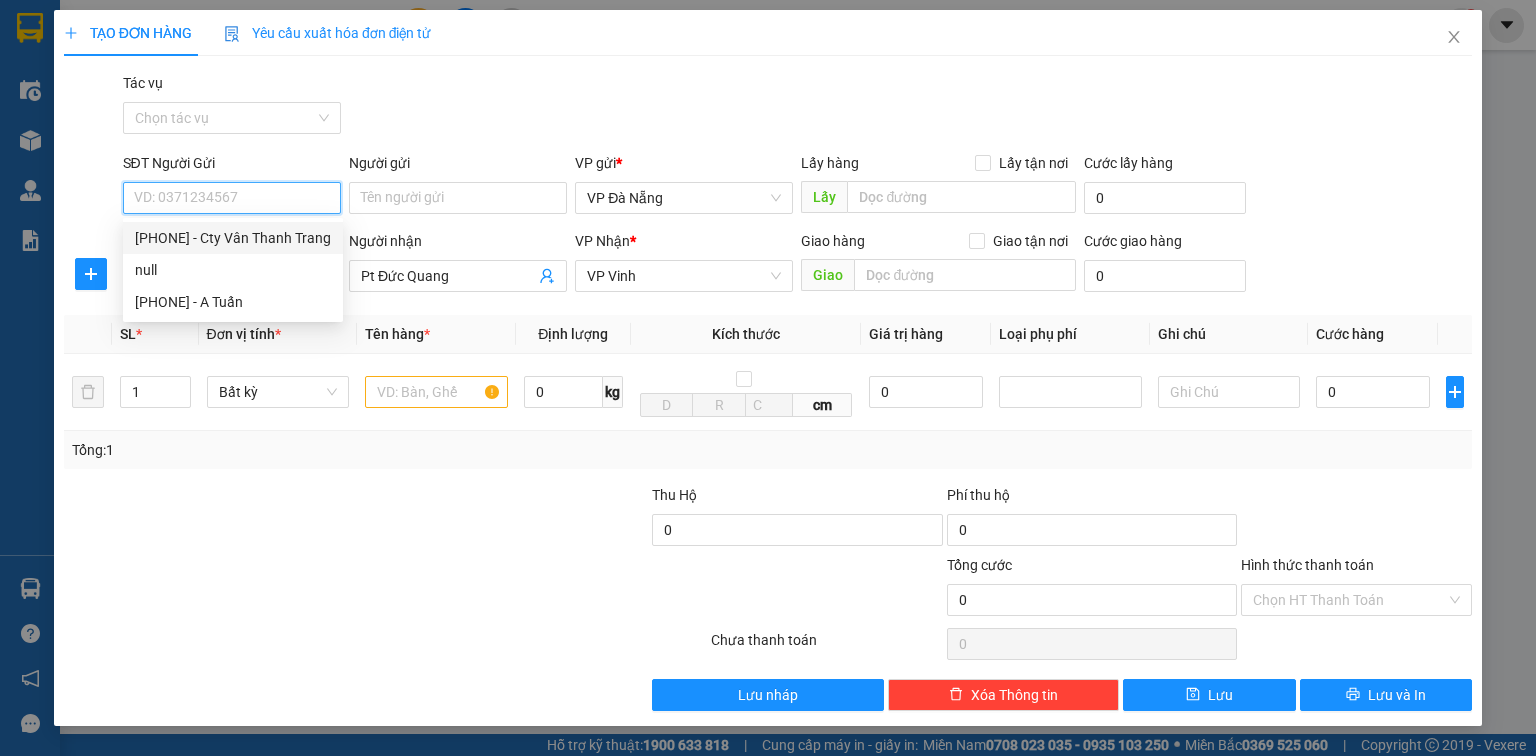 click on "0905951935 - Cty Vân Thanh Trang" at bounding box center [233, 238] 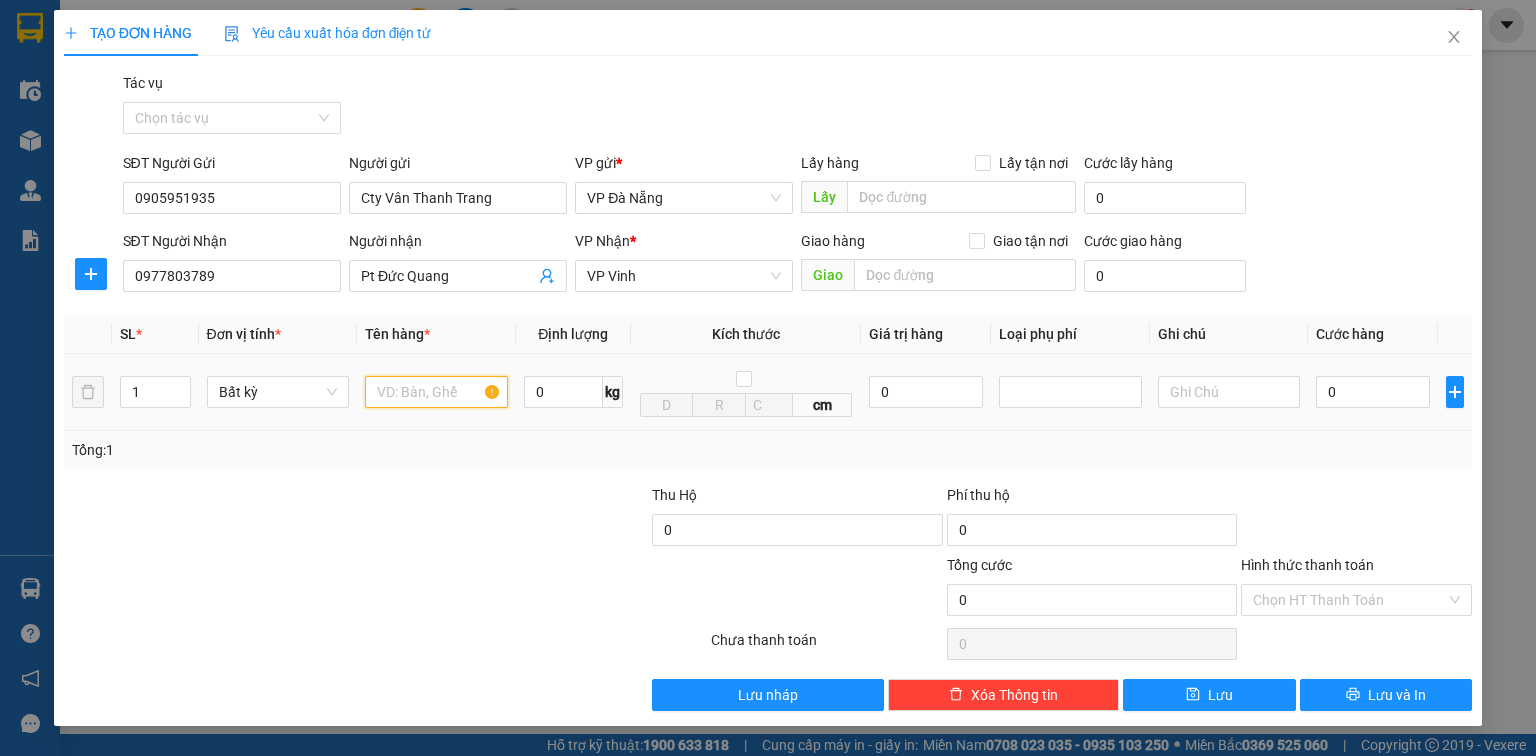 click at bounding box center [436, 392] 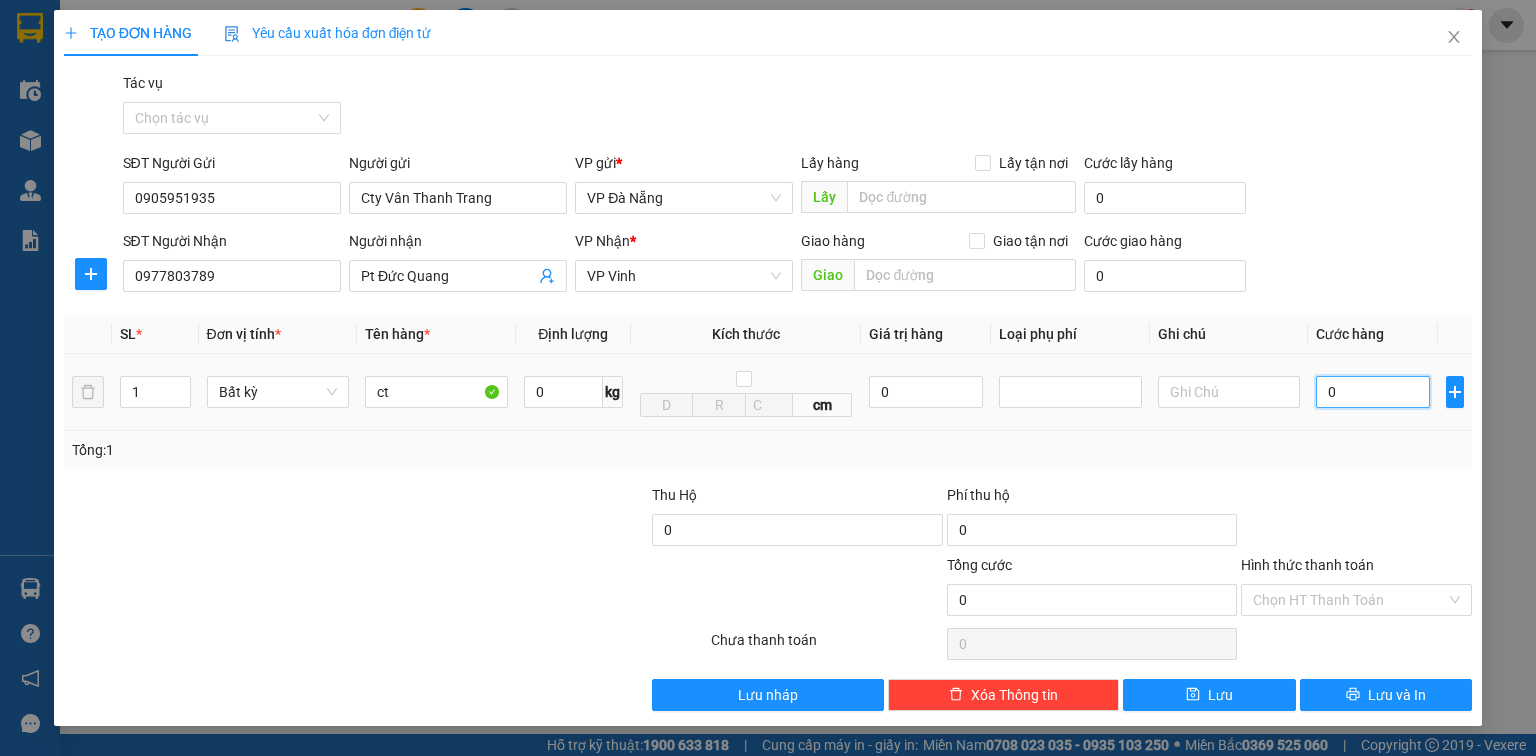 click on "0" at bounding box center (1373, 392) 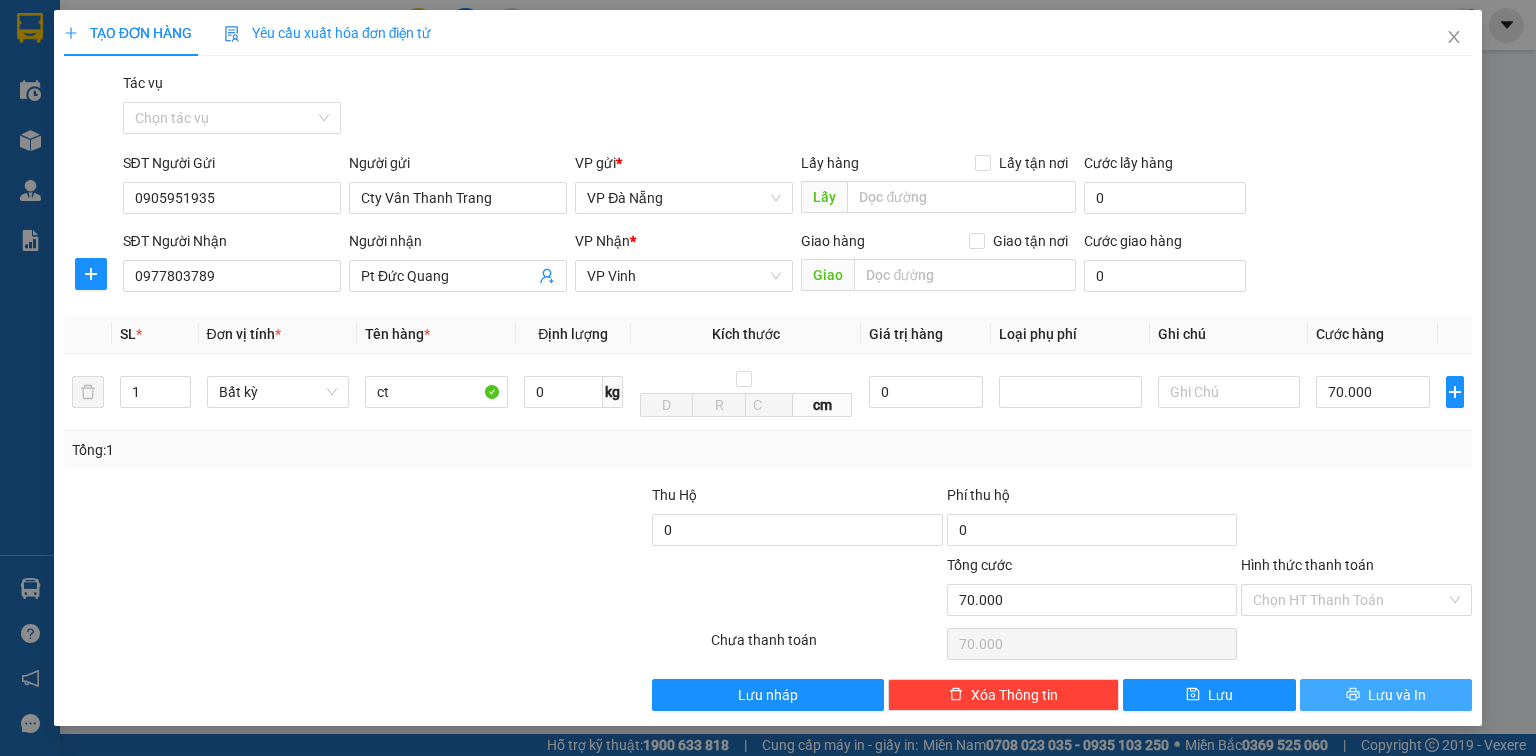 click on "Lưu và In" at bounding box center (1386, 695) 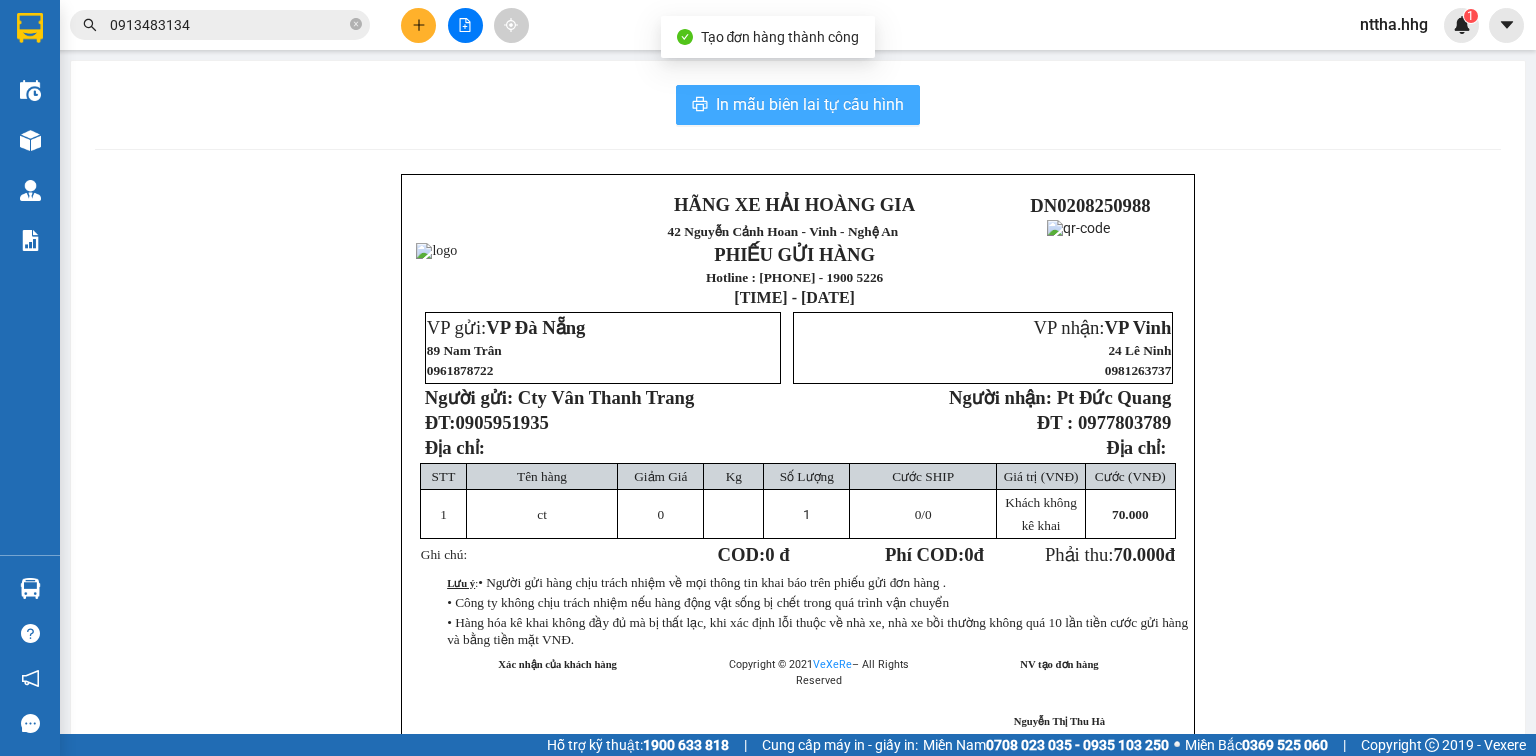 click on "In mẫu biên lai tự cấu hình" at bounding box center (810, 104) 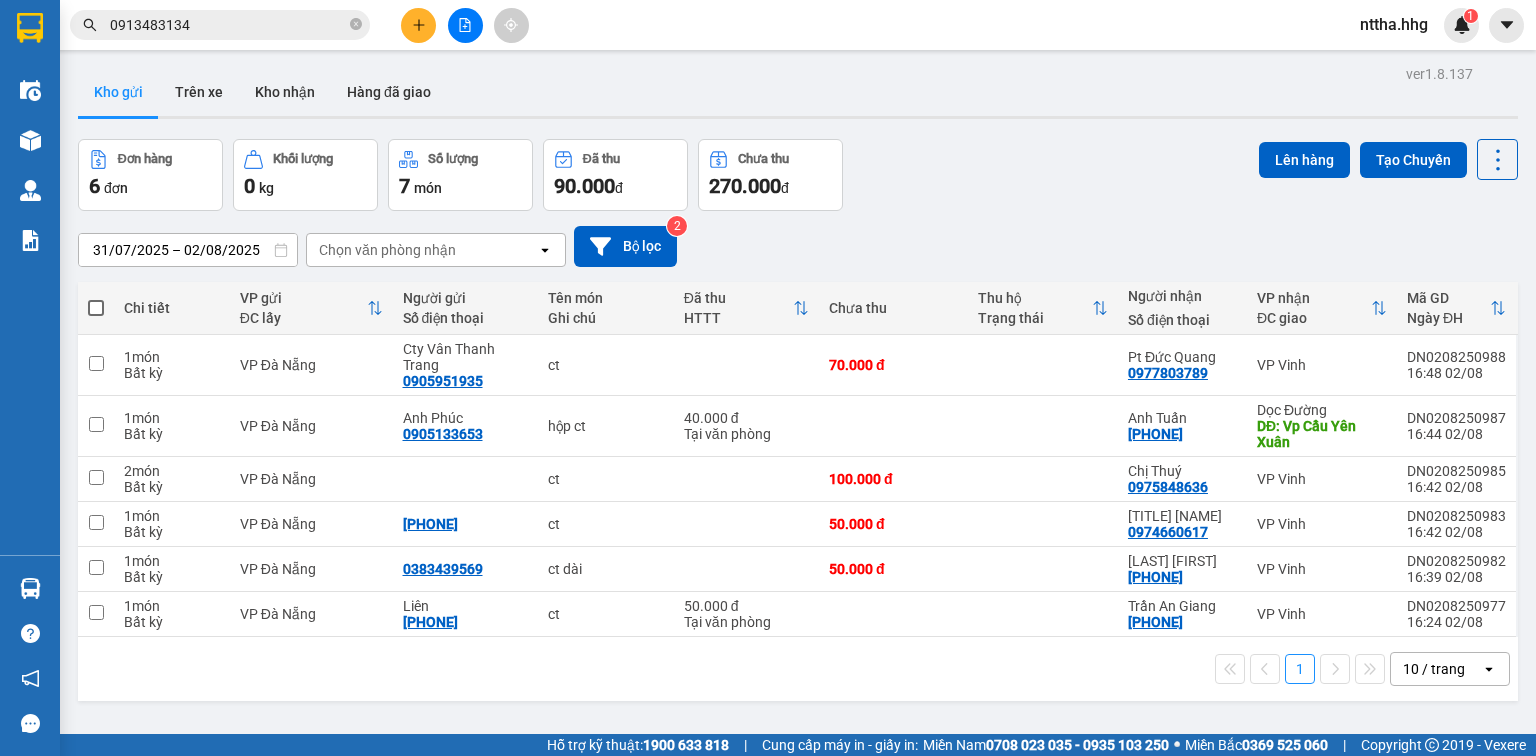 click at bounding box center (418, 25) 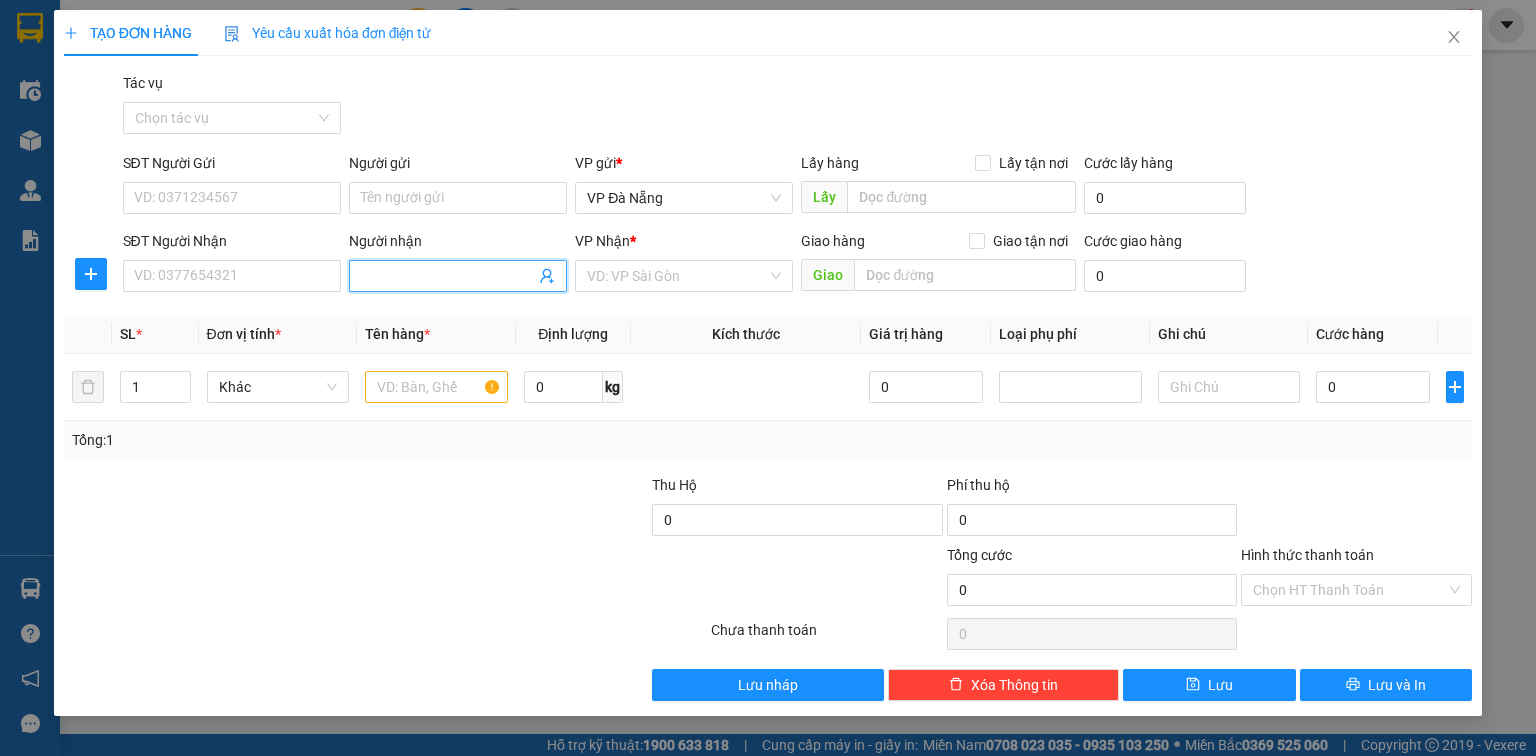 click on "Người nhận" at bounding box center (448, 276) 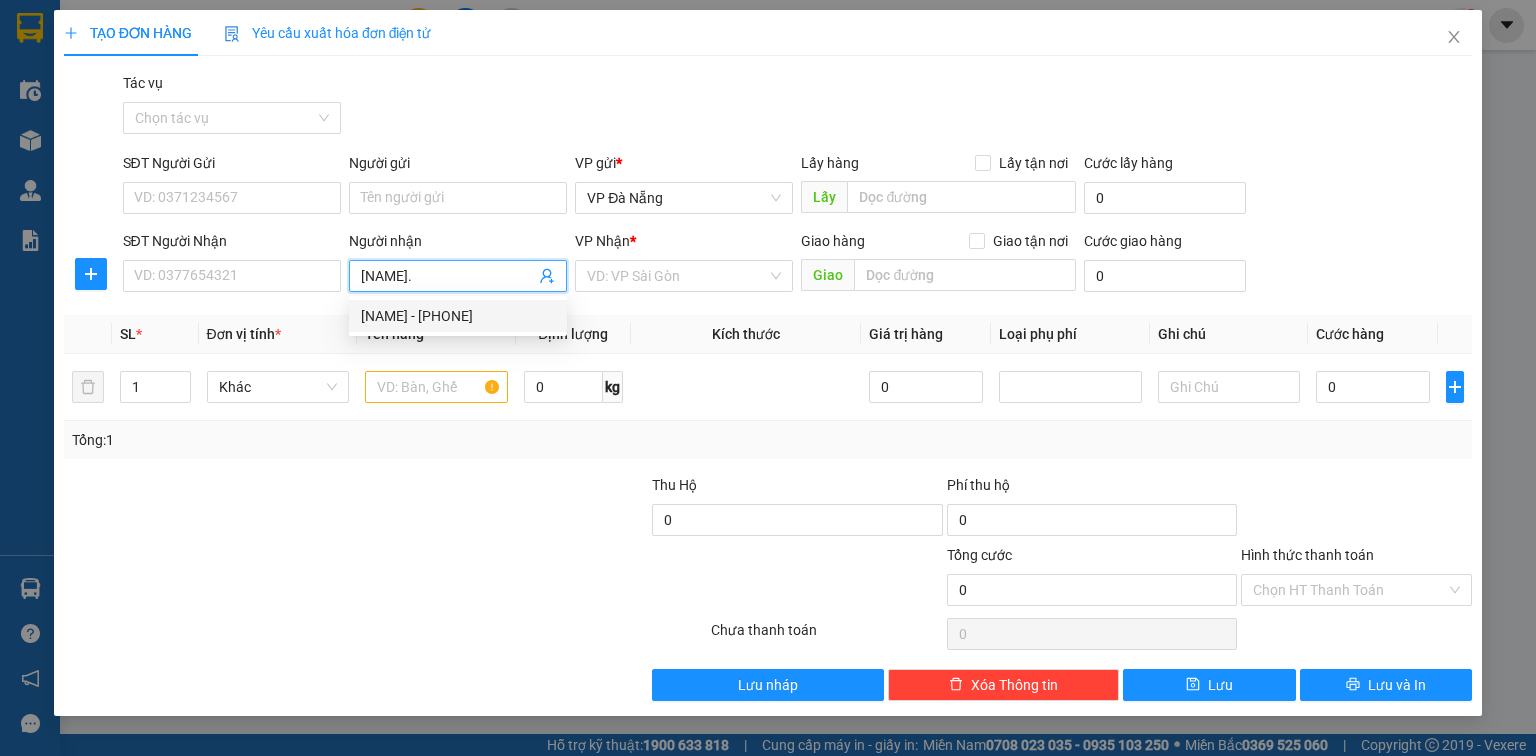 click on "Anh Thái. - 0972947247" at bounding box center (458, 316) 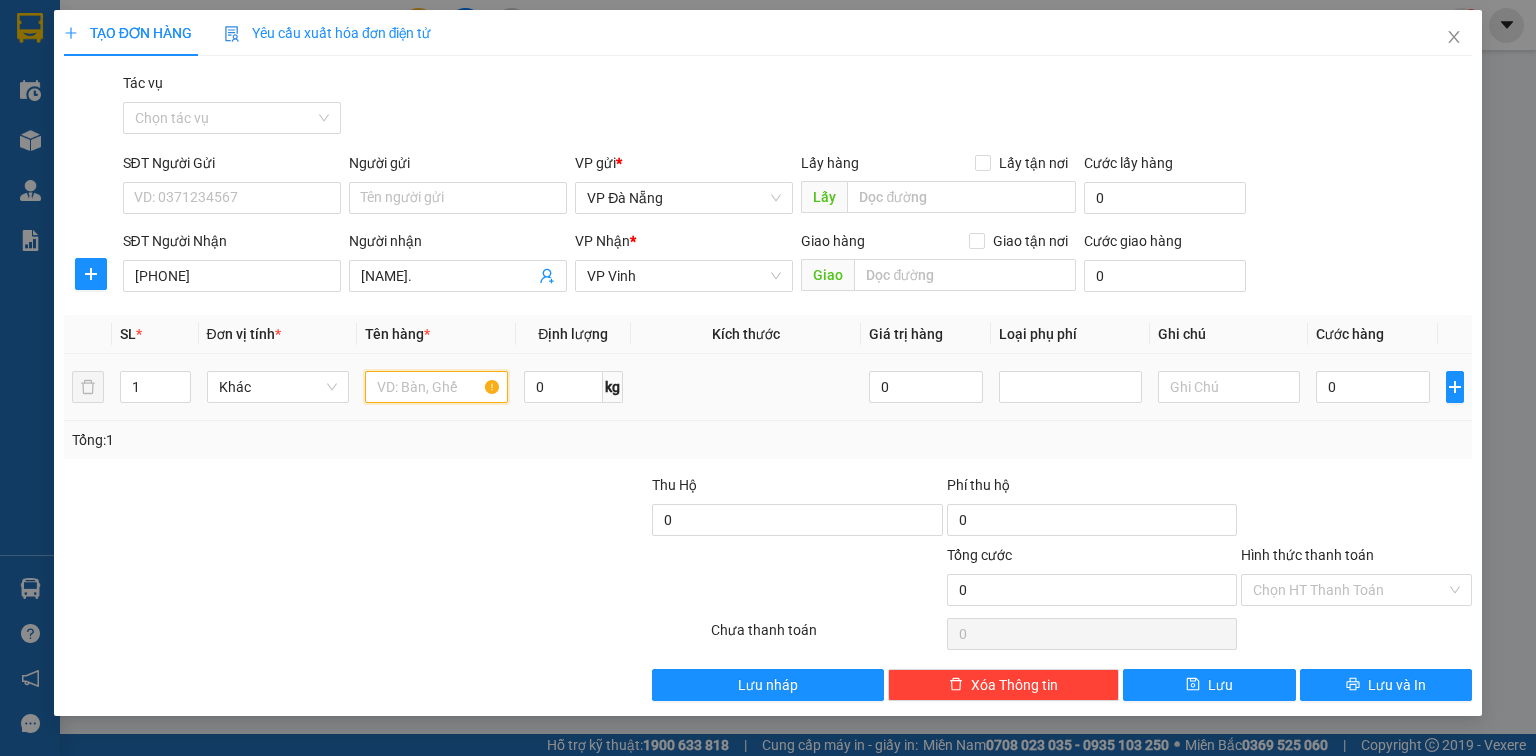 click at bounding box center (436, 387) 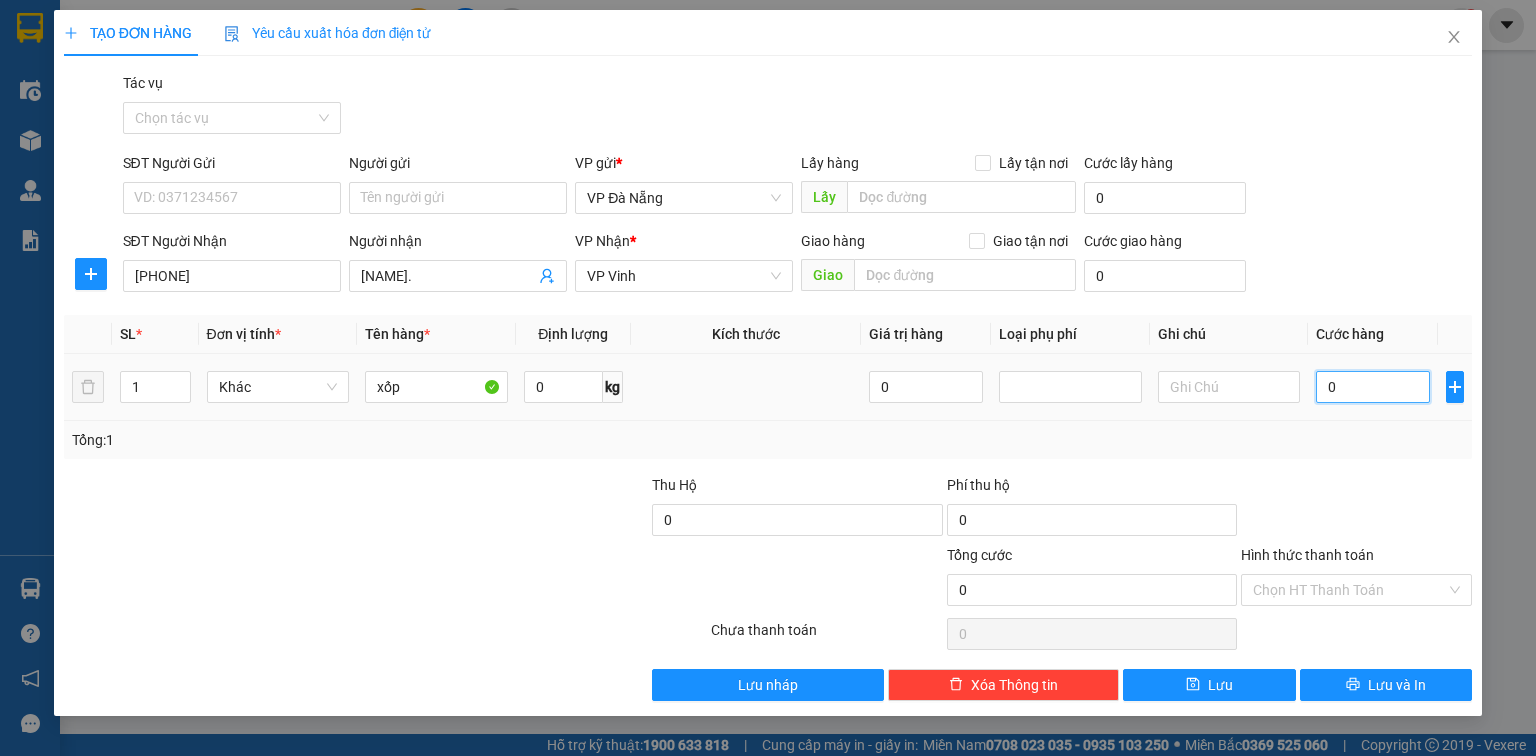 click on "0" at bounding box center [1373, 387] 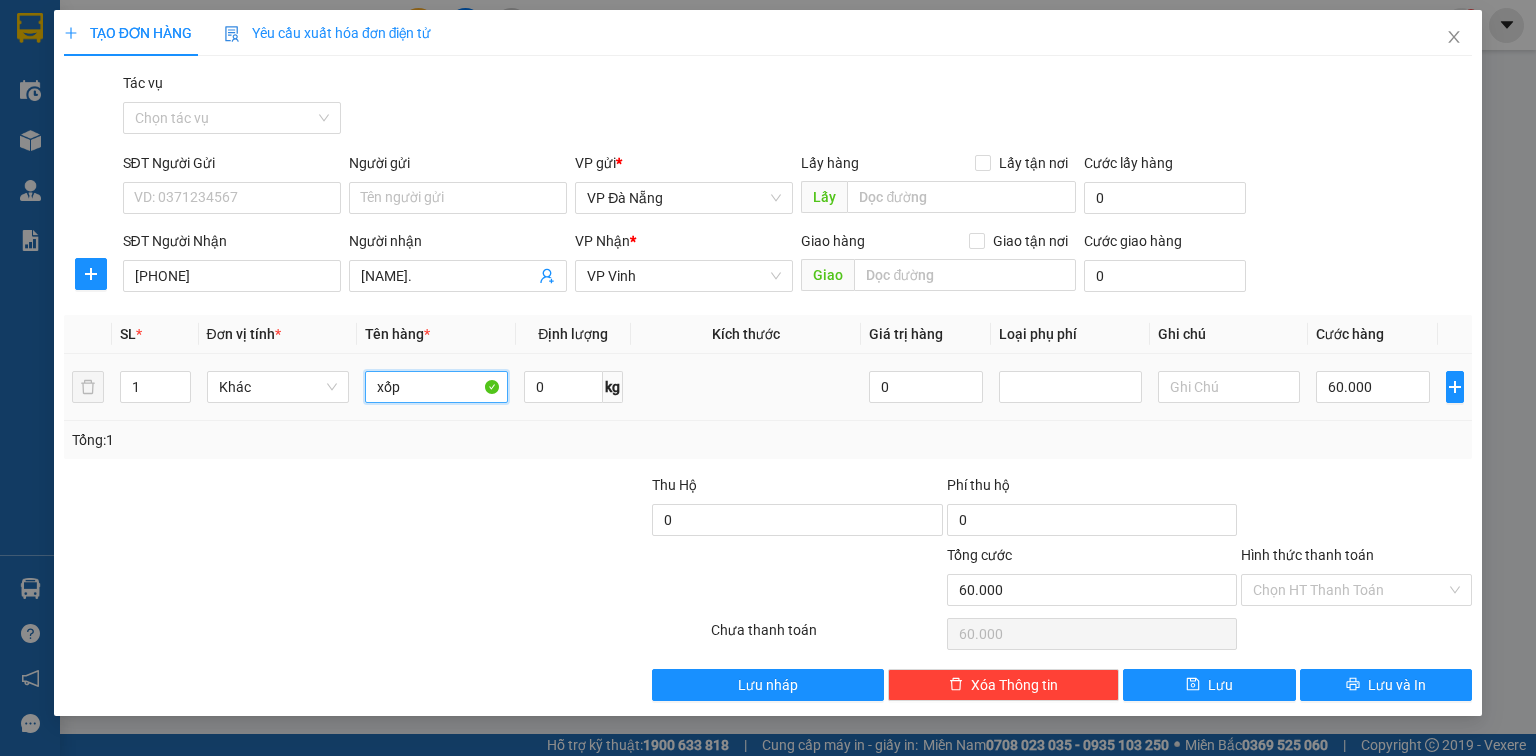click on "xốp" at bounding box center (436, 387) 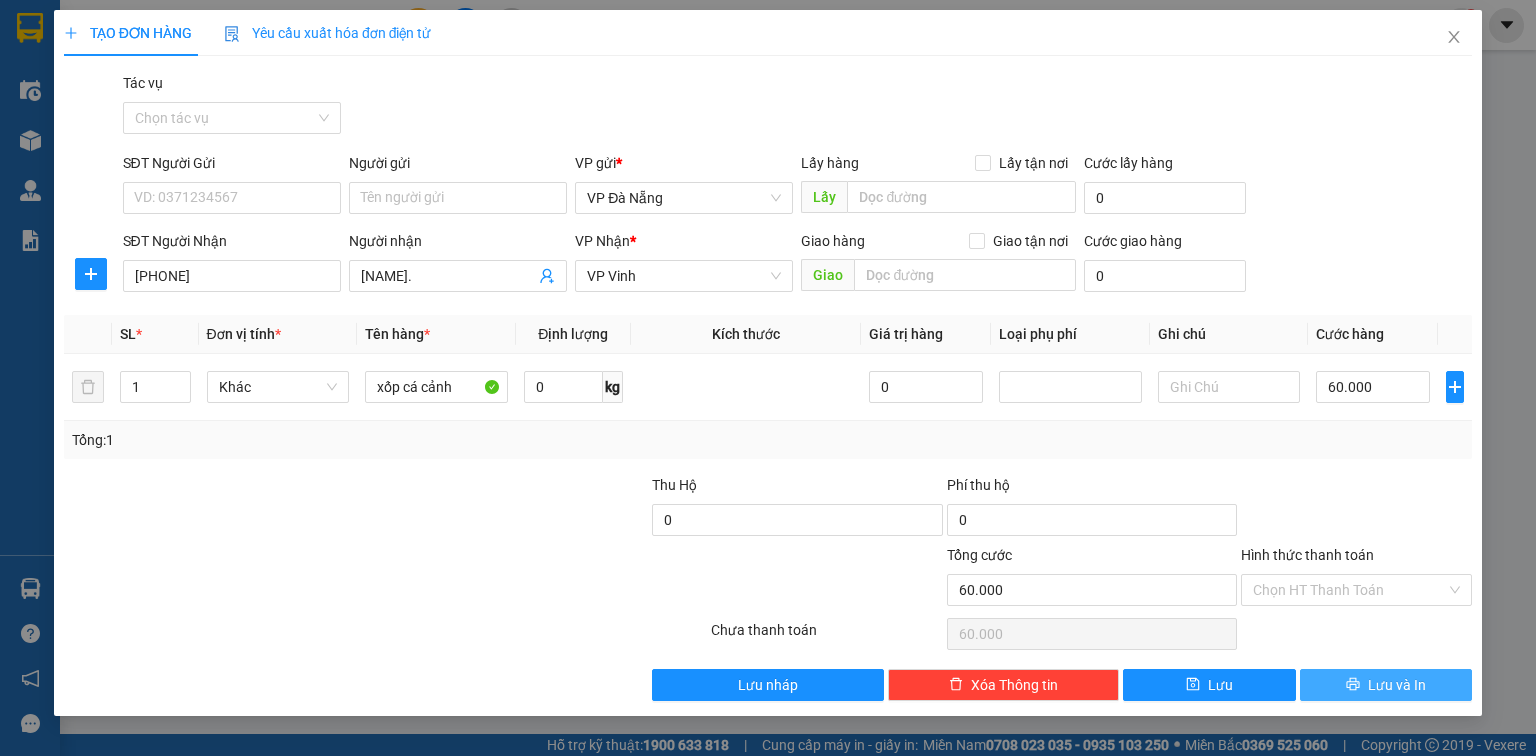 click on "Lưu và In" at bounding box center [1386, 685] 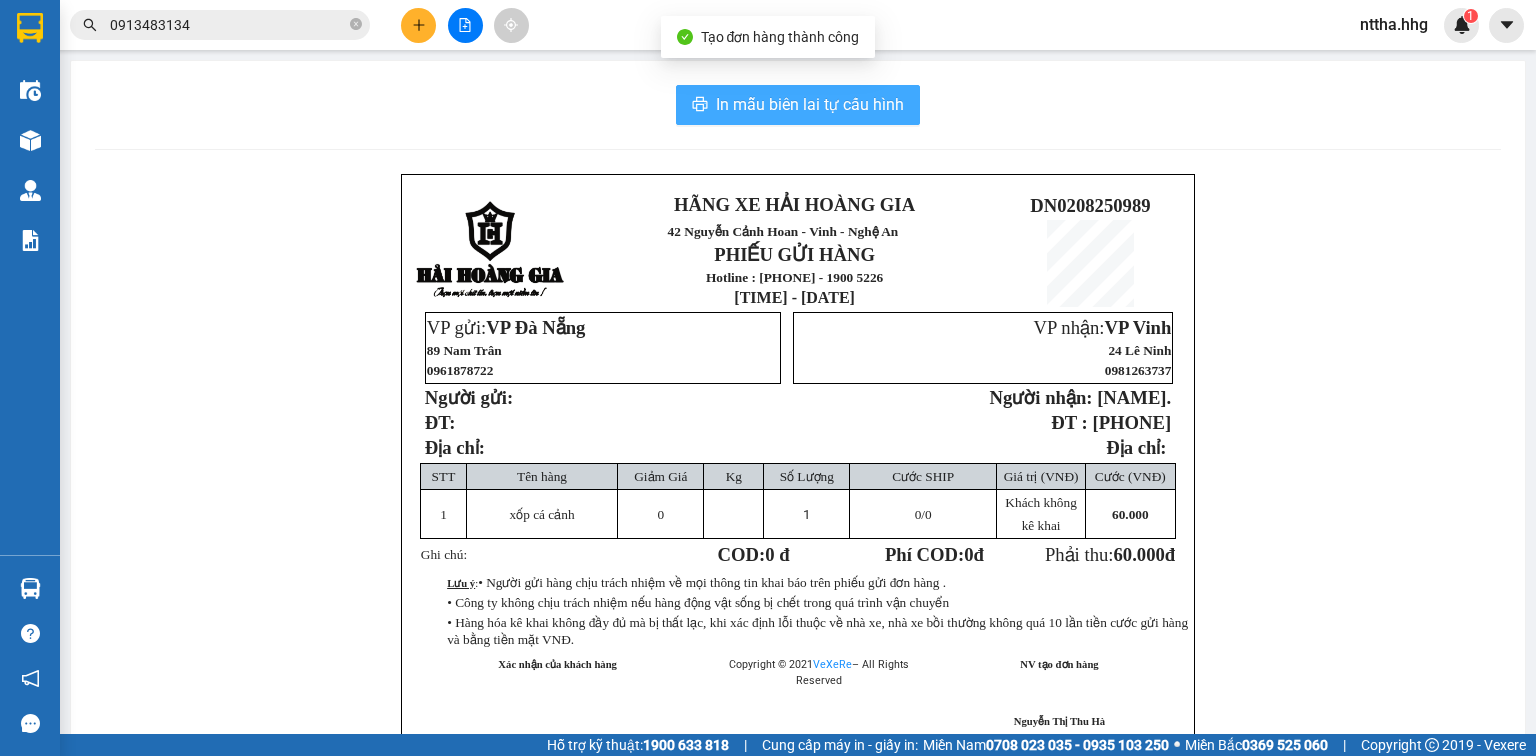 click on "In mẫu biên lai tự cấu hình" at bounding box center (810, 104) 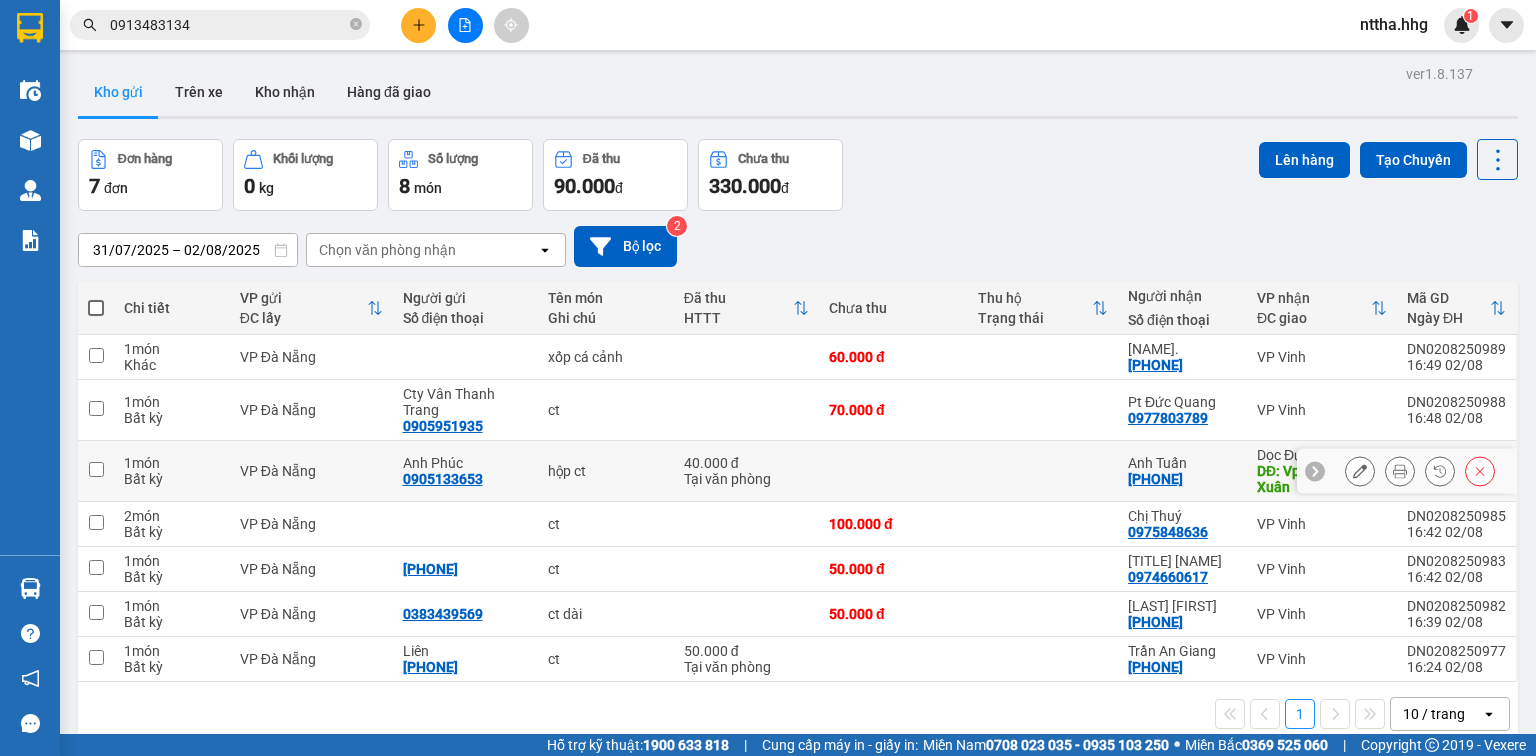click at bounding box center [96, 469] 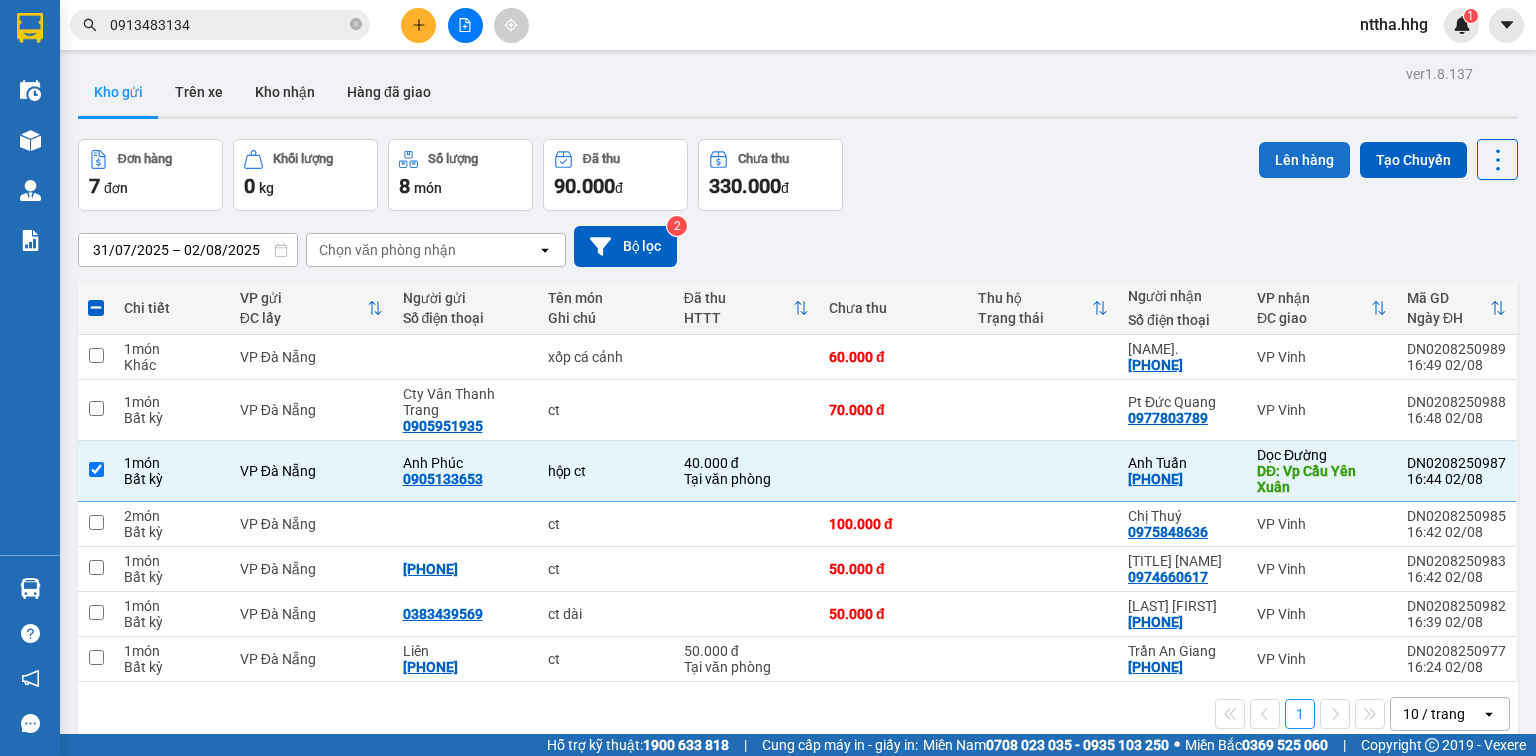 click on "Lên hàng" at bounding box center (1304, 160) 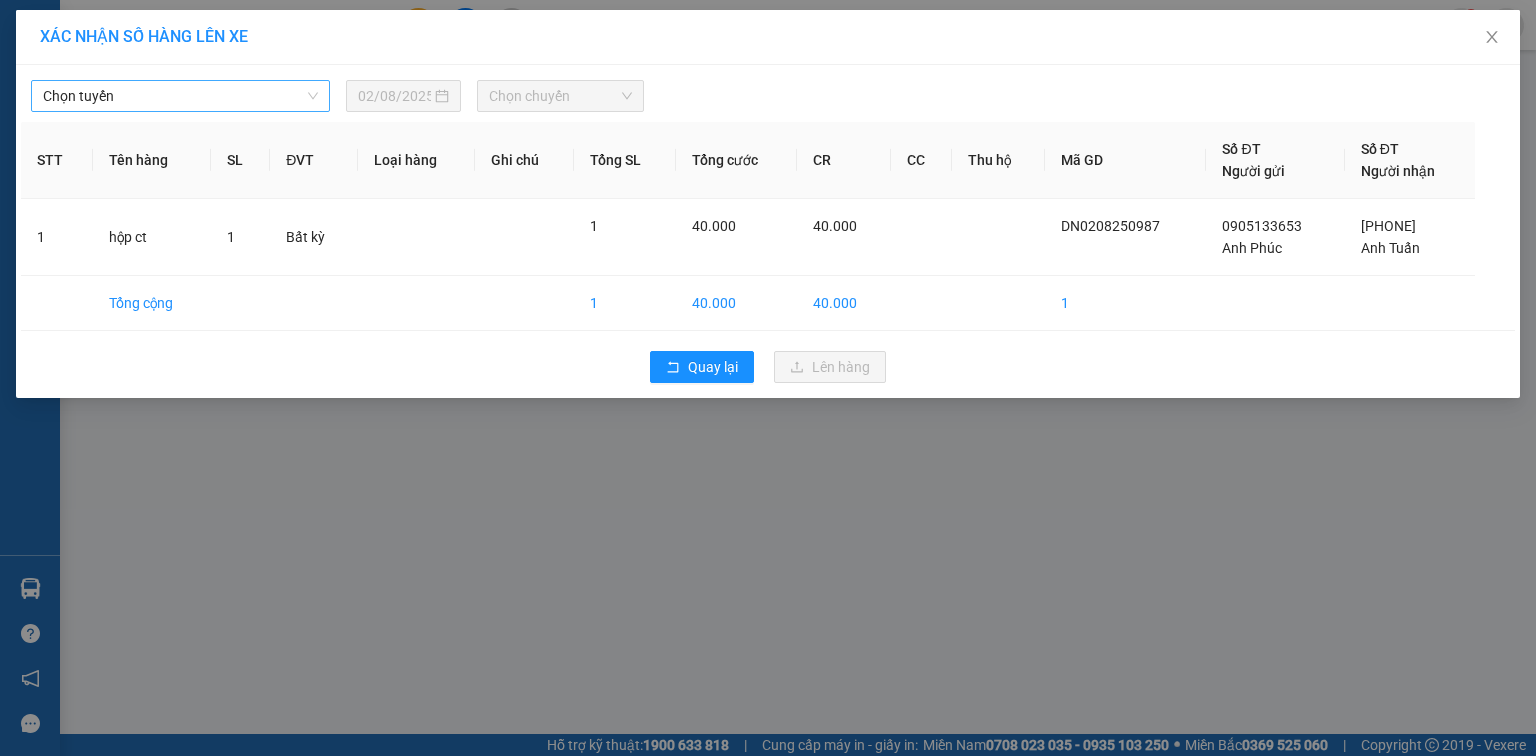 click on "Chọn tuyến" at bounding box center [180, 96] 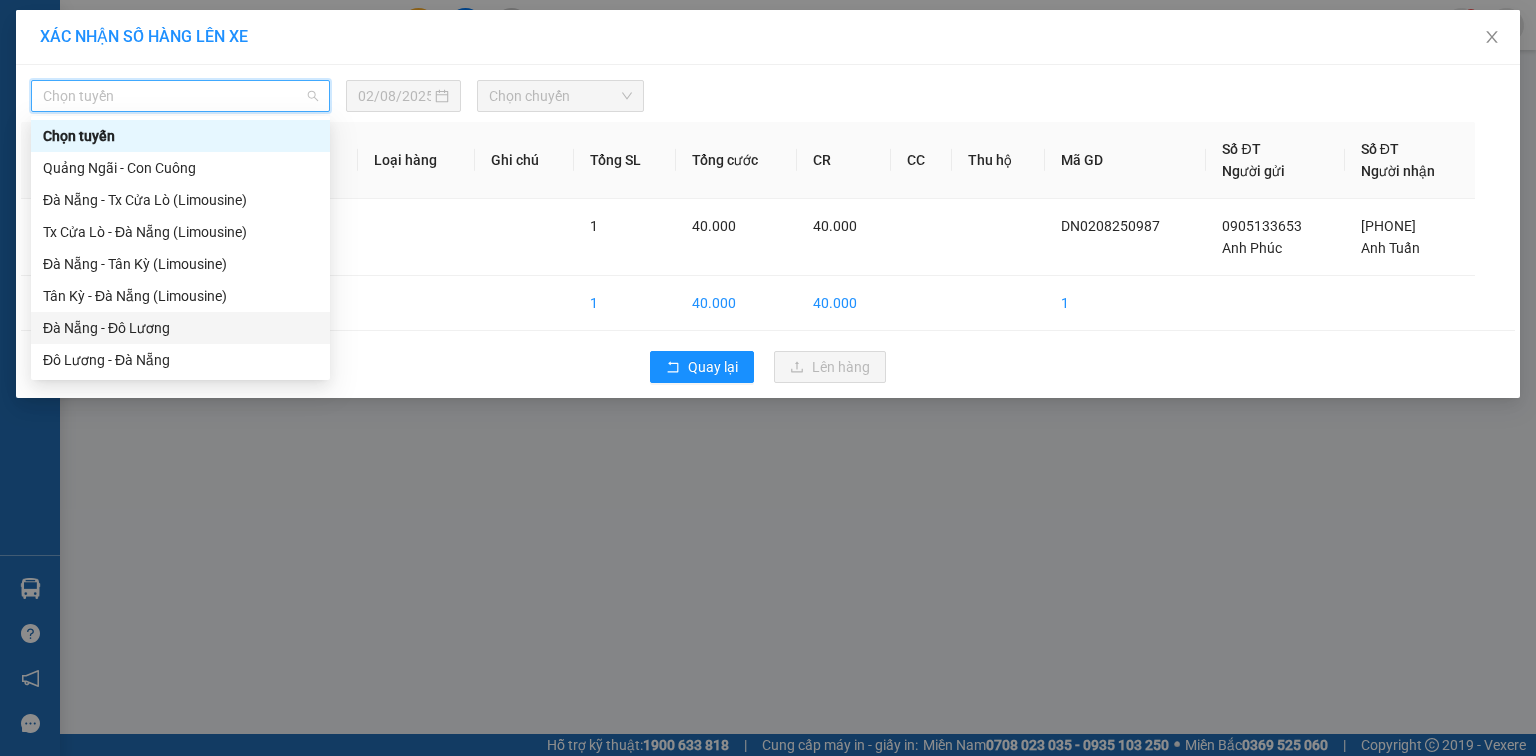 click on "Đà Nẵng - Đô Lương" at bounding box center [180, 328] 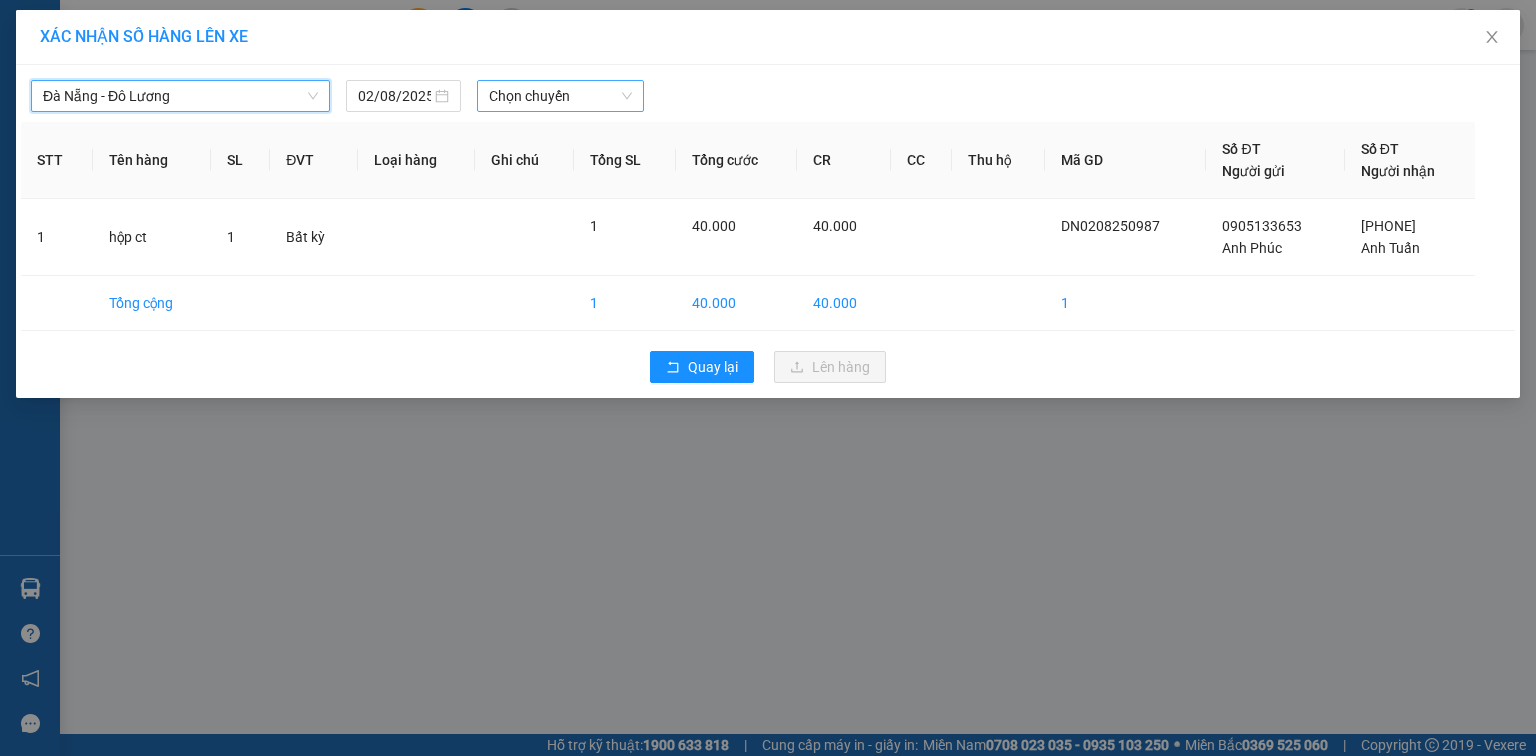 click on "Chọn chuyến" at bounding box center (561, 96) 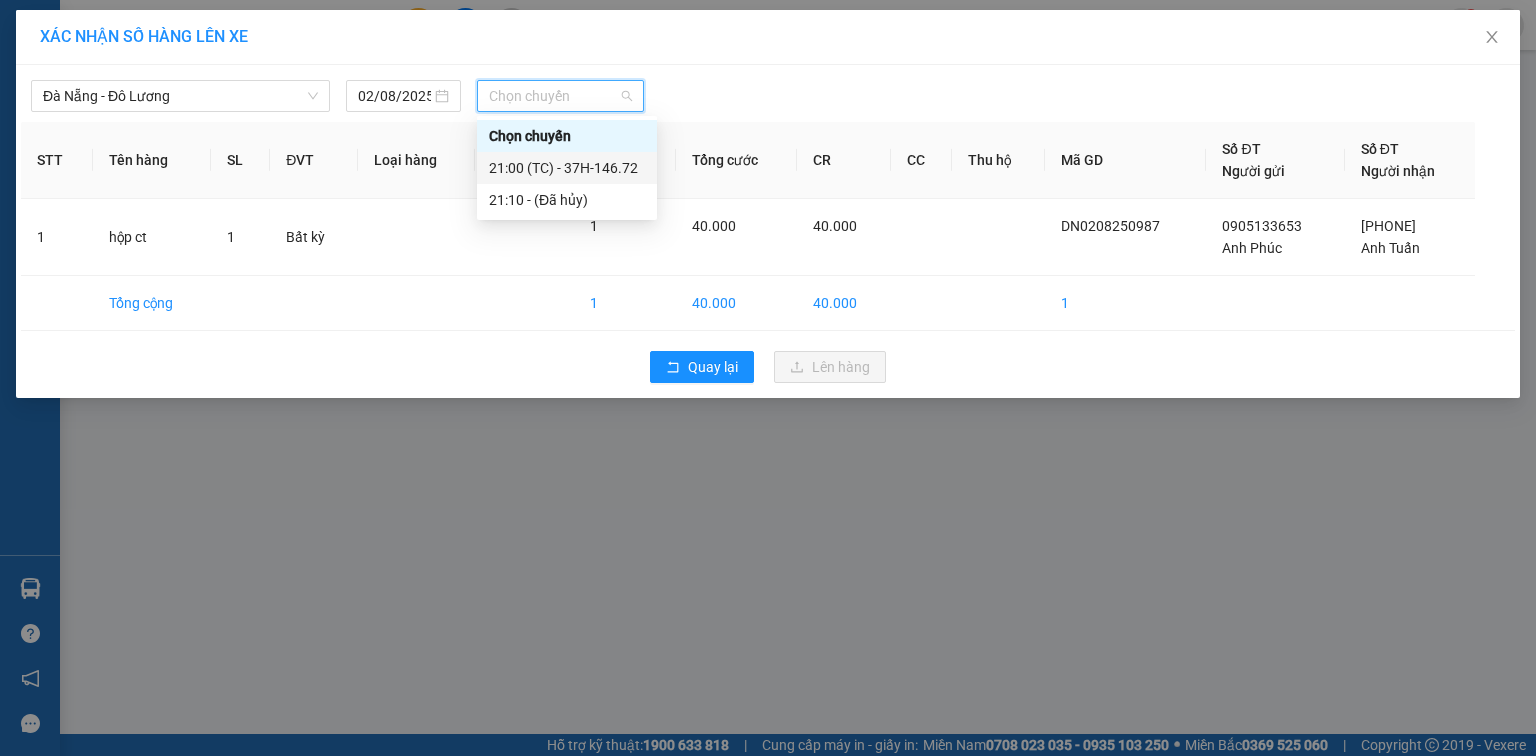 click on "21:00   (TC)   - 37H-146.72" at bounding box center (567, 168) 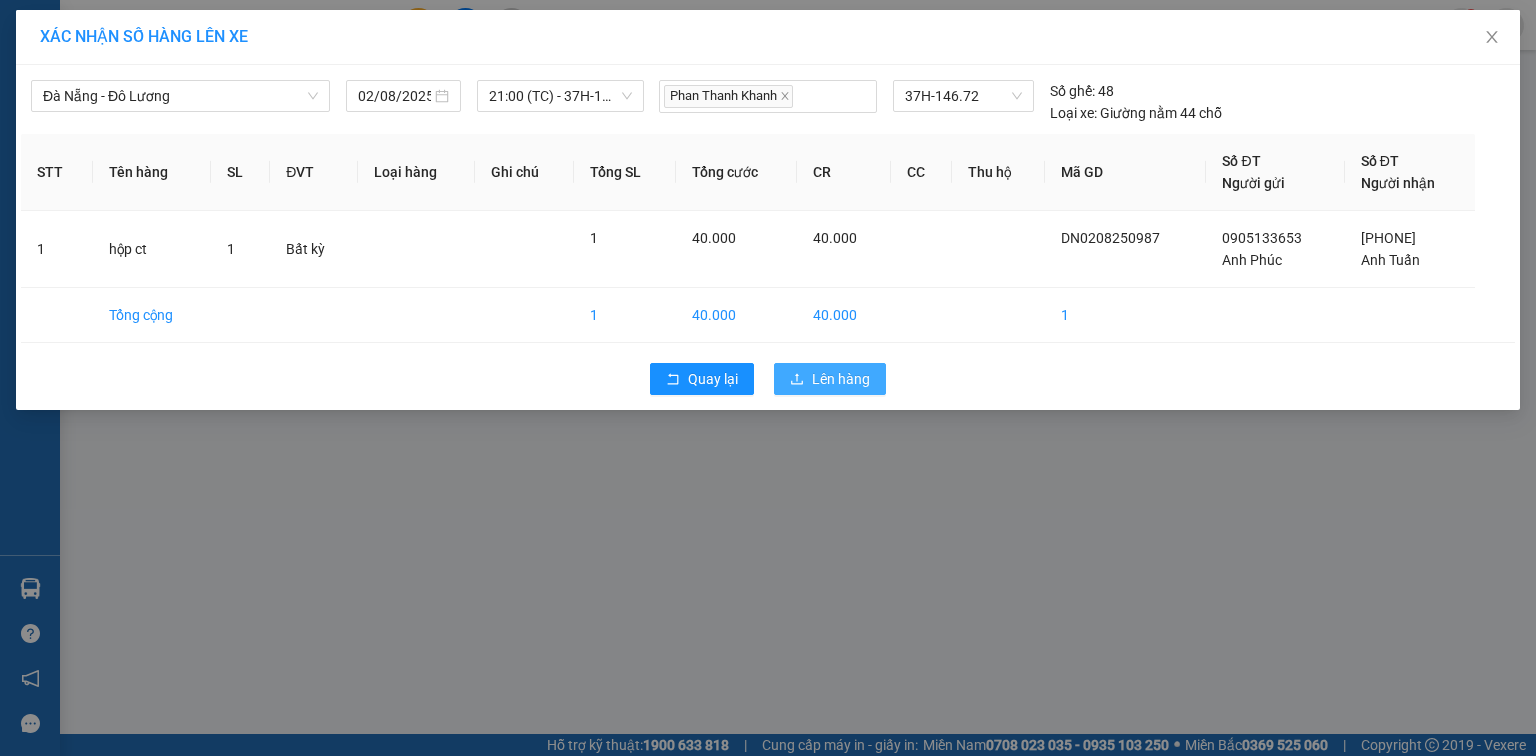 click on "Lên hàng" at bounding box center (841, 379) 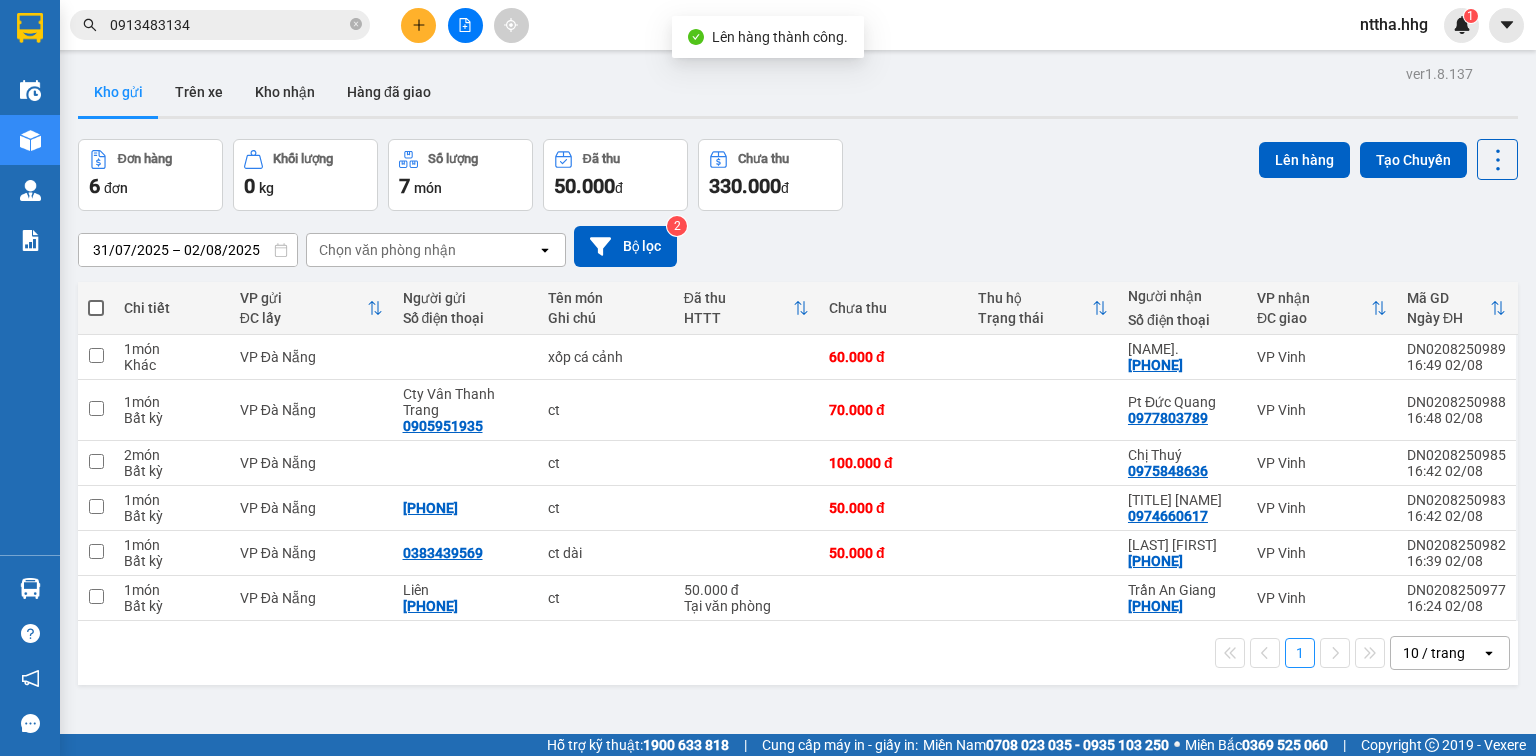 click at bounding box center [96, 308] 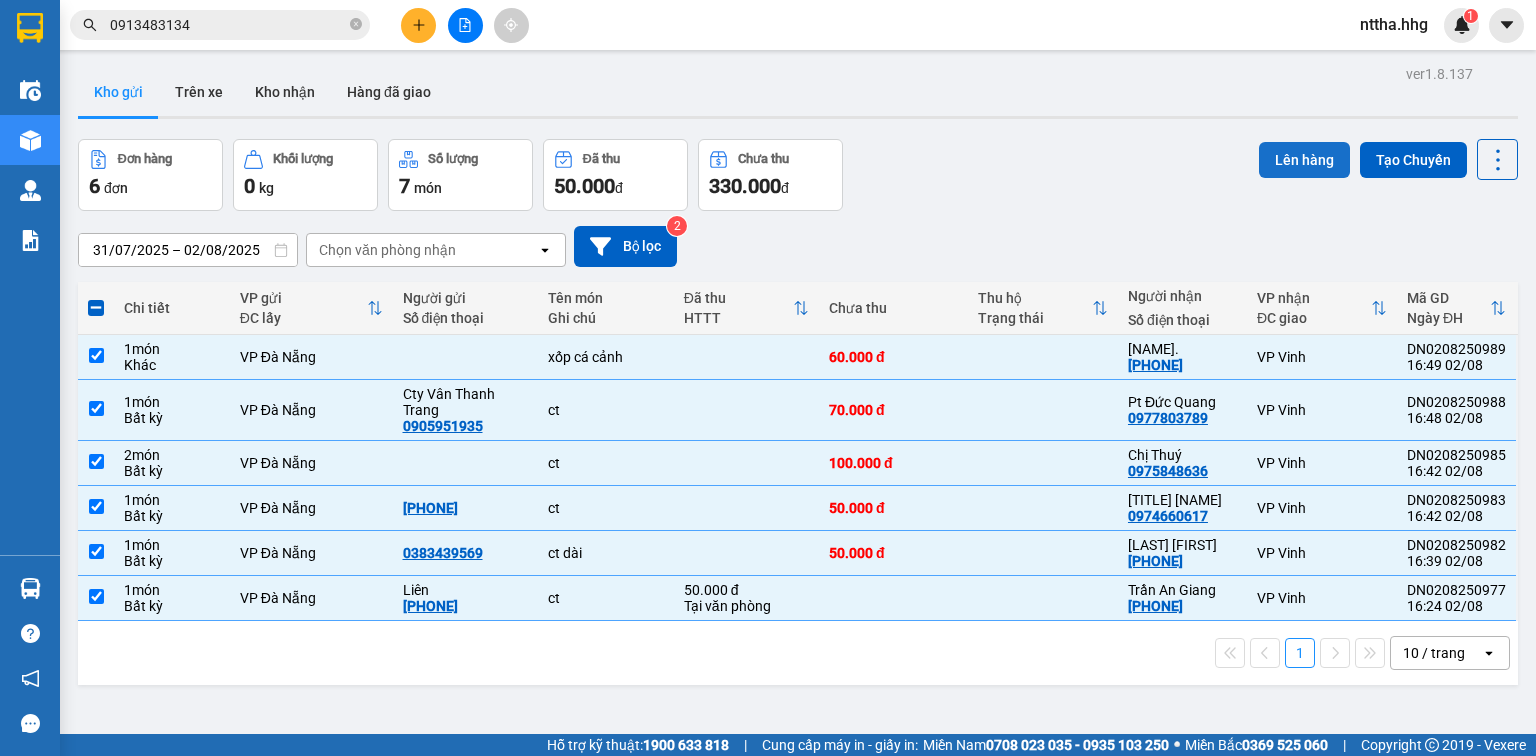 click on "Lên hàng" at bounding box center [1304, 160] 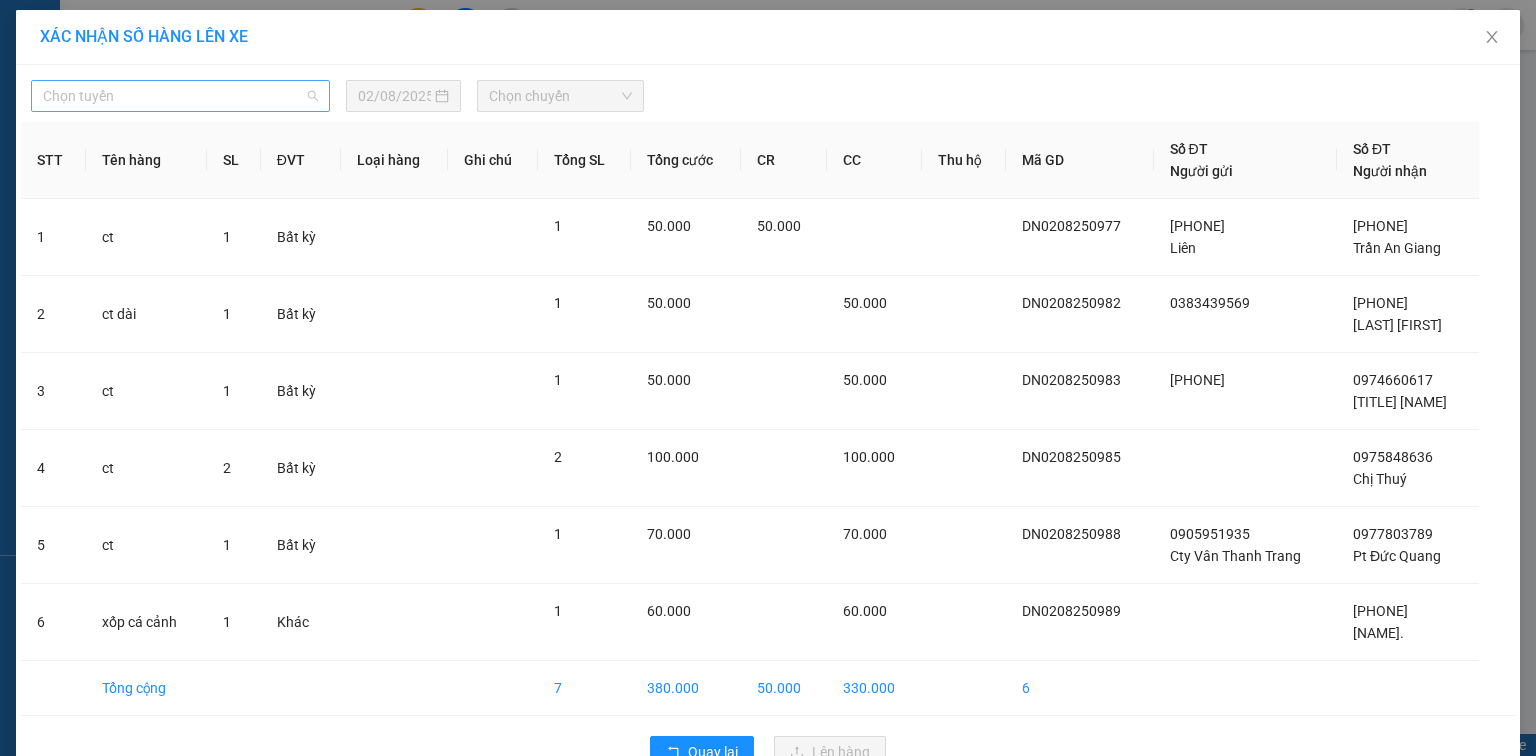 click on "Chọn tuyến" at bounding box center [180, 96] 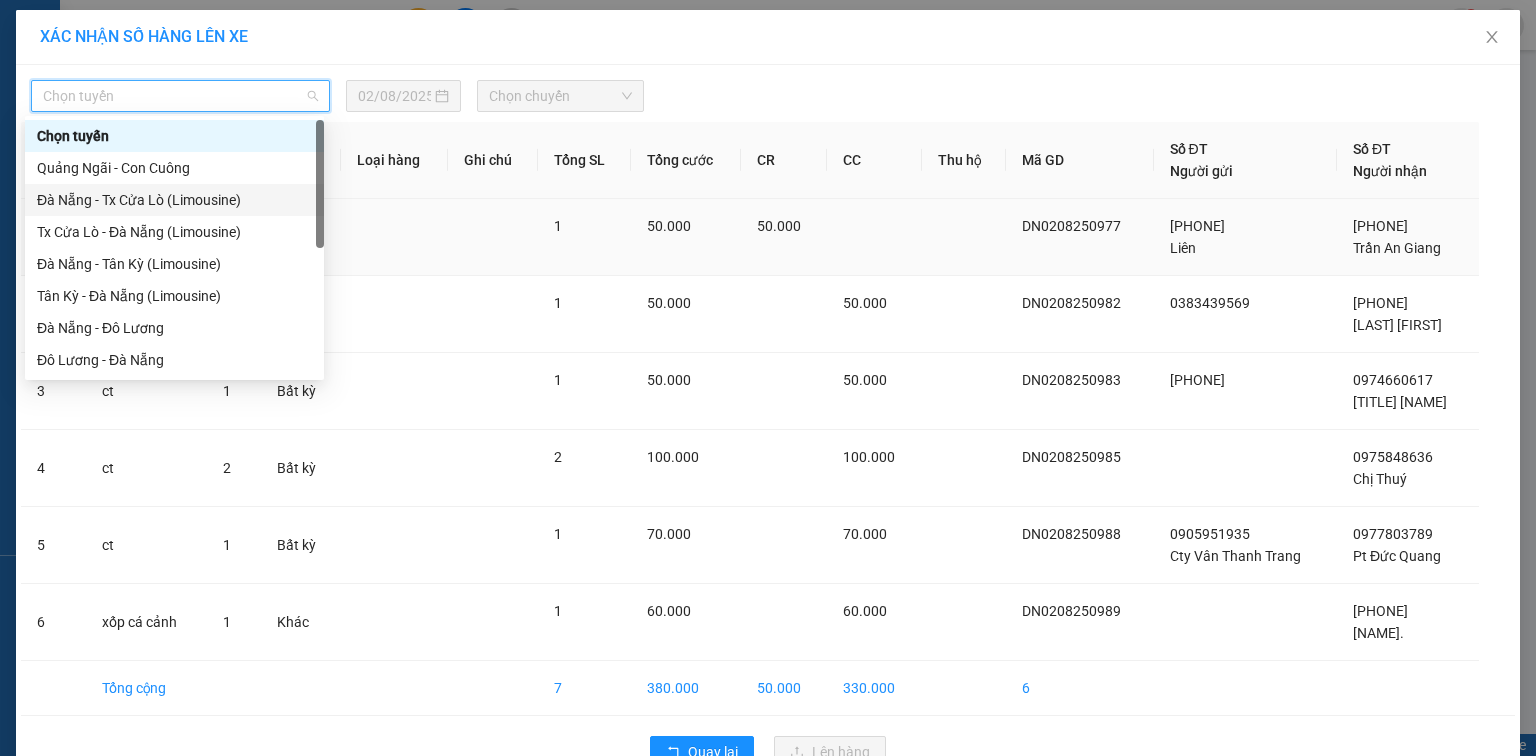 click on "Đà Nẵng - Tx Cửa Lò (Limousine)" at bounding box center (174, 200) 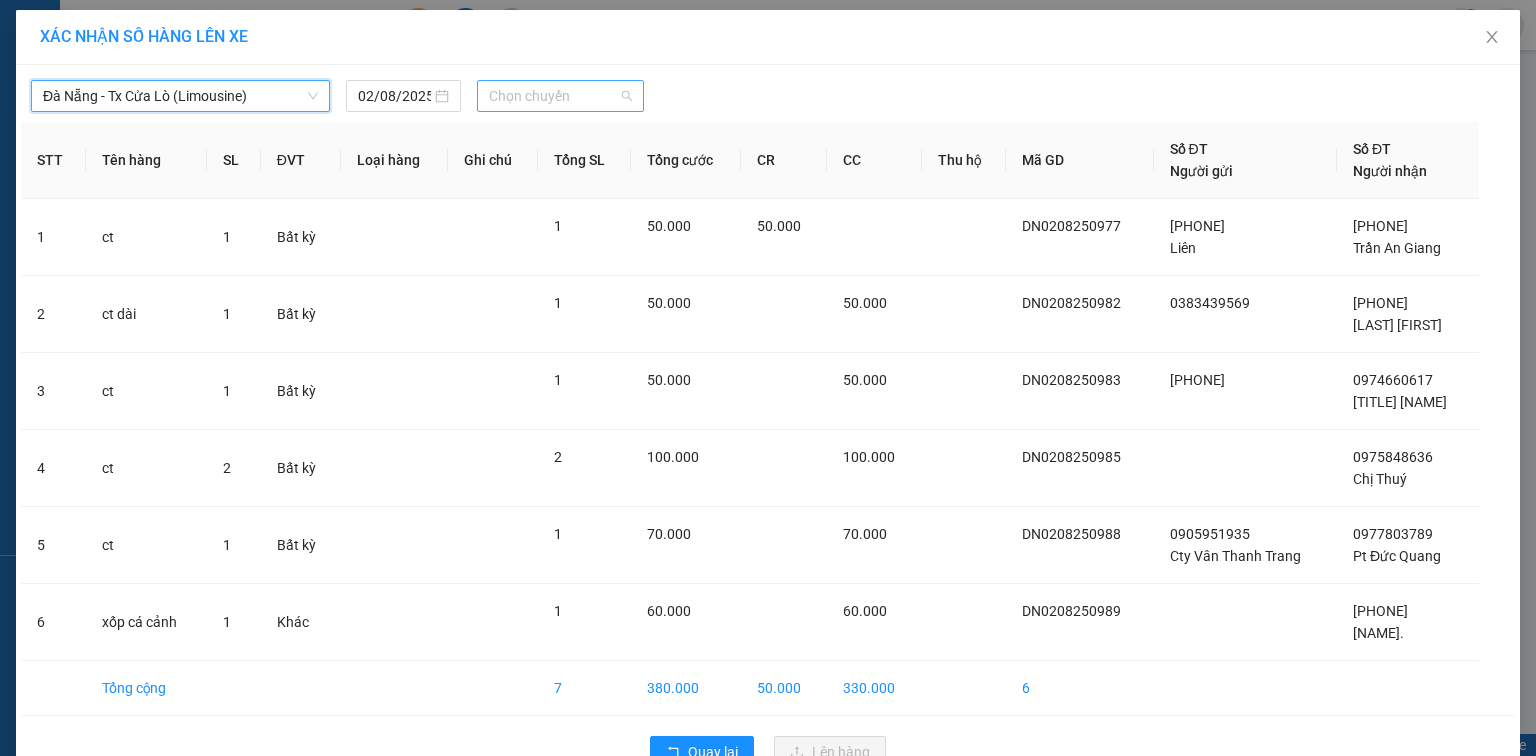 click on "Chọn chuyến" at bounding box center (561, 96) 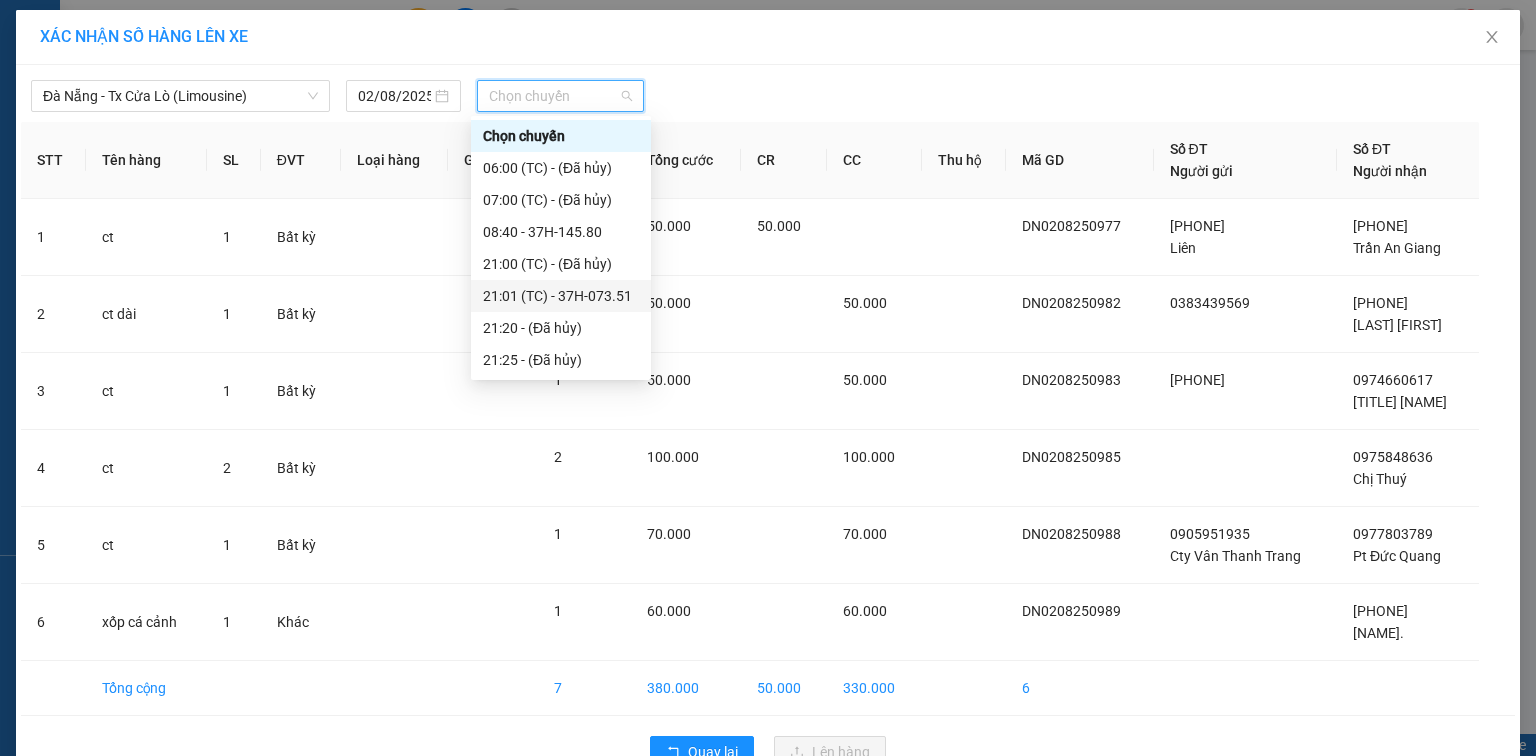click on "21:01   (TC)   - 37H-073.51" at bounding box center [561, 296] 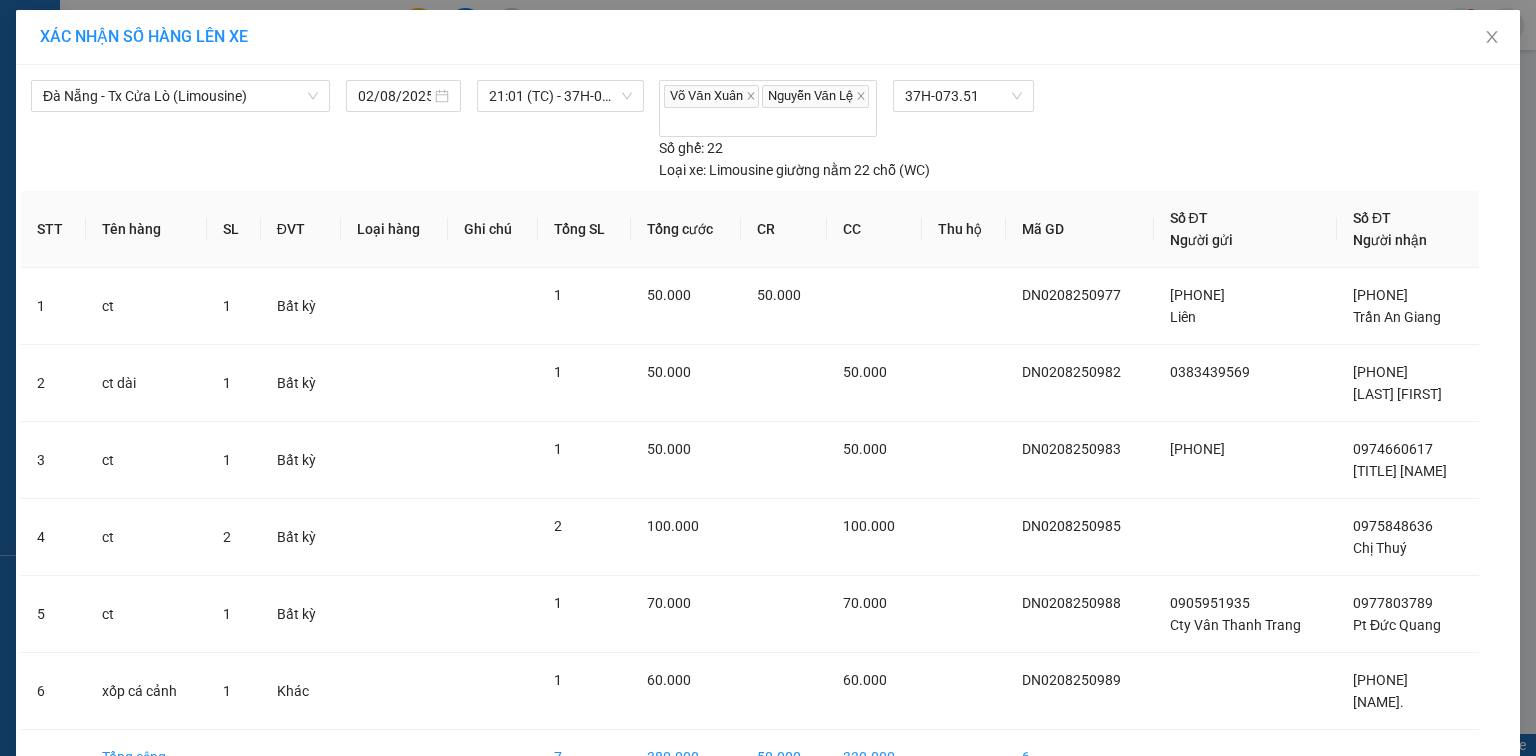 click on "Lên hàng" at bounding box center [841, 821] 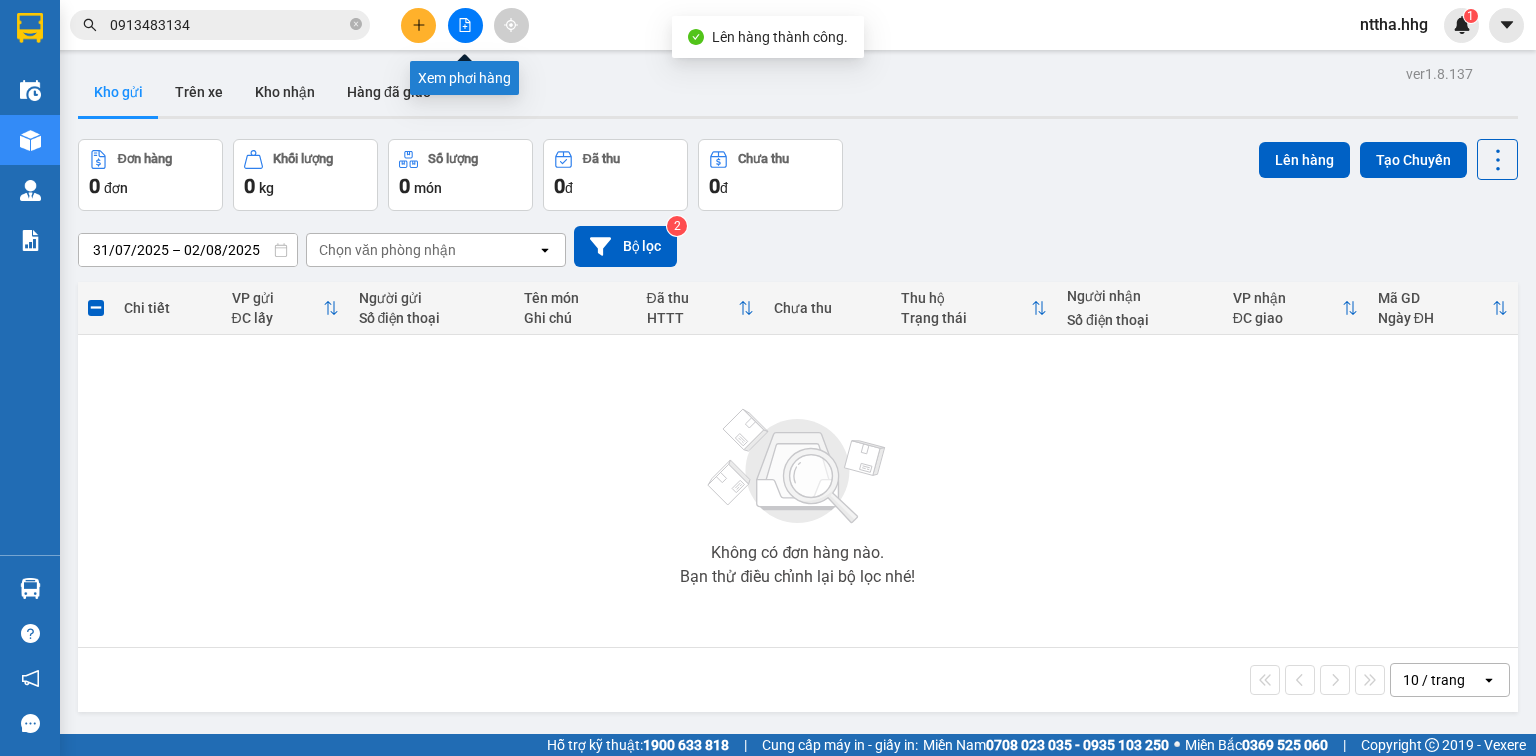 click 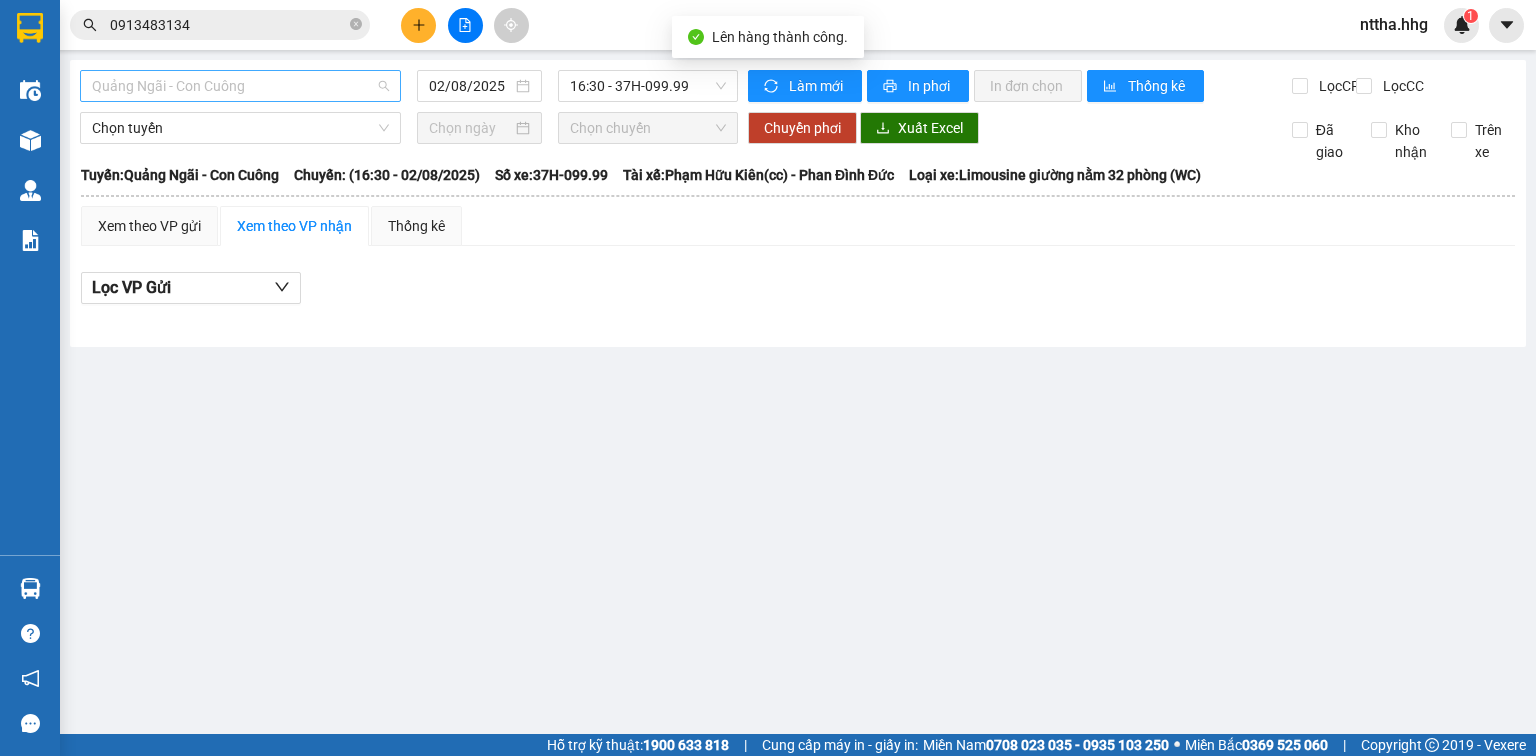 click on "Quảng Ngãi - Con Cuông" at bounding box center (240, 86) 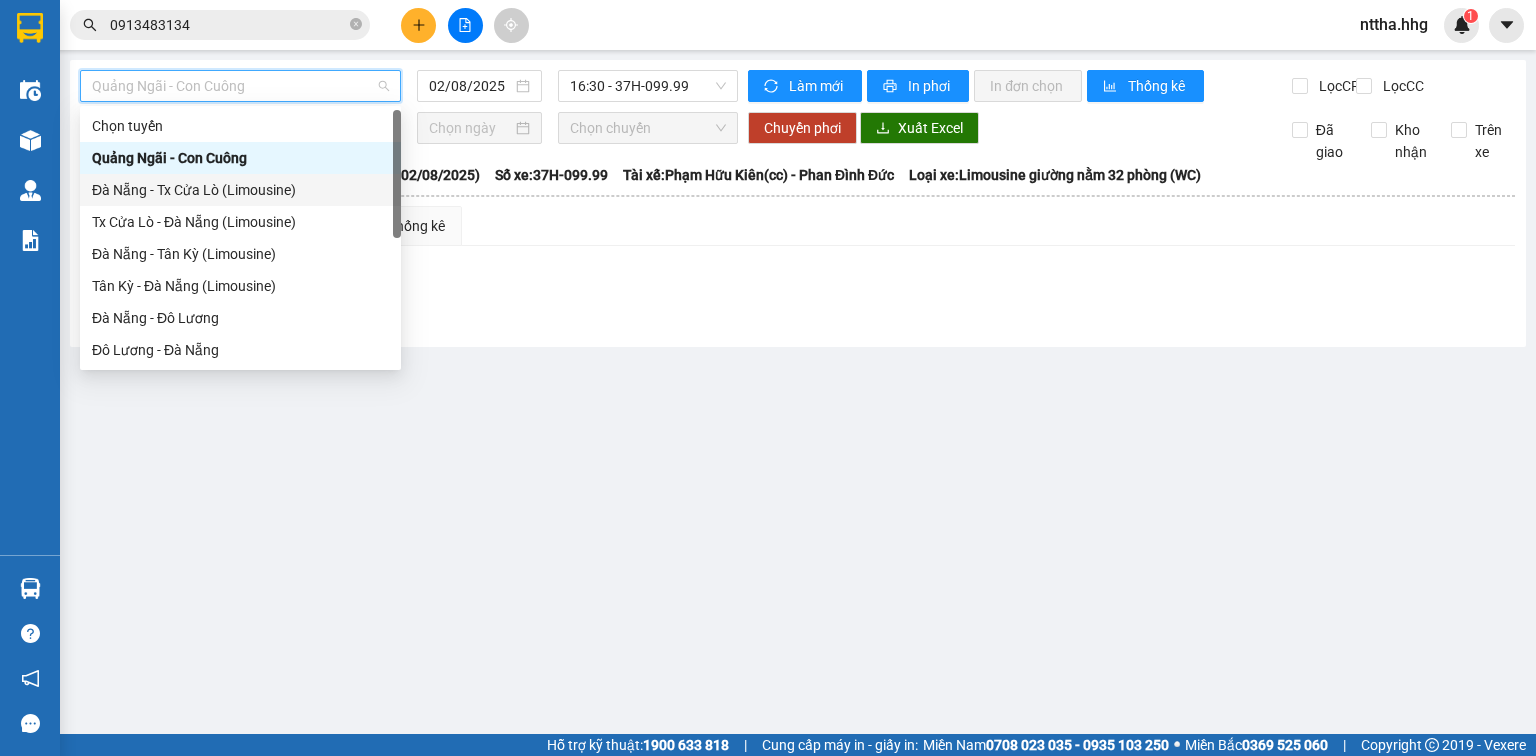 click on "Đà Nẵng - Tx Cửa Lò (Limousine)" at bounding box center [240, 190] 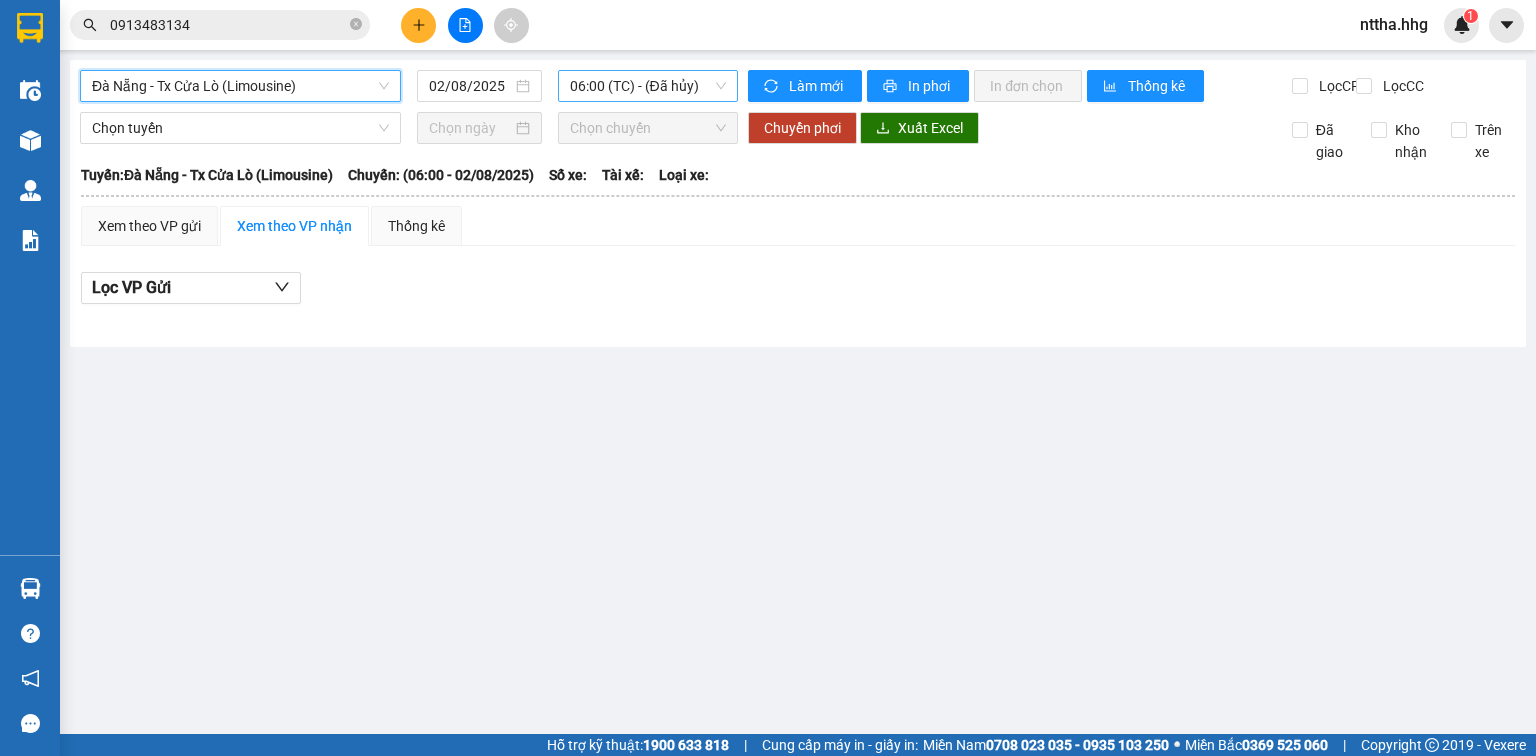click on "06:00   (TC)   - (Đã hủy)" at bounding box center [648, 86] 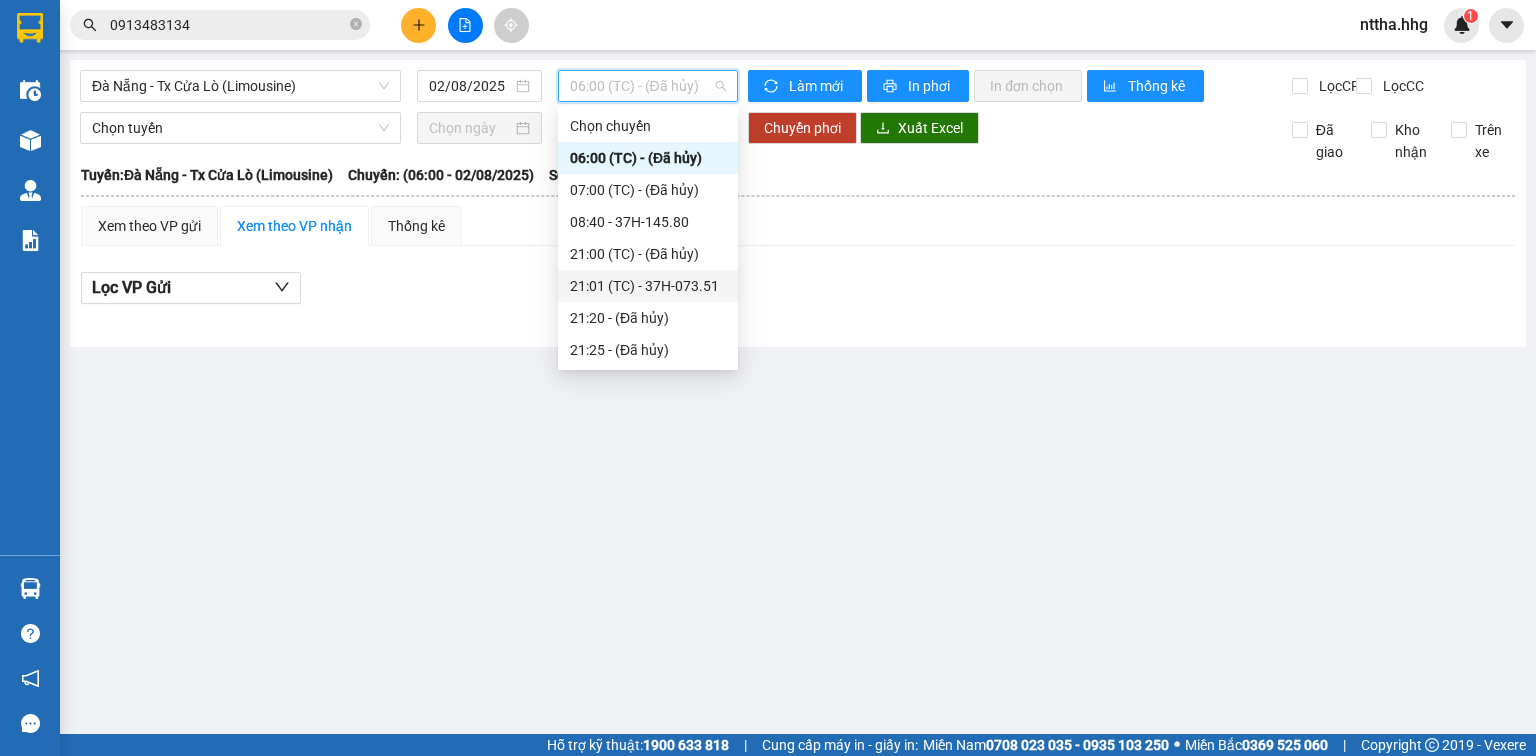 click on "21:01   (TC)   - 37H-073.51" at bounding box center [648, 286] 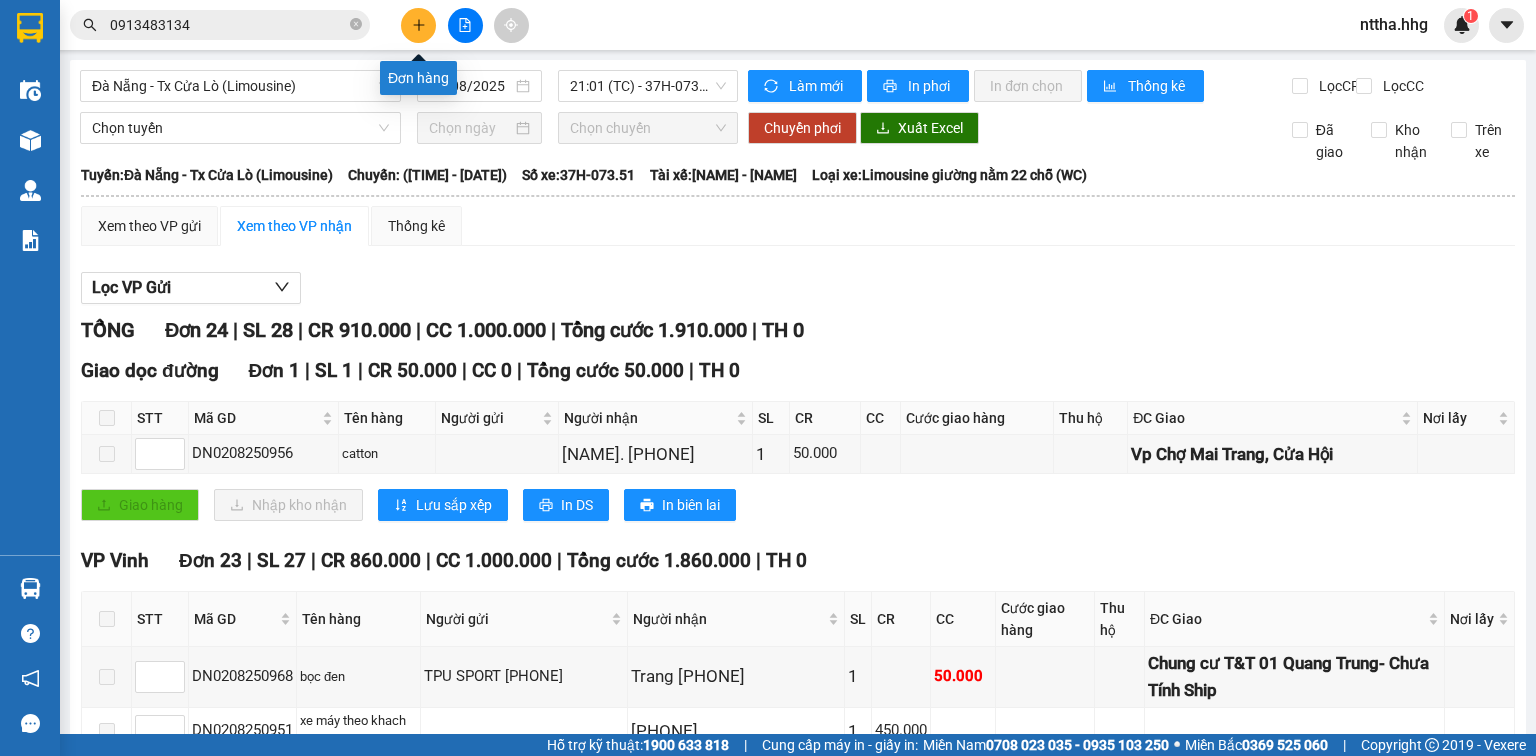 click at bounding box center (418, 25) 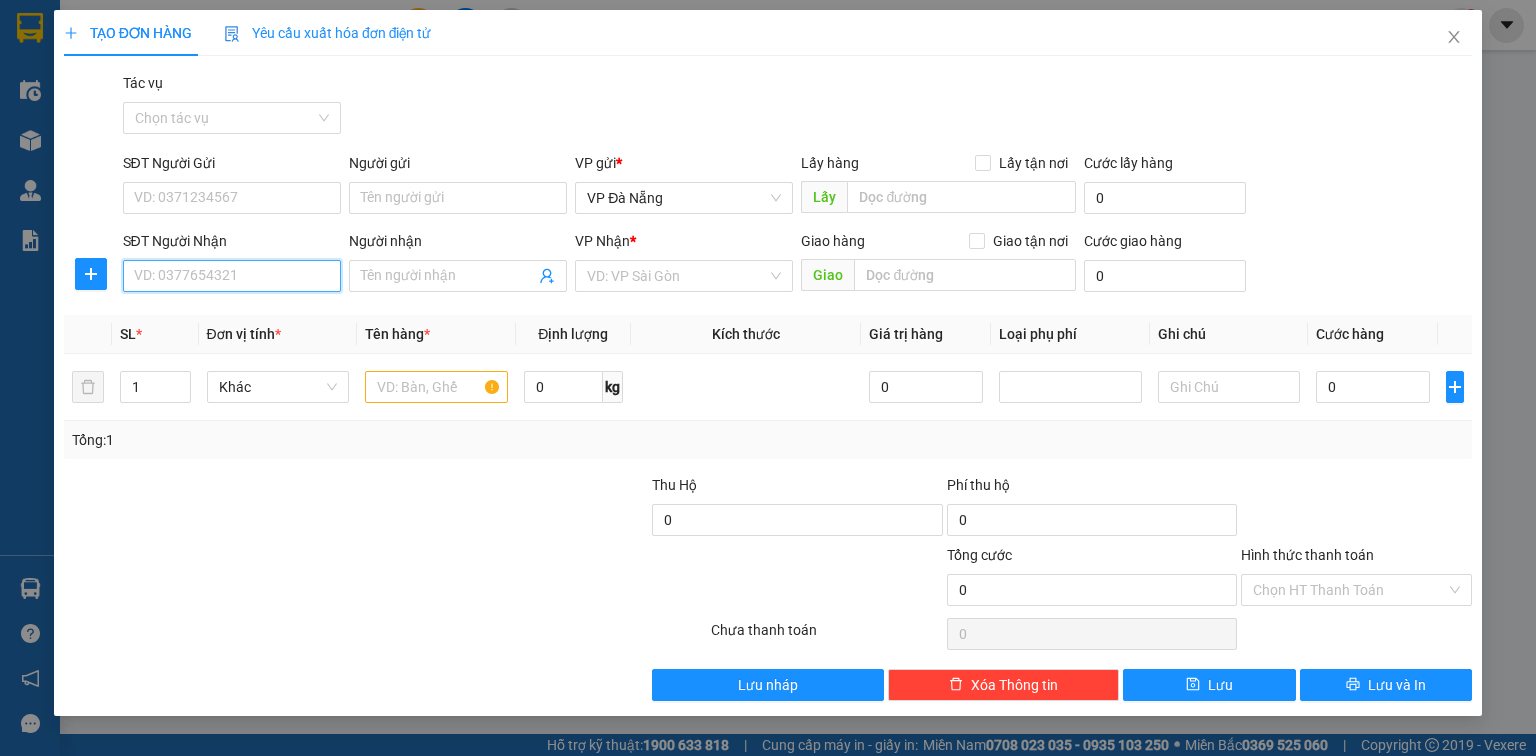 click on "SĐT Người Nhận" at bounding box center (232, 276) 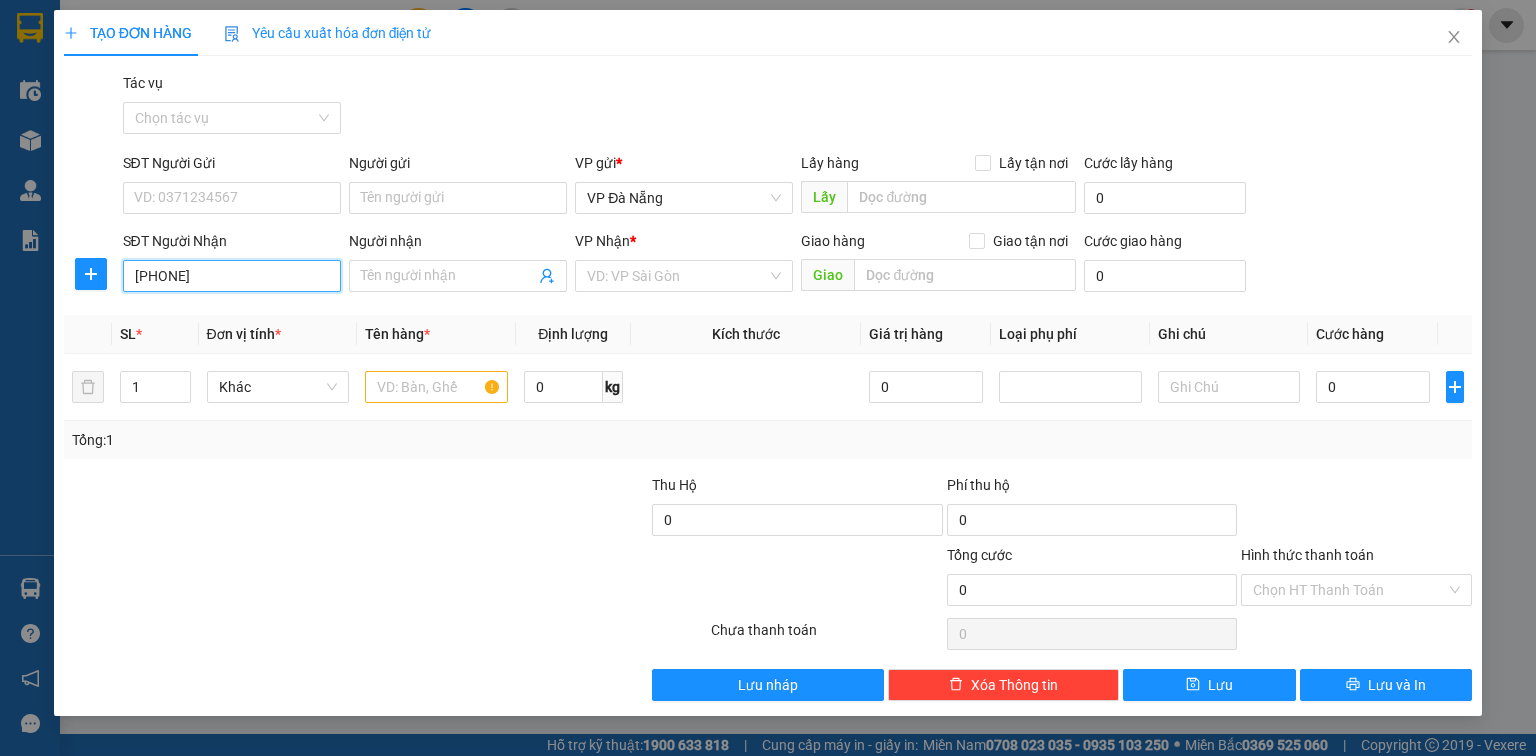 click on "0389933189" at bounding box center [232, 276] 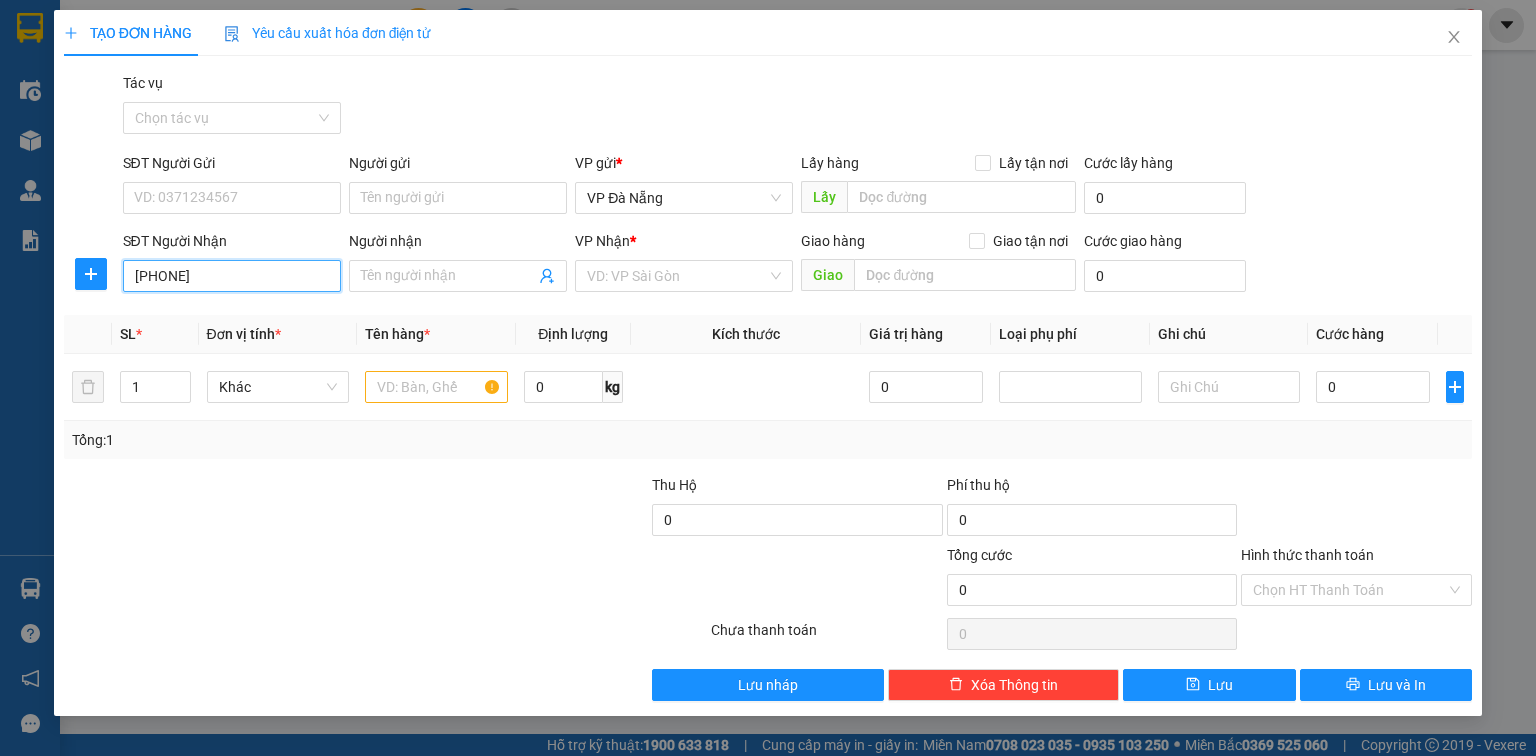 click on "0389933189" at bounding box center [232, 276] 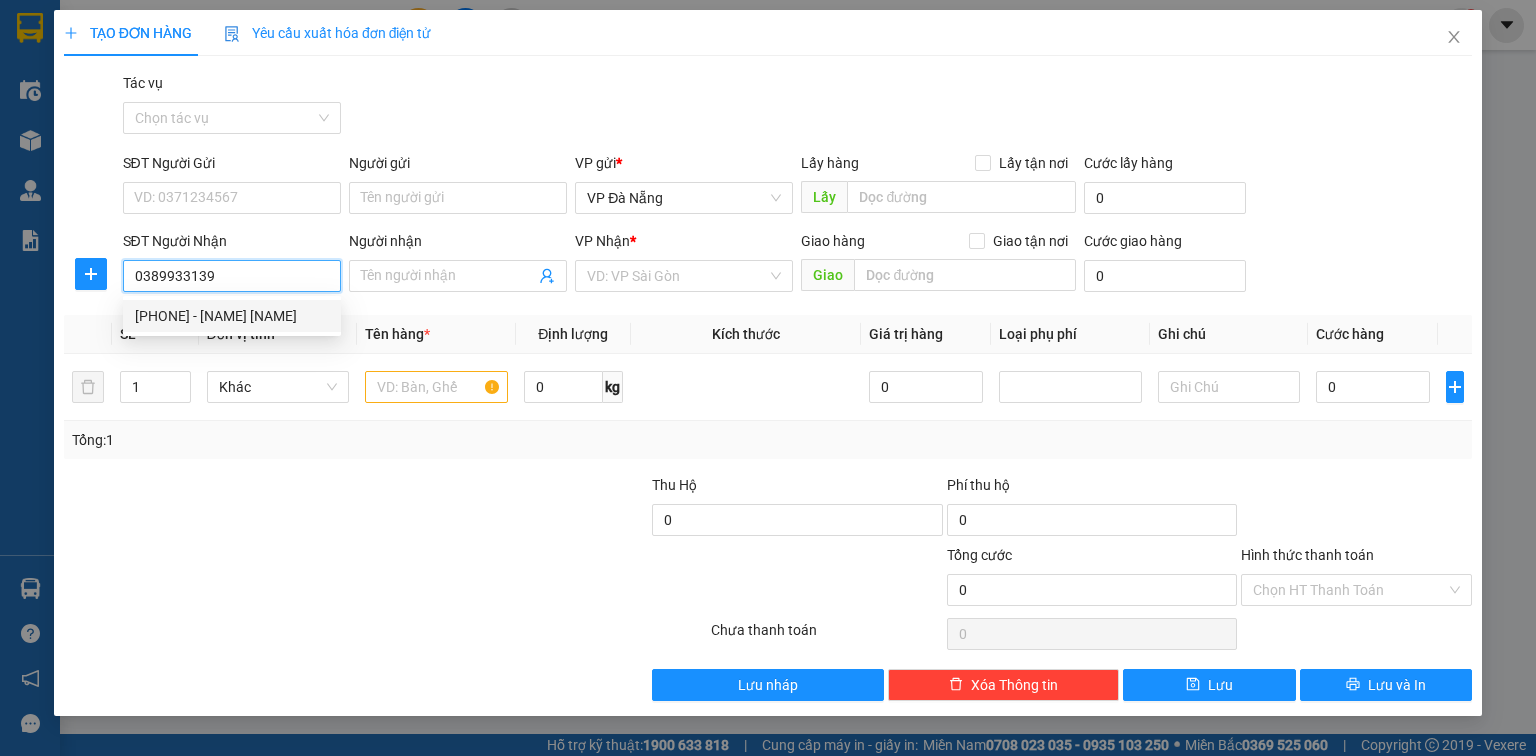 click on "0389933139 - Hạnh Hưng" at bounding box center (232, 316) 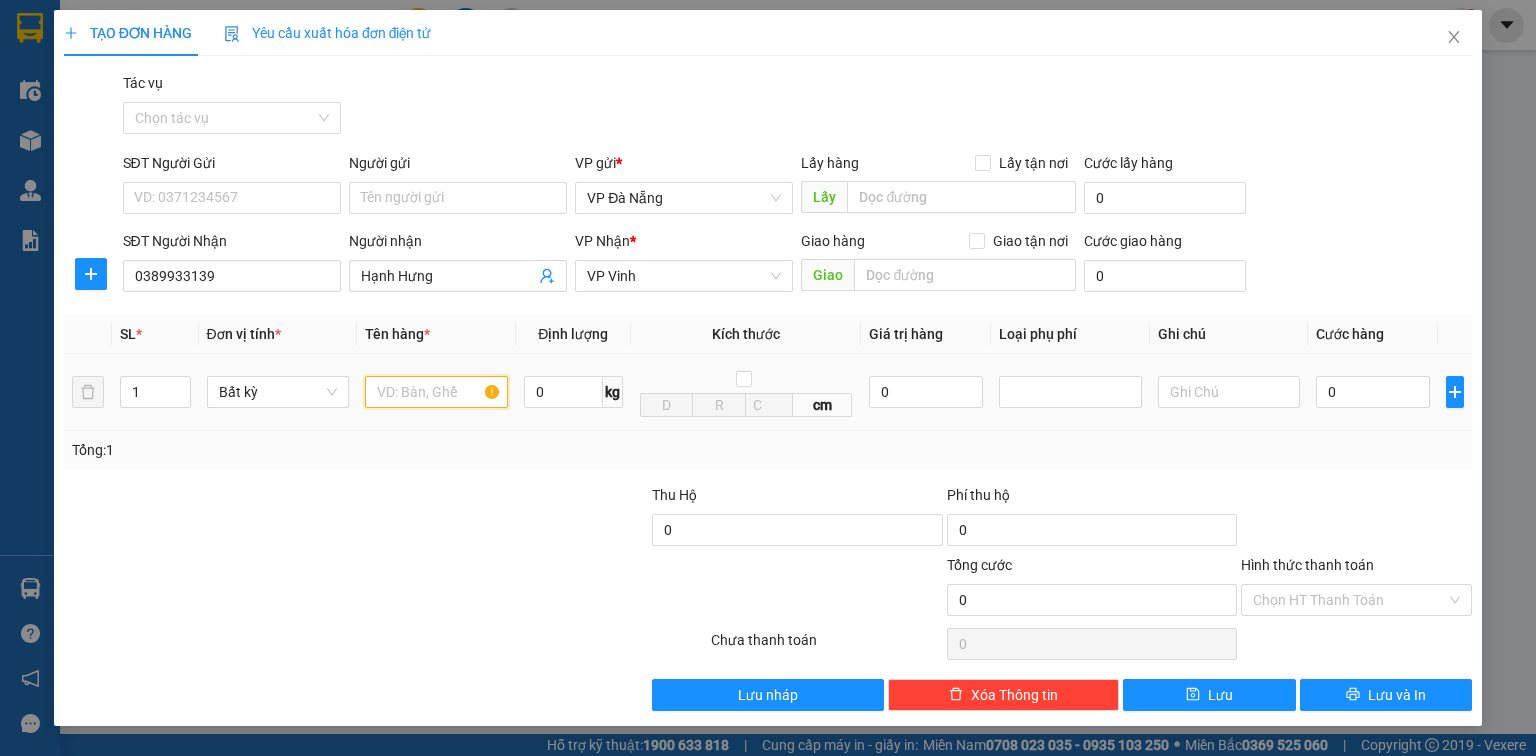 click at bounding box center [436, 392] 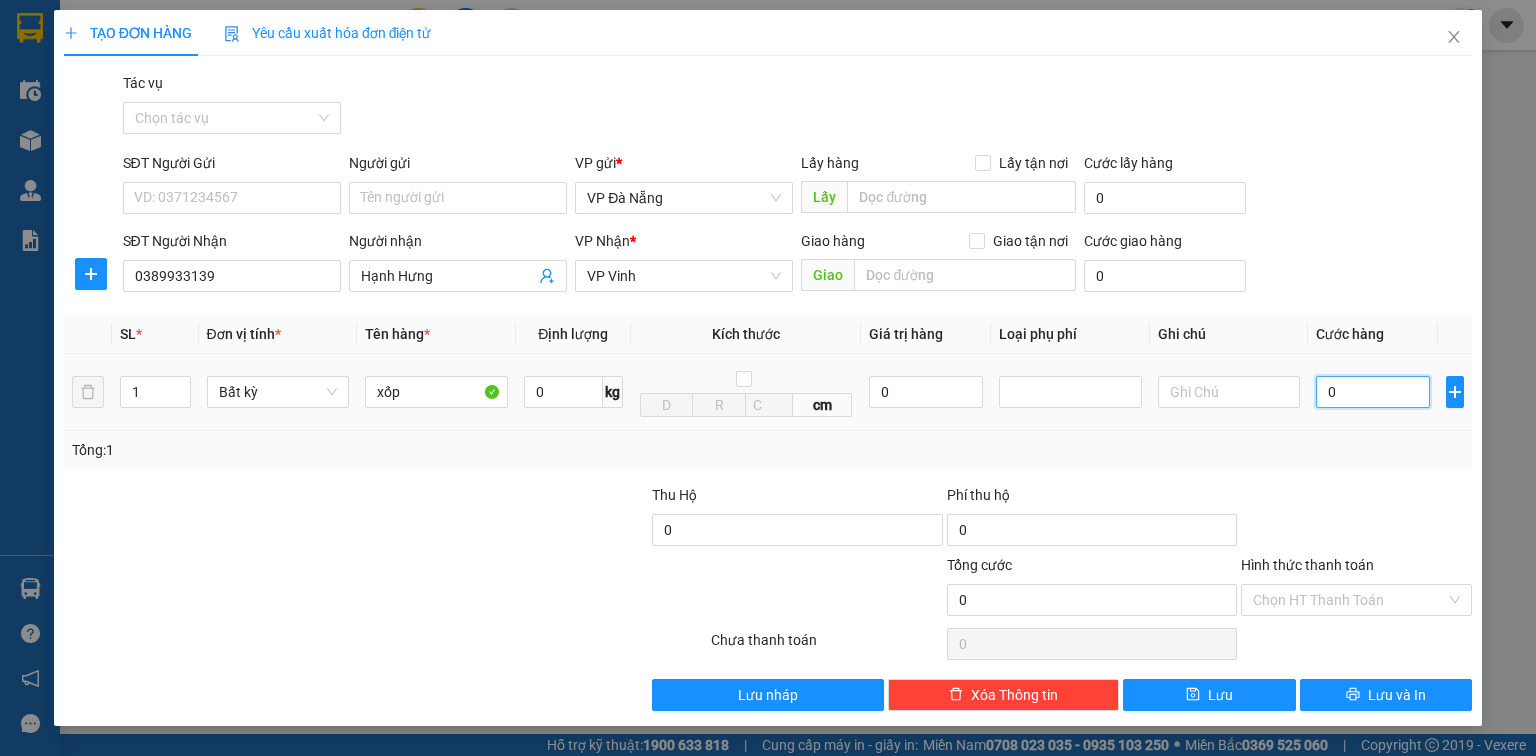 click on "0" at bounding box center (1373, 392) 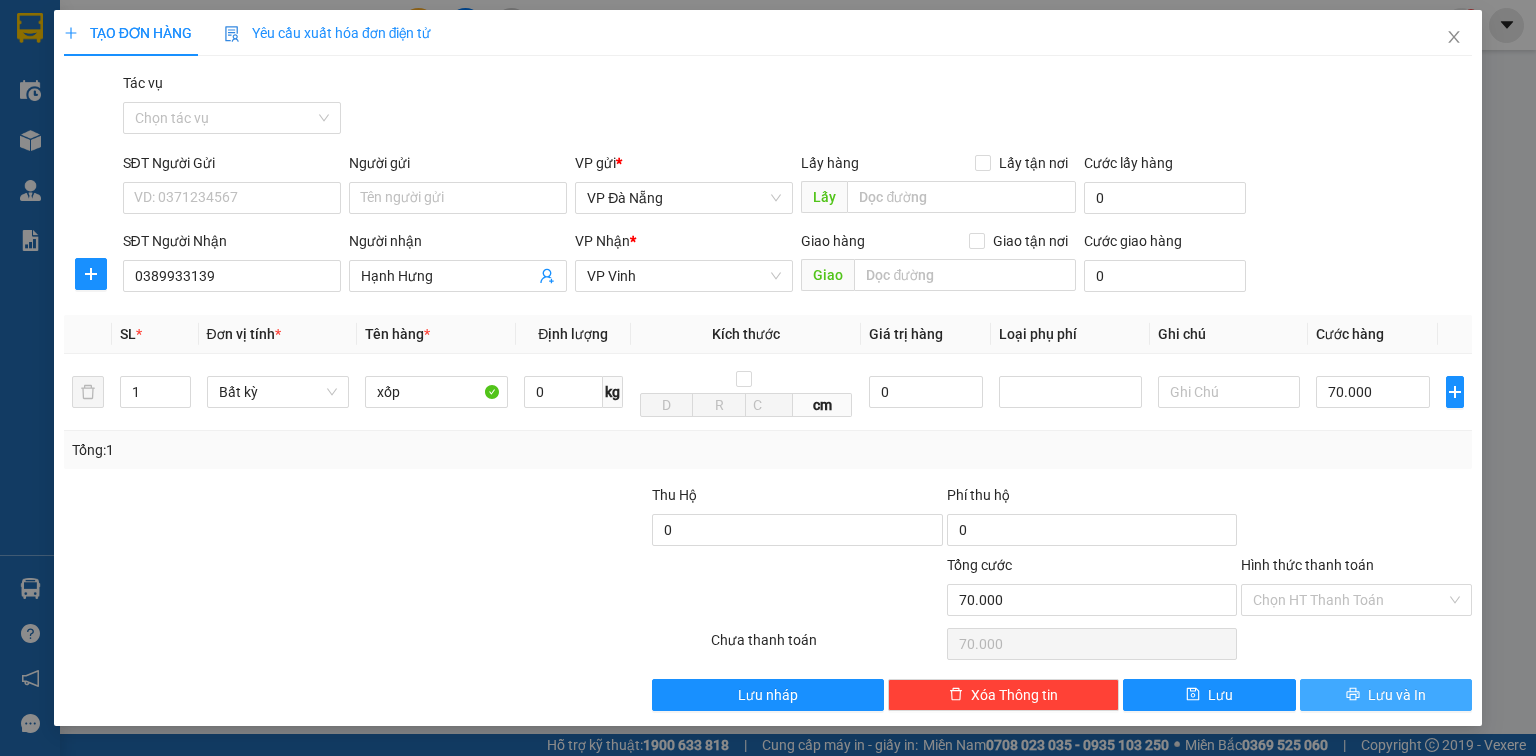click on "Lưu và In" at bounding box center [1386, 695] 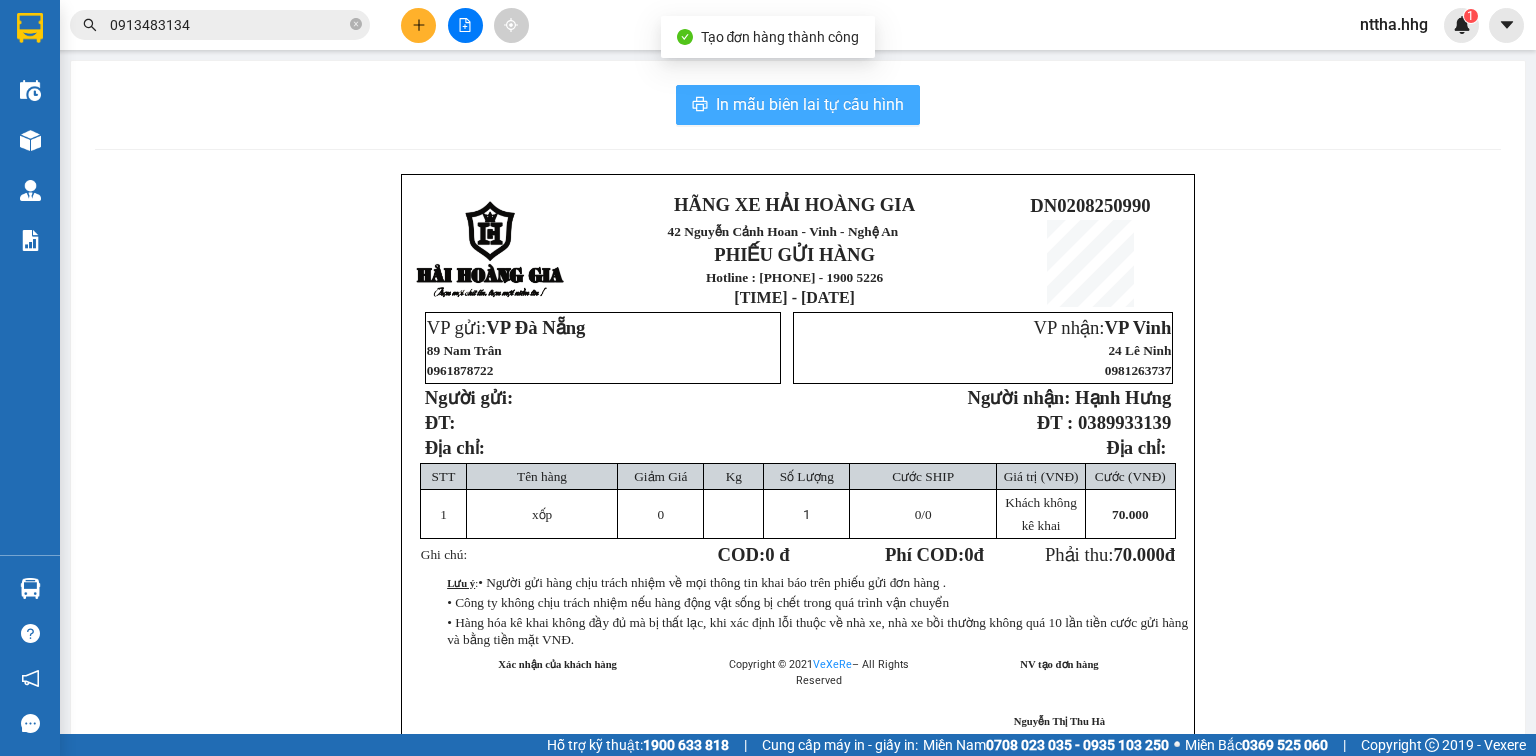 click on "In mẫu biên lai tự cấu hình" at bounding box center (798, 105) 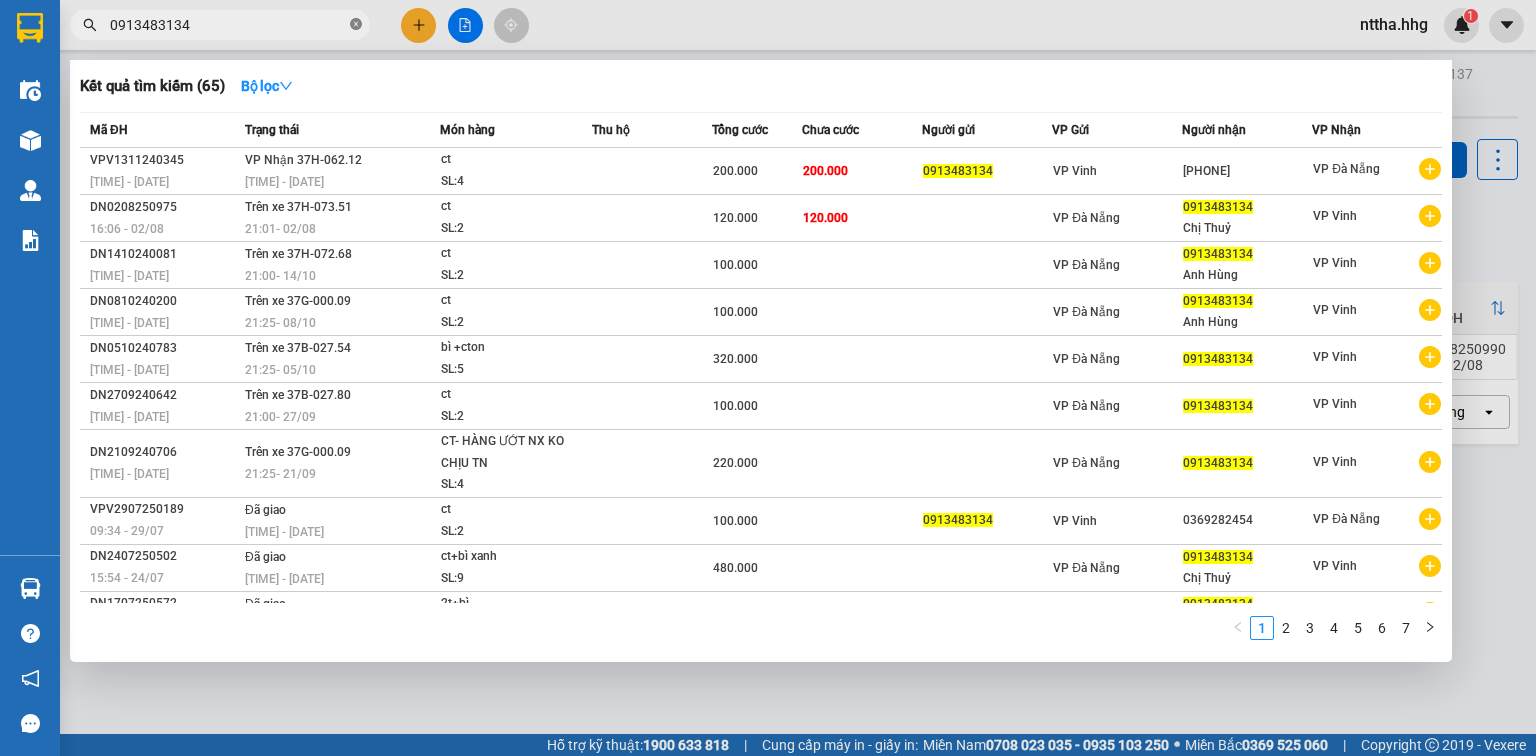 click 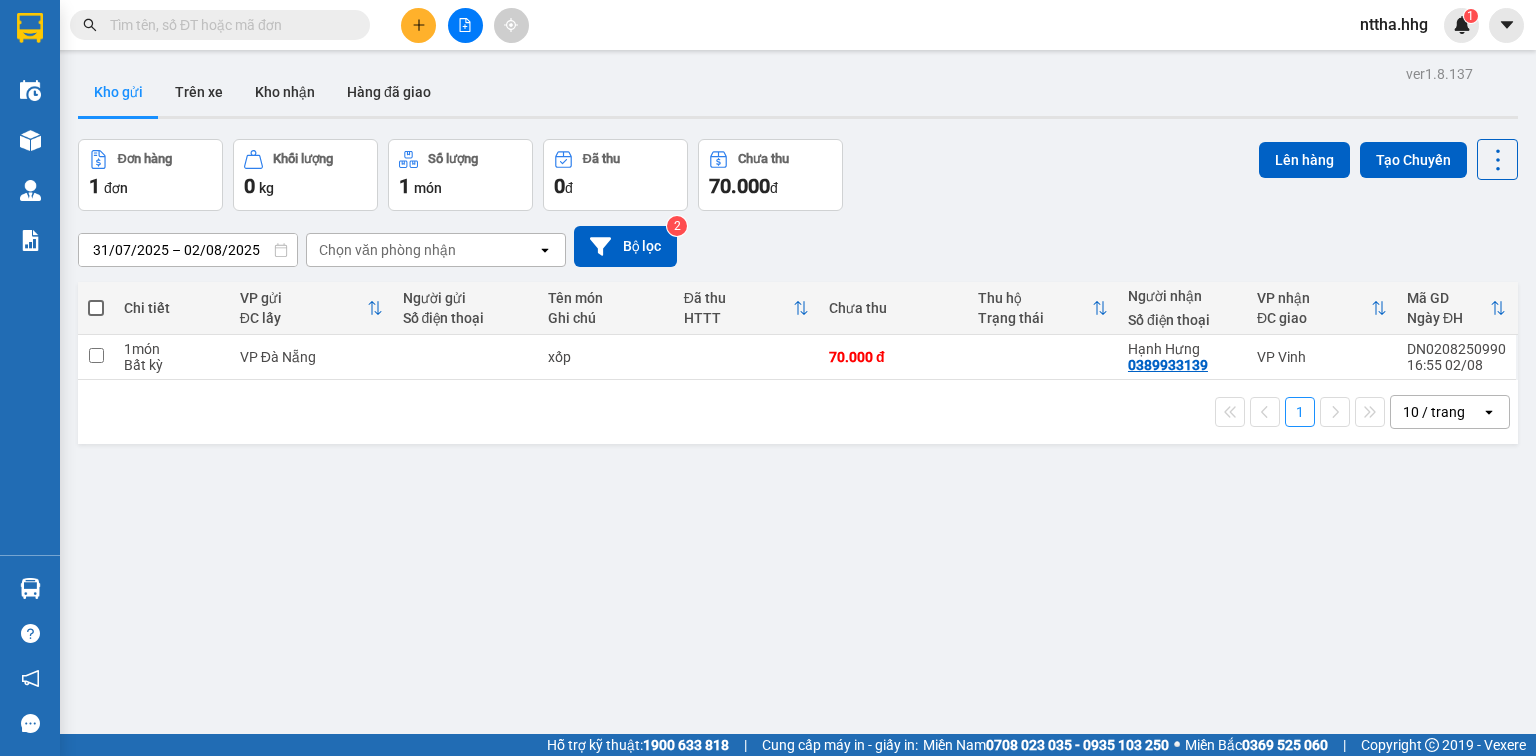 click at bounding box center (228, 25) 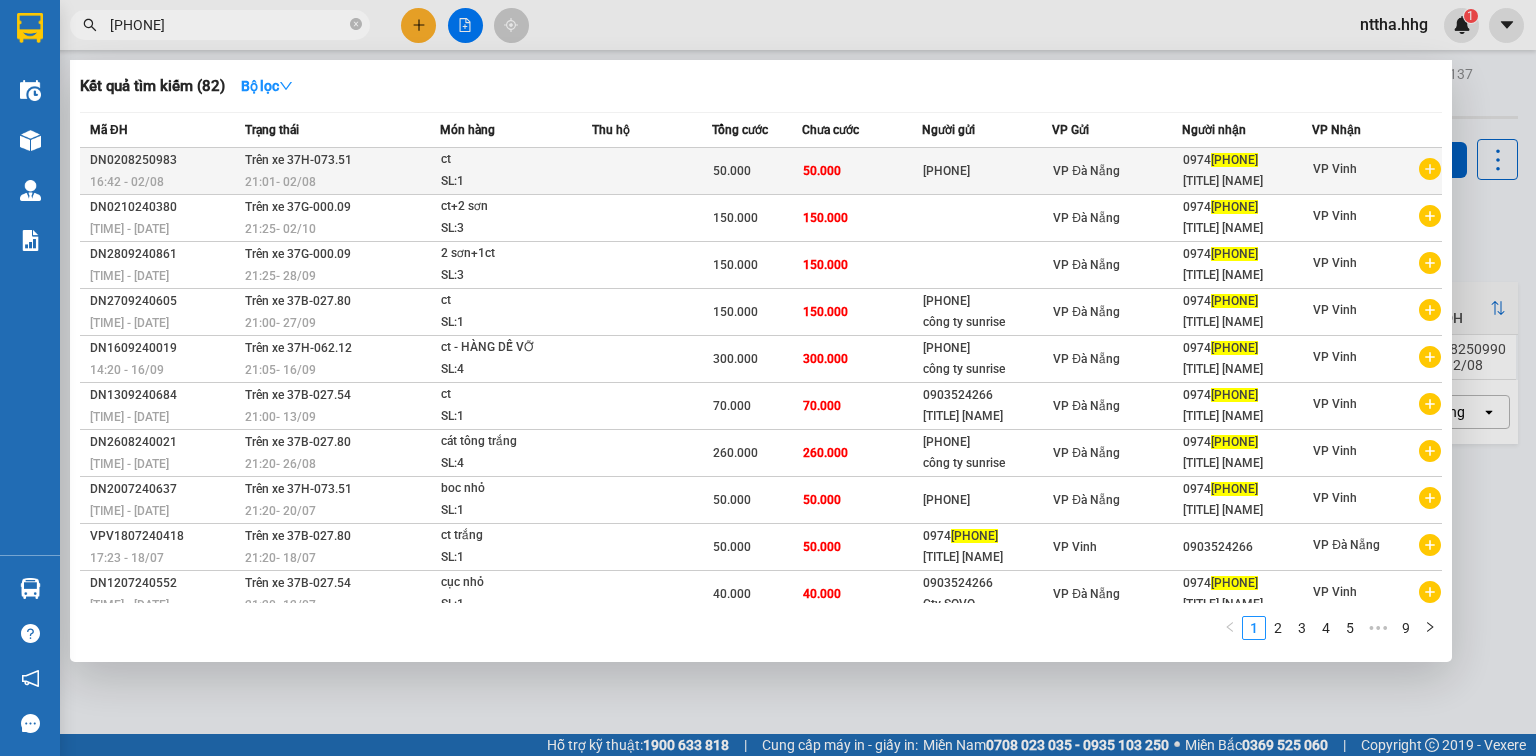 click on "Trên xe   37H-073.51" at bounding box center [298, 160] 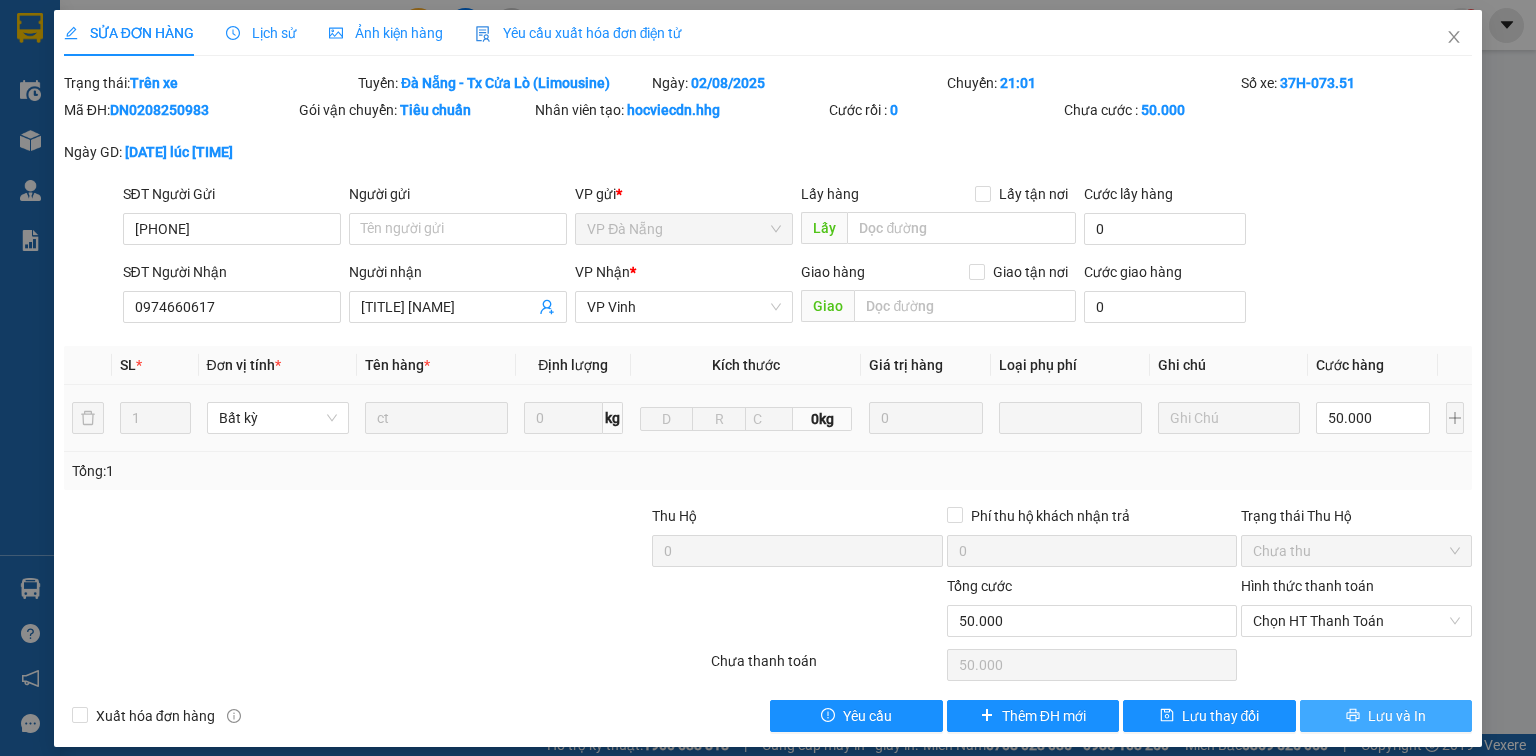 click on "Lưu và In" at bounding box center [1397, 716] 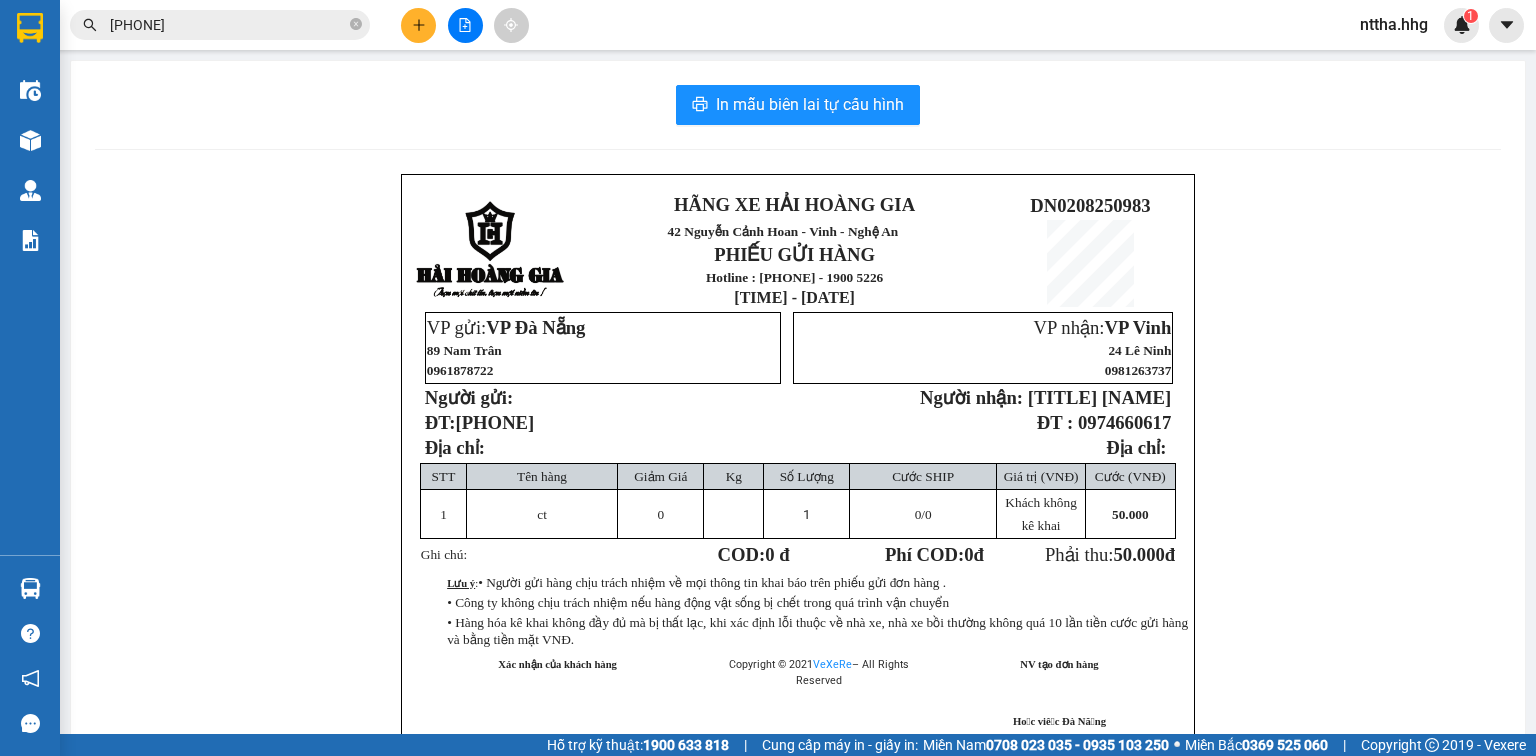 click on "Kết quả tìm kiếm ( 82 )  Bộ lọc  Mã ĐH Trạng thái Món hàng Thu hộ Tổng cước Chưa cước Người gửi VP Gửi Người nhận VP Nhận DN0208250983 16:42 - 02/08 Trên xe   37H-073.51 21:01  -   02/08 ct SL:  1 50.000 50.000 0935419568 VP Đà Nẵng 0974 660617 Chị Na VP Vinh DN0210240380 16:11 - 02/10 Trên xe   37G-000.09 21:25  -   02/10 ct+2 sơn SL:  3 150.000 150.000 VP Đà Nẵng 0974 660617 Chị Na VP Vinh DN2809240861 18:49 - 28/09 Trên xe   37G-000.09 21:25  -   28/09 2 sơn+1ct SL:  3 150.000 150.000 VP Đà Nẵng 0974 660617 Chị Na VP Vinh DN2709240605 13:52 - 27/09 Trên xe   37B-027.80 21:00  -   27/09 ct SL:  1 150.000 150.000 0935418278 công ty sunrise VP Đà Nẵng 0974 660617 Chị Na VP Vinh DN1609240019 14:20 - 16/09 Trên xe   37H-062.12 21:05  -   16/09 ct - HÀNG DỄ VỠ SL:  4 300.000 300.000 0935418278 công ty sunrise VP Đà Nẵng 0974 660617 Chị Na VP Vinh DN1309240684 17:13 - 13/09 Trên xe   37B-027.54 21:00  -   13/09 ct SL:  1 0974" at bounding box center (768, 25) 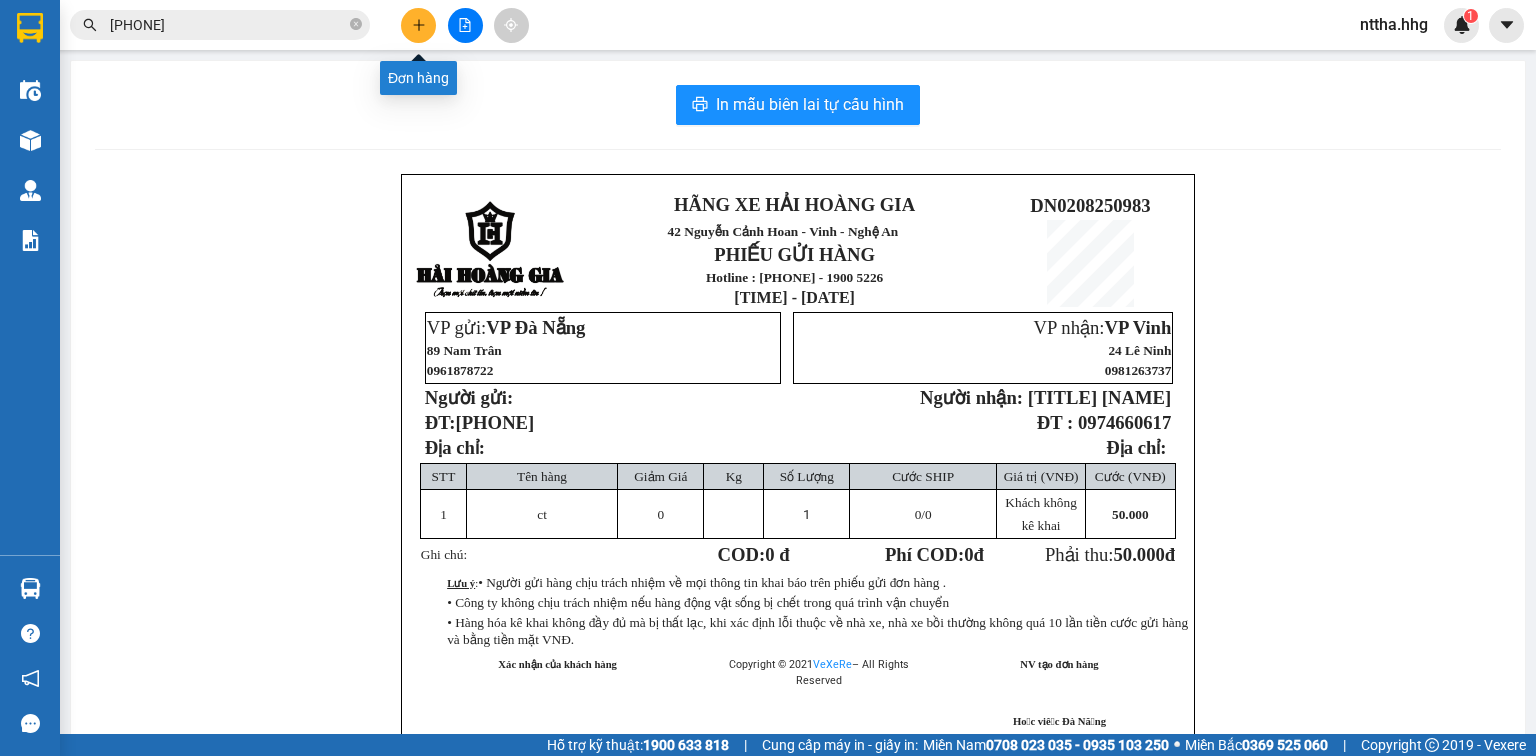 click at bounding box center [418, 25] 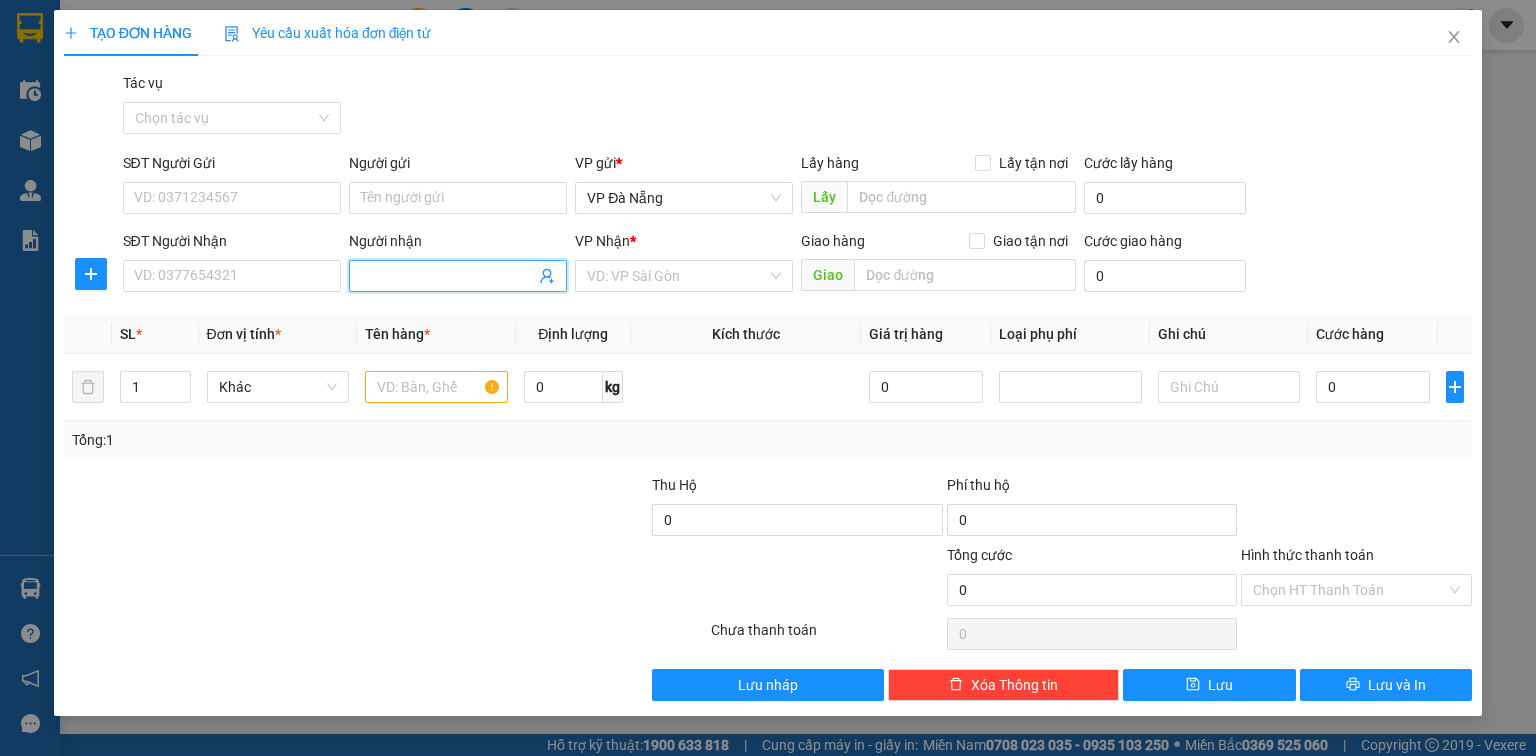 click on "Người nhận" at bounding box center (448, 276) 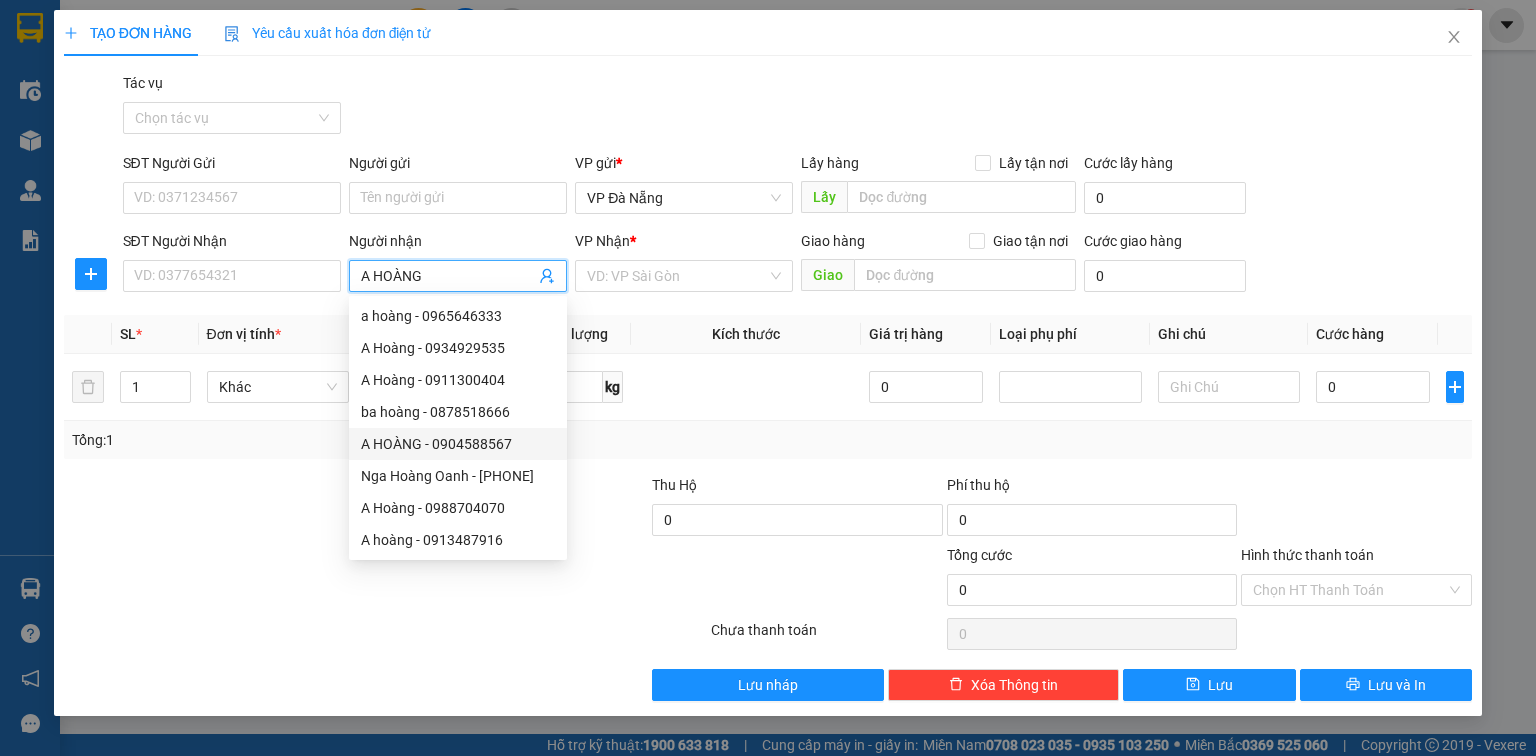 click on "A HOÀNG - 0904588567" at bounding box center [458, 444] 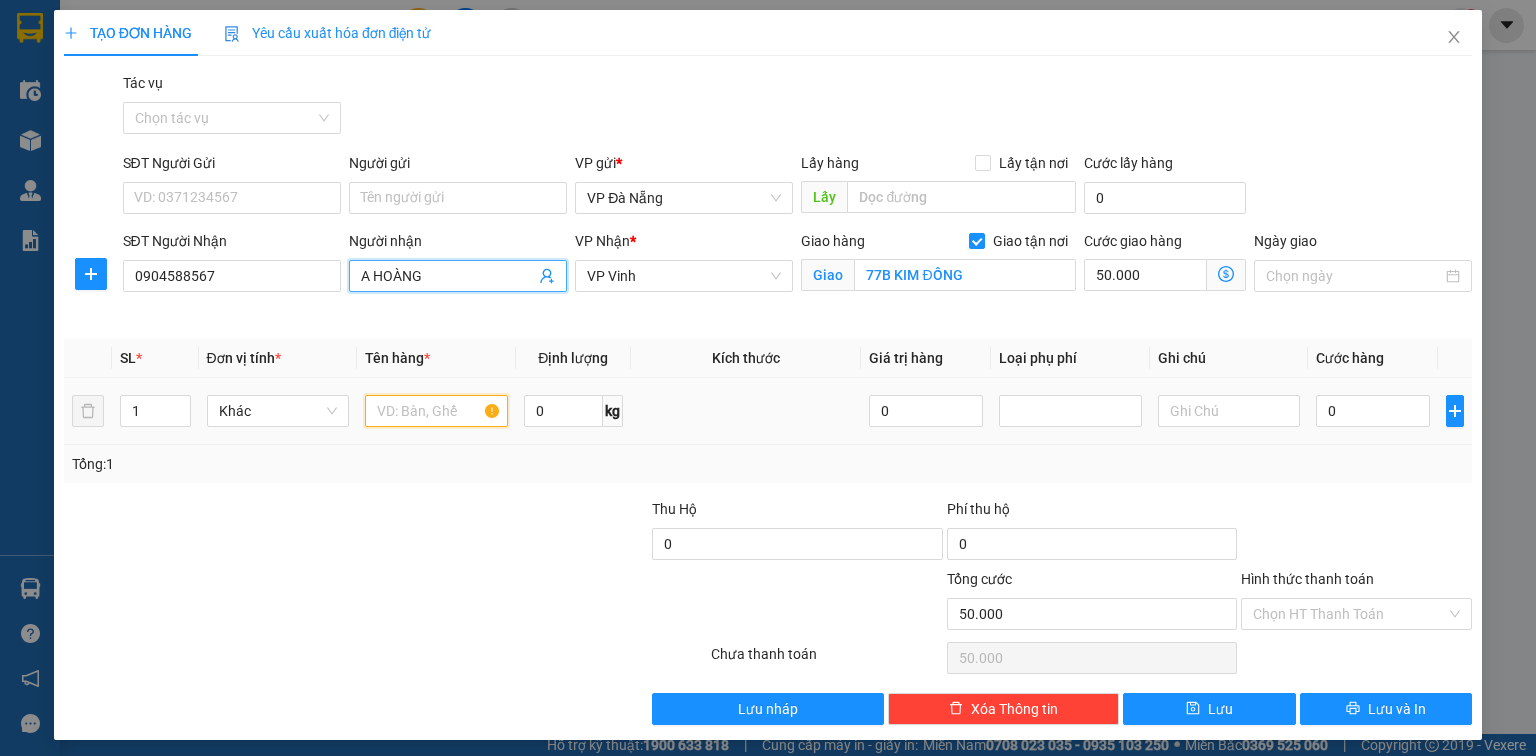 click at bounding box center [436, 411] 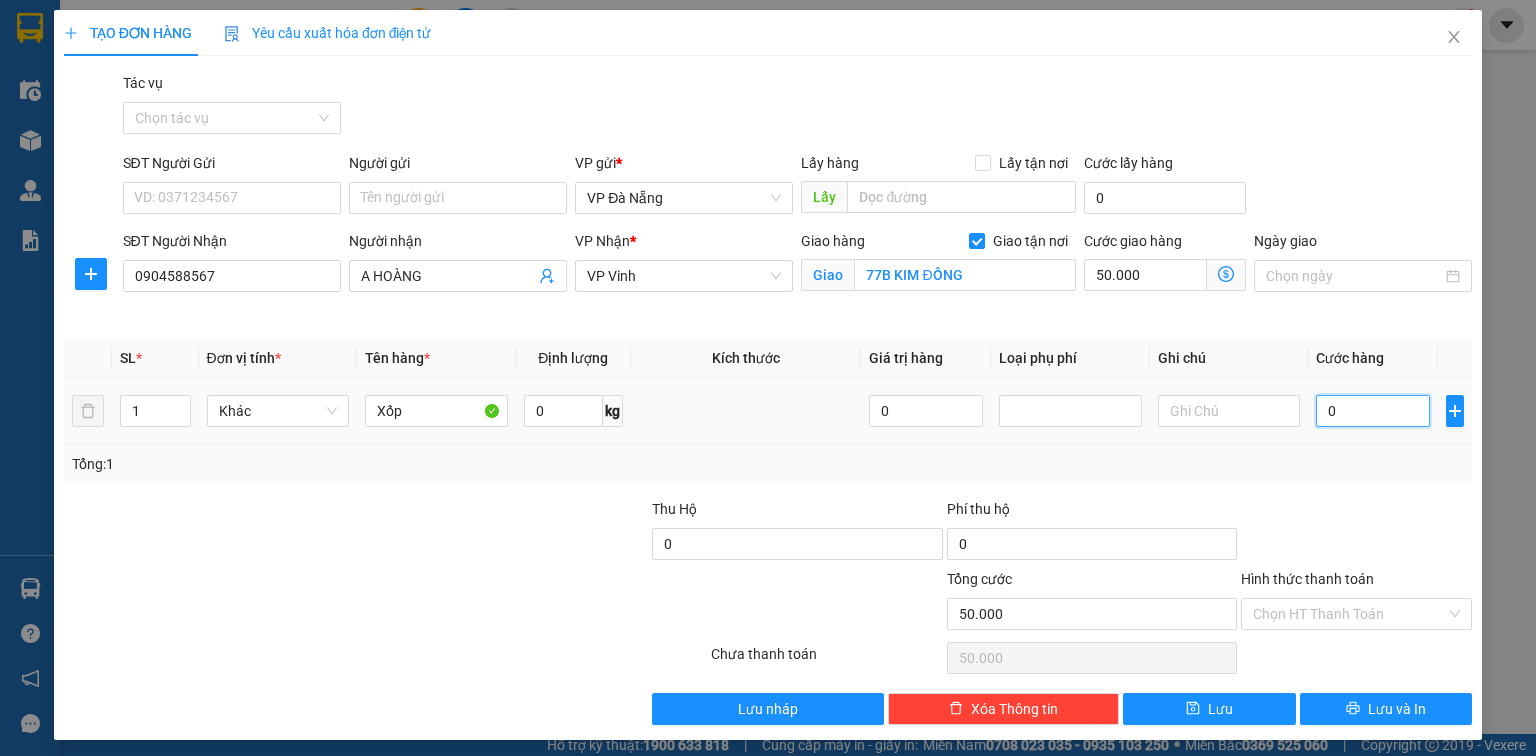 click on "0" at bounding box center (1373, 411) 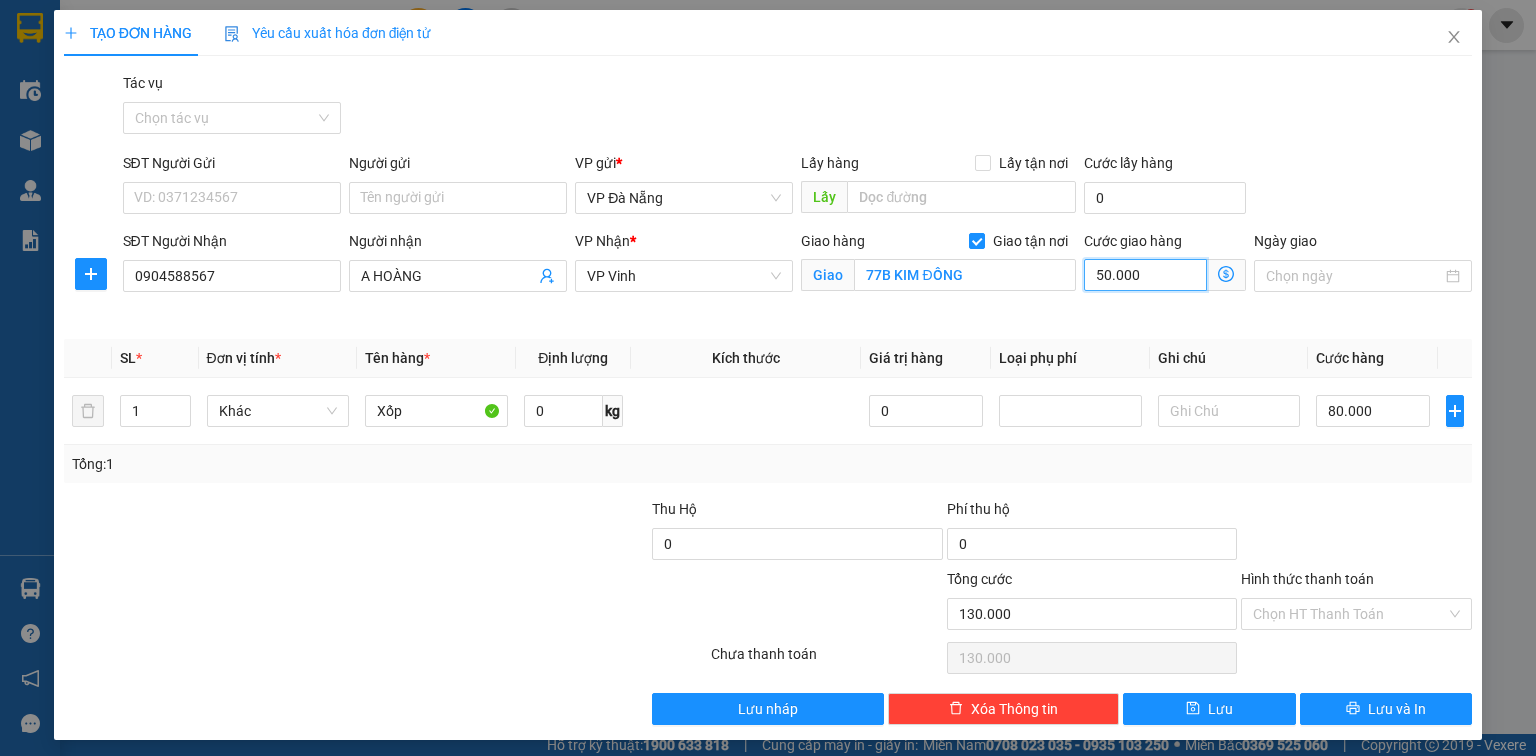 click on "50.000" at bounding box center (1145, 275) 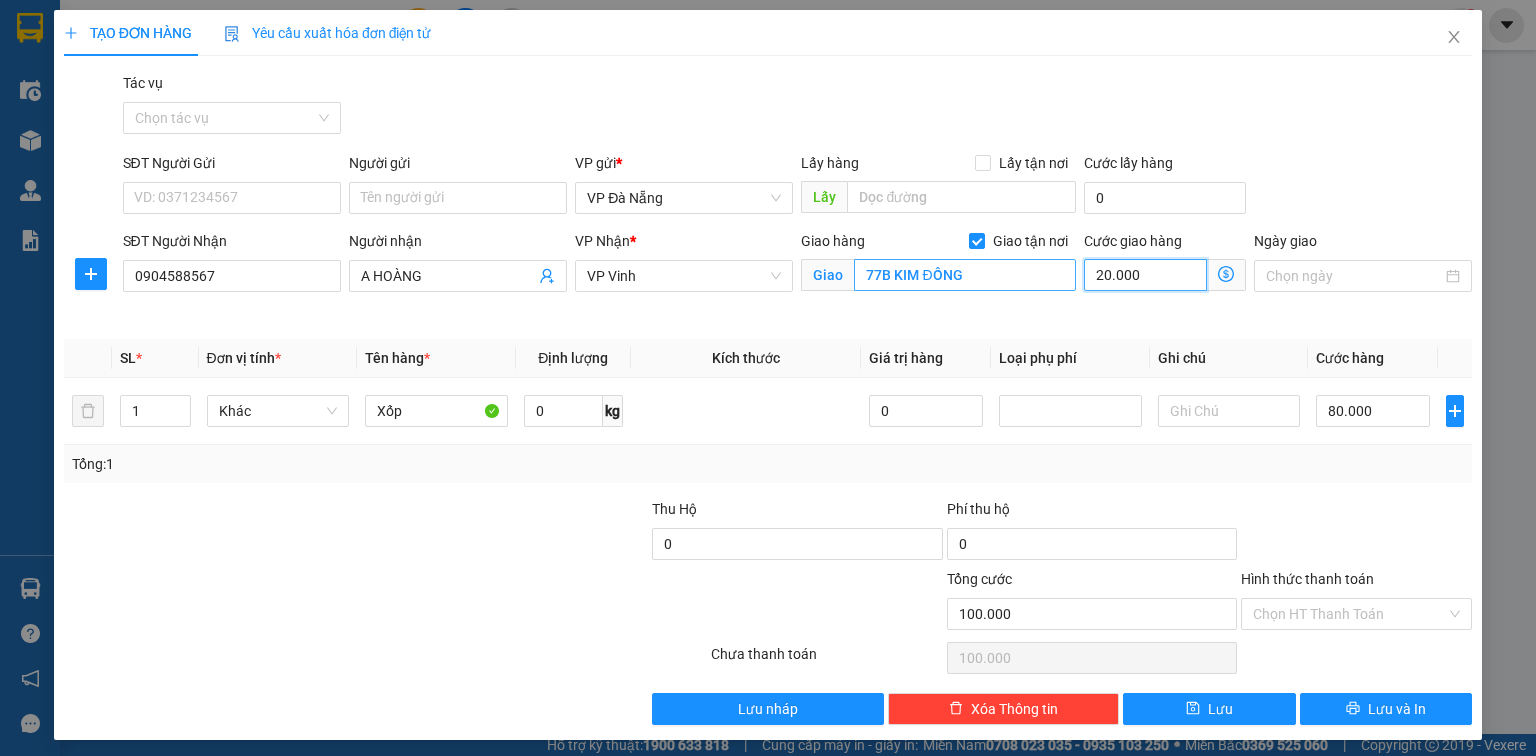 drag, startPoint x: 1133, startPoint y: 270, endPoint x: 1064, endPoint y: 277, distance: 69.354164 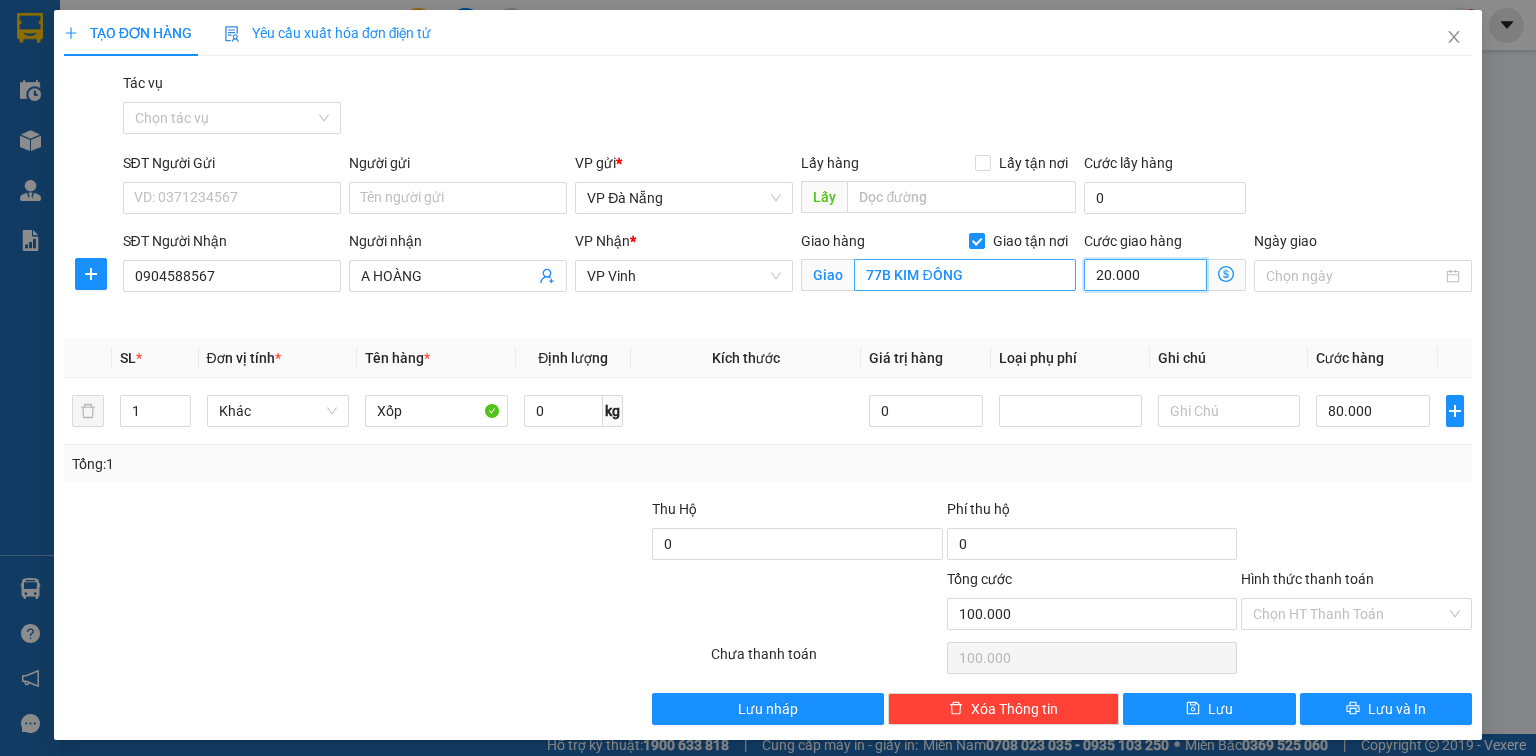 click on "SĐT Người Nhận 0904588567 Người nhận A HOÀNG VP Nhận  * VP Vinh Giao hàng Giao tận nơi Giao 77B KIM ĐỒNG Cước giao hàng 20.000 Ngày giao" at bounding box center [798, 277] 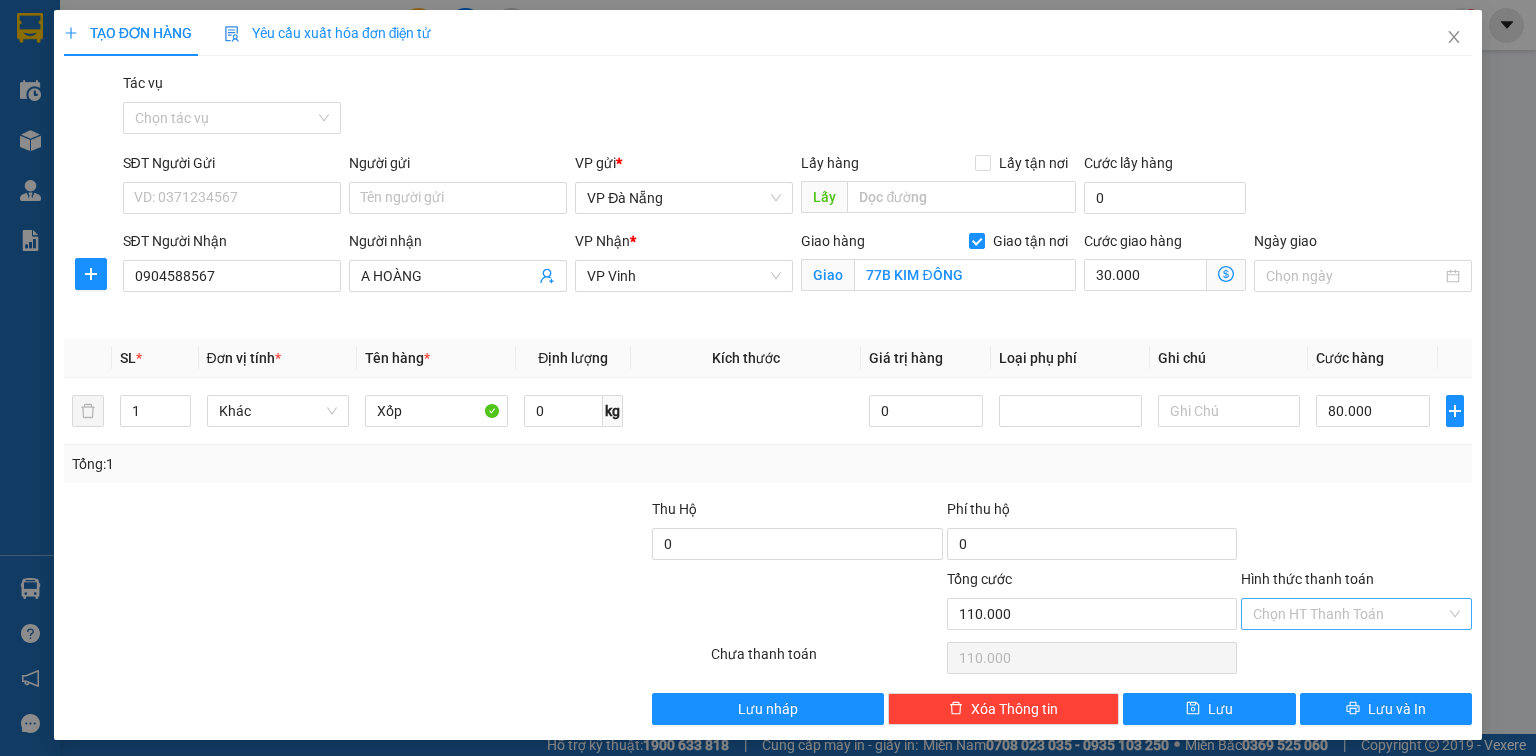 click on "Hình thức thanh toán" at bounding box center [1349, 614] 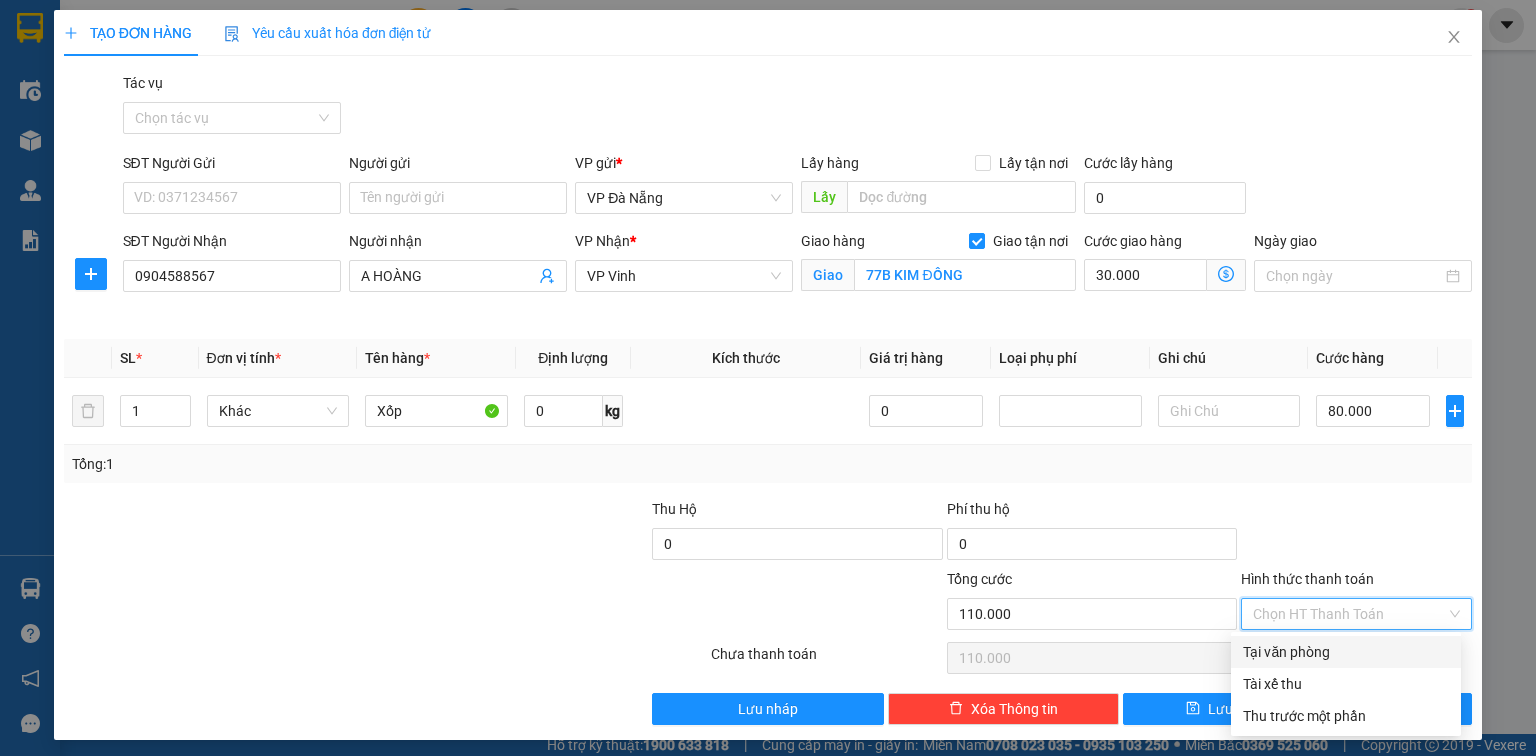 click on "Tại văn phòng" at bounding box center (1346, 652) 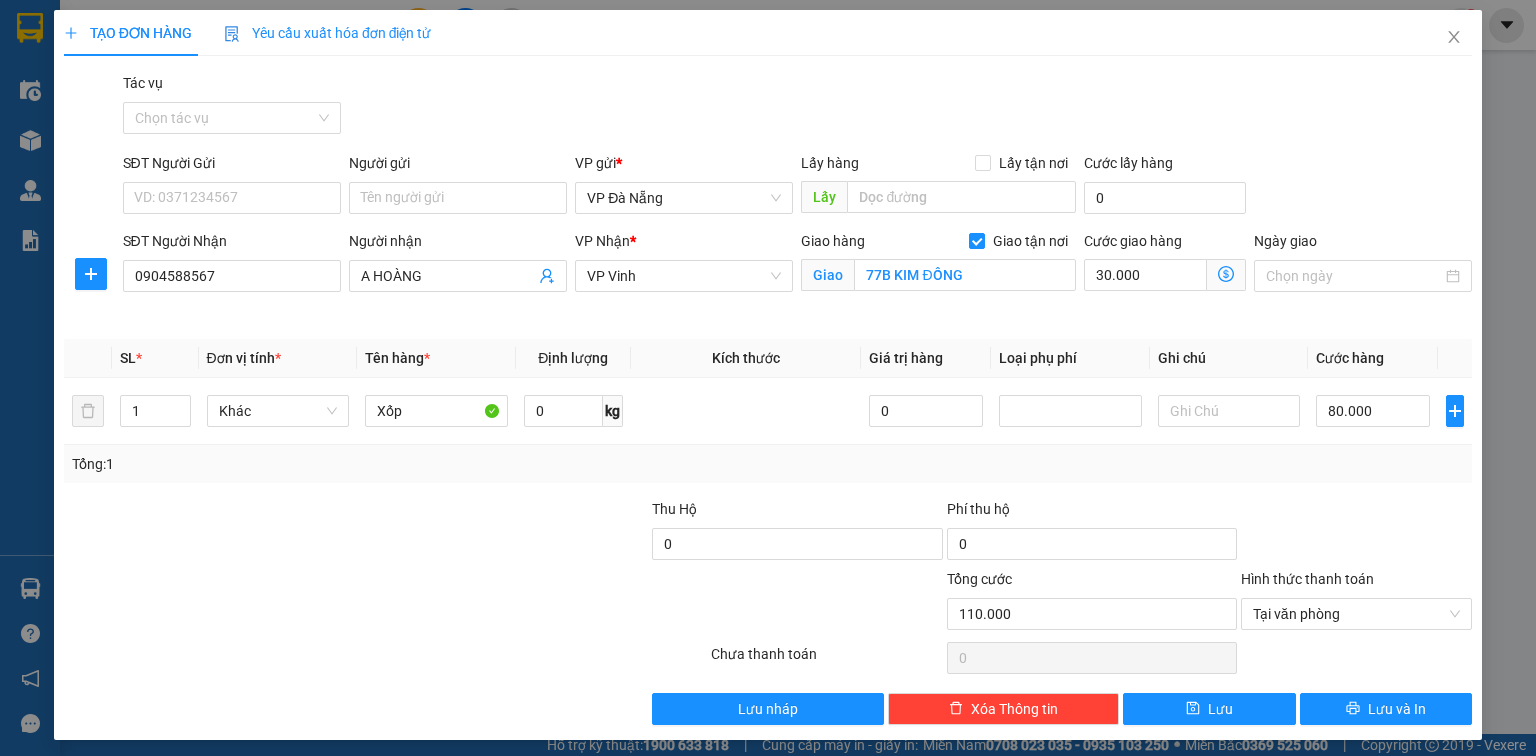 click on "Transit Pickup Surcharge Ids Transit Deliver Surcharge Ids Transit Deliver Surcharge Transit Deliver Surcharge Gói vận chuyển  * Tiêu chuẩn Tác vụ Chọn tác vụ SĐT Người Gửi VD: 0371234567 Người gửi Tên người gửi VP gửi  * VP Đà Nẵng Lấy hàng Lấy tận nơi Lấy Cước lấy hàng 0 SĐT Người Nhận 0904588567 Người nhận A HOÀNG VP Nhận  * VP Vinh Giao hàng Giao tận nơi Giao 77B KIM ĐỒNG Cước giao hàng 30.000 Ngày giao SL  * Đơn vị tính  * Tên hàng  * Định lượng Kích thước Giá trị hàng Loại phụ phí Ghi chú Cước hàng                       1 Khác Xốp 0 kg 0   80.000 Tổng:  1 Thu Hộ 0 Phí thu hộ 0 Tổng cước 110.000 Hình thức thanh toán Tại văn phòng Số tiền thu trước 0 Tại văn phòng Chưa thanh toán 0 Lưu nháp Xóa Thông tin Lưu Lưu và In Tại văn phòng Tài xế thu Thu trước một phần Tại văn phòng Tài xế thu Thu trước một phần" at bounding box center (768, 398) 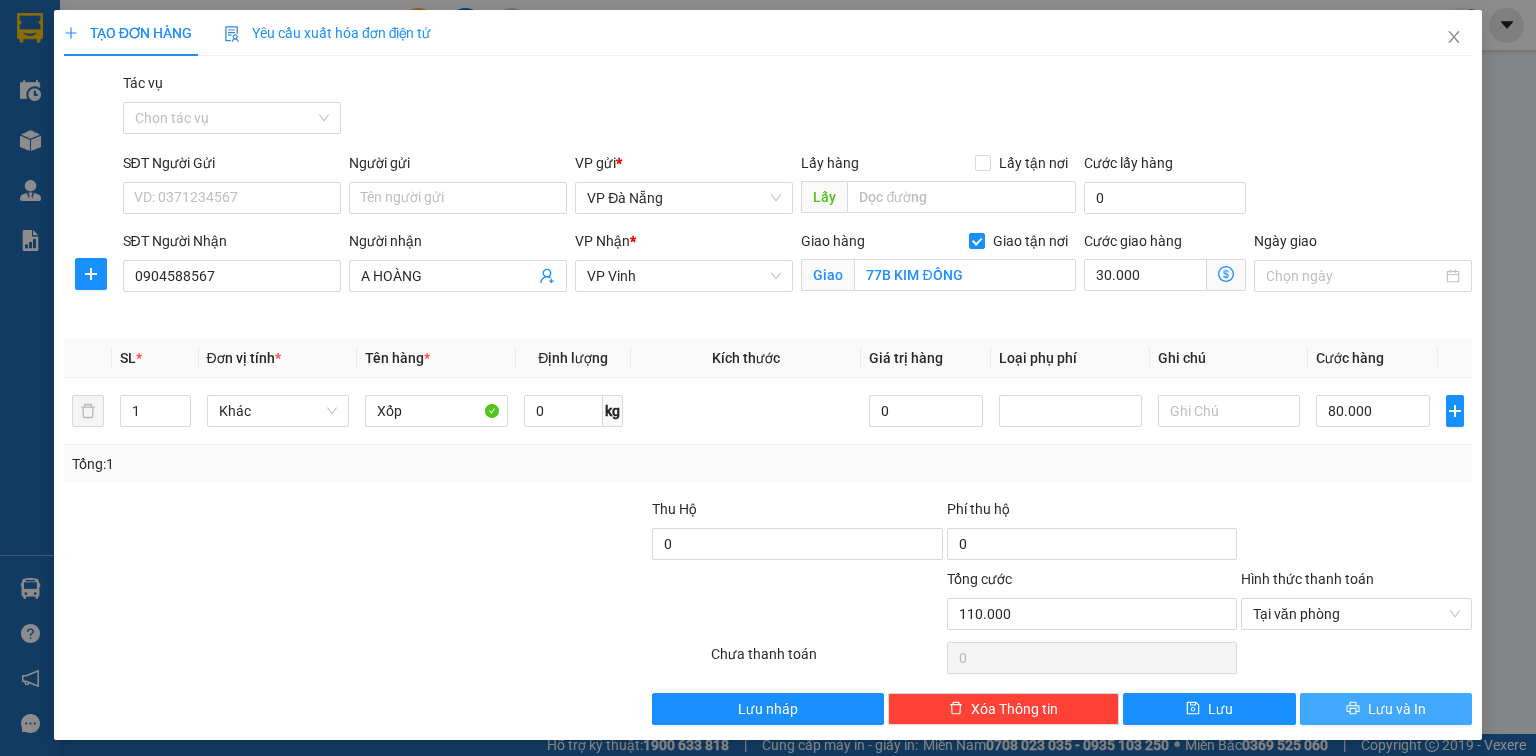 click 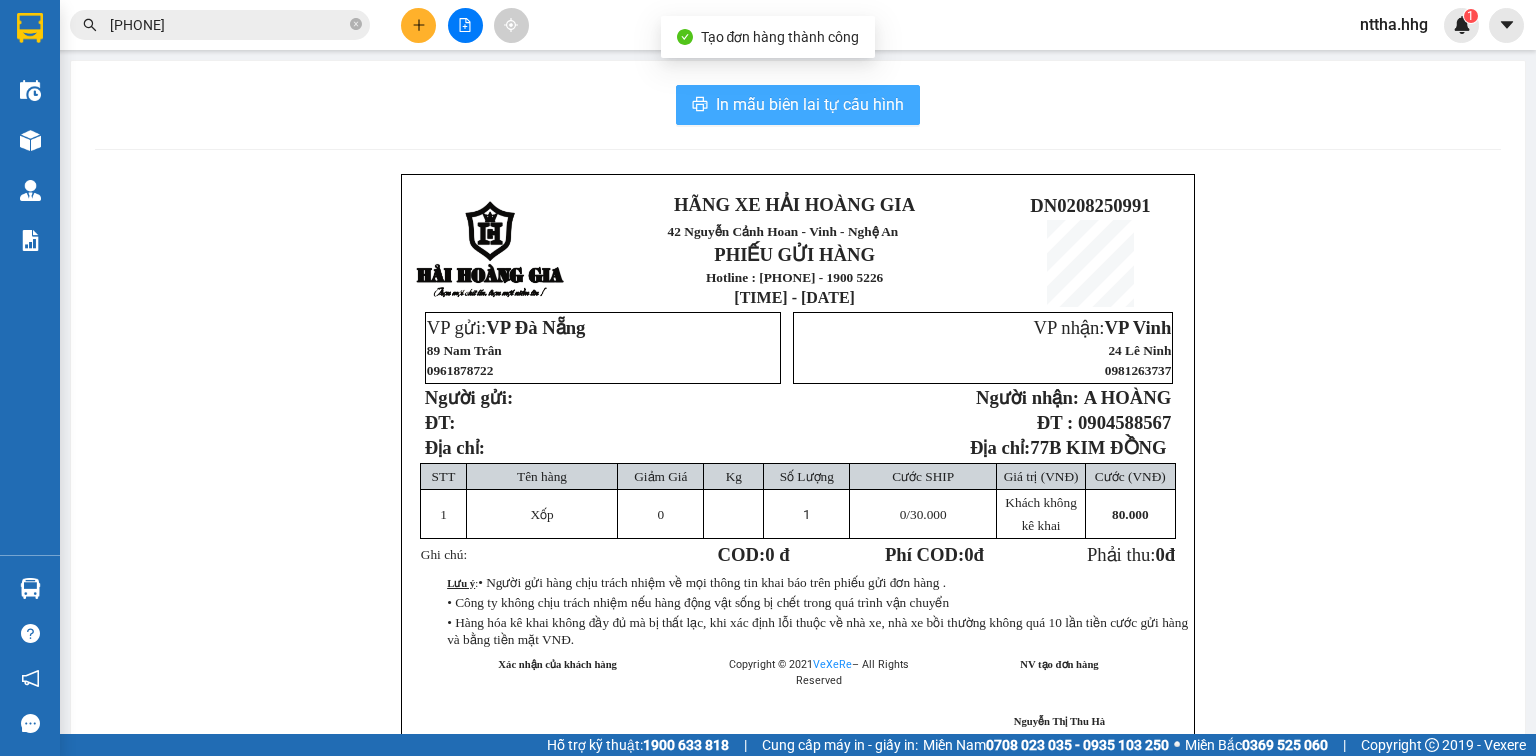 click on "In mẫu biên lai tự cấu hình" at bounding box center [810, 104] 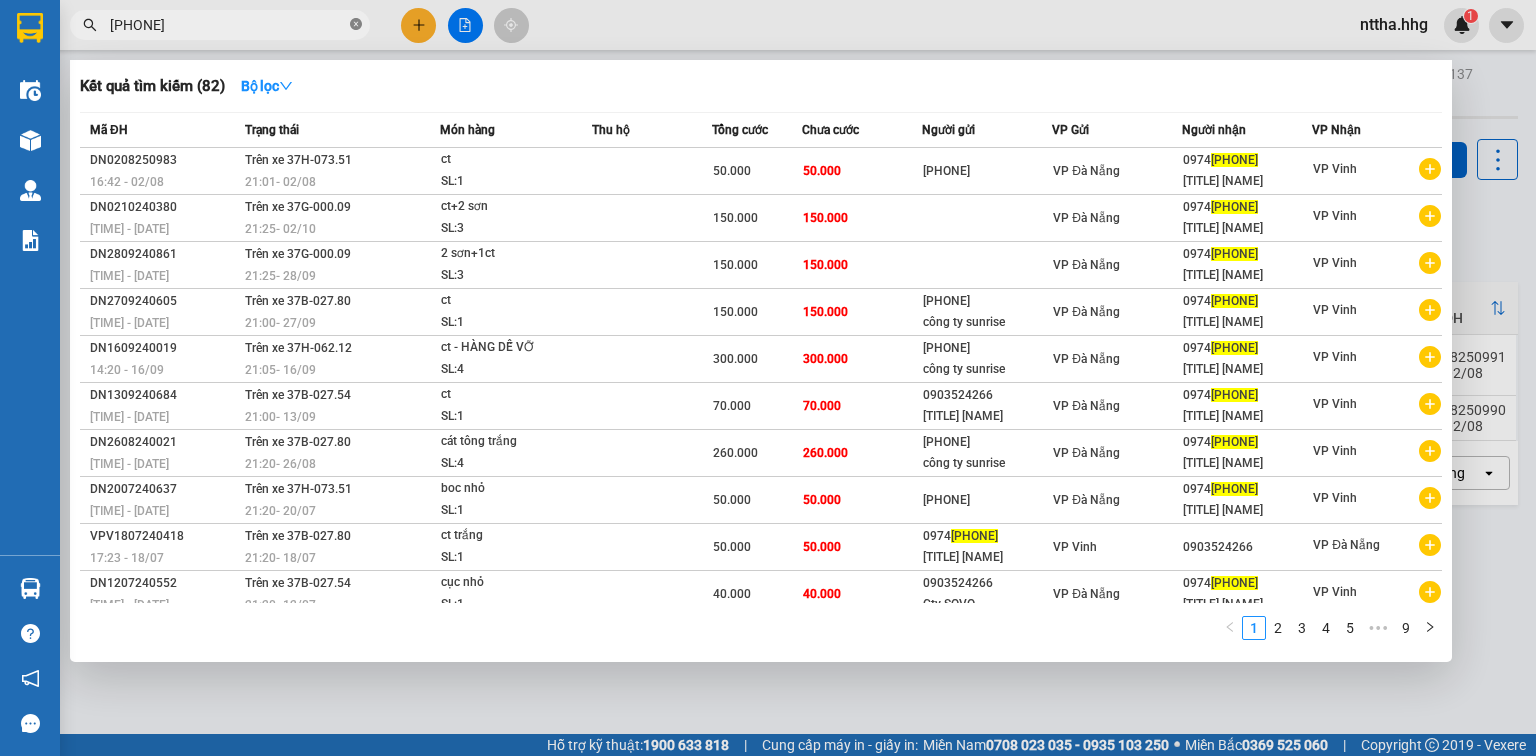 click at bounding box center [356, 25] 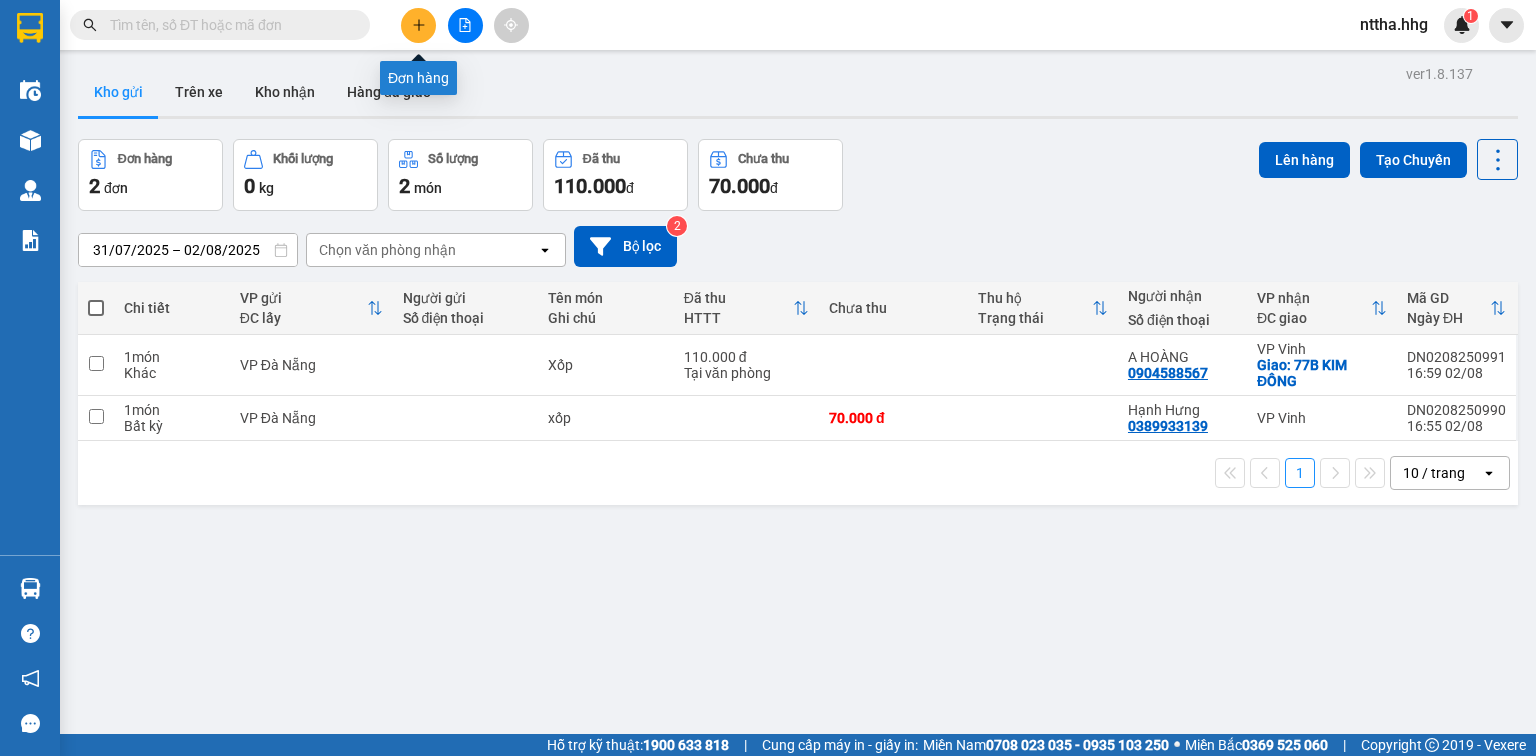 click 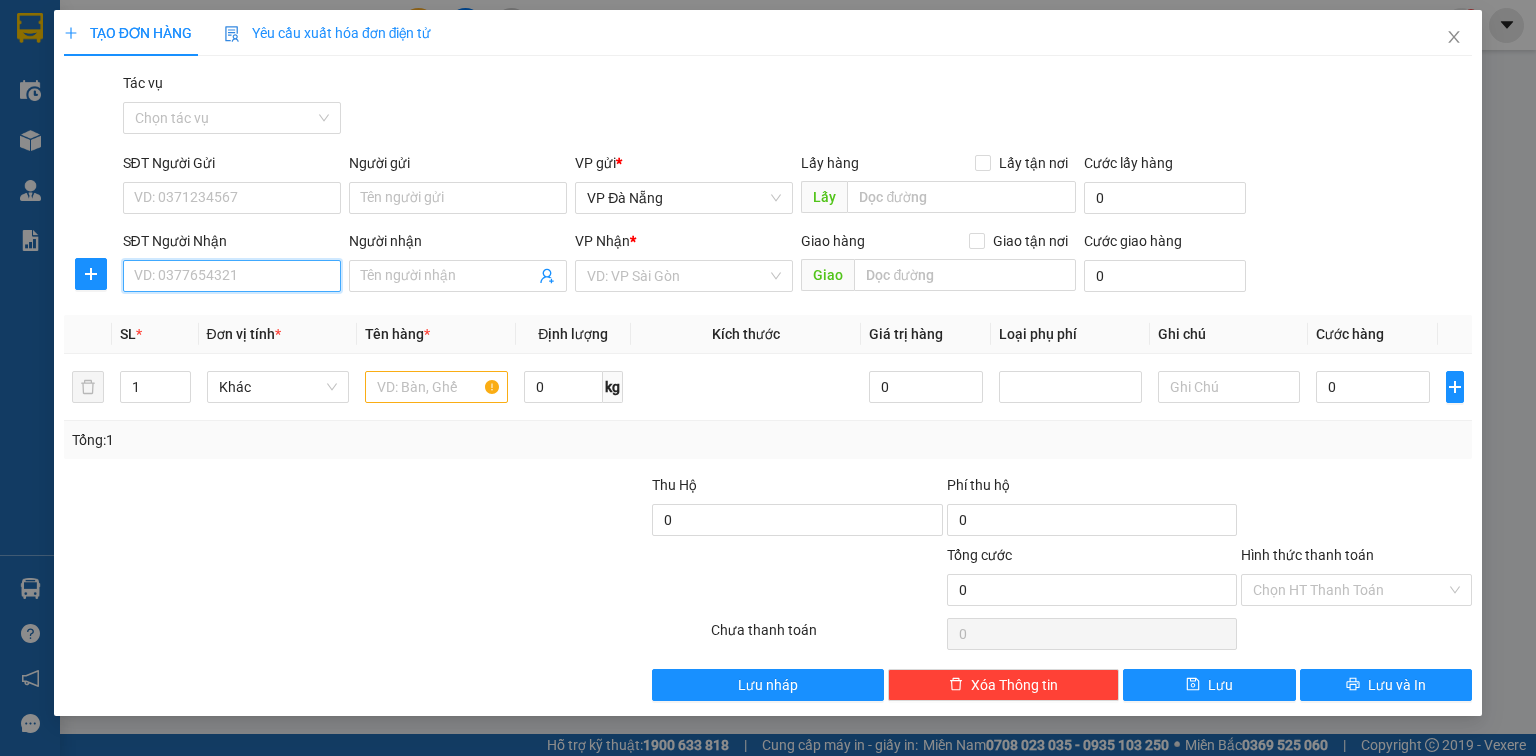 click on "SĐT Người Nhận" at bounding box center [232, 276] 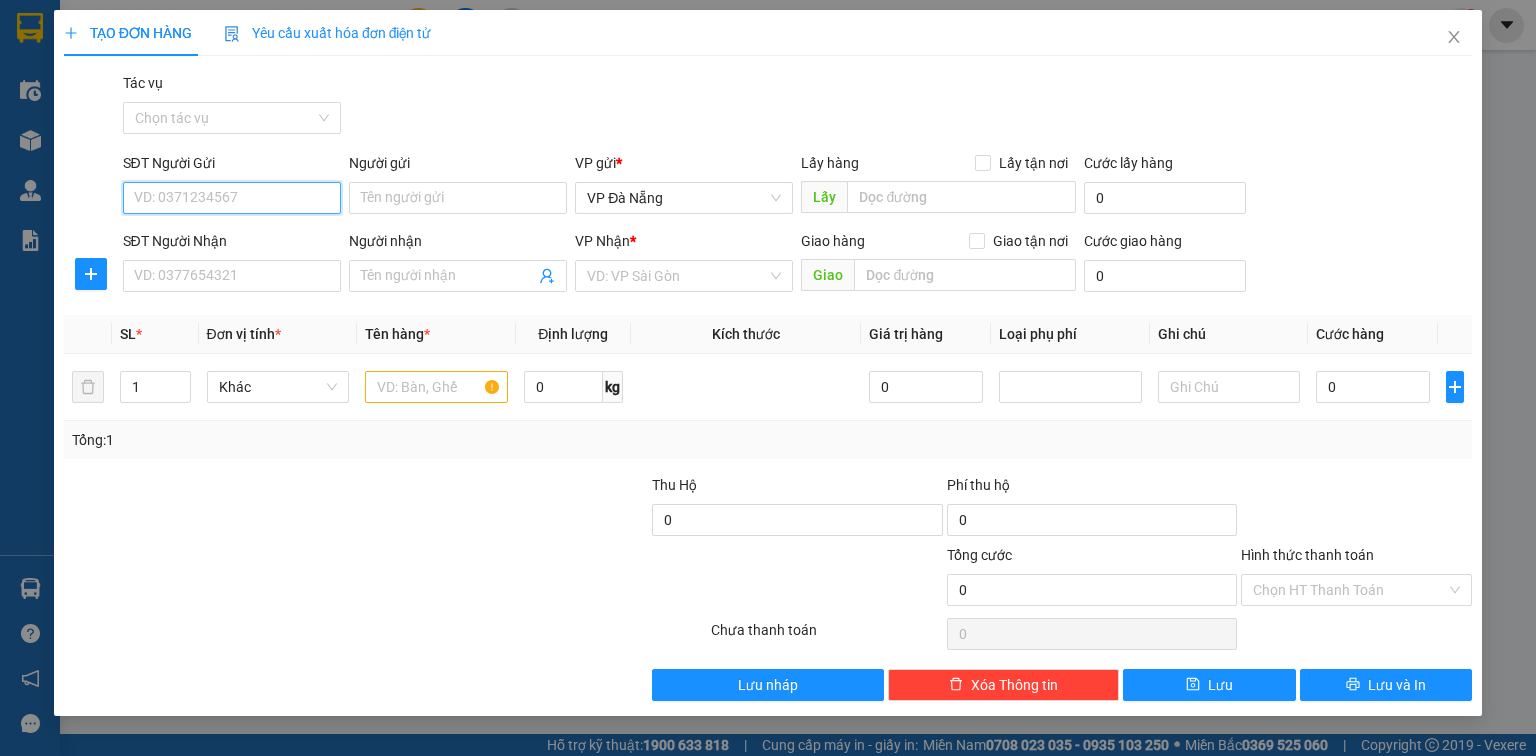click on "SĐT Người Gửi" at bounding box center (232, 198) 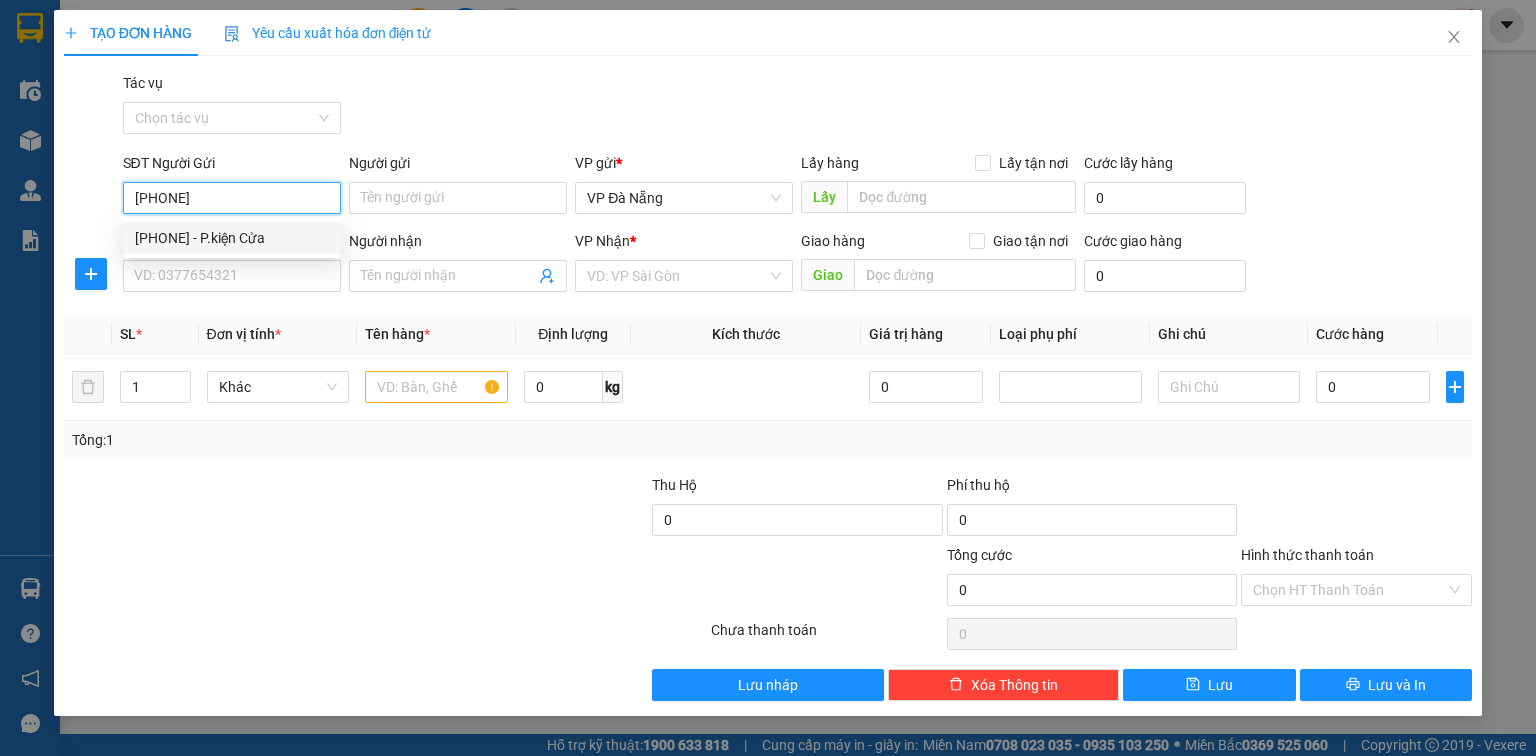 click on "0917077676 - P.kiện Cửa" at bounding box center [232, 238] 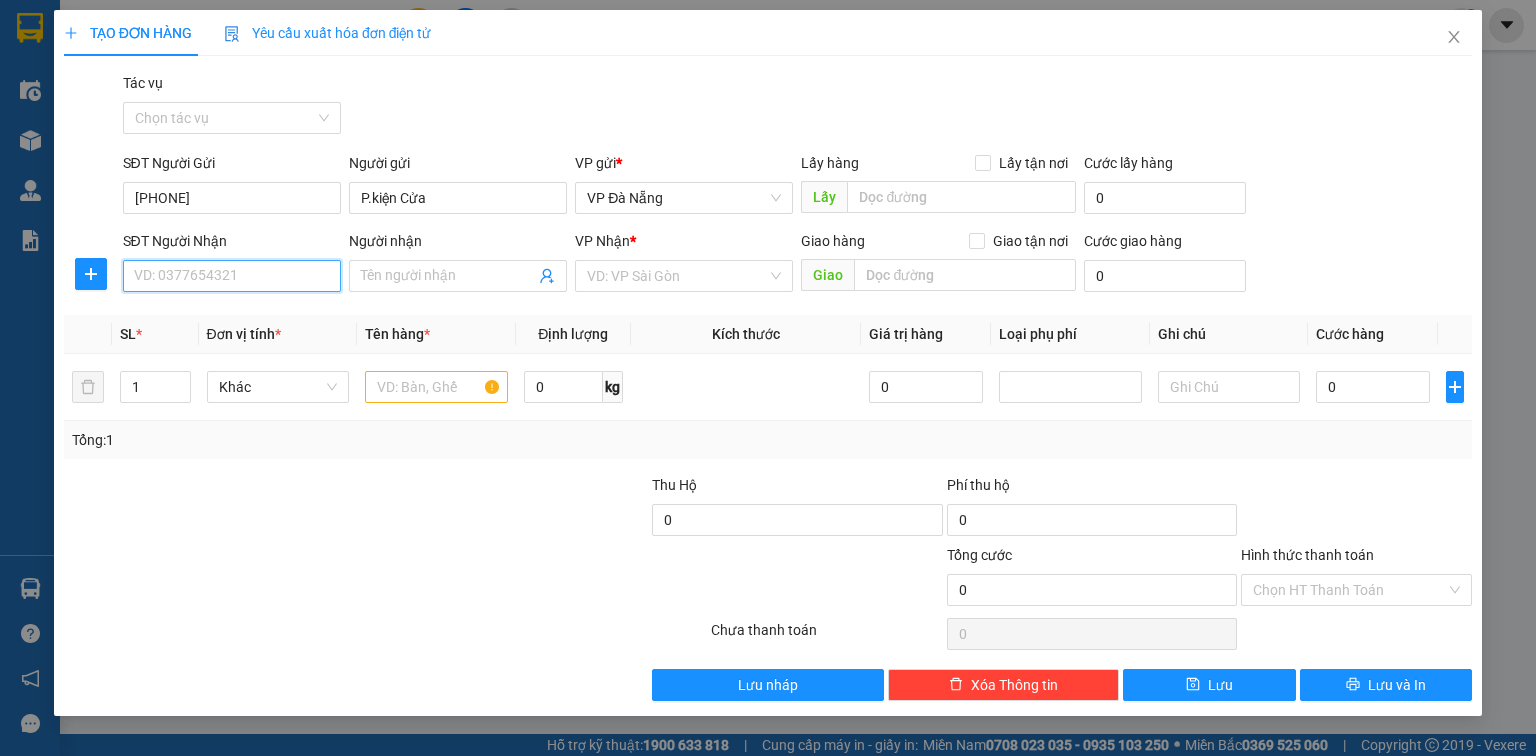 click on "SĐT Người Nhận" at bounding box center (232, 276) 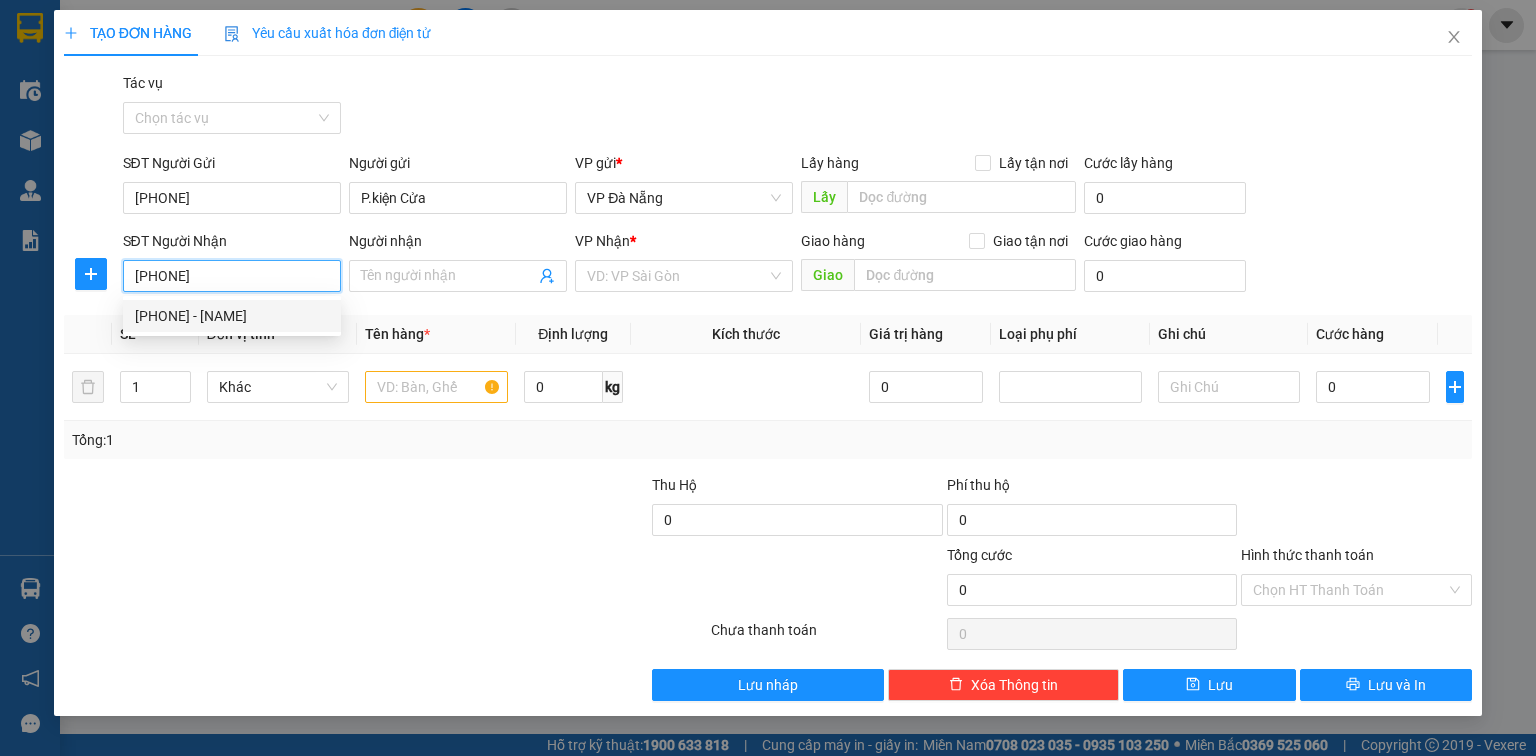 click on "0967856226 - Nhâm" at bounding box center (232, 316) 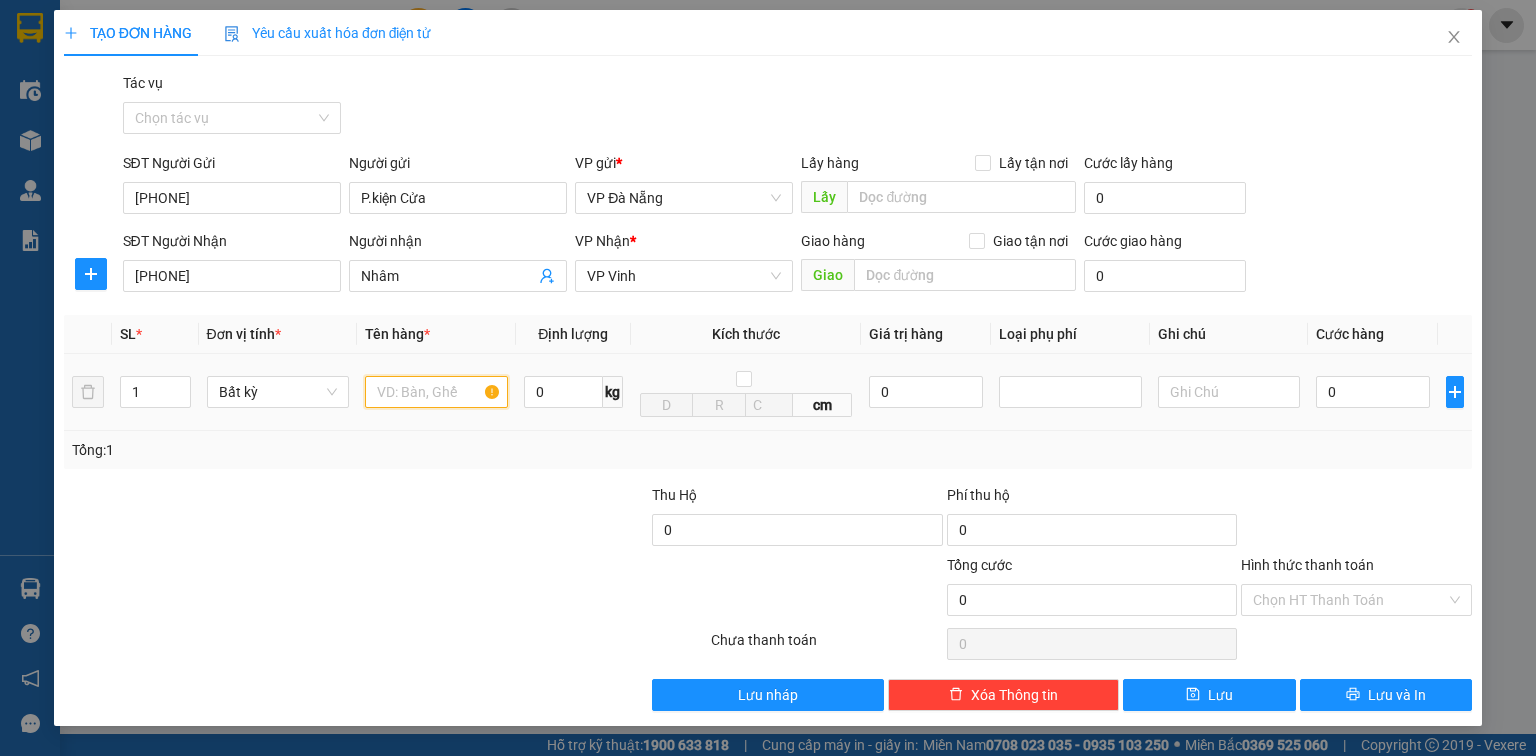 click at bounding box center (436, 392) 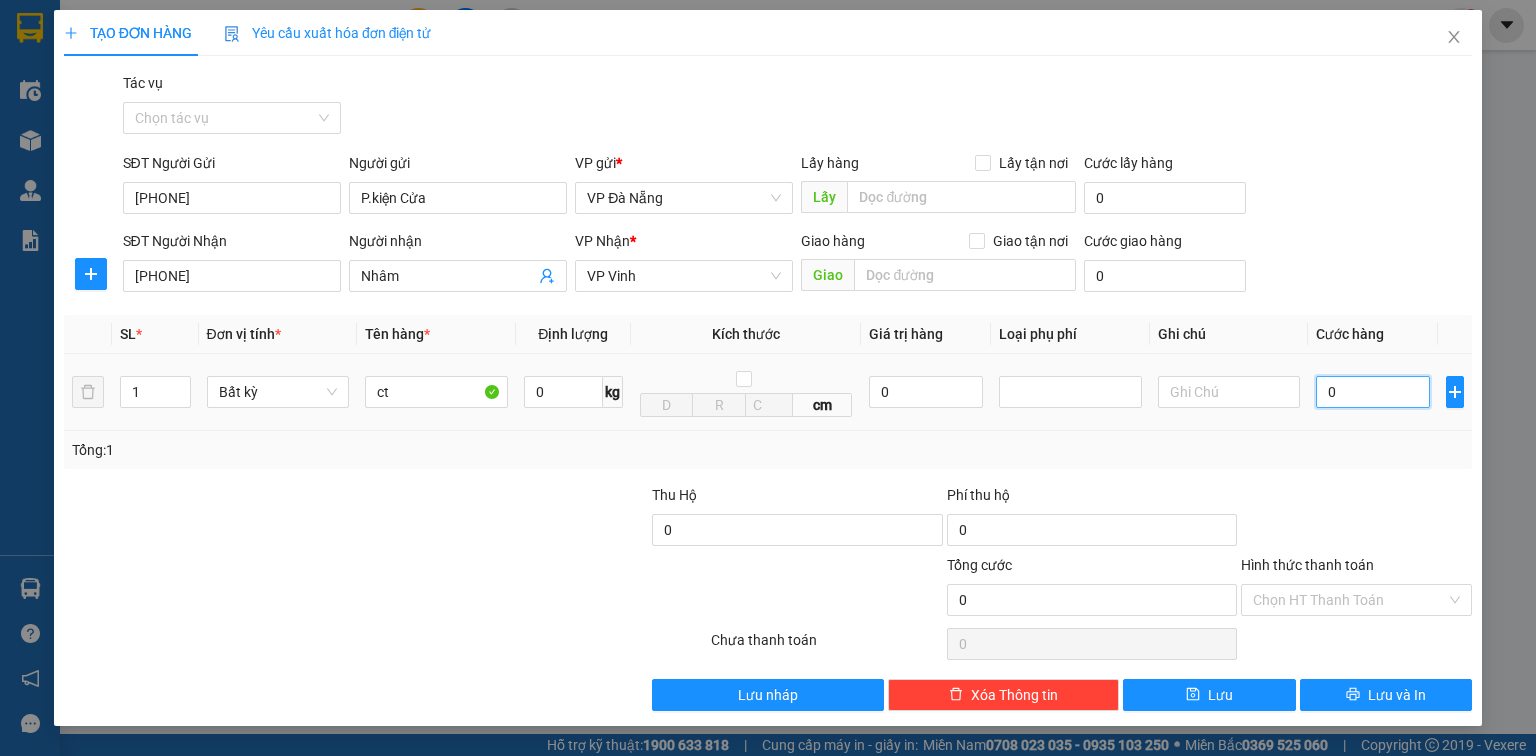 click on "0" at bounding box center (1373, 392) 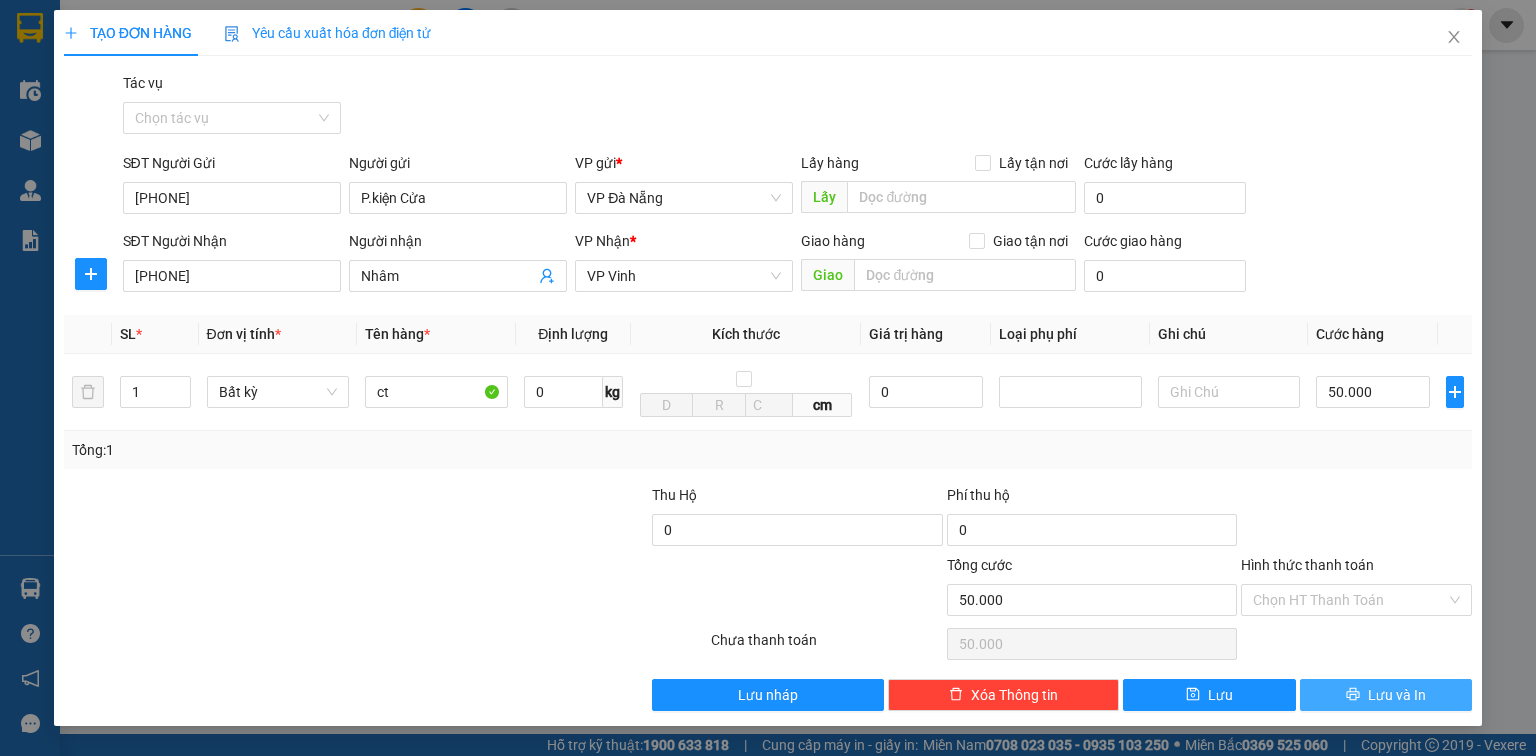 click on "Lưu và In" at bounding box center [1397, 695] 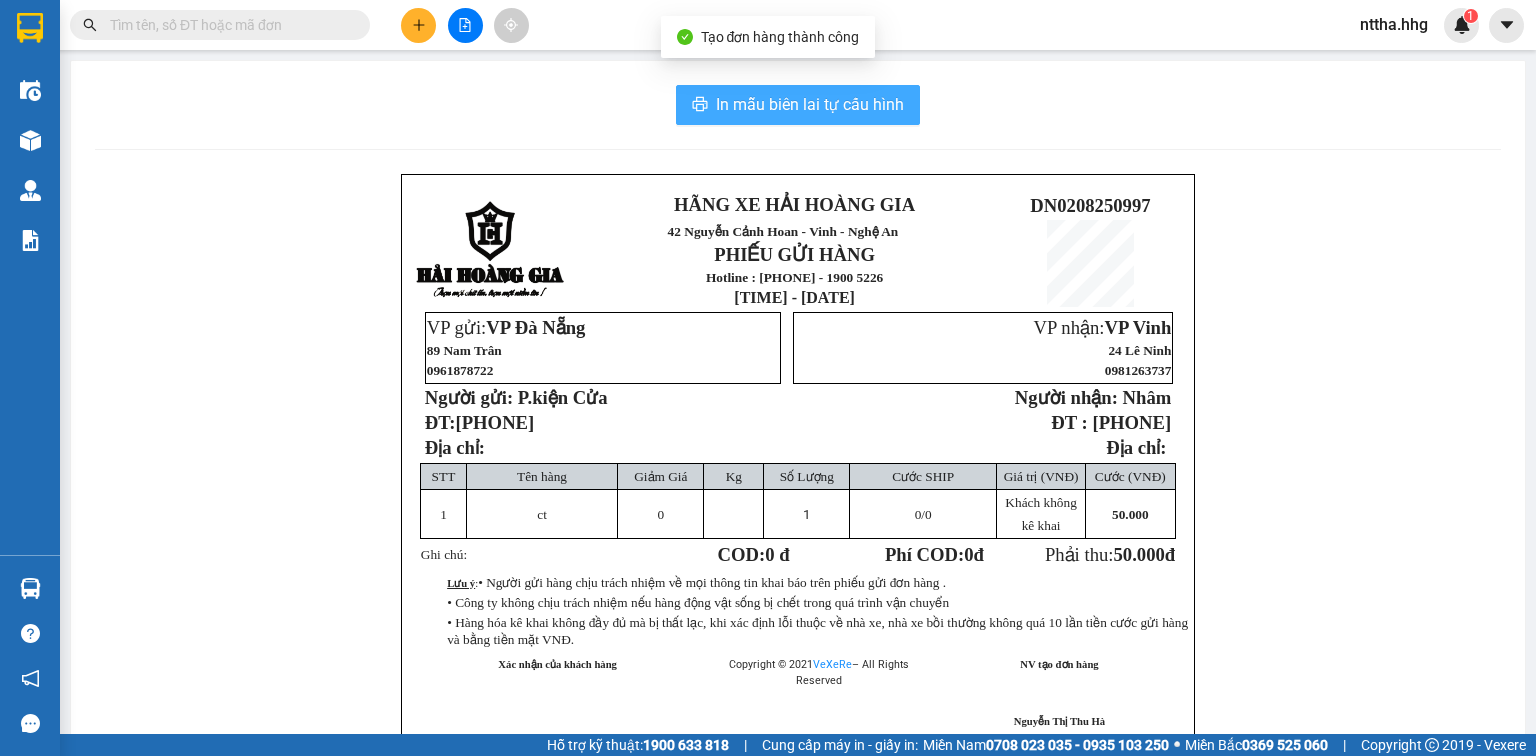 click on "In mẫu biên lai tự cấu hình" at bounding box center (810, 104) 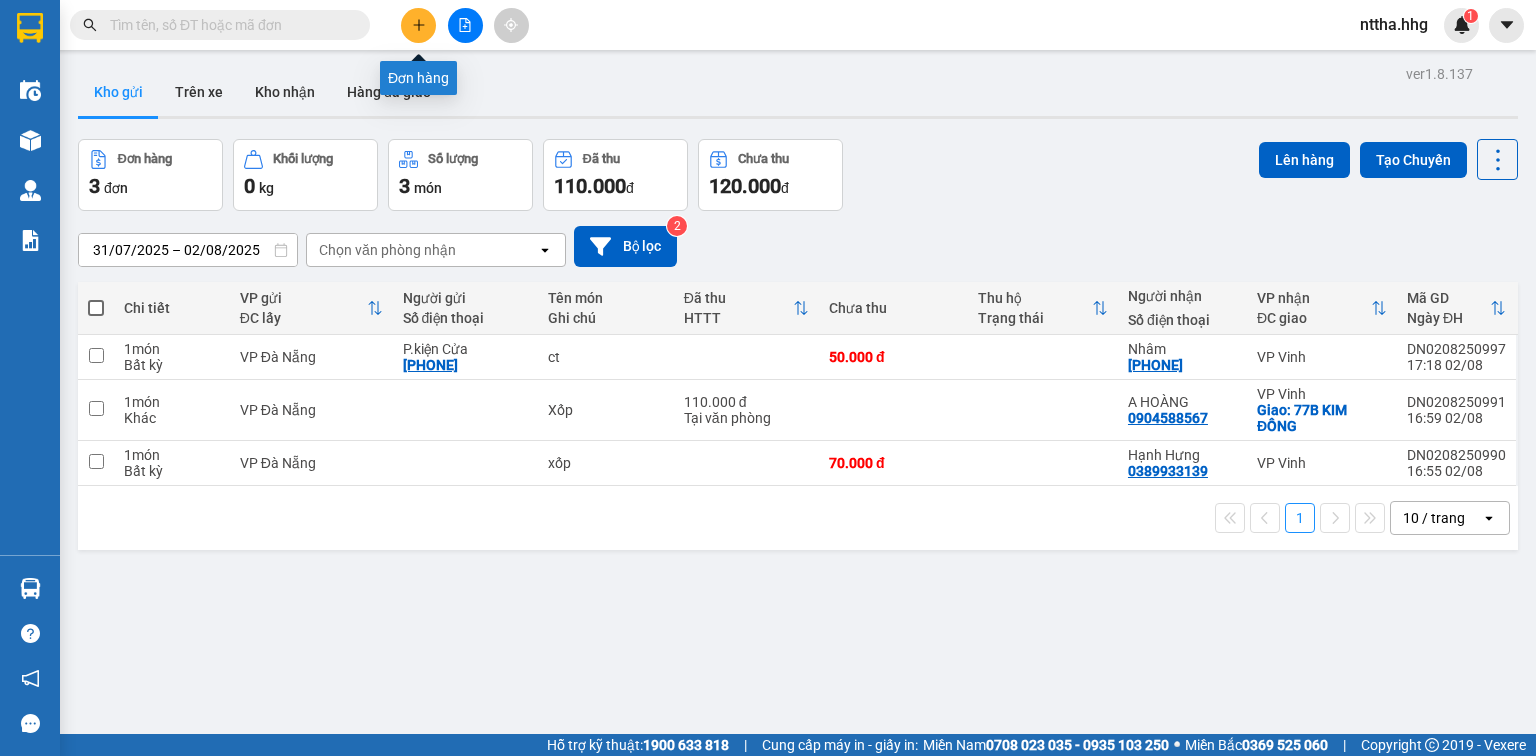 click 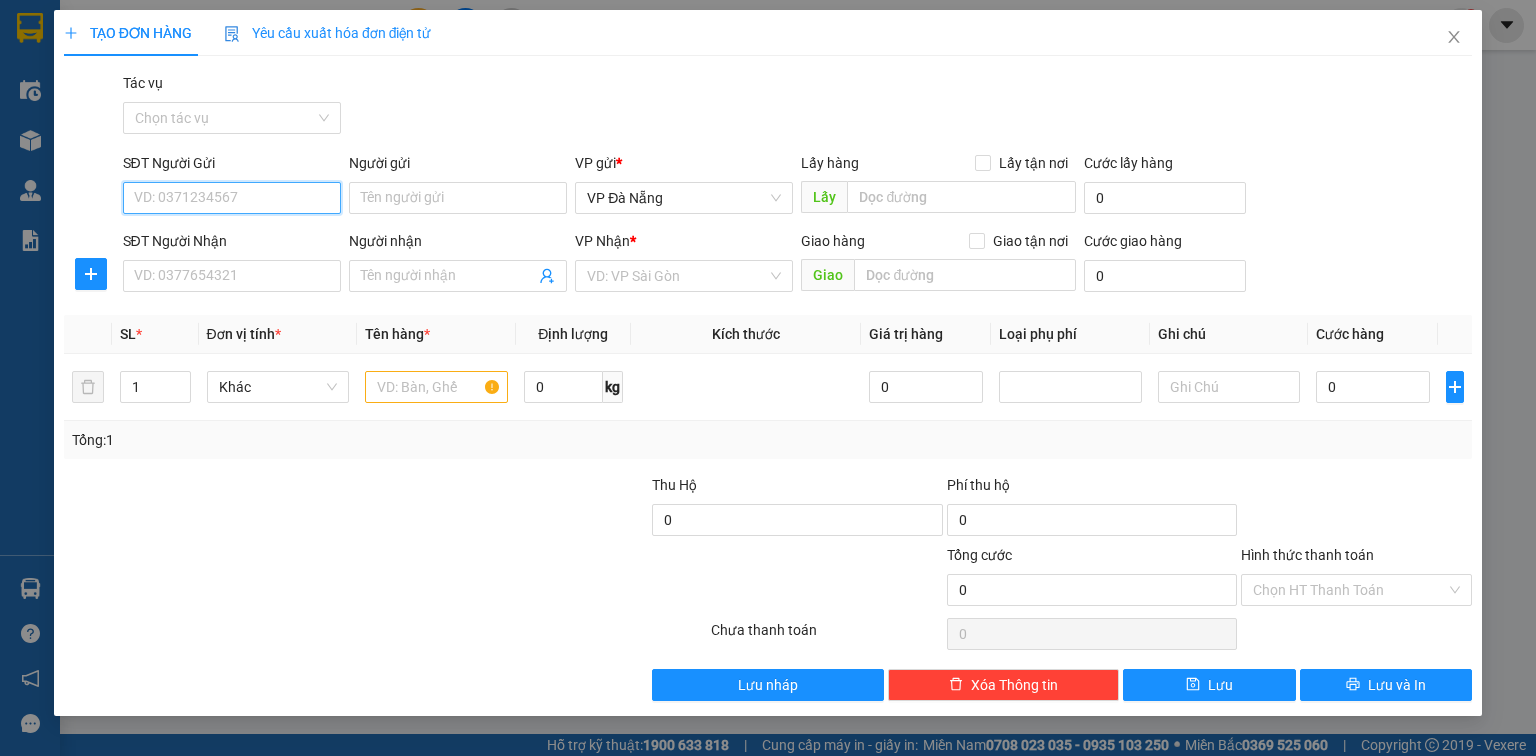 click on "SĐT Người Gửi" at bounding box center [232, 198] 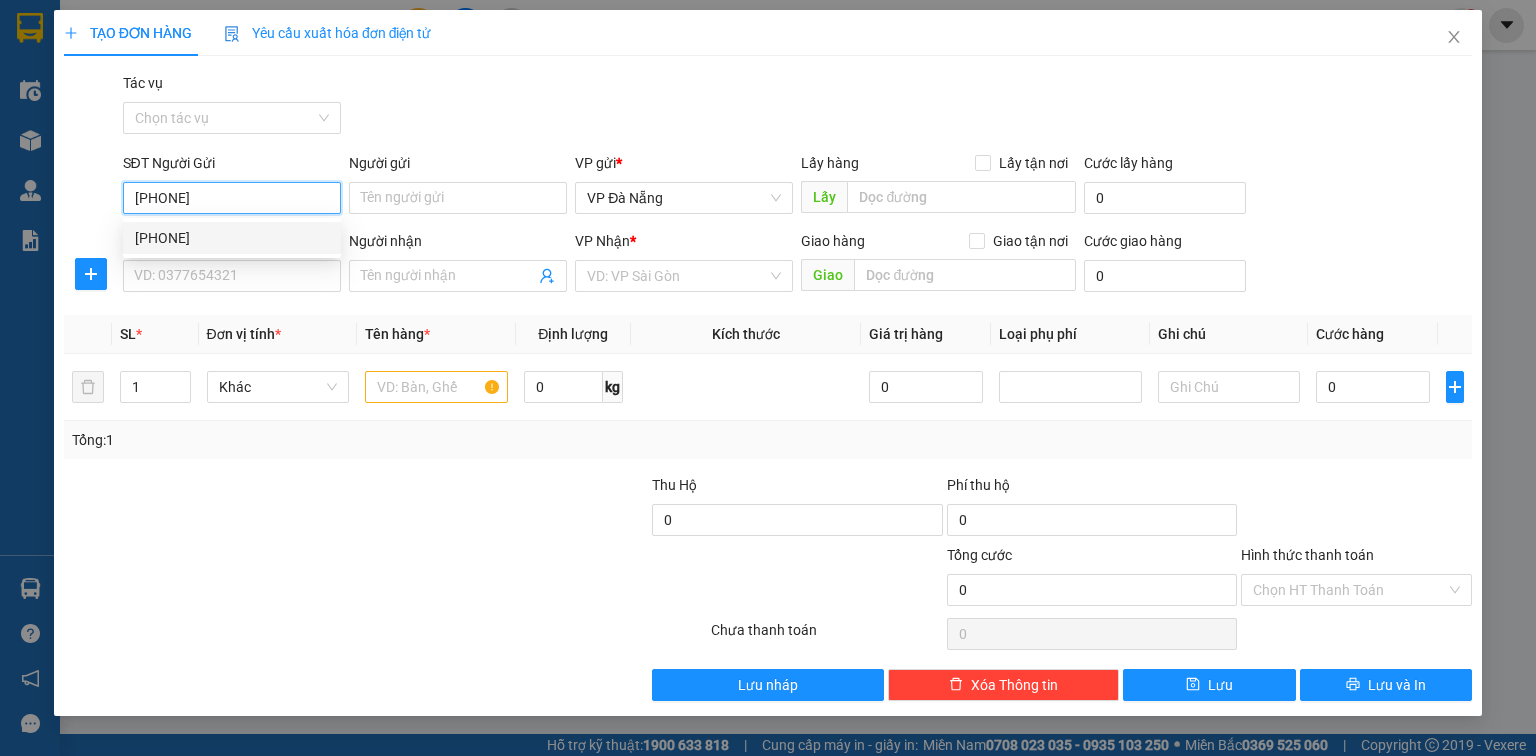 click on "0935592025" at bounding box center [232, 238] 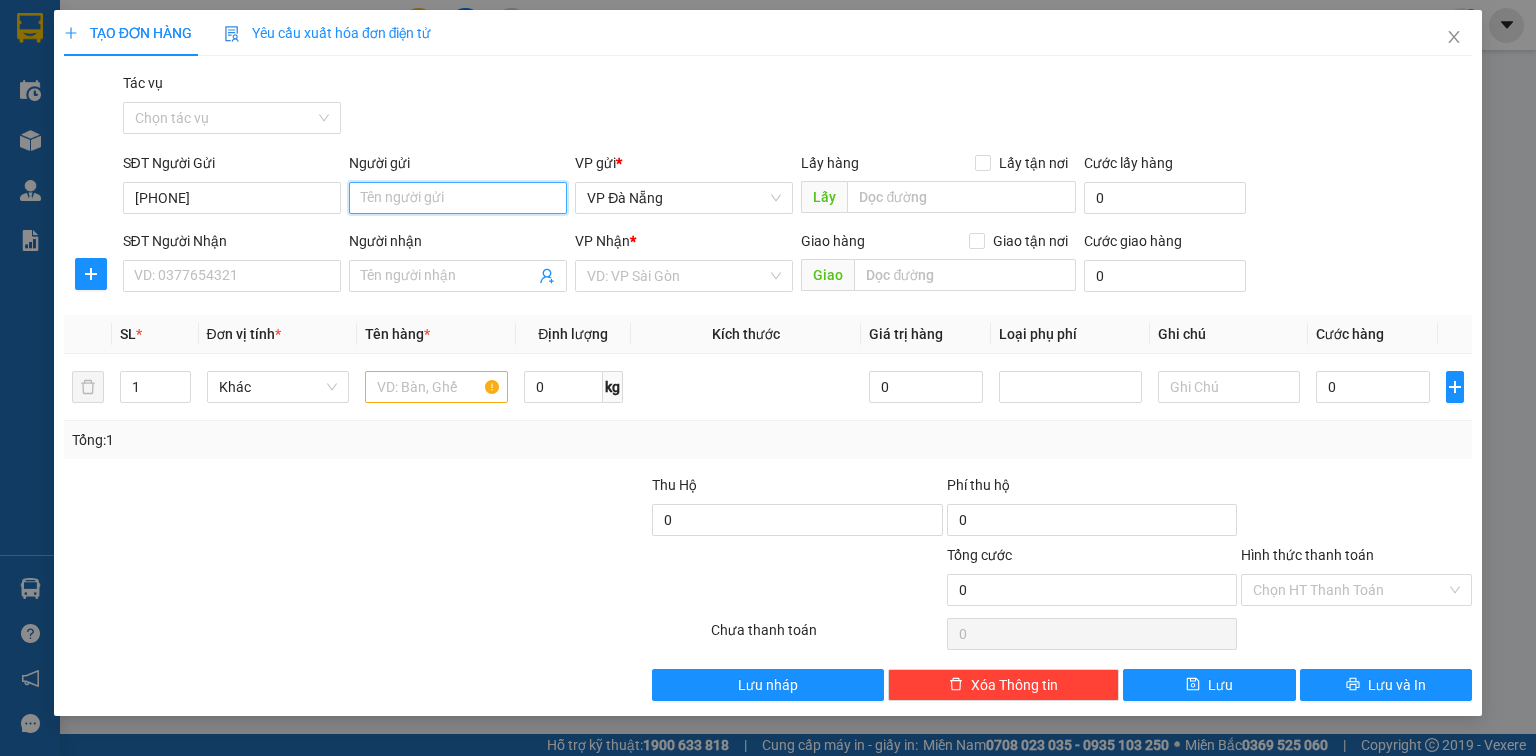 click on "Người gửi" at bounding box center (458, 198) 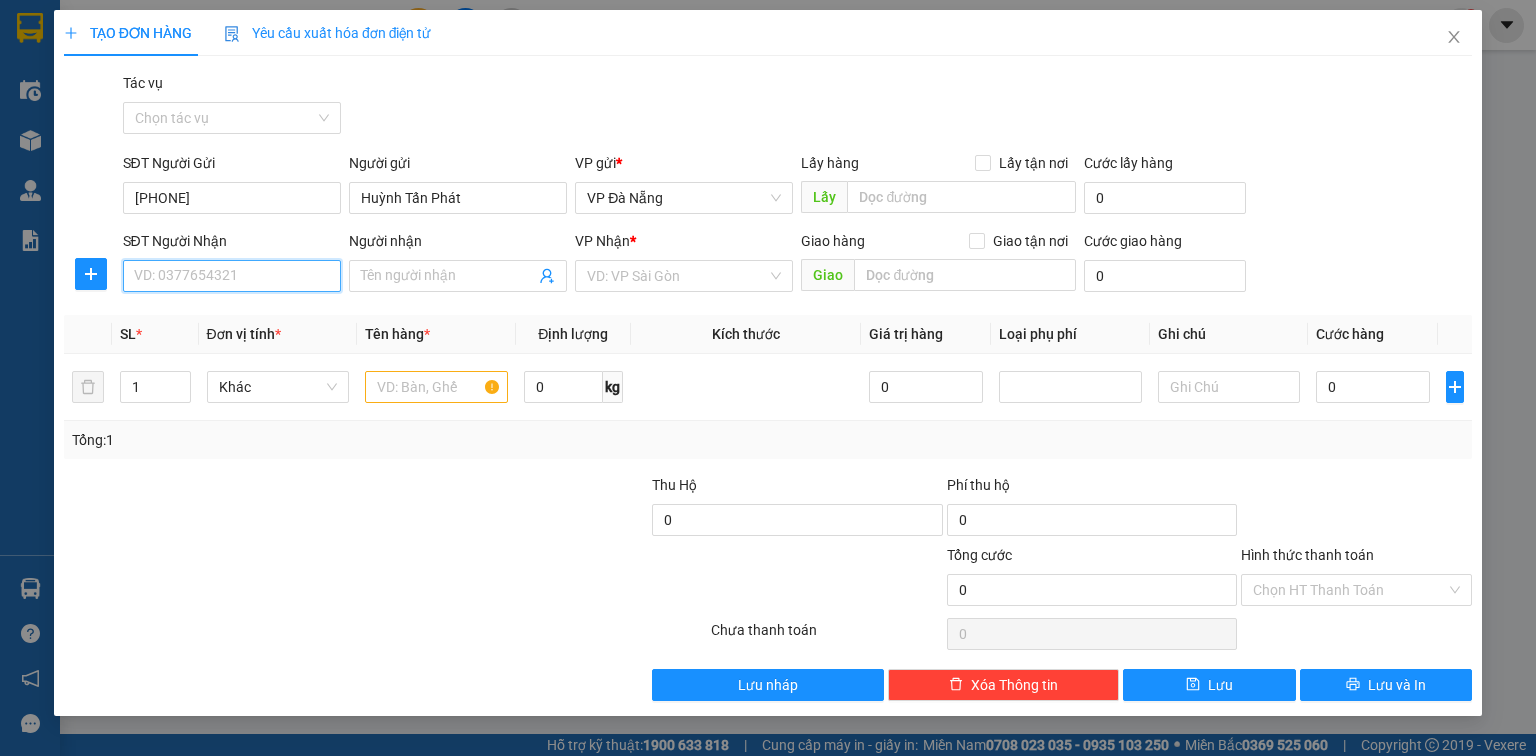 click on "SĐT Người Nhận" at bounding box center (232, 276) 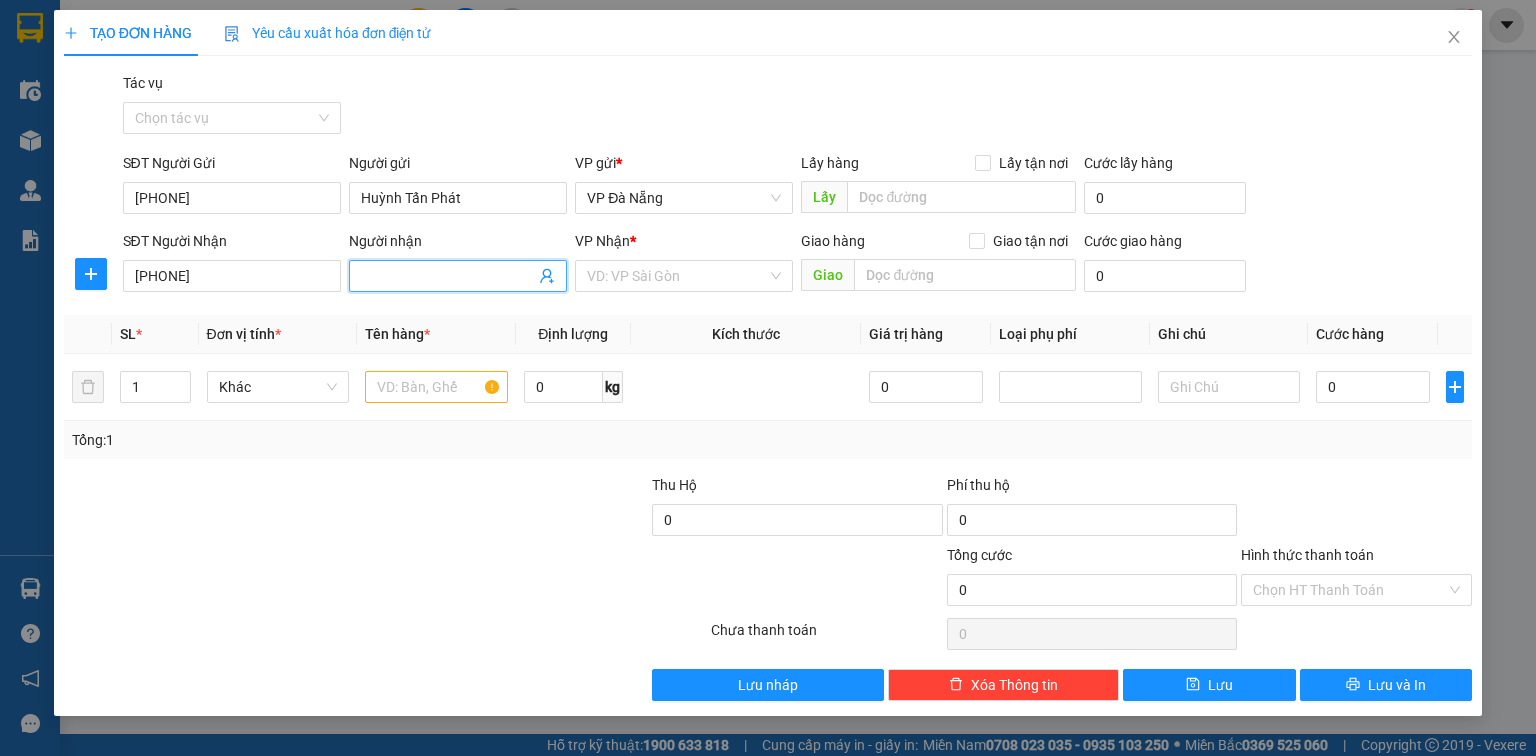 click on "Người nhận" at bounding box center [448, 276] 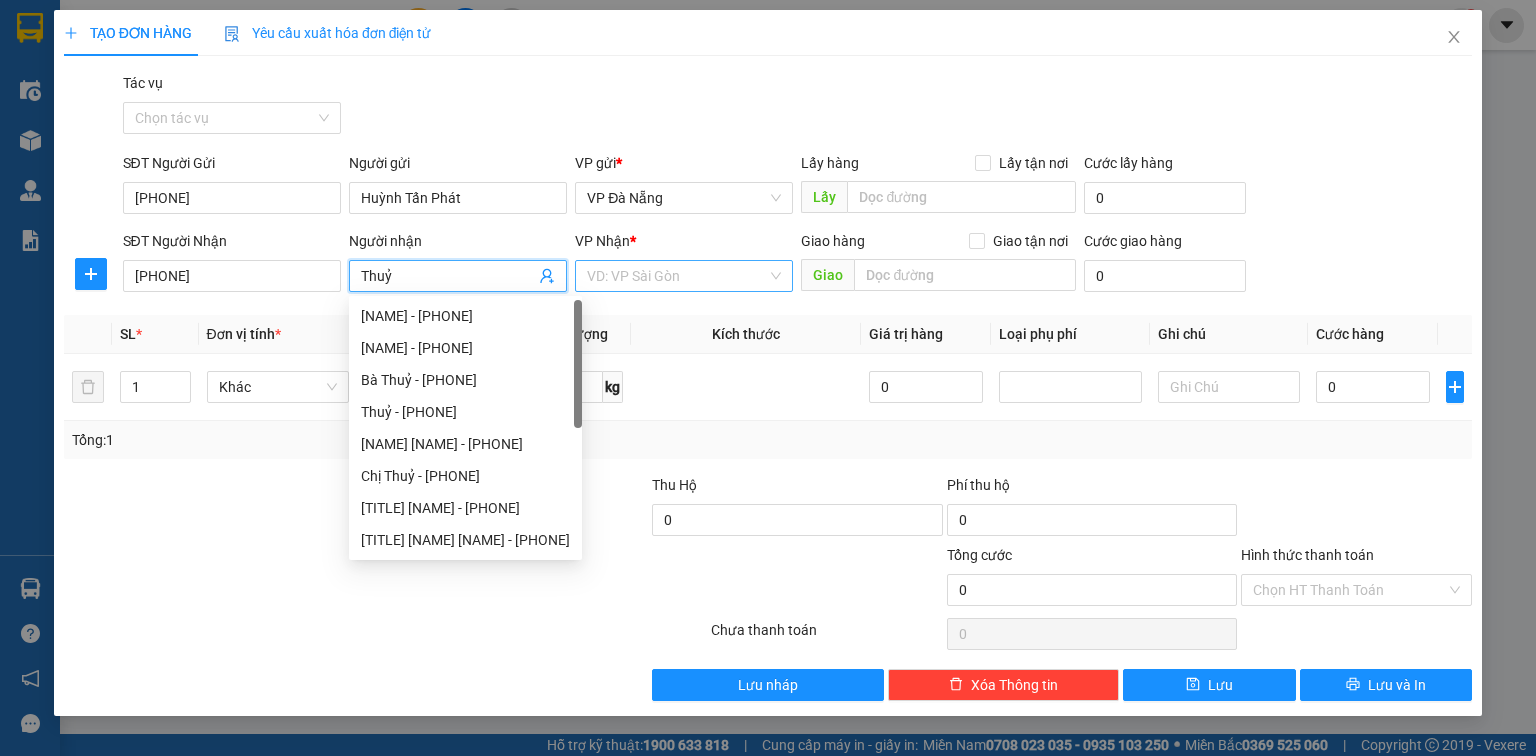 drag, startPoint x: 672, startPoint y: 255, endPoint x: 668, endPoint y: 268, distance: 13.601471 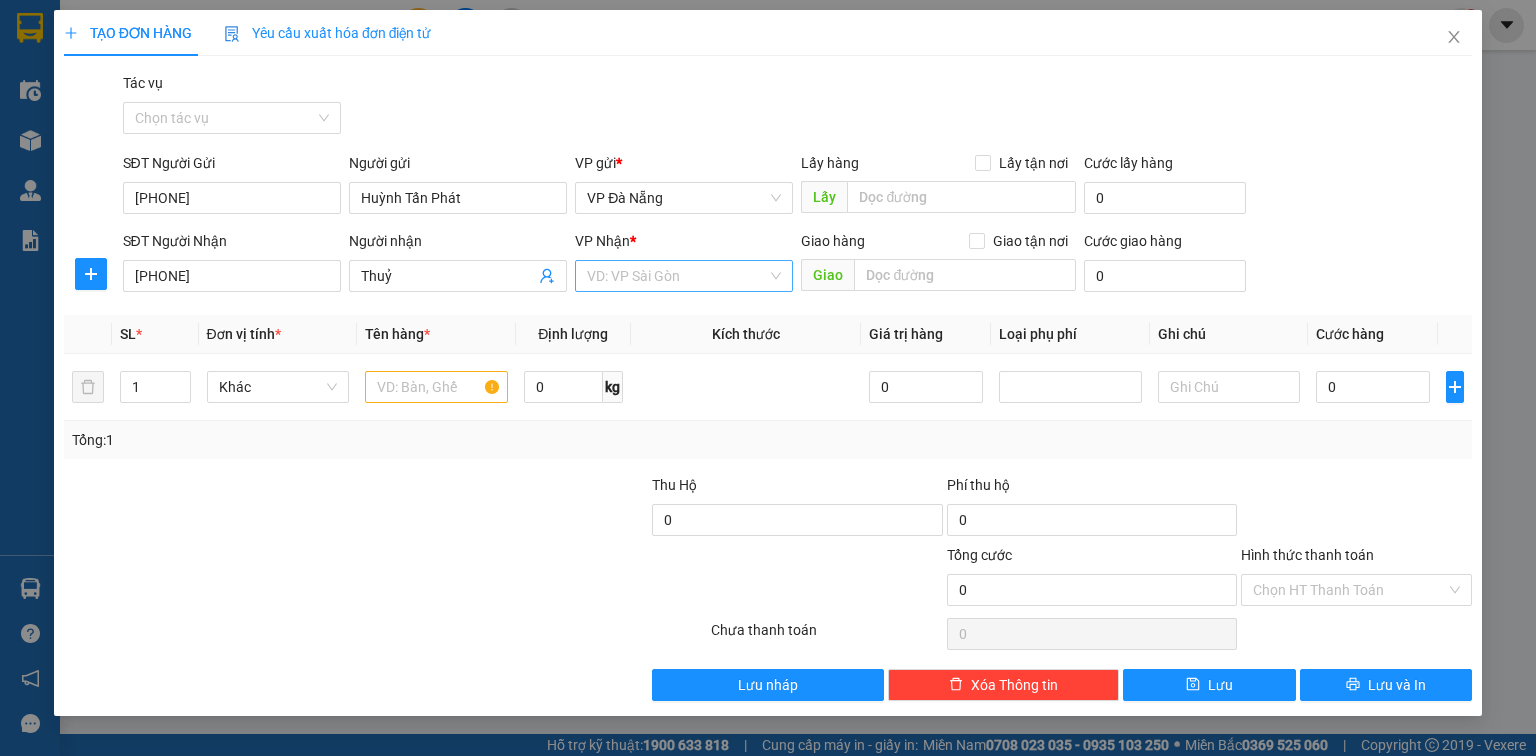 click at bounding box center (677, 276) 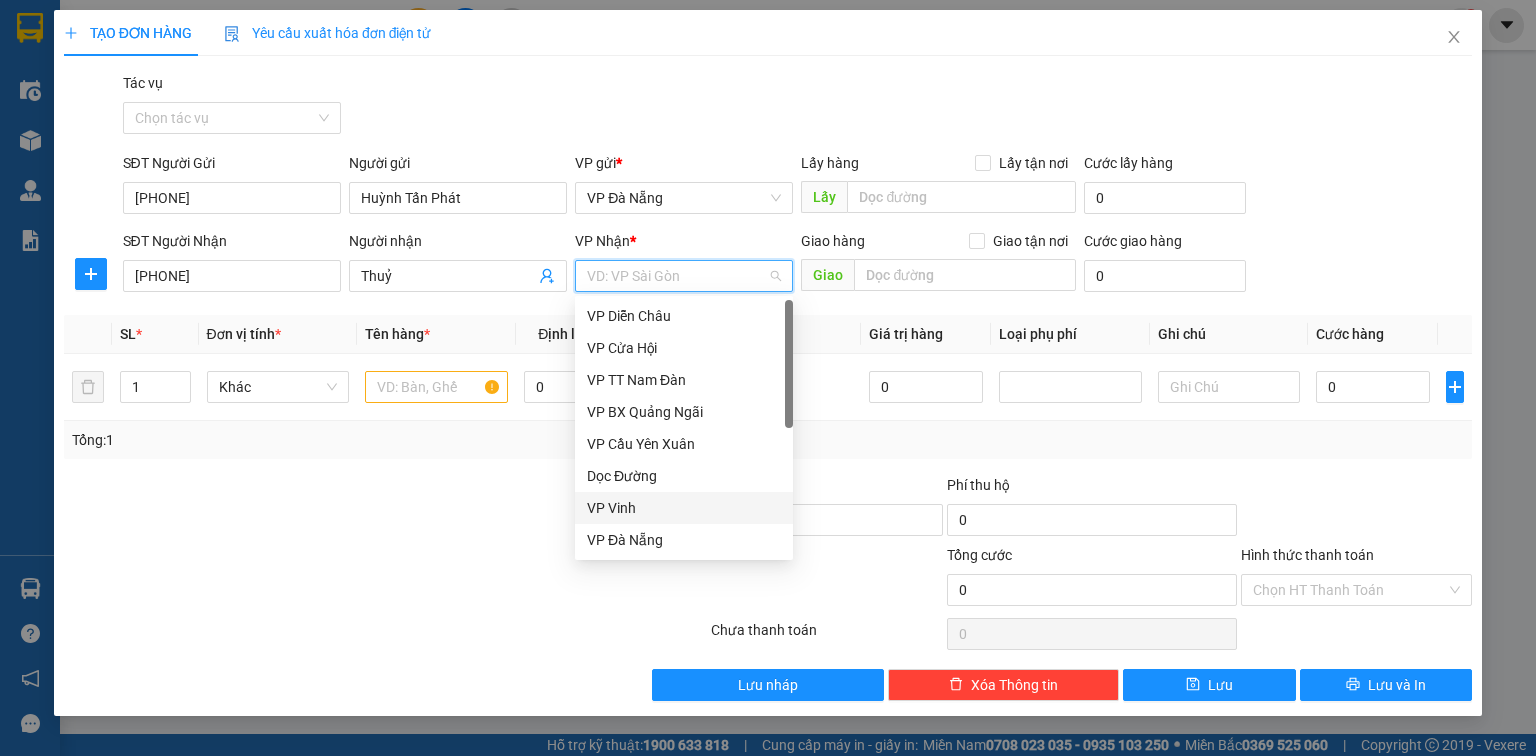 click on "VP Vinh" at bounding box center (684, 508) 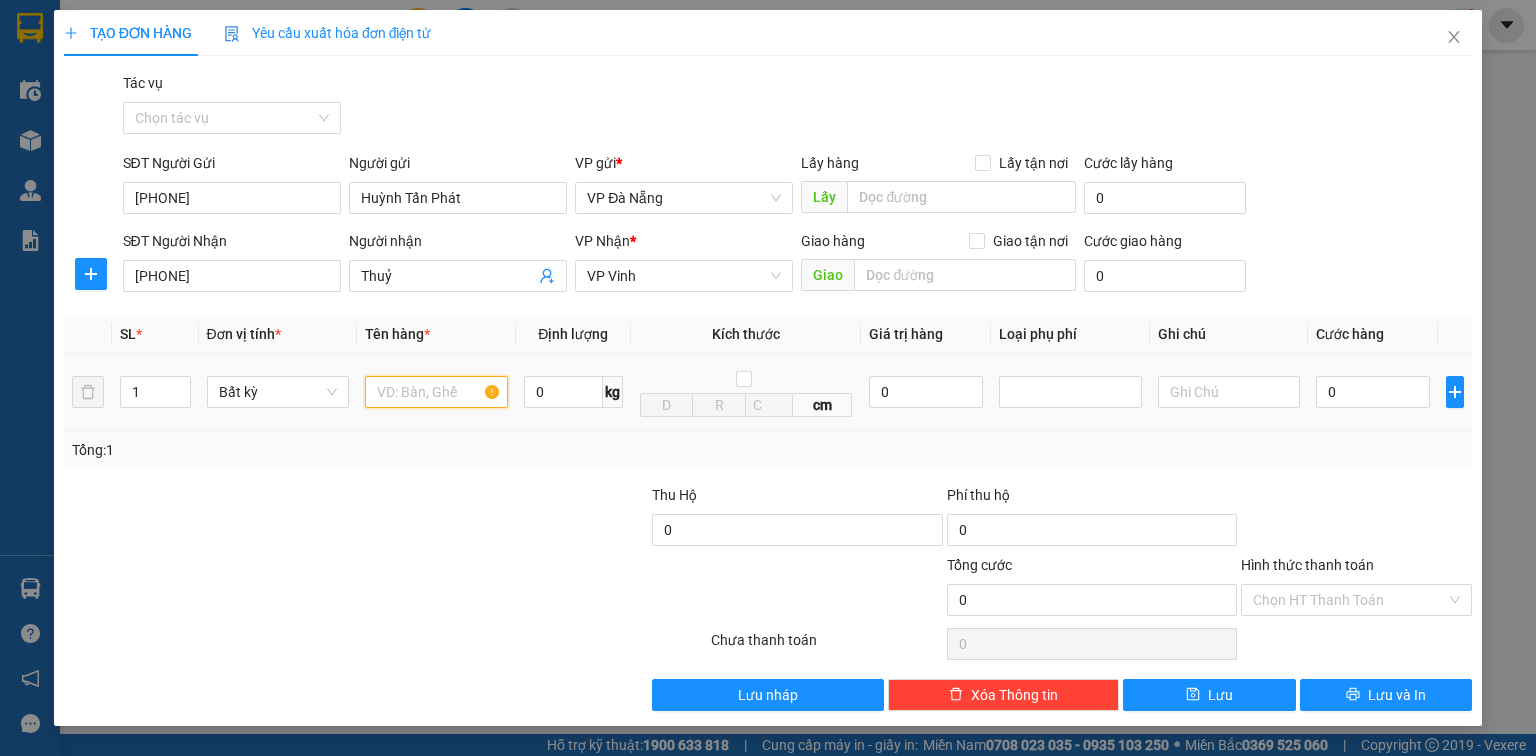 click at bounding box center [436, 392] 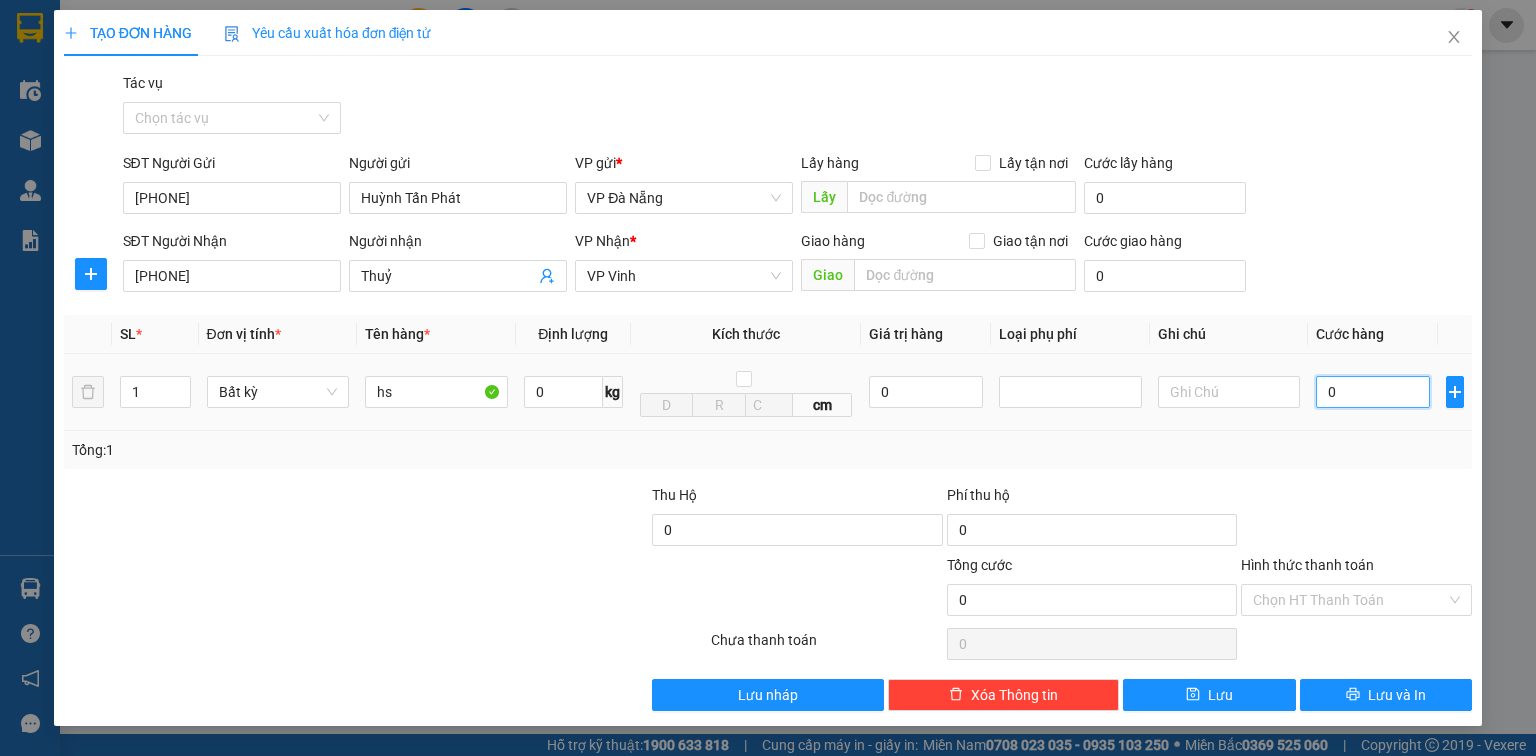 click on "0" at bounding box center [1373, 392] 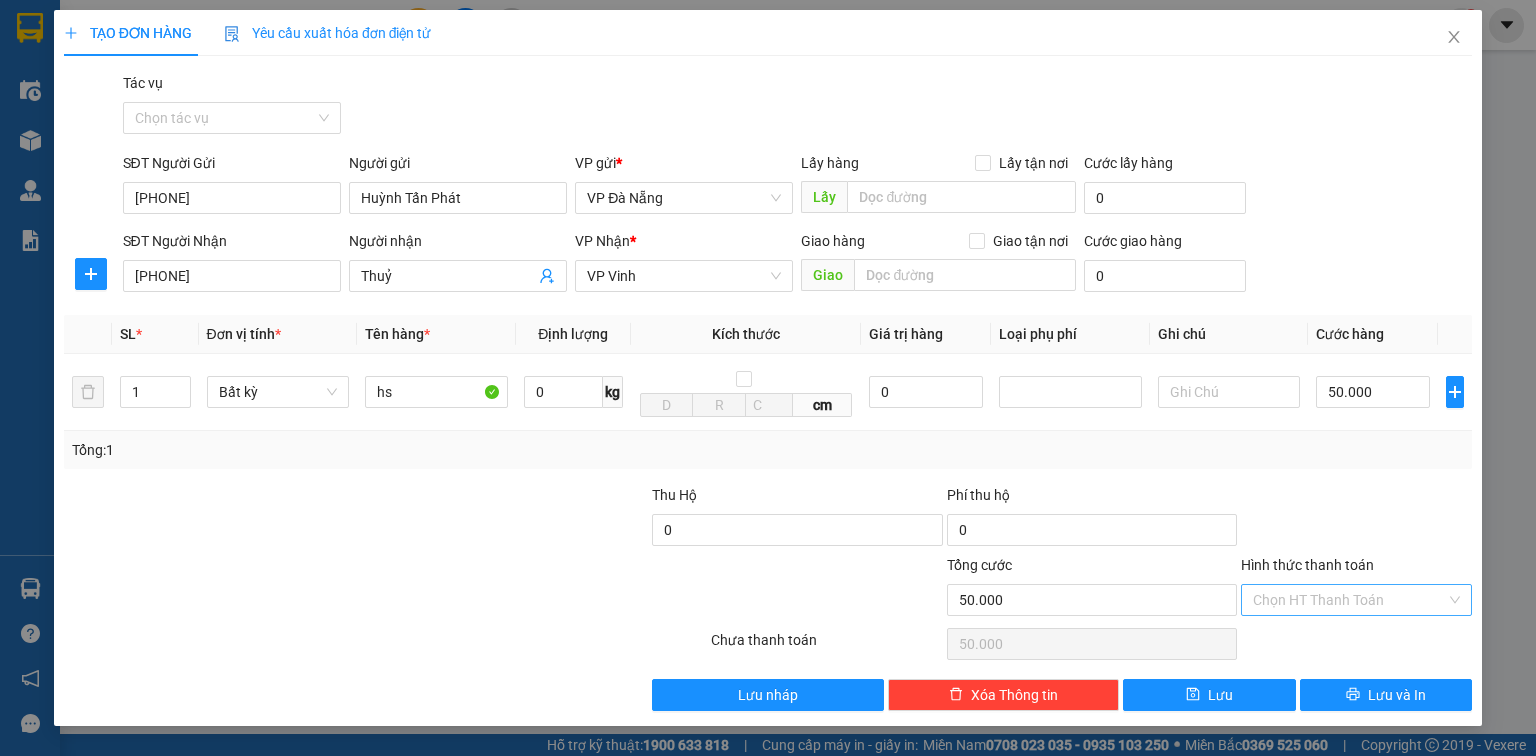 click on "Hình thức thanh toán" at bounding box center [1349, 600] 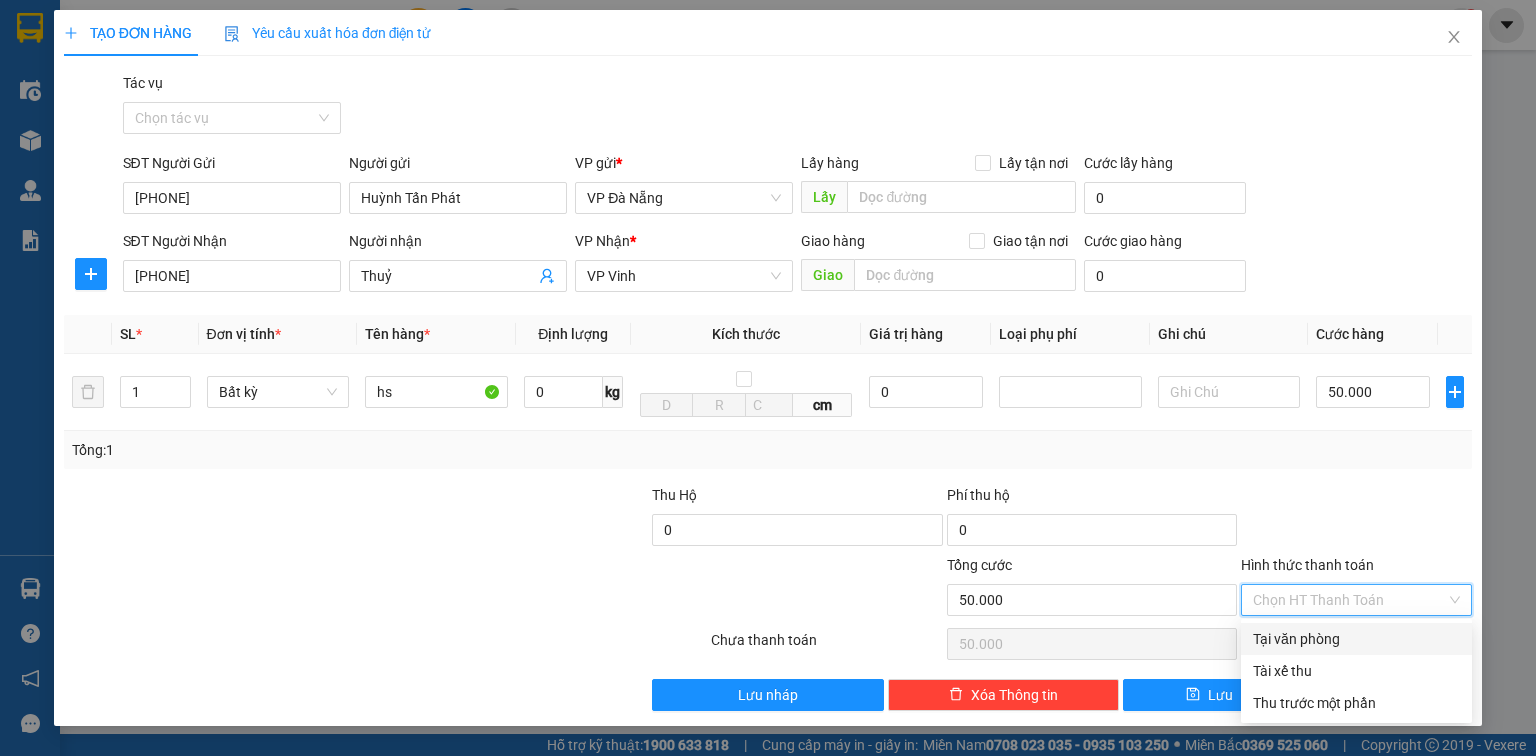 click on "Tại văn phòng" at bounding box center (1356, 639) 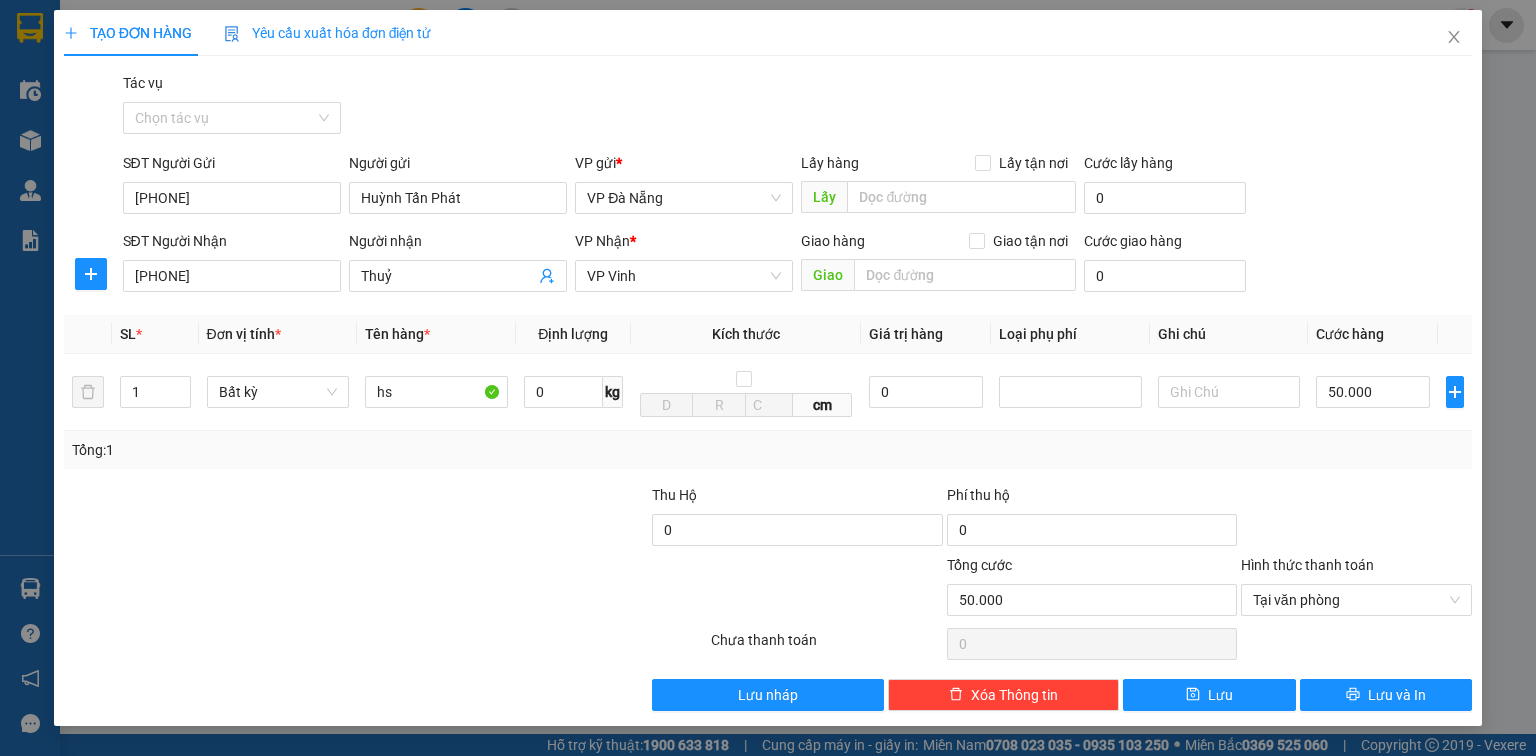 click on "Transit Pickup Surcharge Ids Transit Deliver Surcharge Ids Transit Deliver Surcharge Transit Deliver Surcharge Gói vận chuyển  * Tiêu chuẩn Tác vụ Chọn tác vụ SĐT Người Gửi 0935592025 Người gửi Huỳnh Tấn Phát VP gửi  * VP Đà Nẵng Lấy hàng Lấy tận nơi Lấy Cước lấy hàng 0 SĐT Người Nhận 0916902877 Người nhận Thuỷ VP Nhận  * VP Vinh Giao hàng Giao tận nơi Giao Cước giao hàng 0 SL  * Đơn vị tính  * Tên hàng  * Định lượng Kích thước Giá trị hàng Loại phụ phí Ghi chú Cước hàng                       1 Bất kỳ hs 0 kg cm 0   50.000 Tổng:  1 Thu Hộ 0 Phí thu hộ 0 Tổng cước 50.000 Hình thức thanh toán Tại văn phòng Số tiền thu trước 0 Tại văn phòng Chưa thanh toán 0 Lưu nháp Xóa Thông tin Lưu Lưu và In Tại văn phòng Tài xế thu Tại văn phòng Tài xế thu Thu trước một phần" at bounding box center [768, 391] 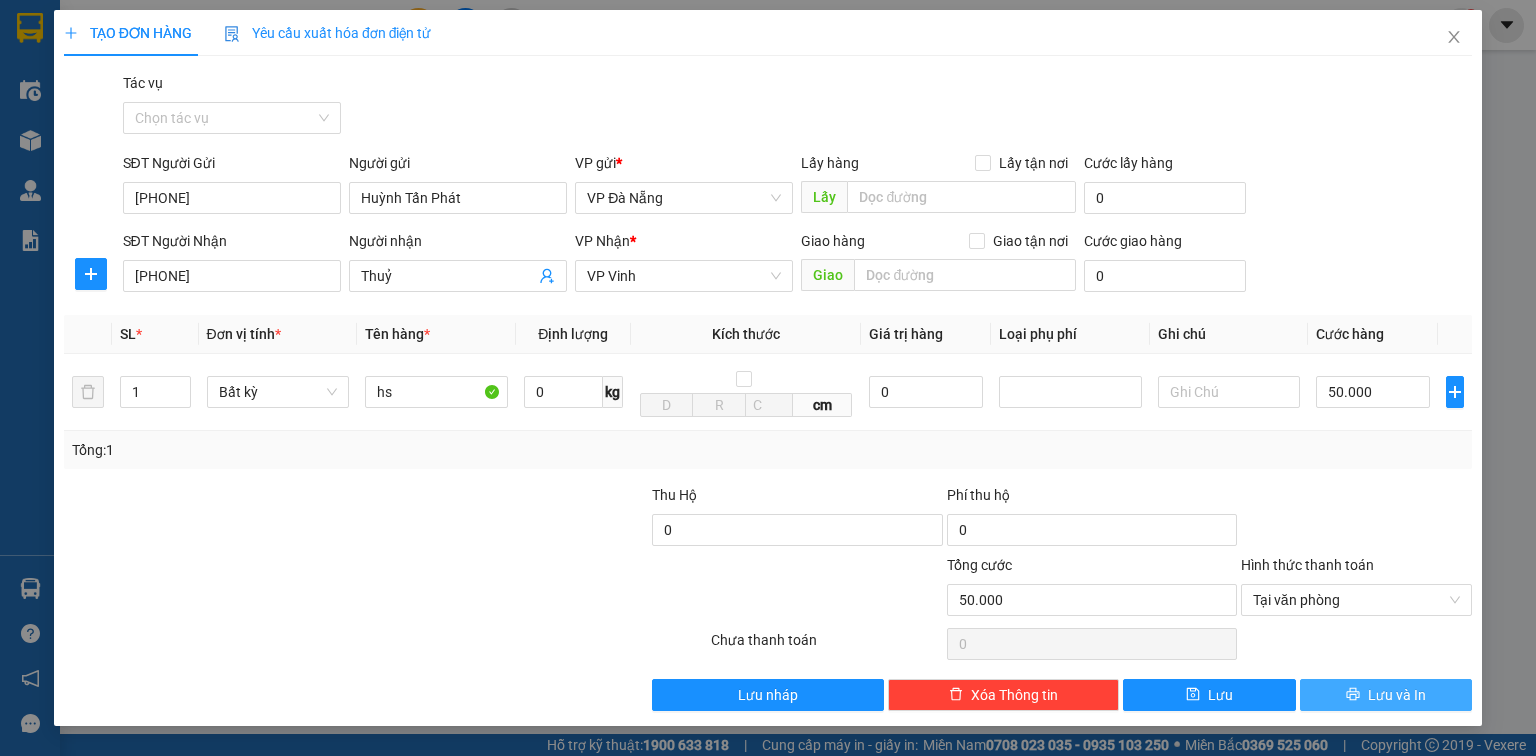 click on "Lưu và In" at bounding box center (1386, 695) 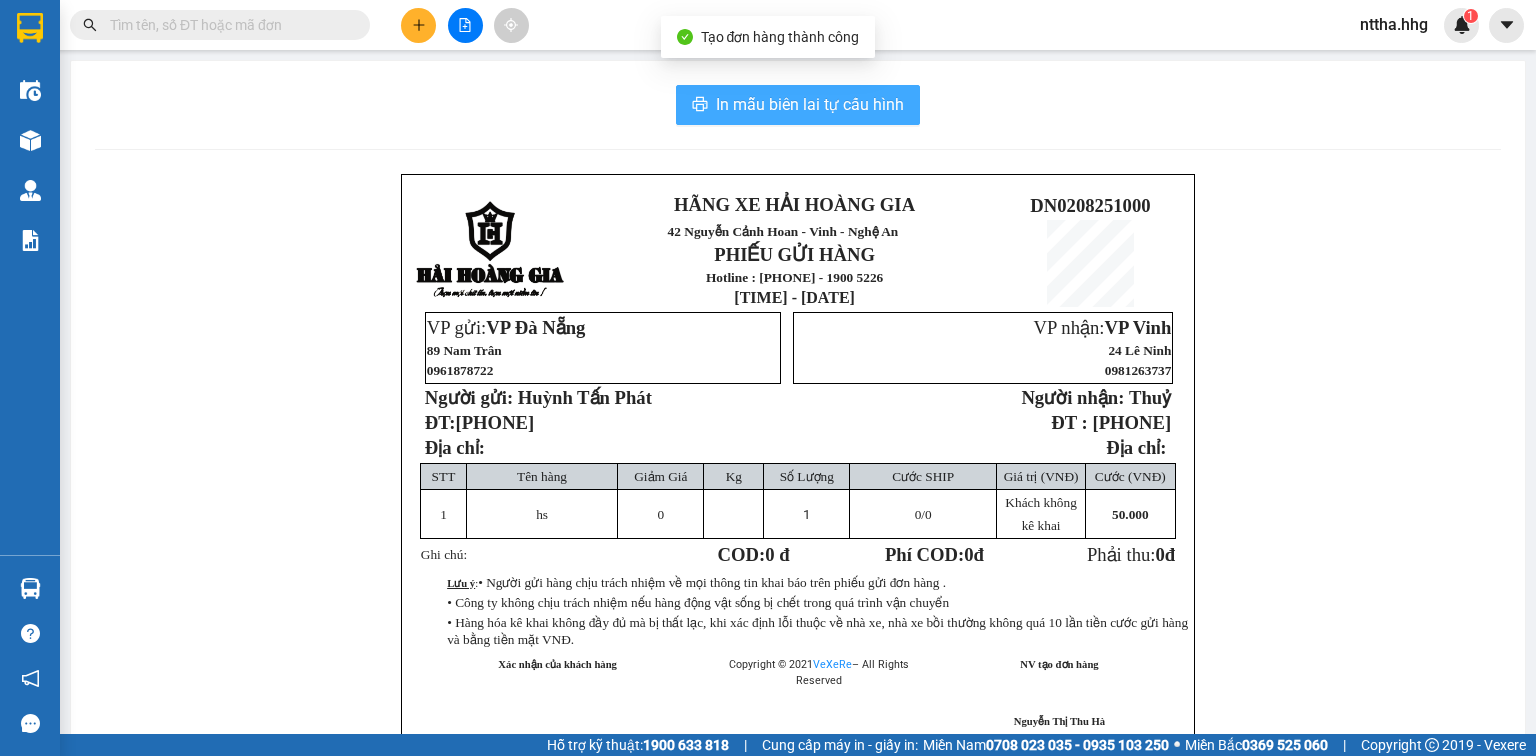 click on "In mẫu biên lai tự cấu hình" at bounding box center (810, 104) 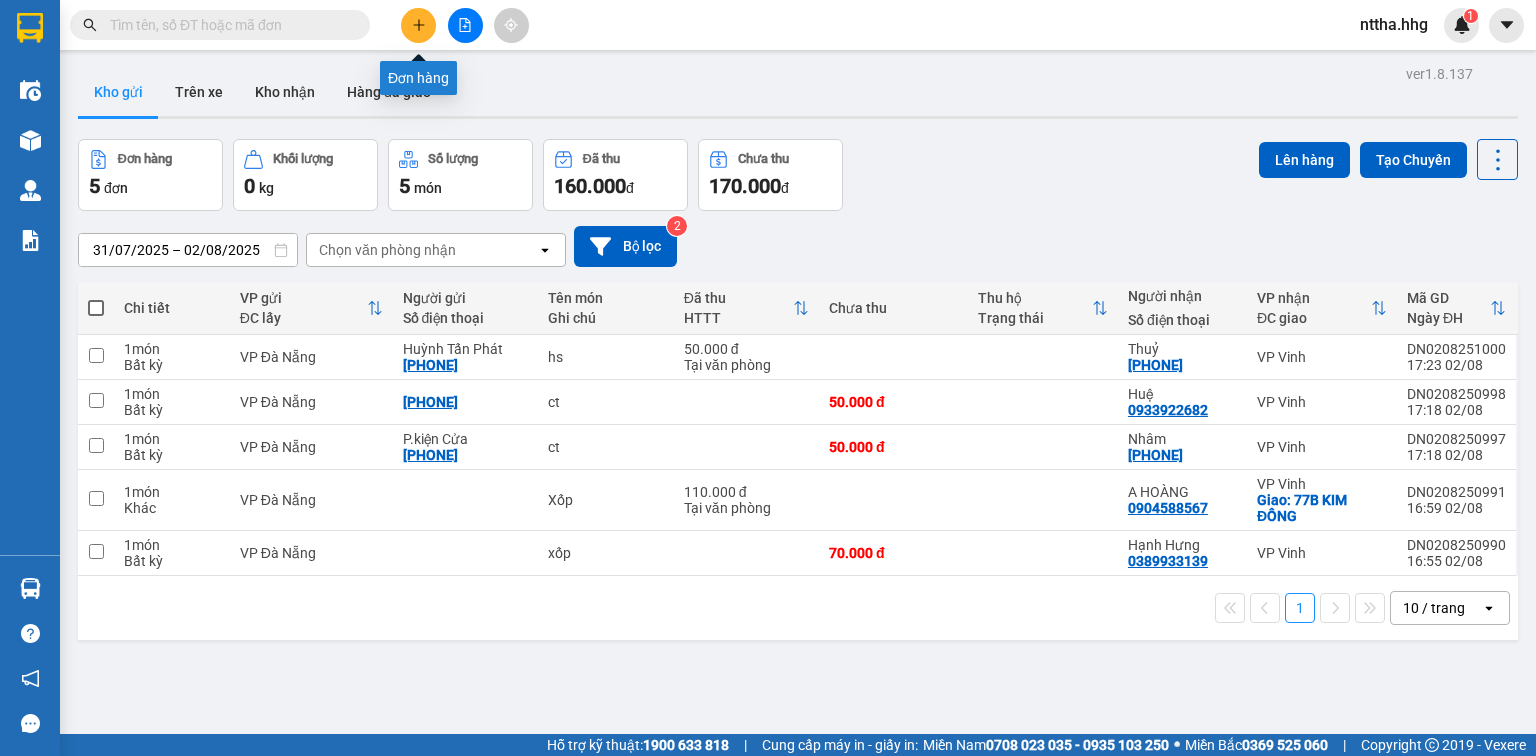 click at bounding box center (418, 25) 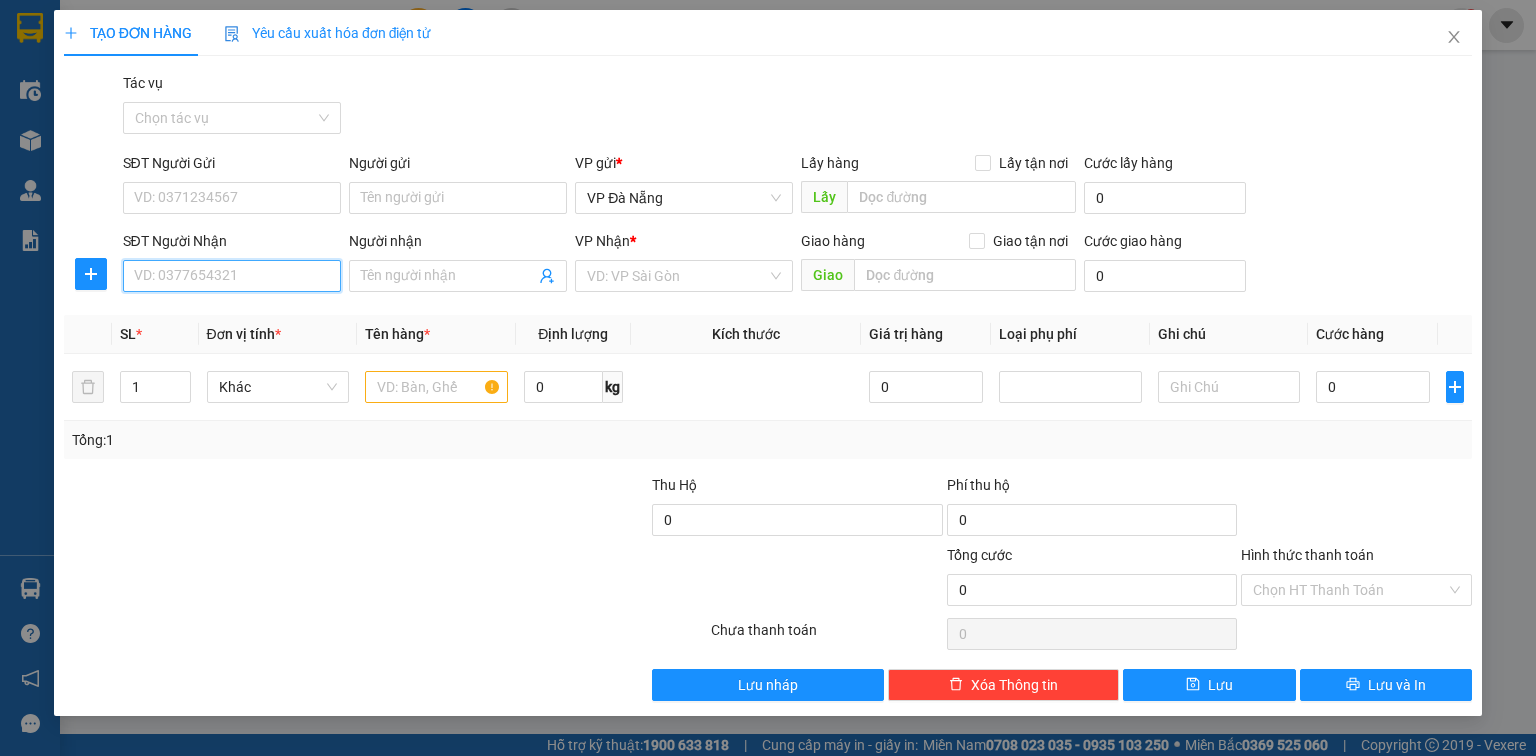 click on "SĐT Người Nhận" at bounding box center [232, 276] 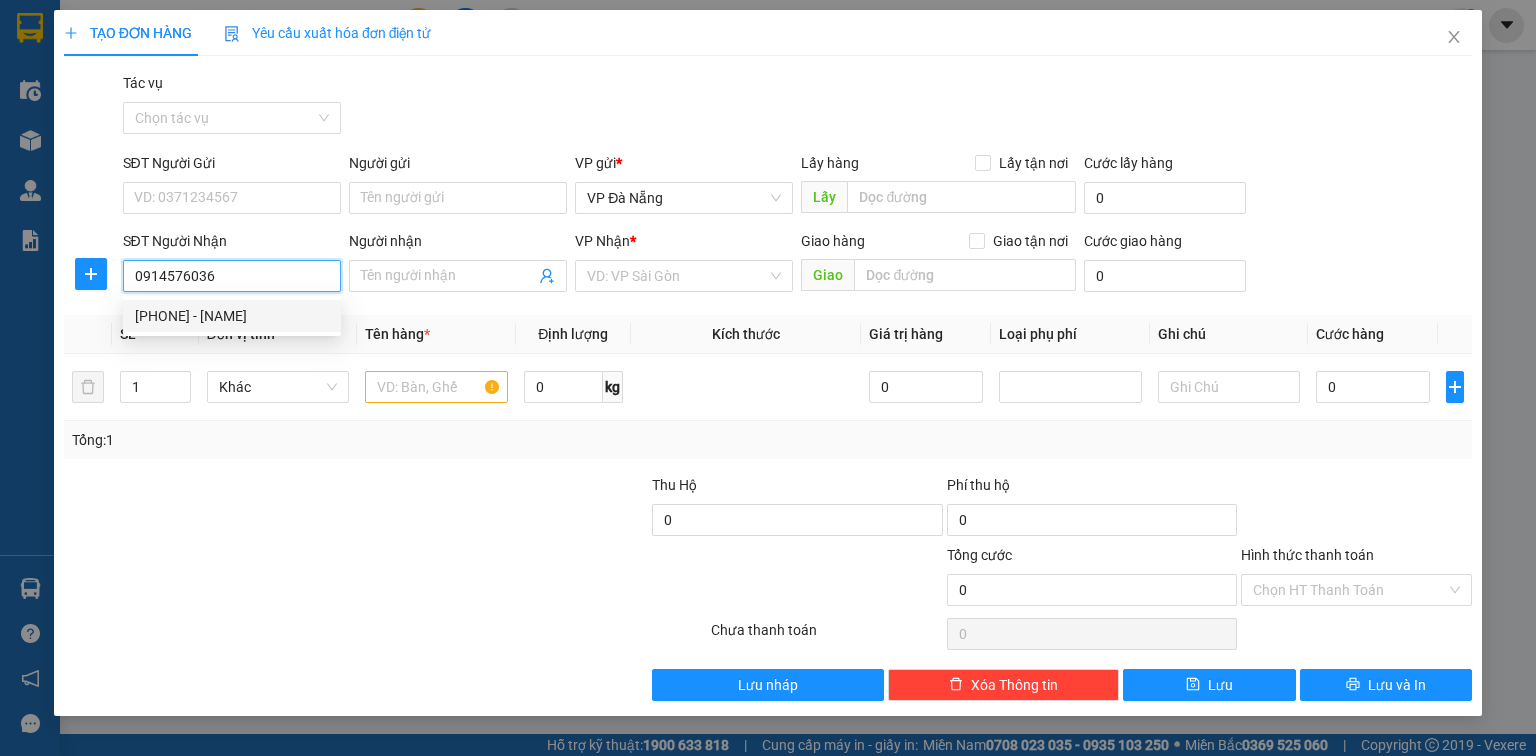 click on "0914576036 - Anh Dương" at bounding box center [232, 316] 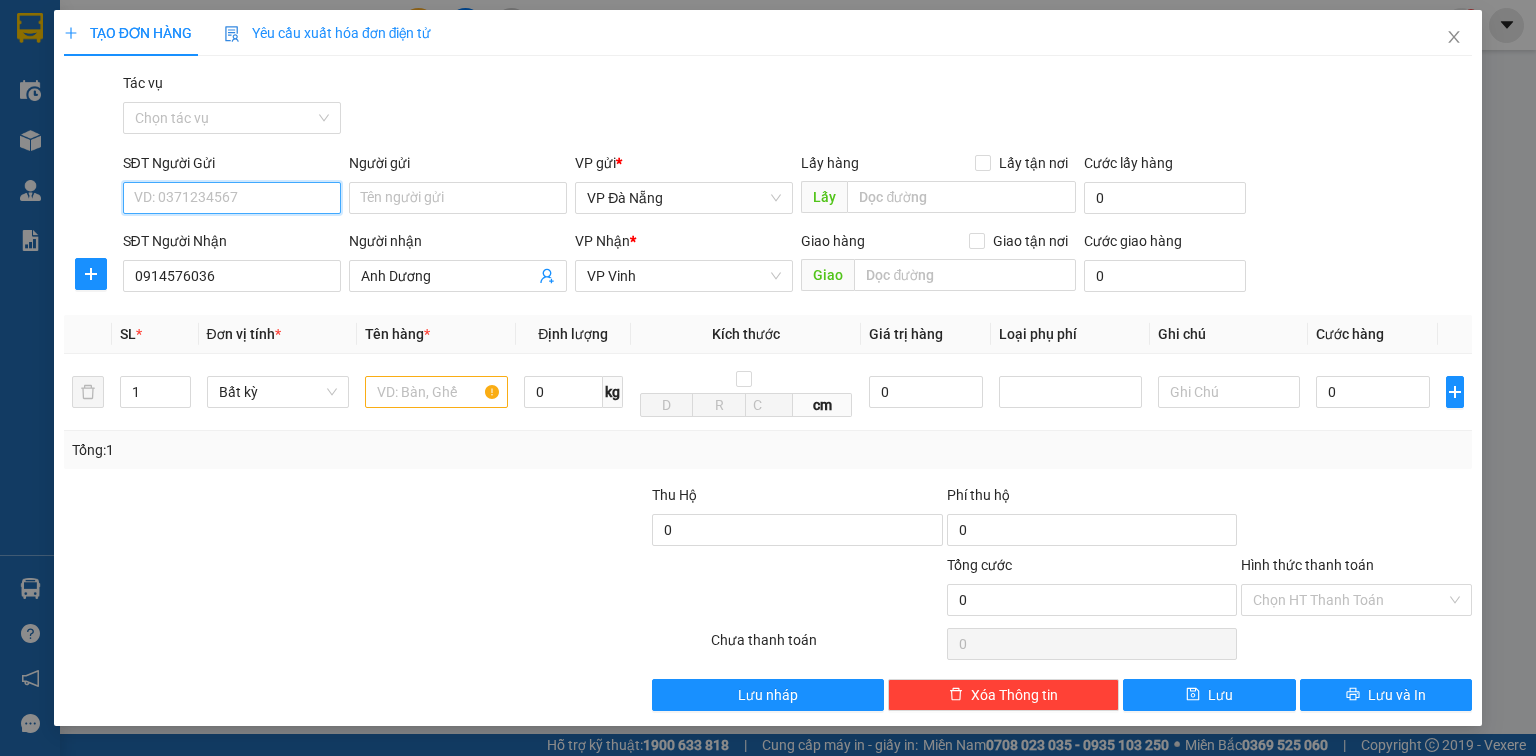 click on "SĐT Người Gửi" at bounding box center [232, 198] 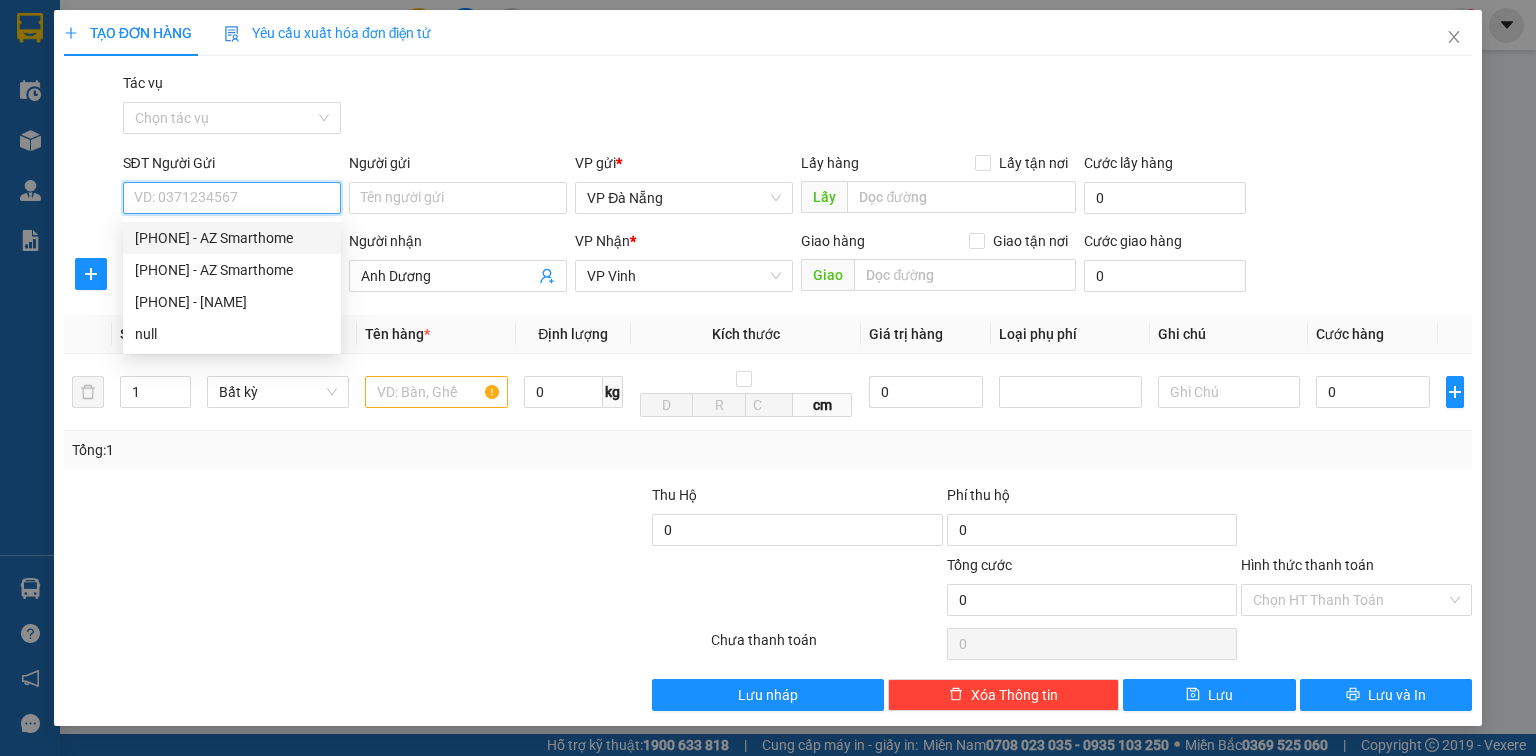 click on "0905123974 - AZ Smarthome" at bounding box center (232, 238) 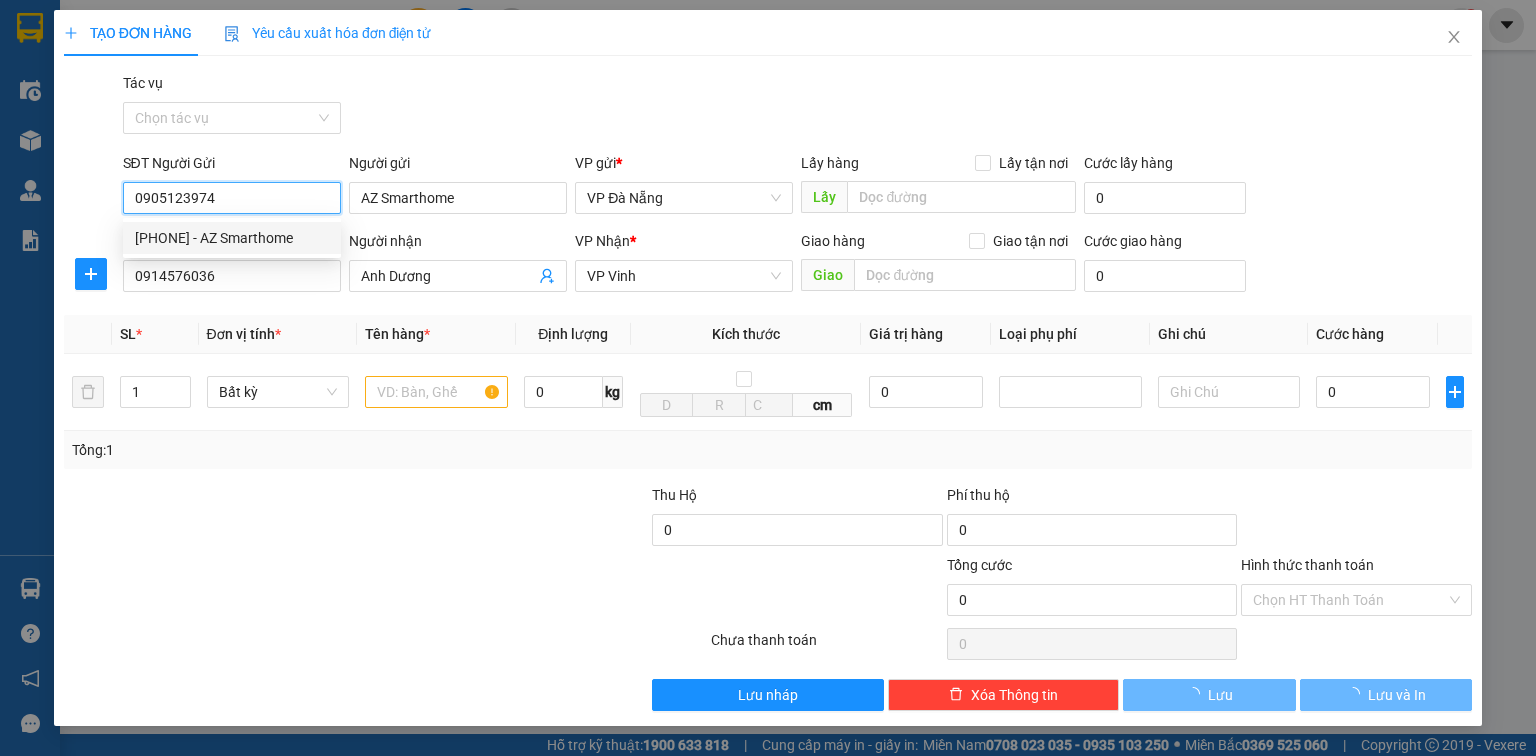 click on "0905123974 - AZ Smarthome" at bounding box center [232, 238] 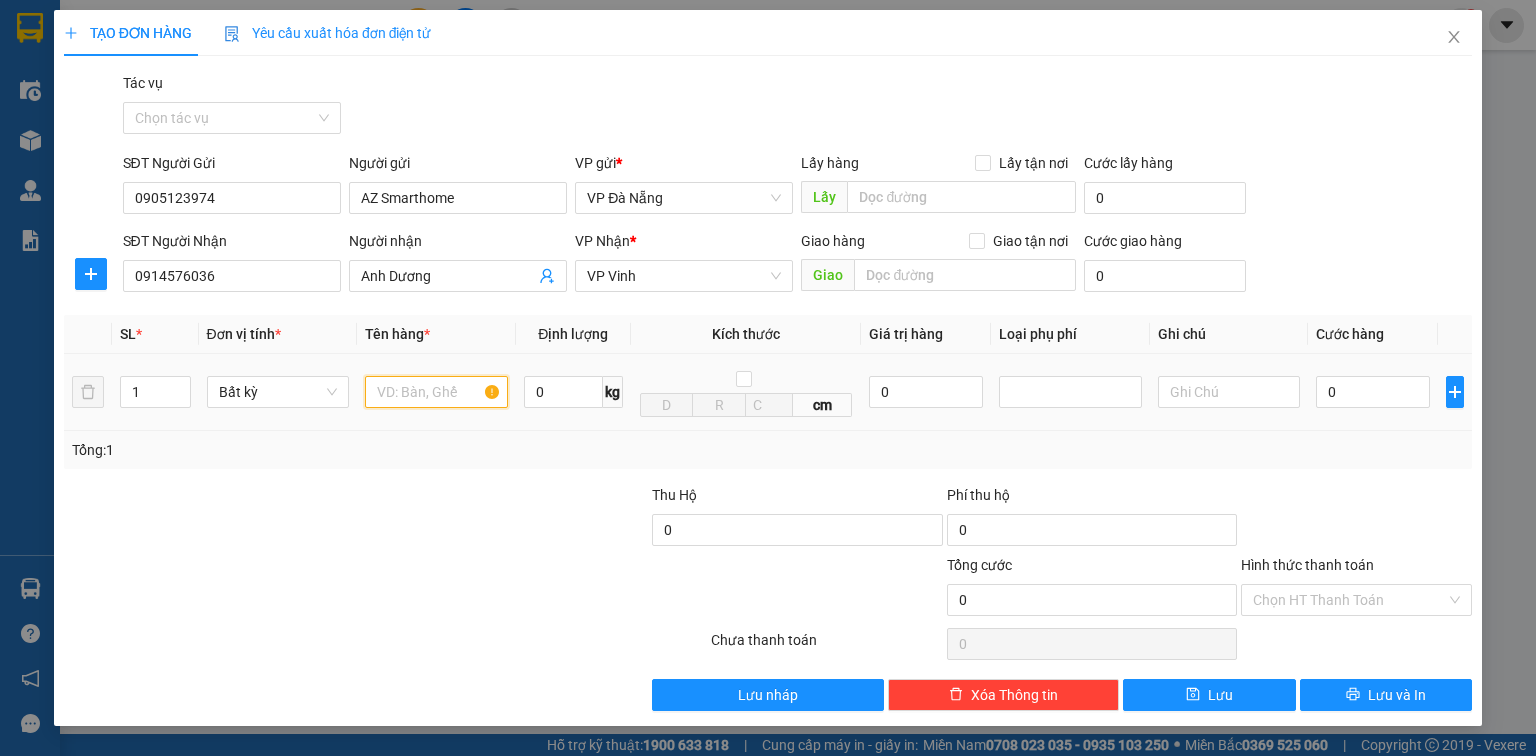 click at bounding box center [436, 392] 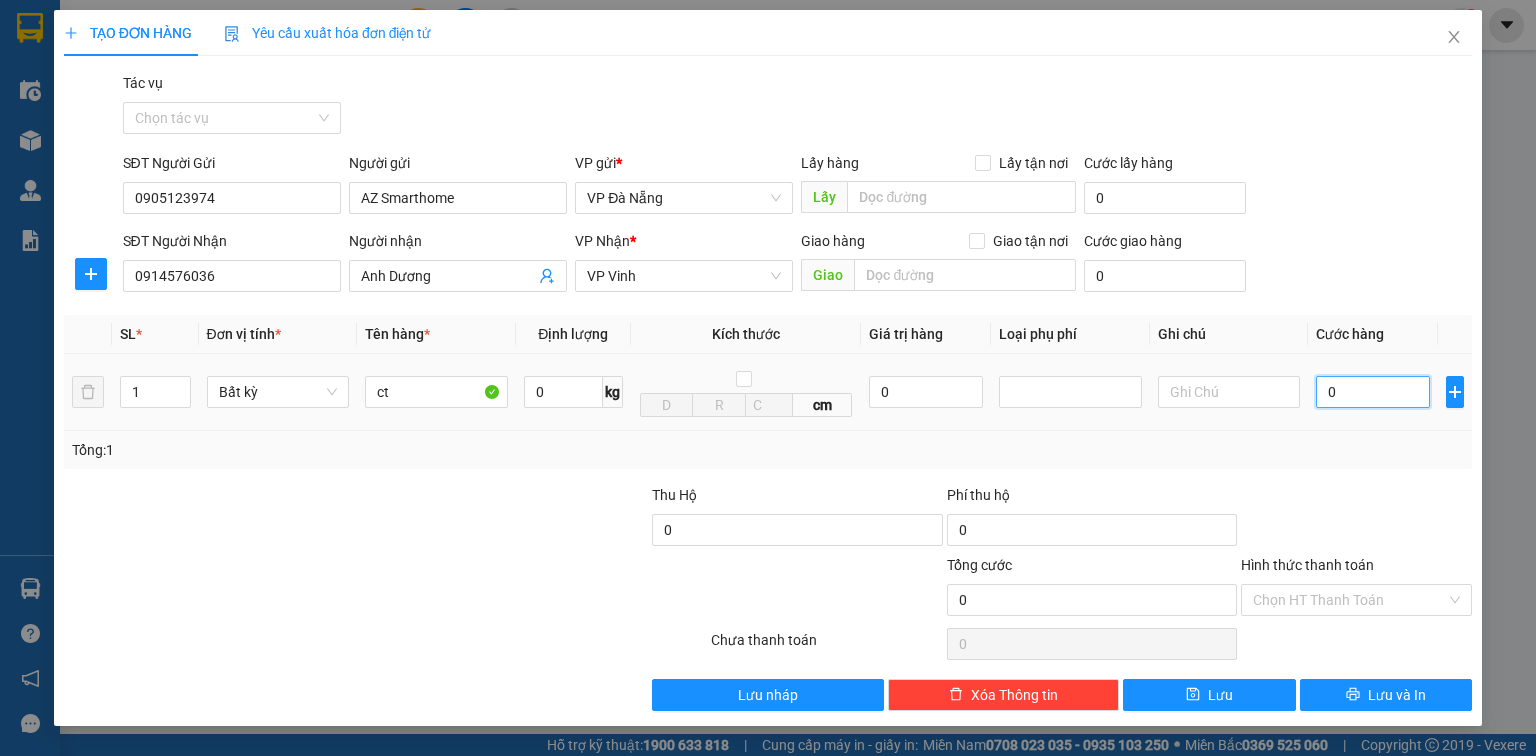 click on "0" at bounding box center (1373, 392) 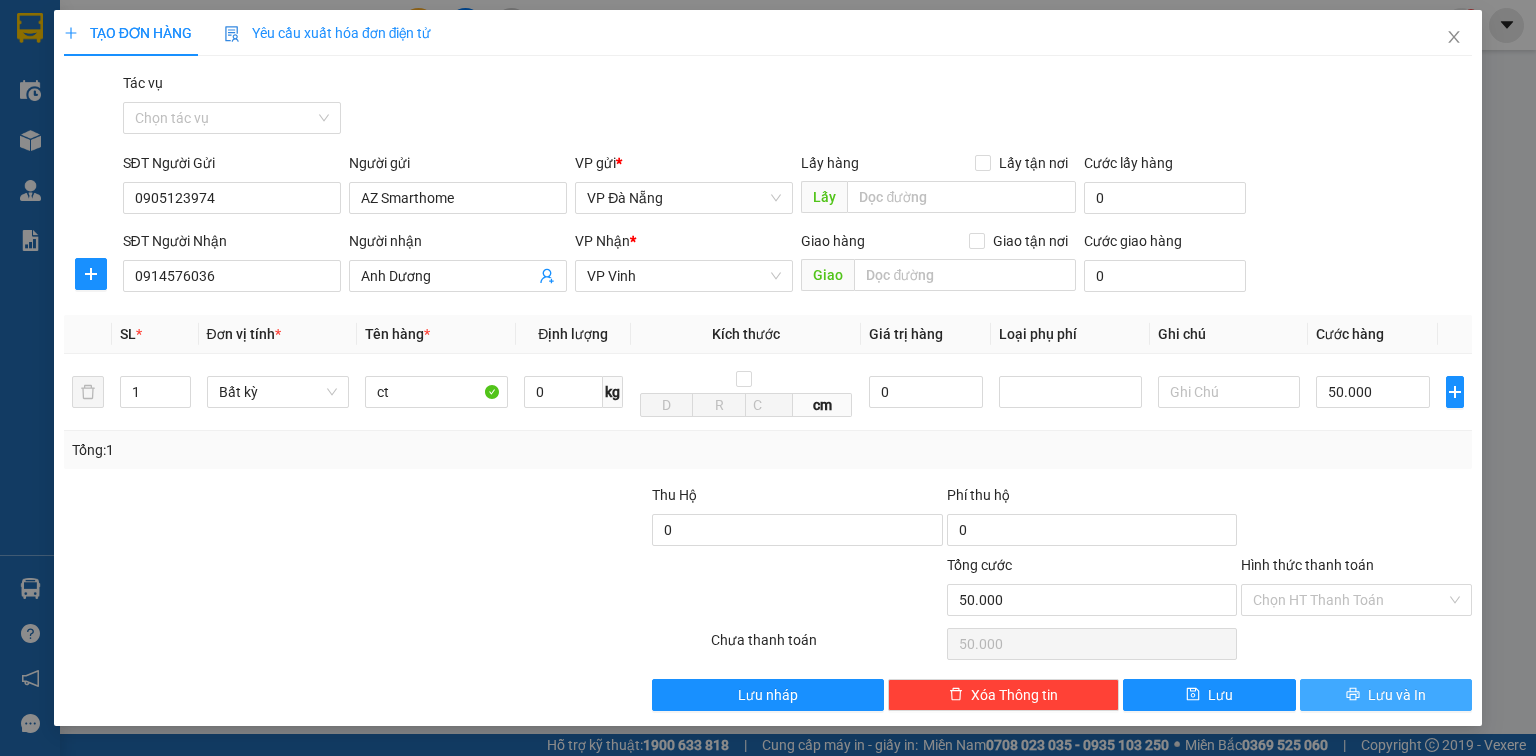 click on "Lưu và In" at bounding box center [1397, 695] 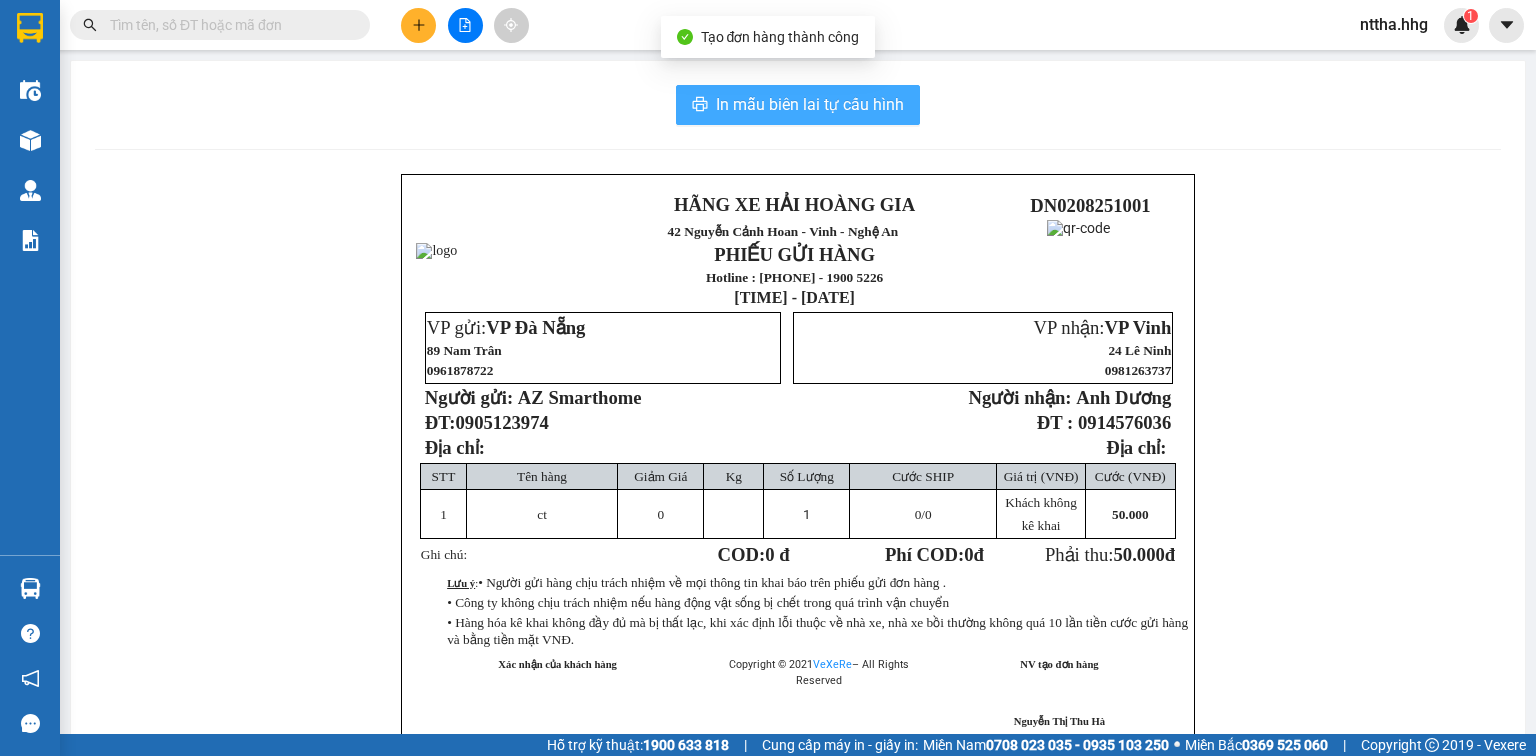 click on "In mẫu biên lai tự cấu hình" at bounding box center (810, 104) 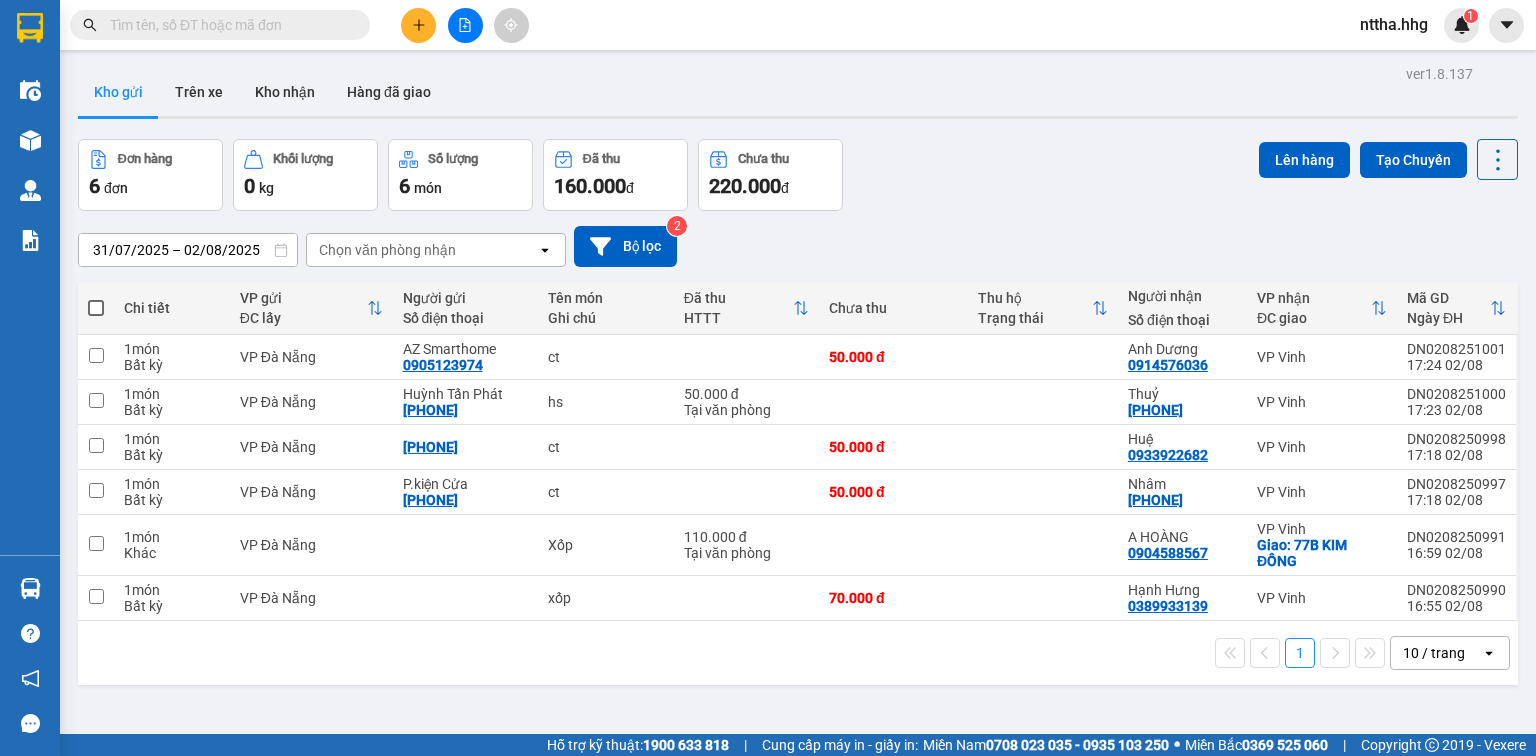 click at bounding box center (96, 308) 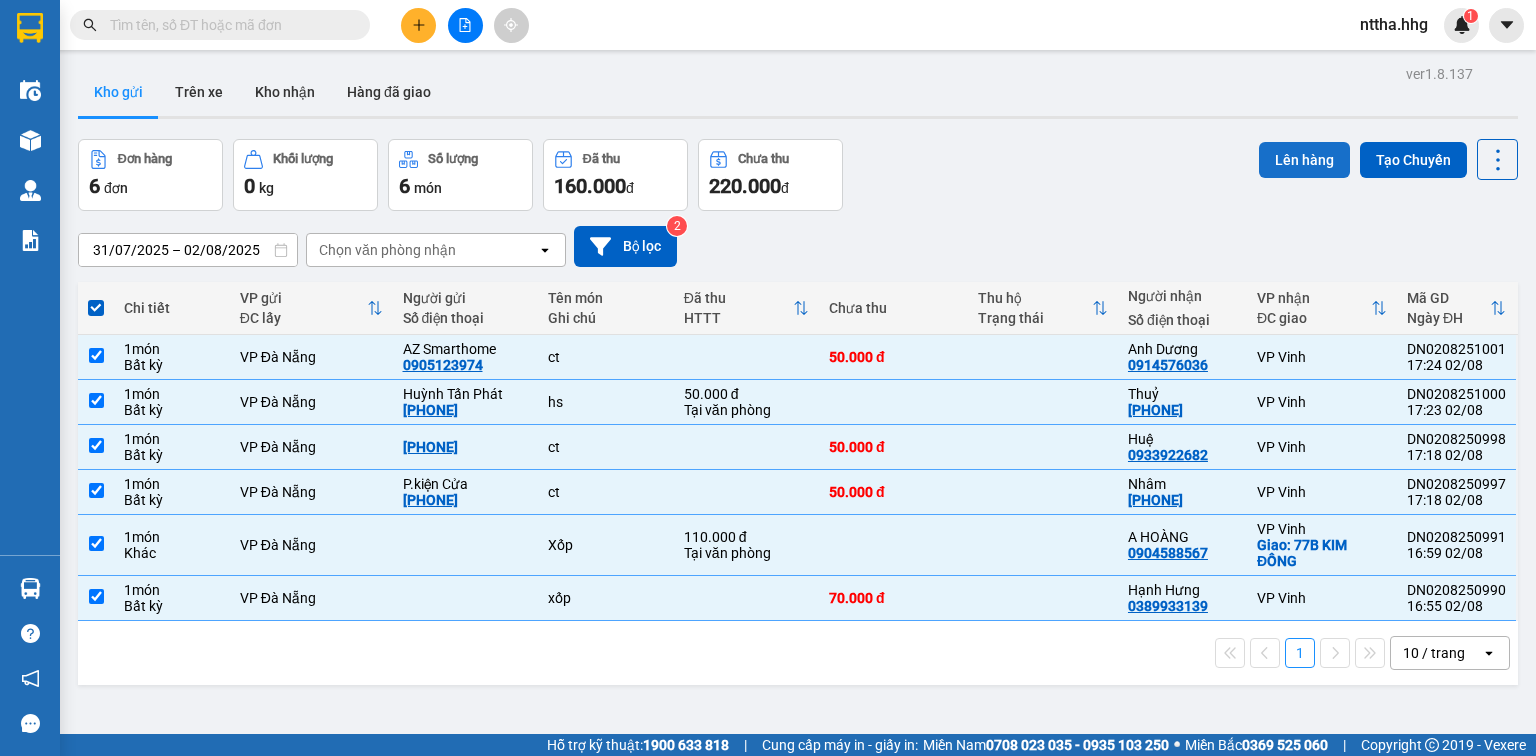 click on "Lên hàng" at bounding box center [1304, 160] 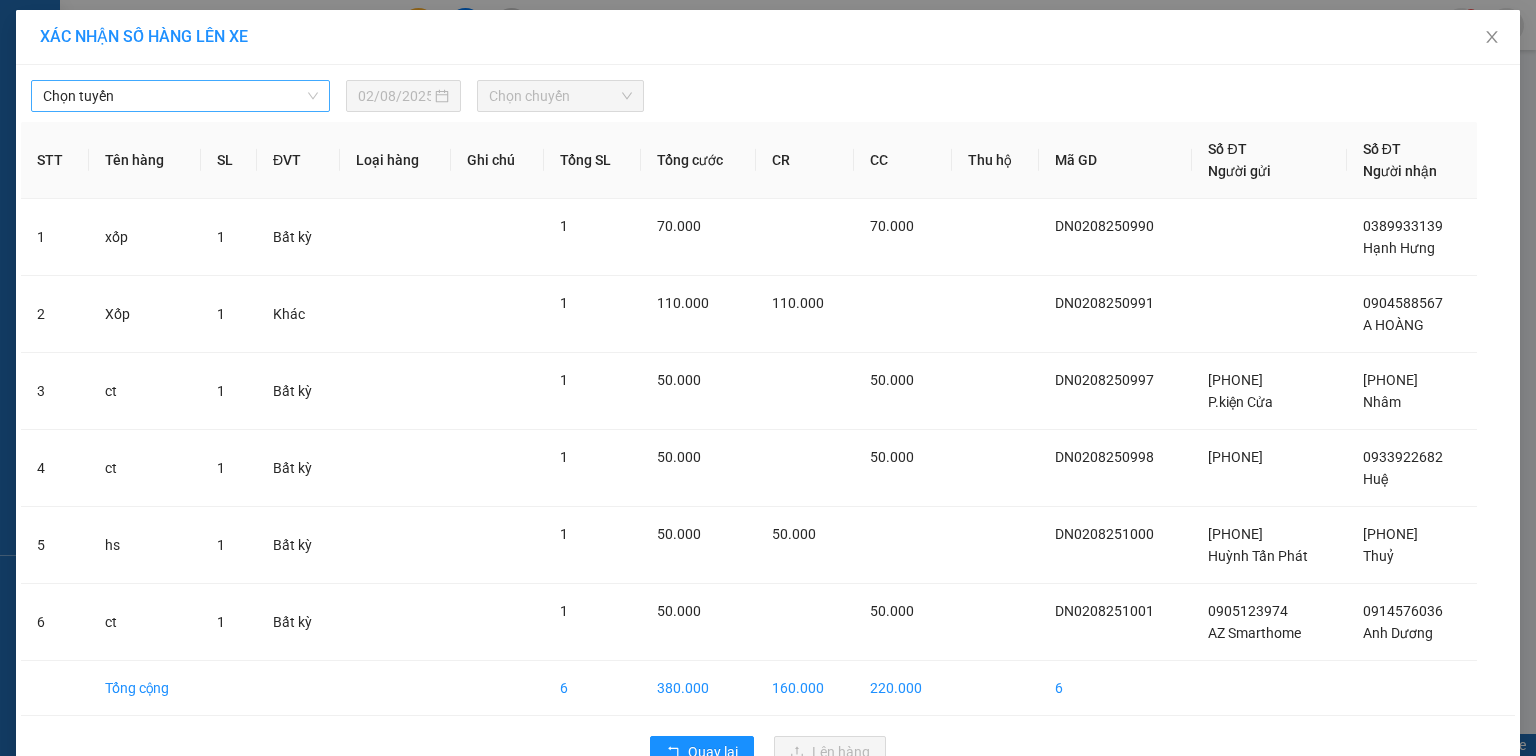 click on "Chọn tuyến" at bounding box center [180, 96] 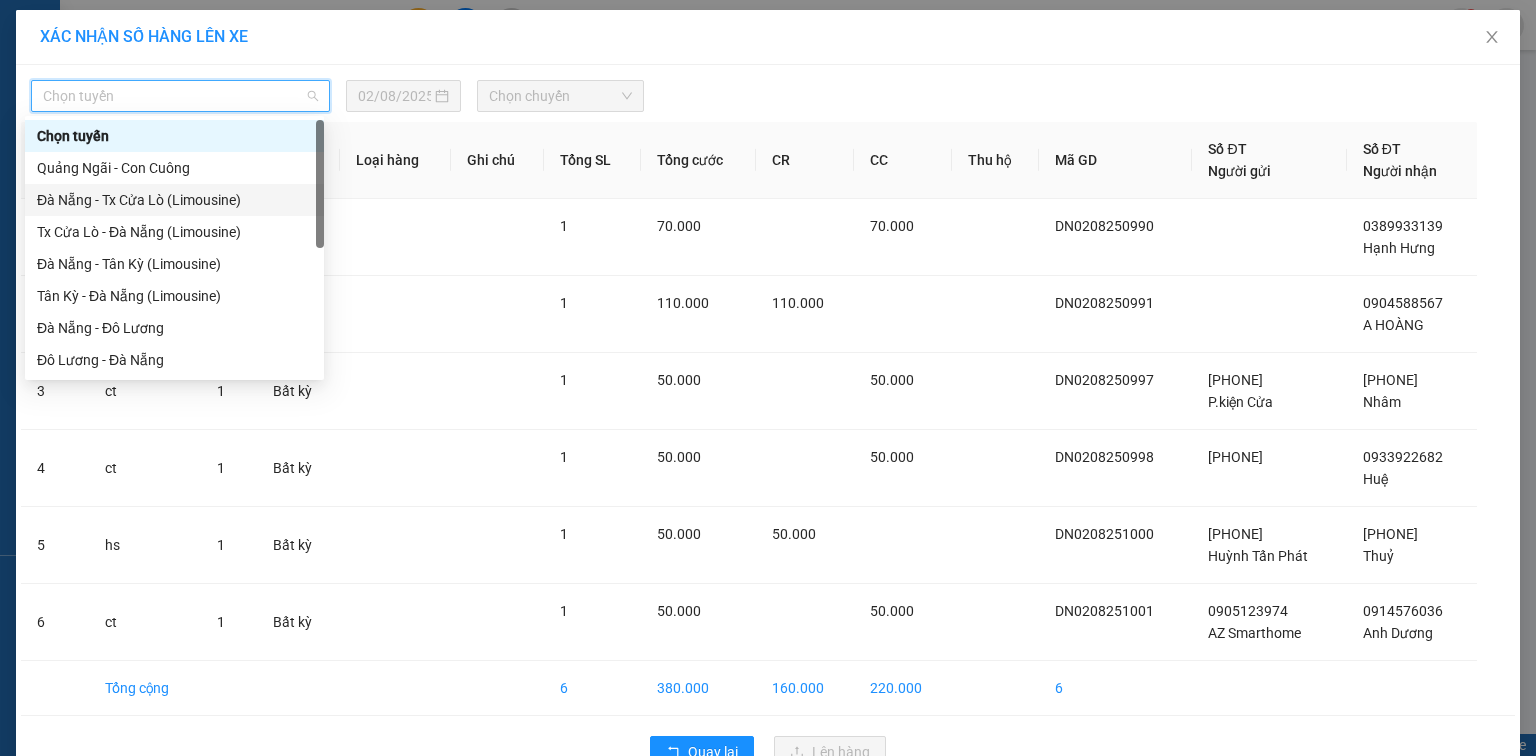 click on "Đà Nẵng - Tx Cửa Lò (Limousine)" at bounding box center (174, 200) 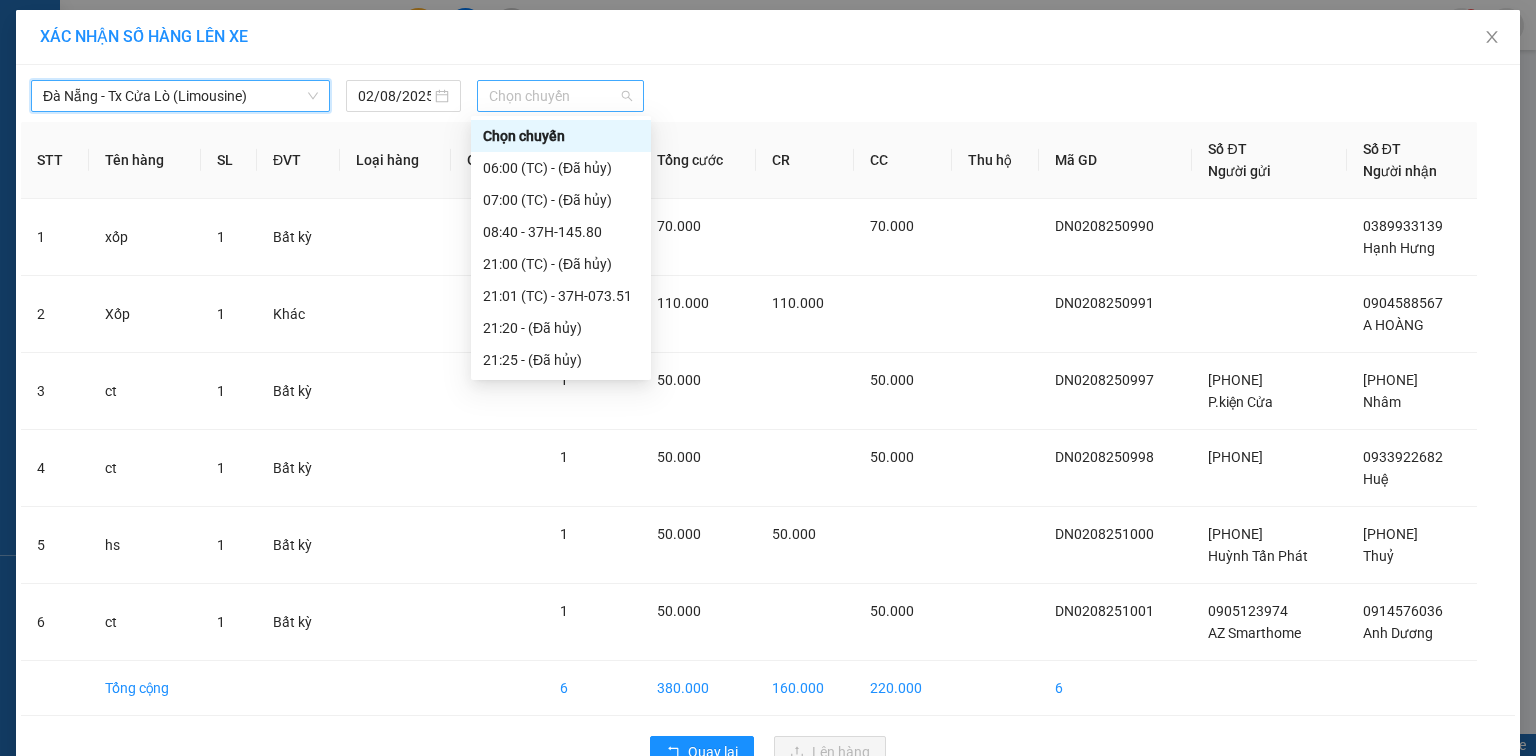 click on "Chọn chuyến" at bounding box center [561, 96] 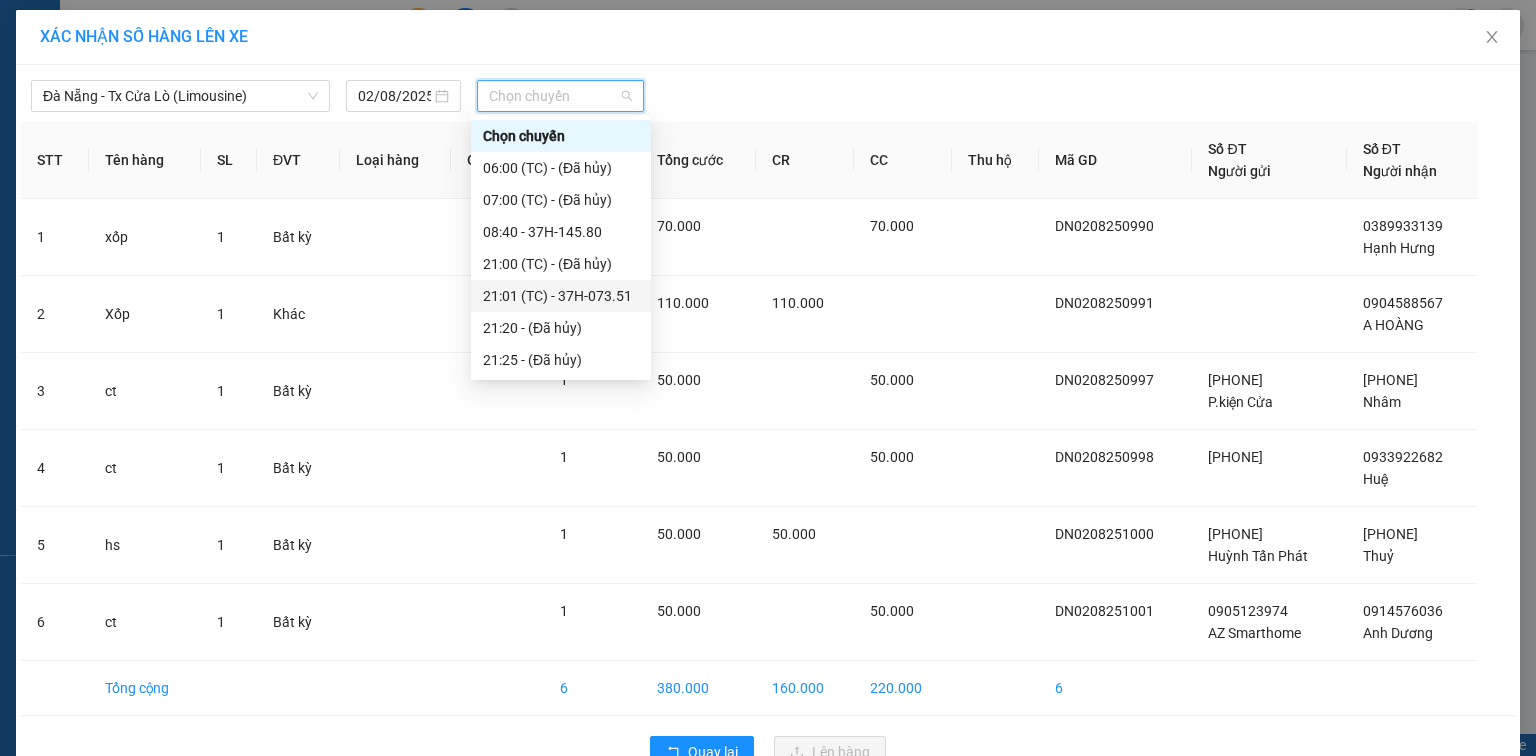 click on "21:01   (TC)   - 37H-073.51" at bounding box center (561, 296) 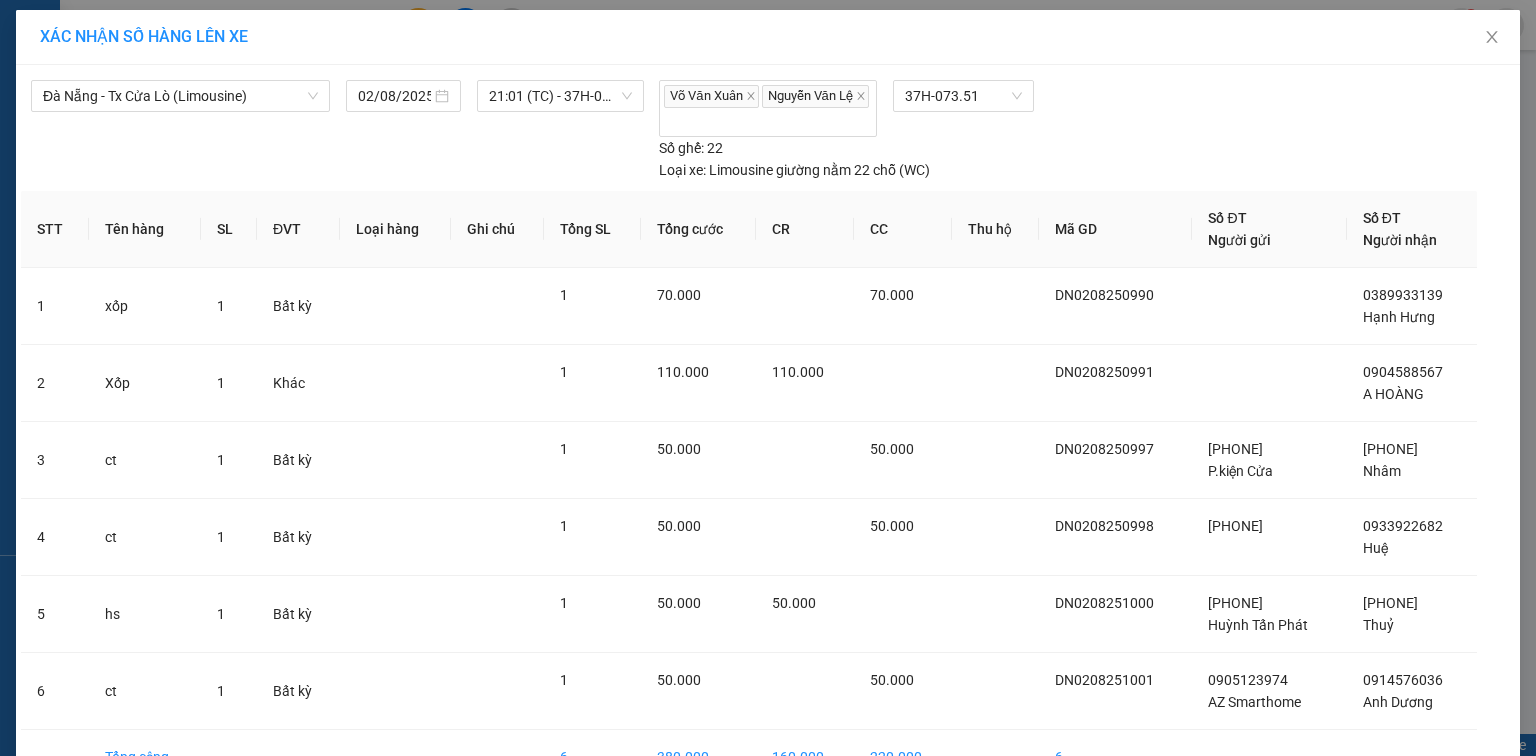 click on "Lên hàng" at bounding box center [841, 821] 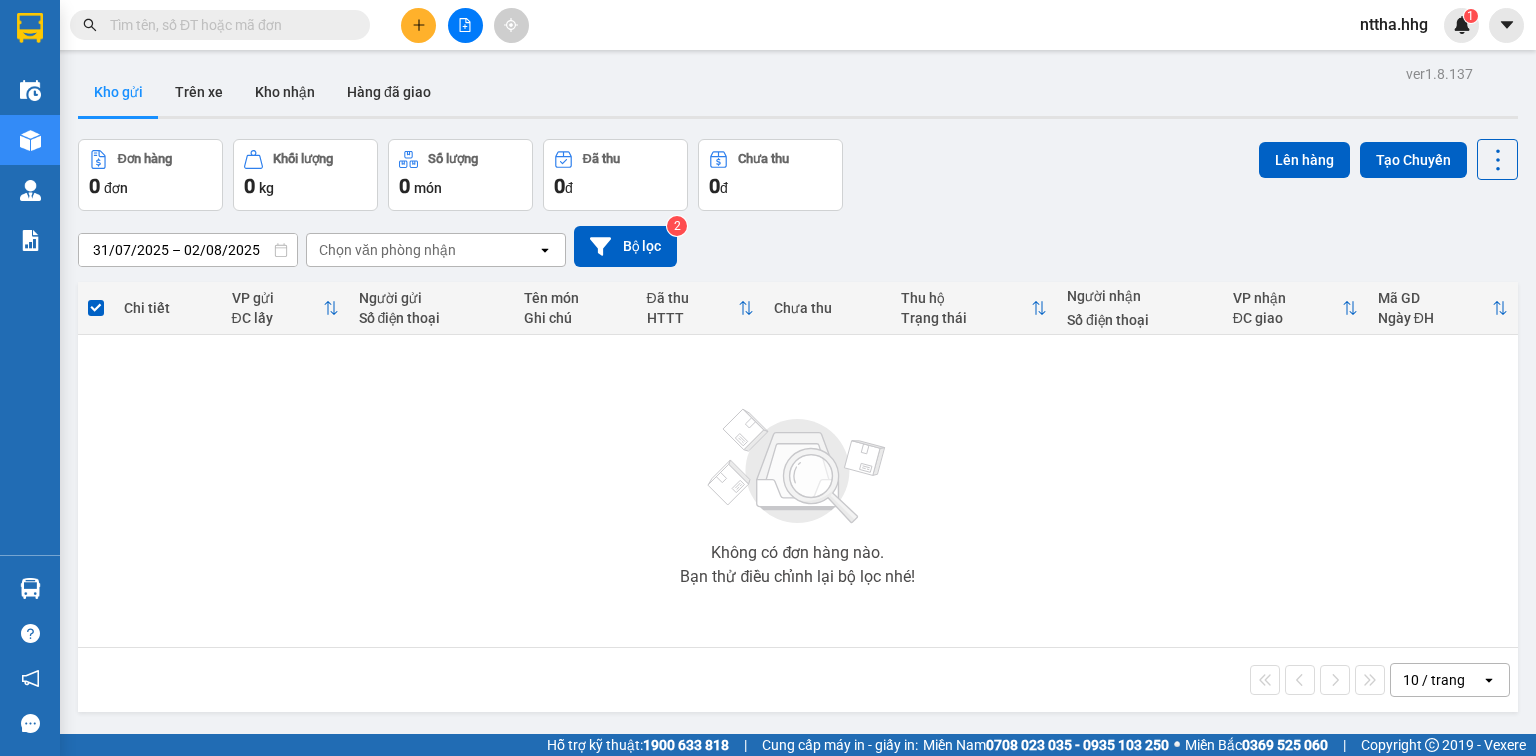 click at bounding box center [465, 25] 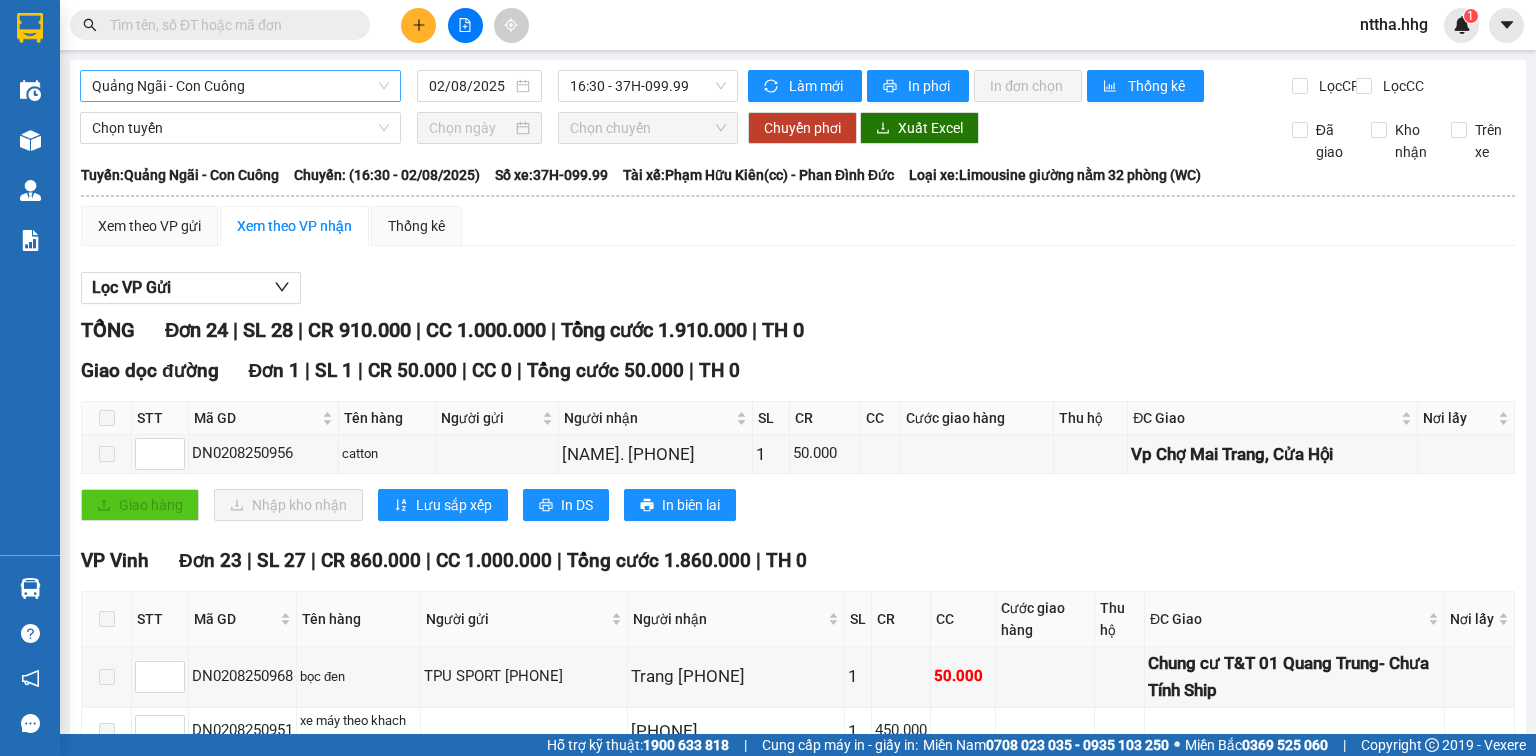 click on "Quảng Ngãi - Con Cuông" at bounding box center (240, 86) 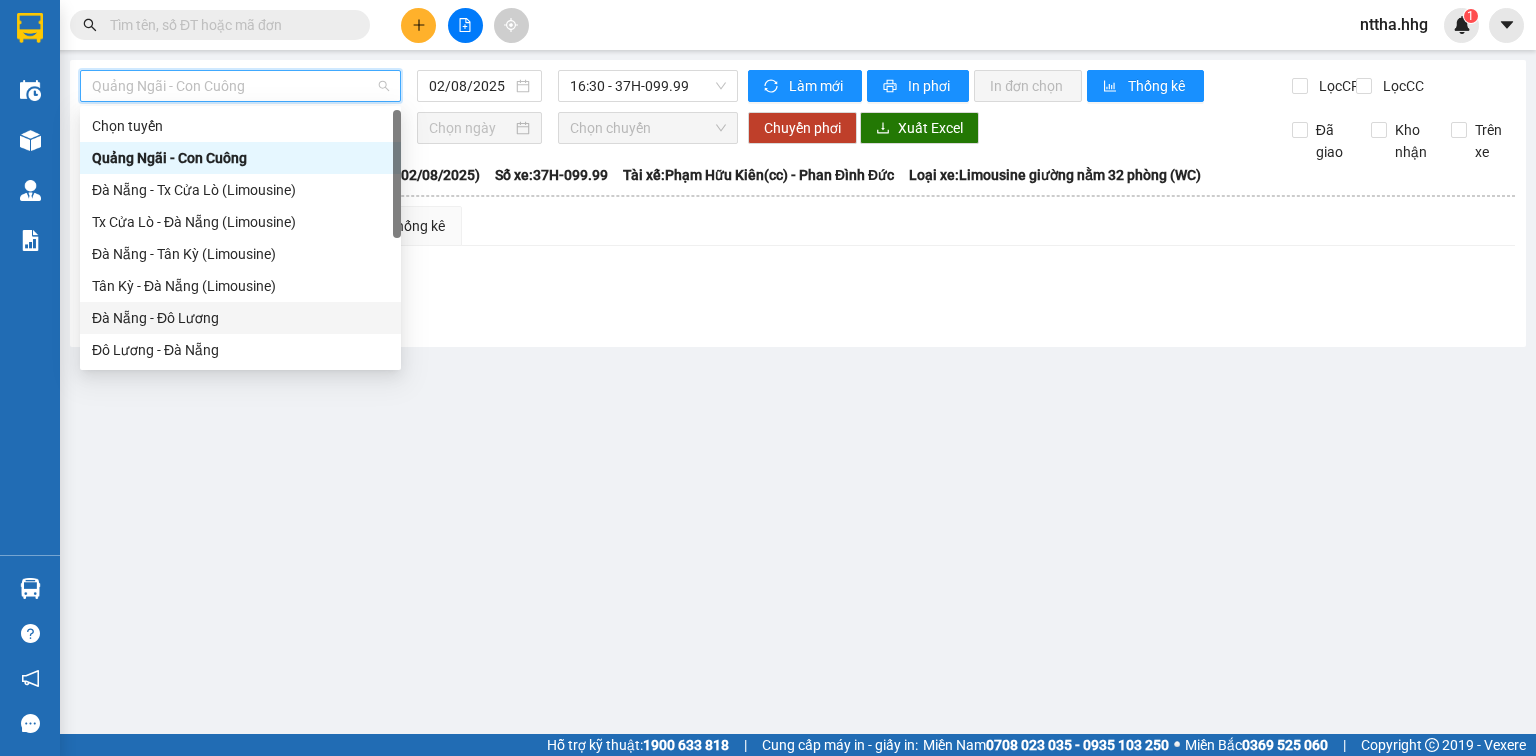 click on "Đà Nẵng - Đô Lương" at bounding box center [240, 318] 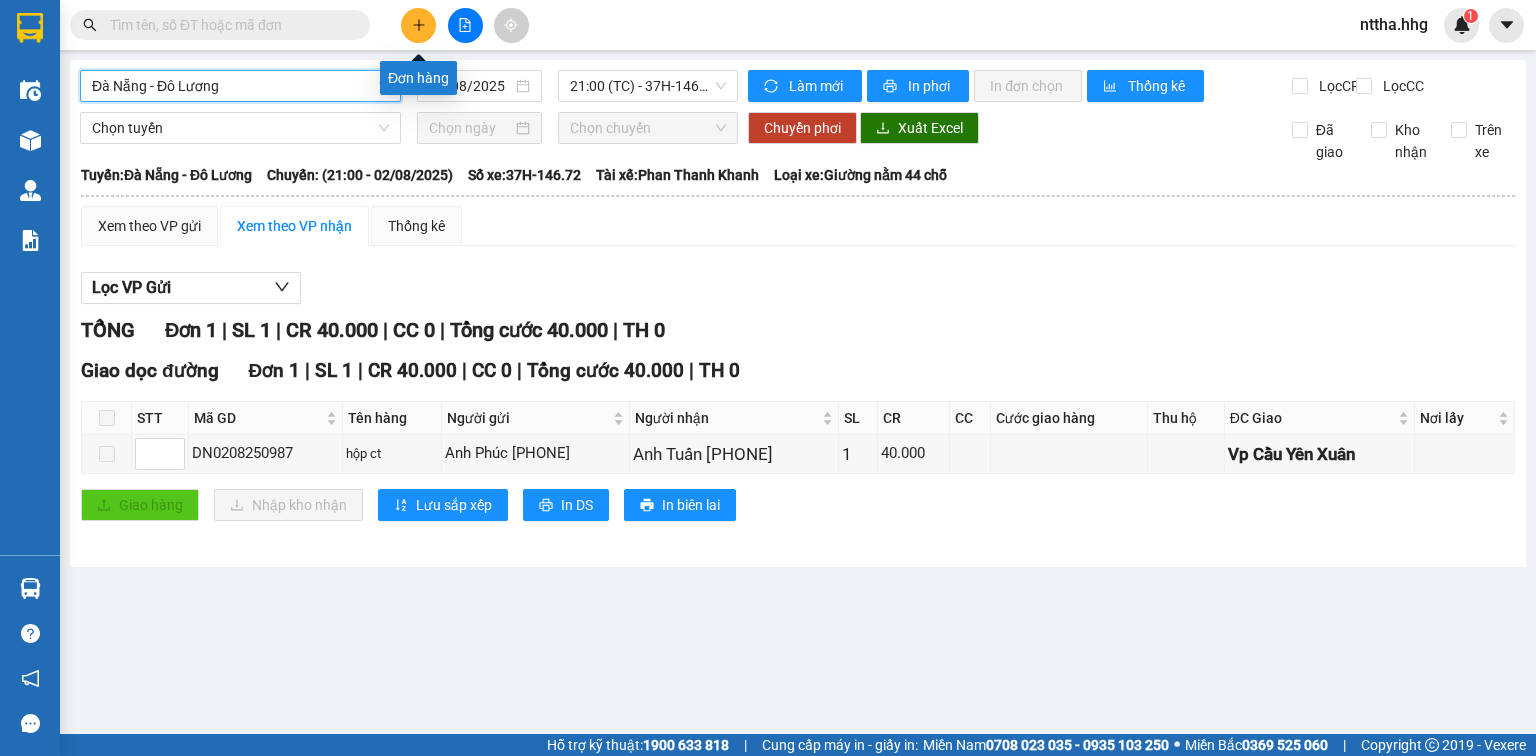 click at bounding box center (418, 25) 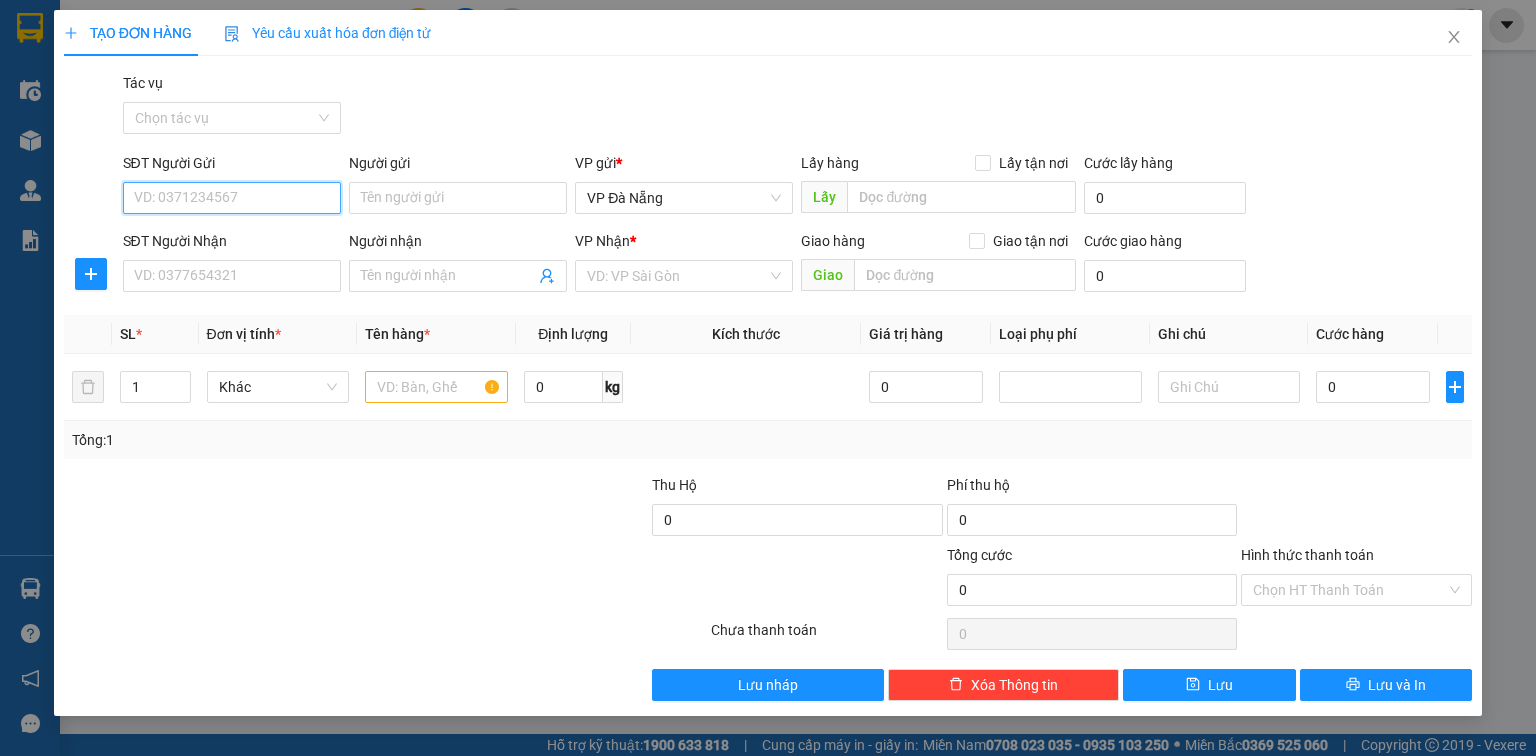 click on "SĐT Người Gửi" at bounding box center (232, 198) 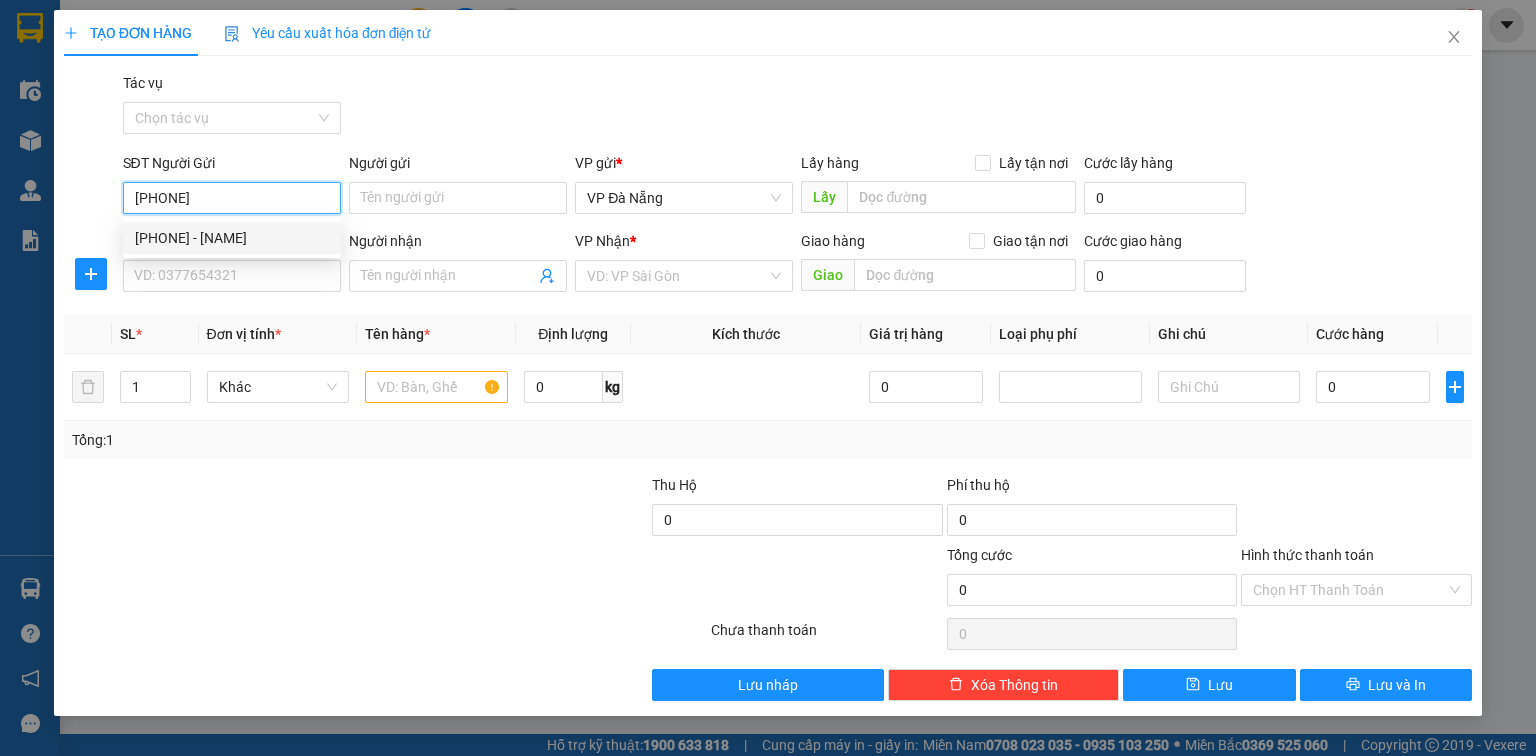 click on "0868259168 - Tài" at bounding box center [232, 238] 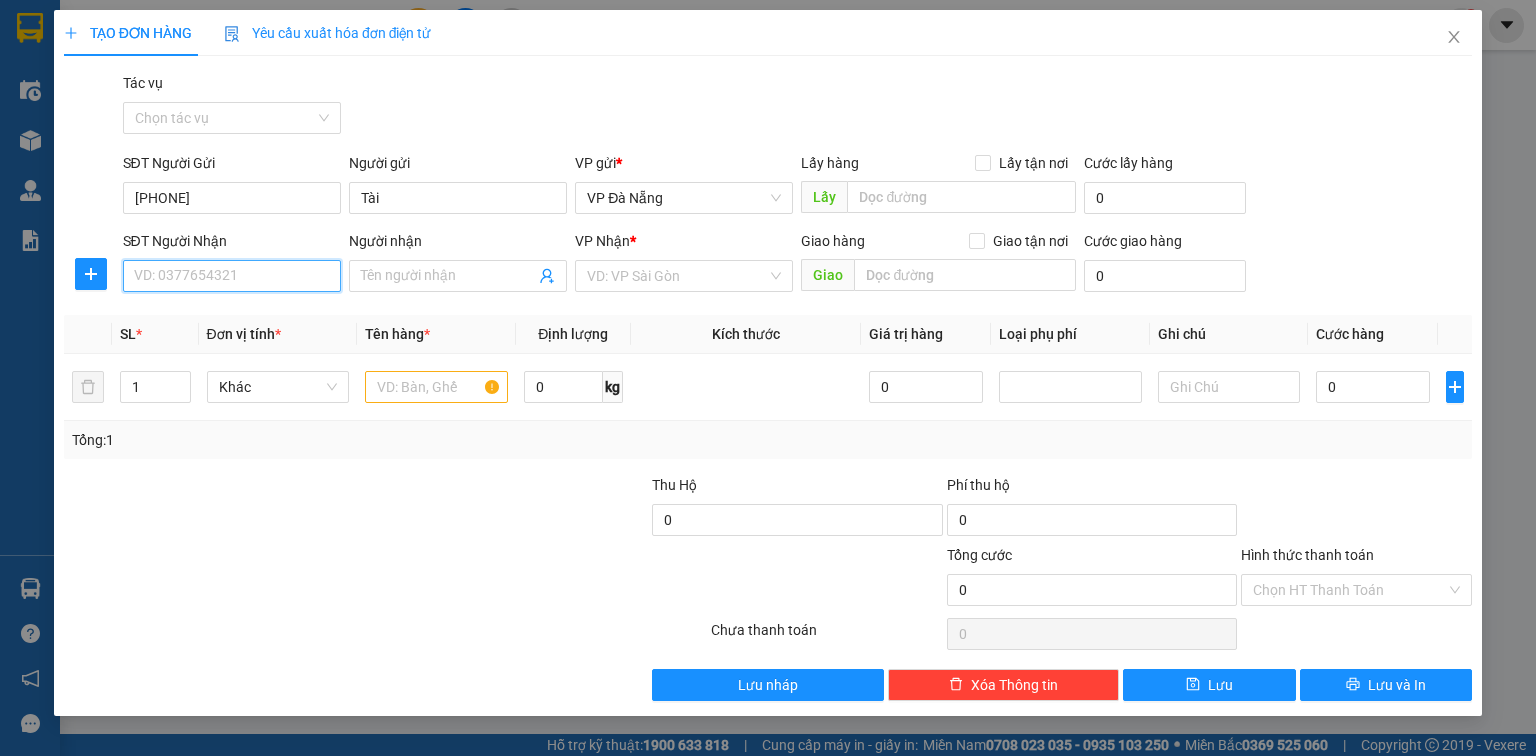 click on "SĐT Người Nhận" at bounding box center (232, 276) 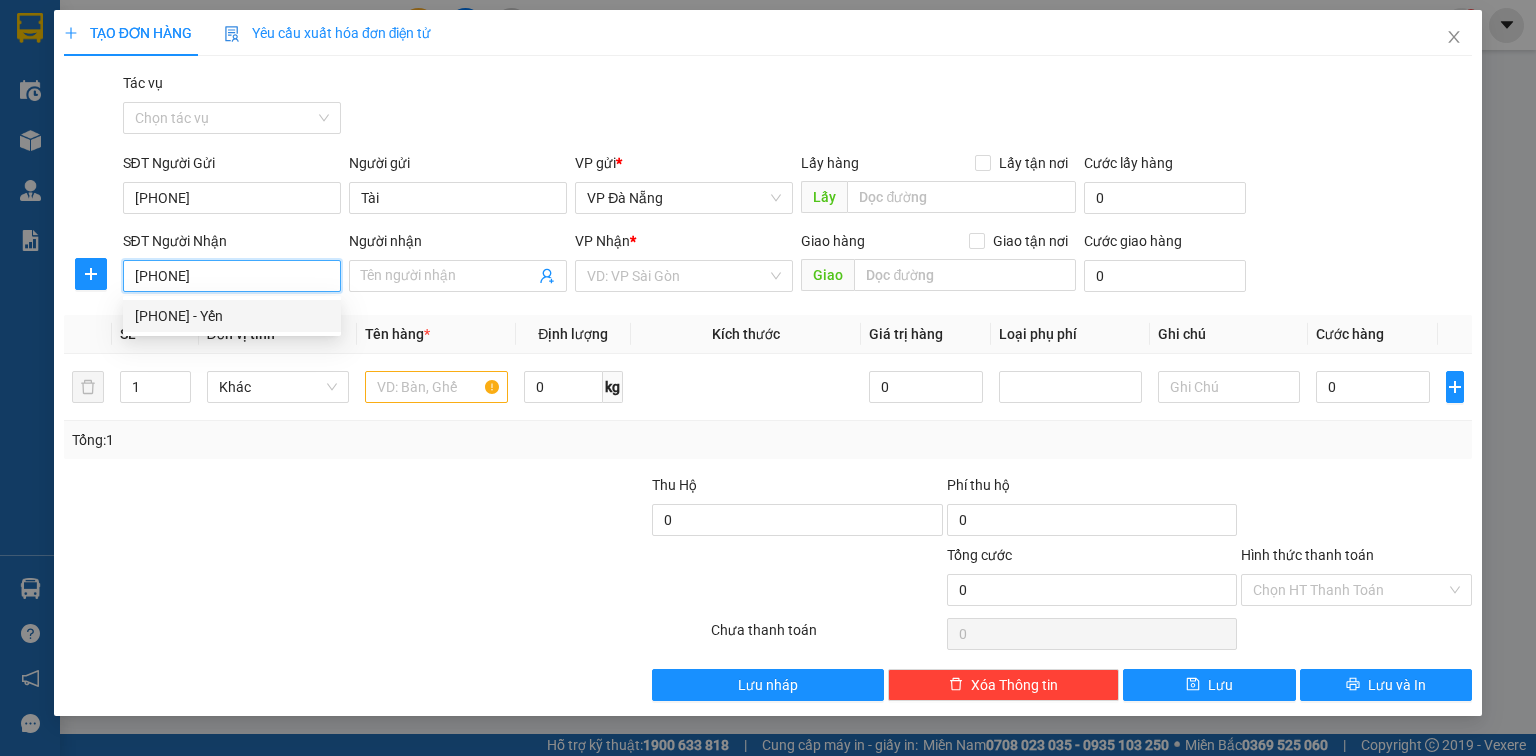 click on "0936154098 - Yến" at bounding box center (232, 316) 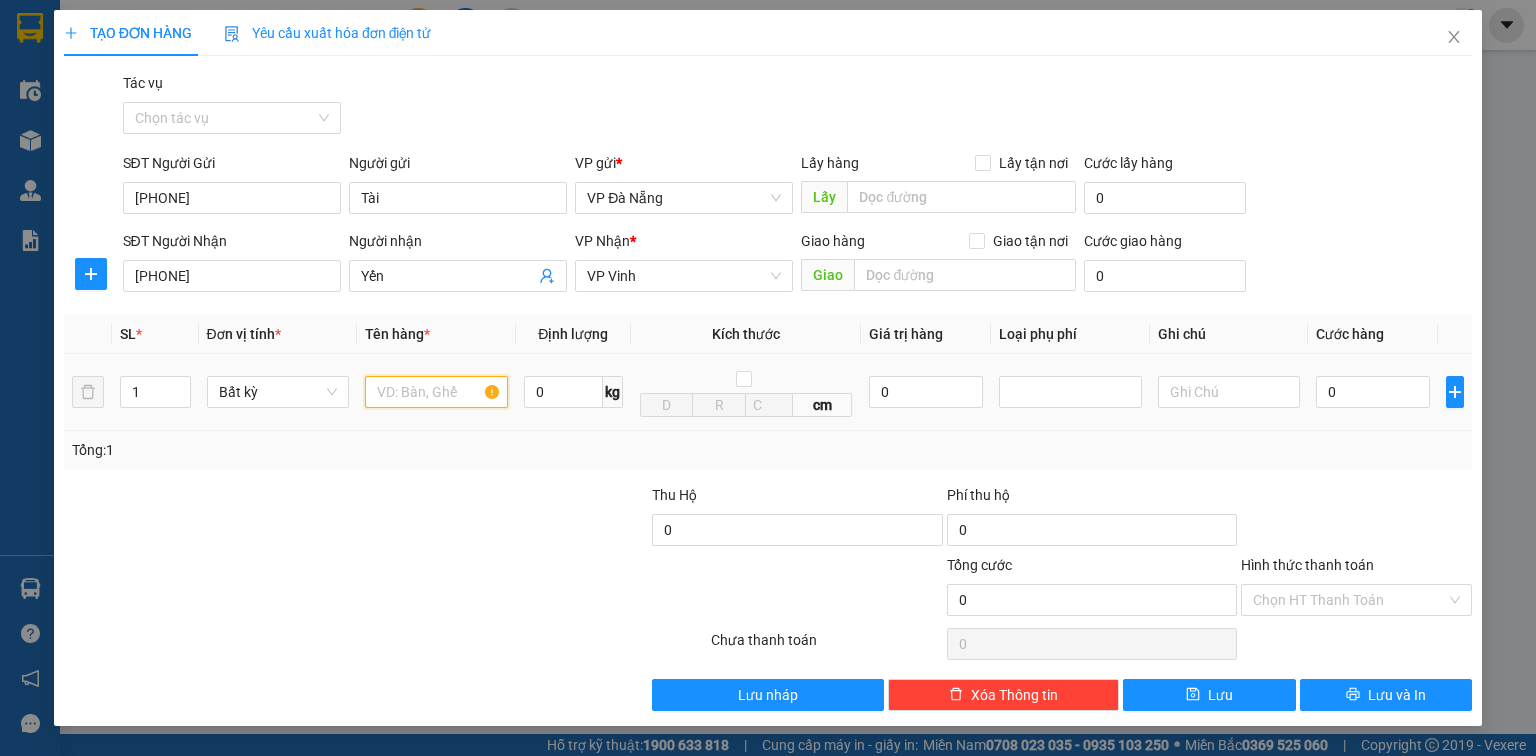 click at bounding box center [436, 392] 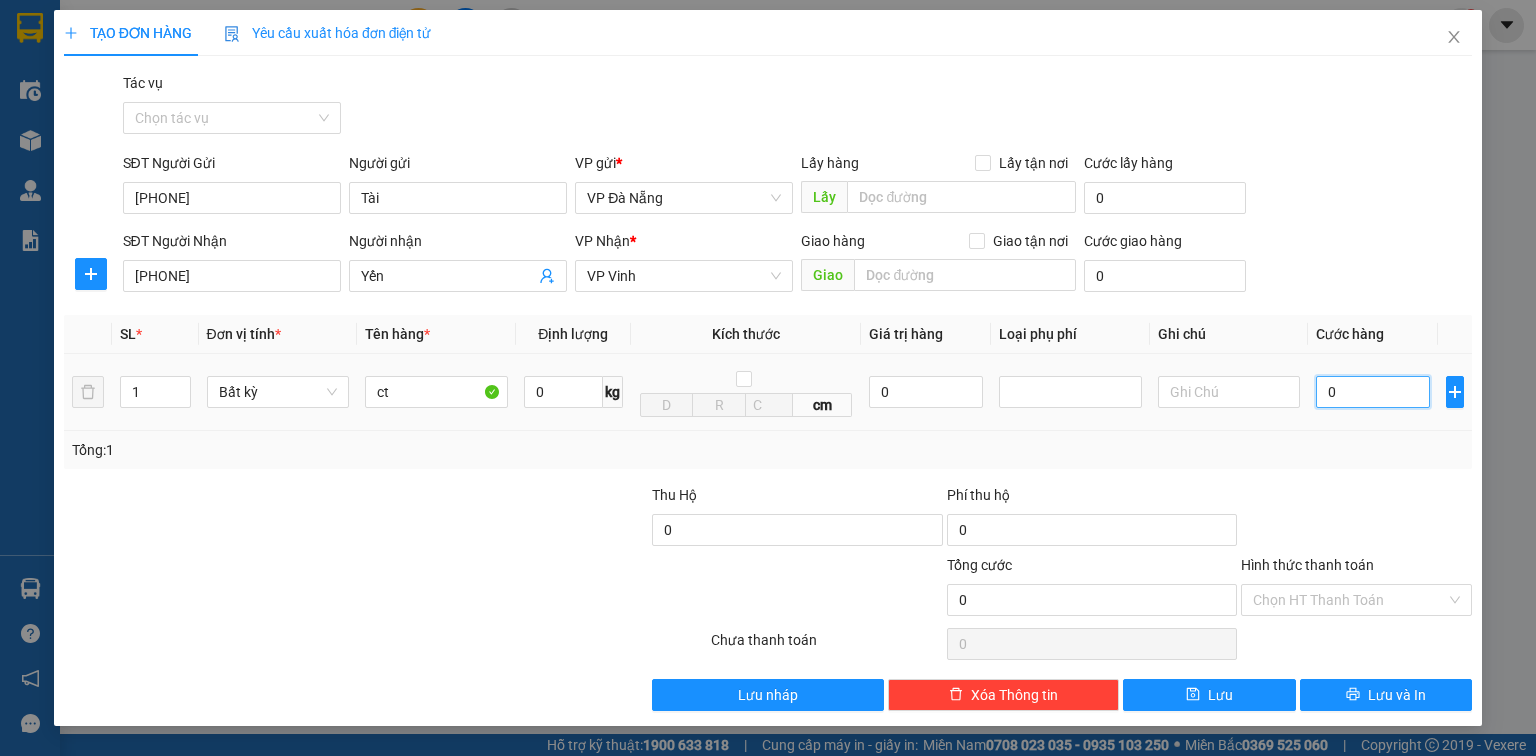 click on "0" at bounding box center [1373, 392] 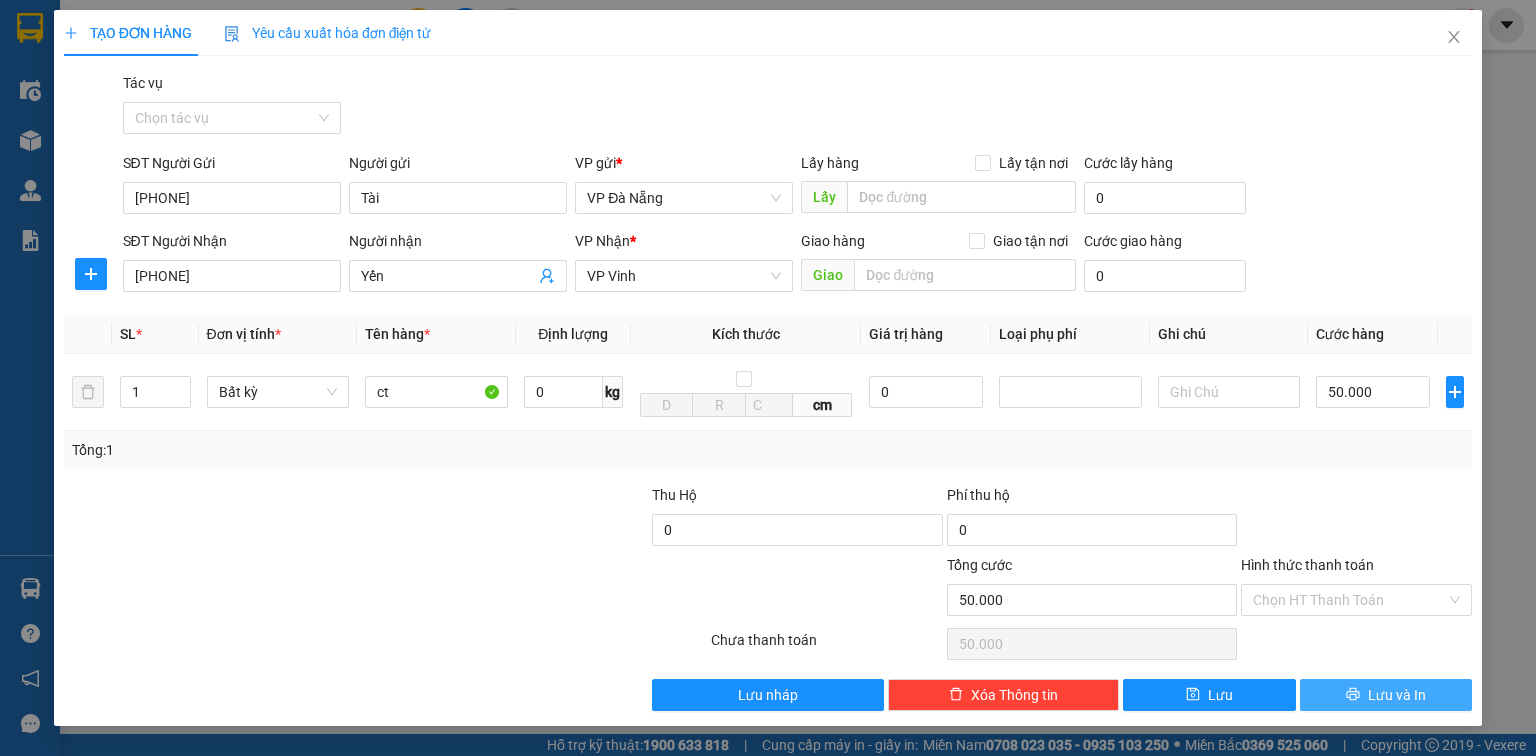 click on "Lưu và In" at bounding box center (1397, 695) 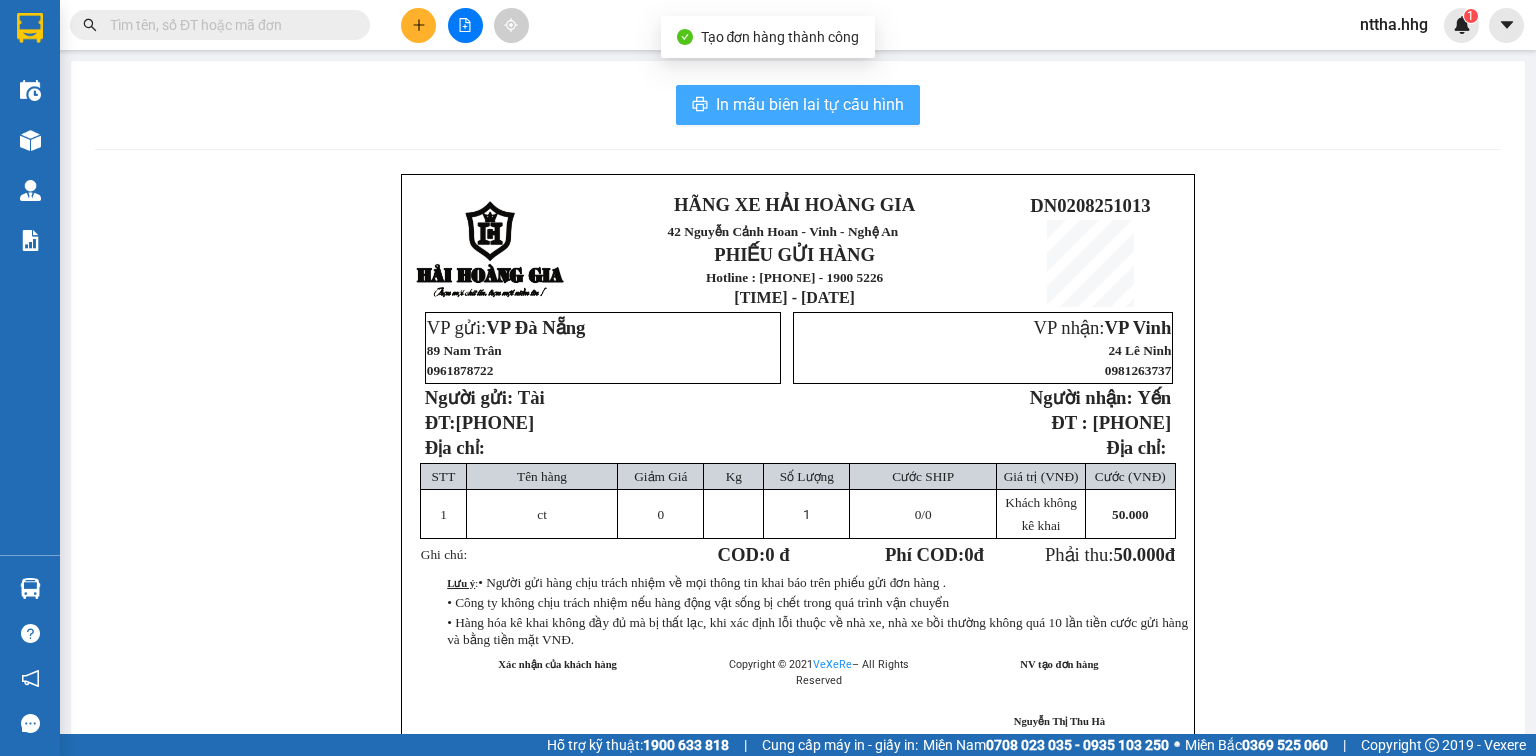 click on "In mẫu biên lai tự cấu hình" at bounding box center (798, 105) 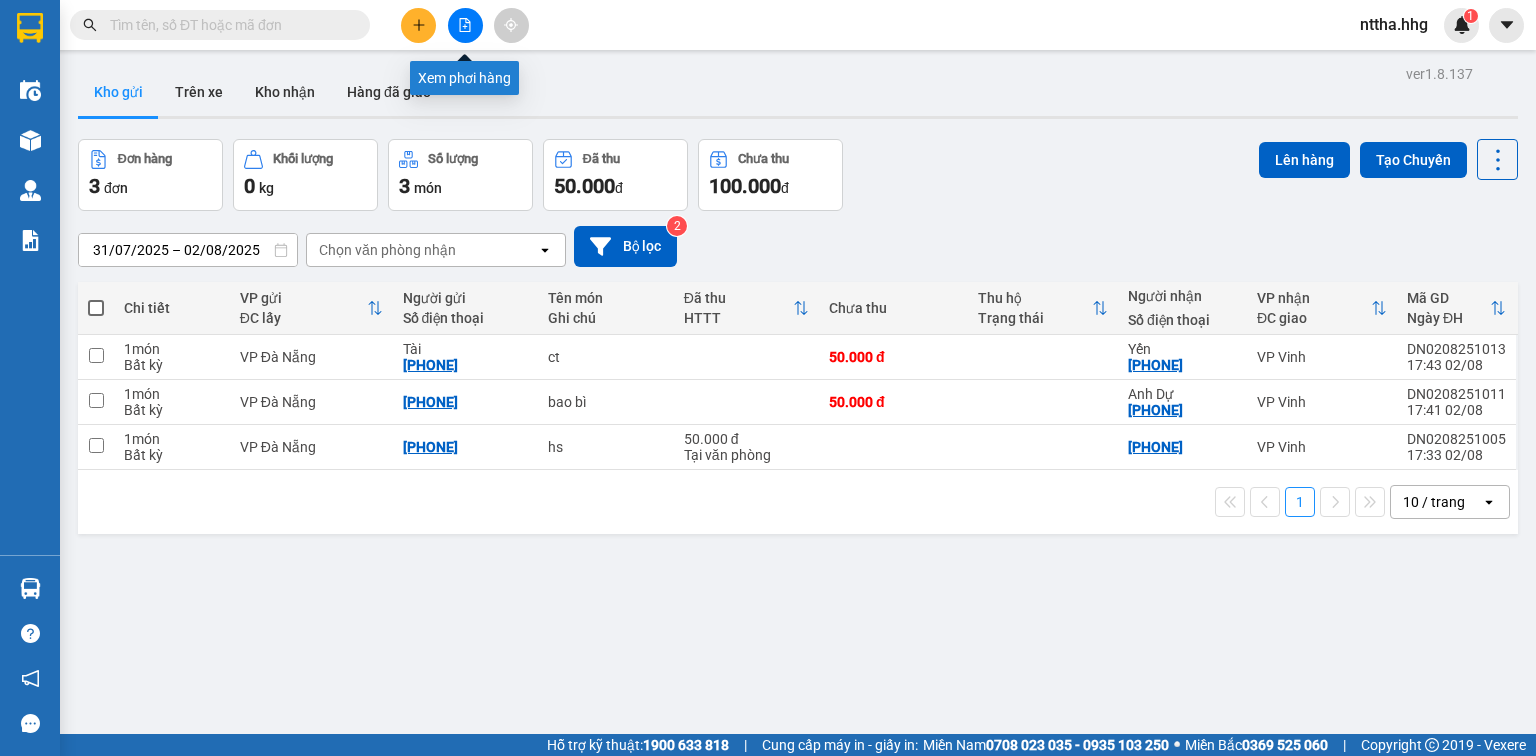 click 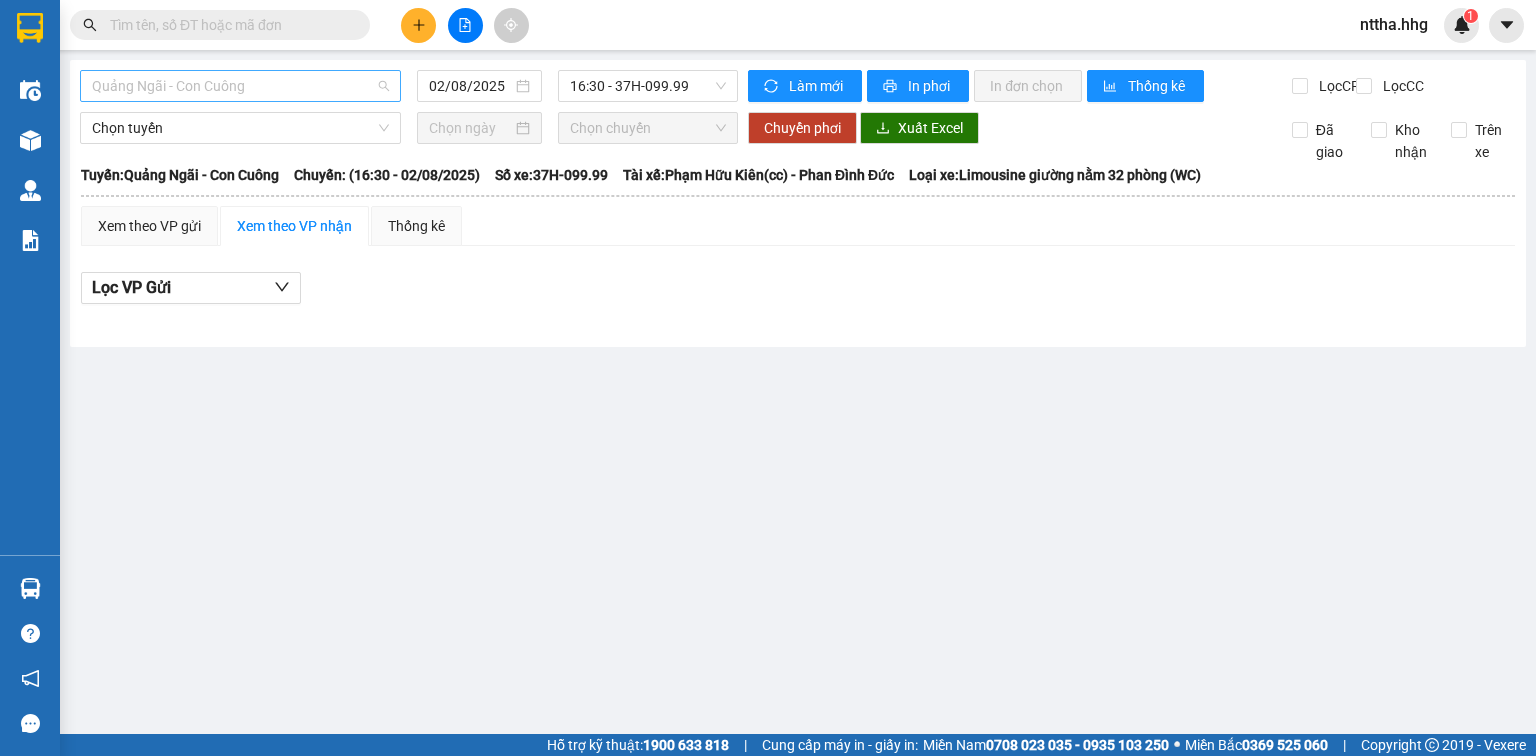 click on "Quảng Ngãi - Con Cuông" at bounding box center (240, 86) 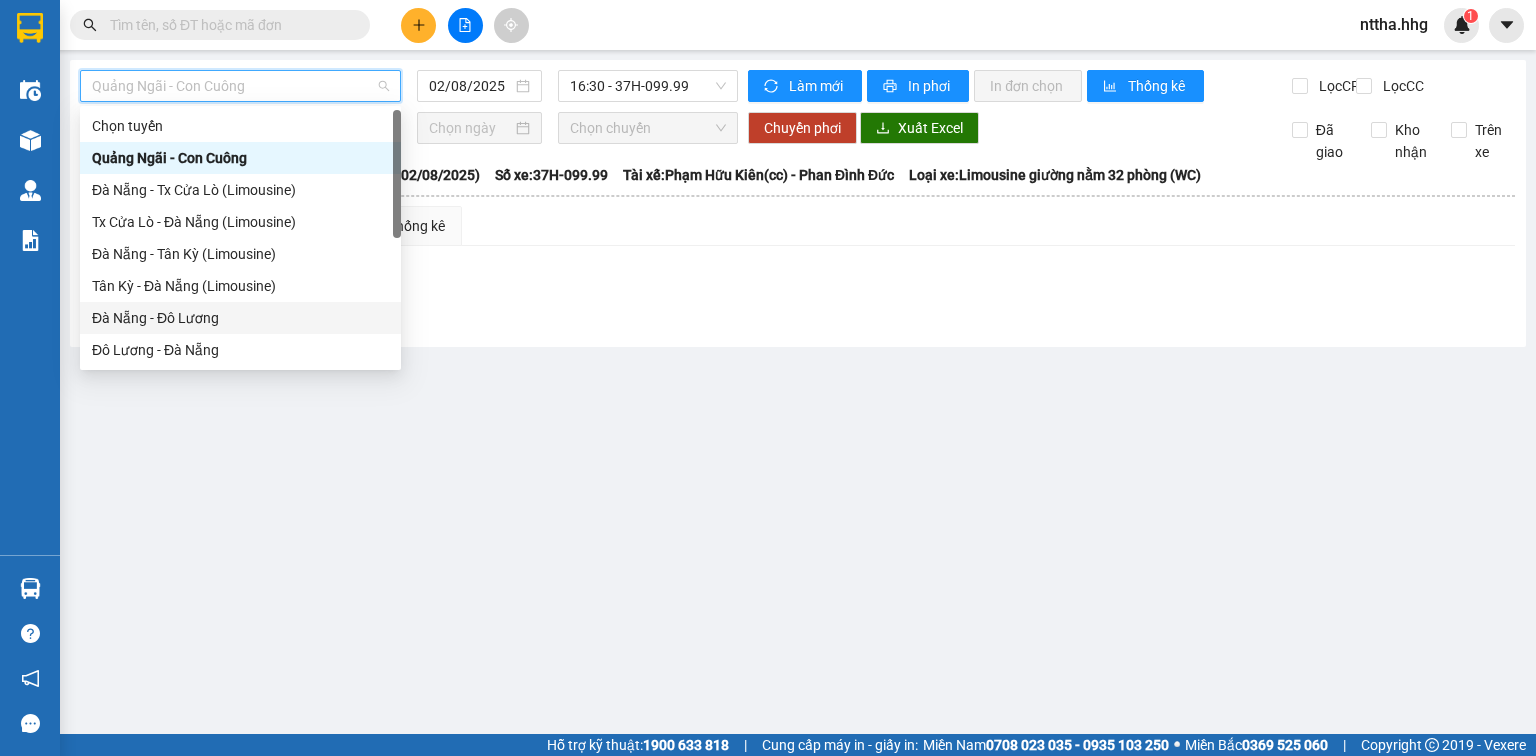 click on "Đà Nẵng - Đô Lương" at bounding box center [240, 318] 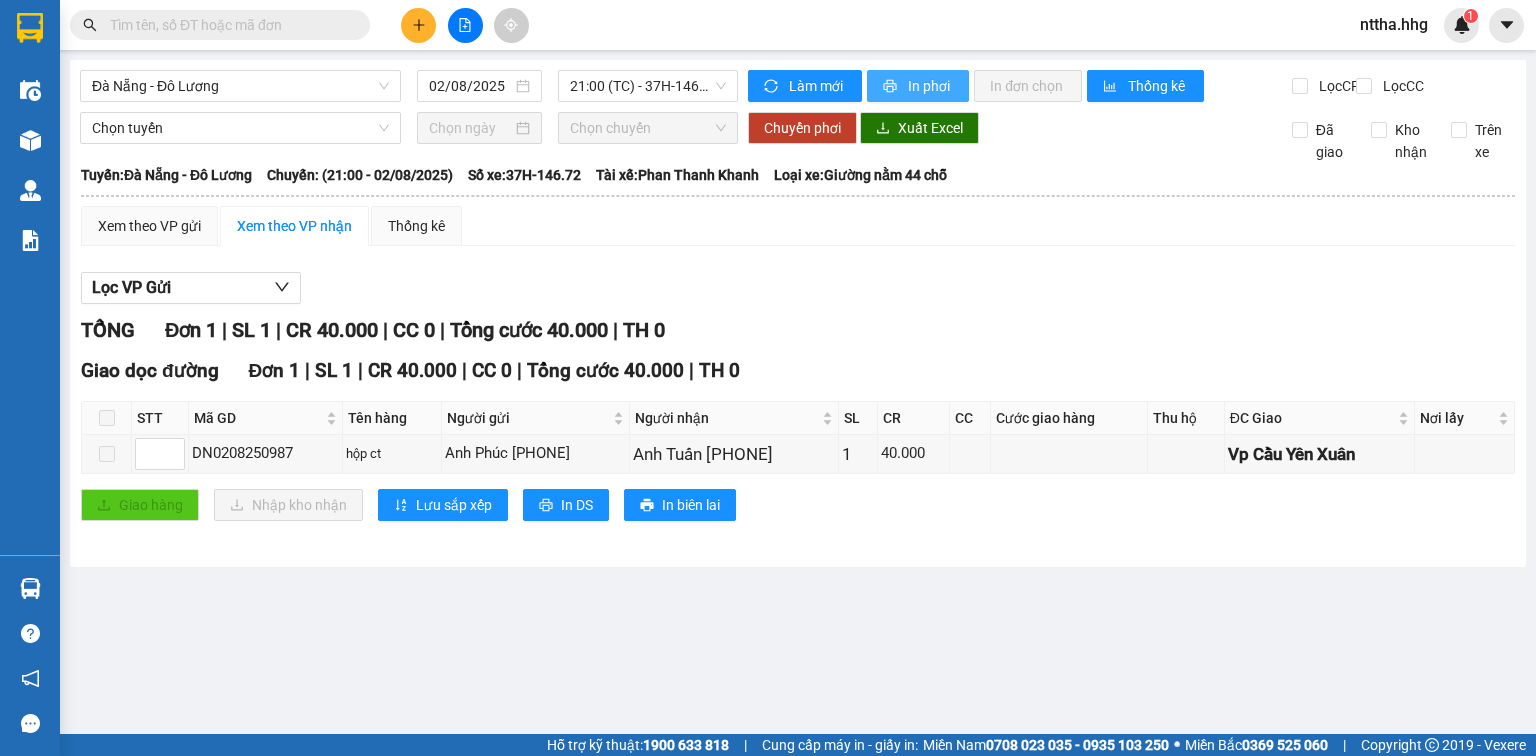 click on "In phơi" at bounding box center (930, 86) 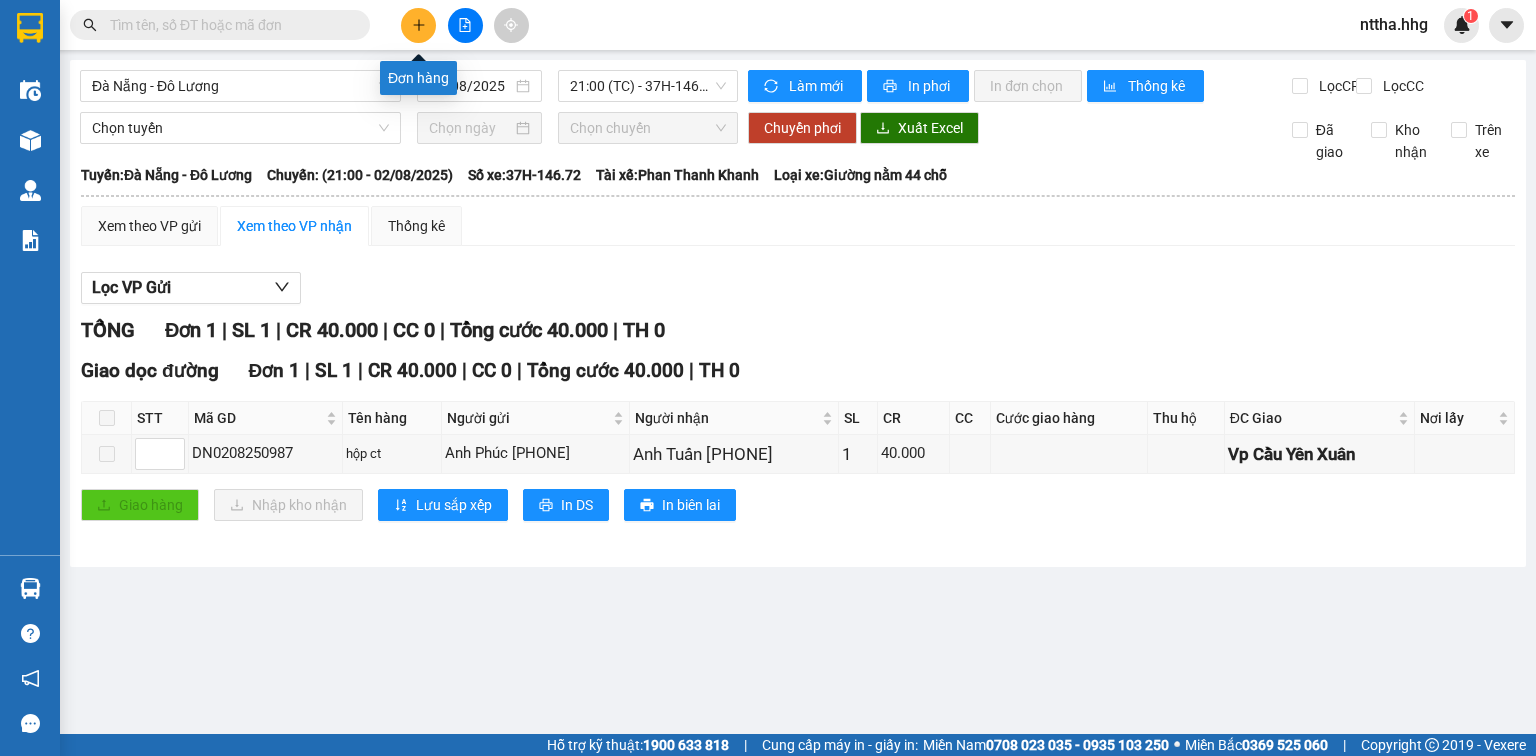 click 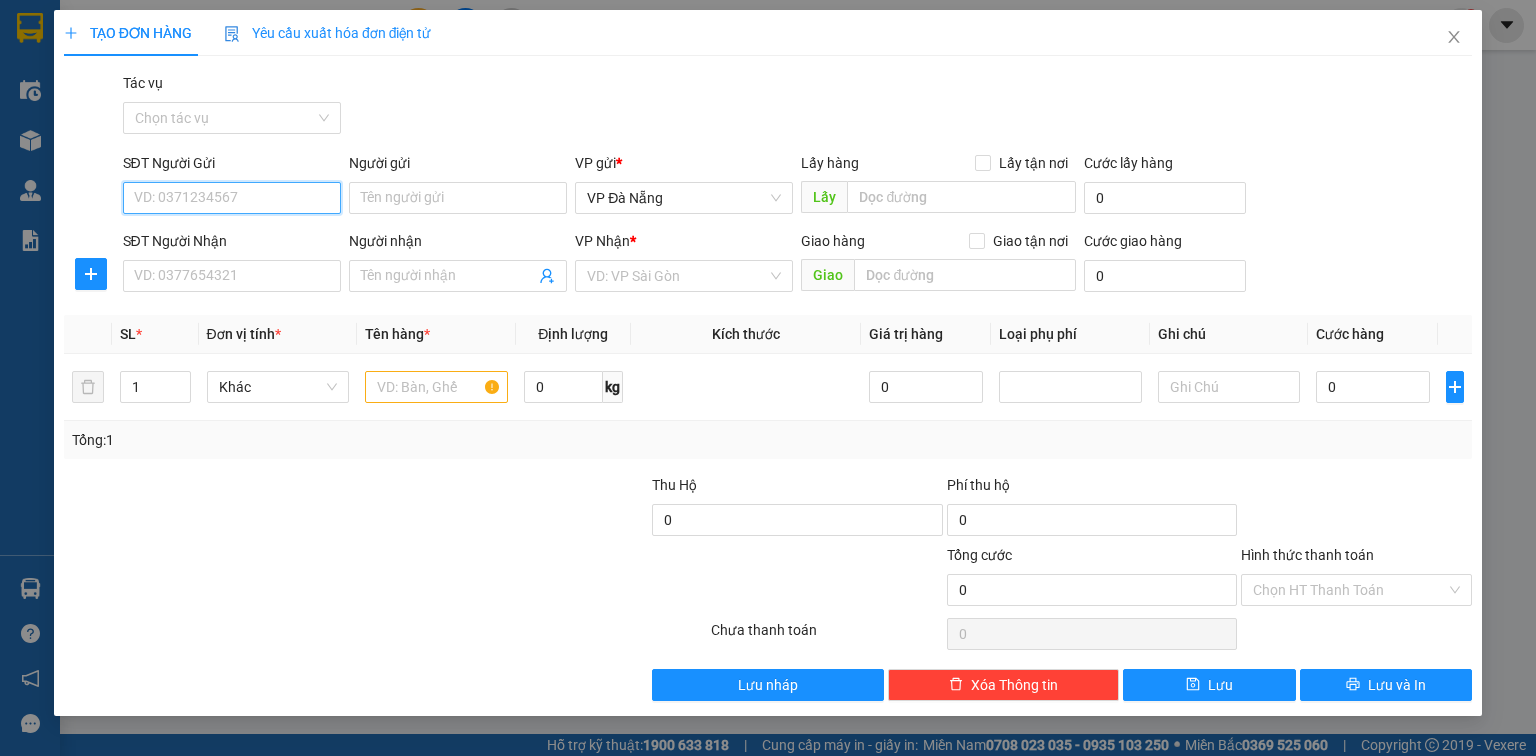 click on "SĐT Người Gửi" at bounding box center (232, 198) 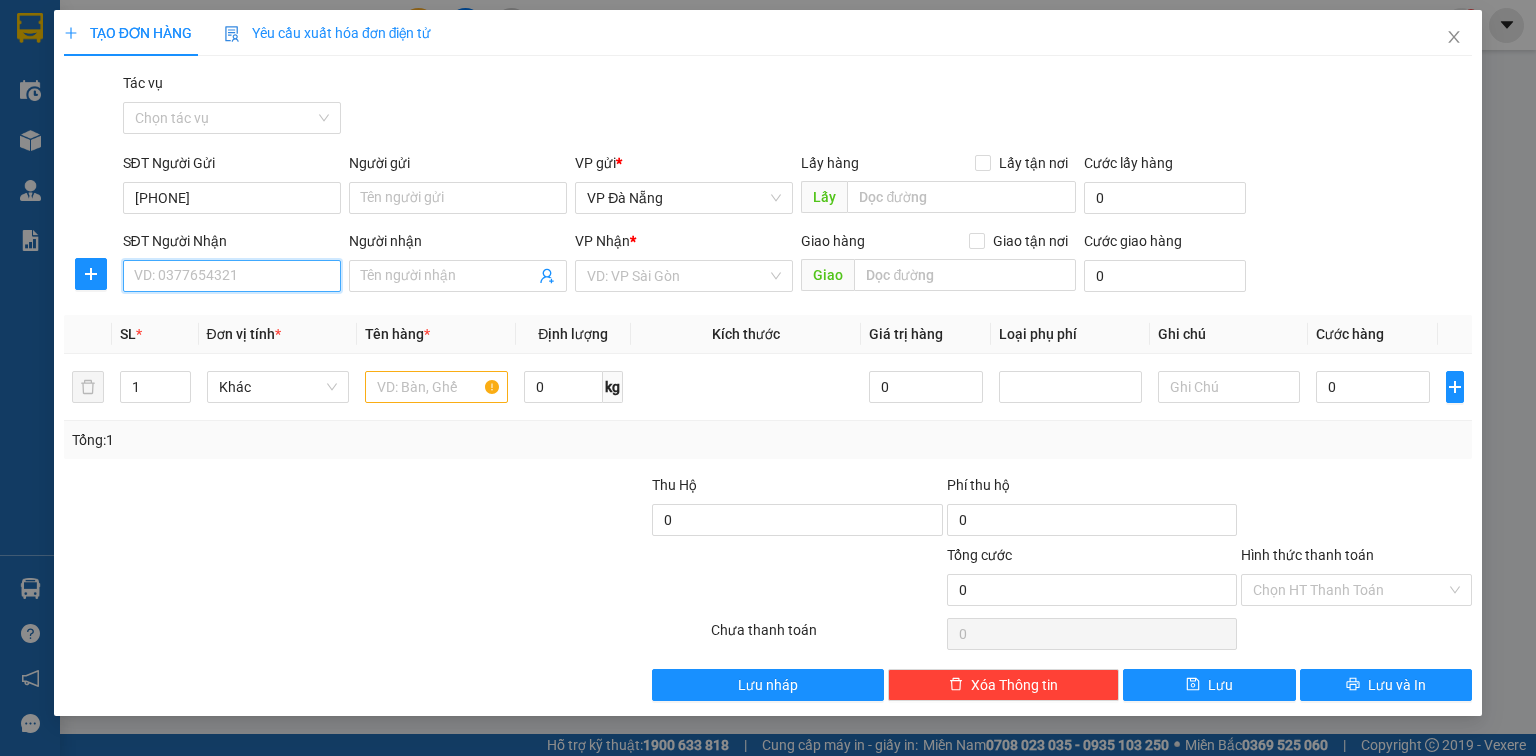 click on "SĐT Người Nhận" at bounding box center (232, 276) 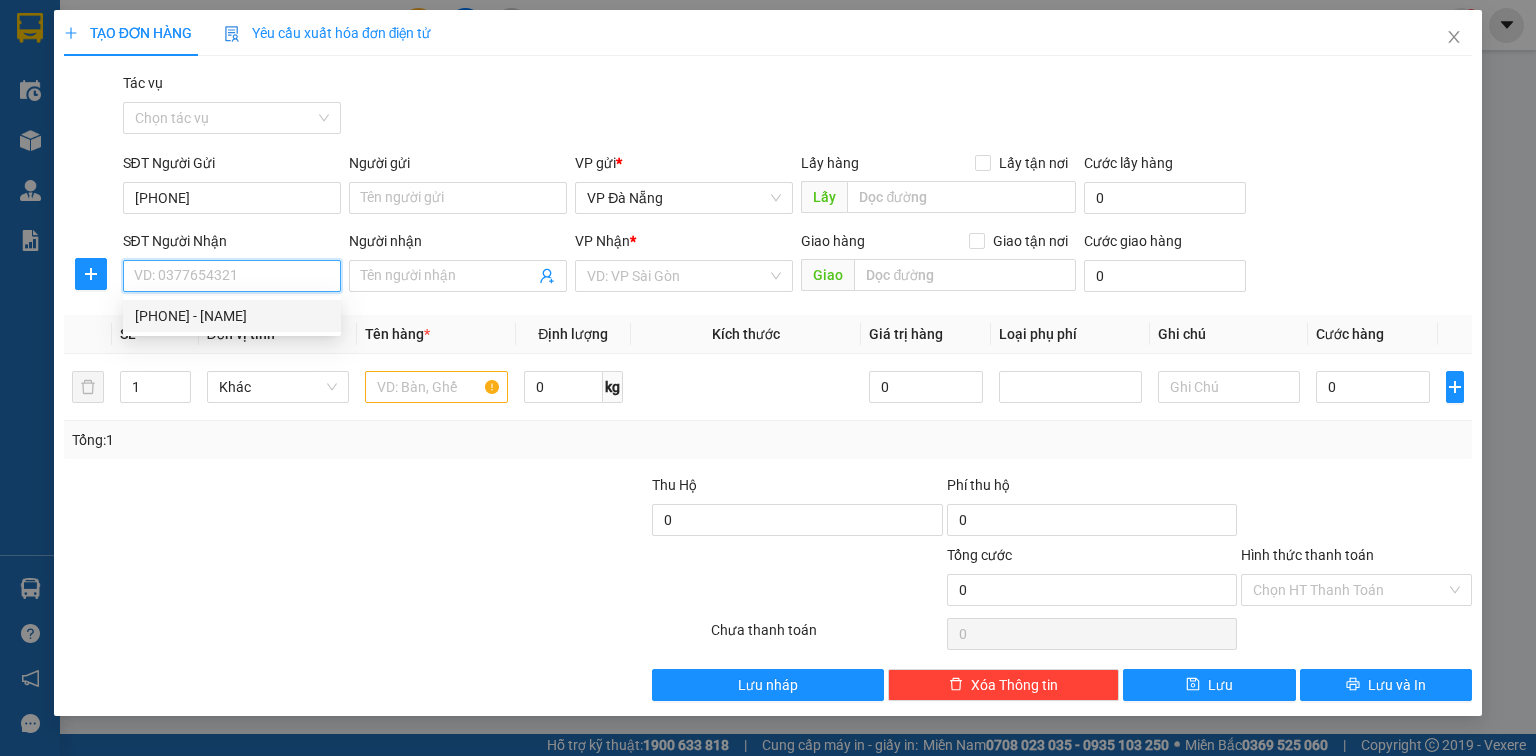 click on "0934756258 - Nhung" at bounding box center (232, 316) 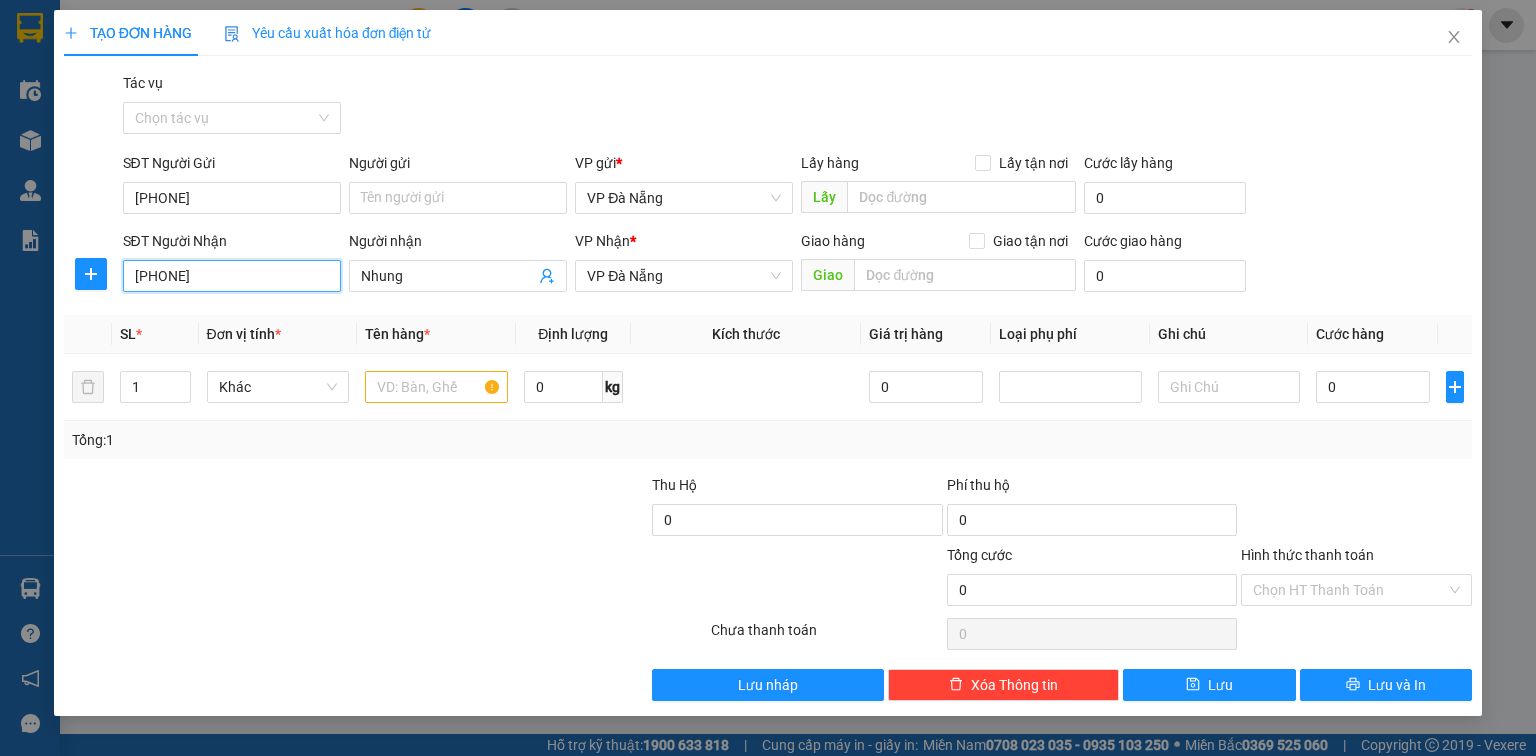 drag, startPoint x: 244, startPoint y: 276, endPoint x: 96, endPoint y: 295, distance: 149.21461 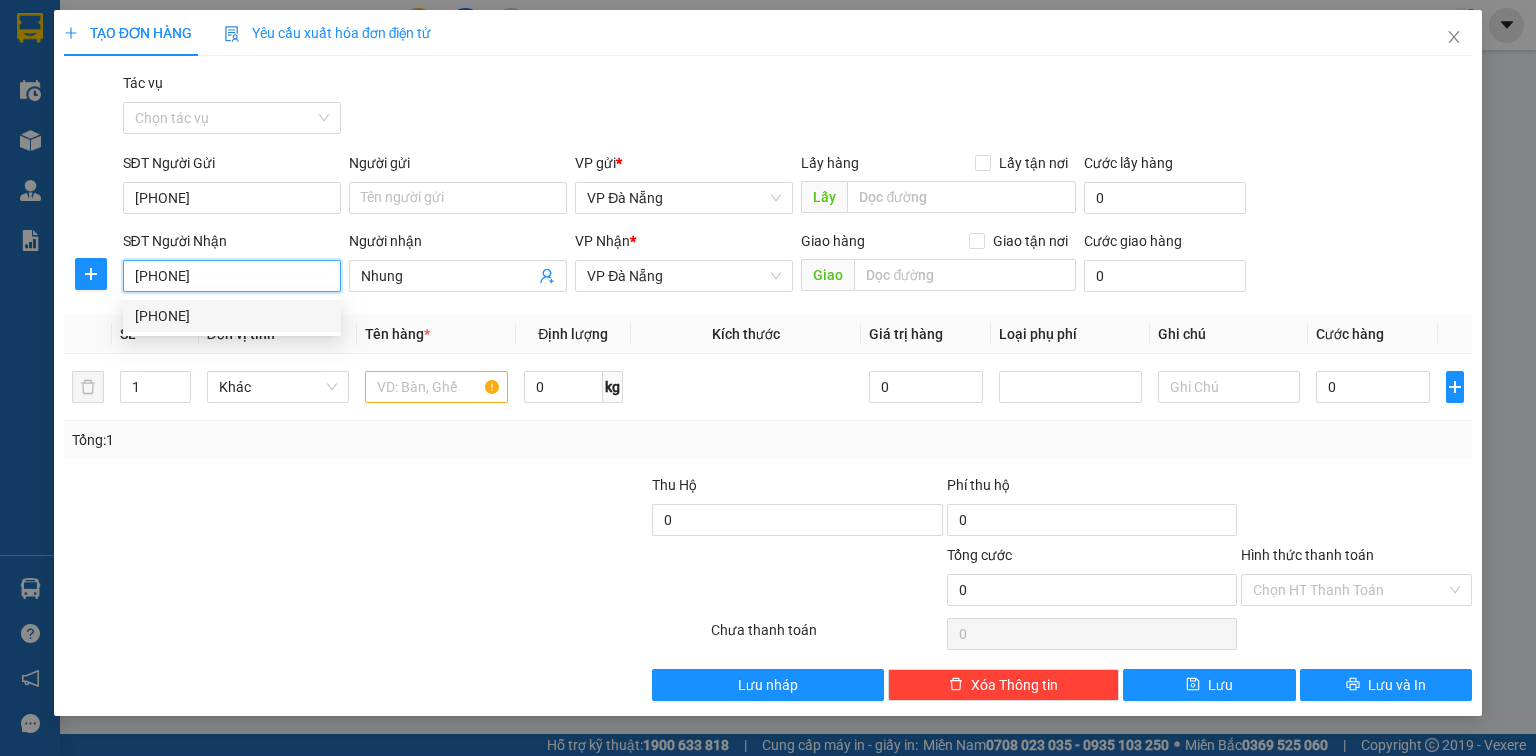 click on "0985988102" at bounding box center [232, 316] 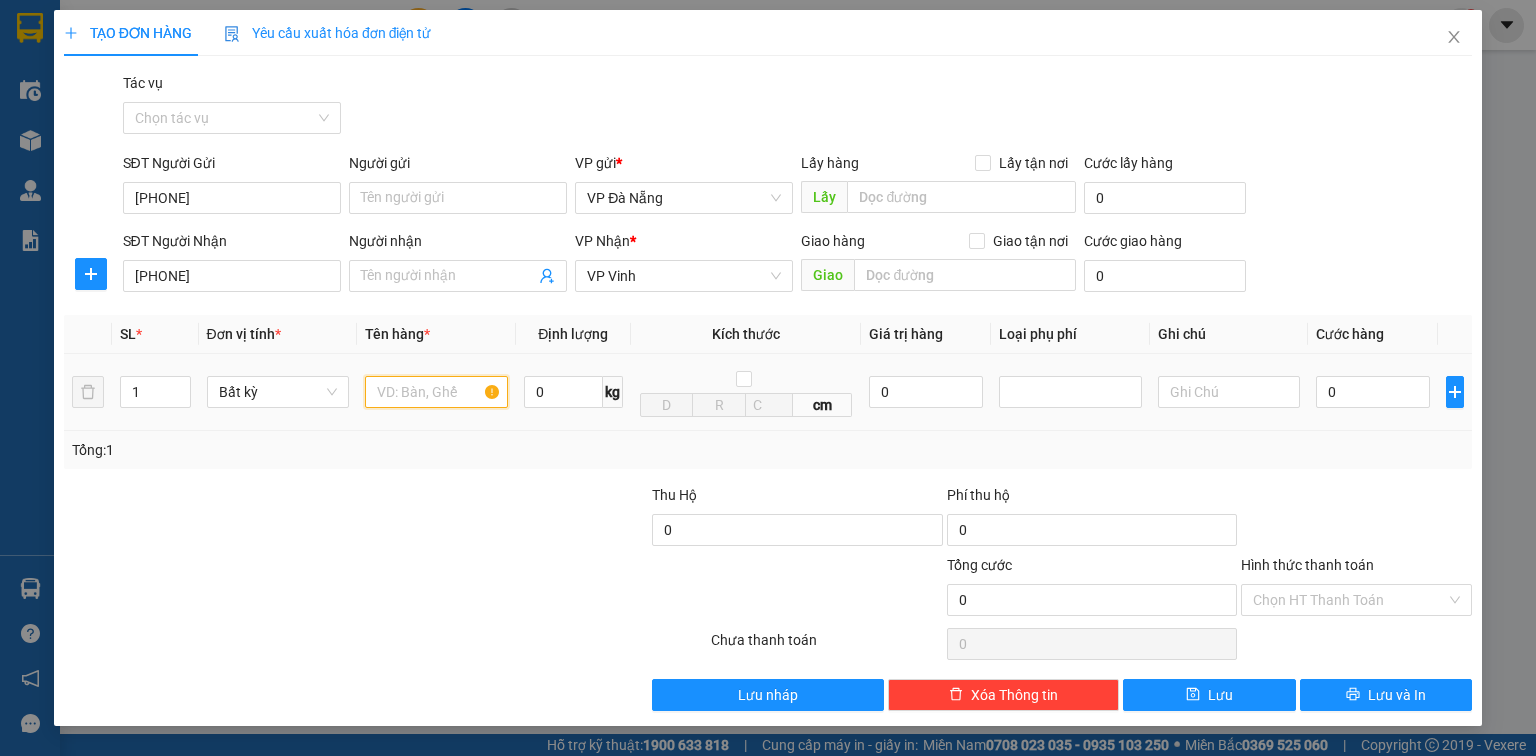 click at bounding box center [436, 392] 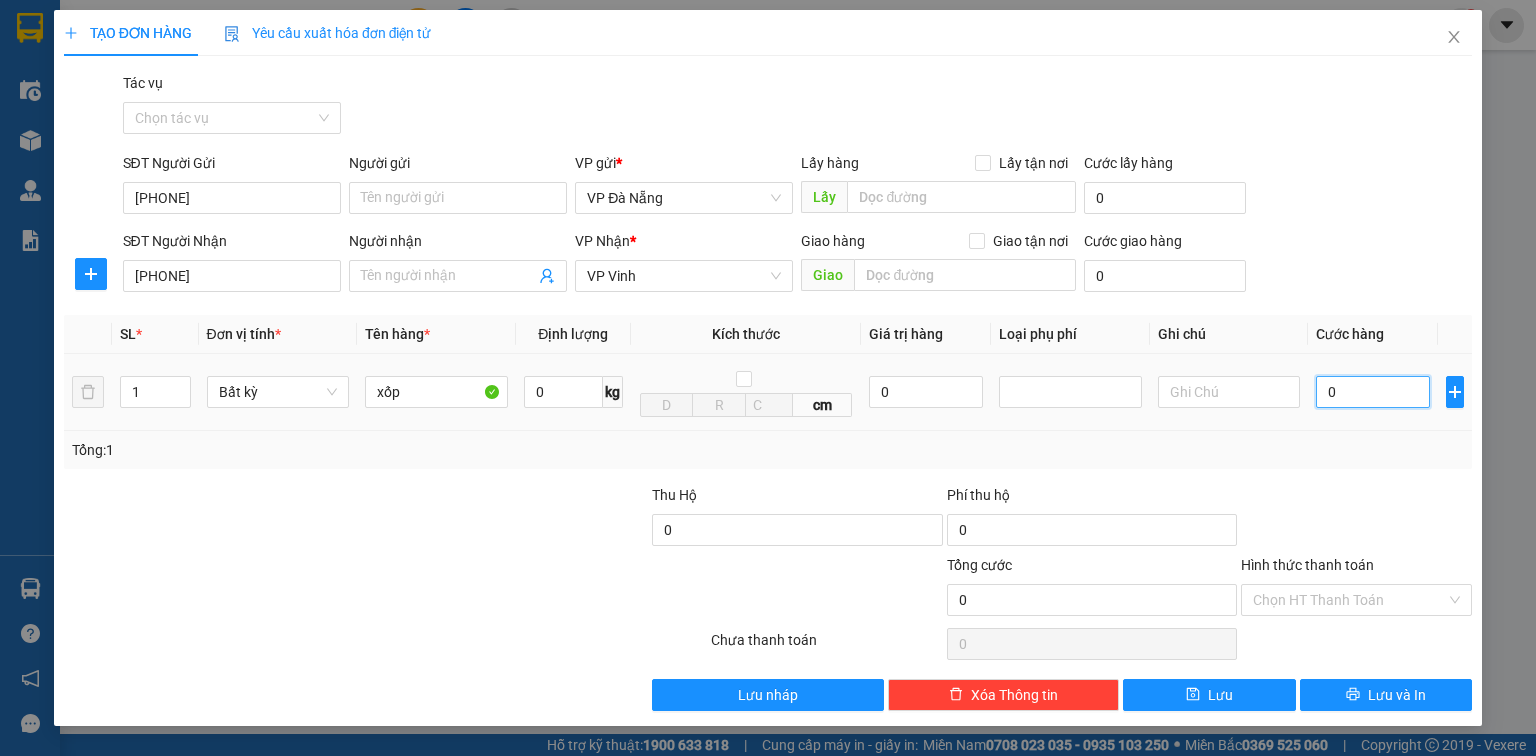 click on "0" at bounding box center [1373, 392] 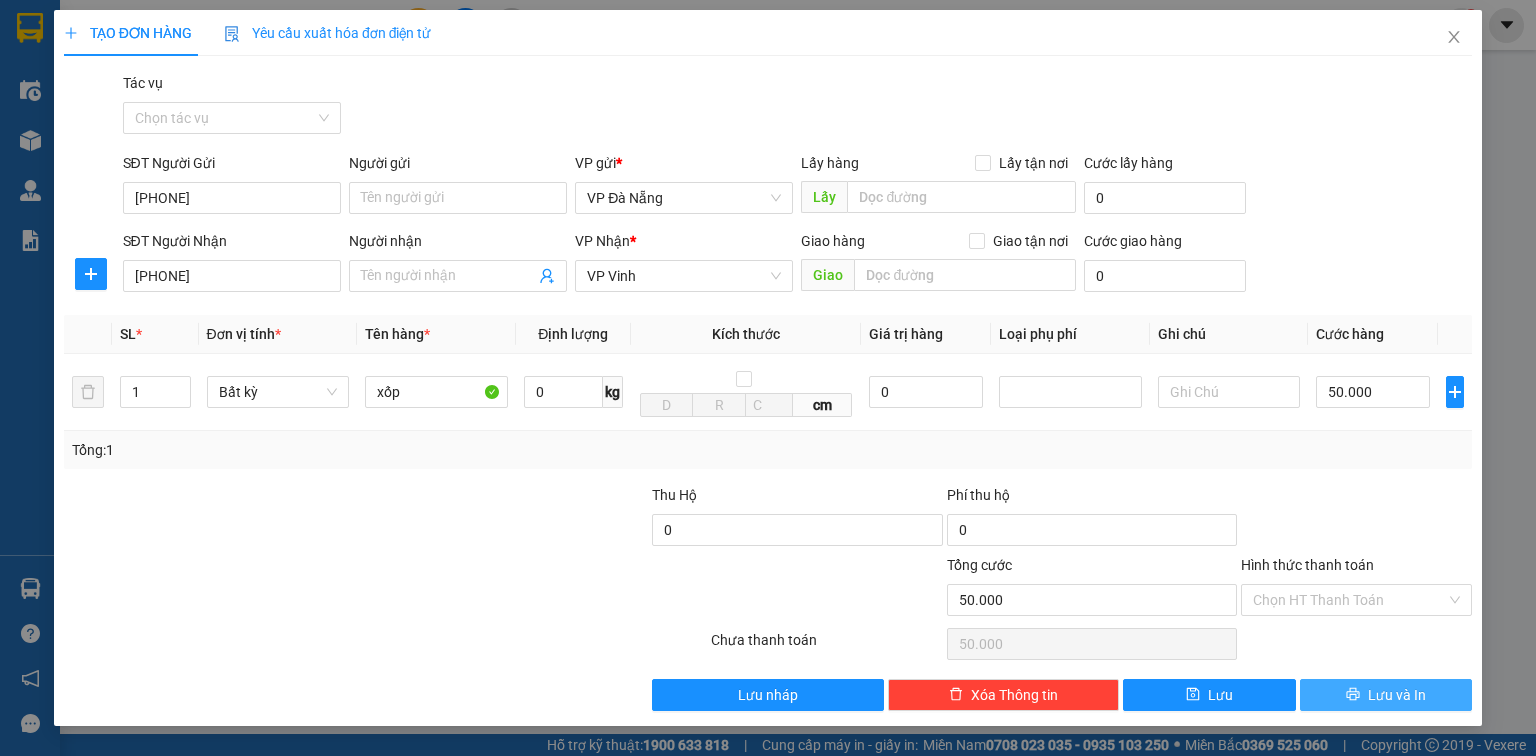 click on "Lưu và In" at bounding box center (1386, 695) 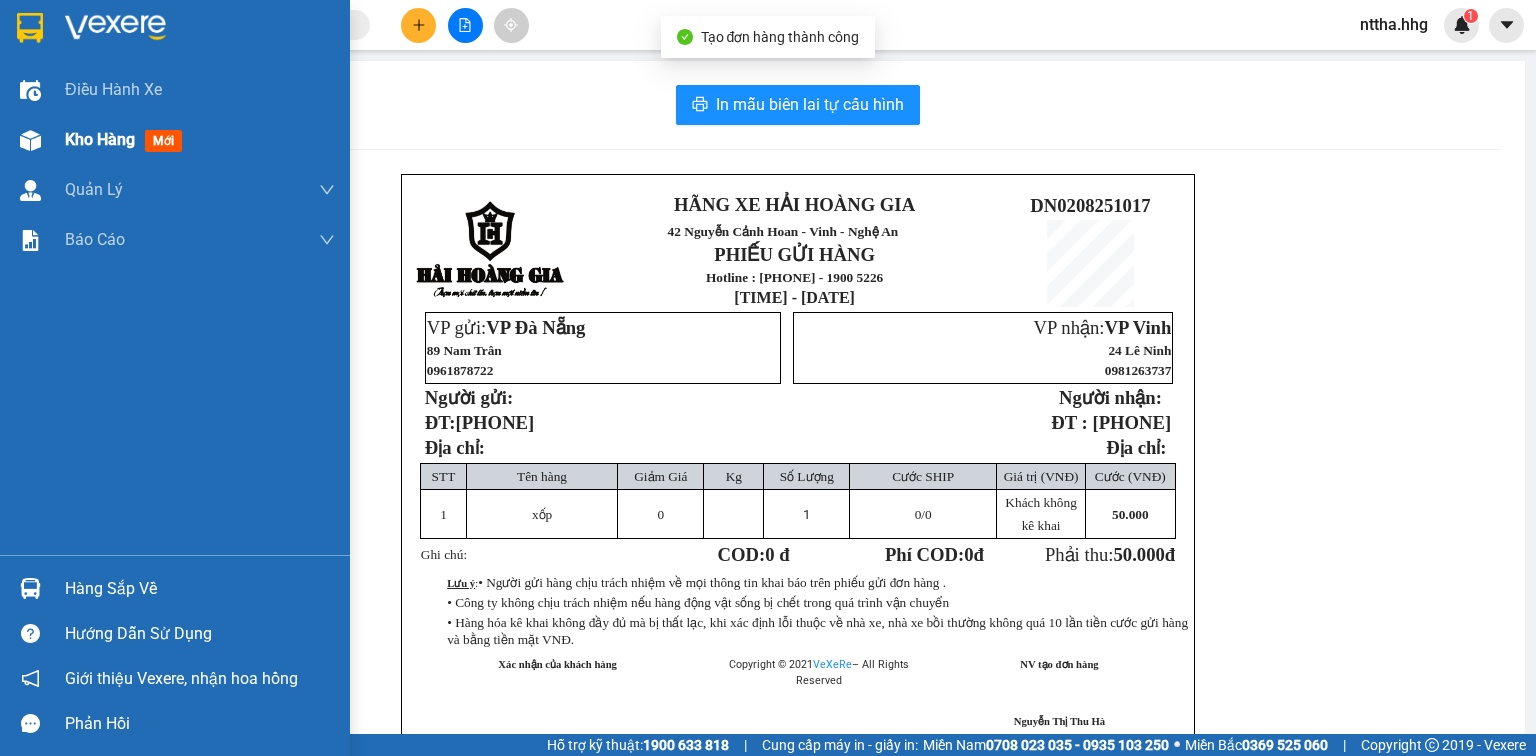 click on "Kho hàng mới" at bounding box center [200, 140] 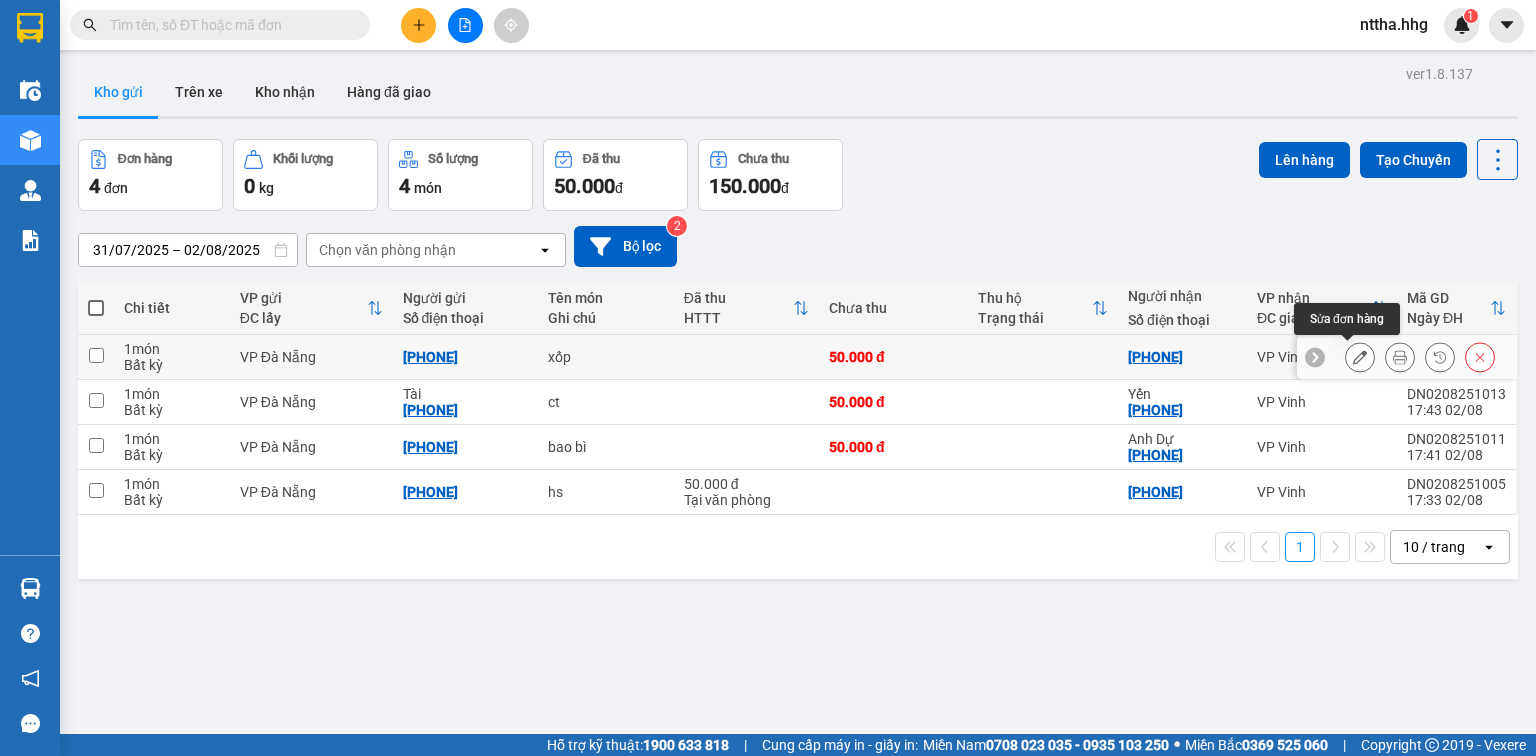 click 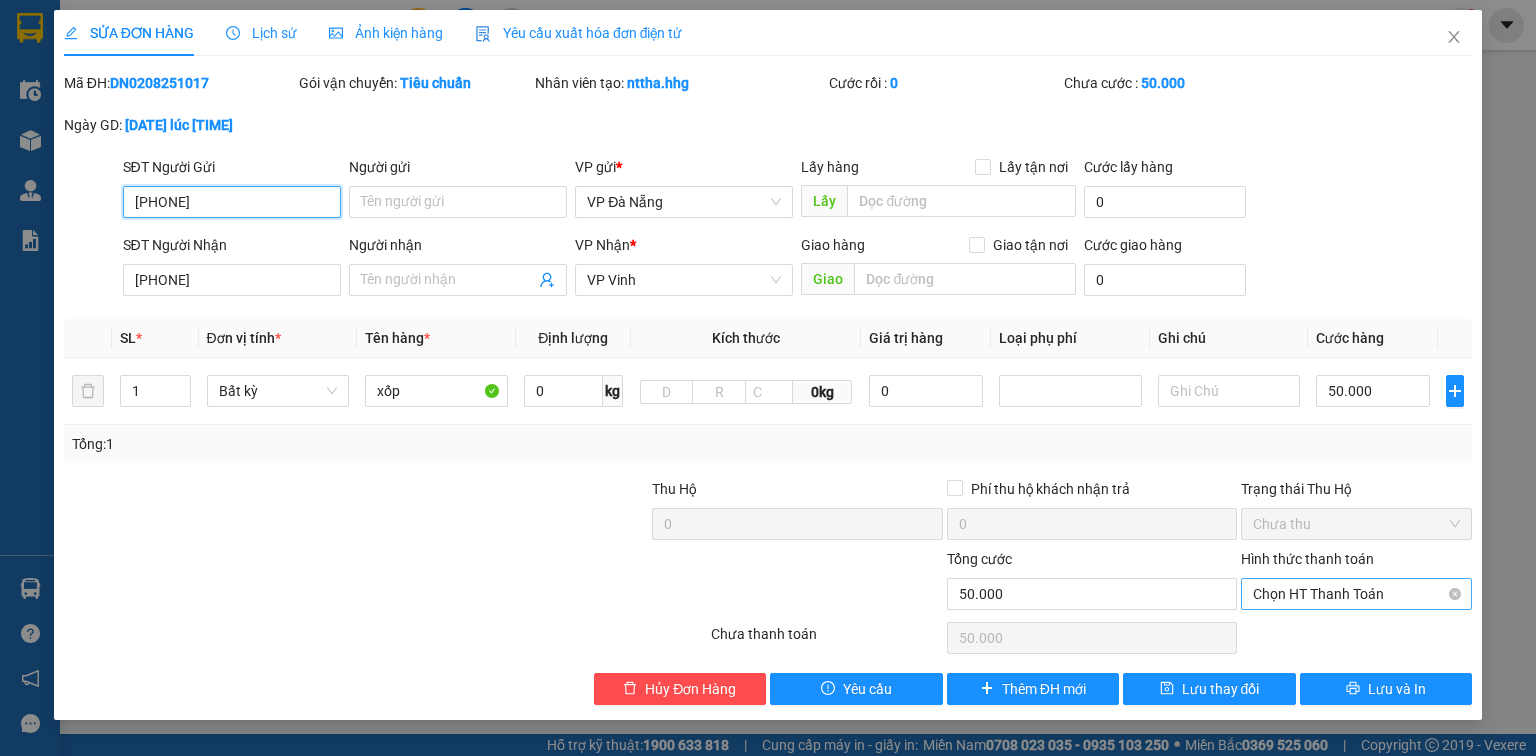 click on "Chọn HT Thanh Toán" at bounding box center [1356, 594] 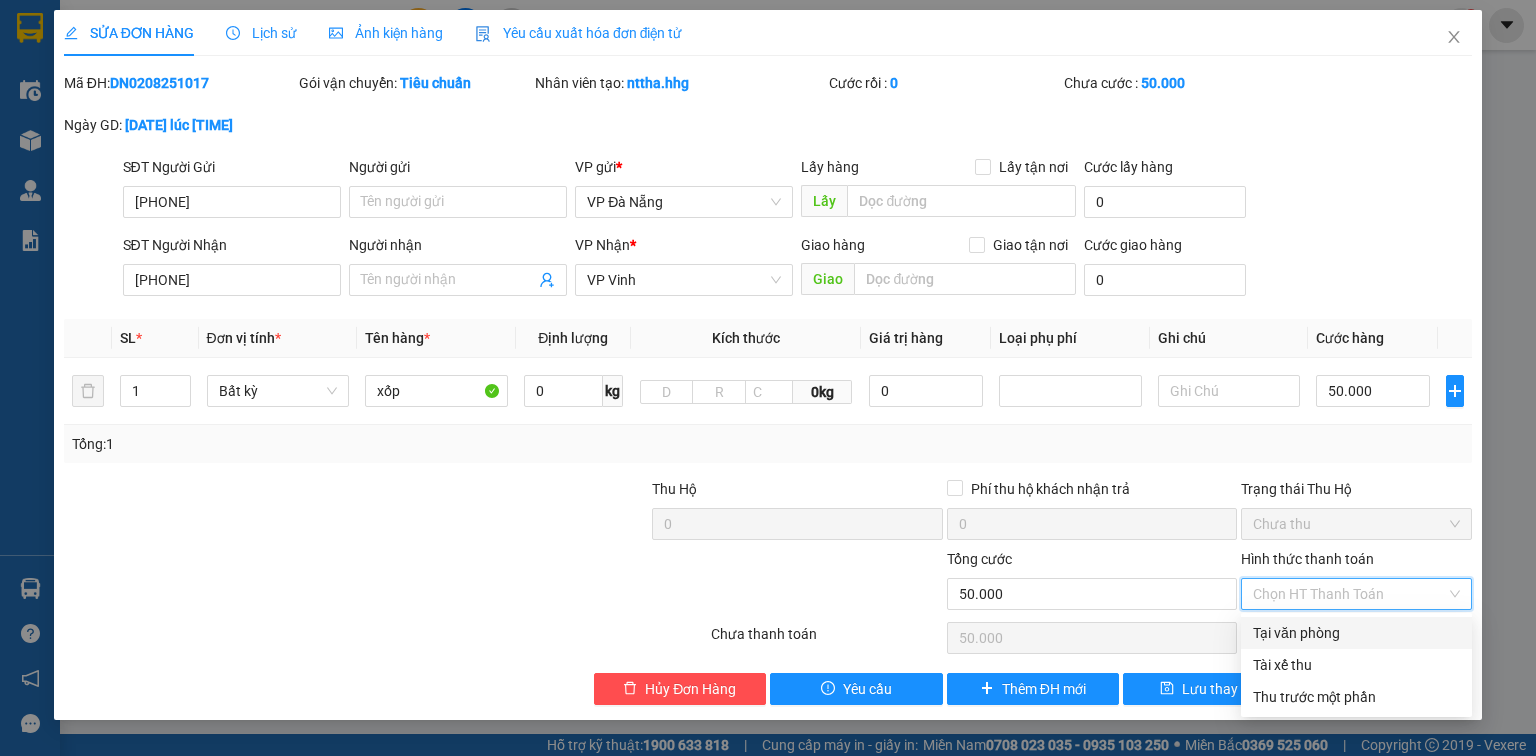 click on "Tại văn phòng" at bounding box center [1356, 633] 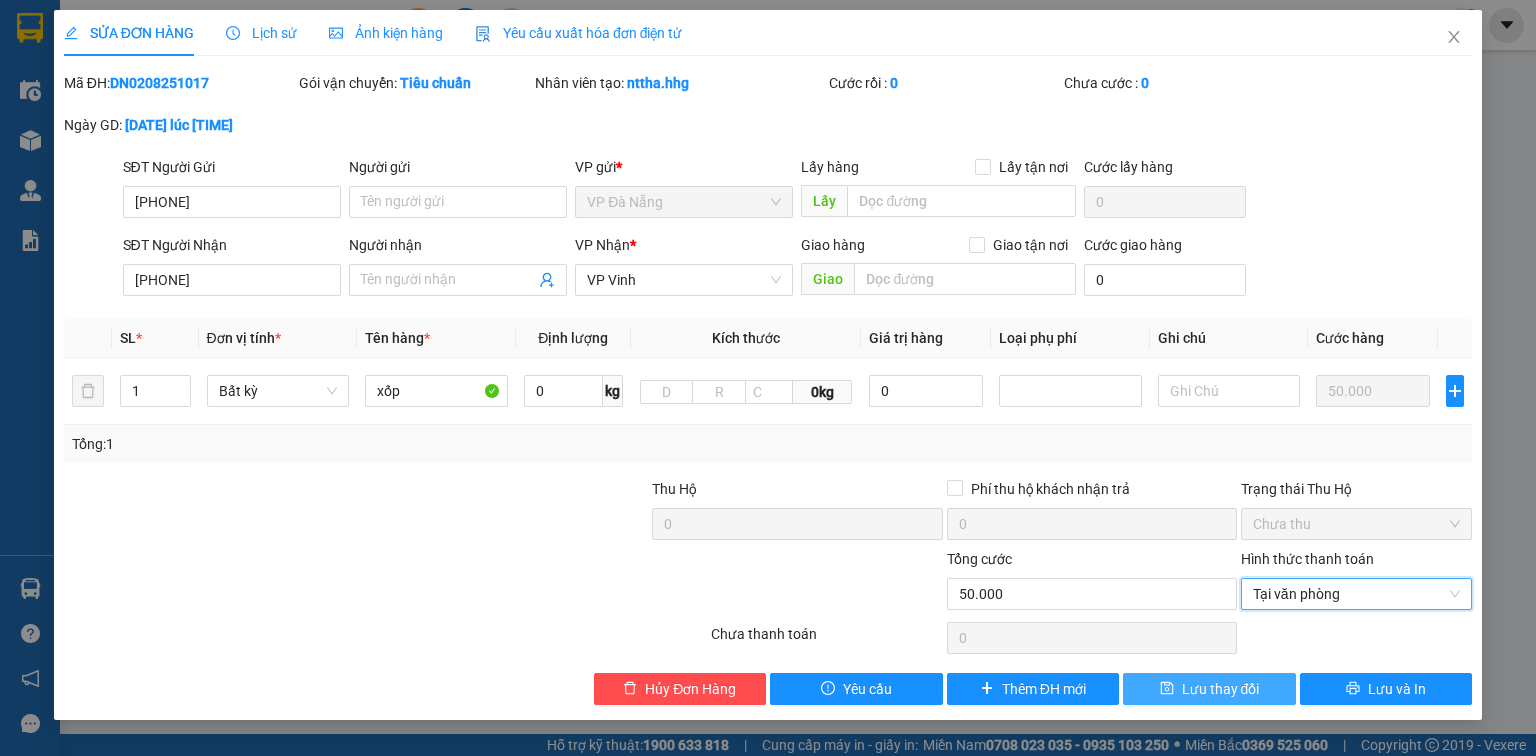 click on "Lưu thay đổi" at bounding box center (1221, 689) 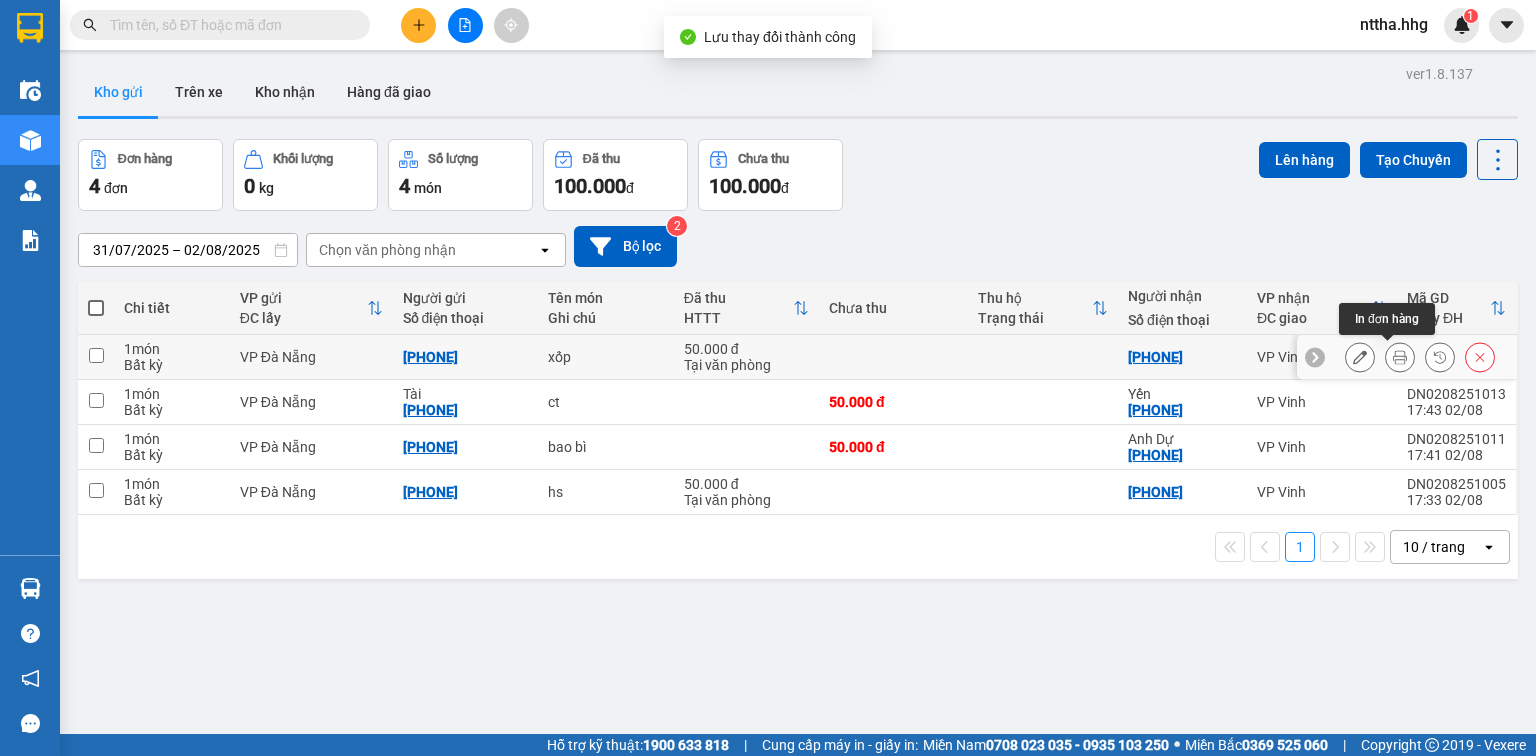 click at bounding box center [1400, 357] 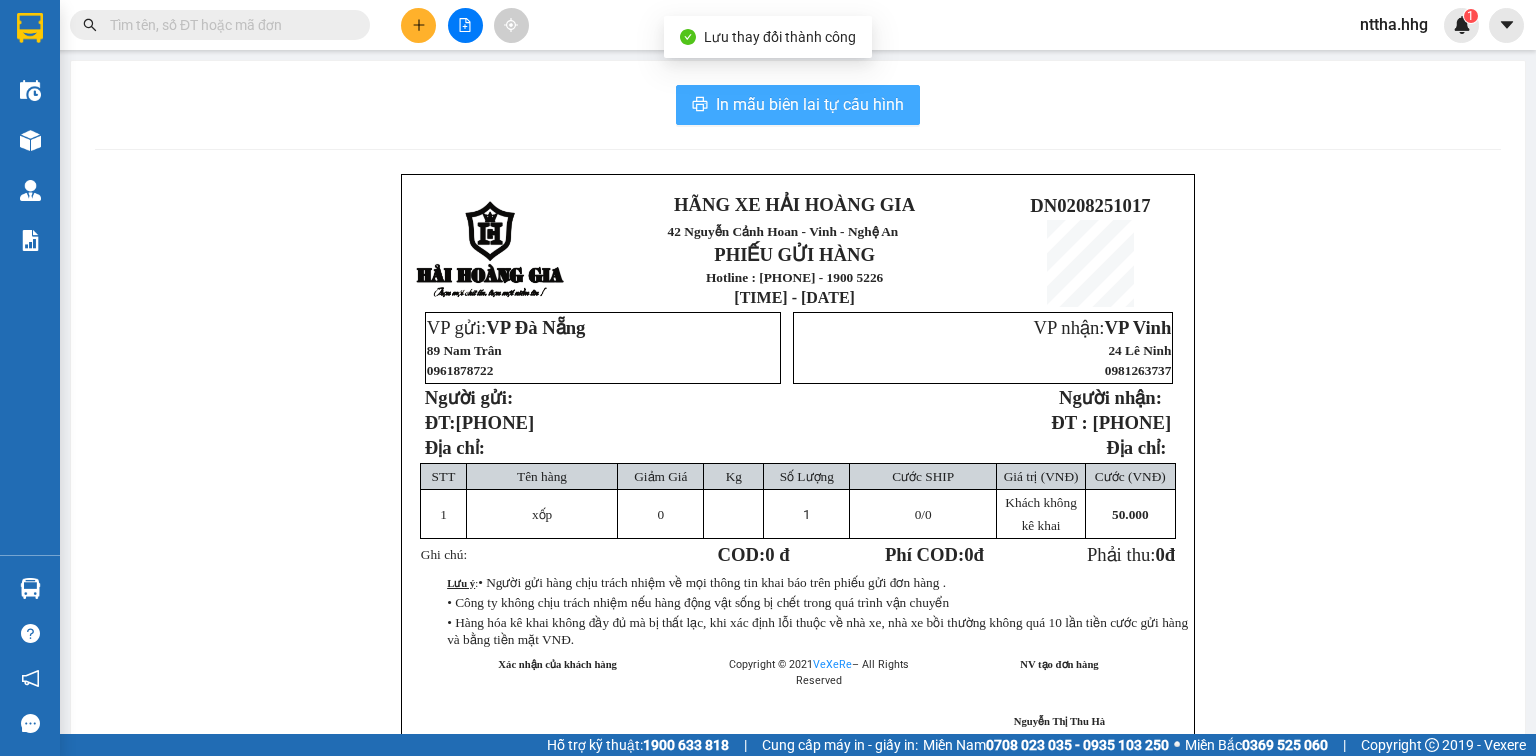 drag, startPoint x: 779, startPoint y: 103, endPoint x: 1018, endPoint y: 448, distance: 419.6975 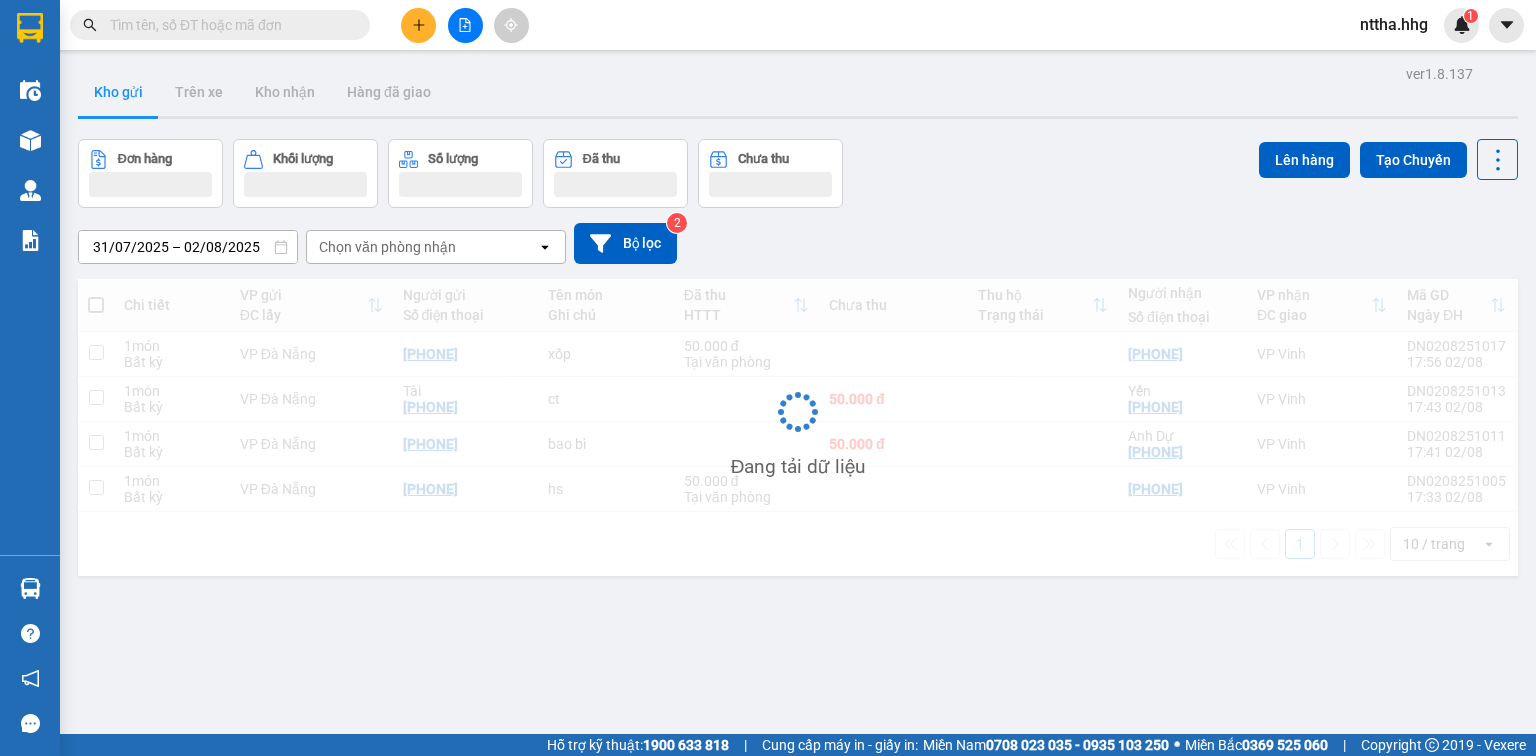 click 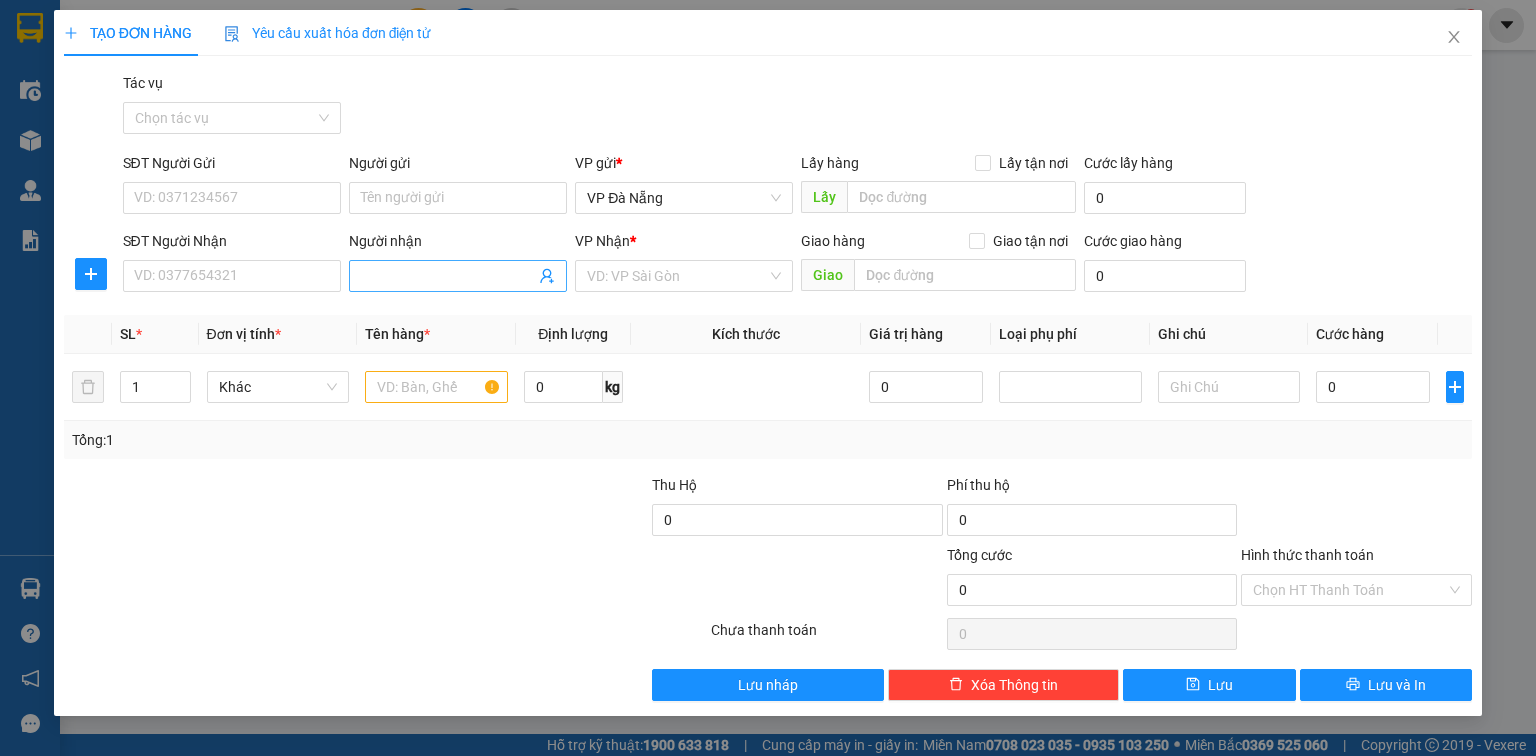 click on "Người nhận" at bounding box center (448, 276) 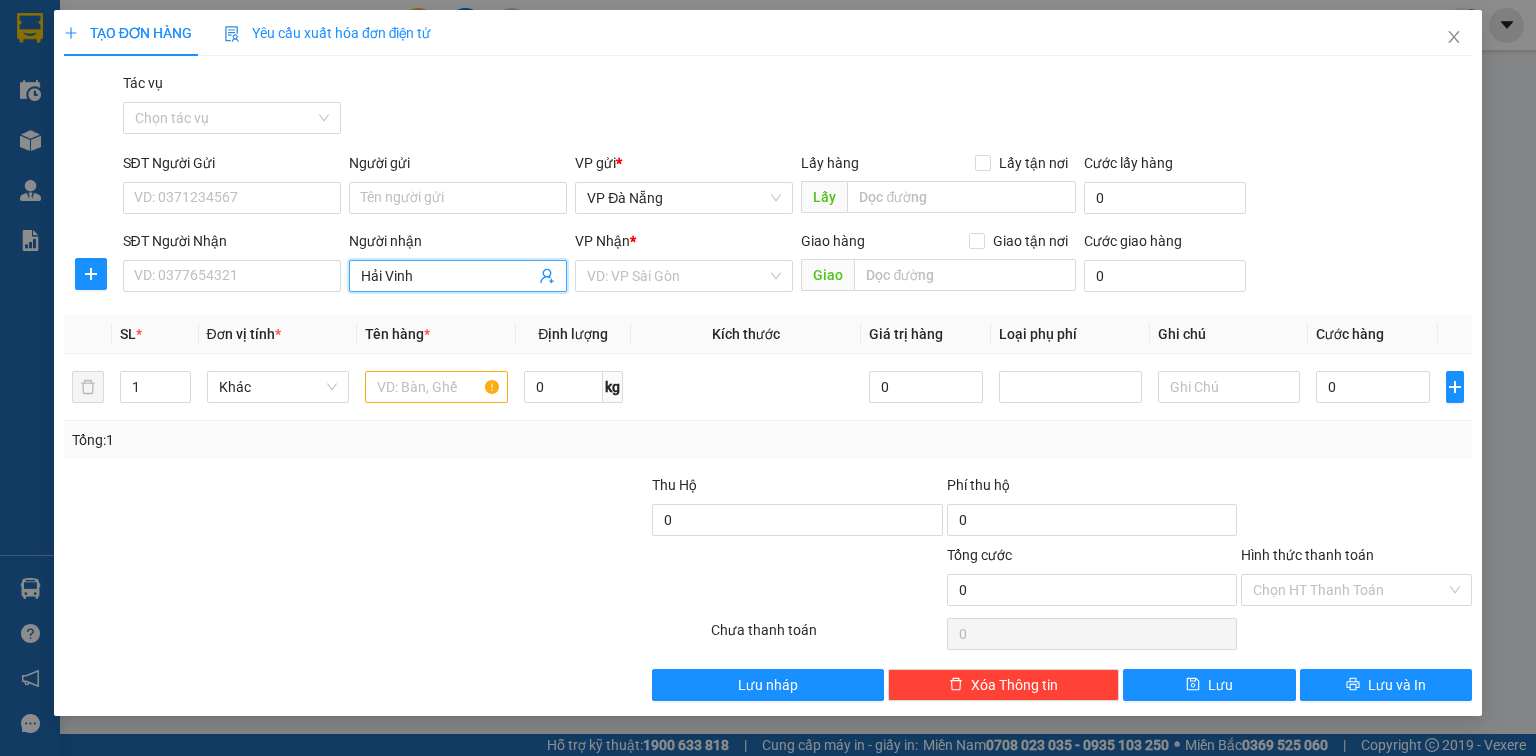 scroll, scrollTop: 0, scrollLeft: 0, axis: both 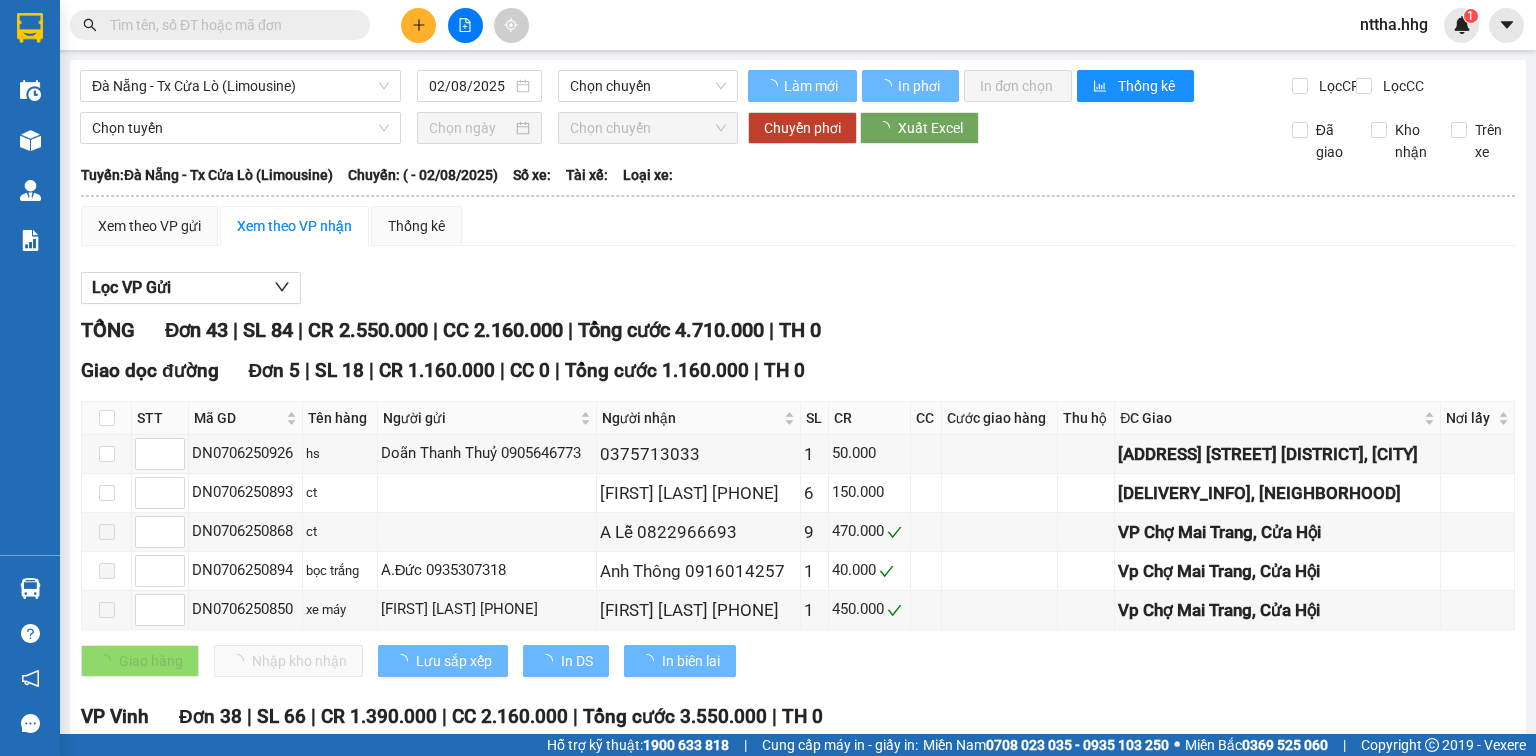 type on "07/06/2025" 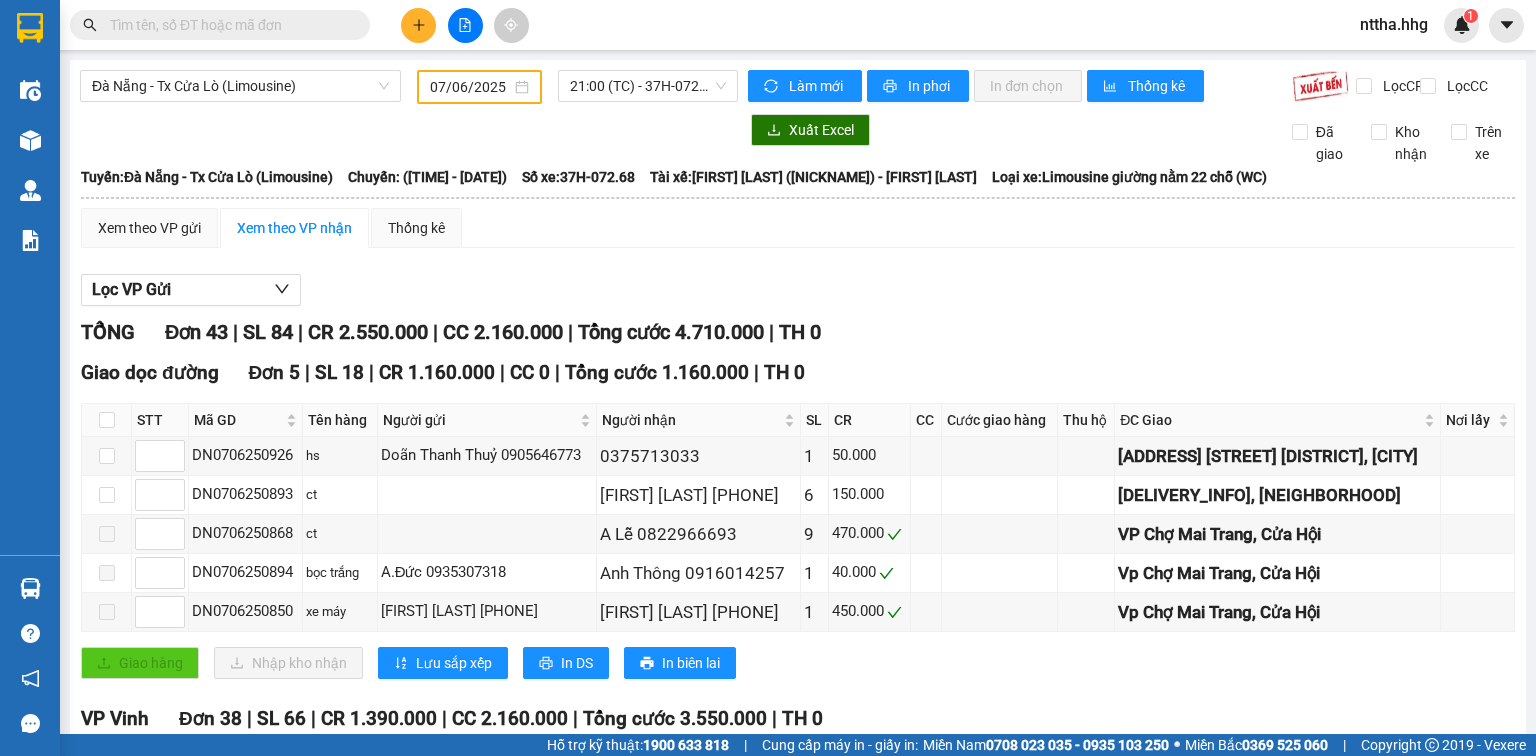 click at bounding box center [228, 25] 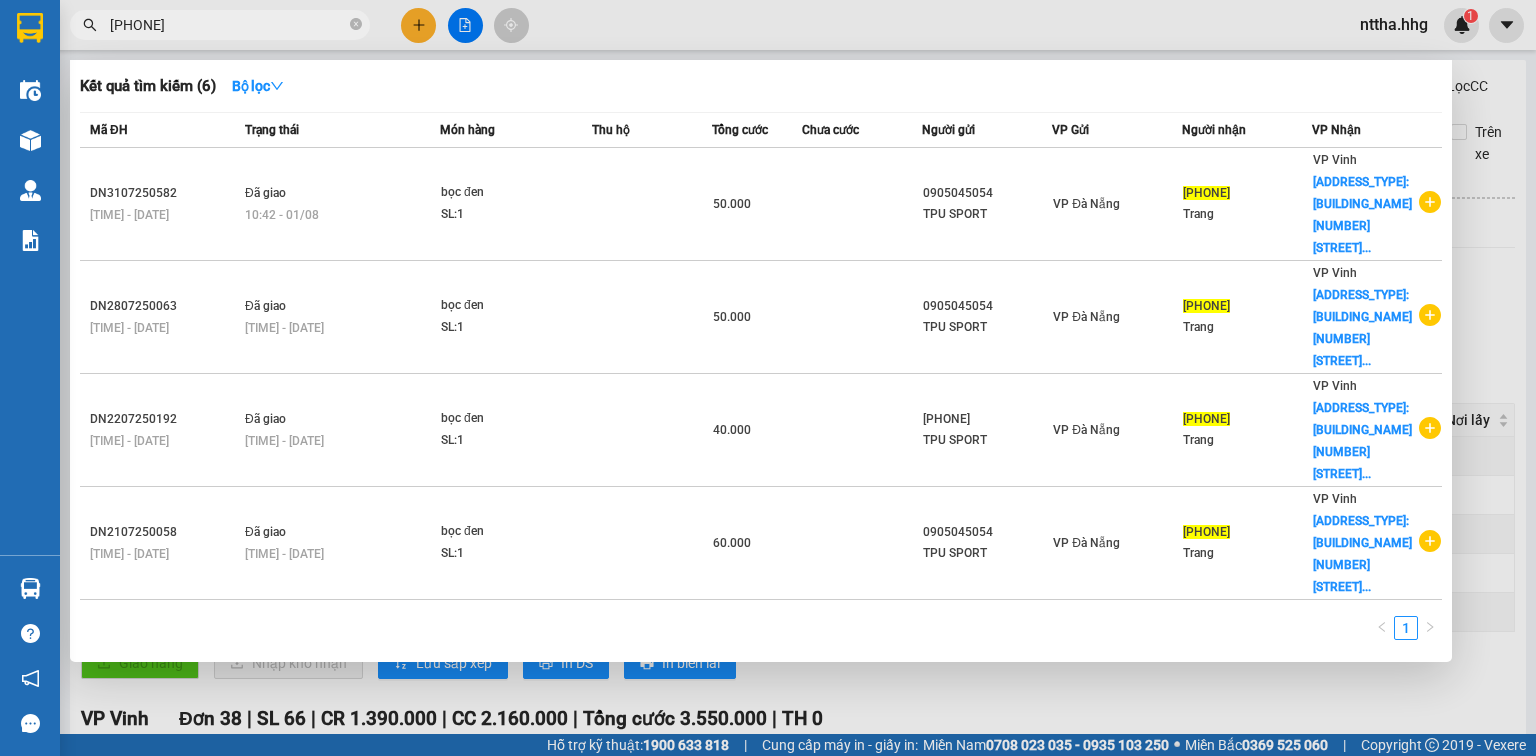 type on "0359199059" 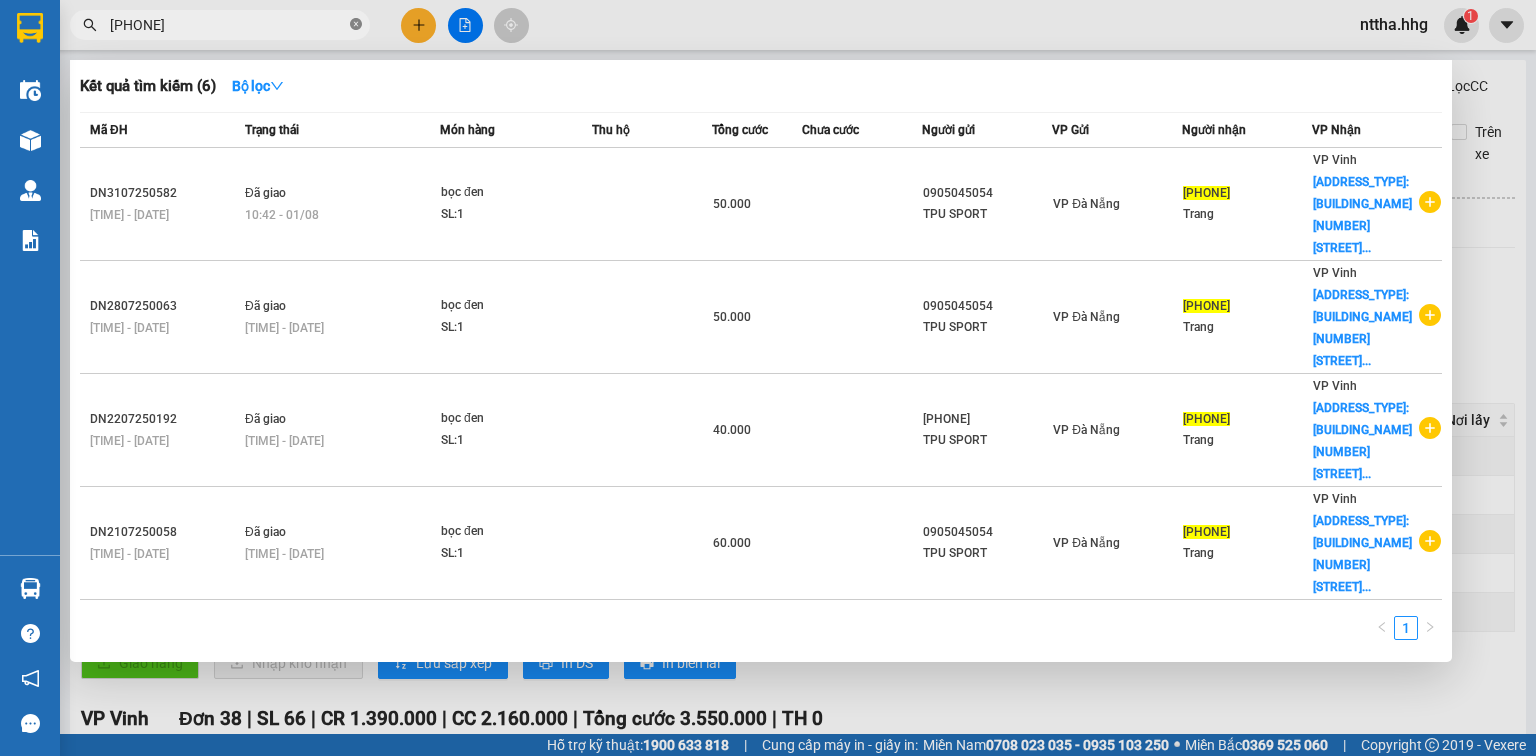 click 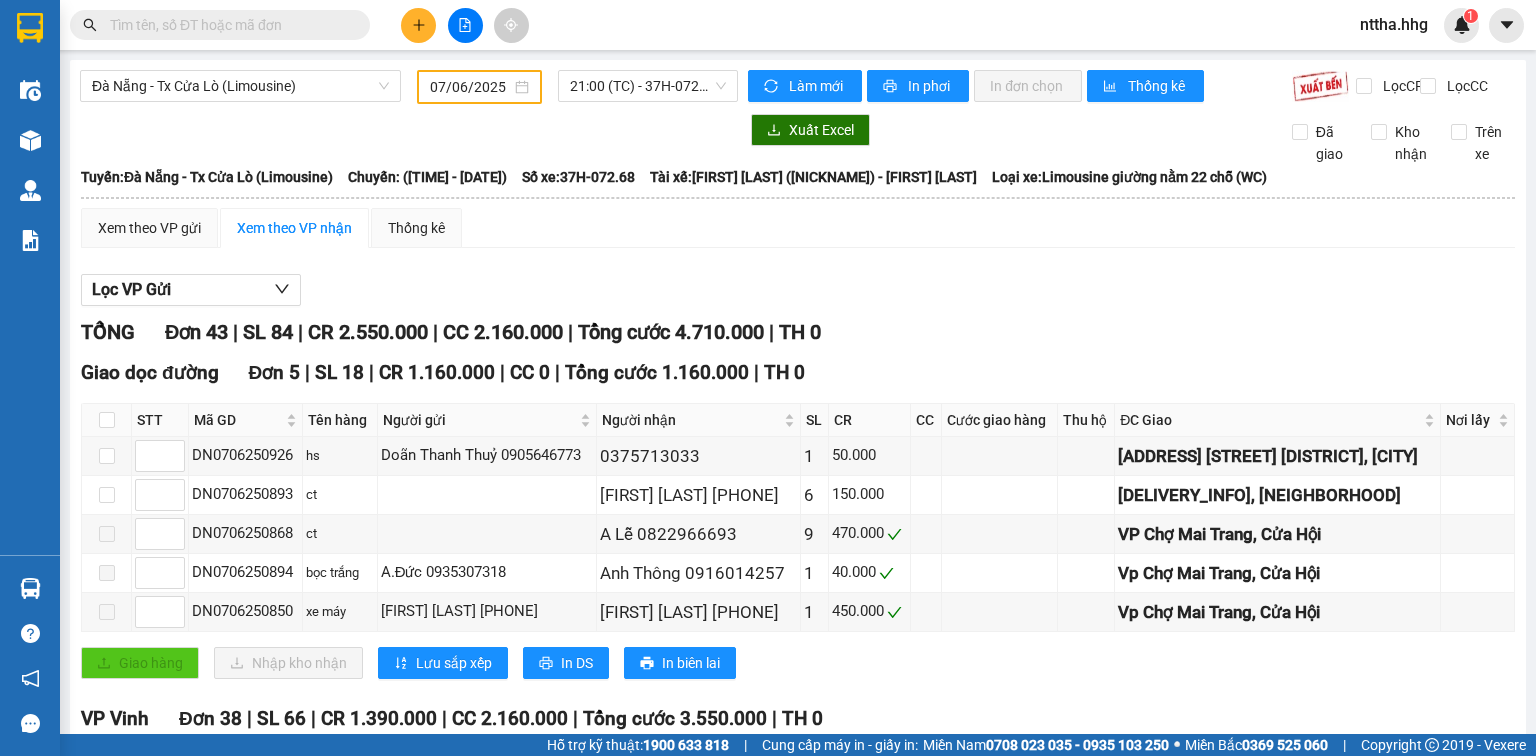 click at bounding box center [228, 25] 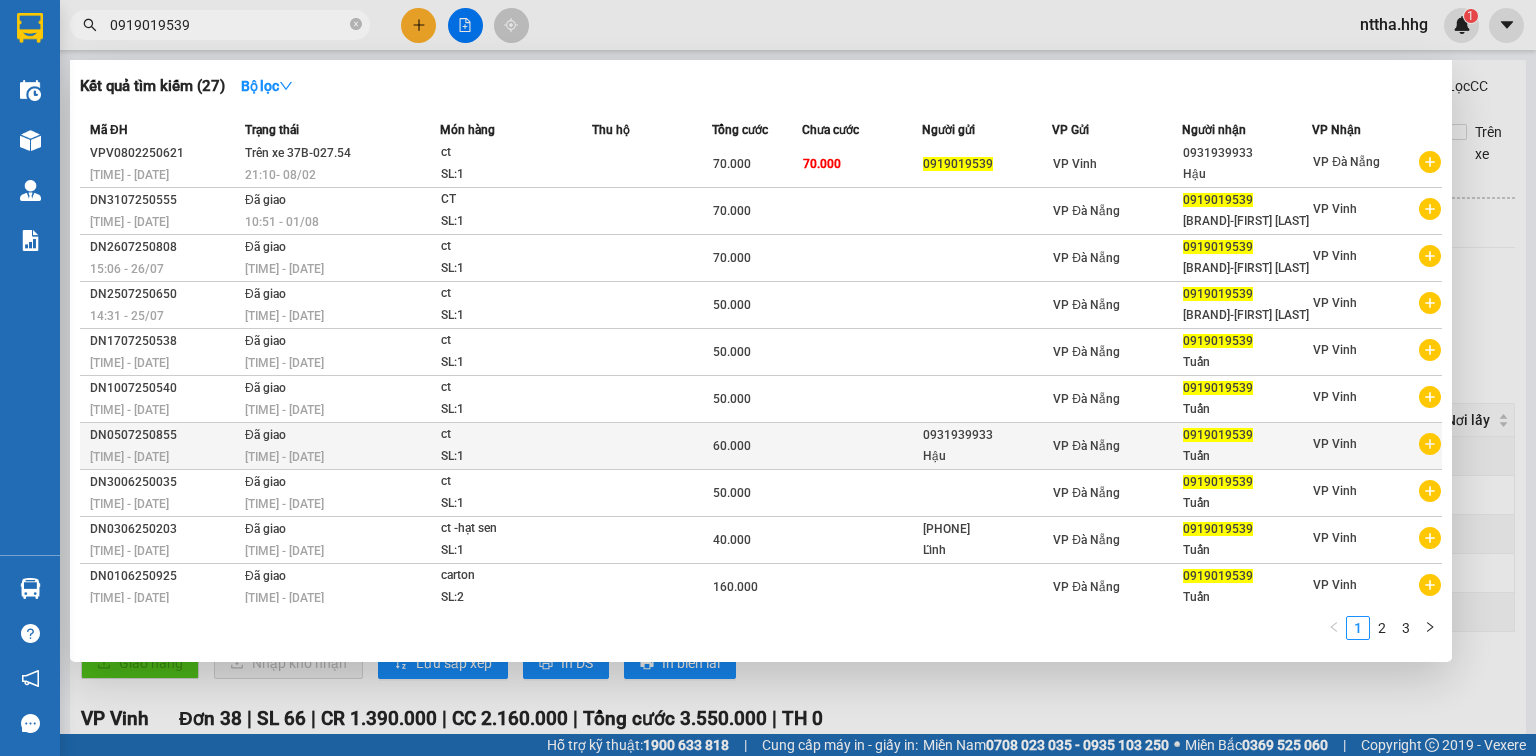scroll, scrollTop: 8, scrollLeft: 0, axis: vertical 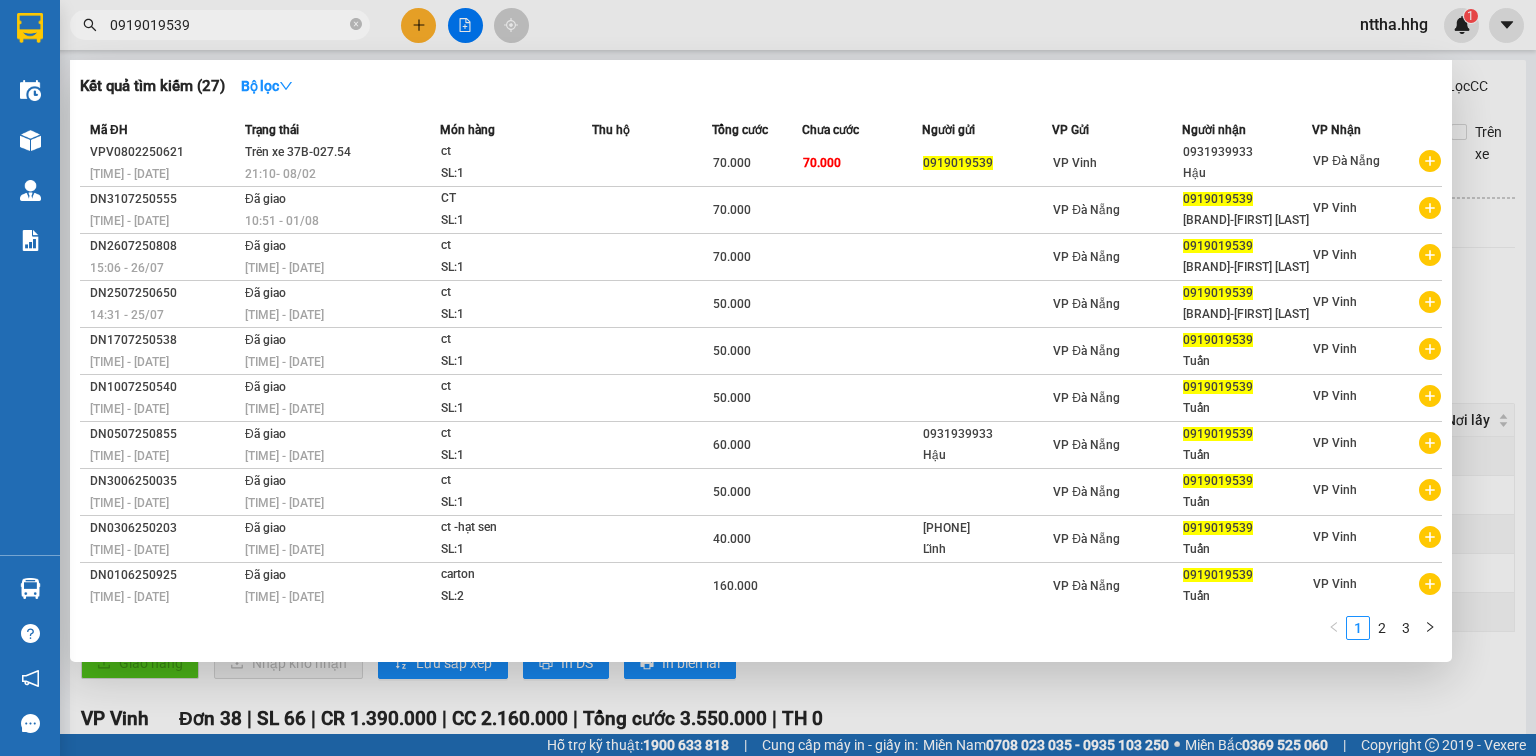 type on "0919019539" 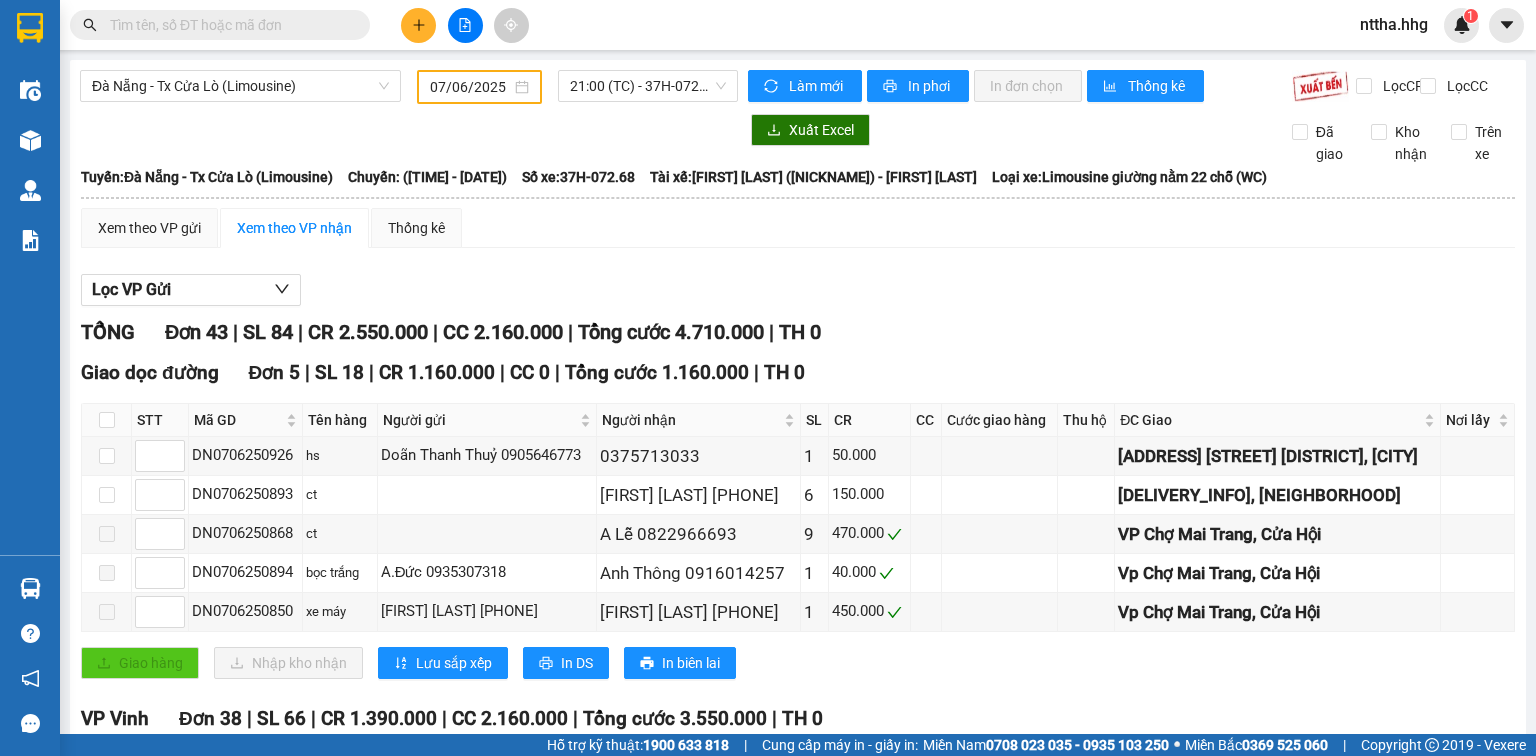 click at bounding box center [220, 25] 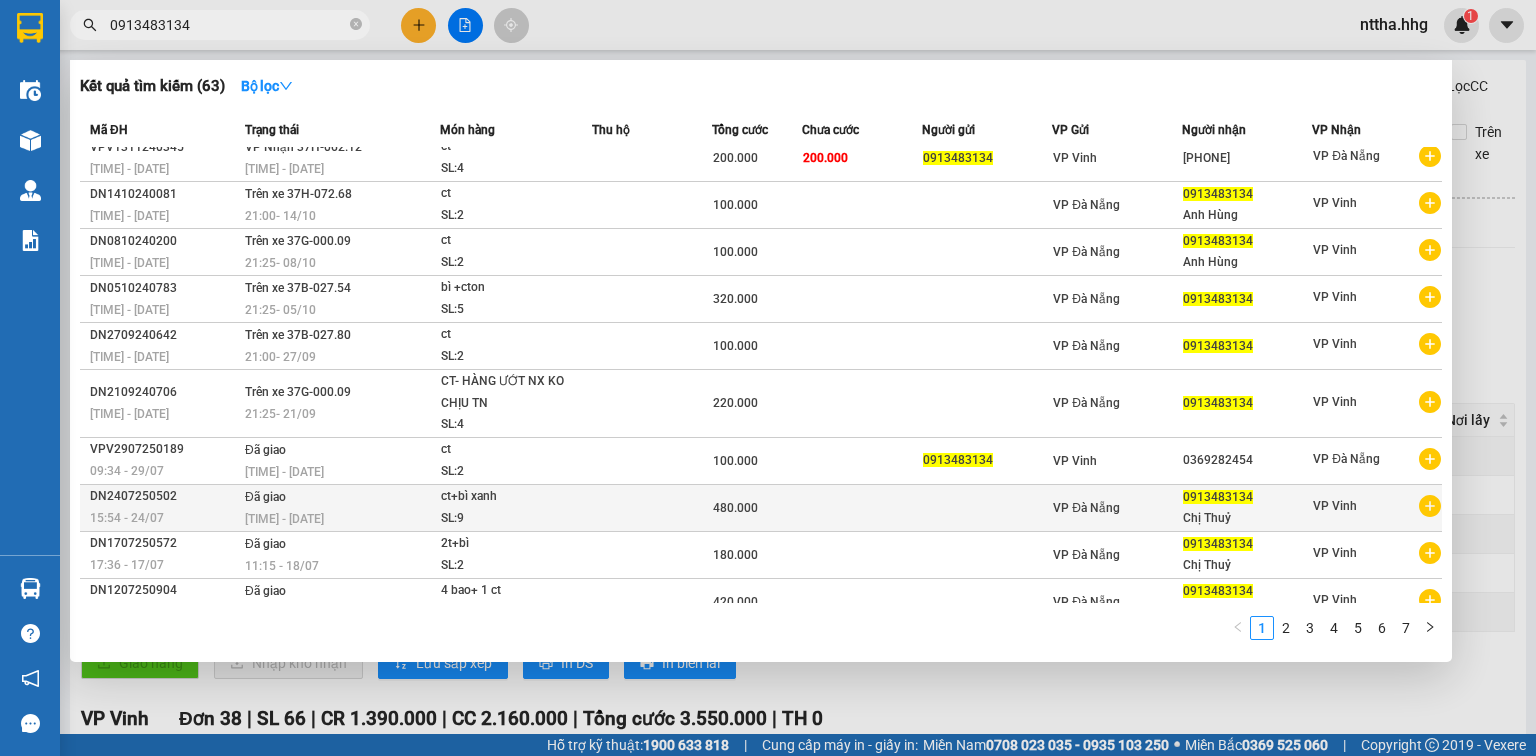 scroll, scrollTop: 0, scrollLeft: 0, axis: both 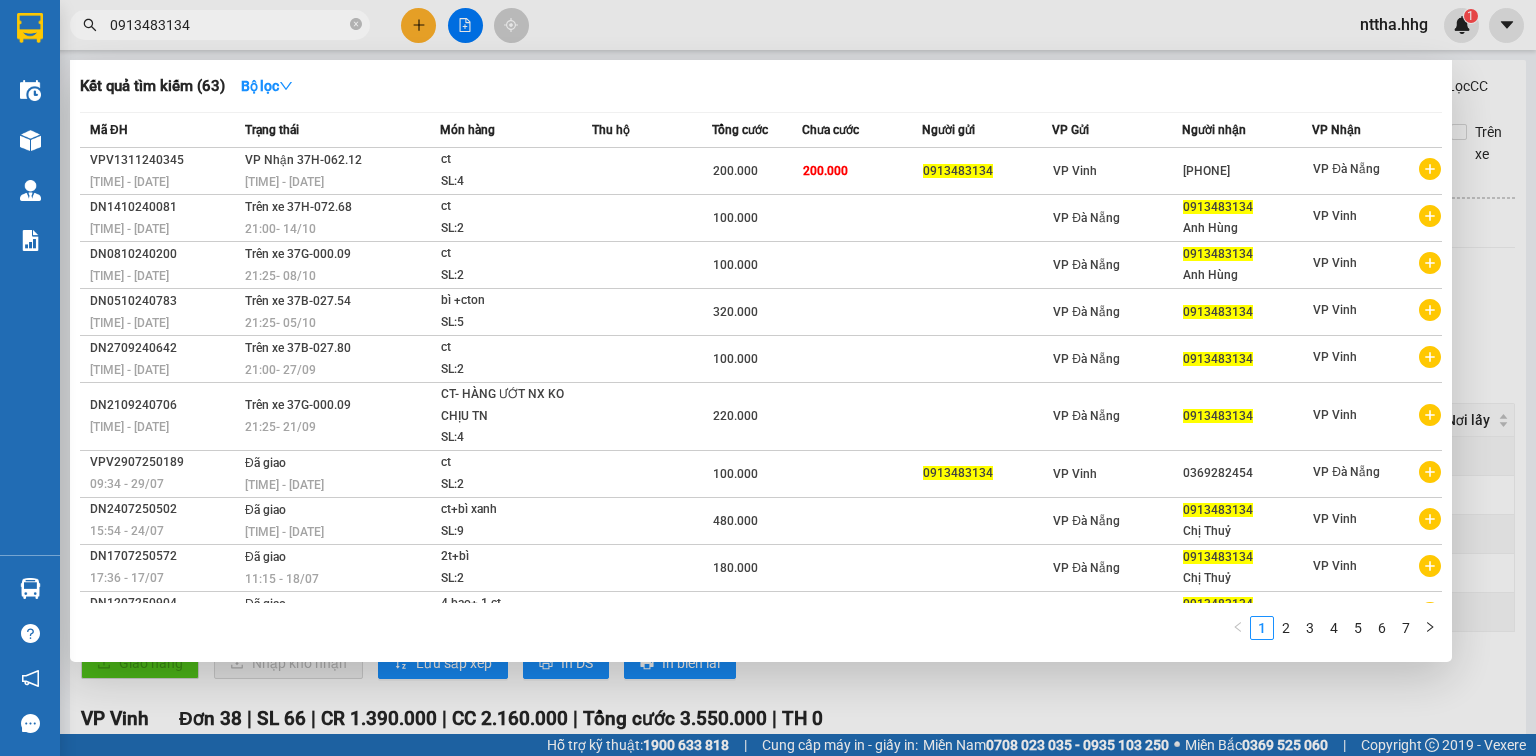 type on "0913483134" 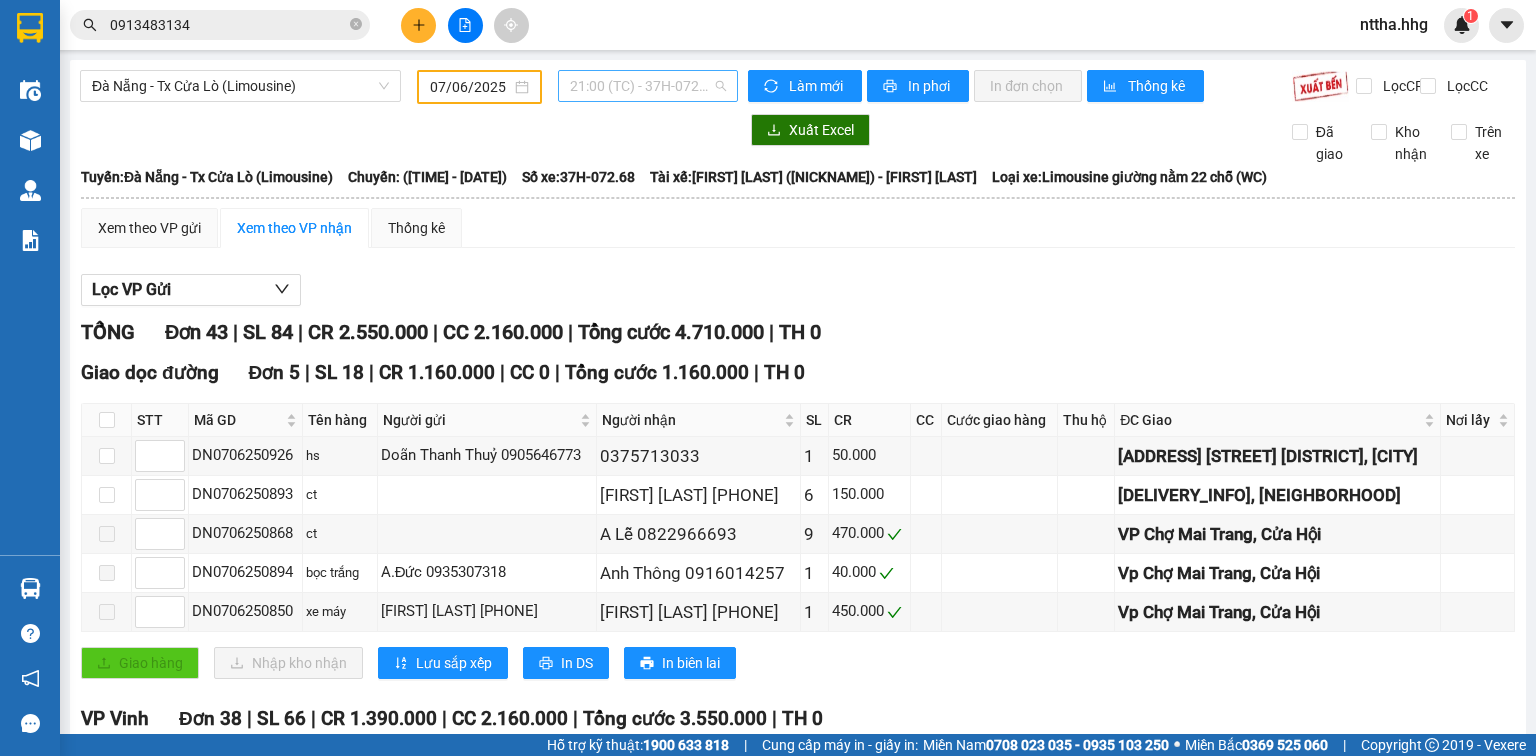click on "21:00   (TC)   - 37H-072.68" at bounding box center (648, 86) 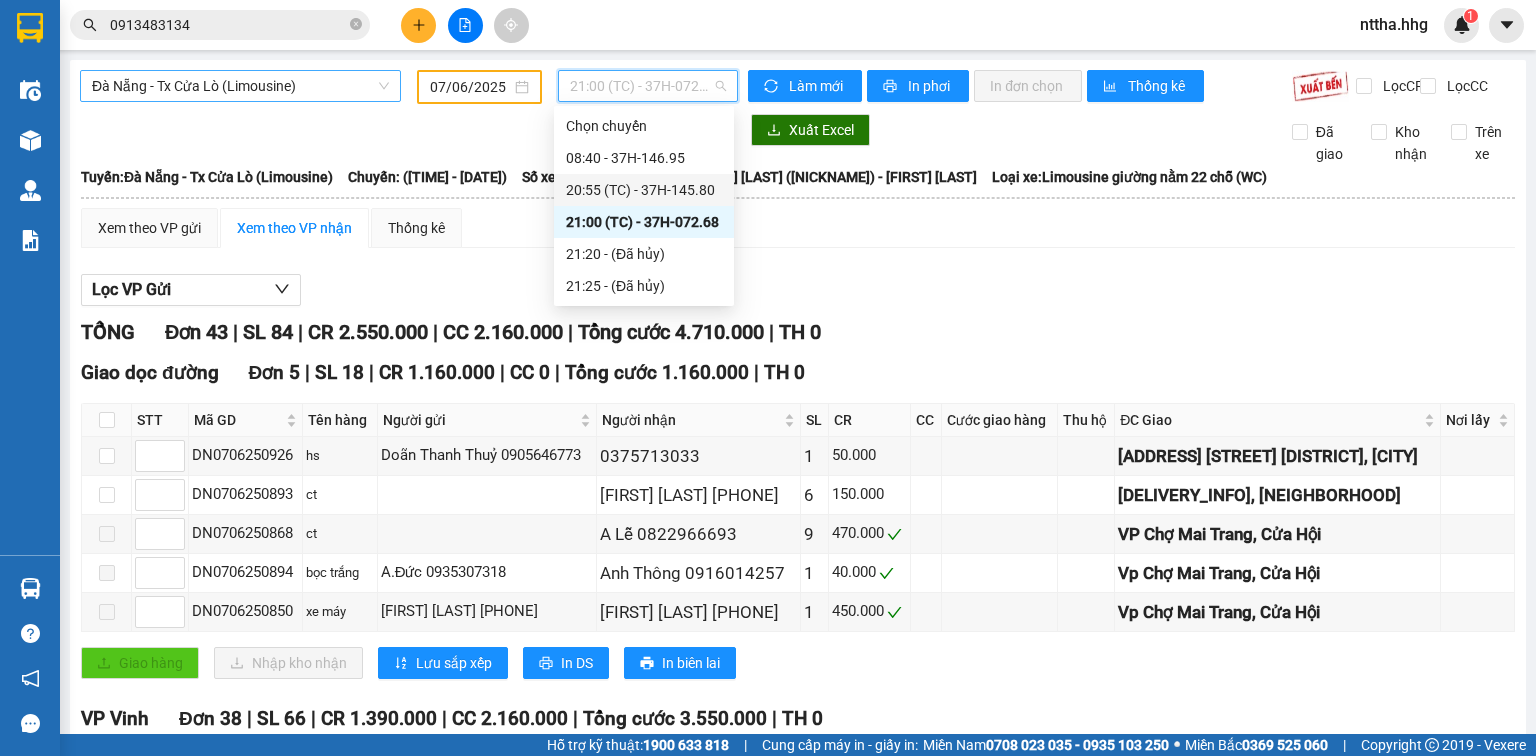 click on "Đà Nẵng - Tx Cửa Lò (Limousine)" at bounding box center (240, 86) 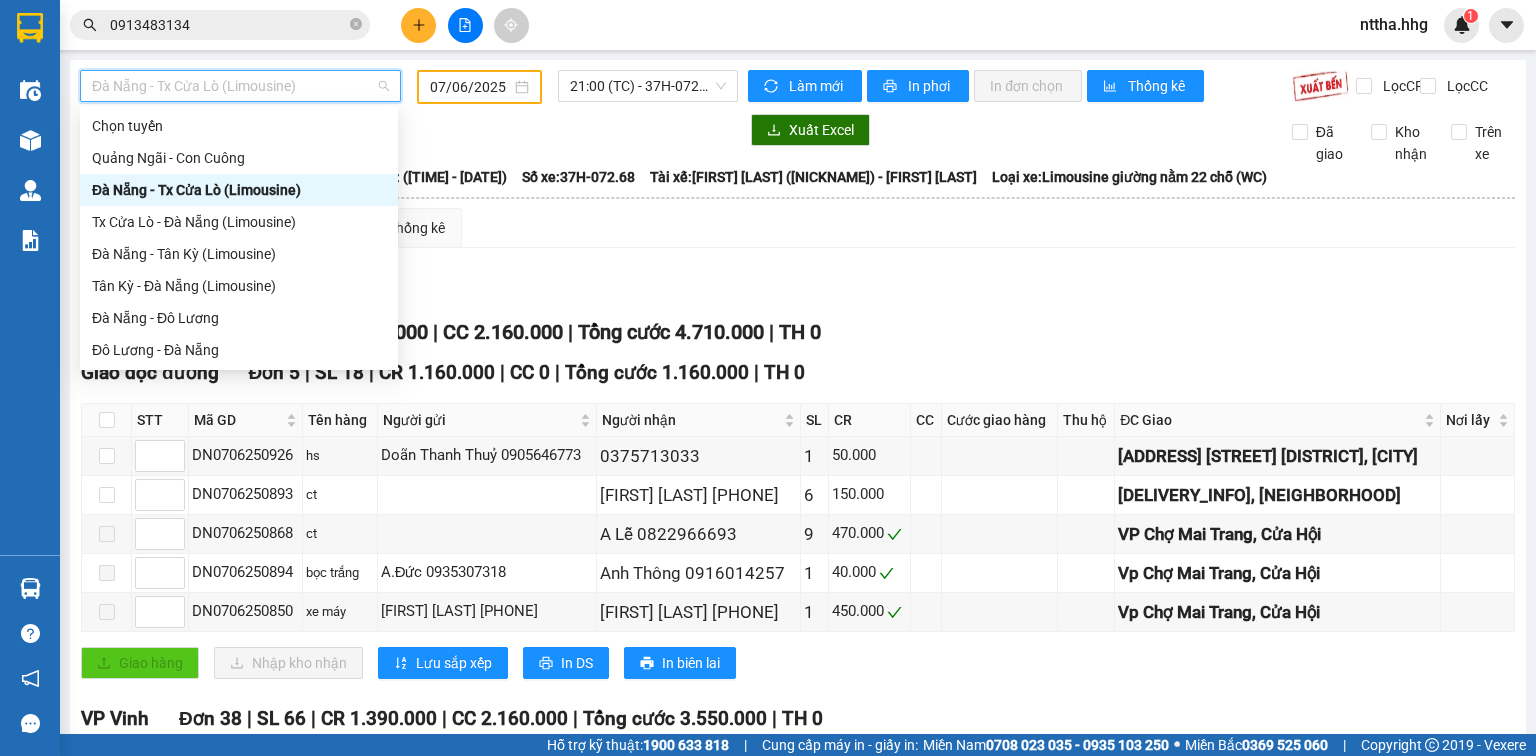 click on "Đà Nẵng - Tx Cửa Lò (Limousine)" at bounding box center [239, 190] 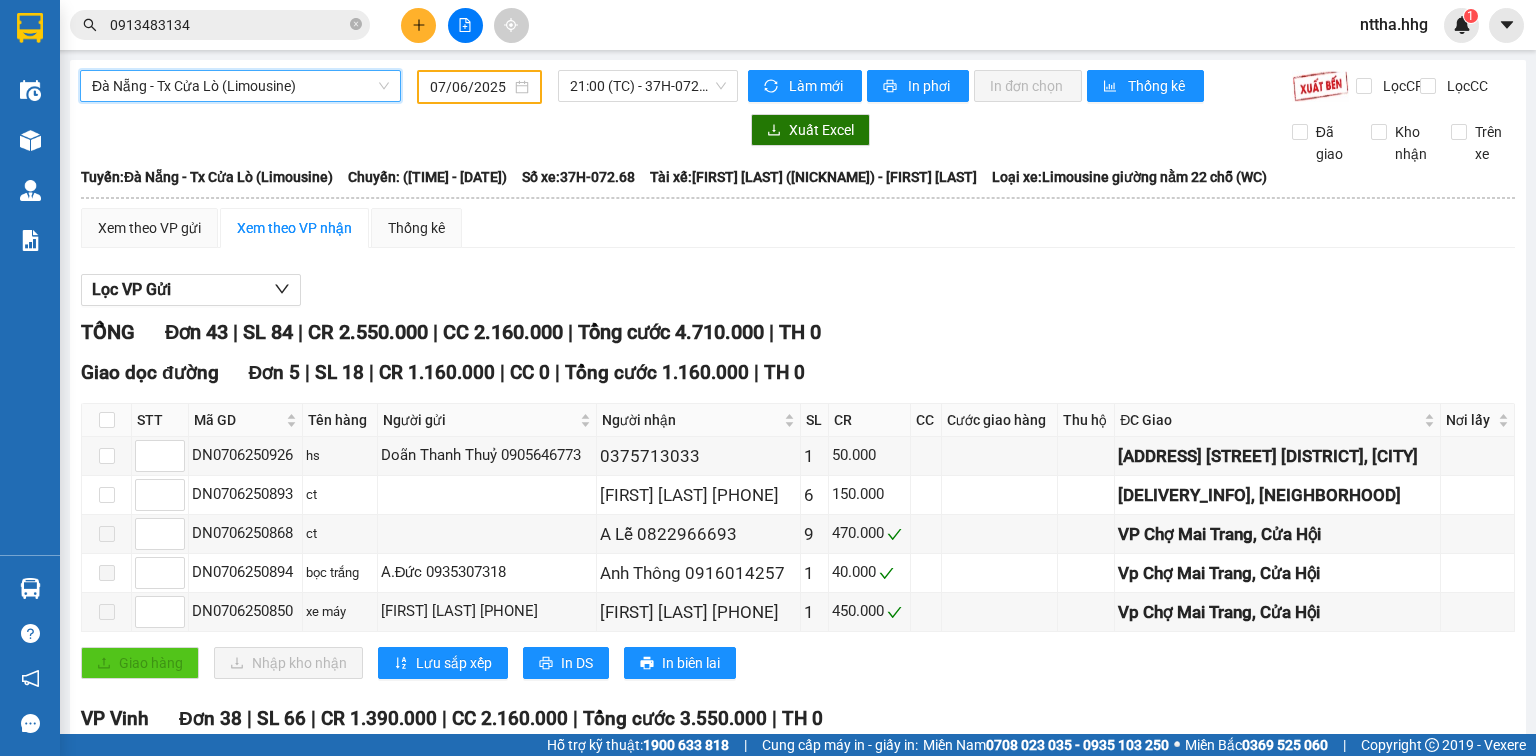 click on "07/06/2025" at bounding box center (470, 87) 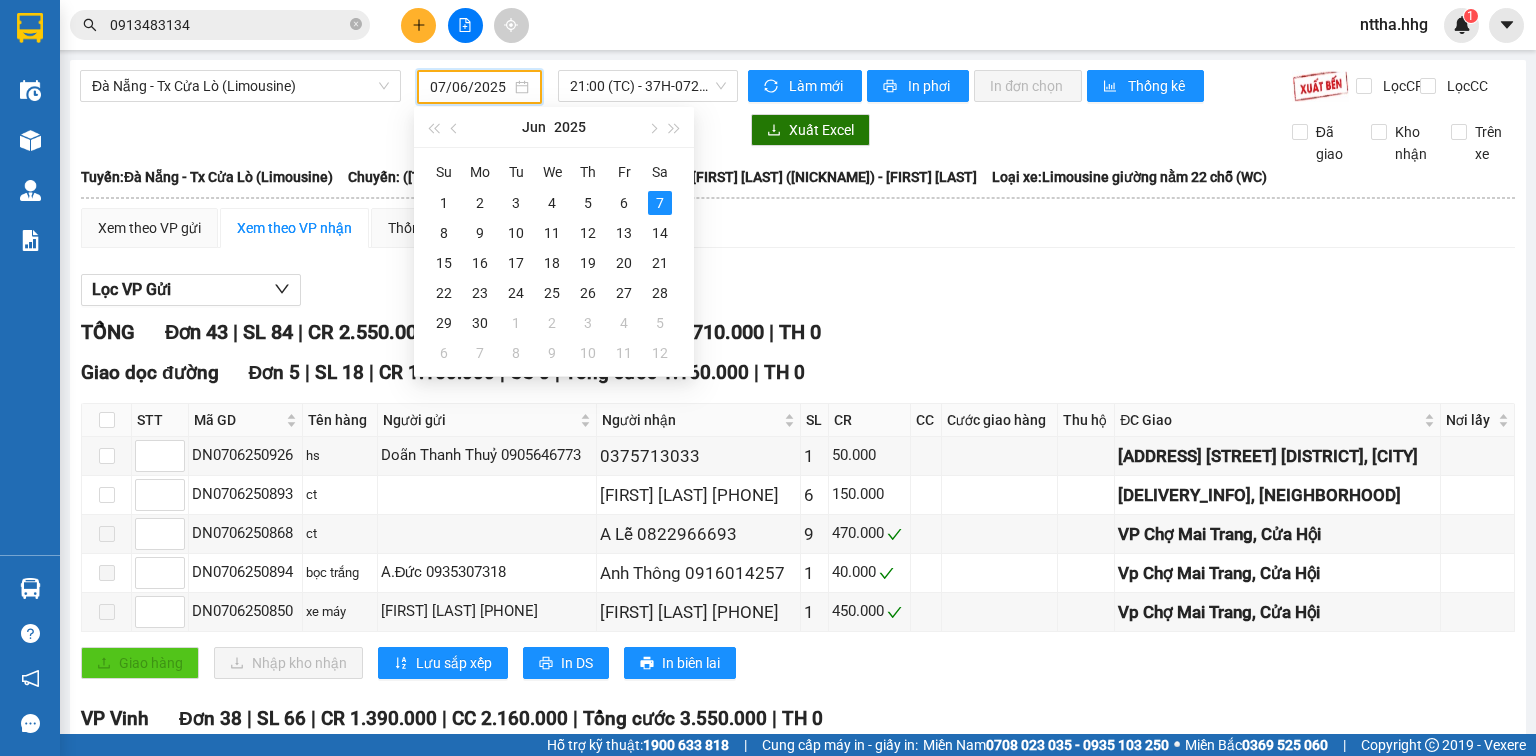 click on "07/06/2025" at bounding box center [470, 87] 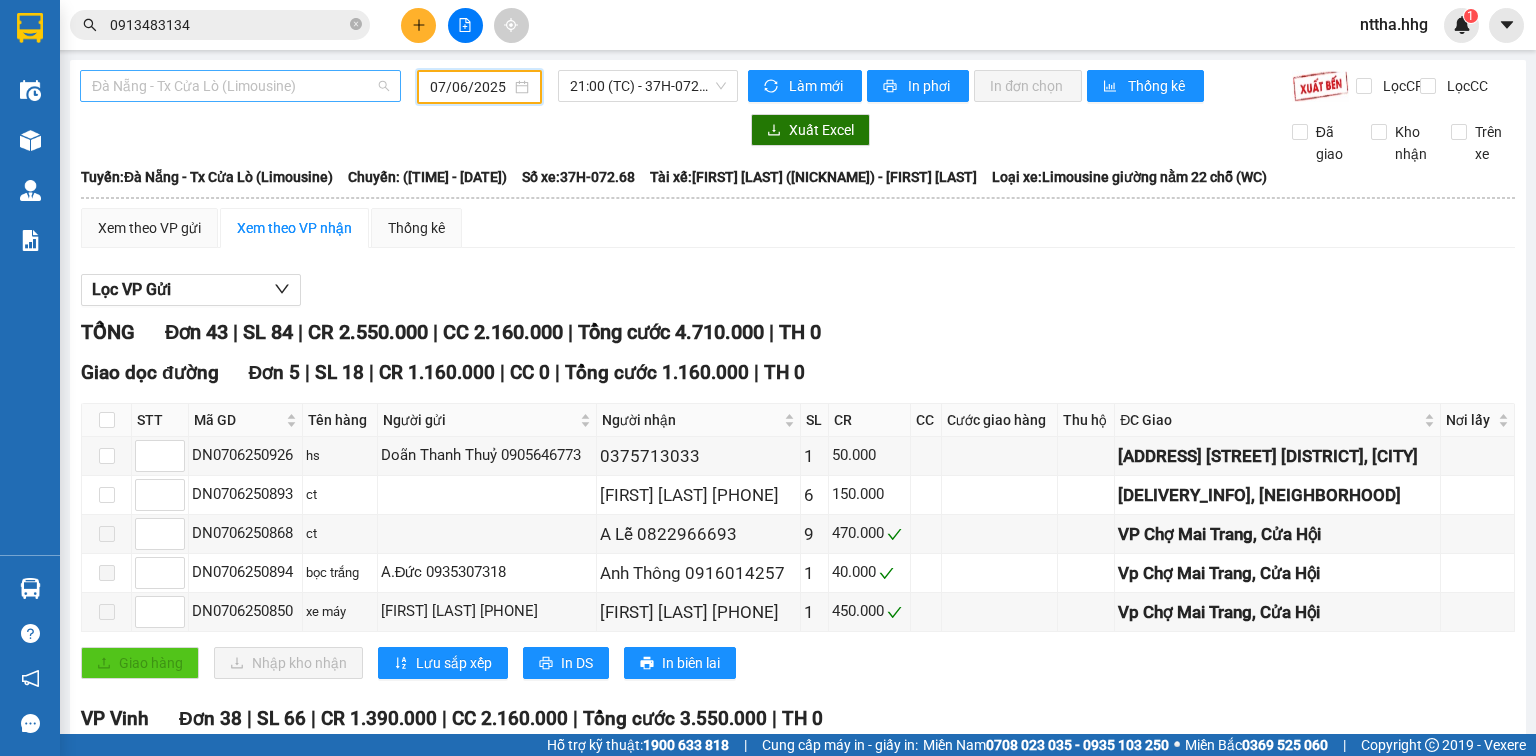 click on "Đà Nẵng - Tx Cửa Lò (Limousine)" at bounding box center [240, 86] 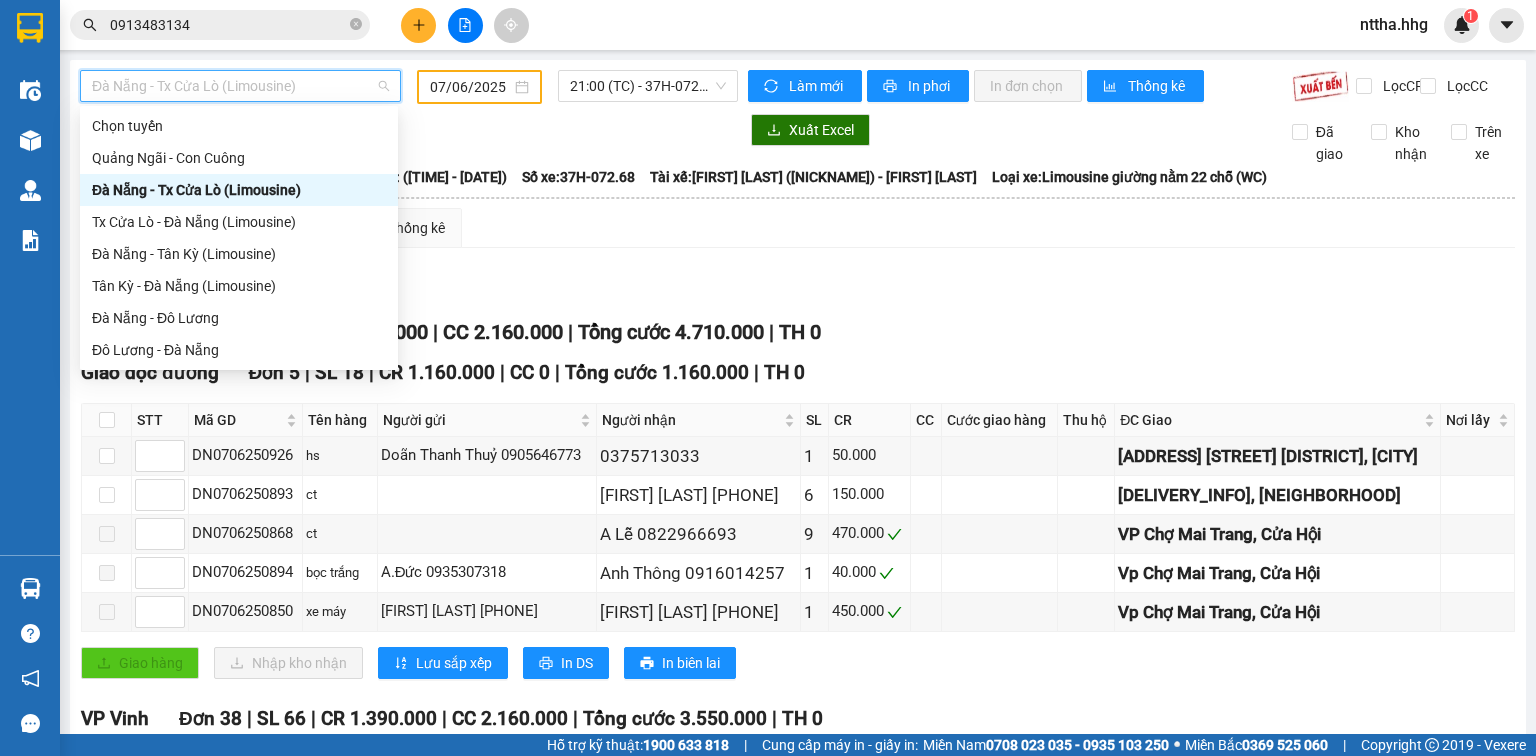 click on "Đà Nẵng - Tx Cửa Lò (Limousine)" at bounding box center (239, 190) 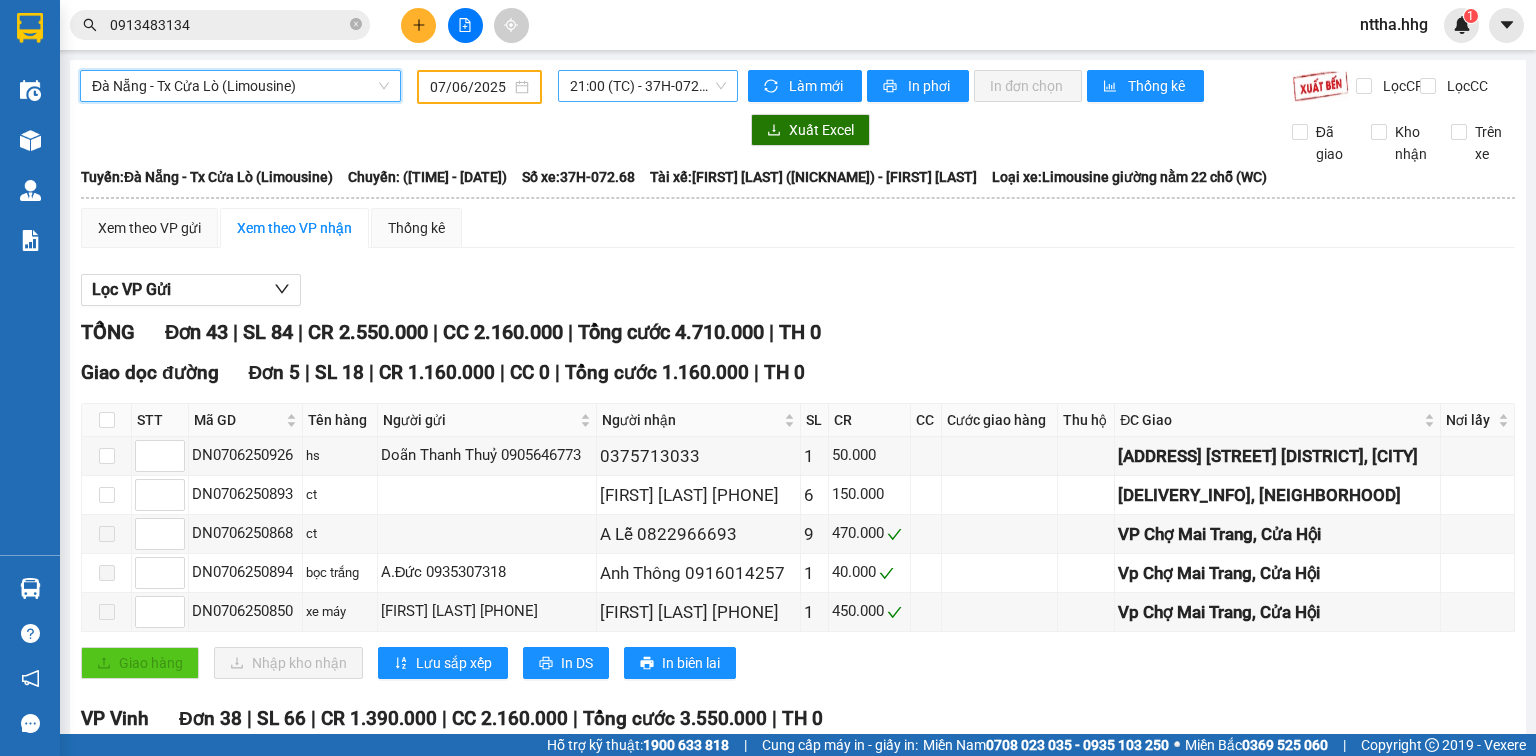 click on "21:00   (TC)   - 37H-072.68" at bounding box center (648, 86) 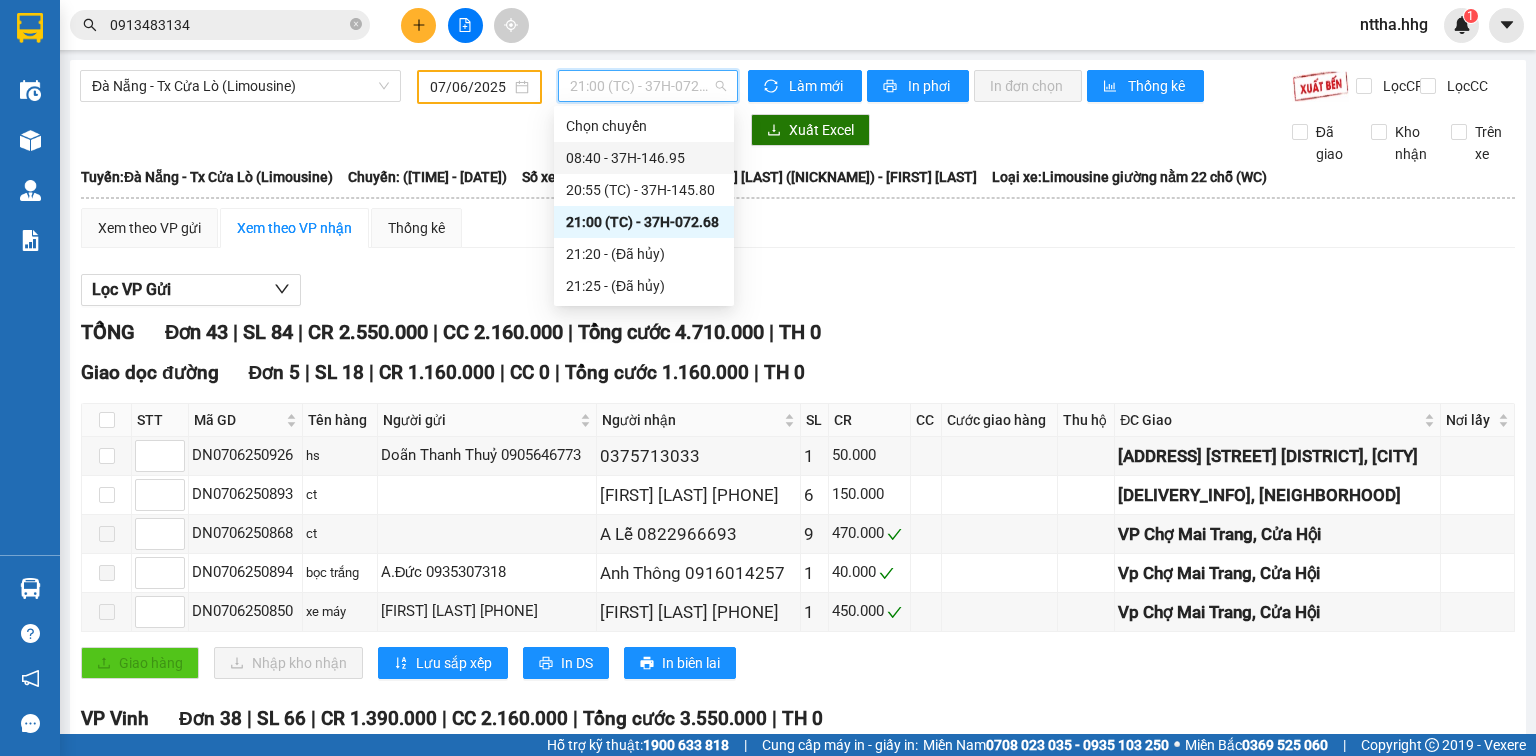 click on "07/06/2025" at bounding box center (470, 87) 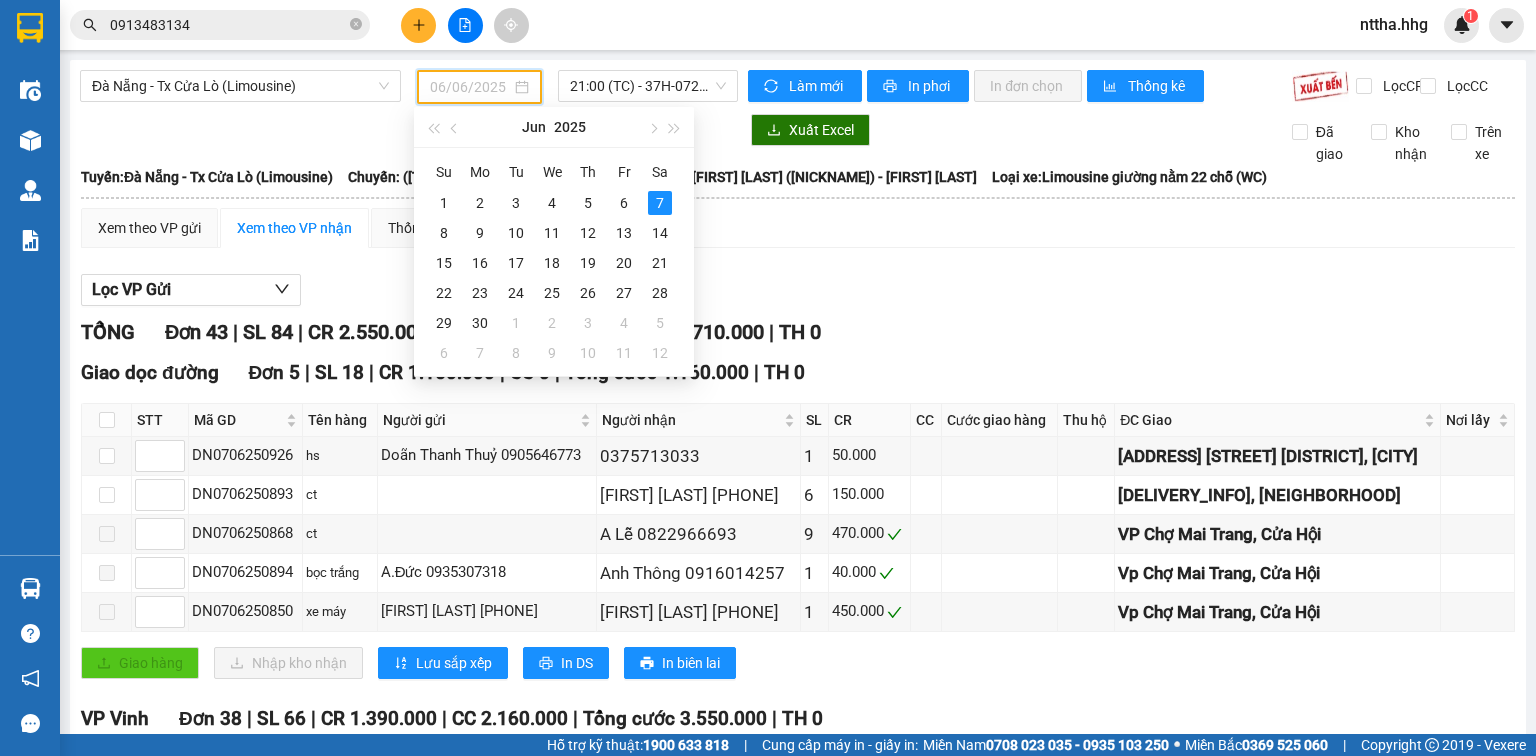 type on "07/06/2025" 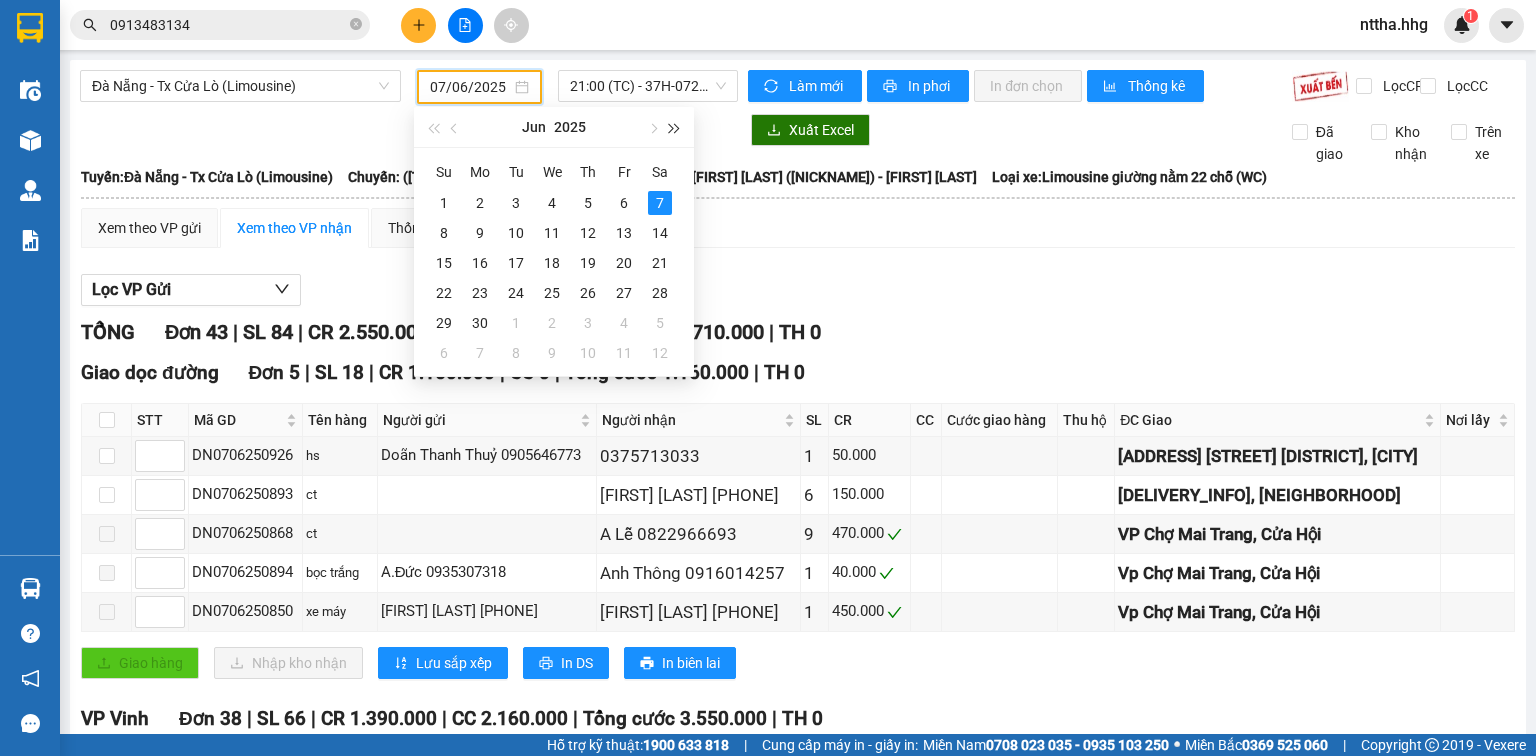 click at bounding box center [675, 129] 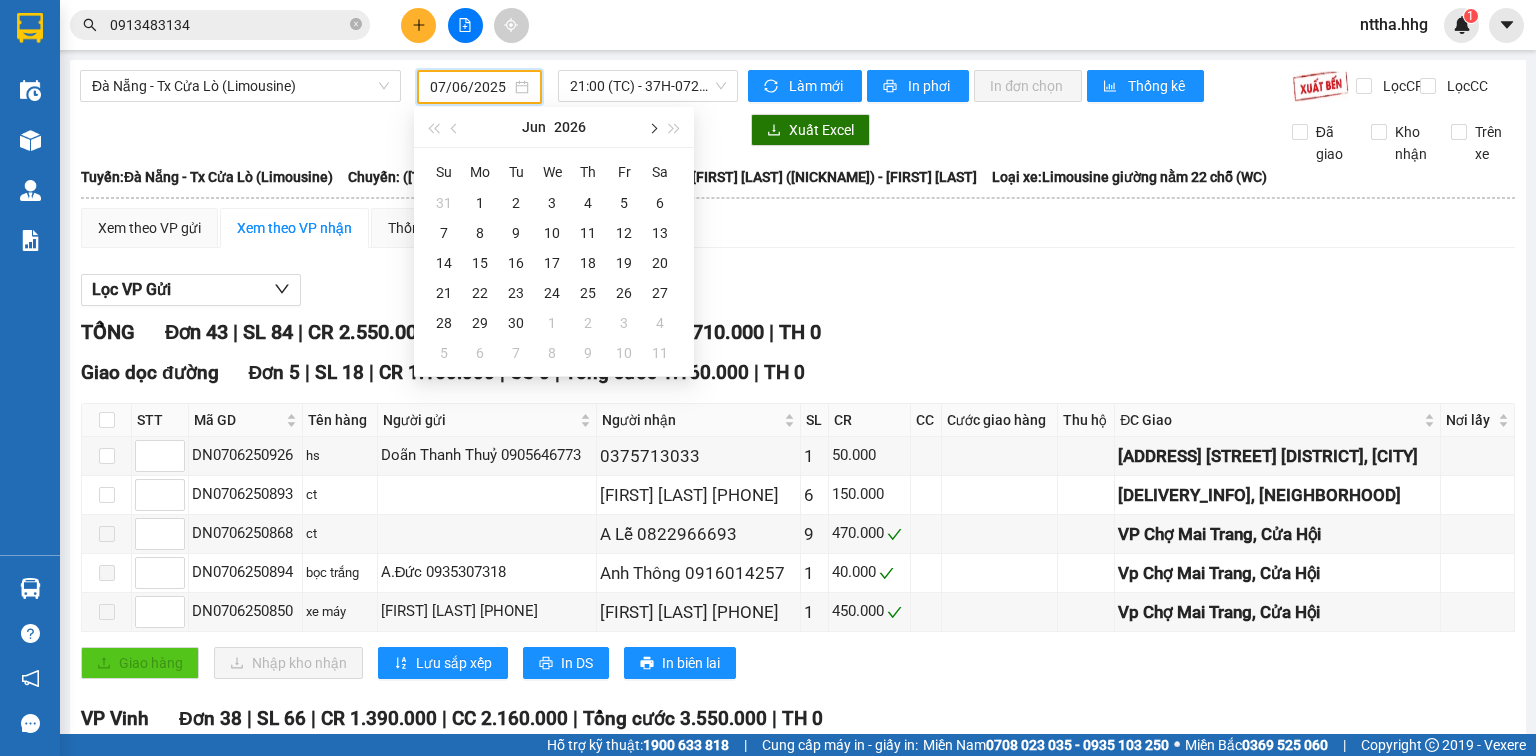 click at bounding box center (652, 129) 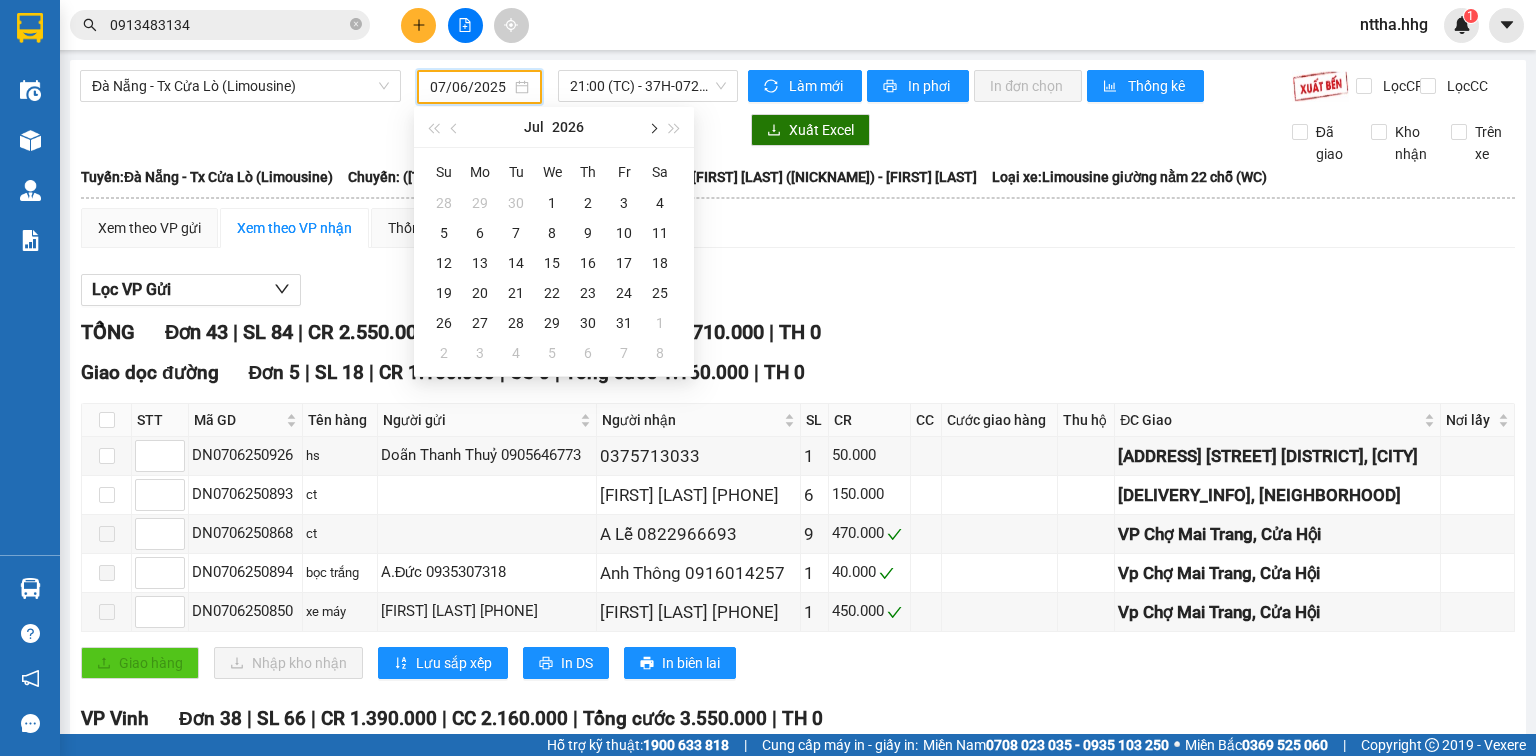 click at bounding box center (652, 129) 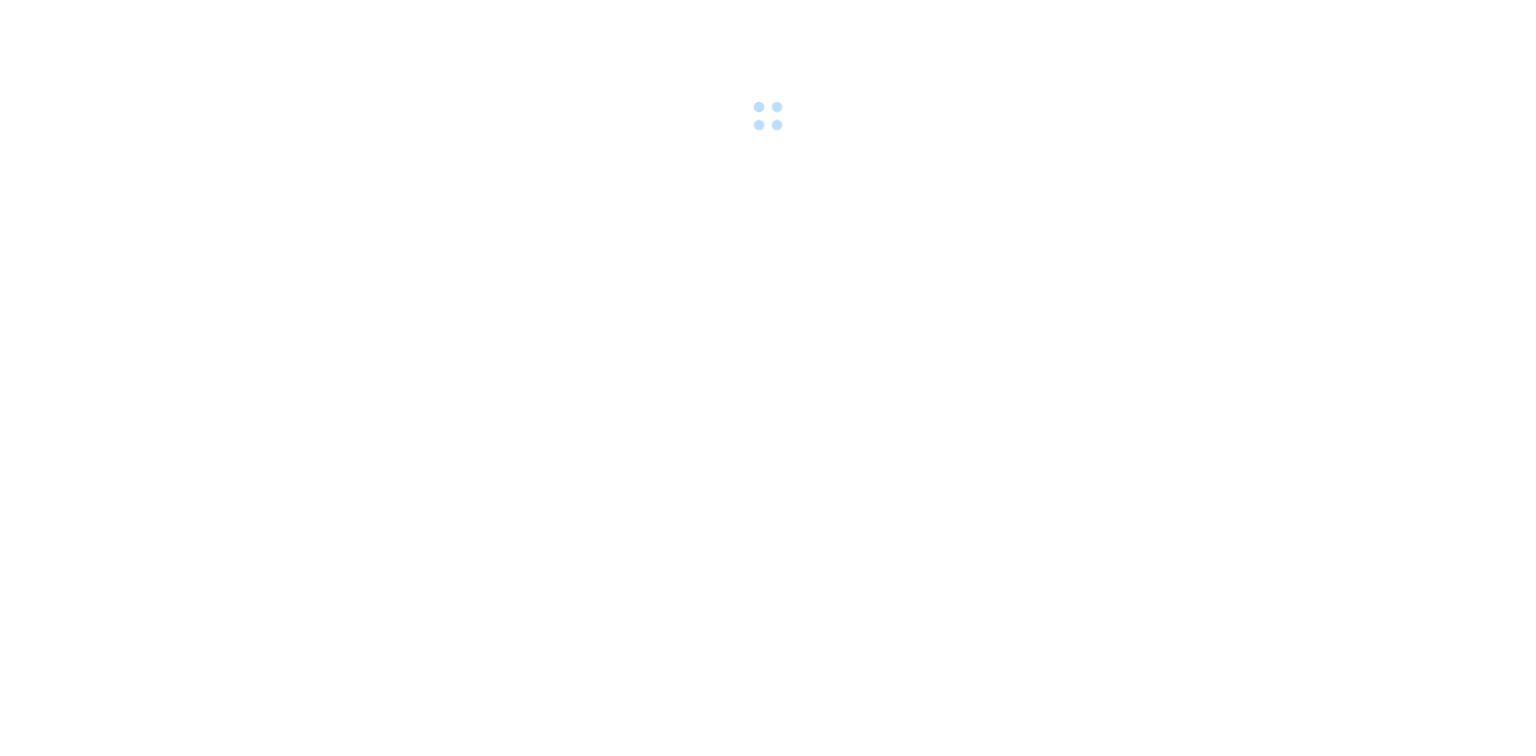 scroll, scrollTop: 0, scrollLeft: 0, axis: both 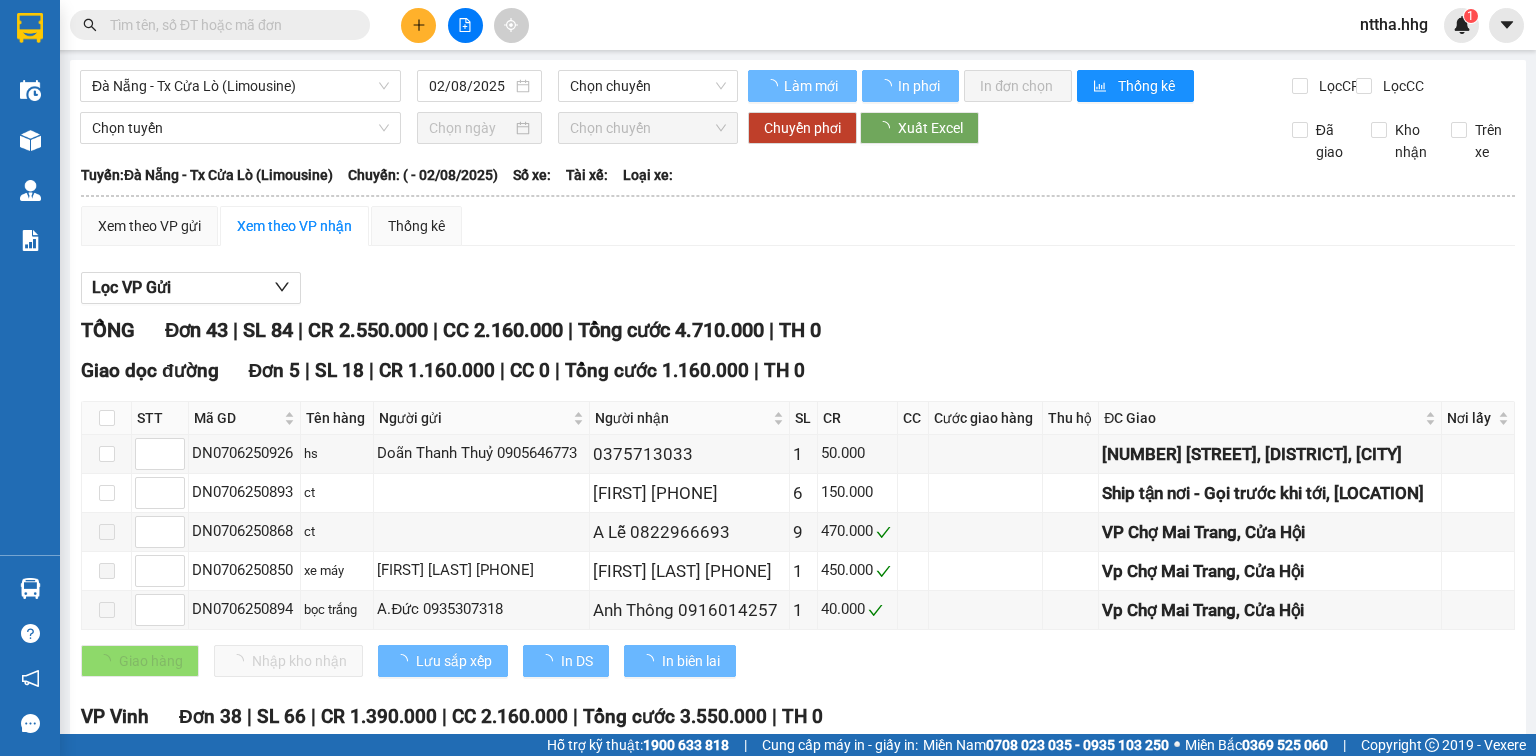 type on "07/06/2025" 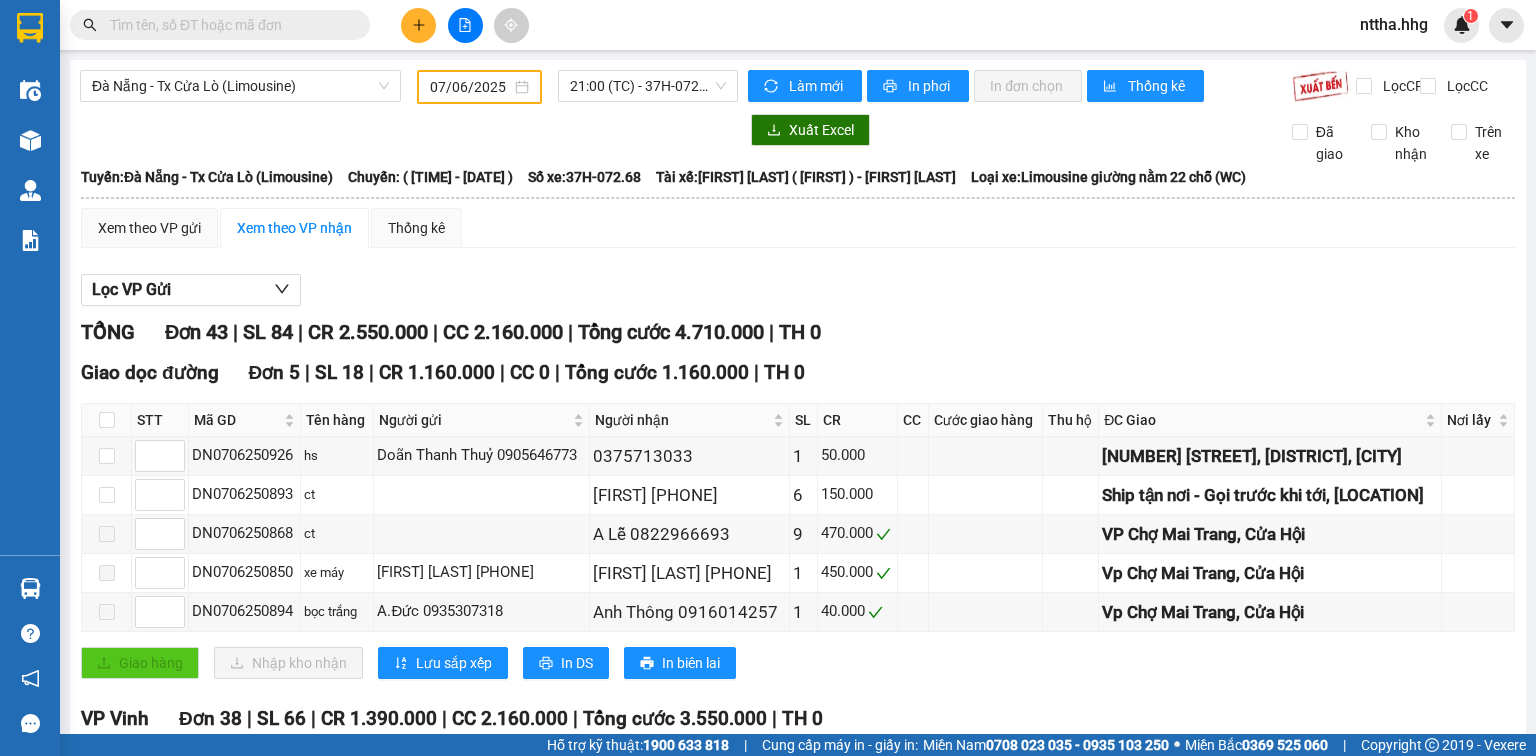 click at bounding box center (228, 25) 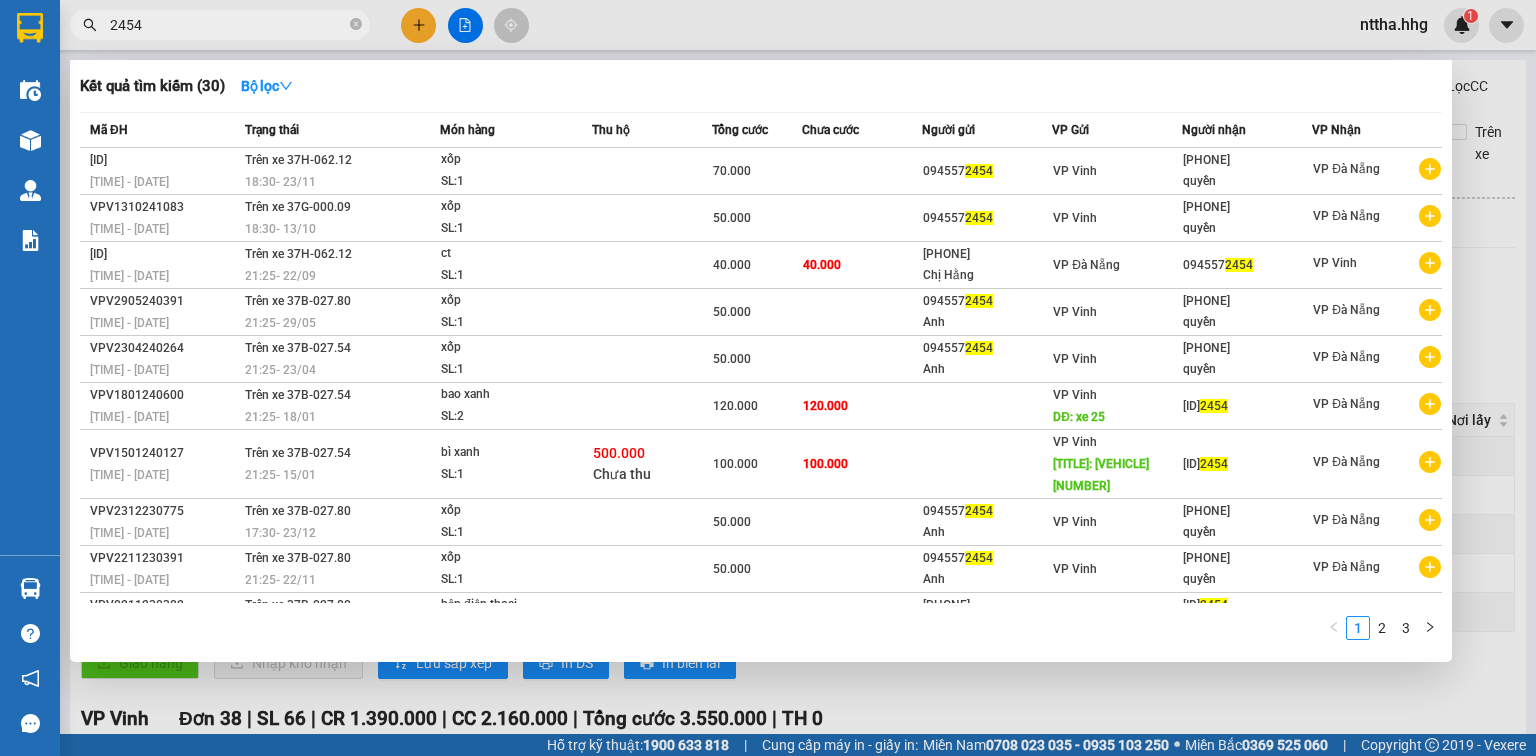 type on "2454" 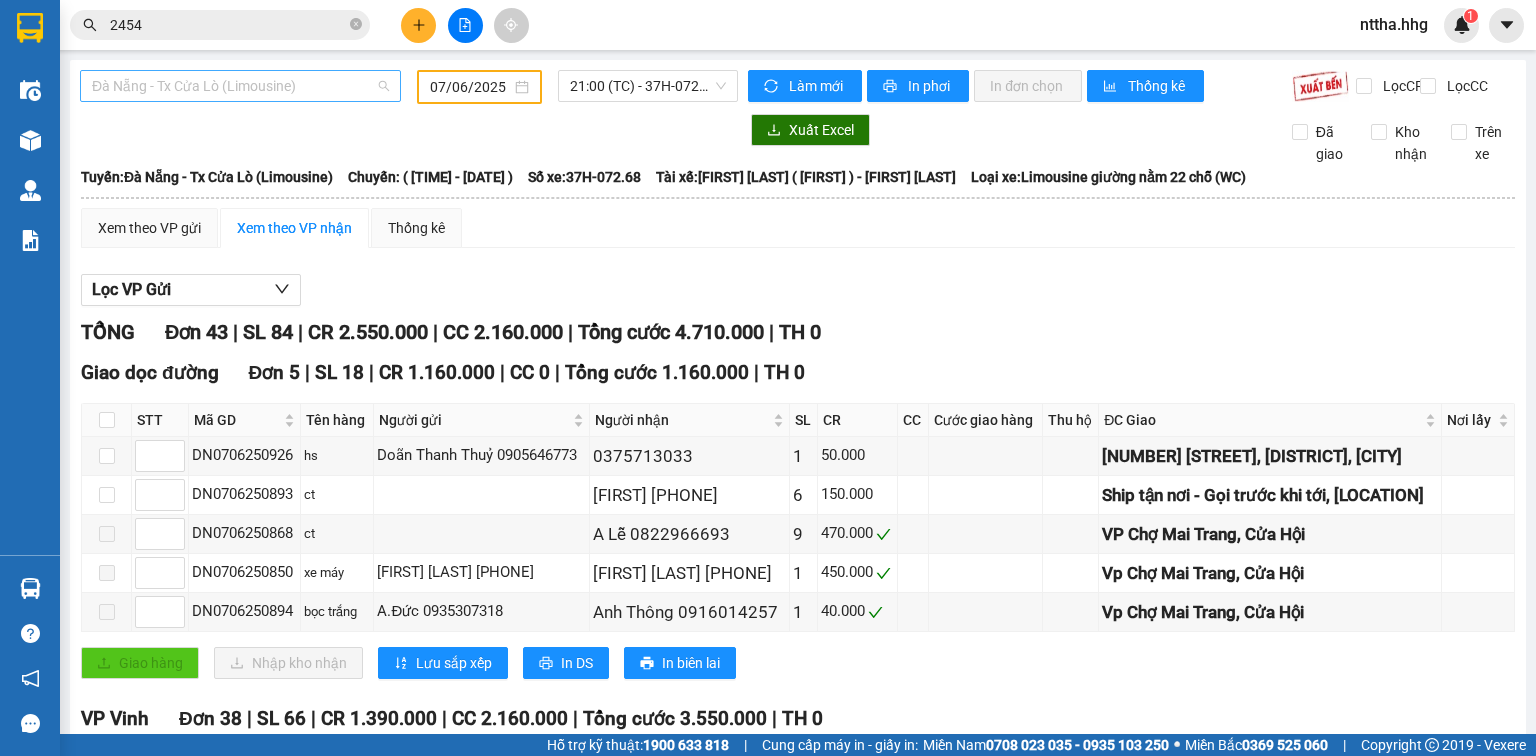 click on "Đà Nẵng - Tx Cửa Lò (Limousine)" at bounding box center [240, 86] 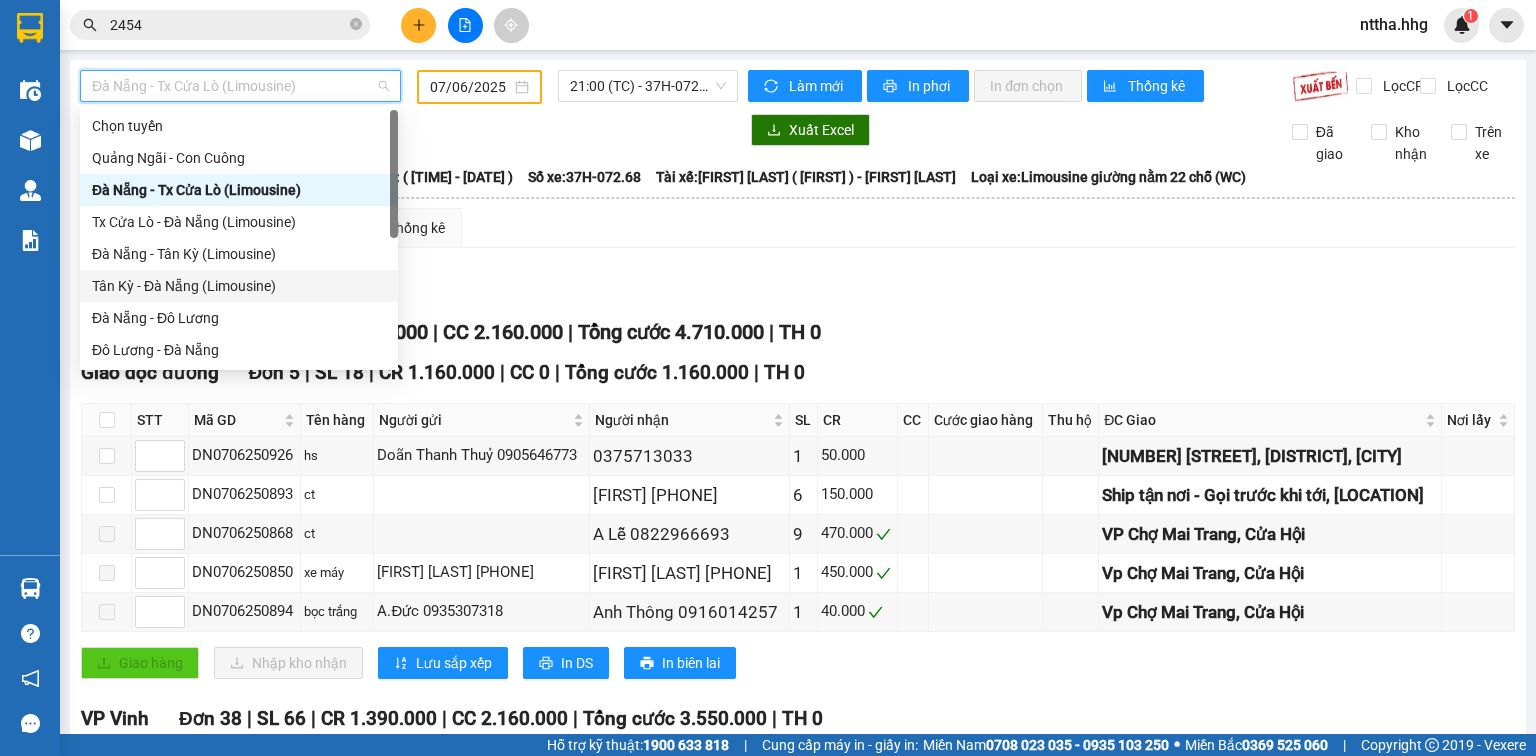click on "Tân Kỳ - Đà Nẵng (Limousine)" at bounding box center [239, 286] 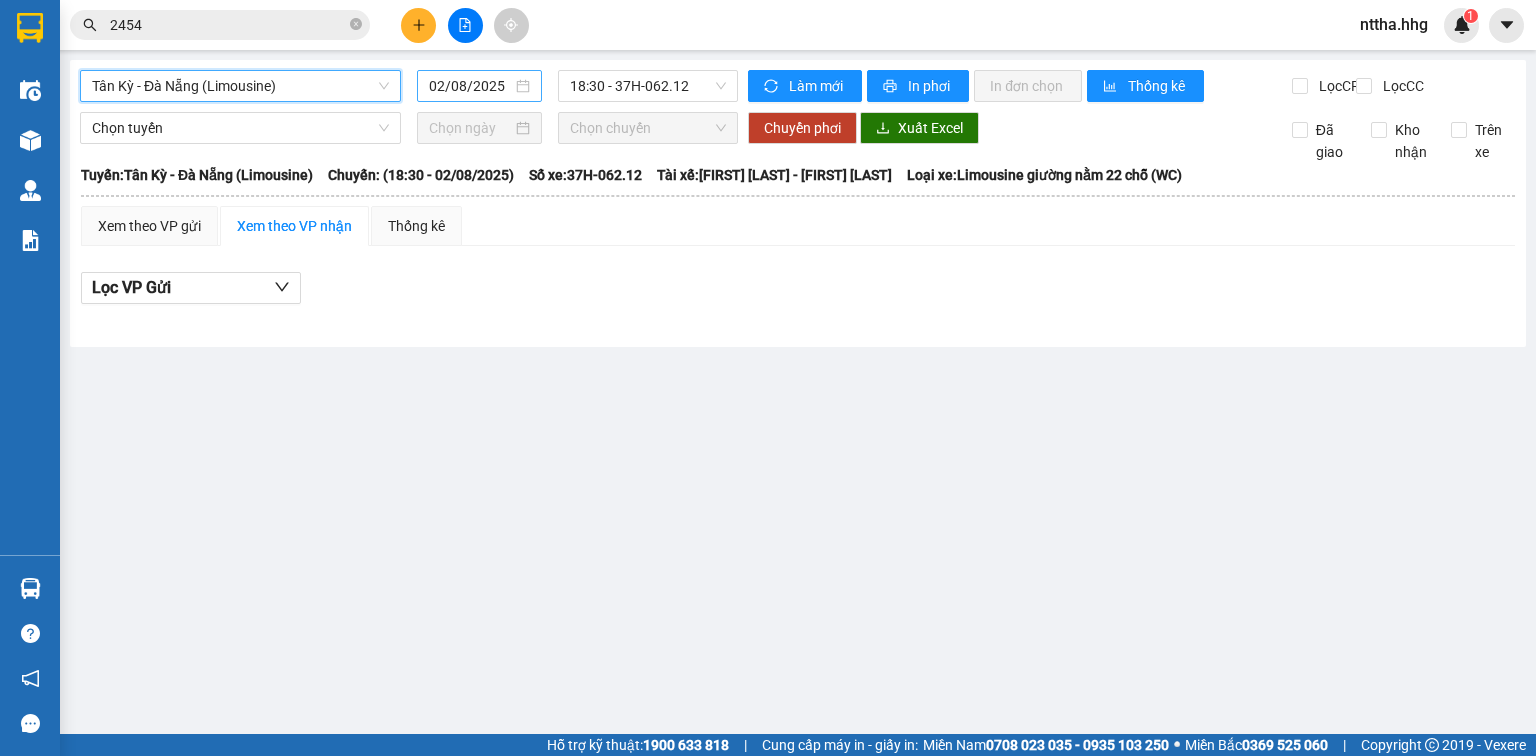 click on "02/08/2025" at bounding box center [470, 86] 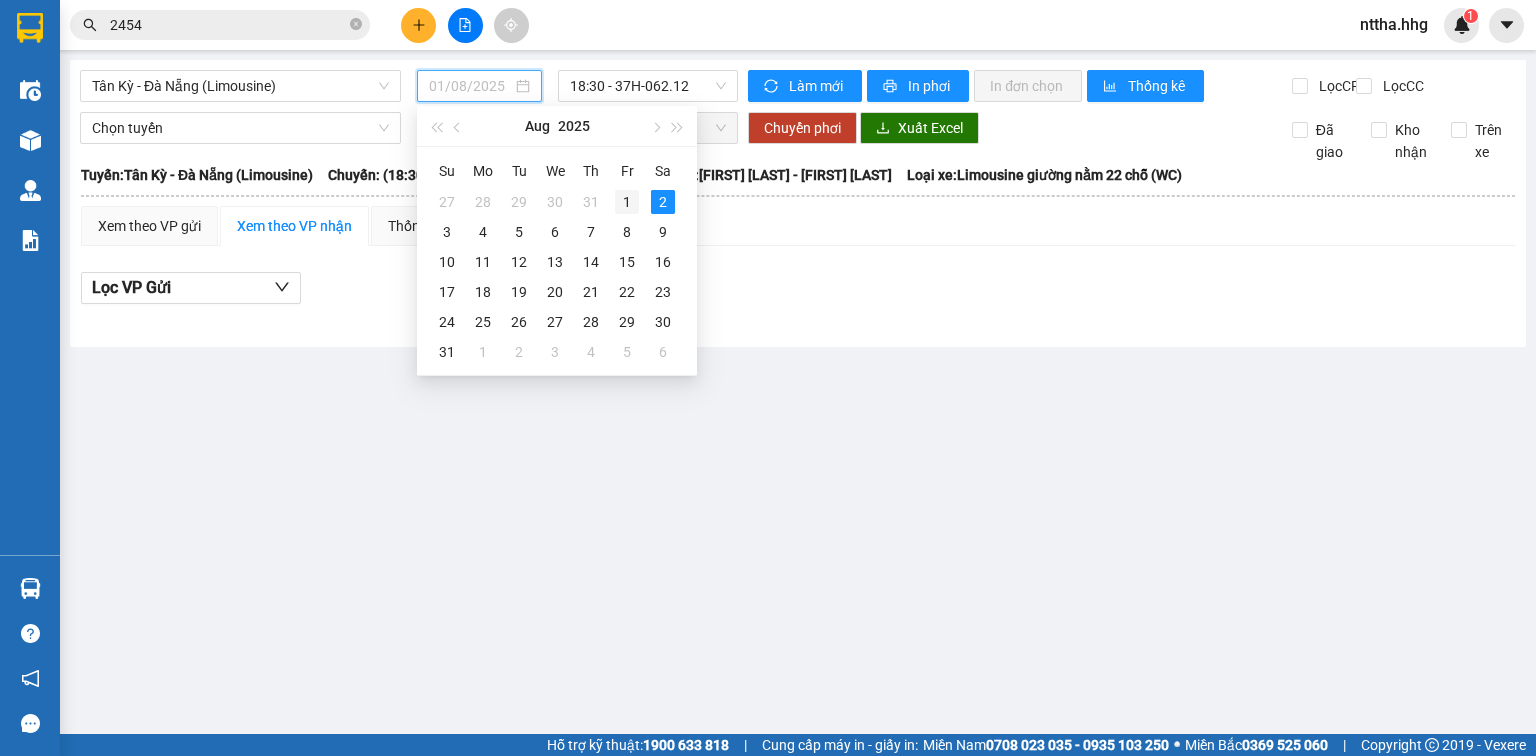 click on "1" at bounding box center [627, 202] 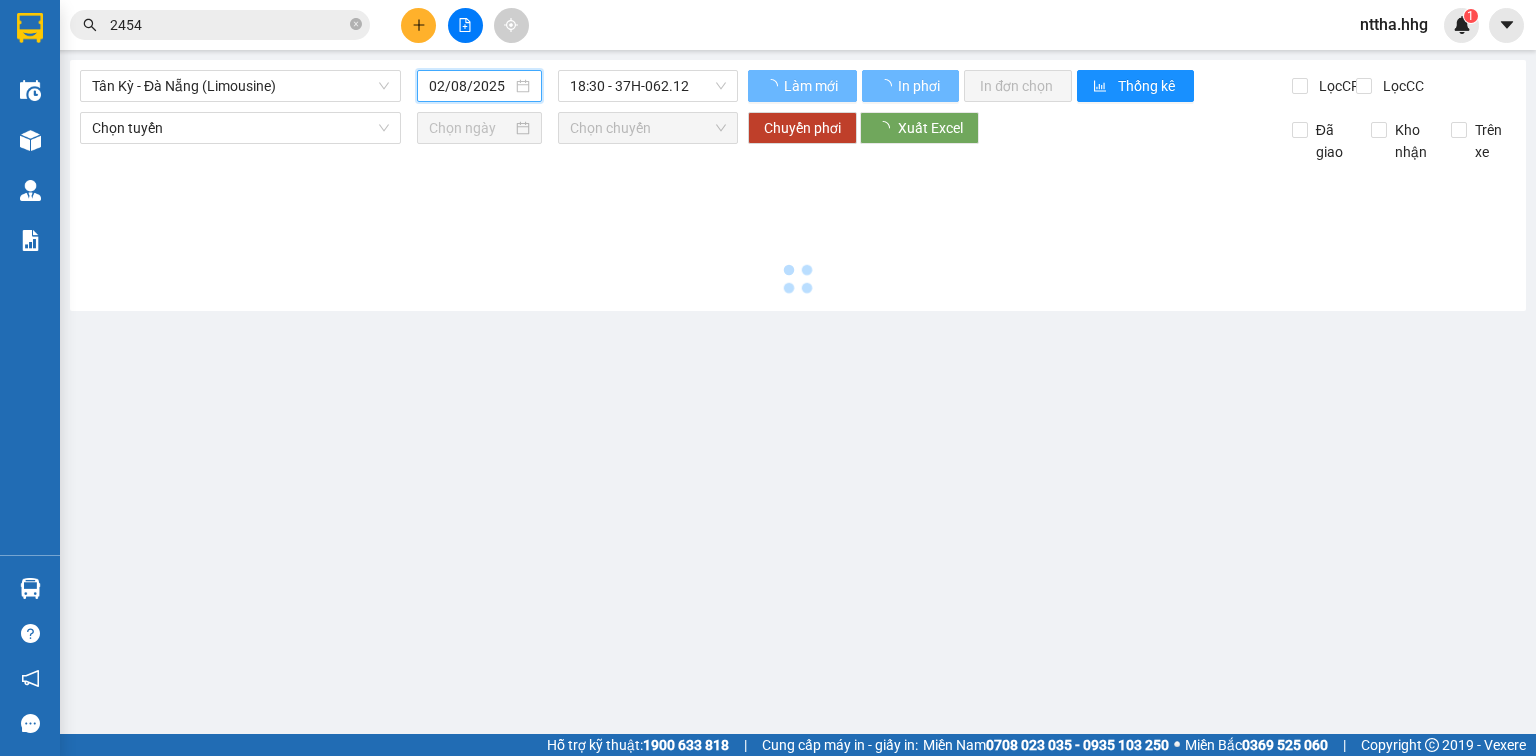 type on "01/08/2025" 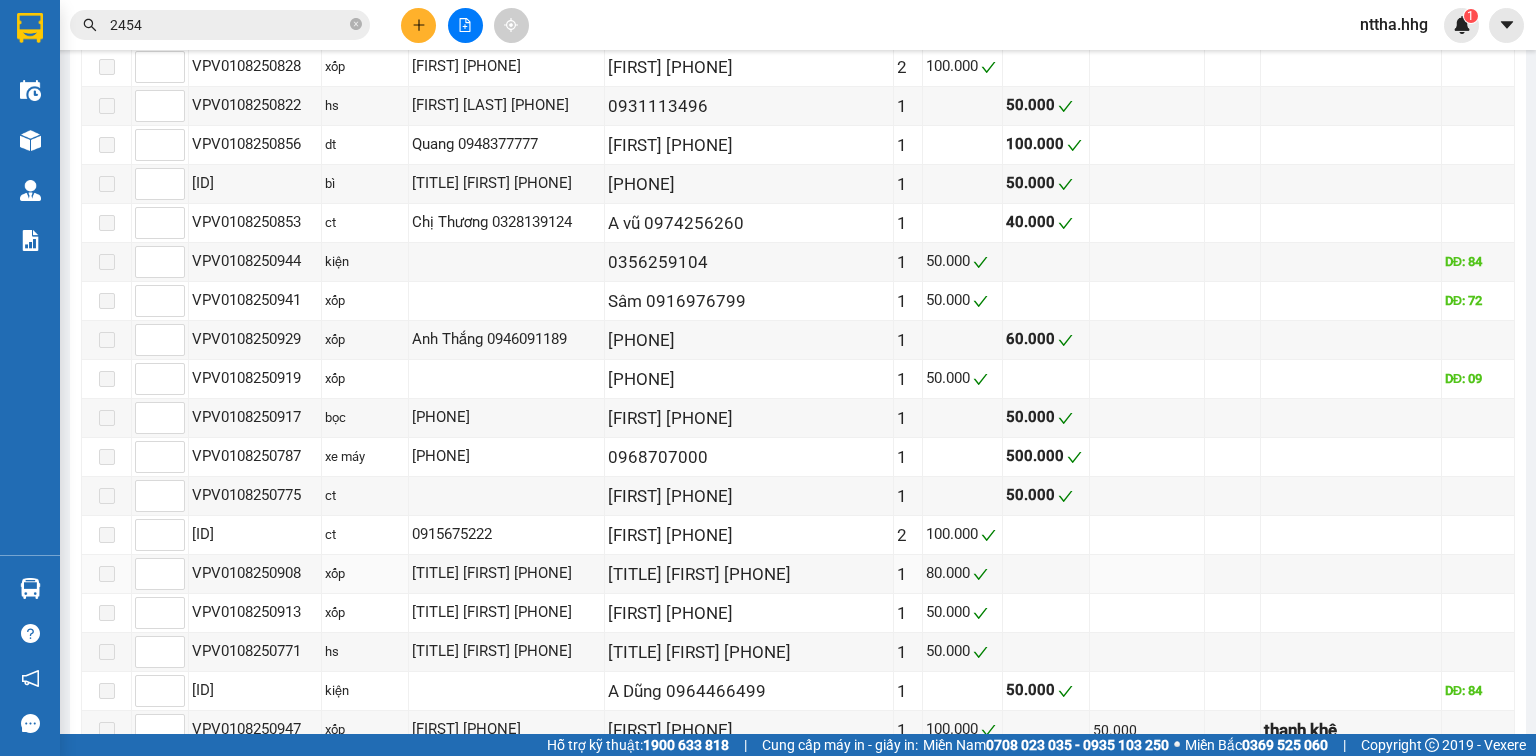 scroll, scrollTop: 3084, scrollLeft: 0, axis: vertical 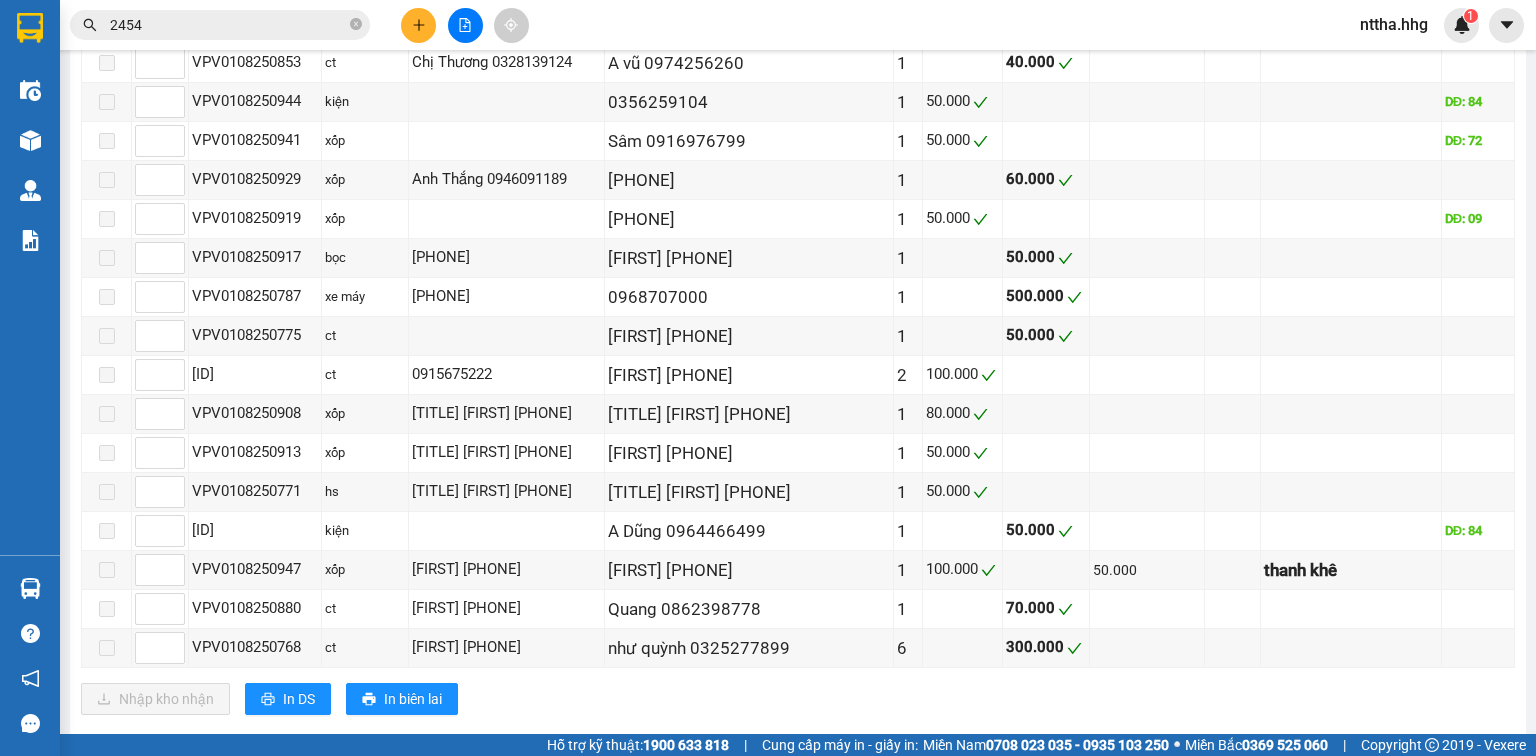 click on "2454" at bounding box center [228, 25] 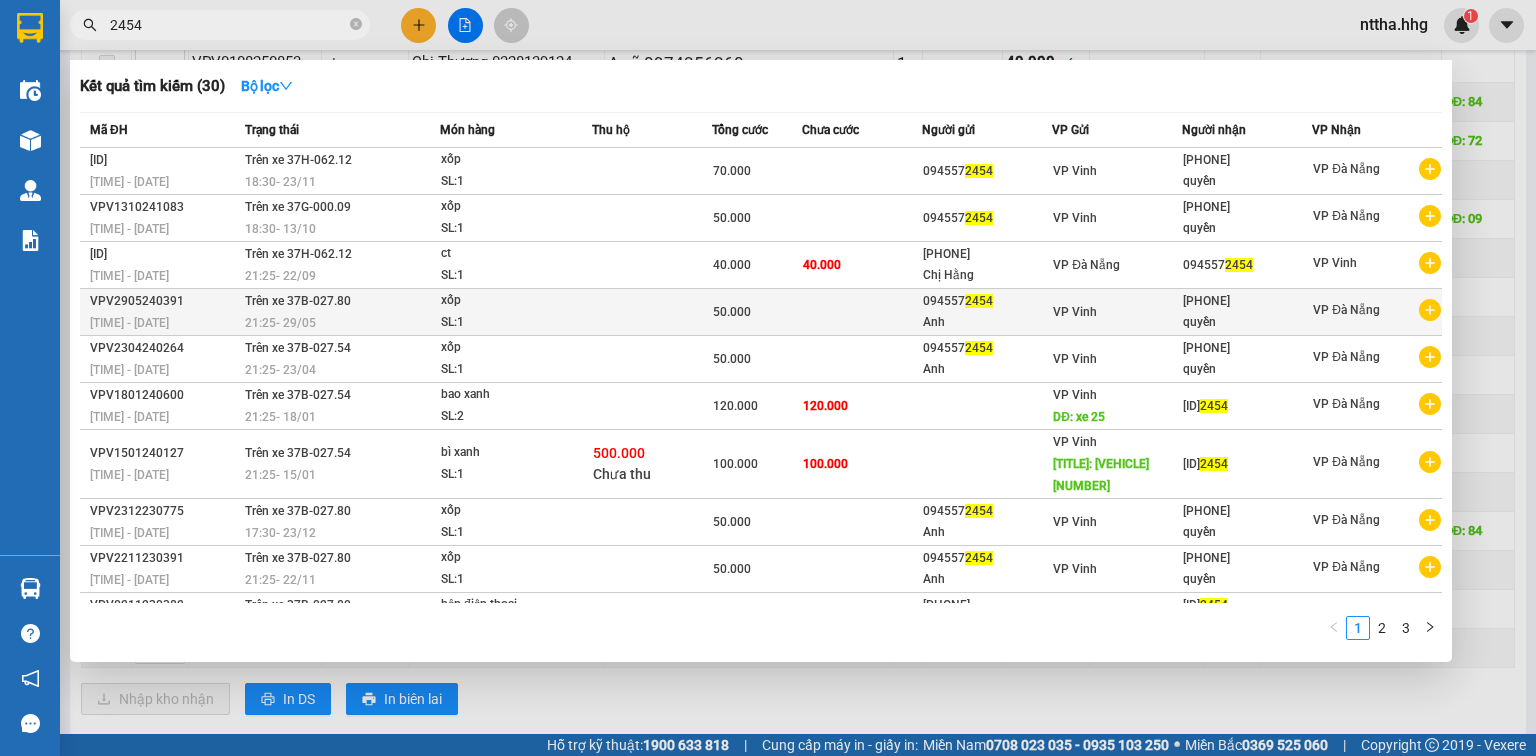 scroll, scrollTop: 8, scrollLeft: 0, axis: vertical 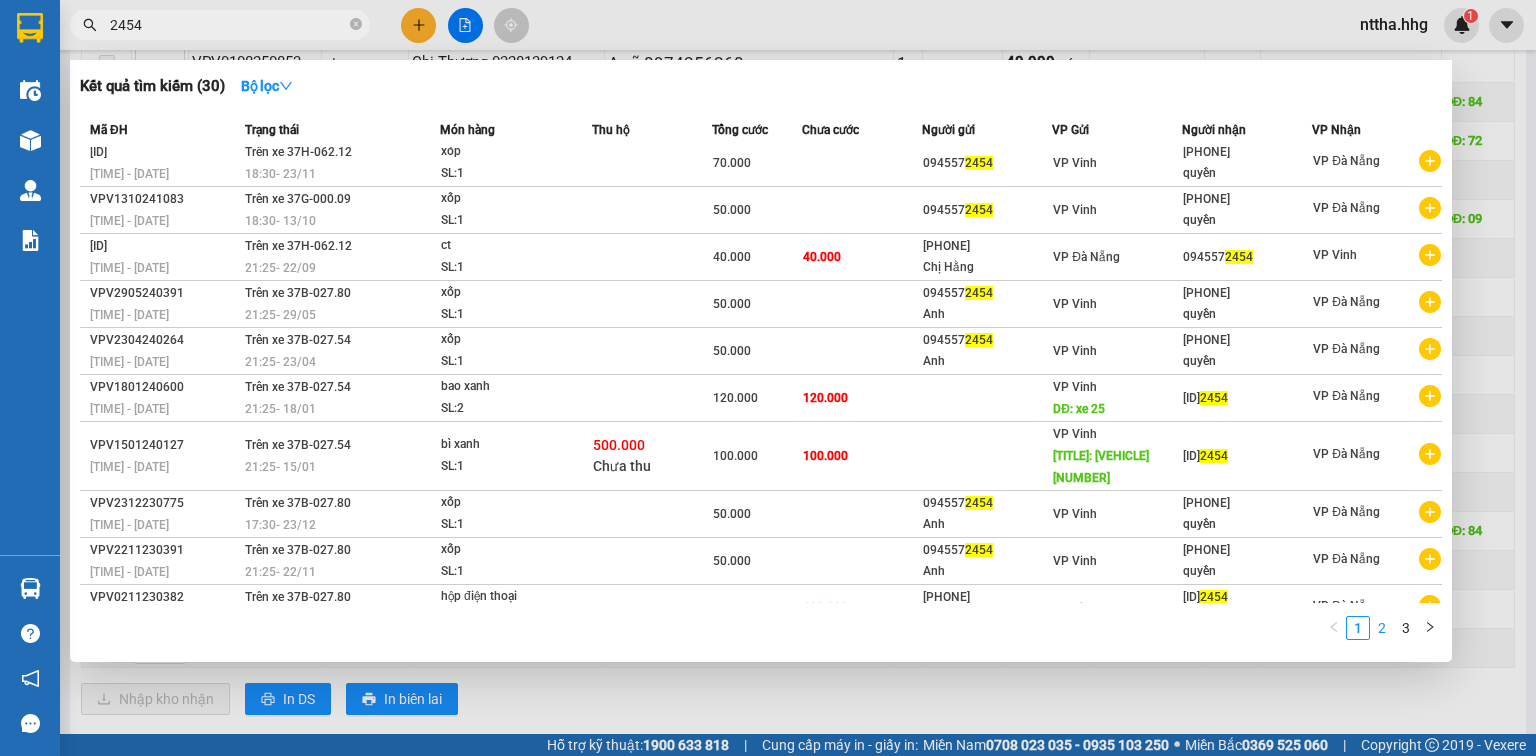 click on "2" at bounding box center [1382, 628] 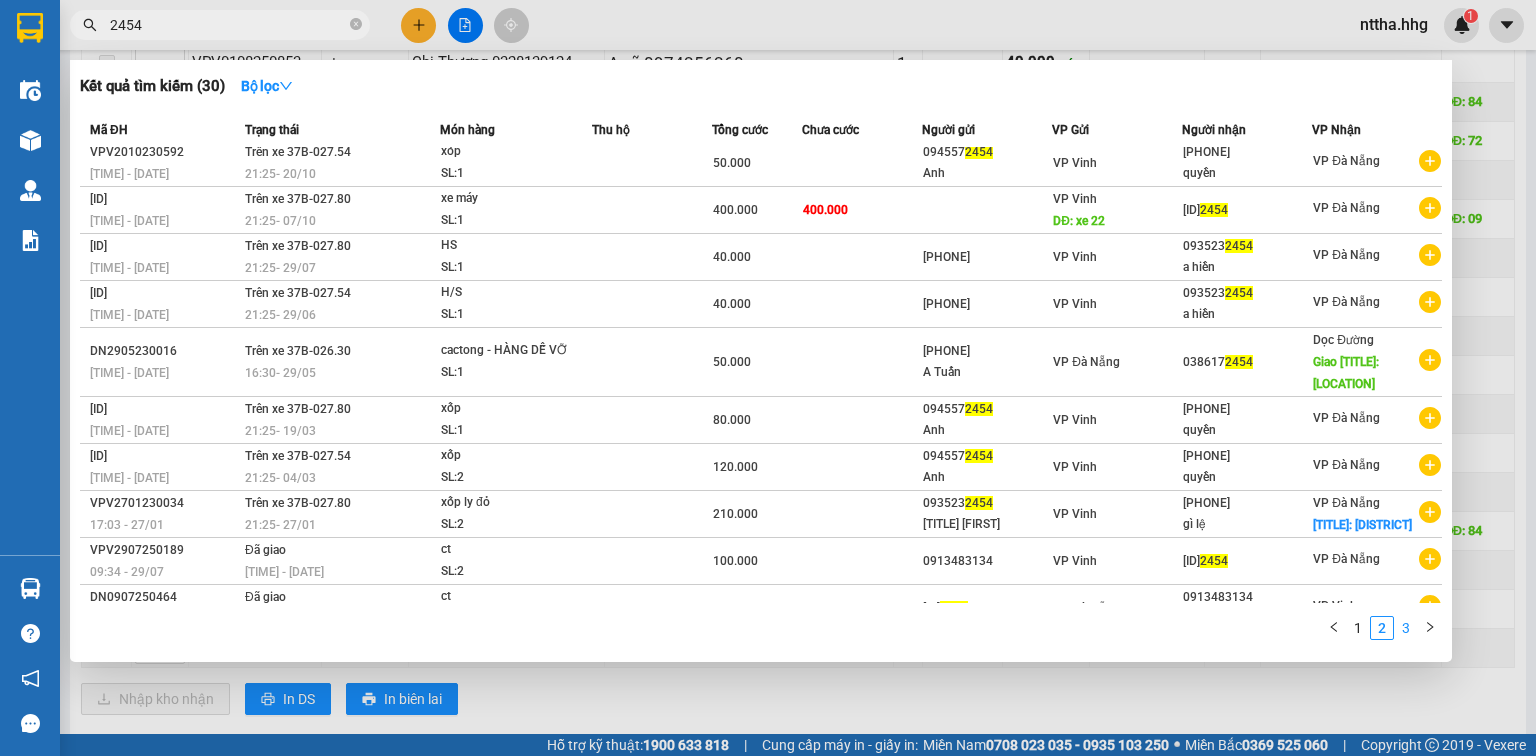 click on "3" at bounding box center (1406, 628) 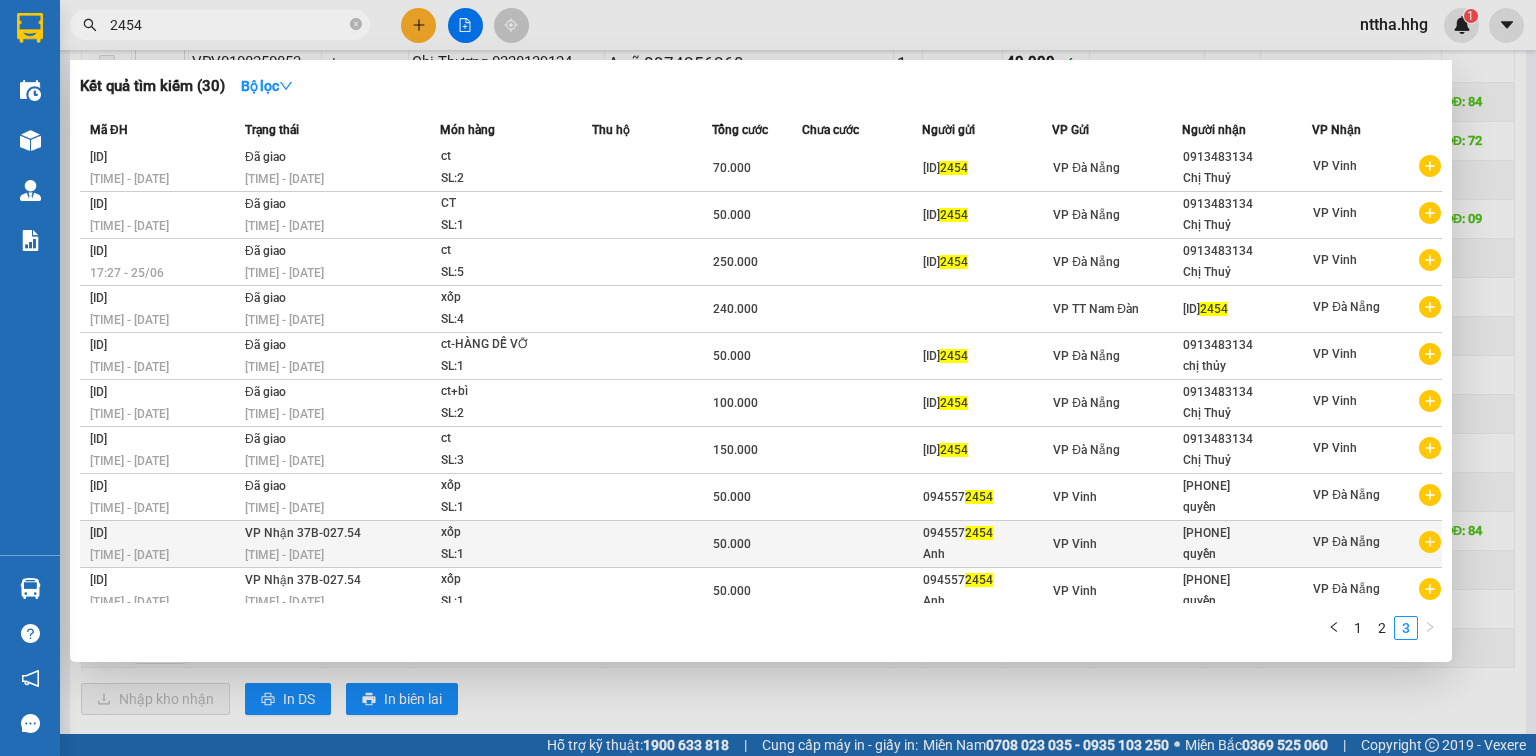 scroll, scrollTop: 0, scrollLeft: 0, axis: both 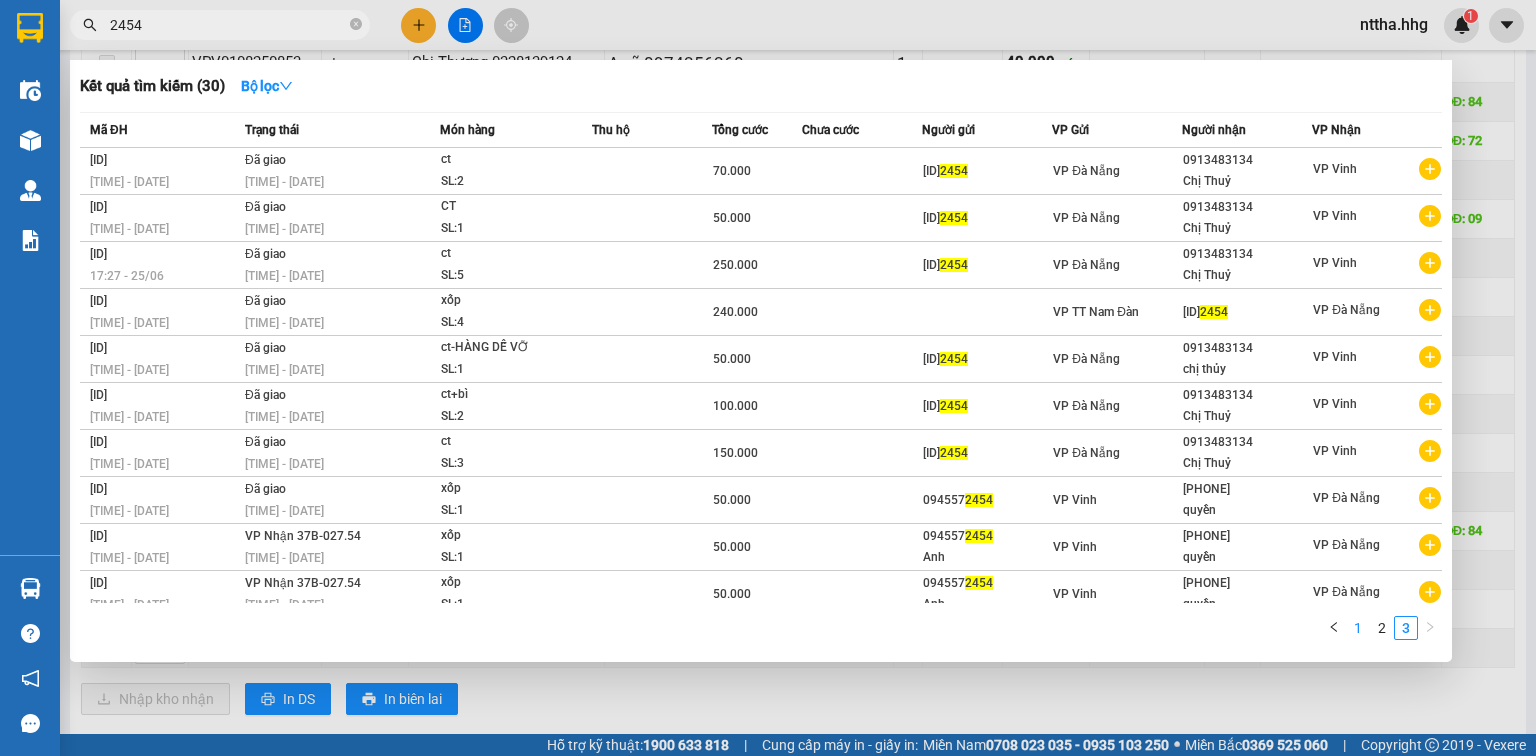 click on "1" at bounding box center [1358, 628] 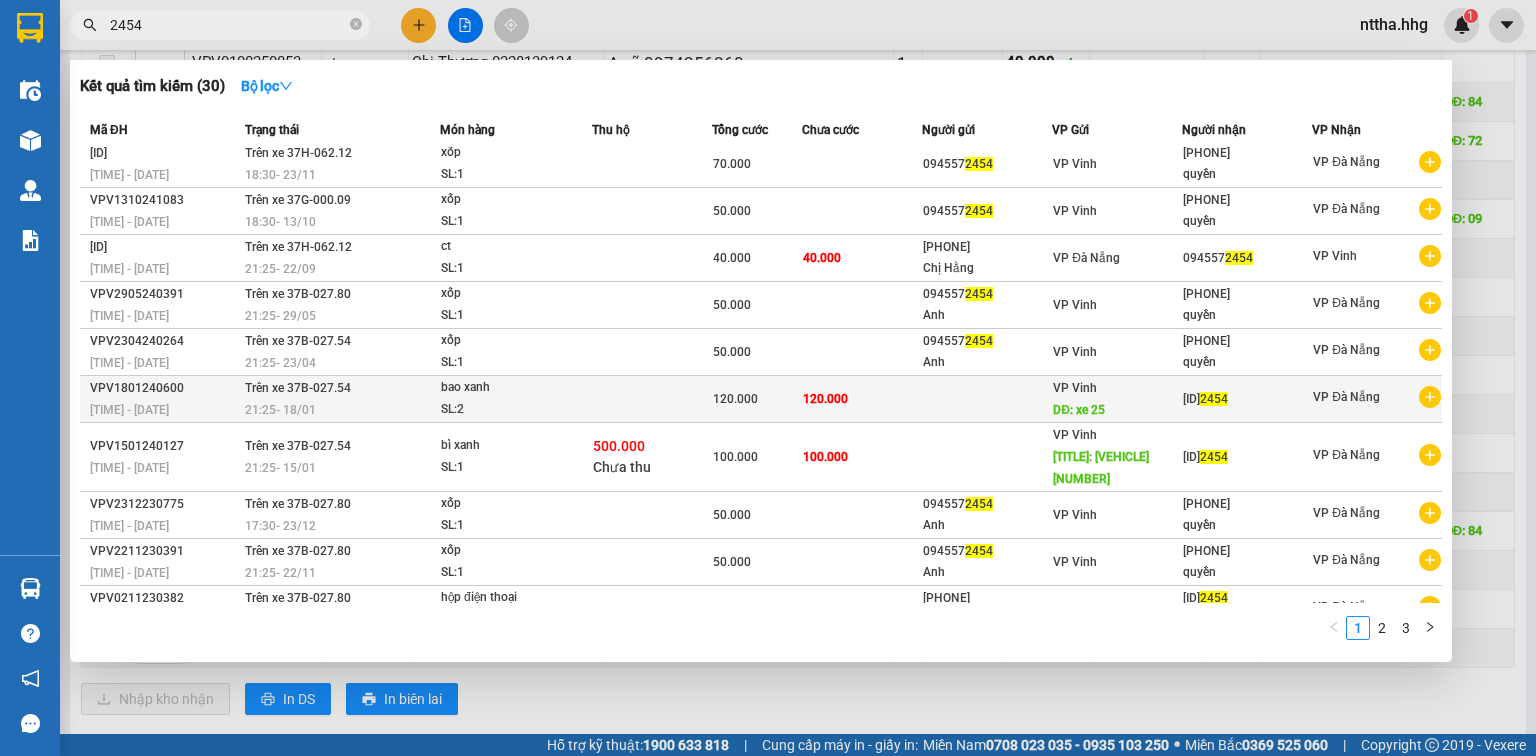 scroll, scrollTop: 8, scrollLeft: 0, axis: vertical 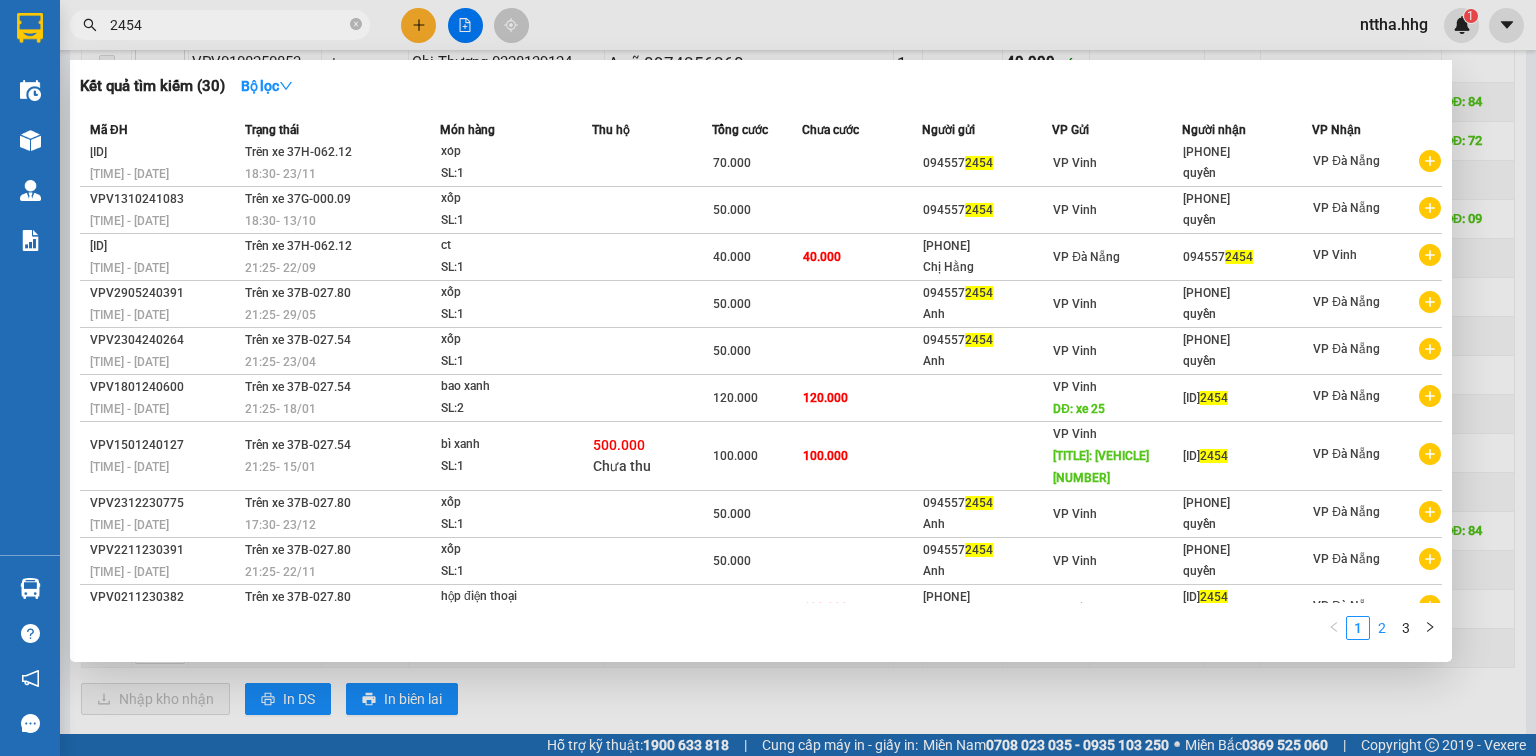 click on "2" at bounding box center [1382, 628] 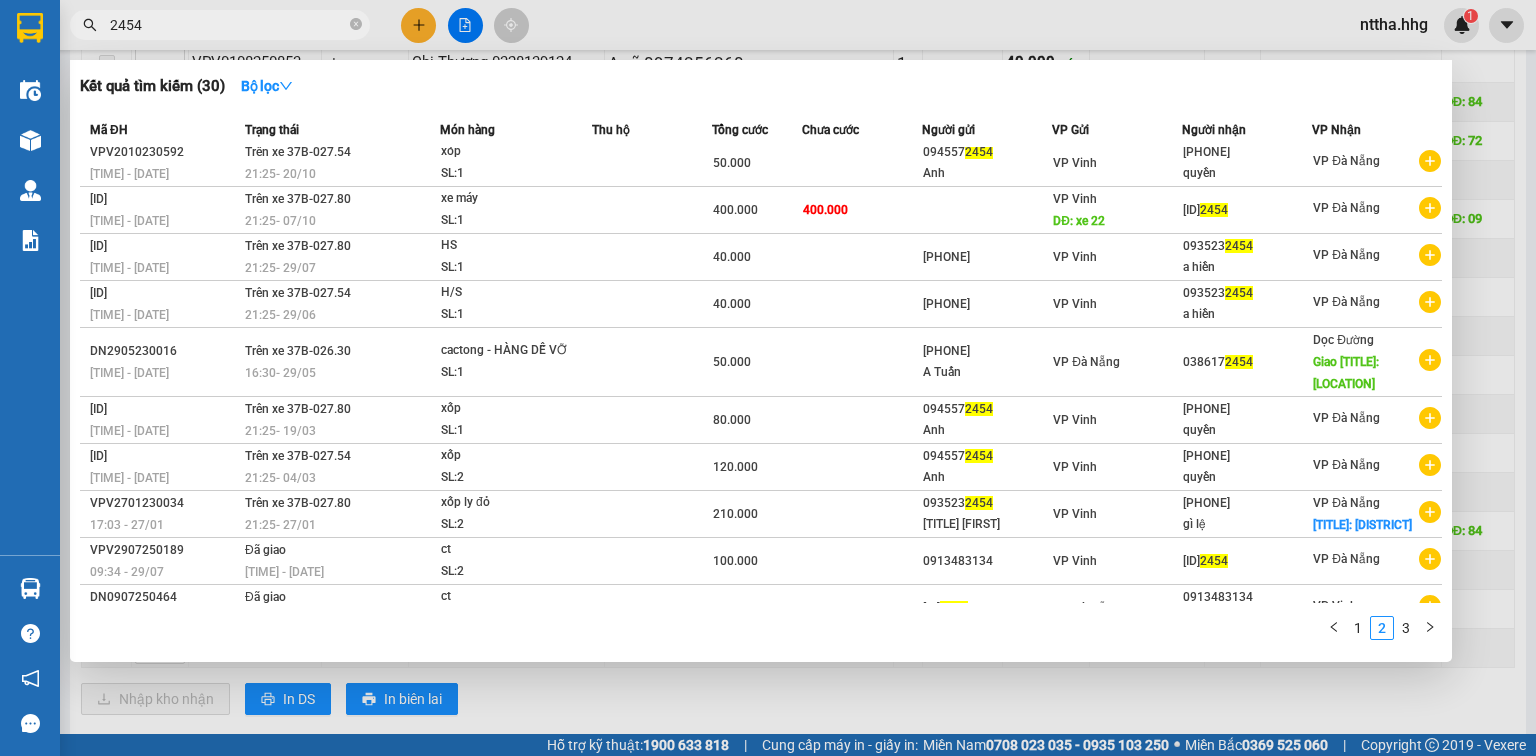 click at bounding box center (768, 378) 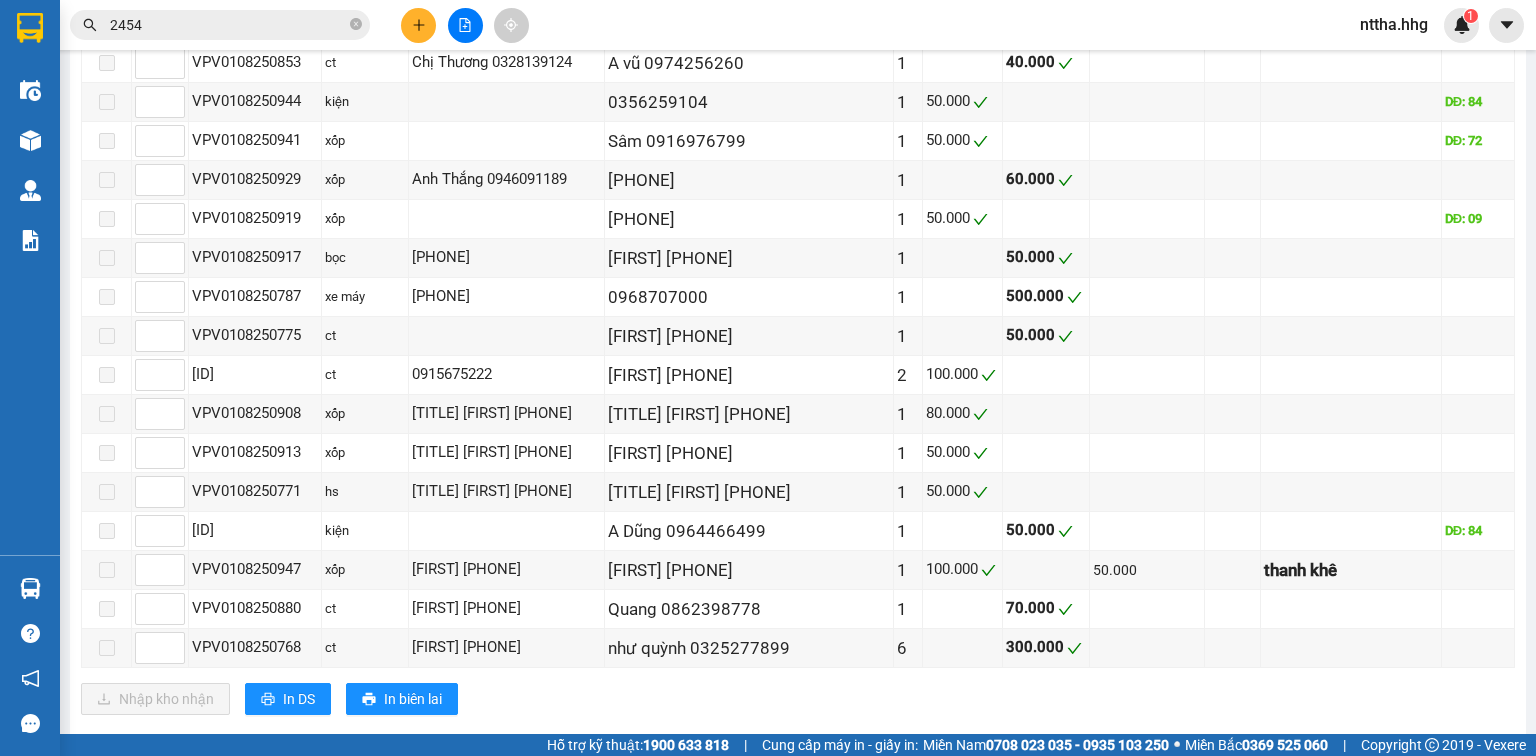 click on "2454" at bounding box center [228, 25] 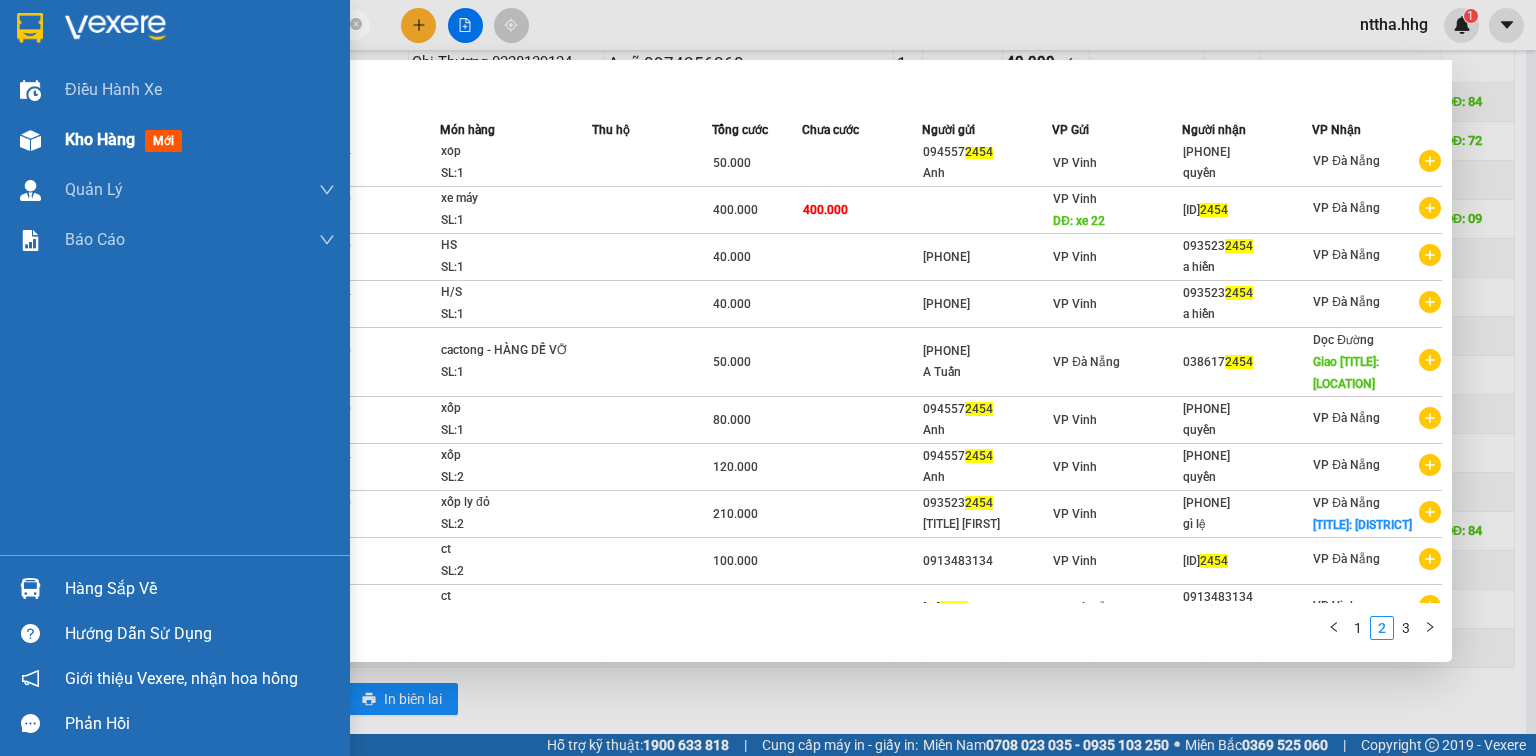 click on "Kho hàng mới" at bounding box center [175, 140] 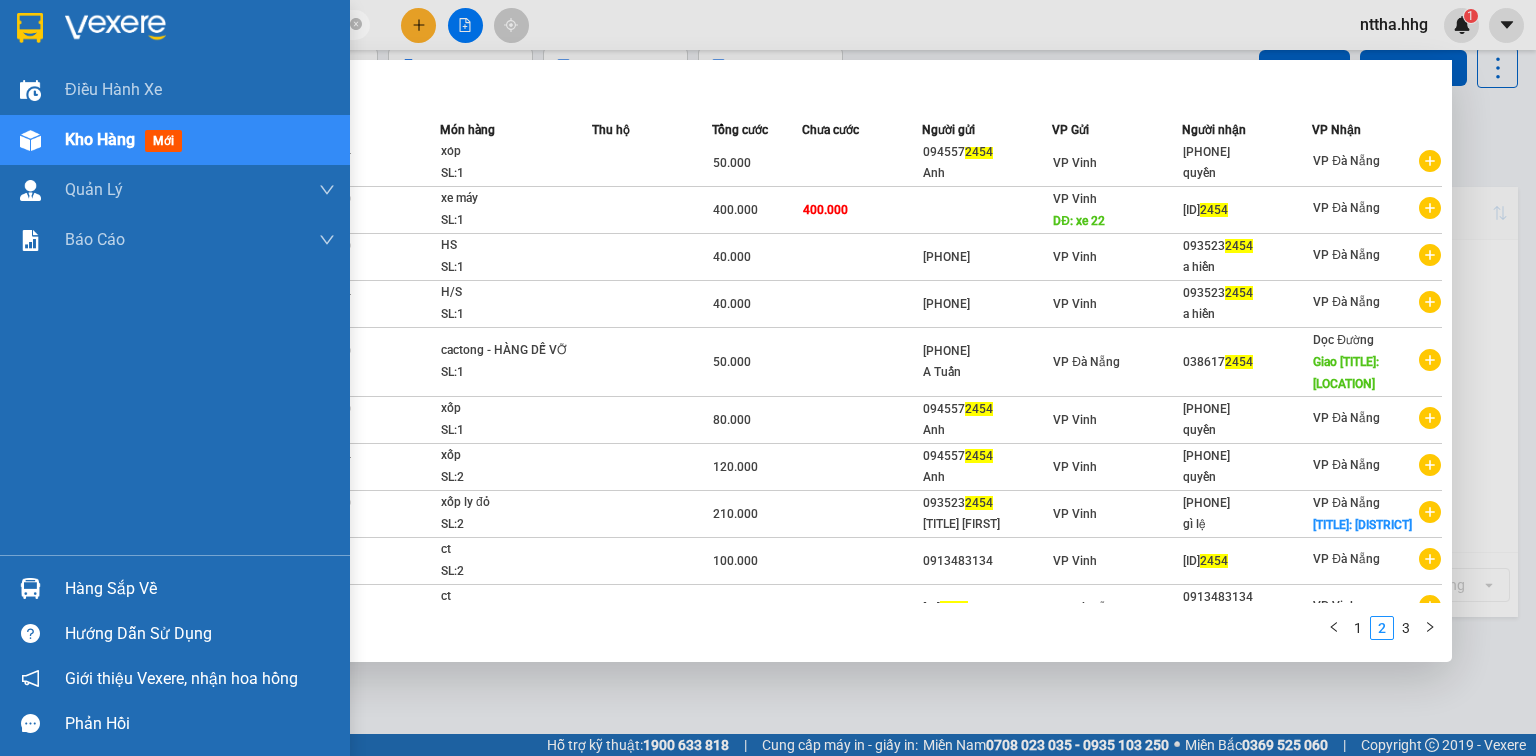 scroll, scrollTop: 0, scrollLeft: 0, axis: both 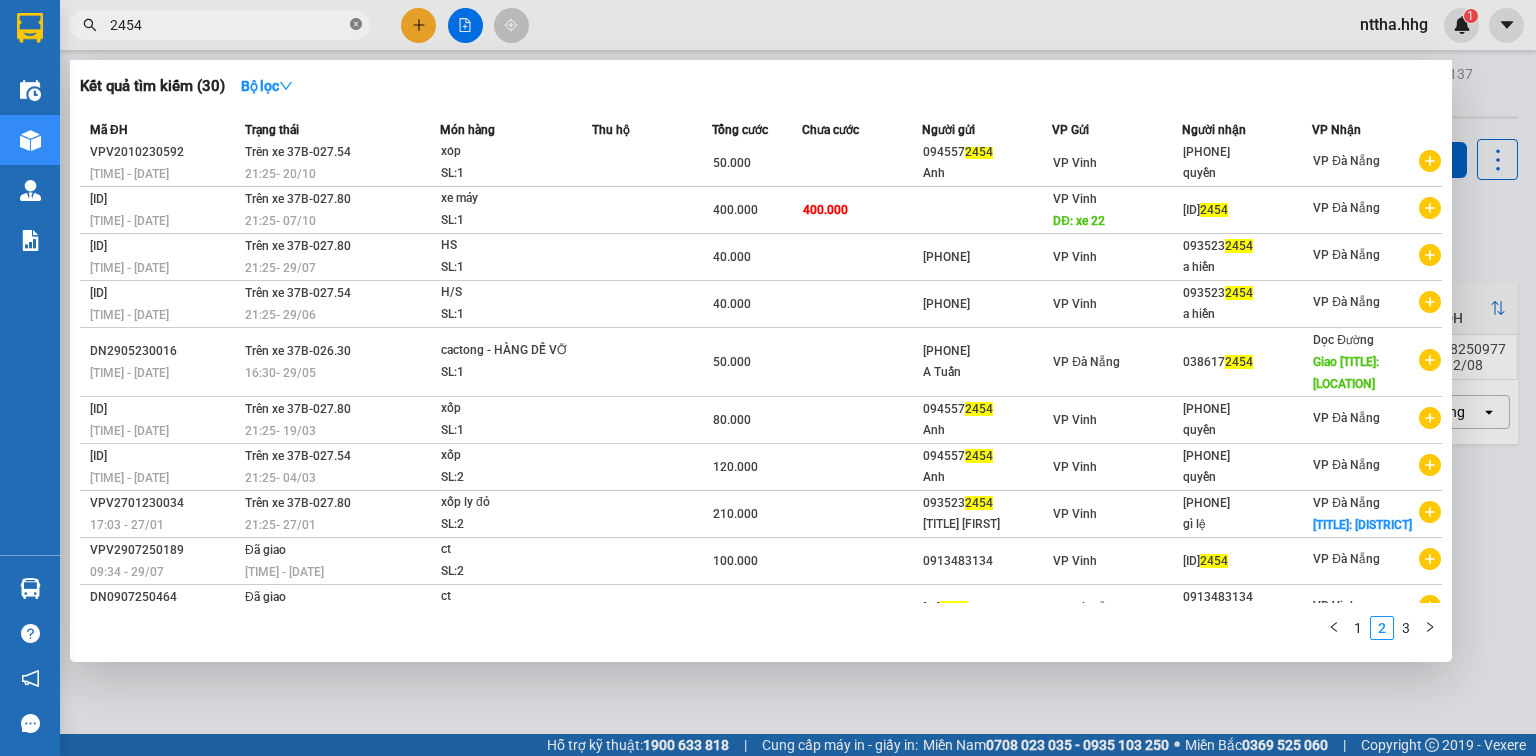 click 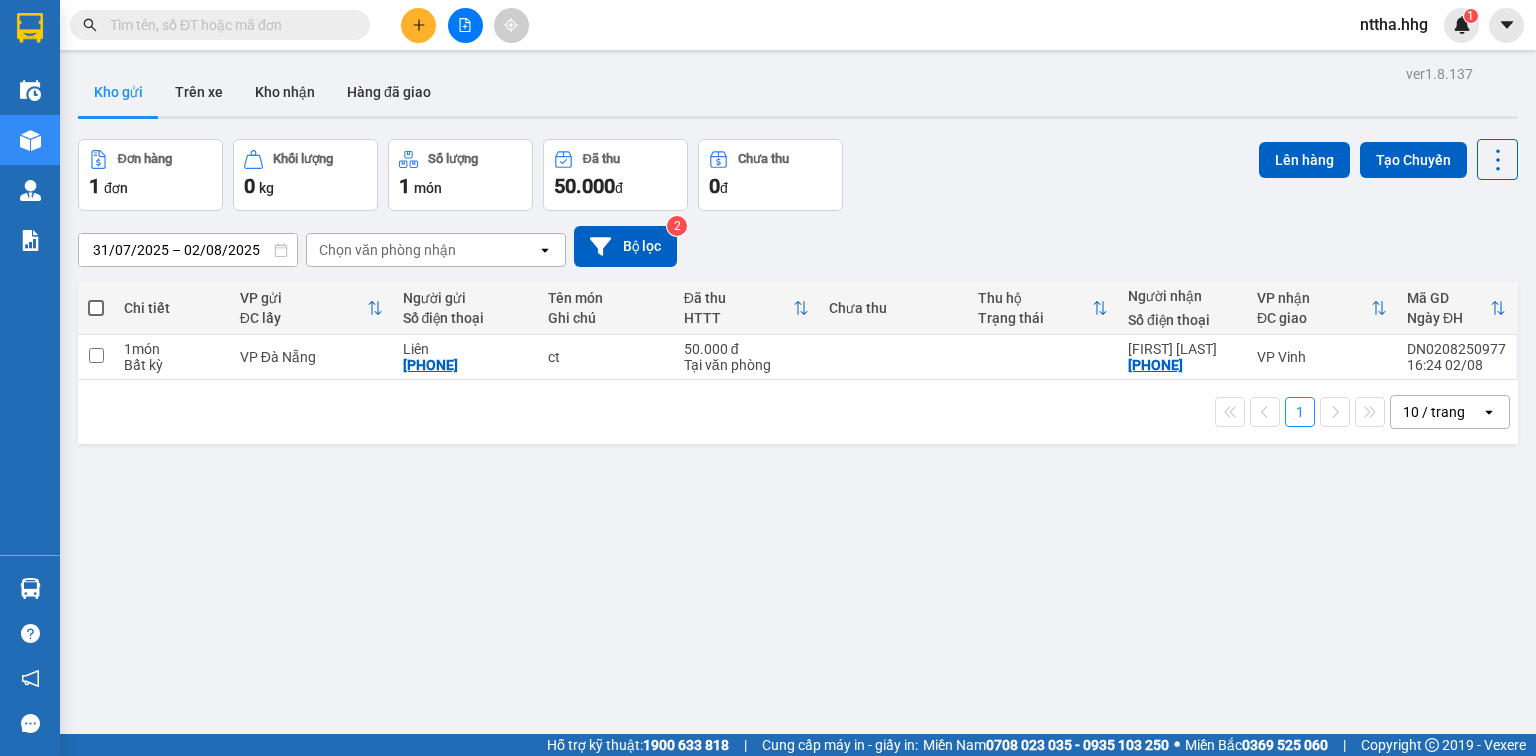 click on "1 10 / trang open" at bounding box center (798, 412) 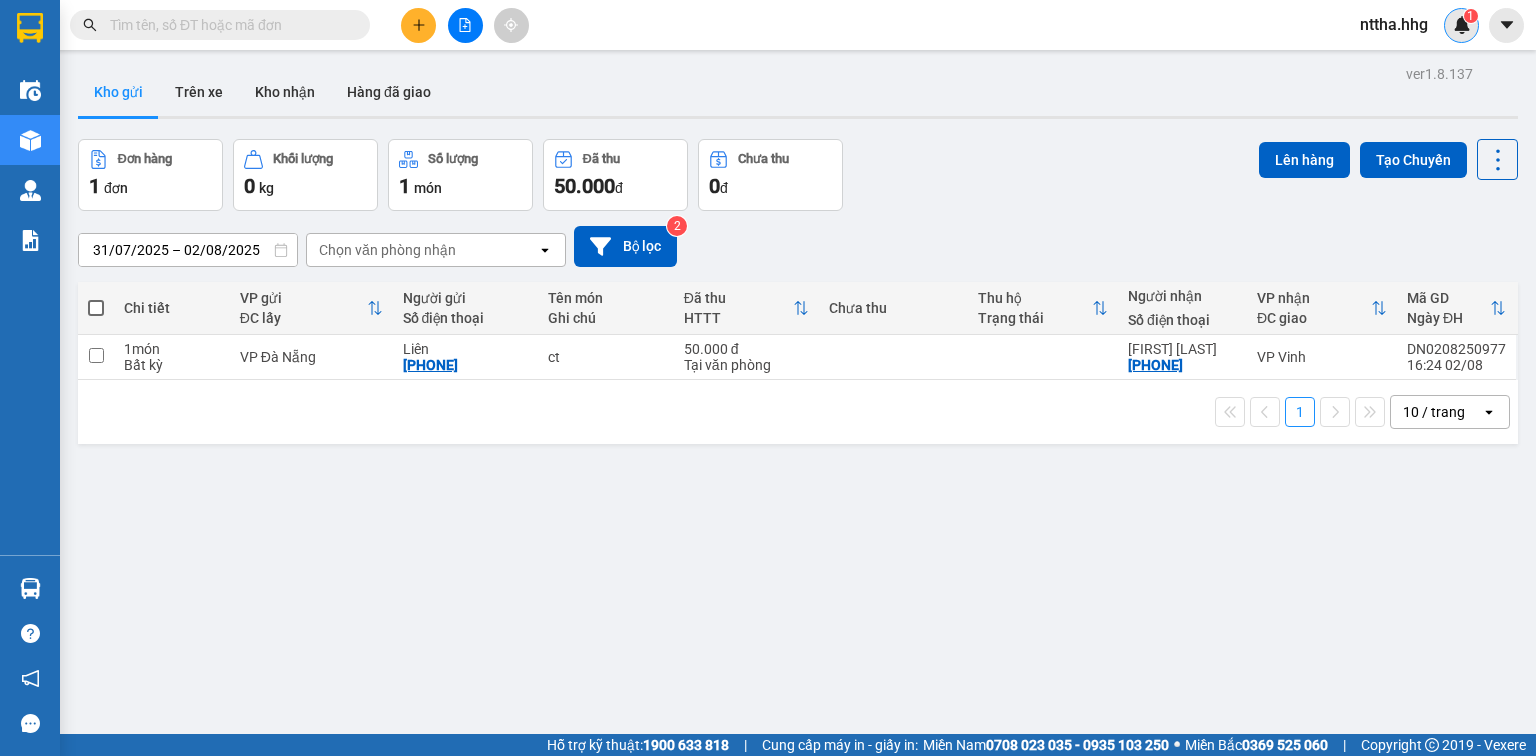 click on "1" at bounding box center (1471, 16) 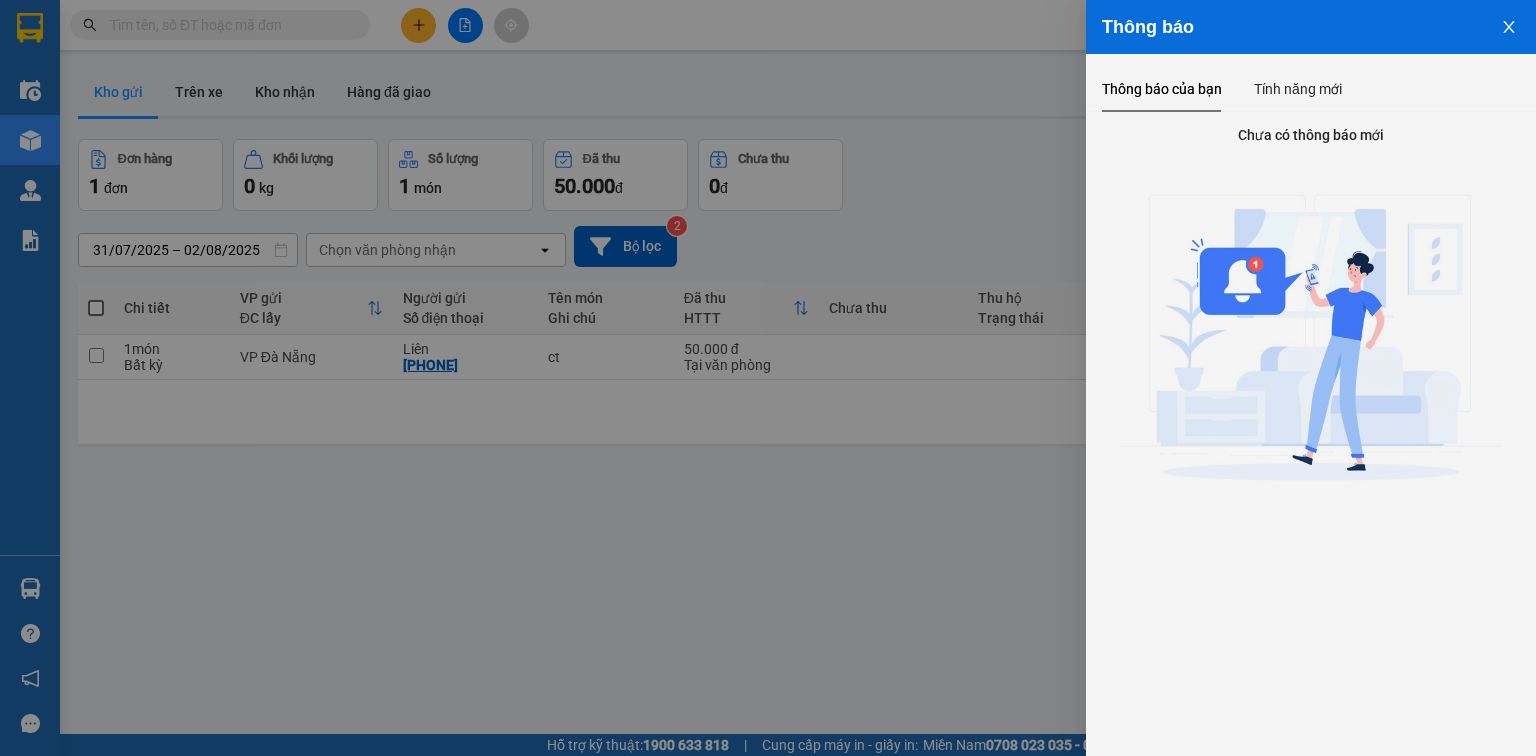 click 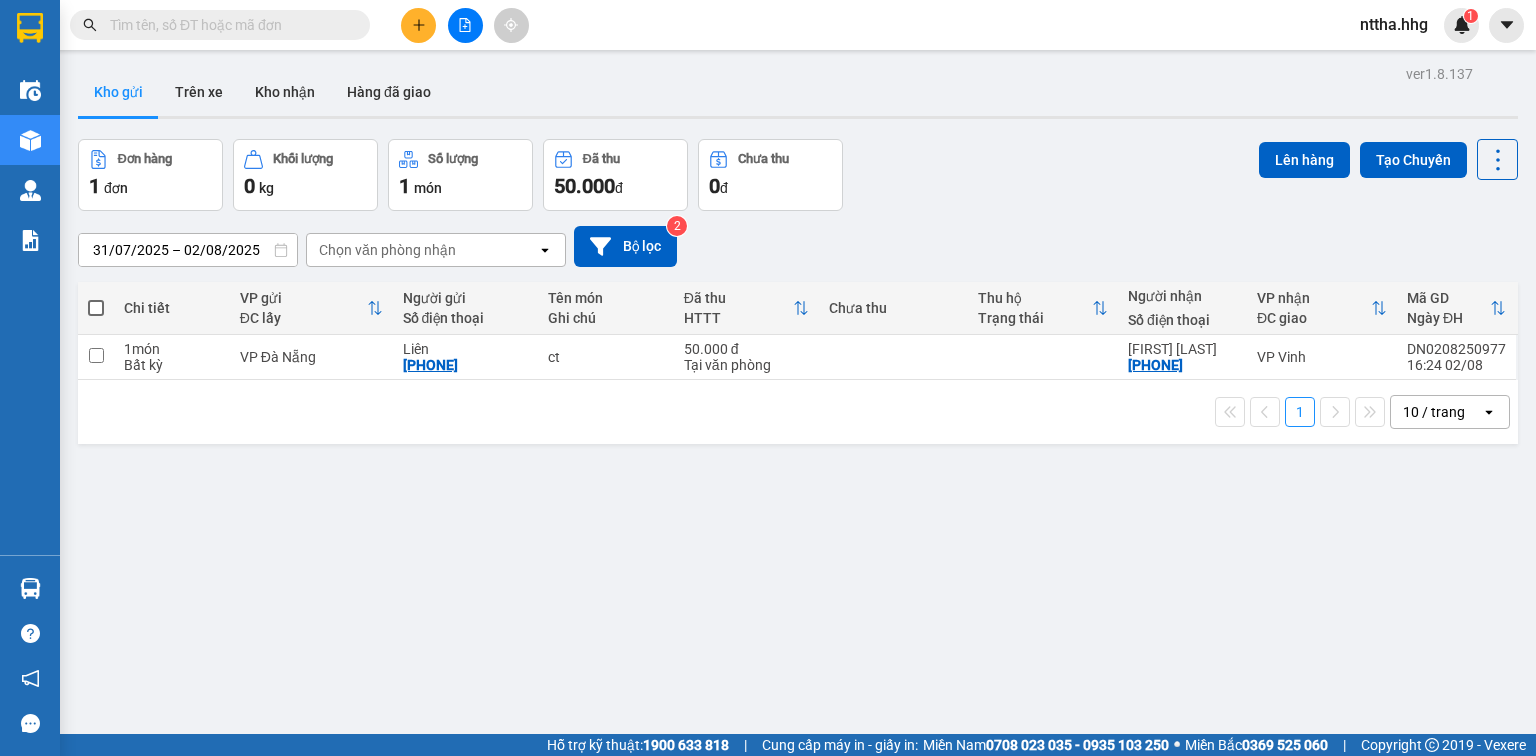 click at bounding box center [228, 25] 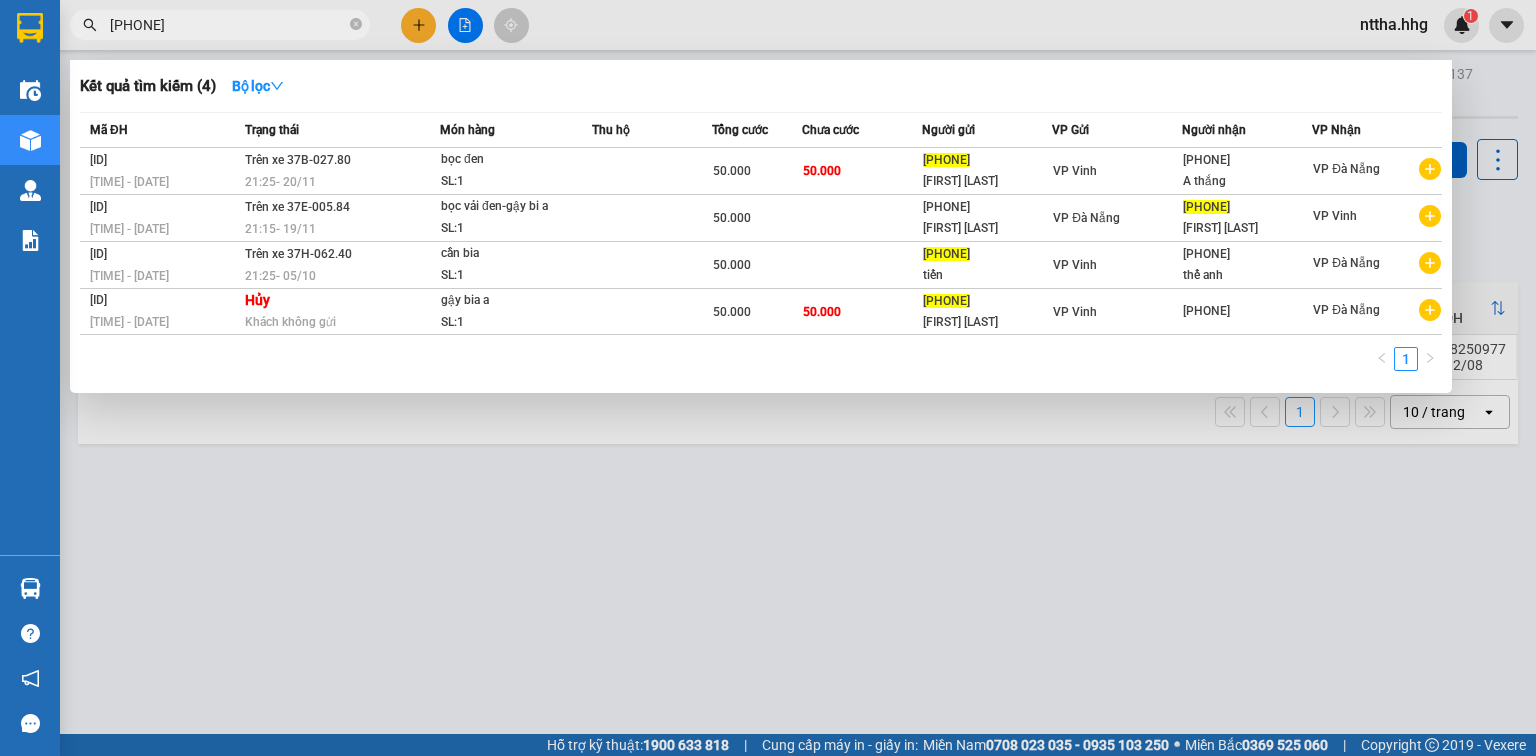 type on "0568373456" 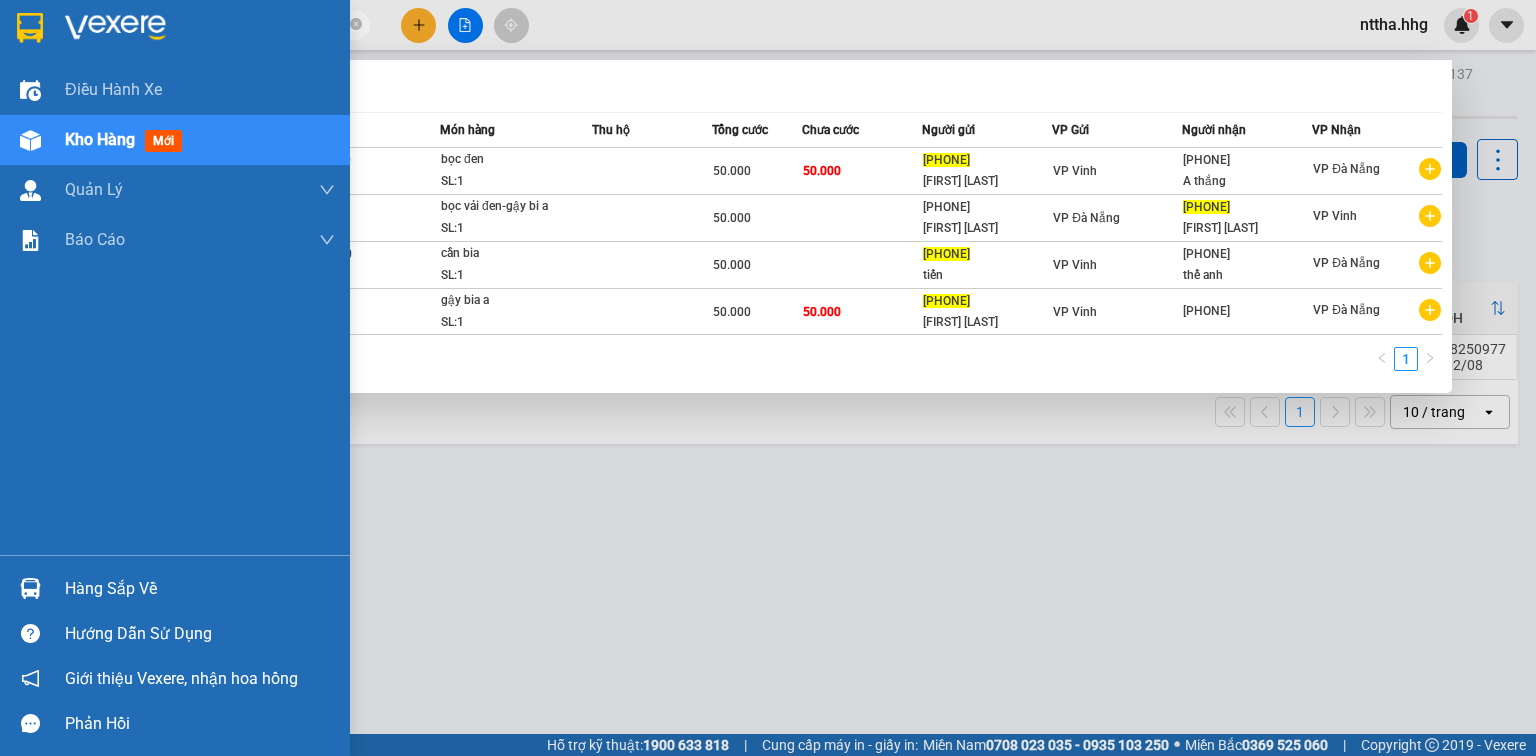 click at bounding box center [30, 140] 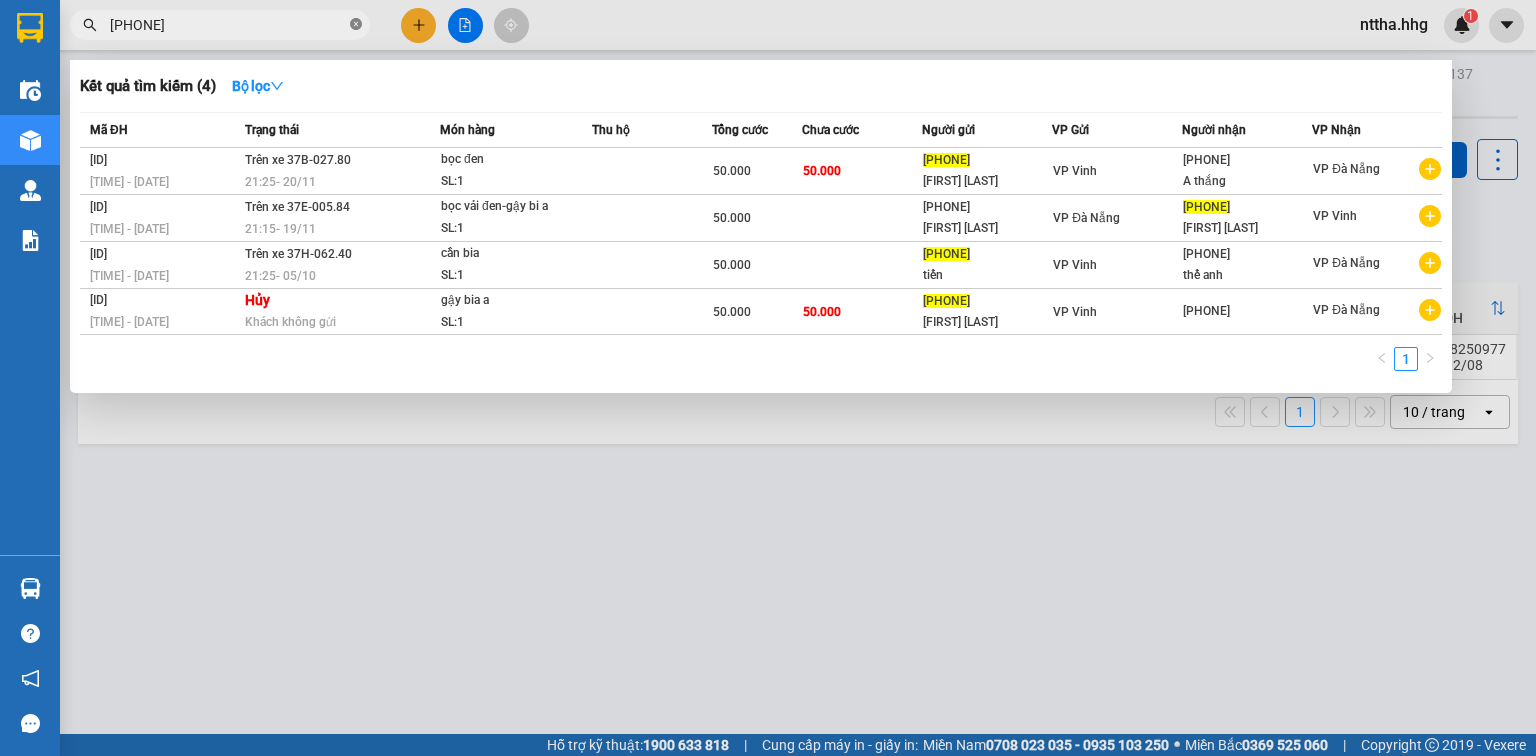 click at bounding box center [356, 25] 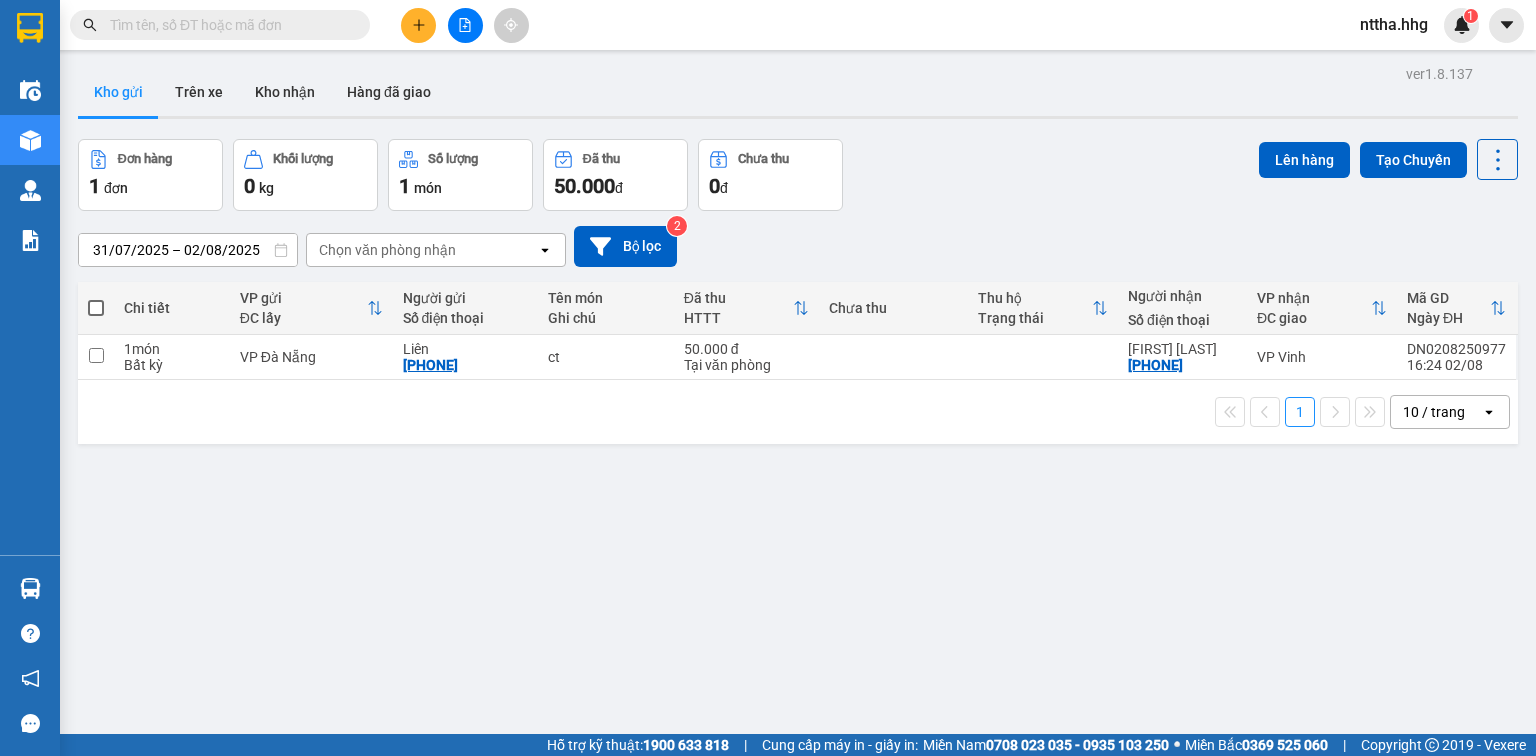 click at bounding box center [228, 25] 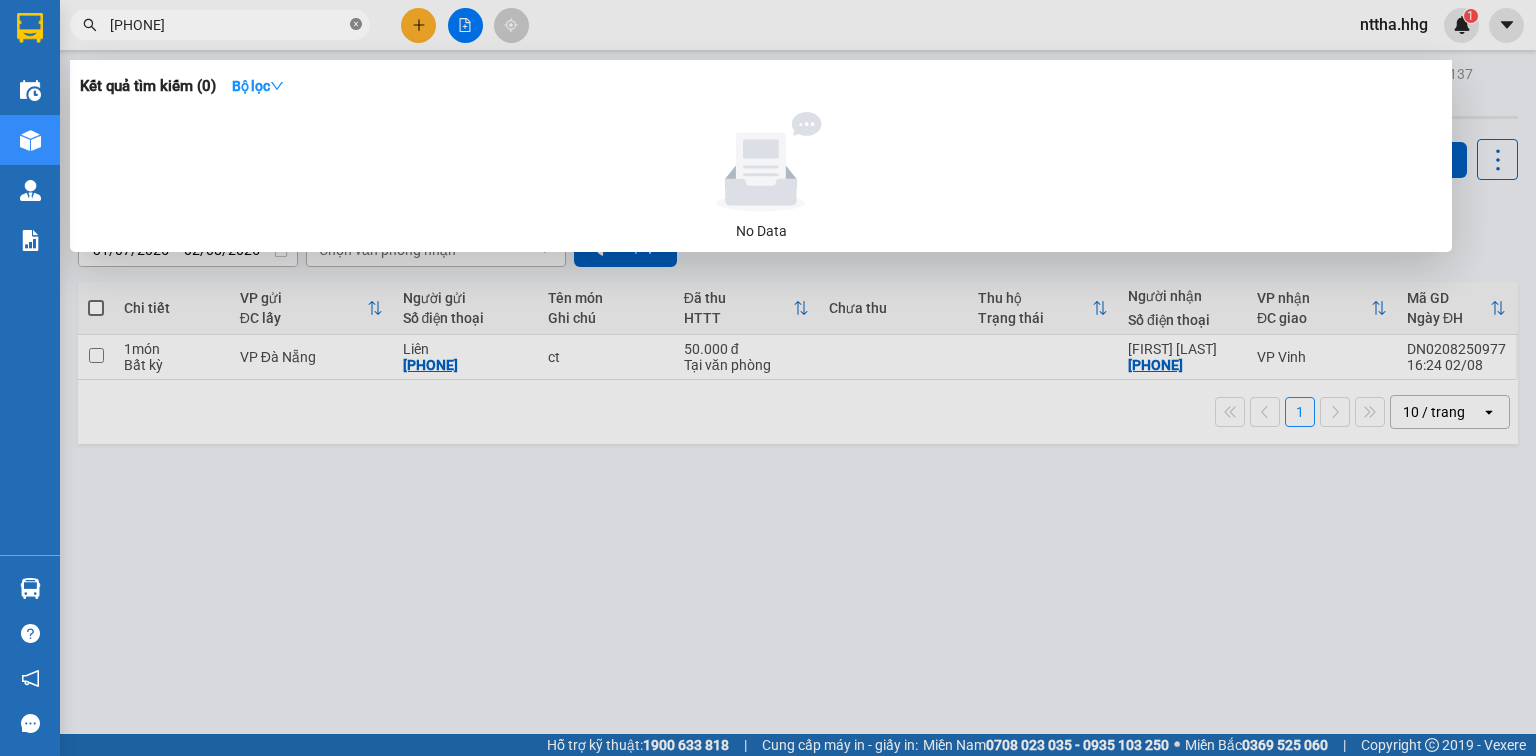 click 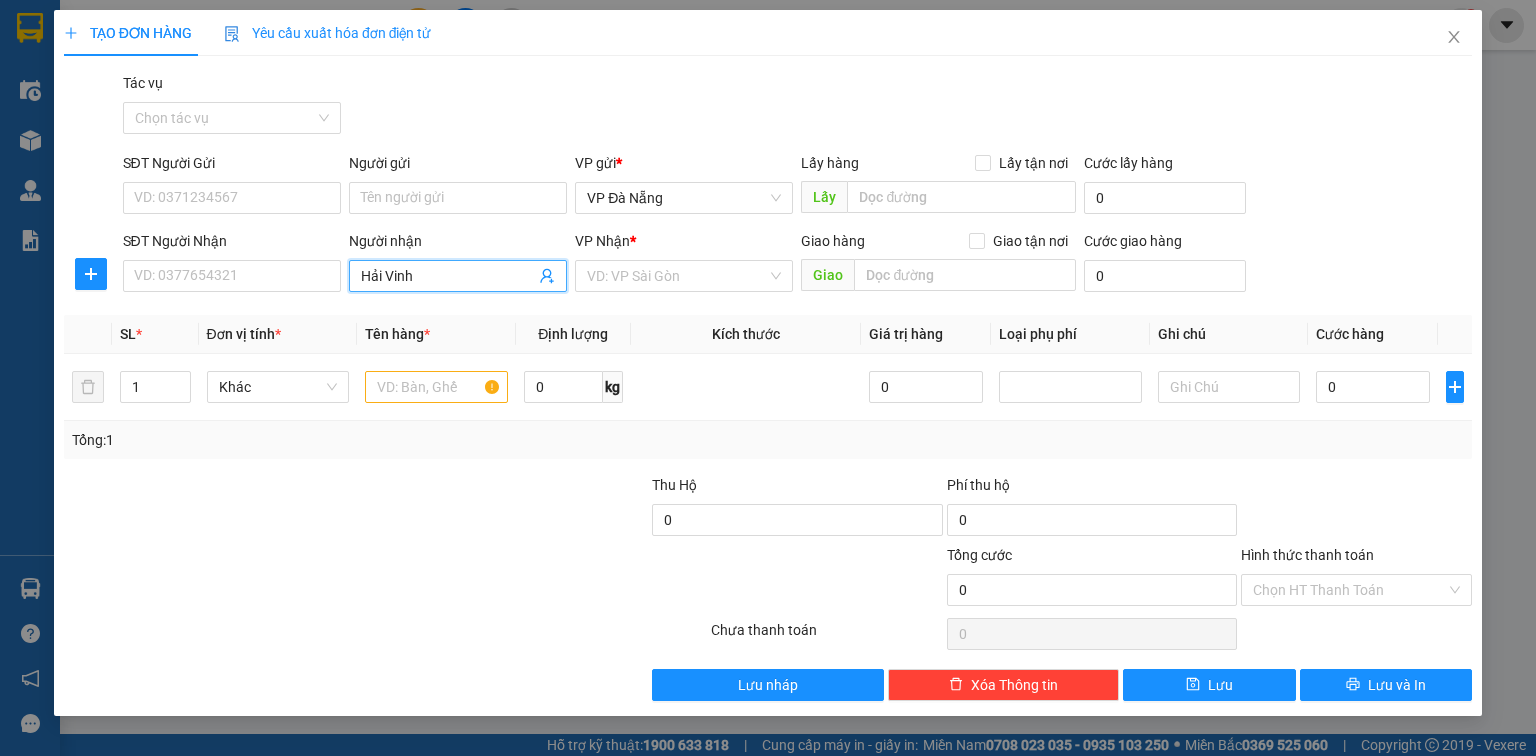 scroll, scrollTop: 0, scrollLeft: 0, axis: both 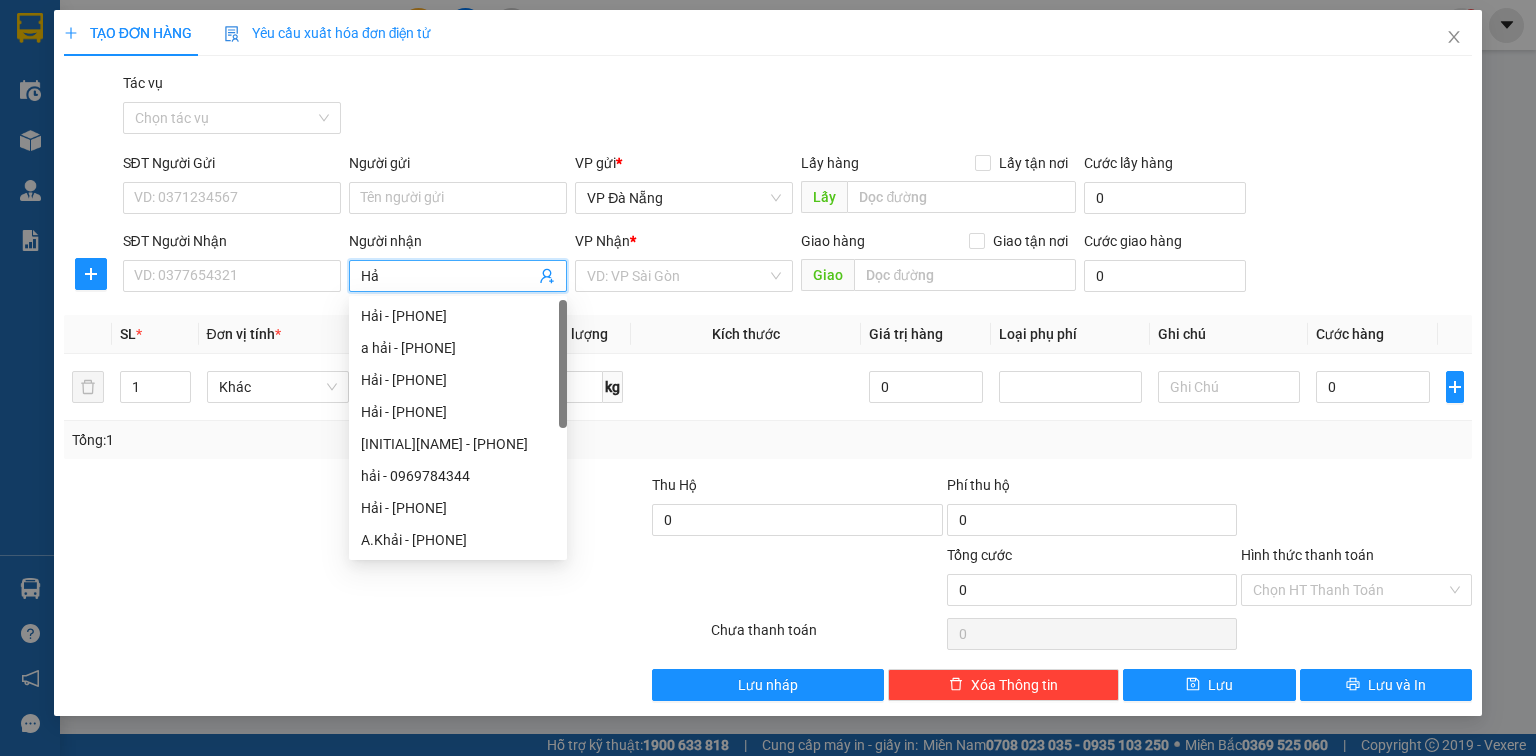 type on "H" 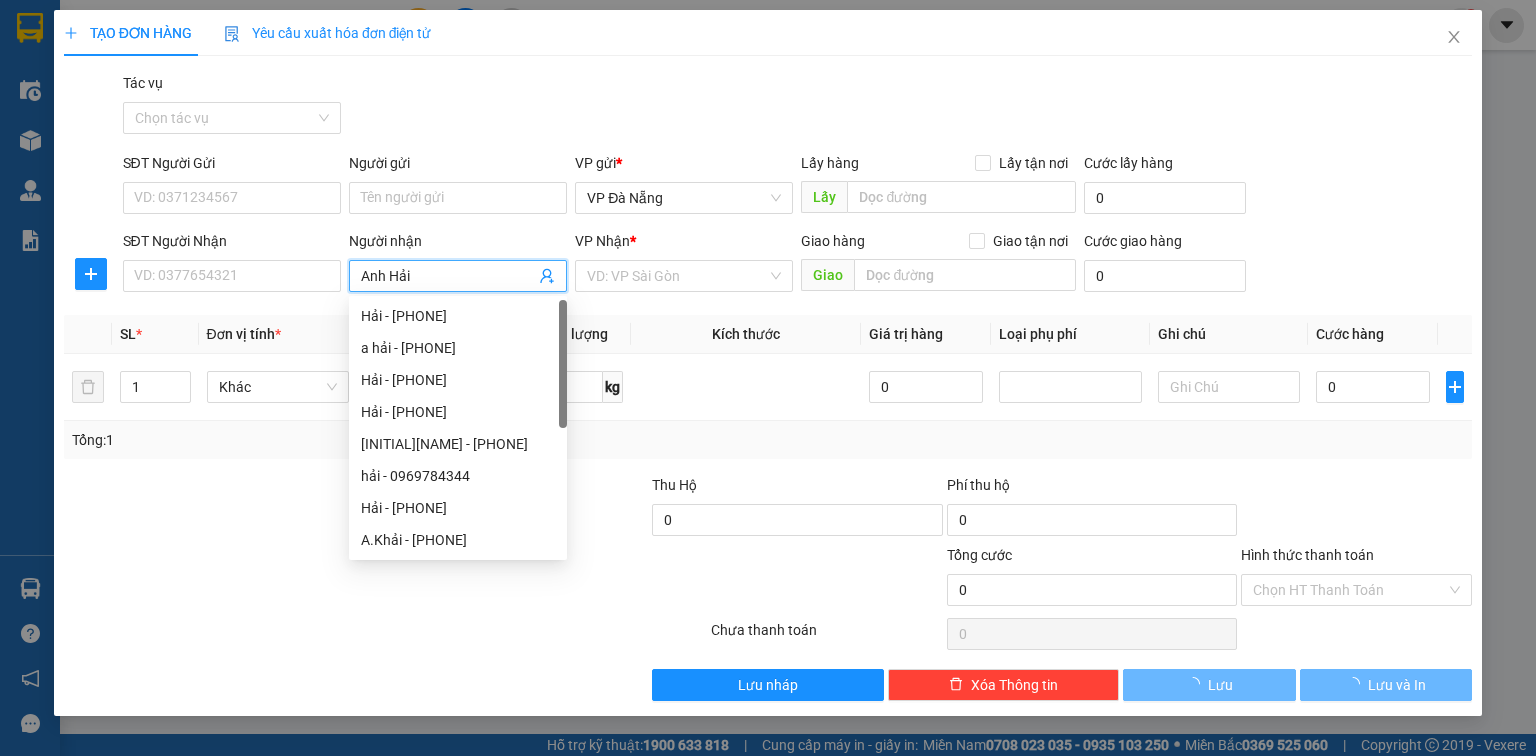 type on "Anh Hải." 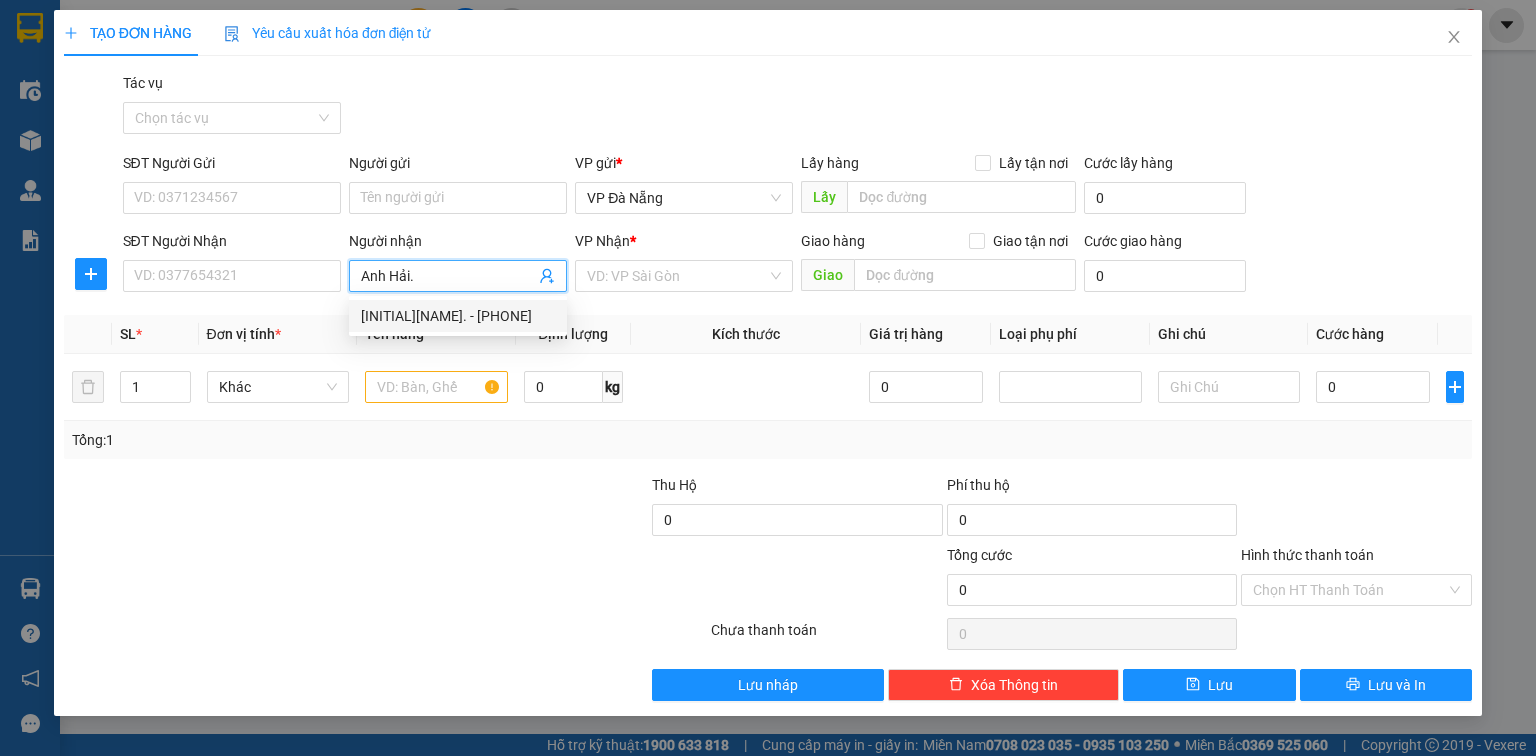 click on "[INITIAL][NAME]. - [PHONE]" at bounding box center [458, 316] 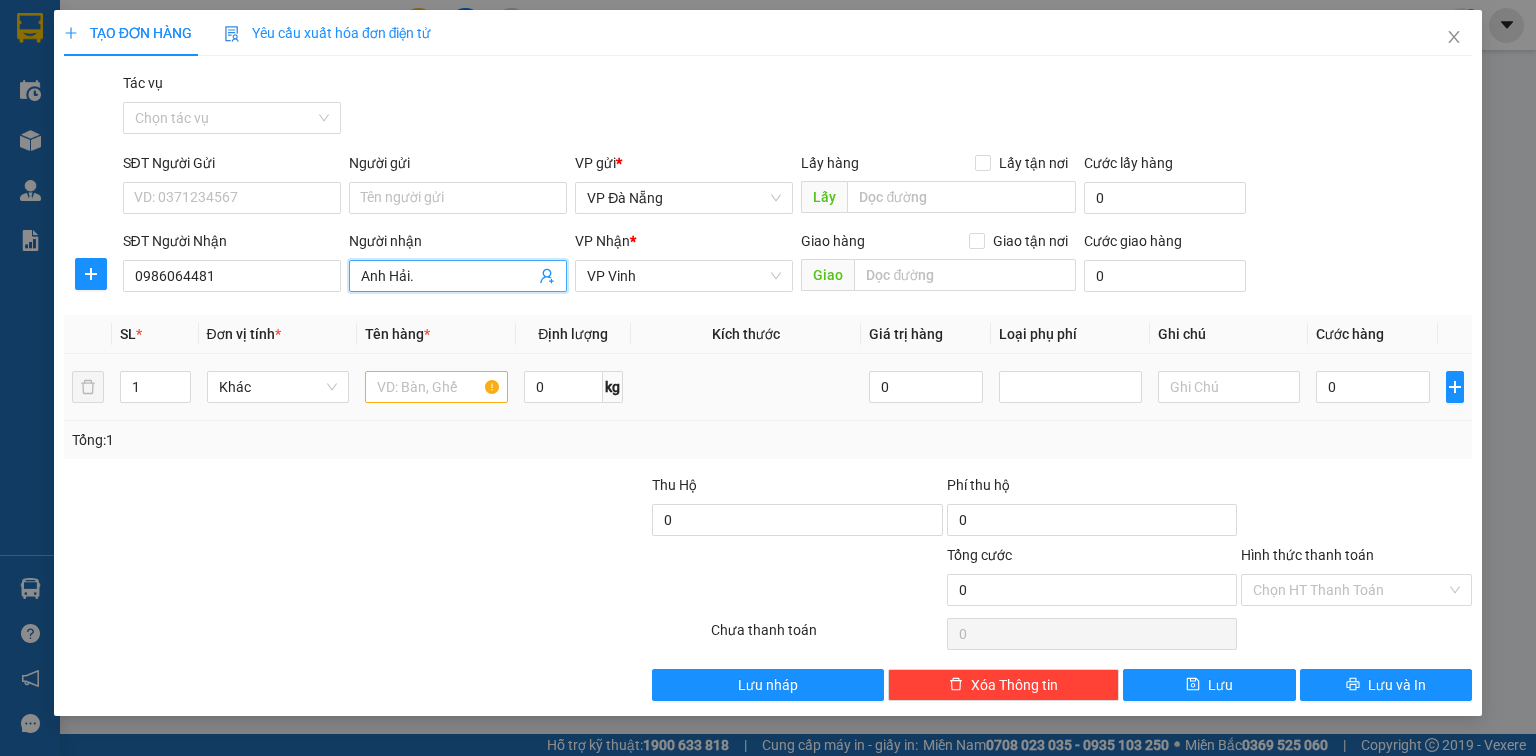 type on "Anh Hải." 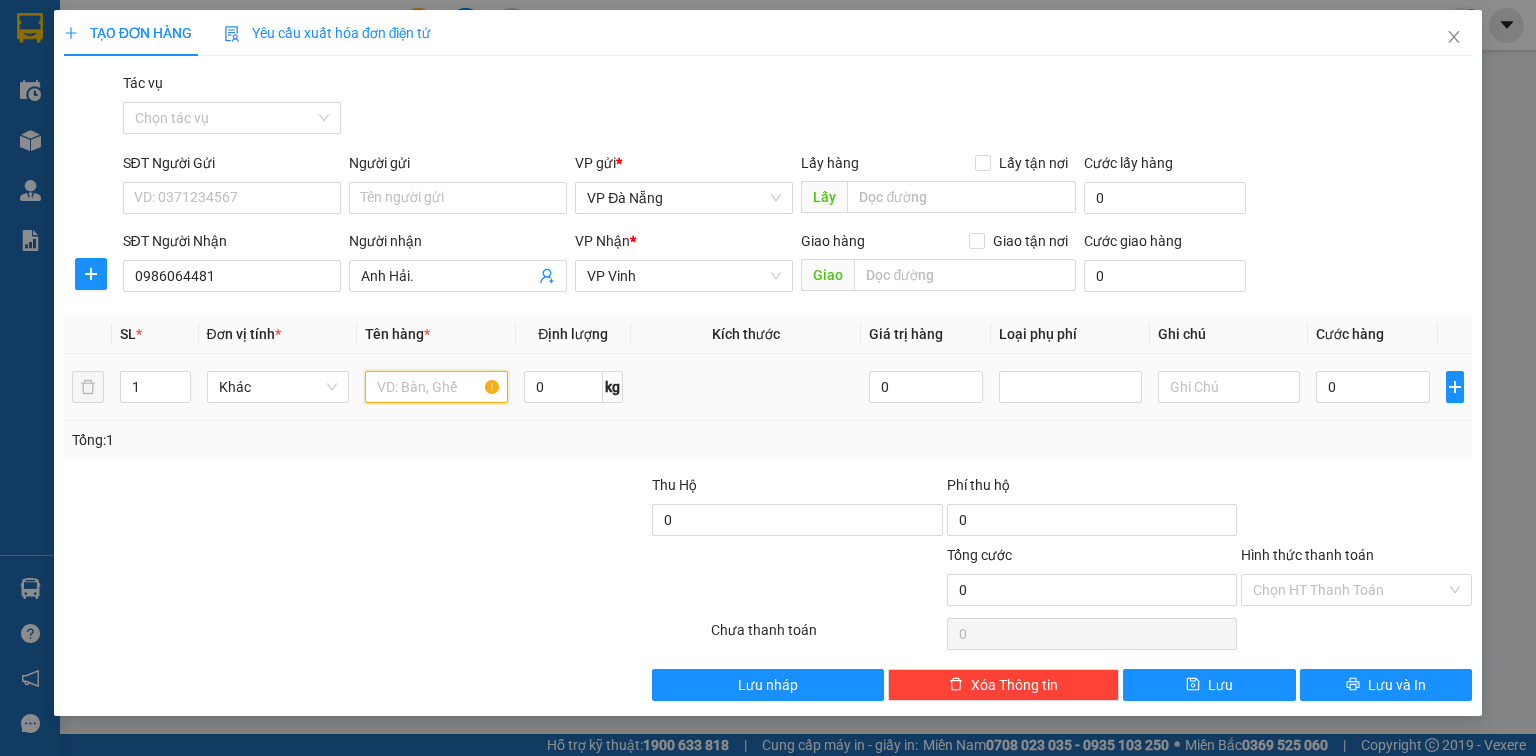 click at bounding box center [436, 387] 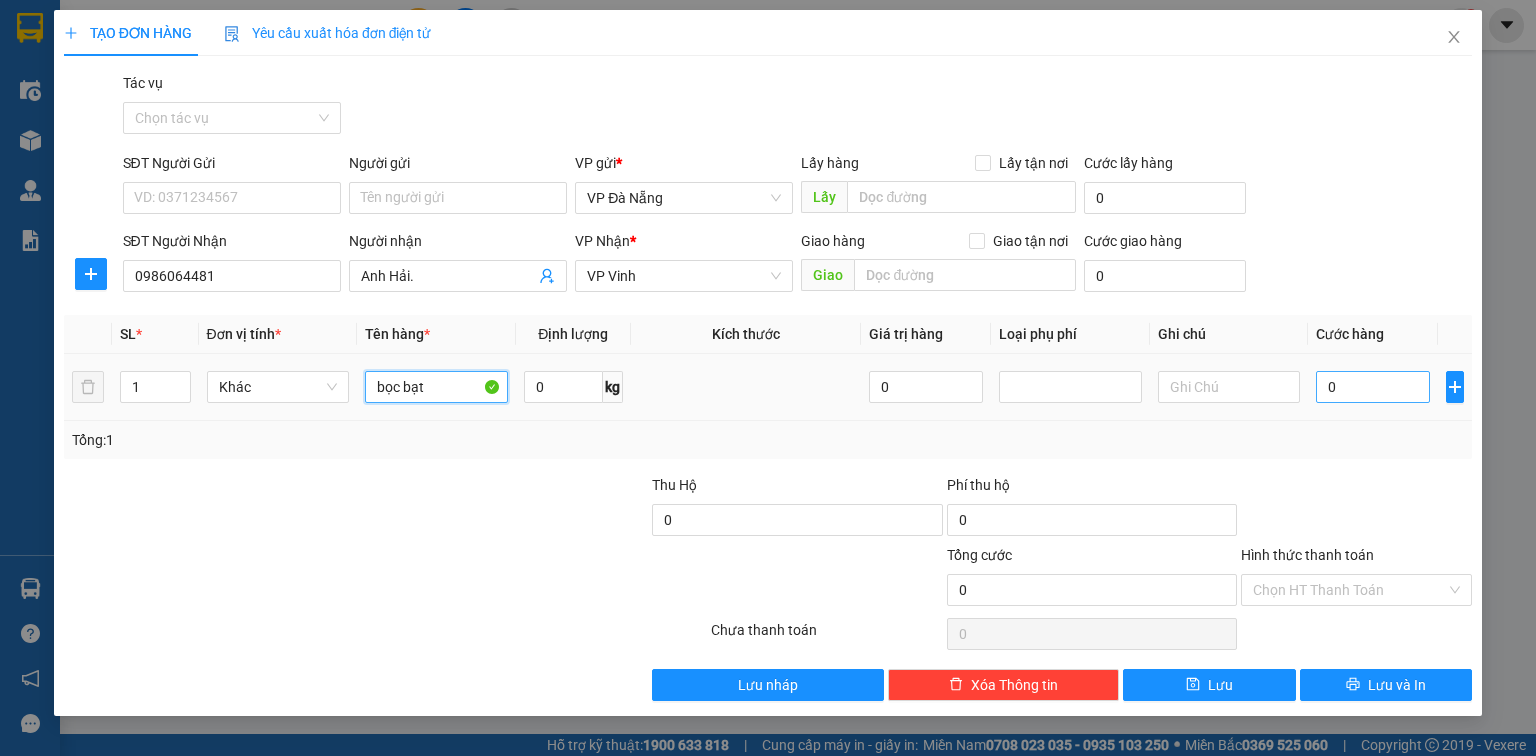 type on "bọc bạt" 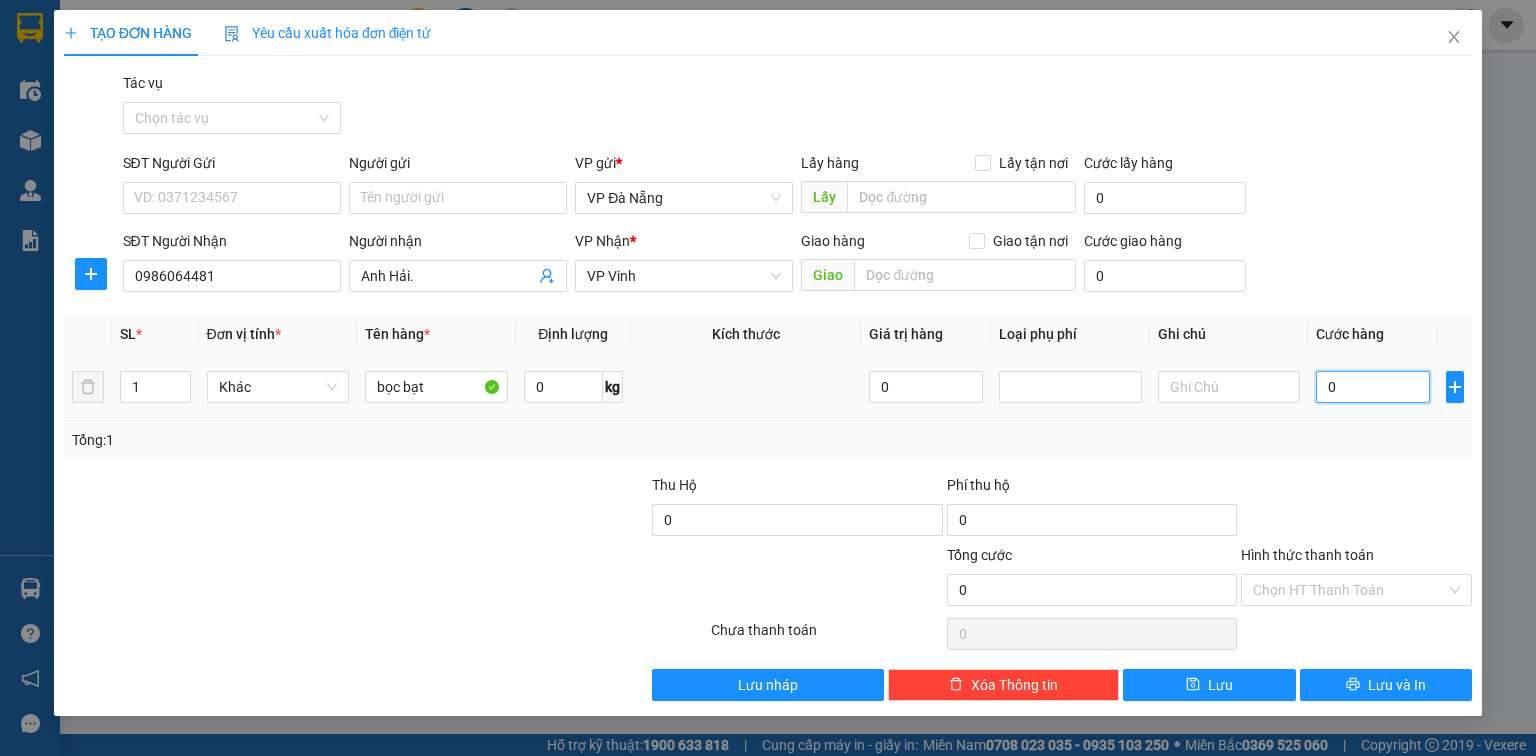 click on "0" at bounding box center (1373, 387) 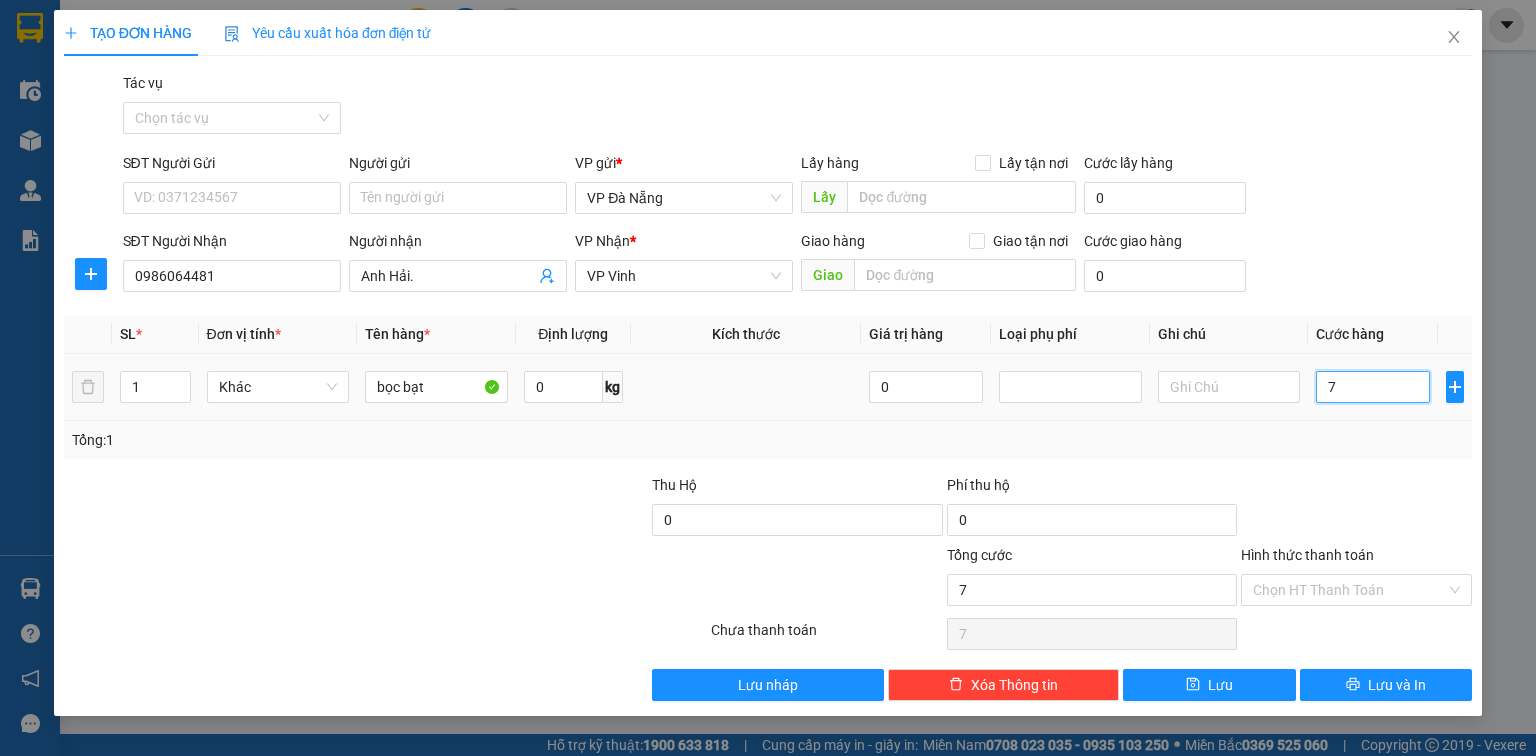 type on "70" 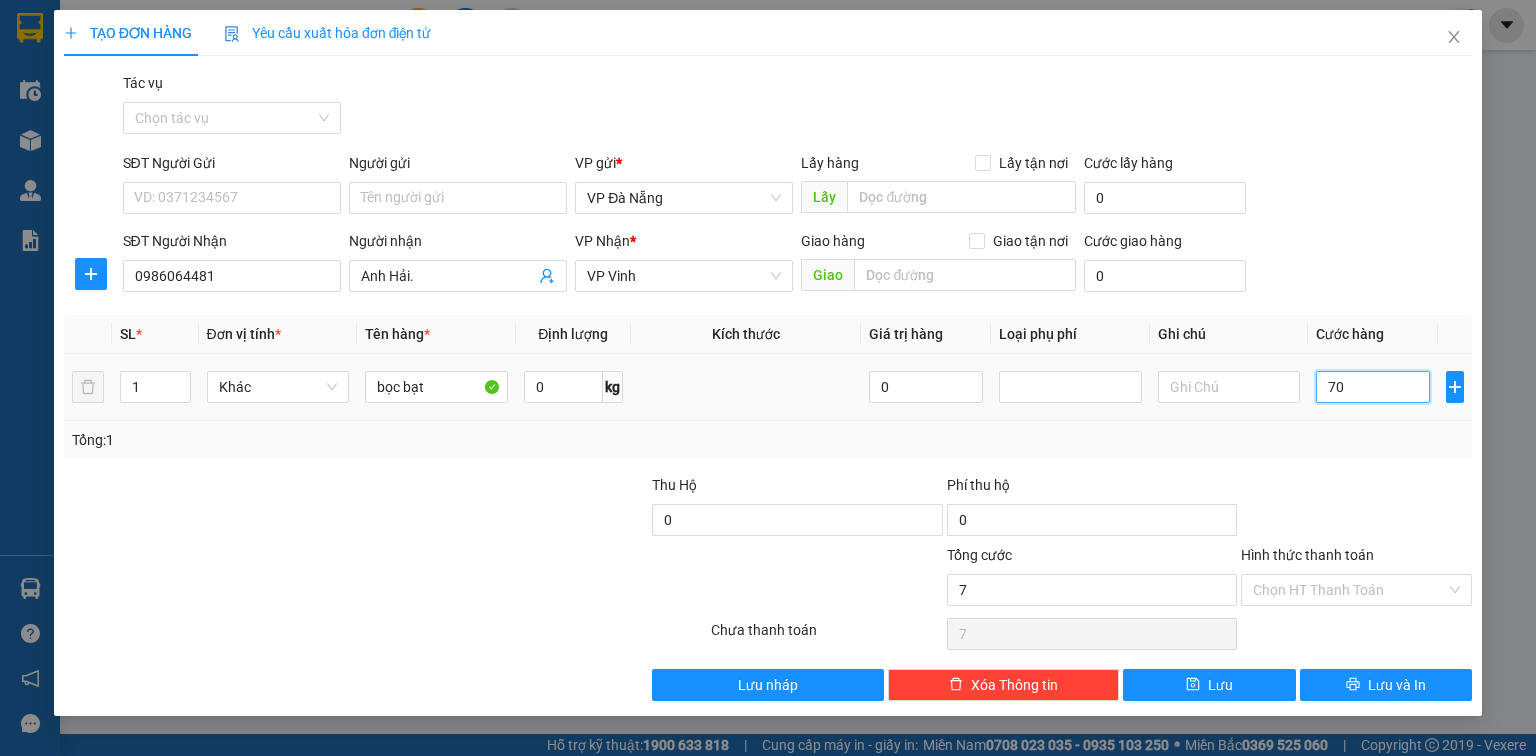 type on "70" 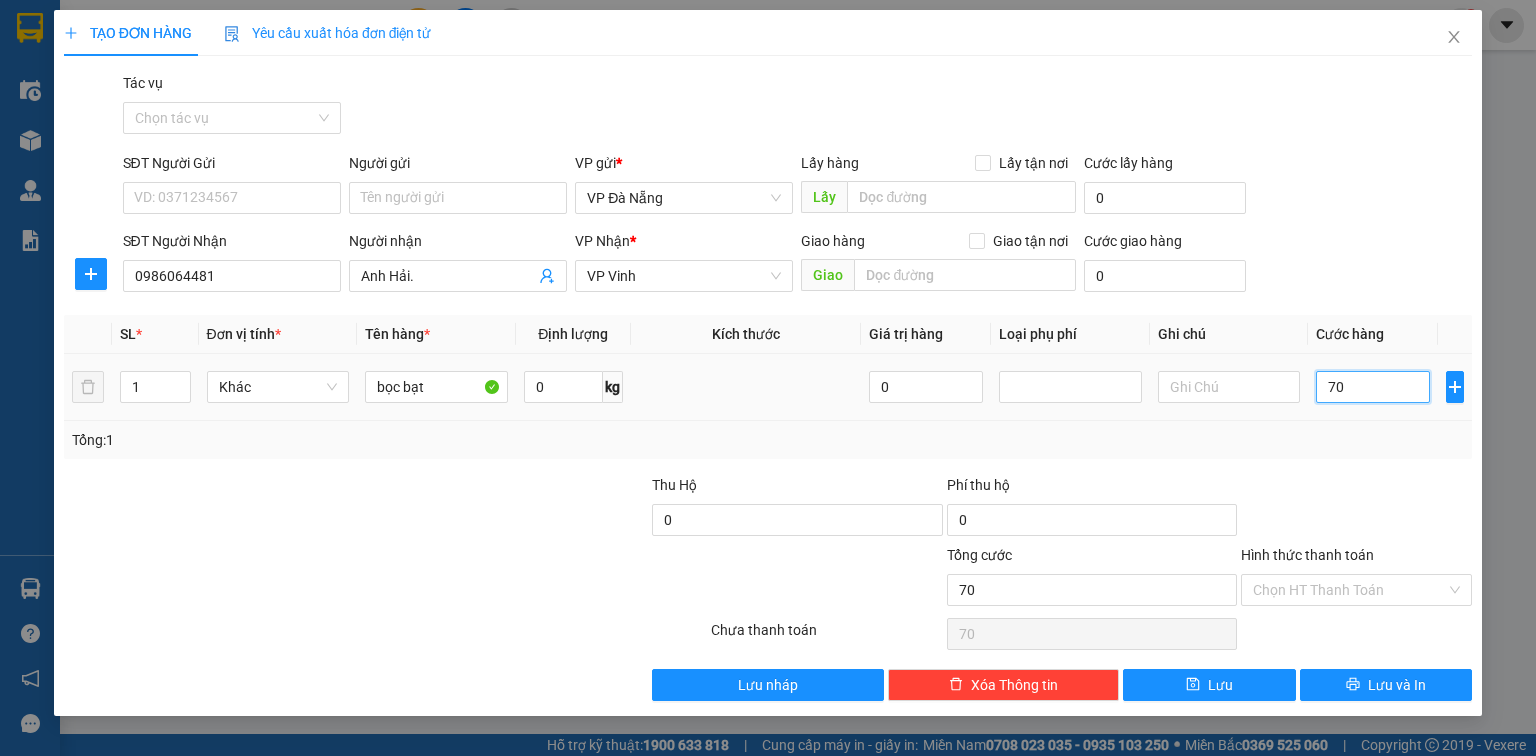 type on "700" 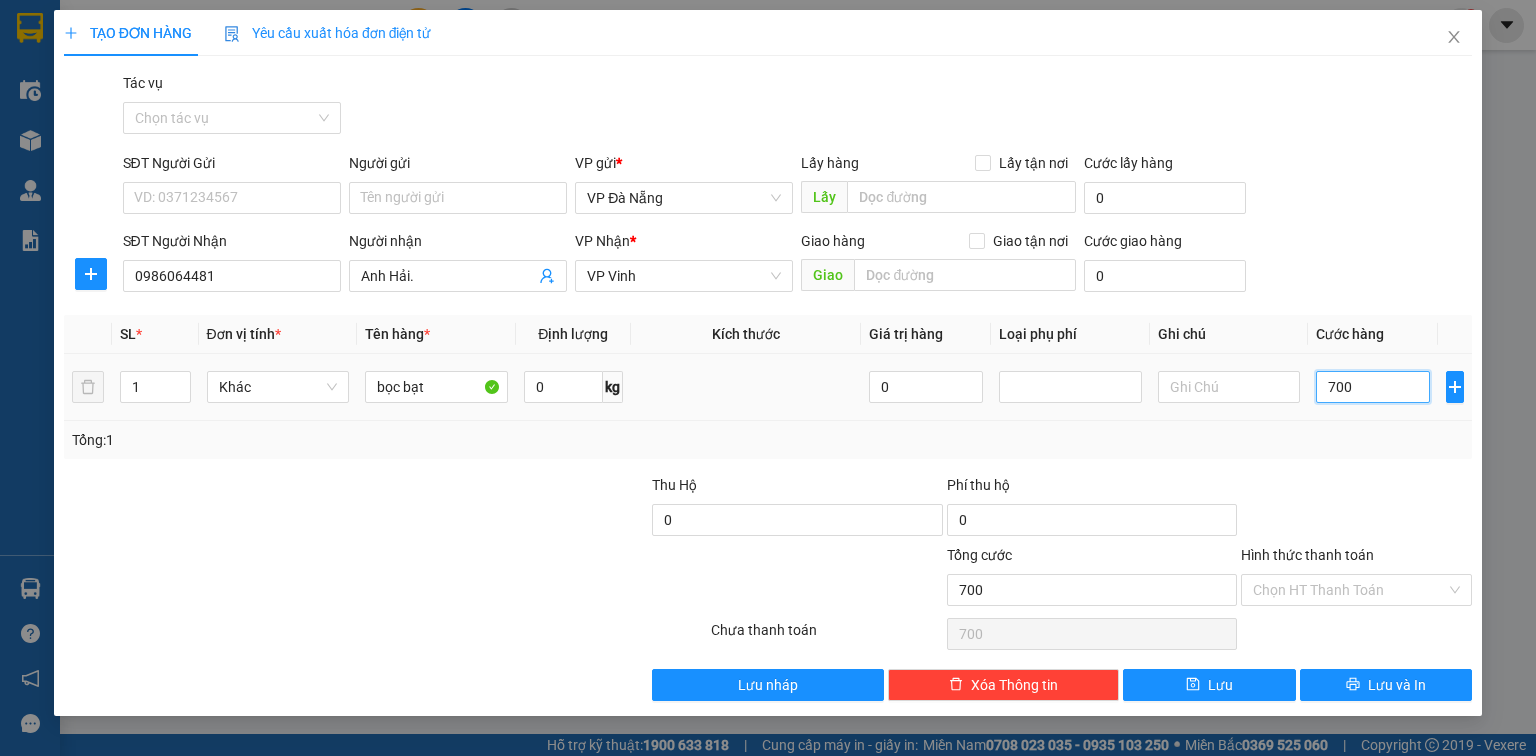 type on "7.000" 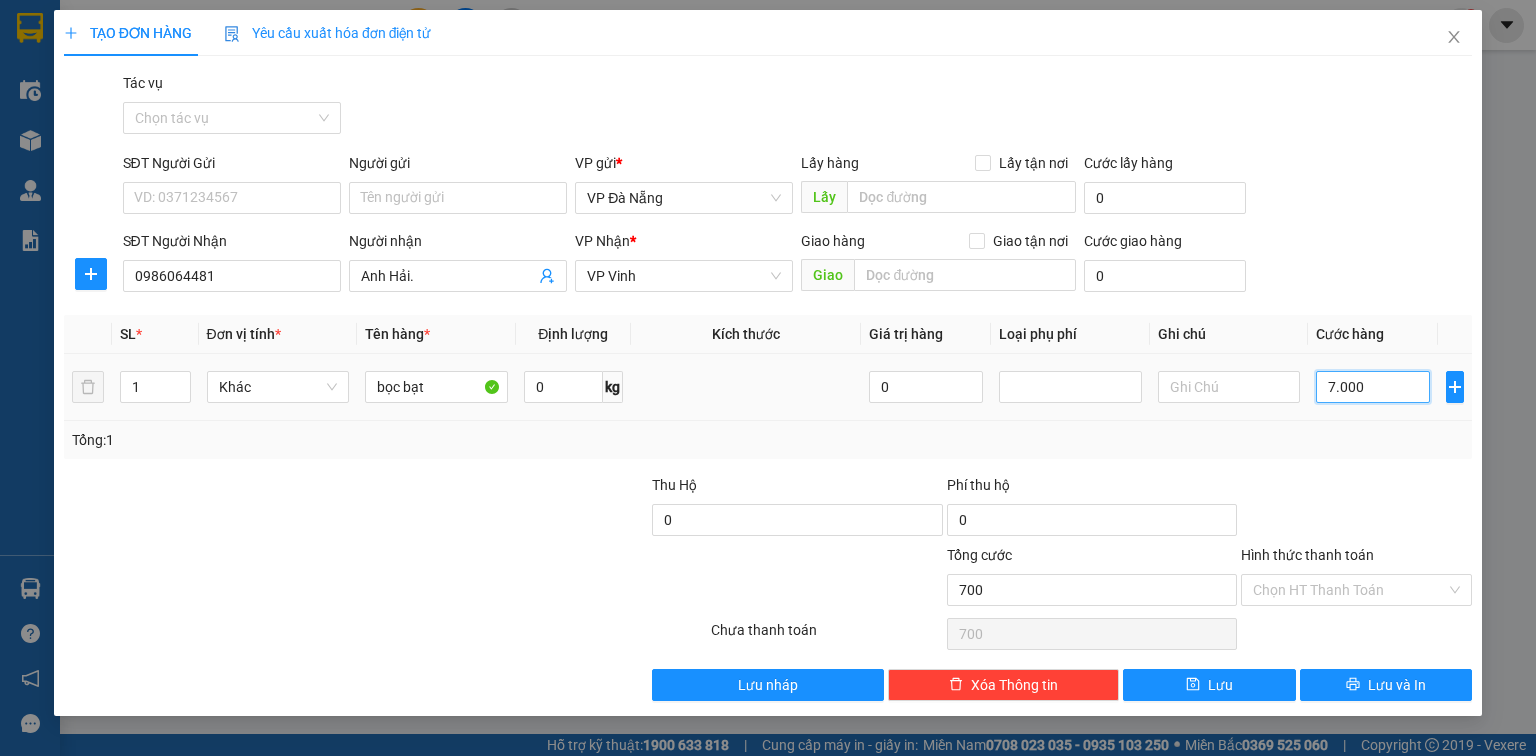 type on "7.000" 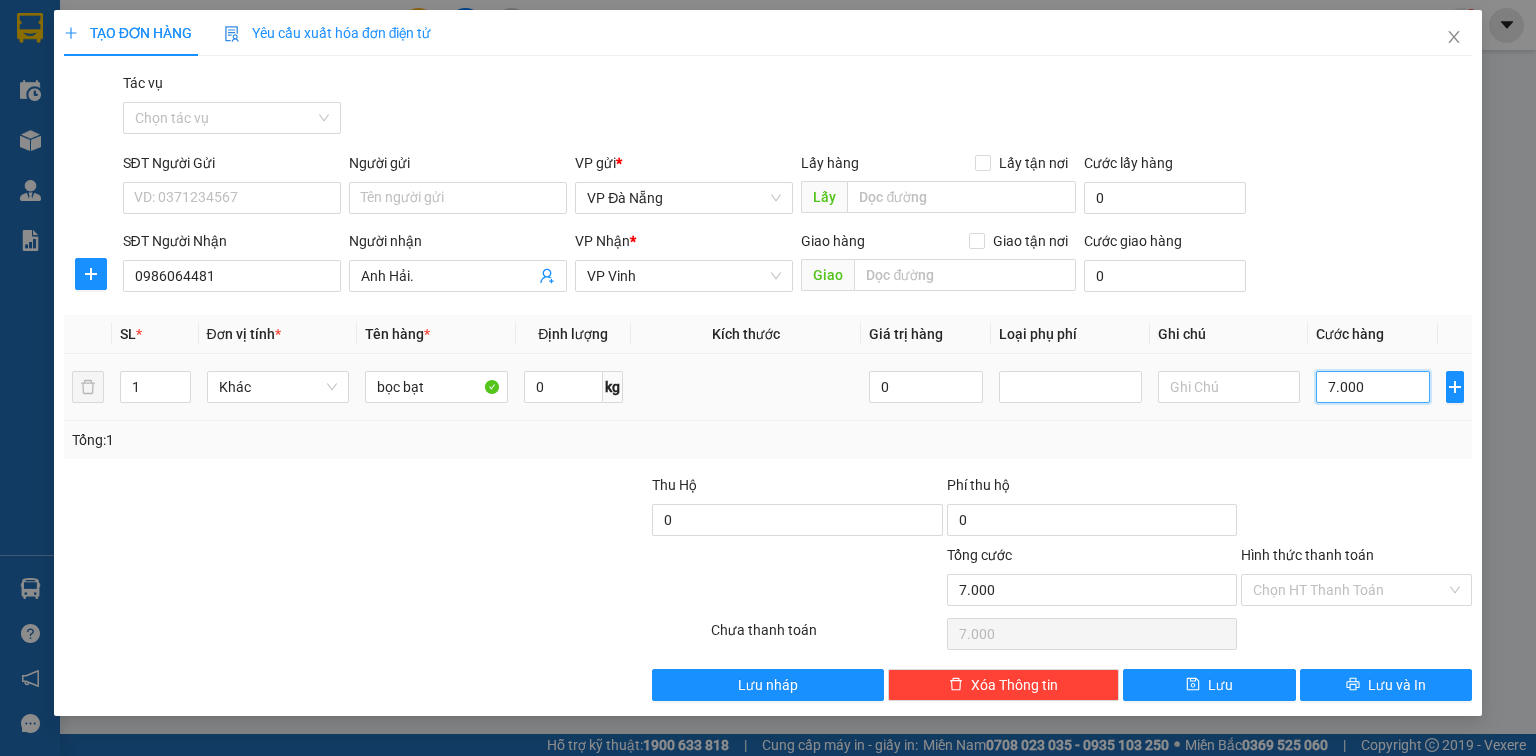 type on "70.000" 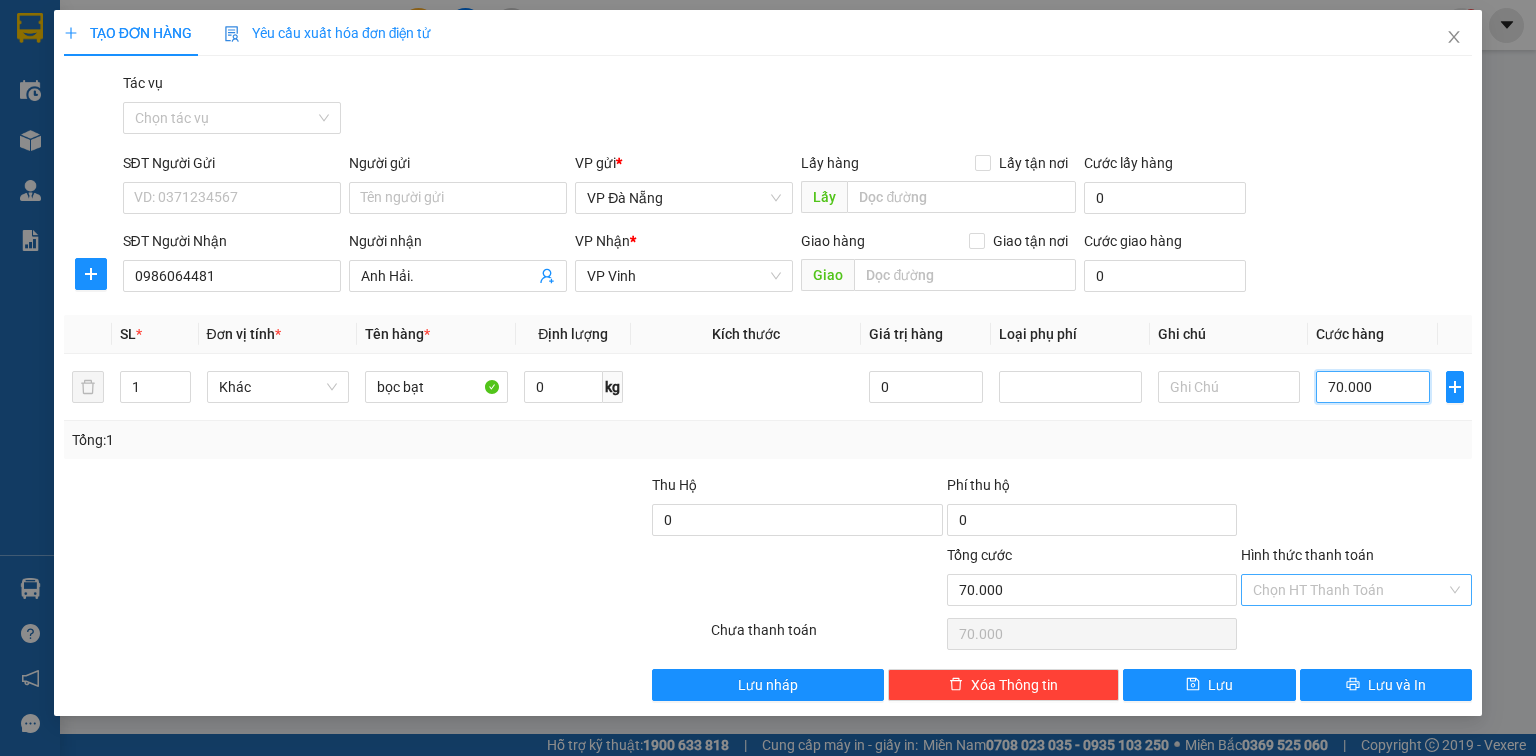 type on "70.000" 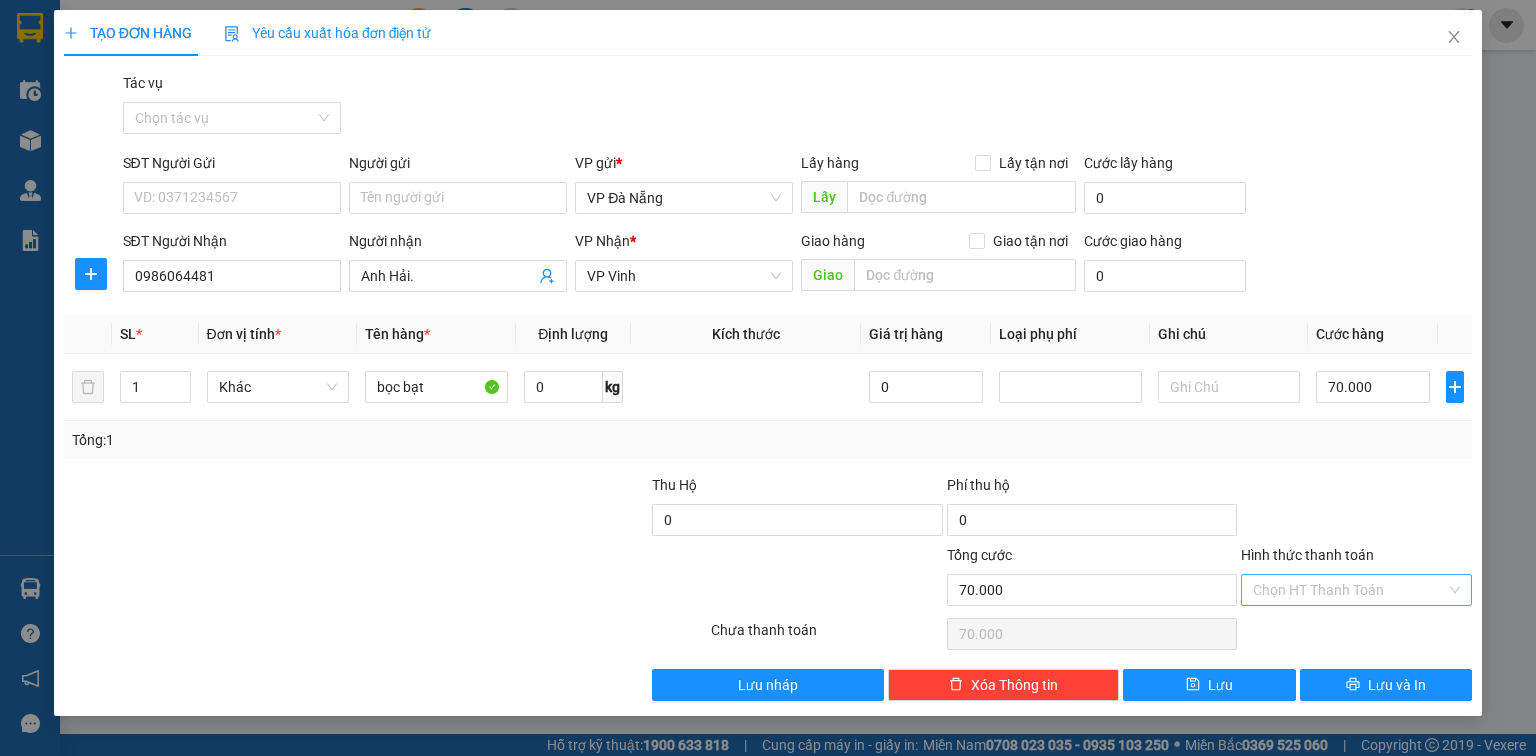 click on "Hình thức thanh toán" at bounding box center [1349, 590] 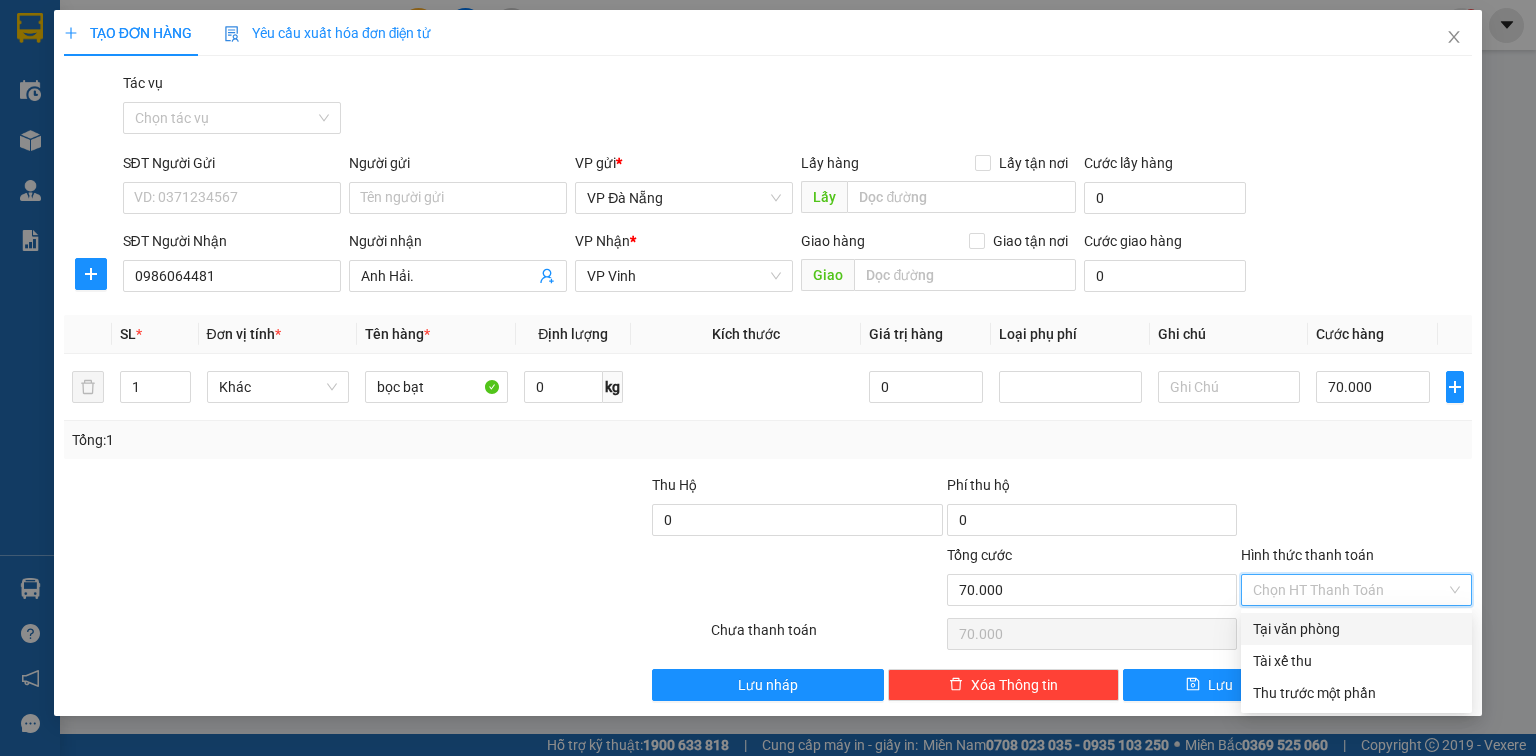 click on "Tại văn phòng" at bounding box center (1356, 629) 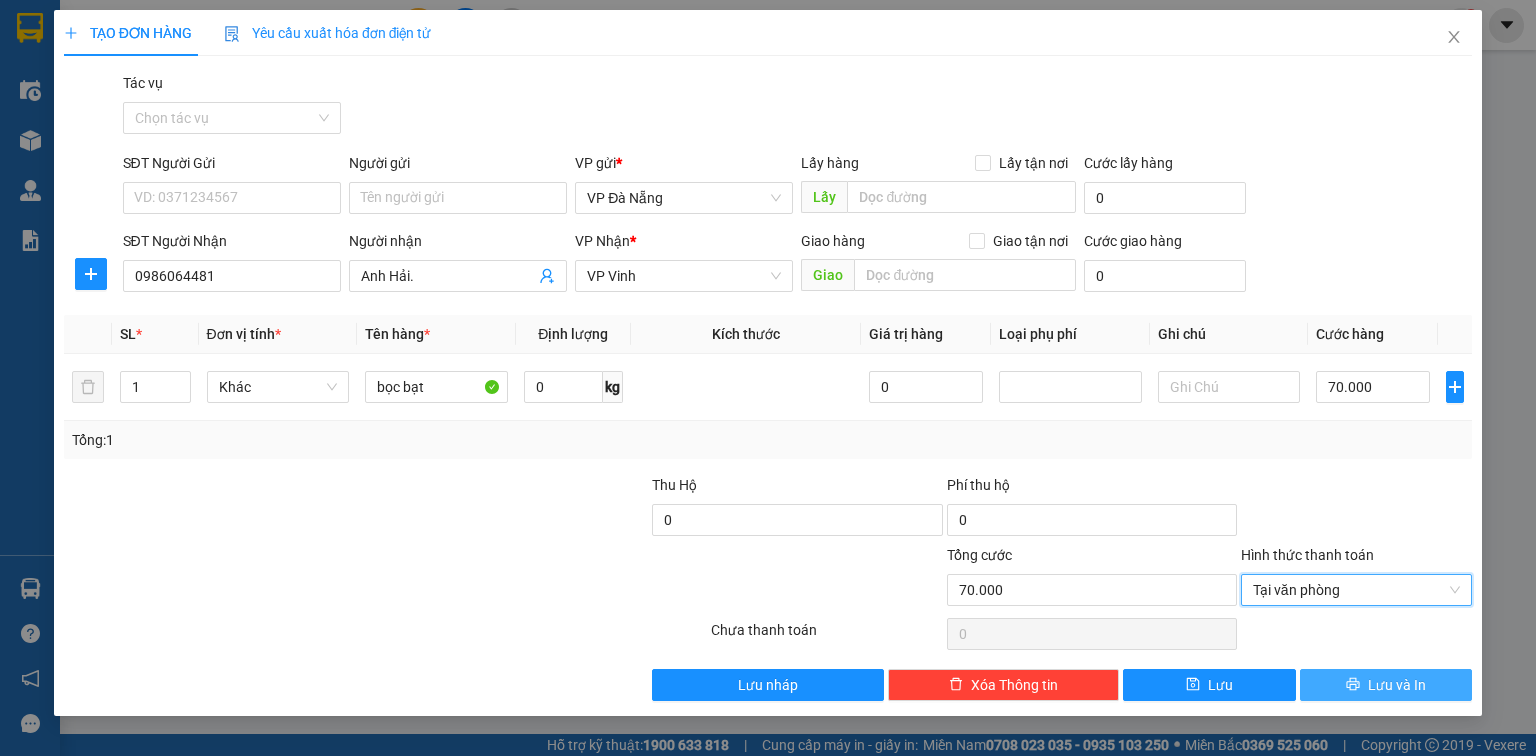 click on "Lưu và In" at bounding box center (1386, 685) 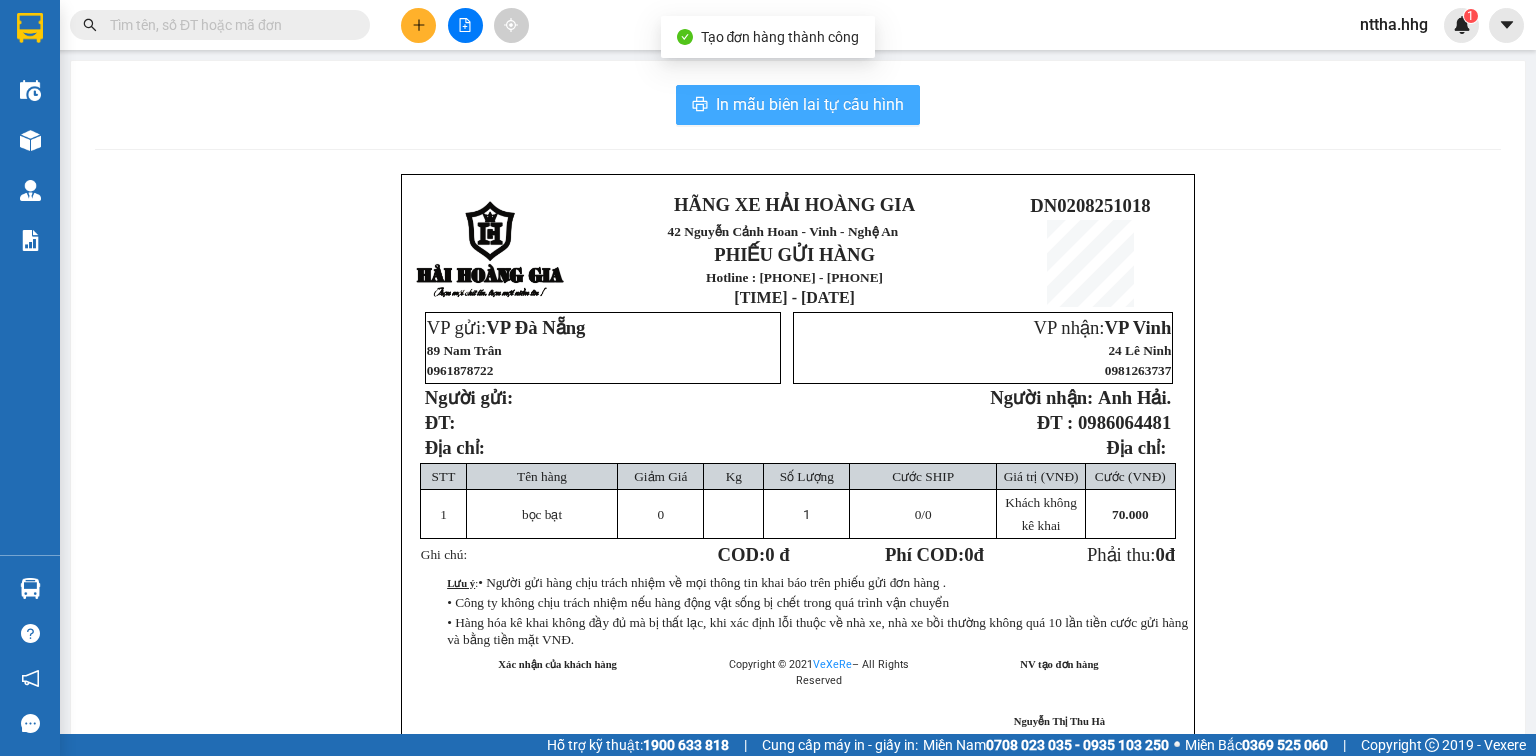 click on "In mẫu biên lai tự cấu hình" at bounding box center [810, 104] 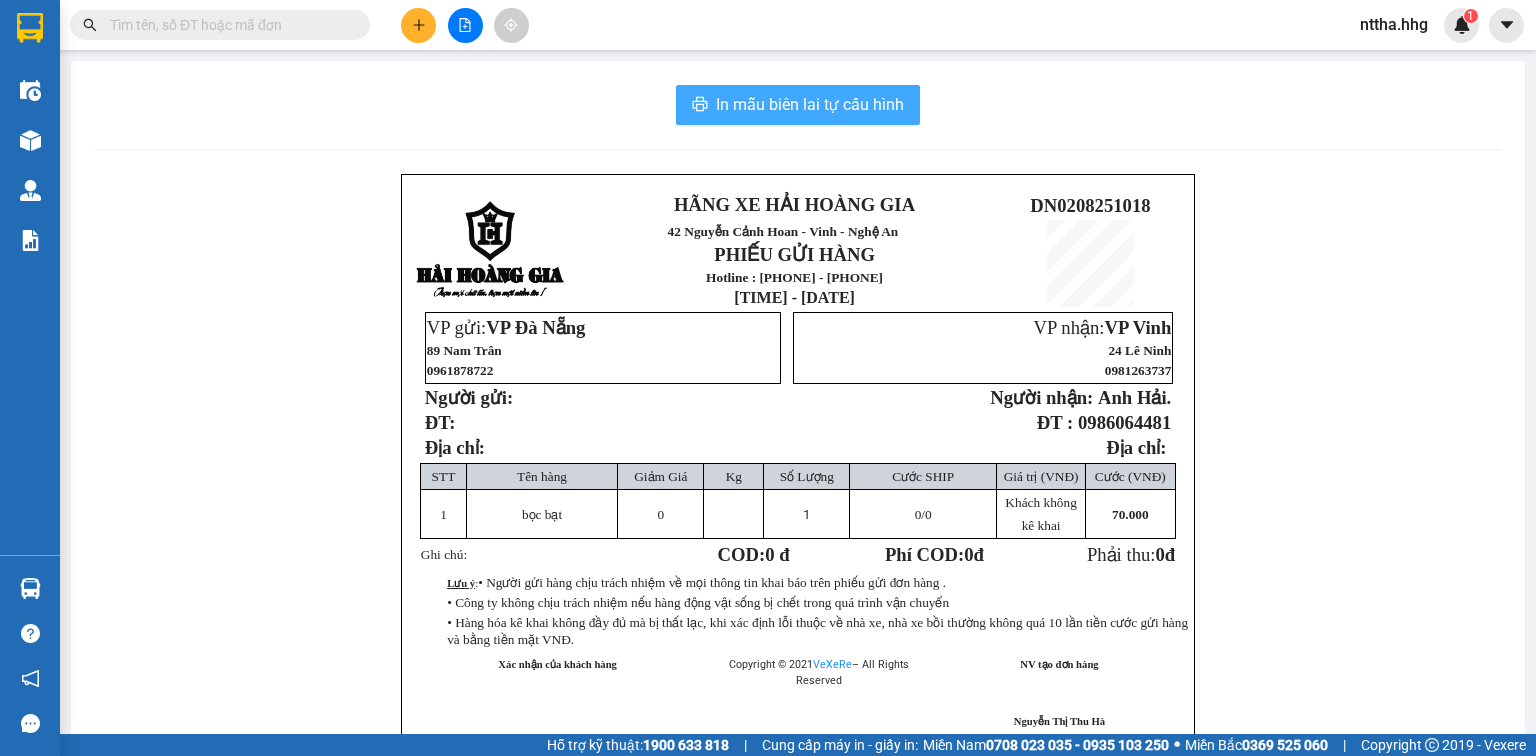 scroll, scrollTop: 0, scrollLeft: 0, axis: both 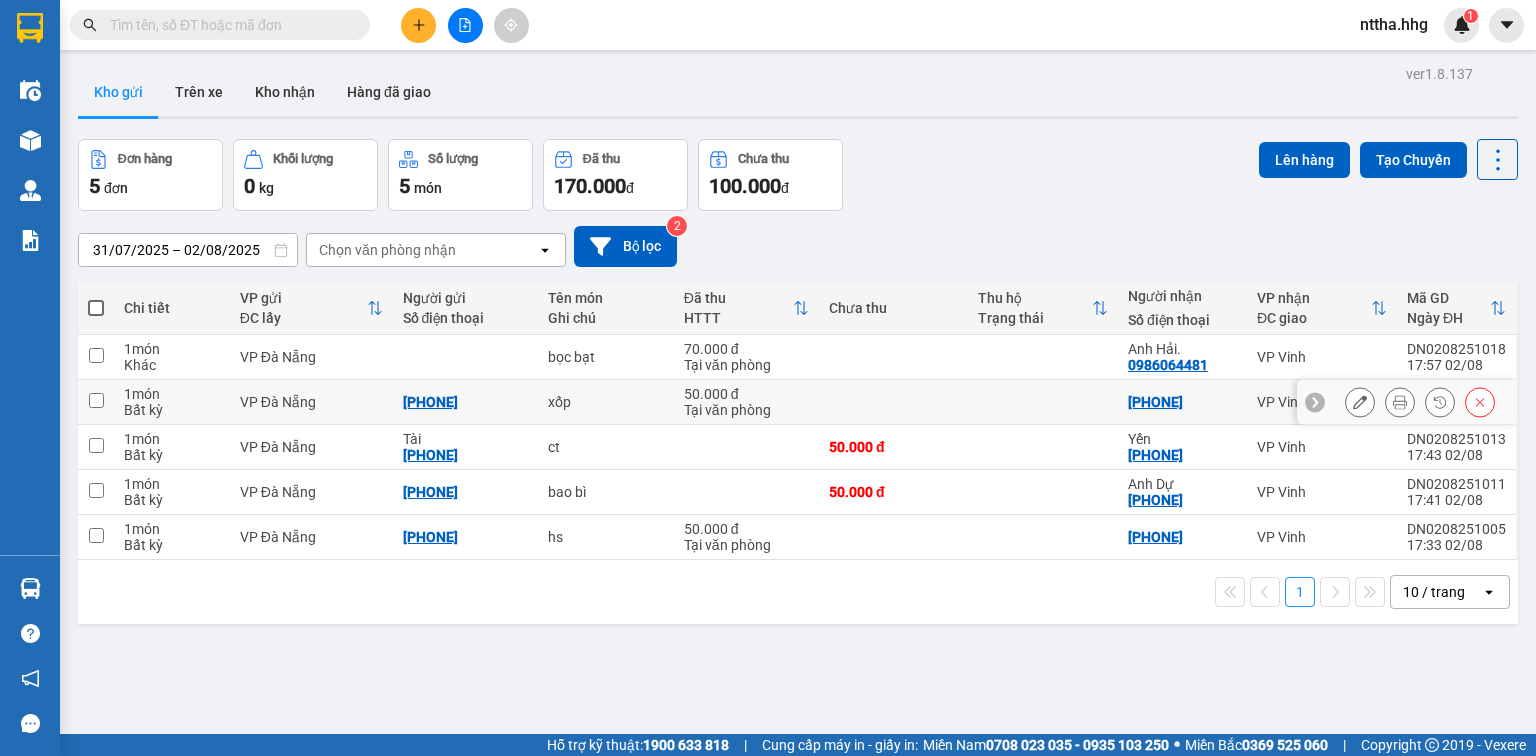 click at bounding box center (1400, 402) 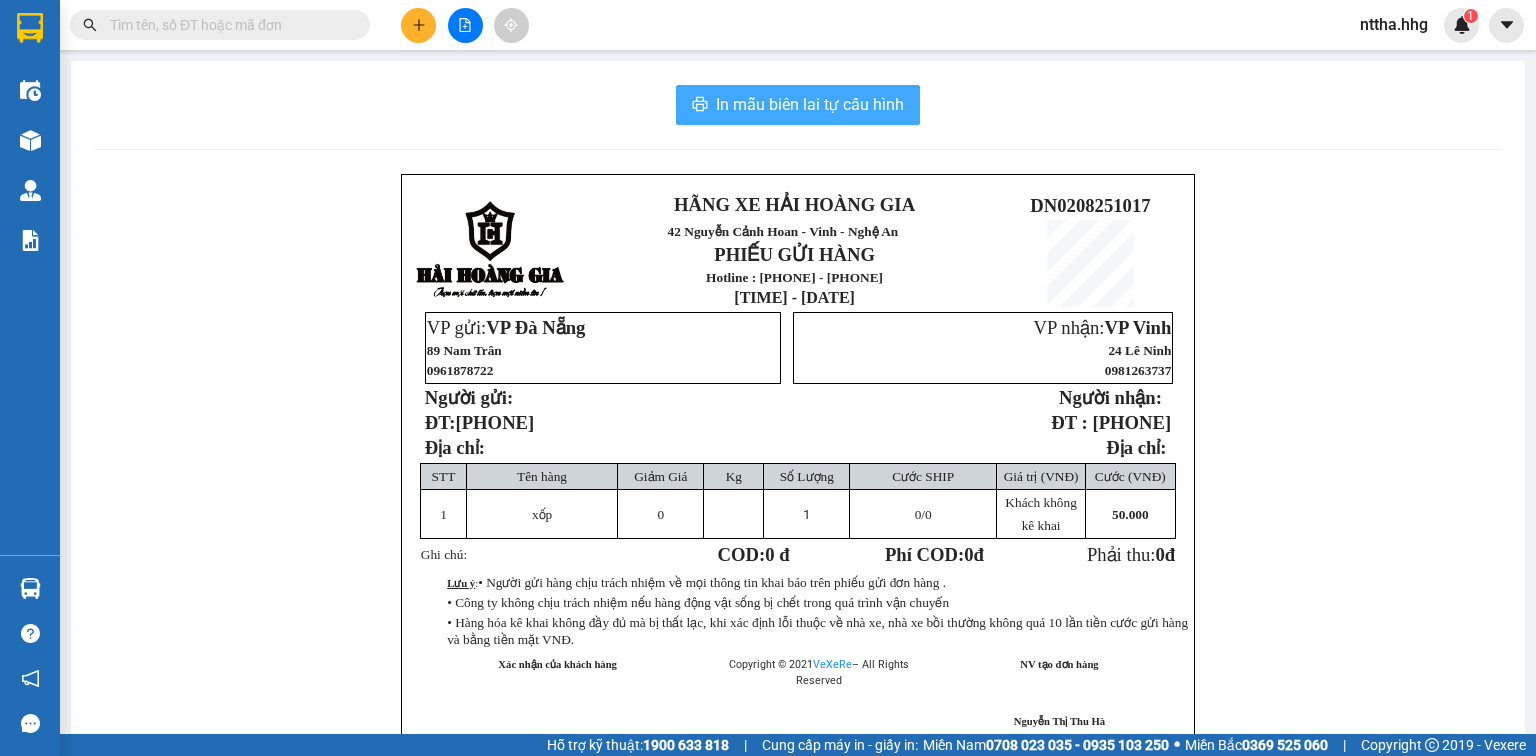 click on "In mẫu biên lai tự cấu hình" at bounding box center [810, 104] 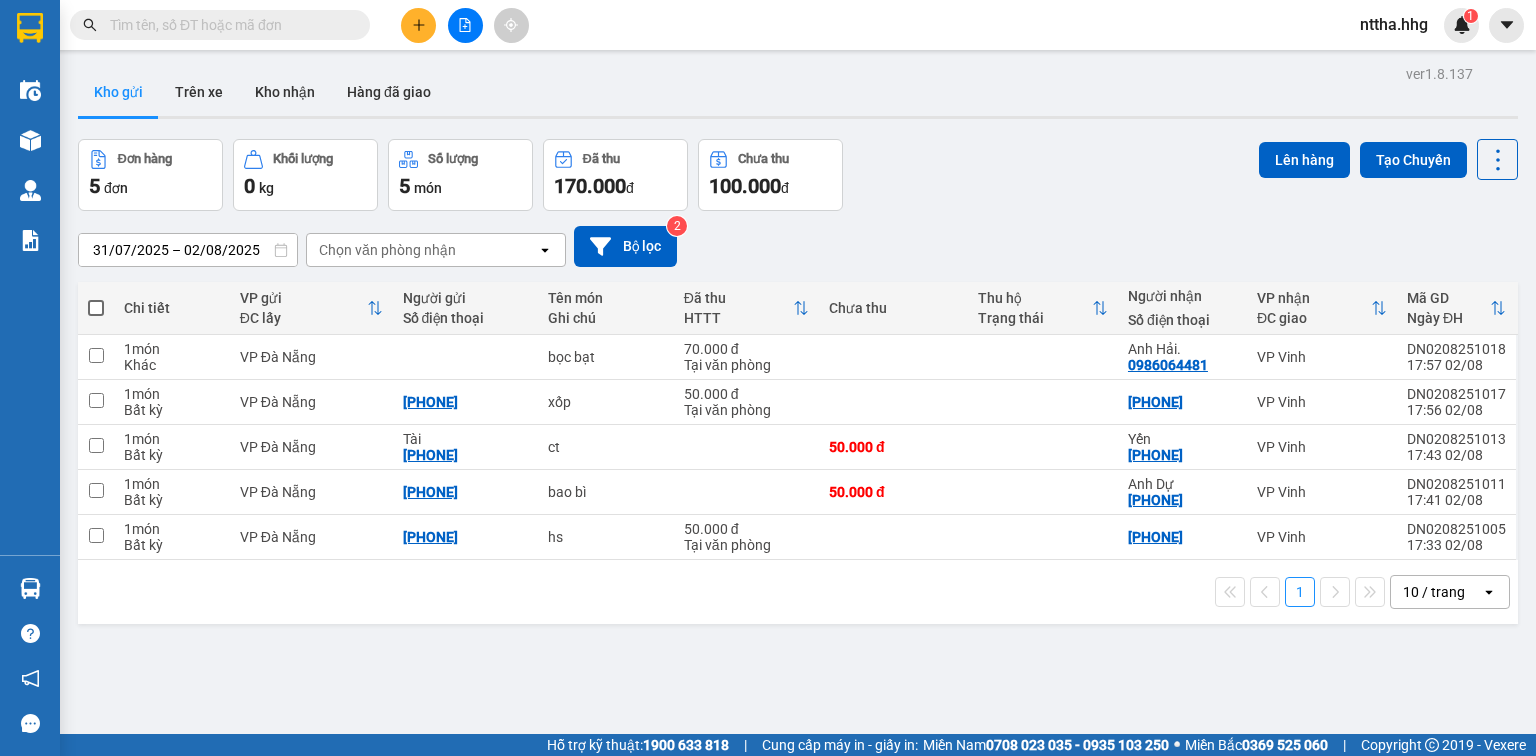 click 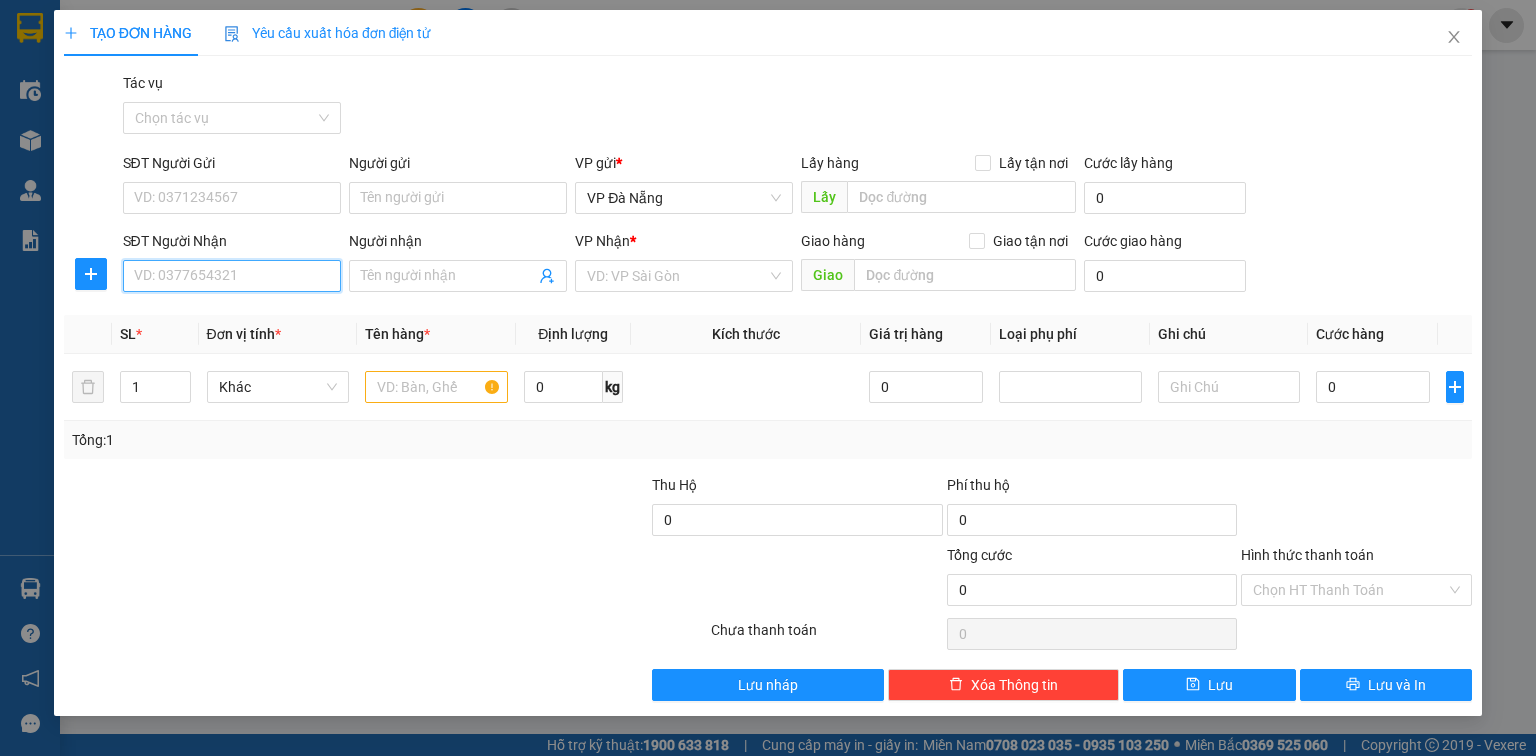 click on "SĐT Người Nhận" at bounding box center [232, 276] 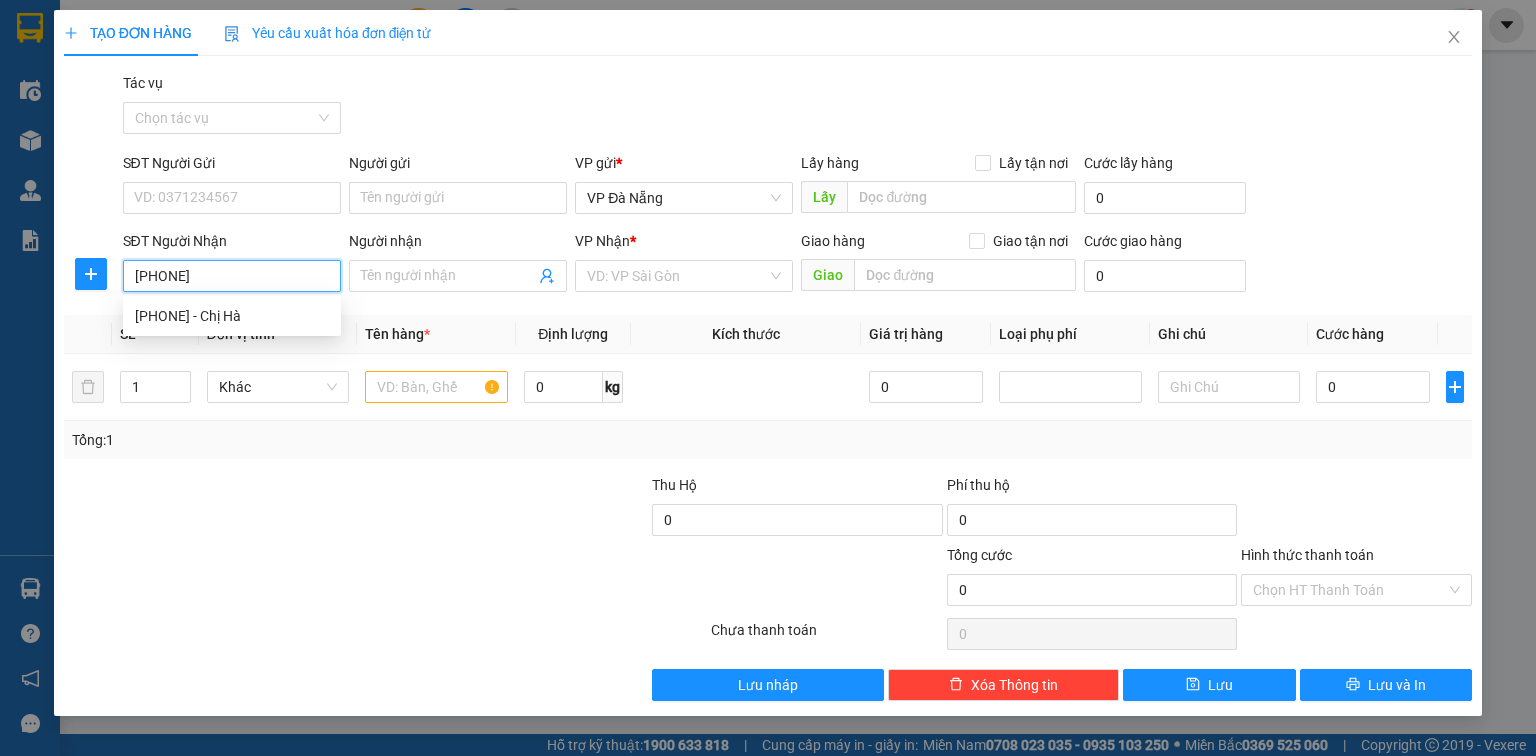 type on "0905077616" 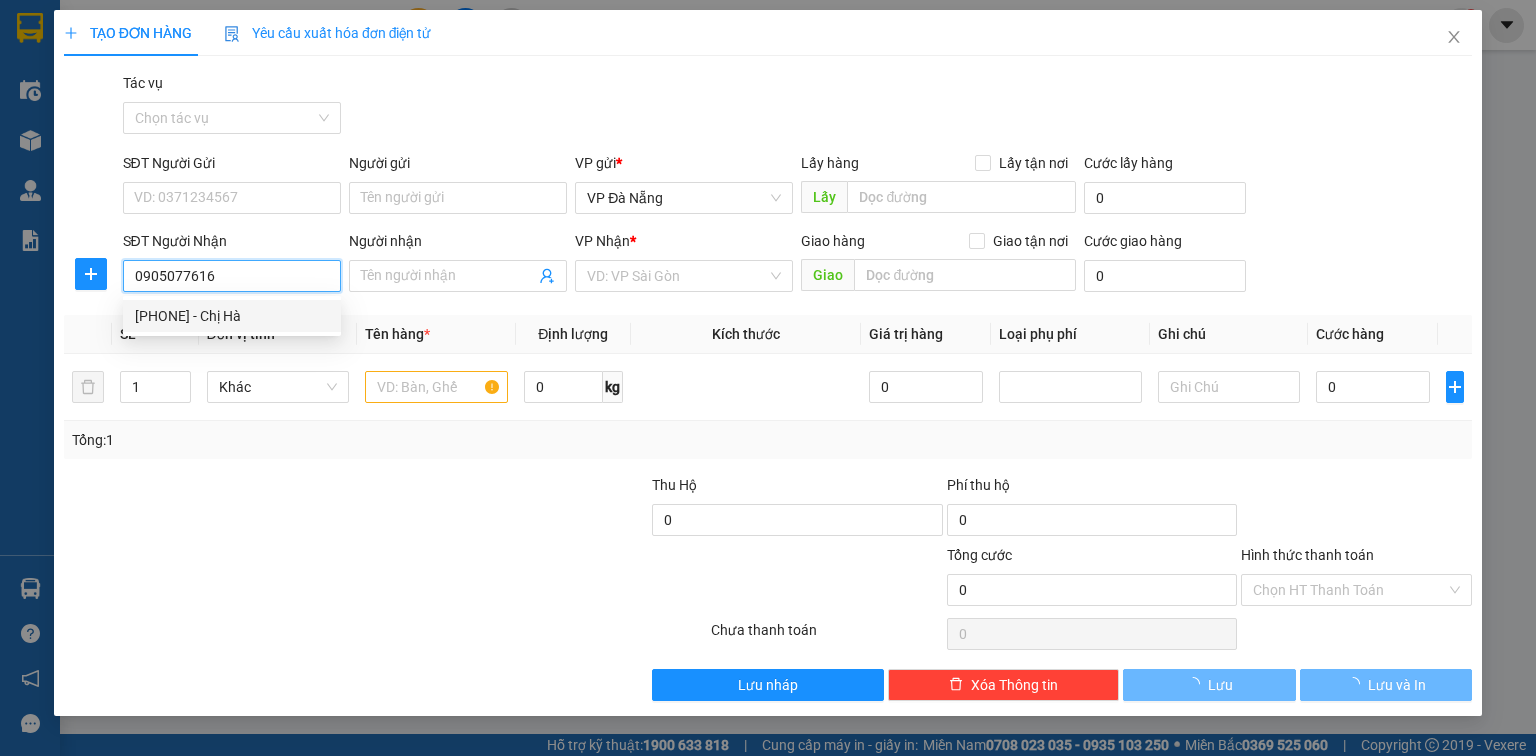 click on "[PHONE] - Chị Hà" at bounding box center [232, 316] 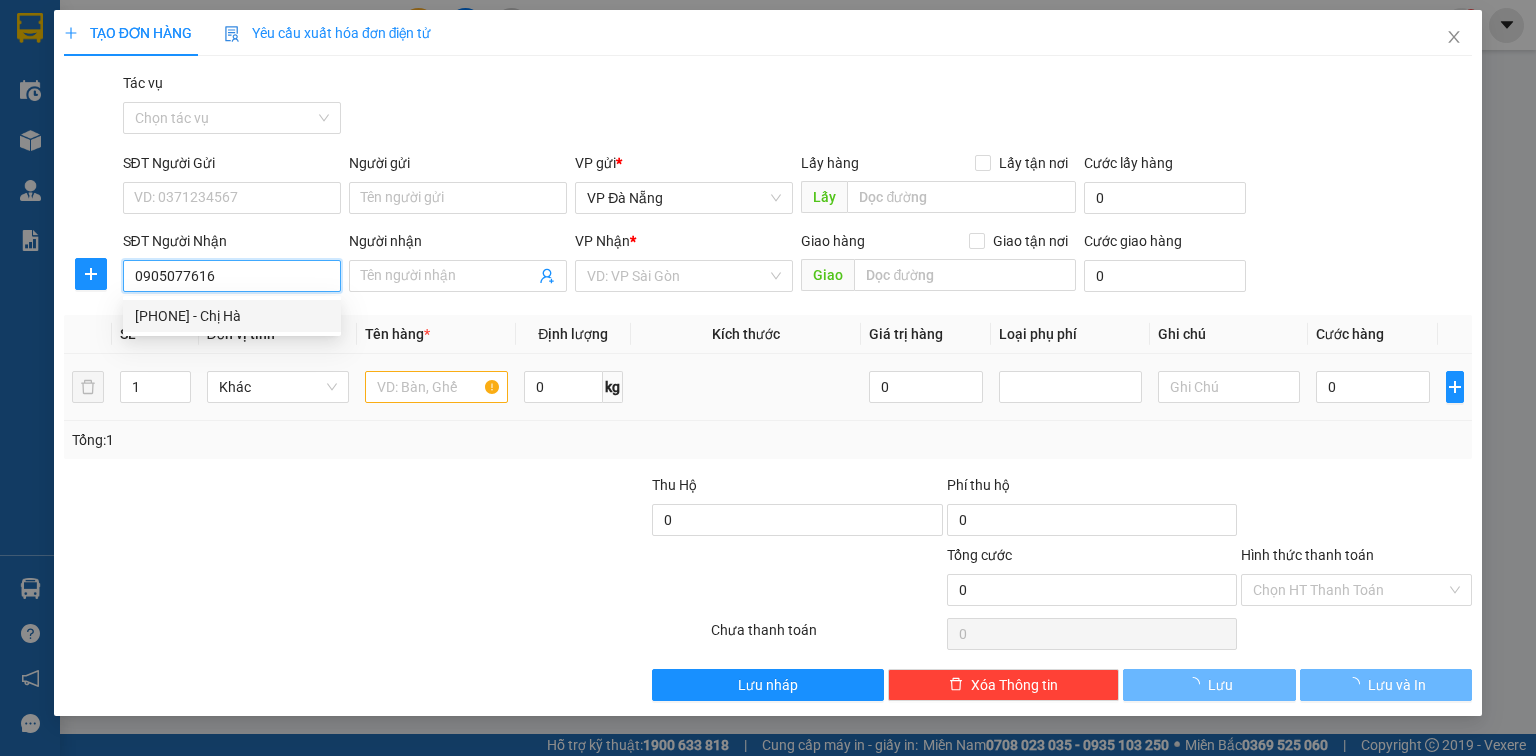 type on "Chị Hà" 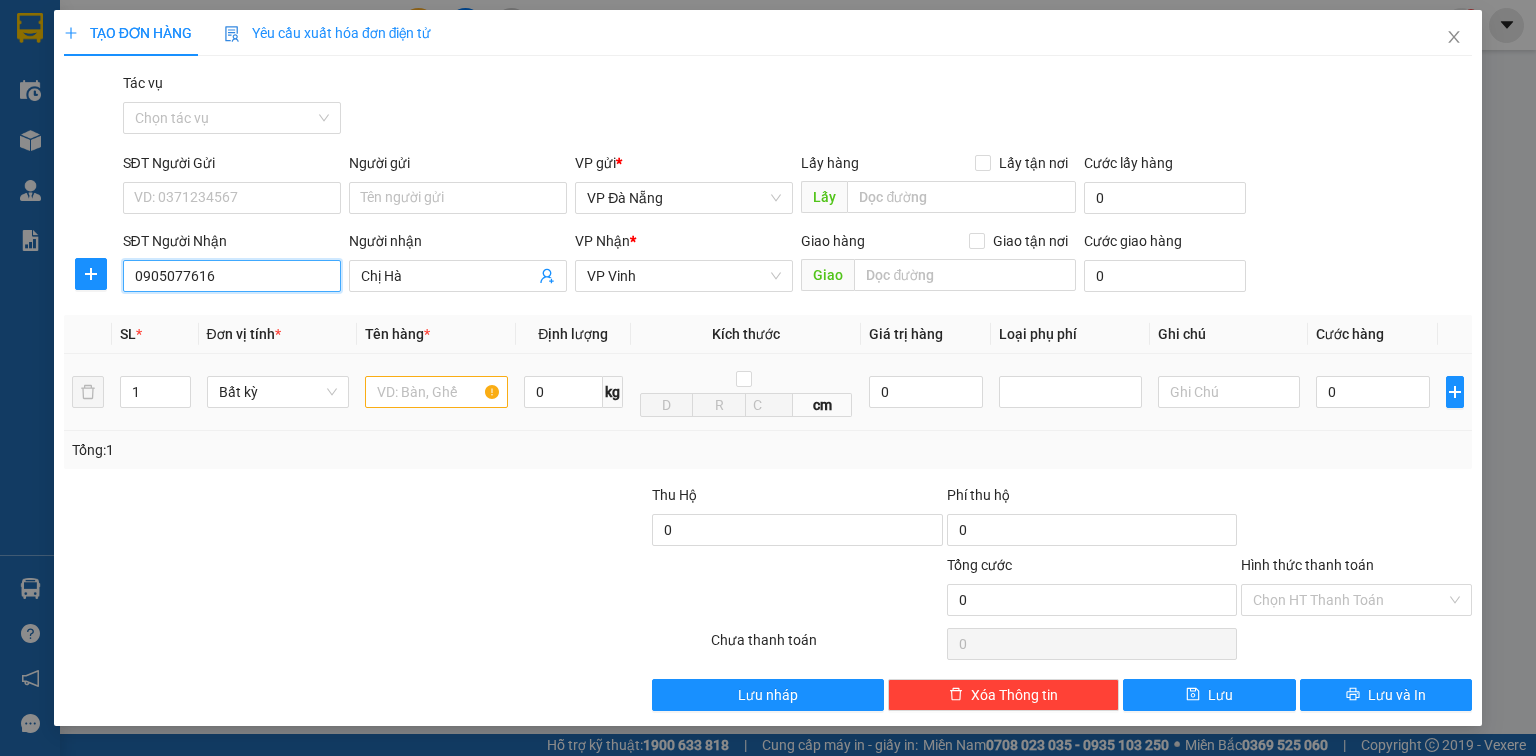 type on "0905077616" 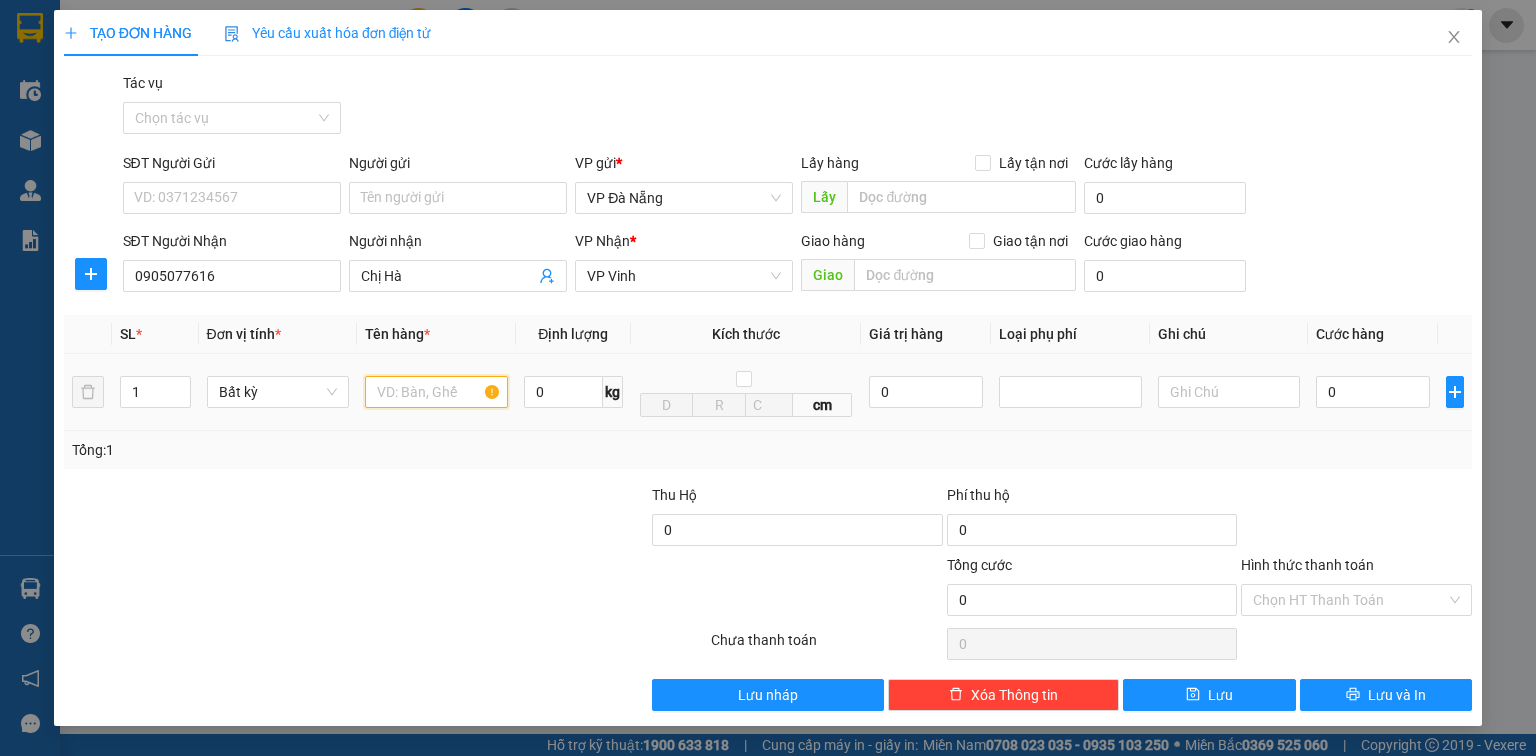 click at bounding box center (436, 392) 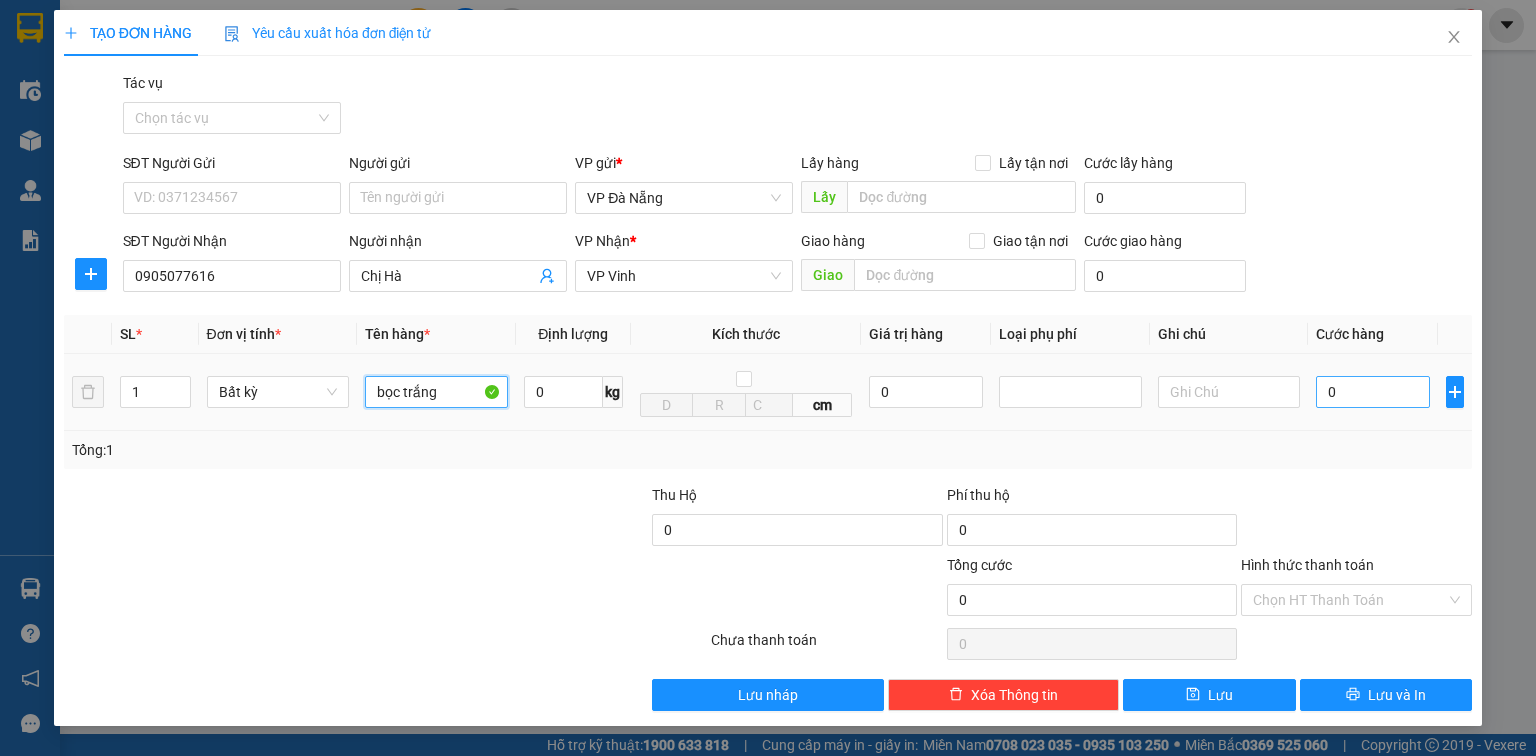 type on "bọc trắng" 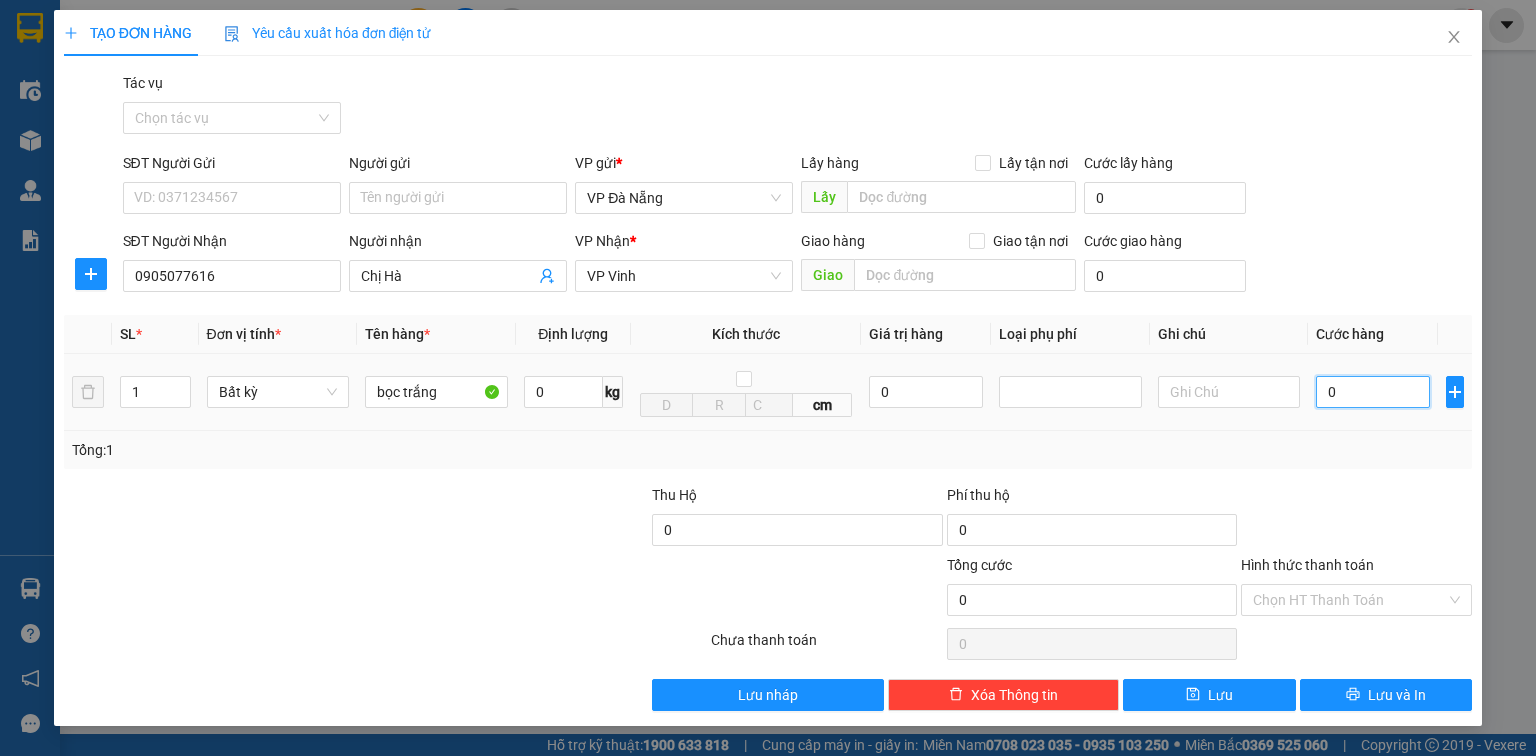 click on "0" at bounding box center (1373, 392) 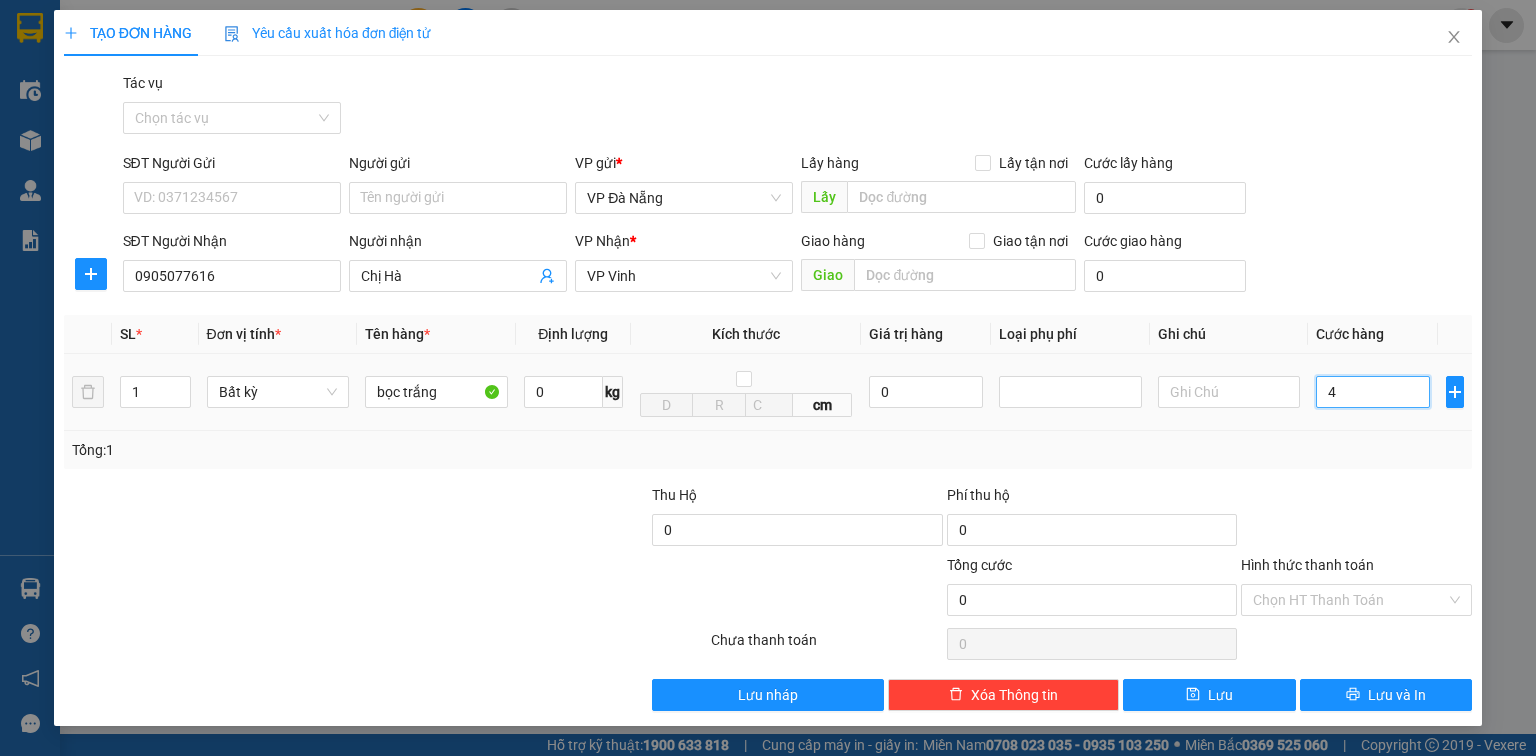 type on "4" 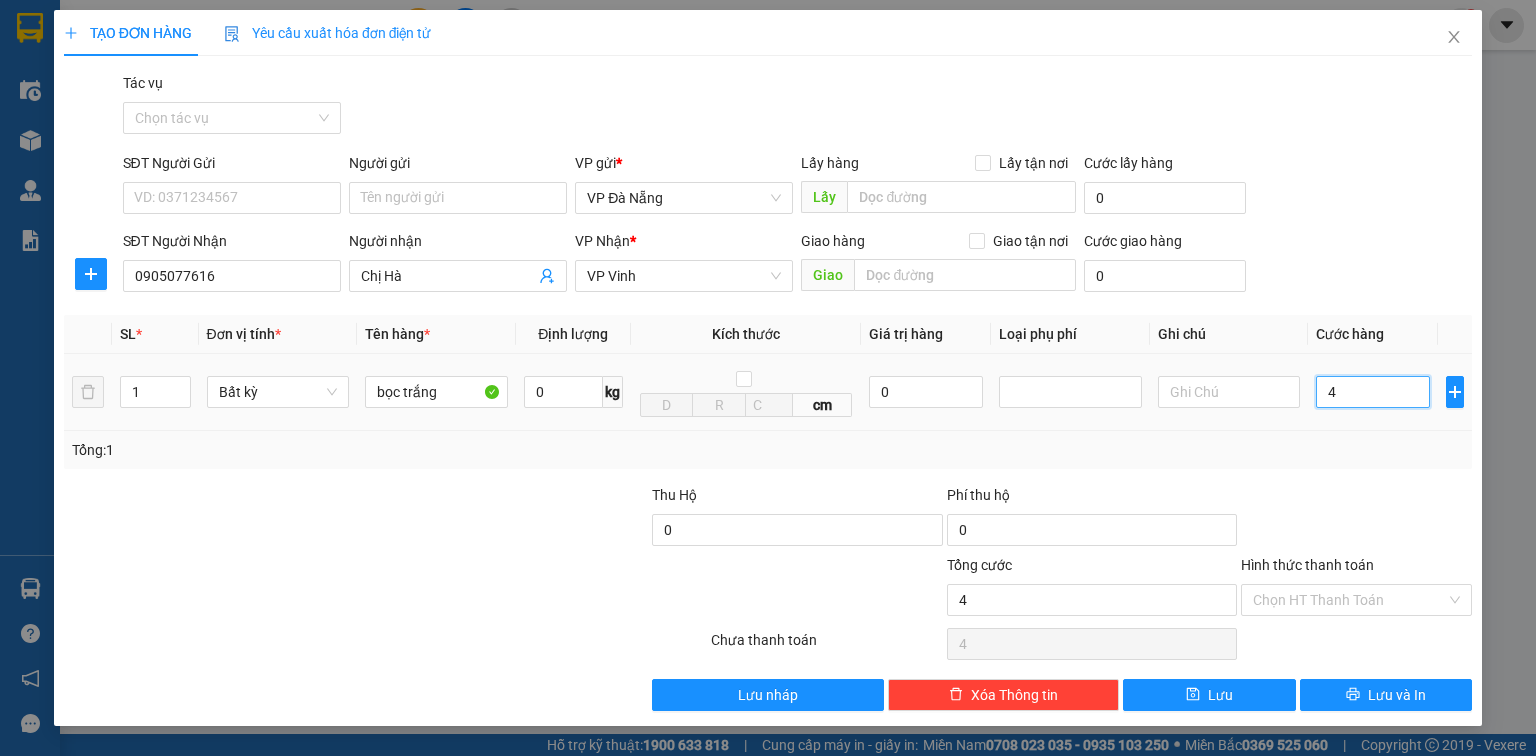 type on "40" 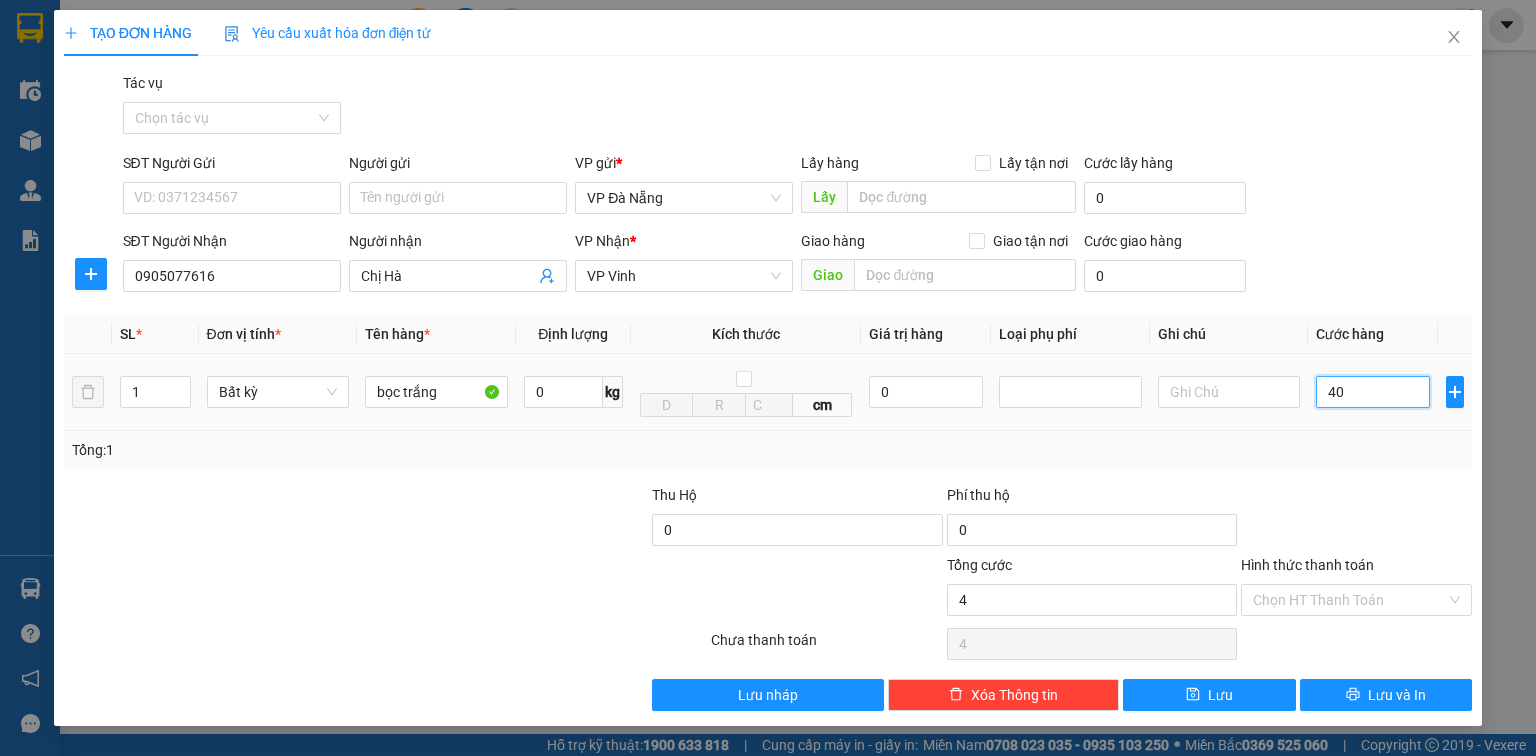 type on "40" 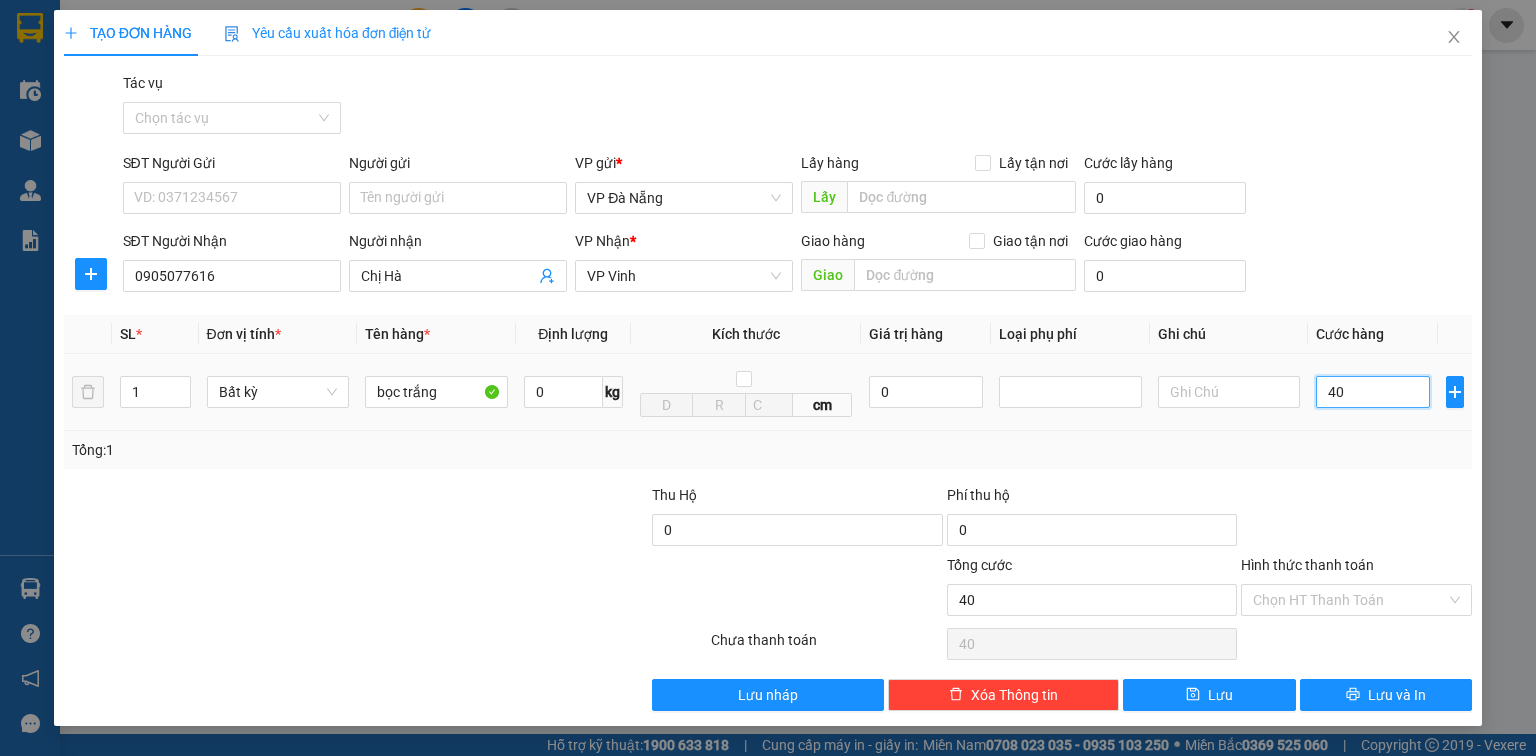 type on "400" 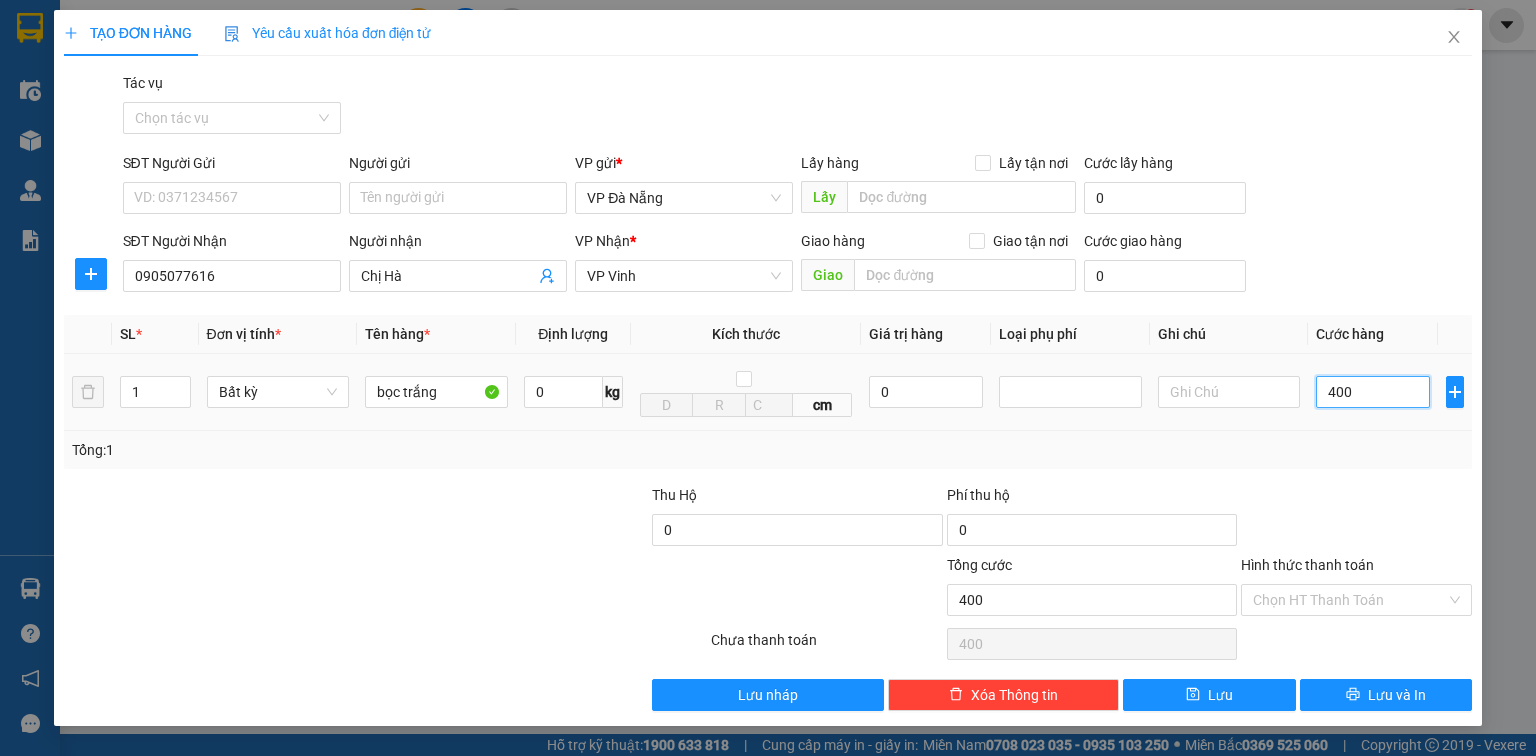 type on "4.000" 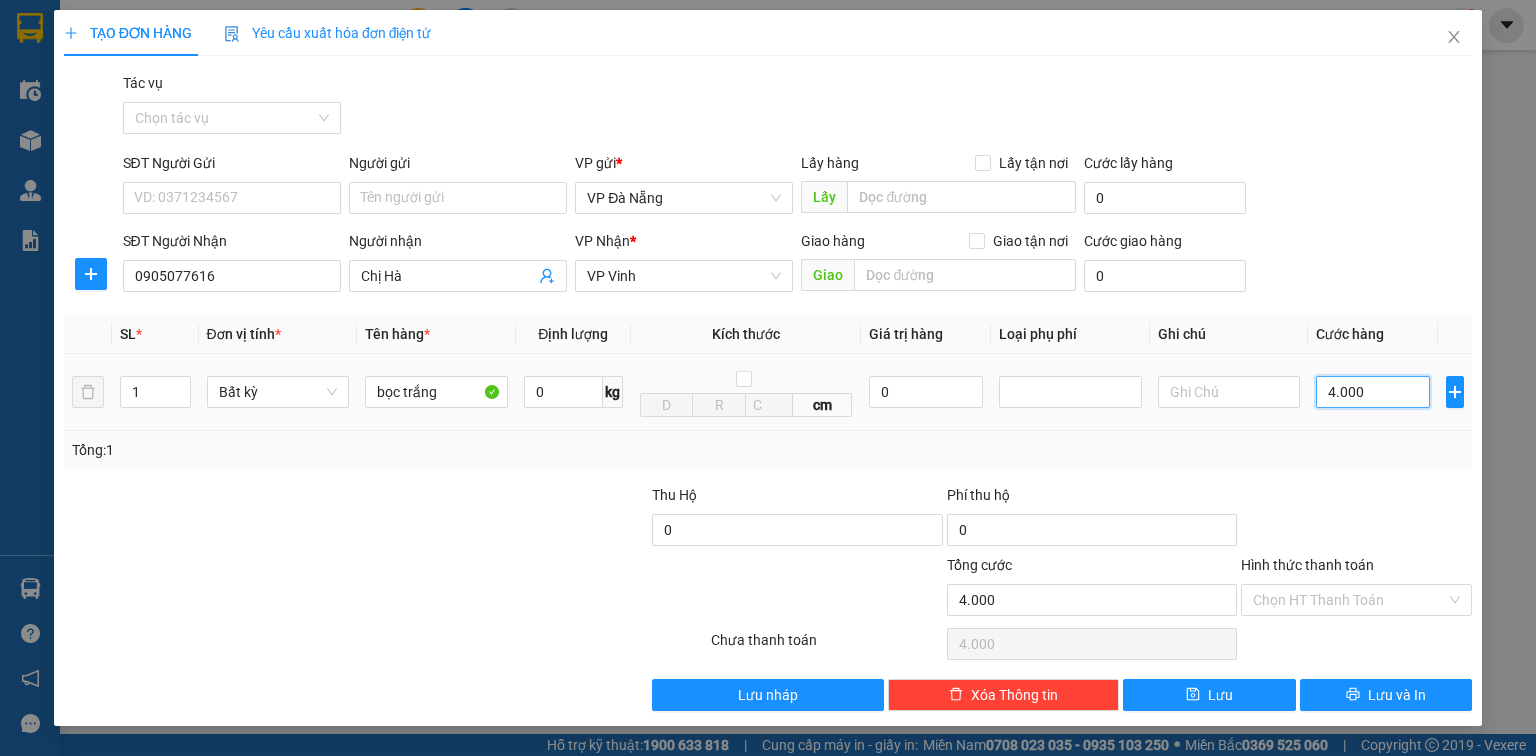 type on "40.000" 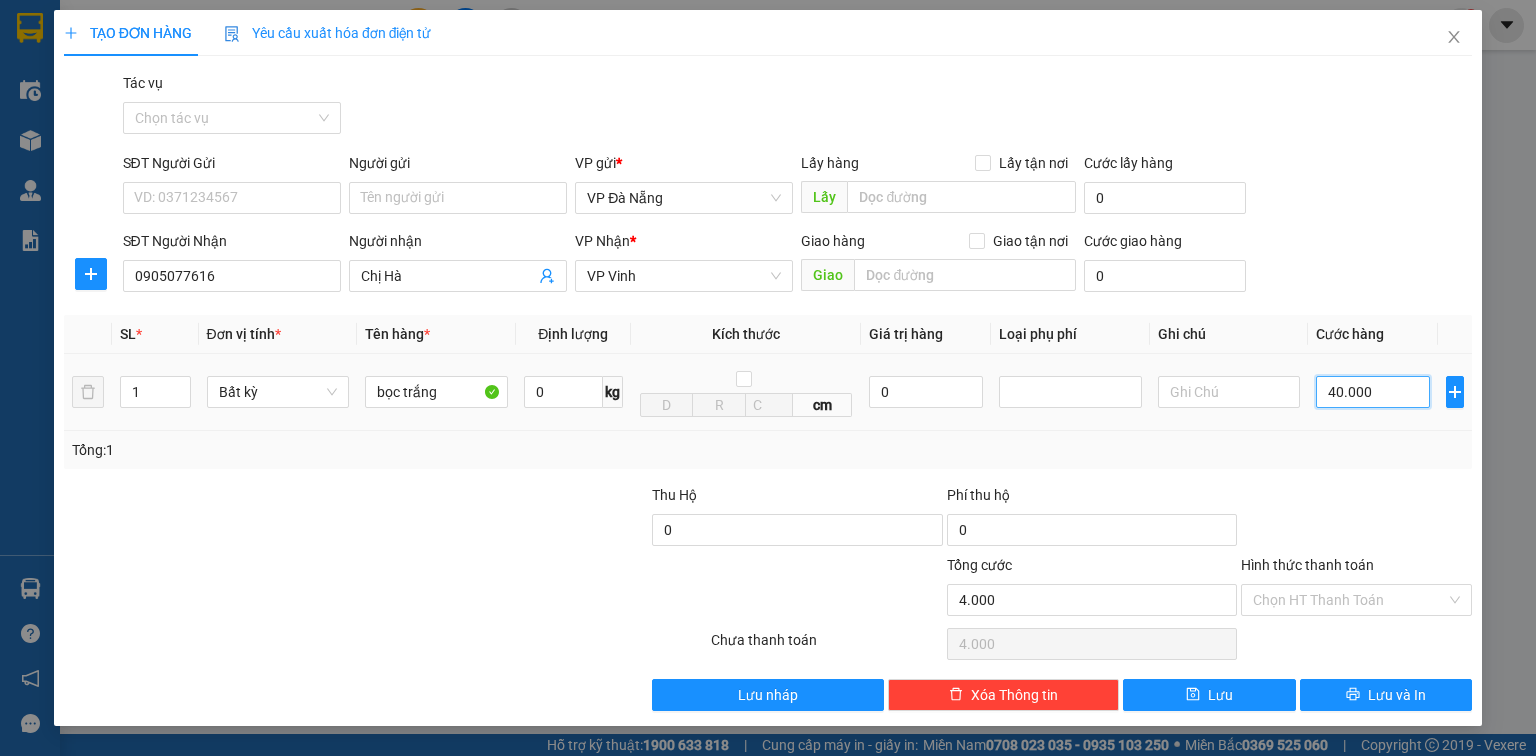 type on "40.000" 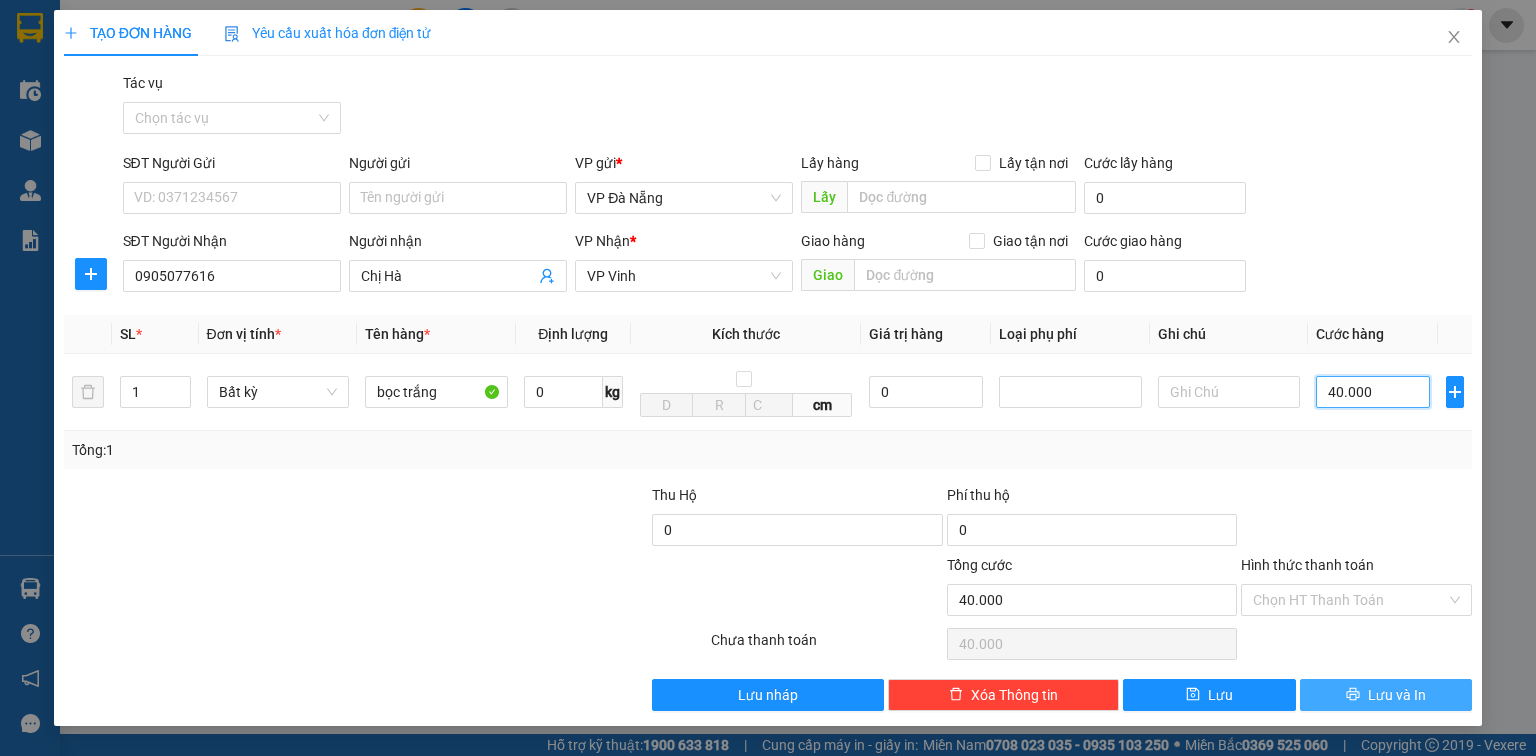 type on "40.000" 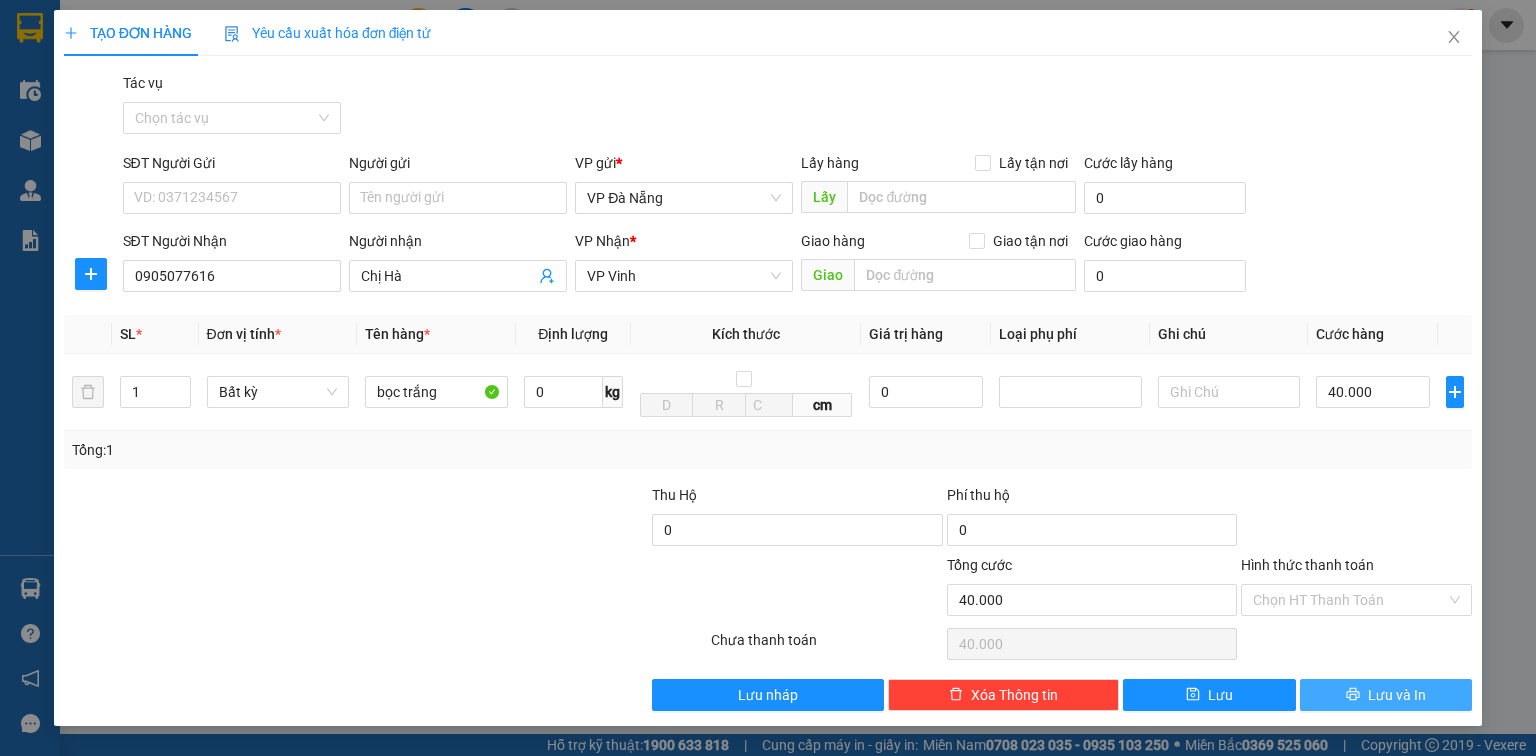 click on "Lưu và In" at bounding box center (1386, 695) 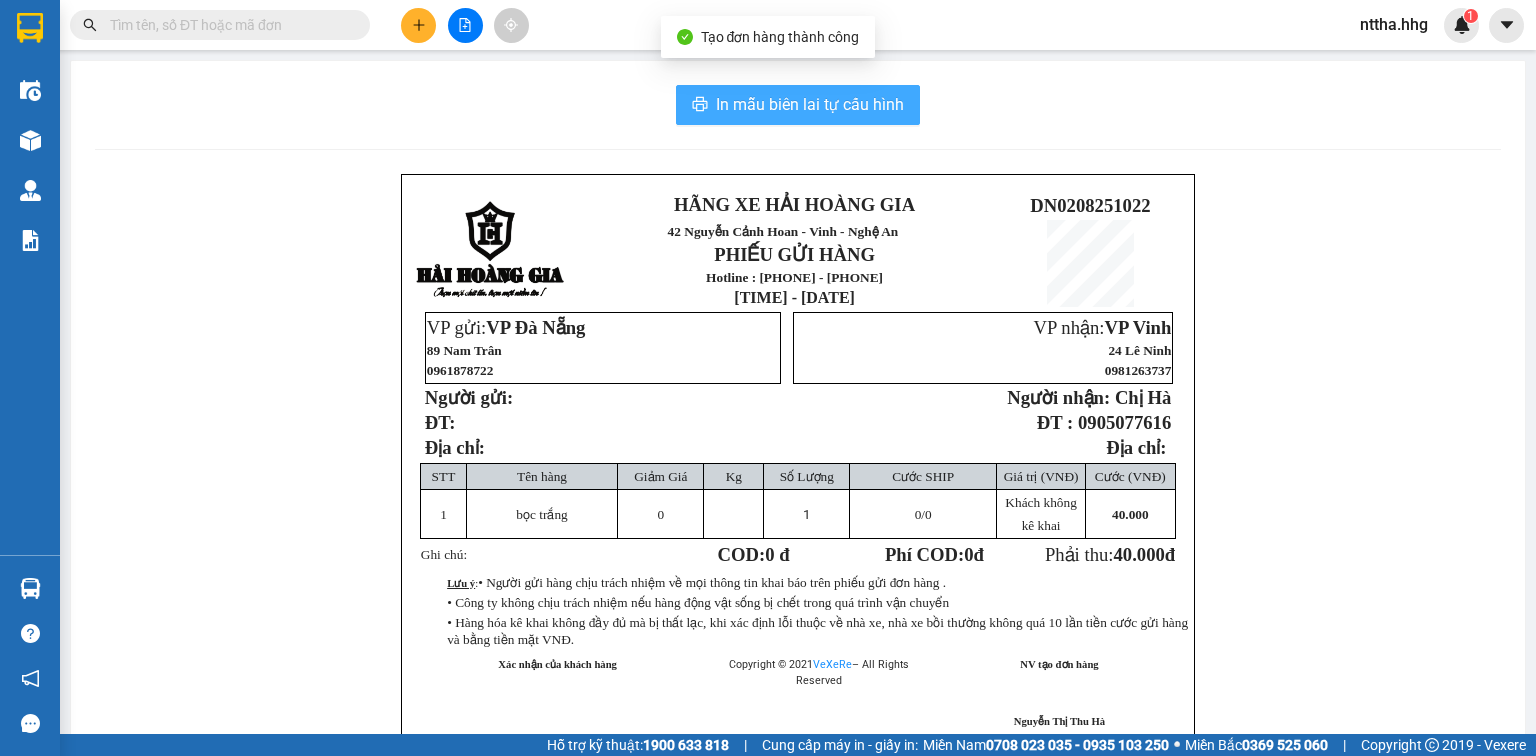 click on "In mẫu biên lai tự cấu hình" at bounding box center [810, 104] 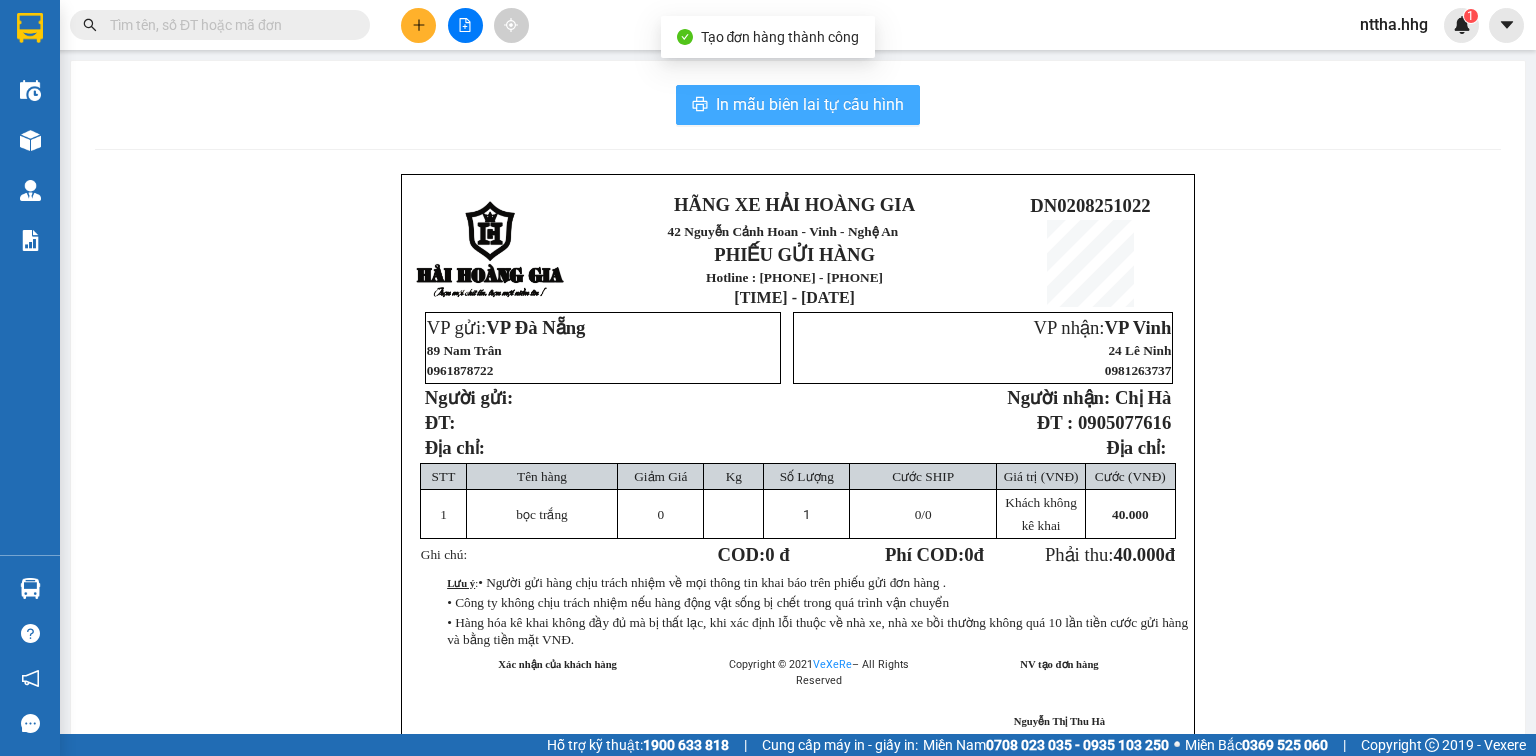 scroll, scrollTop: 0, scrollLeft: 0, axis: both 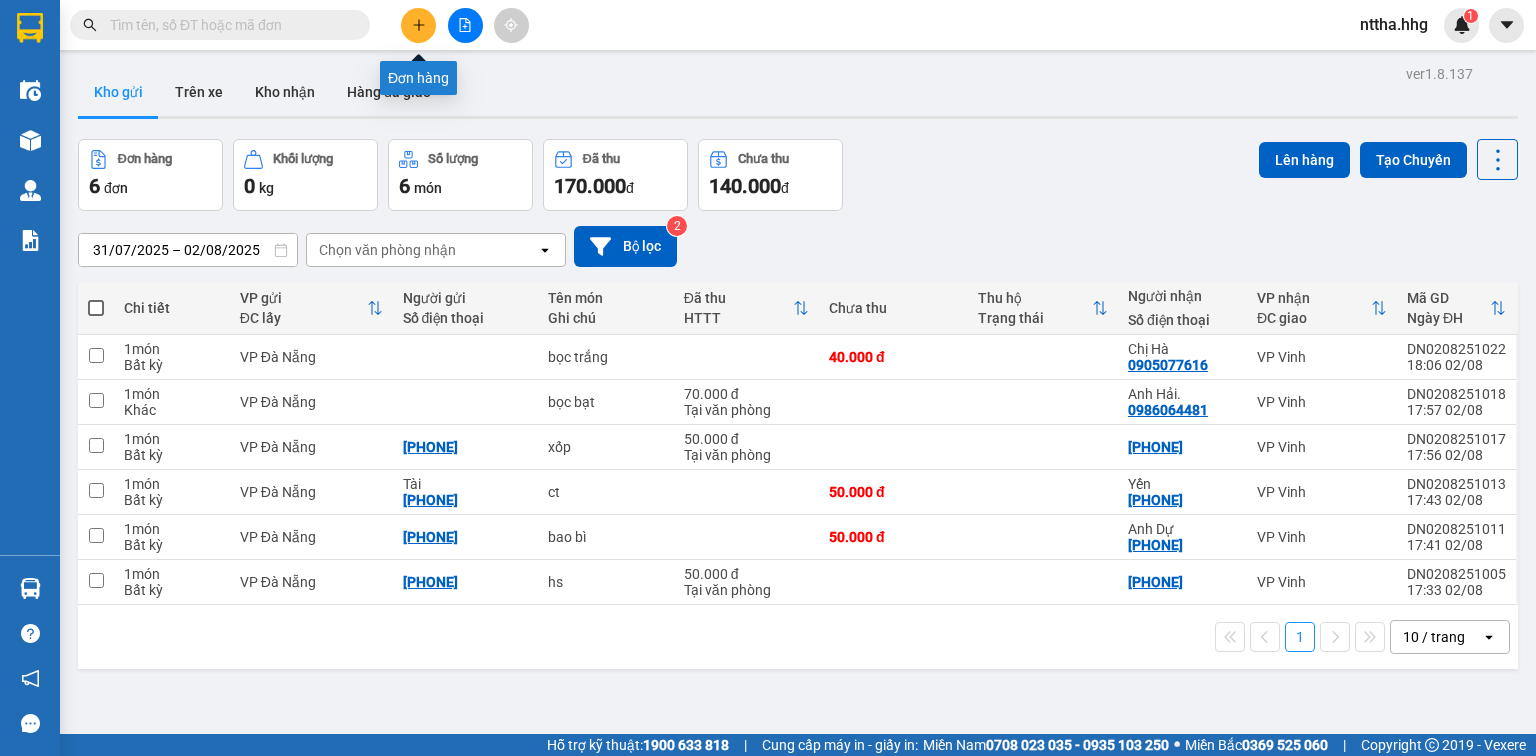 click 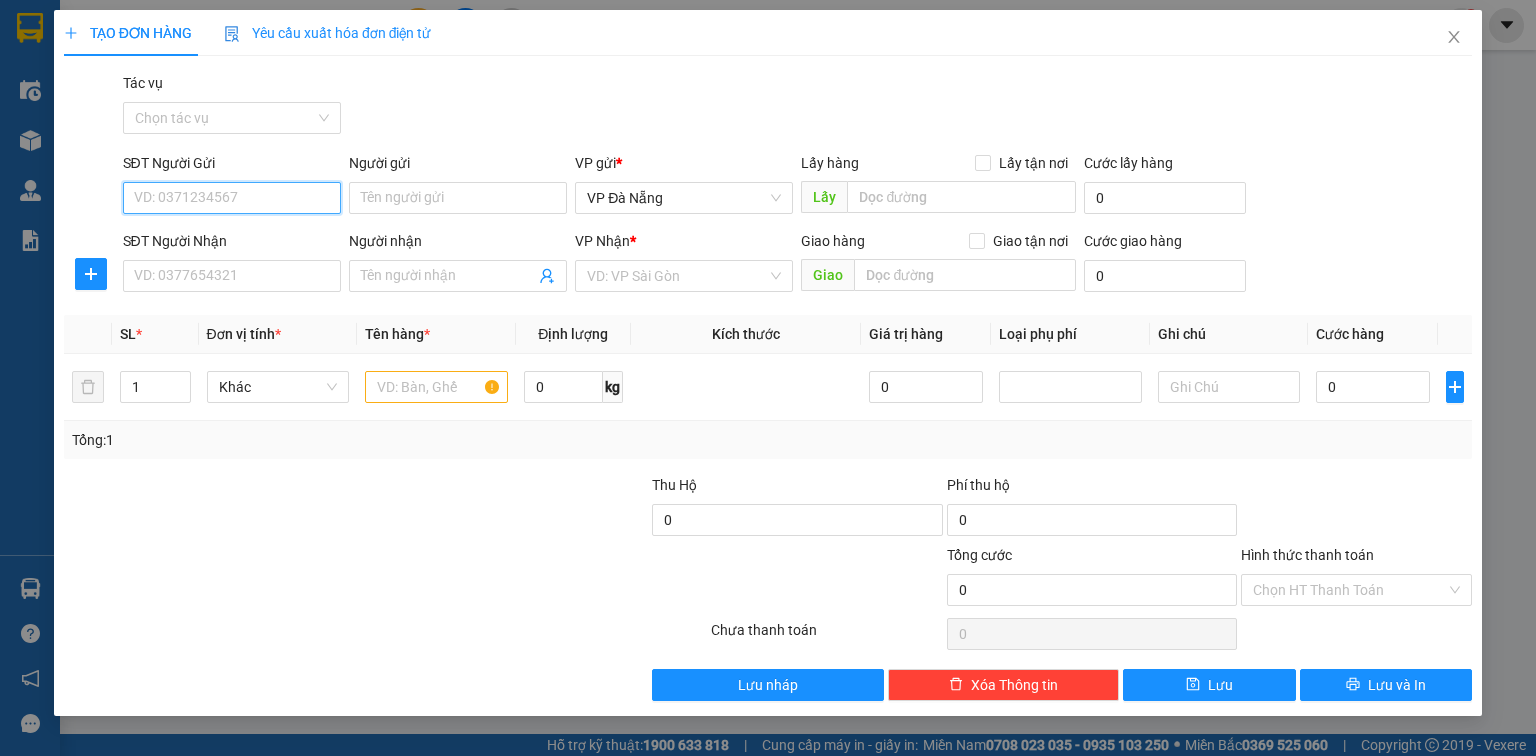 click on "SĐT Người Gửi" at bounding box center (232, 198) 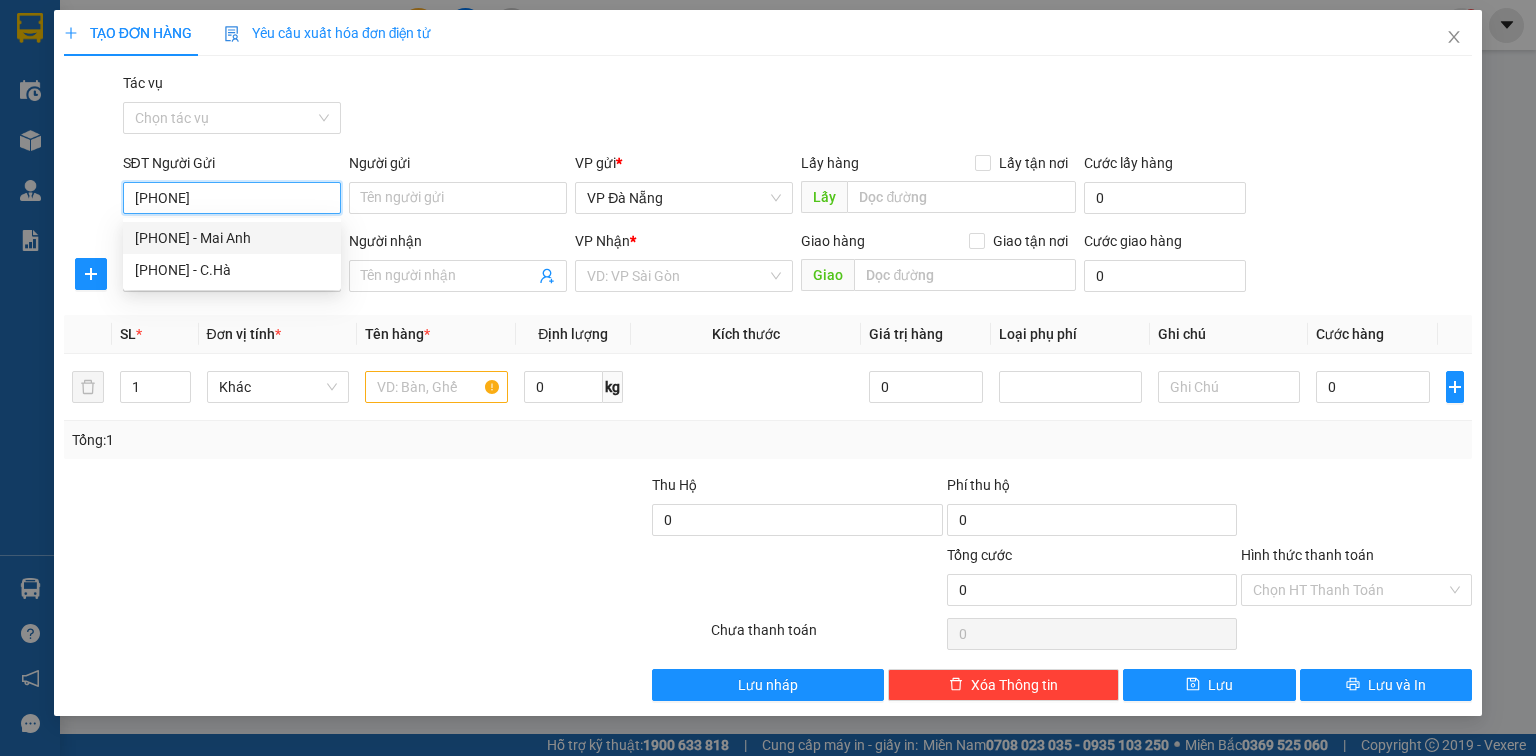 click on "[PHONE] - Mai Anh" at bounding box center (232, 238) 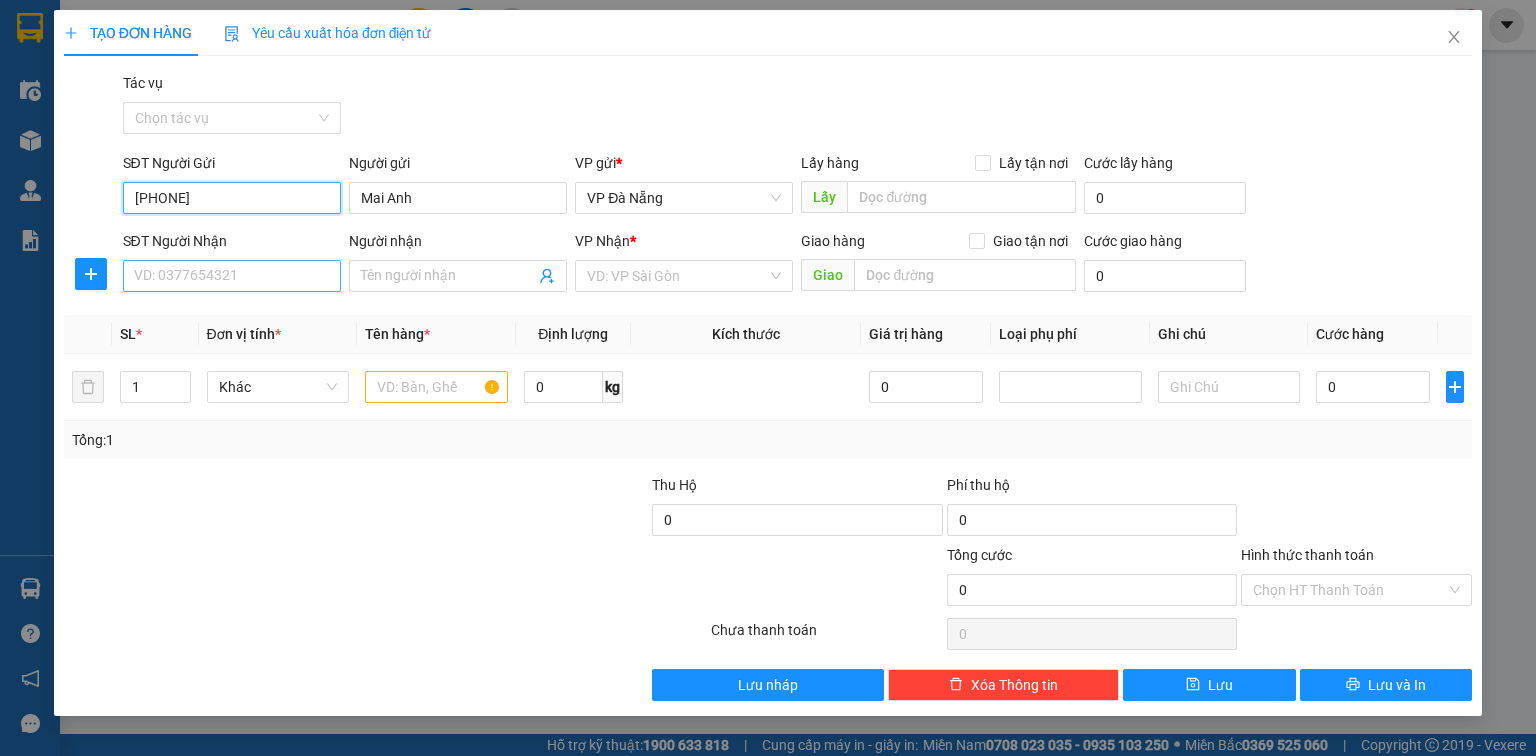 type on "[PHONE]" 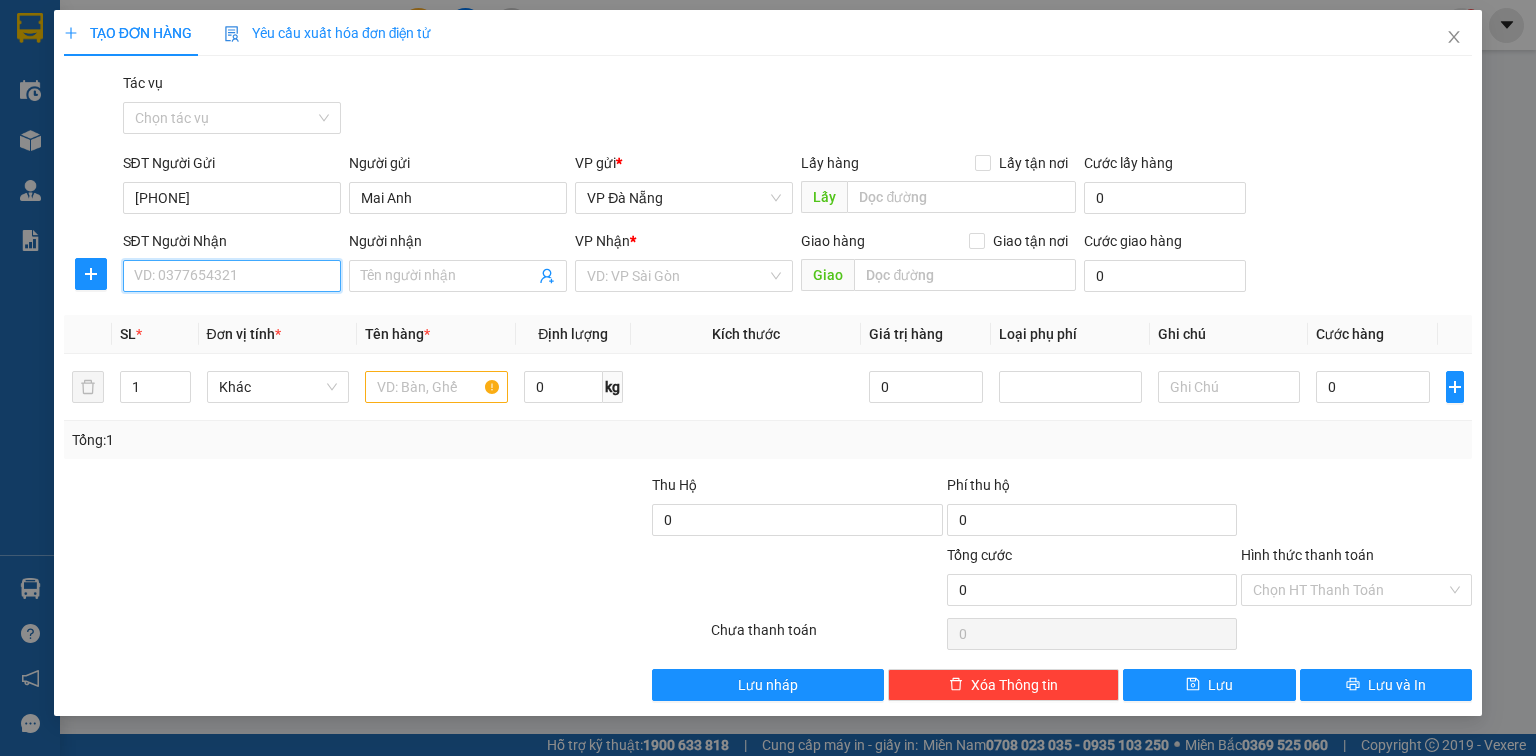 click on "SĐT Người Nhận" at bounding box center (232, 276) 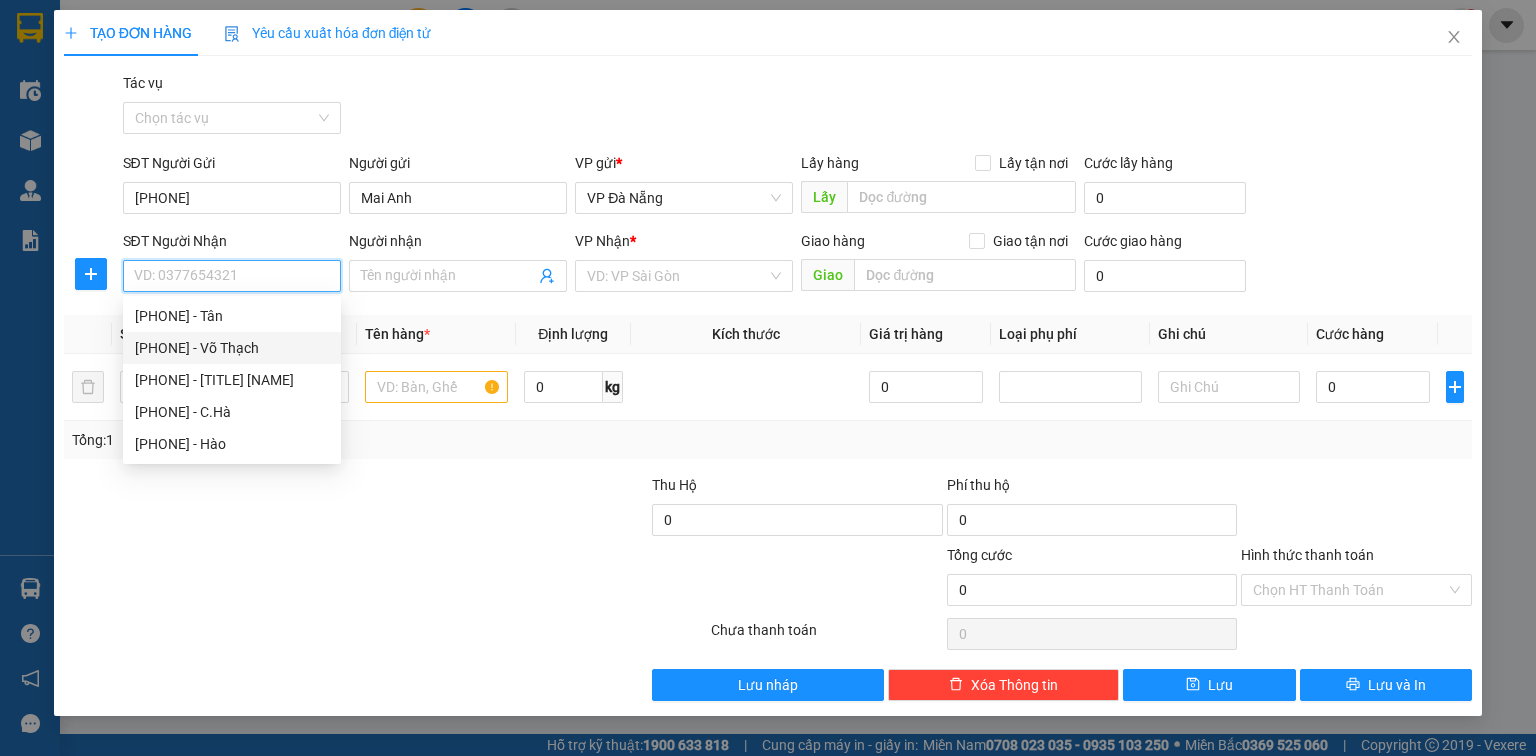 click on "[PHONE] - Võ Thạch" at bounding box center [232, 348] 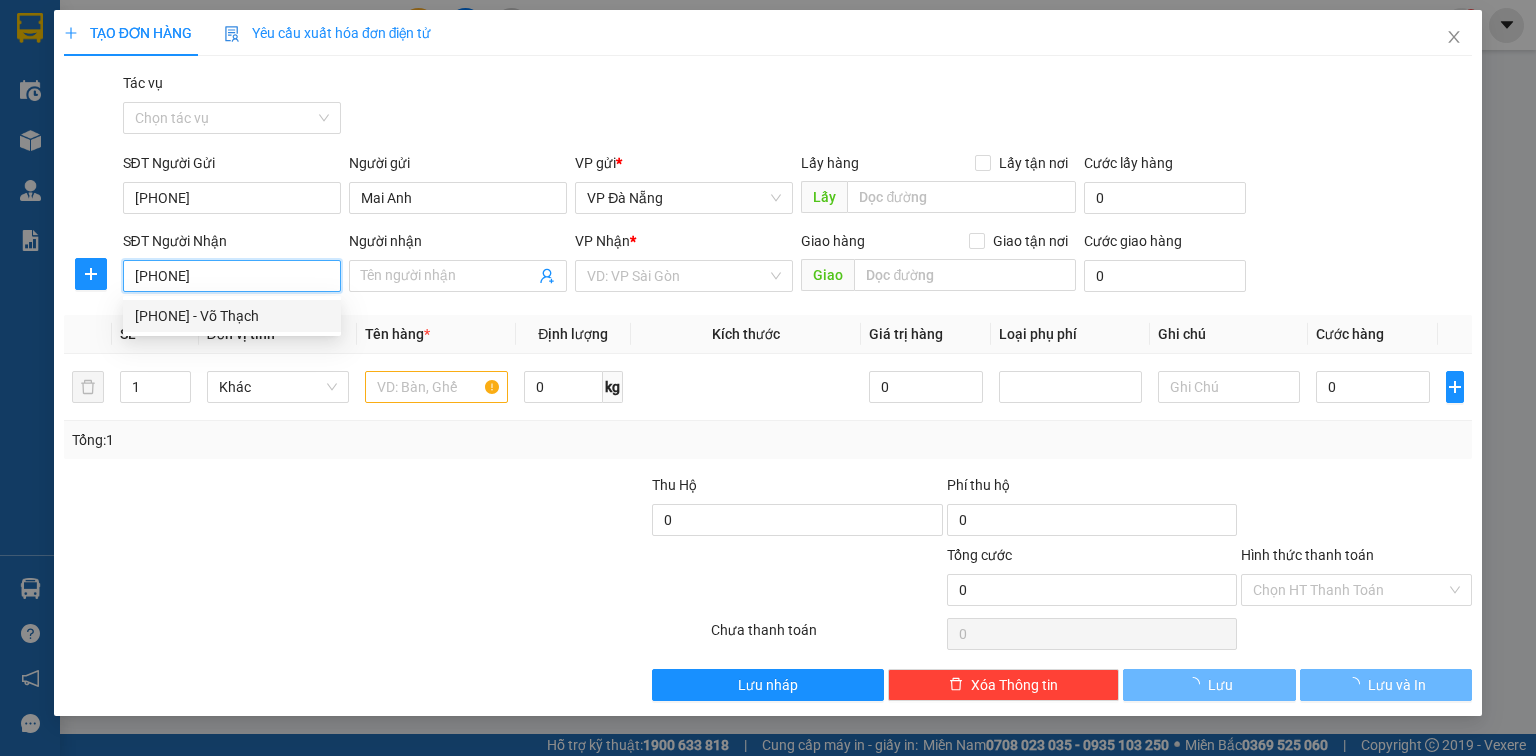 type on "Võ Thạch" 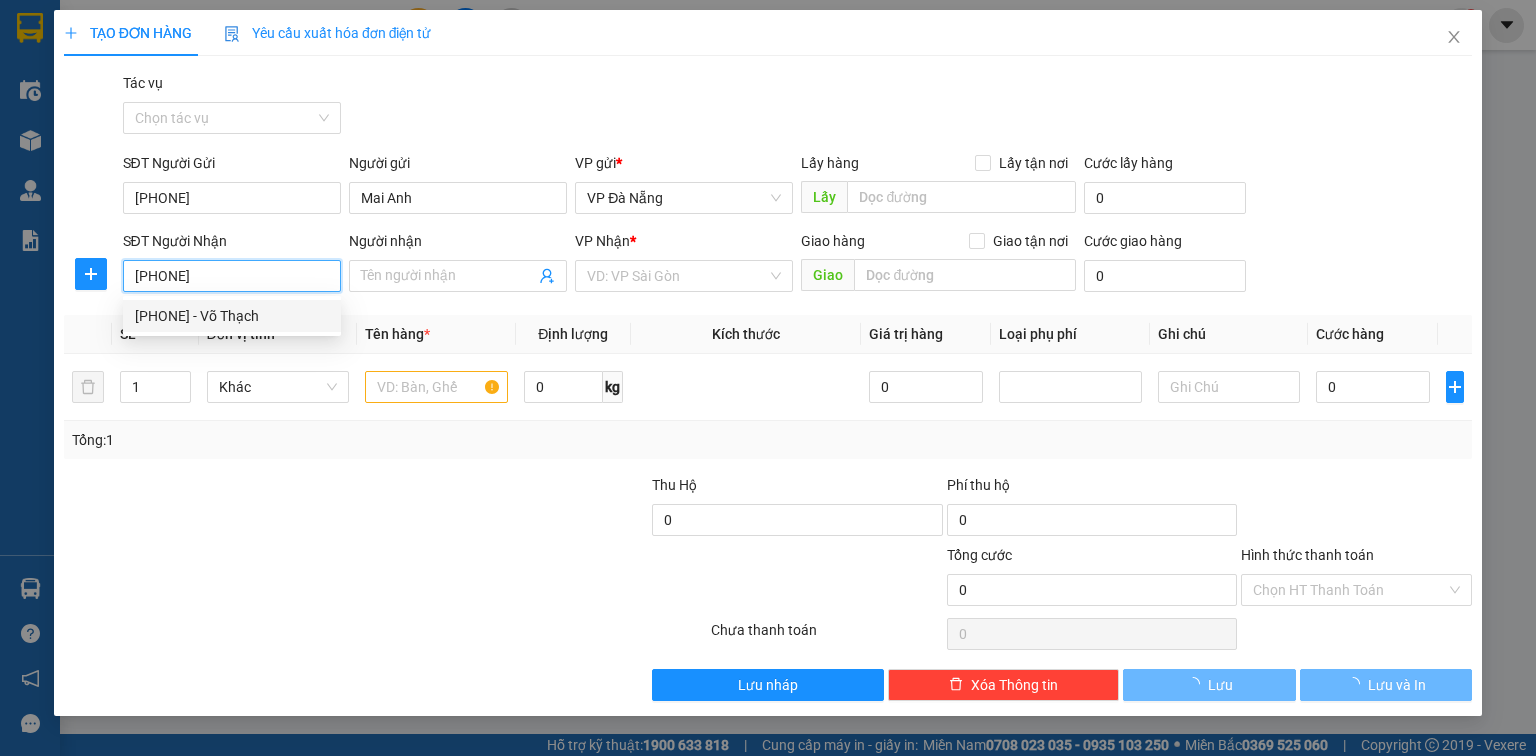 type on "Cây Xăng Kỳ Văn, Hà Tĩnh" 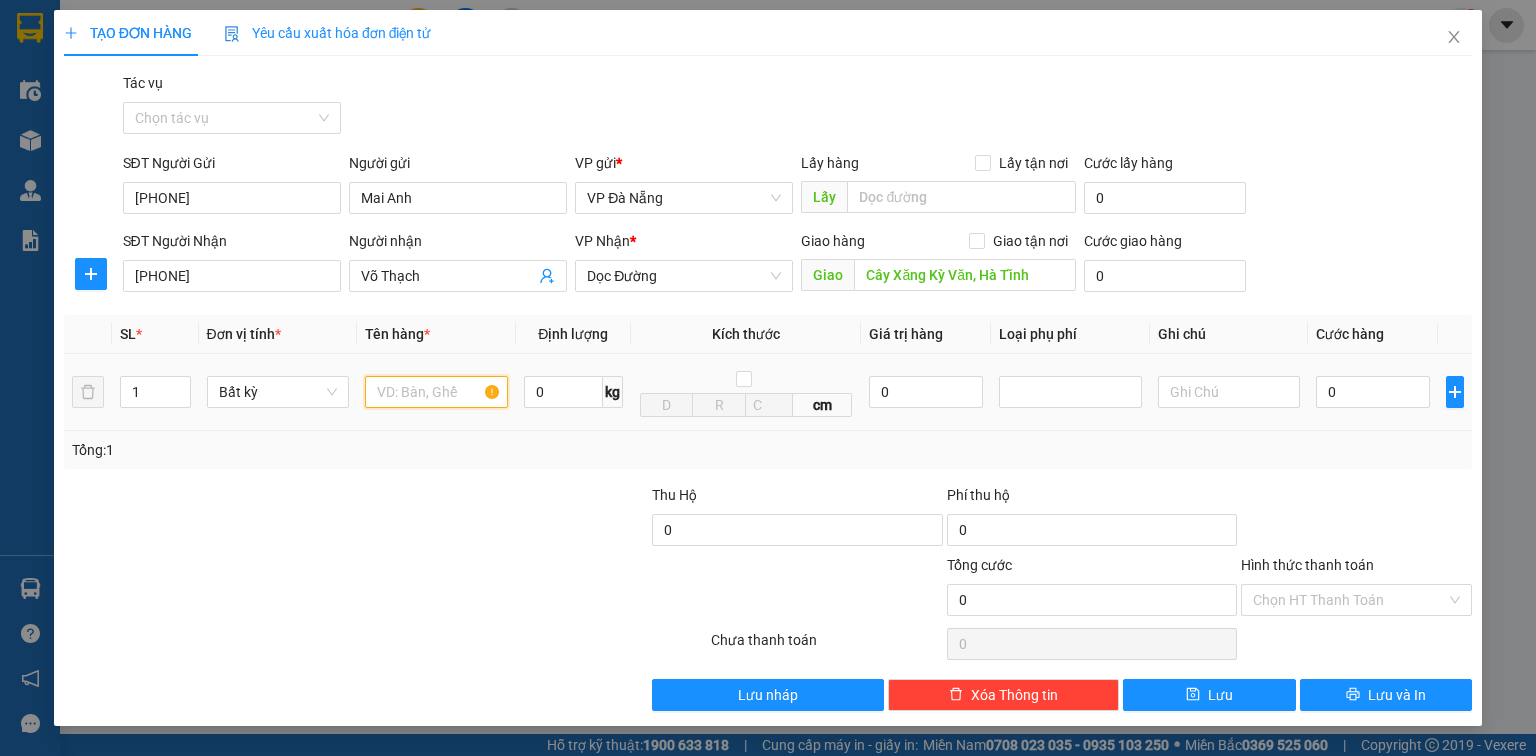 click at bounding box center [436, 392] 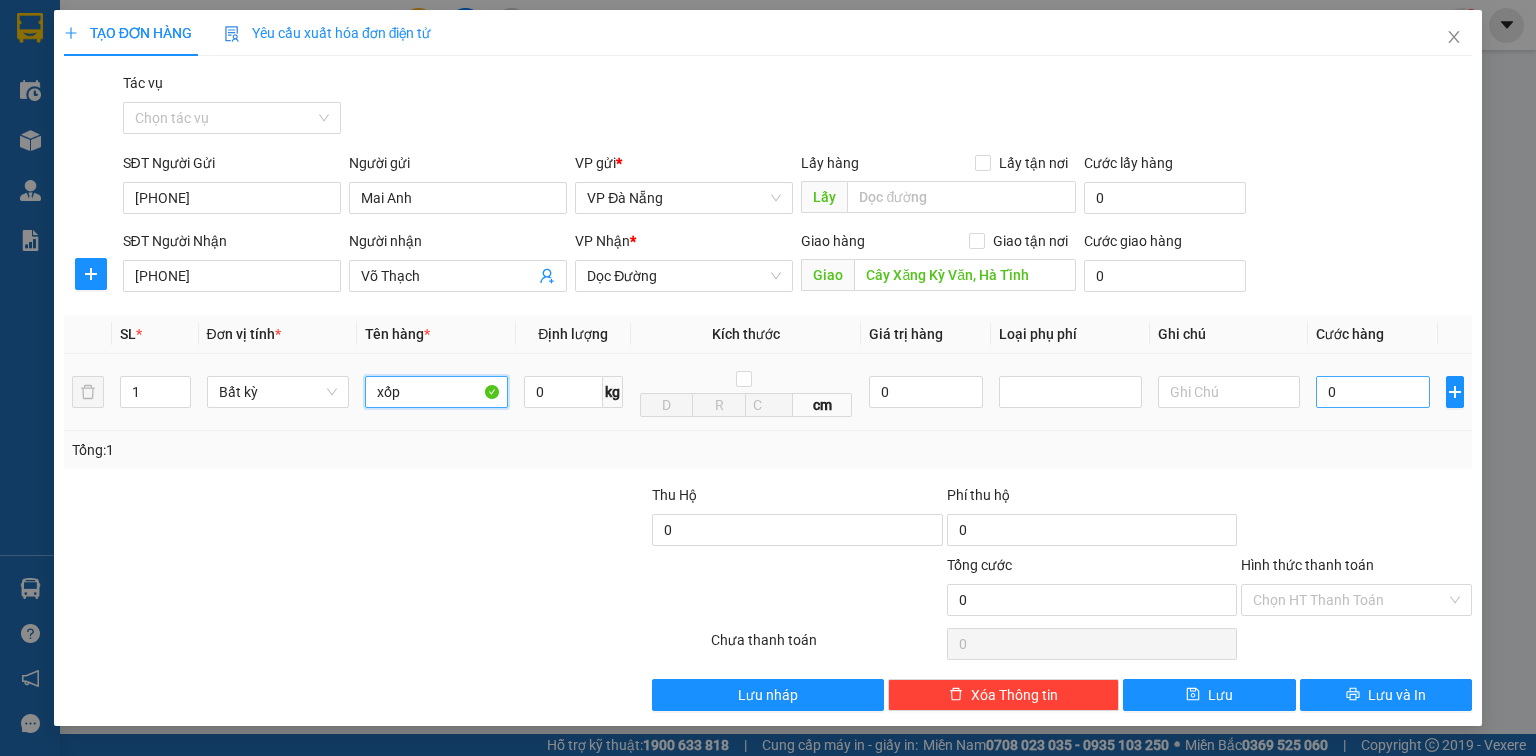 type on "xốp" 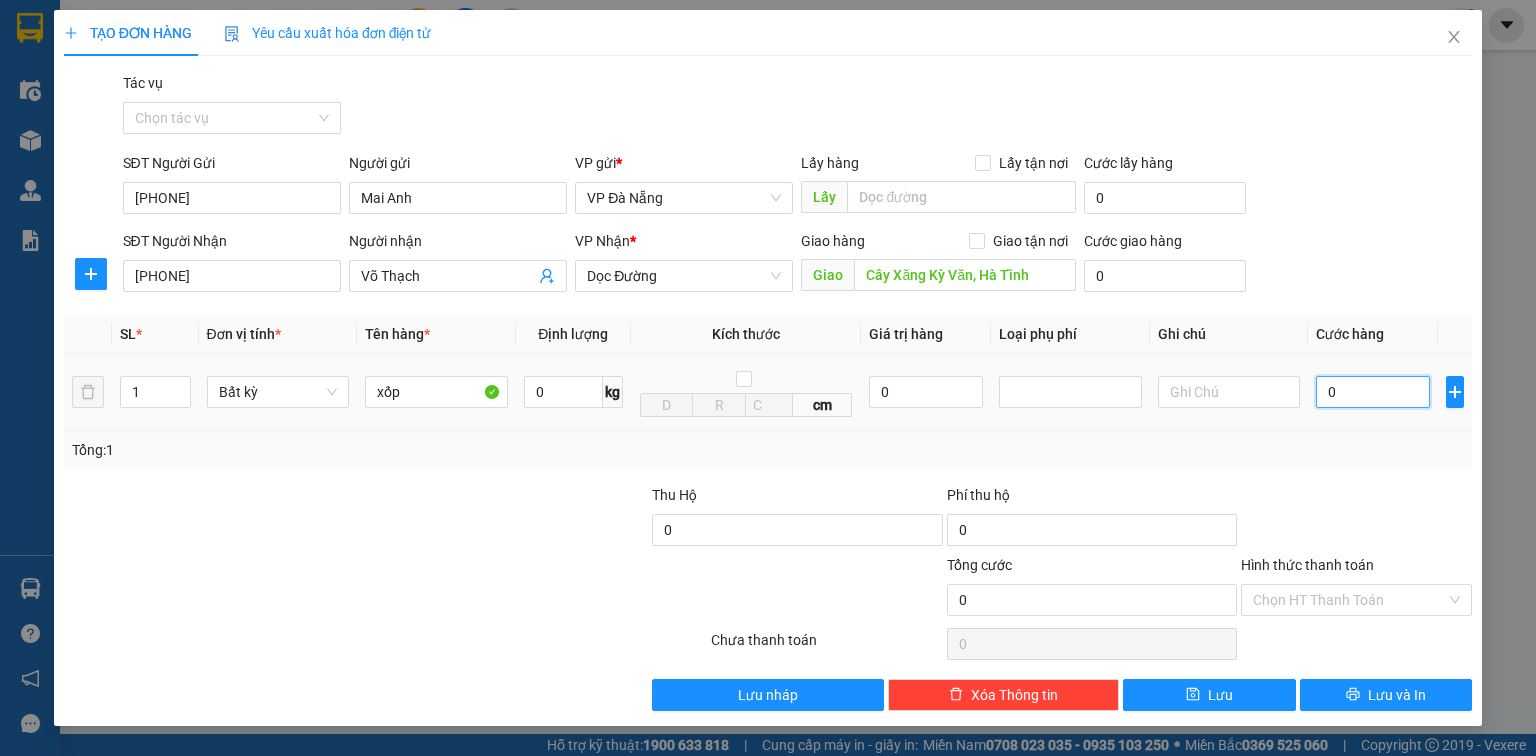 click on "0" at bounding box center [1373, 392] 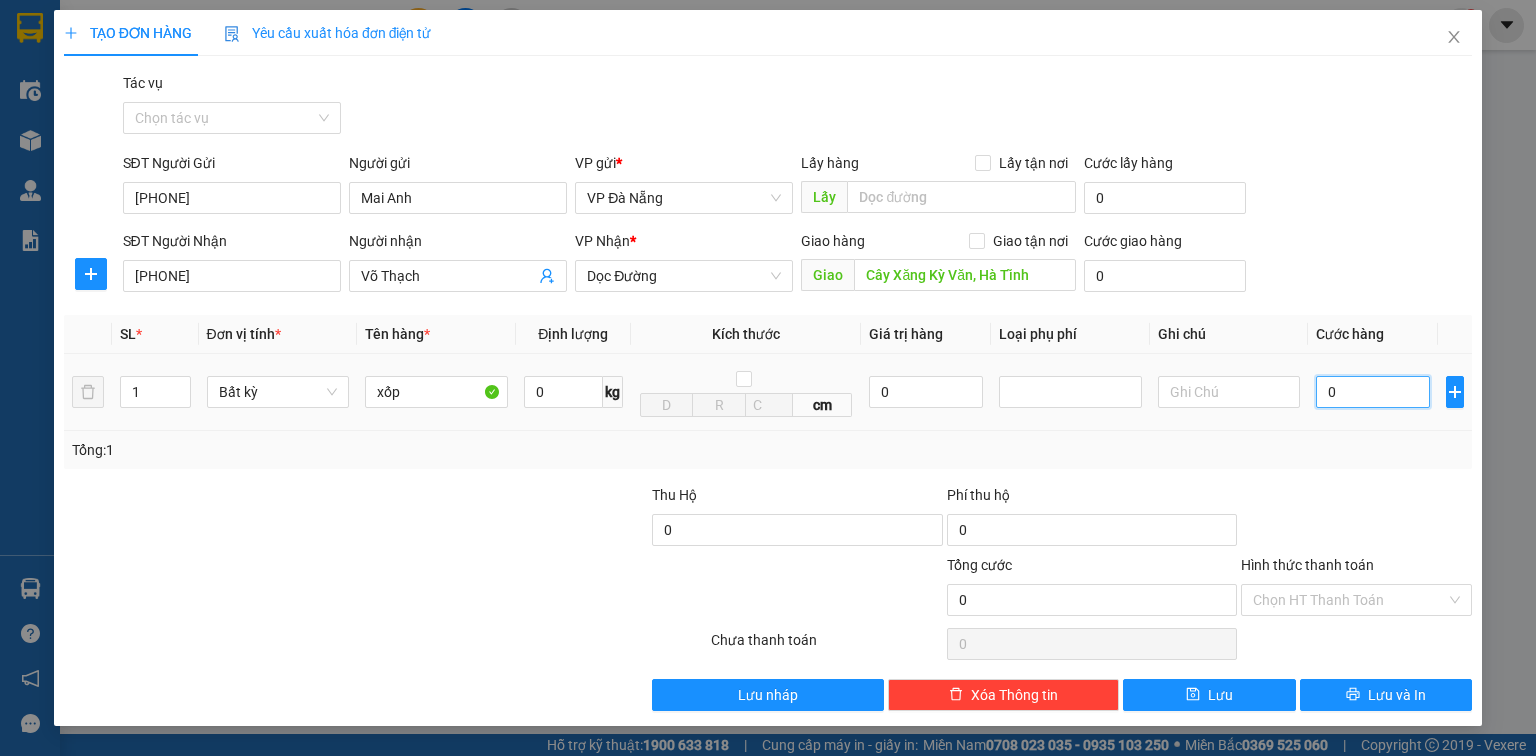 type on "1" 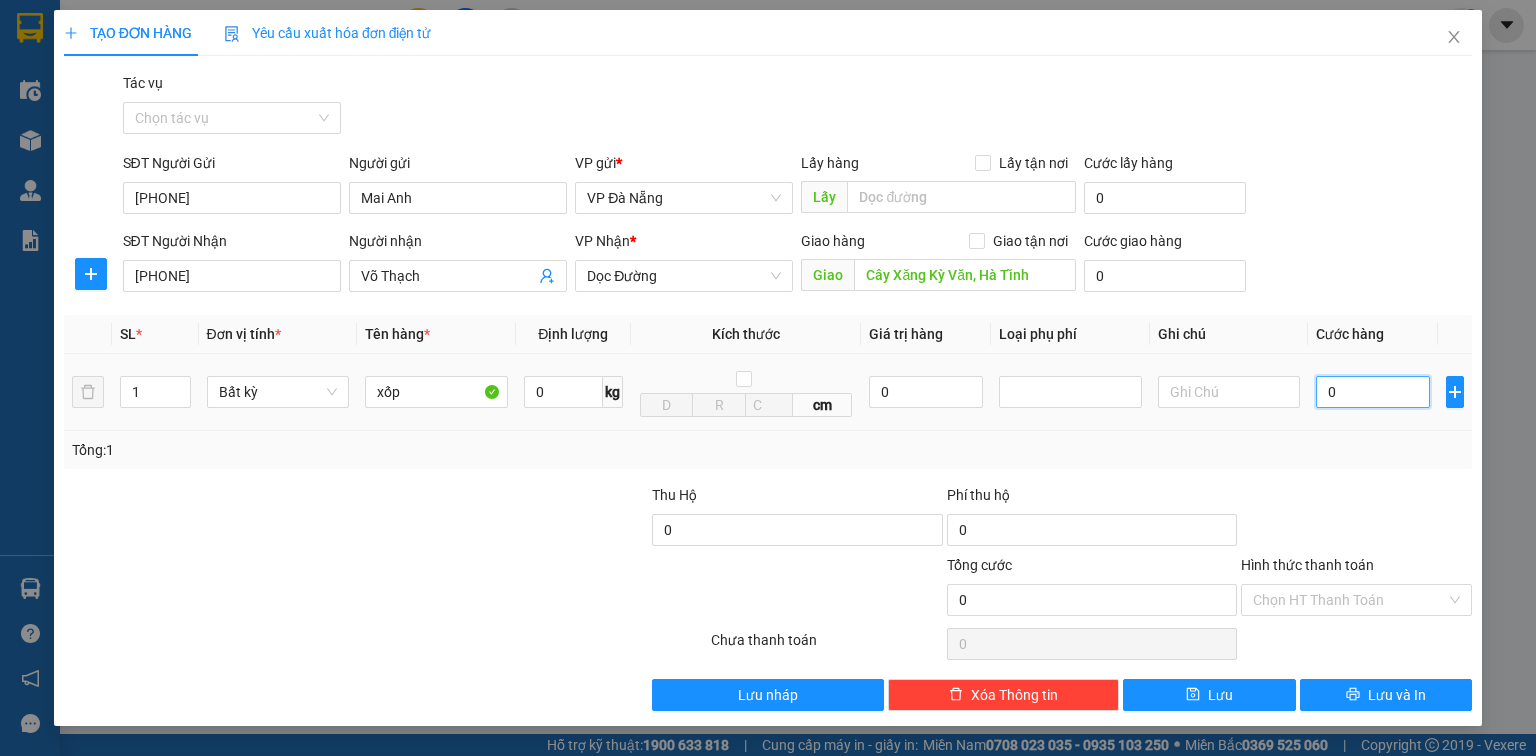 type on "1" 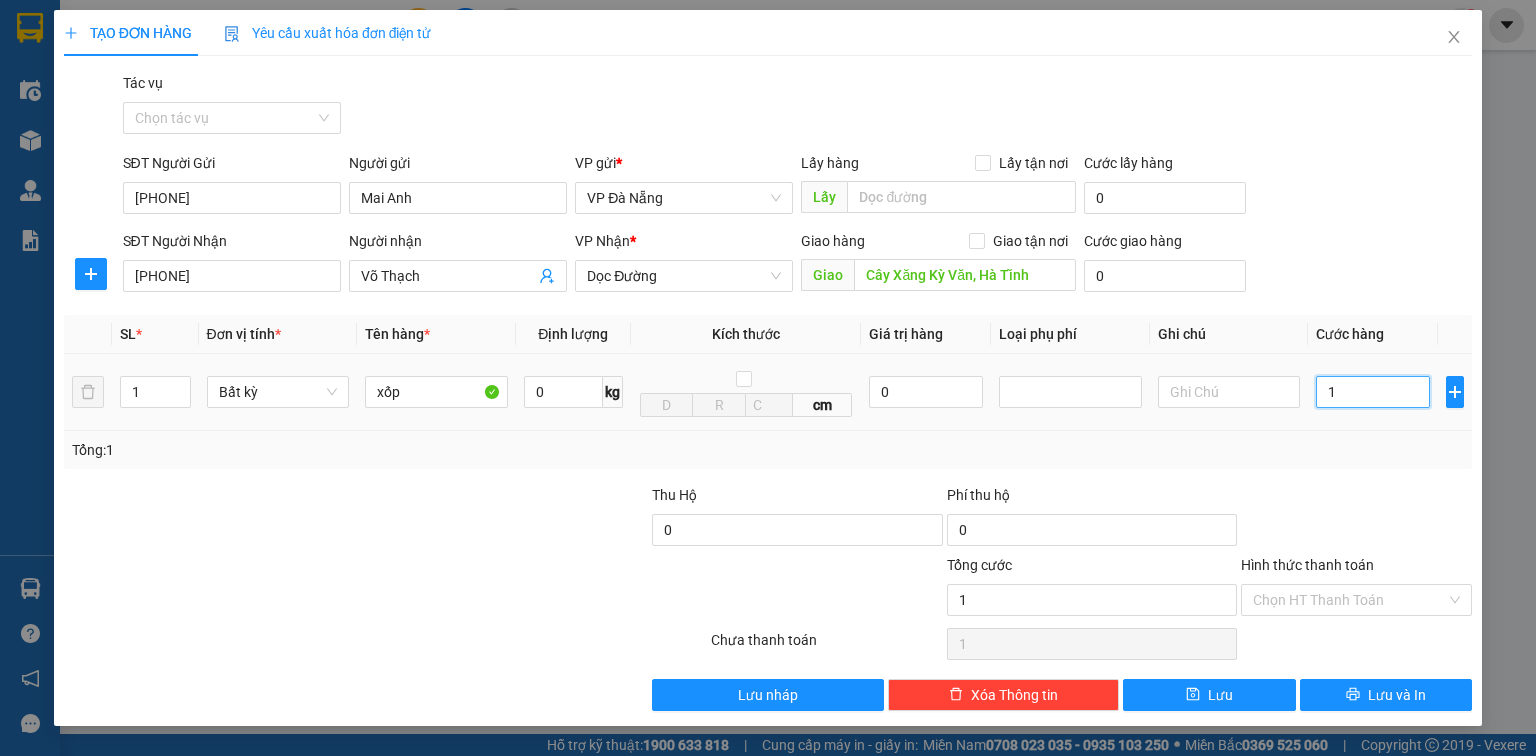 type on "12" 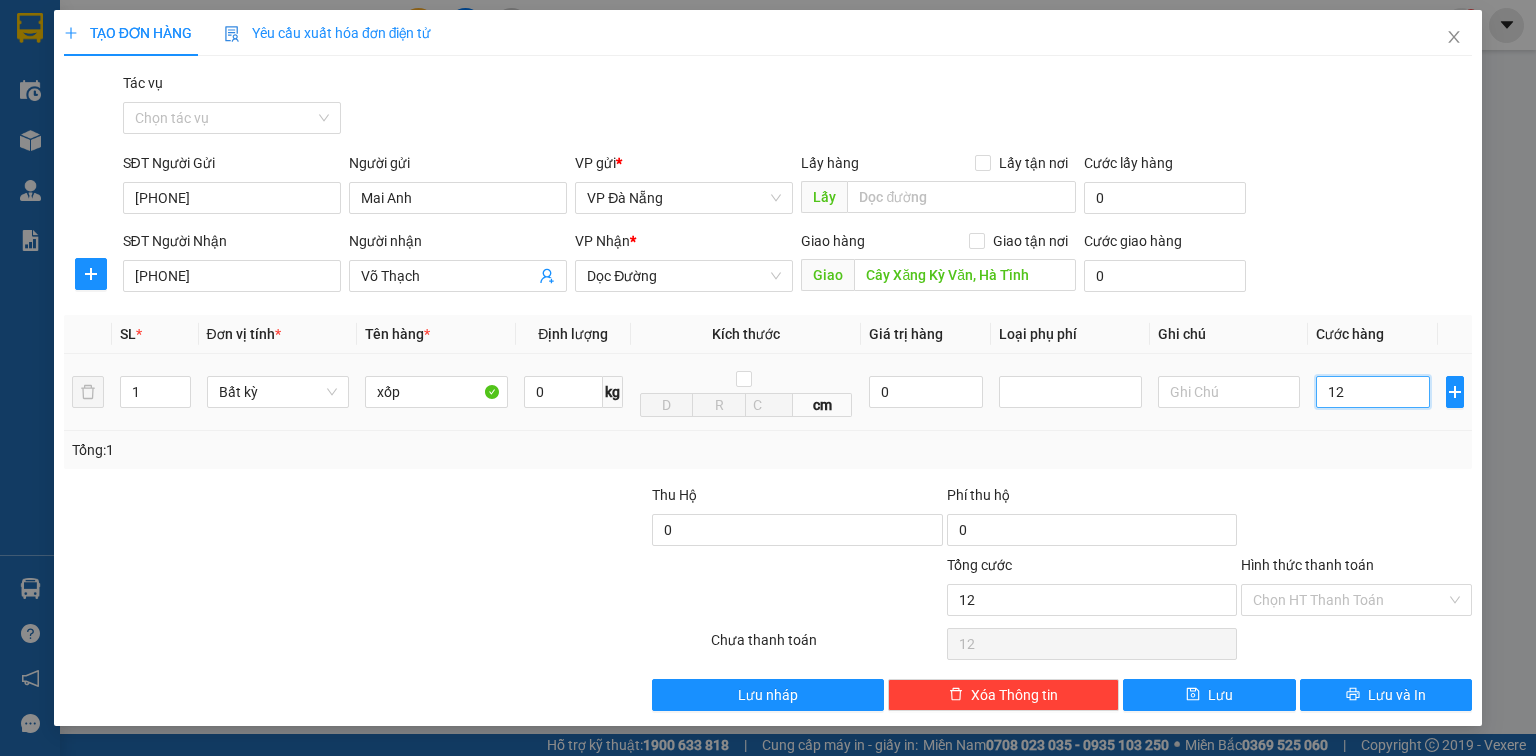 type on "120" 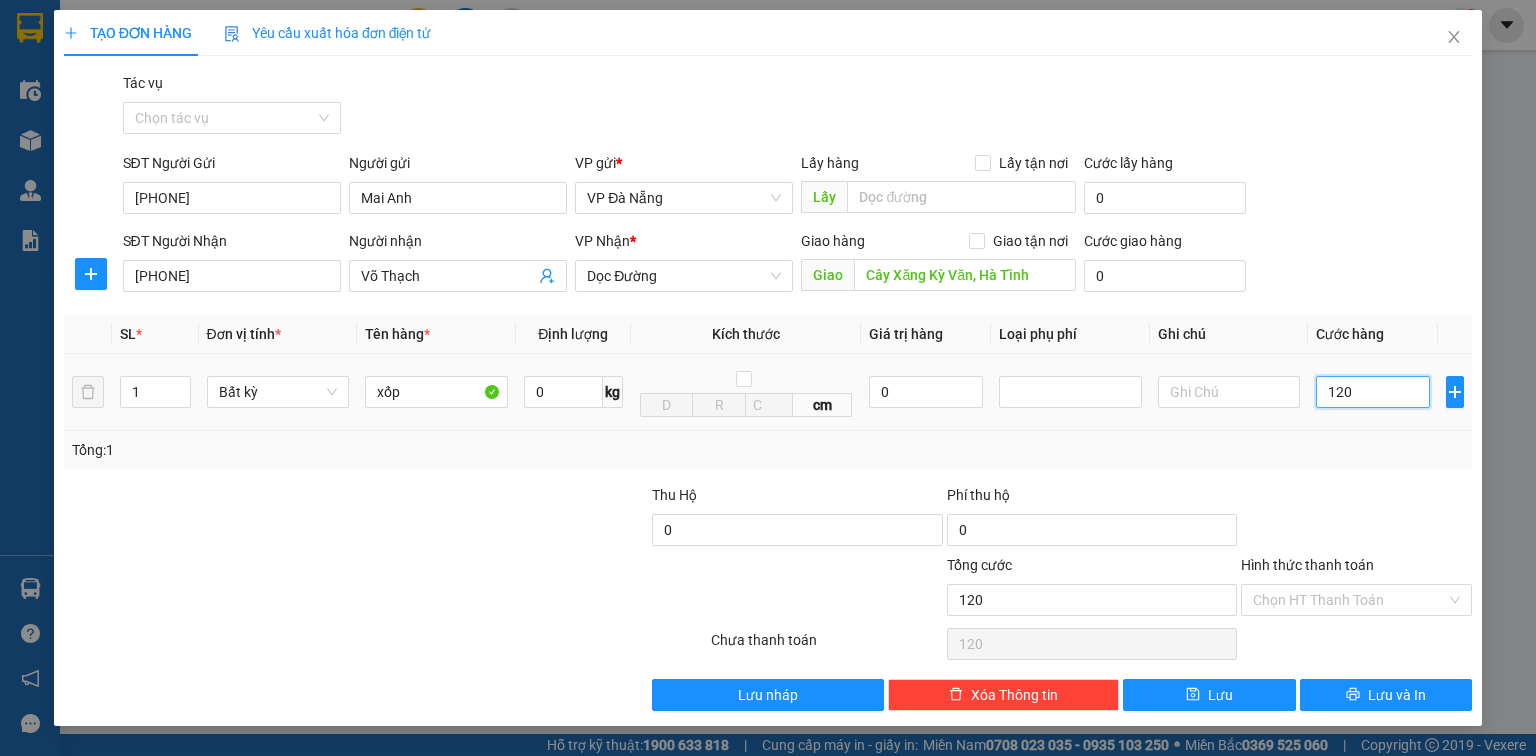 type on "1.200" 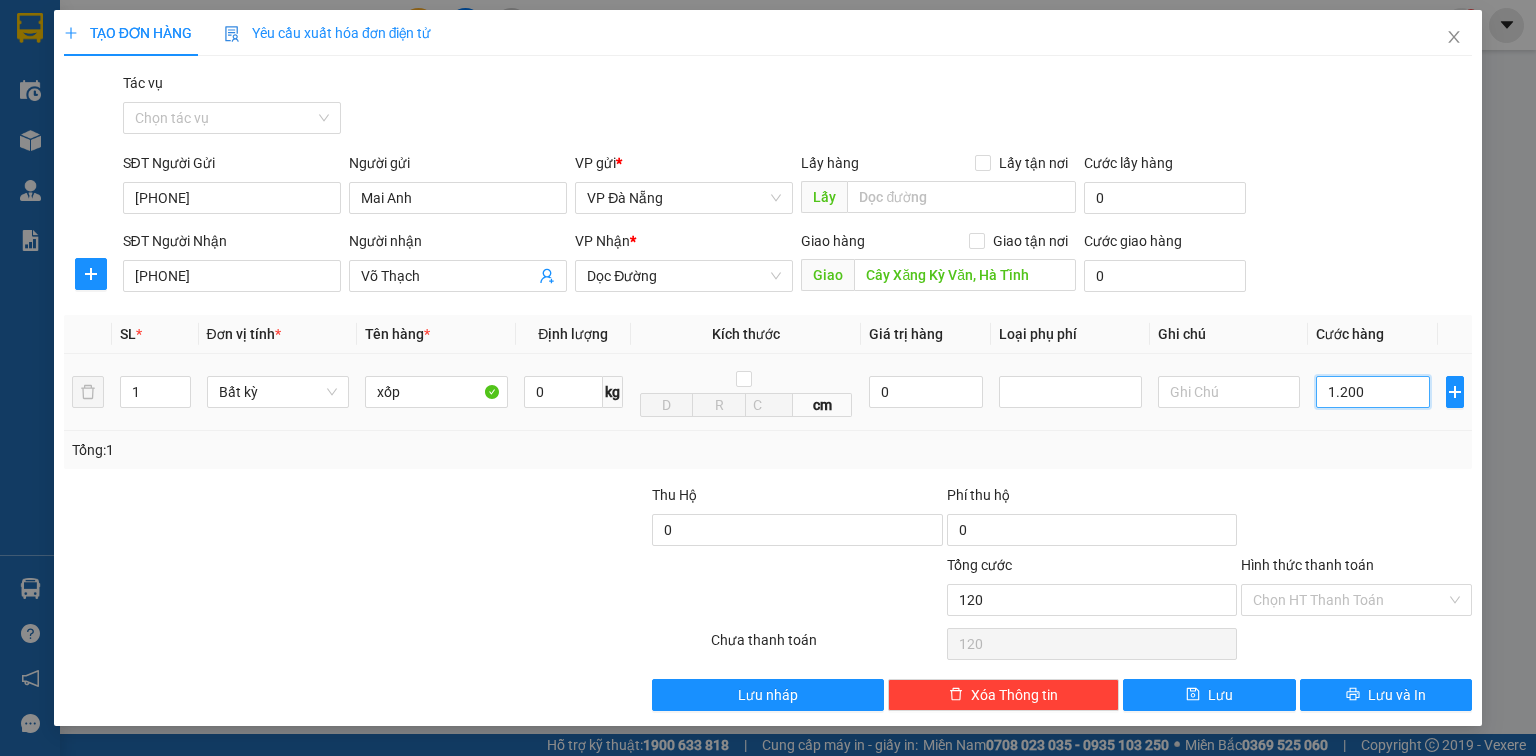 type on "1.200" 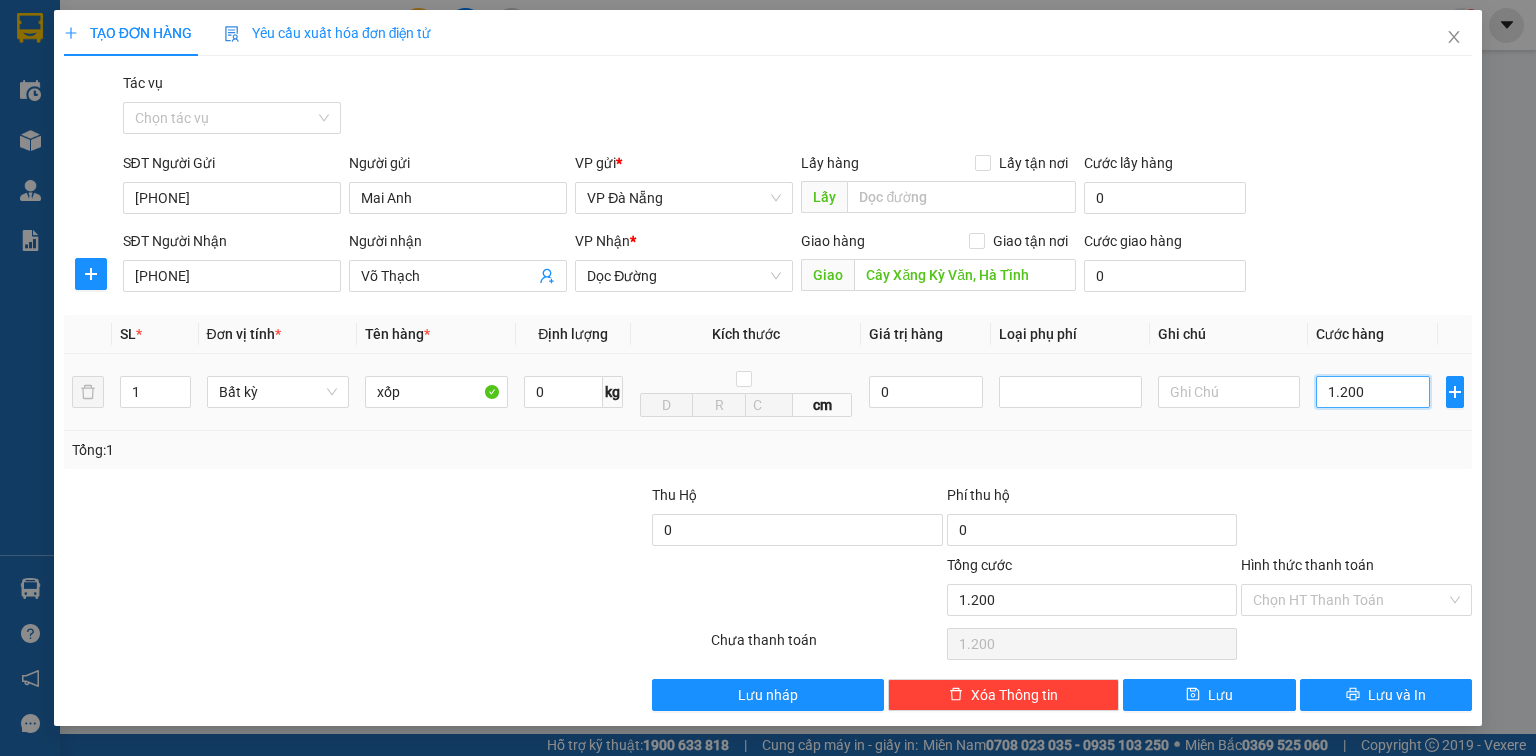 type on "12.000" 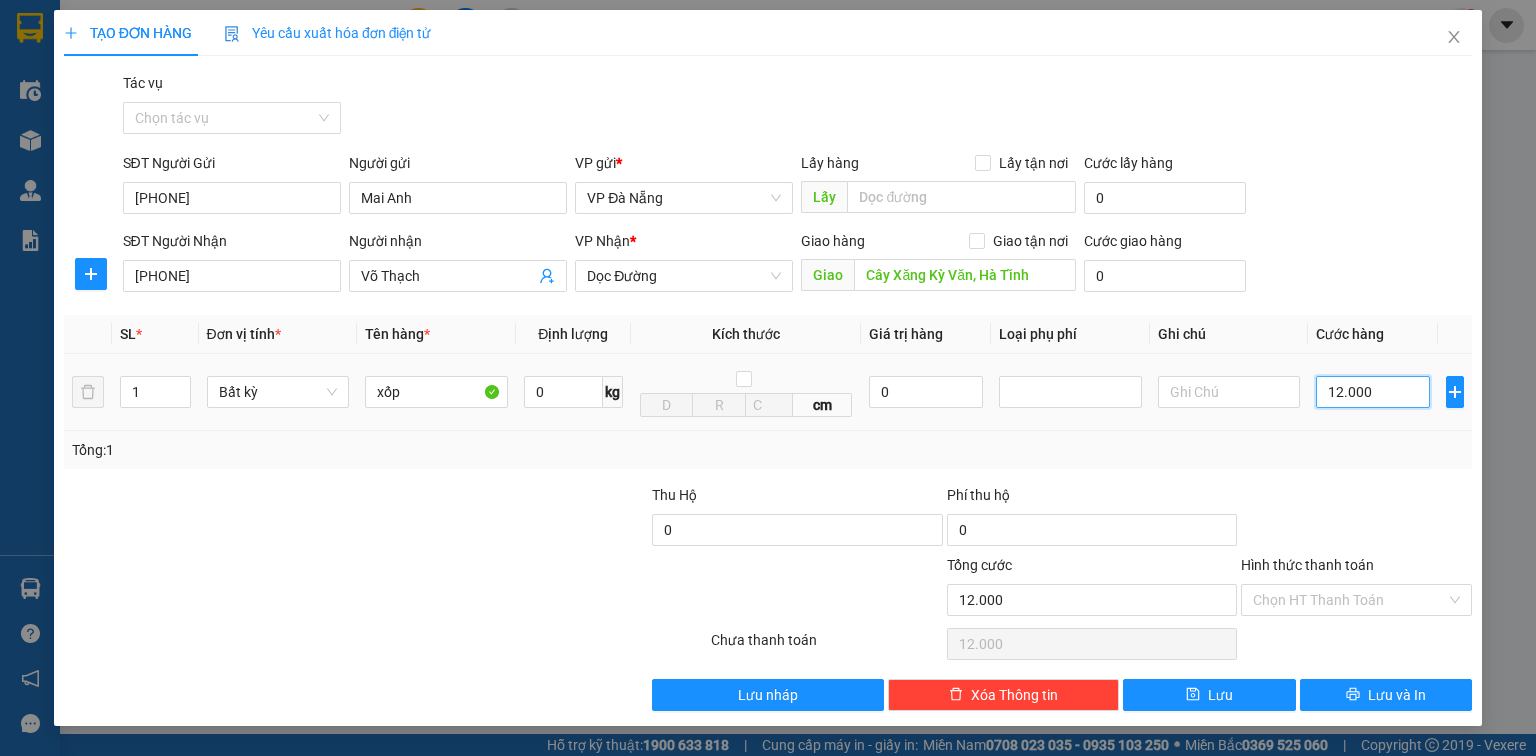 type on "120.000" 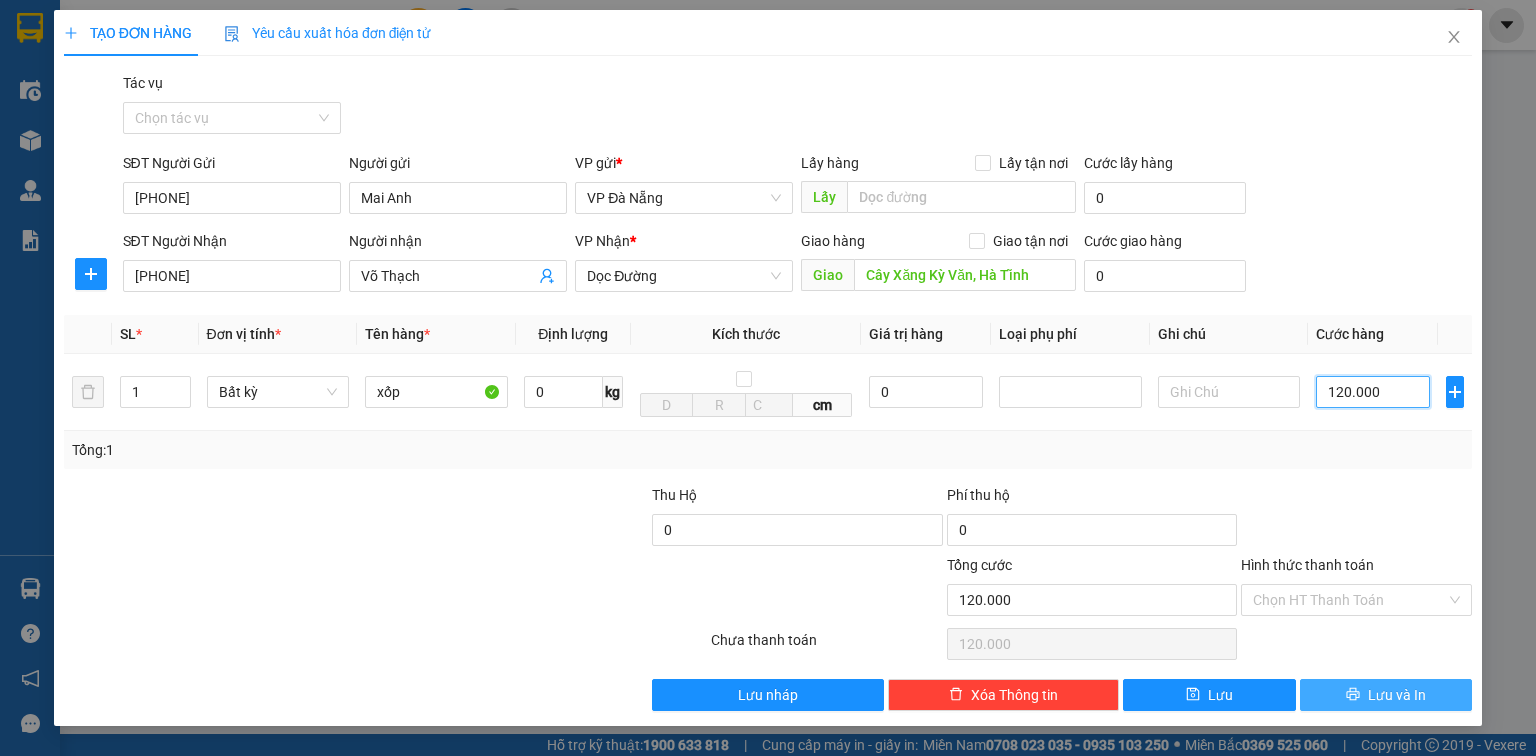 type on "120.000" 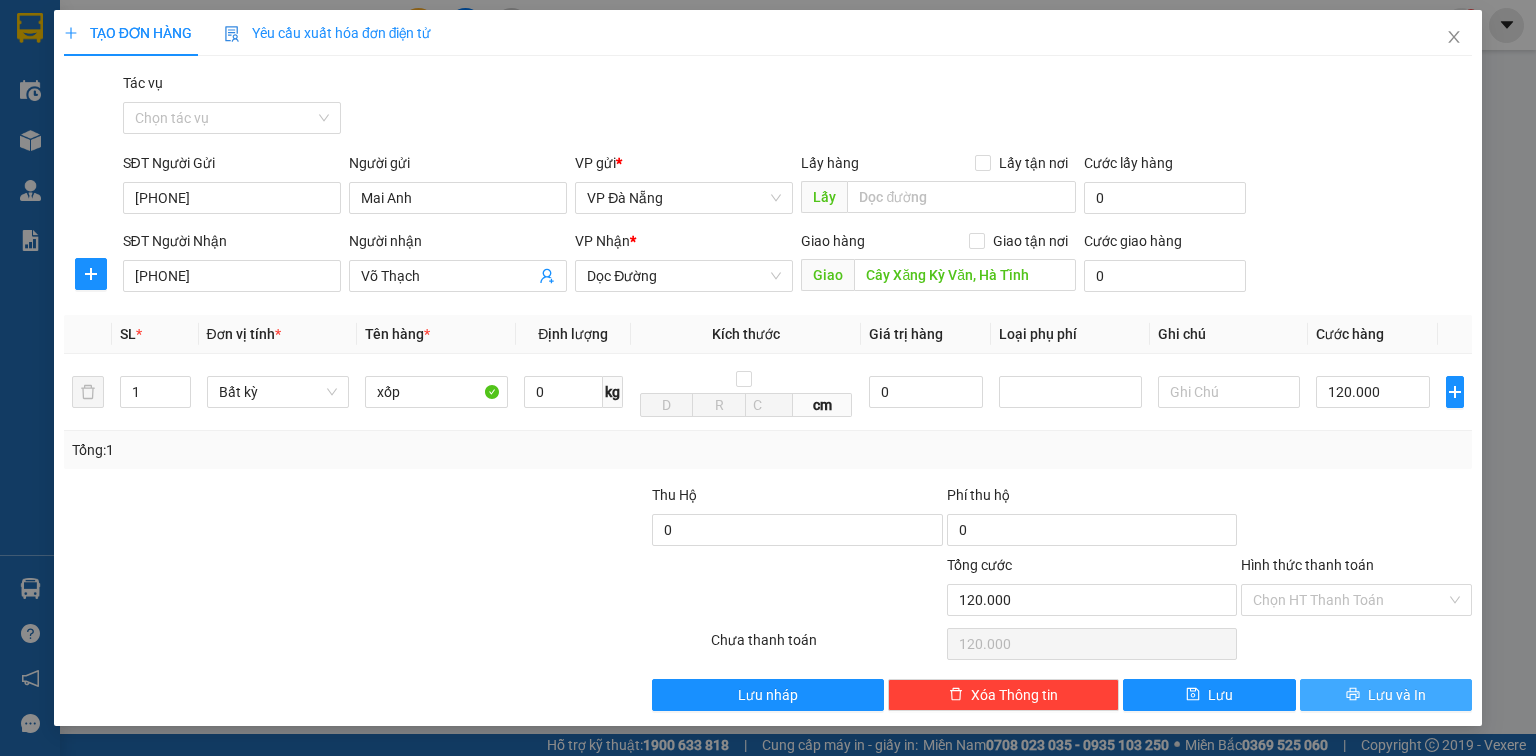 click 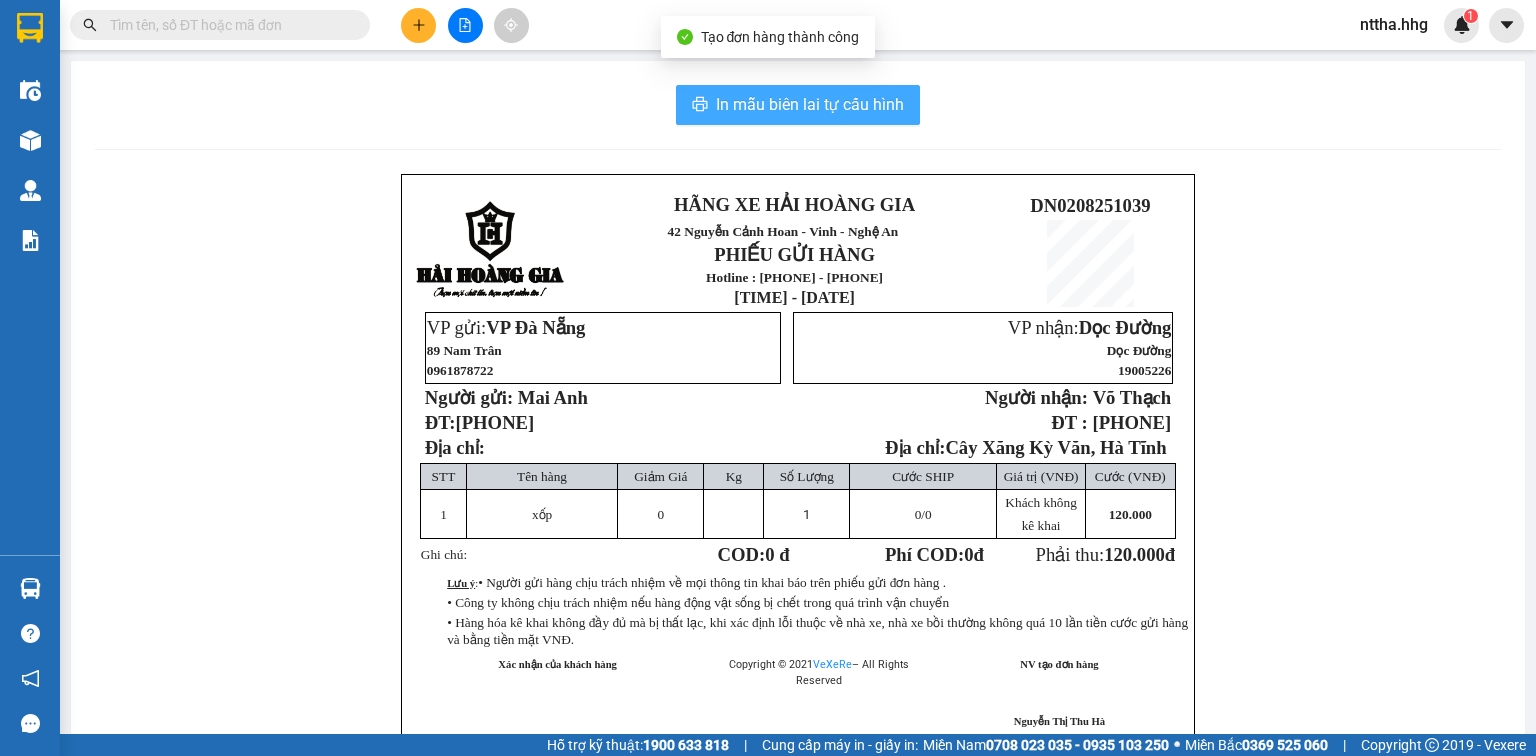 click on "In mẫu biên lai tự cấu hình" at bounding box center [810, 104] 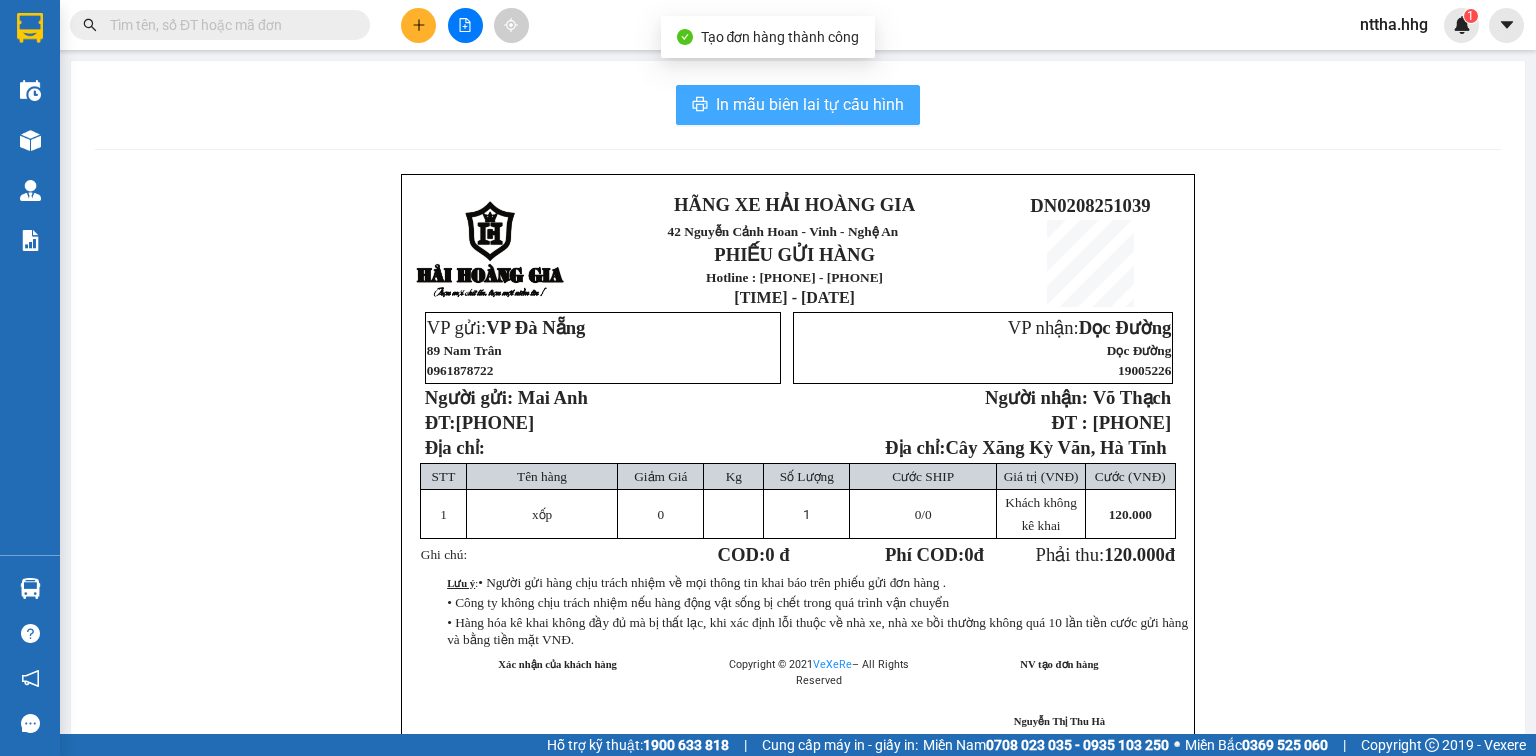 scroll, scrollTop: 0, scrollLeft: 0, axis: both 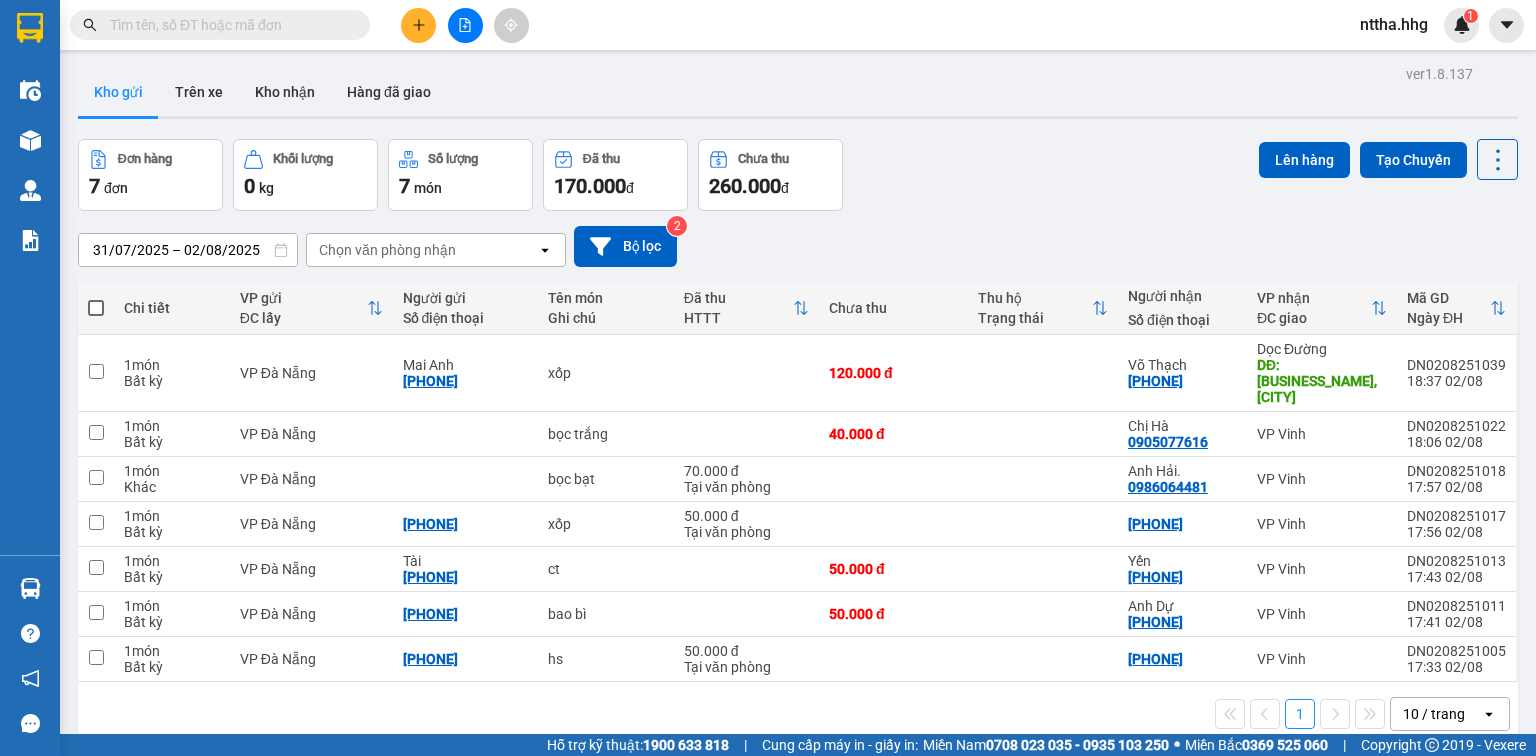 click 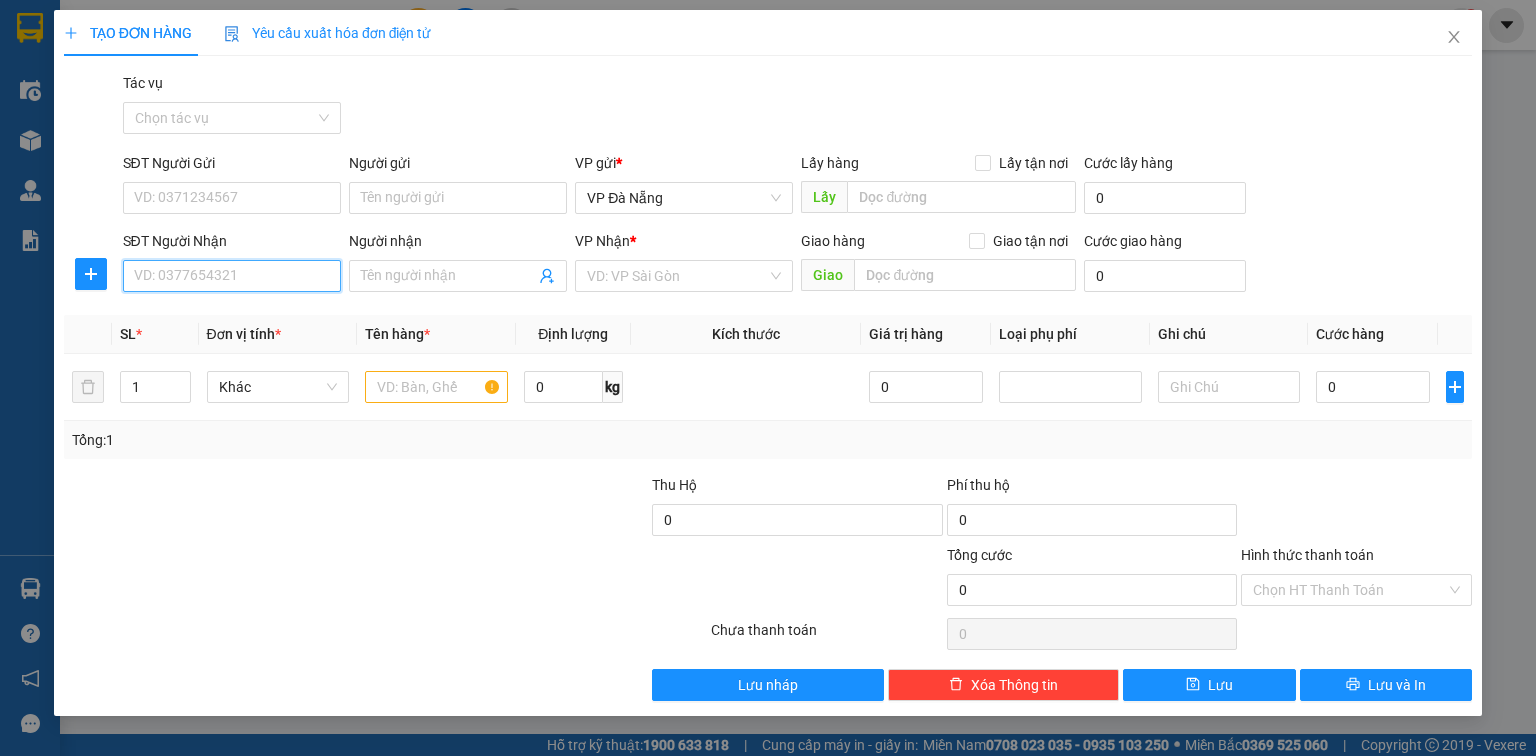 click on "SĐT Người Nhận" at bounding box center (232, 276) 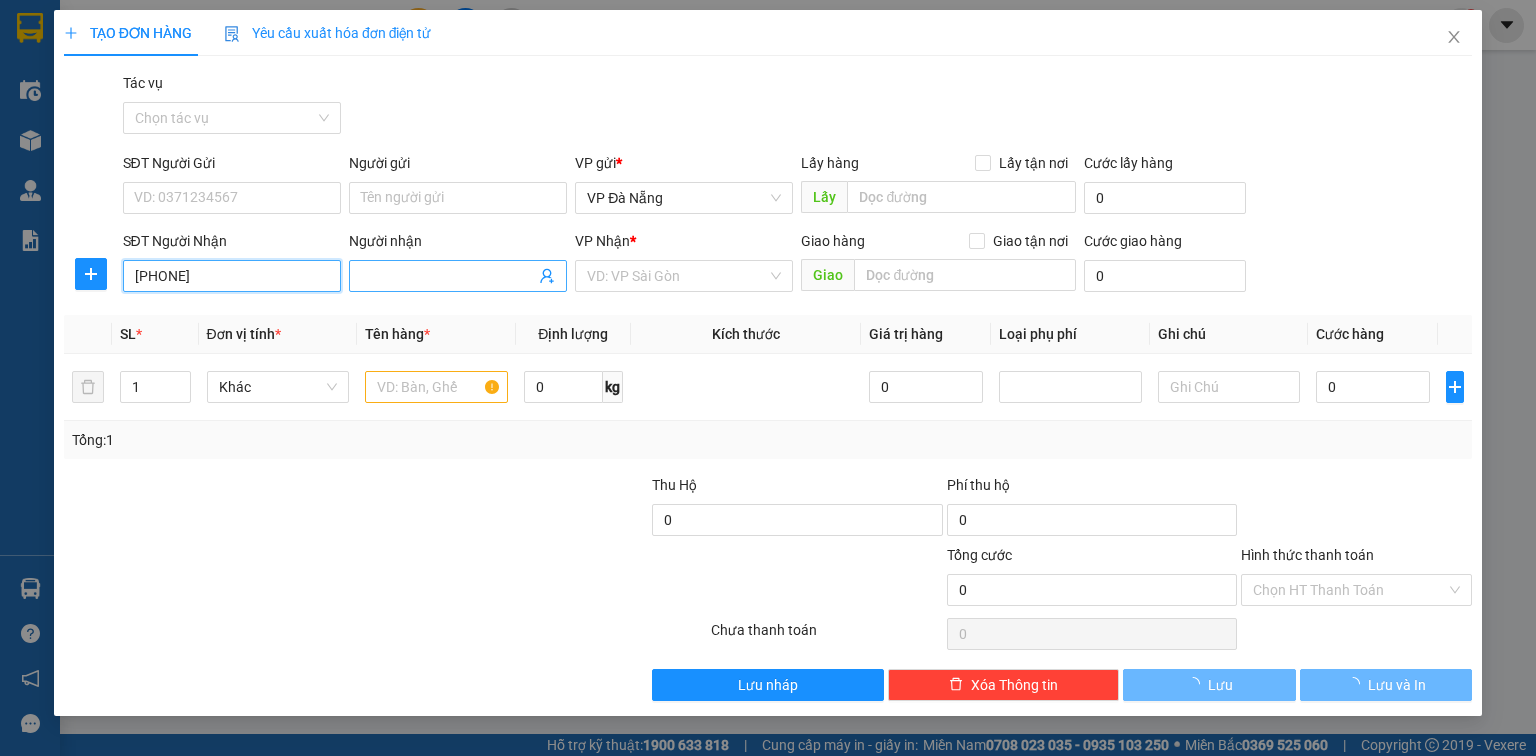 type on "[PHONE]" 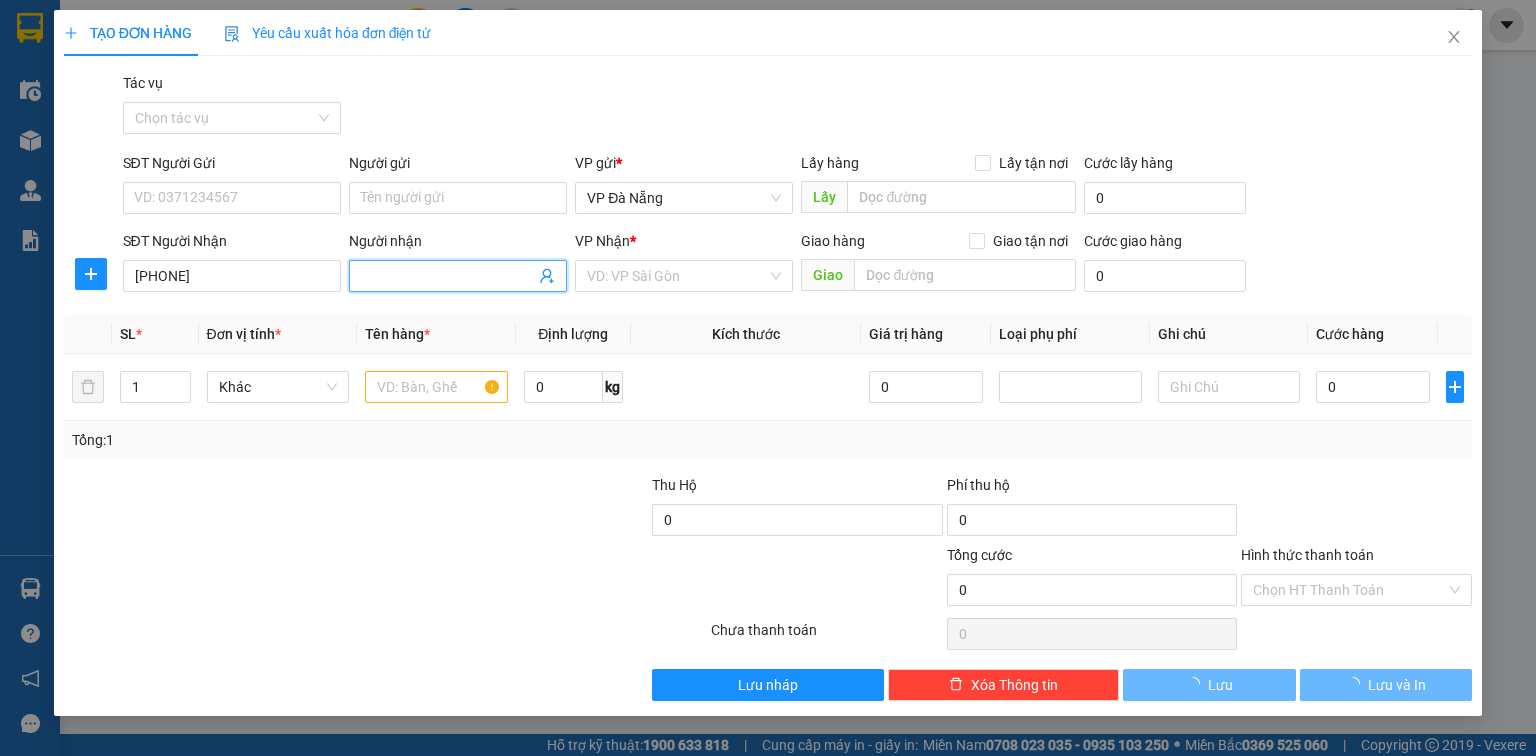 click on "Người nhận" at bounding box center (448, 276) 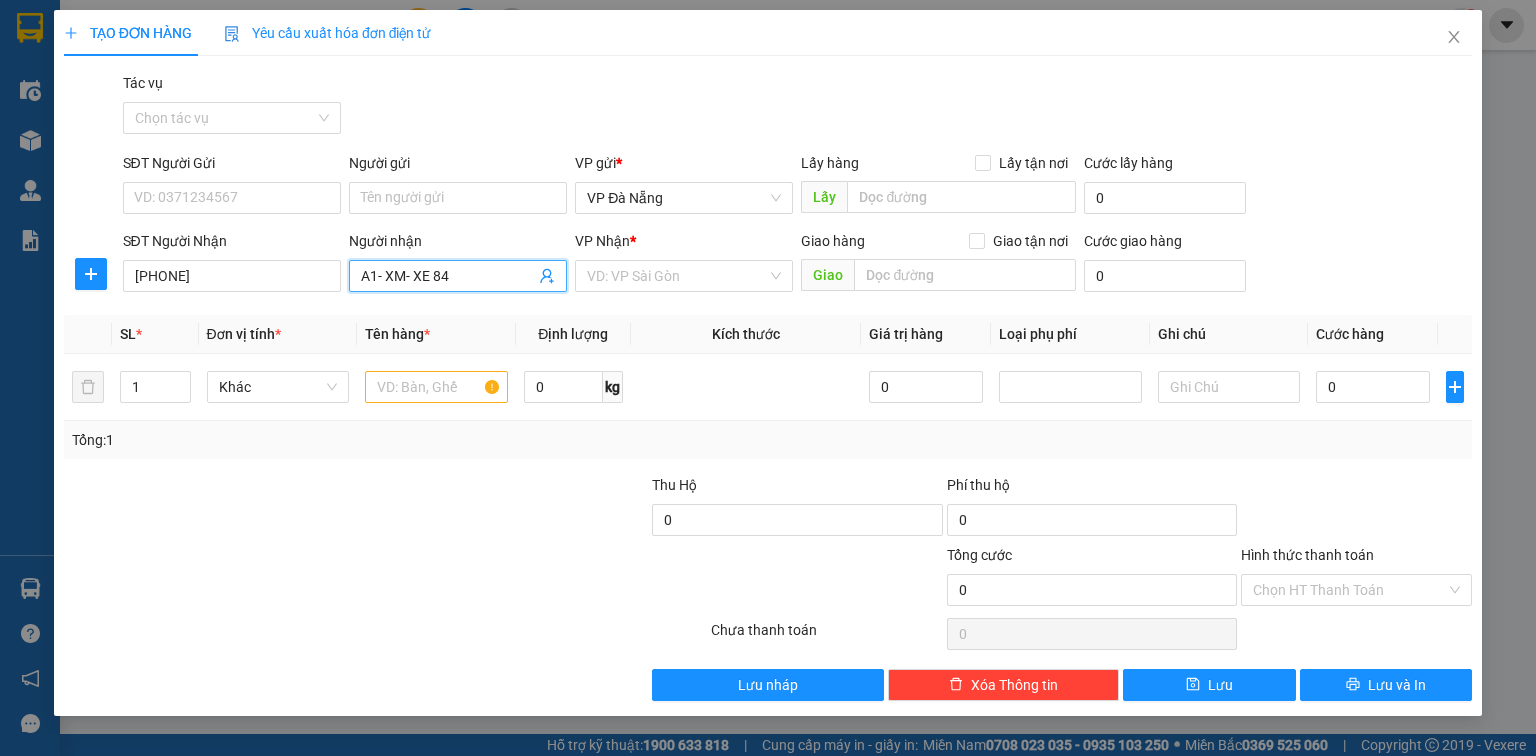 type on "A1- XM- XE 84" 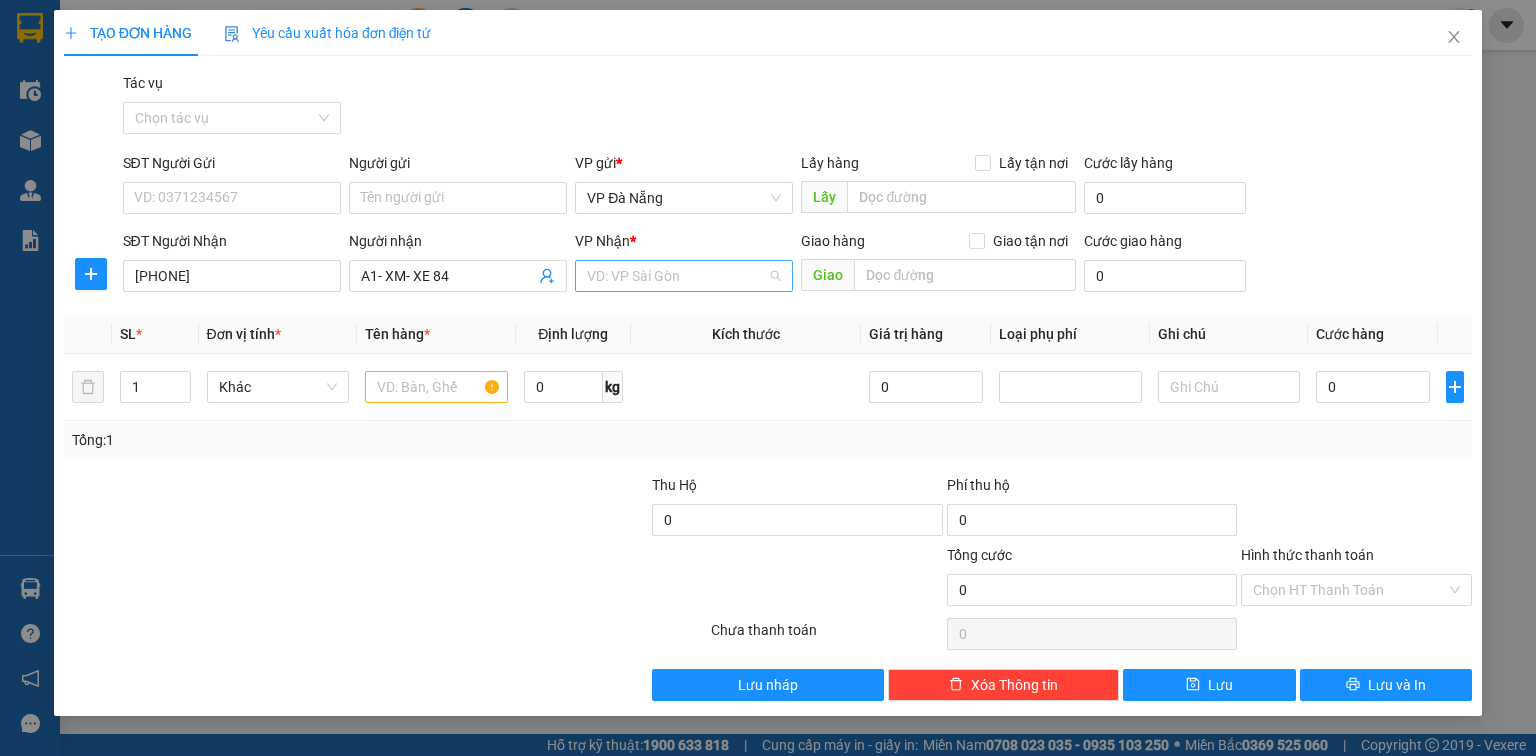 click at bounding box center [677, 276] 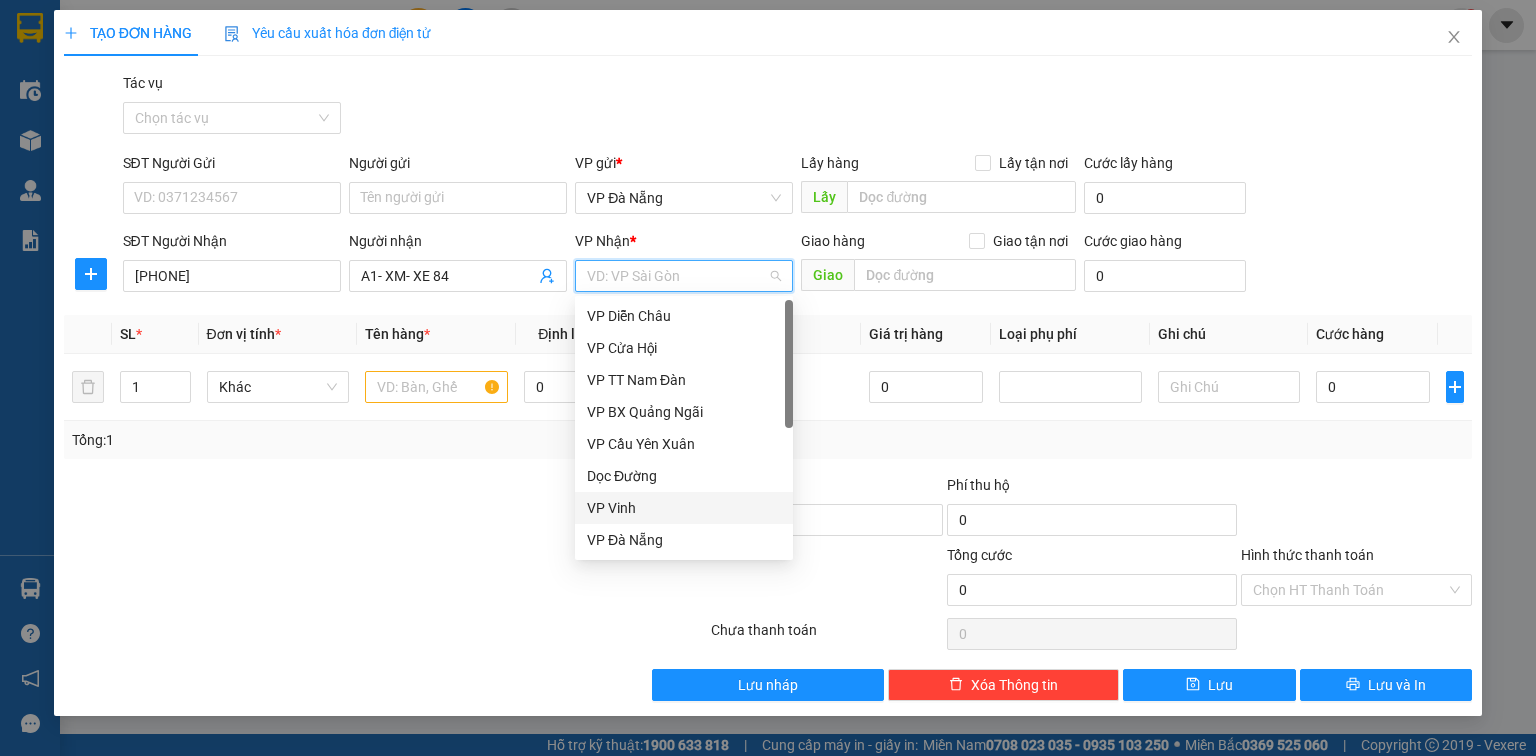 click on "VP Vinh" at bounding box center (684, 508) 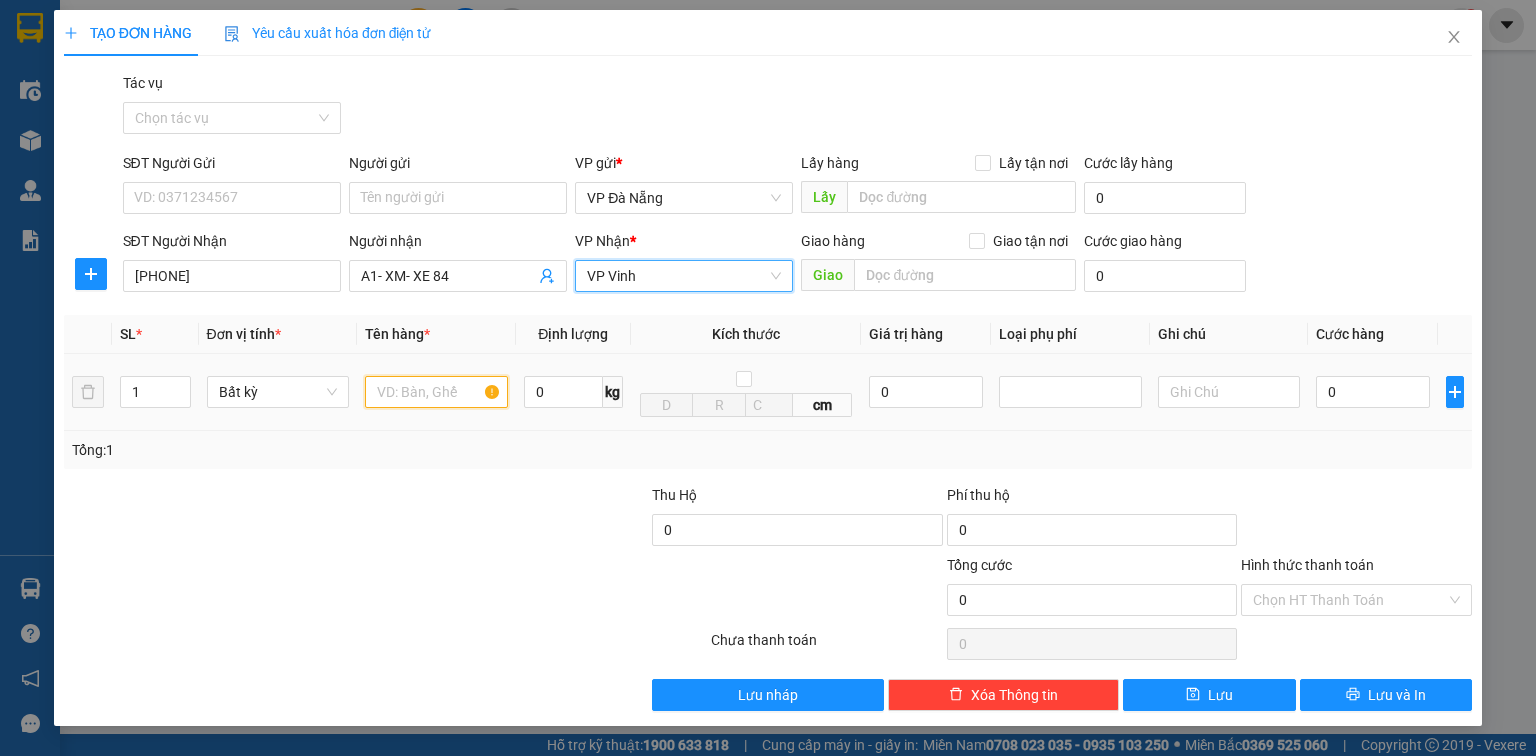 click at bounding box center [436, 392] 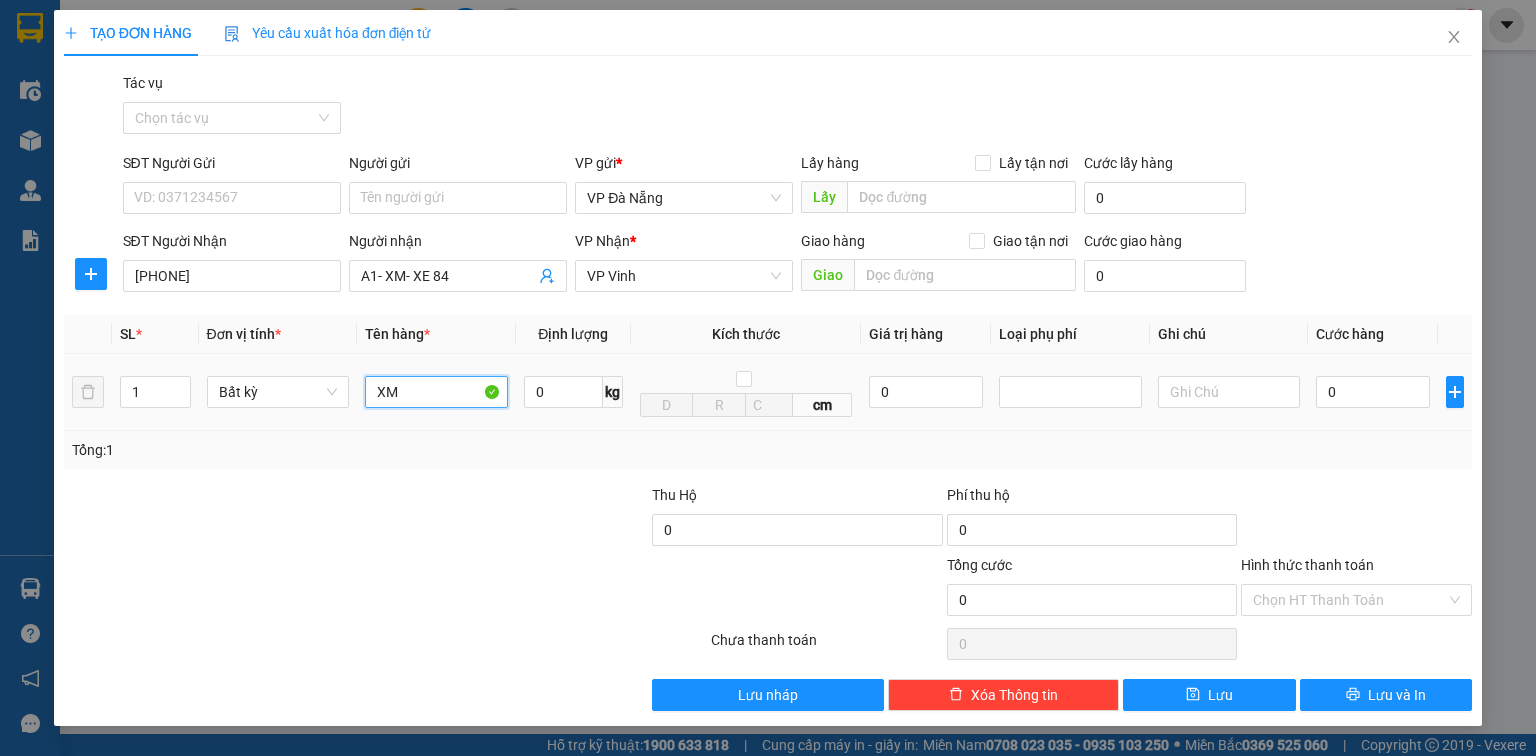 type on "X" 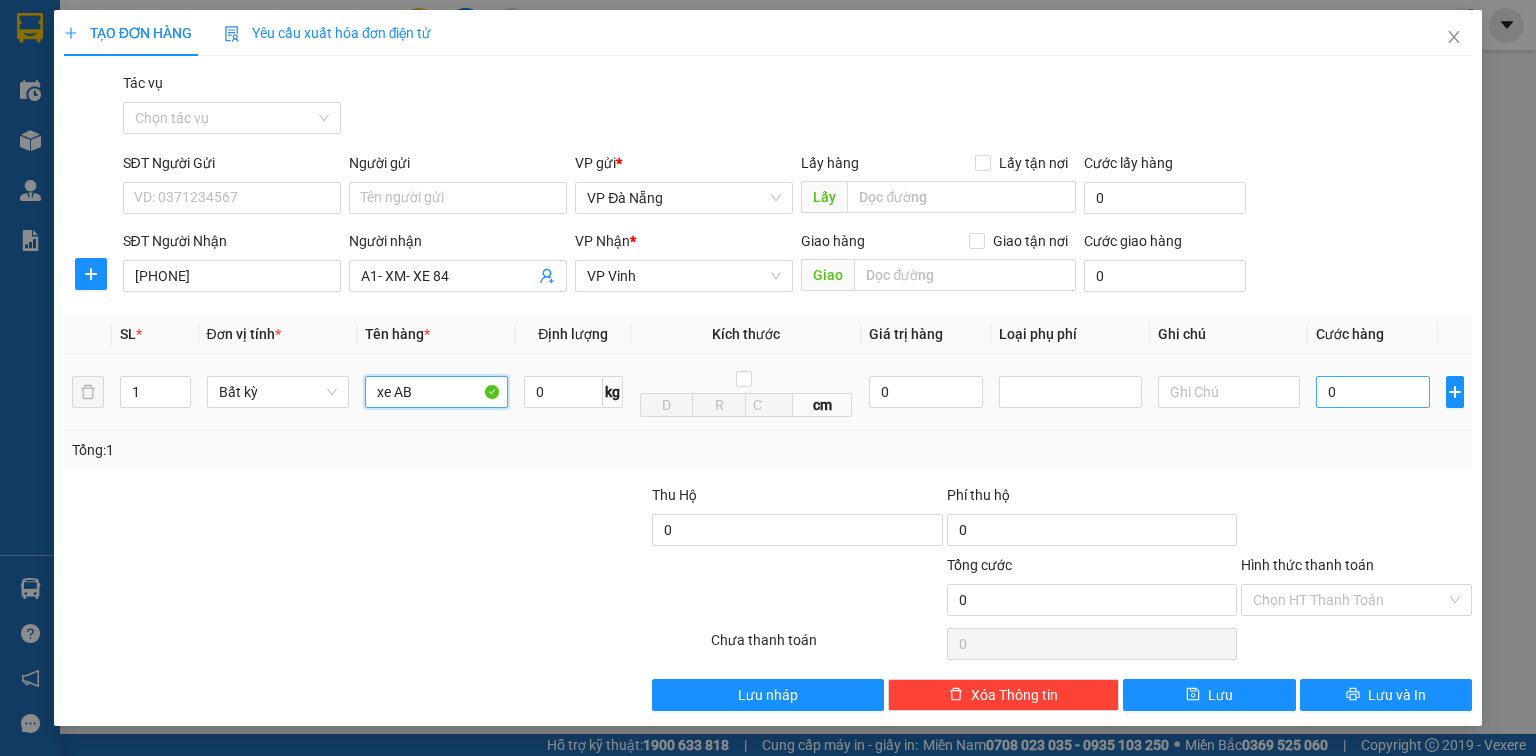 type on "xe AB" 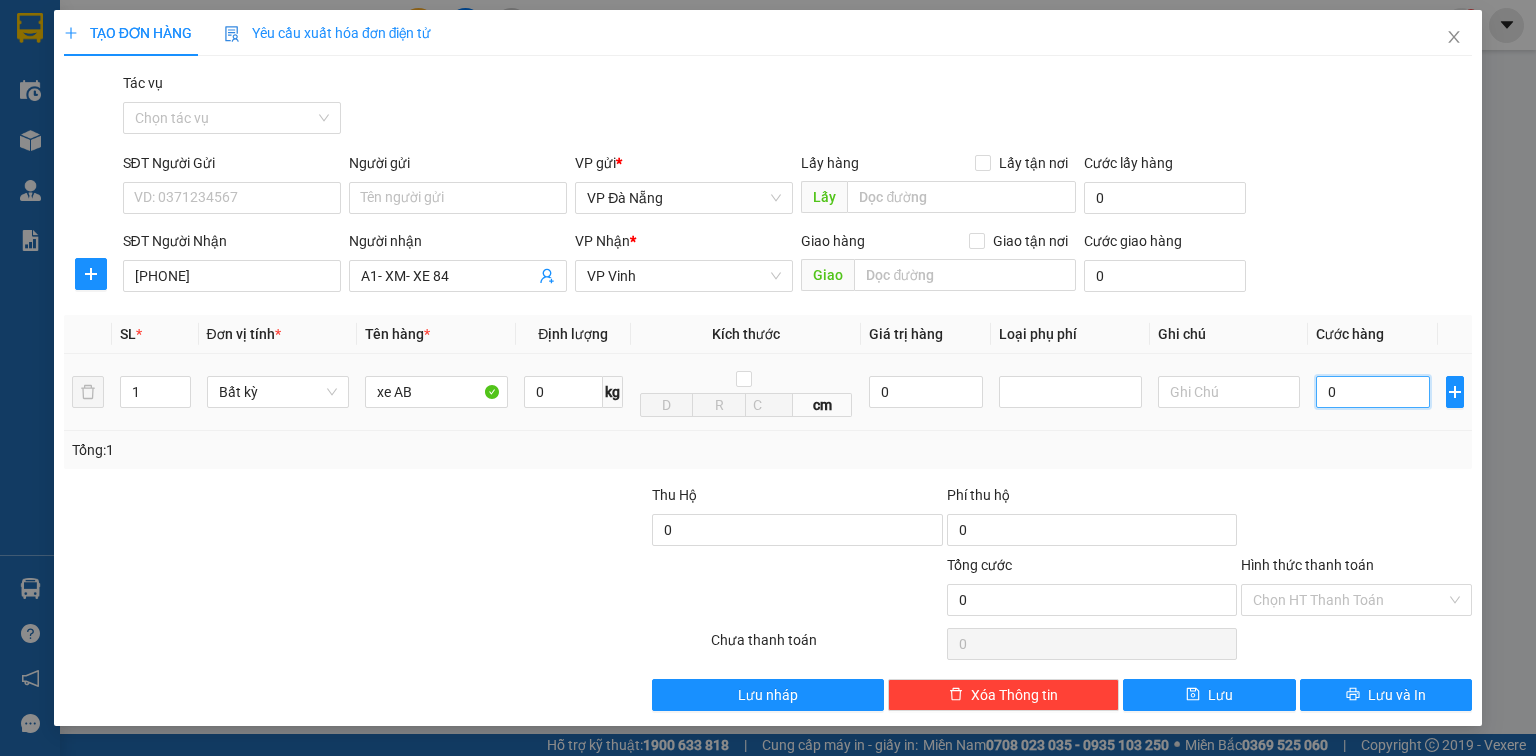 click on "0" at bounding box center (1373, 392) 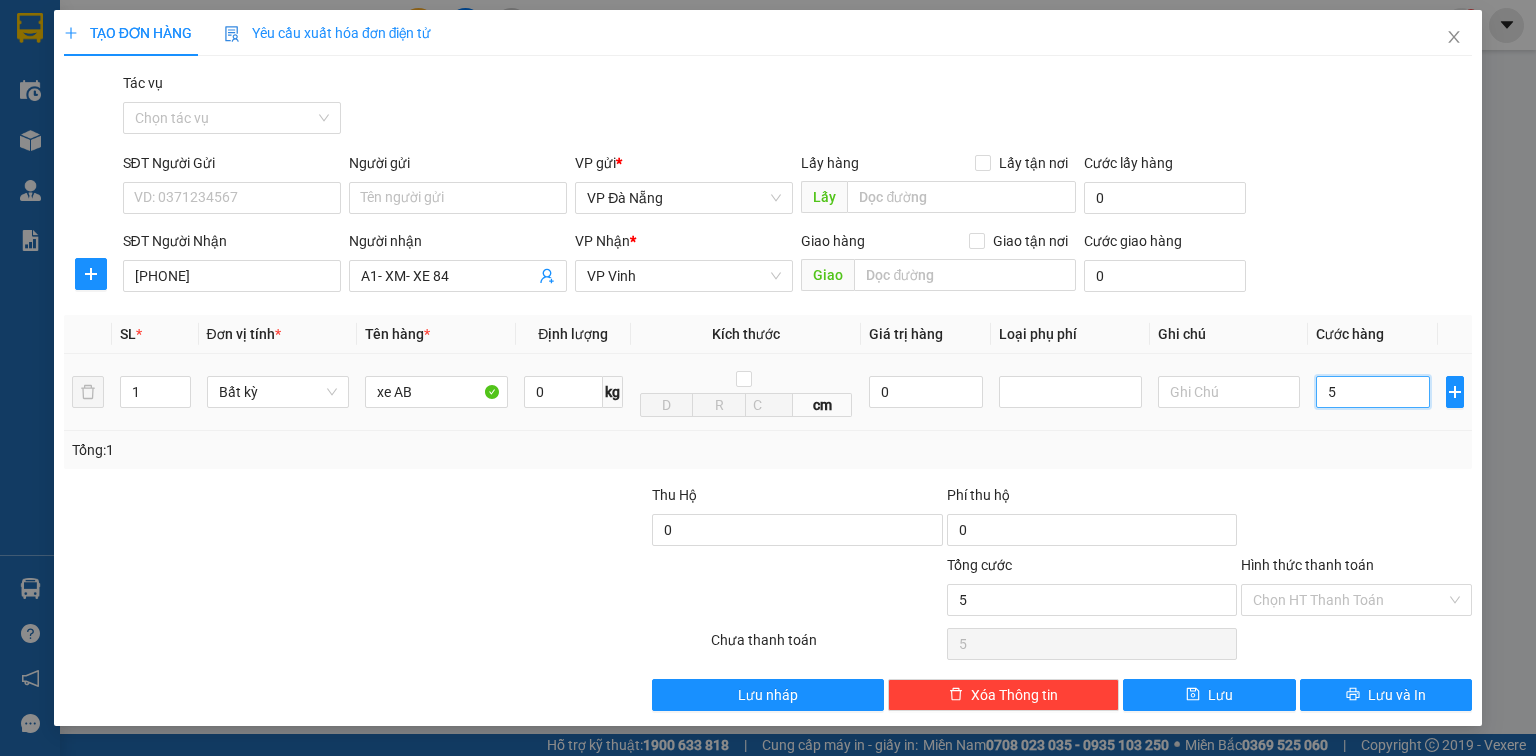 type on "55" 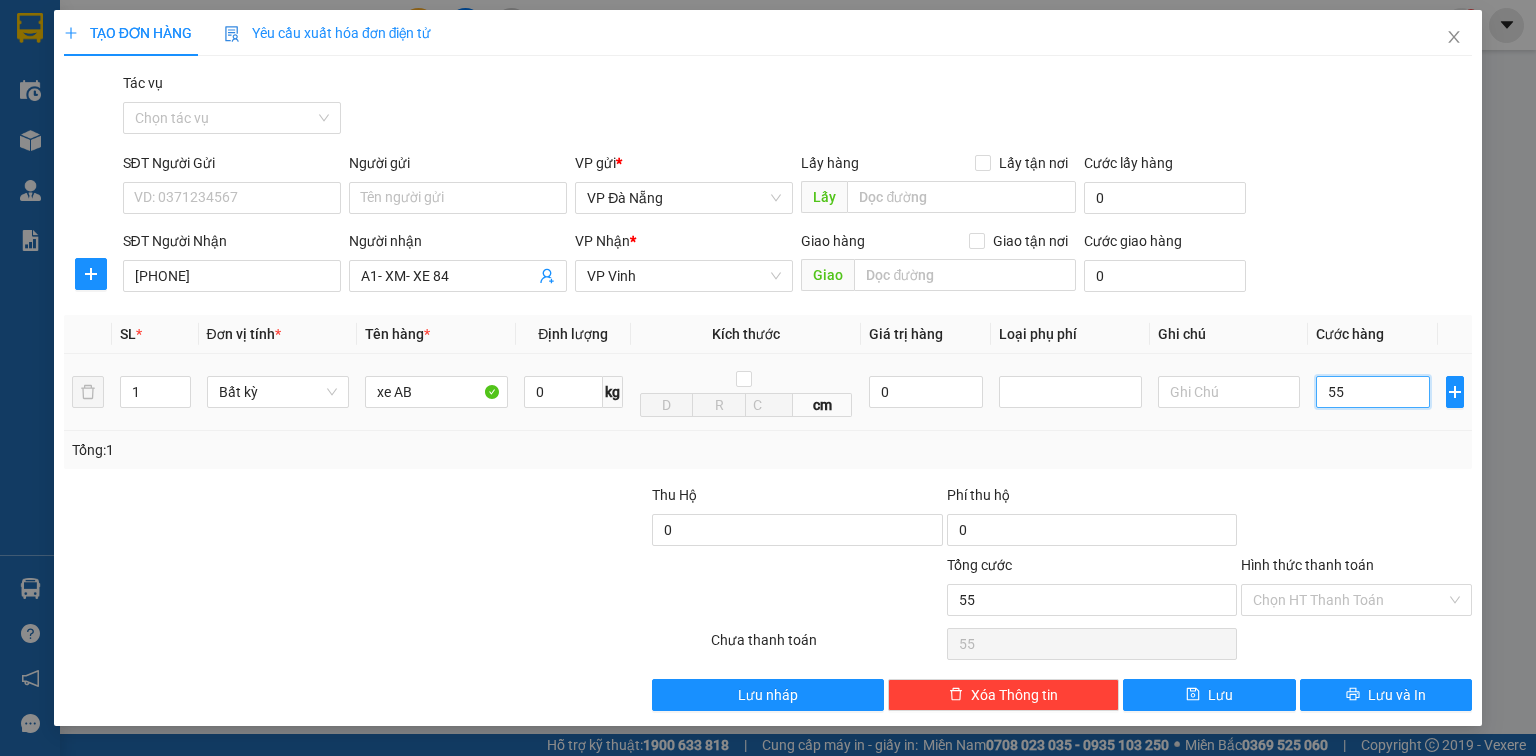 type on "555" 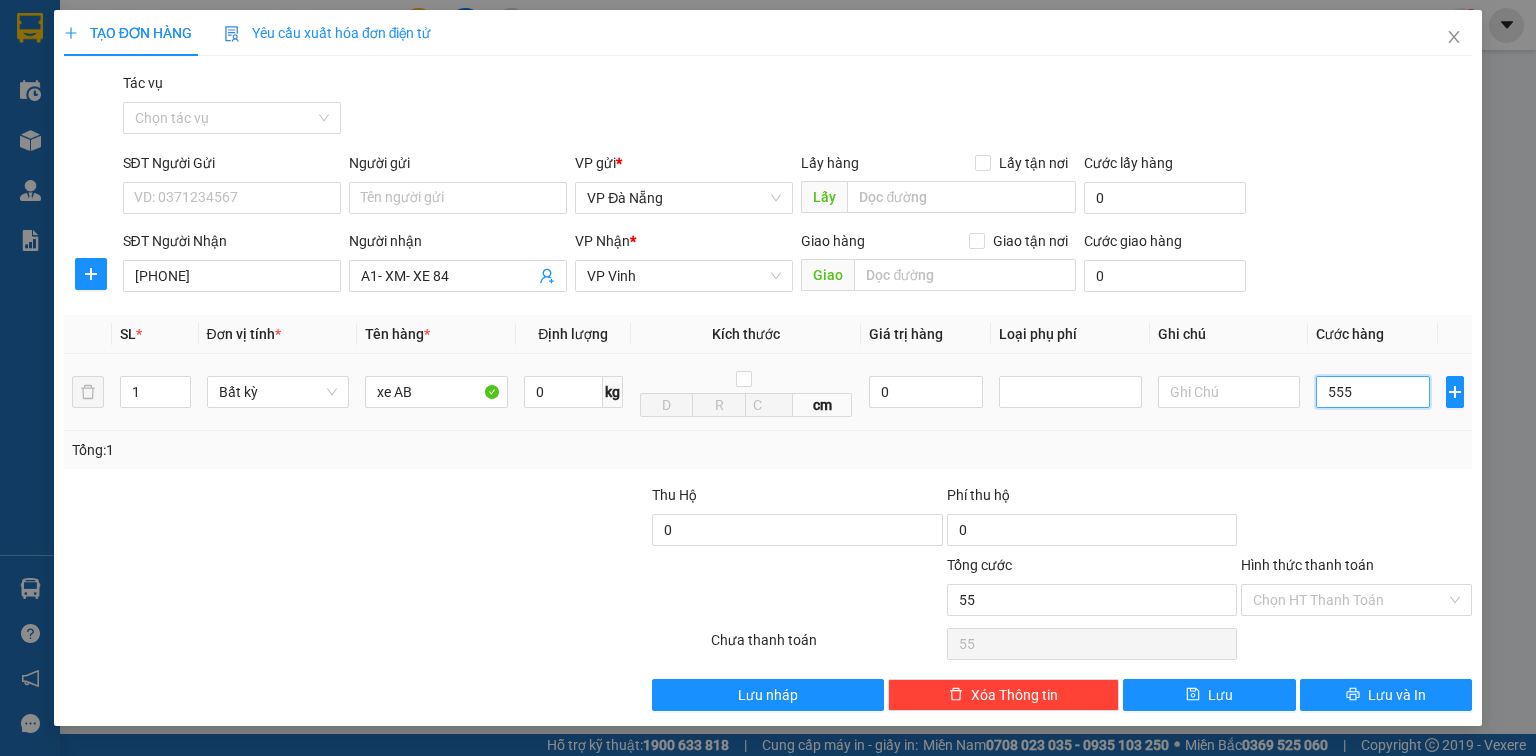 type on "555" 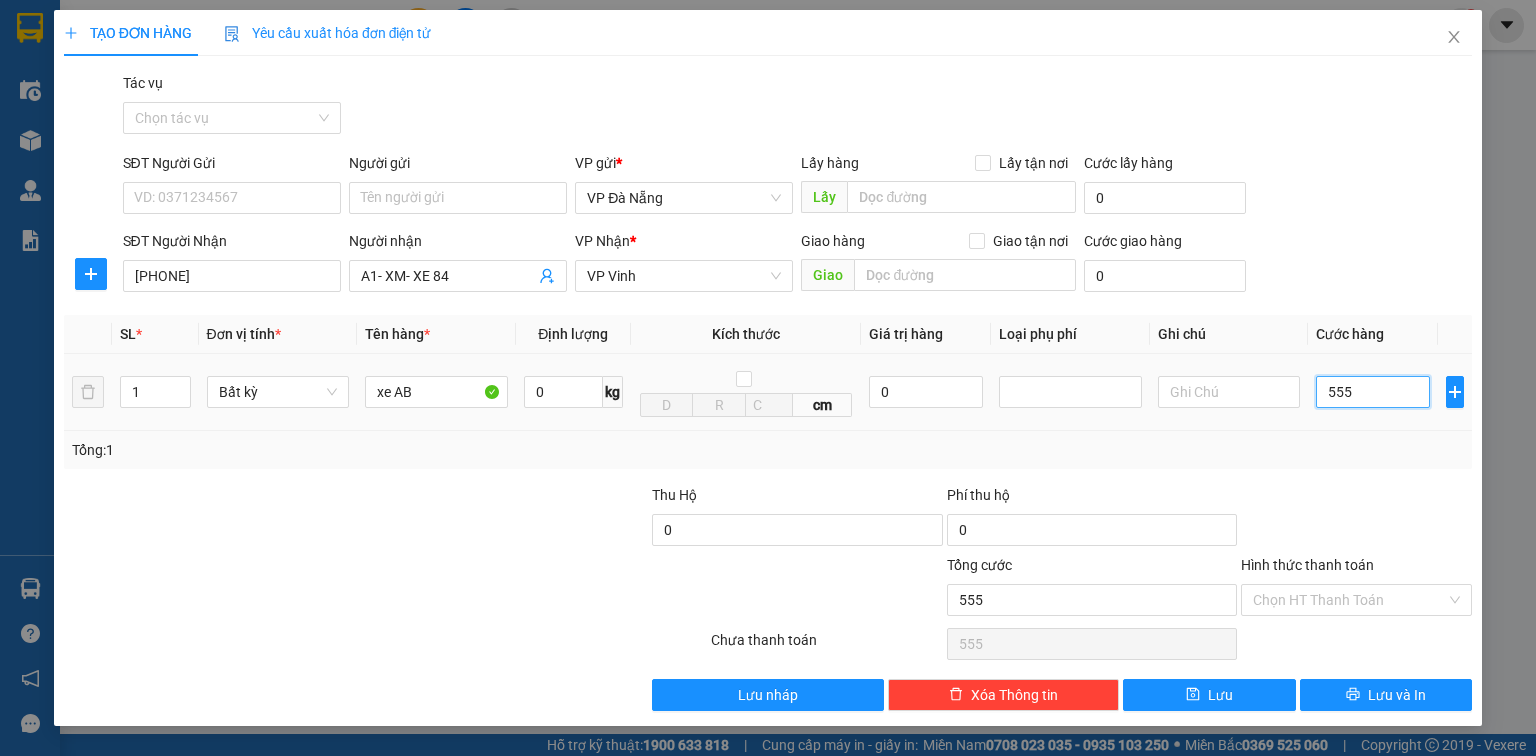 type on "5.550" 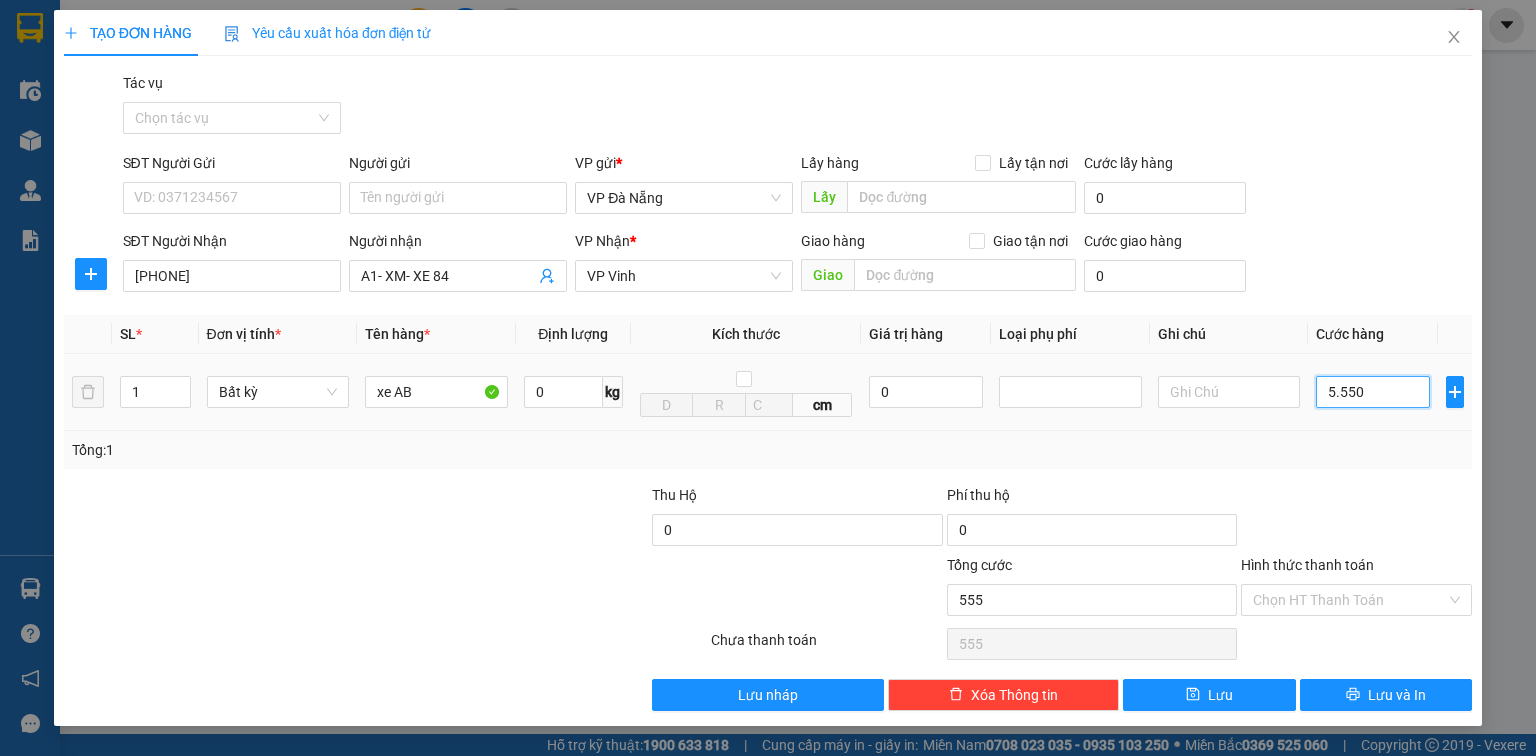 type on "5.550" 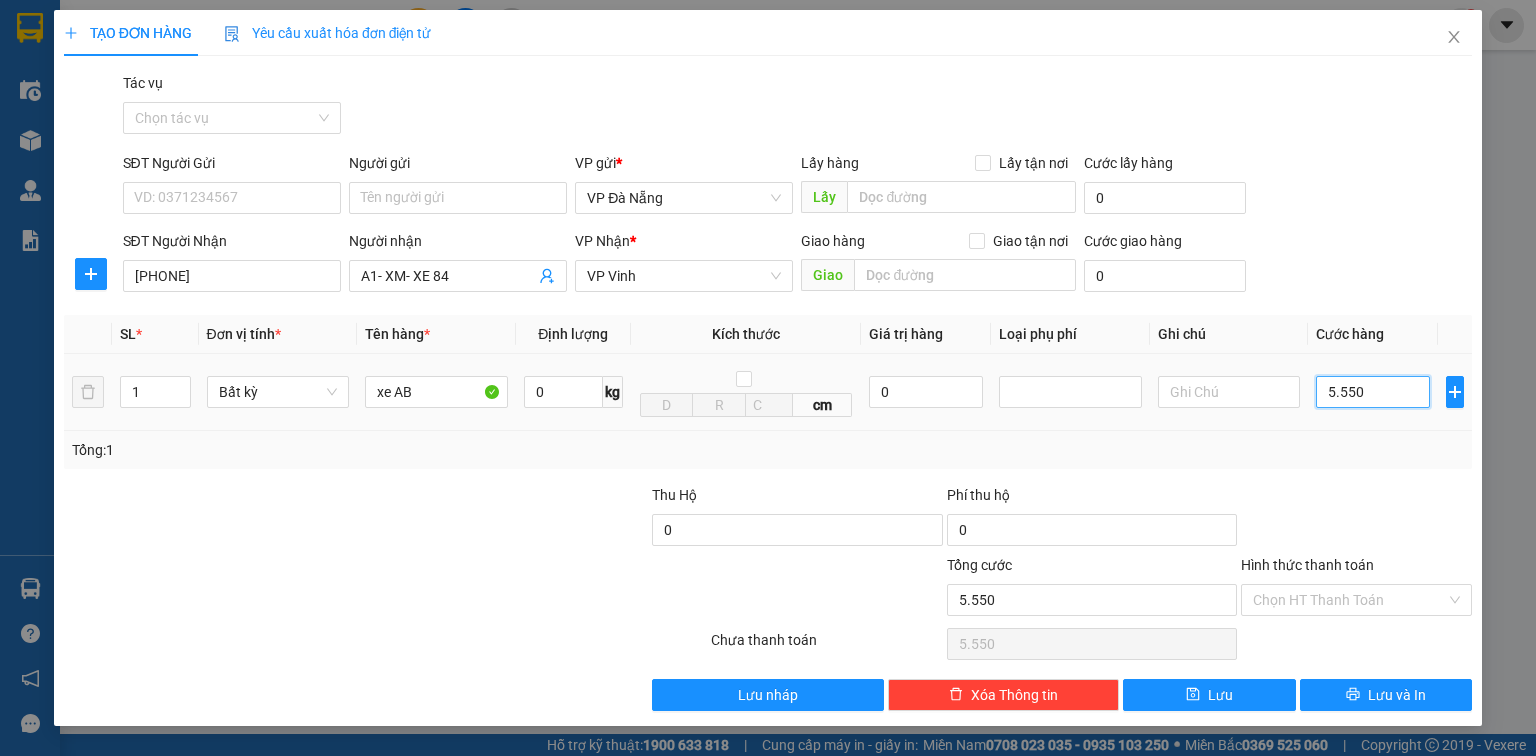 type on "55.500" 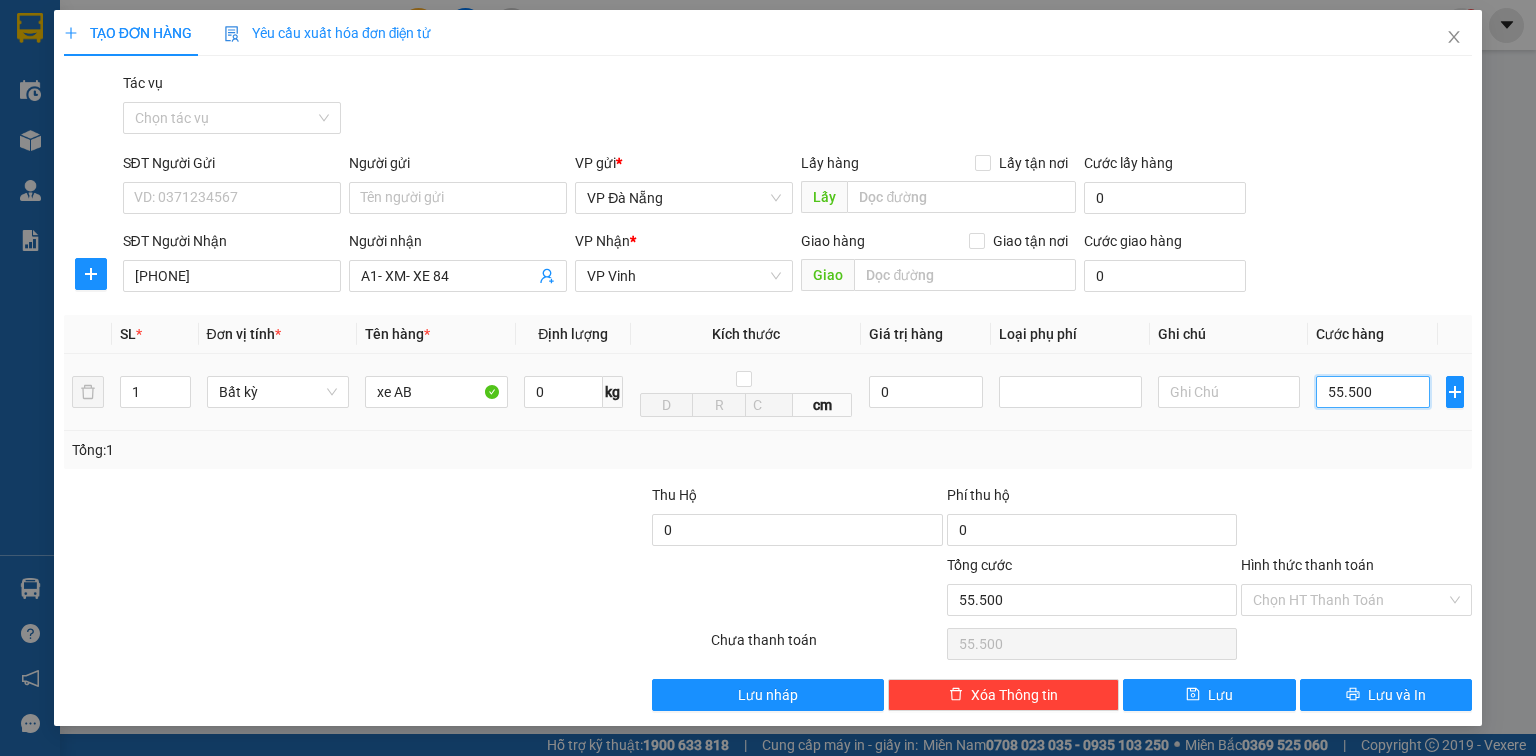 type on "555.000" 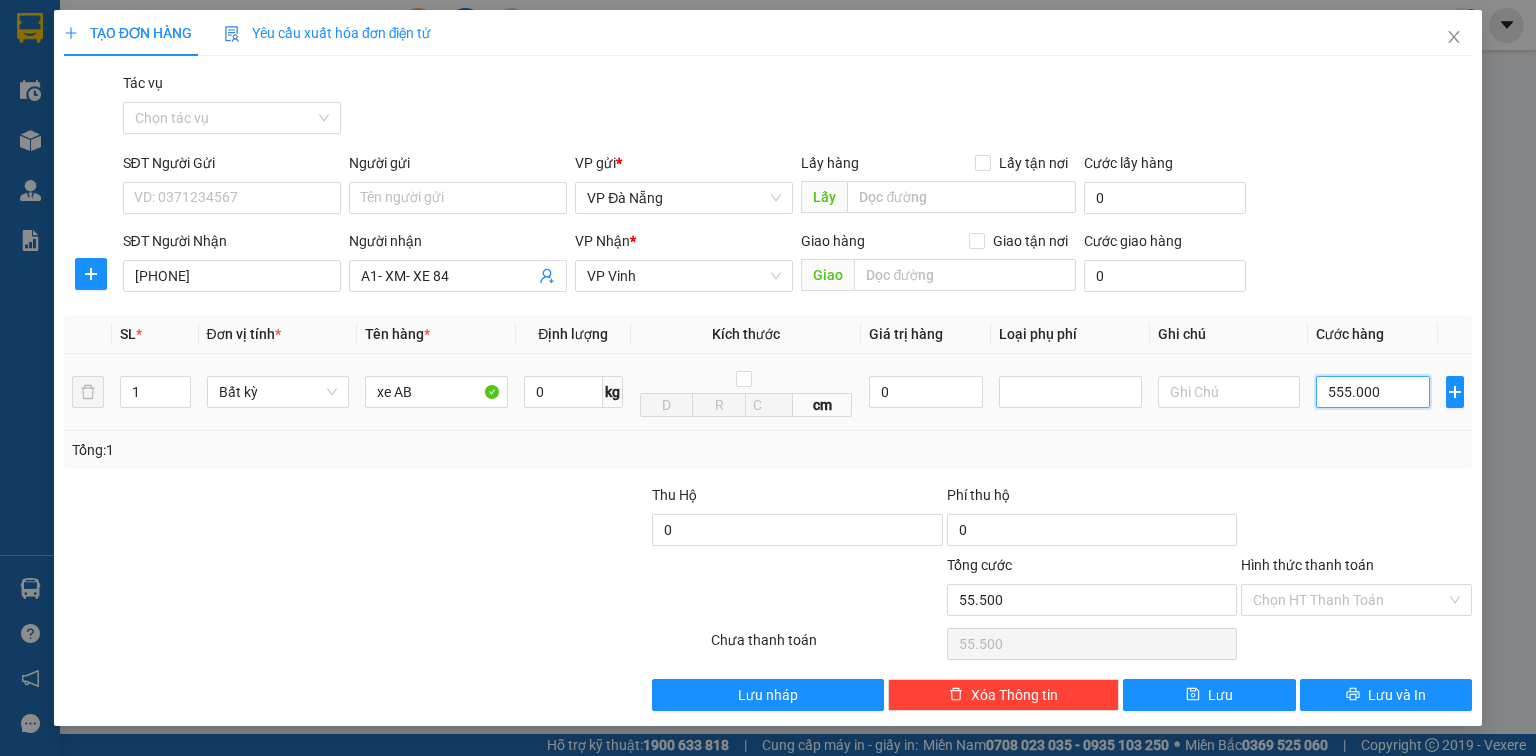 type on "555.000" 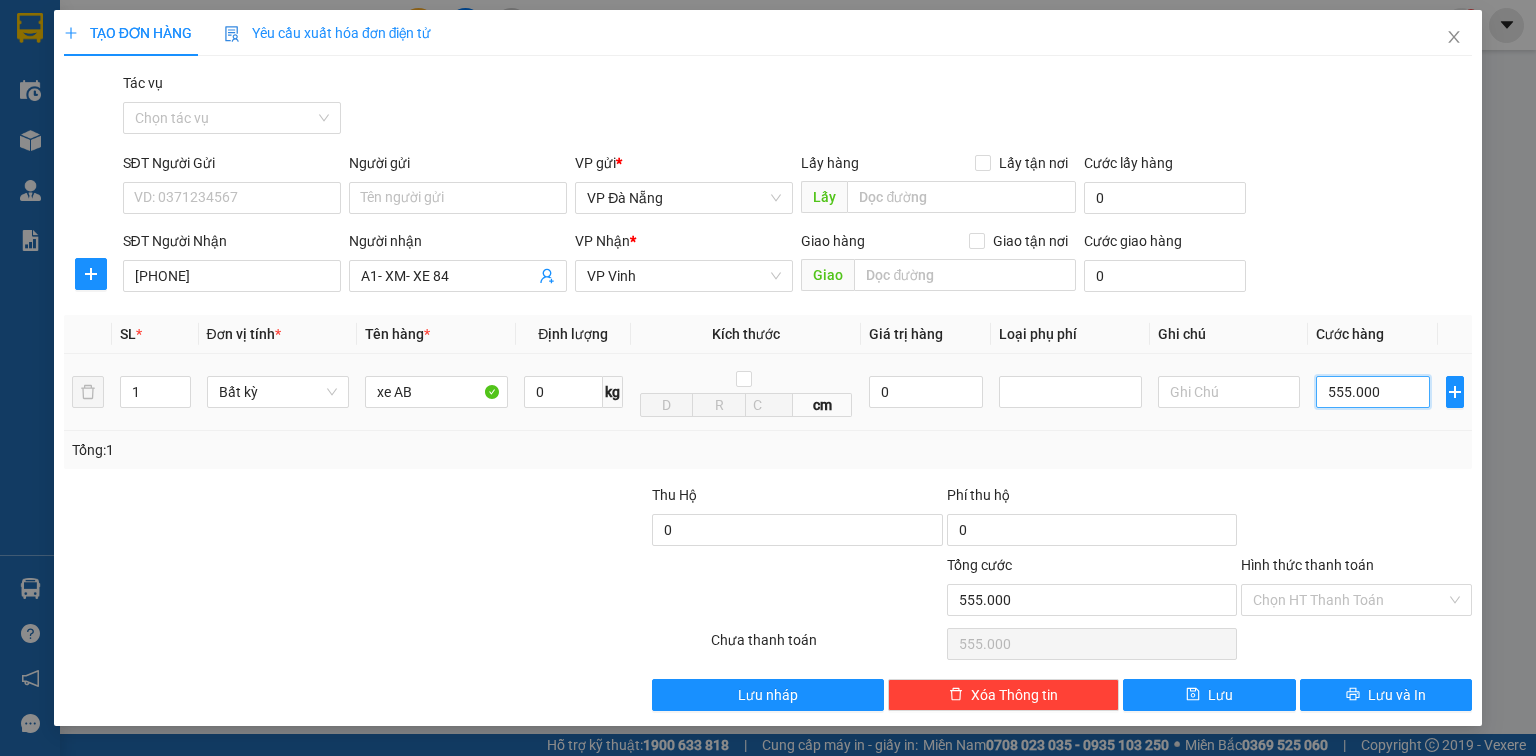 type on "55.500" 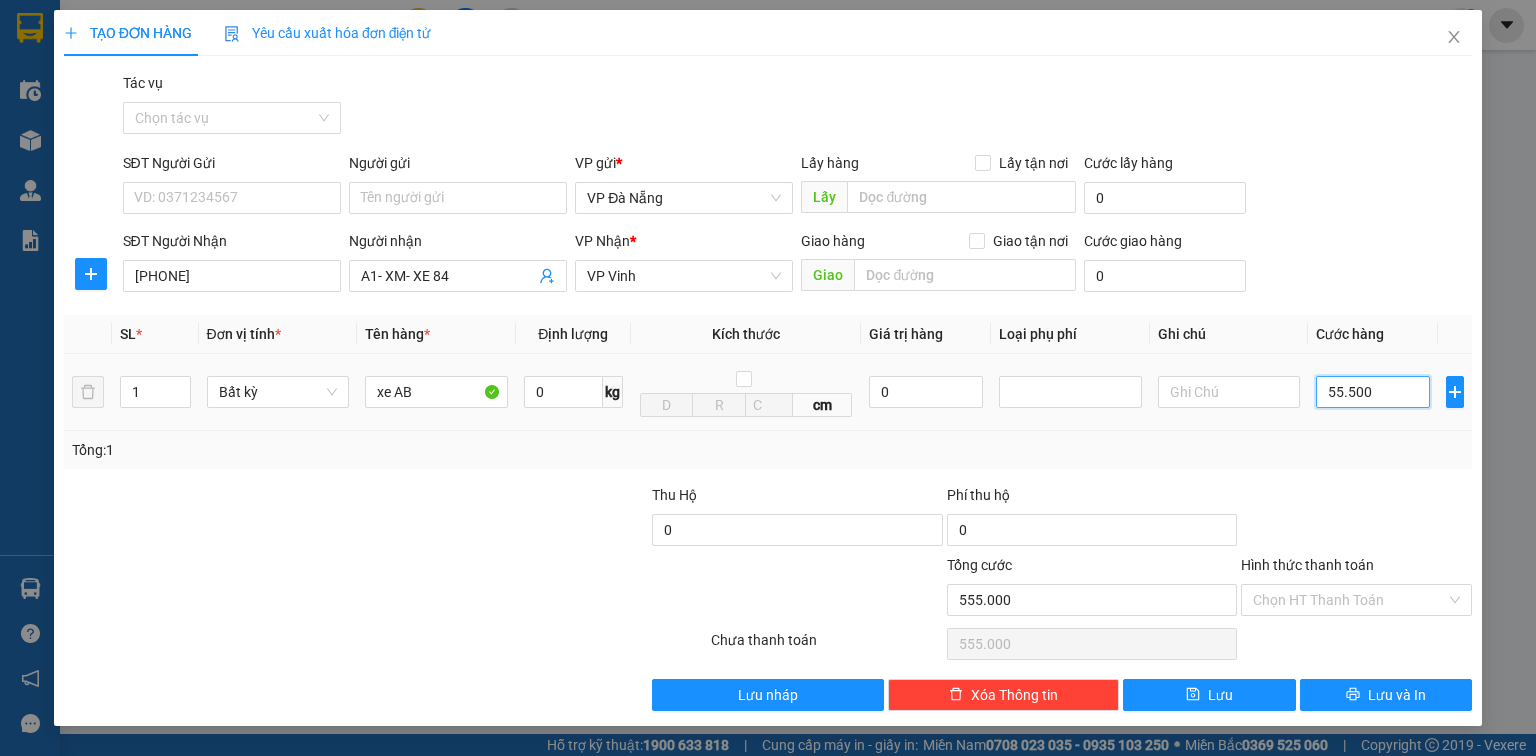 type on "55.500" 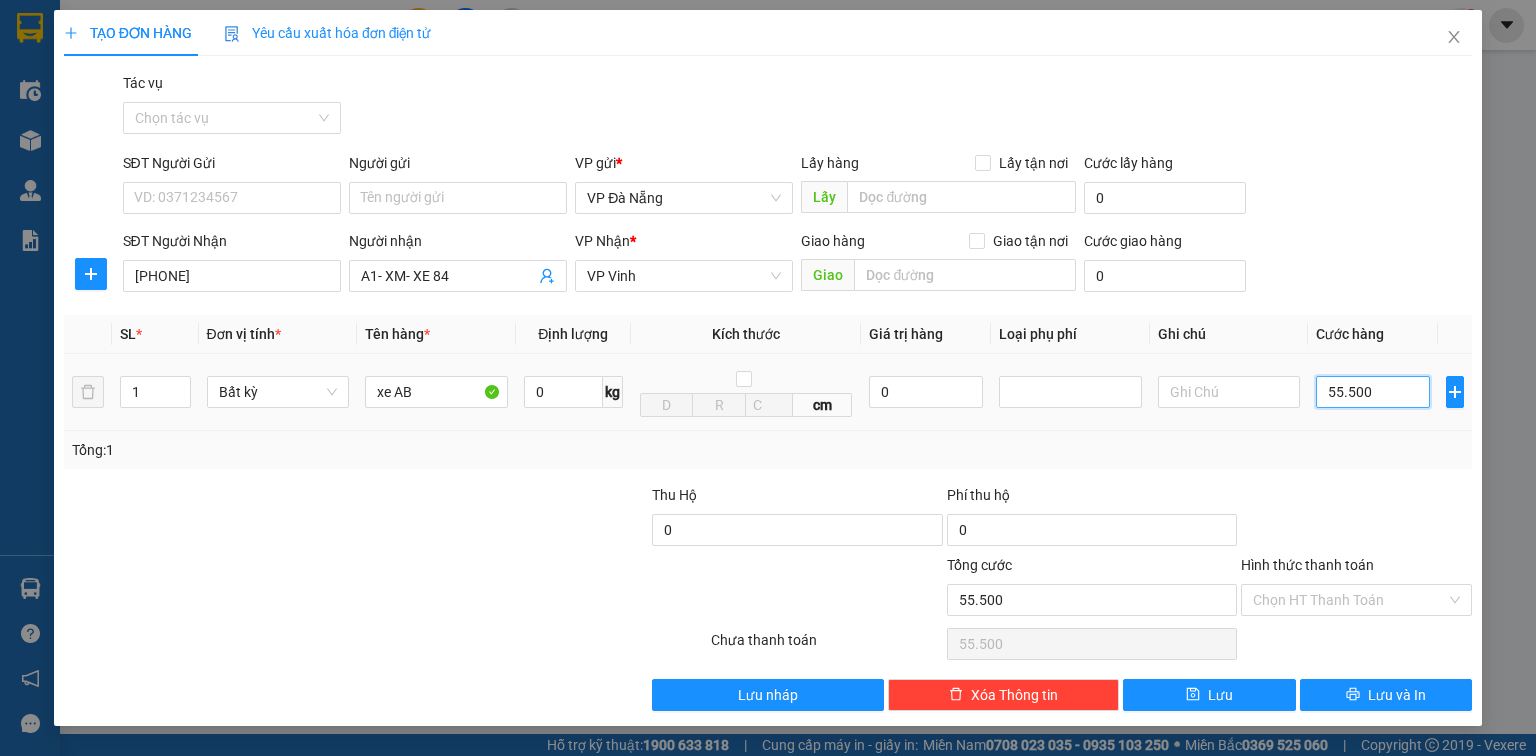 type on "5.550" 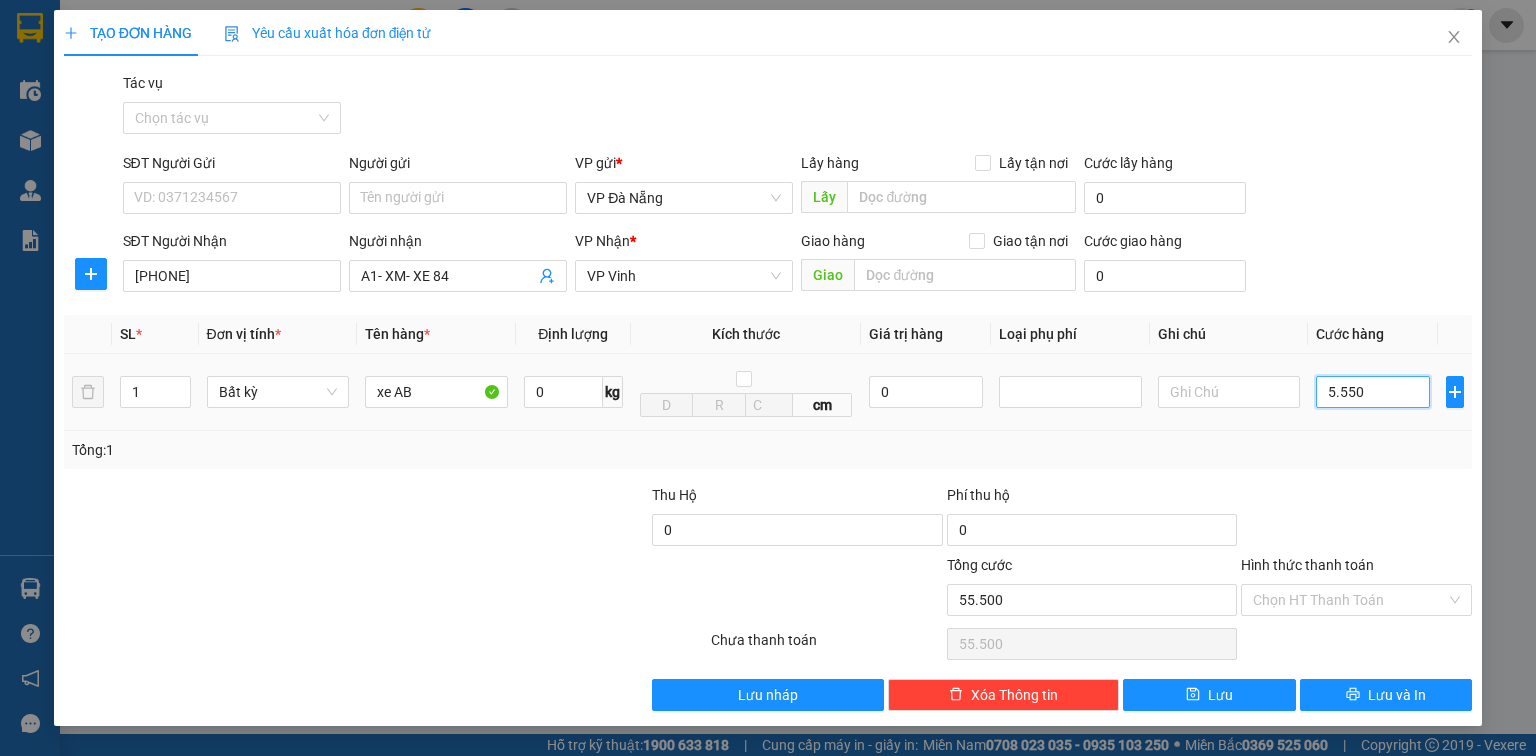 type on "5.550" 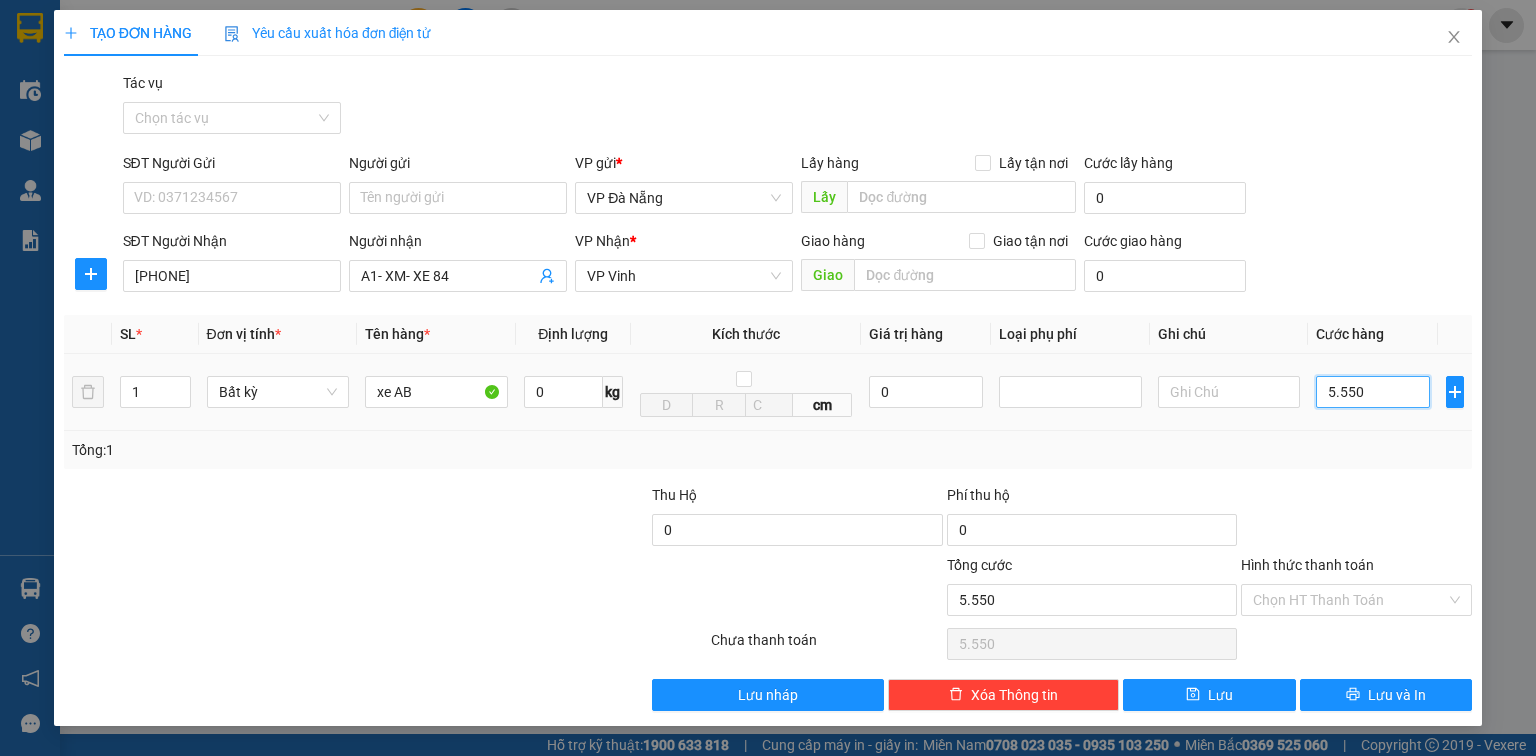 type on "555" 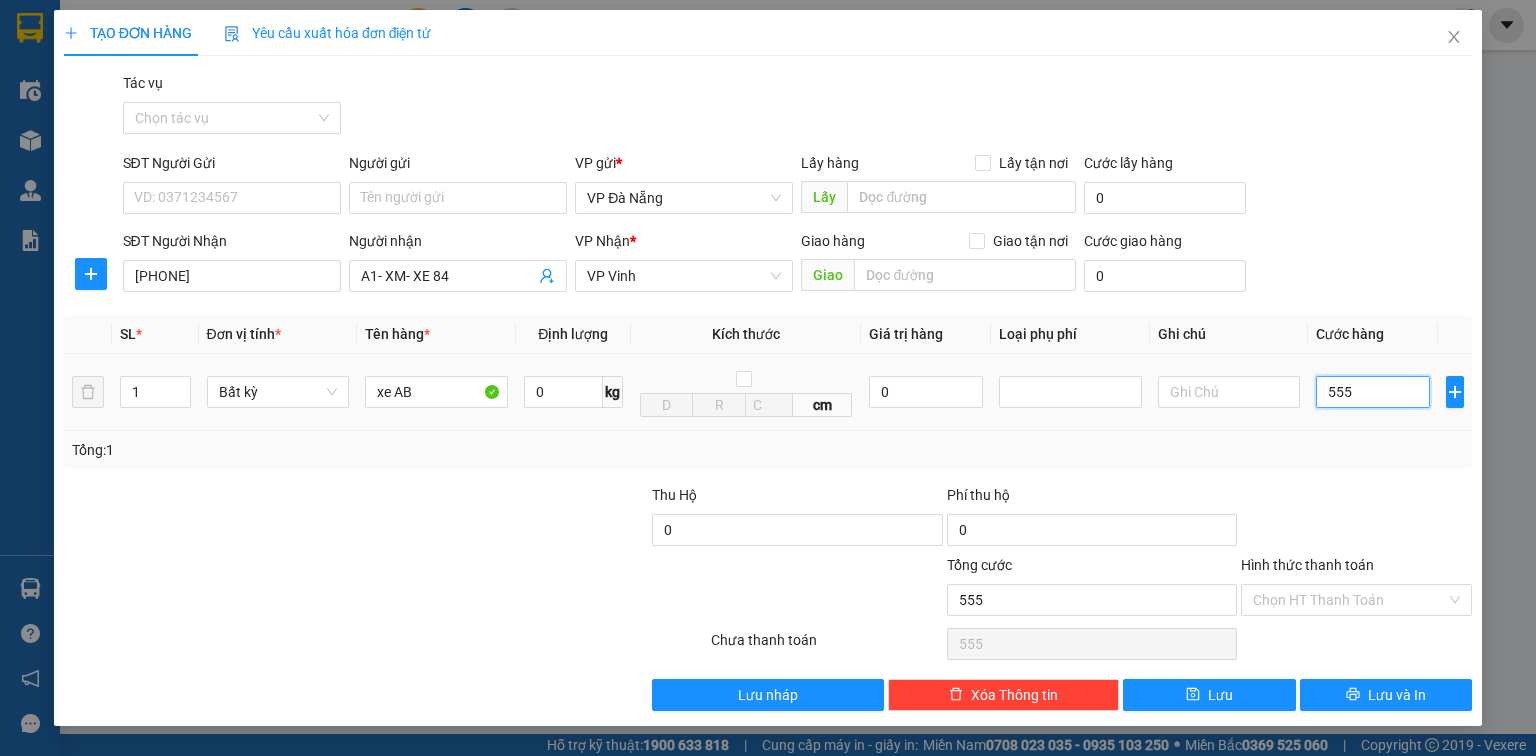 type on "55" 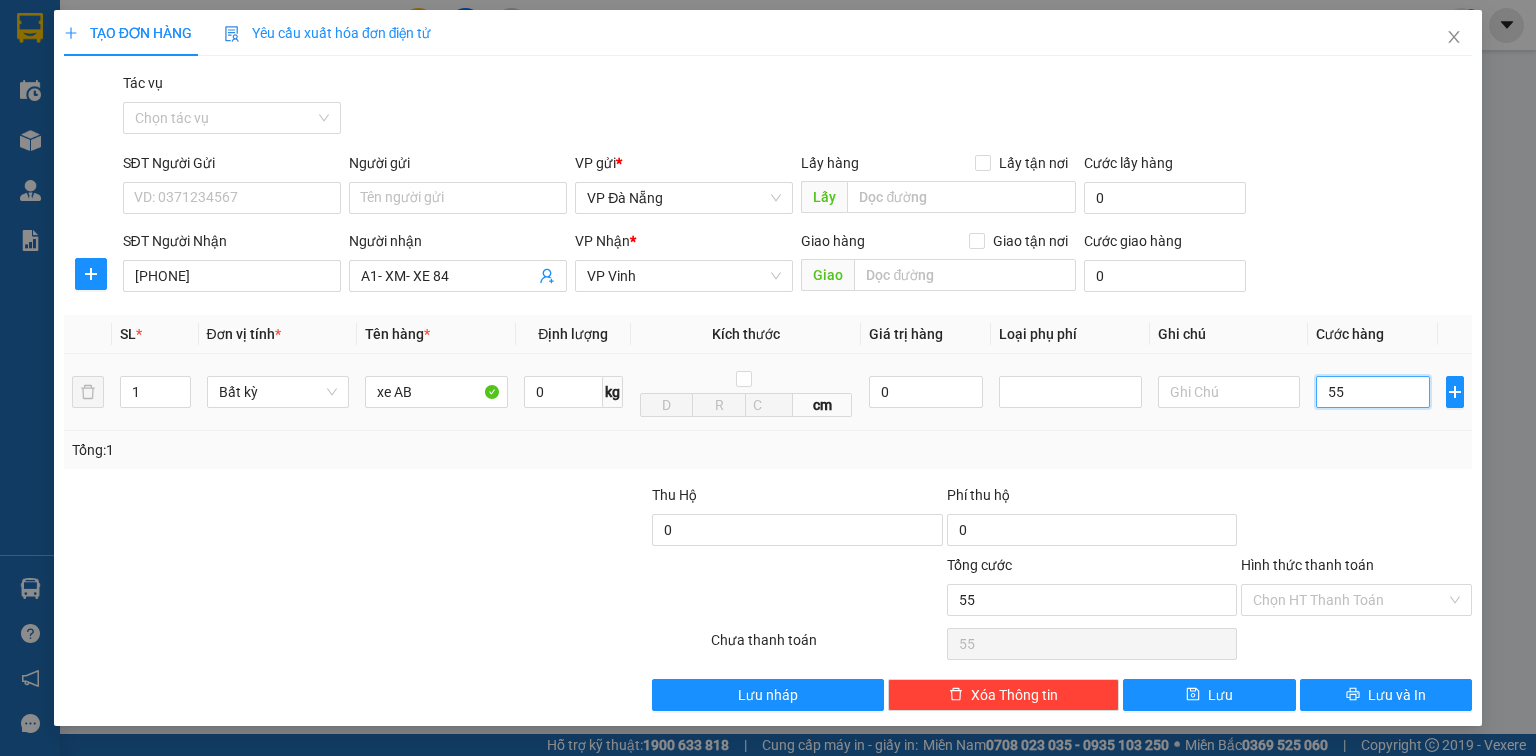 type on "5" 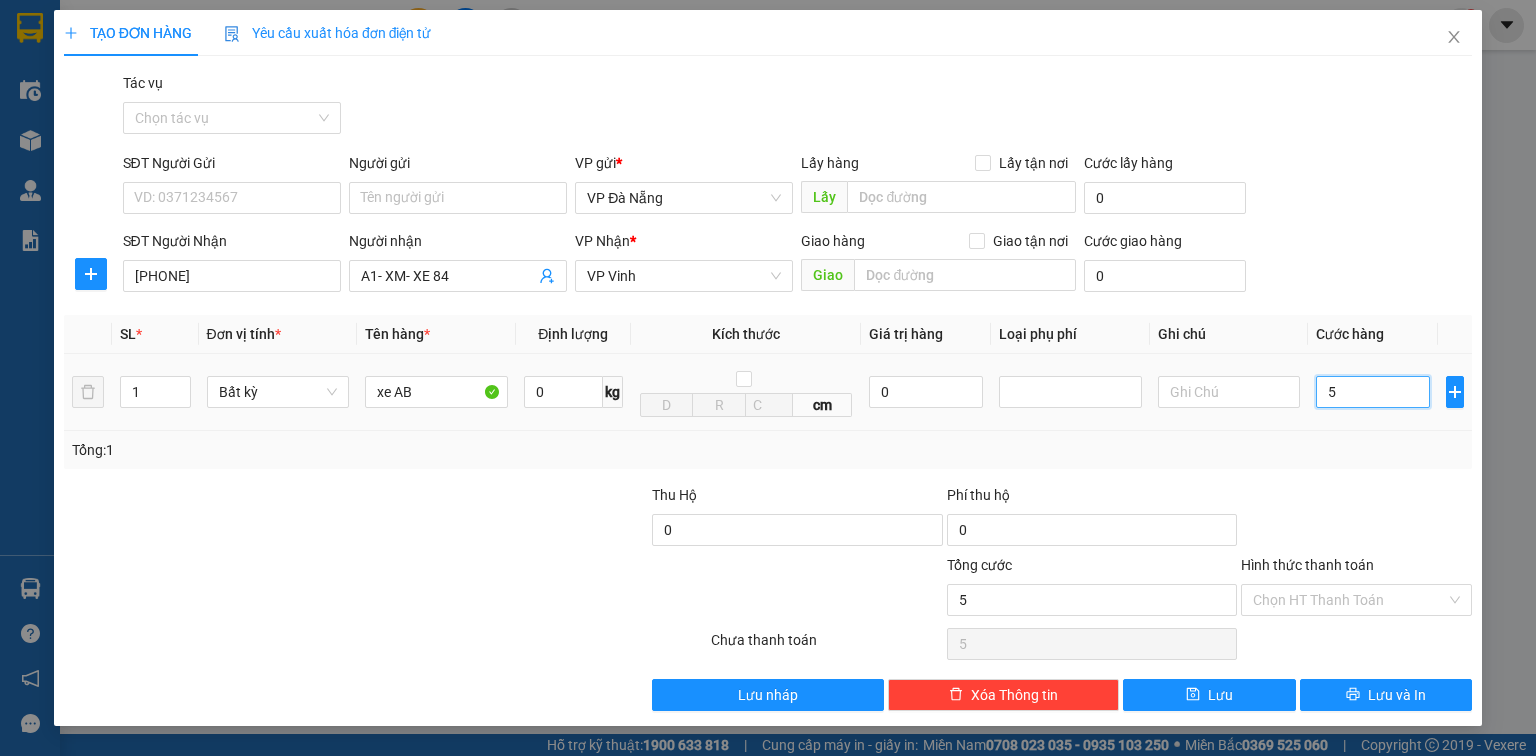 type on "55" 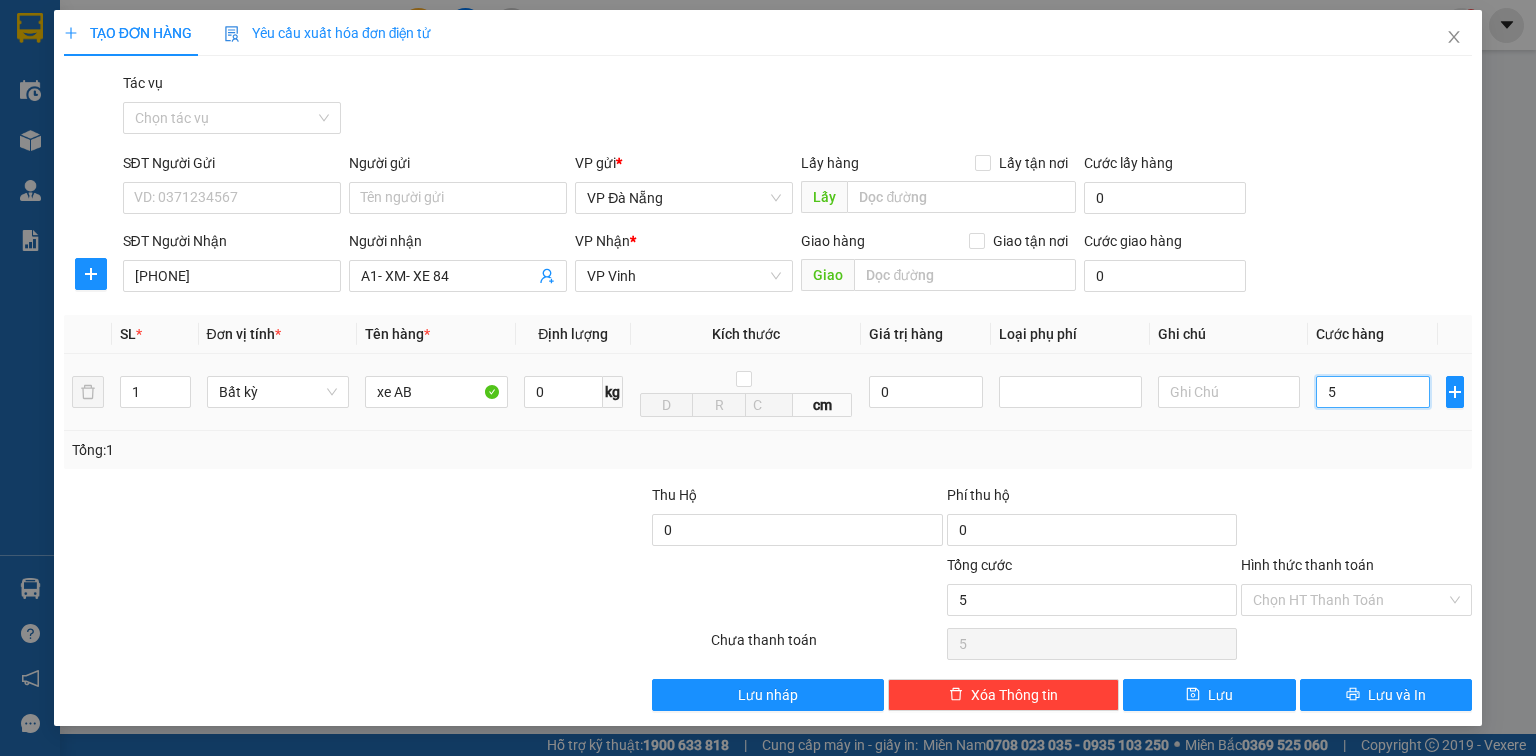 type on "55" 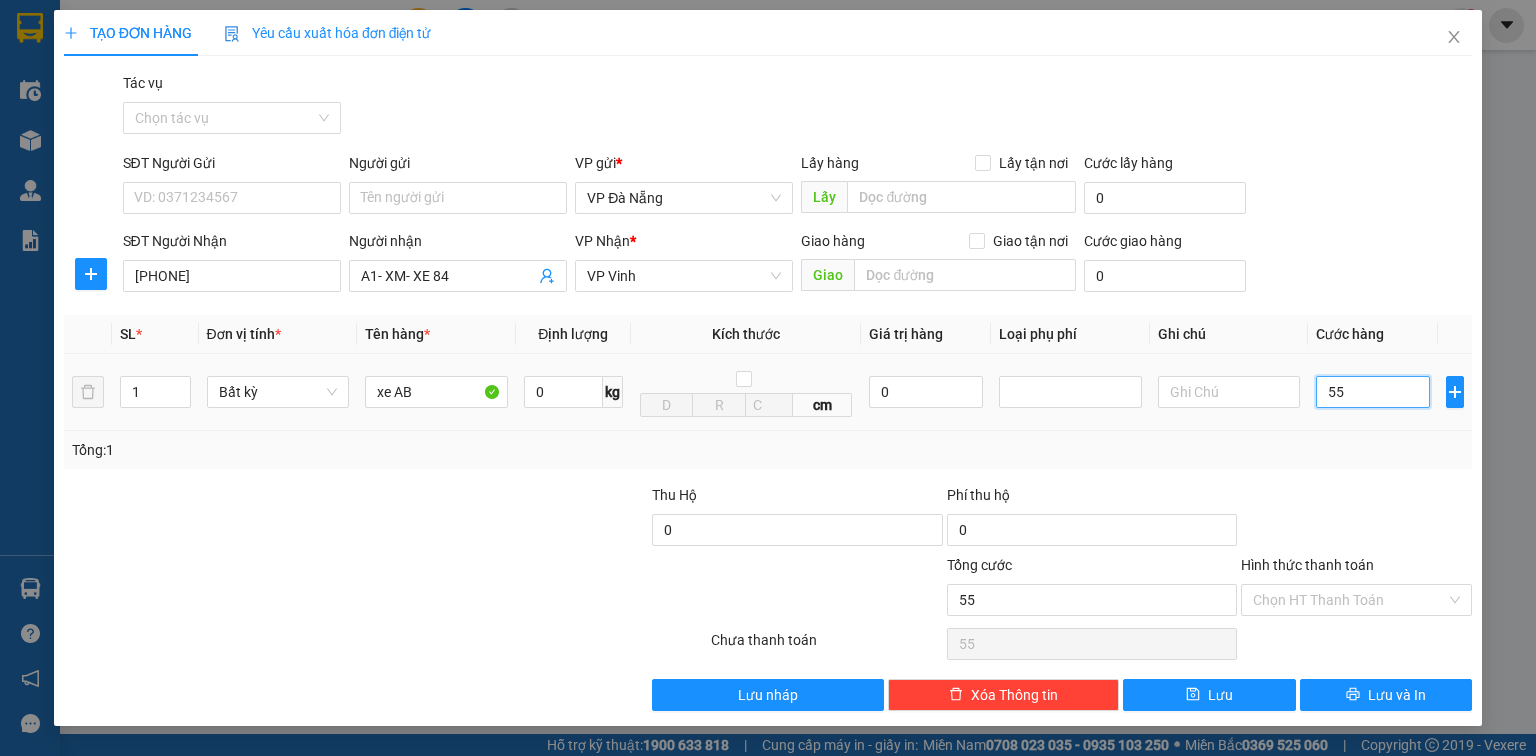 type on "550" 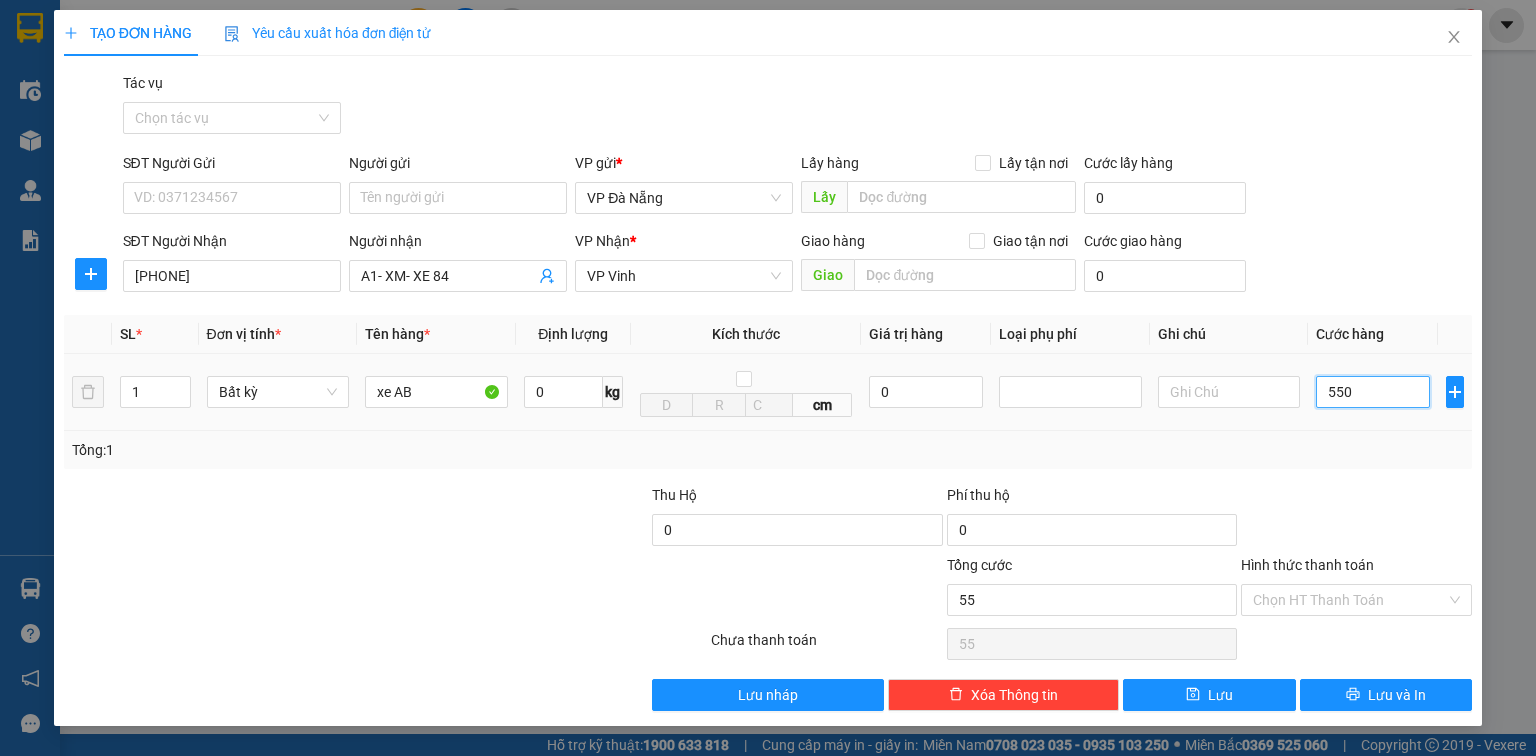 type on "550" 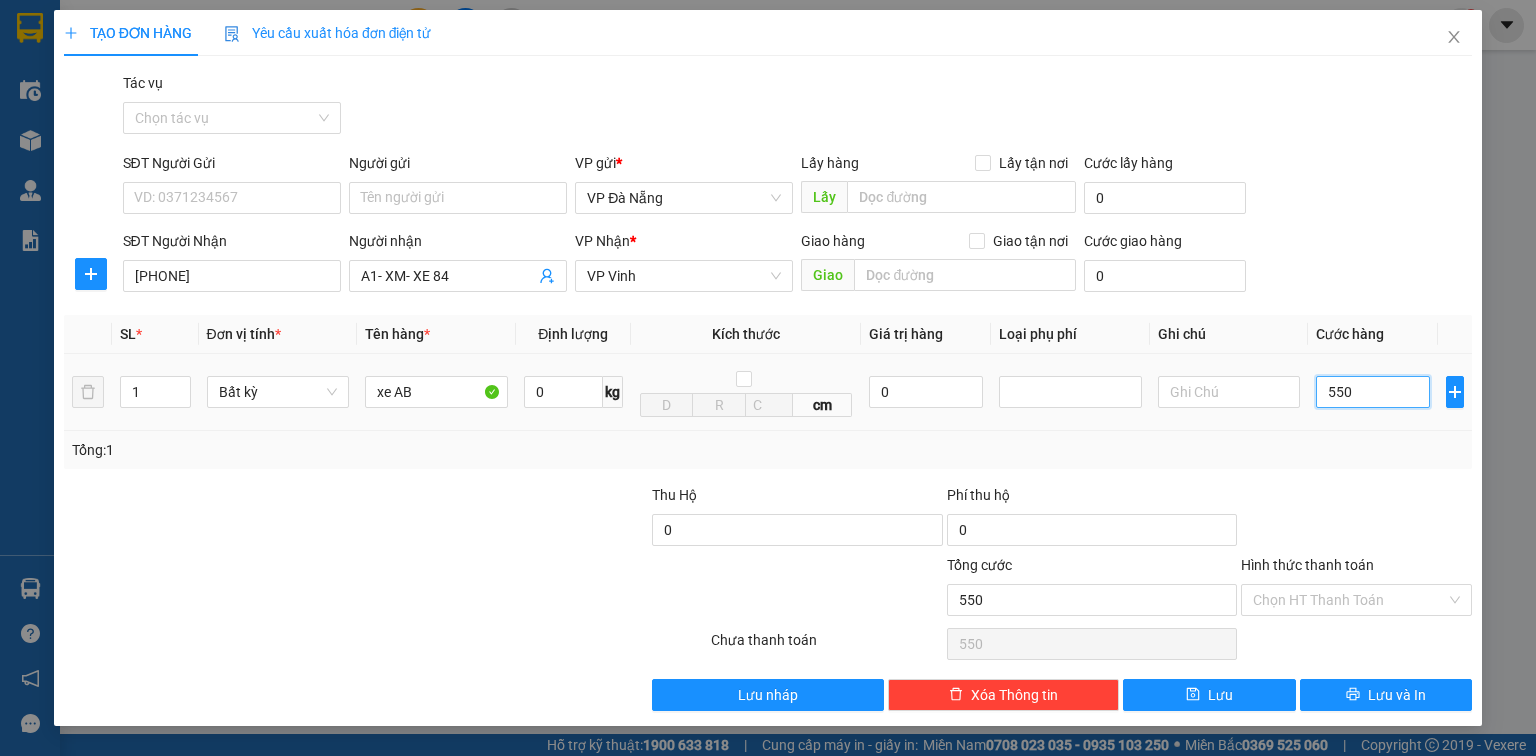 type on "5.500" 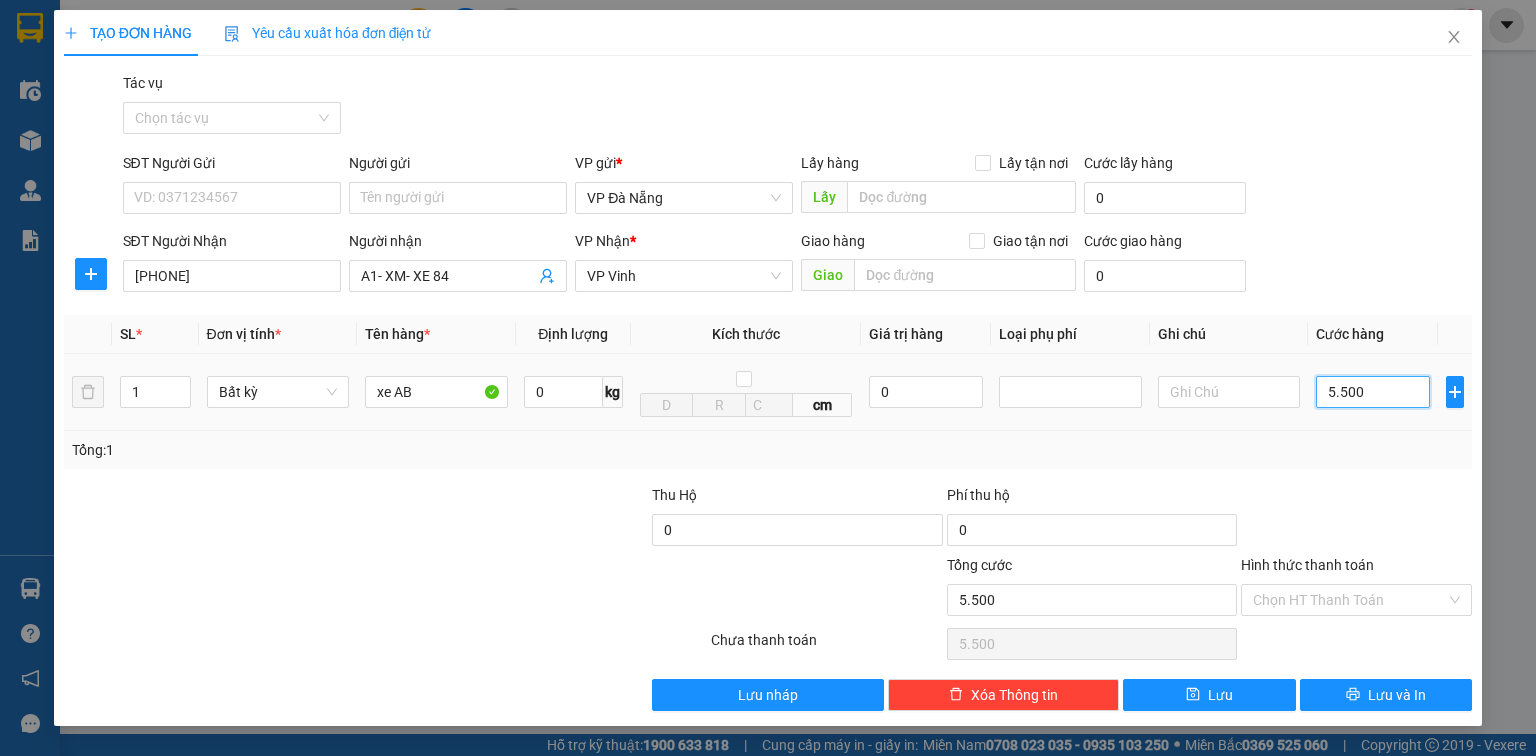 type on "55.000" 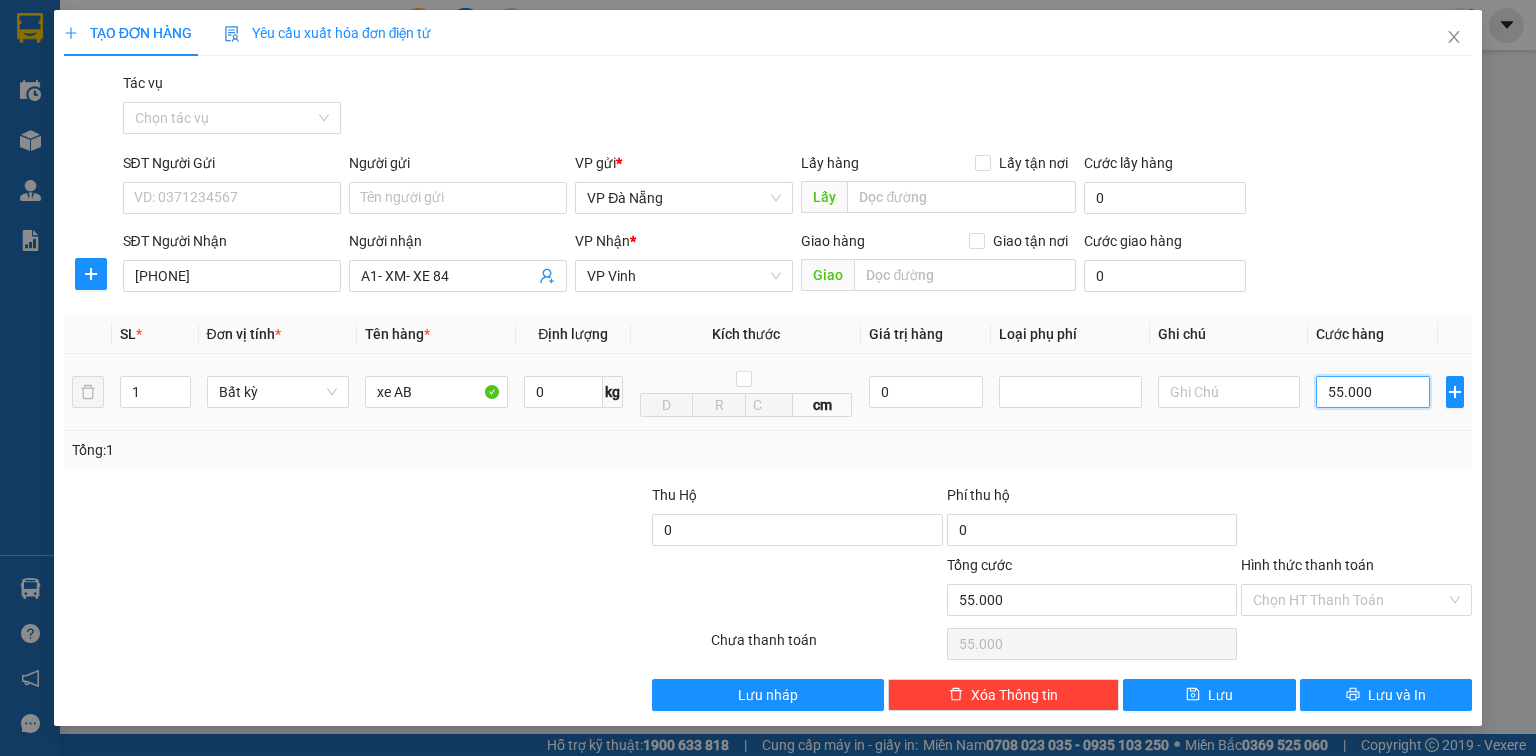 type on "550.000" 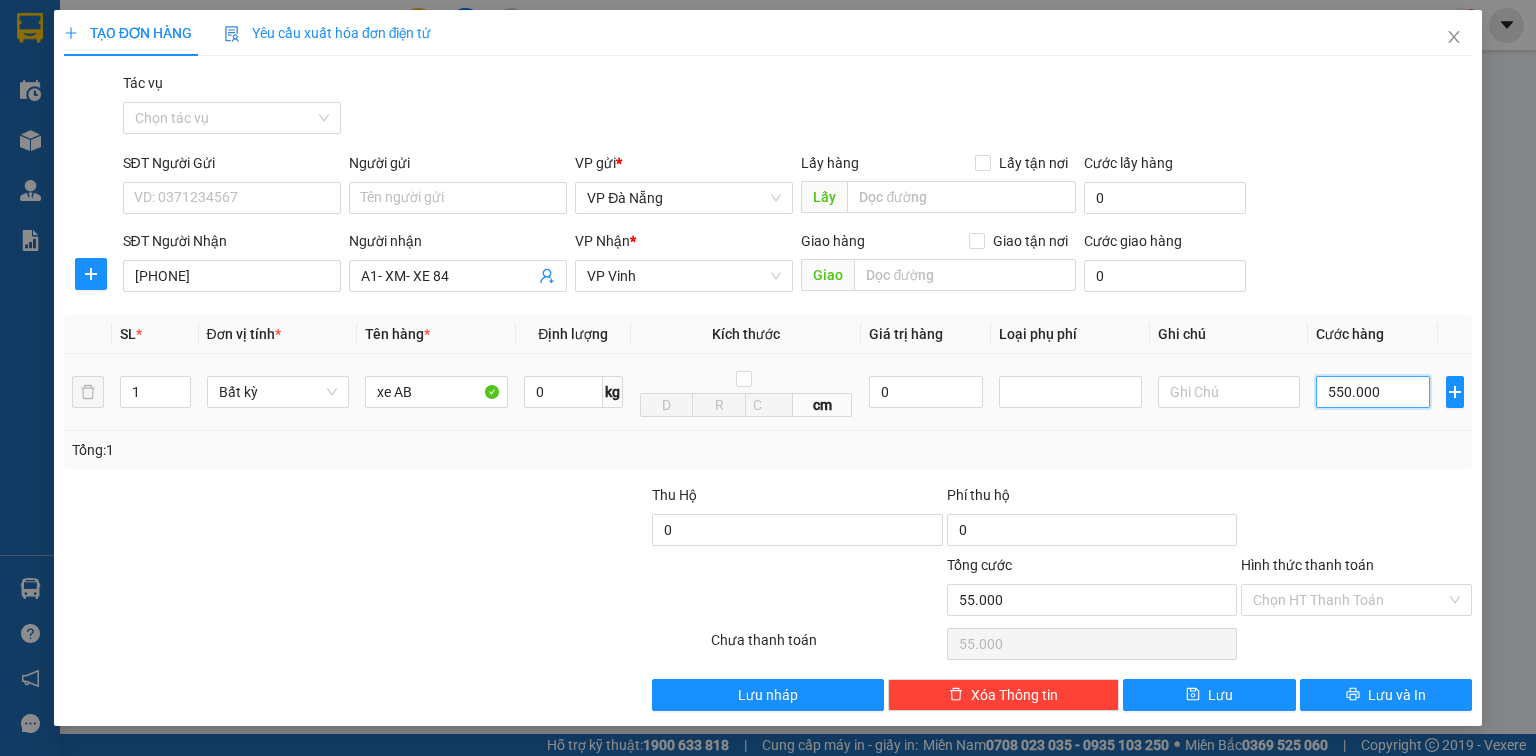 type on "550.000" 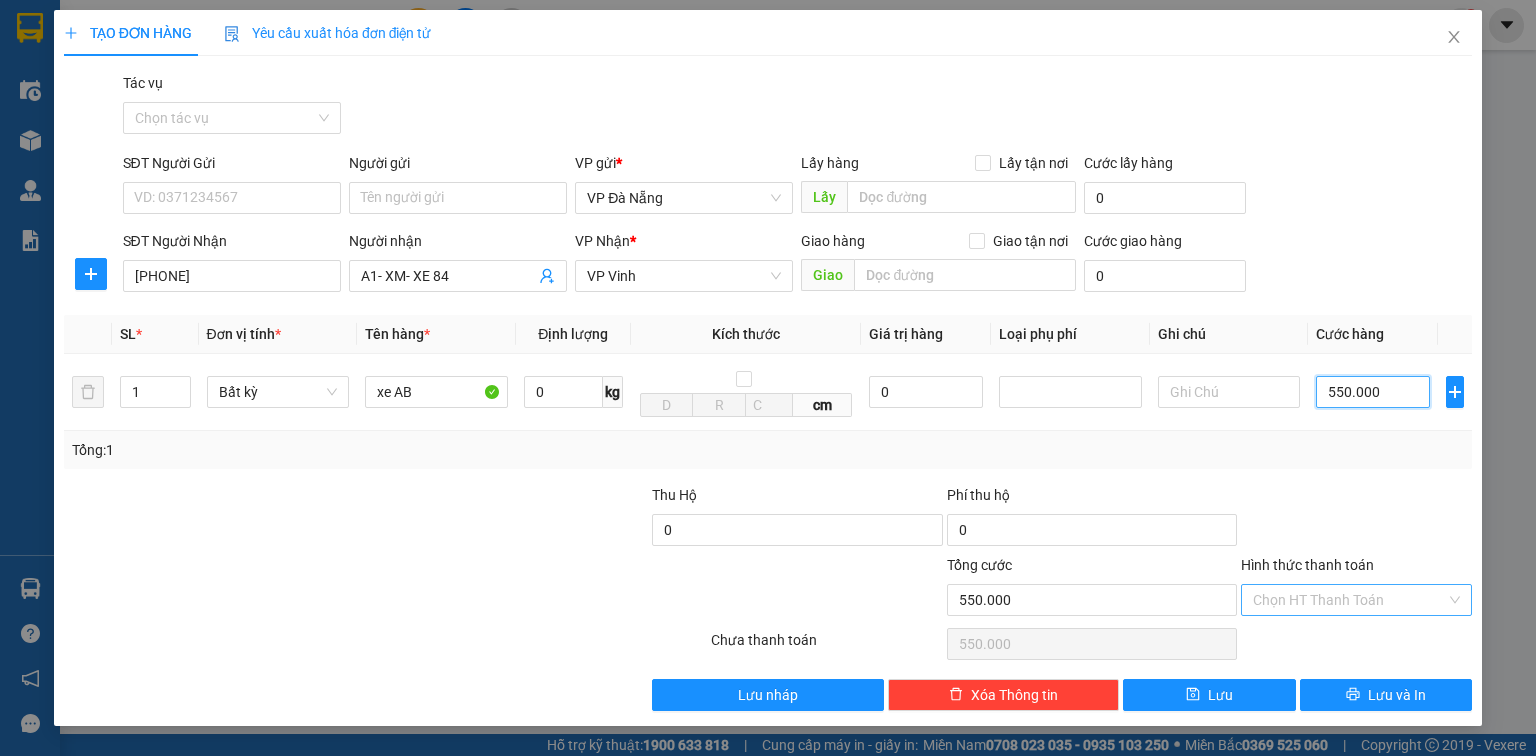 type on "550.000" 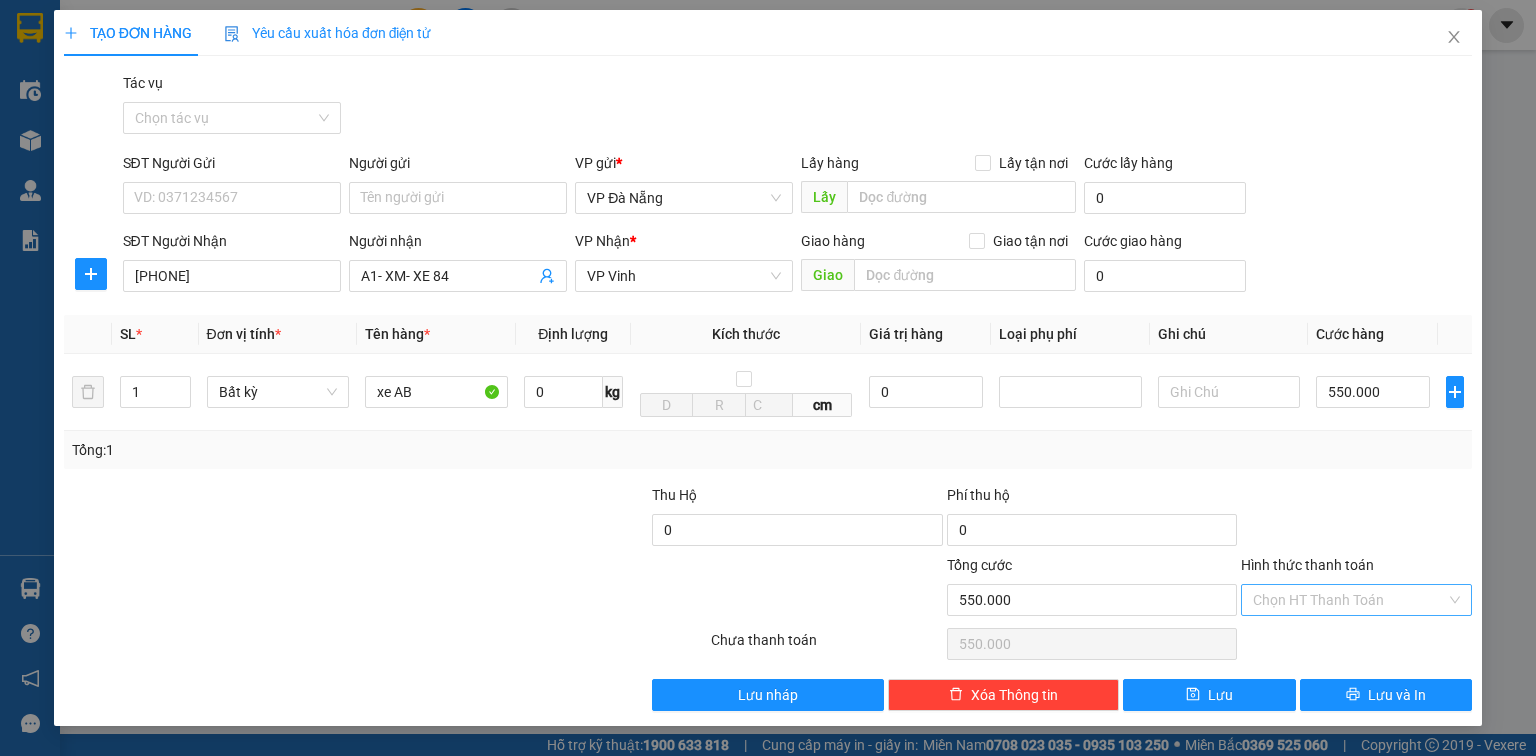 click on "Hình thức thanh toán" at bounding box center [1349, 600] 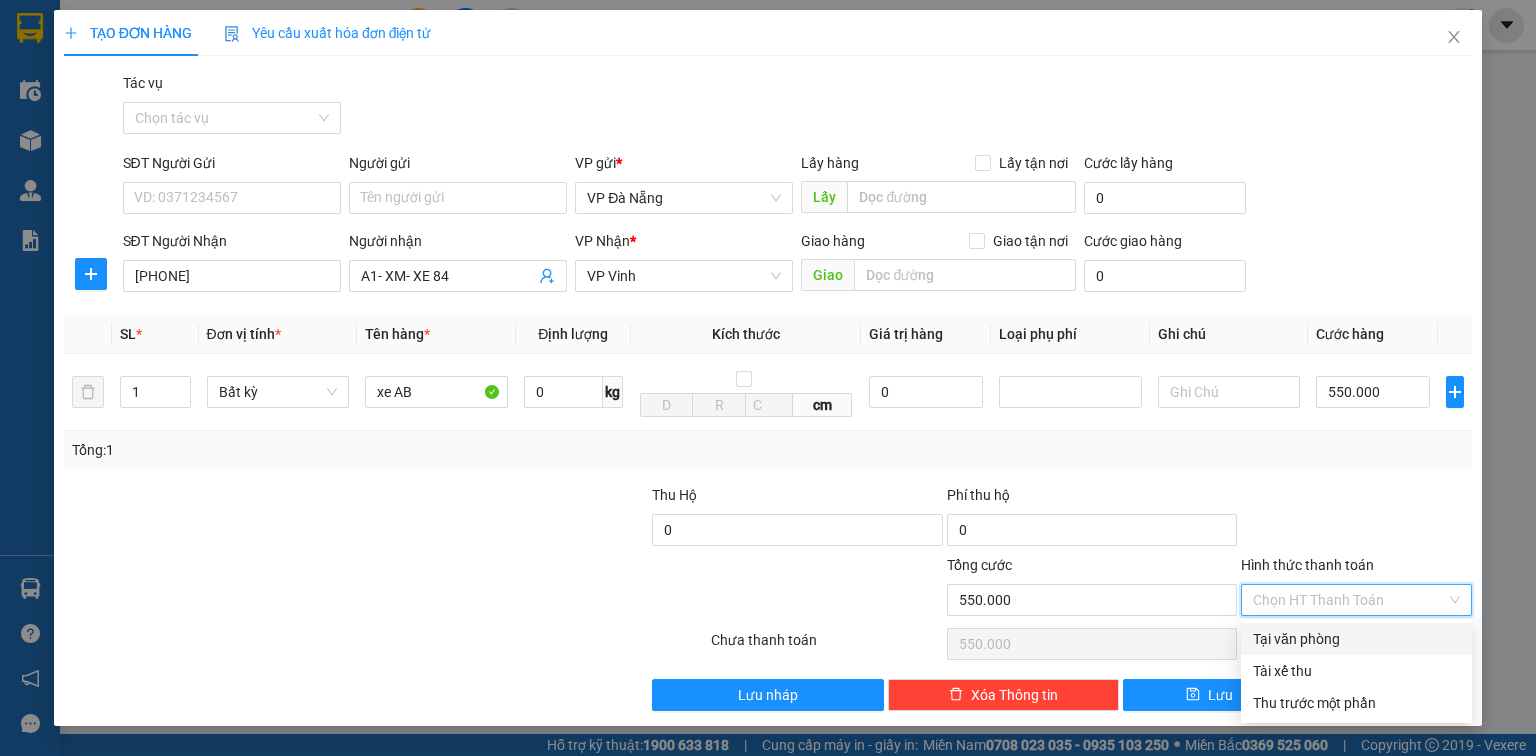 click on "Tại văn phòng" at bounding box center [1356, 639] 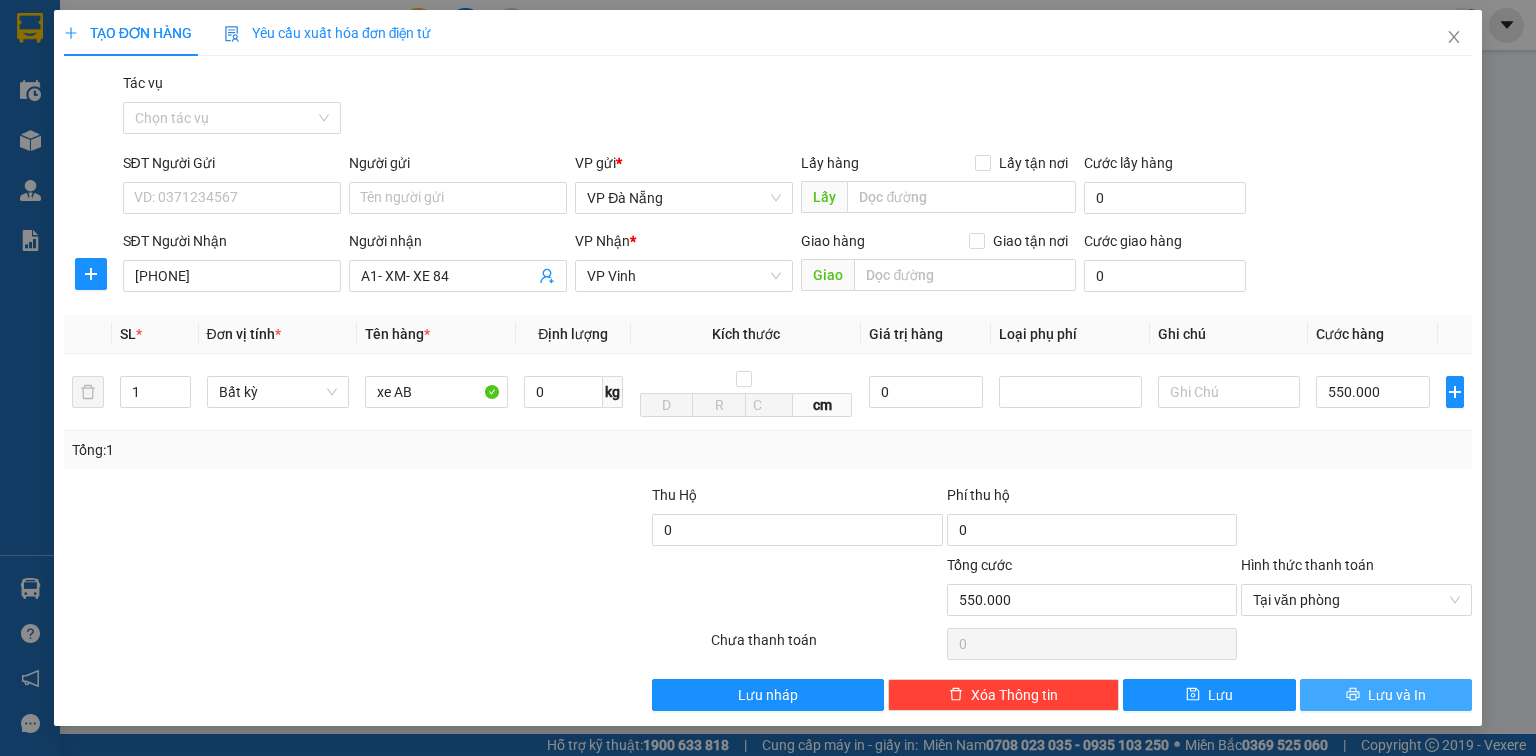 click on "Lưu và In" at bounding box center (1397, 695) 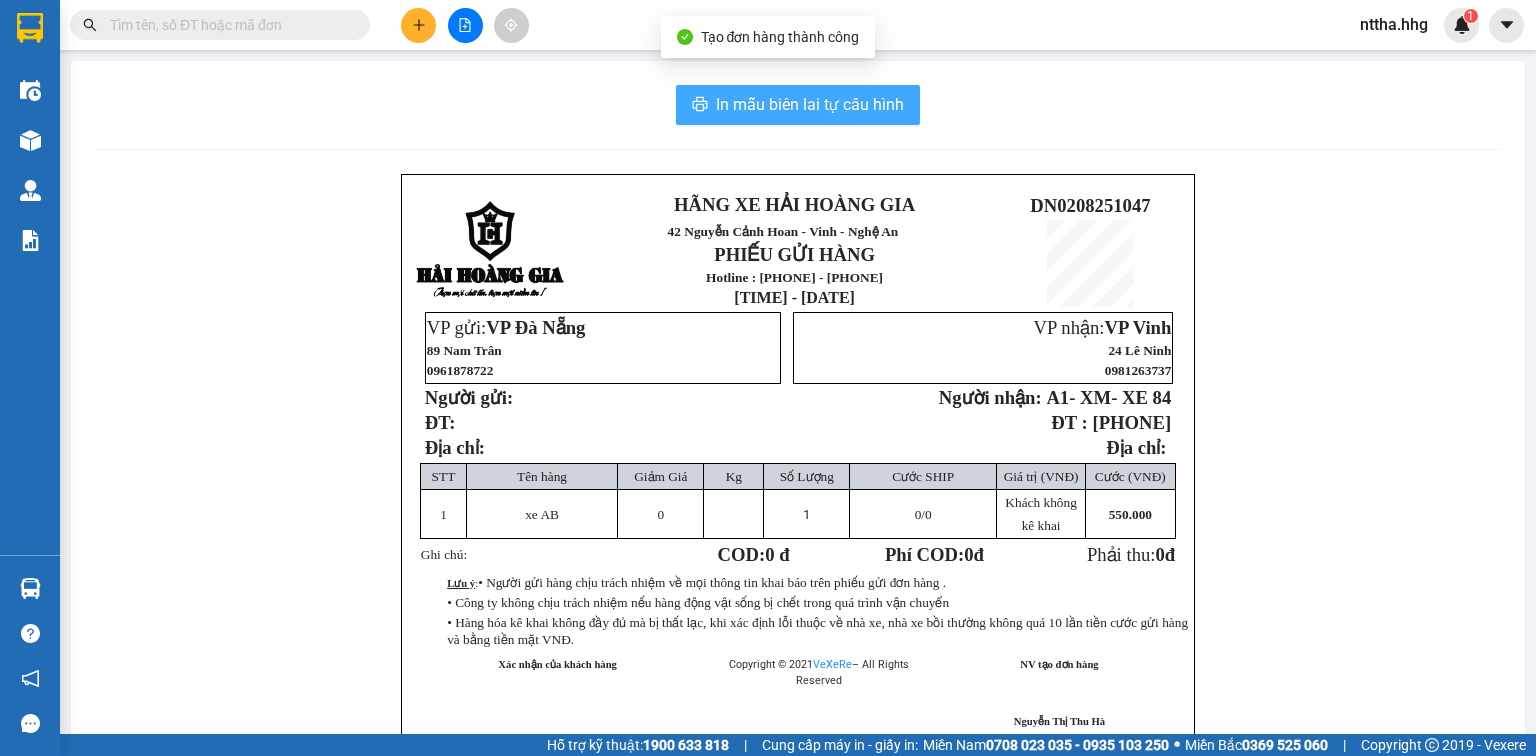 click on "In mẫu biên lai tự cấu hình" at bounding box center (810, 104) 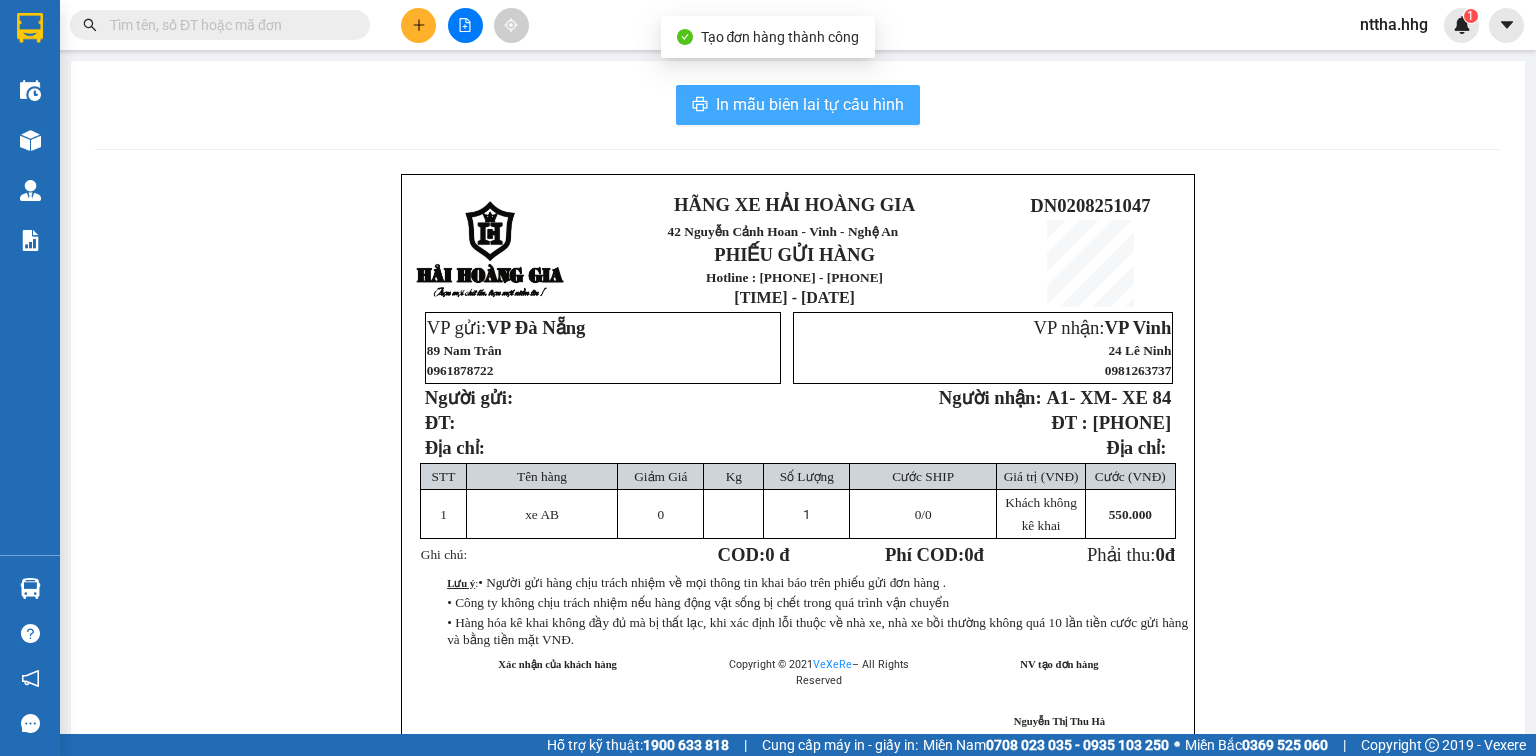 scroll, scrollTop: 0, scrollLeft: 0, axis: both 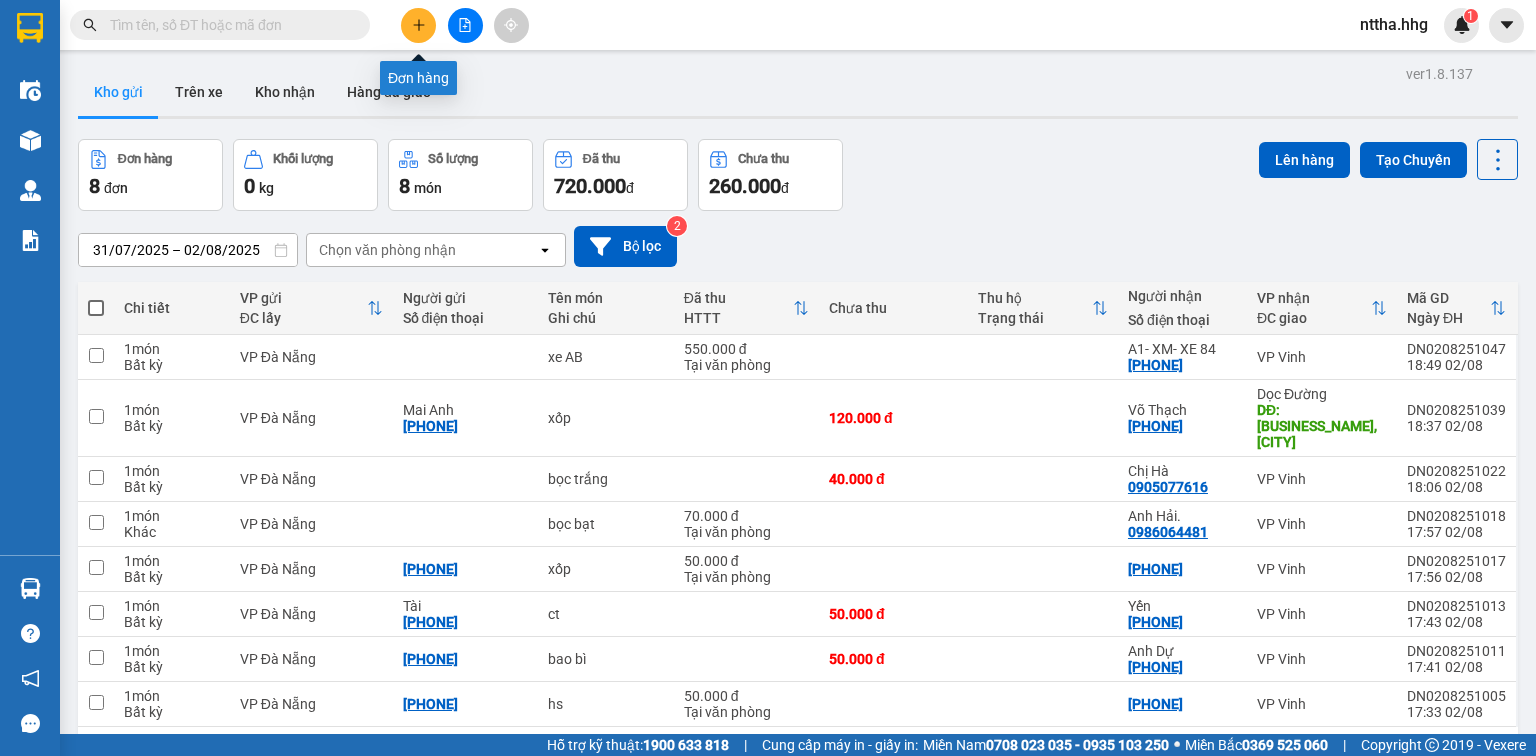 click 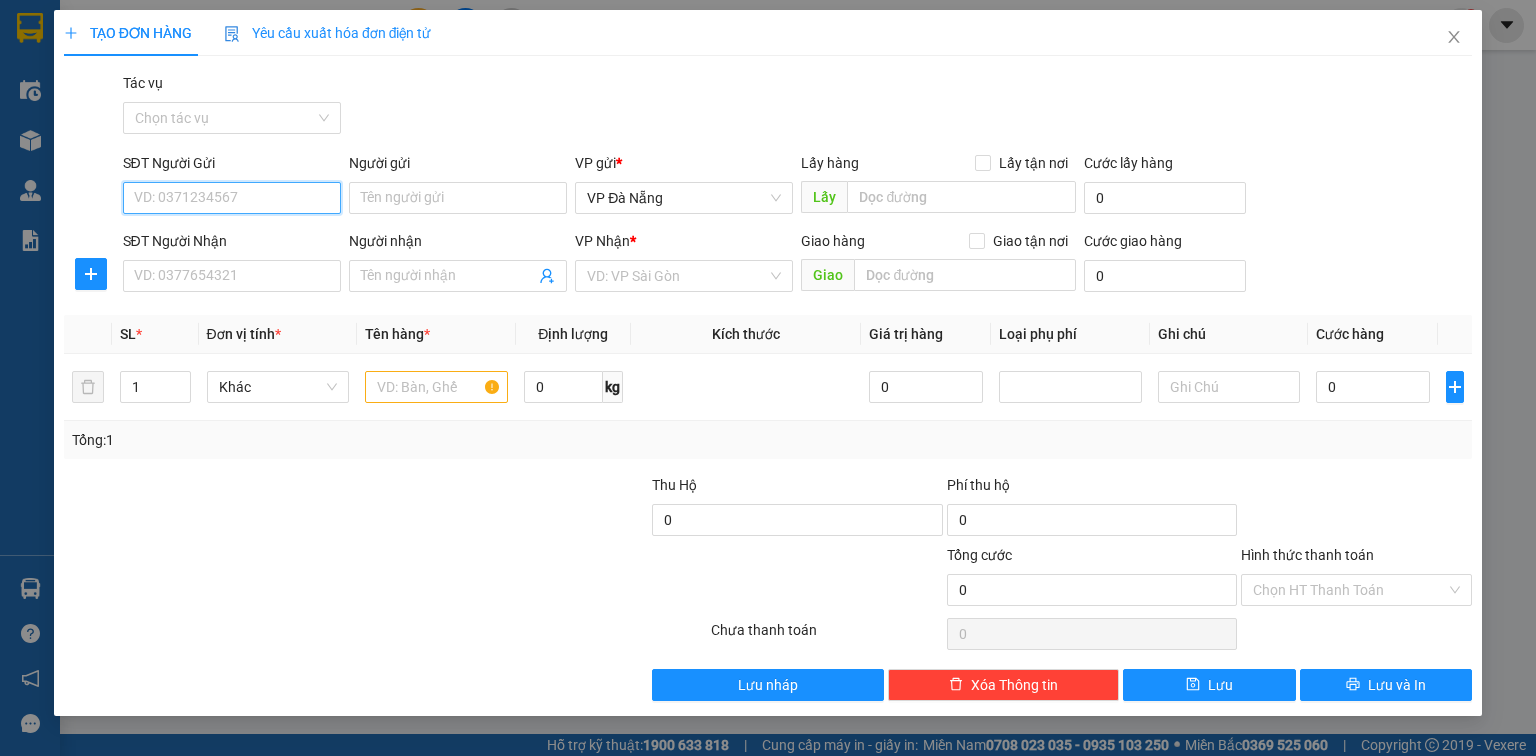 click on "SĐT Người Gửi" at bounding box center (232, 198) 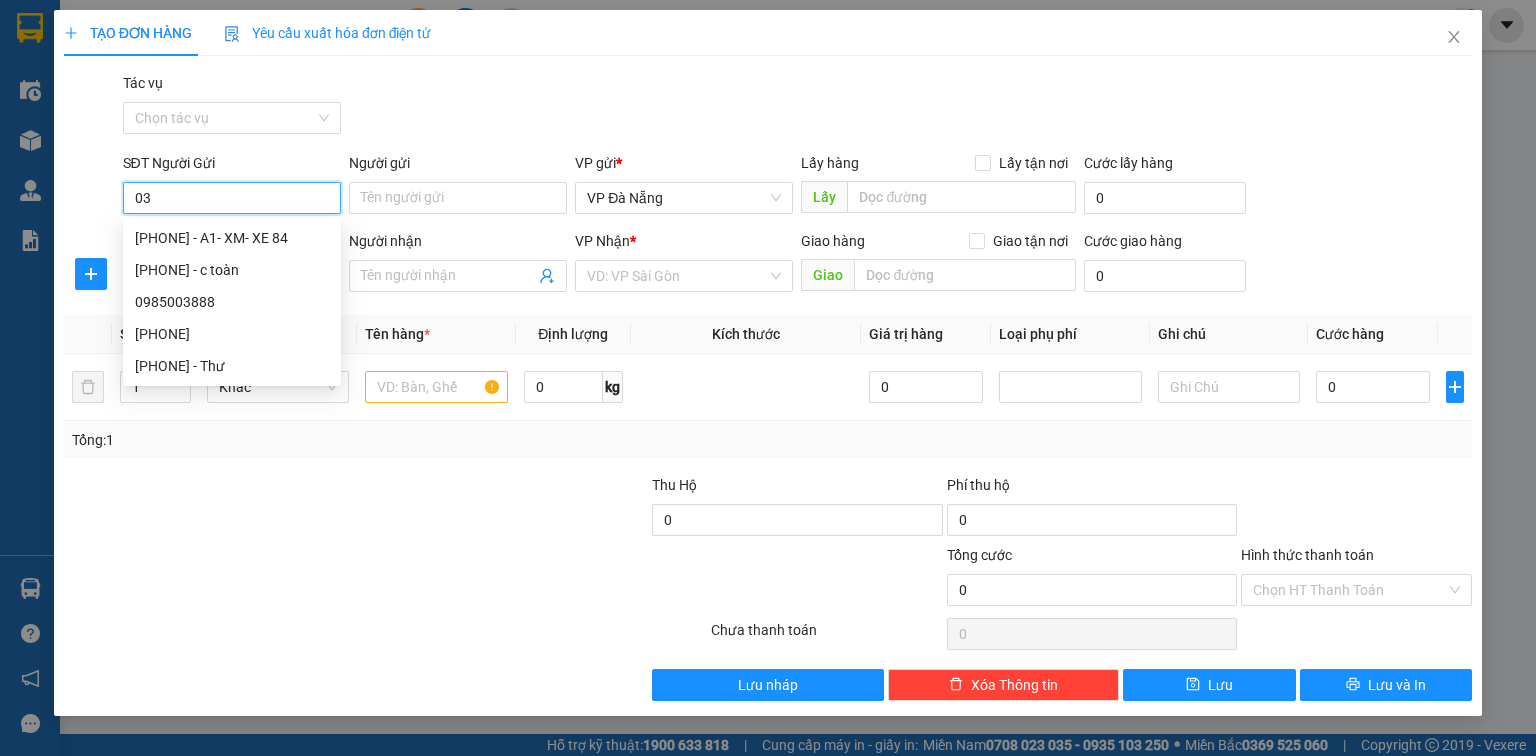type on "0" 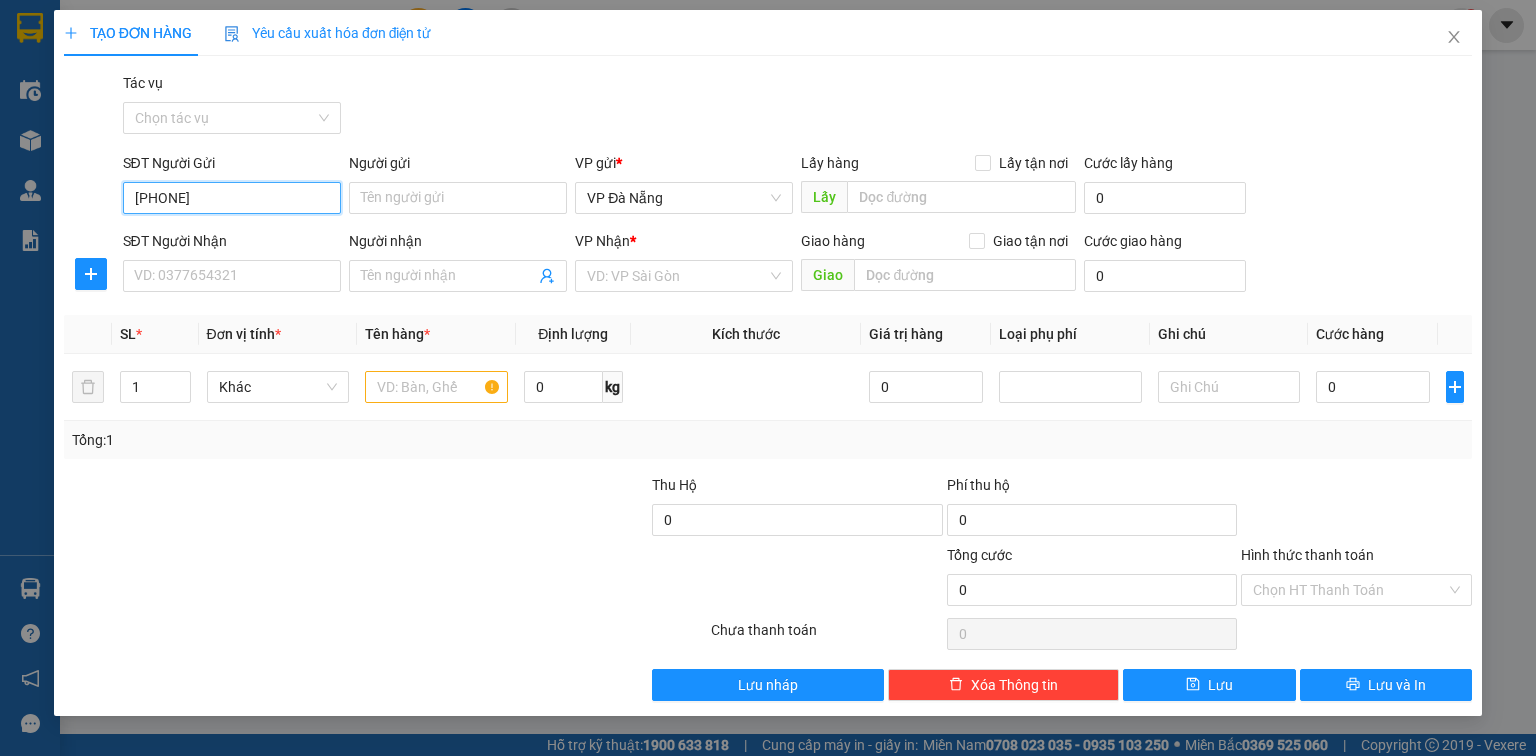 click on "033897" at bounding box center (232, 198) 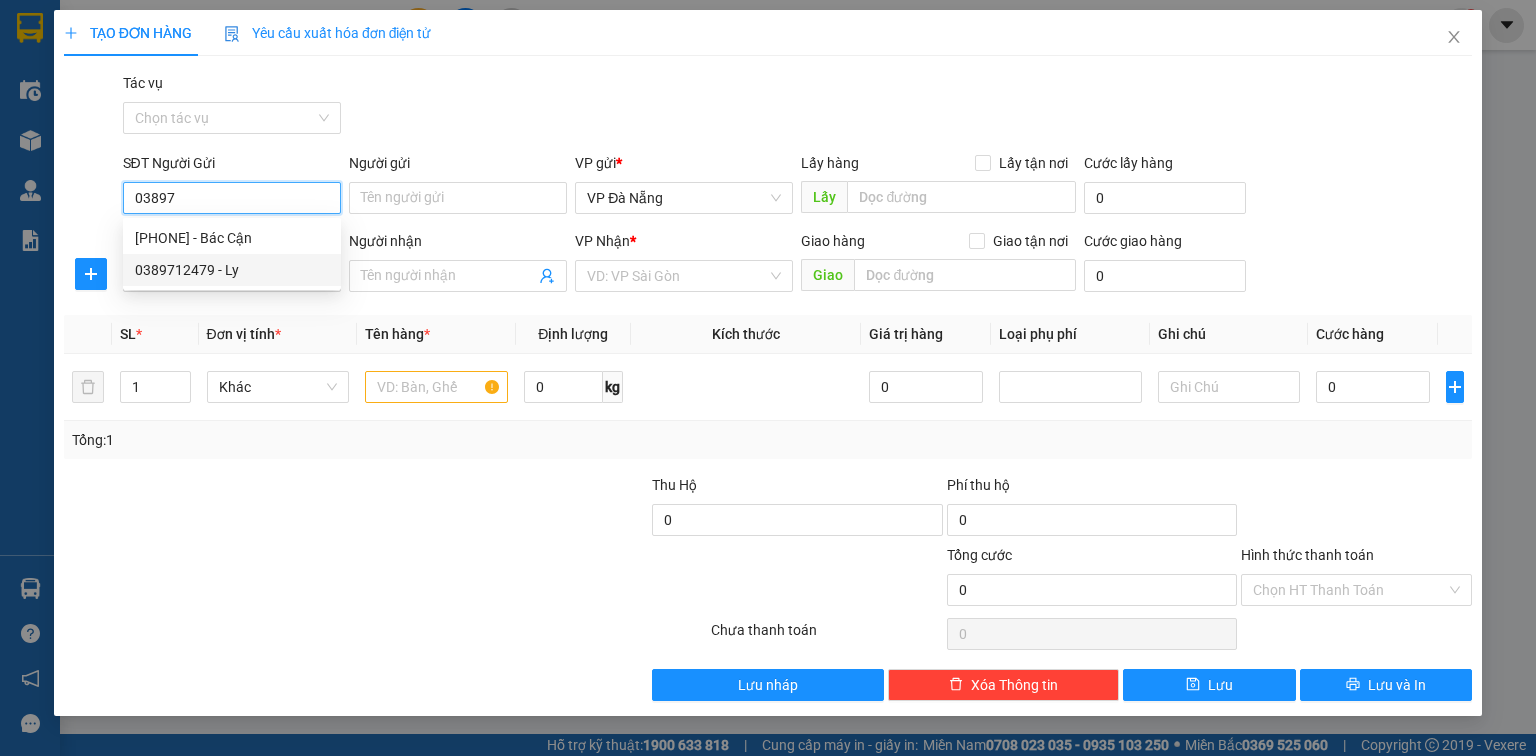 click on "0389712479 - Ly" at bounding box center [232, 270] 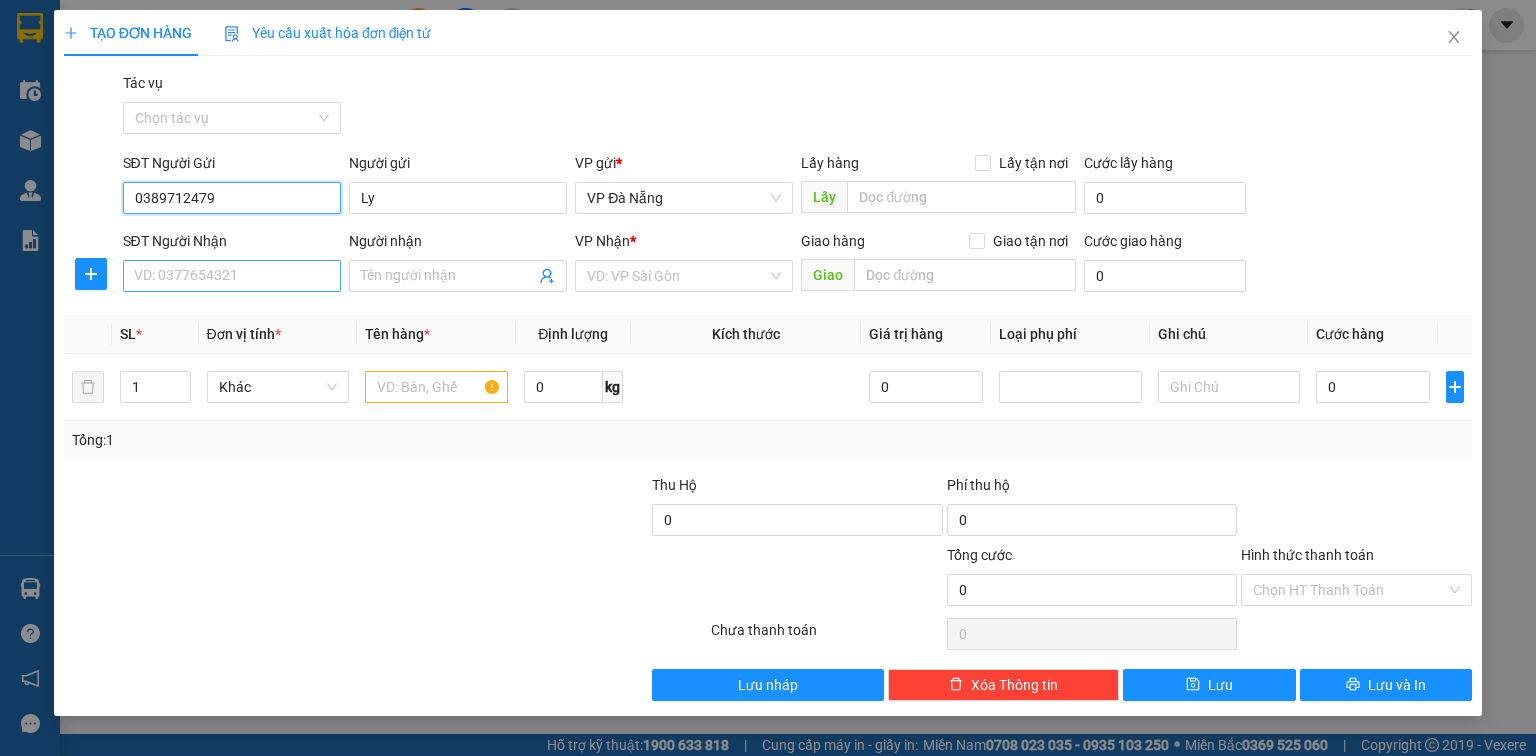 type on "0389712479" 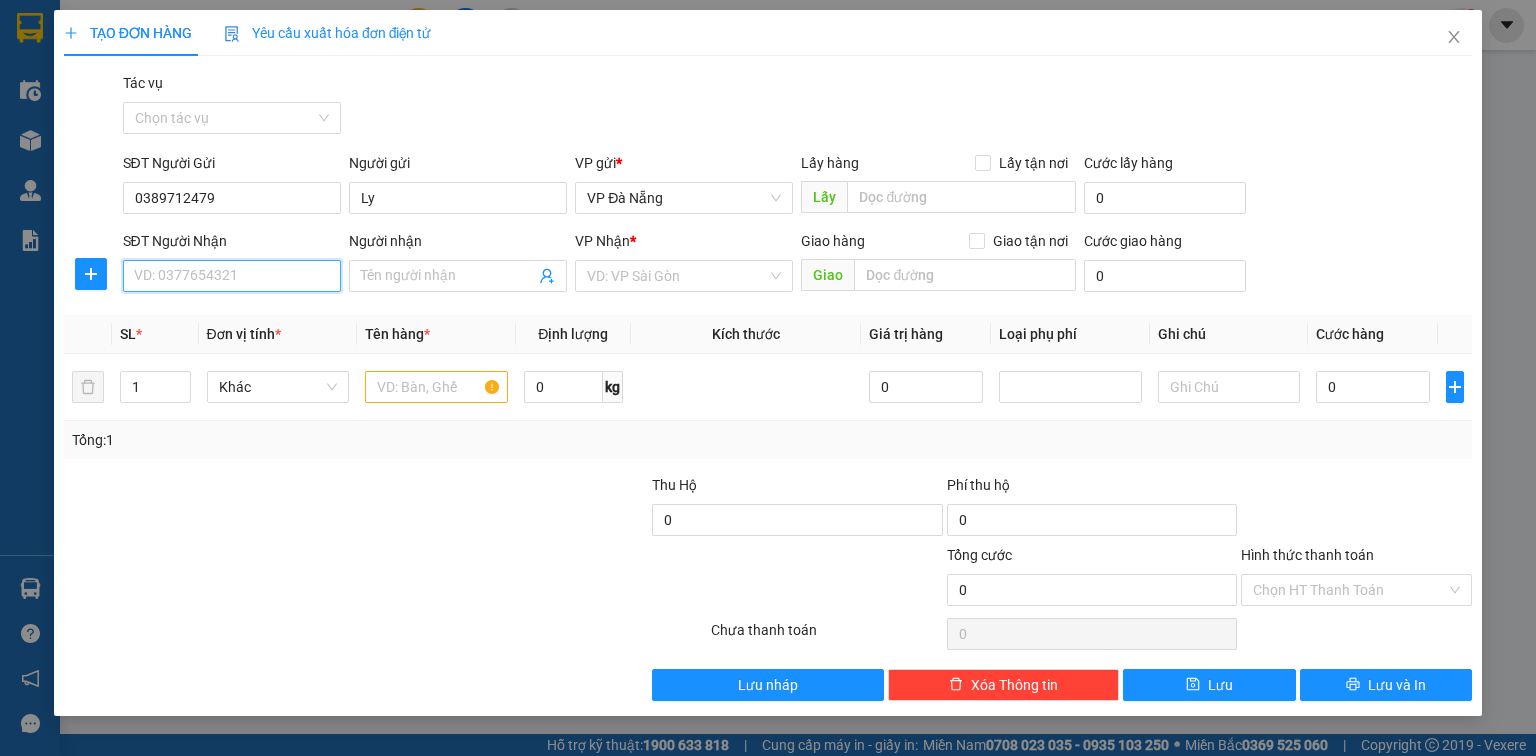 click on "SĐT Người Nhận" at bounding box center (232, 276) 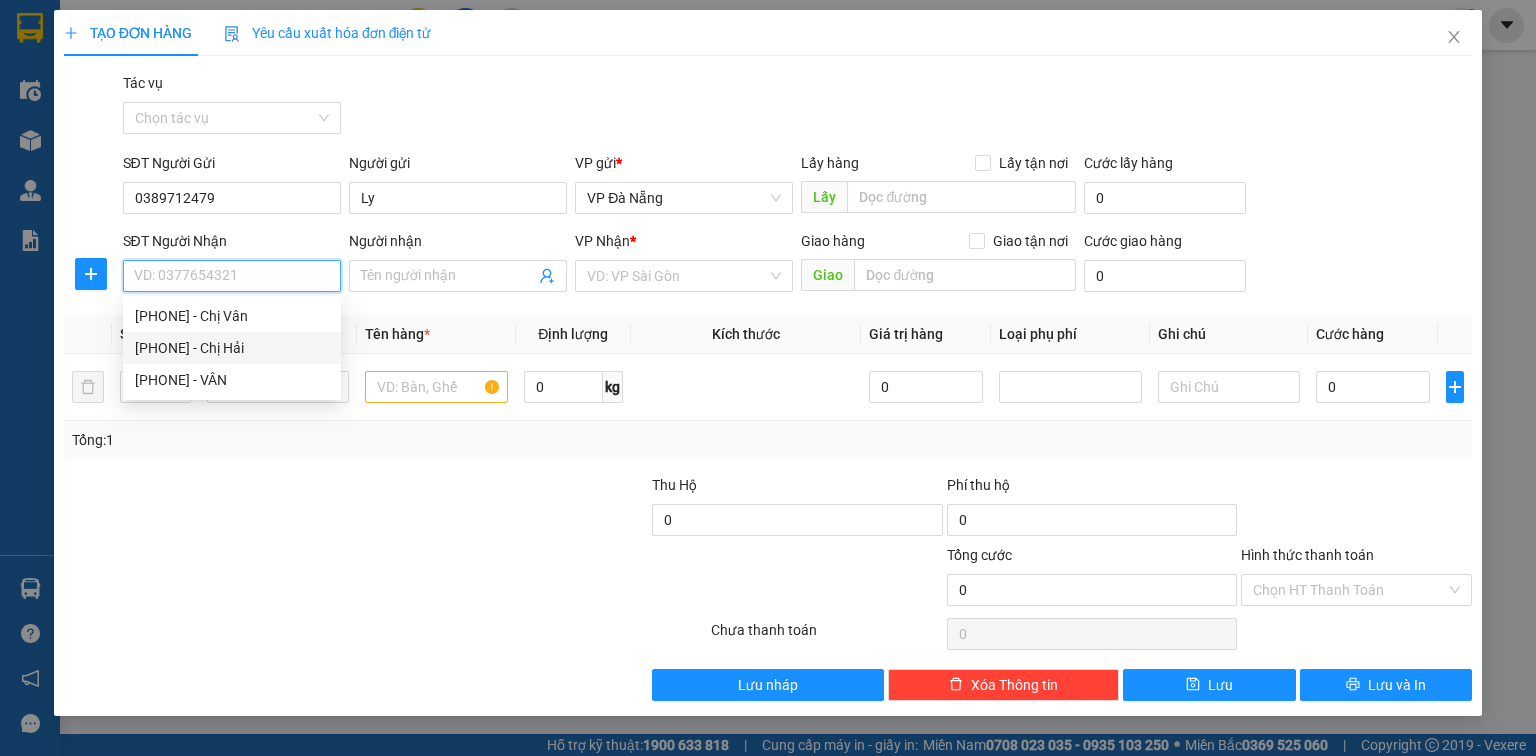click on "0363914431 - Chị Hải" at bounding box center [232, 348] 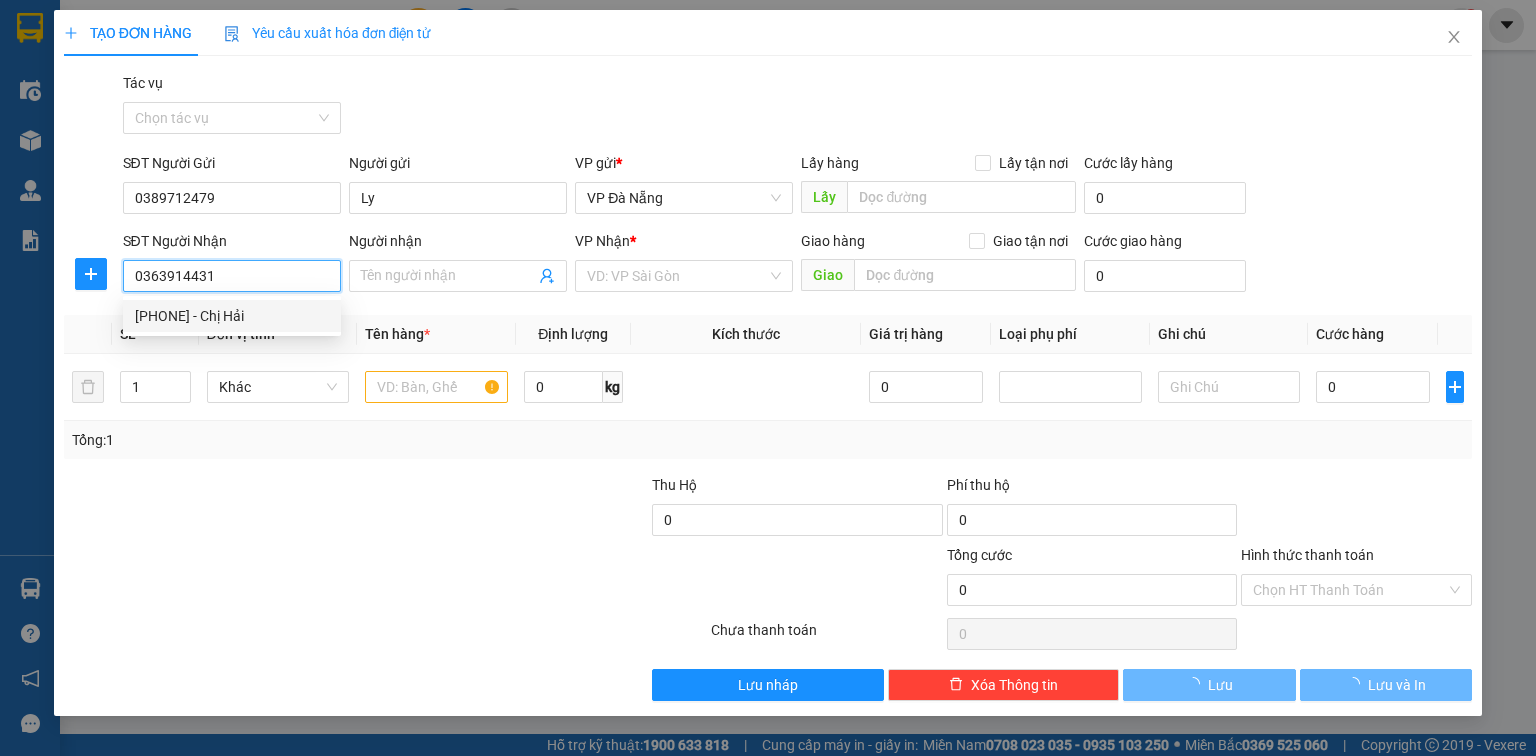 type on "Chị Hải" 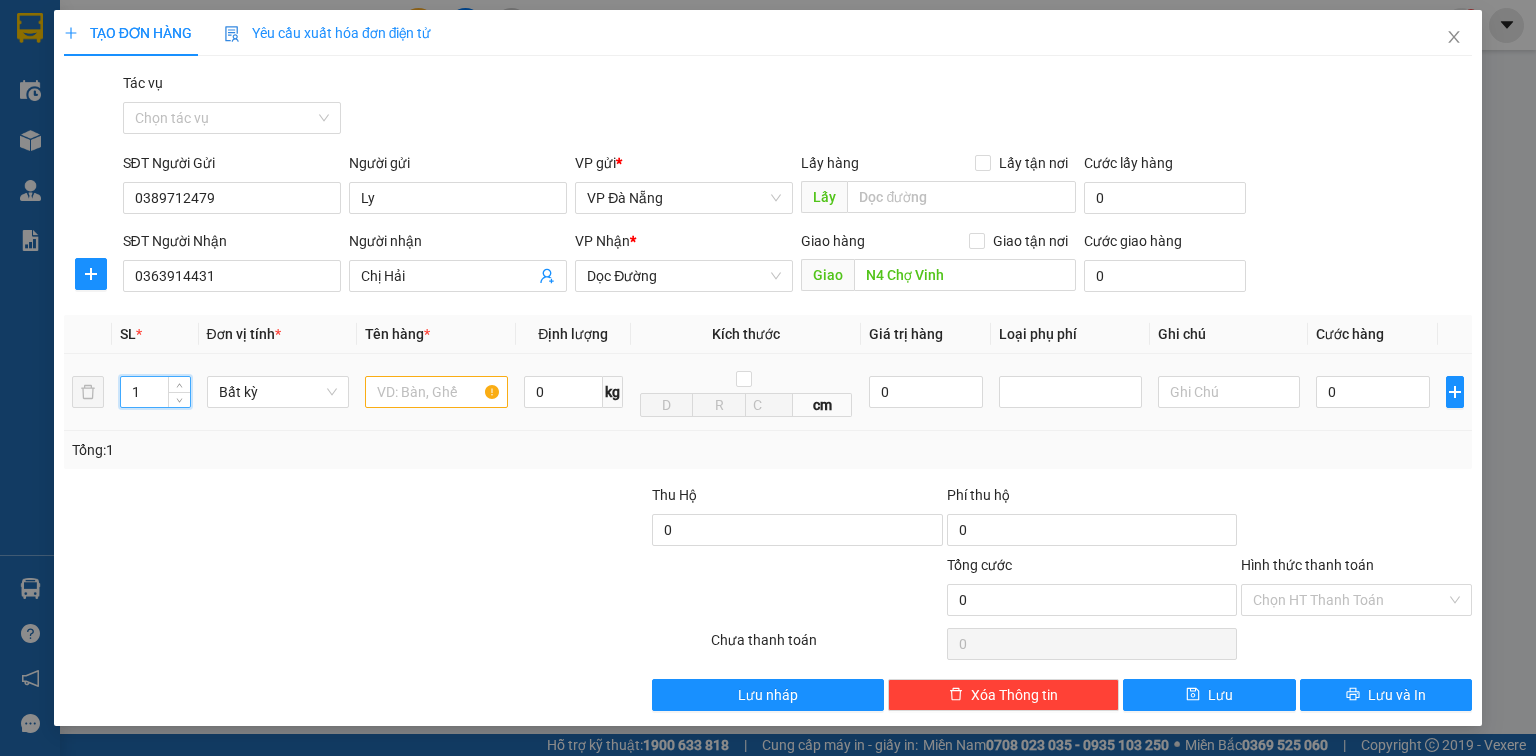 drag, startPoint x: 144, startPoint y: 394, endPoint x: 112, endPoint y: 401, distance: 32.75668 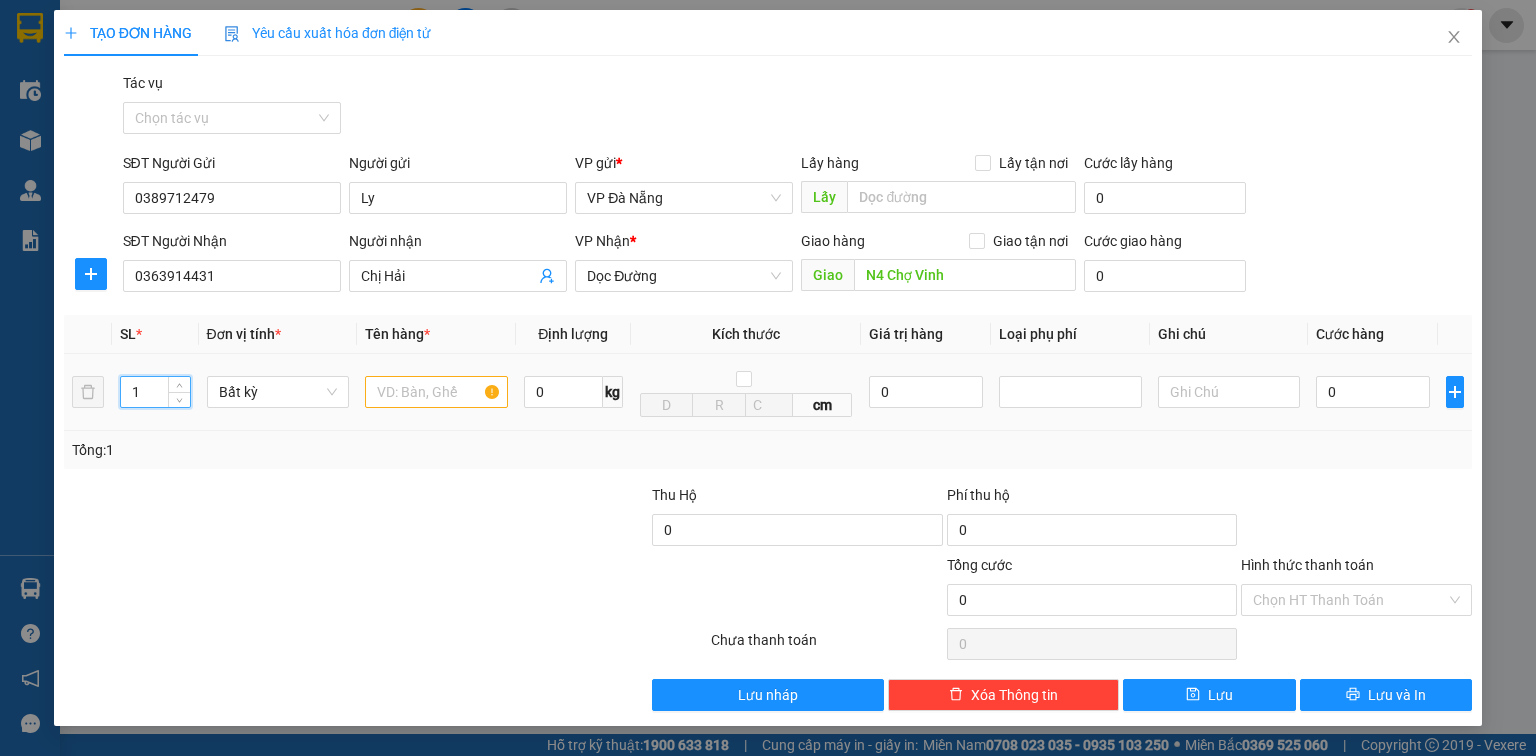 click on "1" at bounding box center (155, 392) 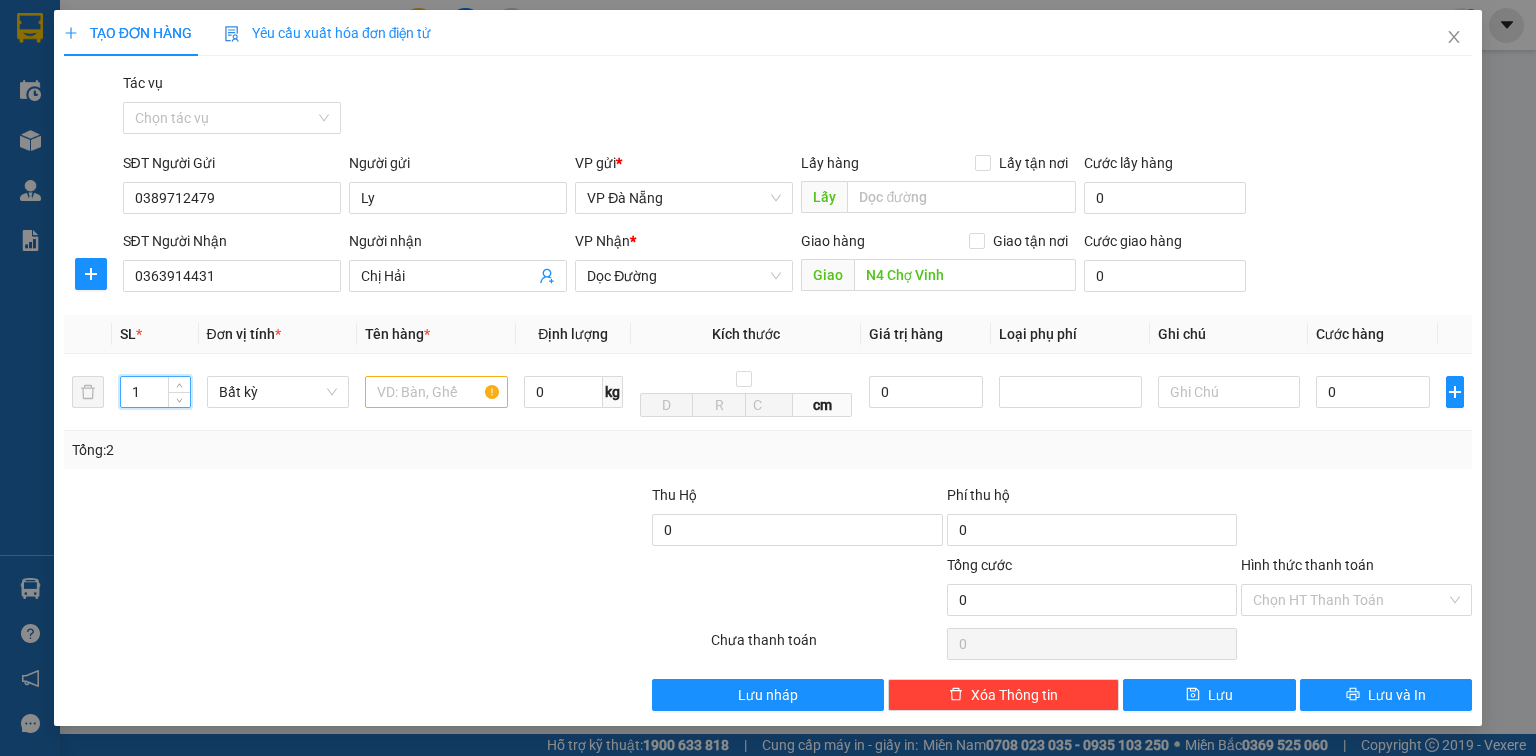 type on "2" 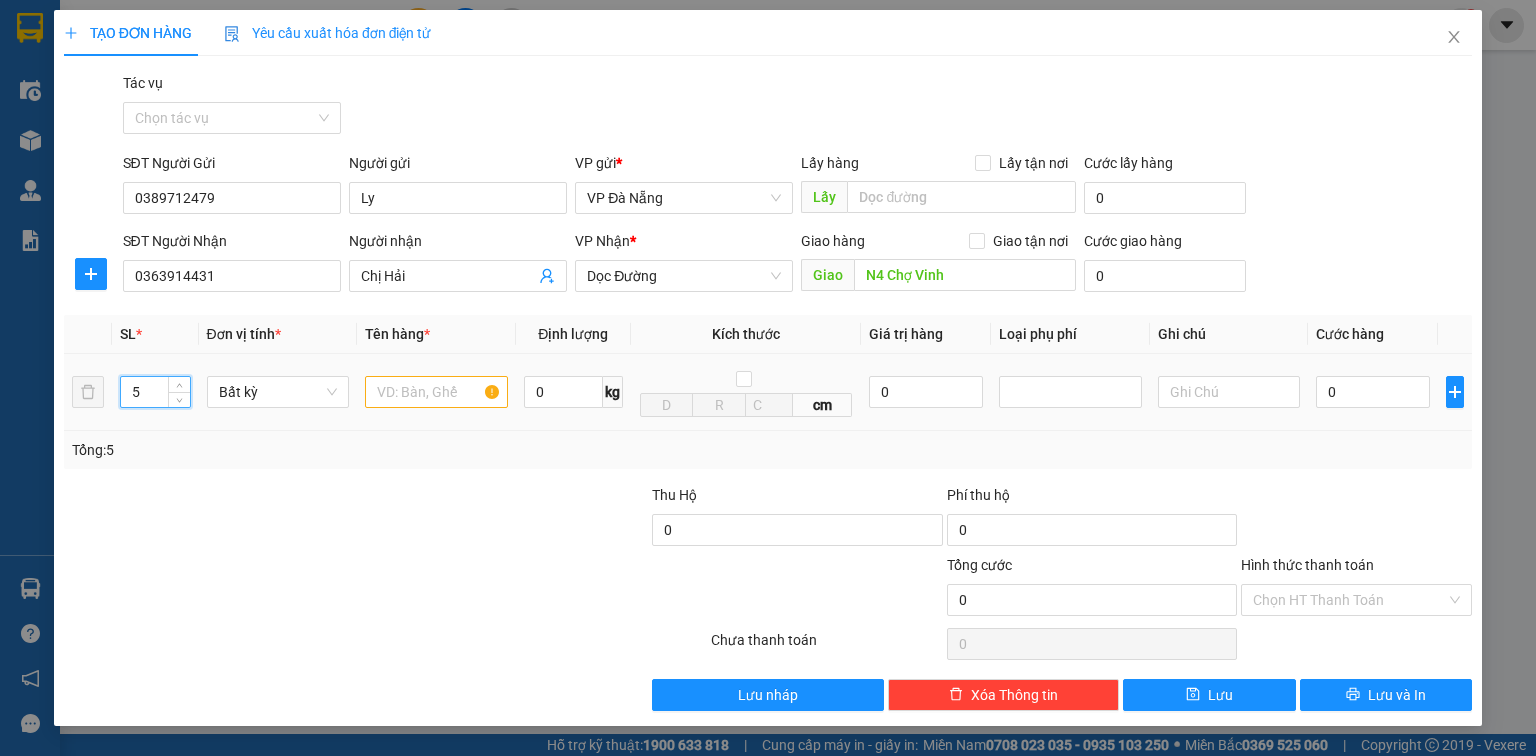 type on "5" 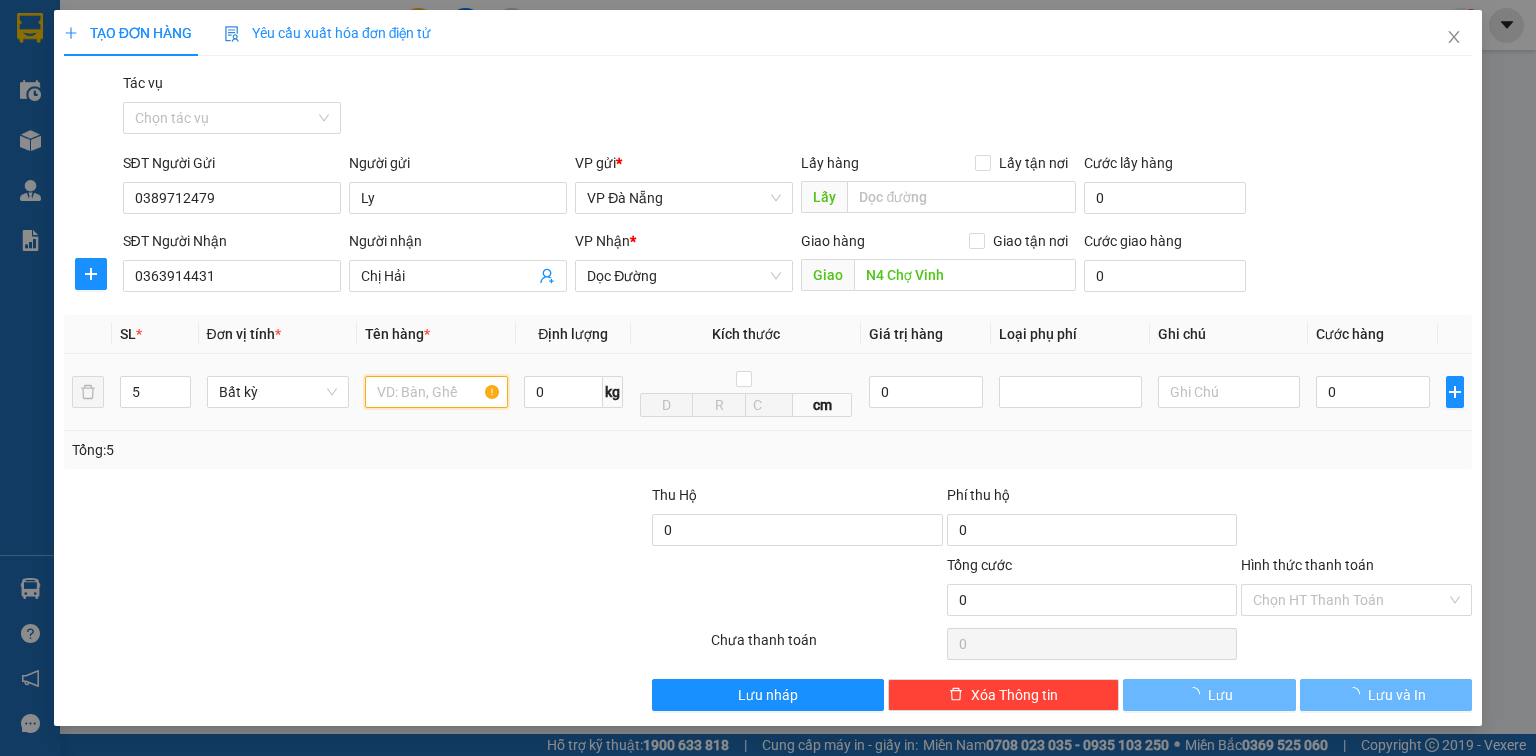 click at bounding box center [436, 392] 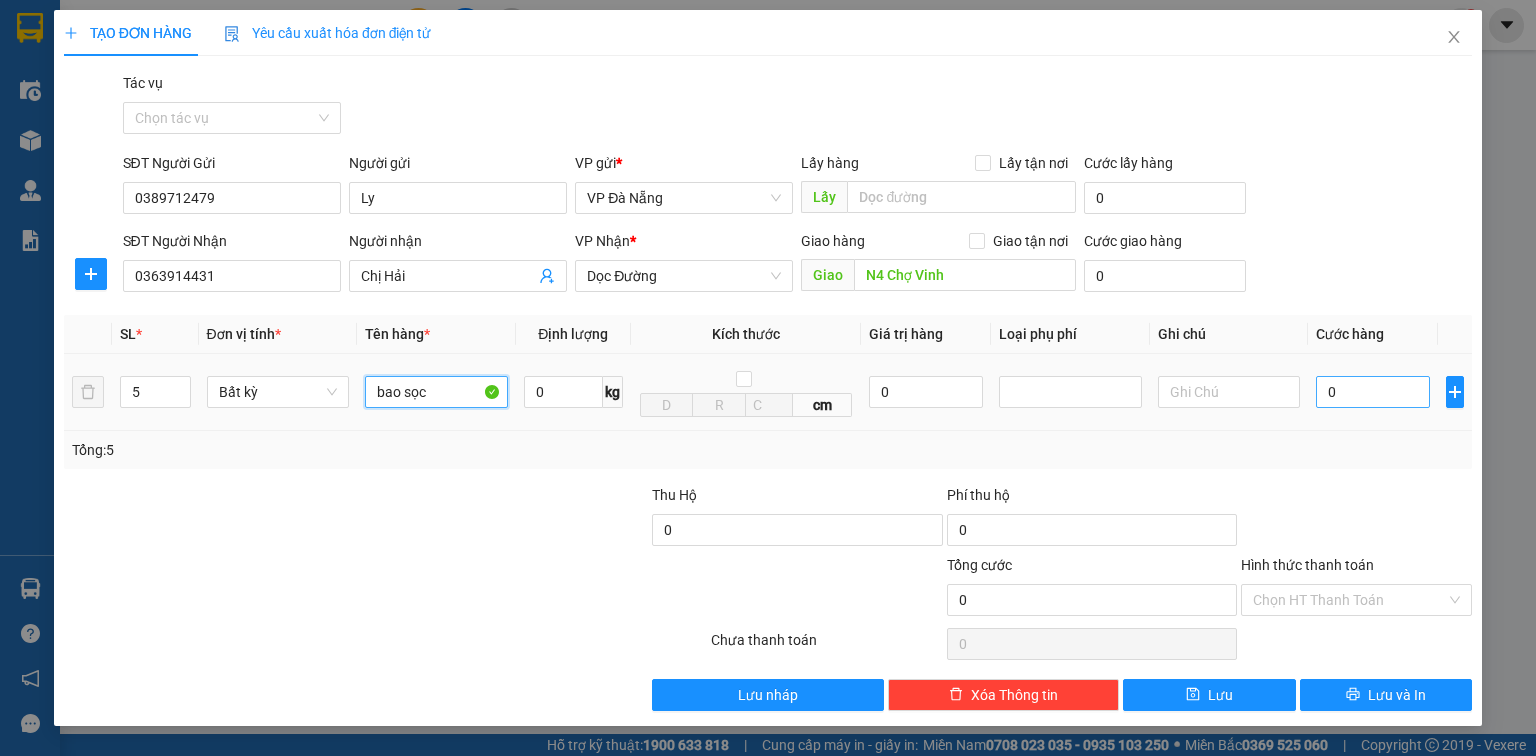 type on "bao sọc" 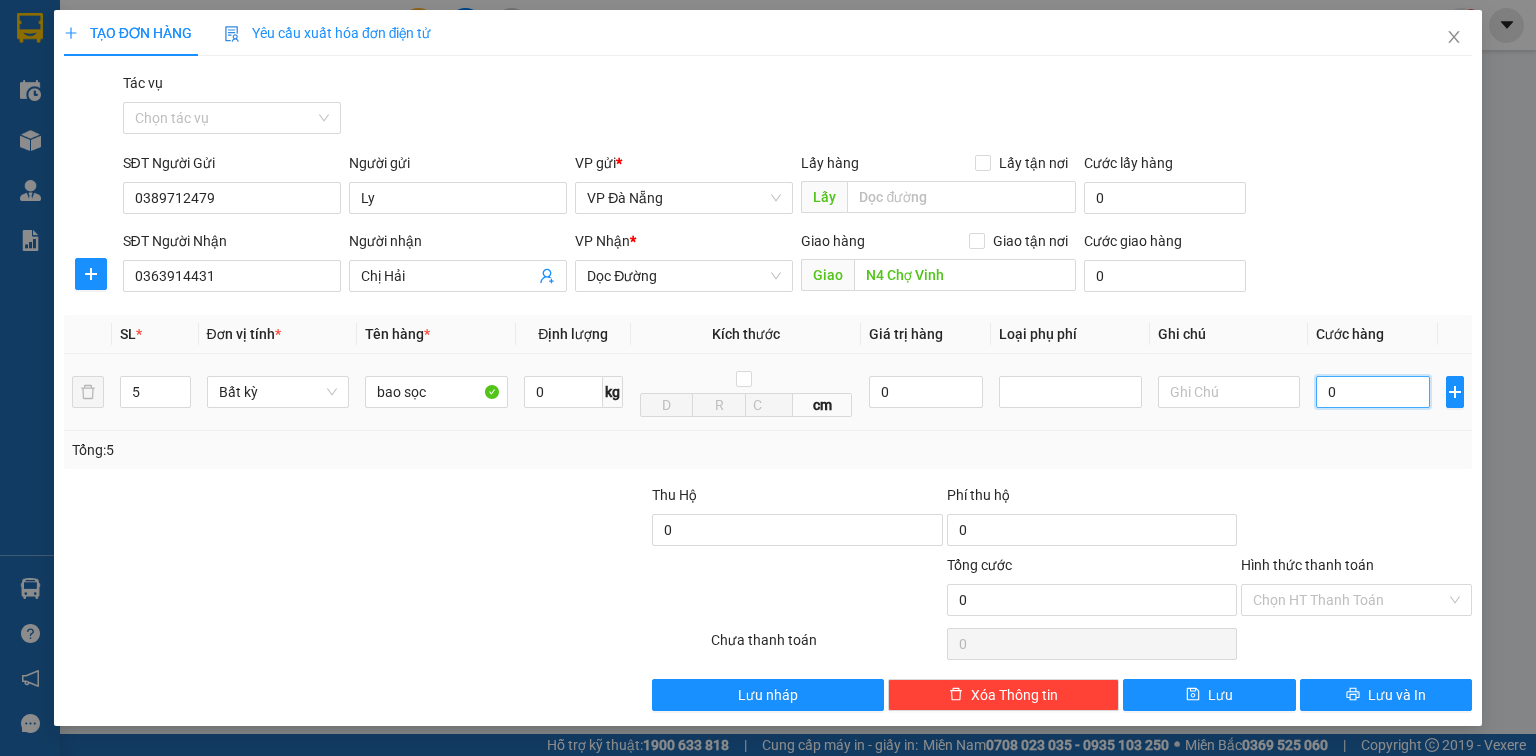 click on "0" at bounding box center (1373, 392) 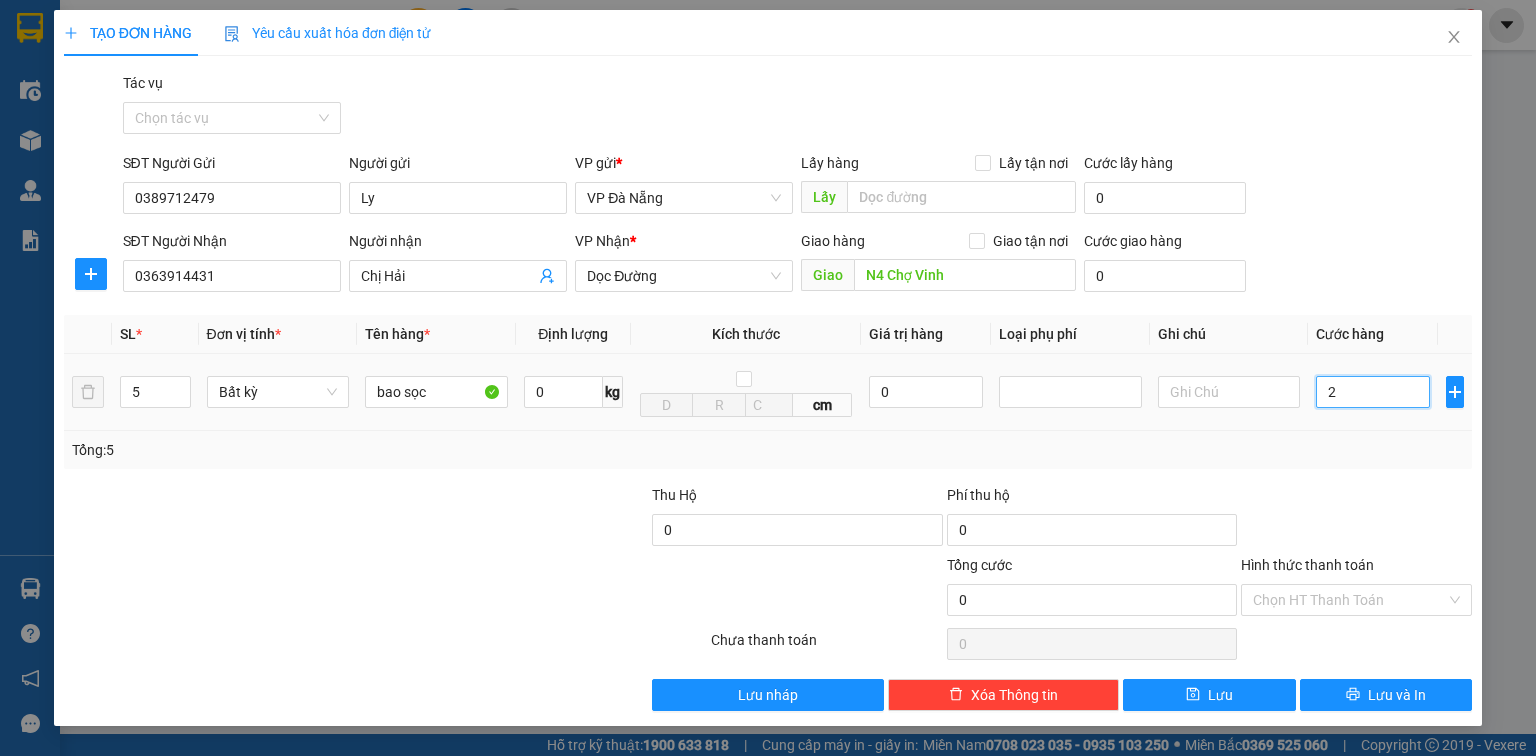 type on "2" 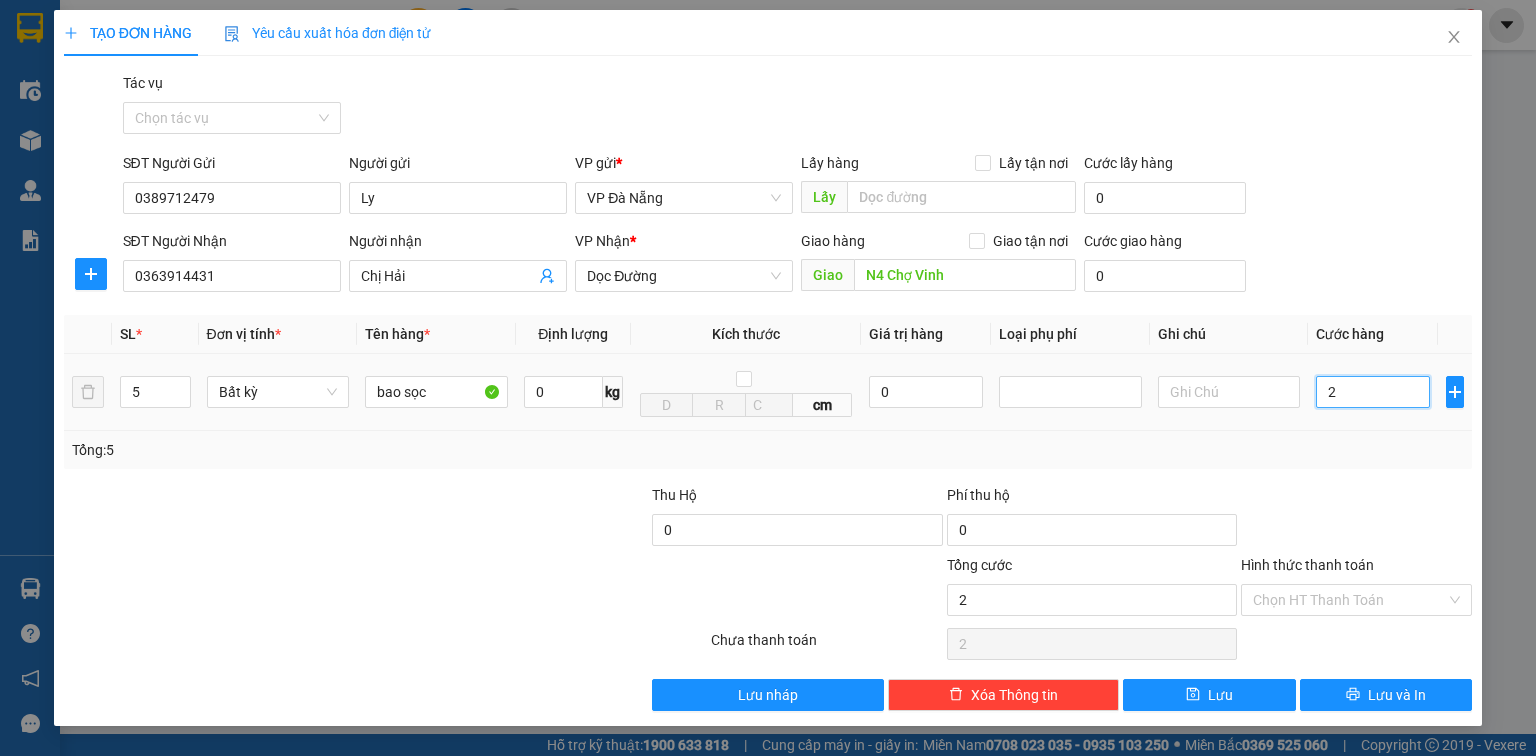 type on "23" 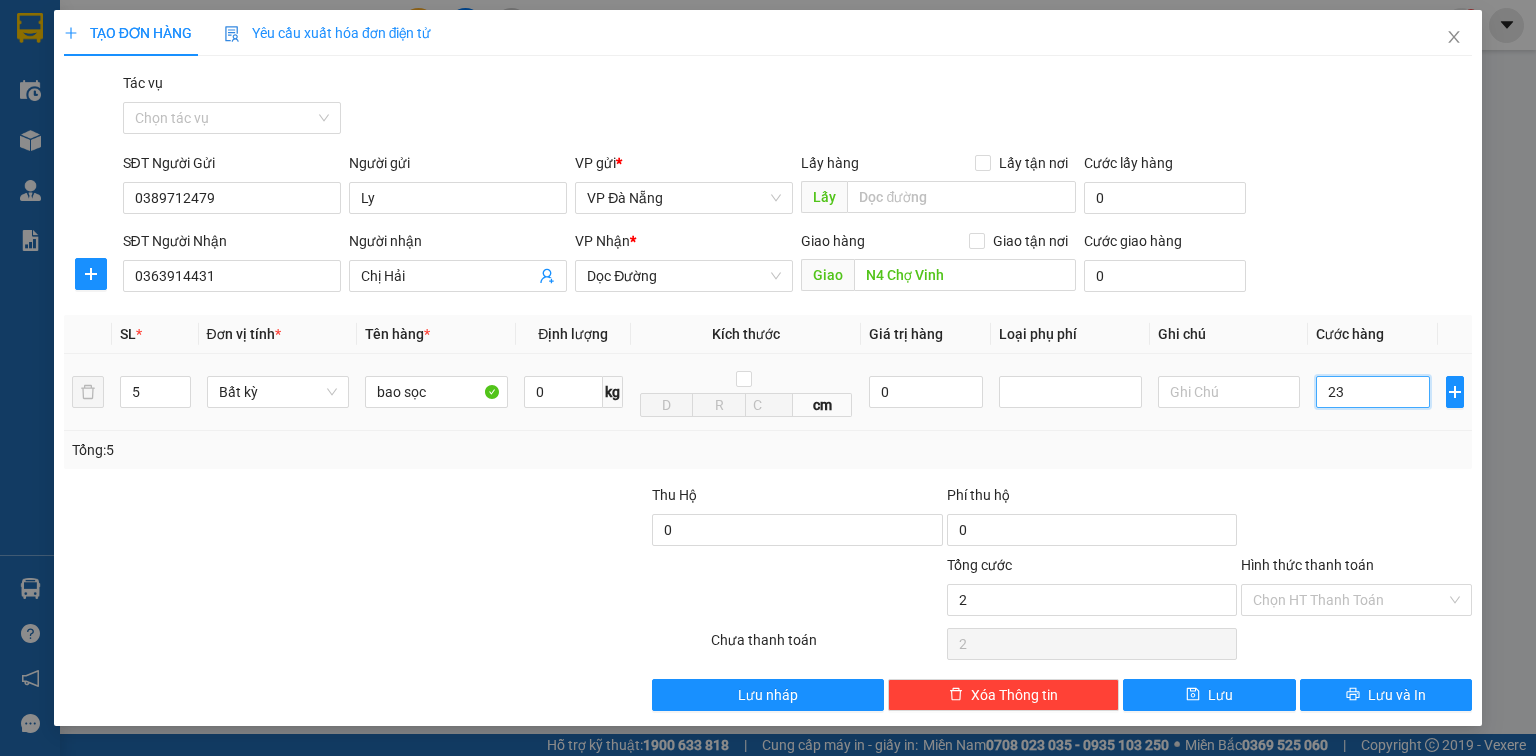 type on "23" 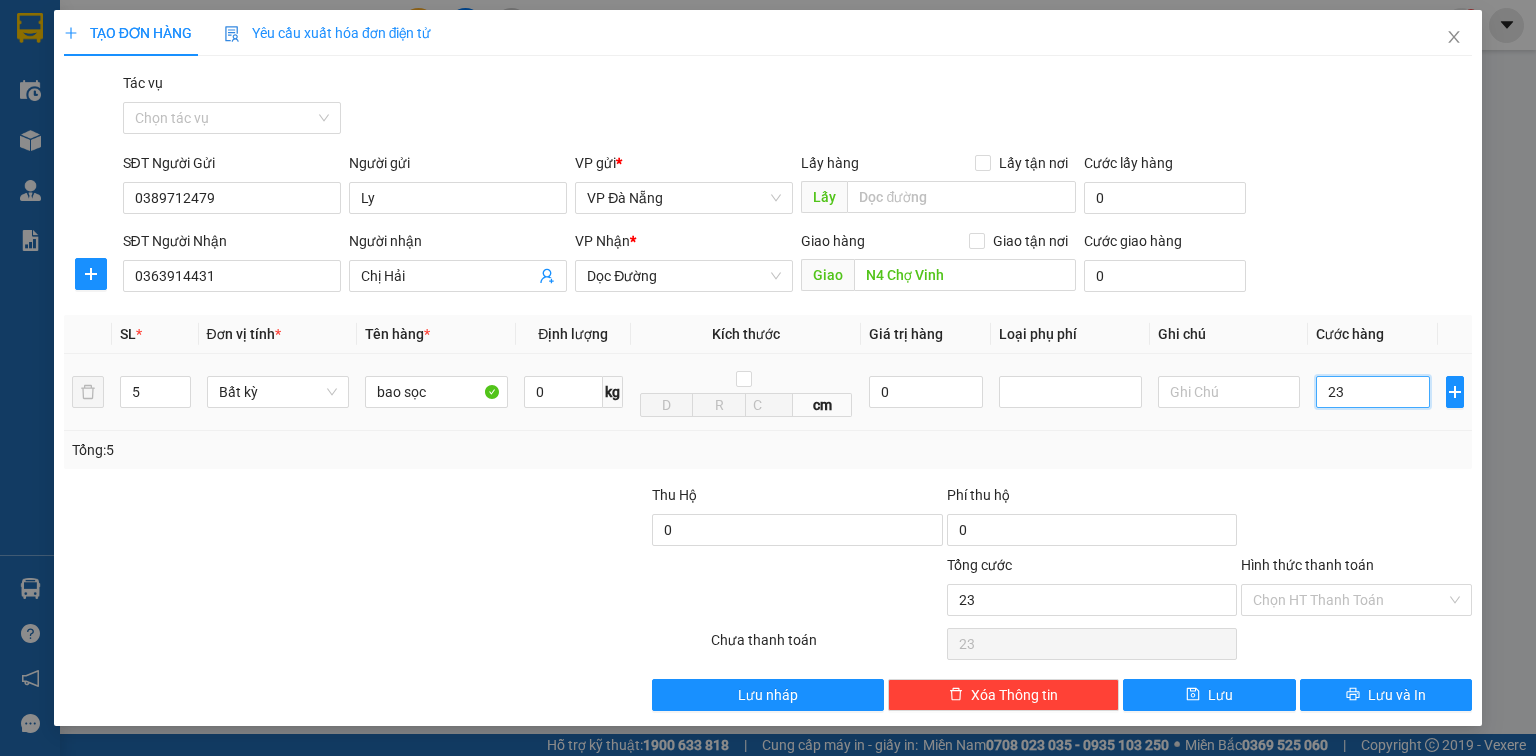 type on "230" 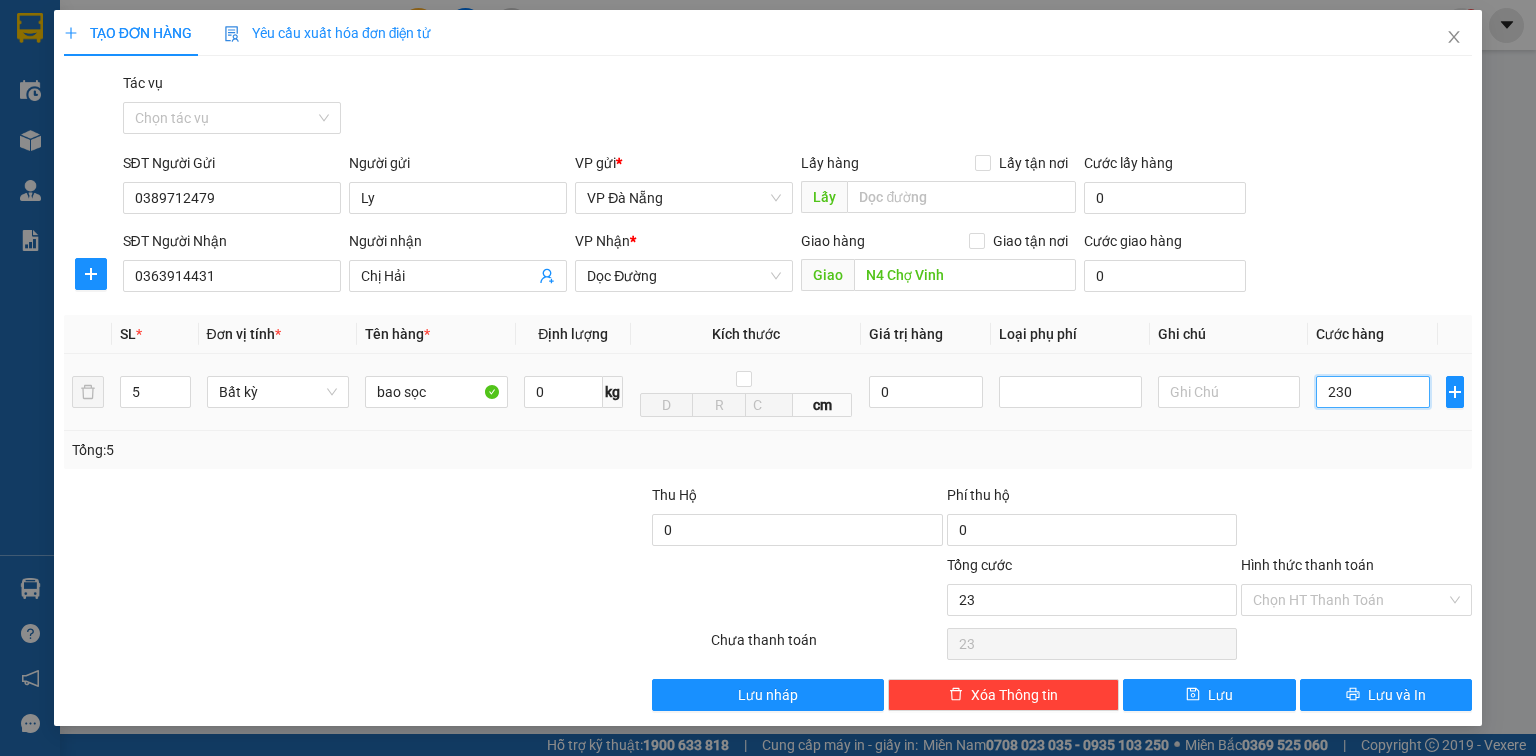 type on "230" 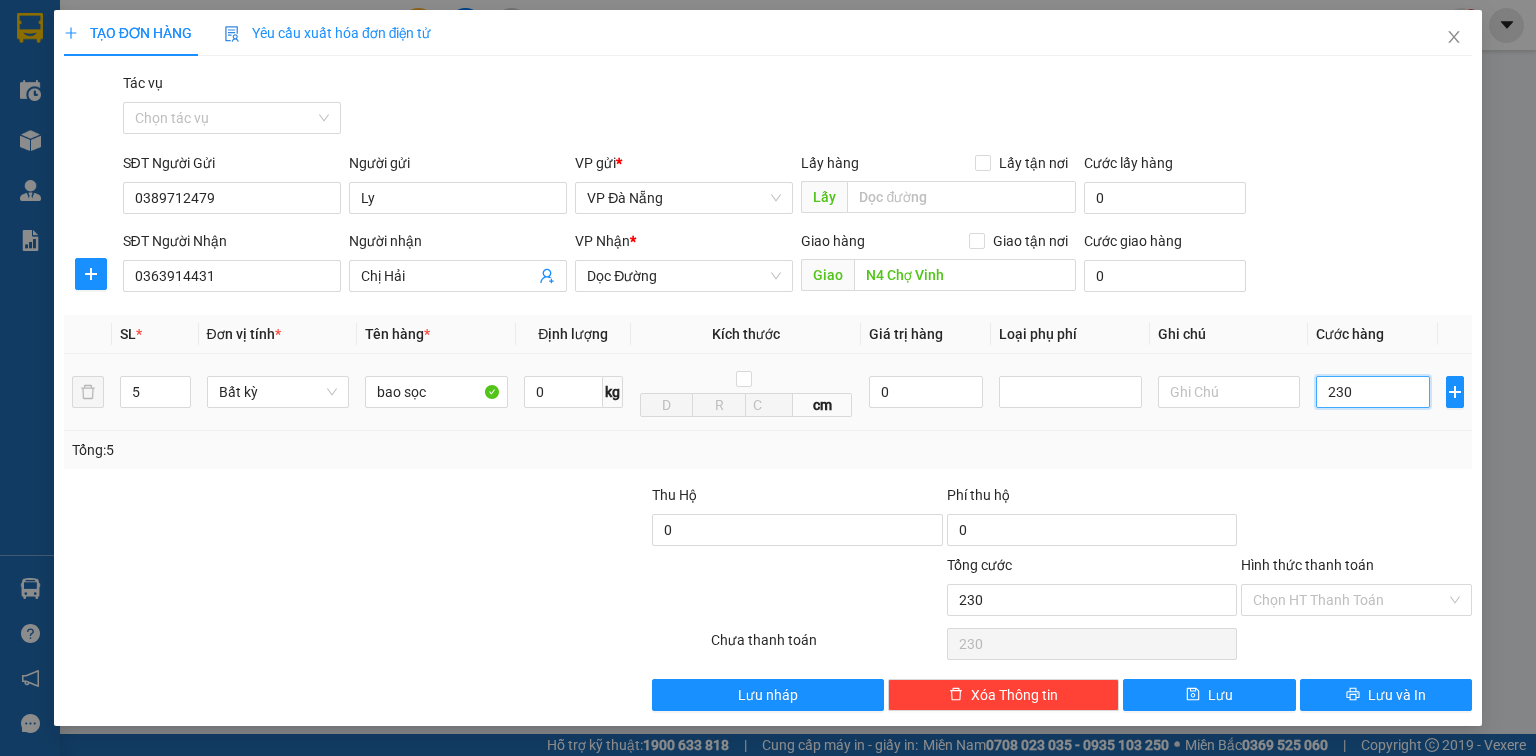 type on "2.300" 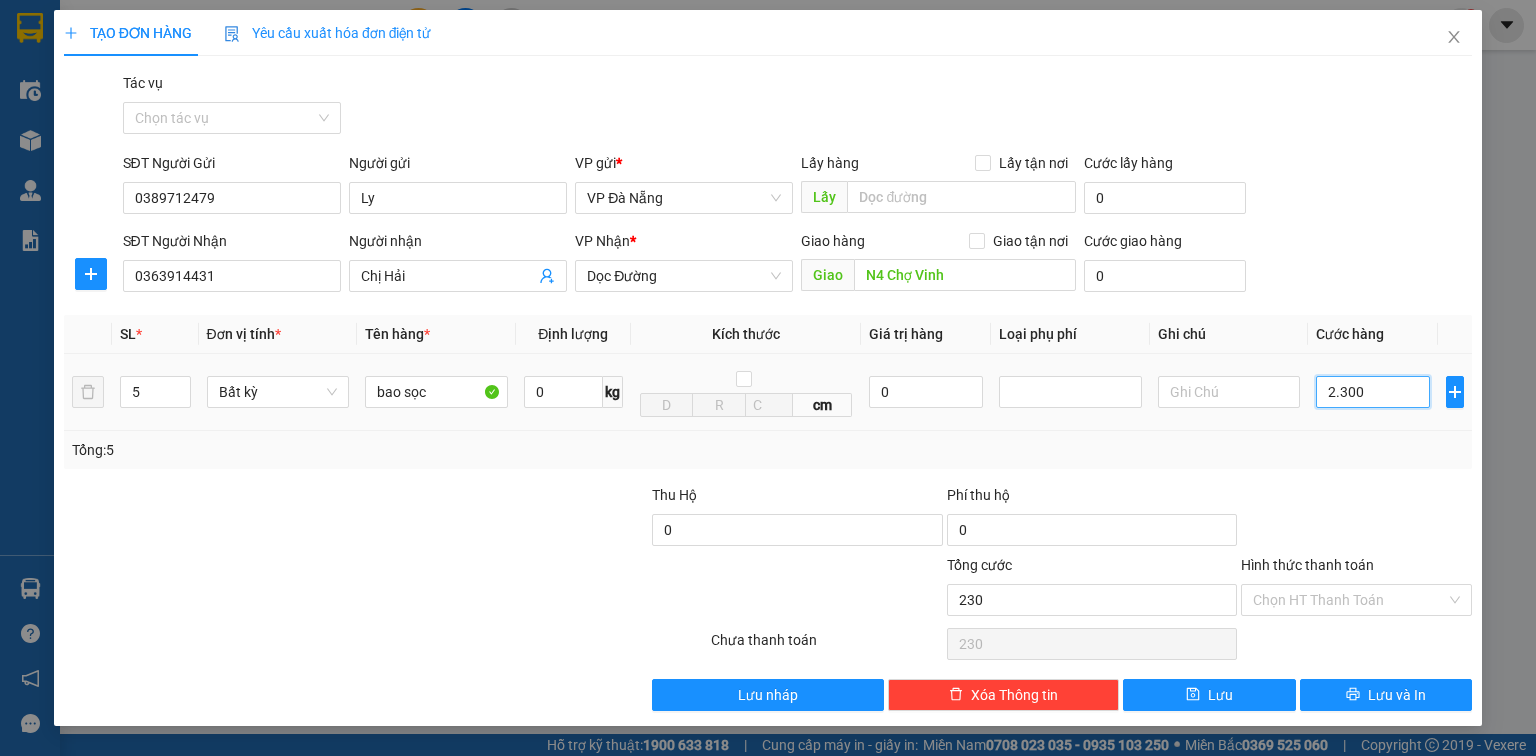 type on "2.300" 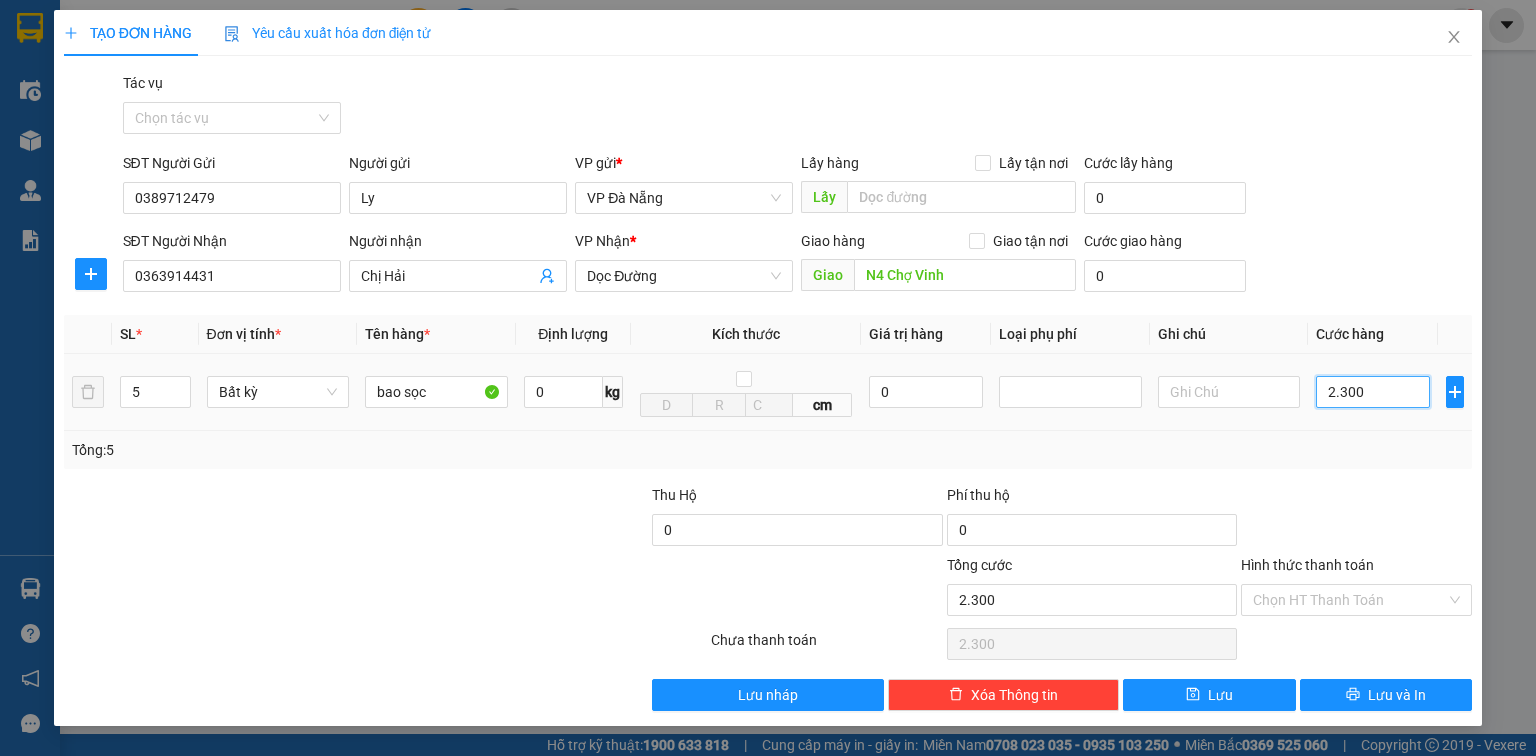 type on "23.000" 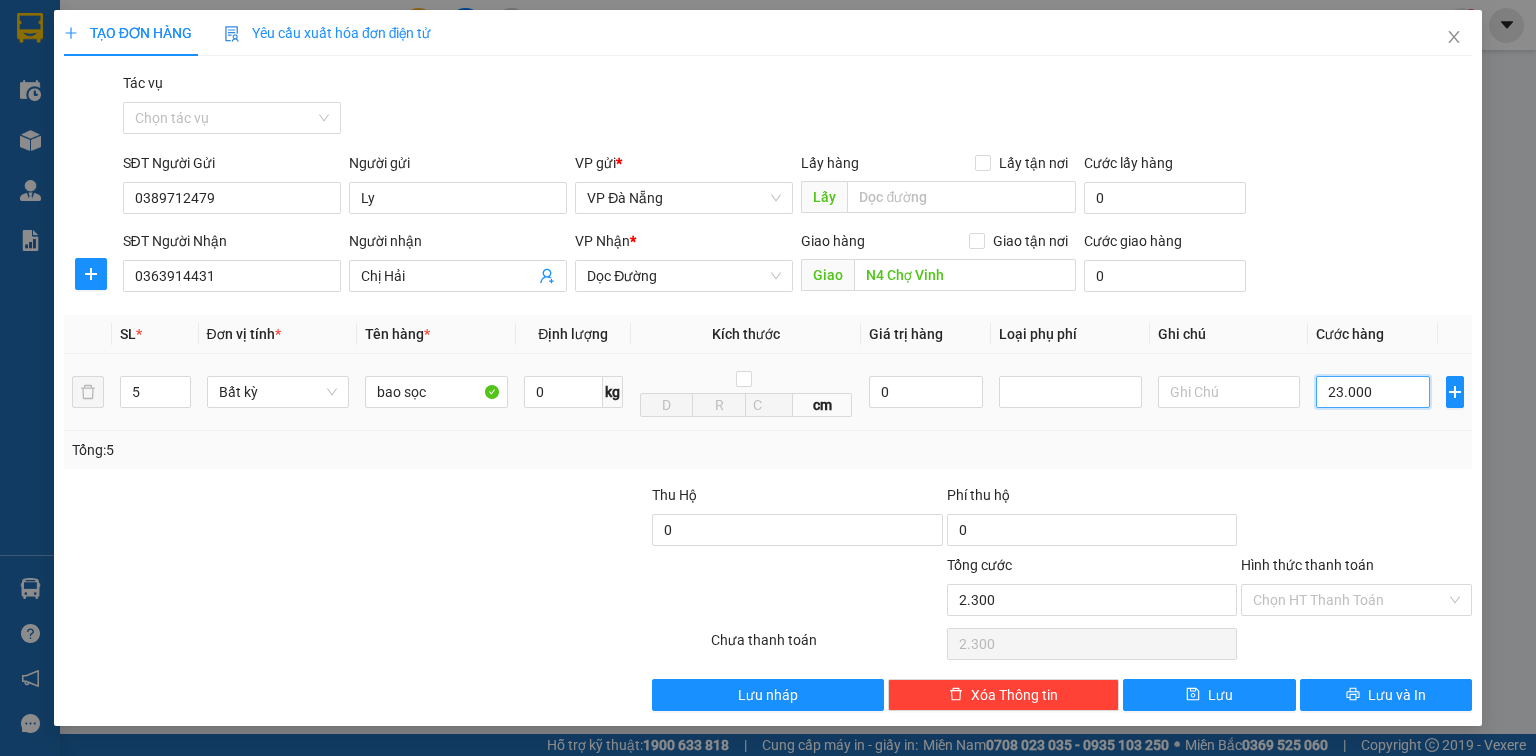 type on "23.000" 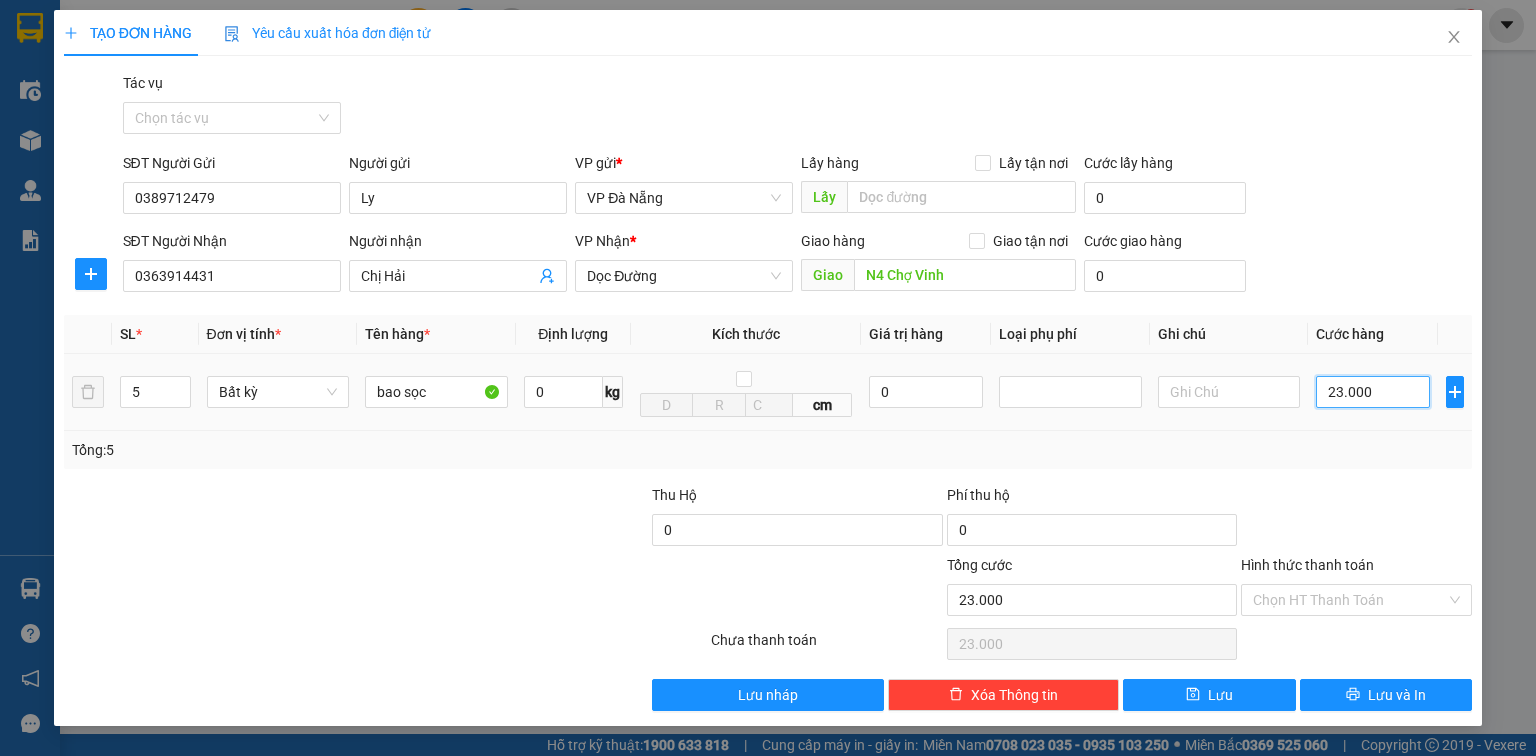 type on "230.000" 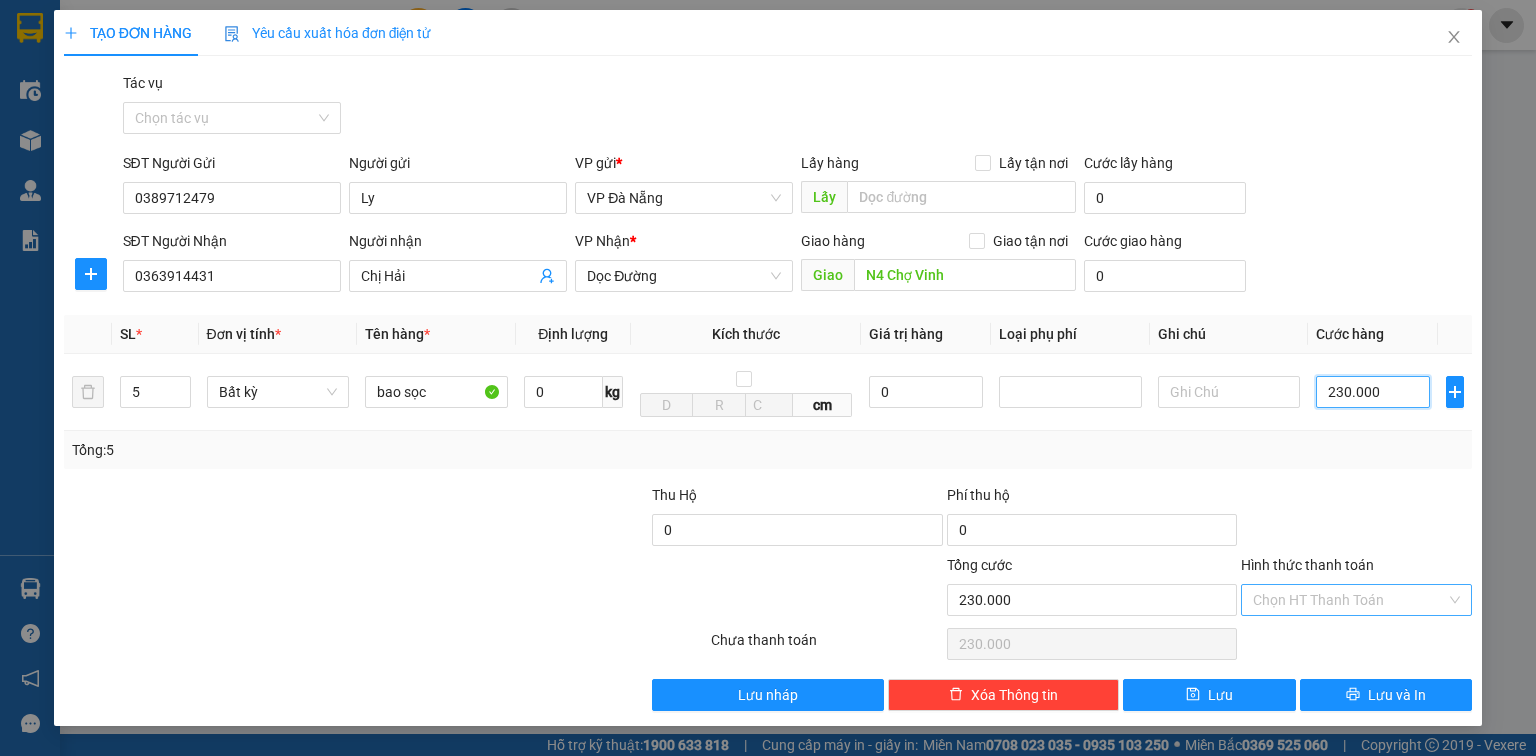 type on "230.000" 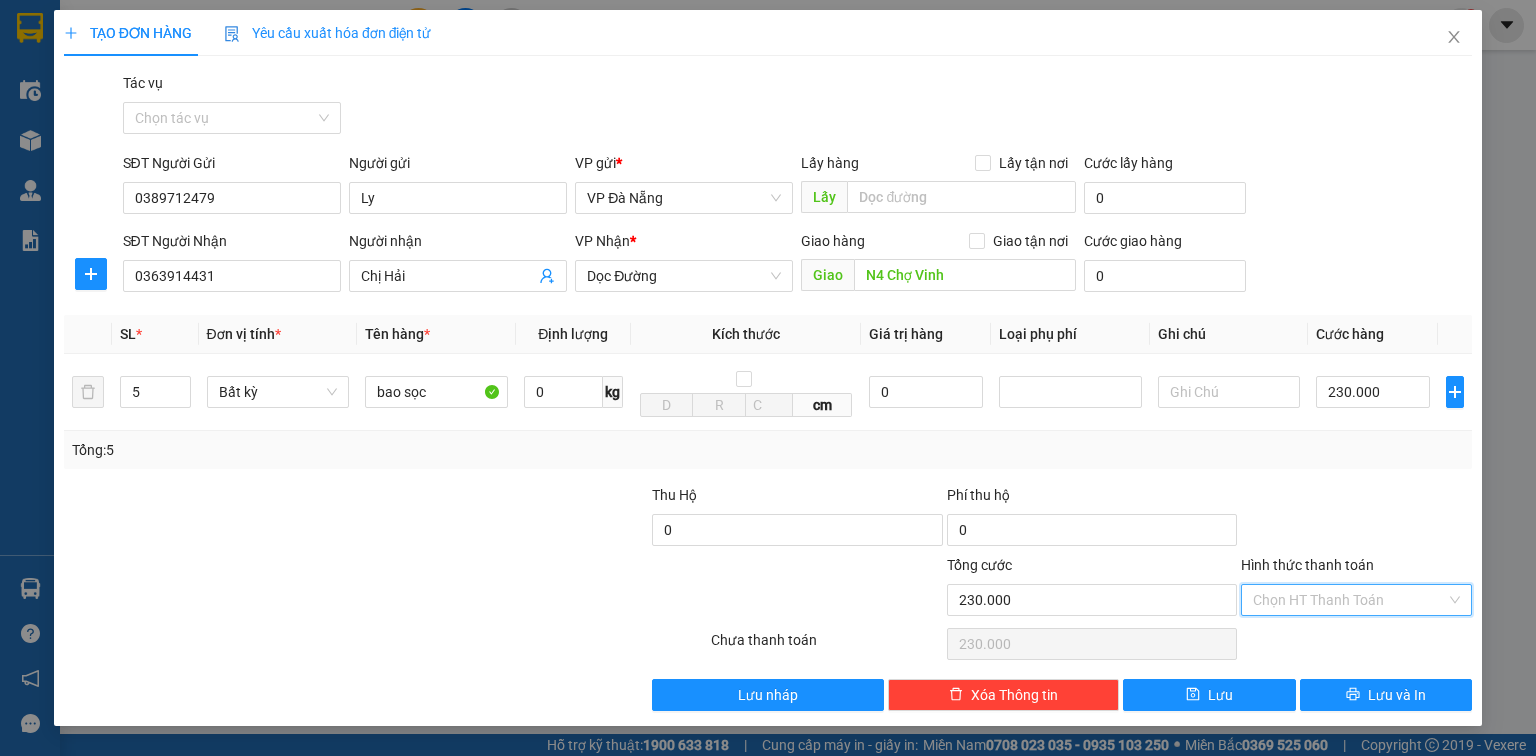 click on "Hình thức thanh toán" at bounding box center [1349, 600] 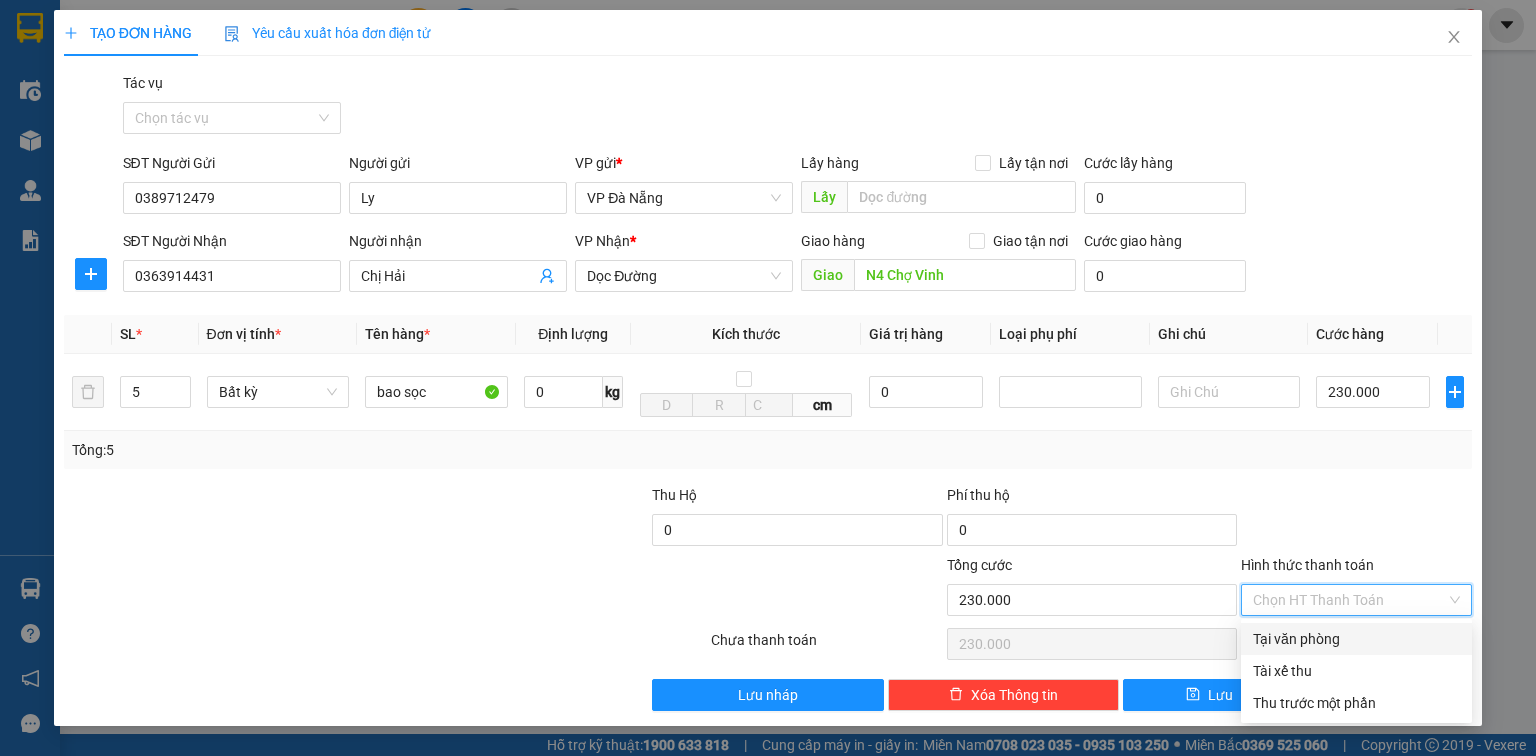 click on "Tại văn phòng" at bounding box center (1356, 639) 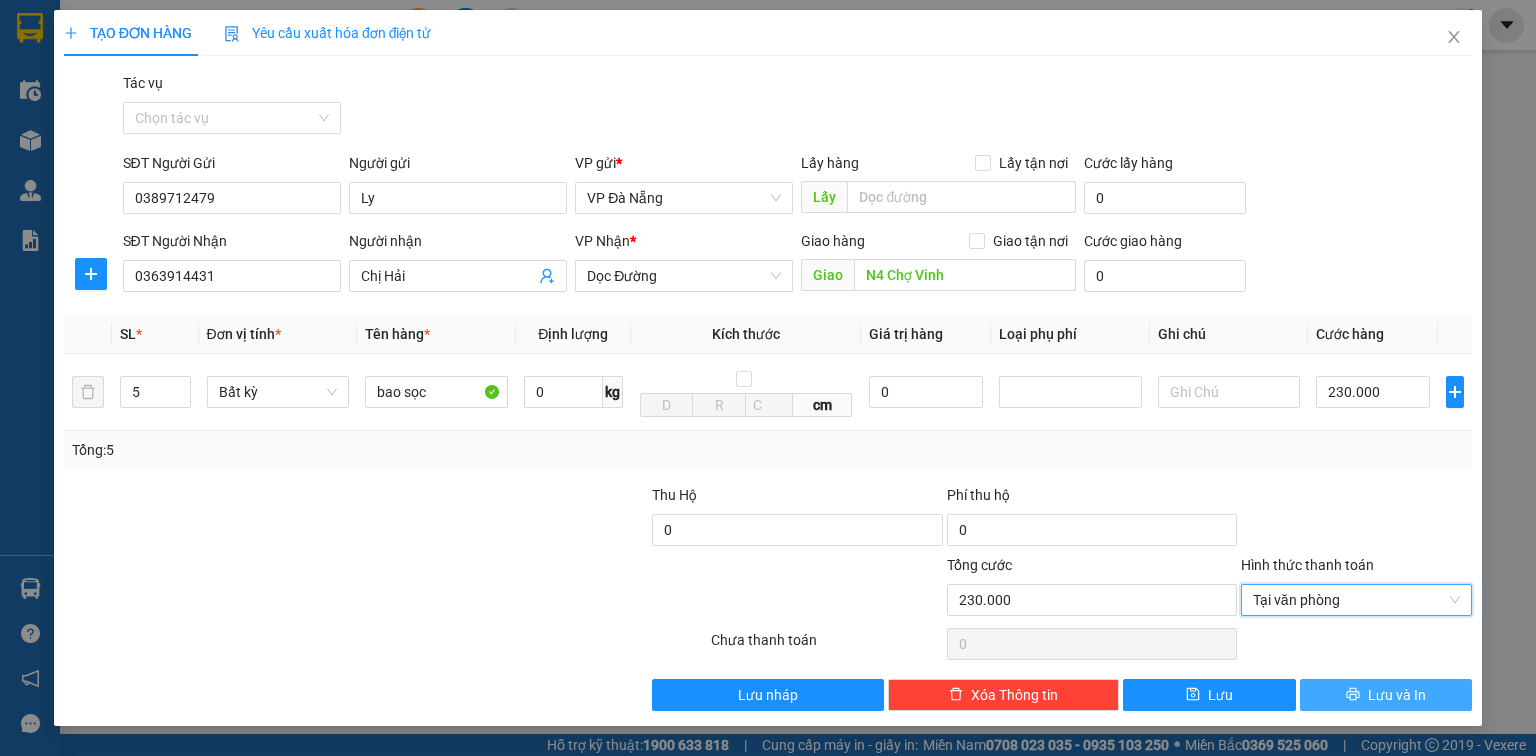 click on "Lưu và In" at bounding box center (1397, 695) 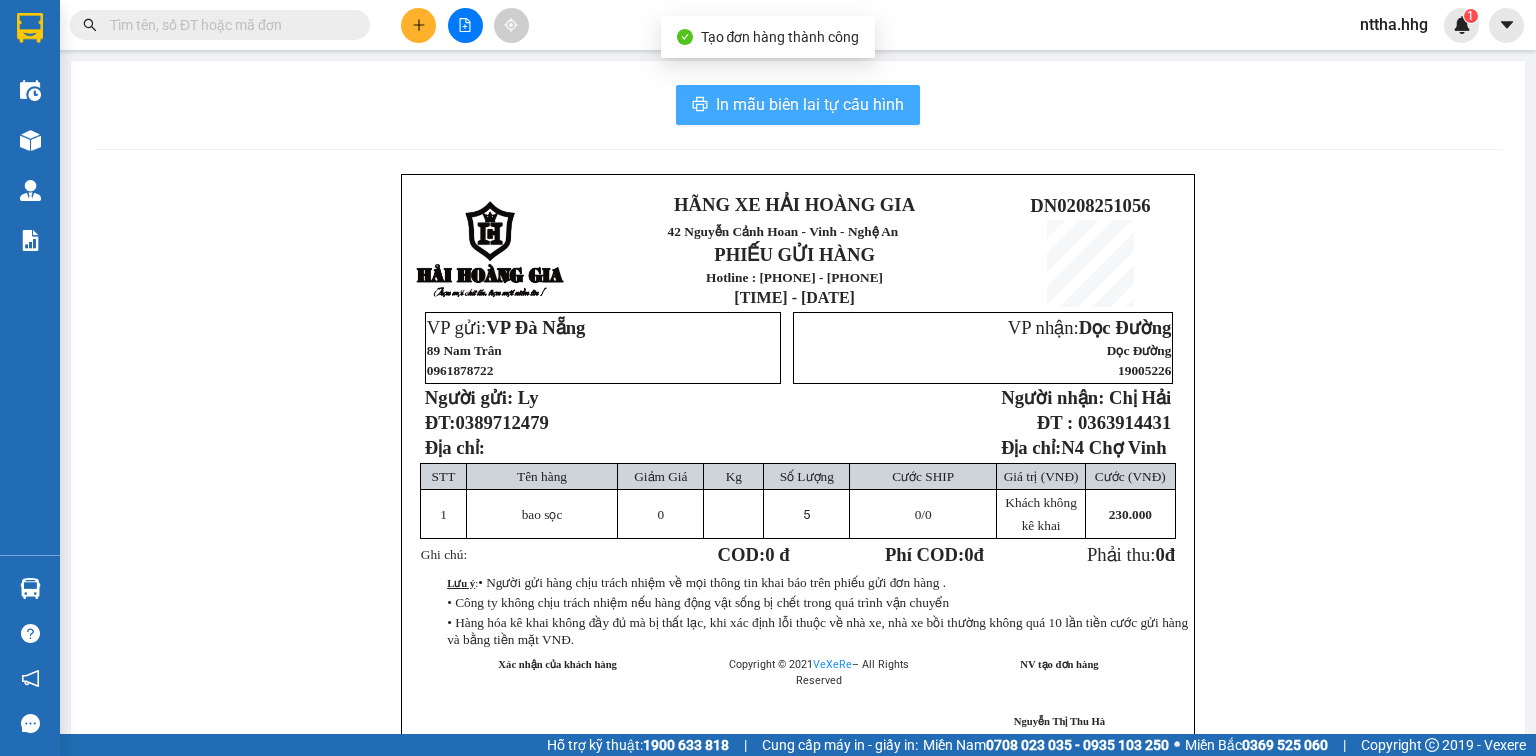 click on "In mẫu biên lai tự cấu hình" at bounding box center [798, 105] 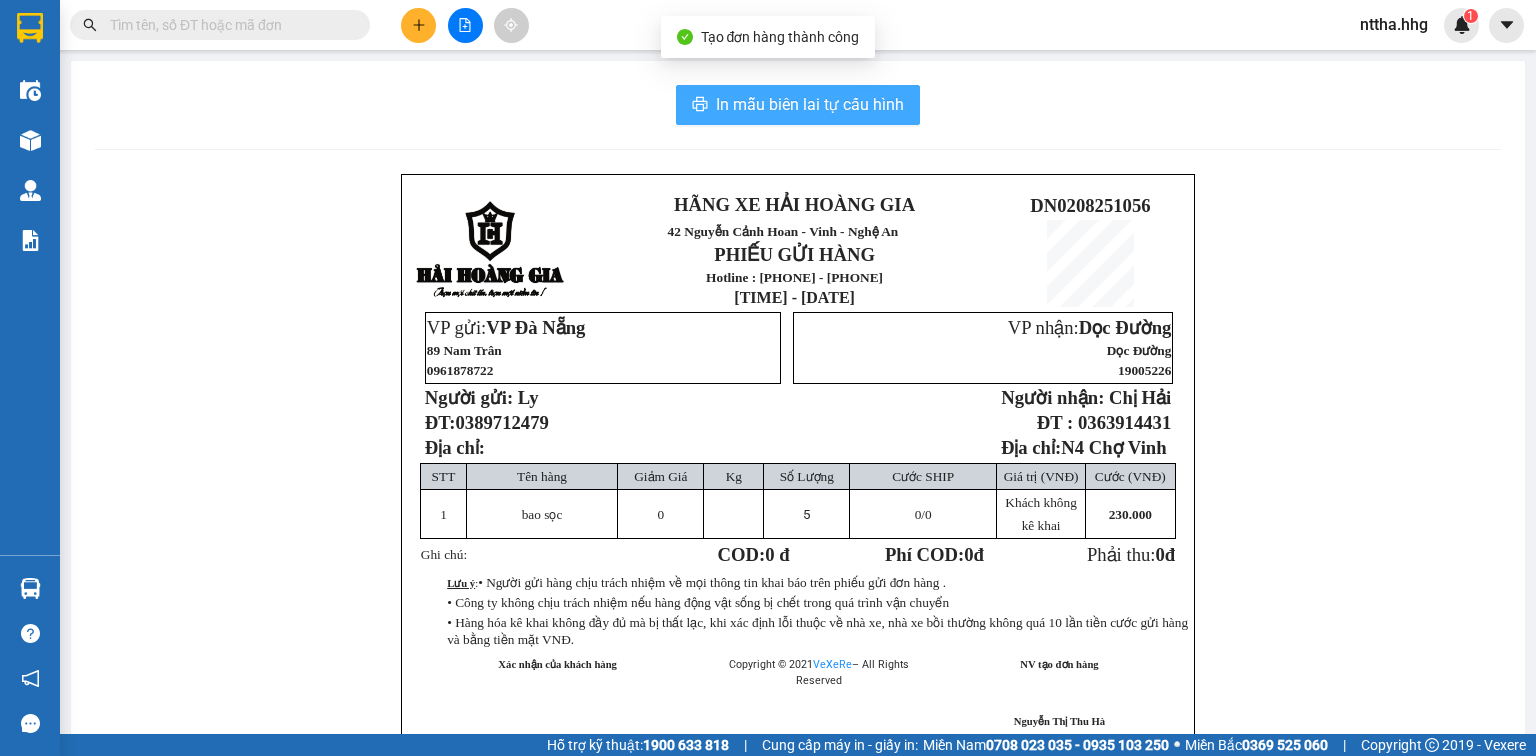 scroll, scrollTop: 0, scrollLeft: 0, axis: both 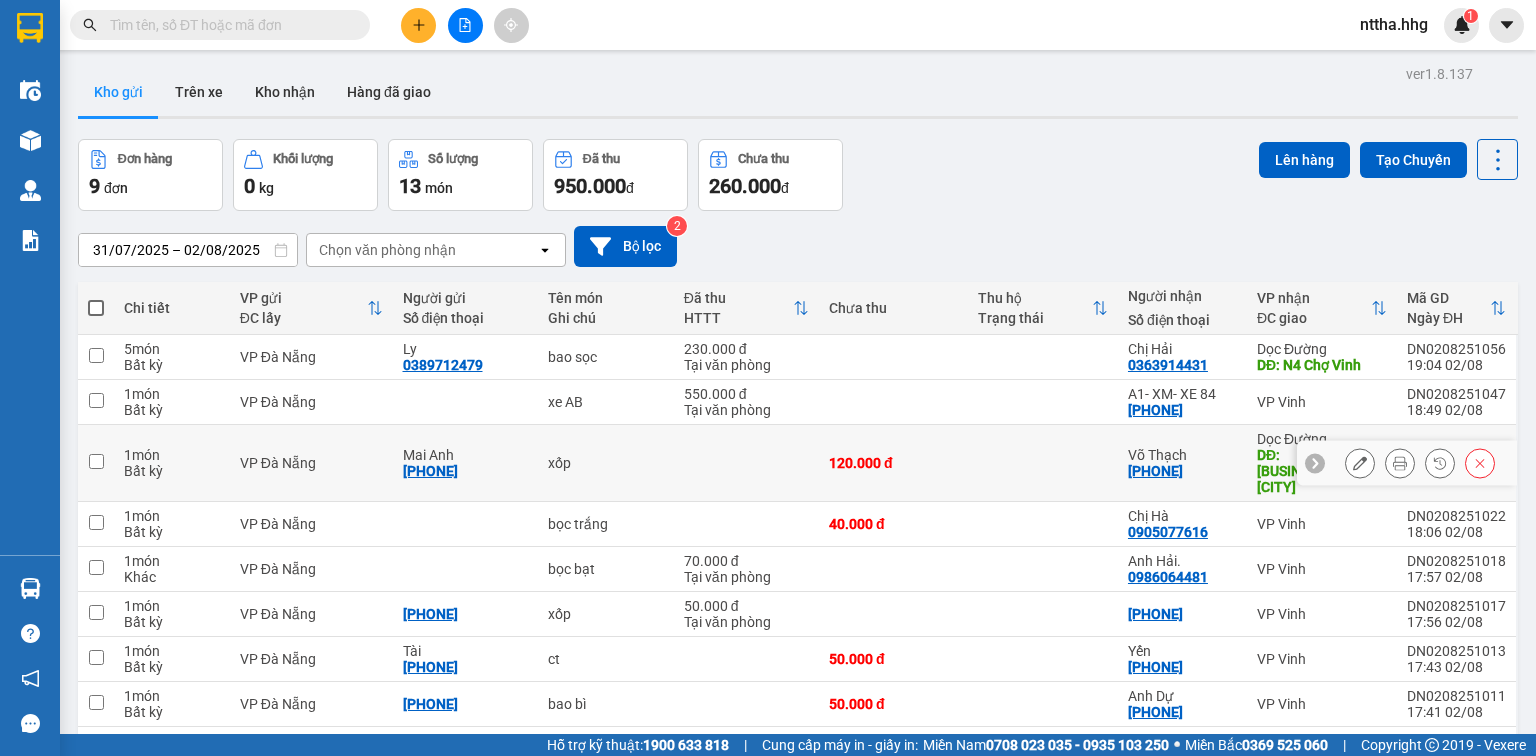 click at bounding box center [96, 461] 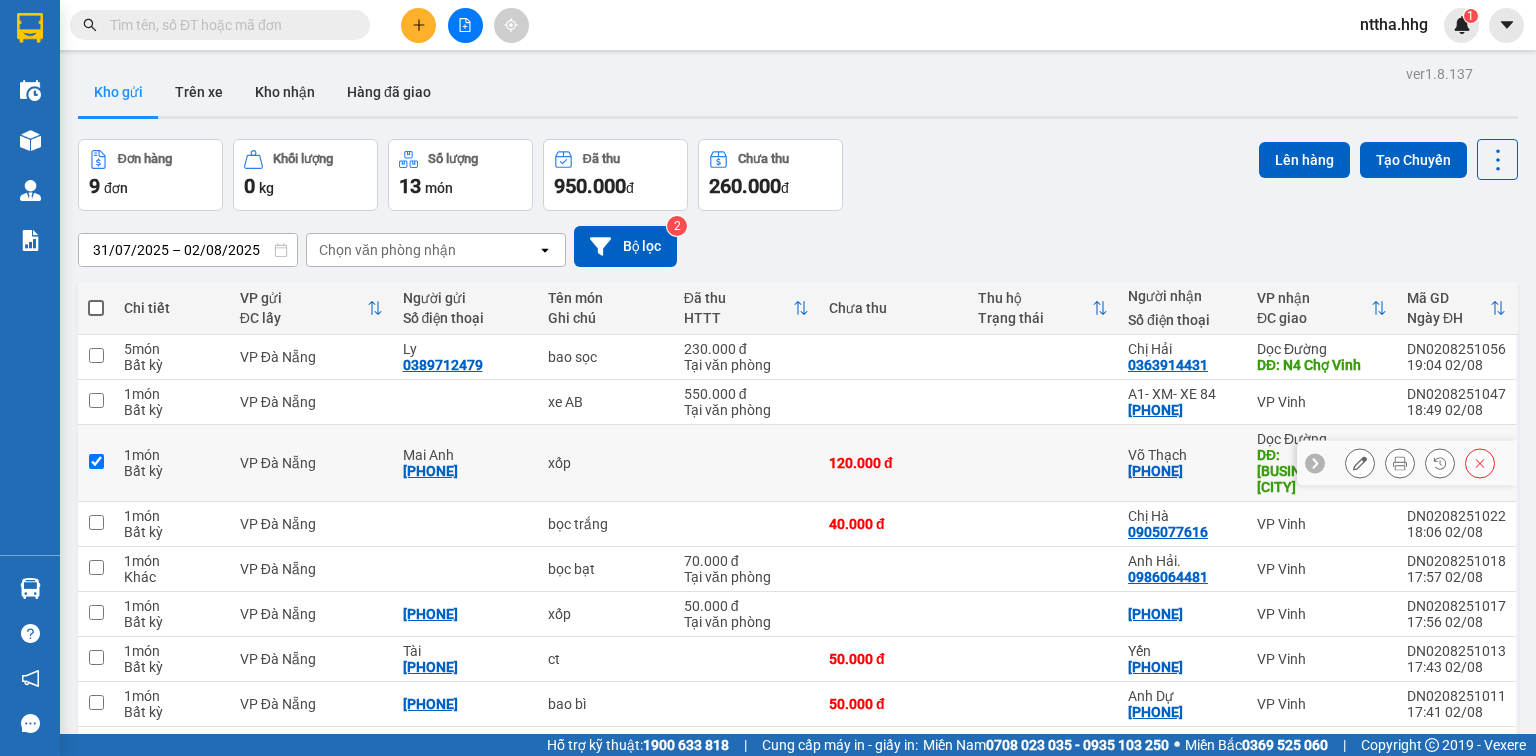 checkbox on "true" 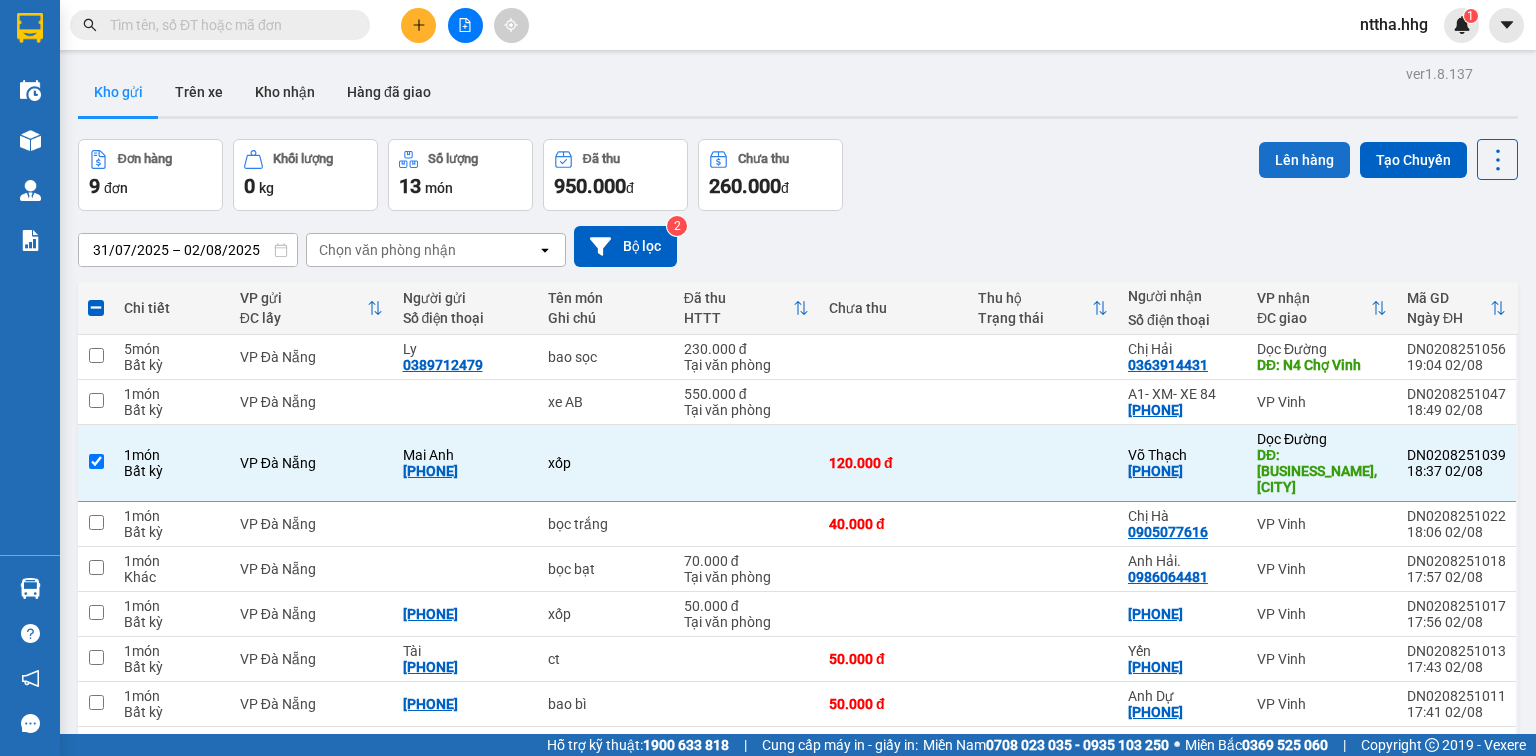 click on "Lên hàng" at bounding box center (1304, 160) 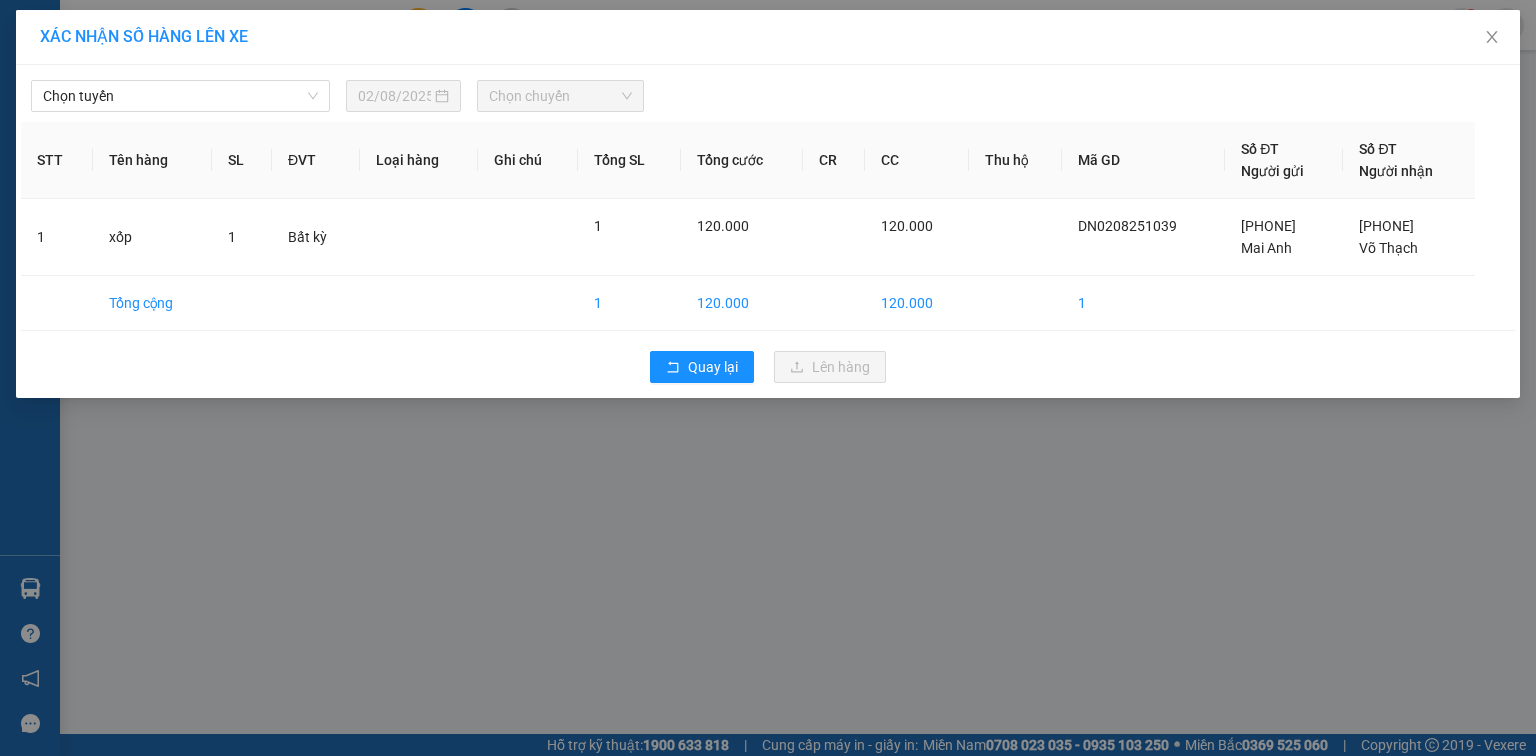 click on "Chọn chuyến" at bounding box center [561, 96] 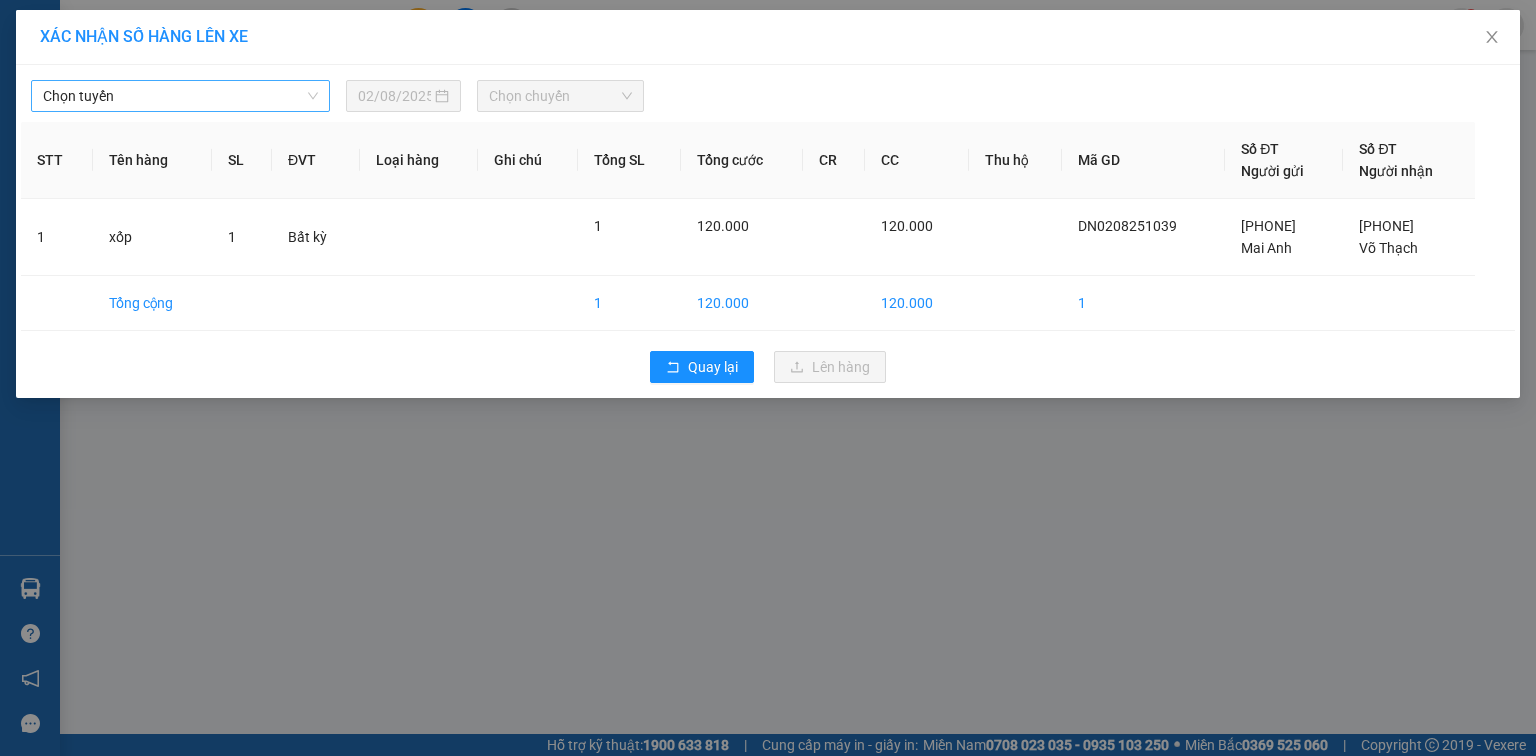 click on "Chọn tuyến" at bounding box center [180, 96] 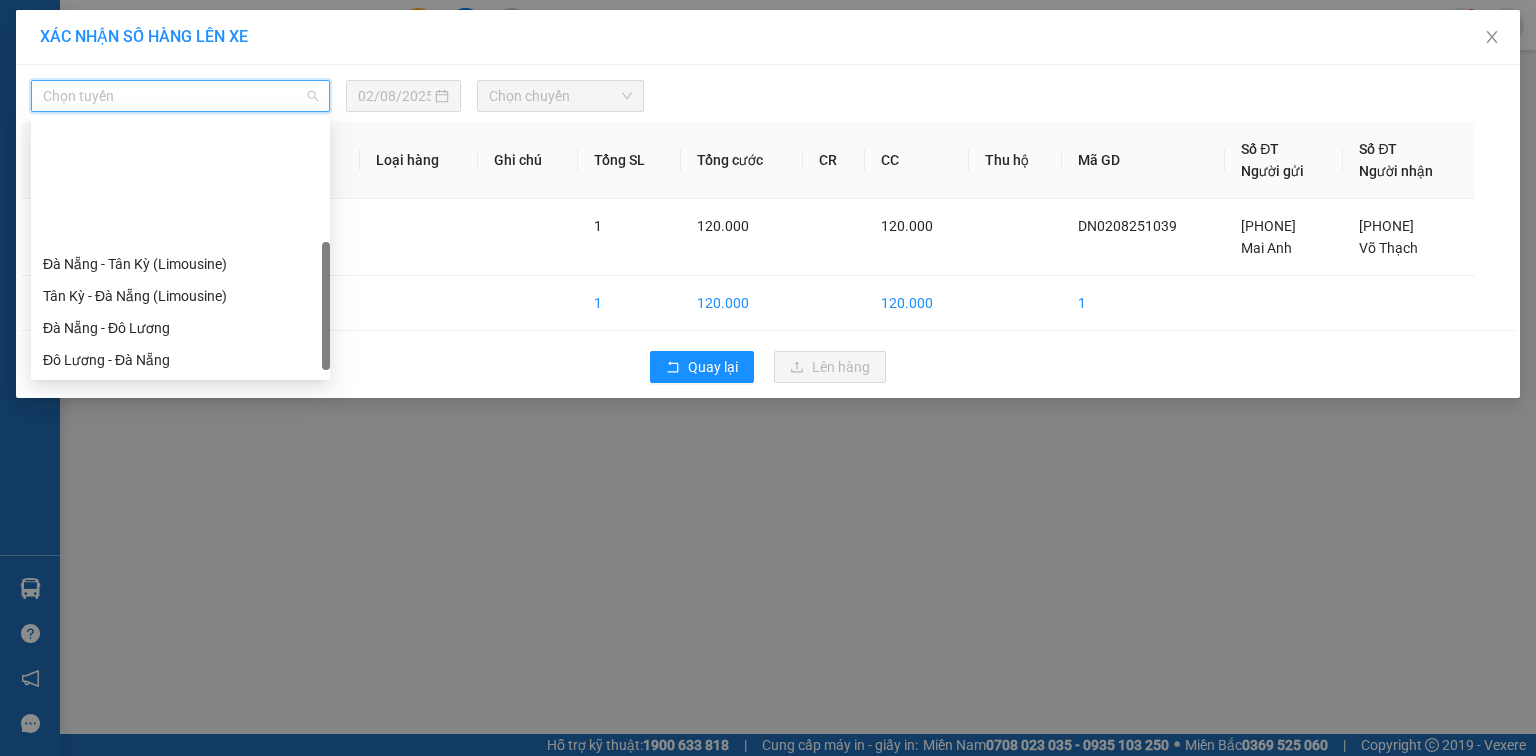 scroll, scrollTop: 152, scrollLeft: 0, axis: vertical 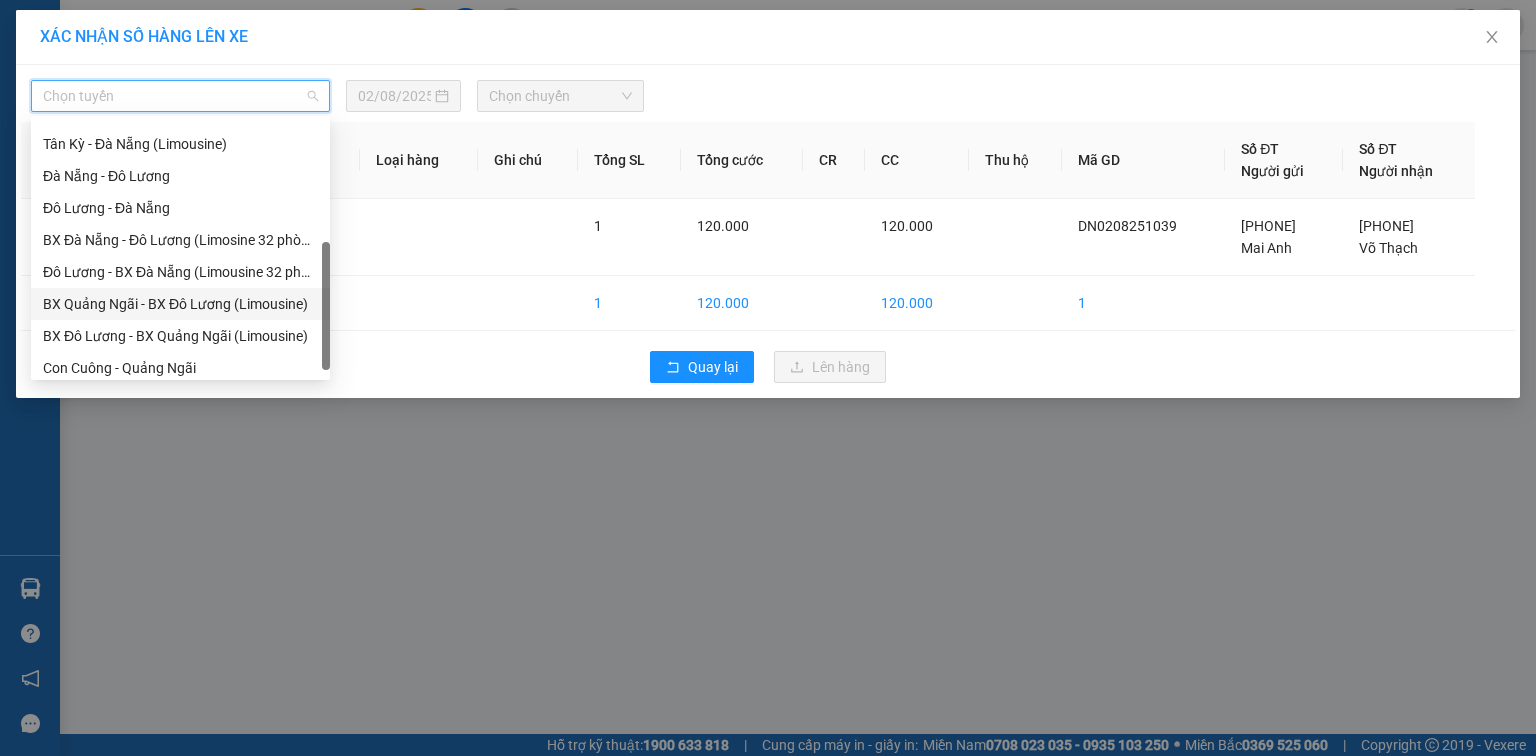 click on "BX Quảng Ngãi - BX Đô Lương (Limousine)" at bounding box center (180, 304) 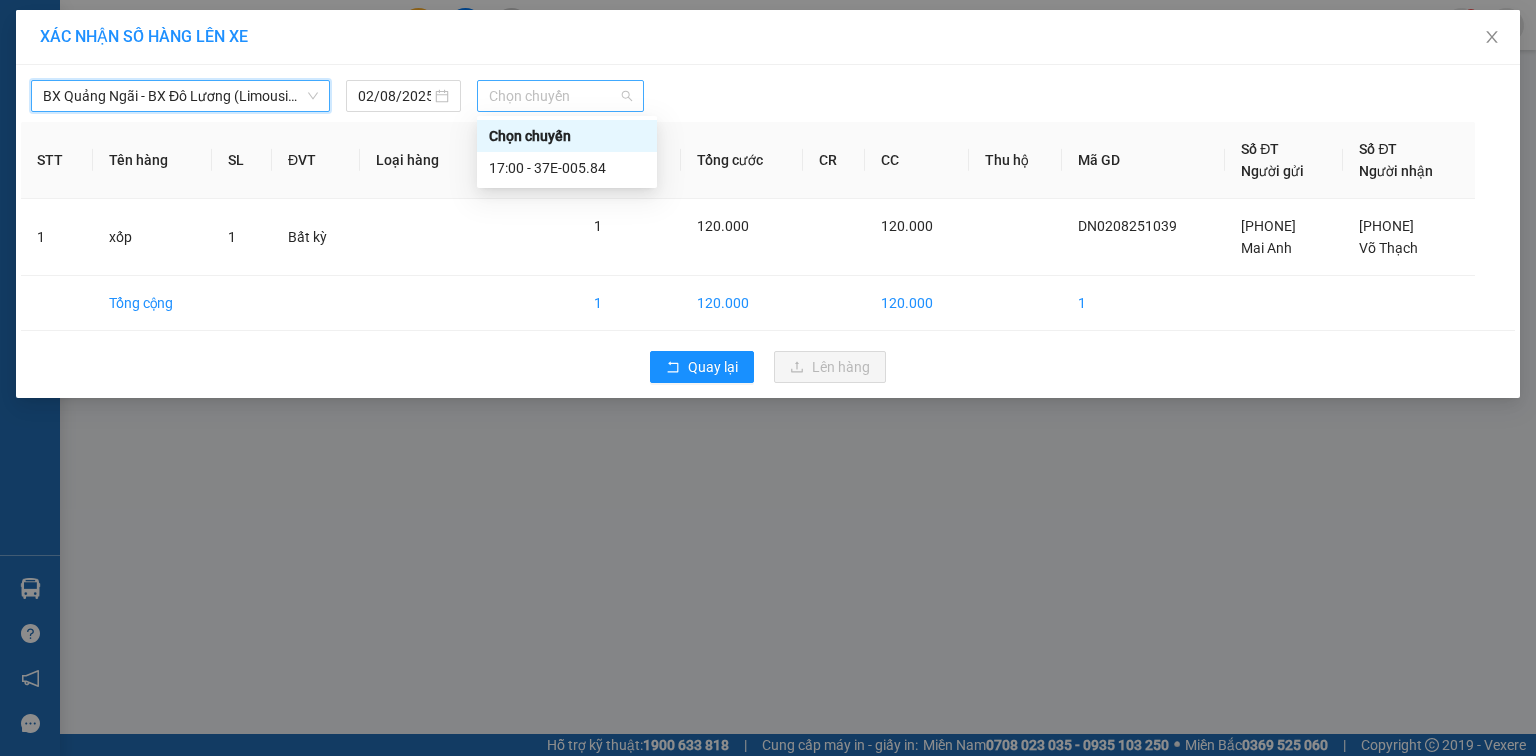 click on "Chọn chuyến" at bounding box center [561, 96] 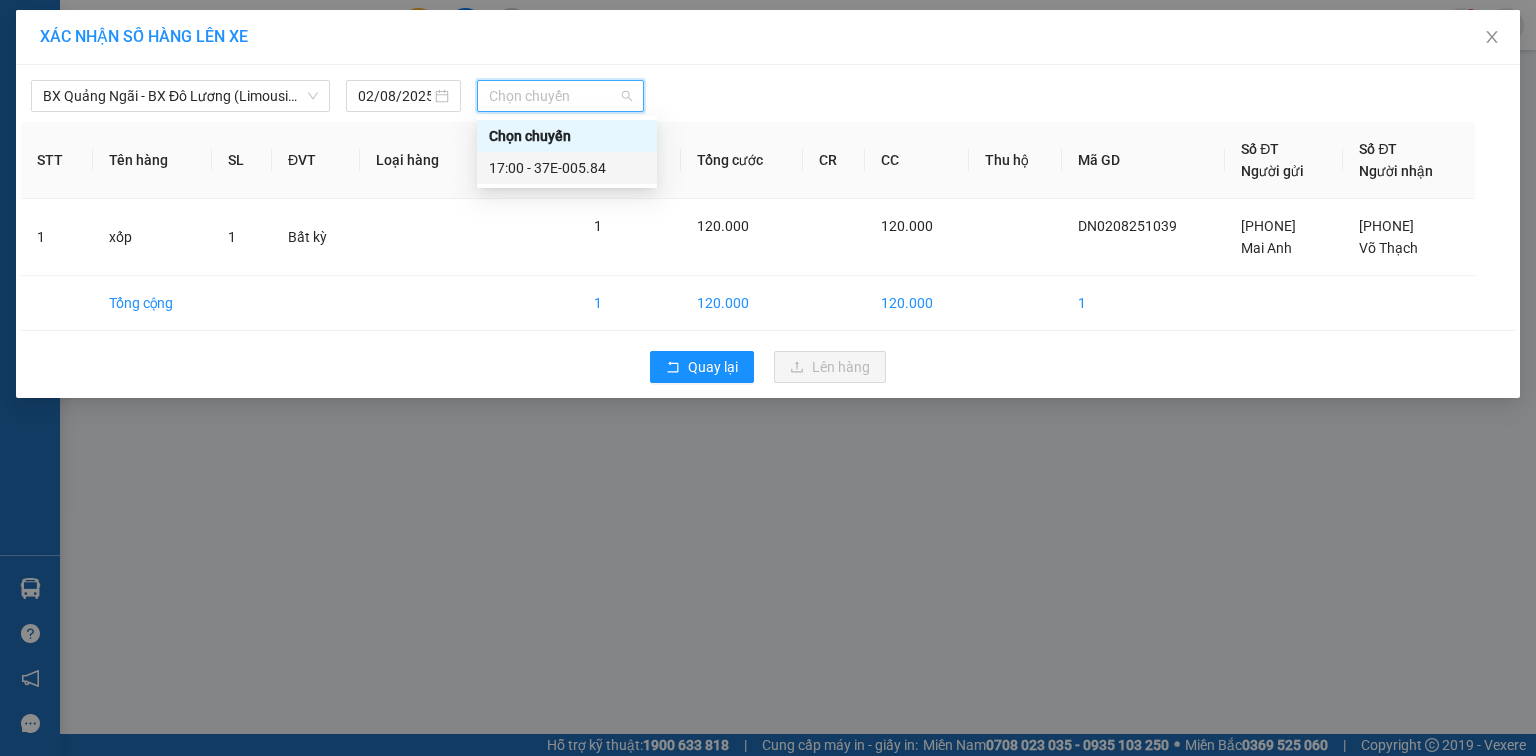 click on "17:00     - 37E-005.84" at bounding box center (567, 168) 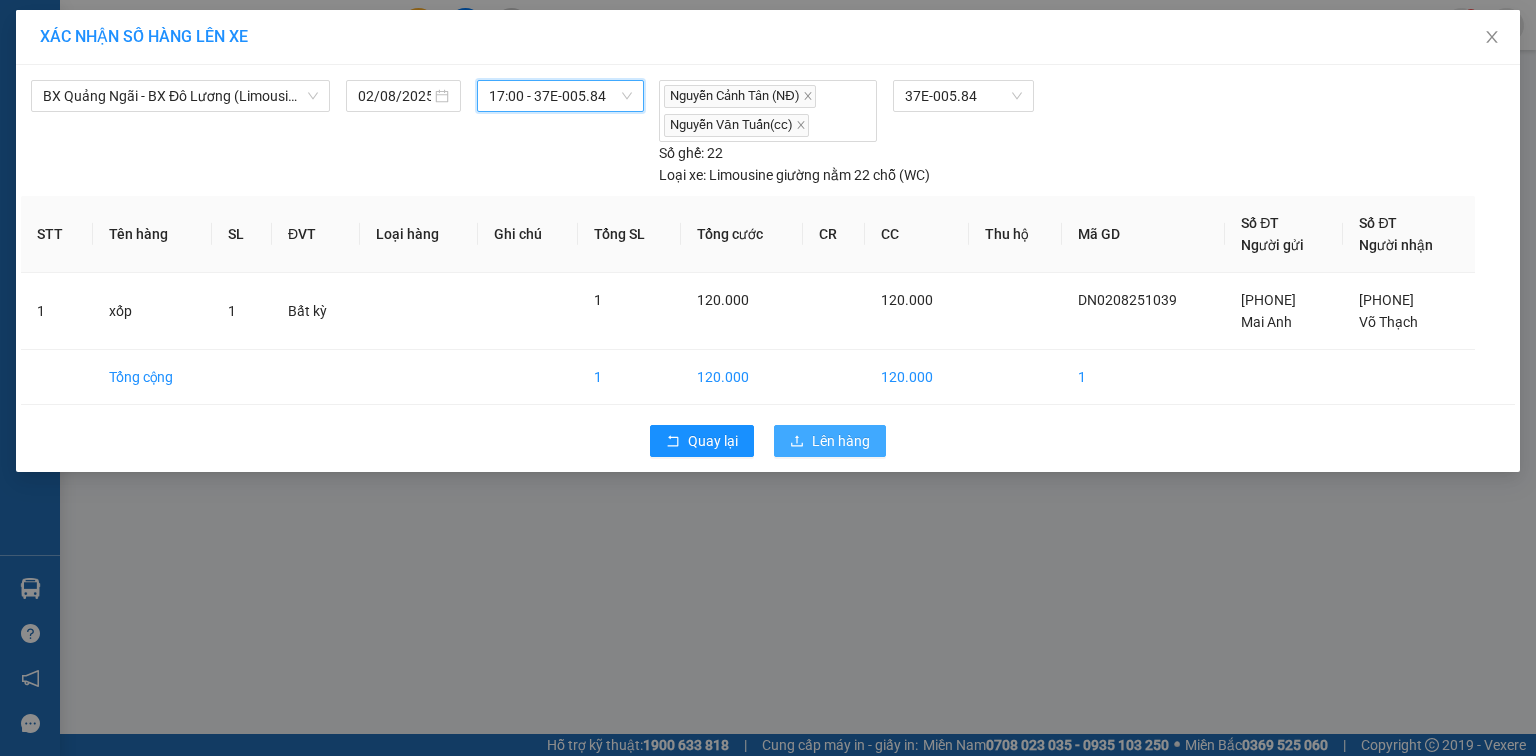 click on "Lên hàng" at bounding box center [841, 441] 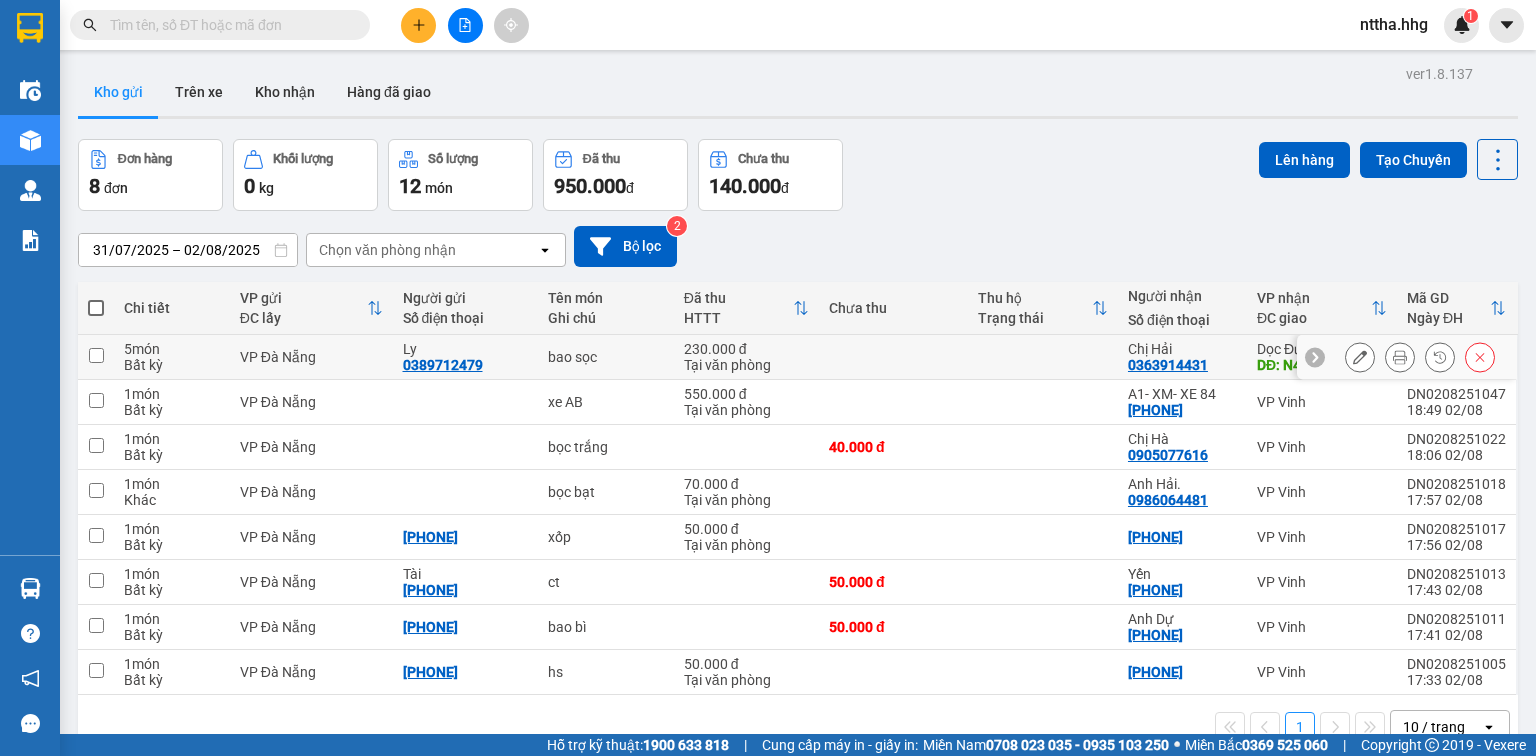 click at bounding box center [96, 355] 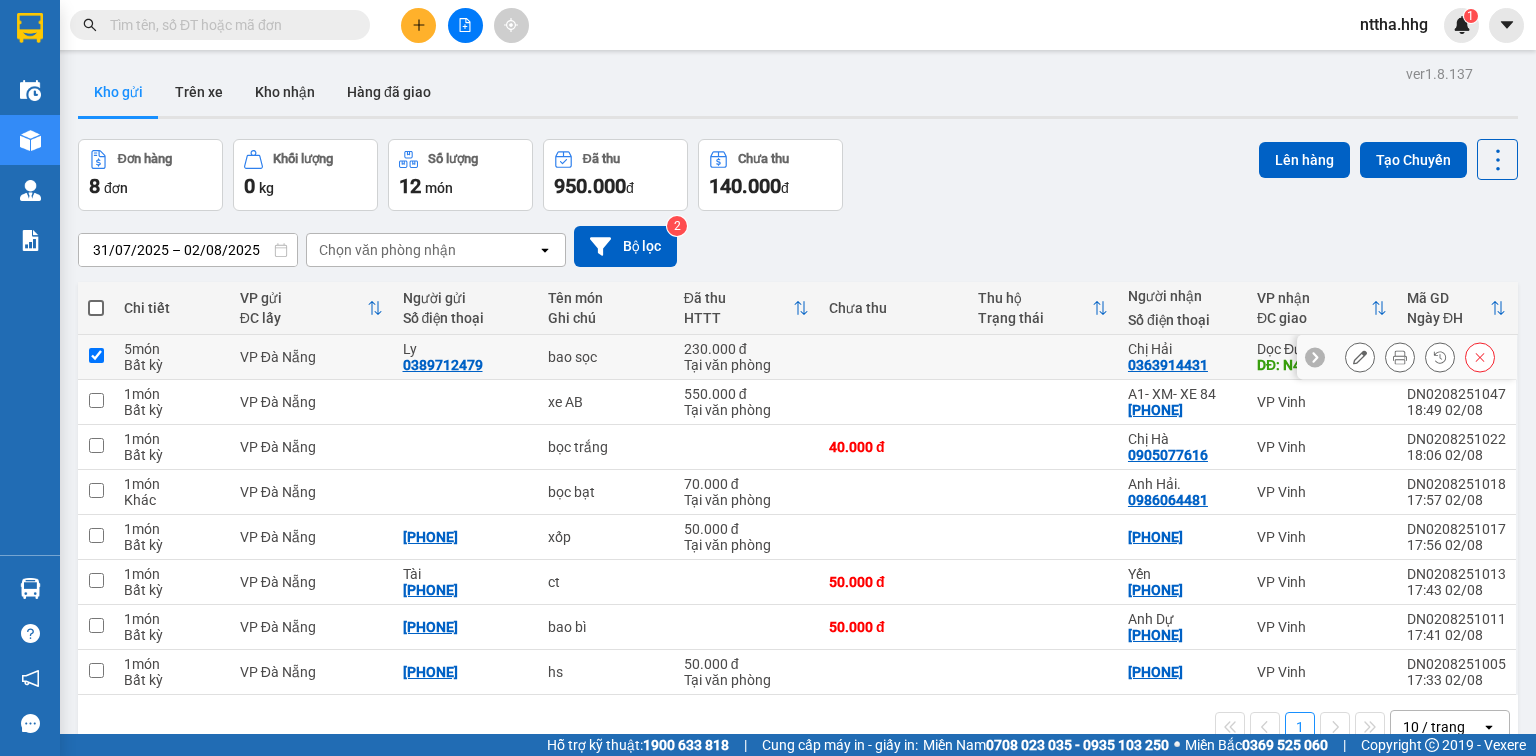 checkbox on "true" 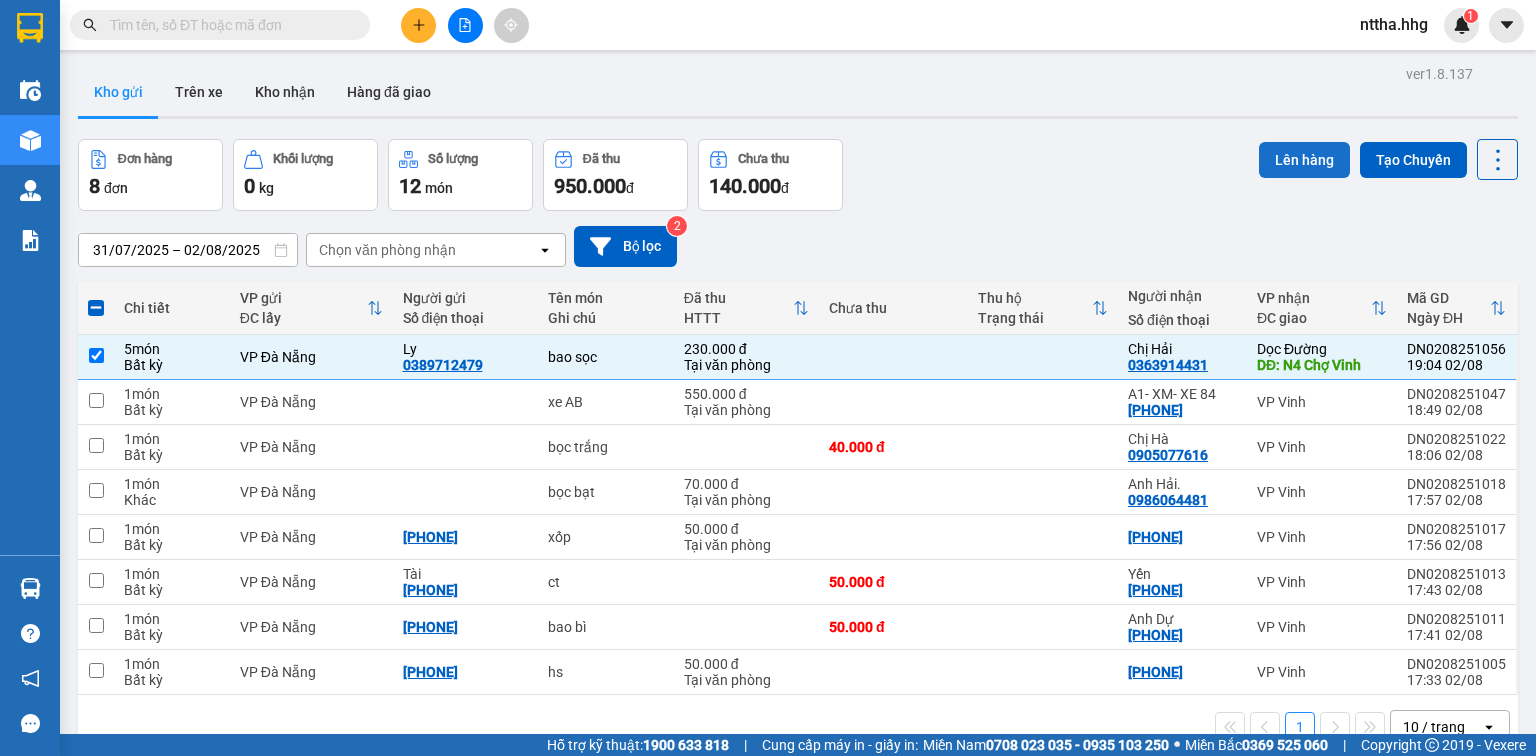 click on "Lên hàng" at bounding box center [1304, 160] 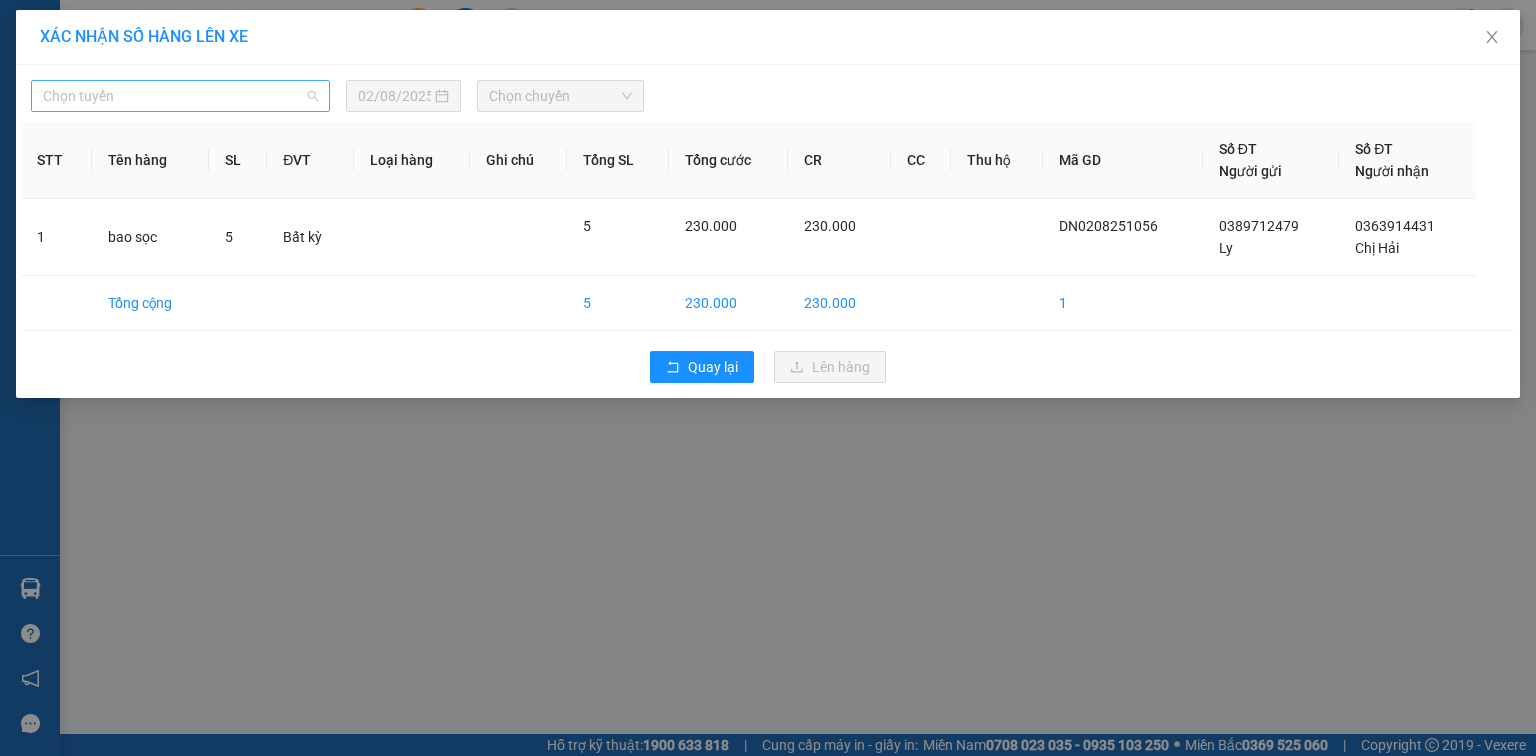 click on "Chọn tuyến" at bounding box center (180, 96) 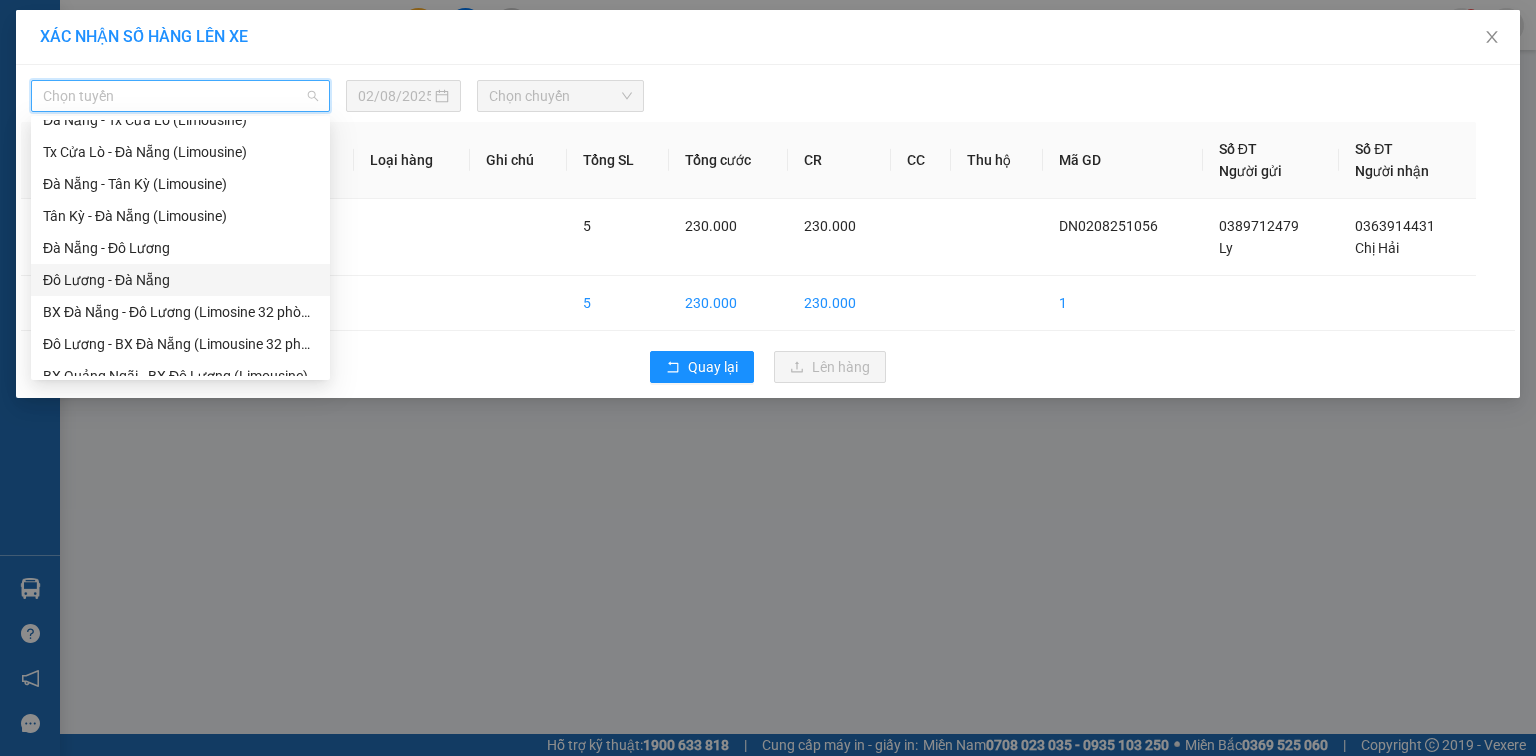 scroll, scrollTop: 152, scrollLeft: 0, axis: vertical 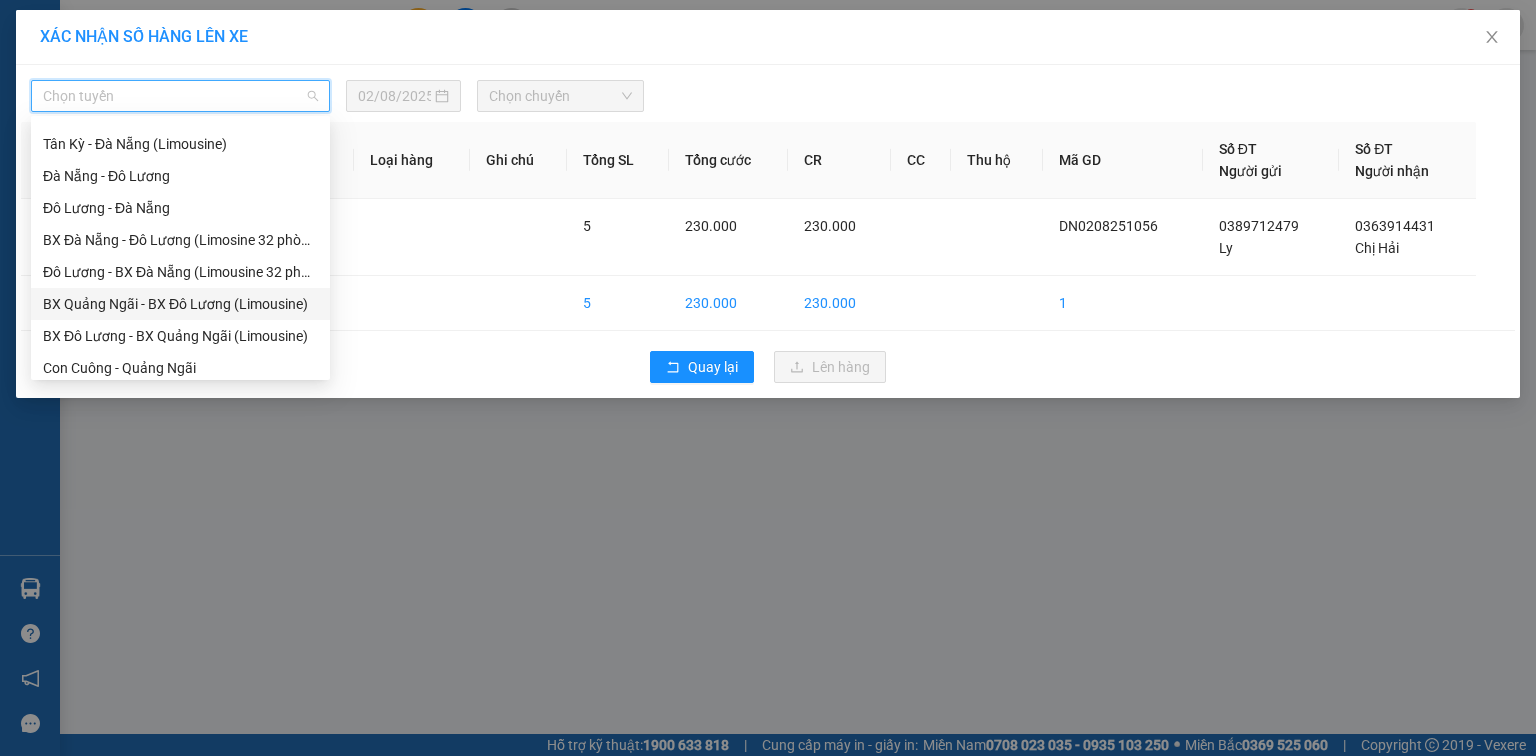 click on "BX Quảng Ngãi - BX Đô Lương (Limousine)" at bounding box center [180, 304] 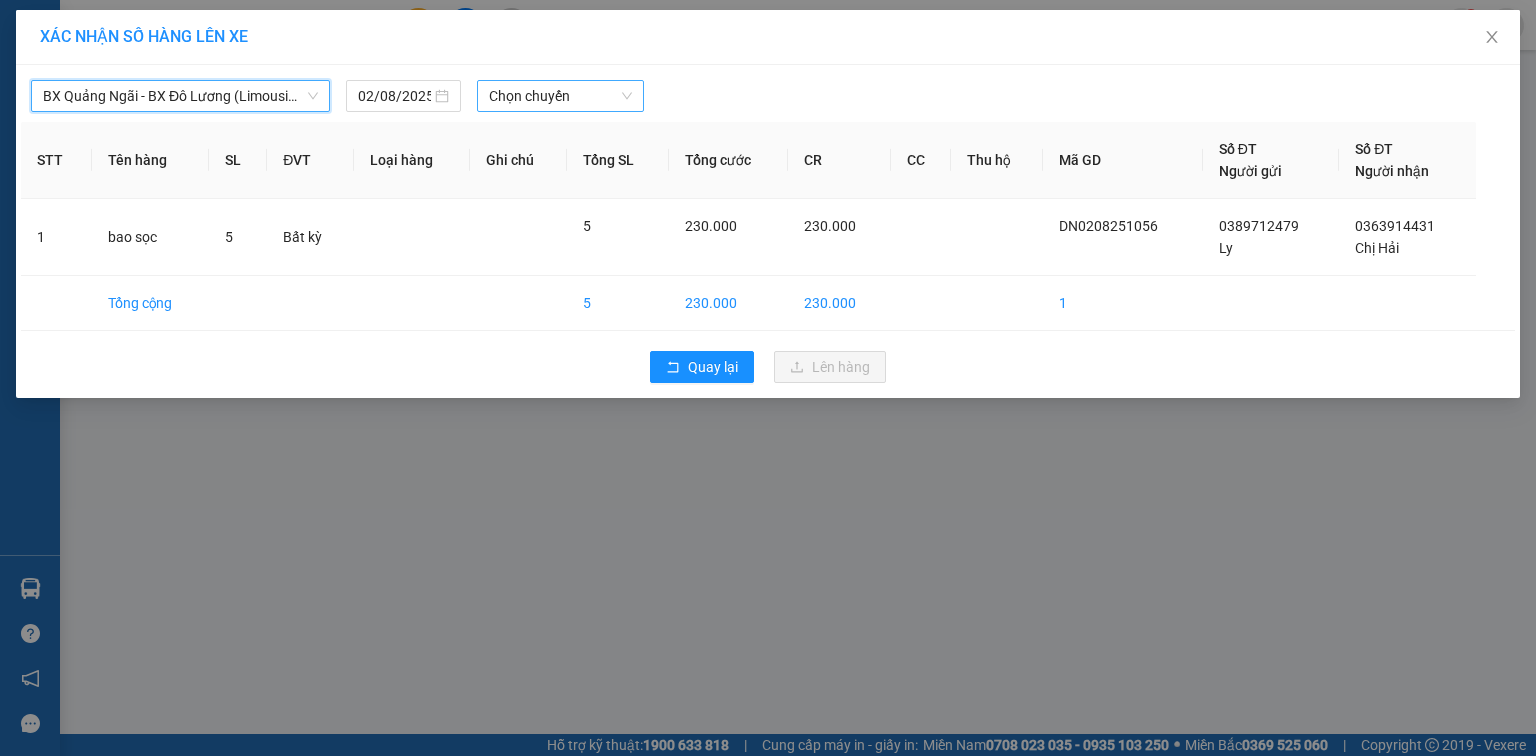 click on "Chọn chuyến" at bounding box center [561, 96] 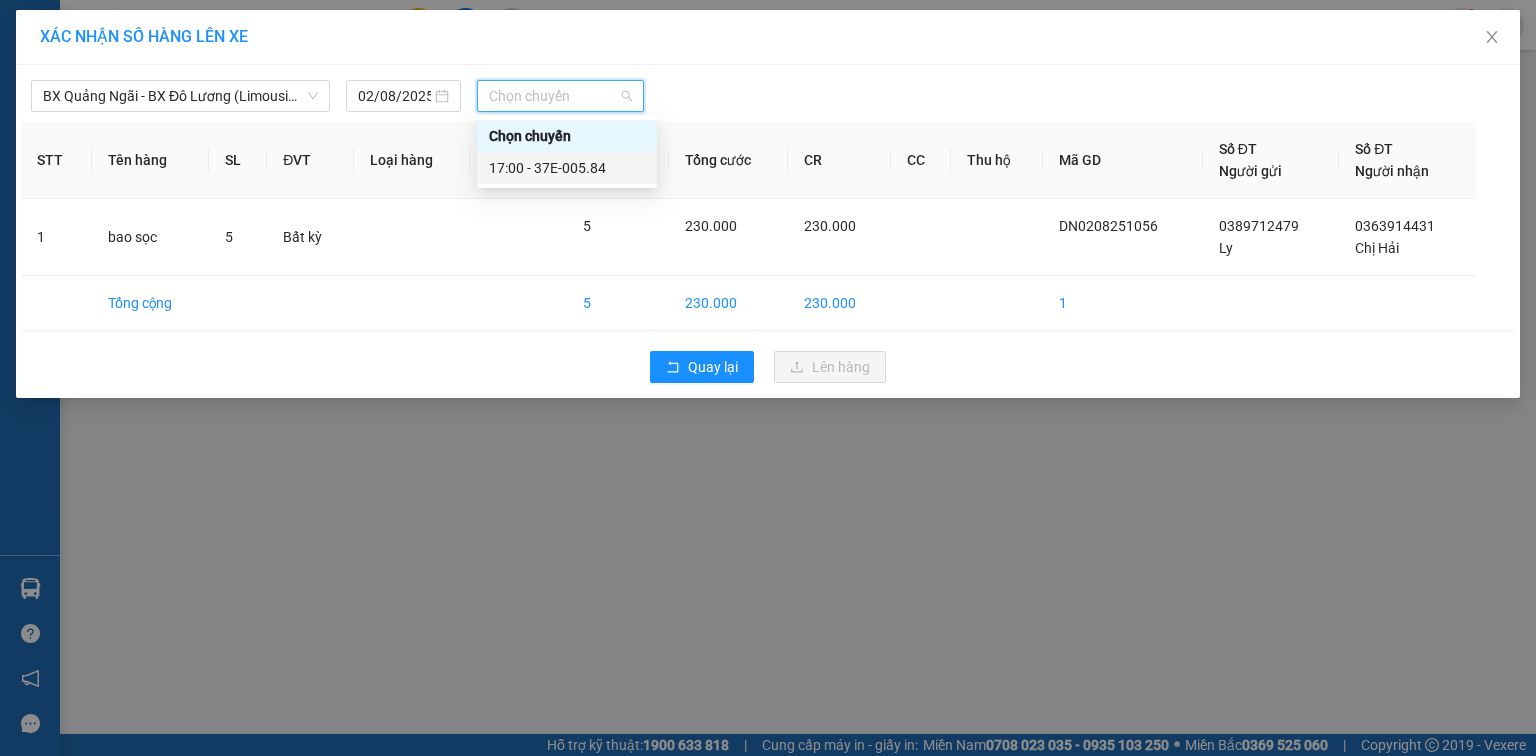 click on "17:00     - 37E-005.84" at bounding box center [567, 168] 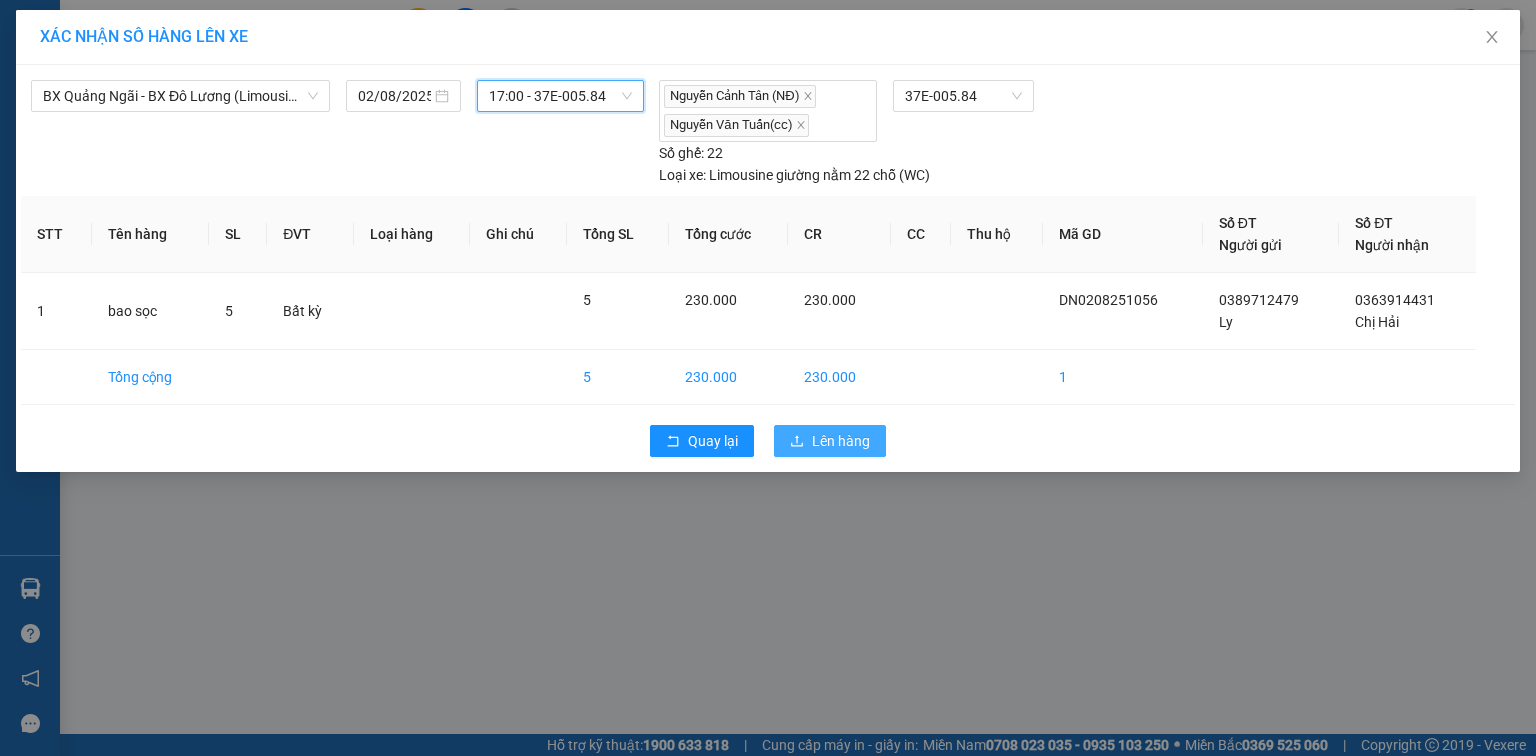 click on "Lên hàng" at bounding box center [830, 441] 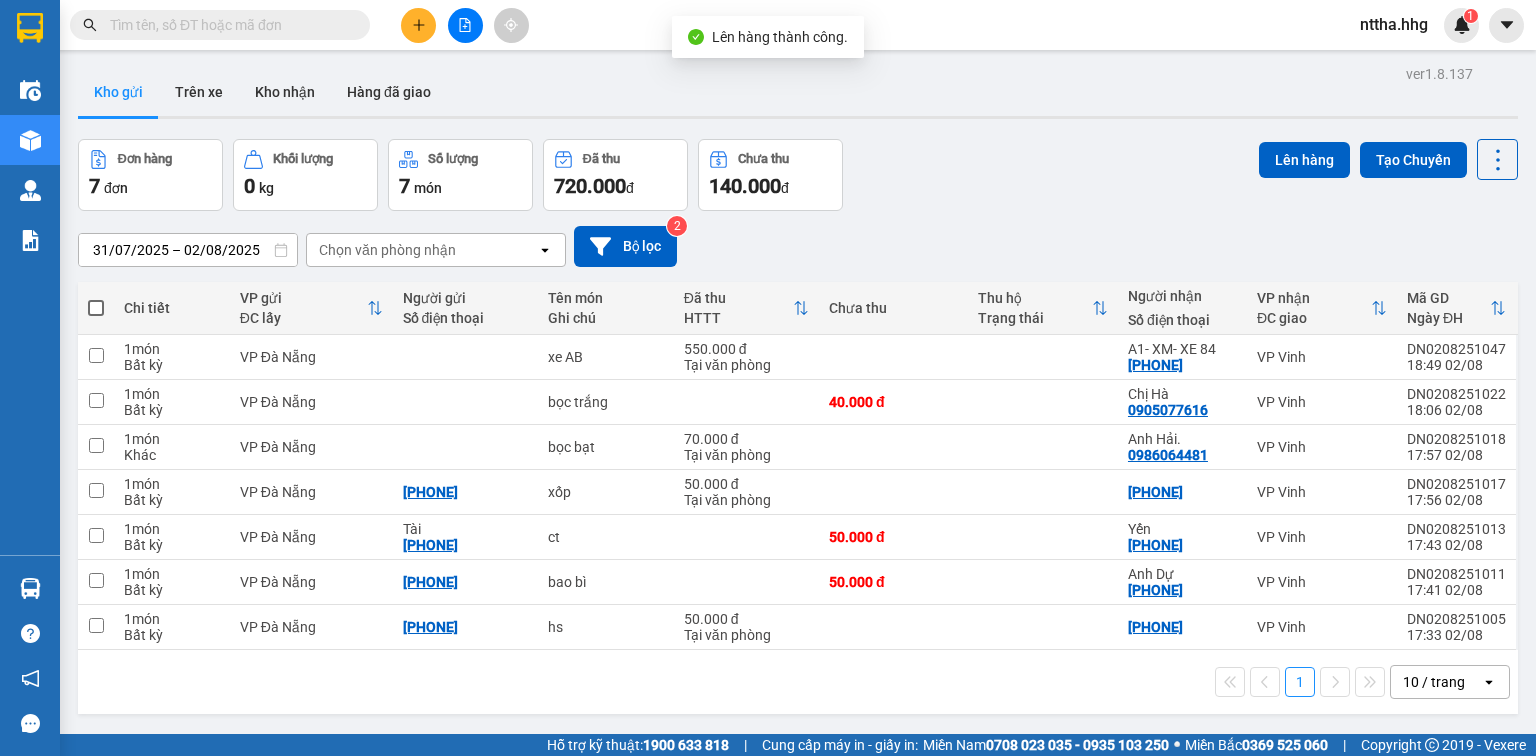 click at bounding box center [96, 308] 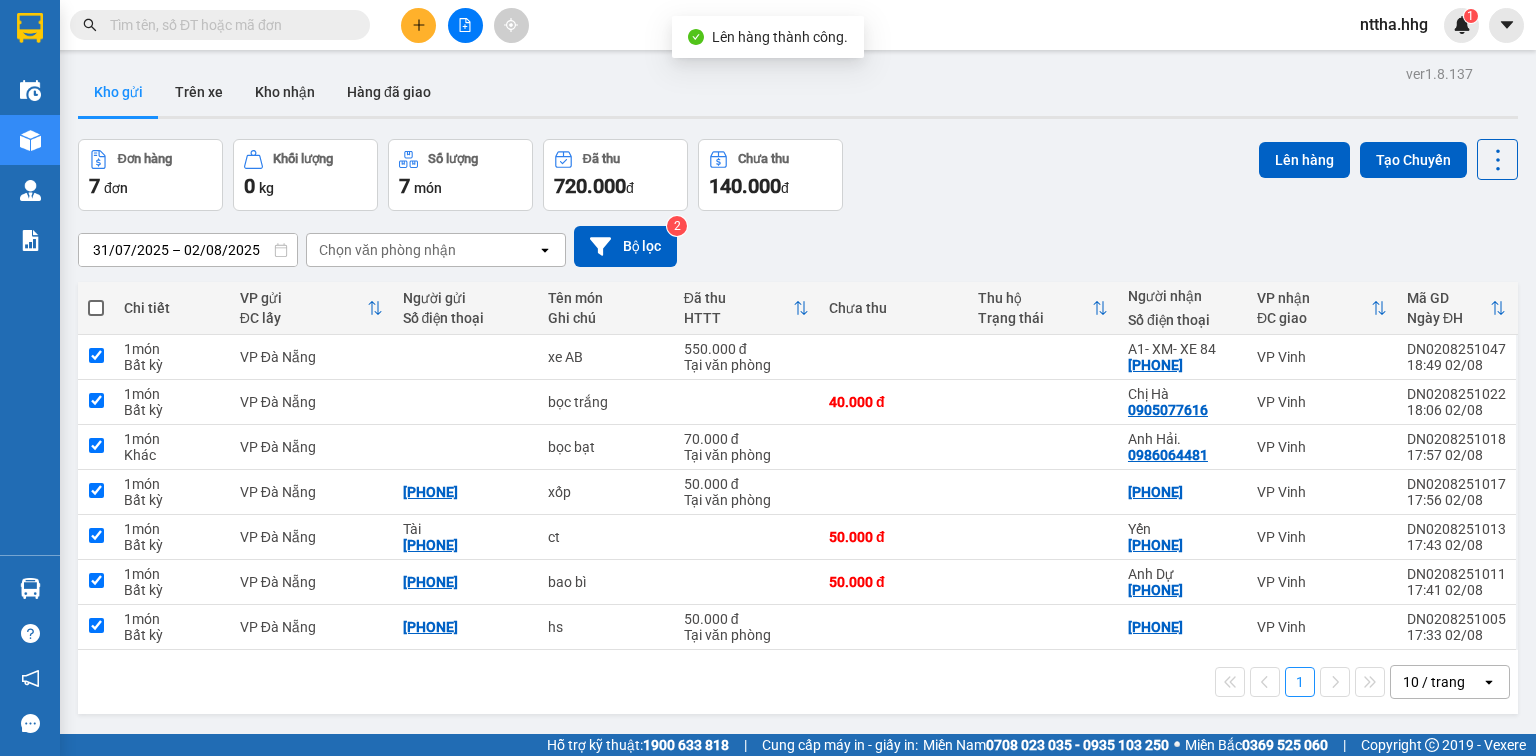checkbox on "true" 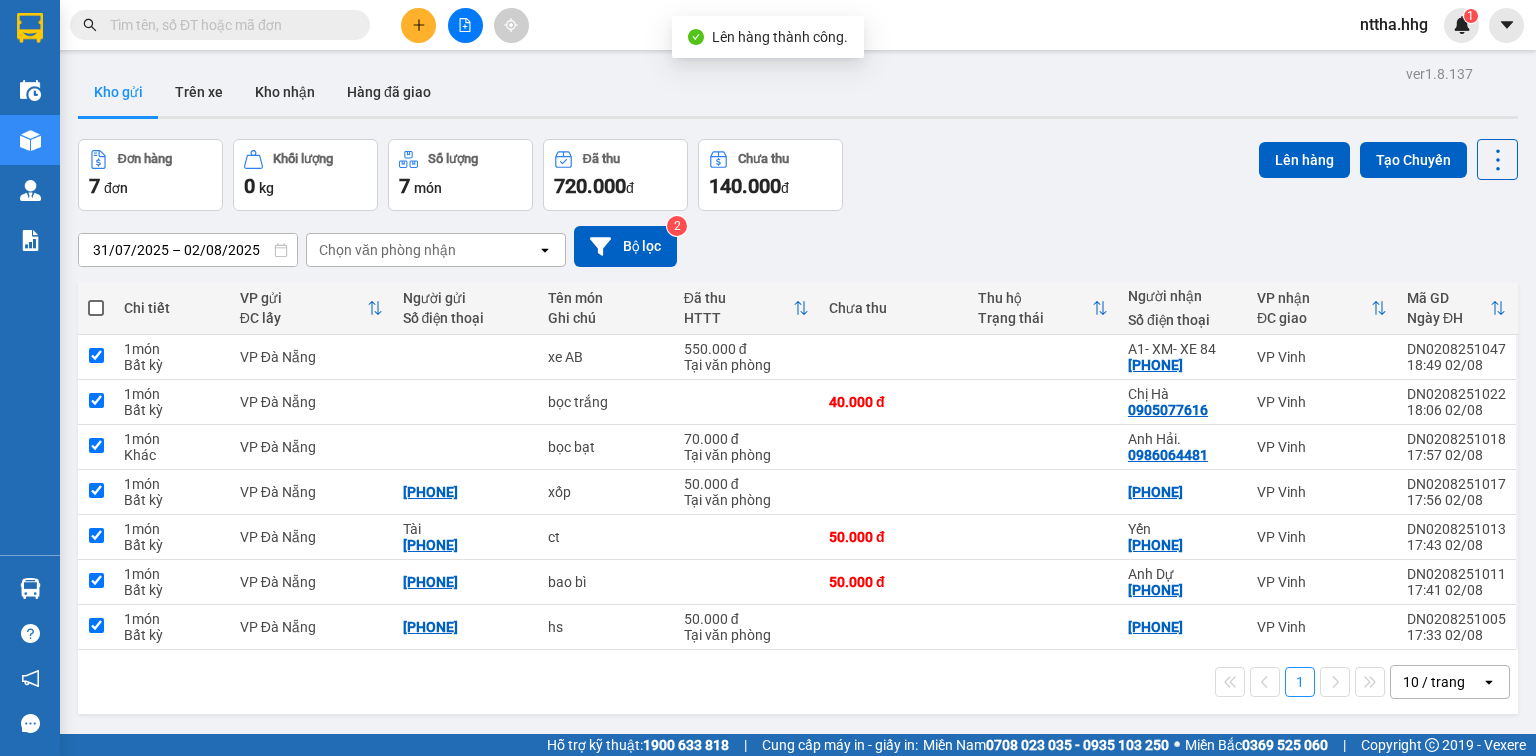 checkbox on "true" 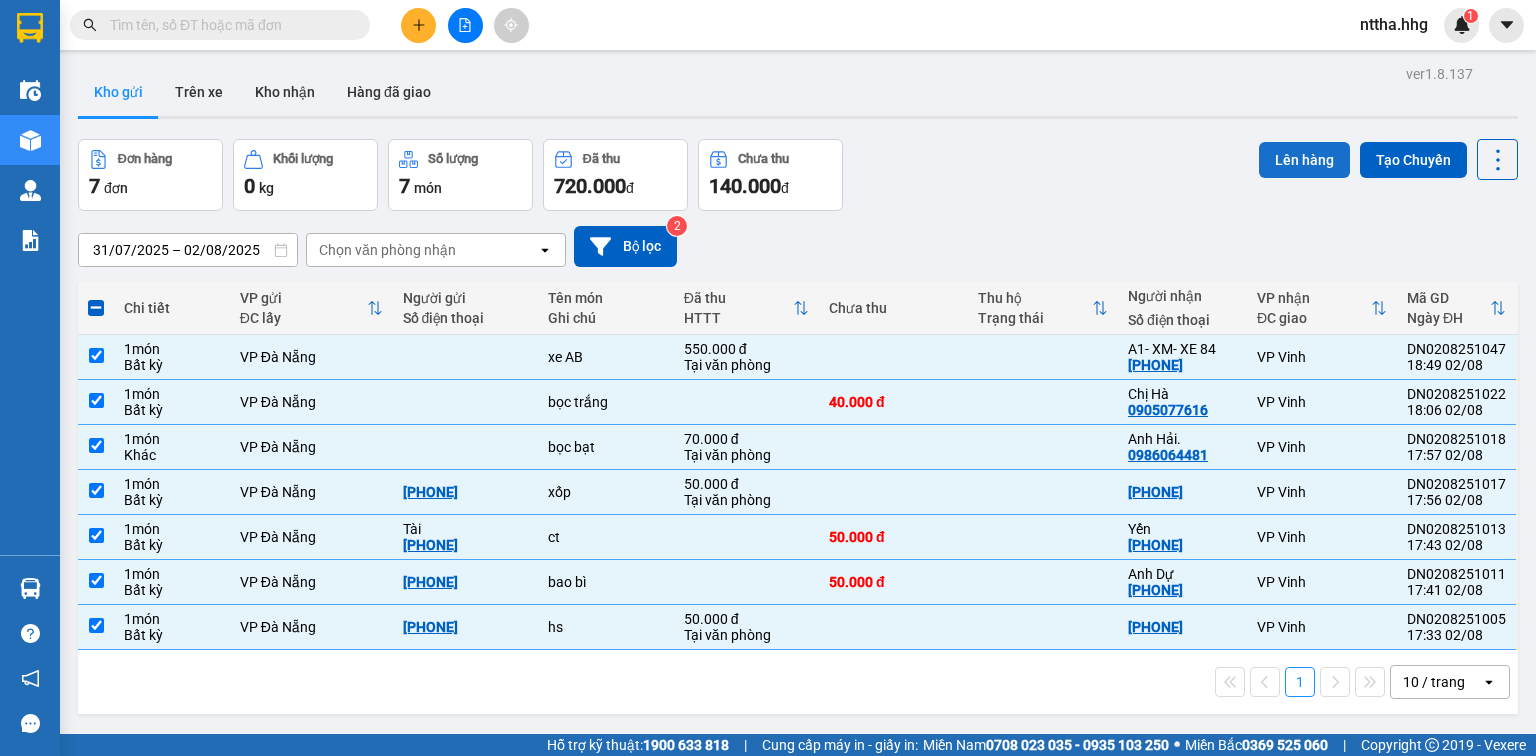 click on "Lên hàng" at bounding box center (1304, 160) 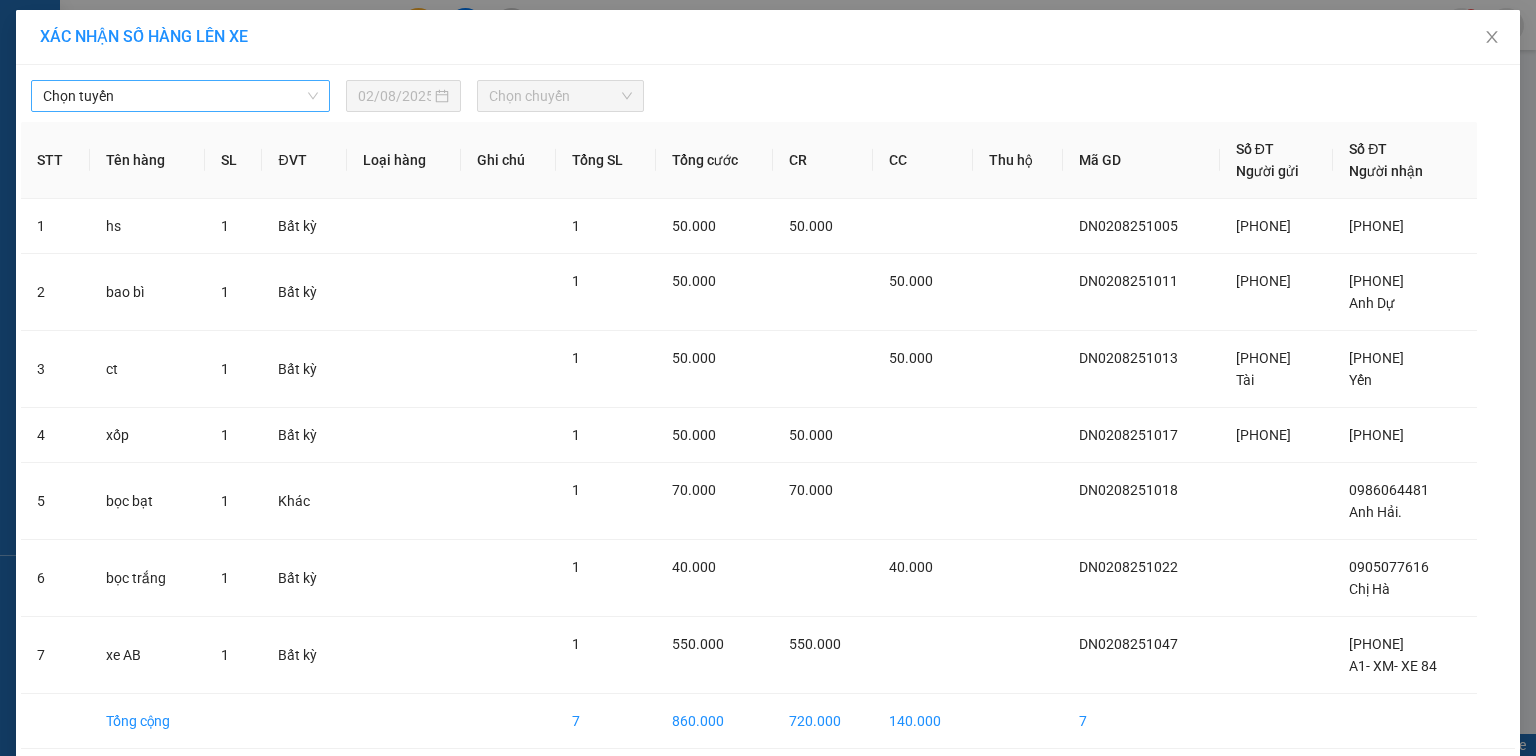 click on "Chọn tuyến" at bounding box center (180, 96) 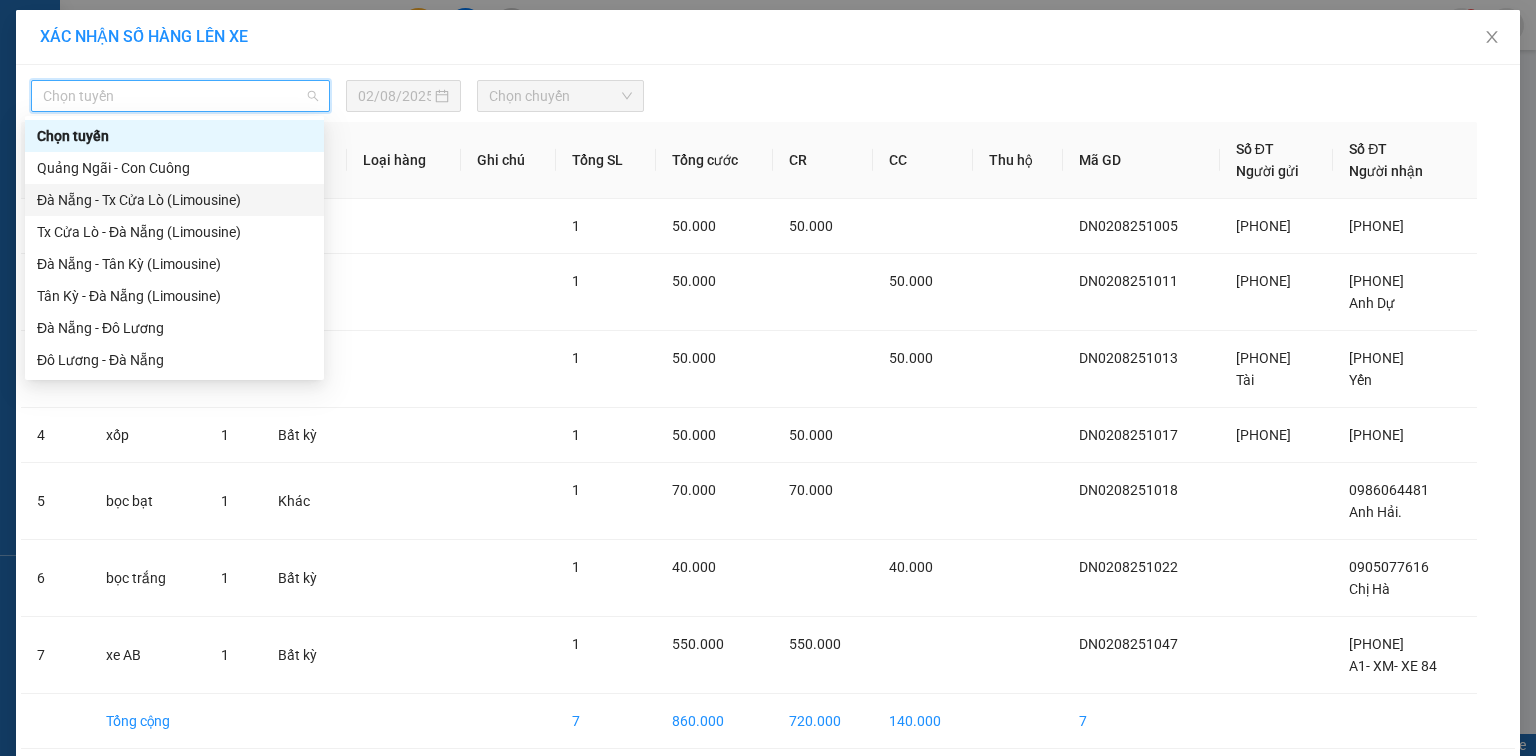 click on "Đà Nẵng - Tx Cửa Lò (Limousine)" at bounding box center (174, 200) 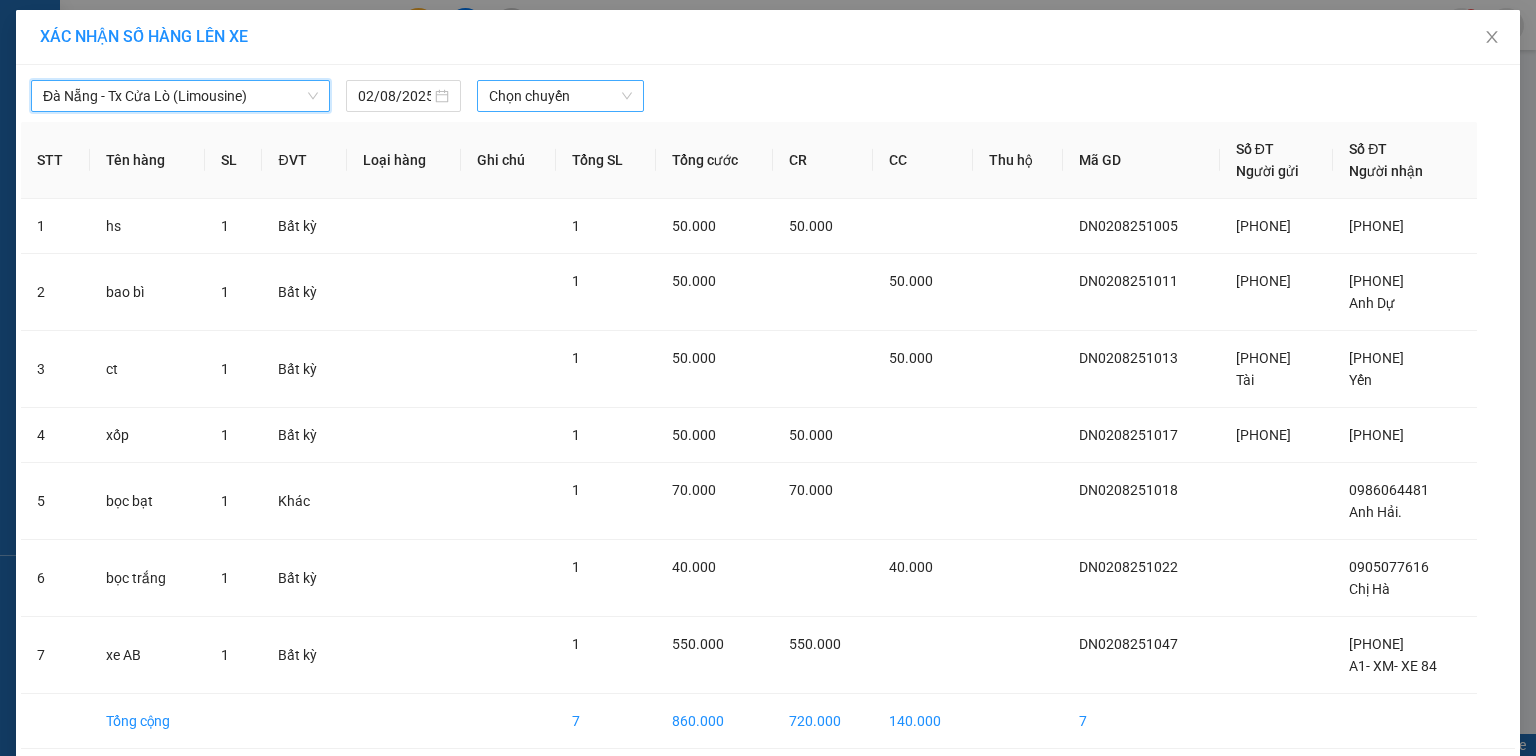 click on "Chọn chuyến" at bounding box center (561, 96) 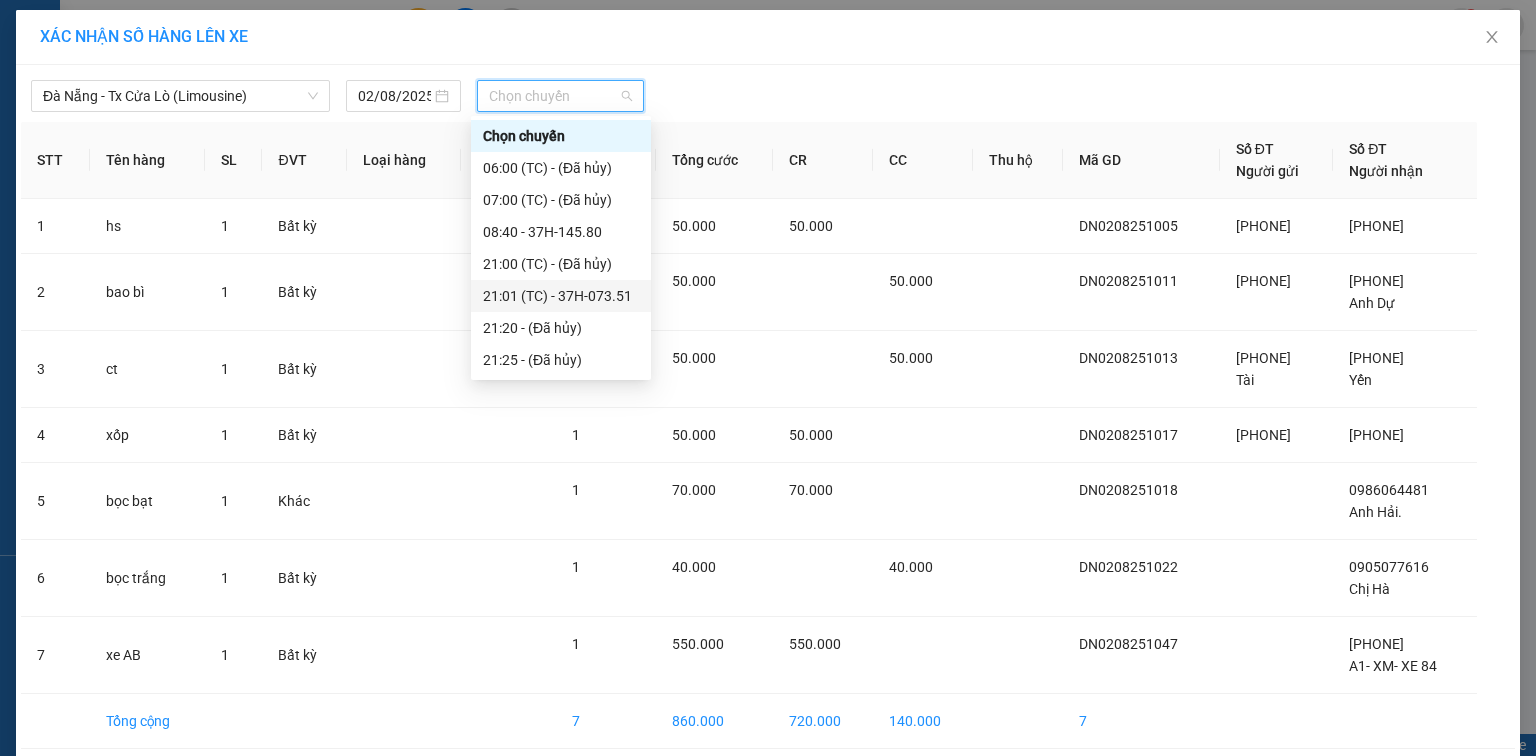 click on "21:01   (TC)   - 37H-073.51" at bounding box center [561, 296] 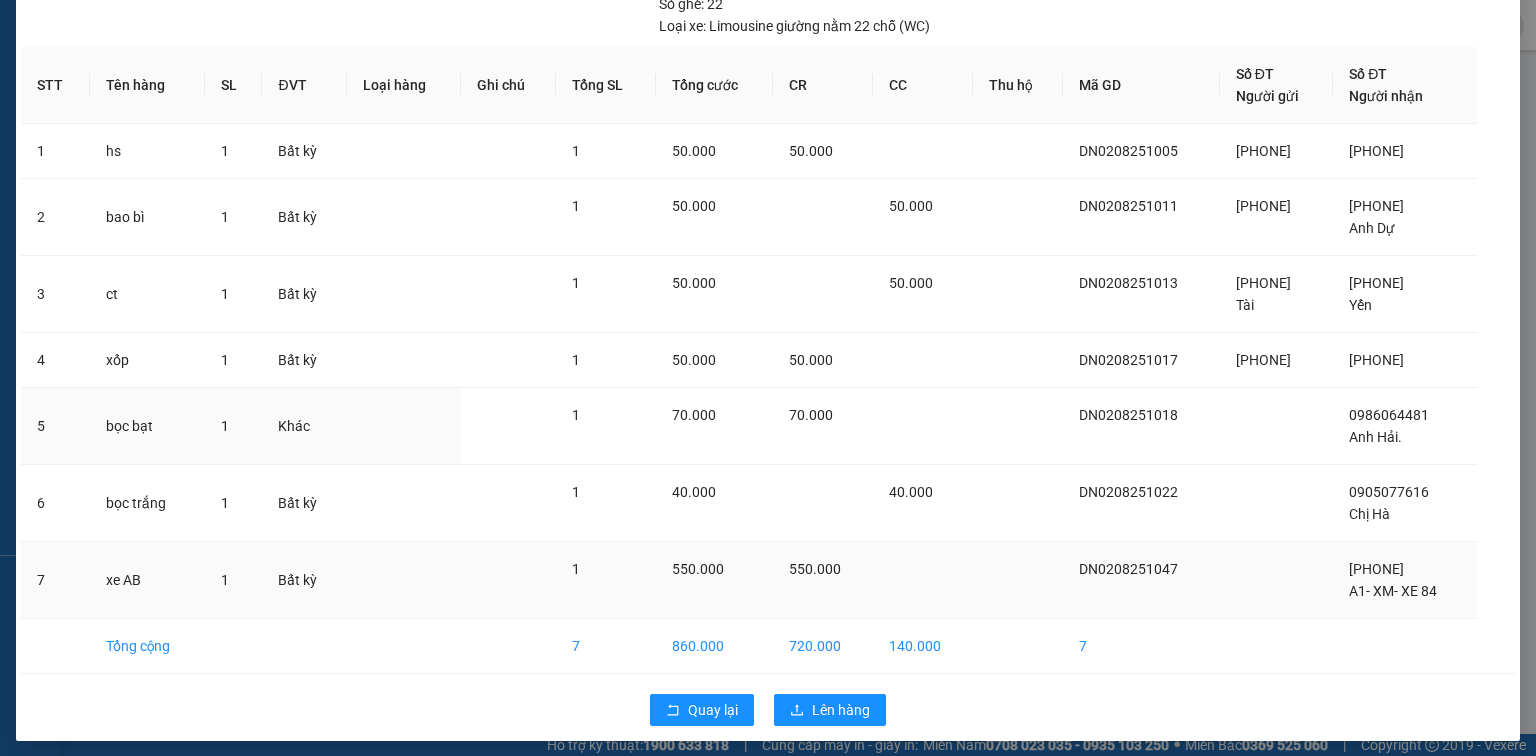 scroll, scrollTop: 150, scrollLeft: 0, axis: vertical 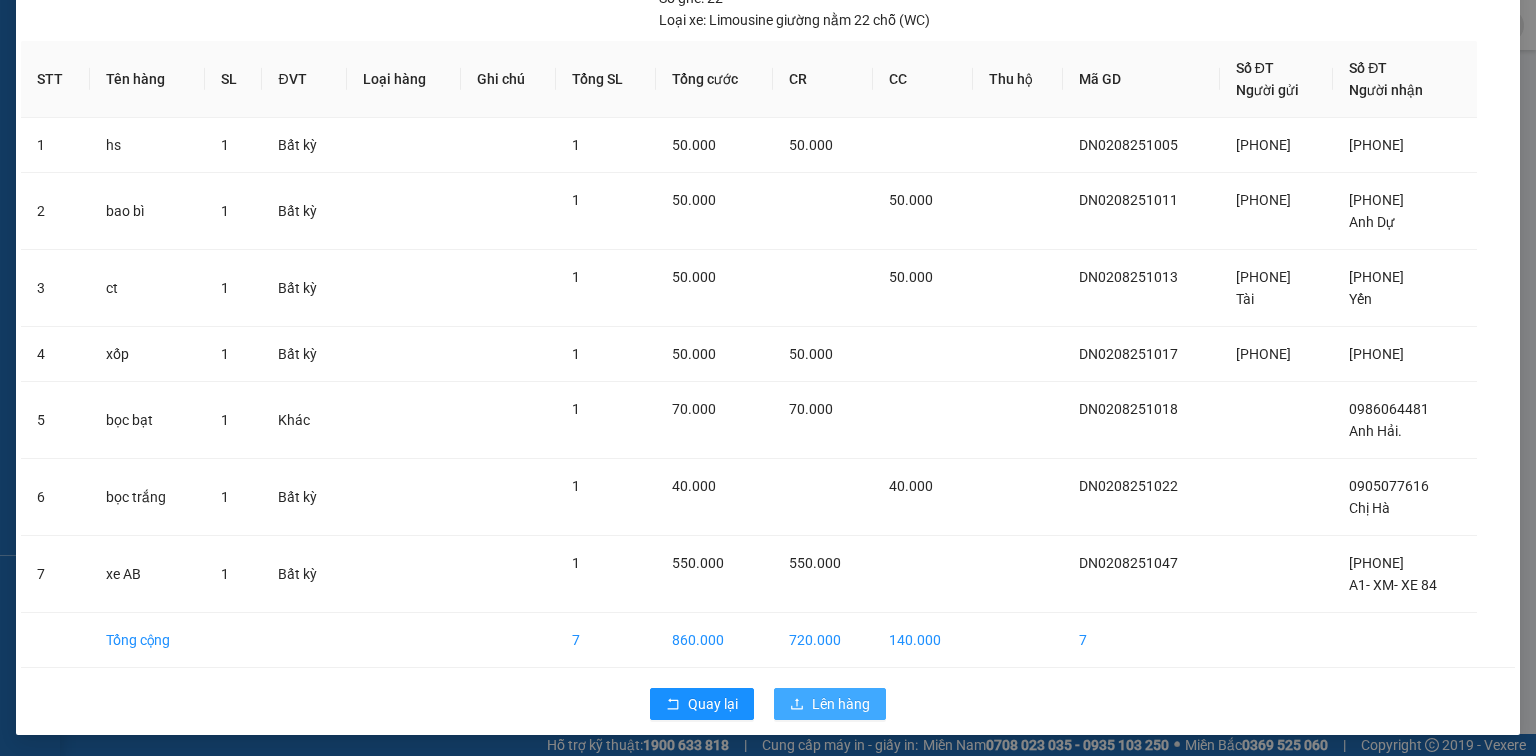 click on "Lên hàng" at bounding box center (841, 704) 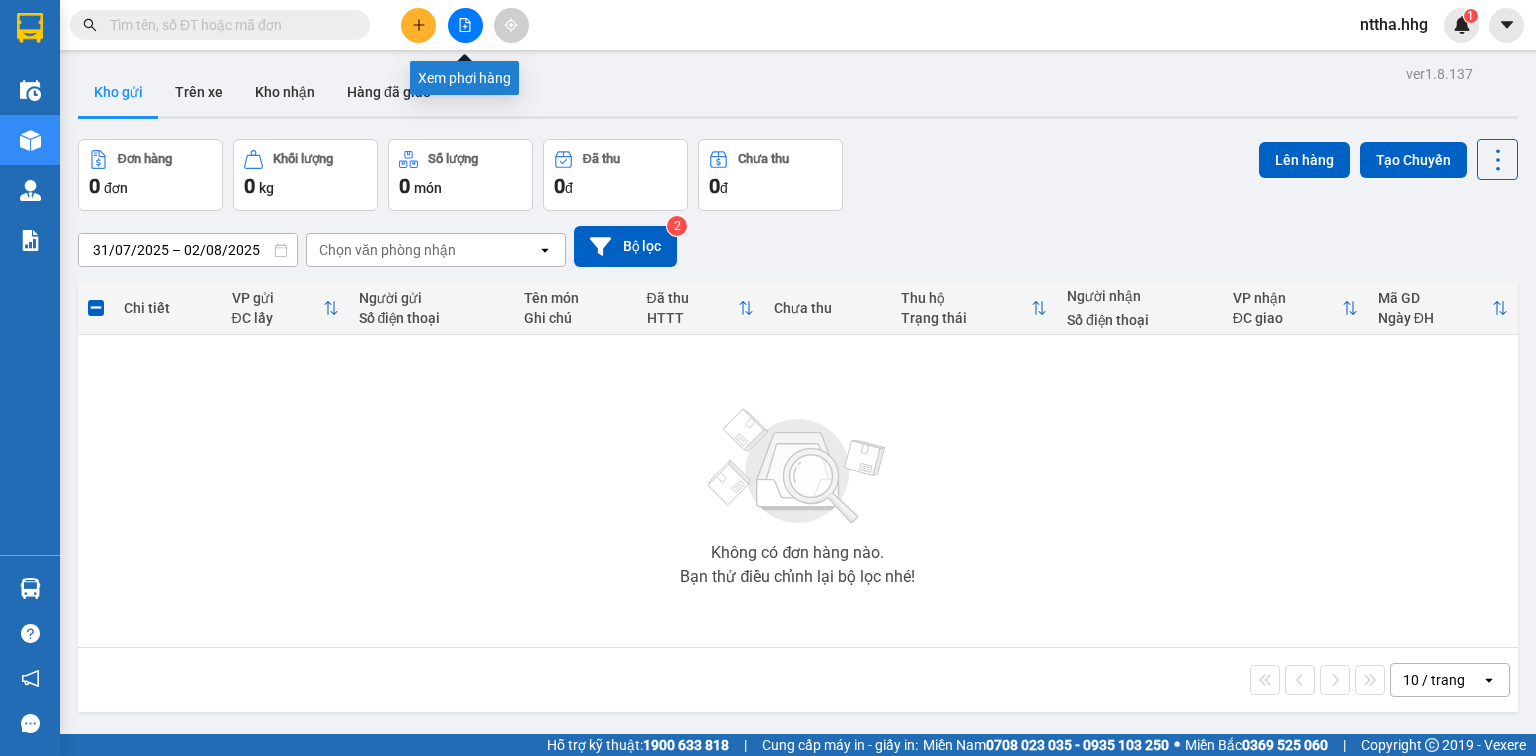 click 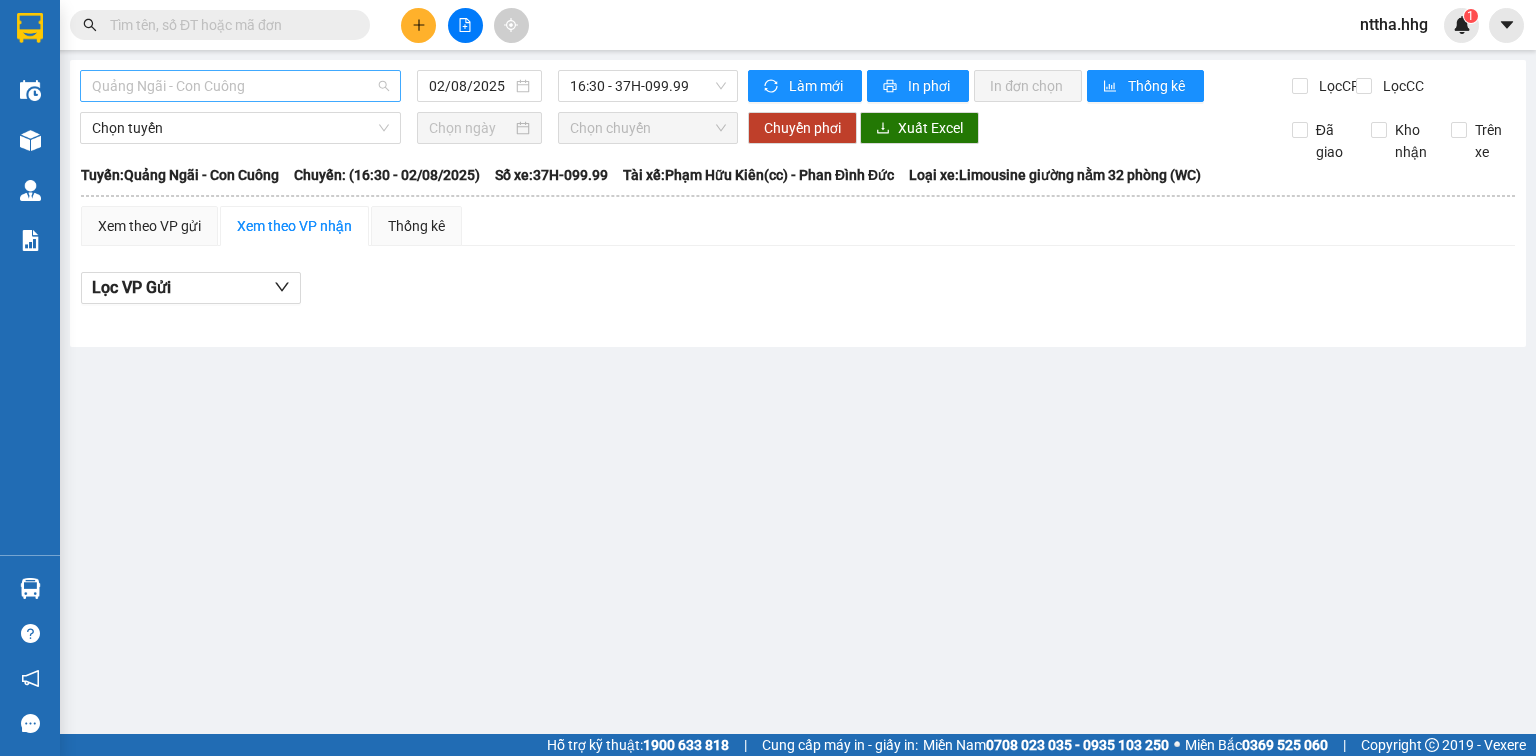 click on "Quảng Ngãi - Con Cuông" at bounding box center [240, 86] 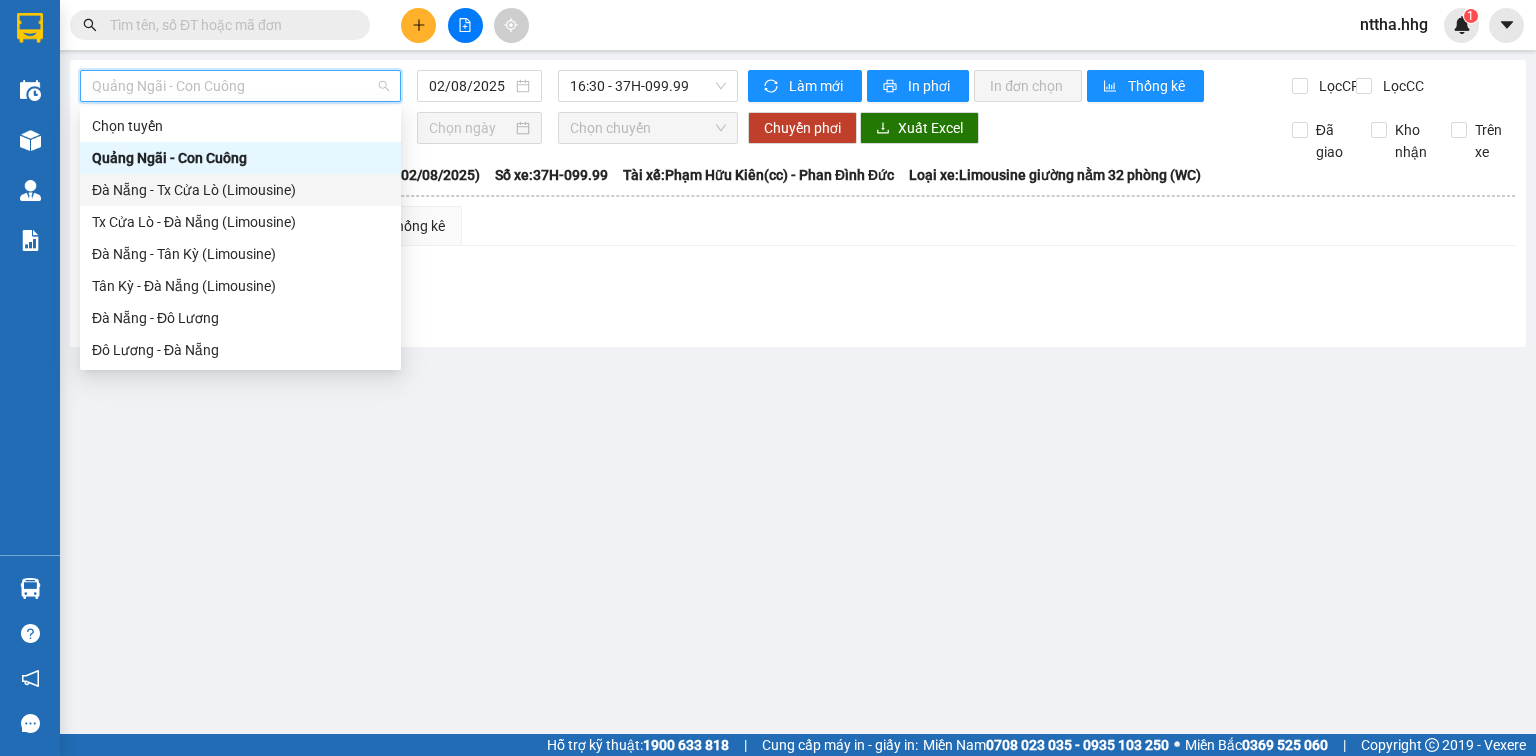 click on "Đà Nẵng - Tx Cửa Lò (Limousine)" at bounding box center (240, 190) 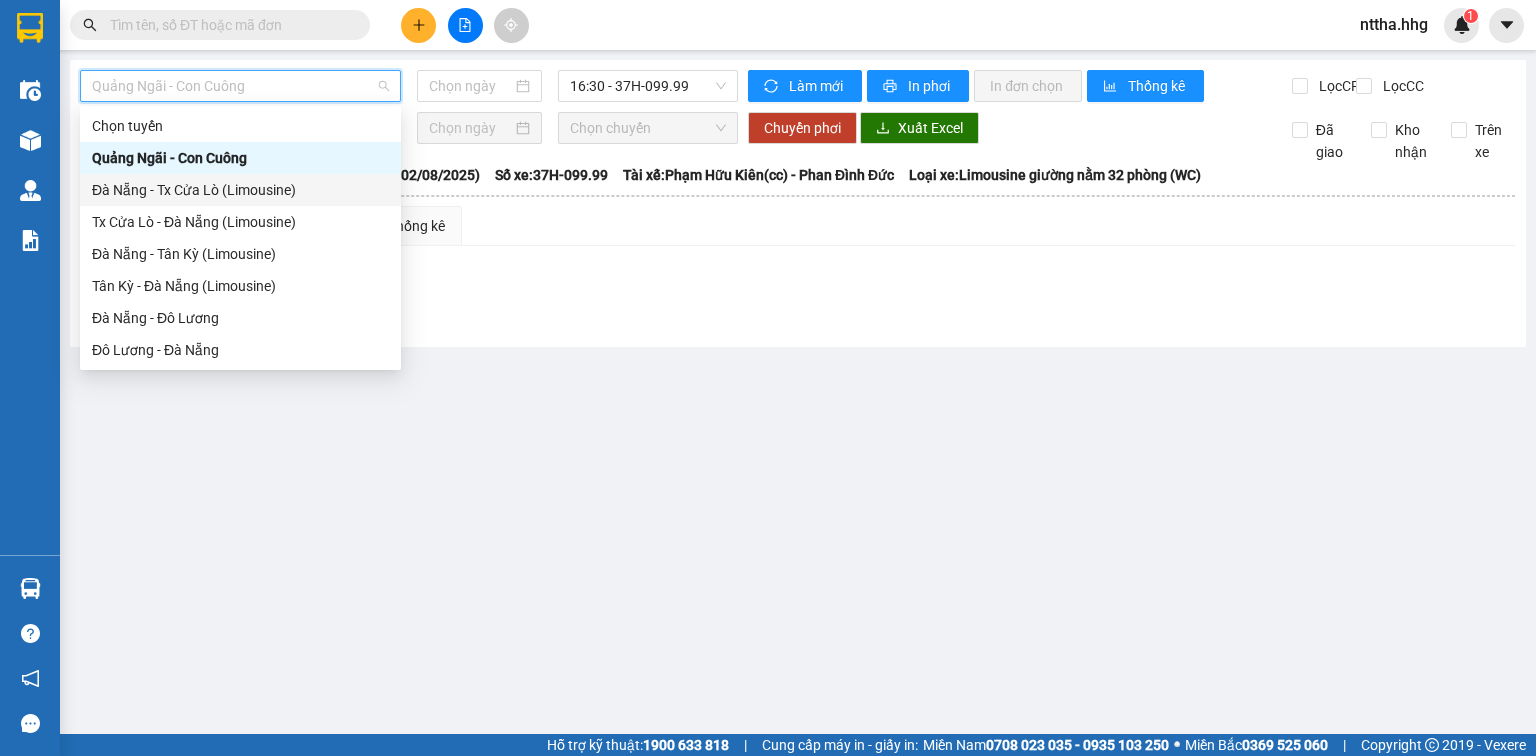 type on "02/08/2025" 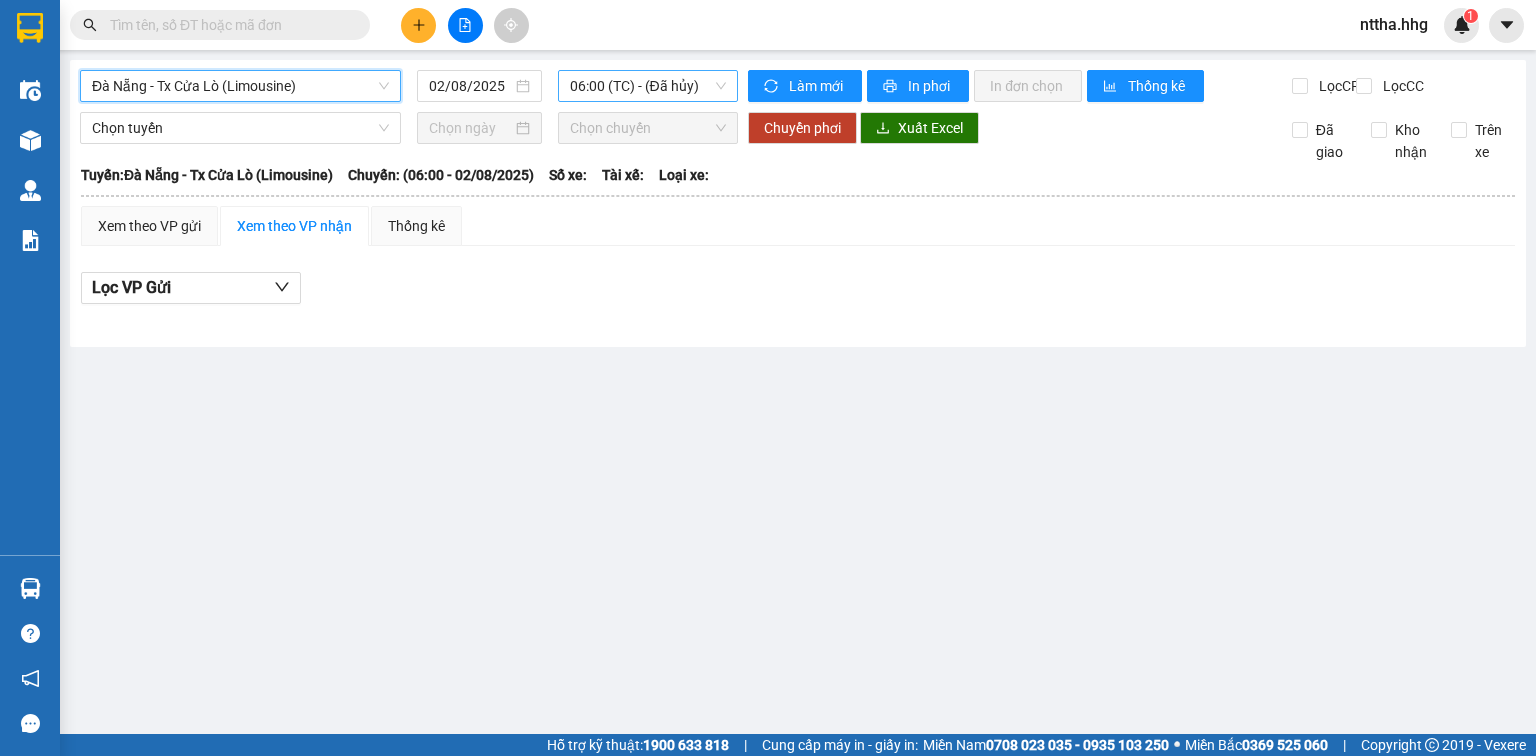 click on "06:00   (TC)   - (Đã hủy)" at bounding box center (648, 86) 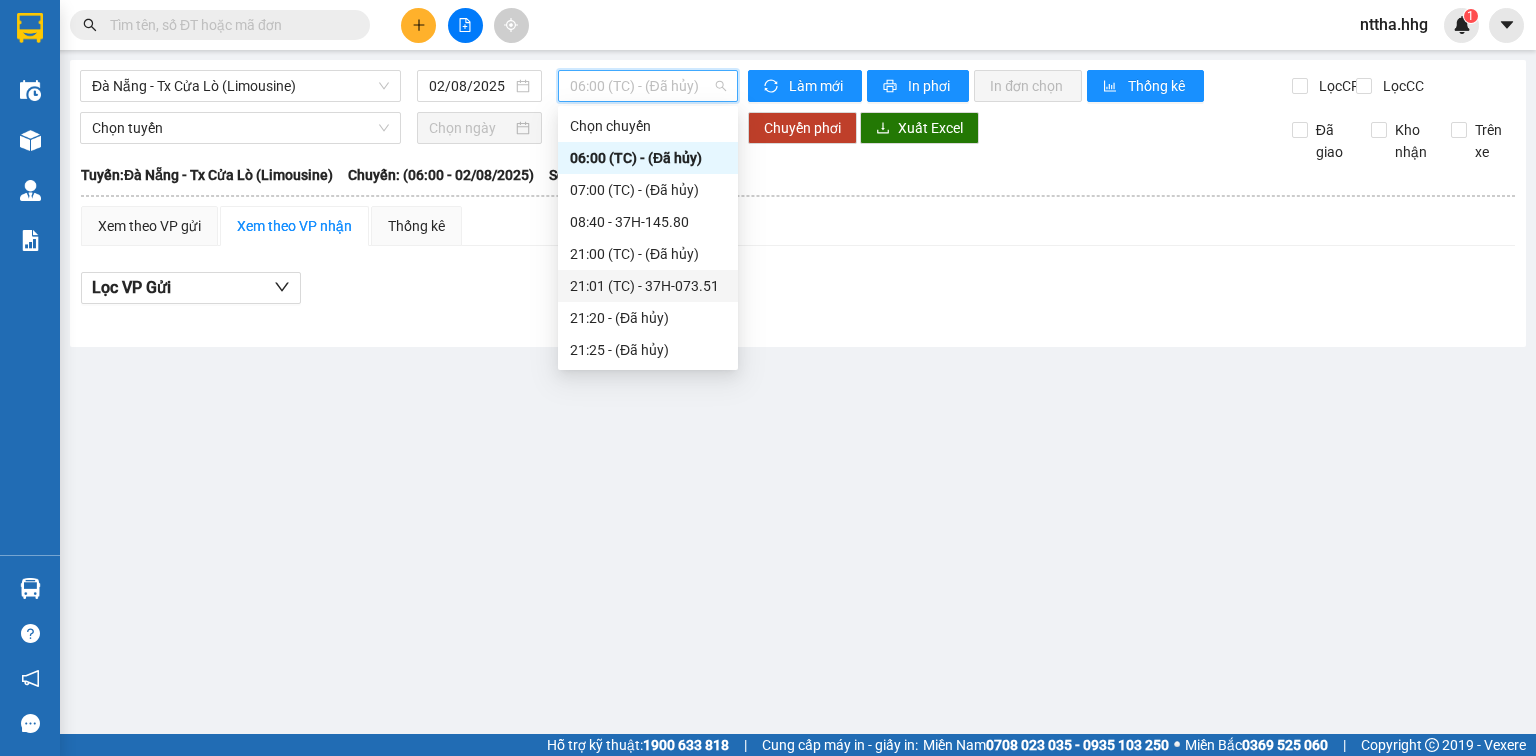click on "21:01   (TC)   - 37H-073.51" at bounding box center (648, 286) 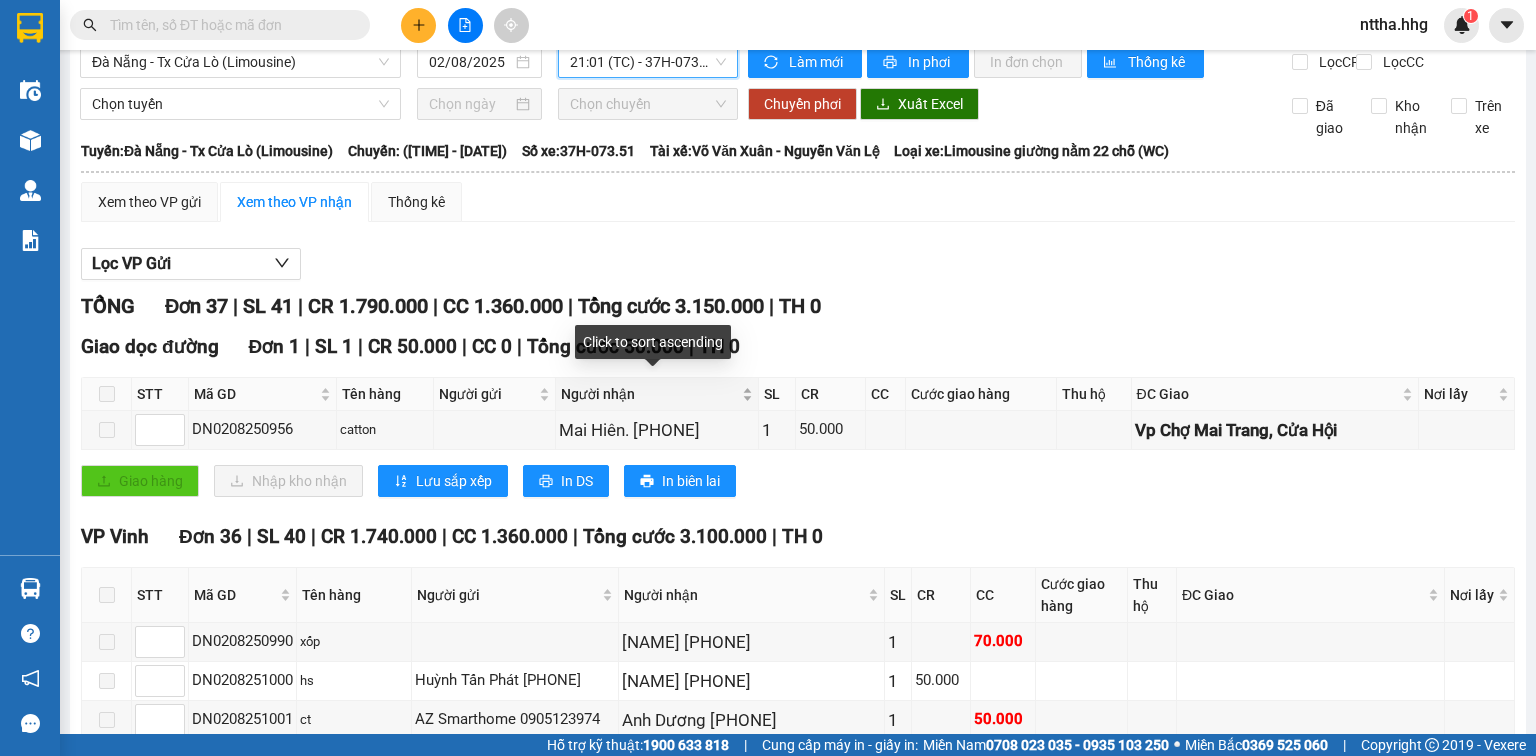 scroll, scrollTop: 13, scrollLeft: 0, axis: vertical 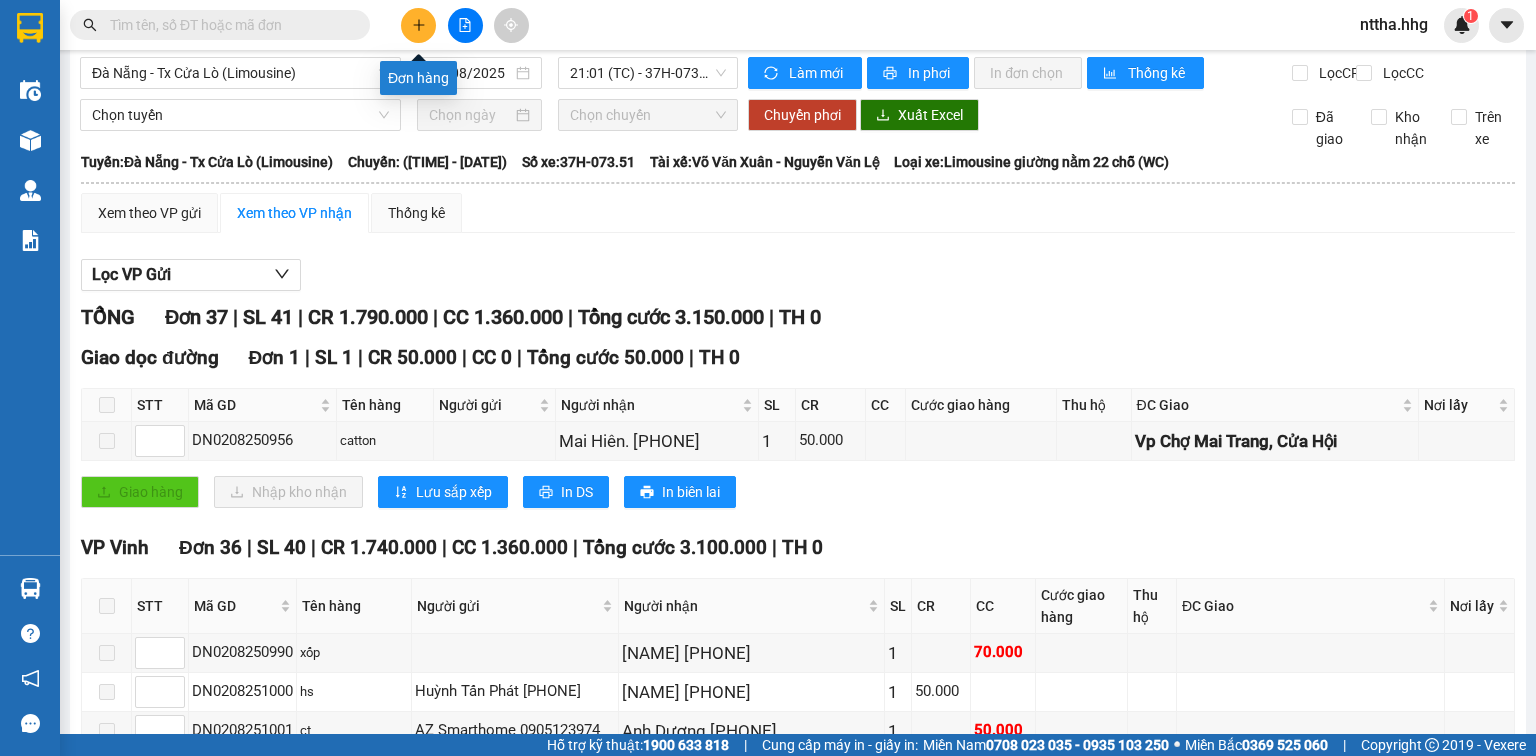 click at bounding box center (418, 25) 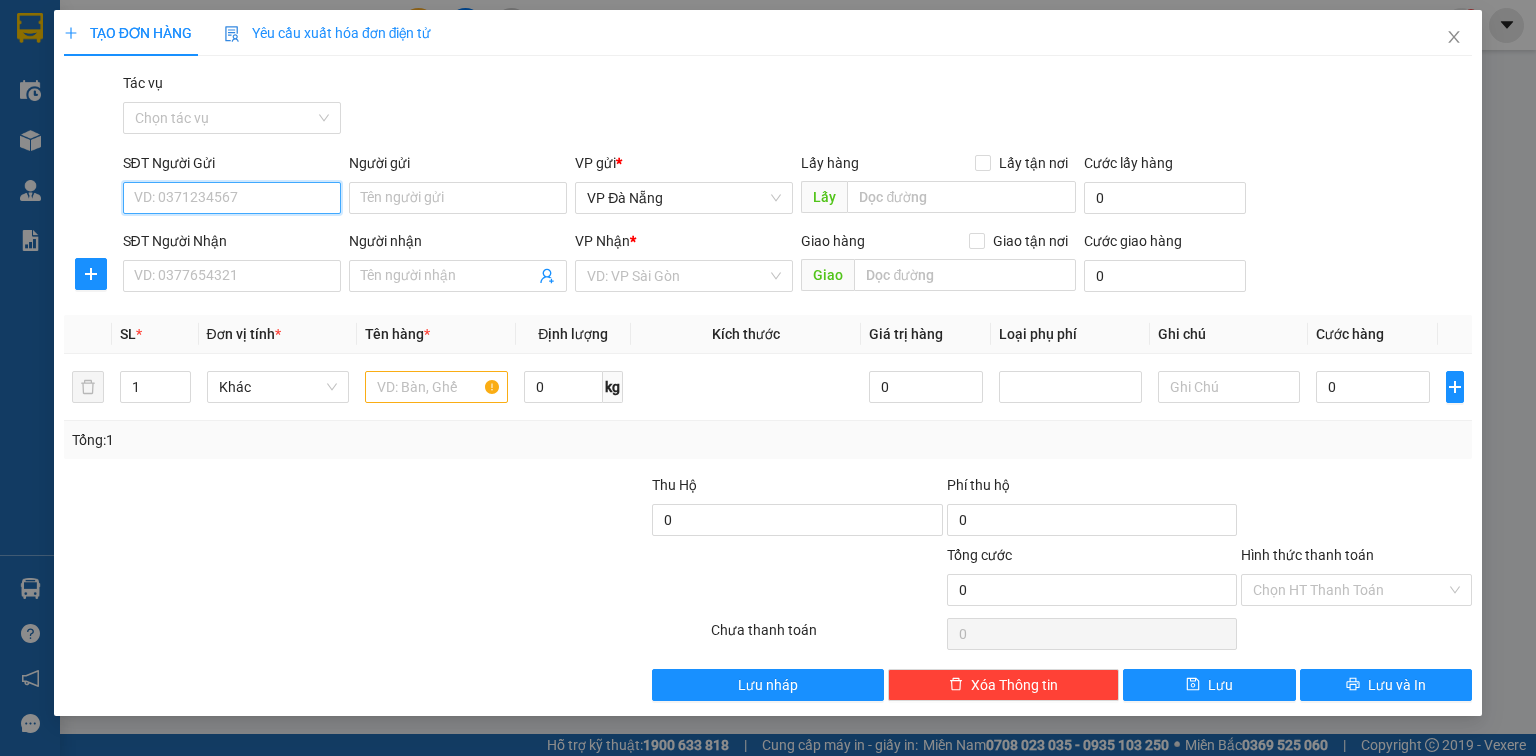 click on "SĐT Người Gửi" at bounding box center [232, 198] 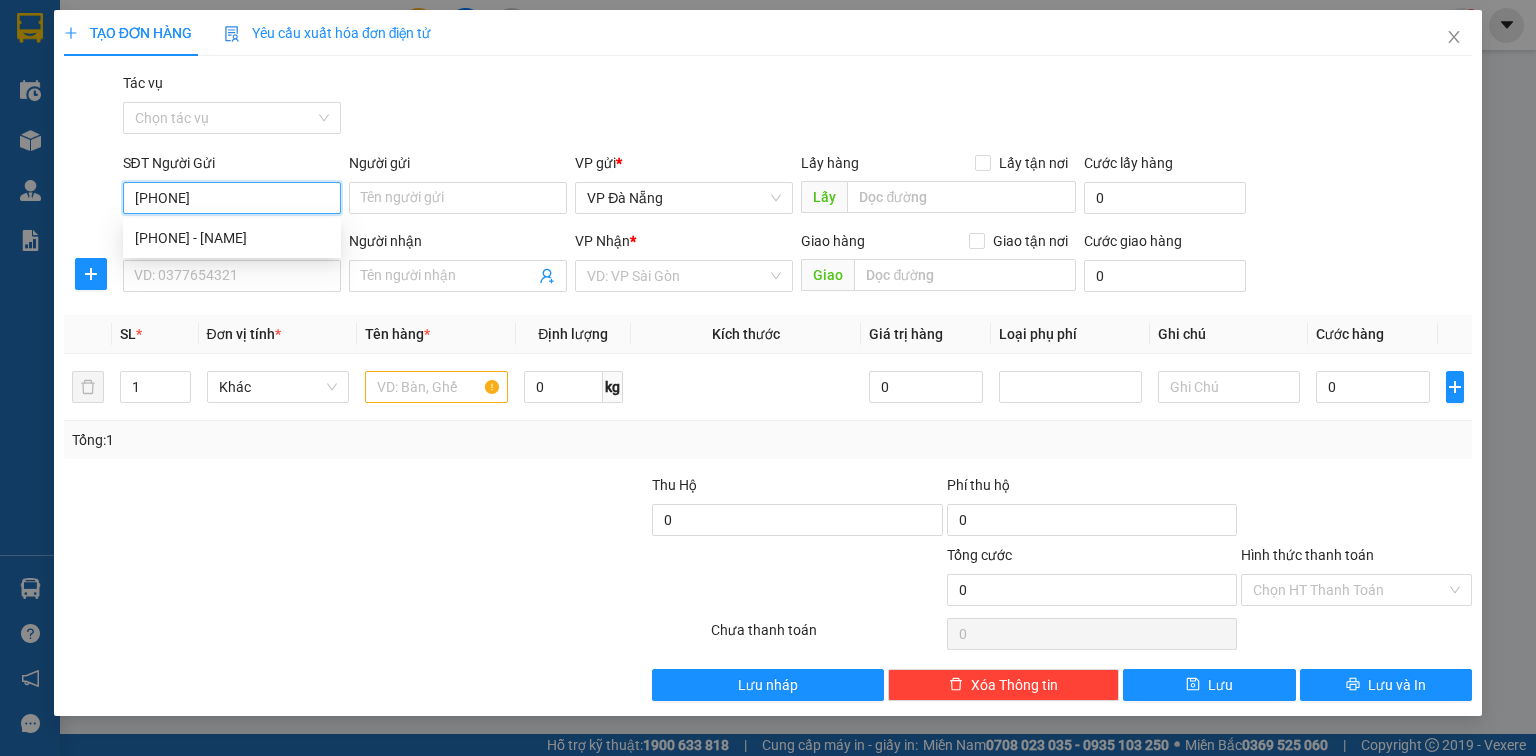 type on "0987187088" 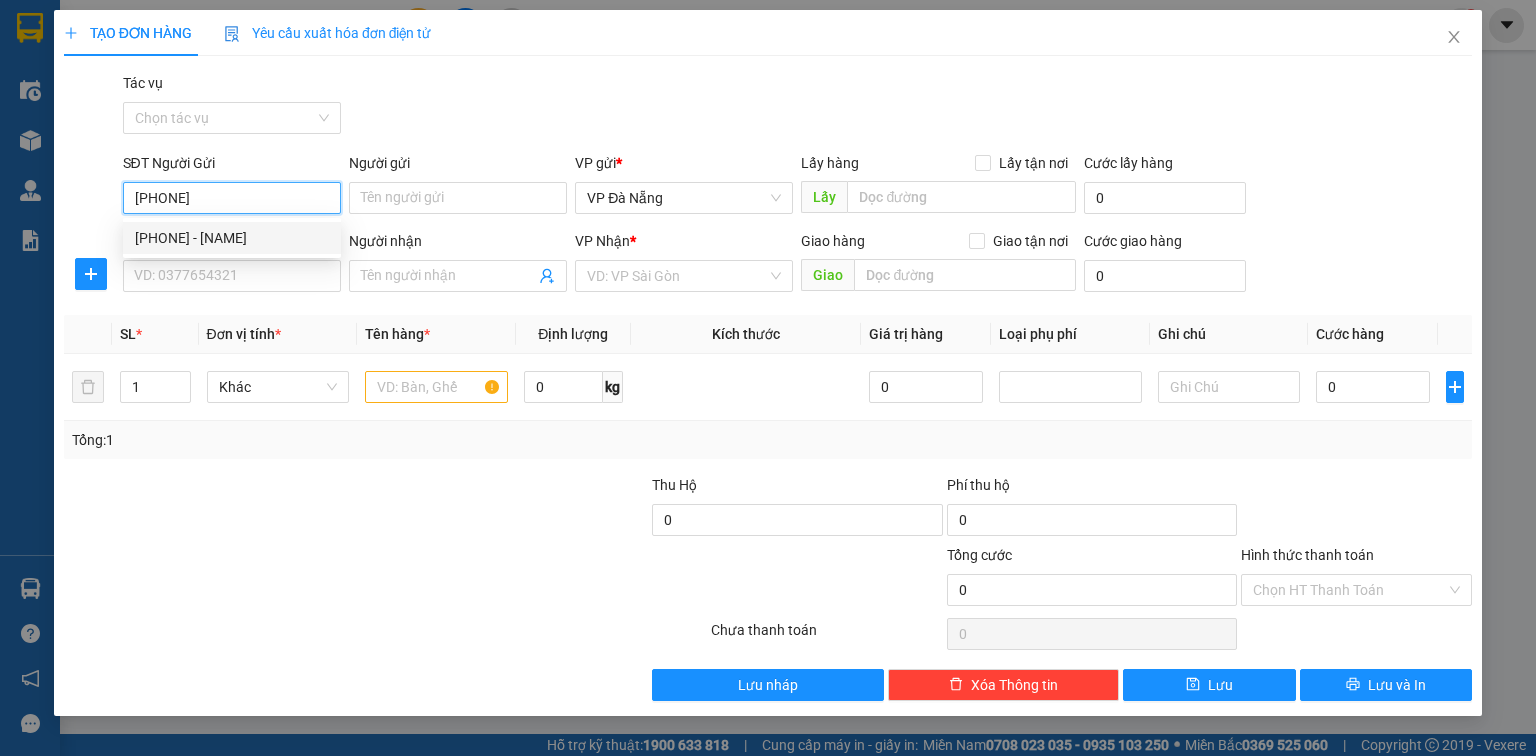 click on "0987187088 - Nam Anh" at bounding box center (232, 238) 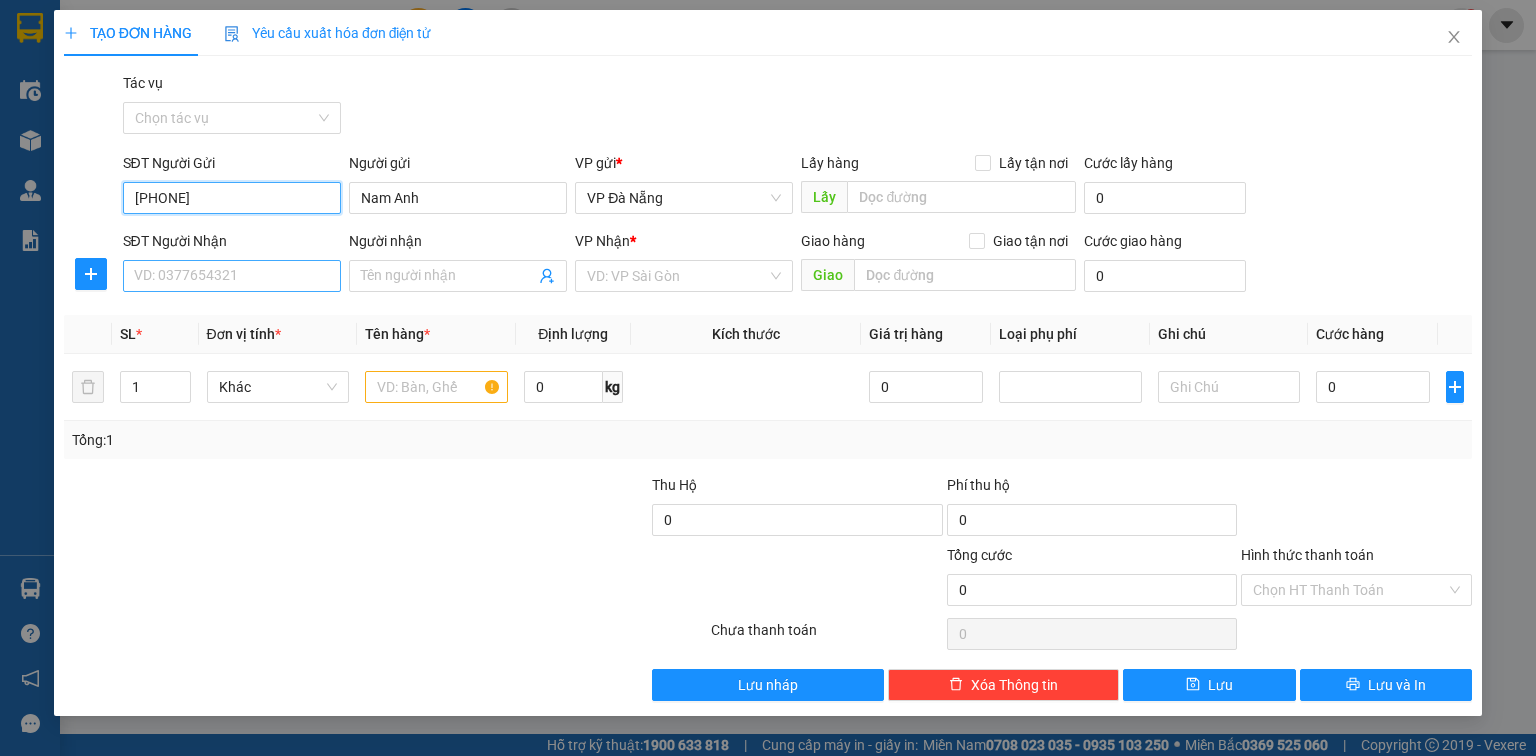 type on "0987187088" 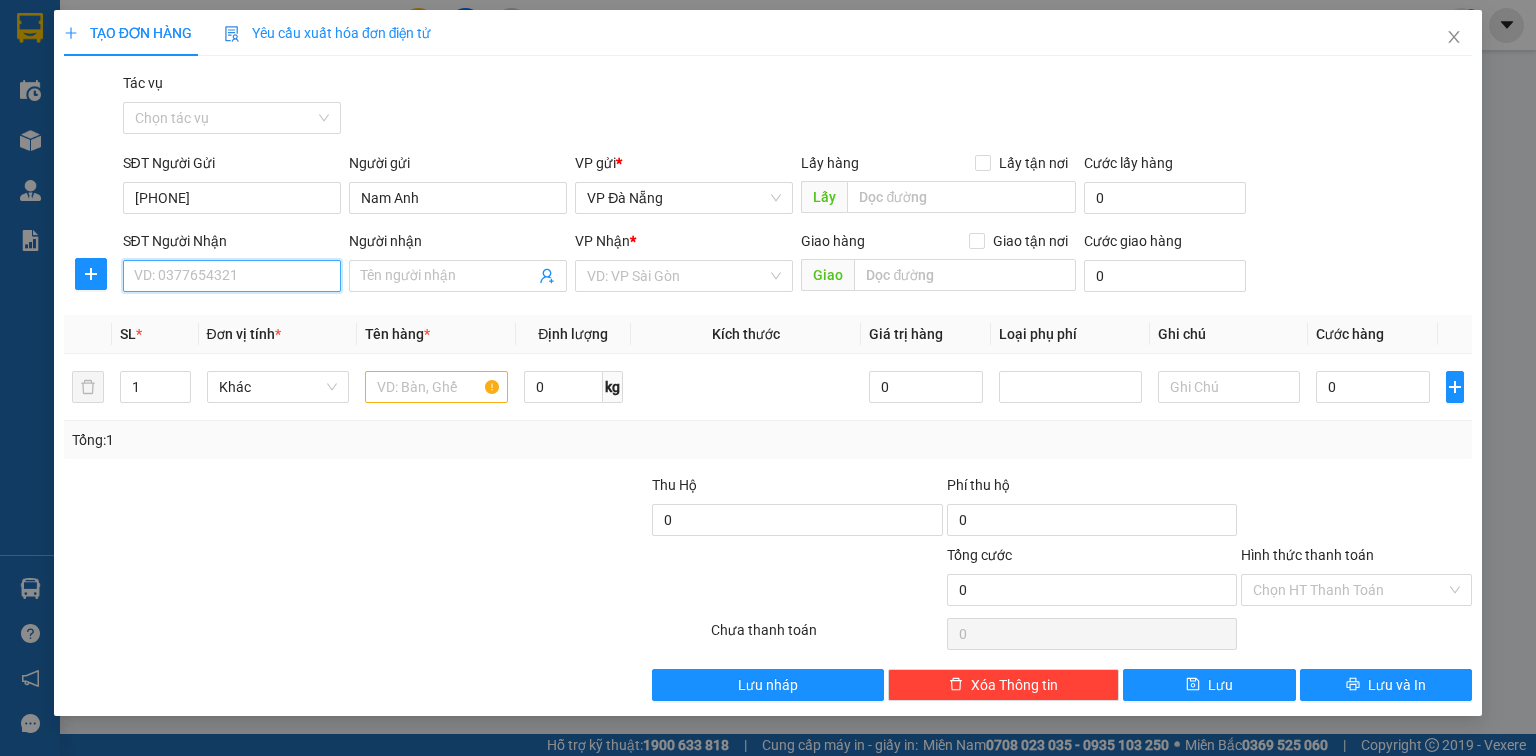 click on "SĐT Người Nhận" at bounding box center [232, 276] 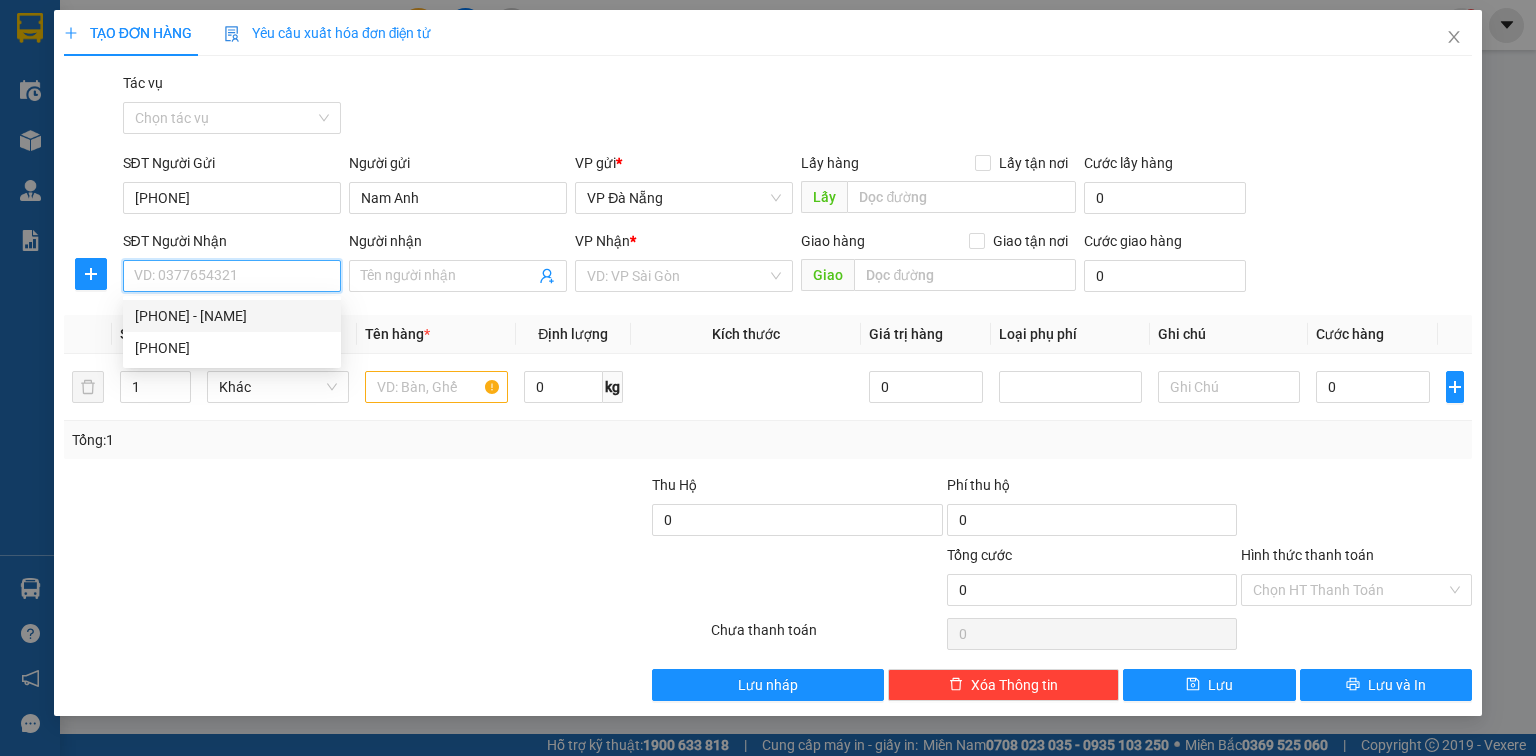 drag, startPoint x: 192, startPoint y: 319, endPoint x: 227, endPoint y: 333, distance: 37.696156 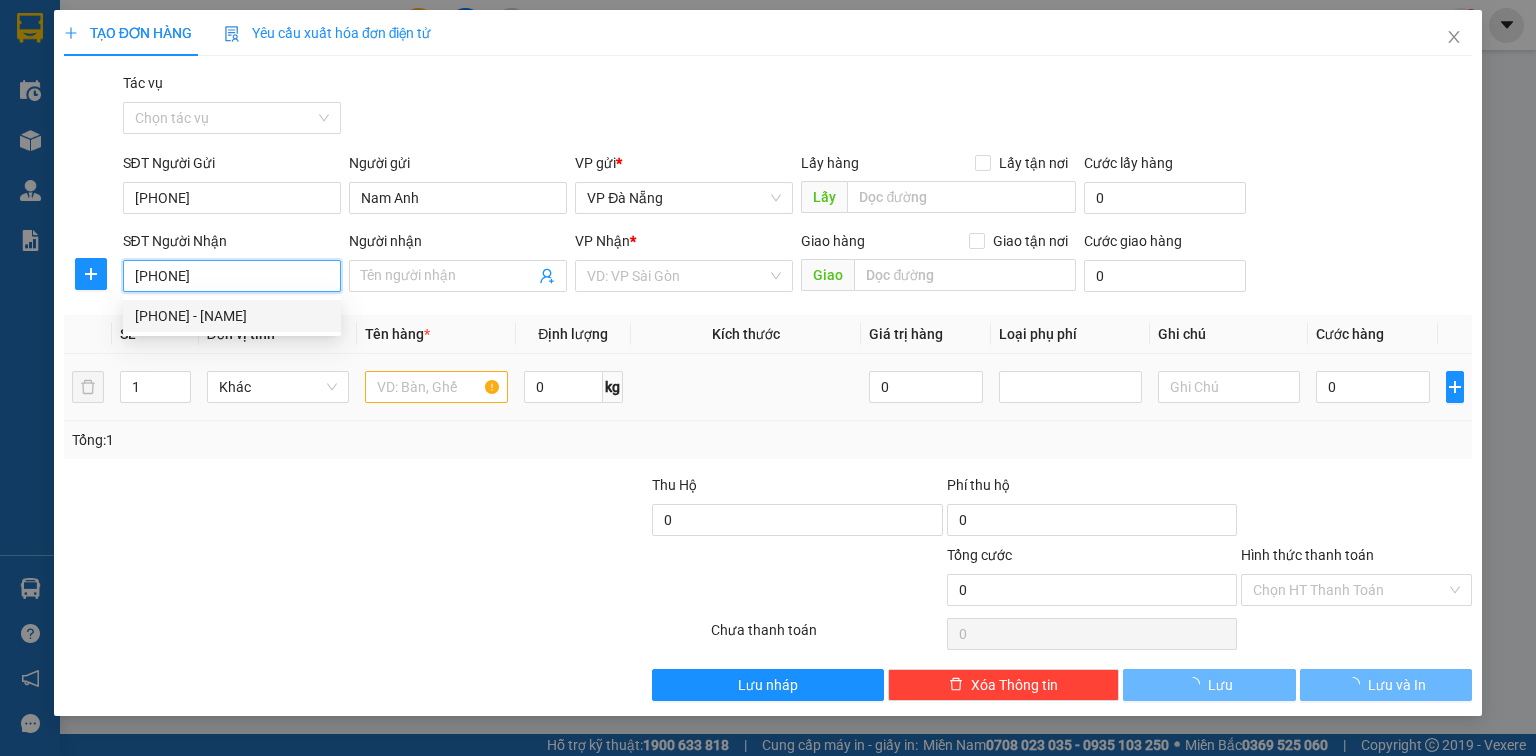 type on "Nam Anh" 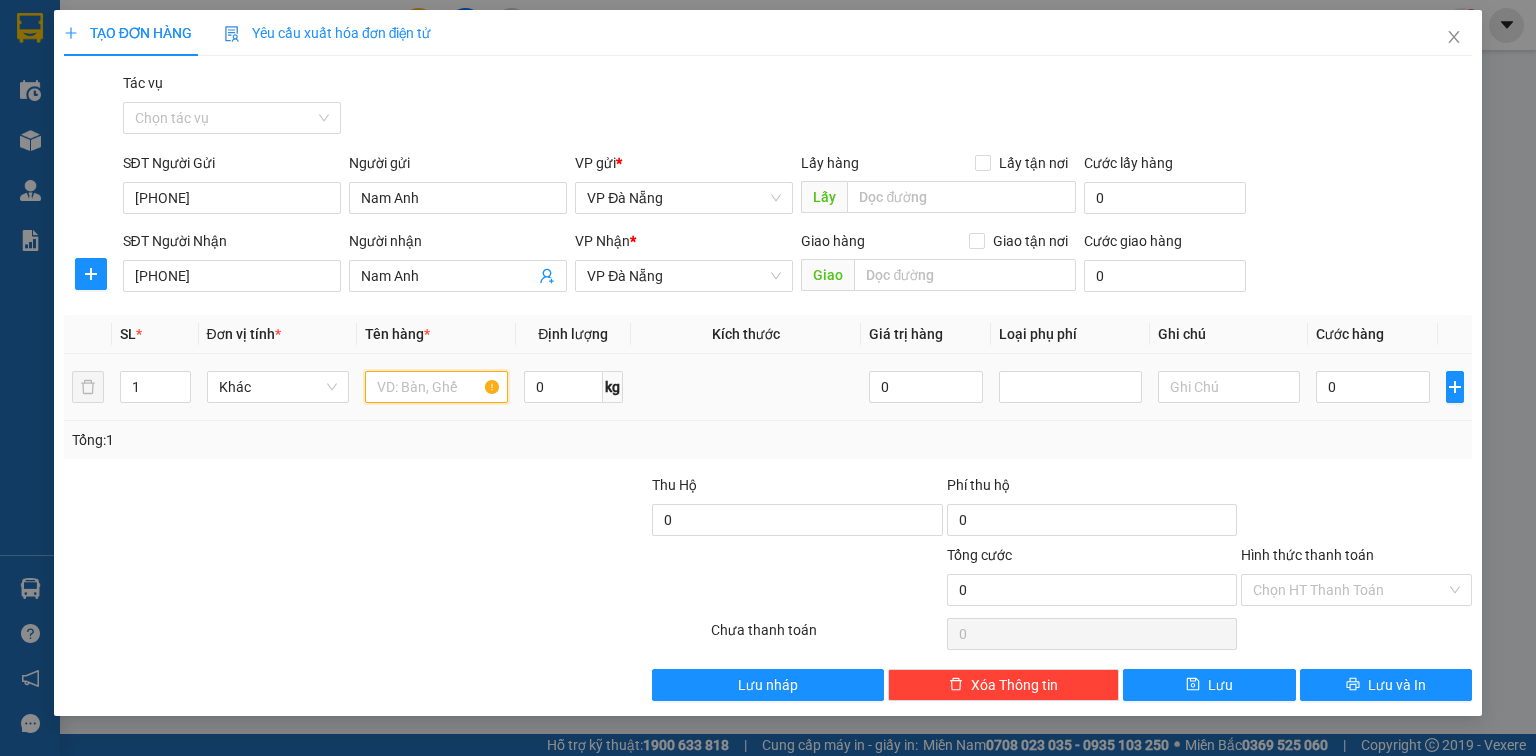 click at bounding box center (436, 387) 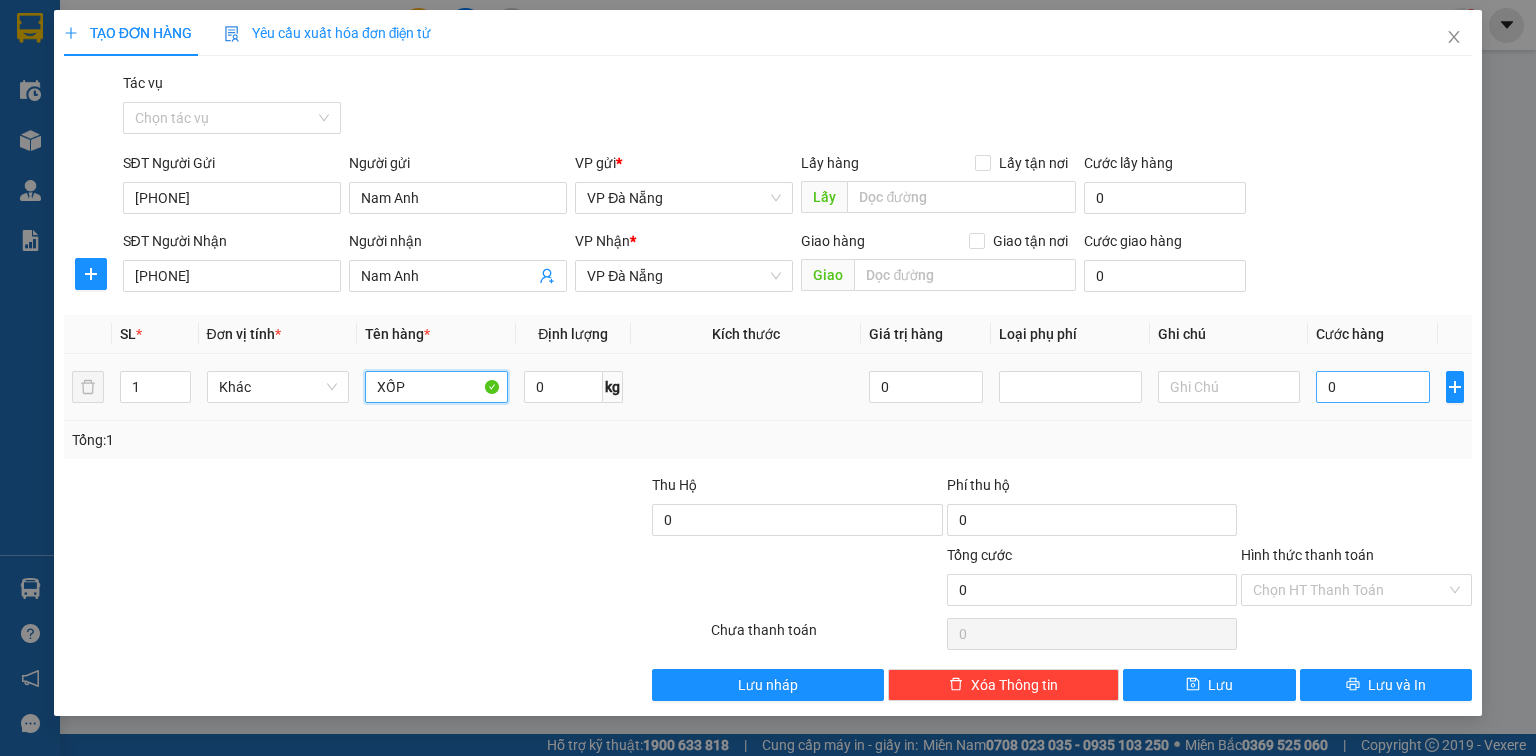 type on "XỐP" 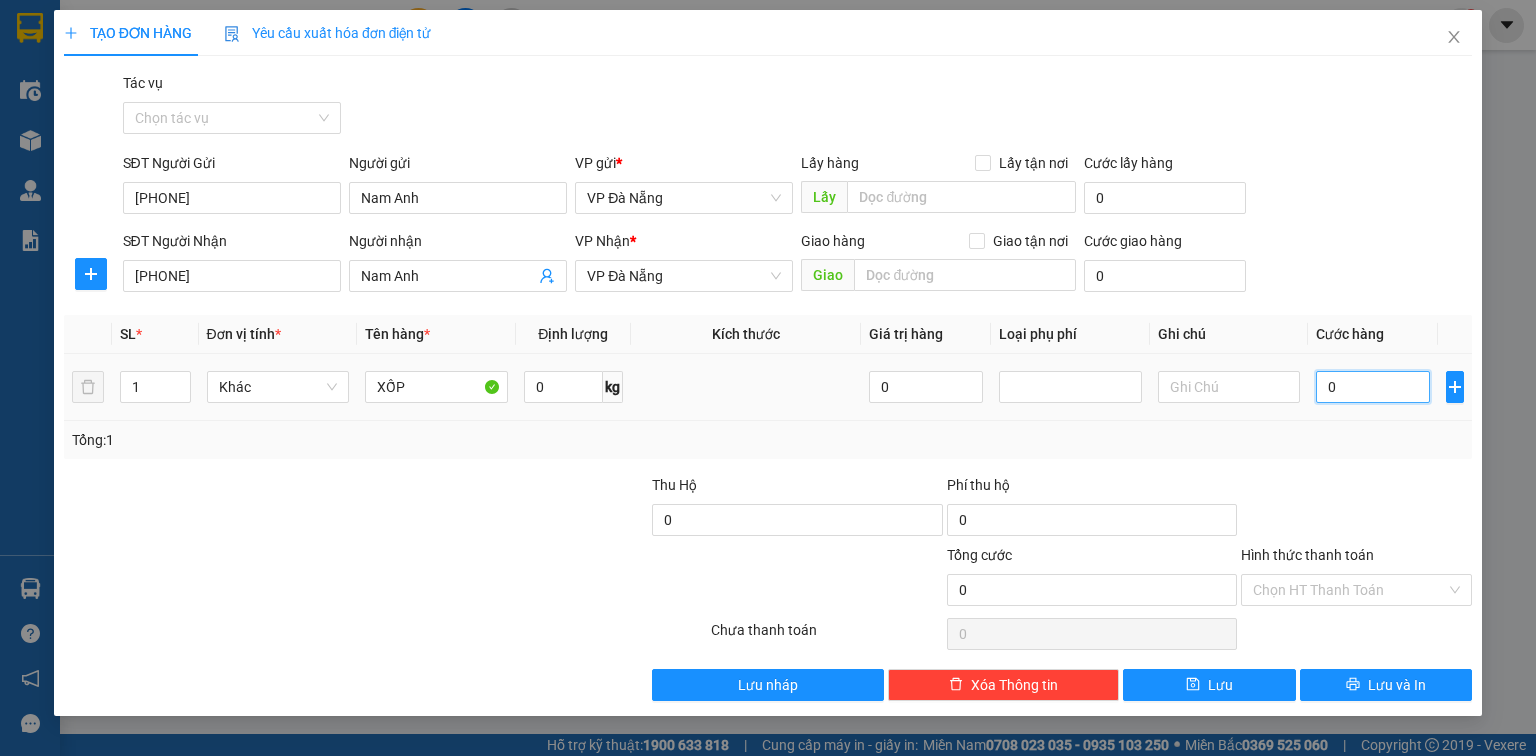 click on "0" at bounding box center [1373, 387] 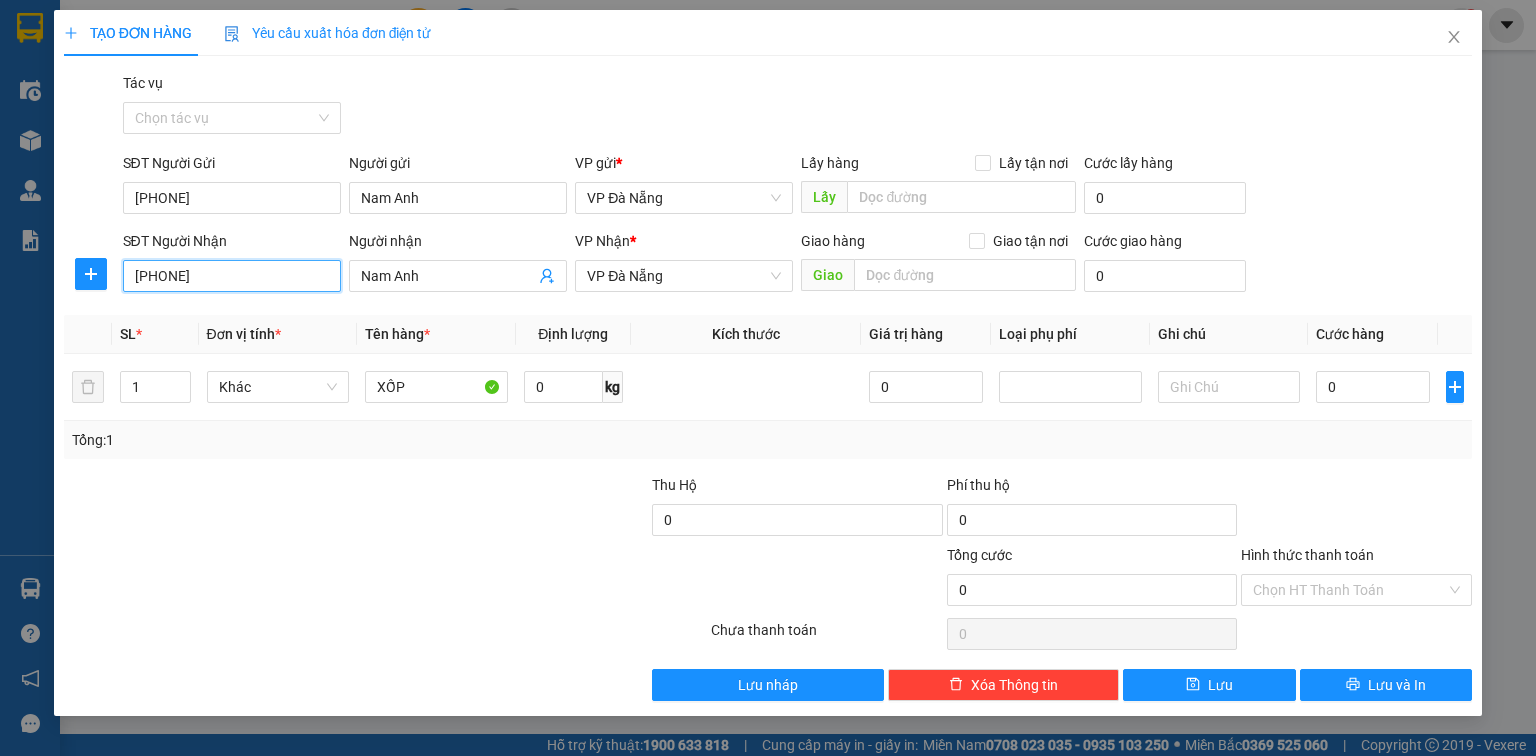 drag, startPoint x: 204, startPoint y: 277, endPoint x: 64, endPoint y: 276, distance: 140.00357 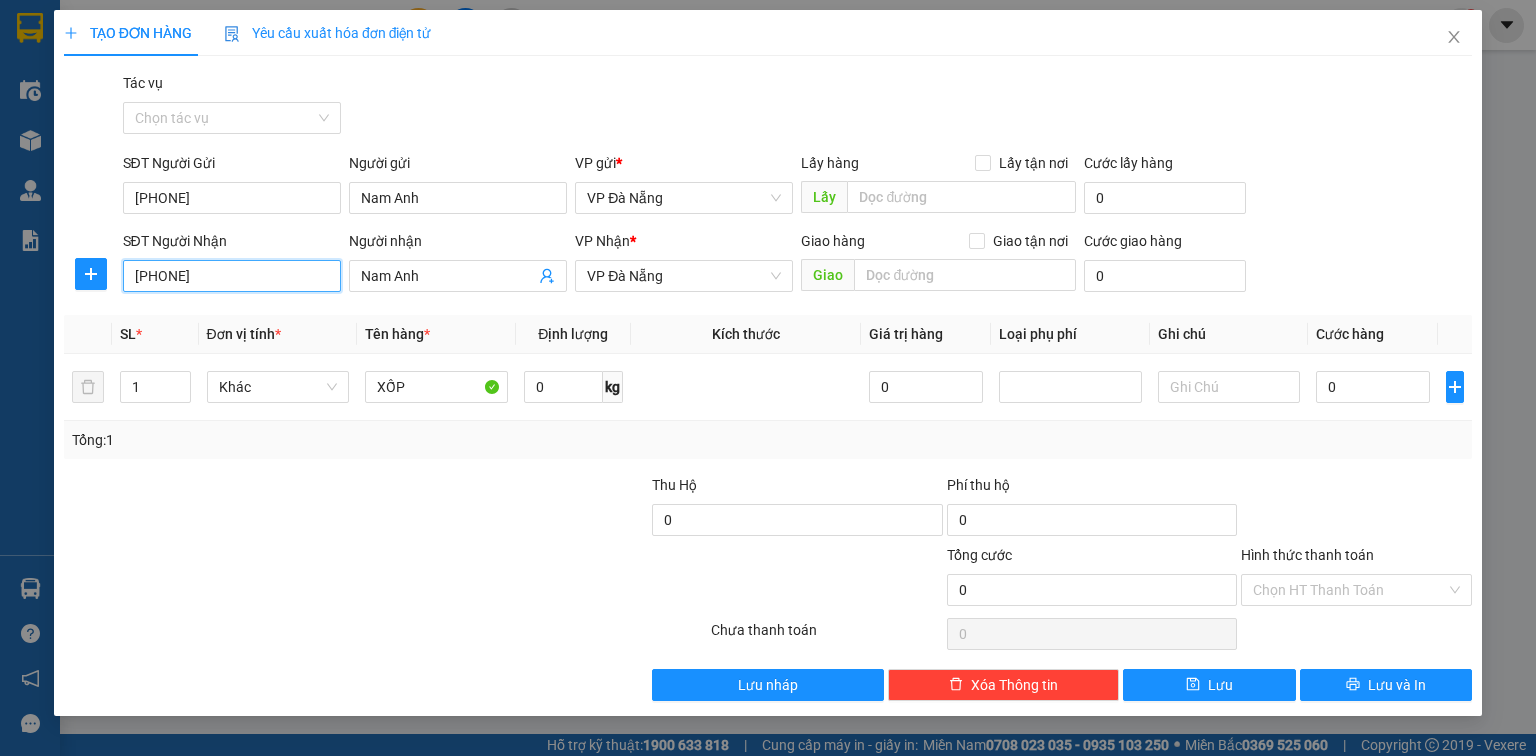 click on "SĐT Người Nhận 0987187088 0987187088 Người nhận Nam Anh VP Nhận  * VP Đà Nẵng Giao hàng Giao tận nơi Giao Cước giao hàng 0" at bounding box center (768, 265) 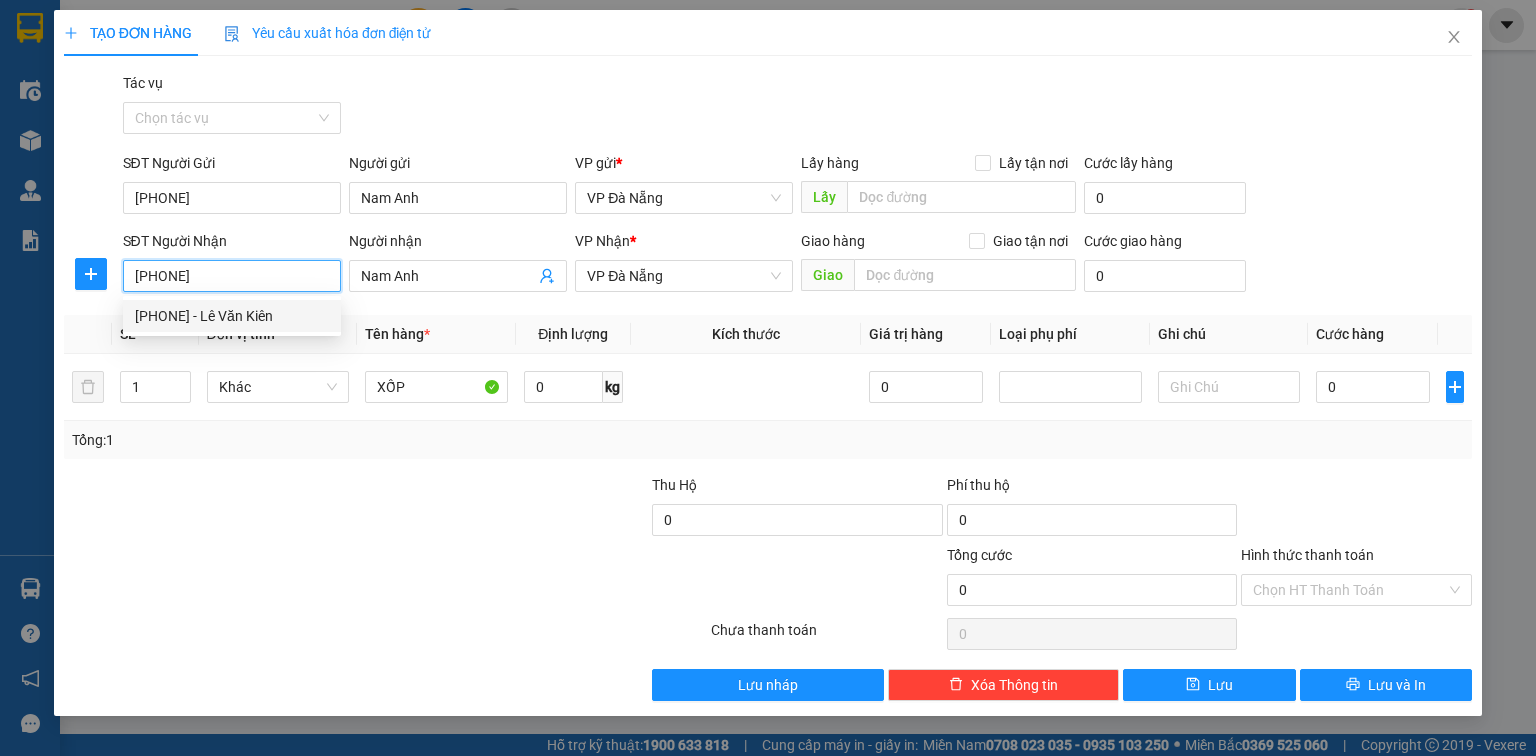 click on "0978837959 - Lê Văn Kiên" at bounding box center [232, 316] 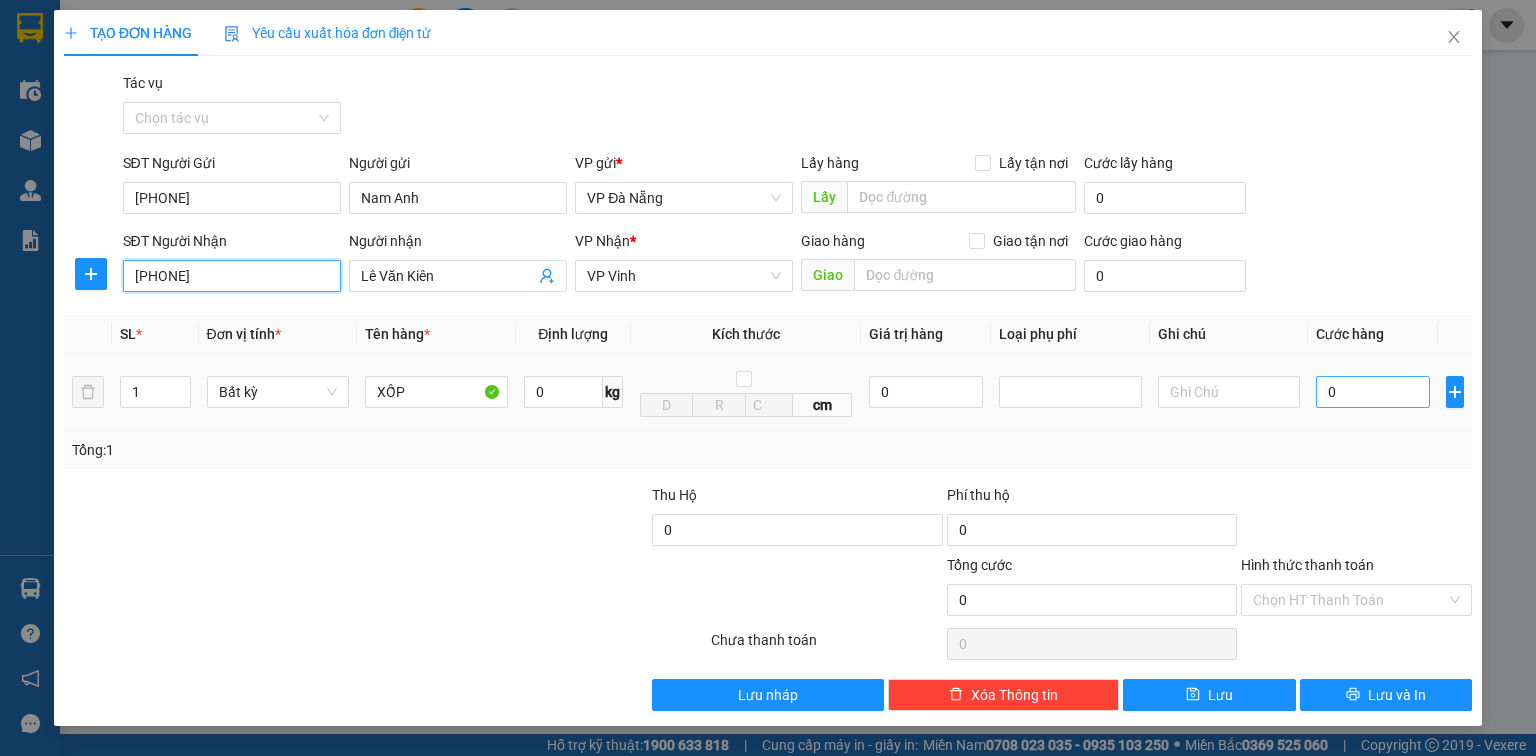 type on "0978837959" 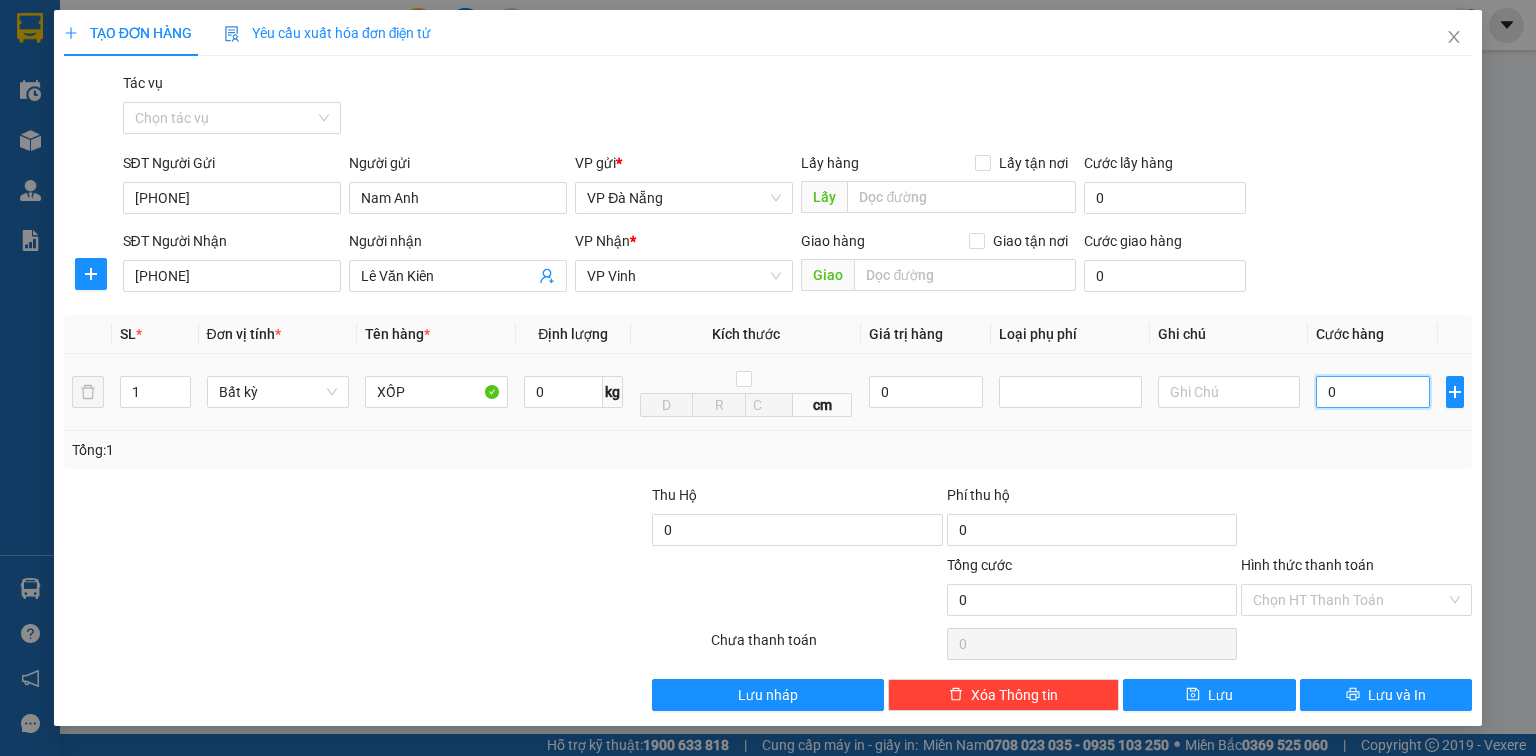 click on "0" at bounding box center (1373, 392) 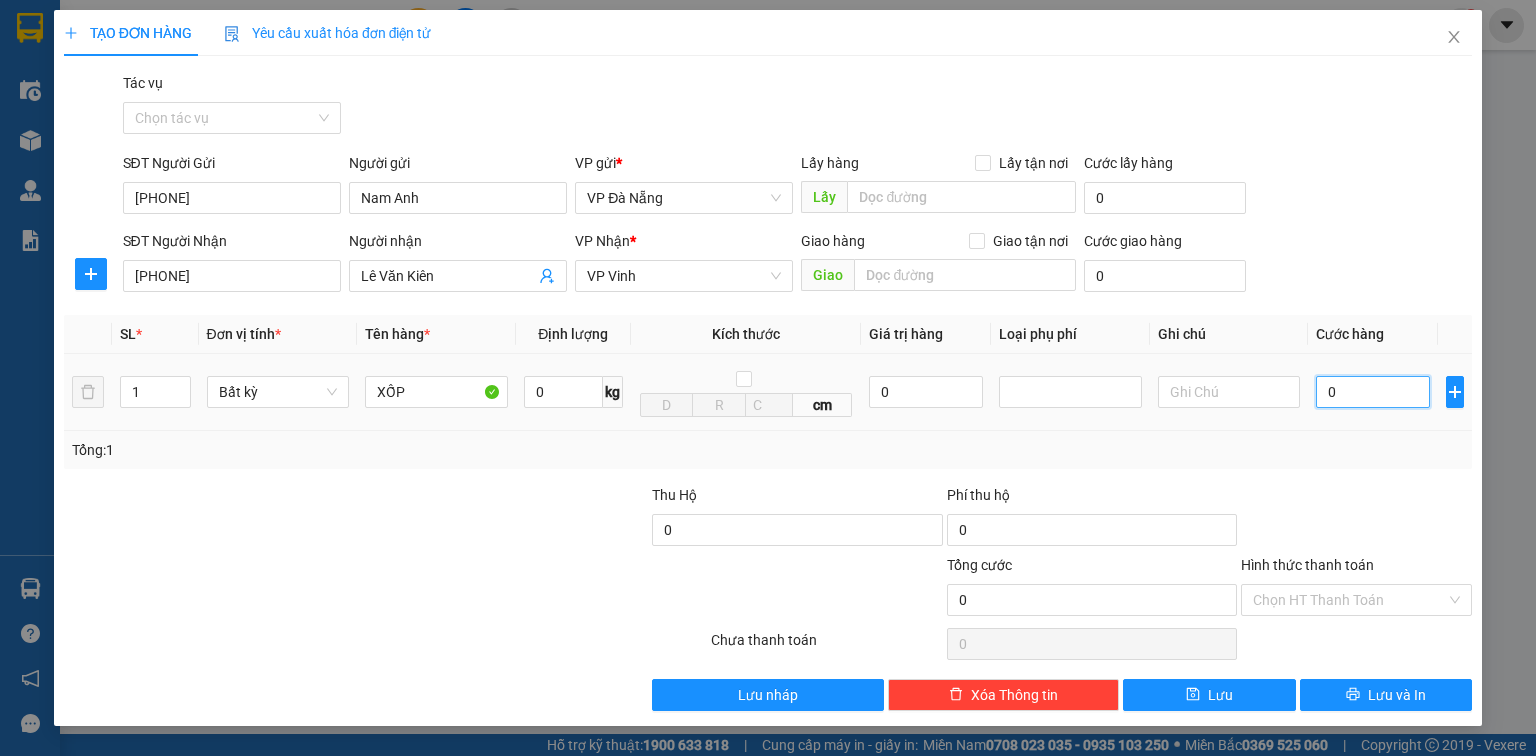type on "5" 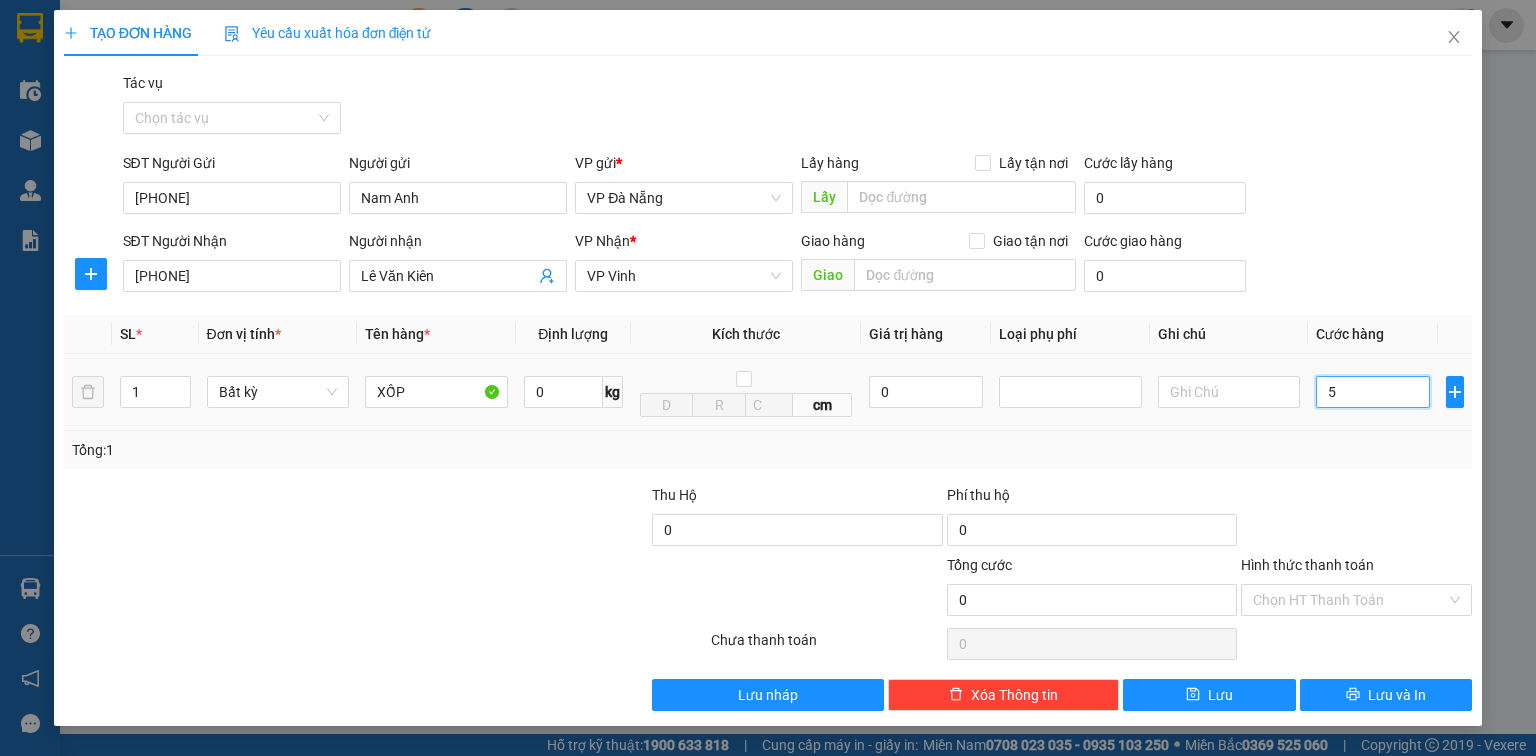 type on "5" 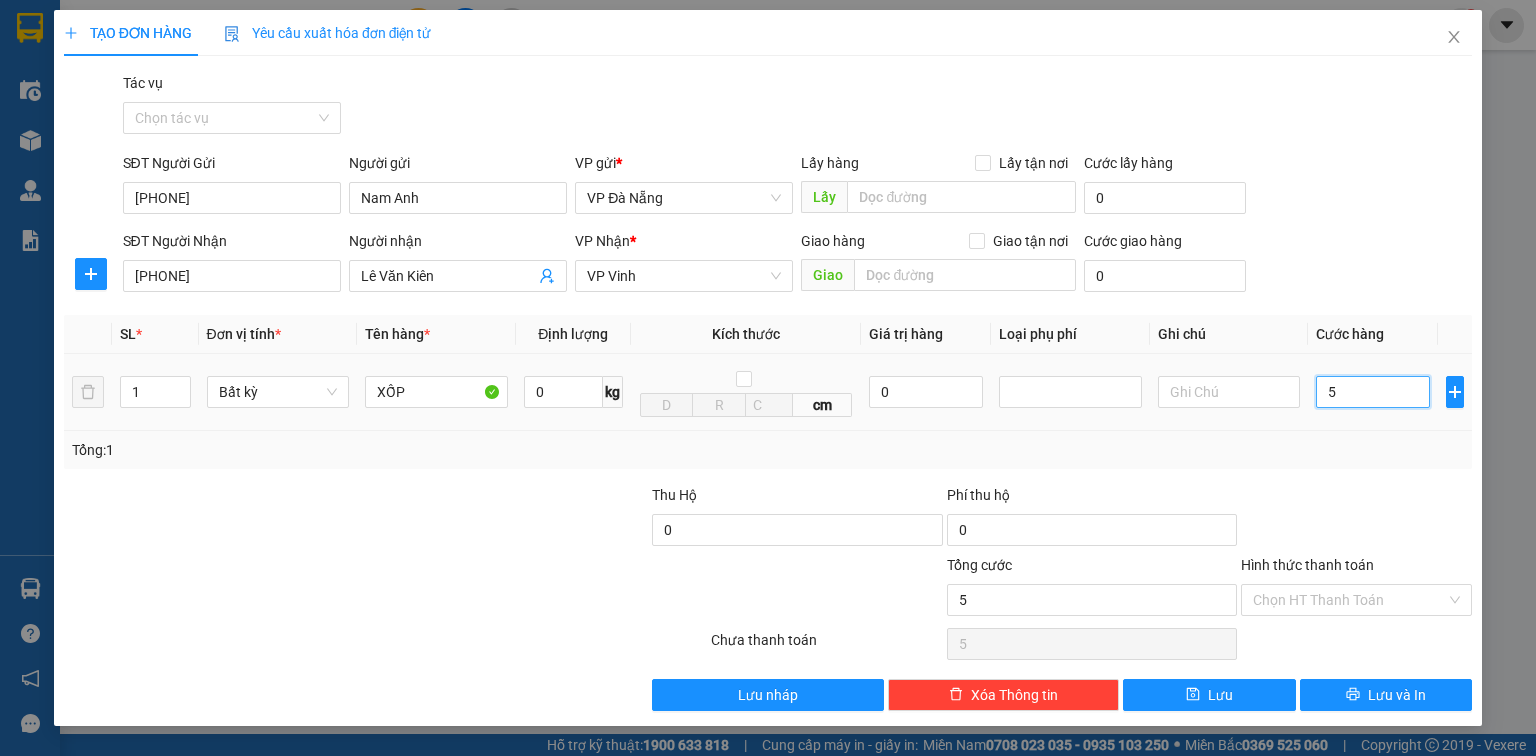 type on "50" 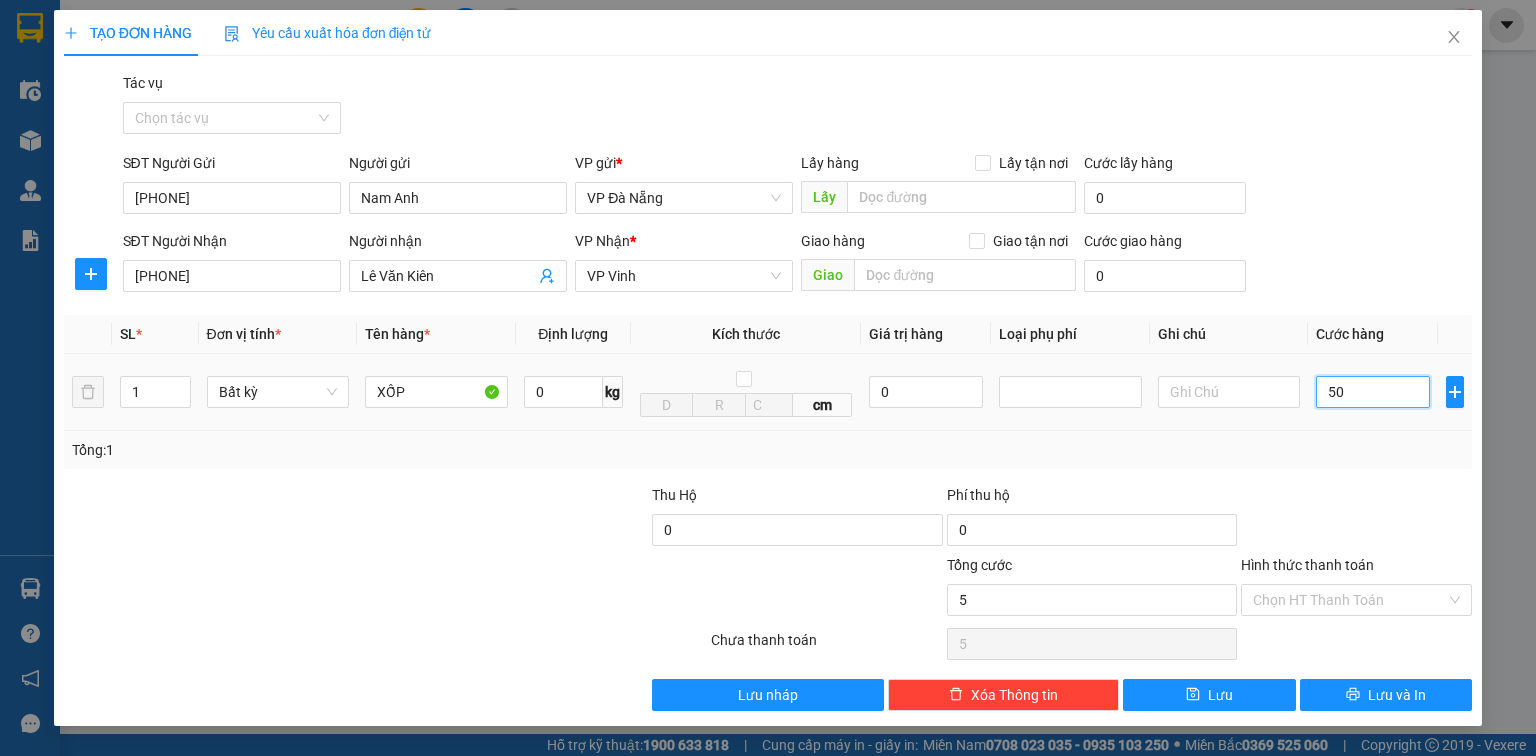 type on "50" 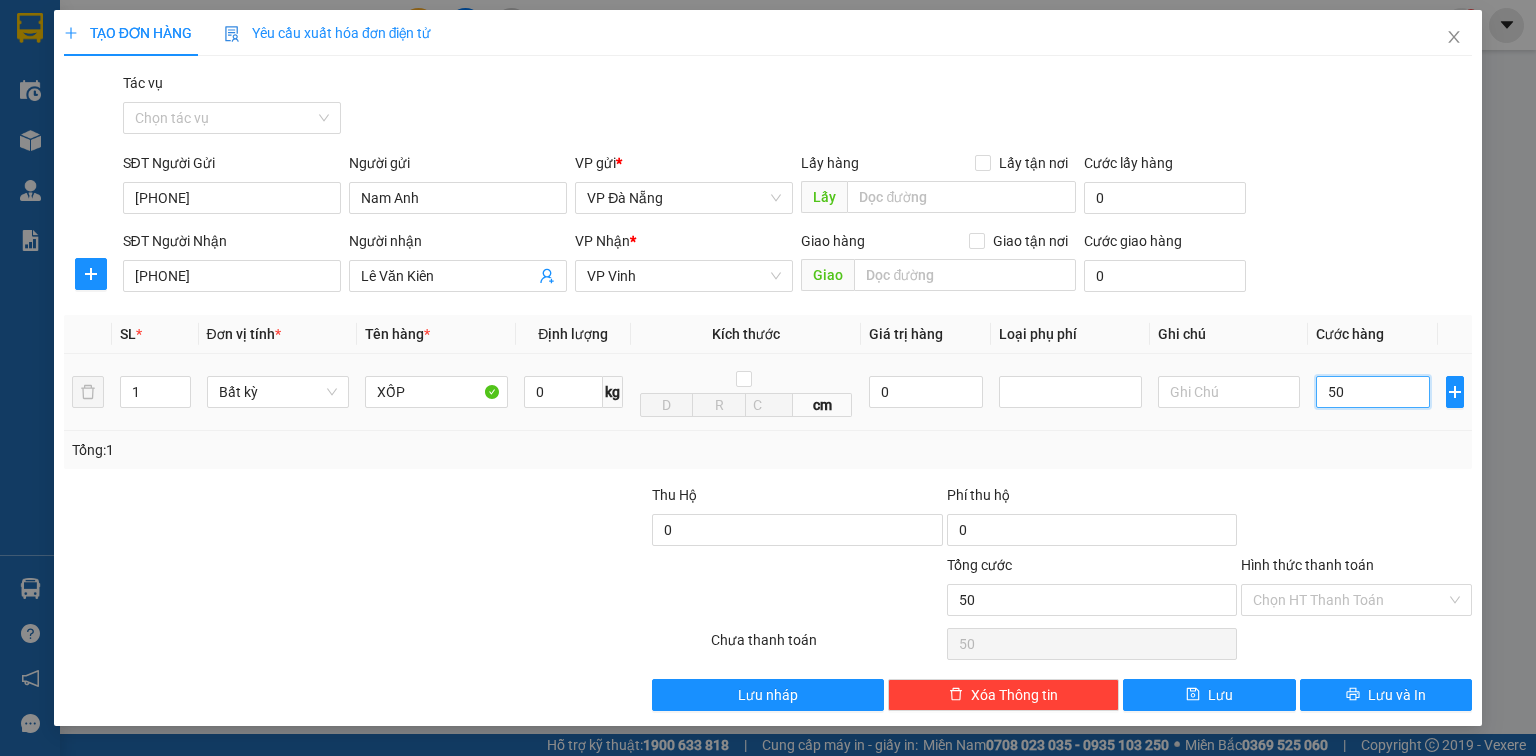 type on "500" 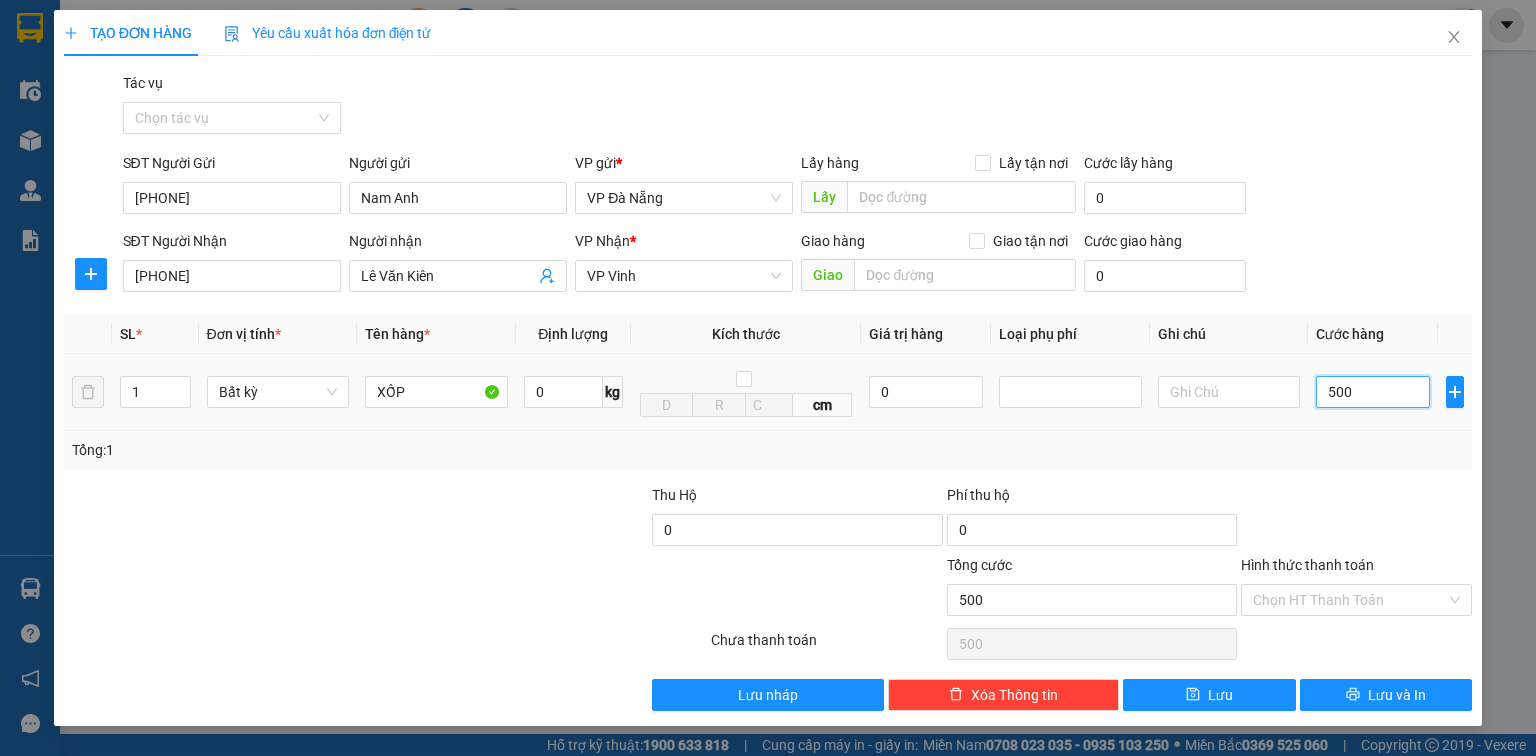 type on "5.000" 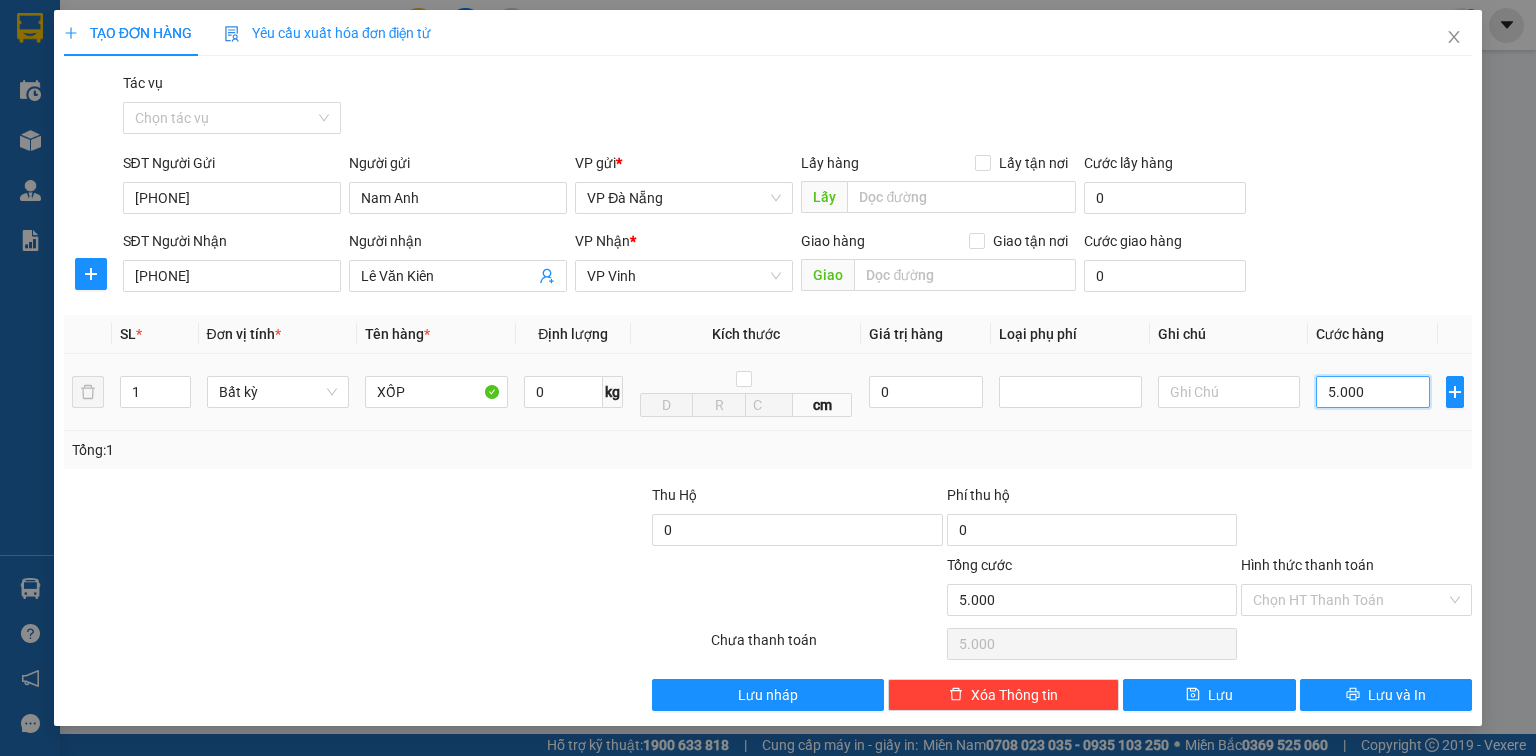 type on "50.000" 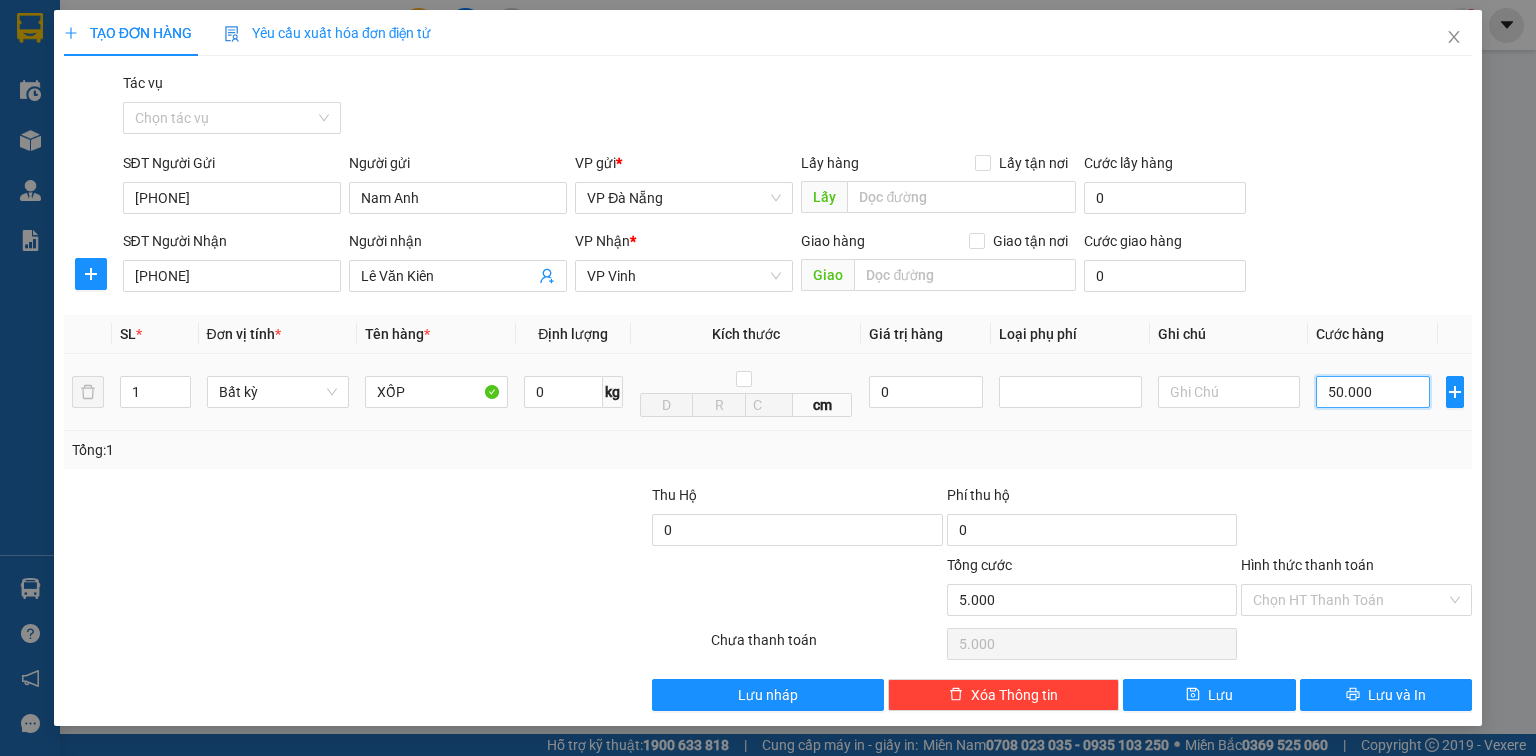 type on "50.000" 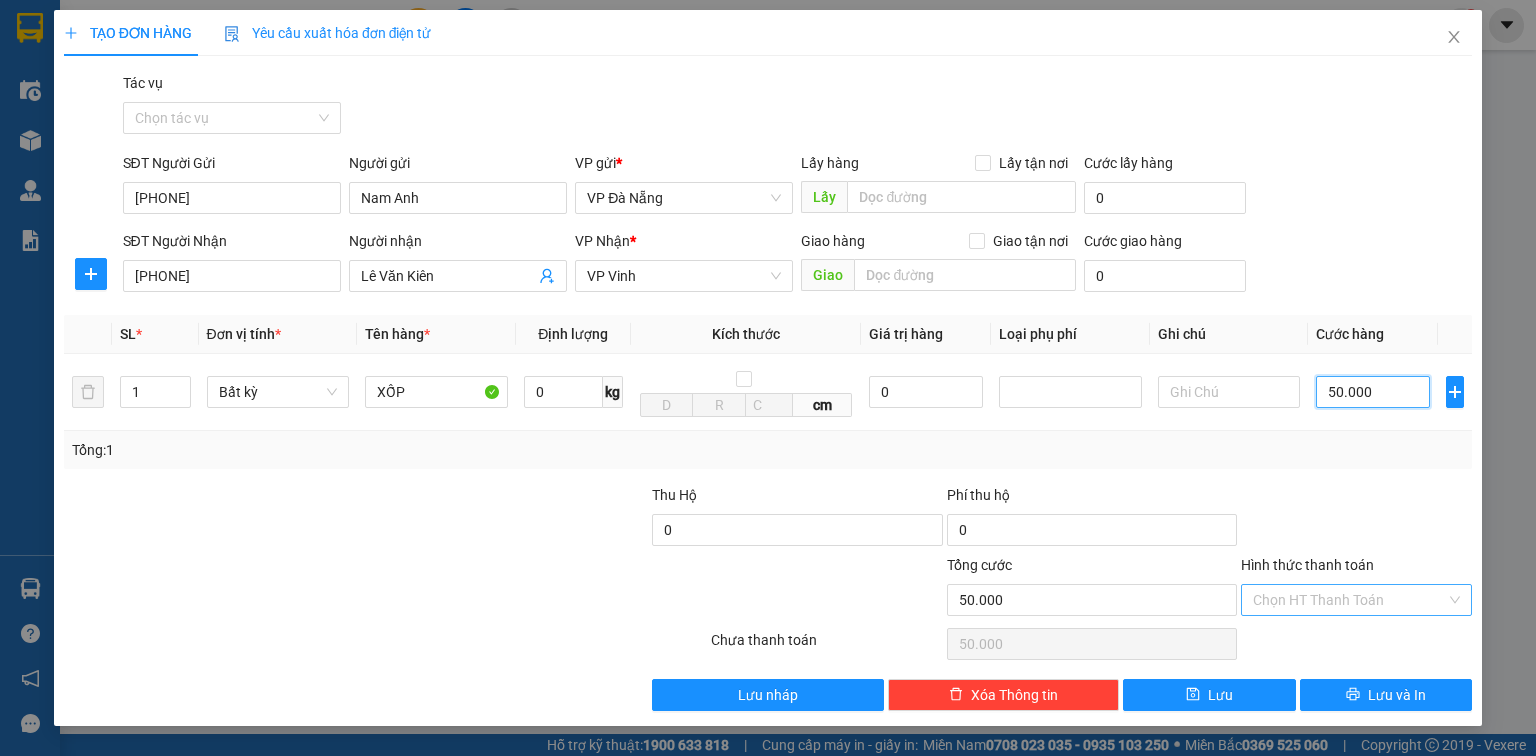 type on "50.000" 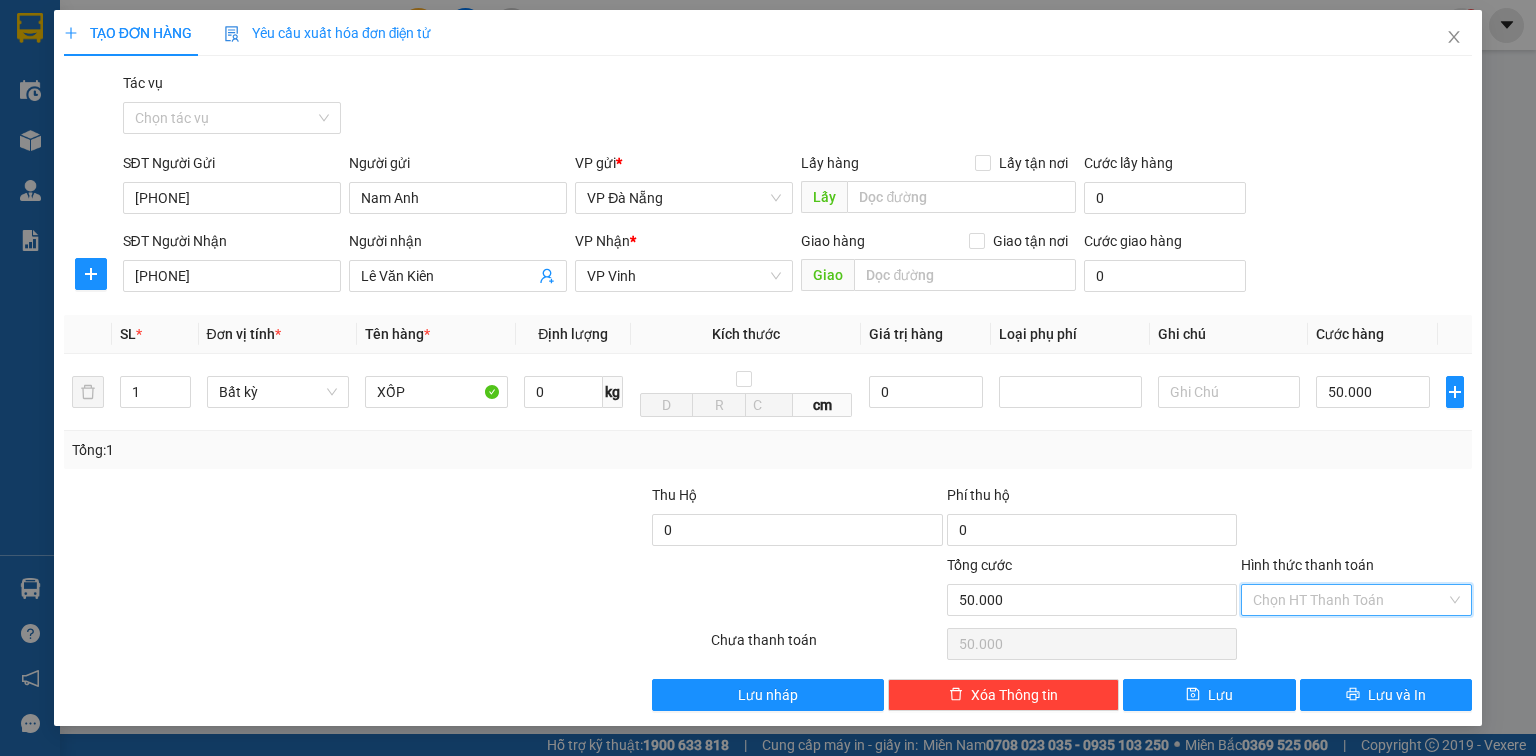 click on "Hình thức thanh toán" at bounding box center [1349, 600] 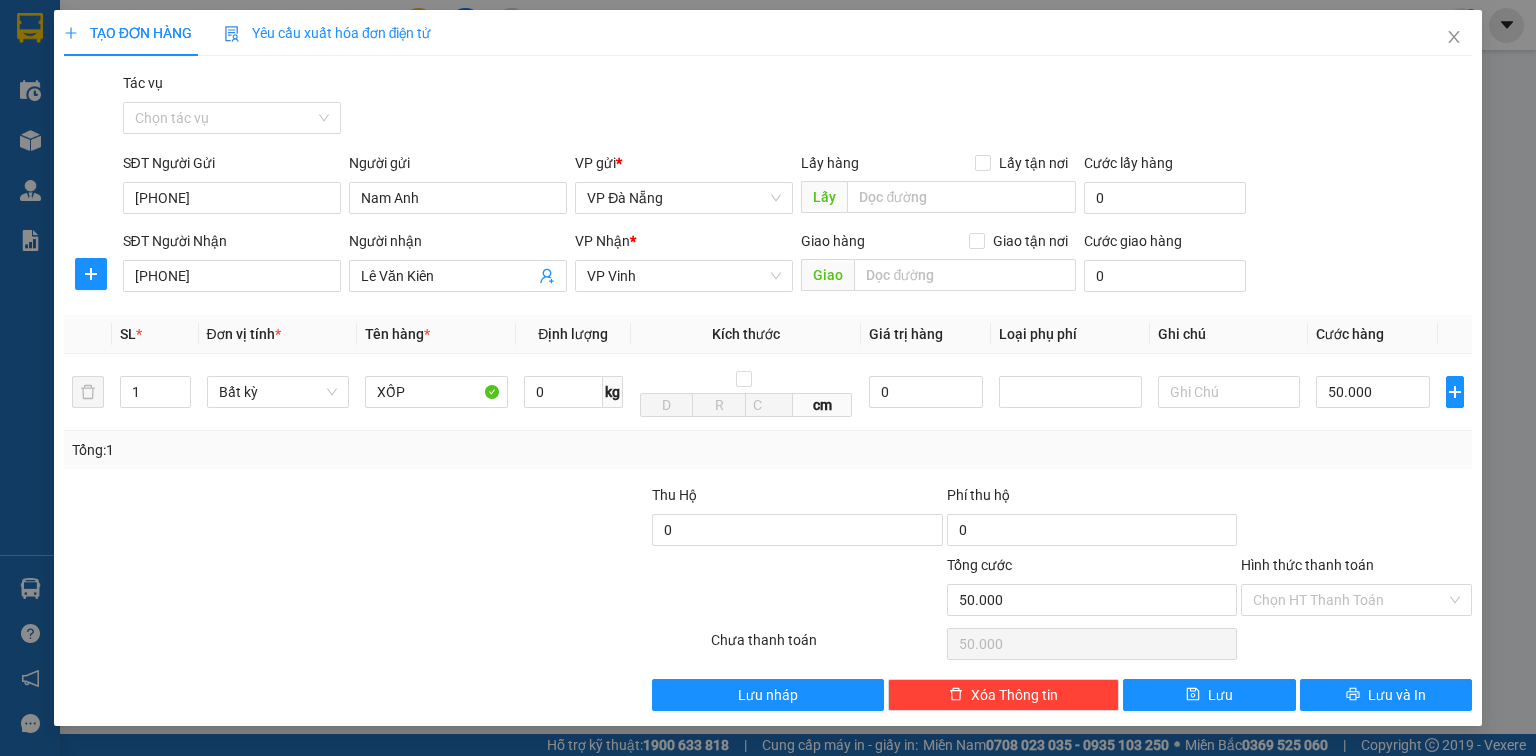 click on "Tổng:  1" at bounding box center [768, 450] 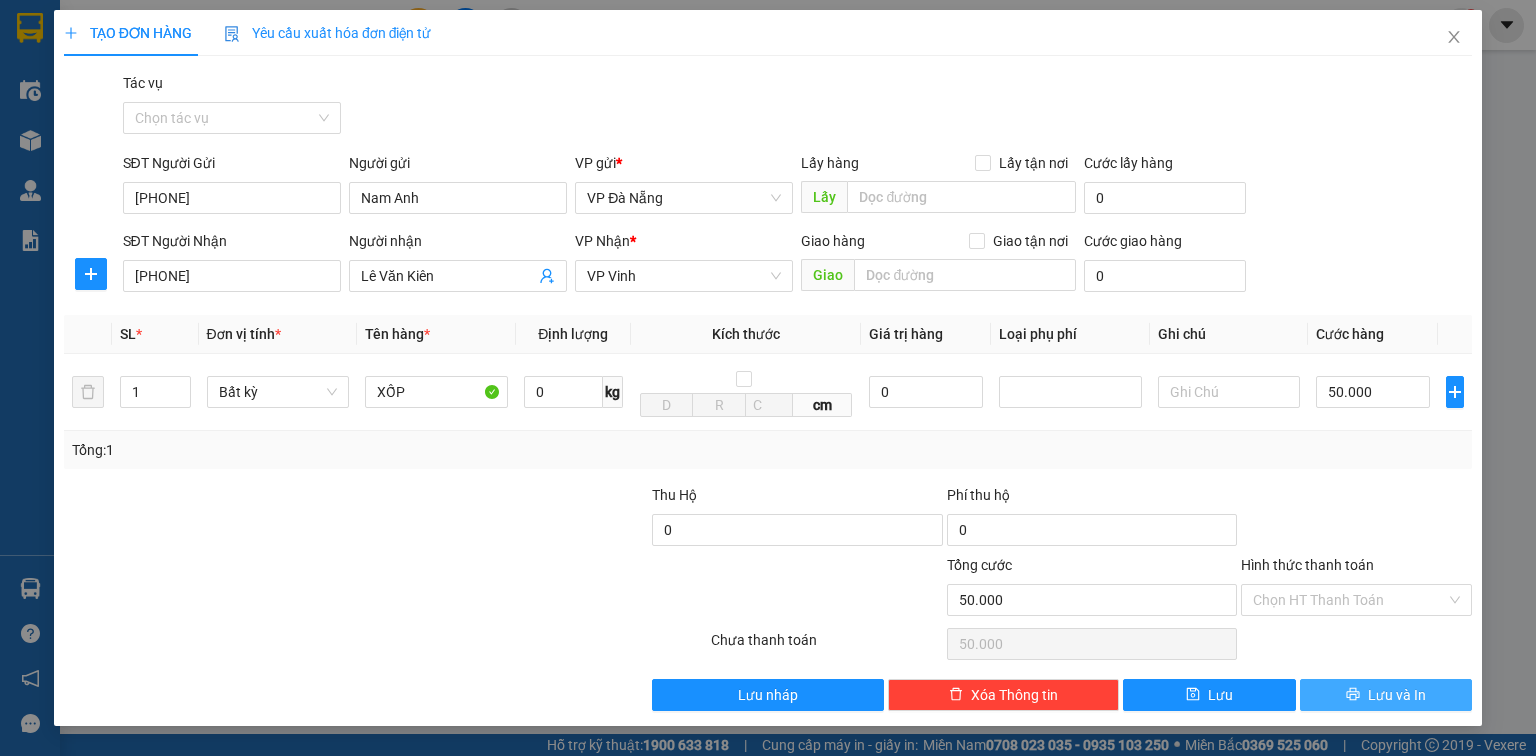 click on "Lưu và In" at bounding box center (1397, 695) 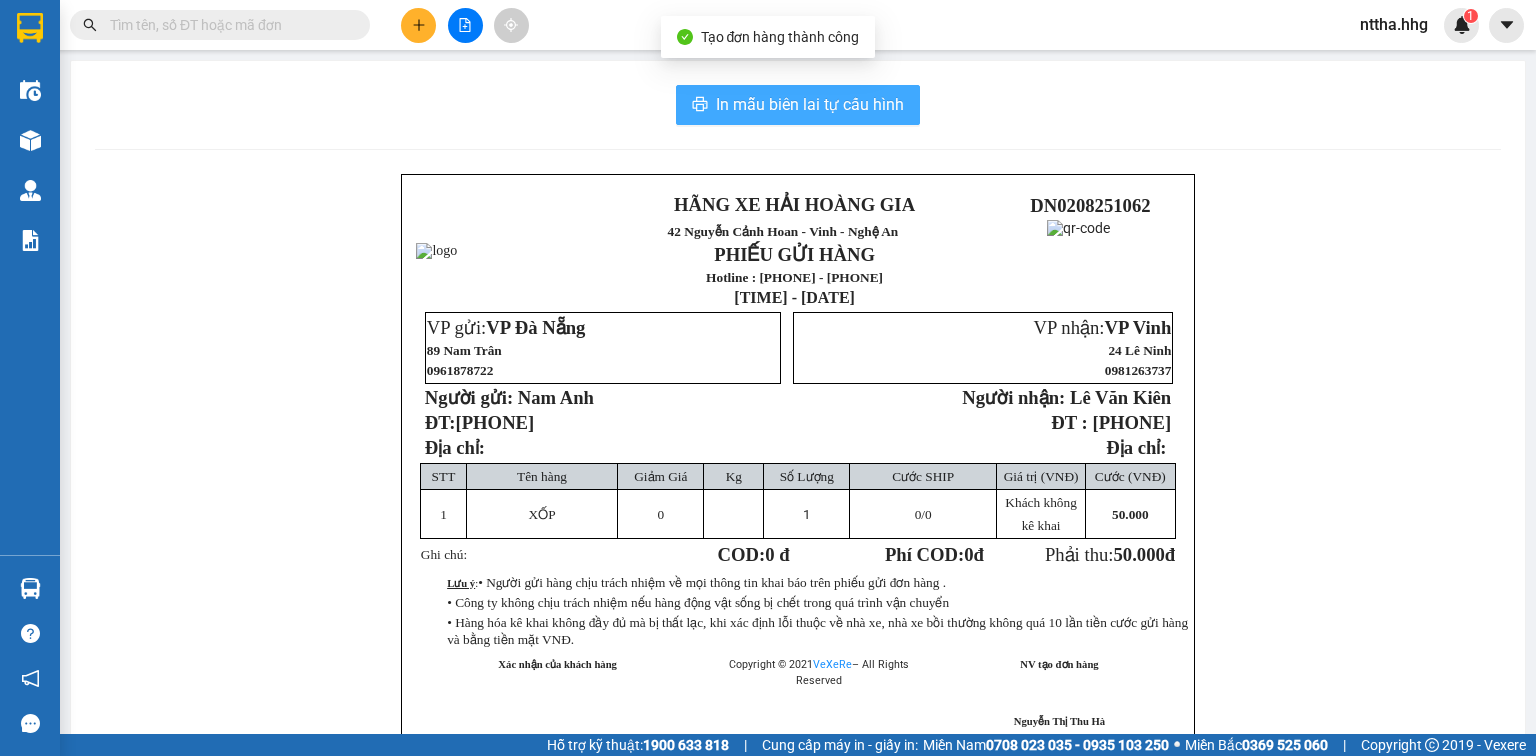 click on "In mẫu biên lai tự cấu hình" at bounding box center (810, 104) 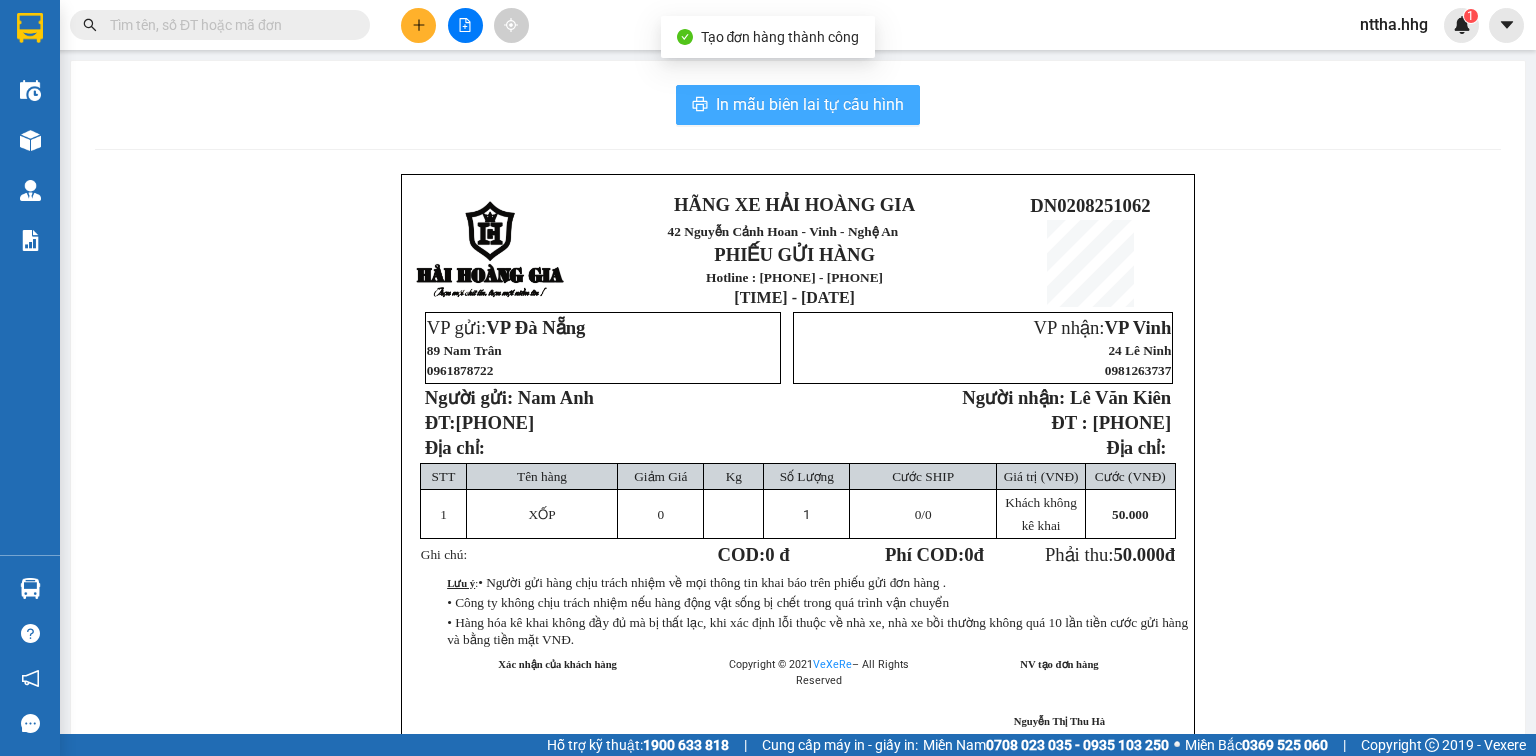 scroll, scrollTop: 0, scrollLeft: 0, axis: both 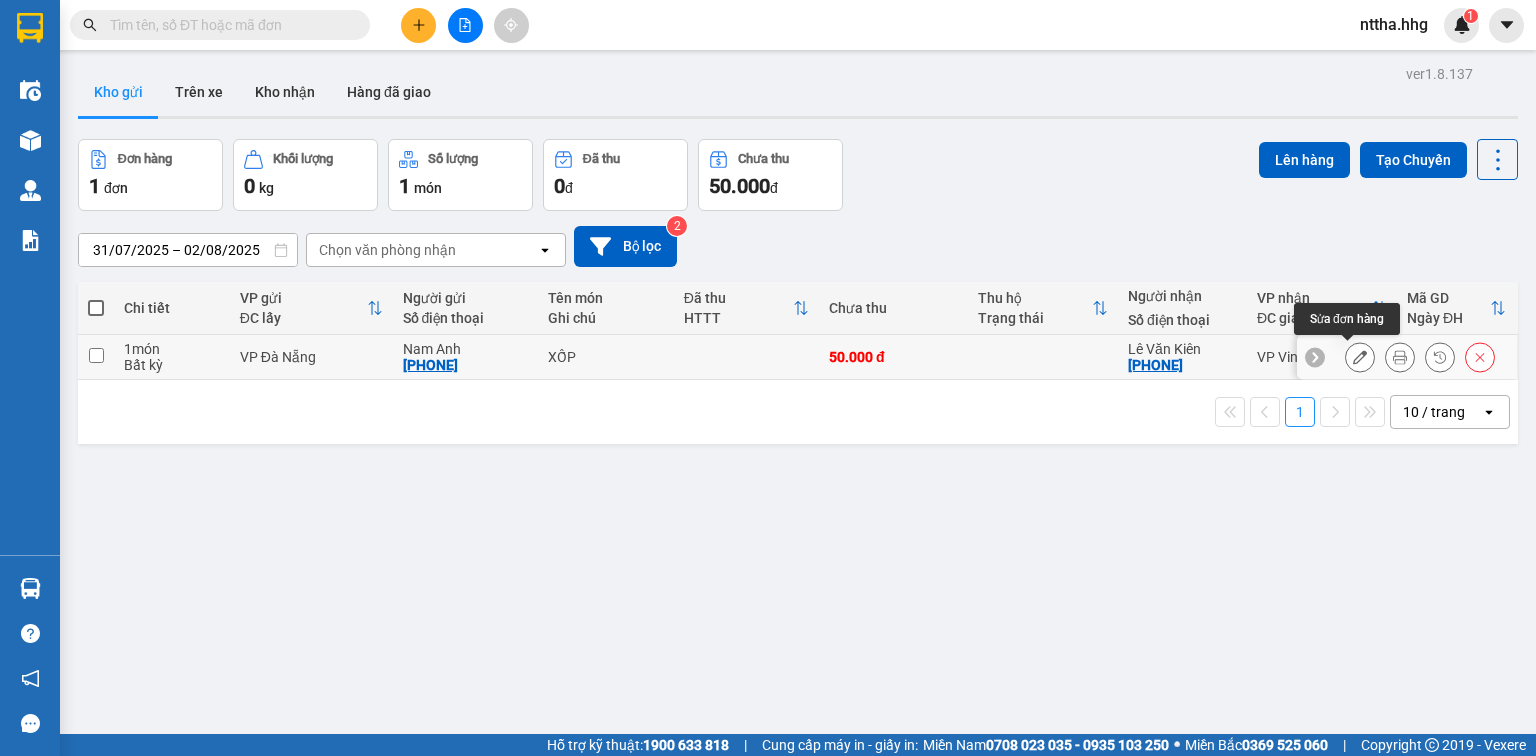 click 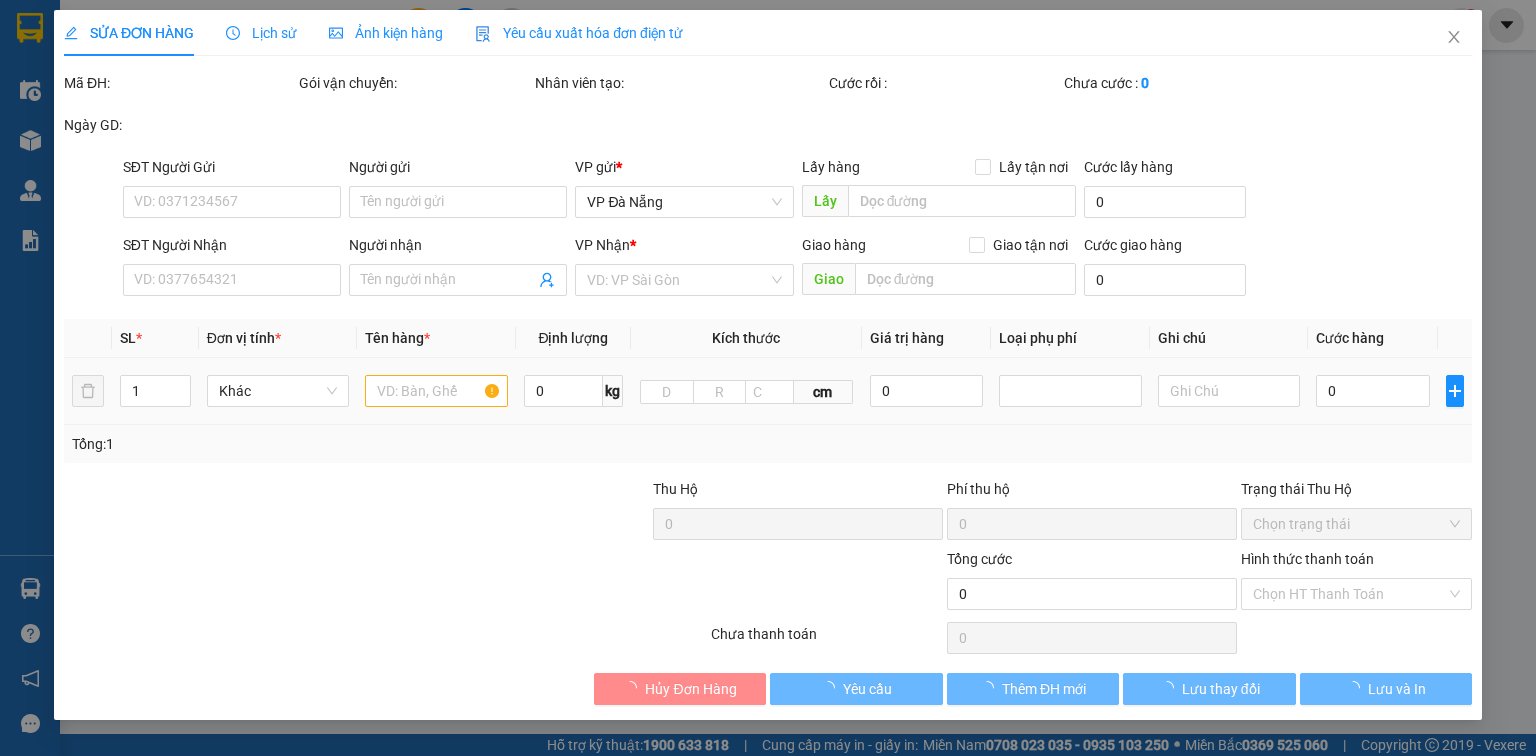 type on "0987187088" 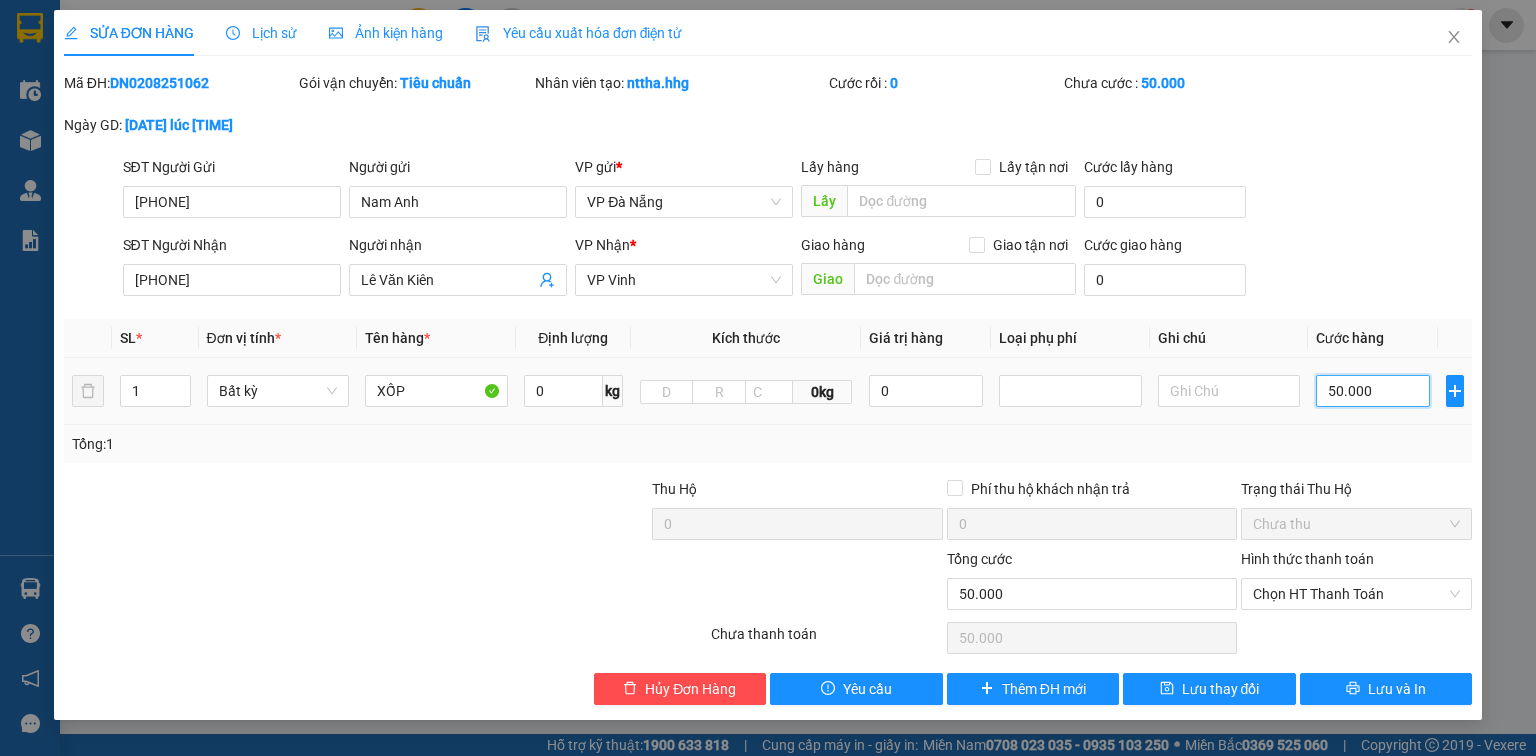click on "50.000" at bounding box center [1373, 391] 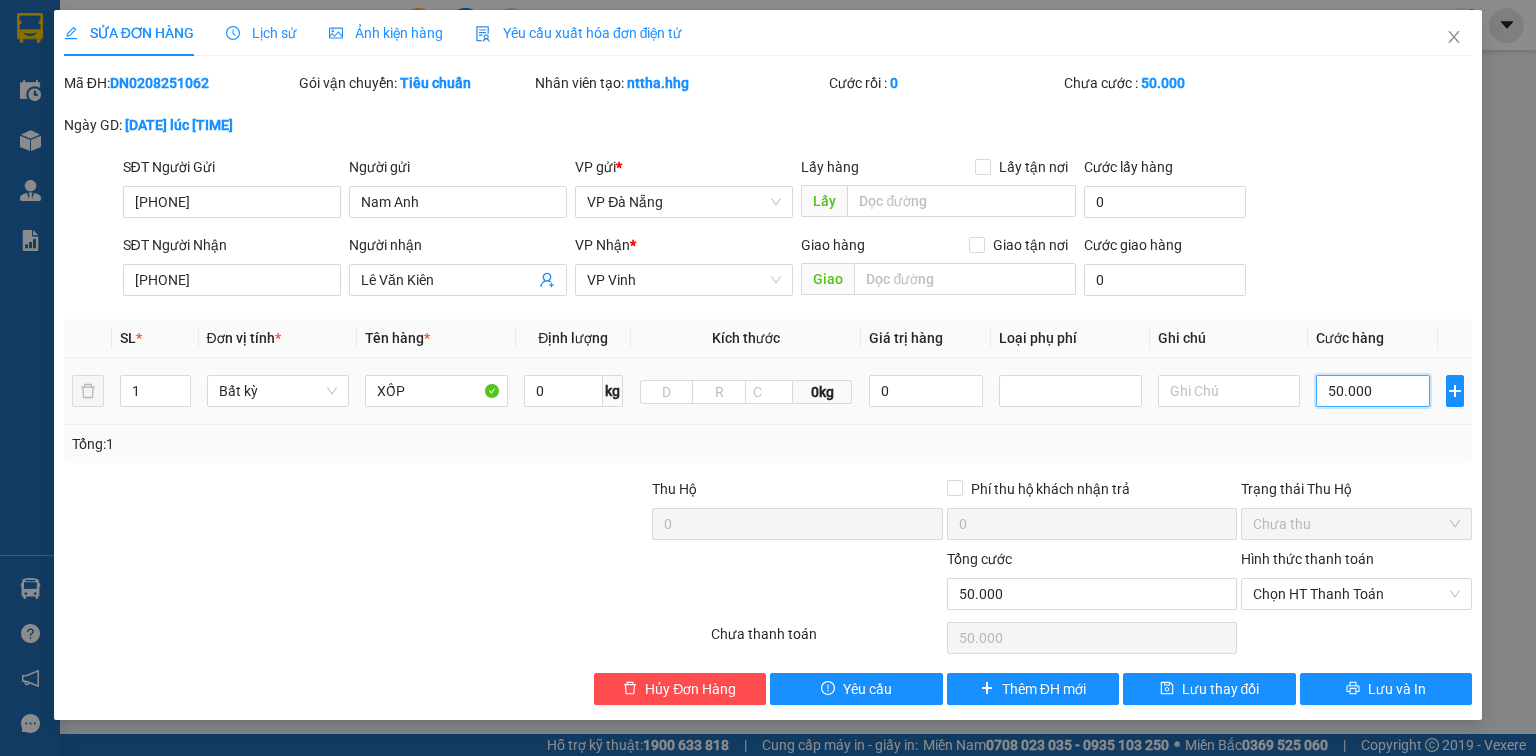 type on "7" 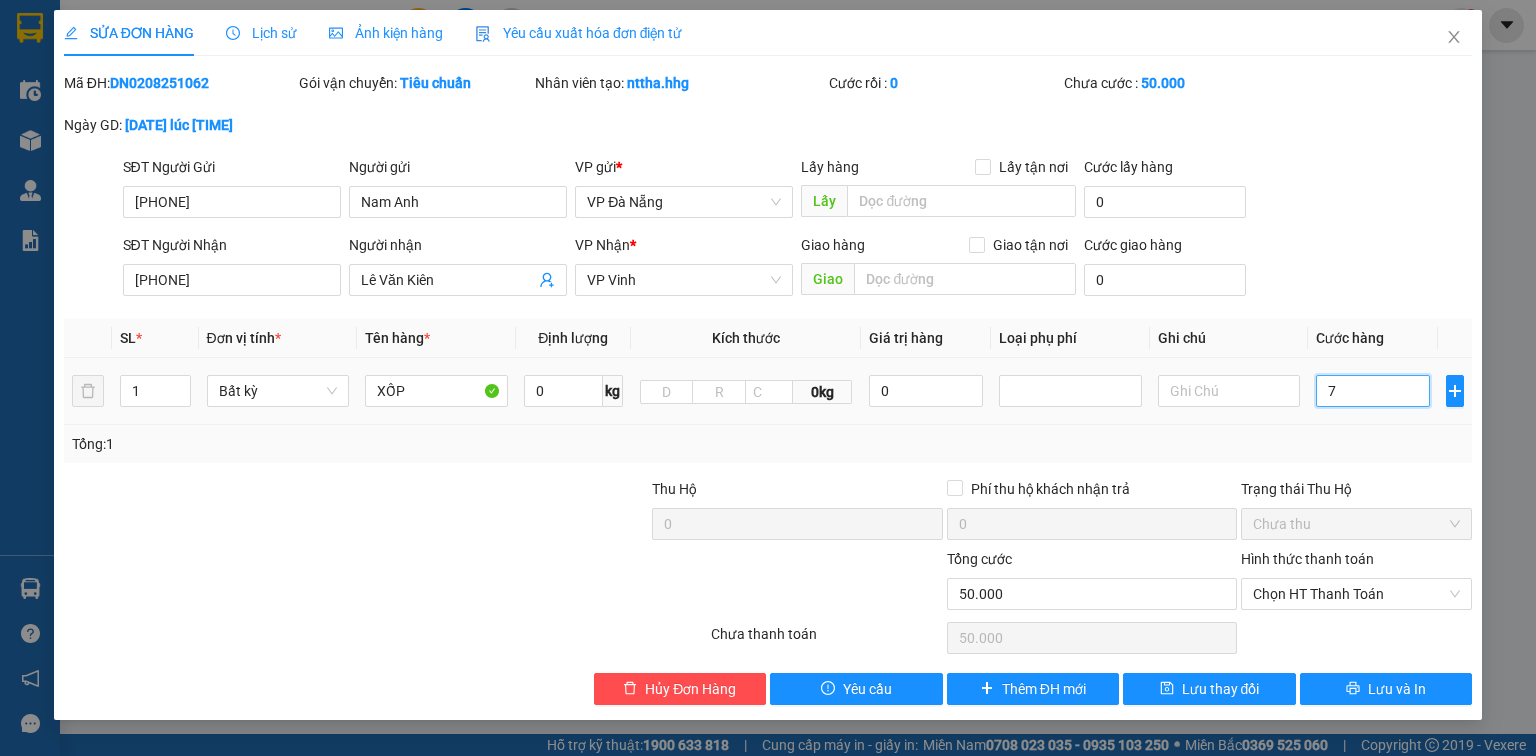 type on "7" 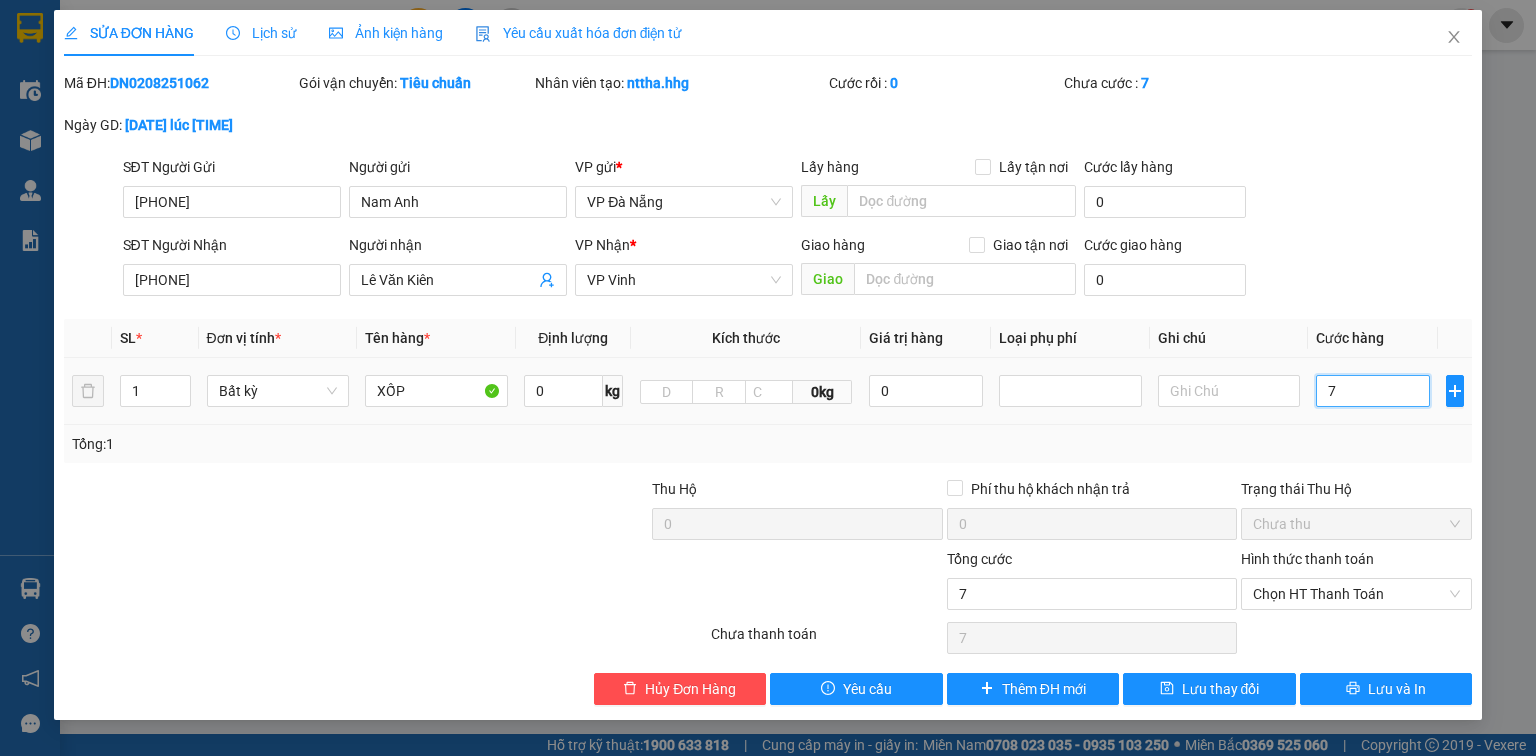 type on "70" 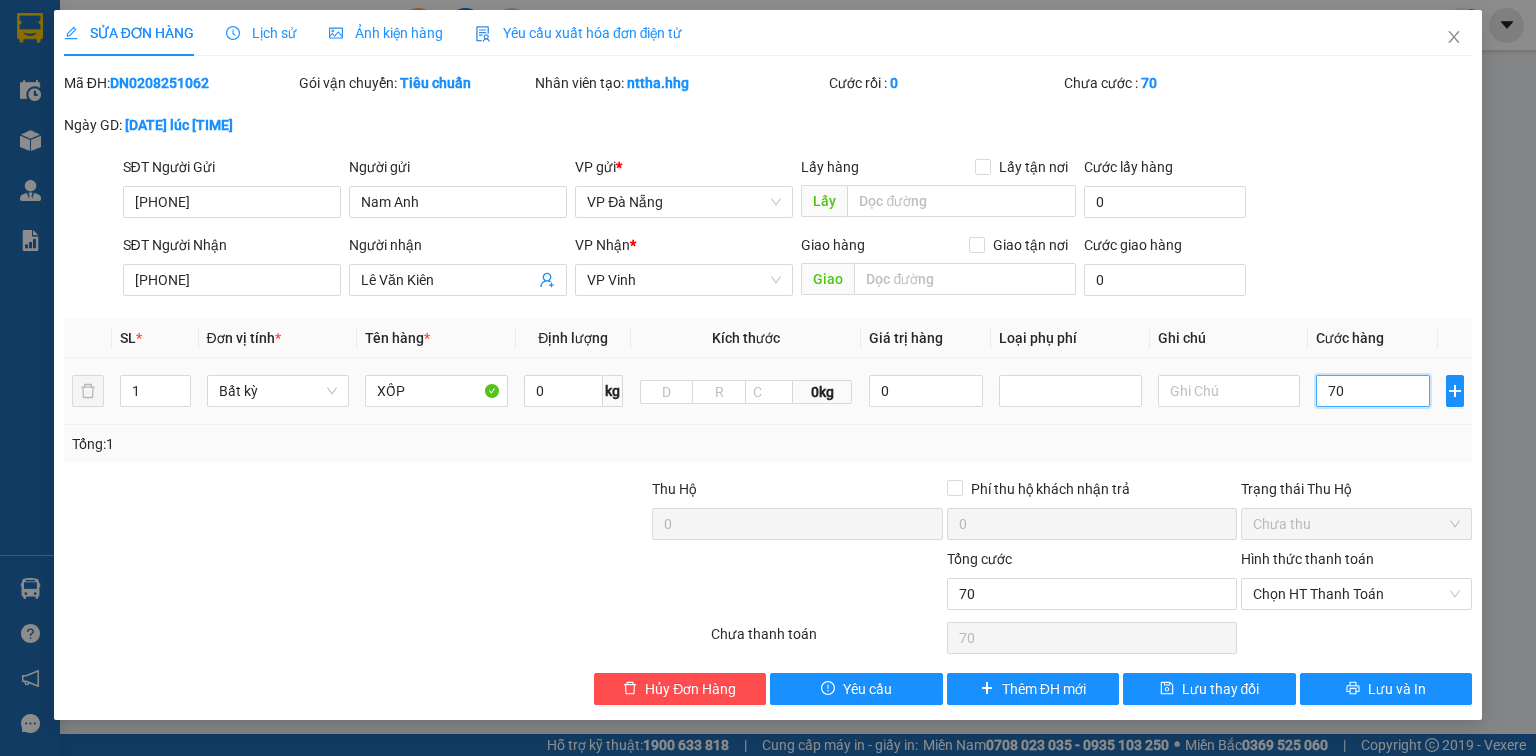 type on "700" 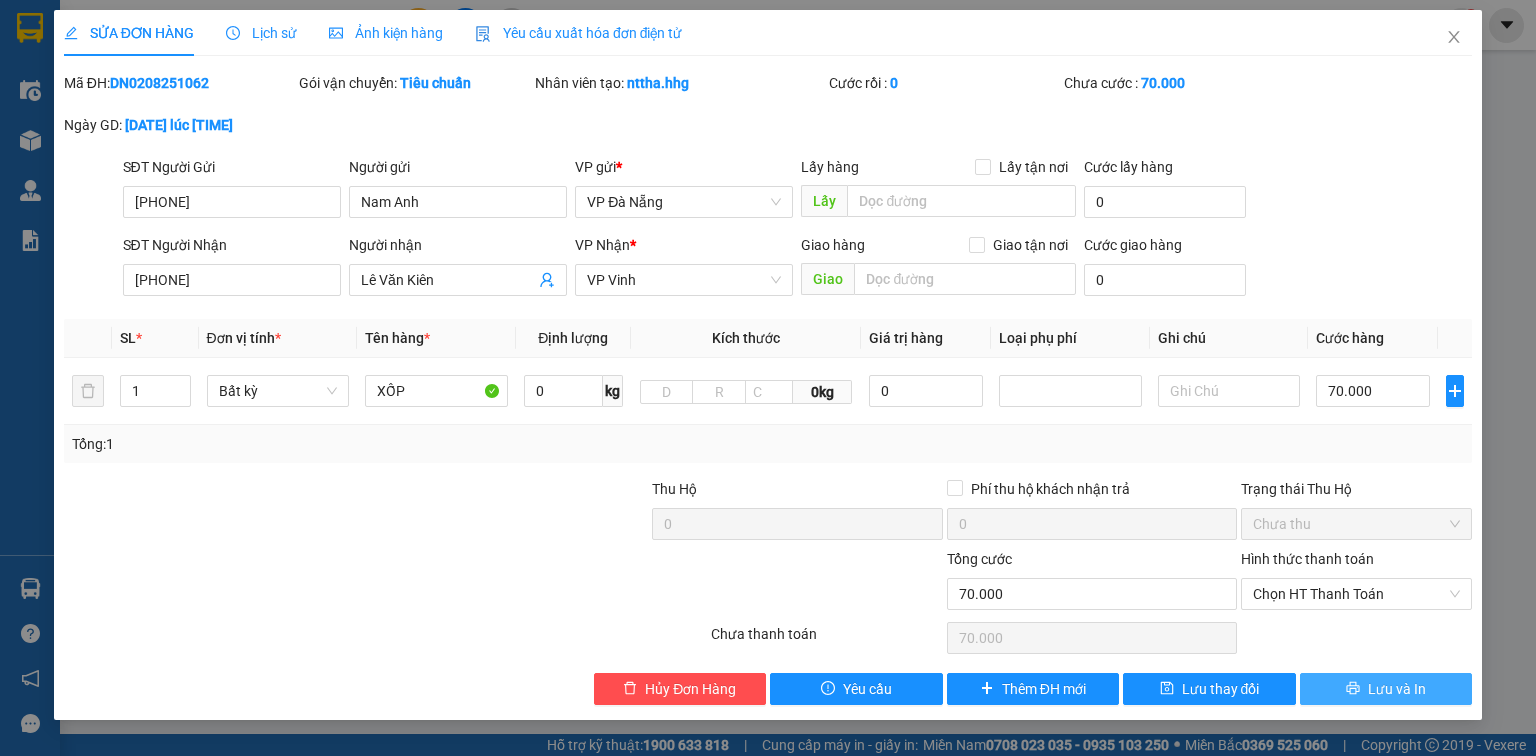 click 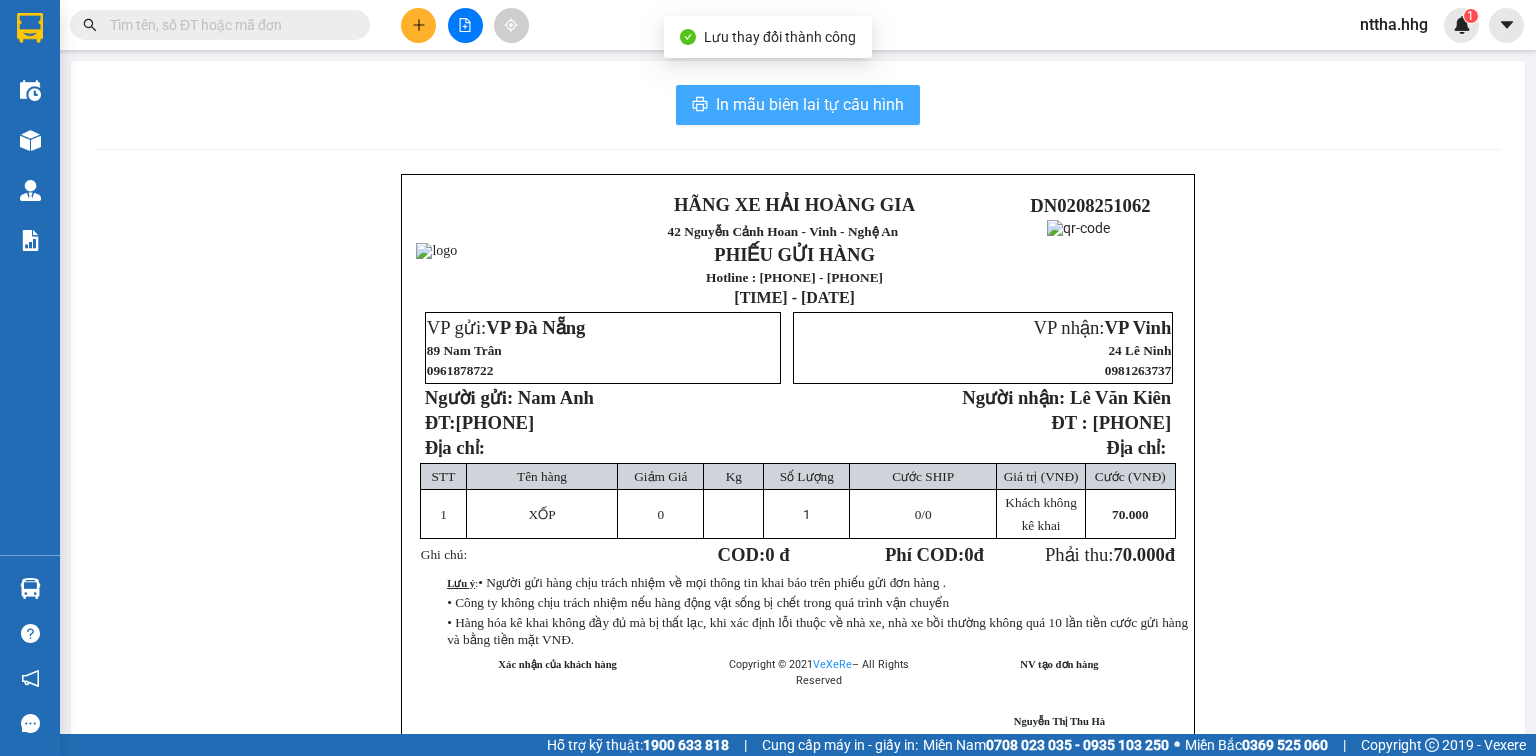 click on "In mẫu biên lai tự cấu hình" at bounding box center (810, 104) 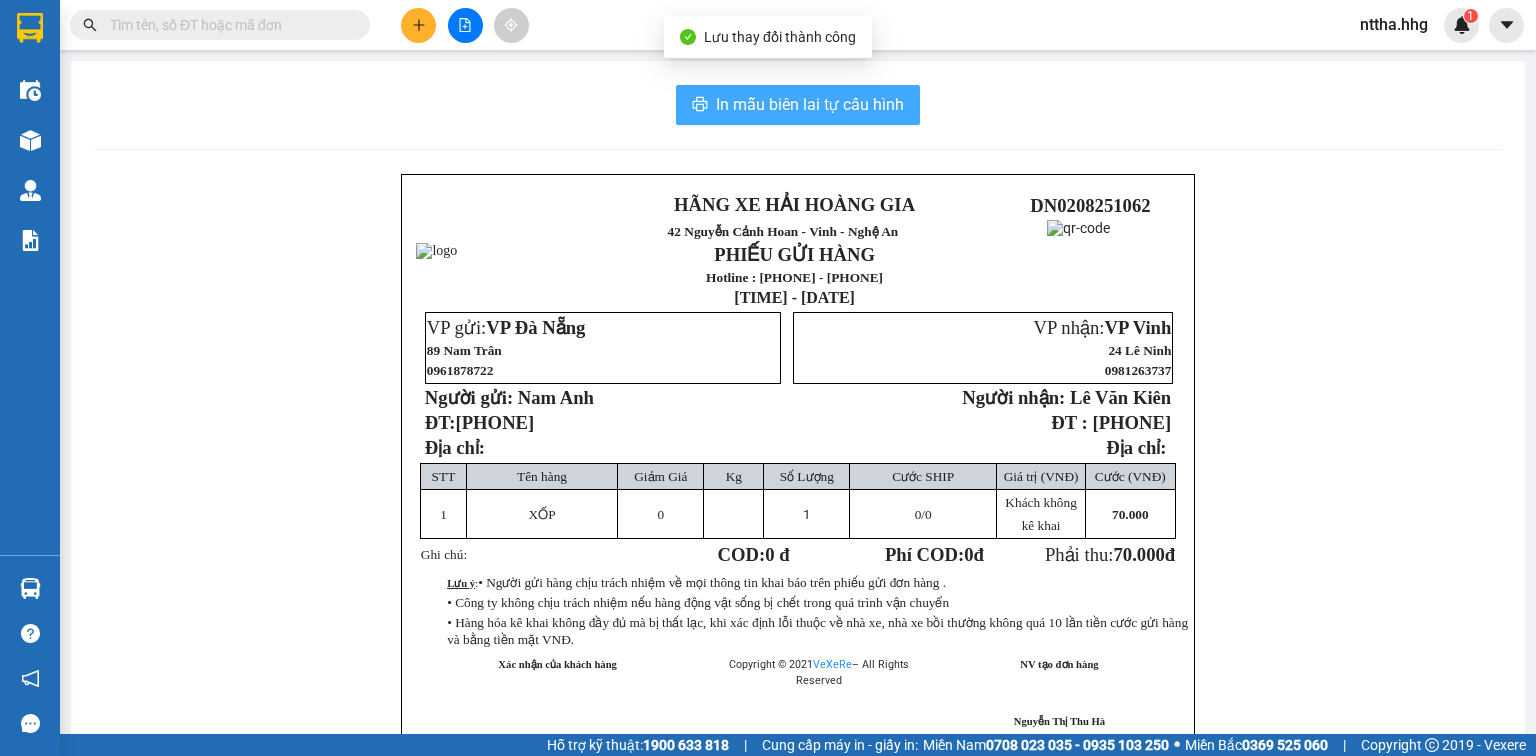 scroll, scrollTop: 0, scrollLeft: 0, axis: both 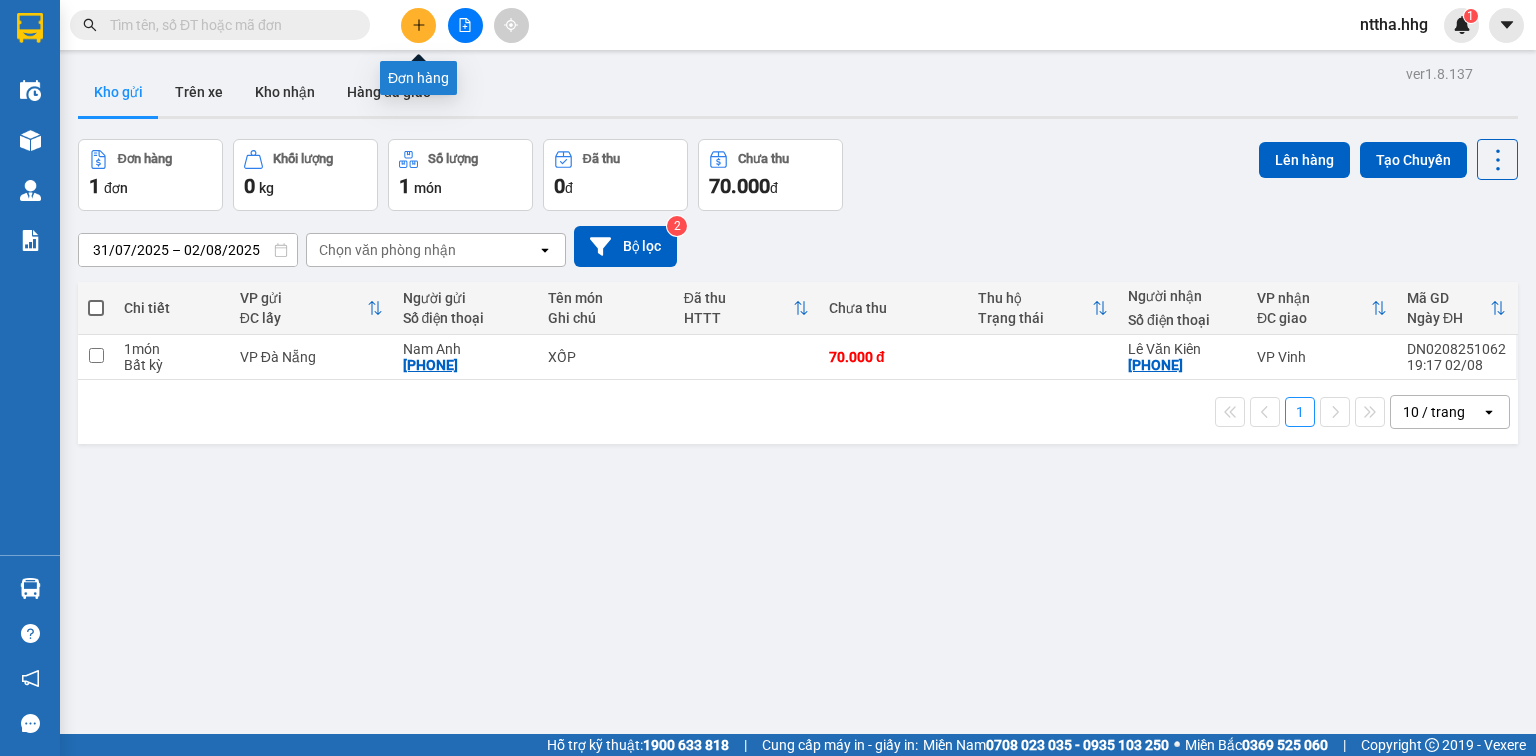 click 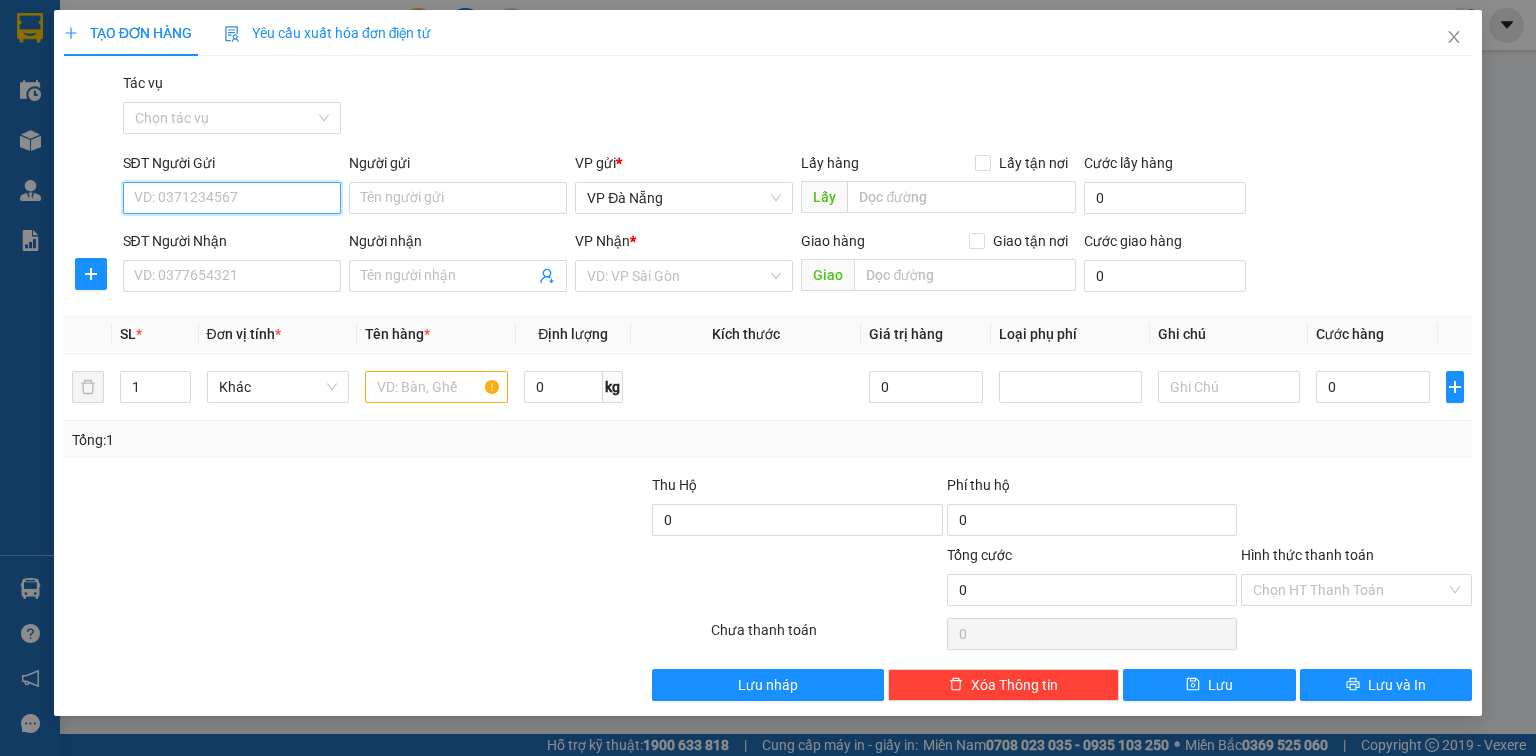 click on "SĐT Người Gửi" at bounding box center (232, 198) 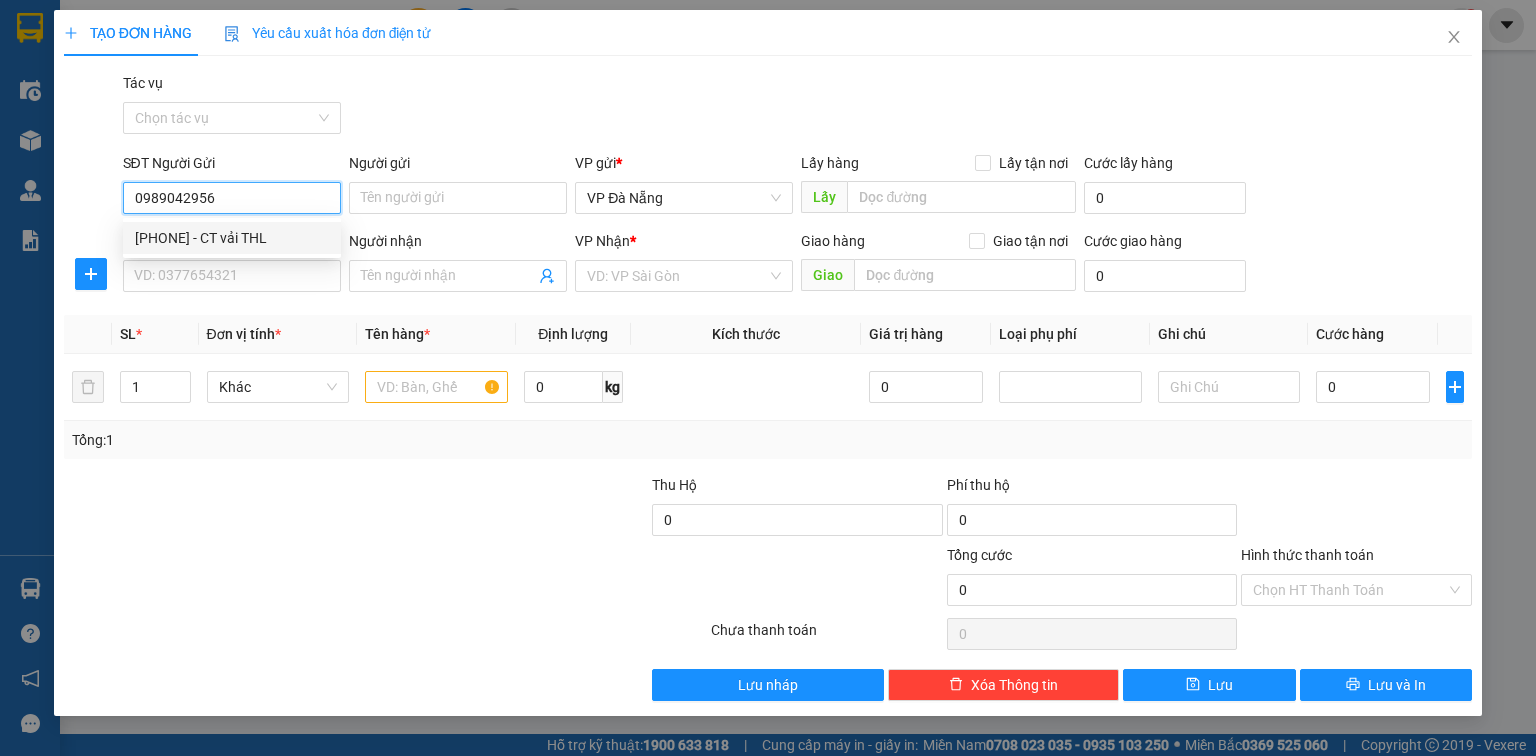 click on "0989042956 - CT vải THL" at bounding box center (232, 238) 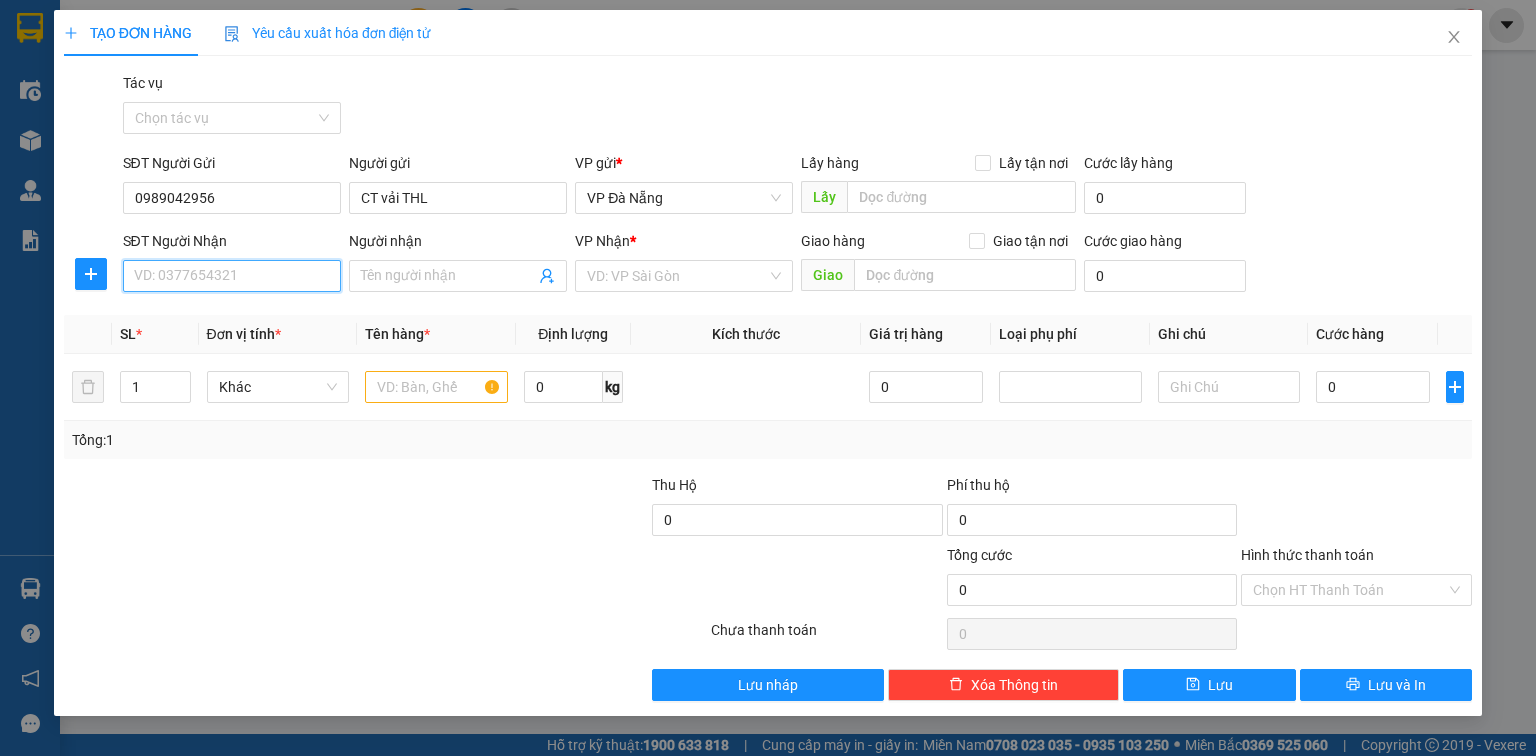 click on "SĐT Người Nhận" at bounding box center (232, 276) 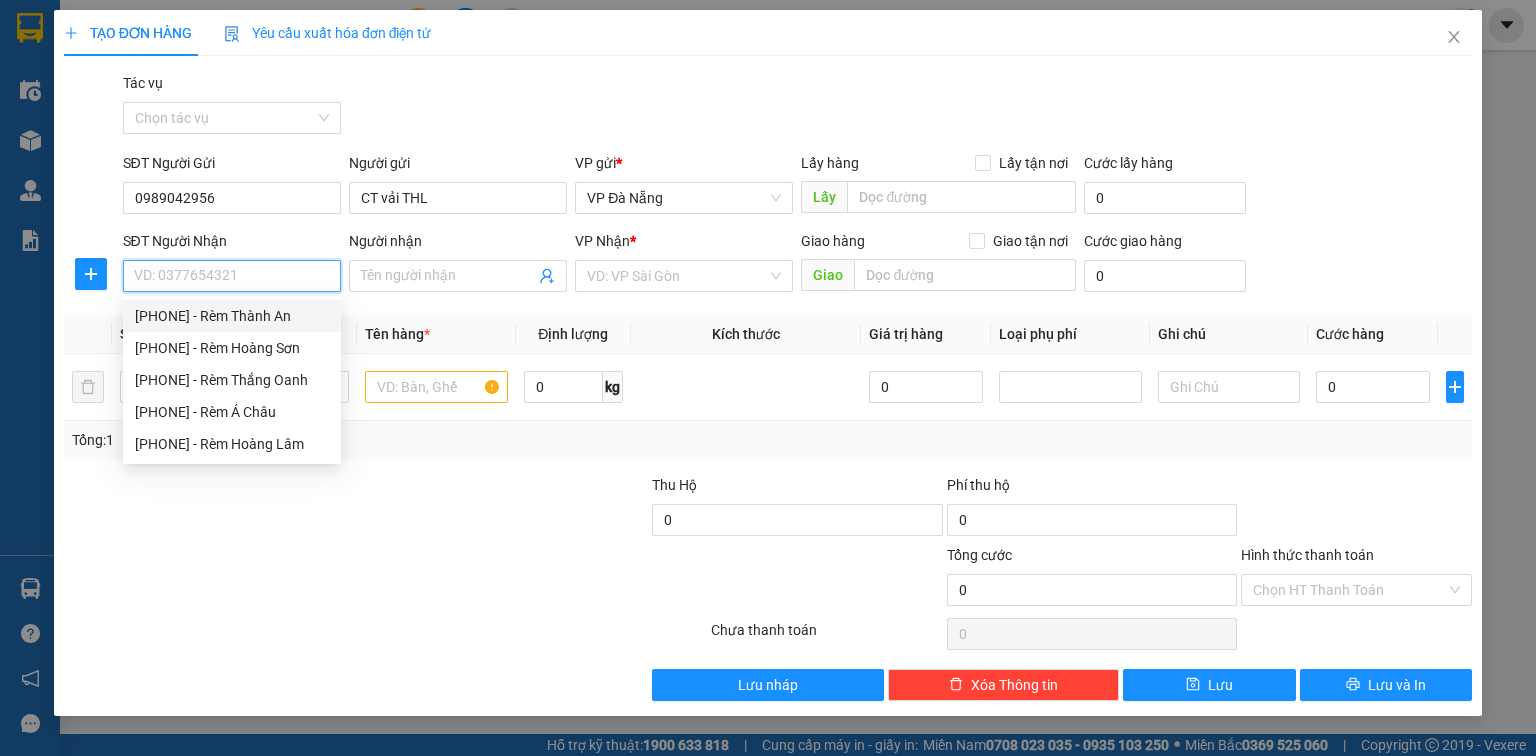 click on "0966692466 - Rèm Thành An" at bounding box center (232, 316) 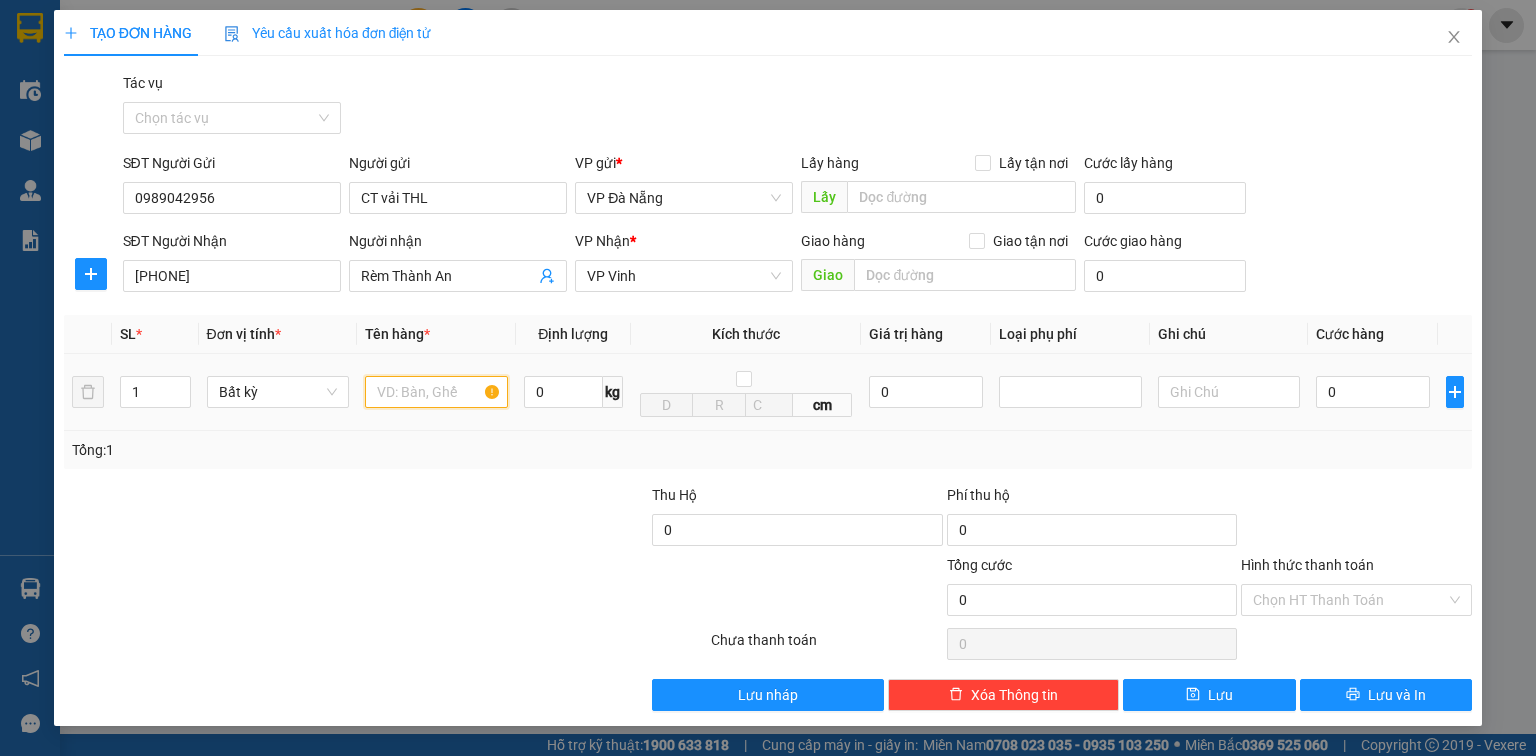 click at bounding box center [436, 392] 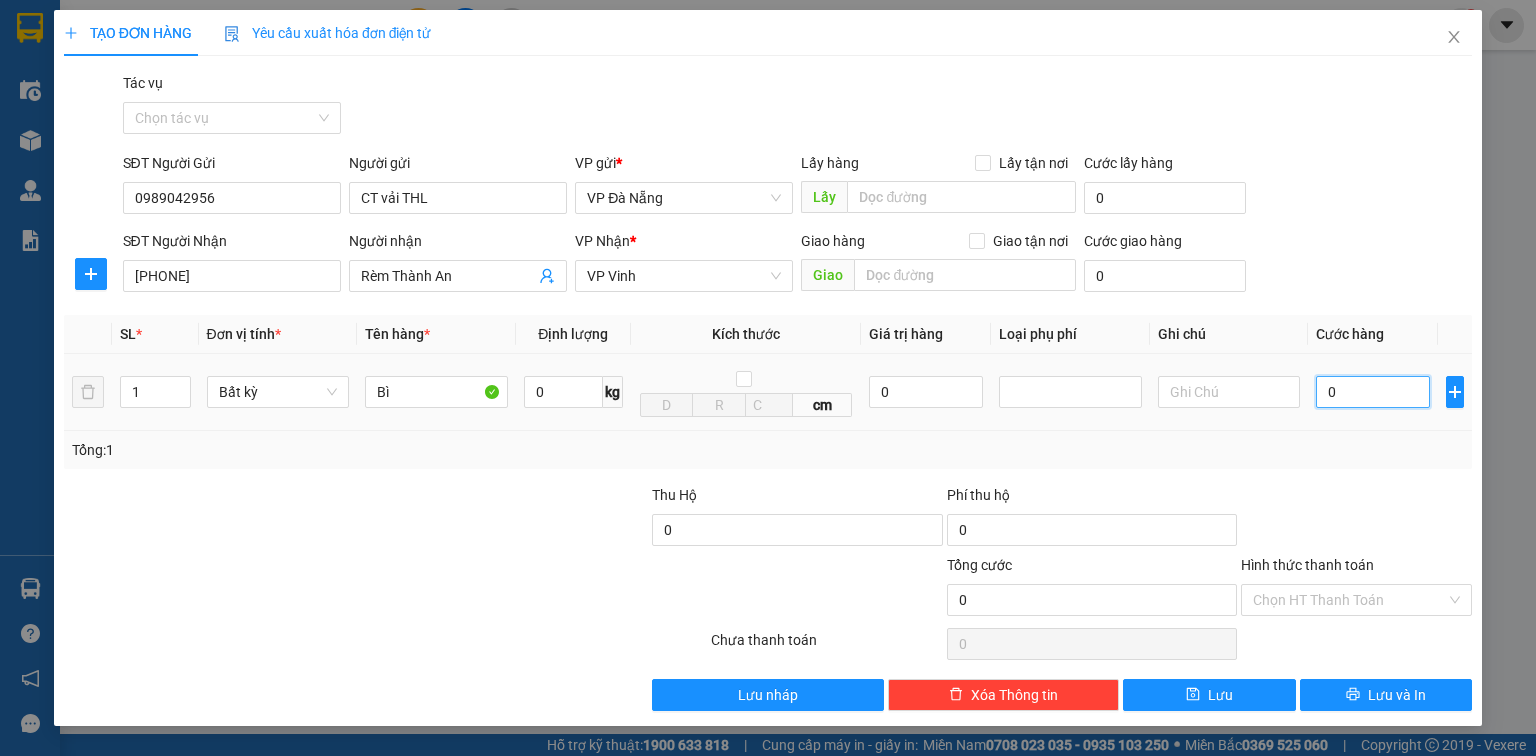 click on "0" at bounding box center (1373, 392) 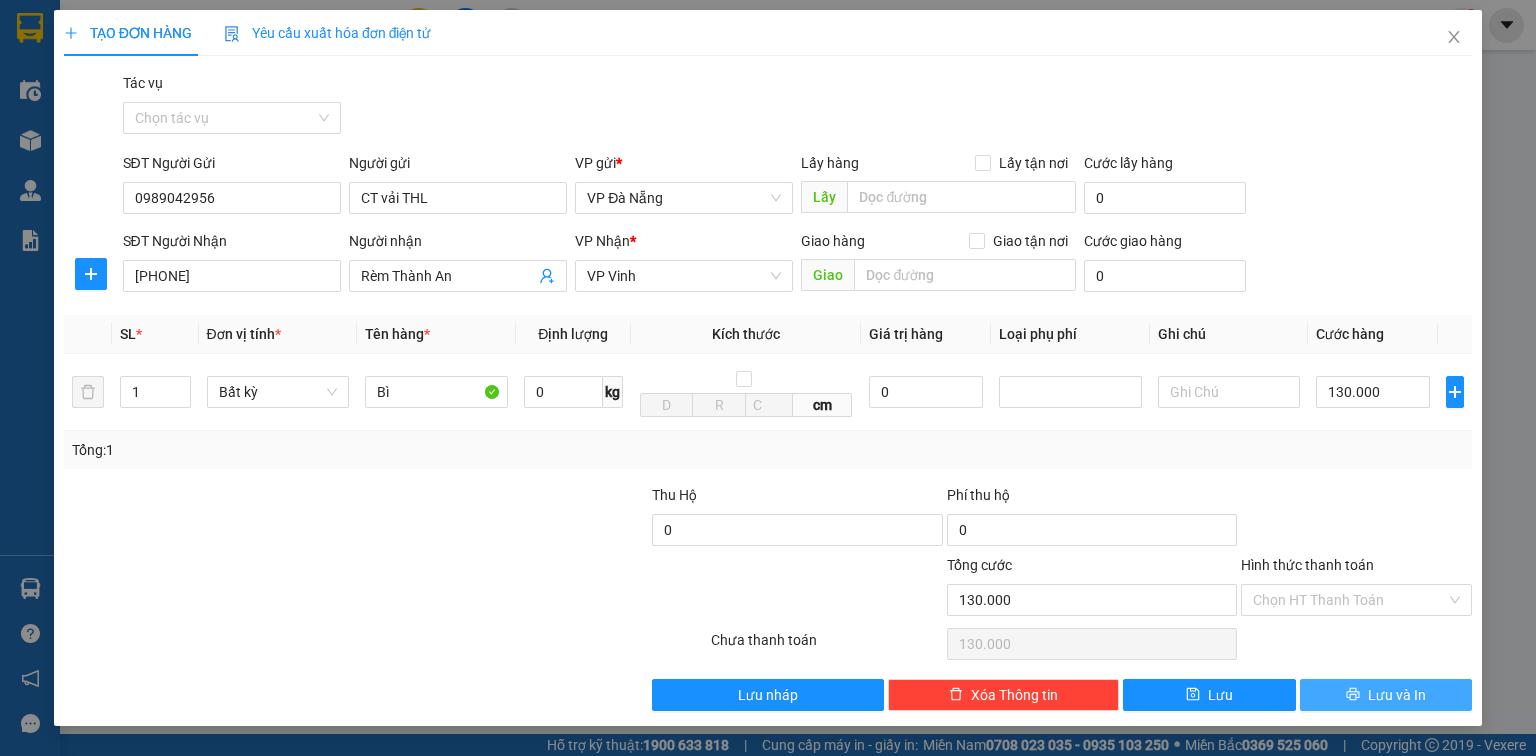 click on "Lưu và In" at bounding box center [1397, 695] 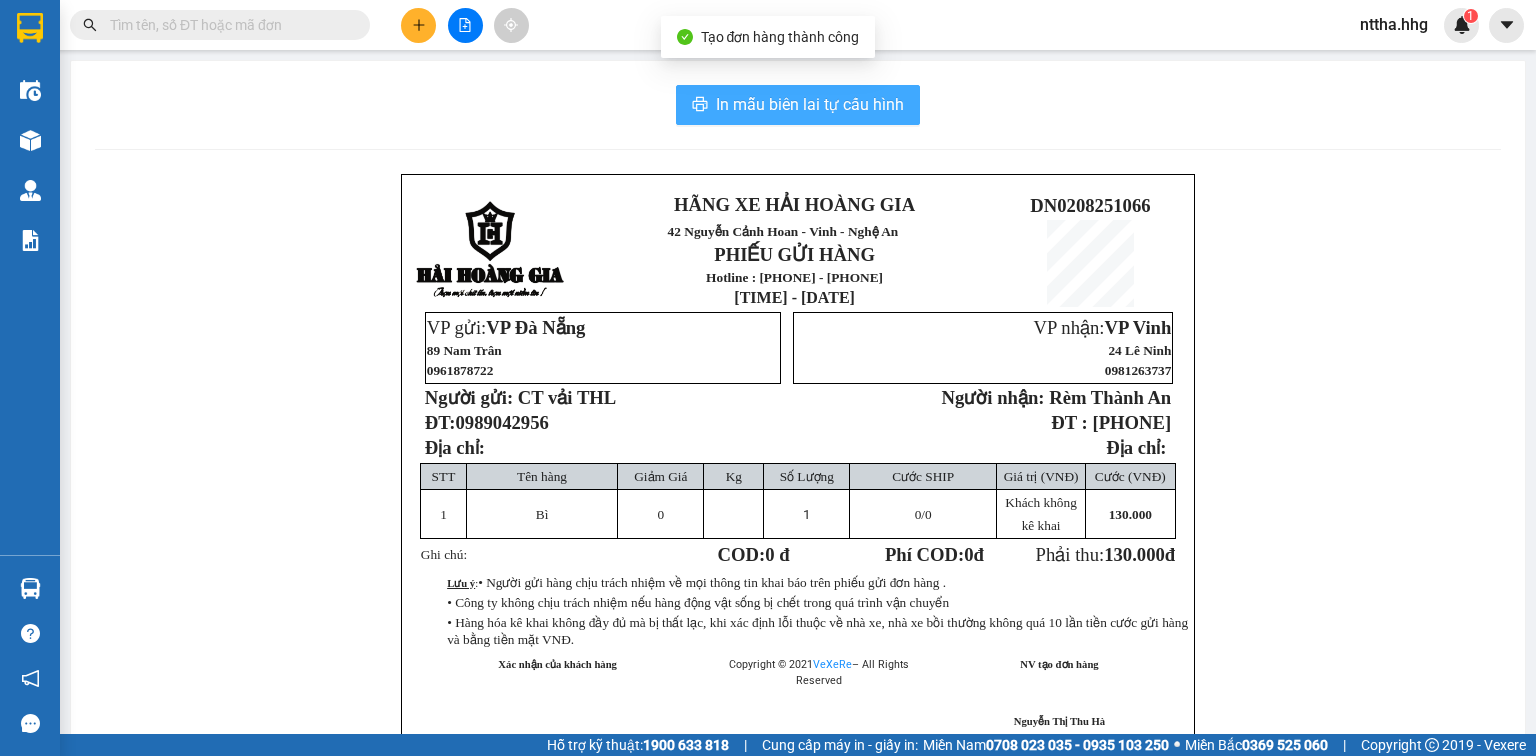 click on "In mẫu biên lai tự cấu hình" at bounding box center [810, 104] 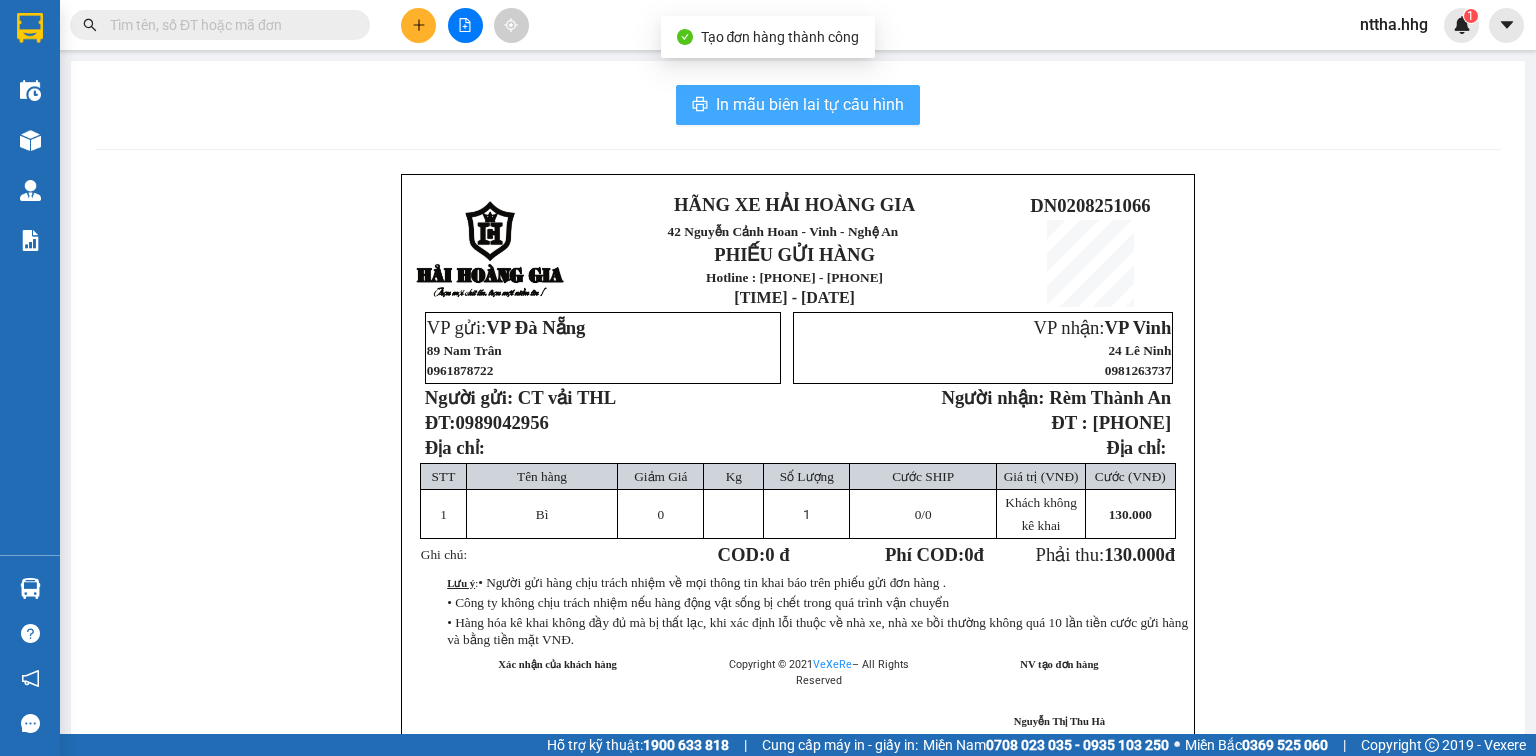 scroll, scrollTop: 0, scrollLeft: 0, axis: both 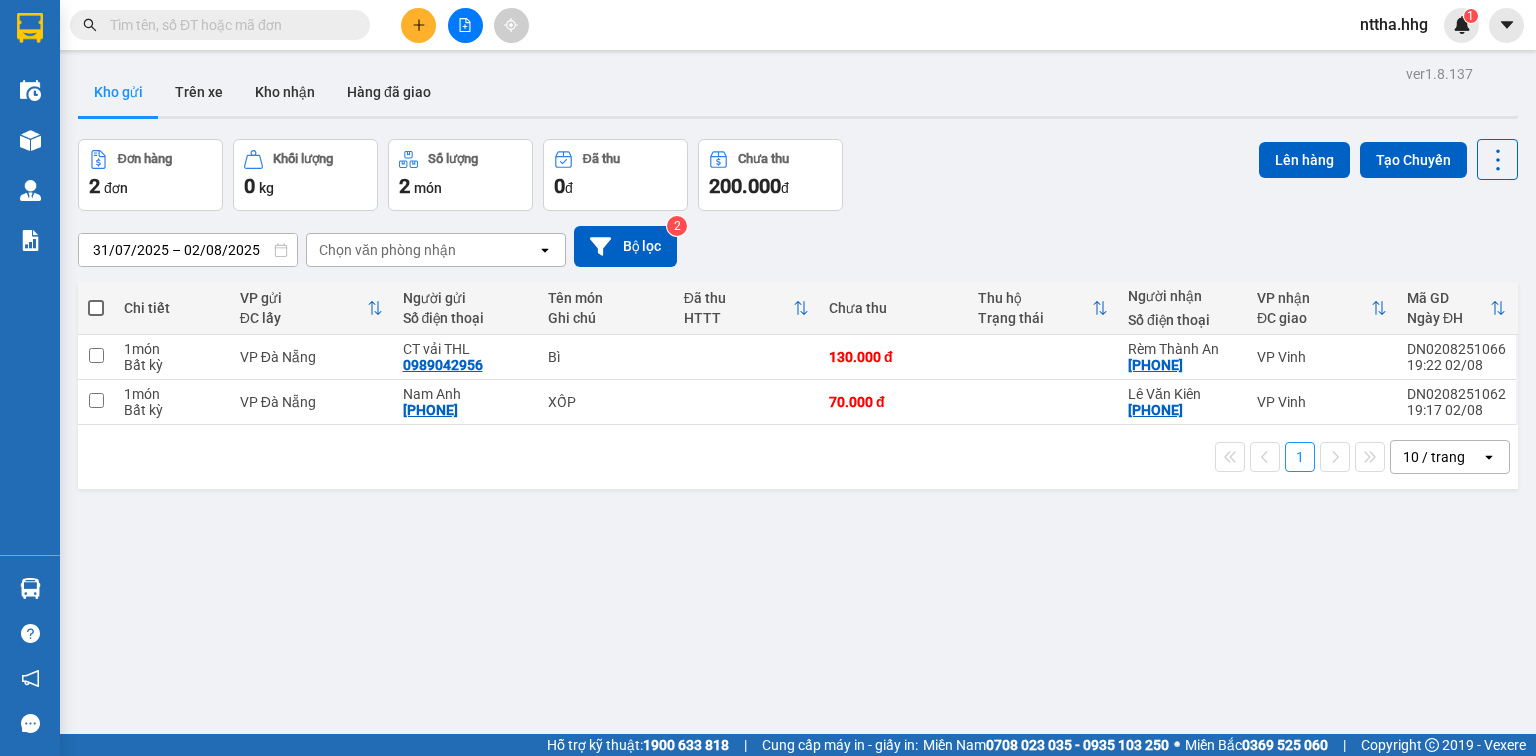 click at bounding box center [418, 25] 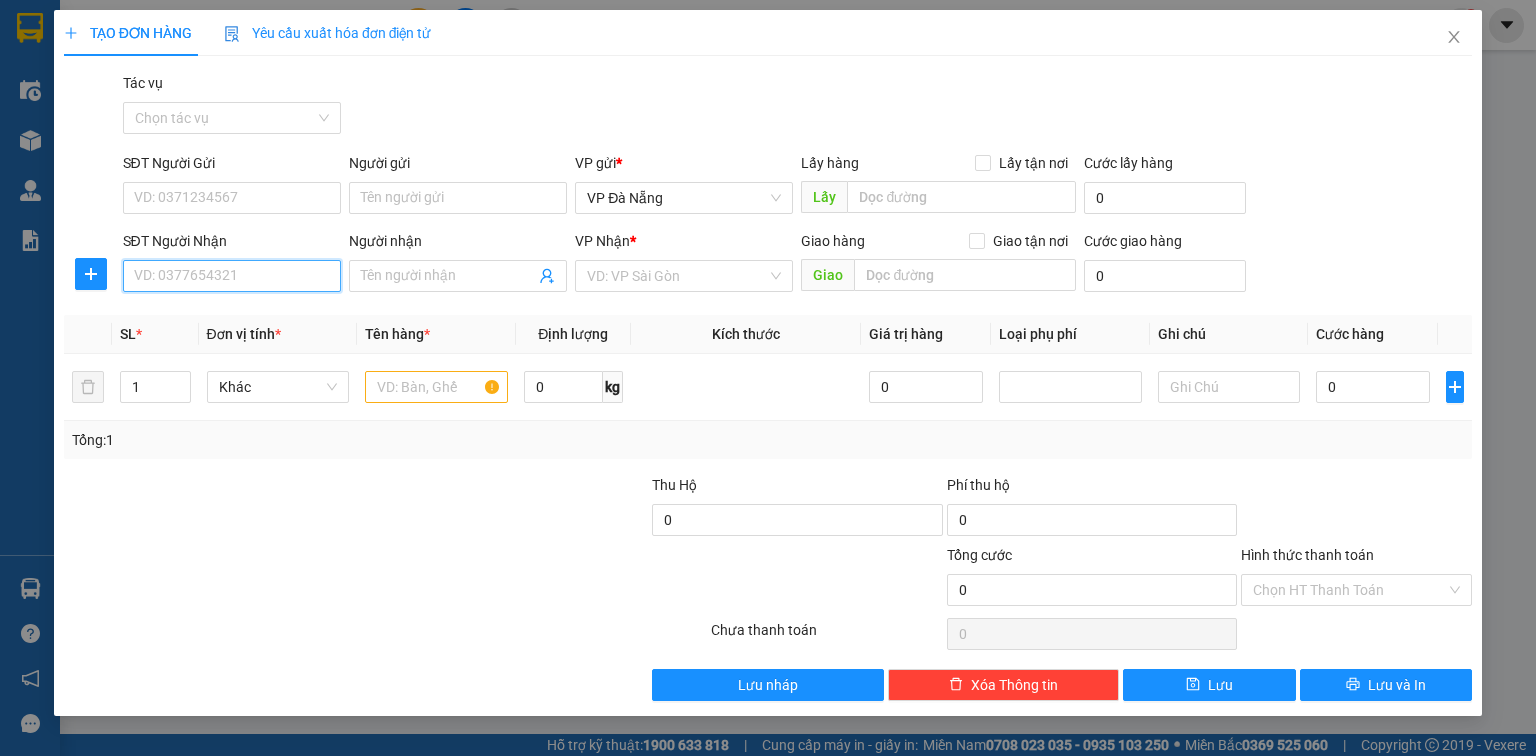 click on "SĐT Người Nhận" at bounding box center (232, 276) 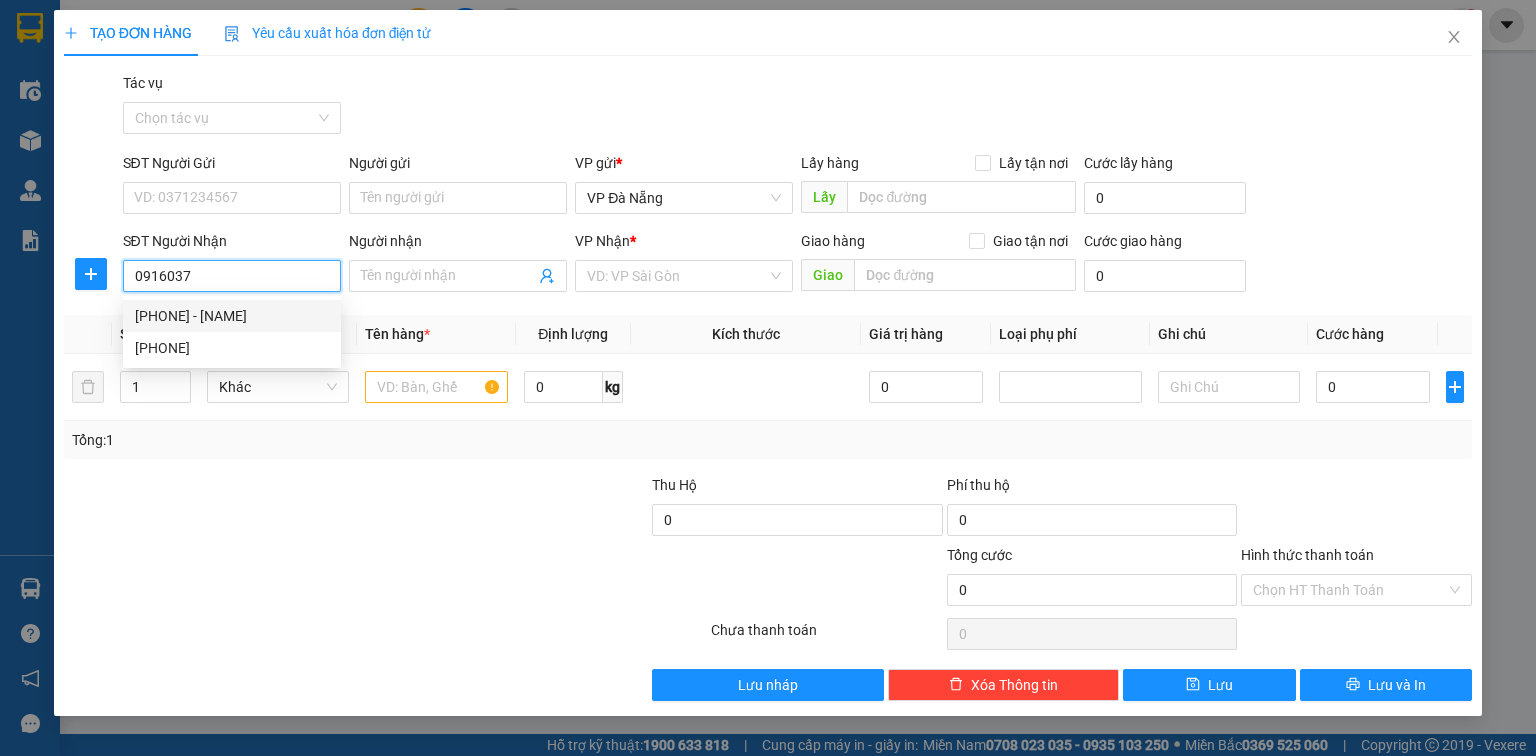 click on "0916037043 - Hải" at bounding box center (232, 316) 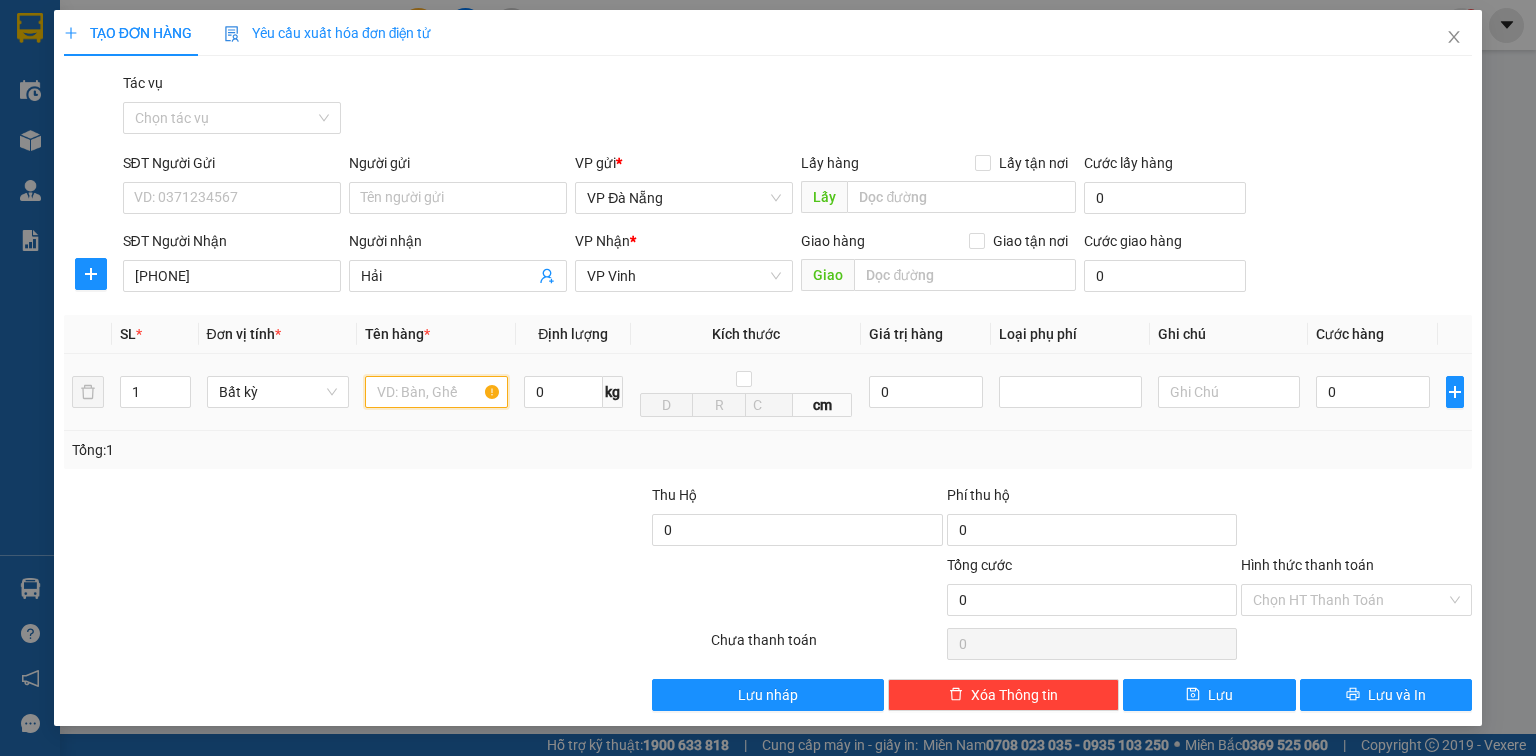 click at bounding box center [436, 392] 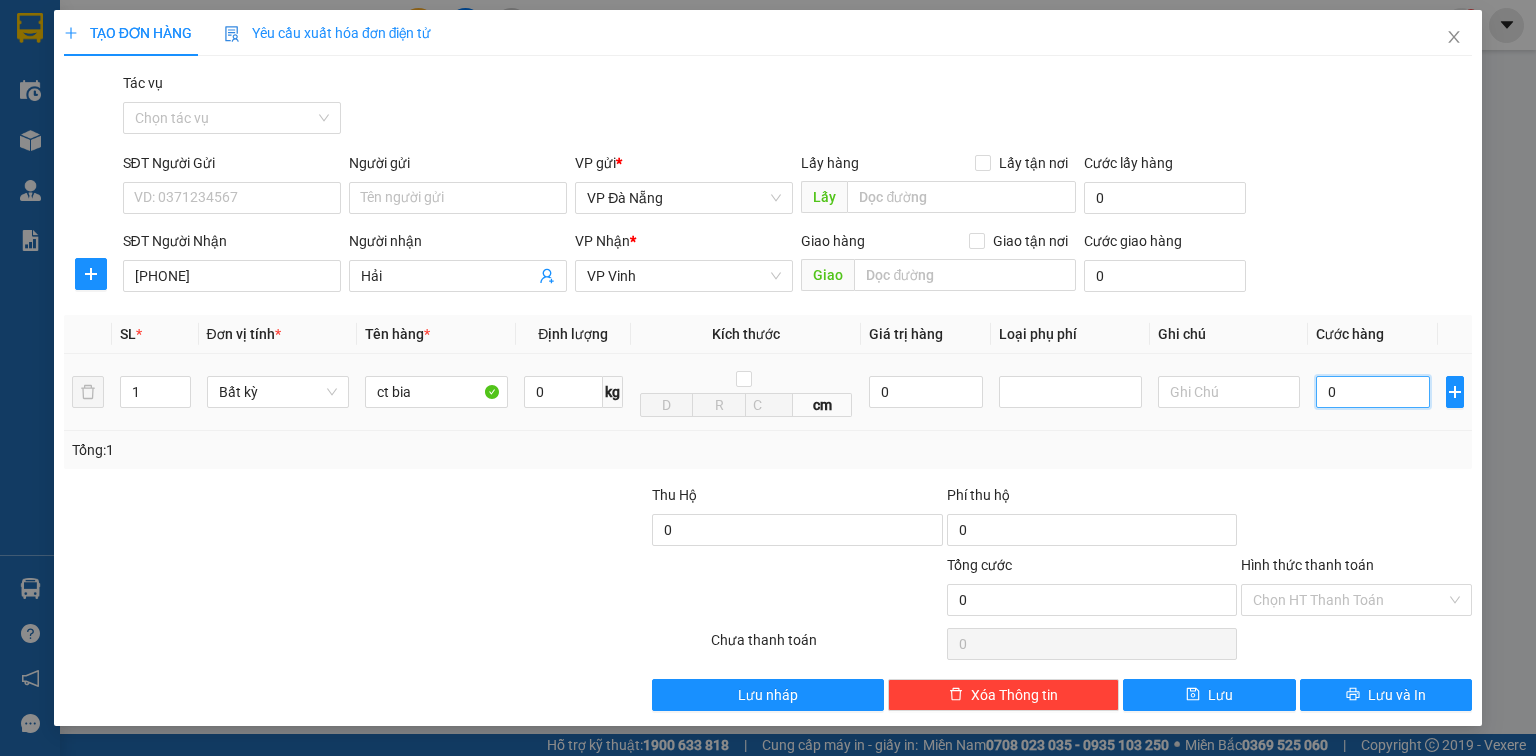 click on "0" at bounding box center [1373, 392] 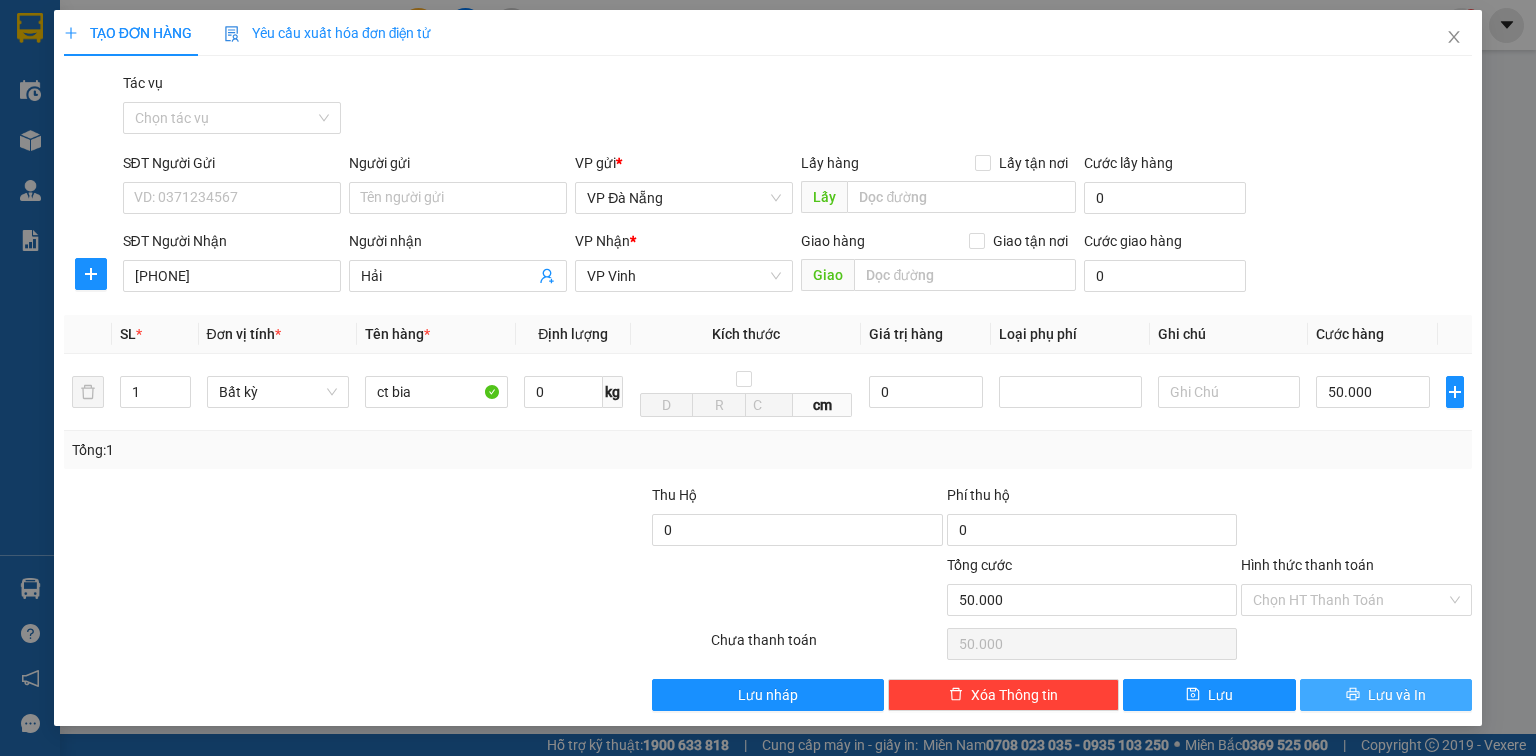 click on "Lưu và In" at bounding box center [1397, 695] 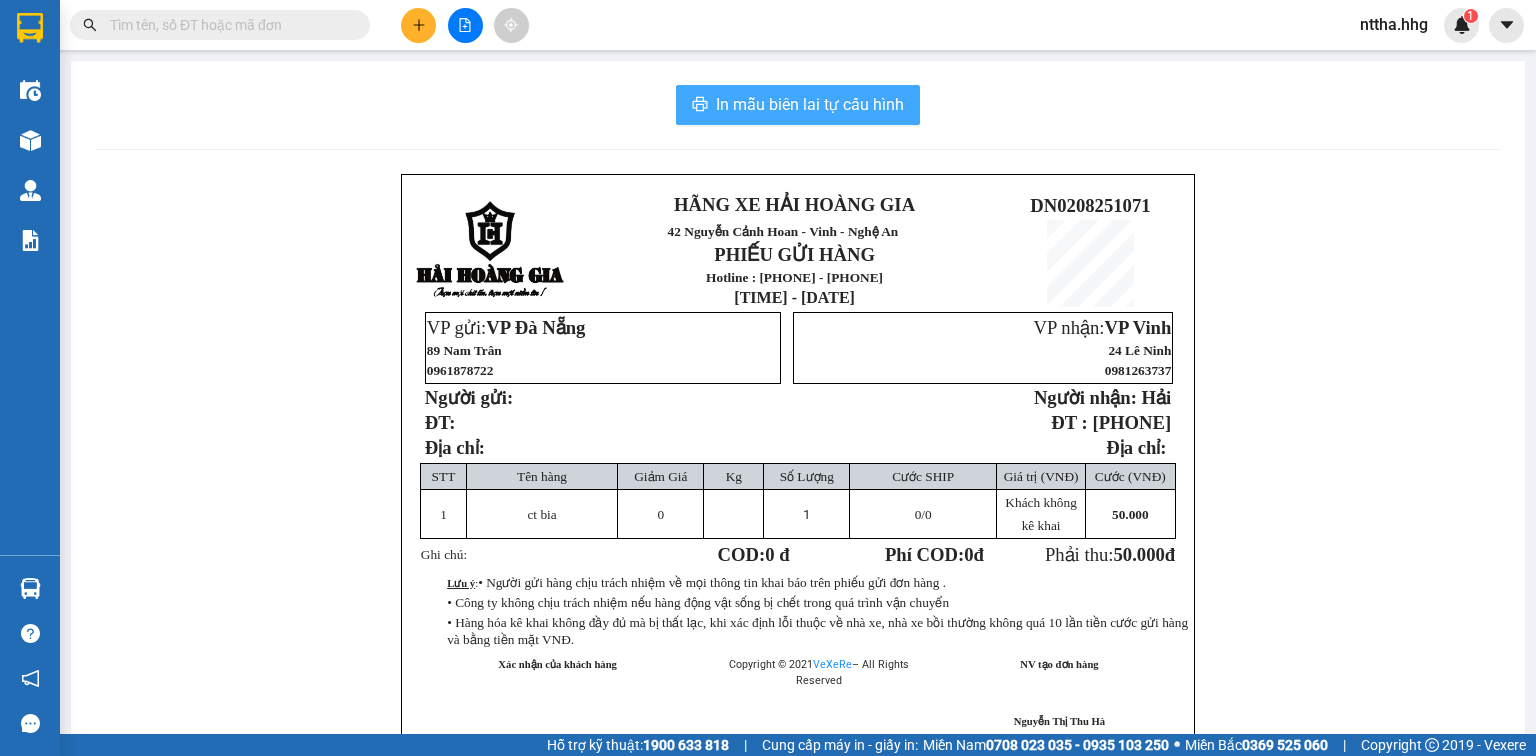 click on "In mẫu biên lai tự cấu hình" at bounding box center [810, 104] 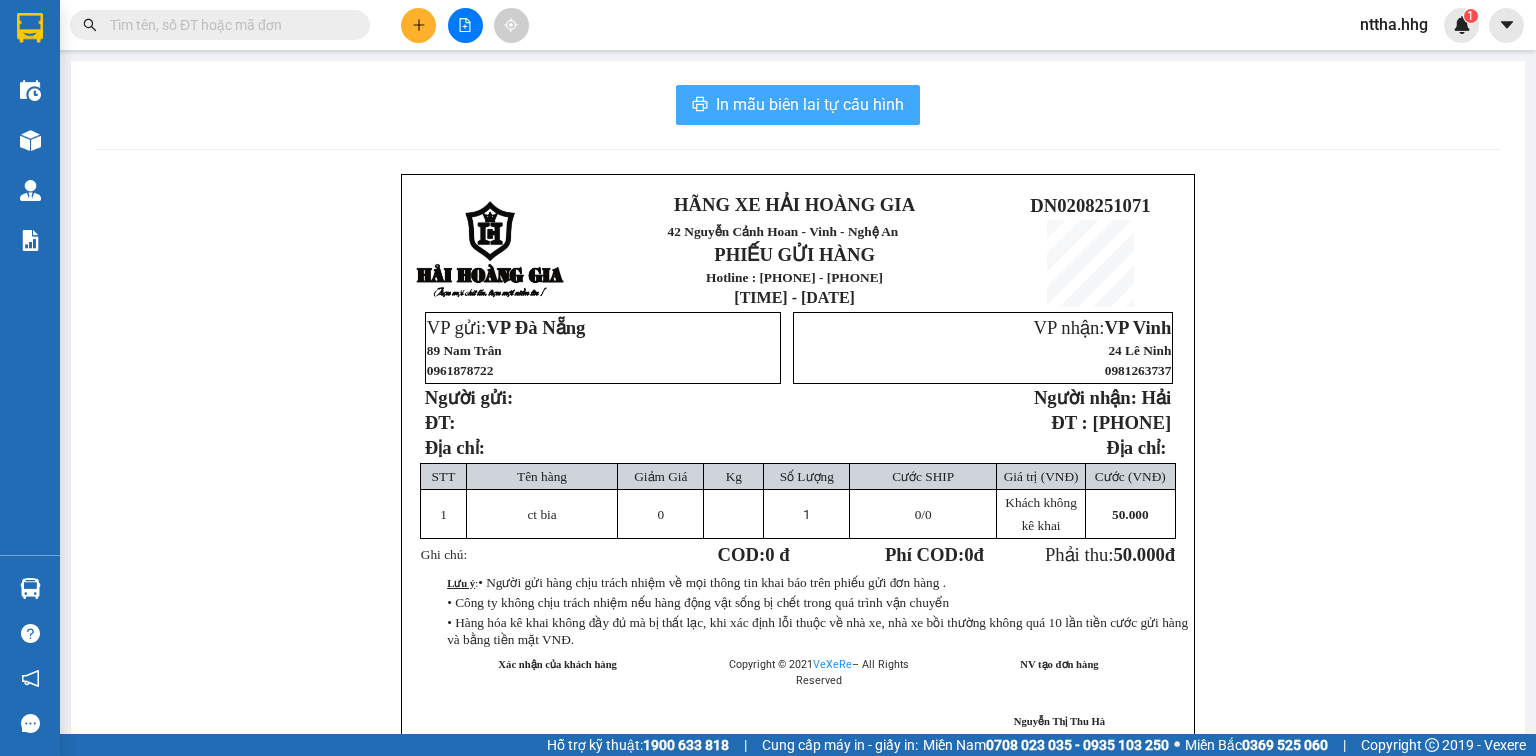 scroll, scrollTop: 0, scrollLeft: 0, axis: both 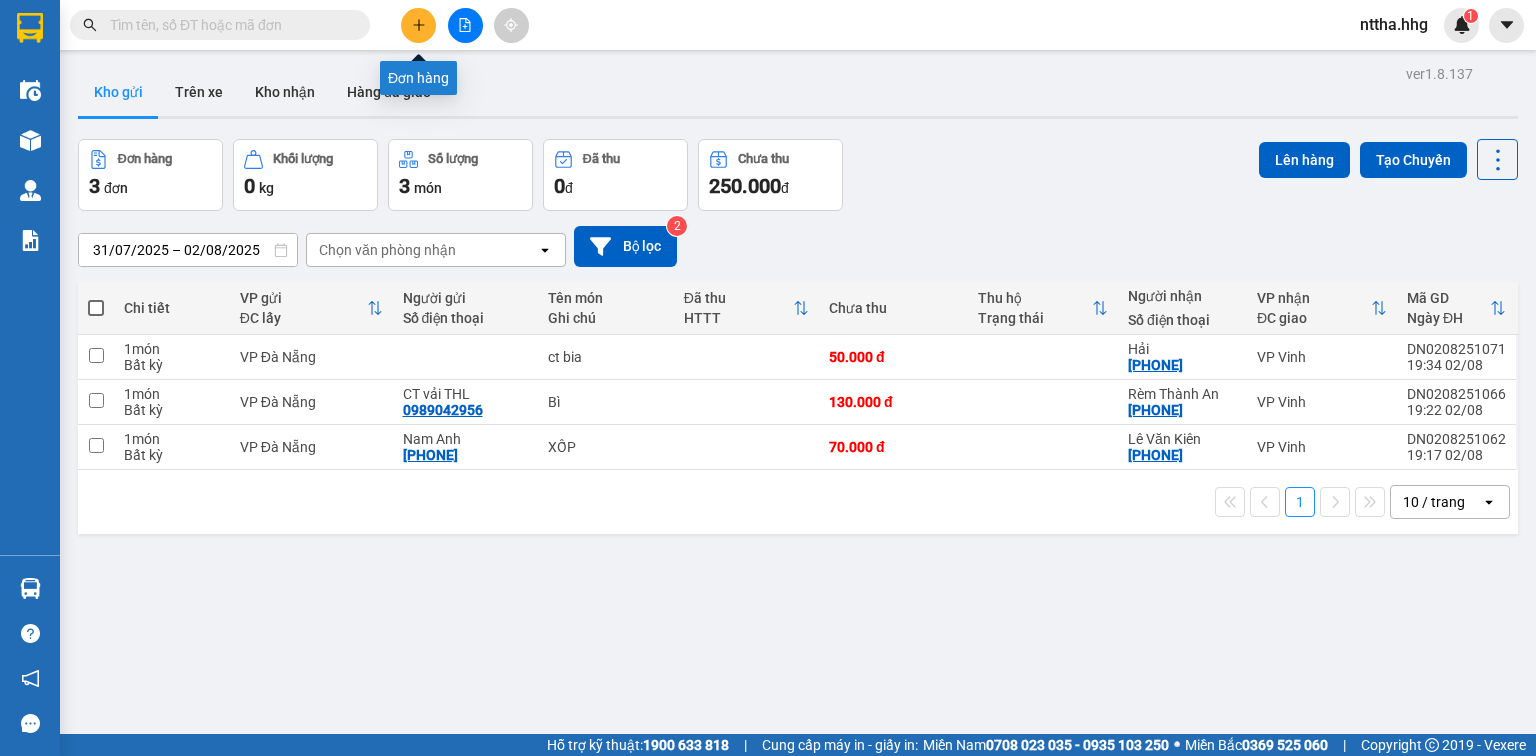 click 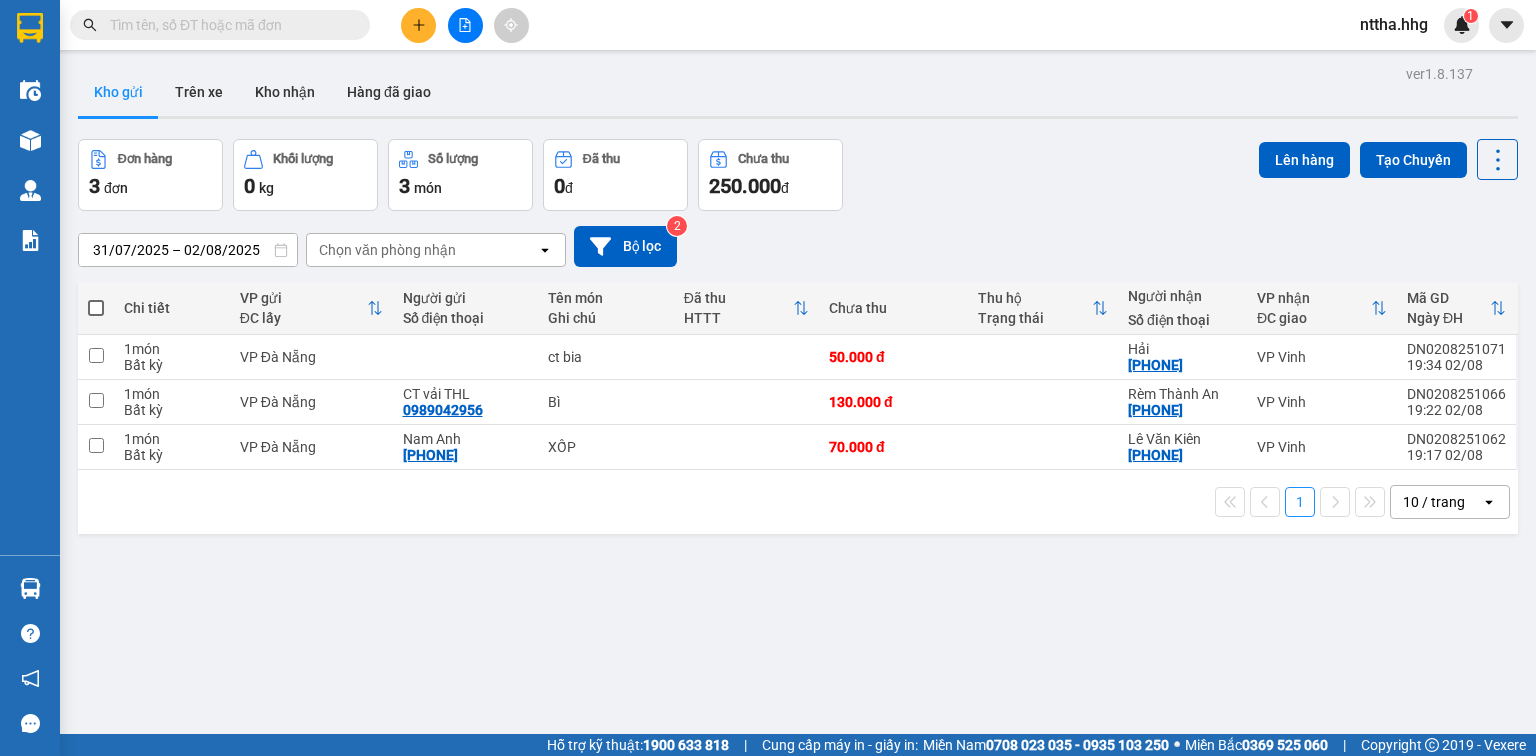 click at bounding box center (96, 308) 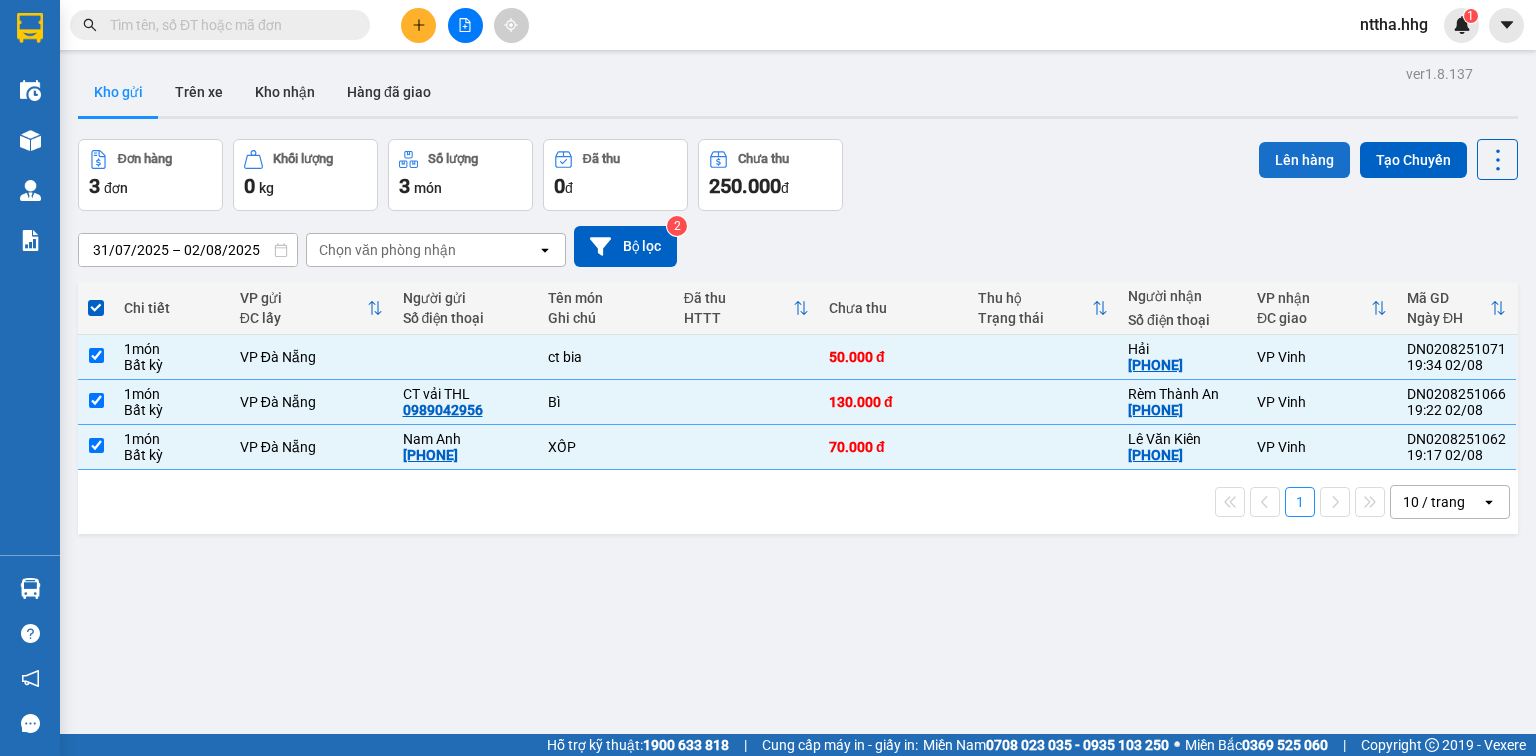 click on "Lên hàng" at bounding box center [1304, 160] 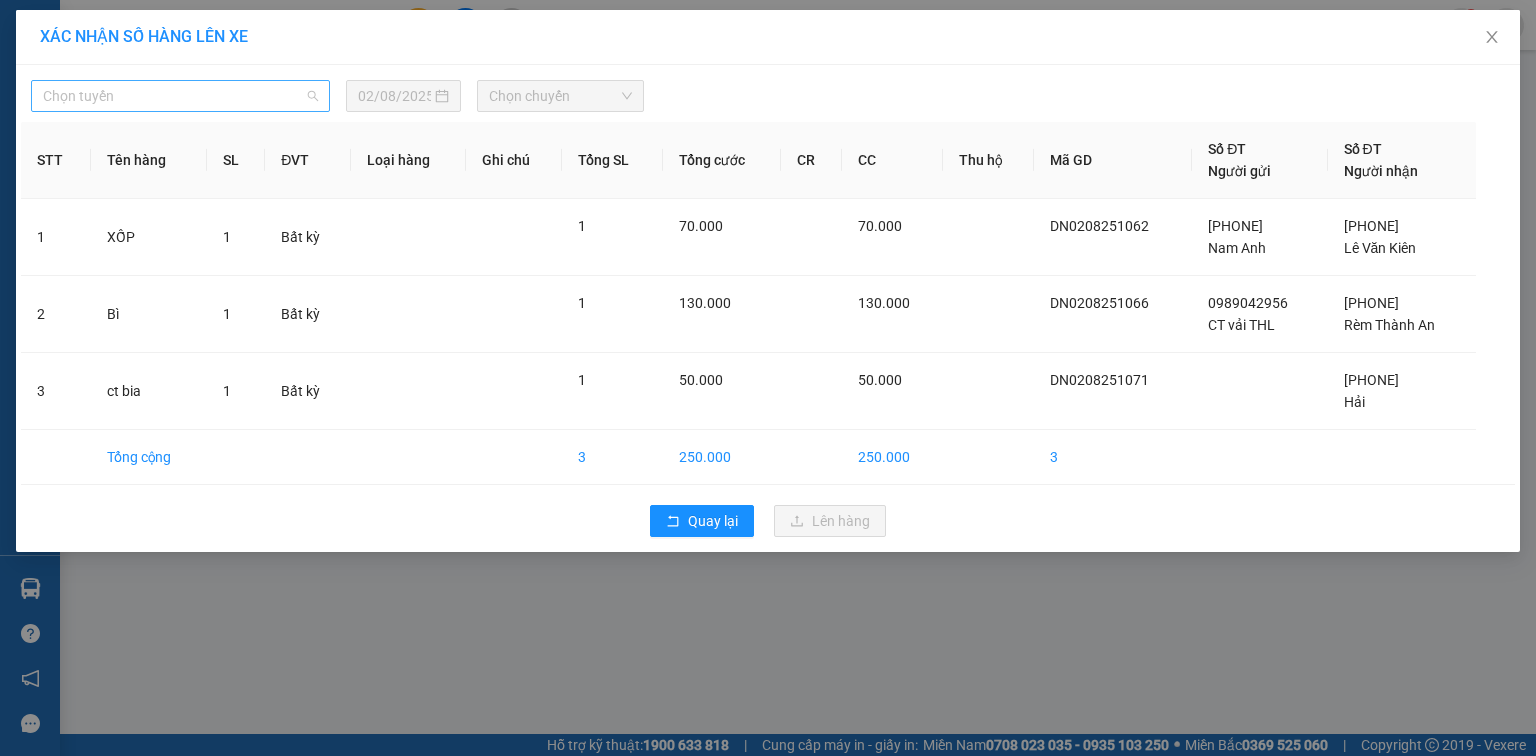 click on "Chọn tuyến" at bounding box center [180, 96] 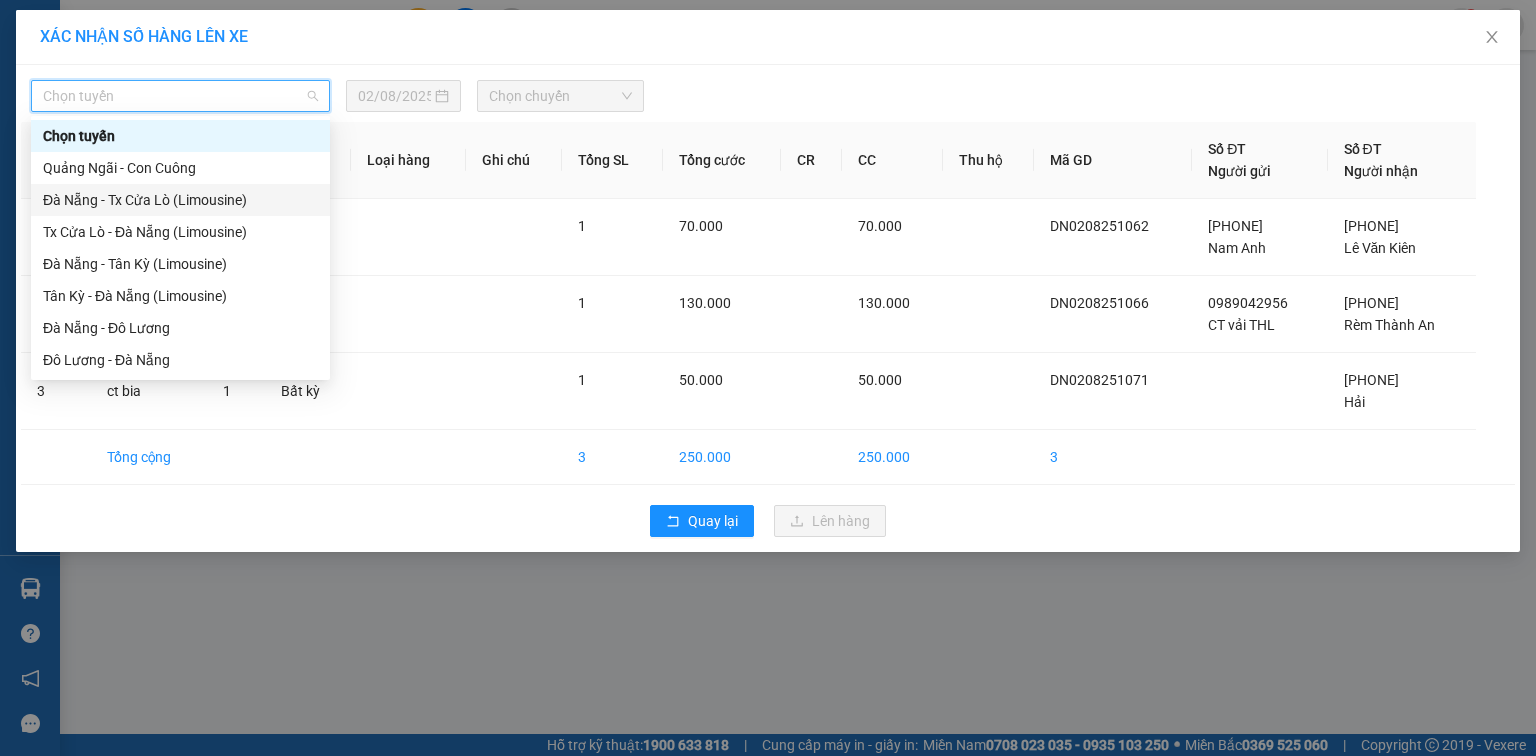 click on "Đà Nẵng - Tx Cửa Lò (Limousine)" at bounding box center (180, 200) 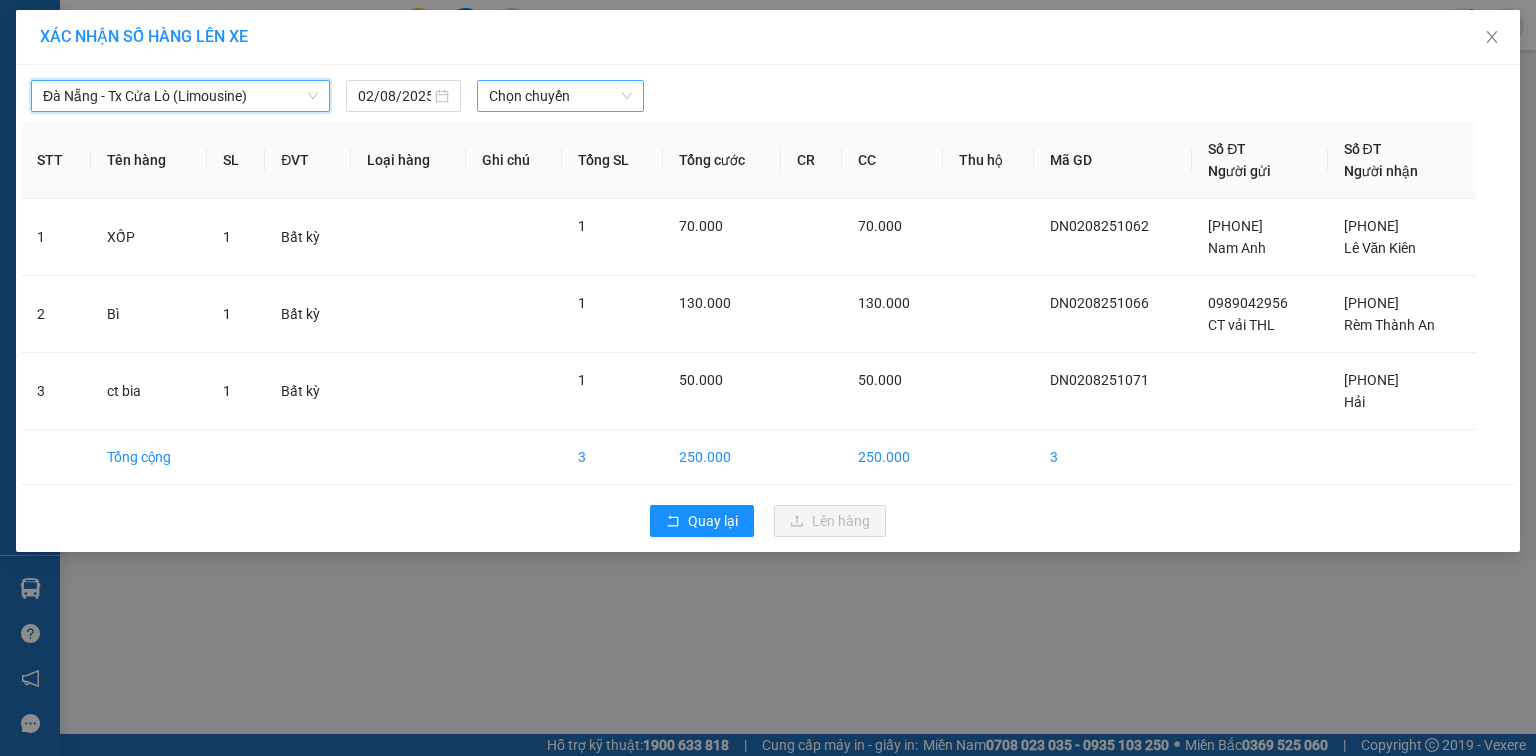 click on "Chọn chuyến" at bounding box center [561, 96] 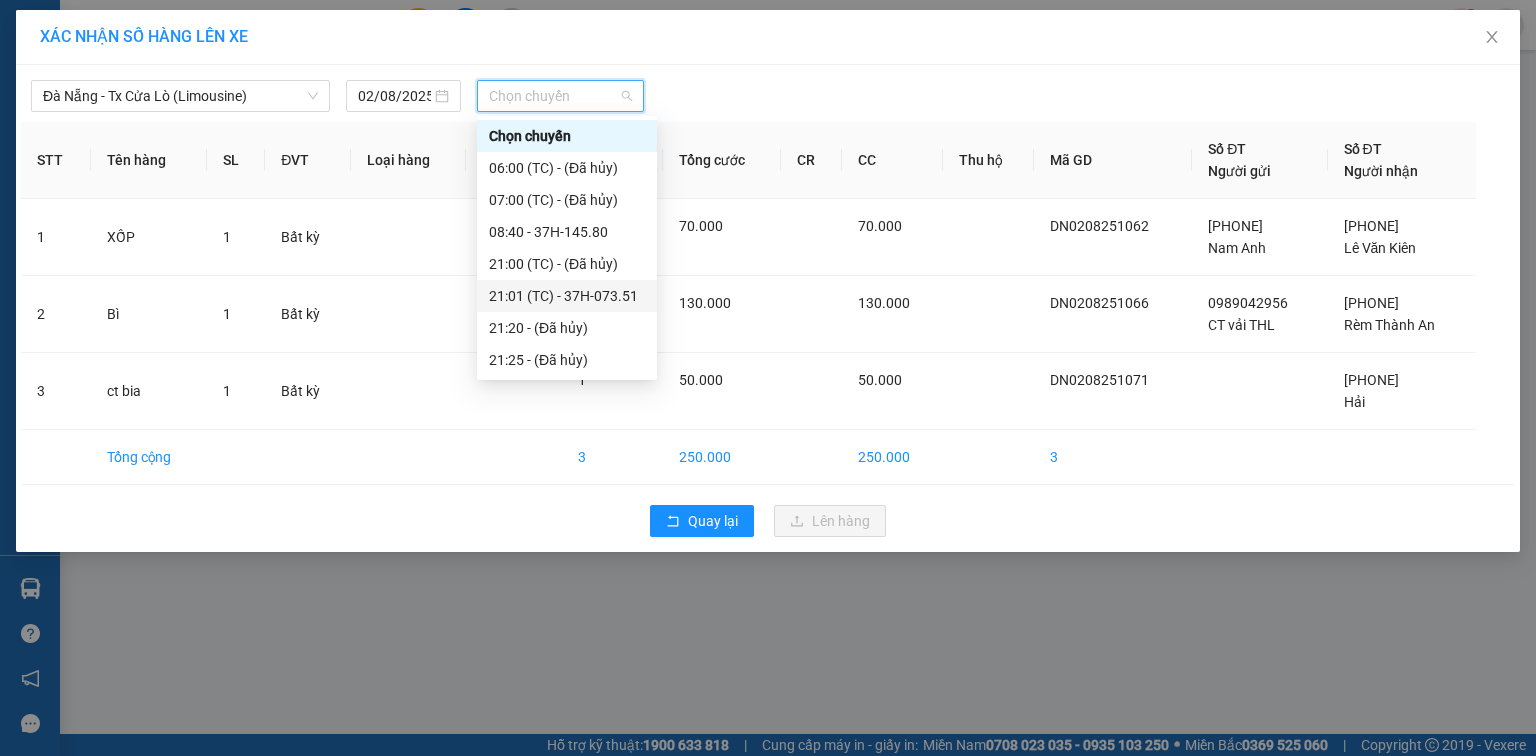 click on "21:01   (TC)   - 37H-073.51" at bounding box center [567, 296] 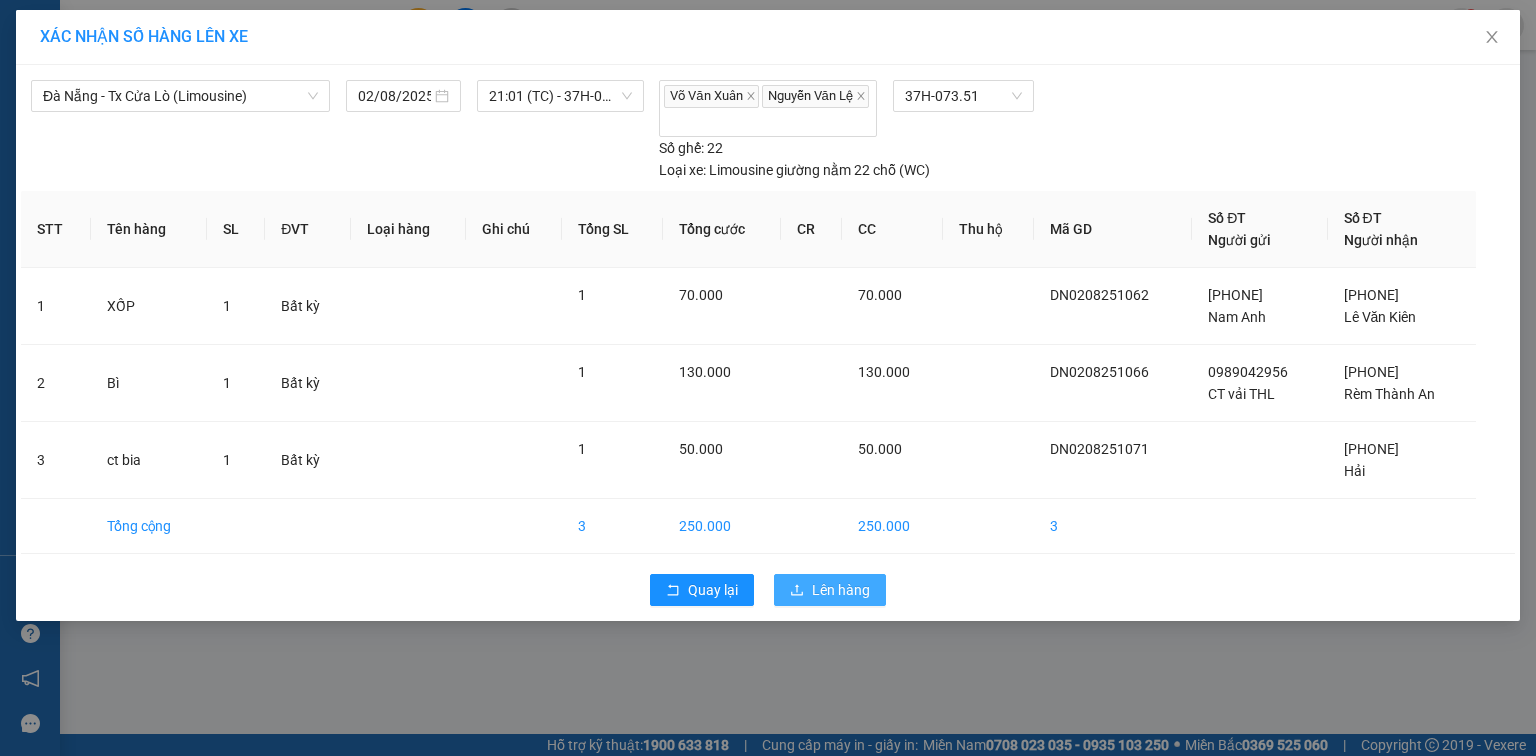 click on "Lên hàng" at bounding box center (841, 590) 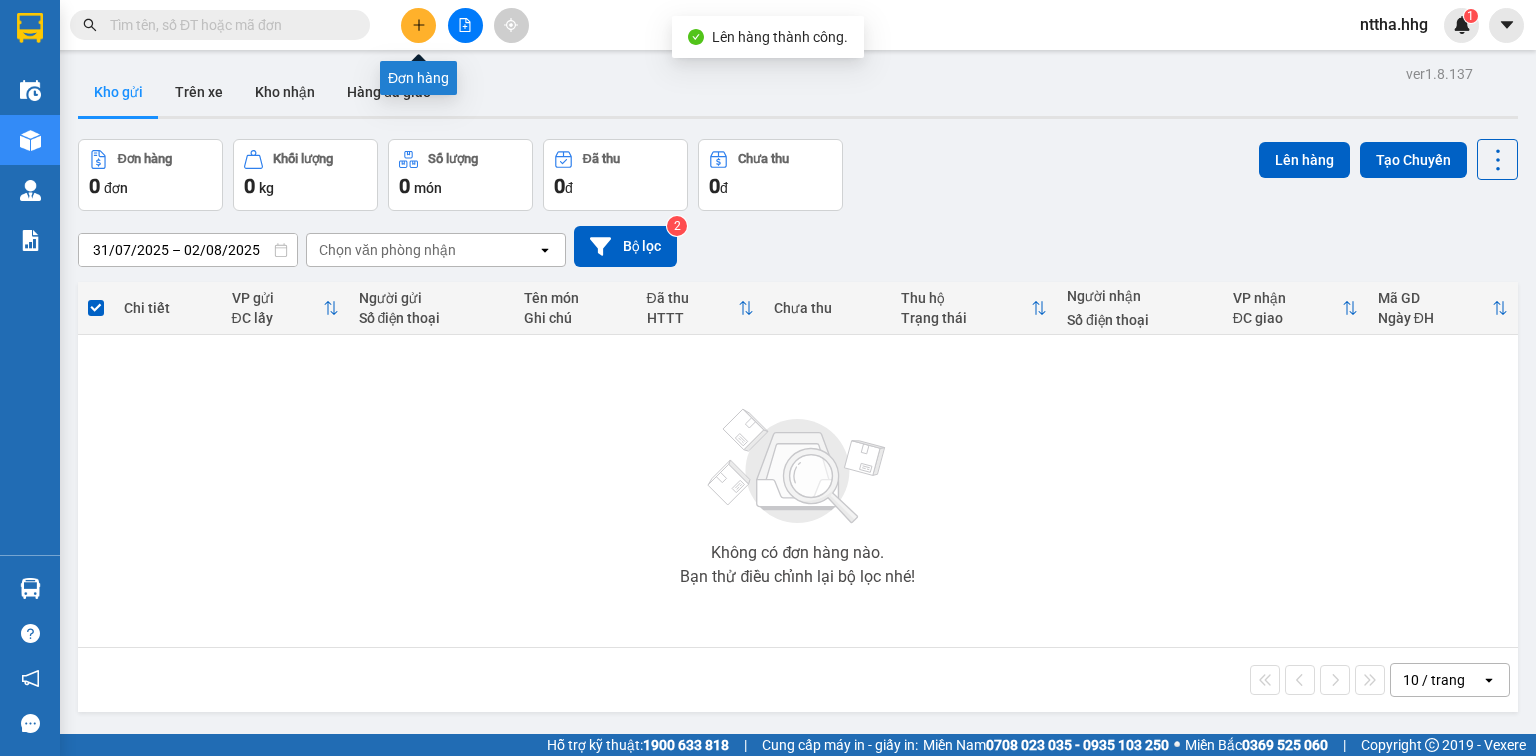 click 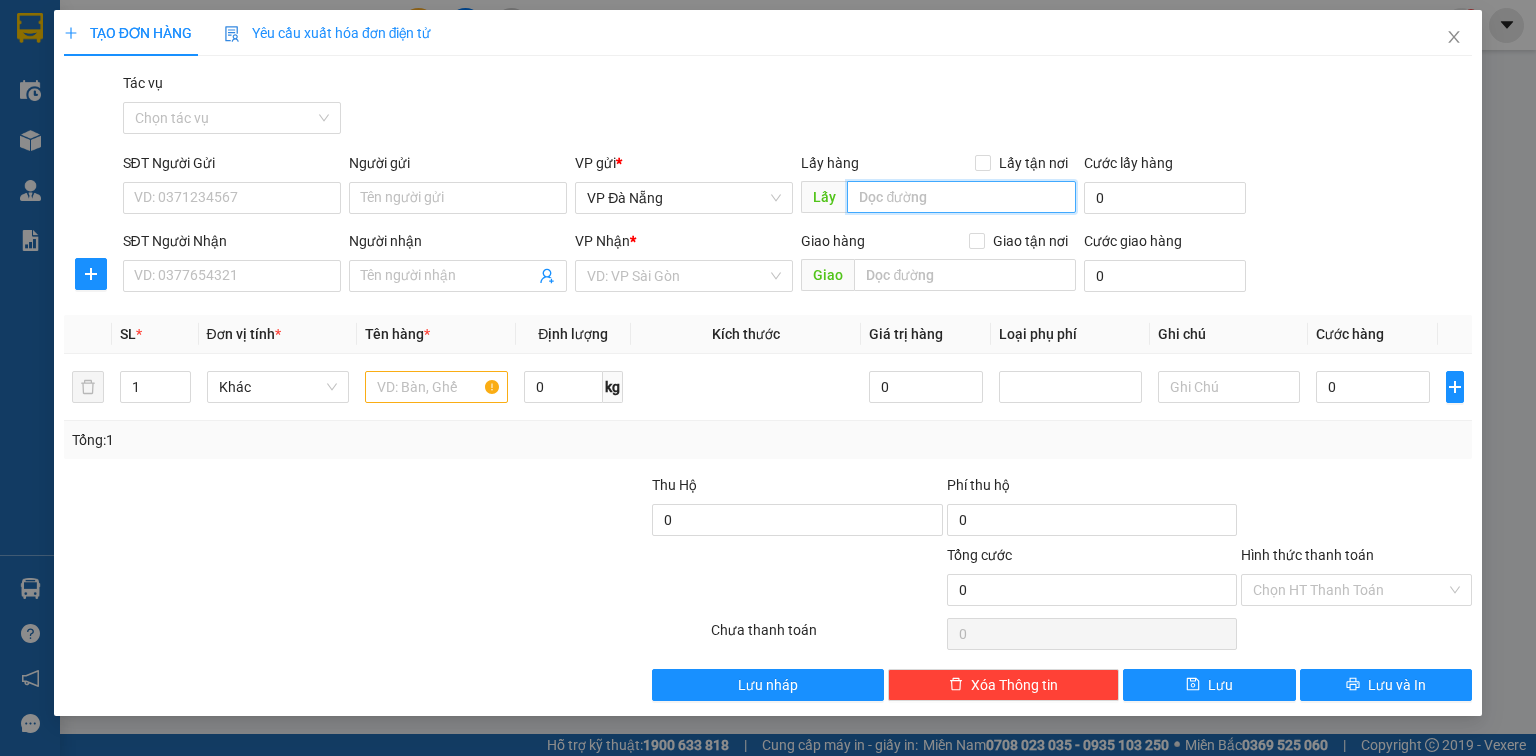 click at bounding box center [961, 197] 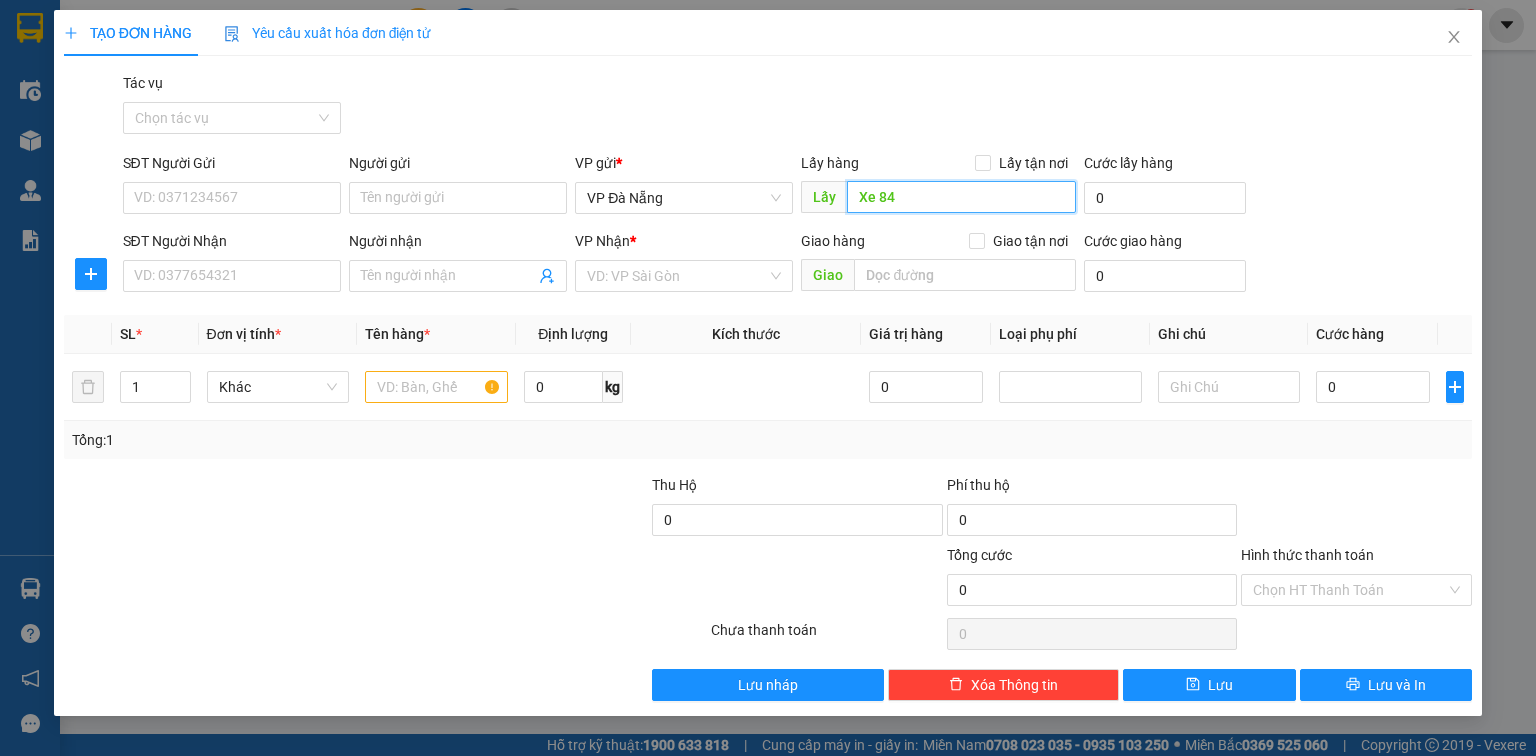 click on "Xe 84" at bounding box center (961, 197) 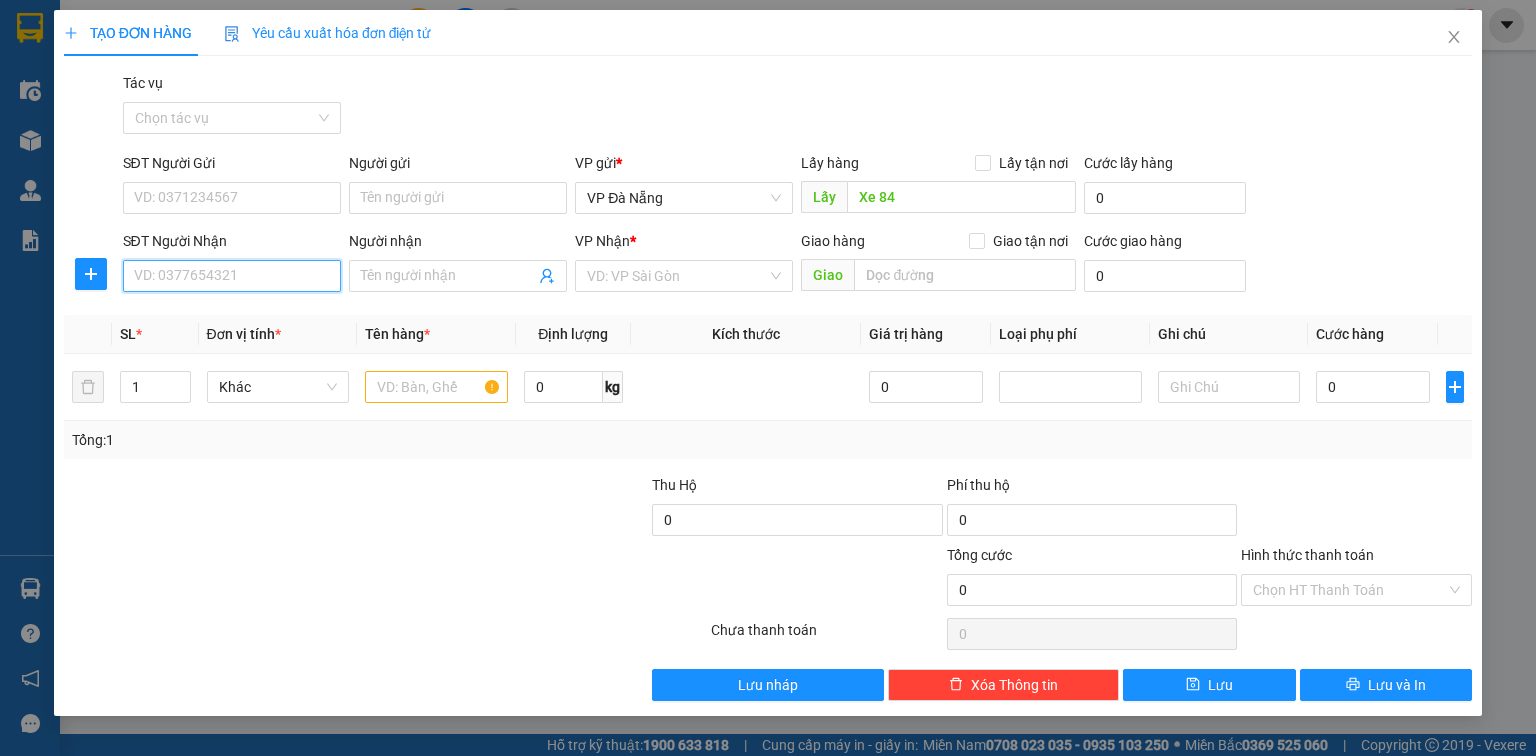 click on "SĐT Người Nhận" at bounding box center [232, 276] 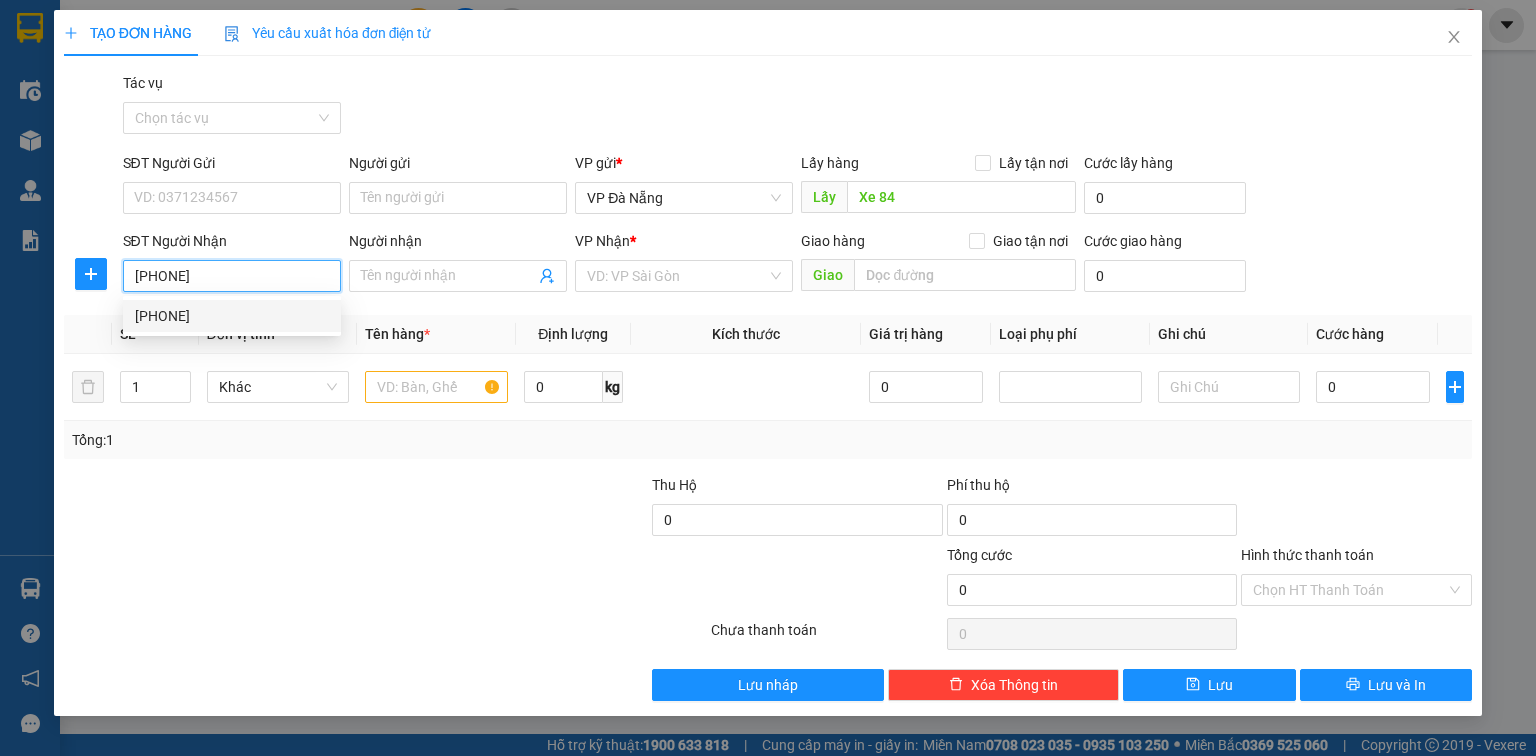 click on "0967403207" at bounding box center (232, 316) 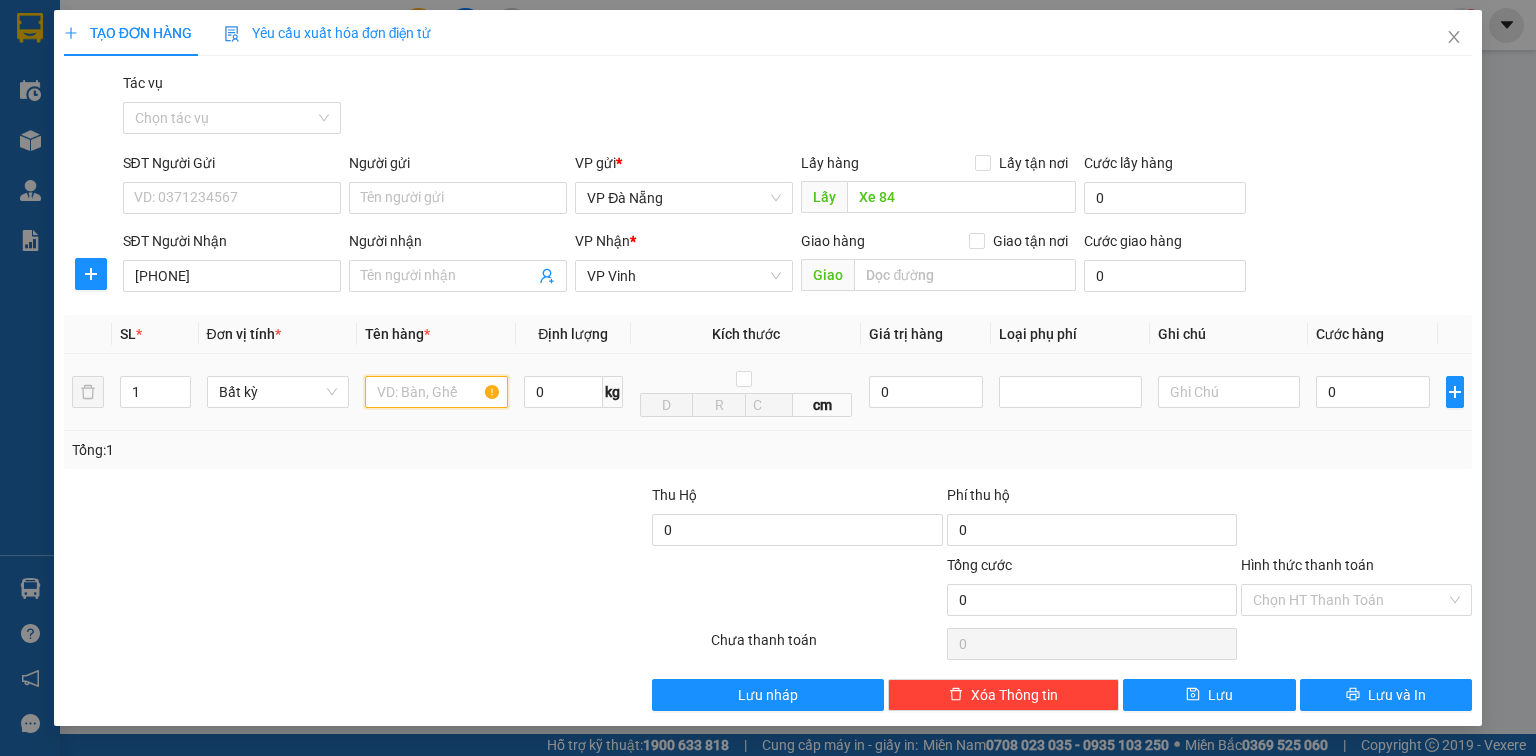 click at bounding box center [436, 392] 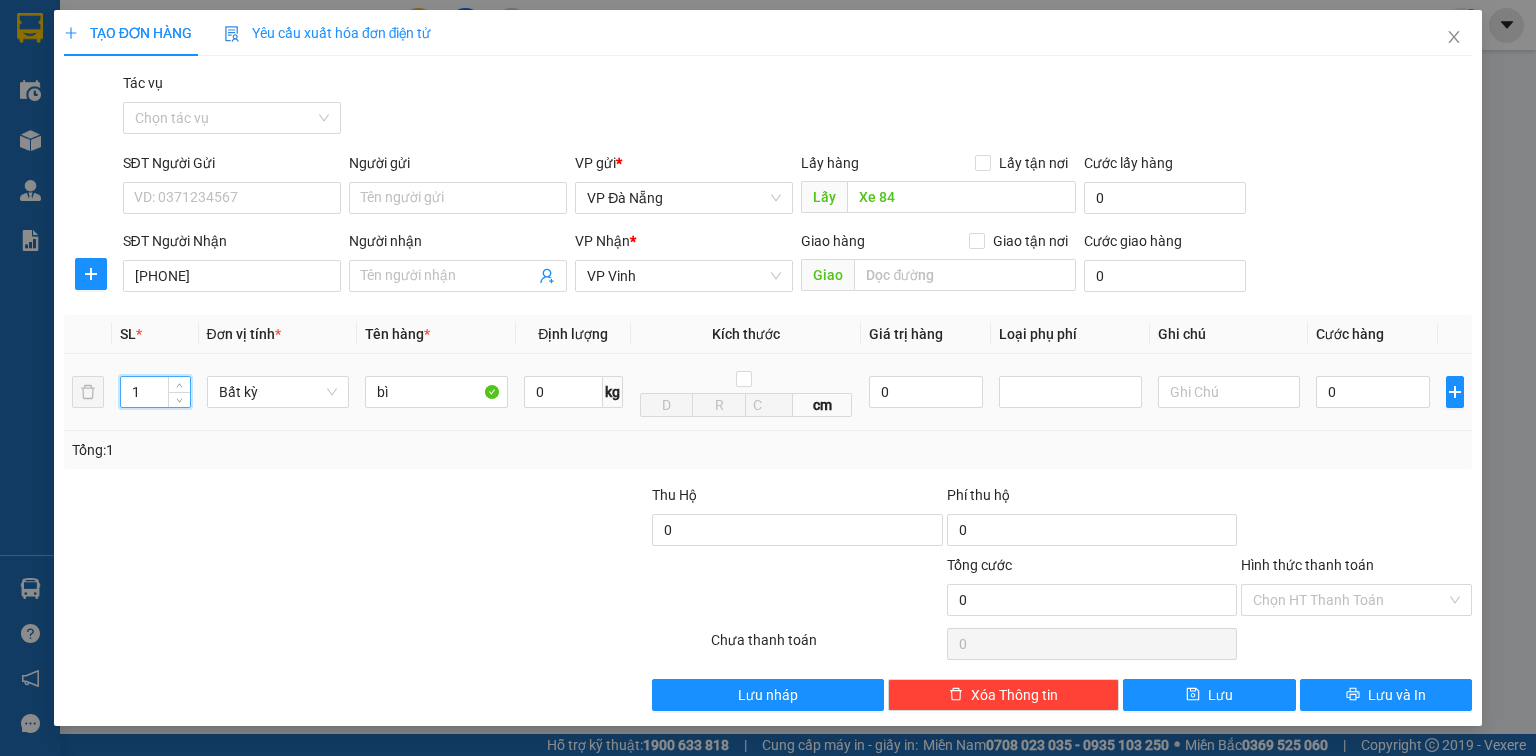 drag, startPoint x: 131, startPoint y: 400, endPoint x: 95, endPoint y: 410, distance: 37.363083 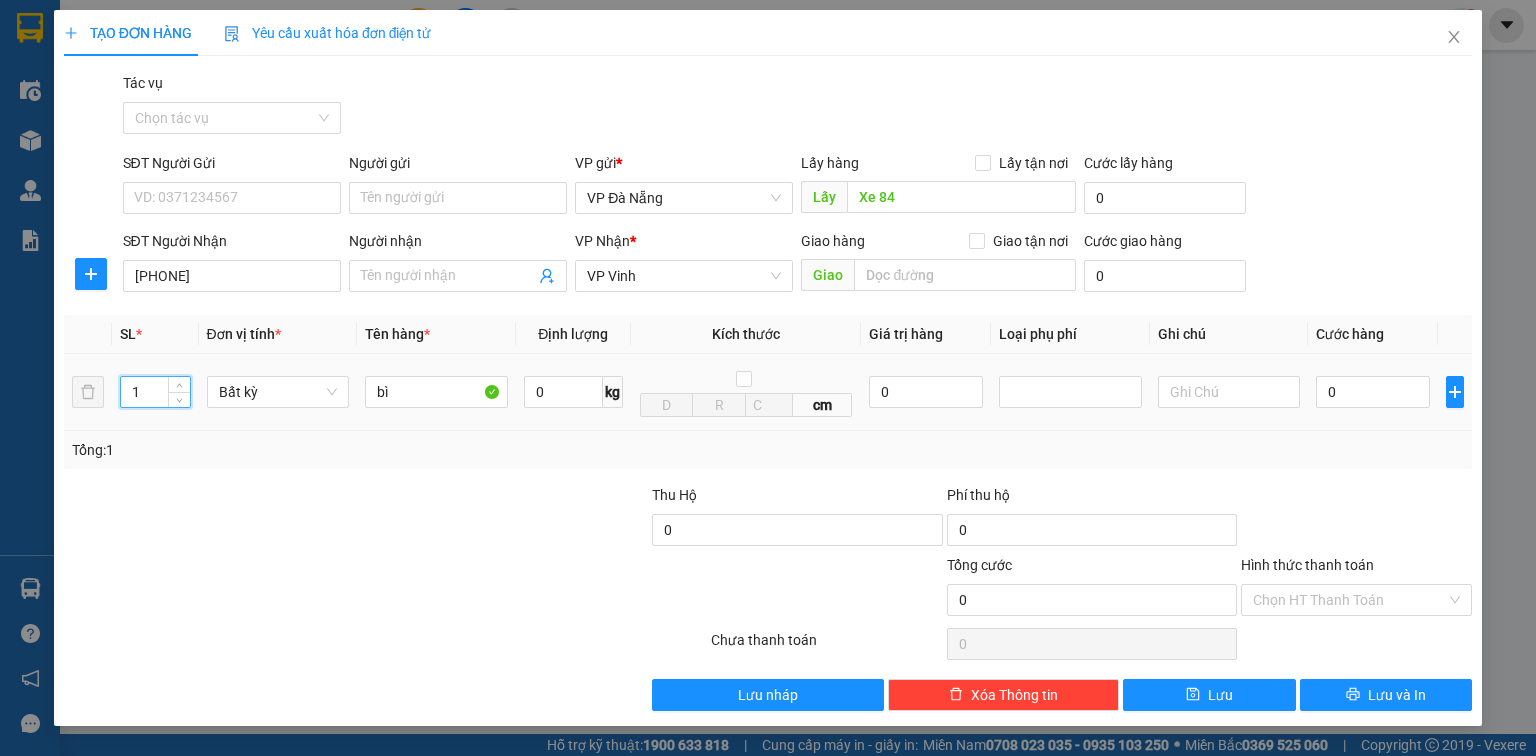 click on "1 Bất kỳ bì 0 kg cm 0   0" at bounding box center (768, 392) 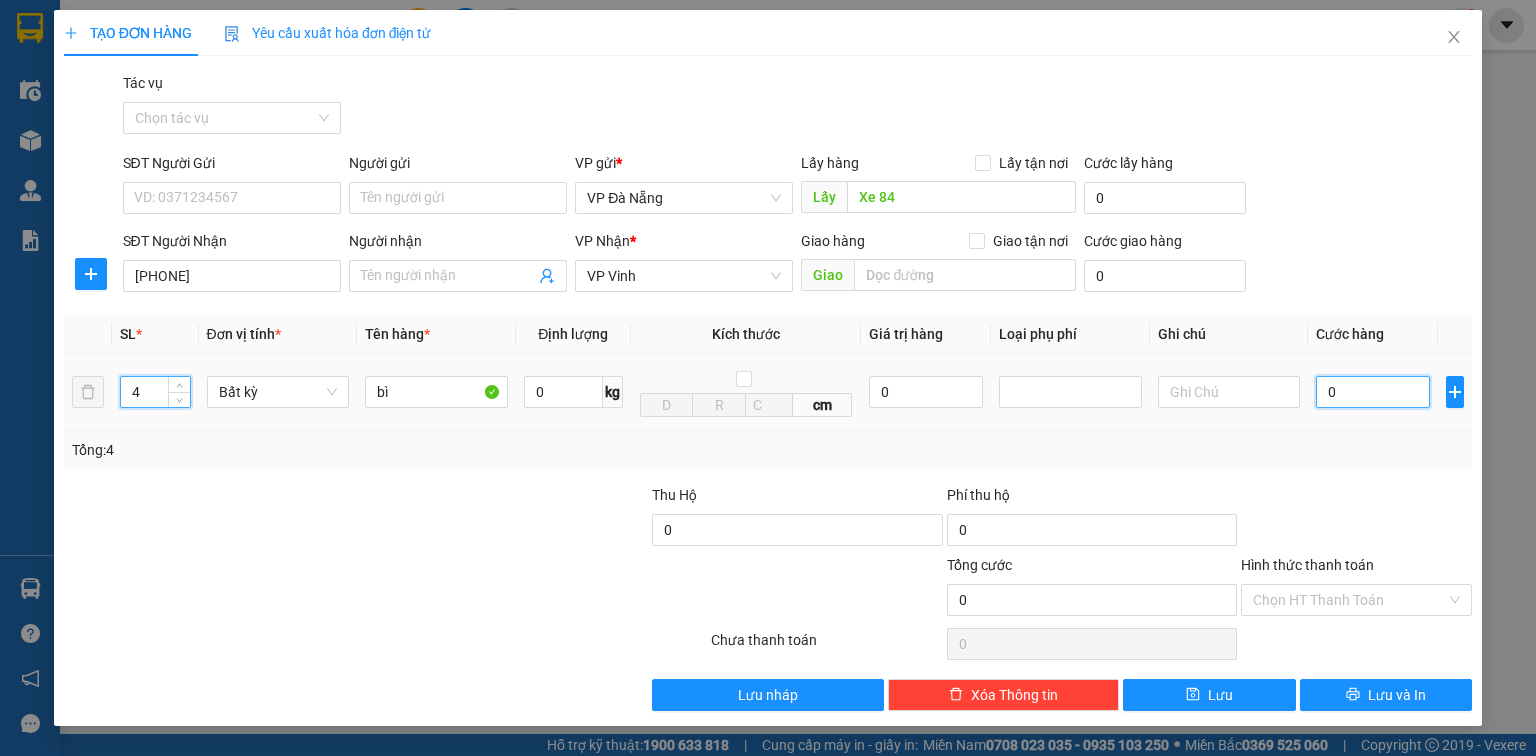 click on "0" at bounding box center [1373, 392] 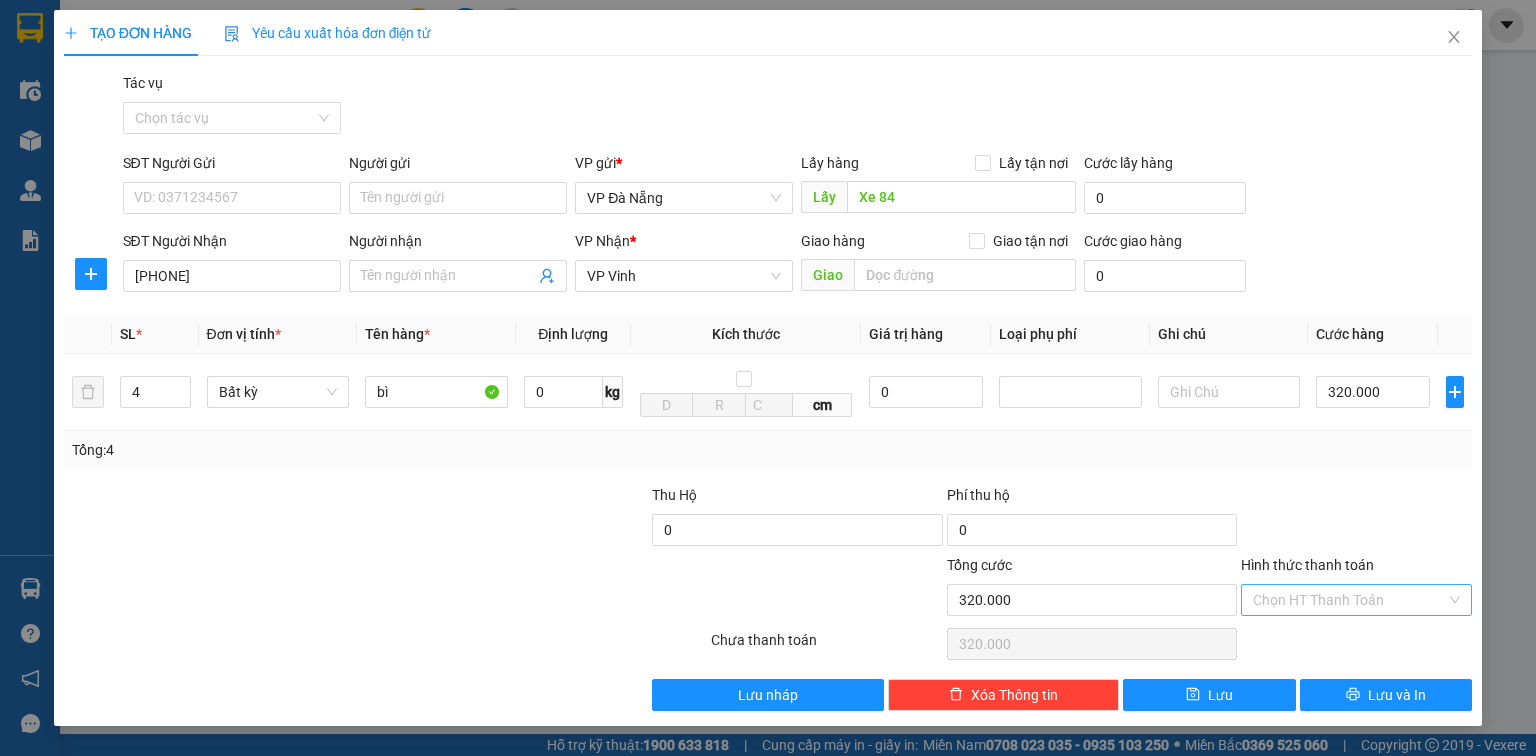 click on "Hình thức thanh toán" at bounding box center [1349, 600] 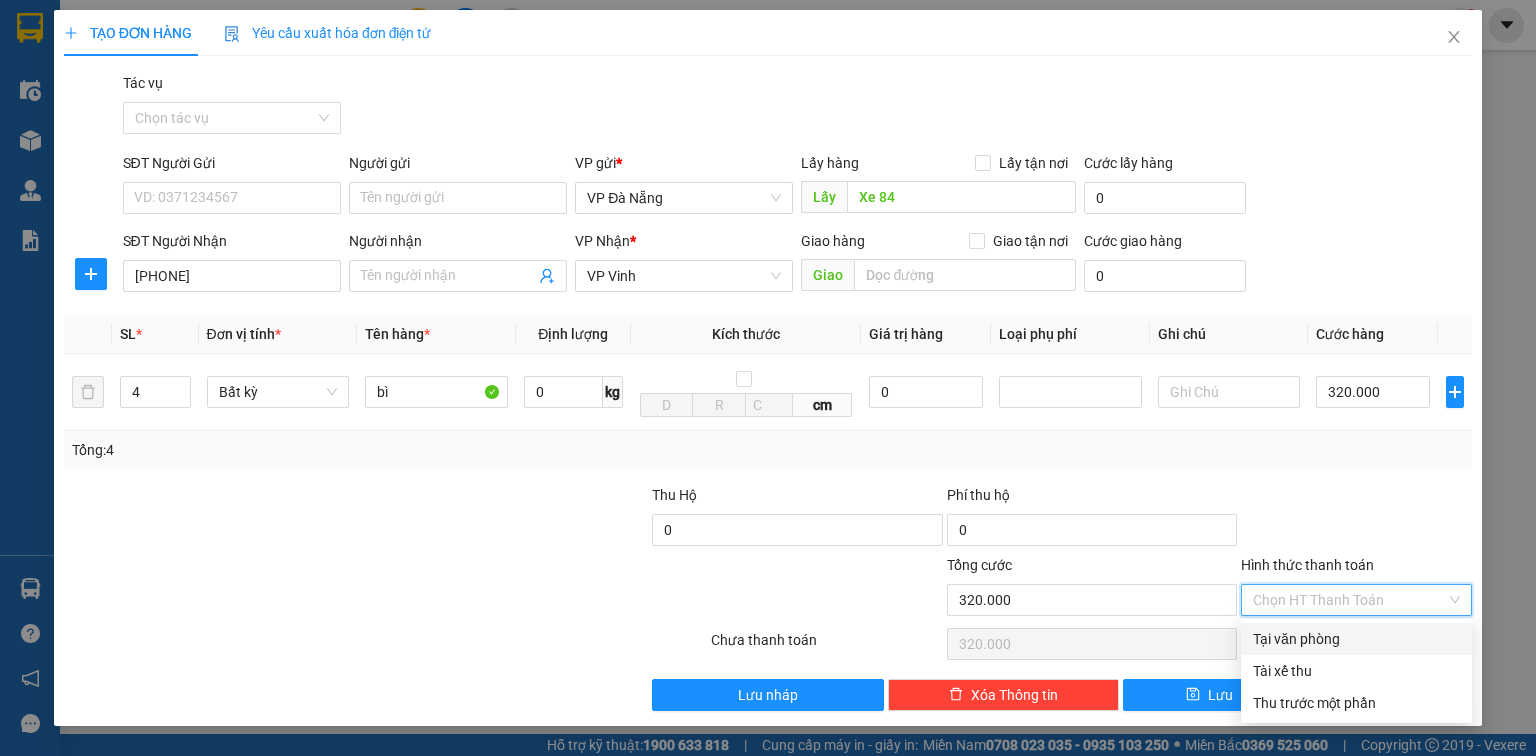 click on "Tại văn phòng" at bounding box center (1356, 639) 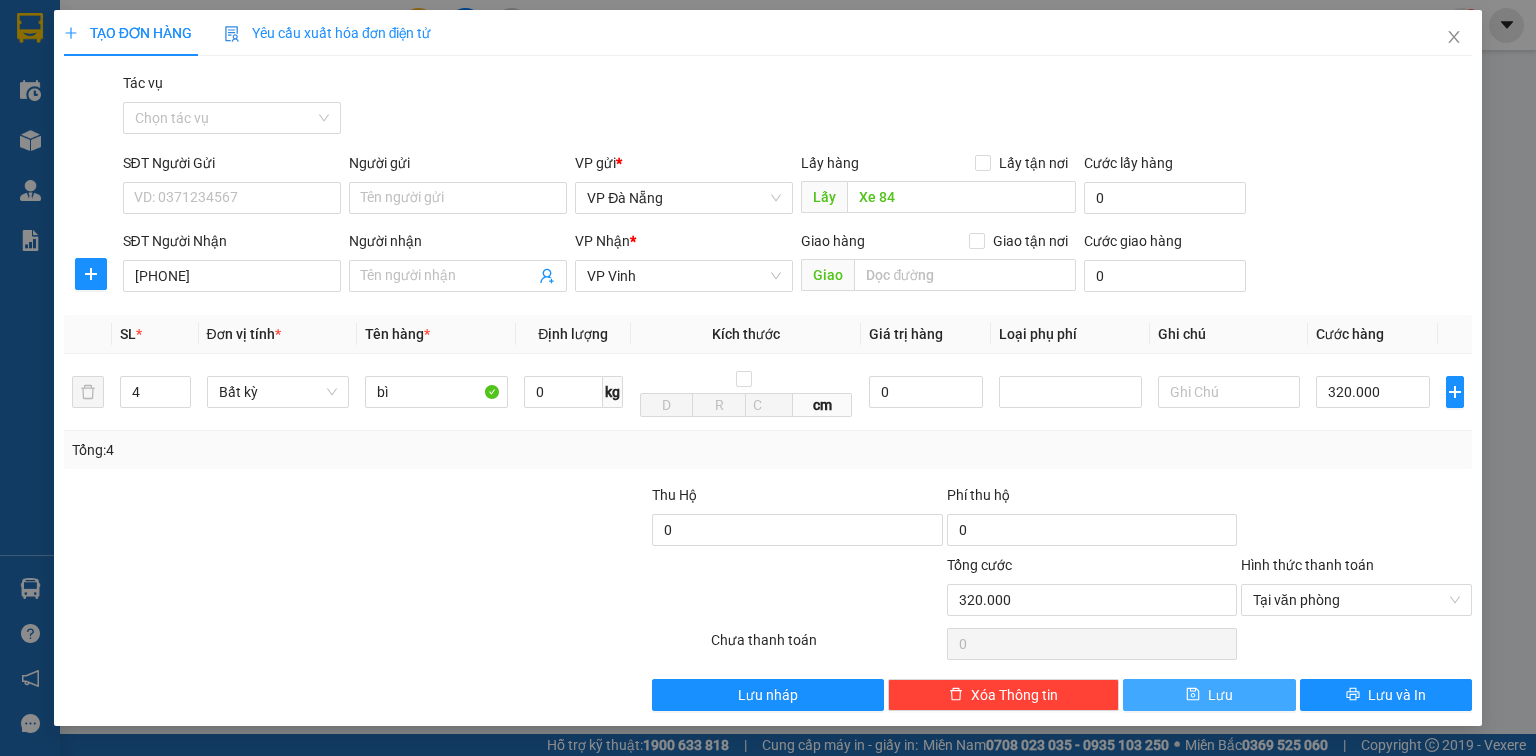 click on "Lưu" at bounding box center [1209, 695] 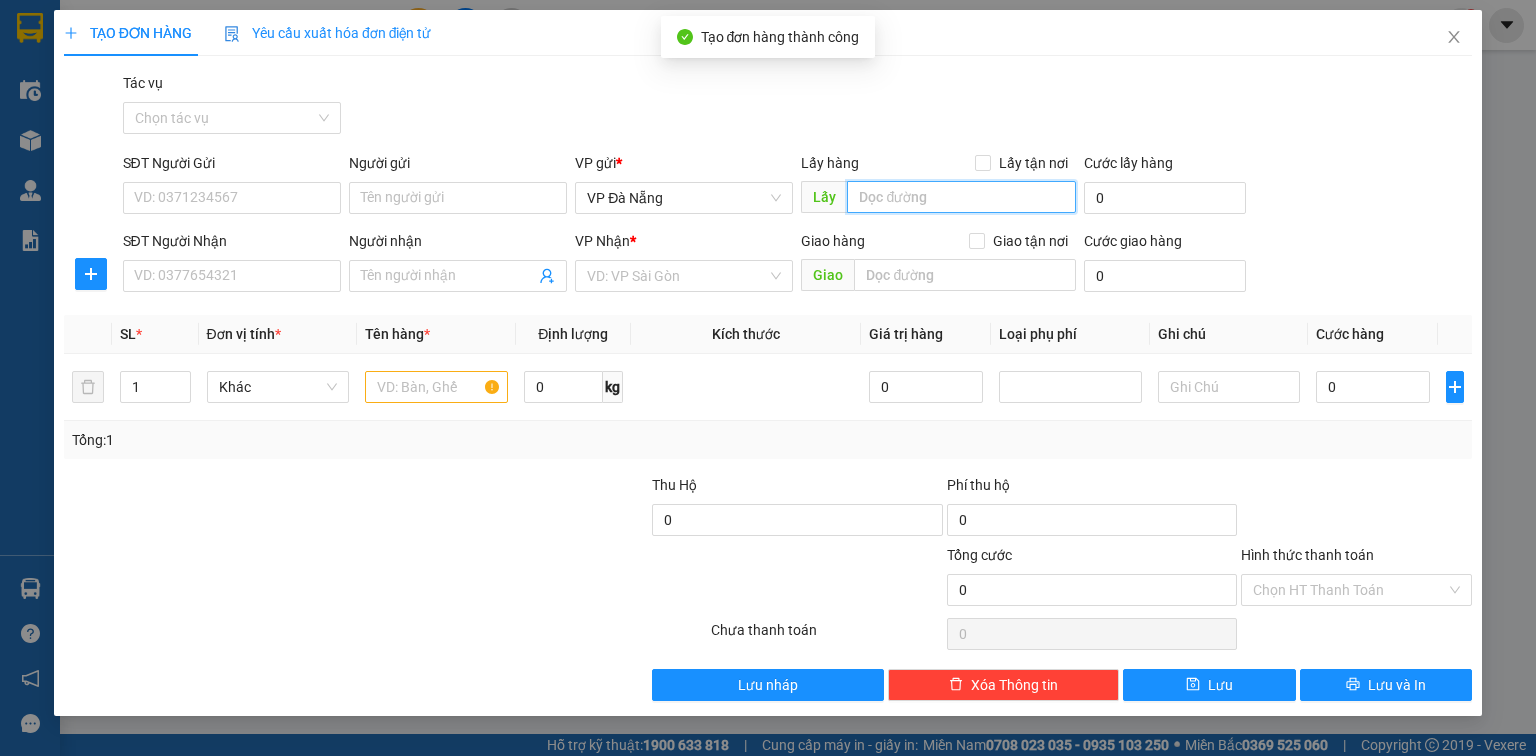 click at bounding box center (961, 197) 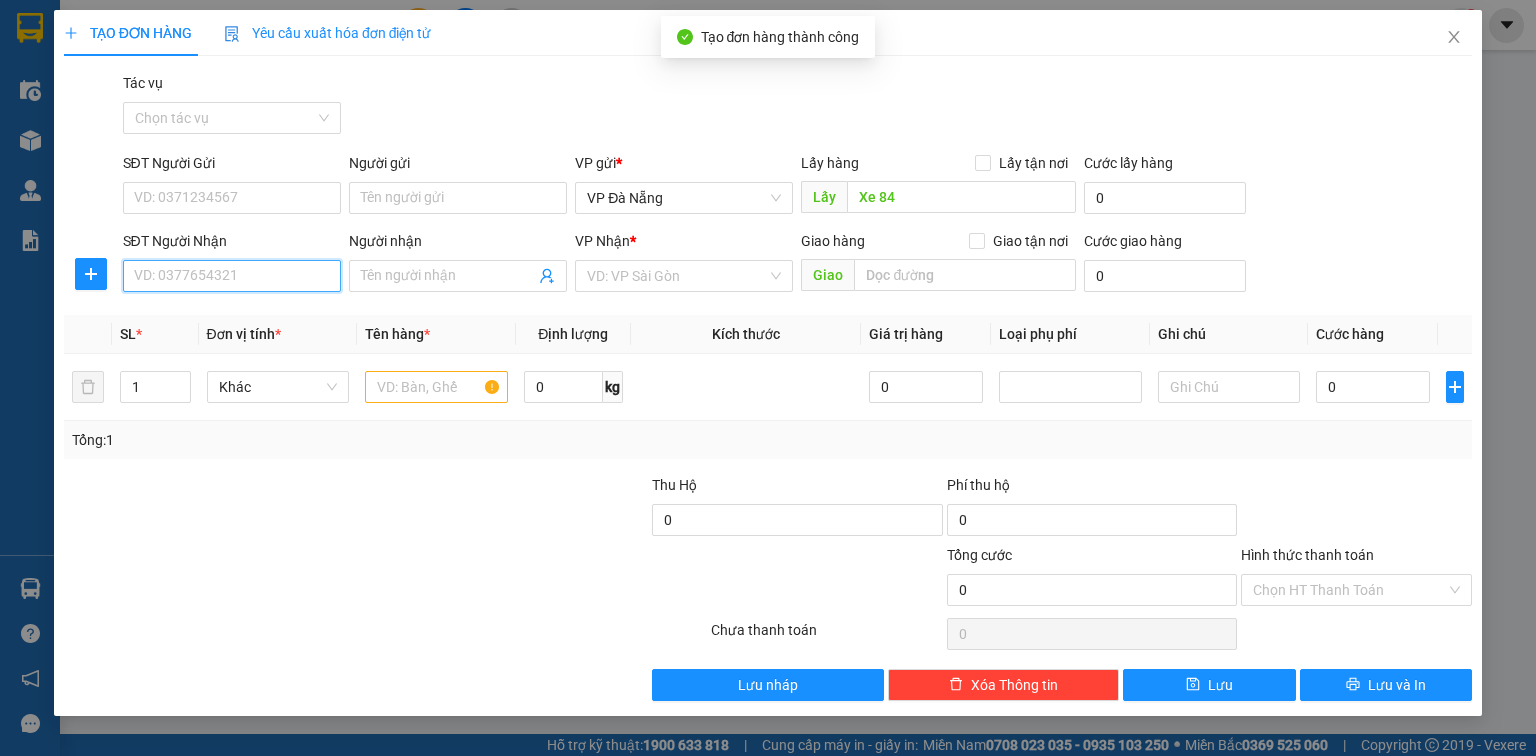 click on "SĐT Người Nhận" at bounding box center (232, 276) 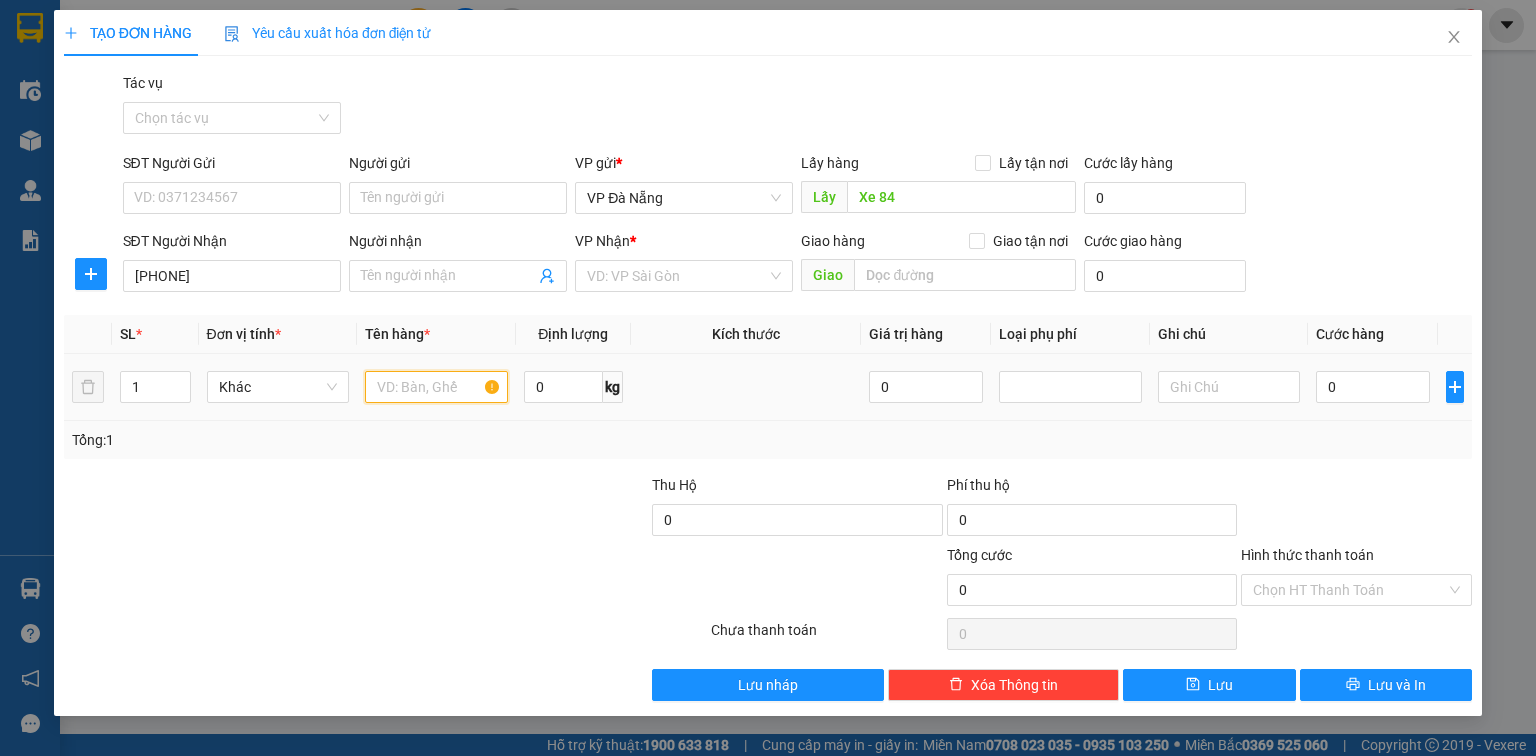 click at bounding box center (436, 387) 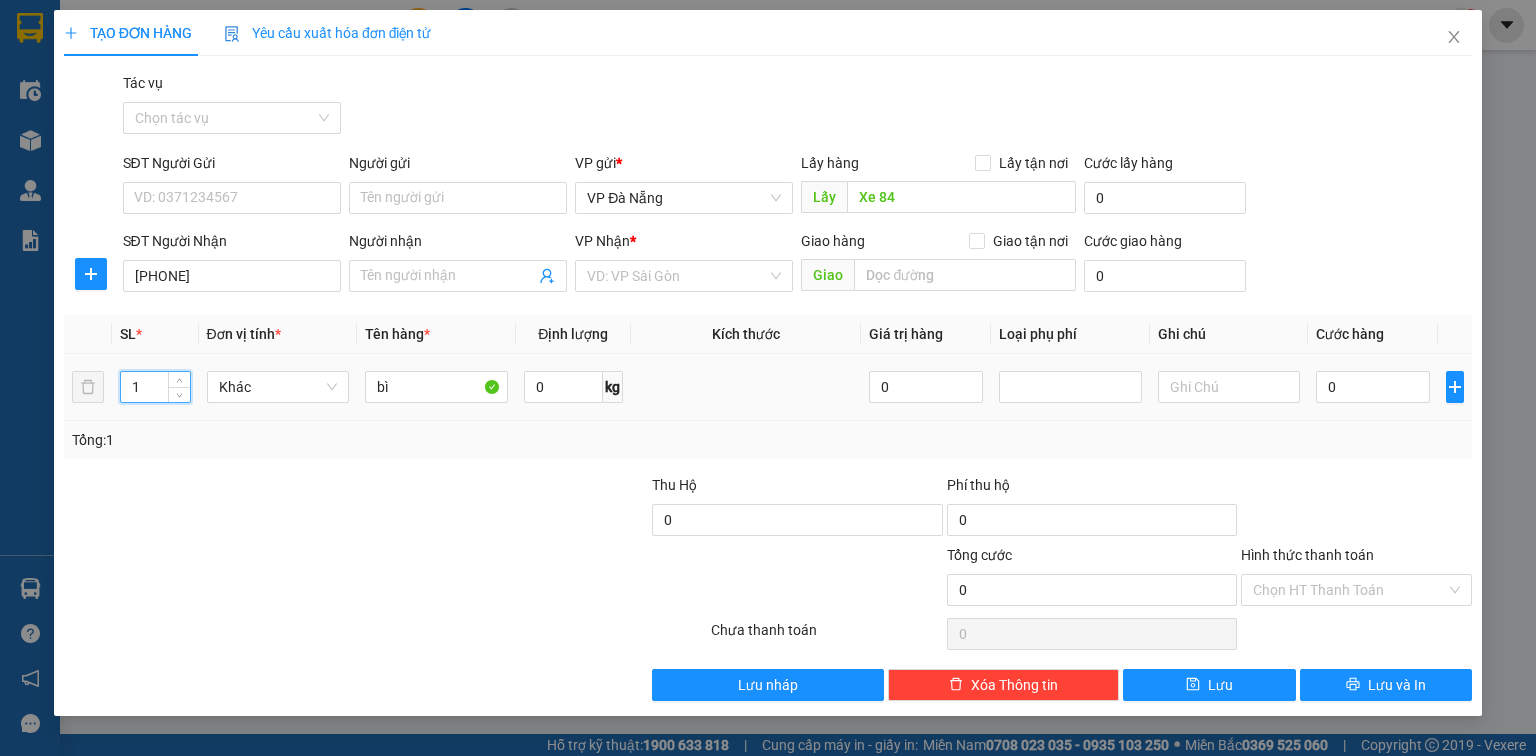 drag, startPoint x: 142, startPoint y: 380, endPoint x: 112, endPoint y: 383, distance: 30.149628 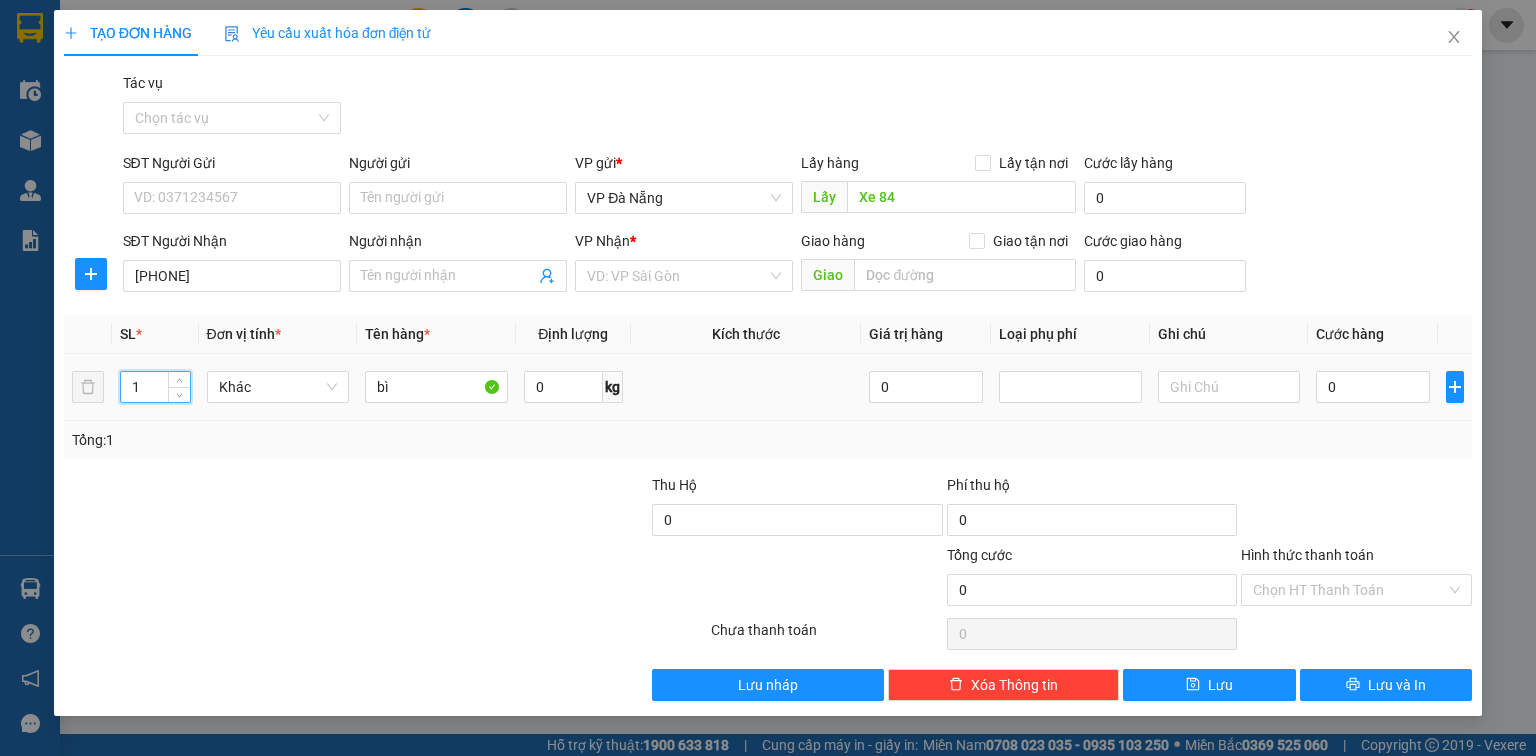click on "1" at bounding box center (155, 387) 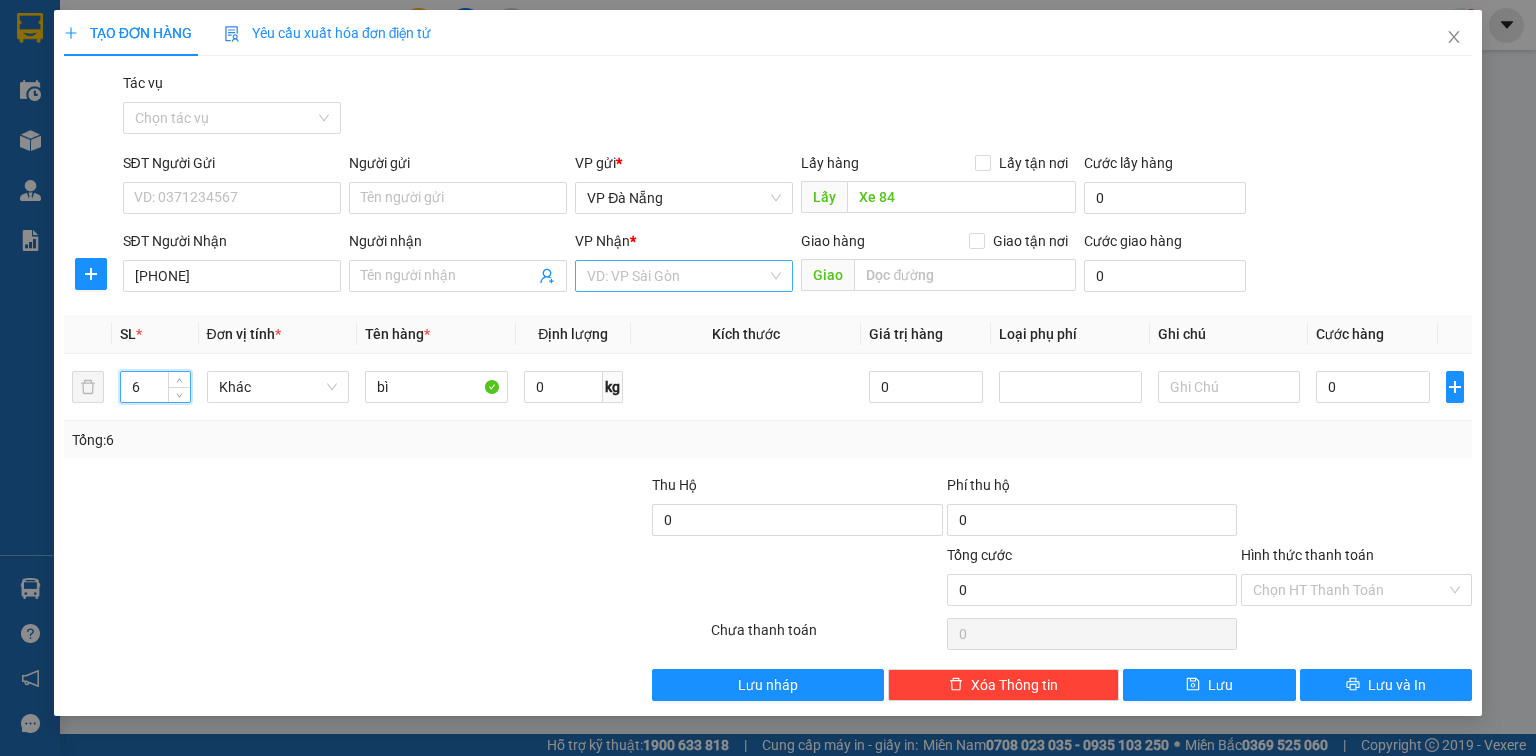 click at bounding box center (677, 276) 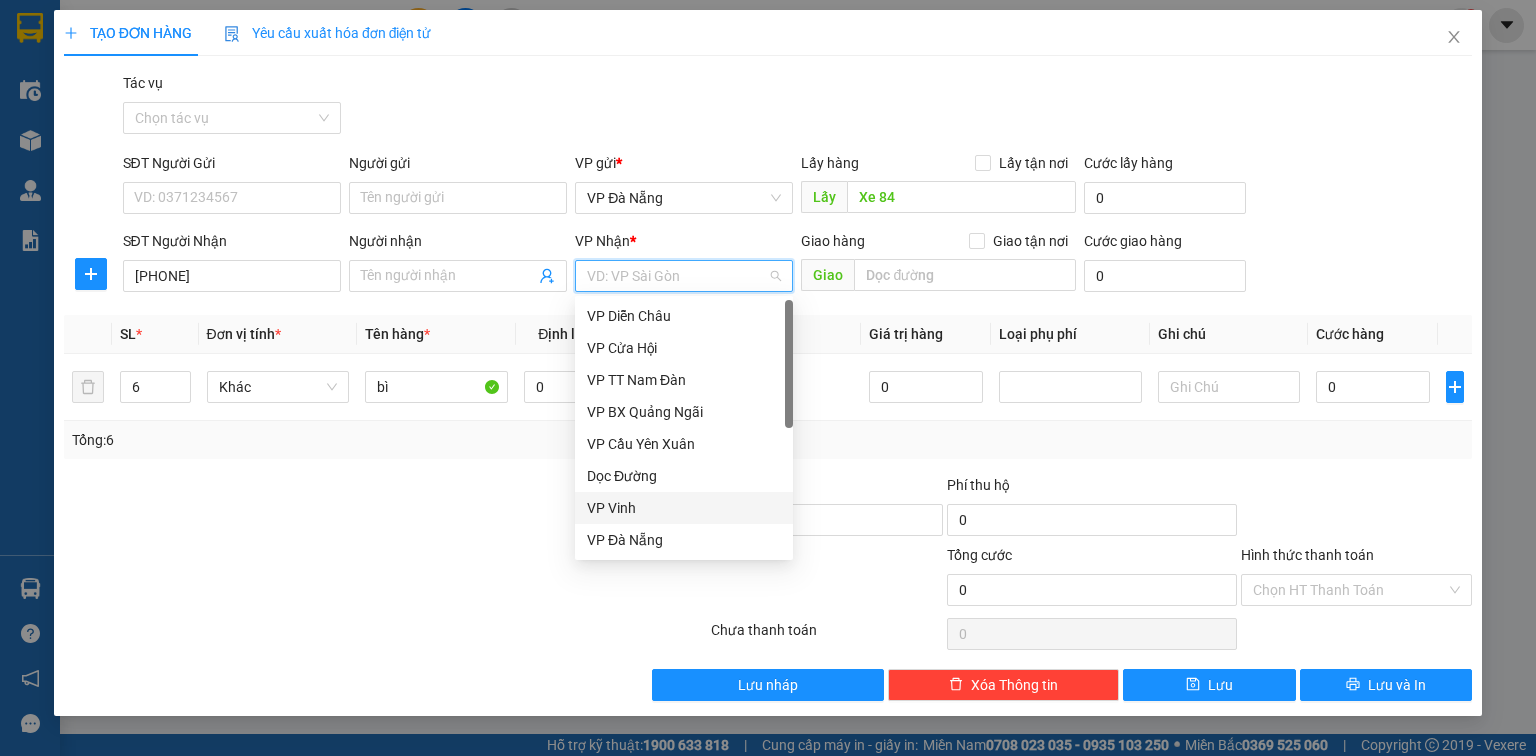 click on "VP Vinh" at bounding box center [684, 508] 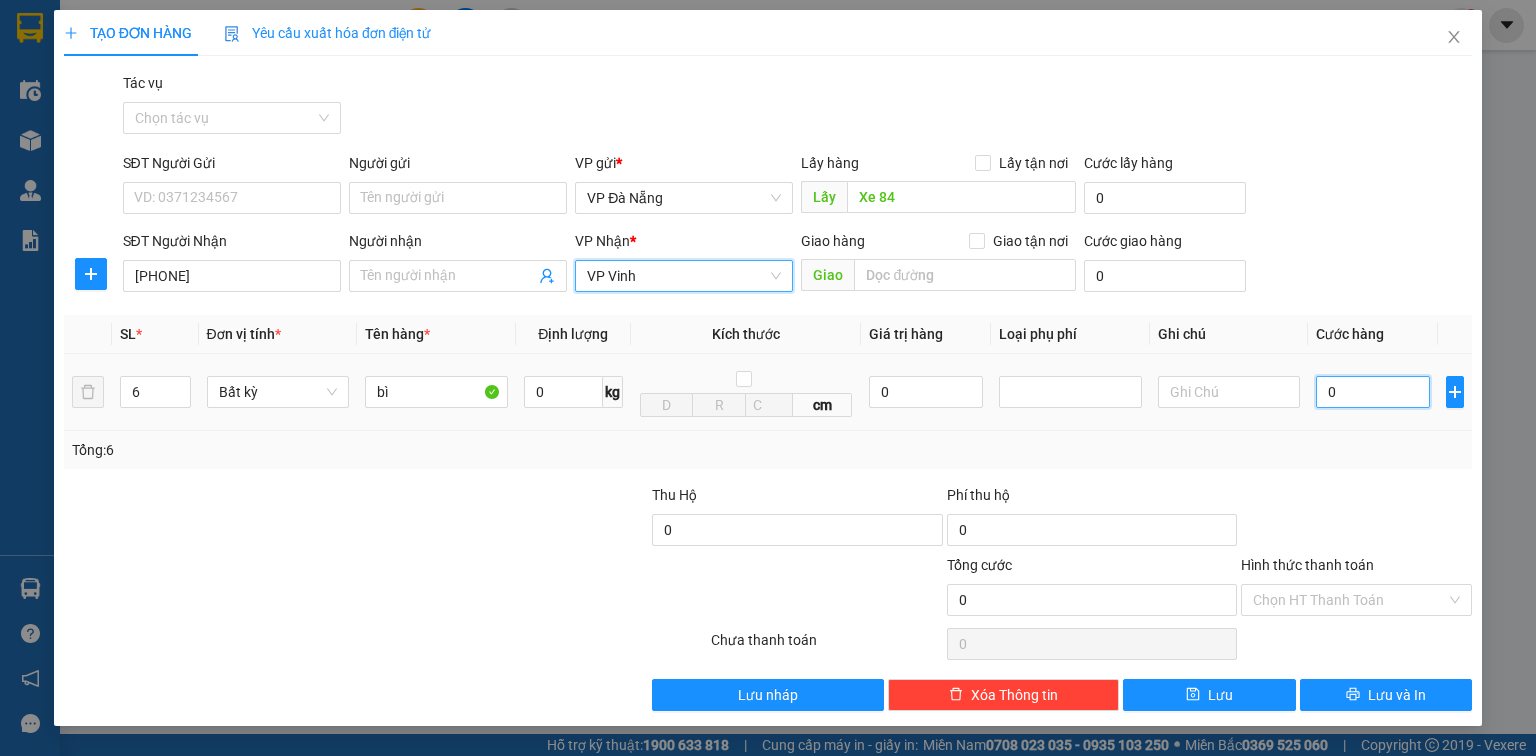 click on "0" at bounding box center [1373, 392] 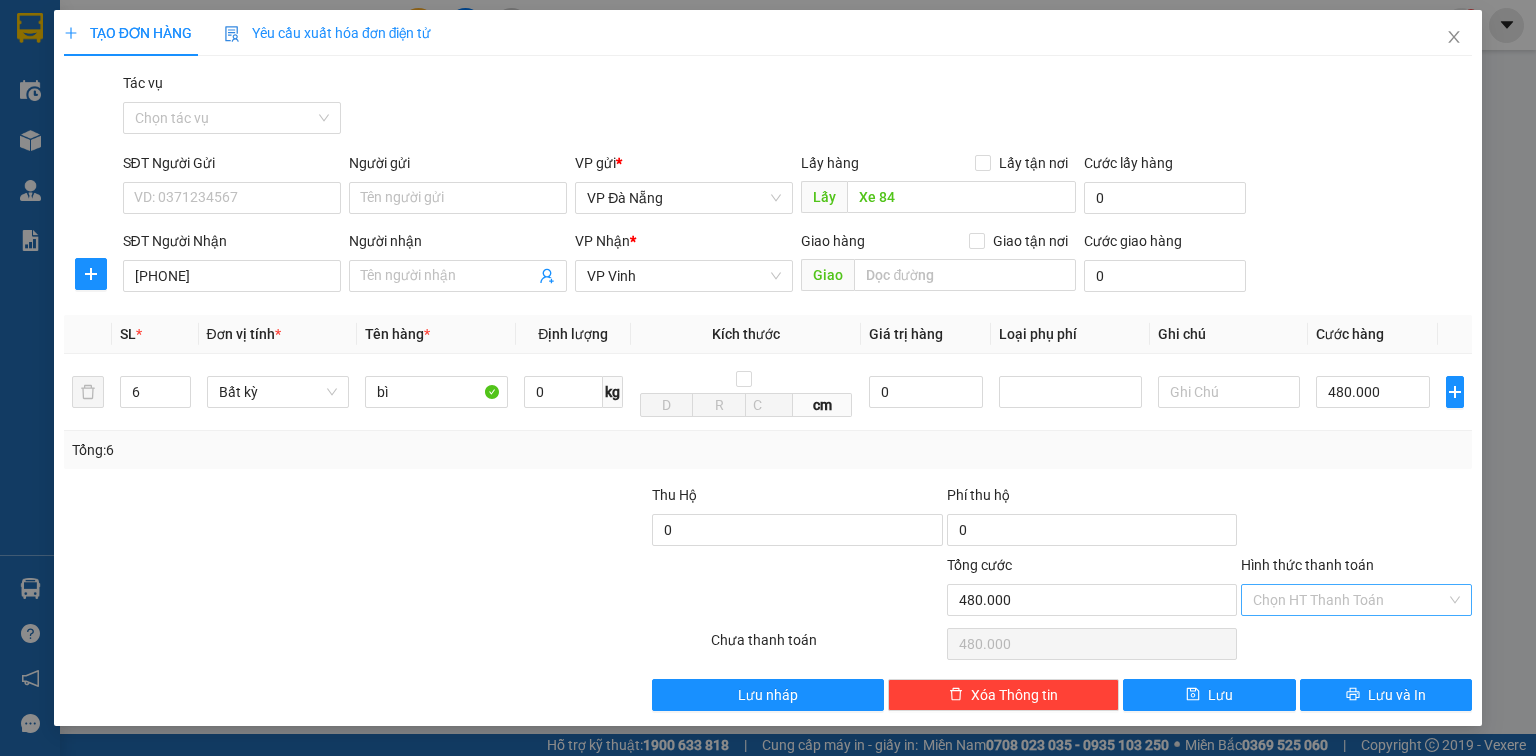 click on "Hình thức thanh toán" at bounding box center [1349, 600] 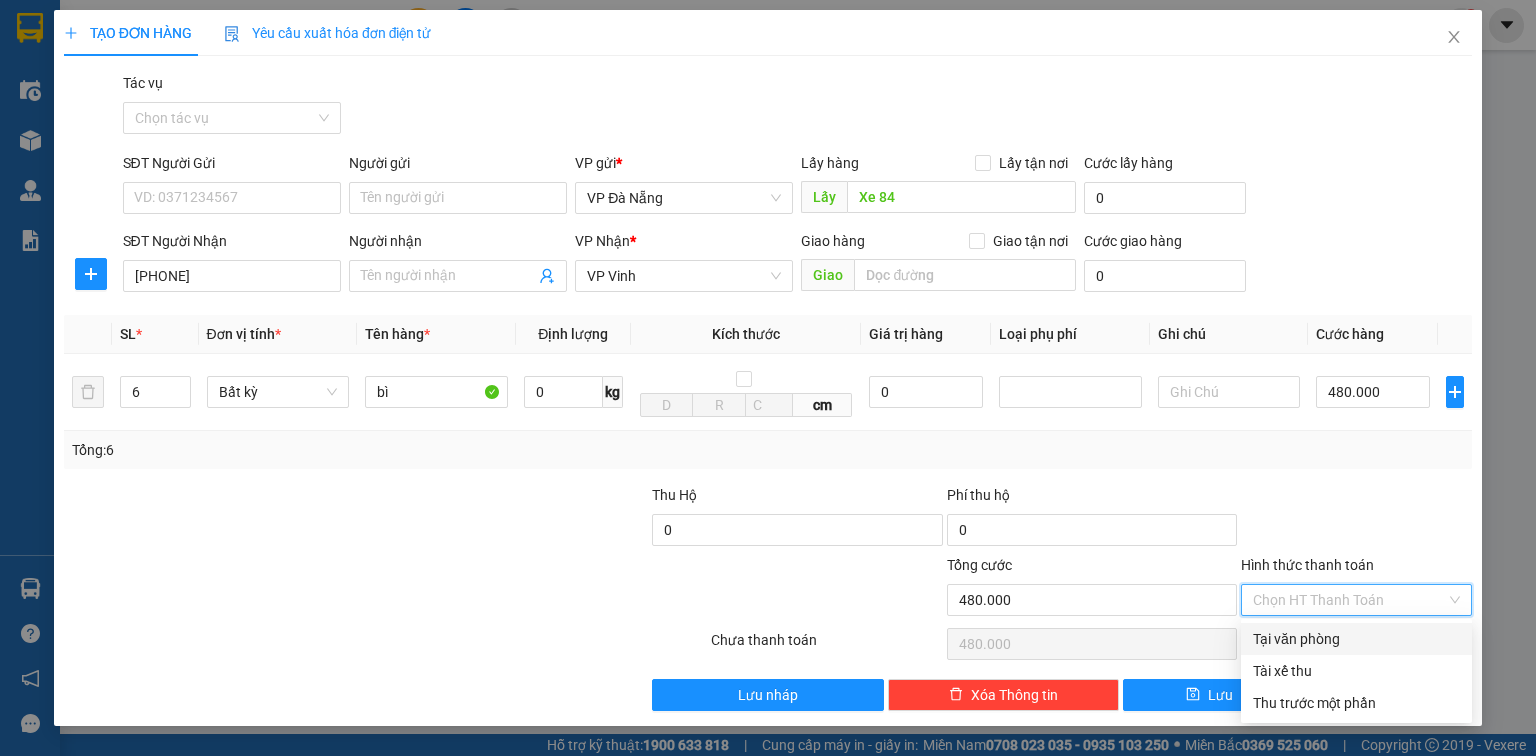 click on "Tại văn phòng" at bounding box center [1356, 639] 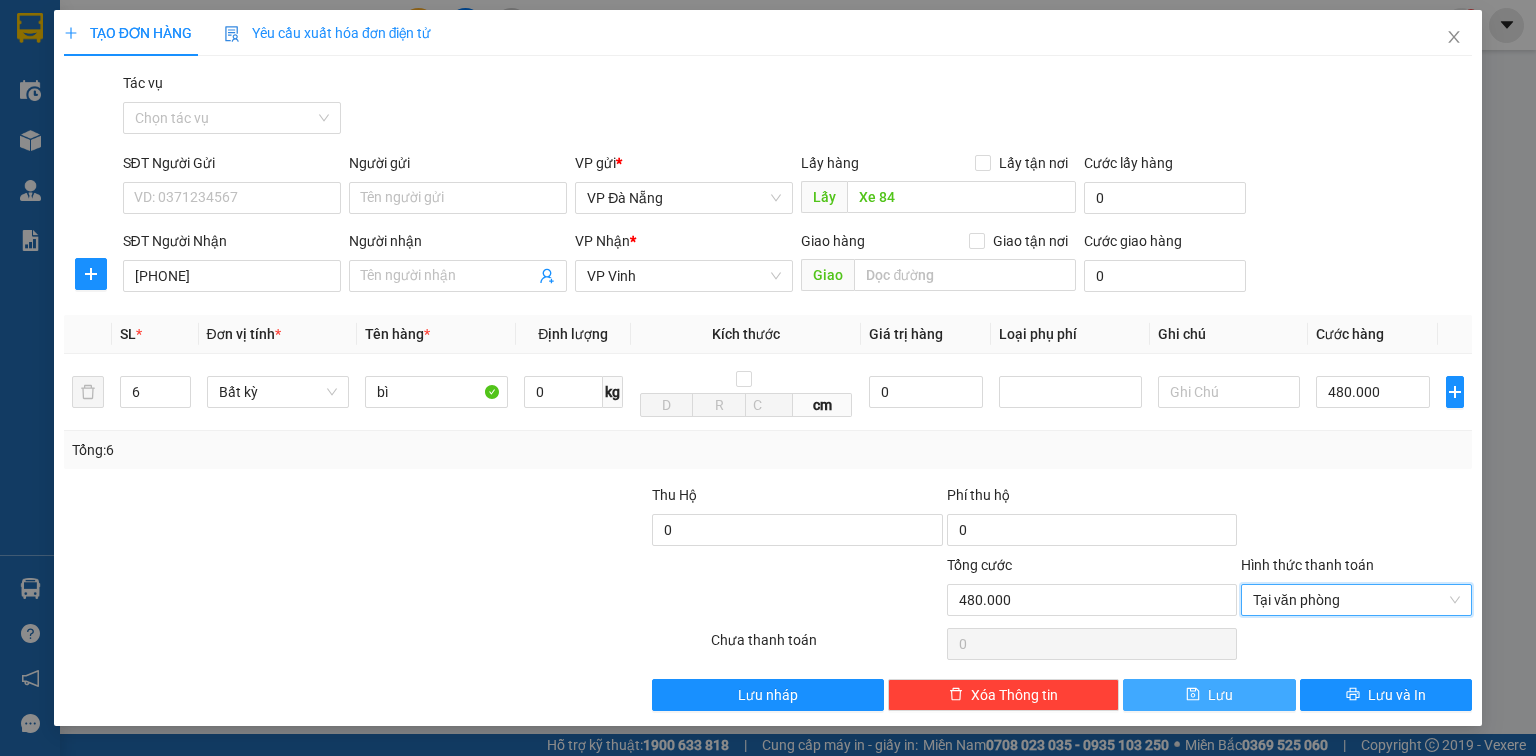 click on "Lưu" at bounding box center [1209, 695] 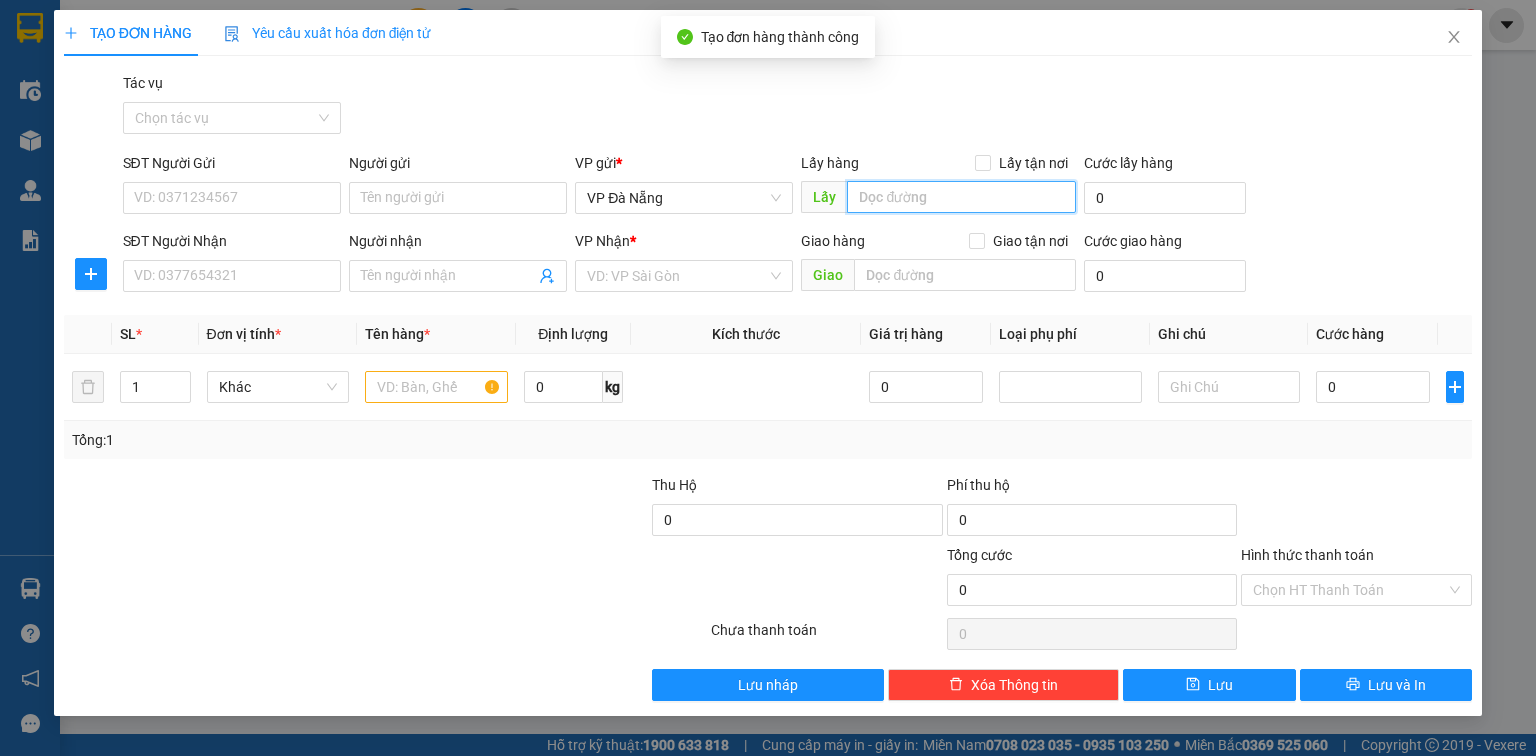 click at bounding box center (961, 197) 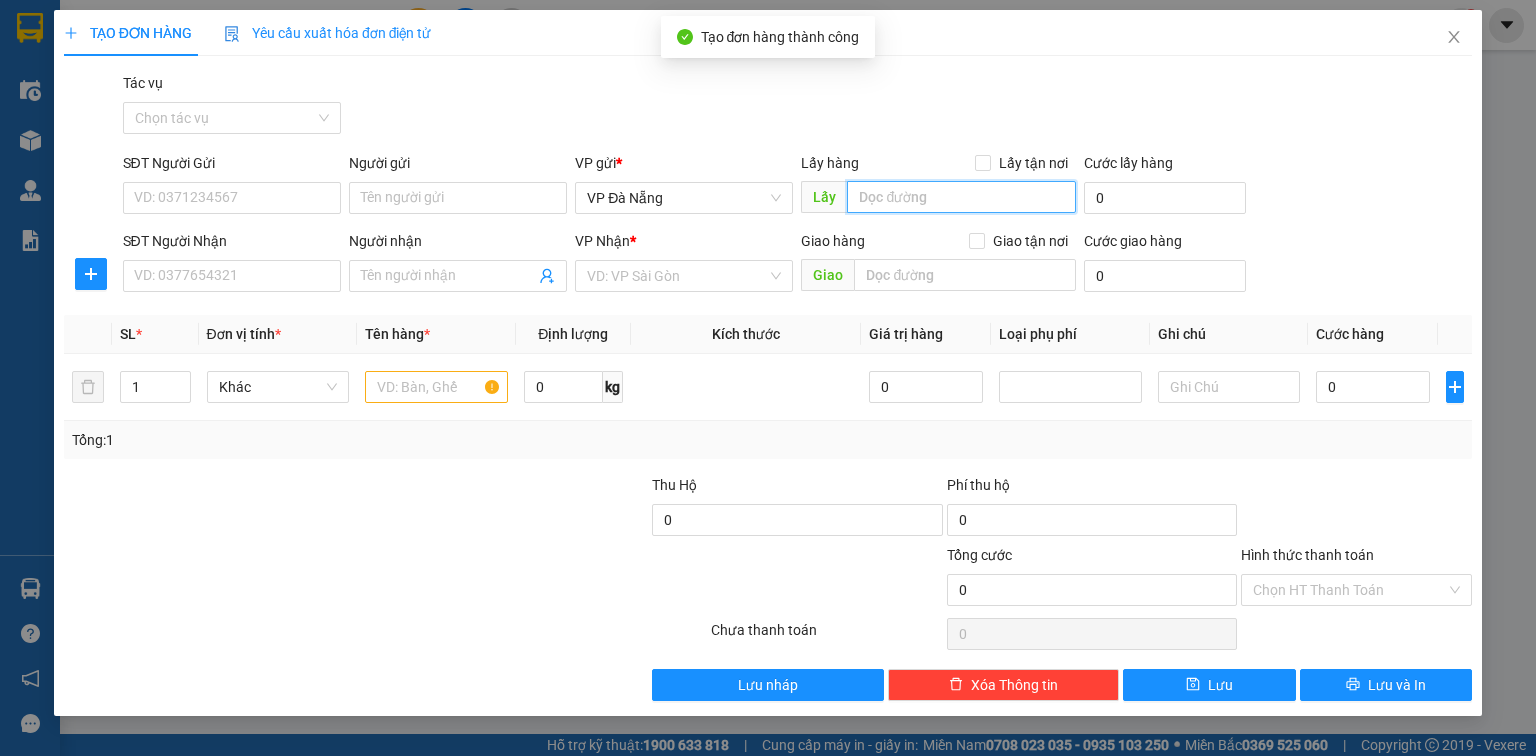 paste on "Xe 84" 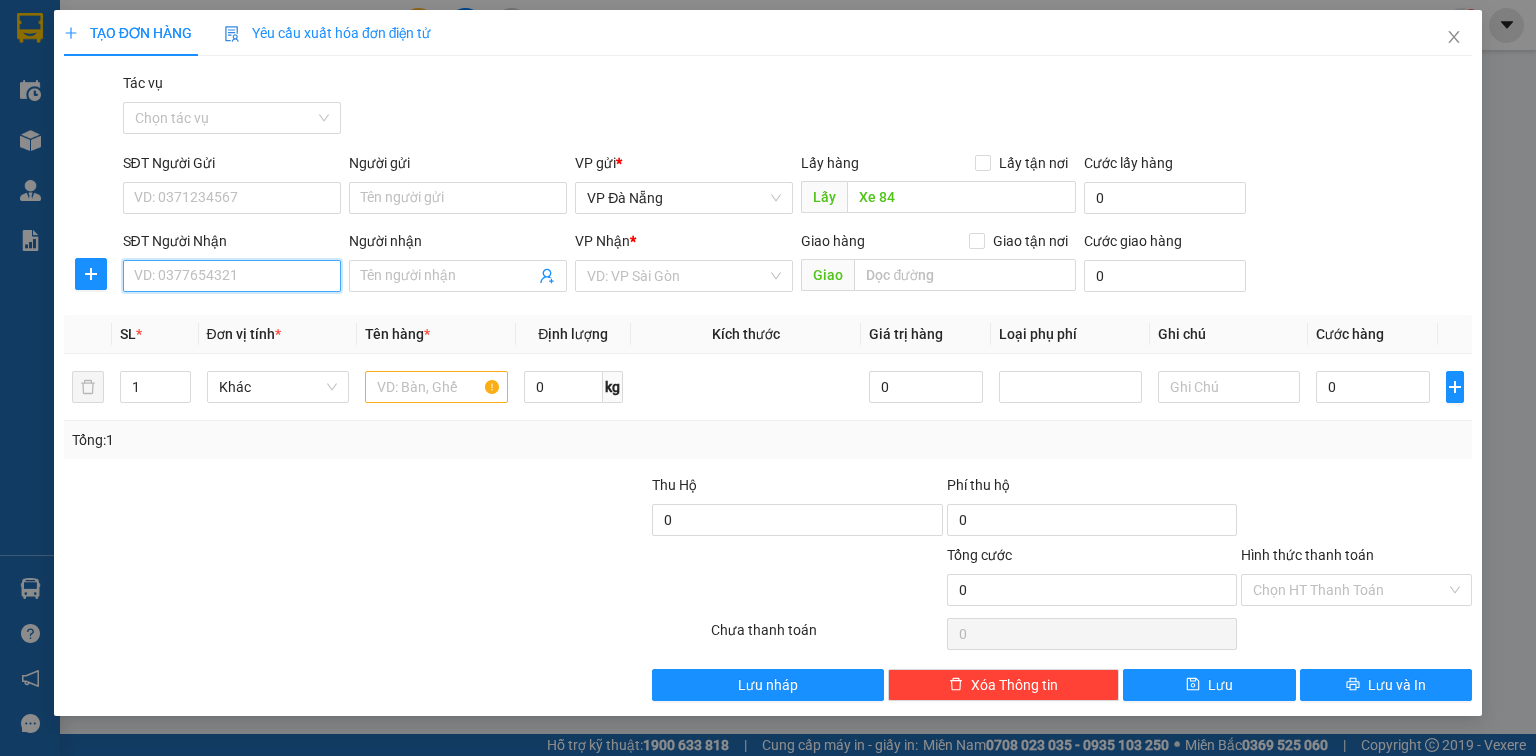 click on "SĐT Người Nhận" at bounding box center [232, 276] 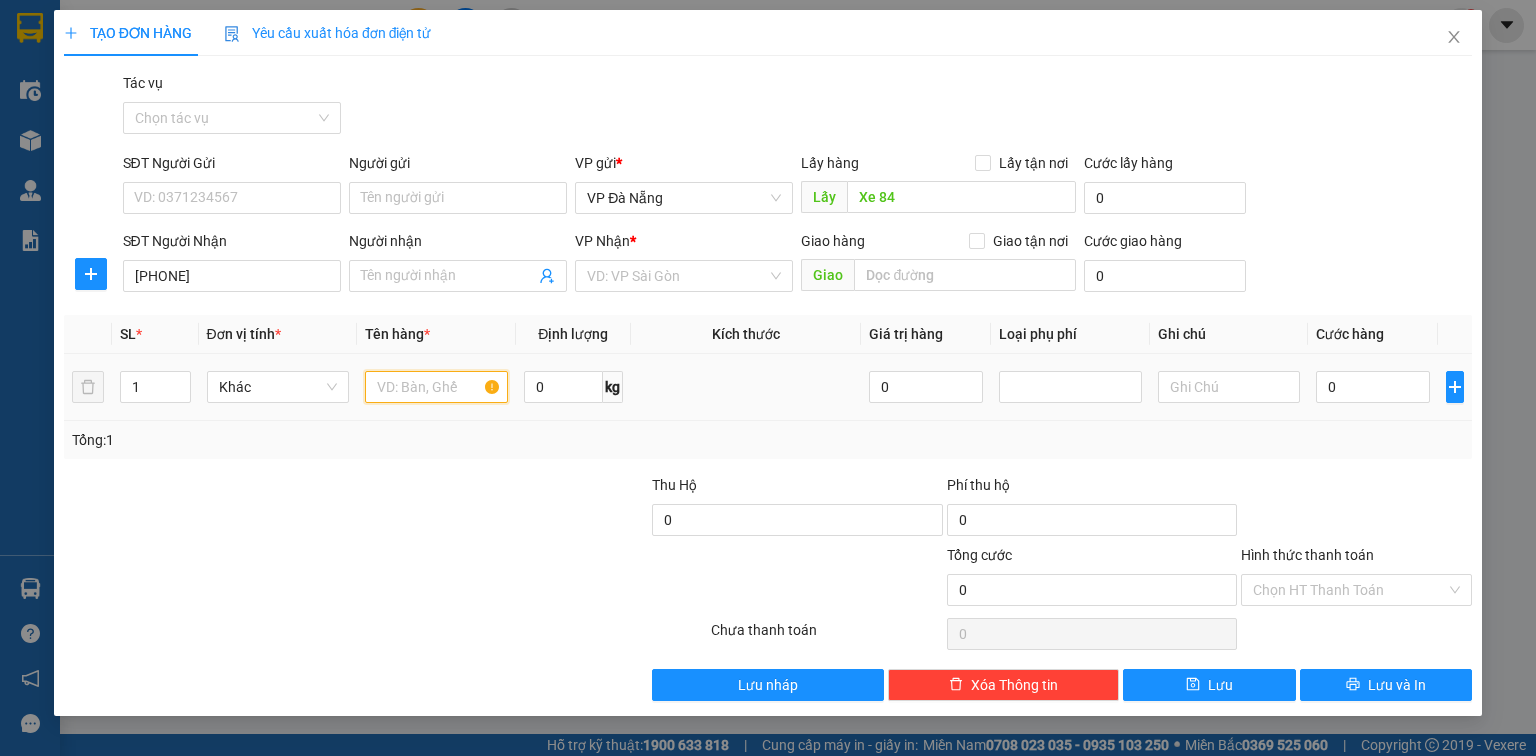click at bounding box center [436, 387] 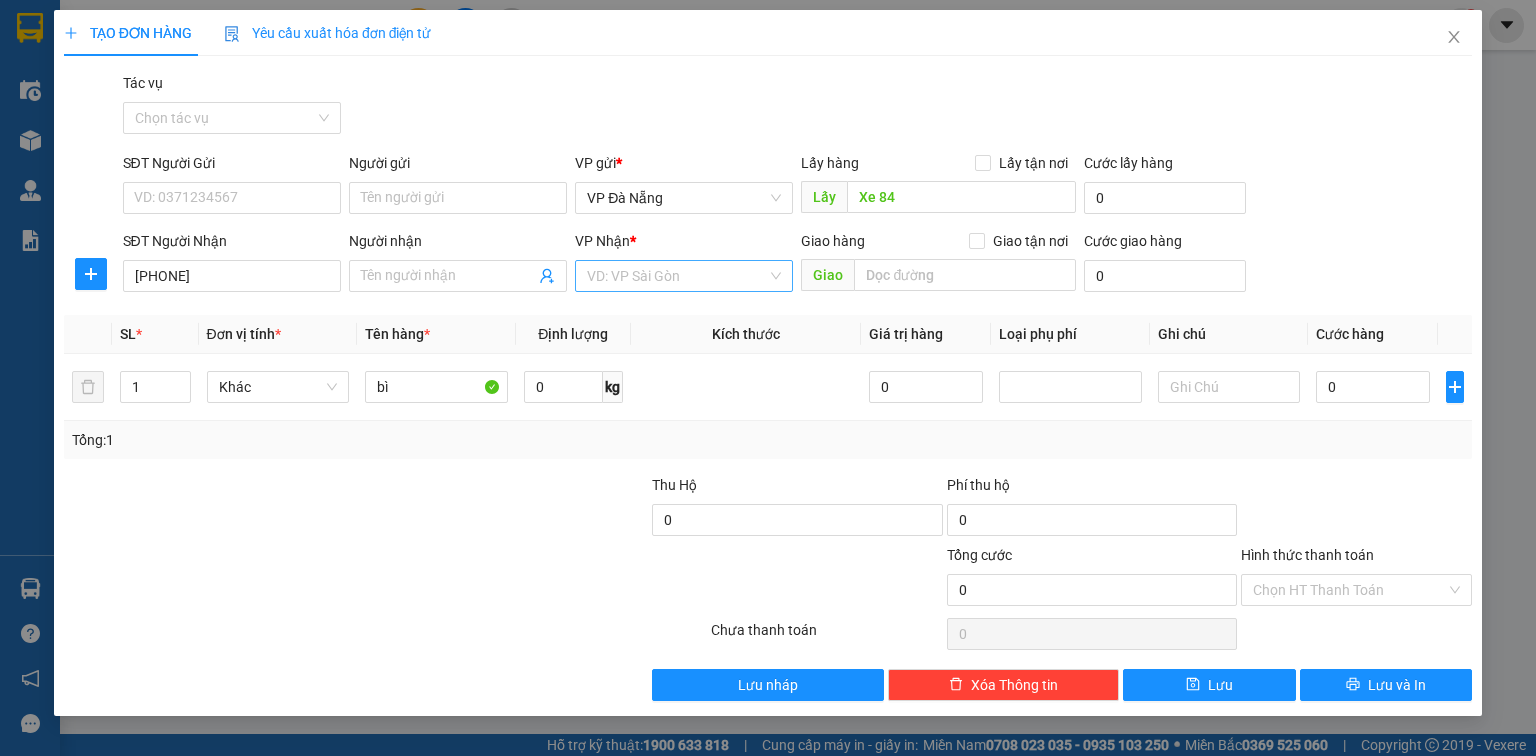 click at bounding box center [677, 276] 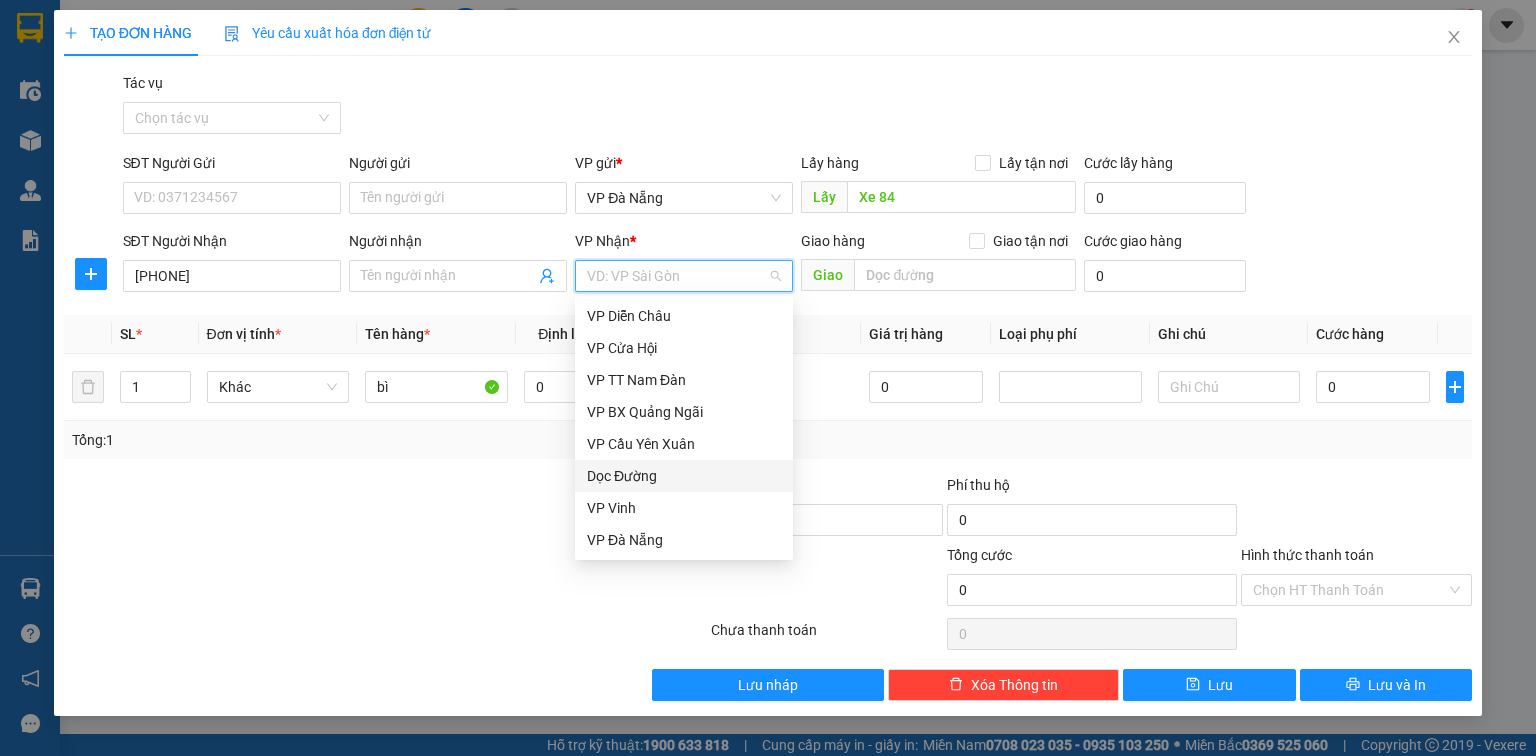 click on "Dọc Đường" at bounding box center [684, 476] 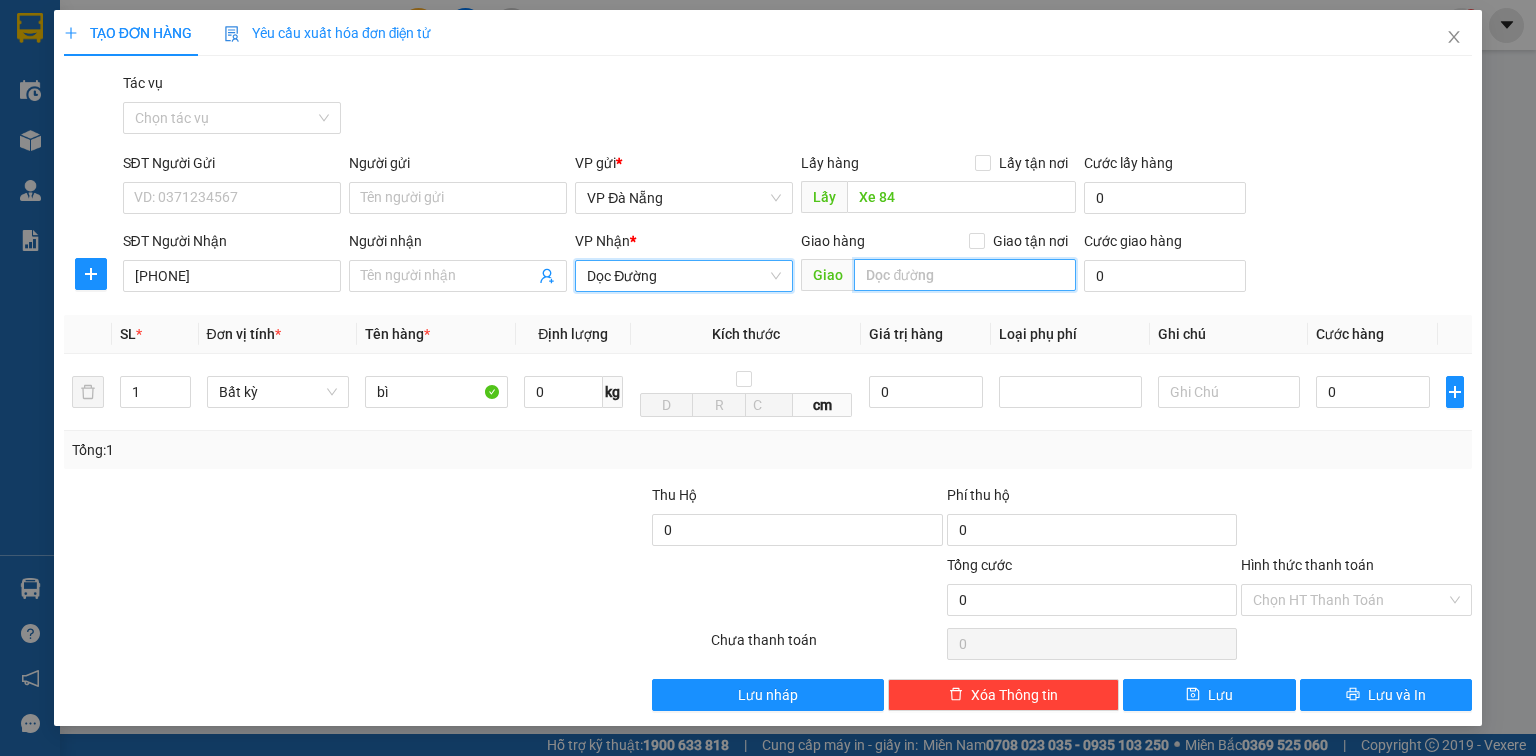 click at bounding box center (965, 275) 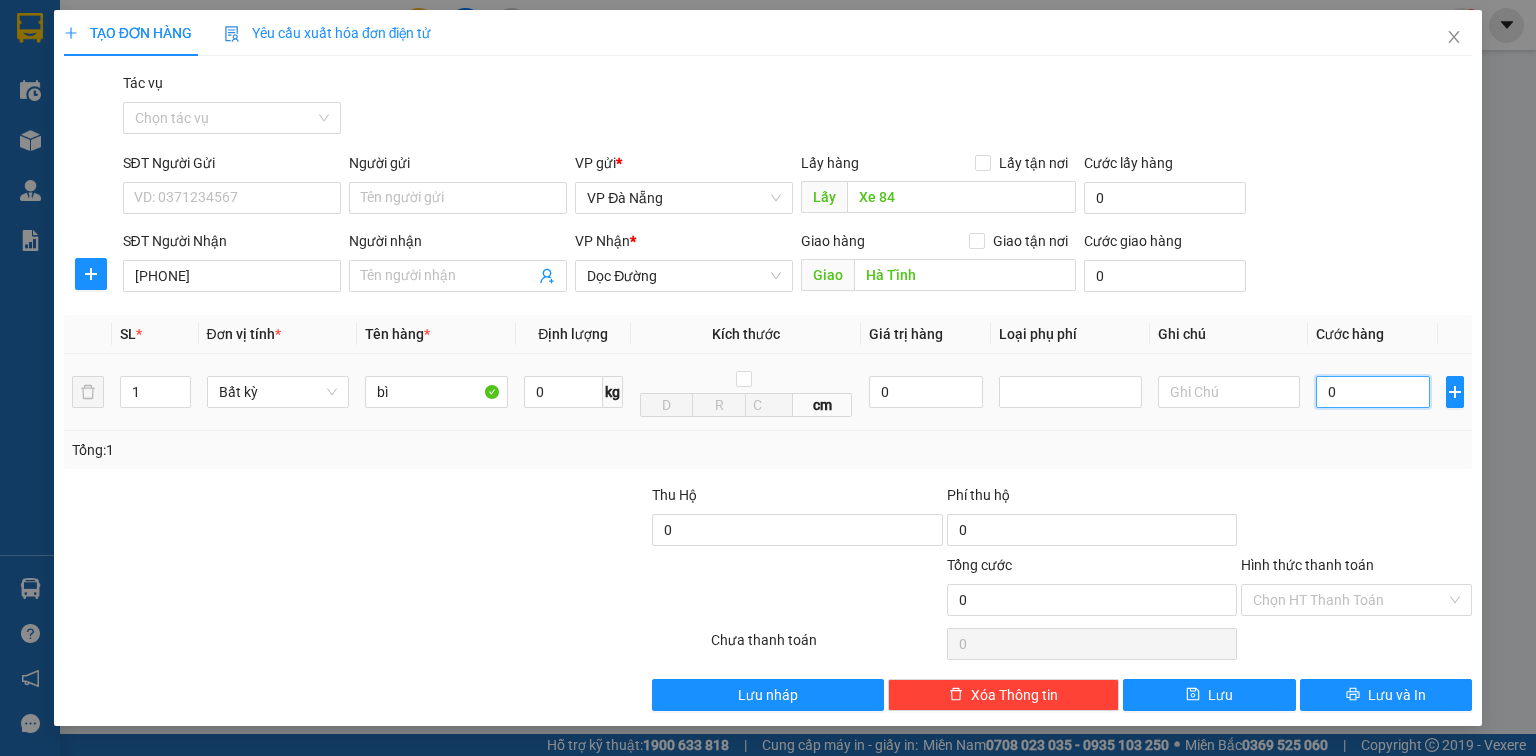 click on "0" at bounding box center (1373, 392) 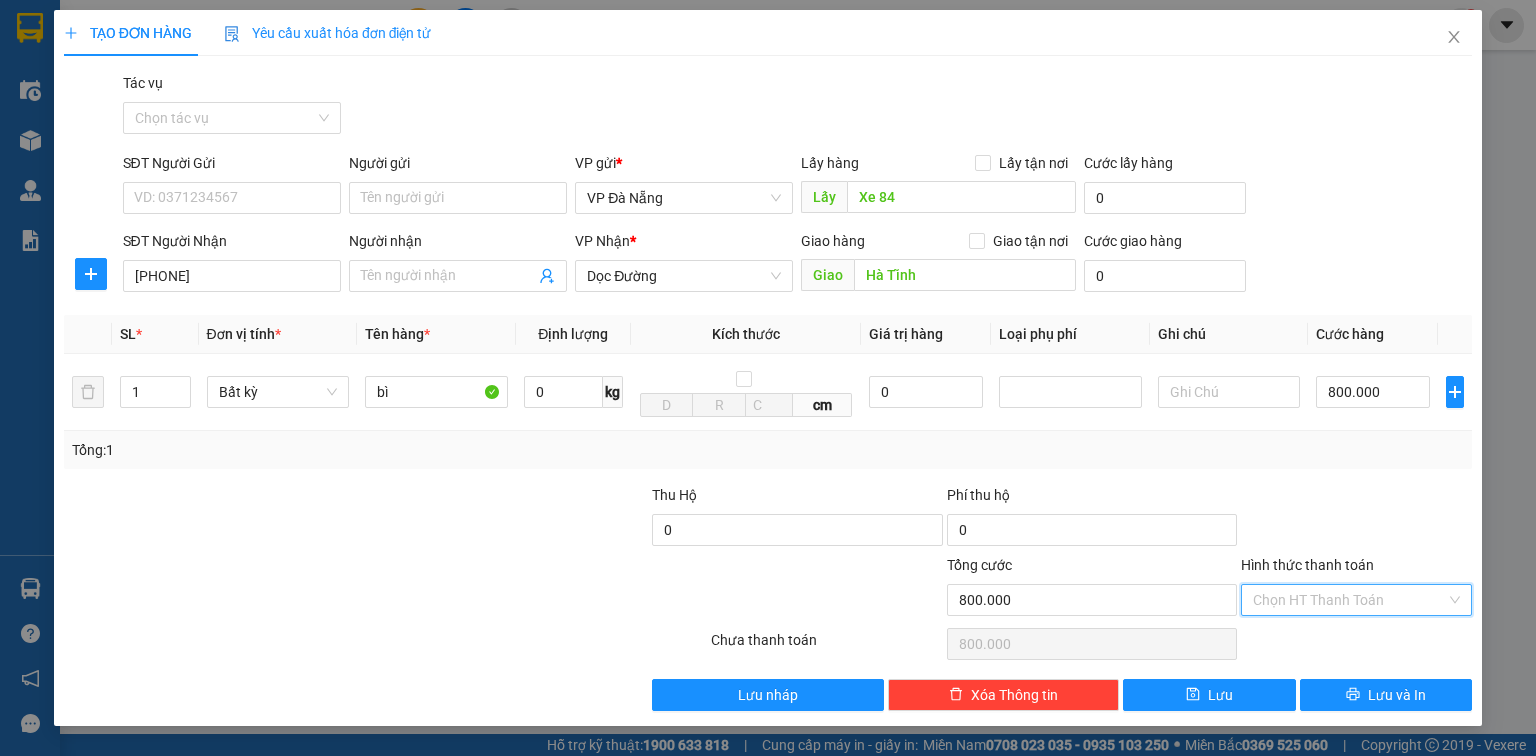 click on "Hình thức thanh toán" at bounding box center [1349, 600] 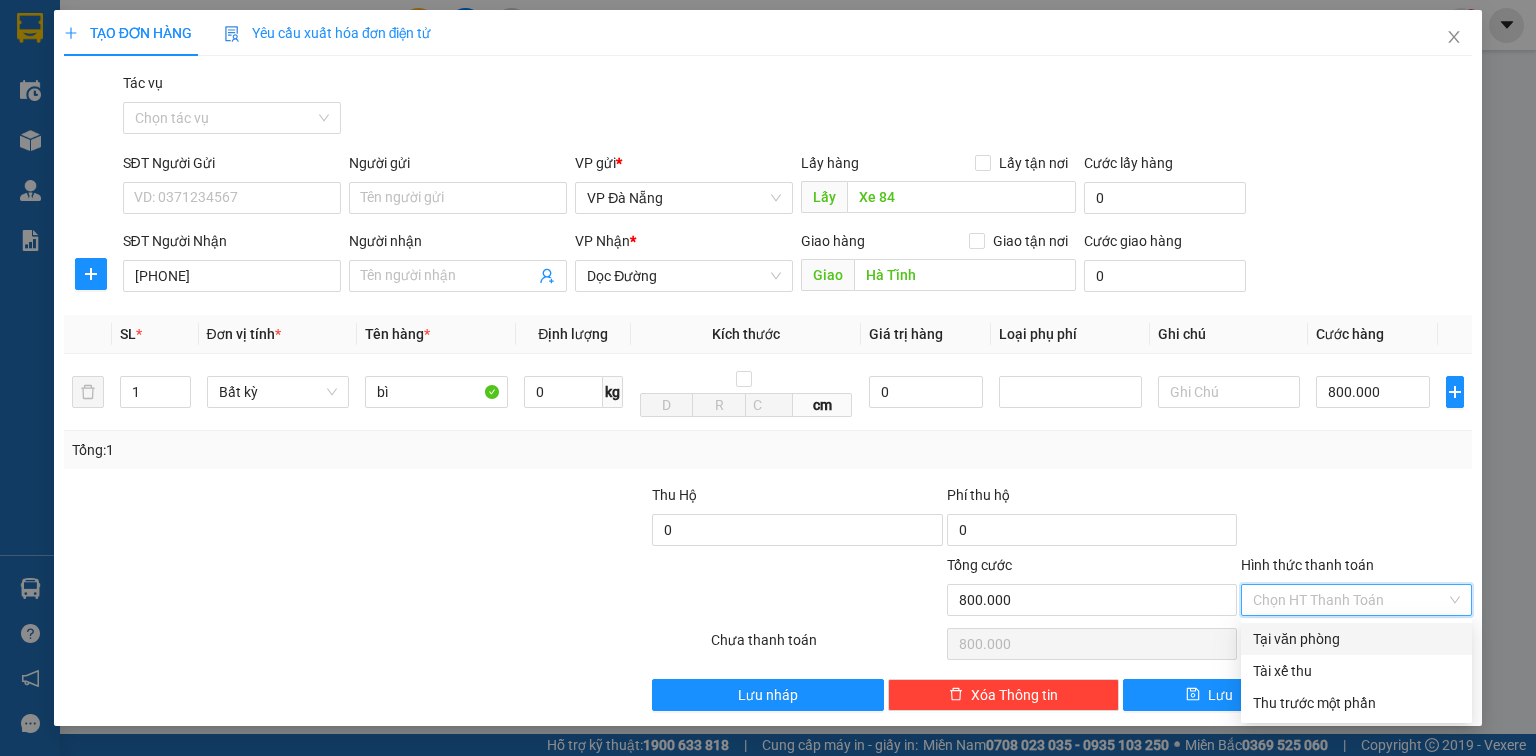 click on "Tại văn phòng" at bounding box center [1356, 639] 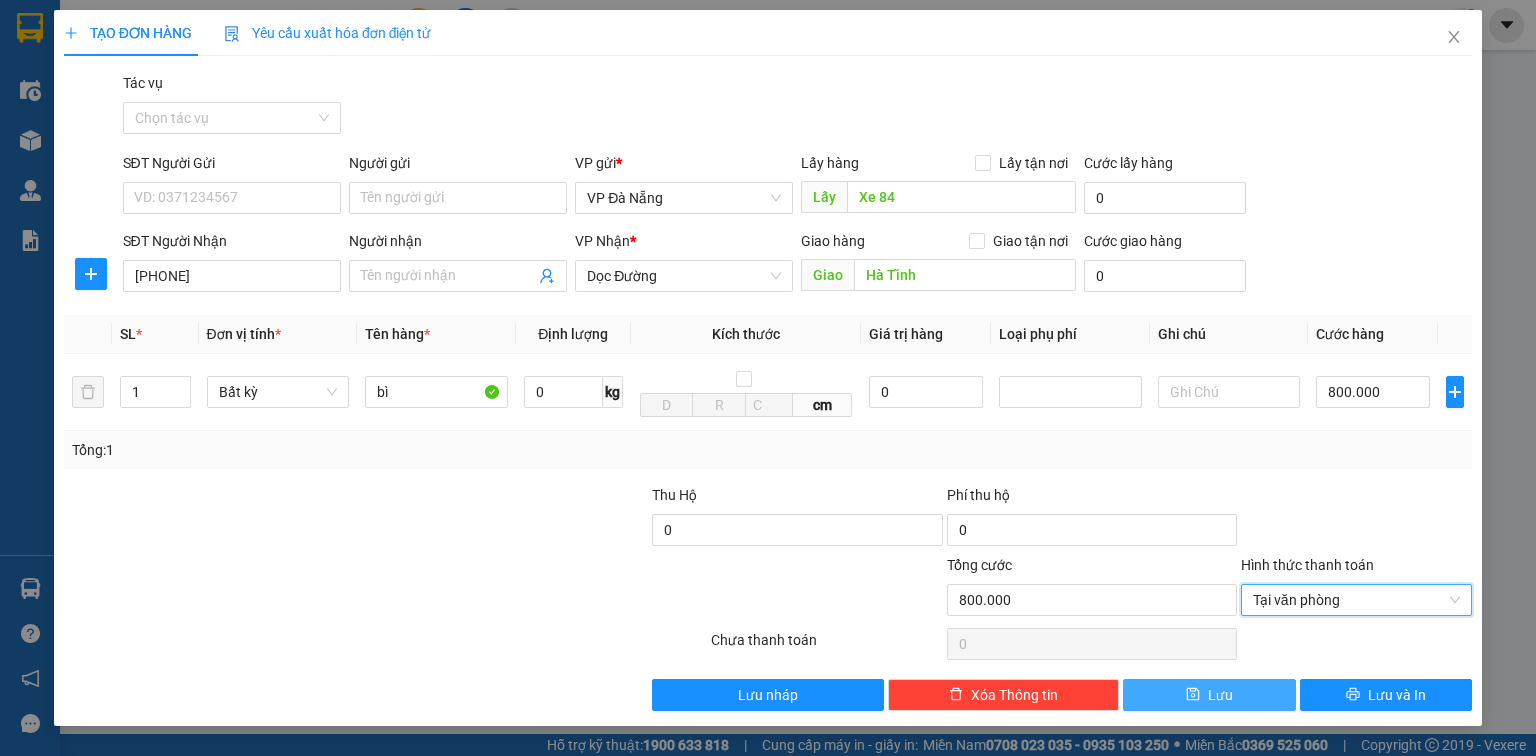 click on "Lưu" at bounding box center (1209, 695) 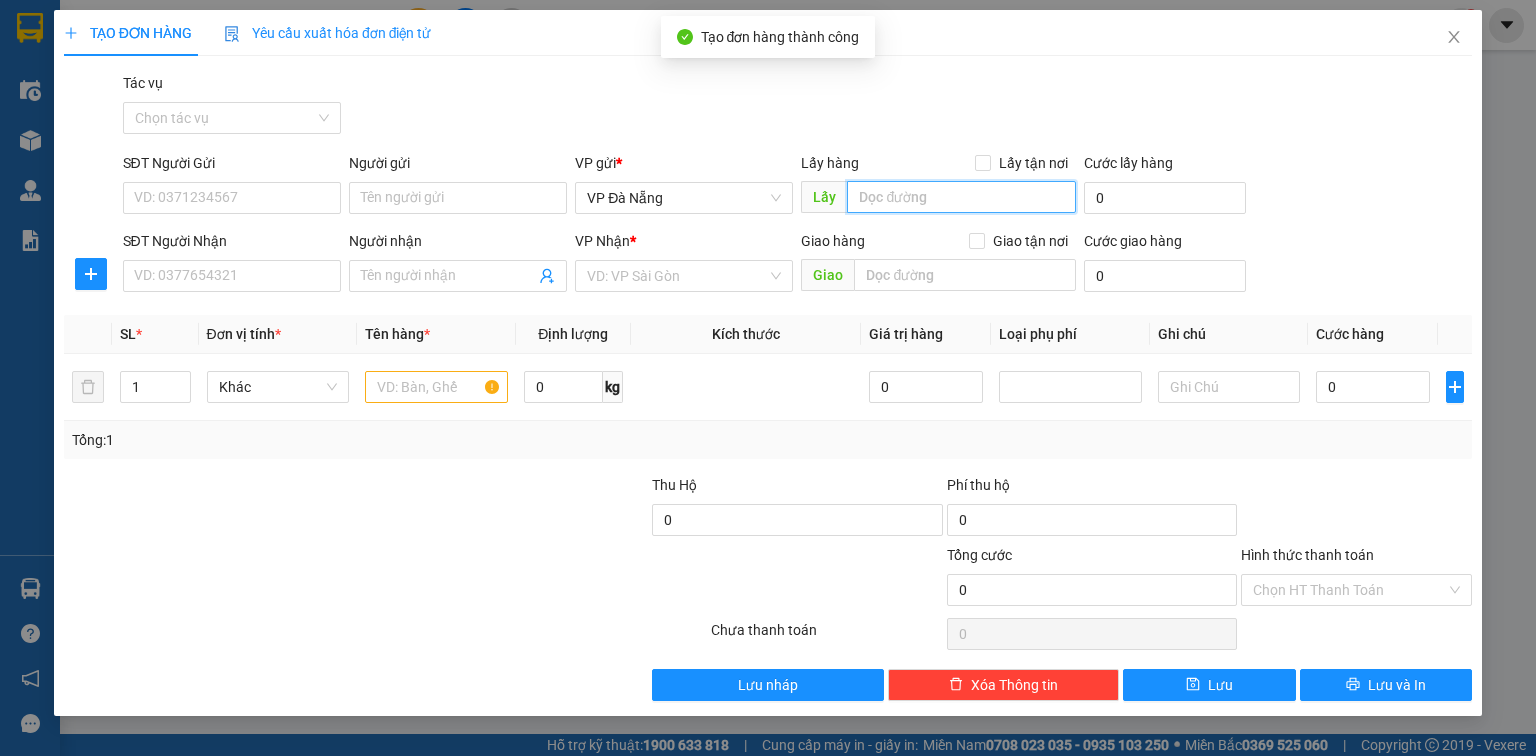 click at bounding box center (961, 197) 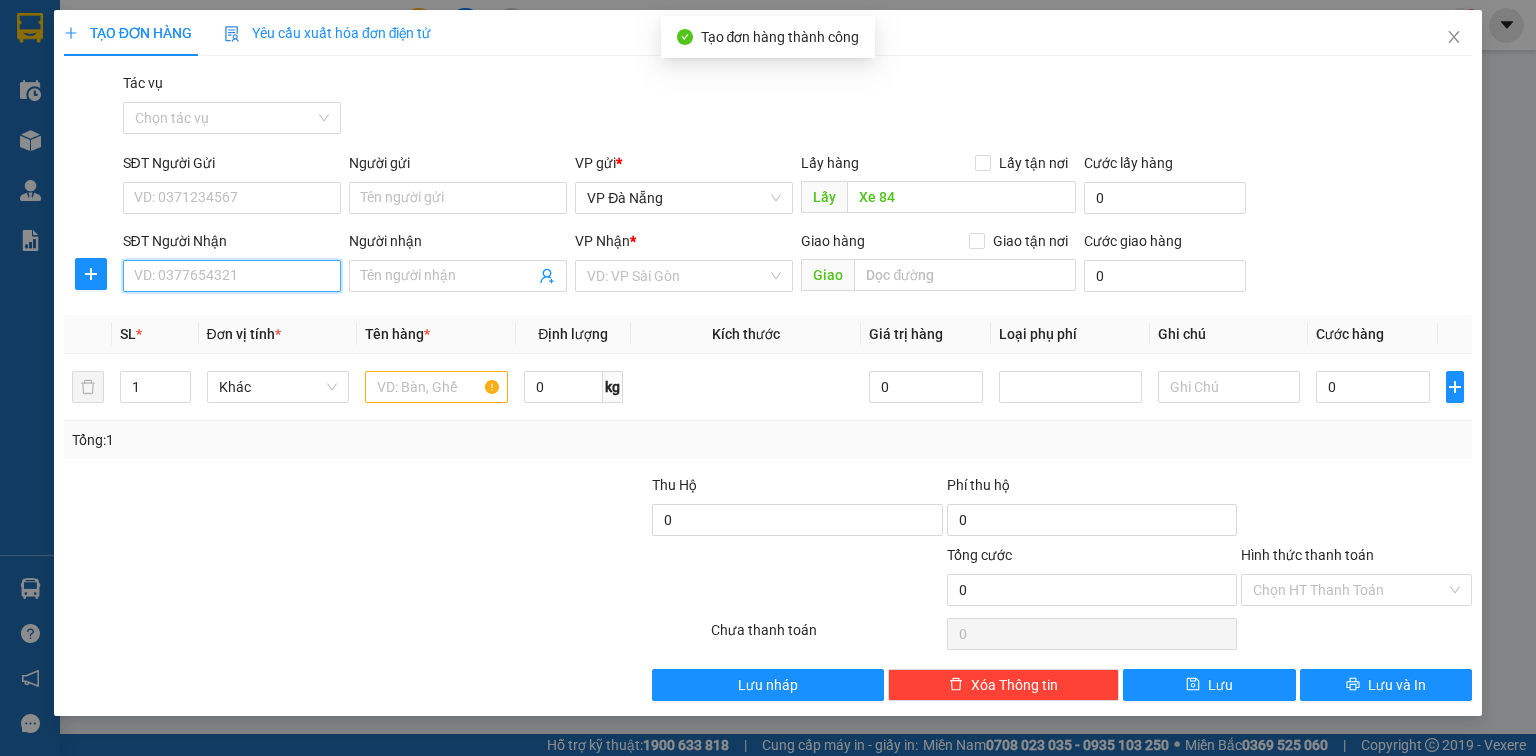click on "SĐT Người Nhận" at bounding box center (232, 276) 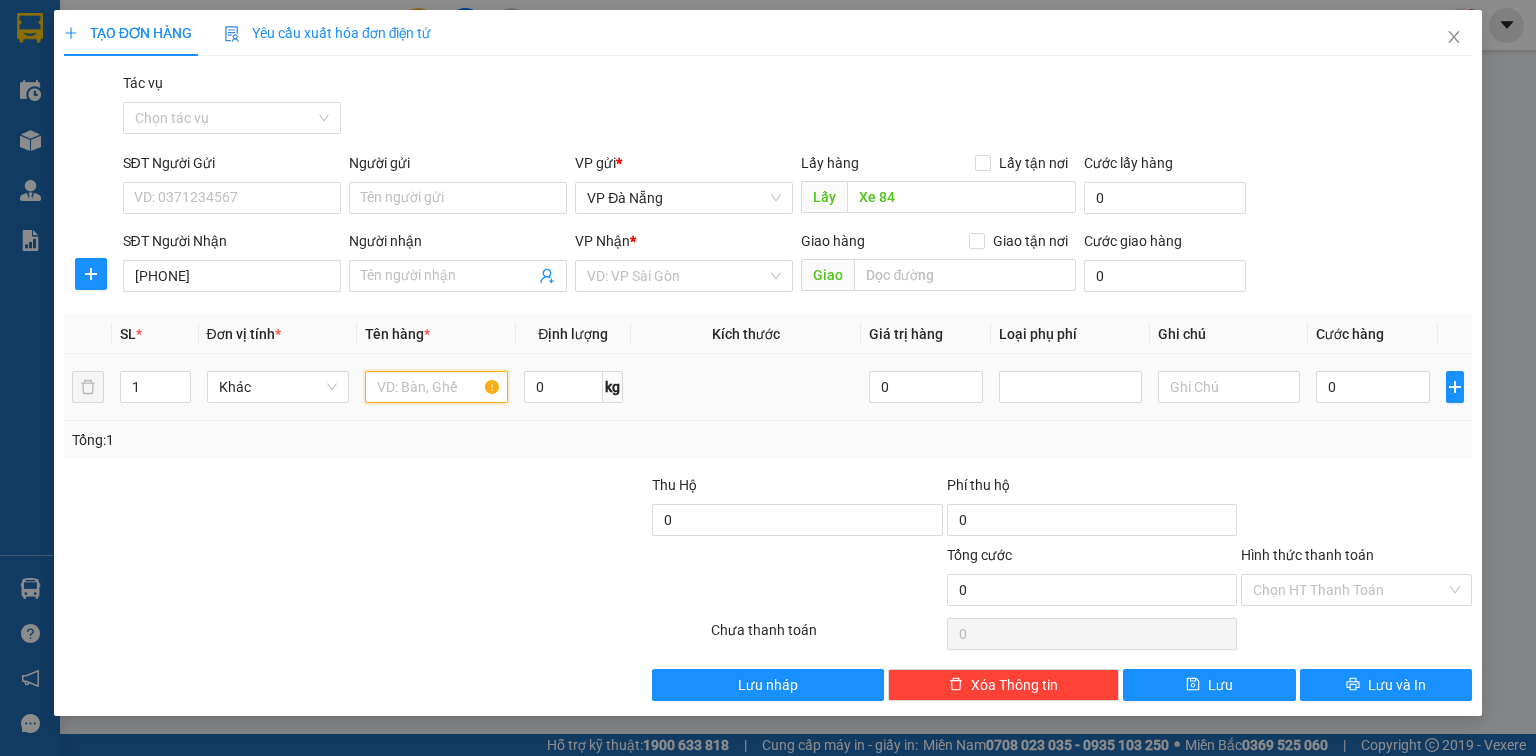 click at bounding box center [436, 387] 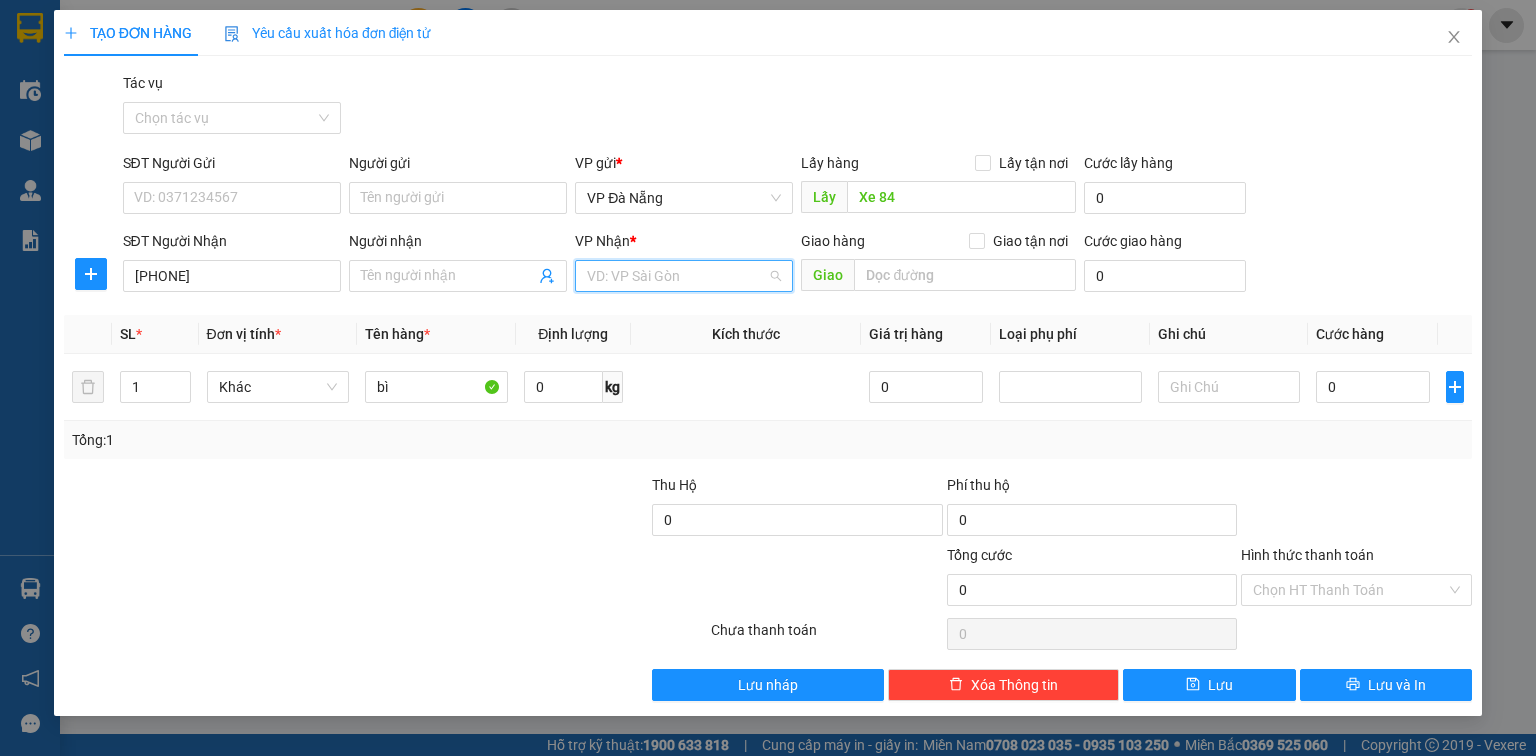 click at bounding box center (677, 276) 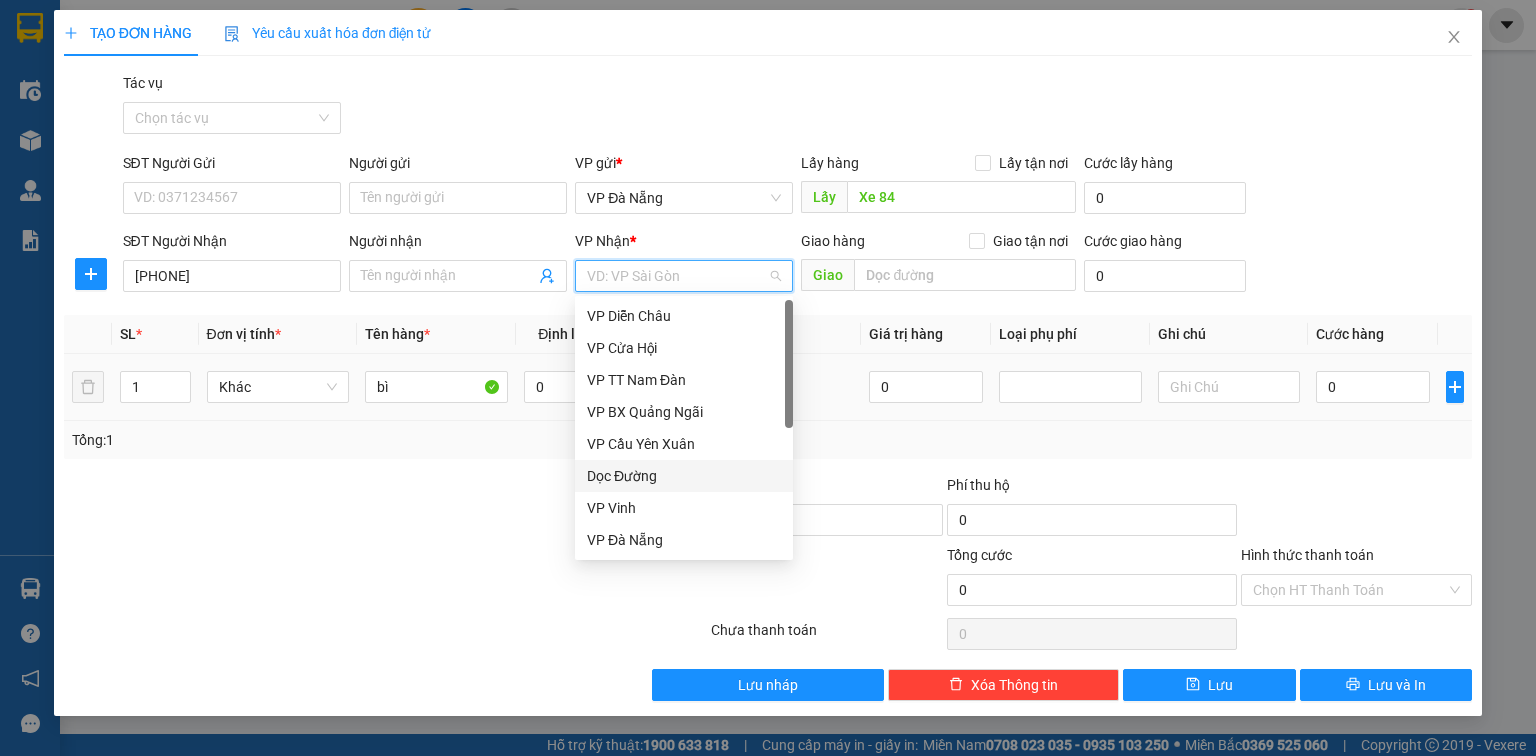 drag, startPoint x: 621, startPoint y: 475, endPoint x: 797, endPoint y: 364, distance: 208.07932 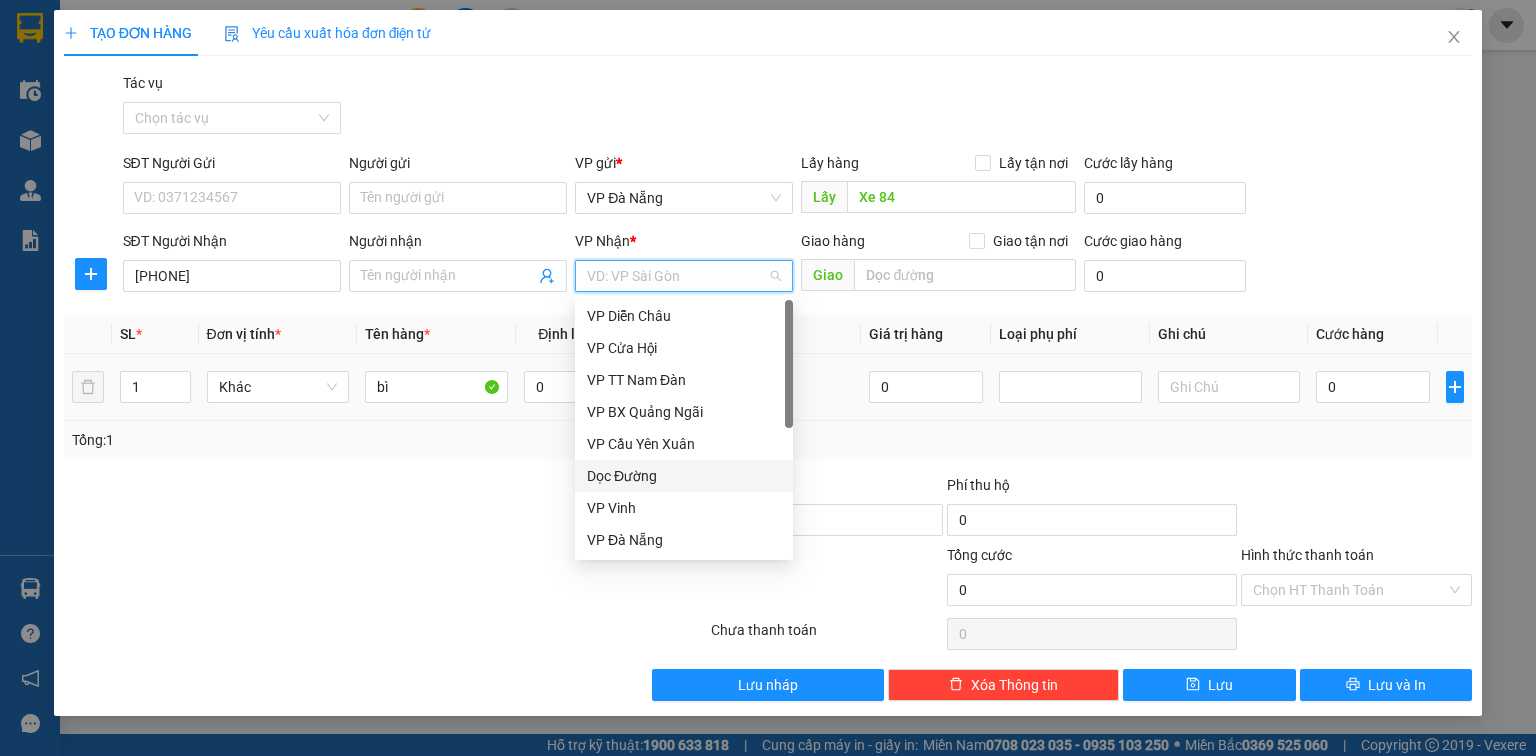 click on "Dọc Đường" at bounding box center [684, 476] 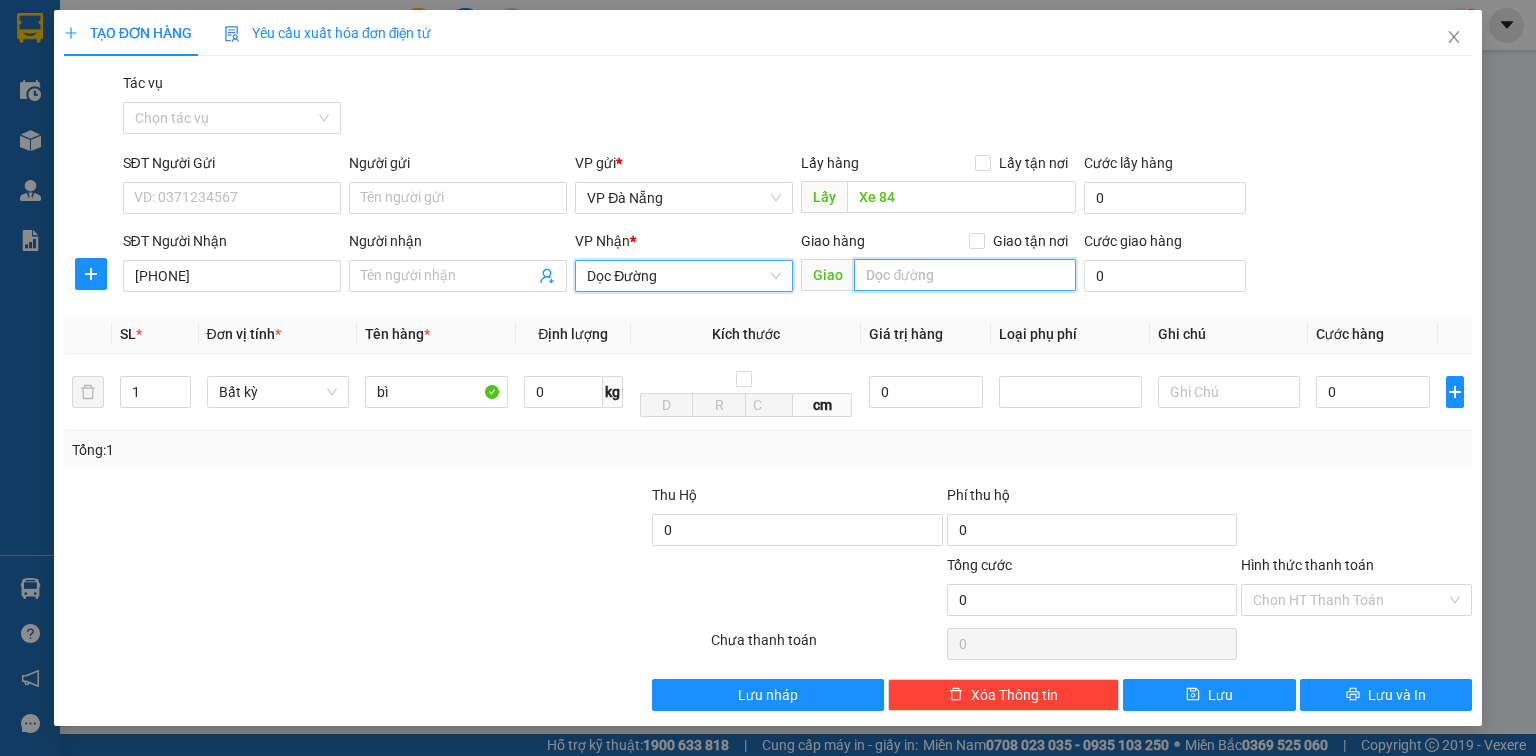 click at bounding box center (965, 275) 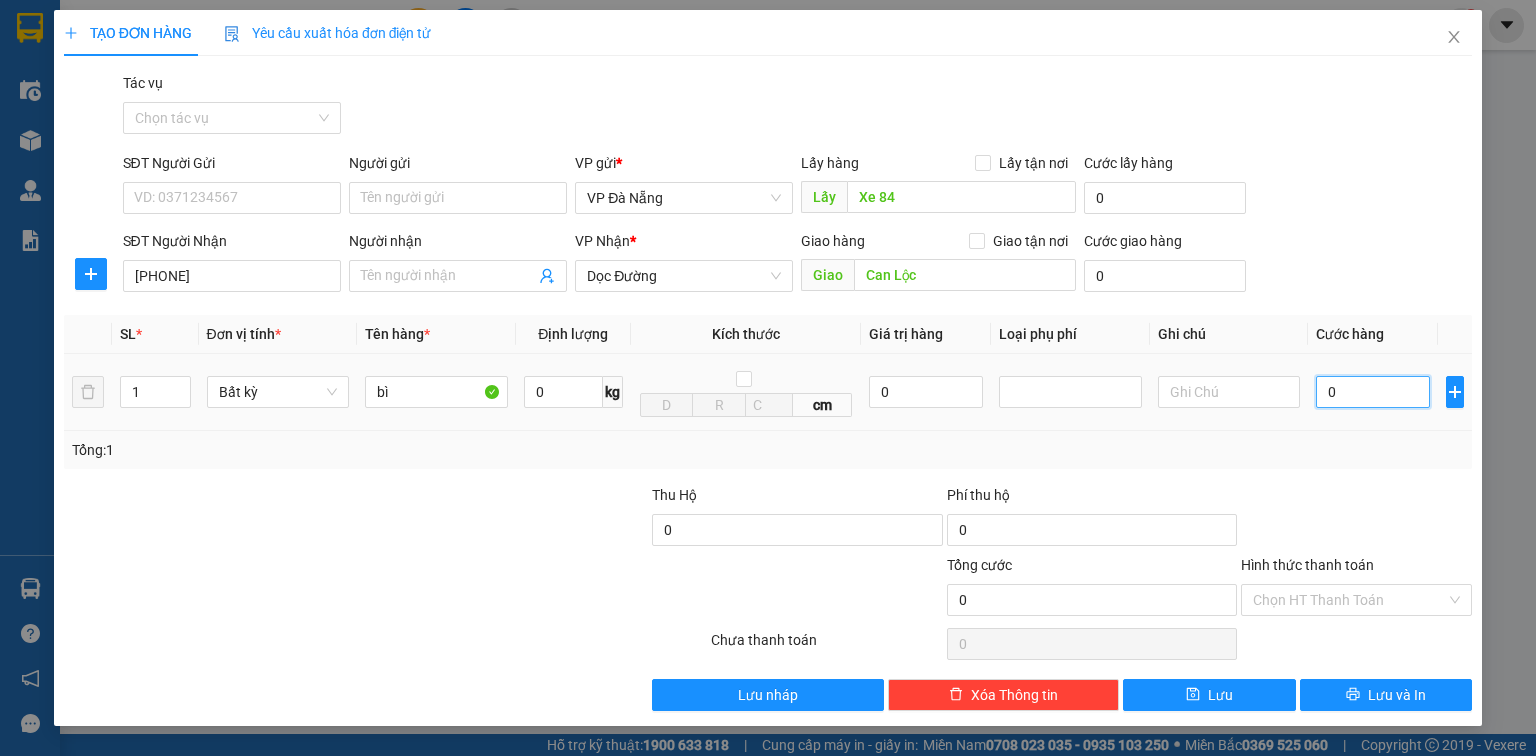 click on "0" at bounding box center [1373, 392] 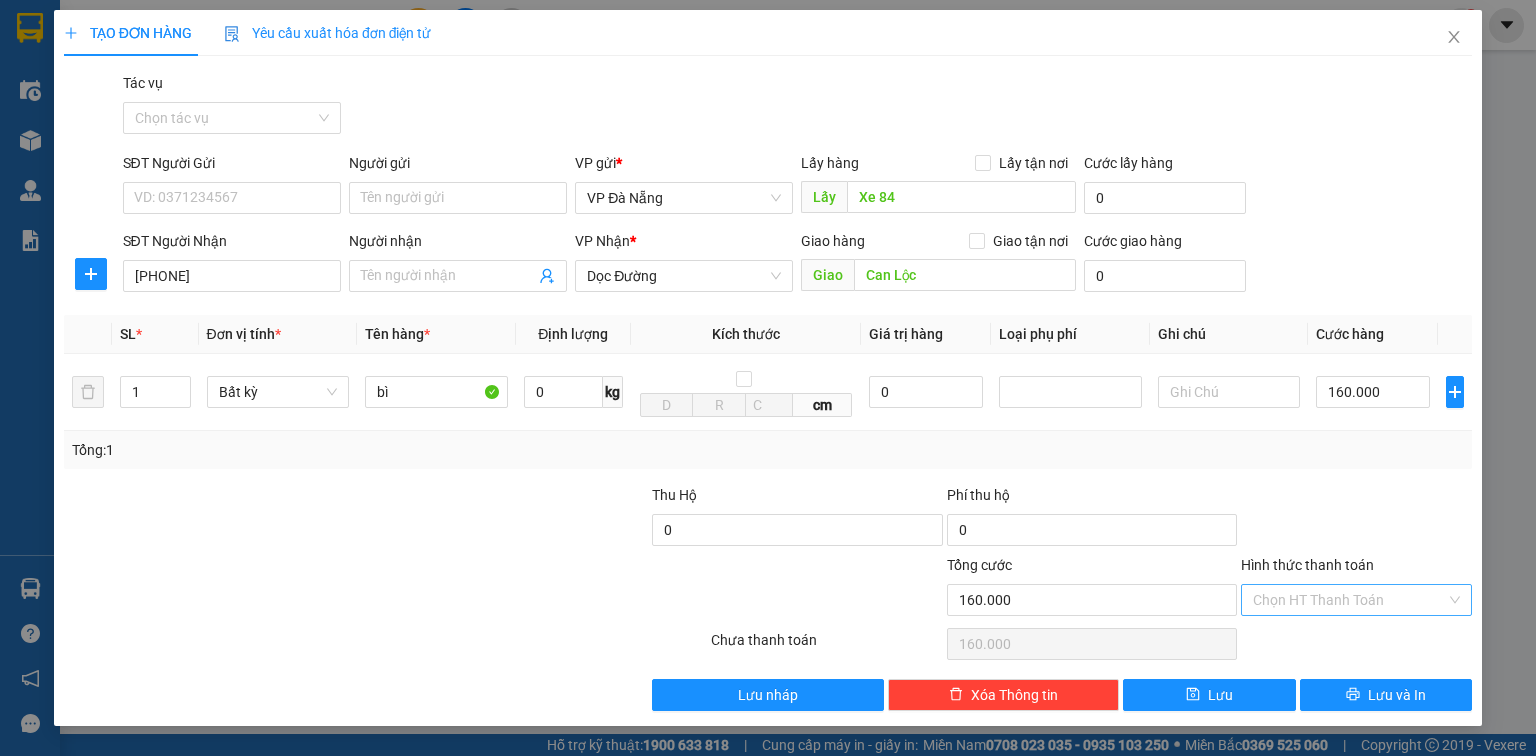 click on "Hình thức thanh toán" at bounding box center [1349, 600] 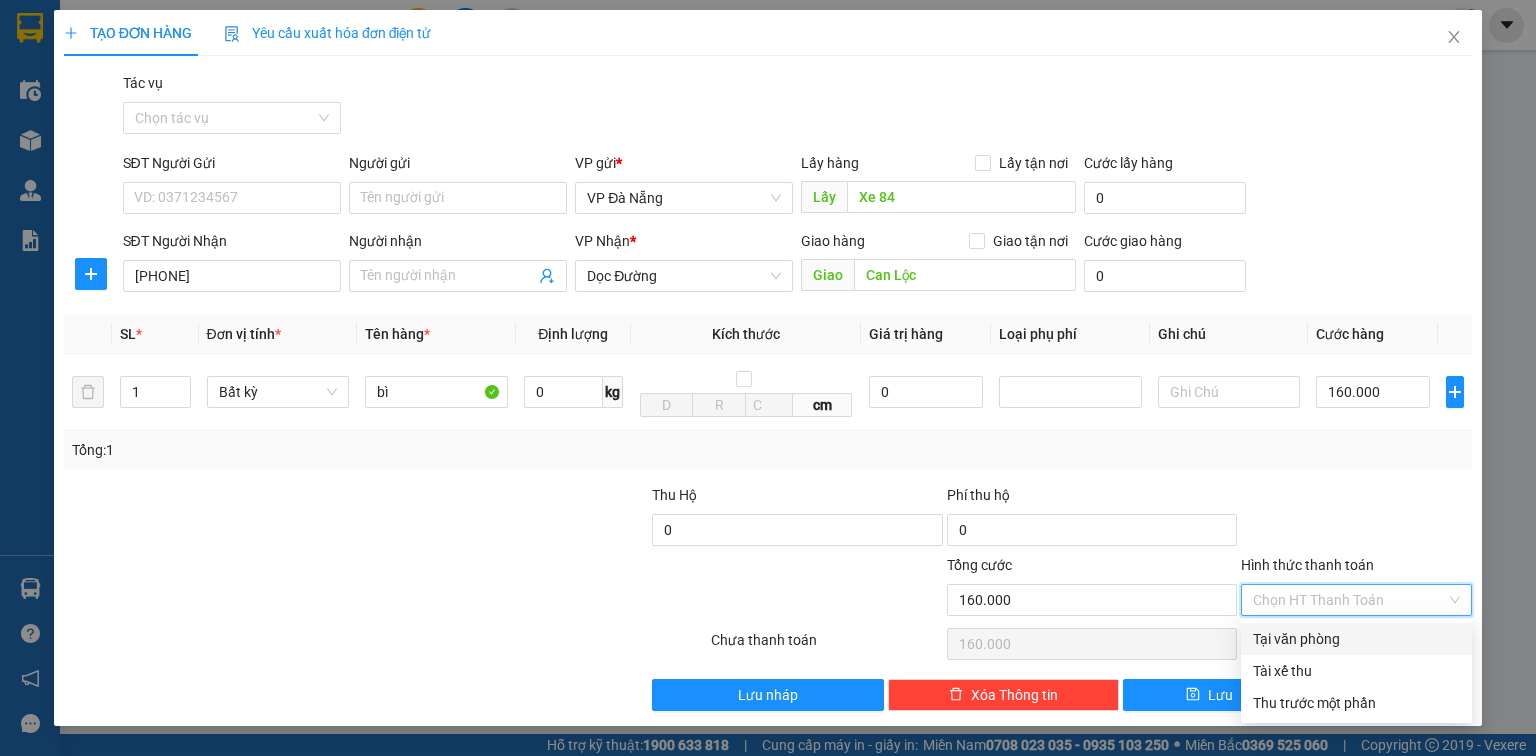 click on "Tại văn phòng" at bounding box center (1356, 639) 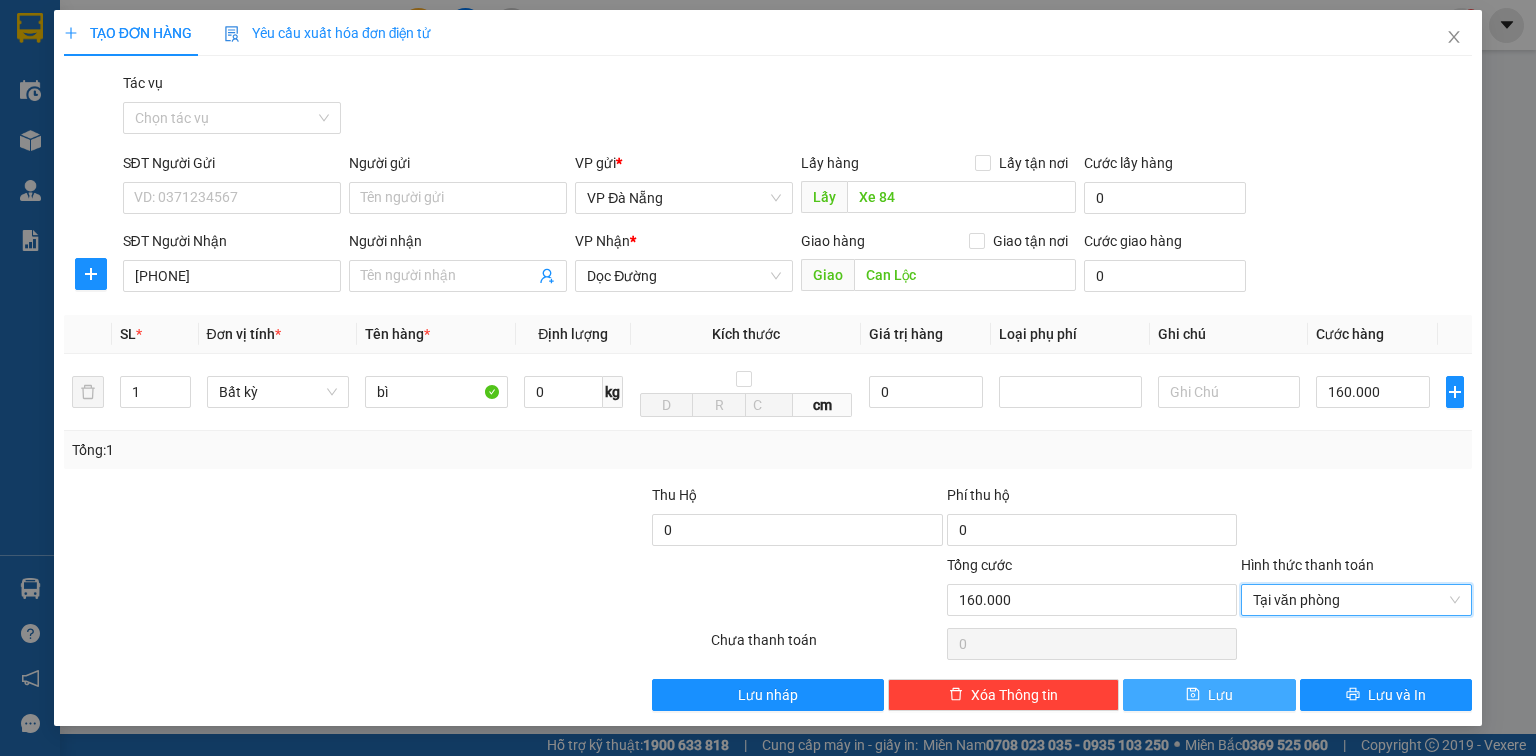 click on "Lưu" at bounding box center [1220, 695] 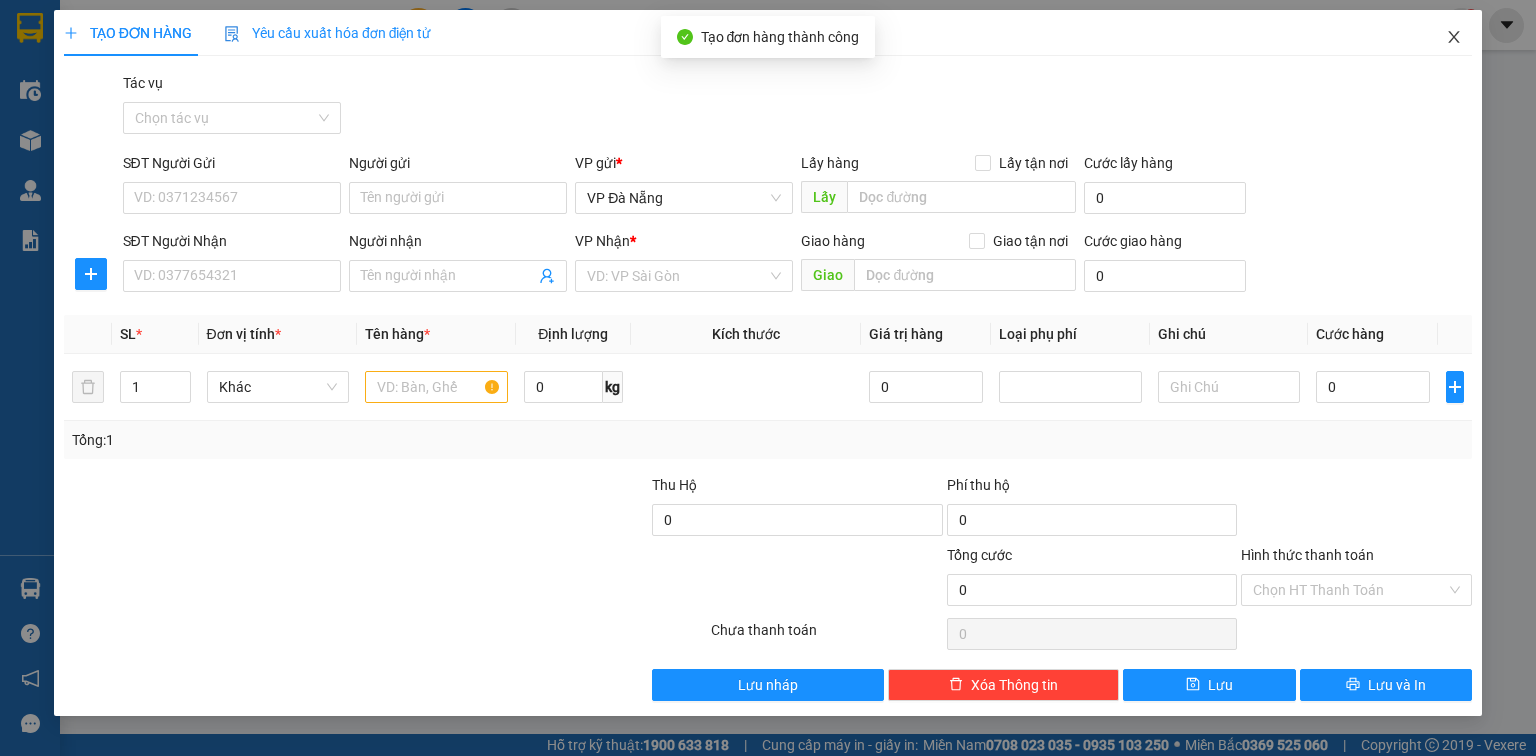 click 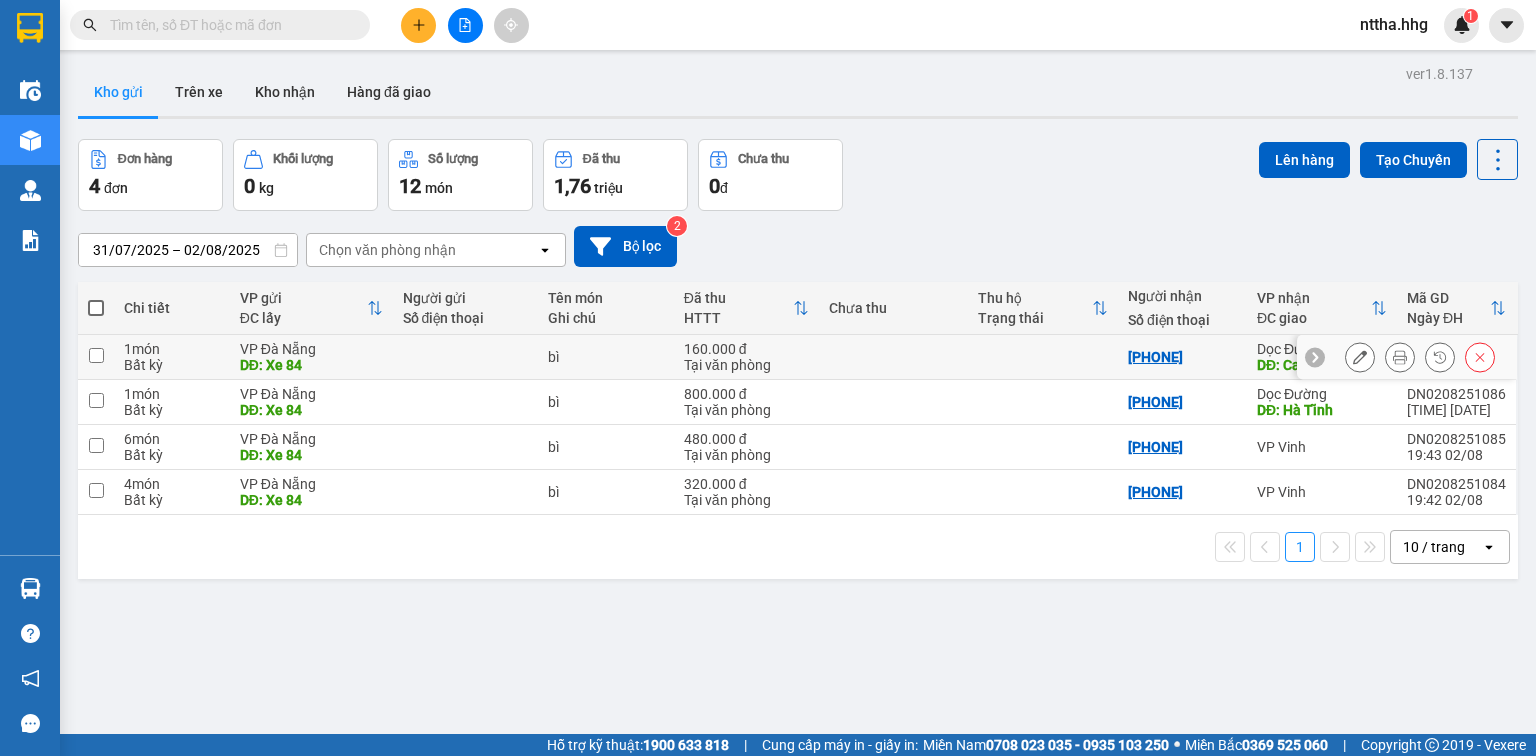 click at bounding box center (96, 355) 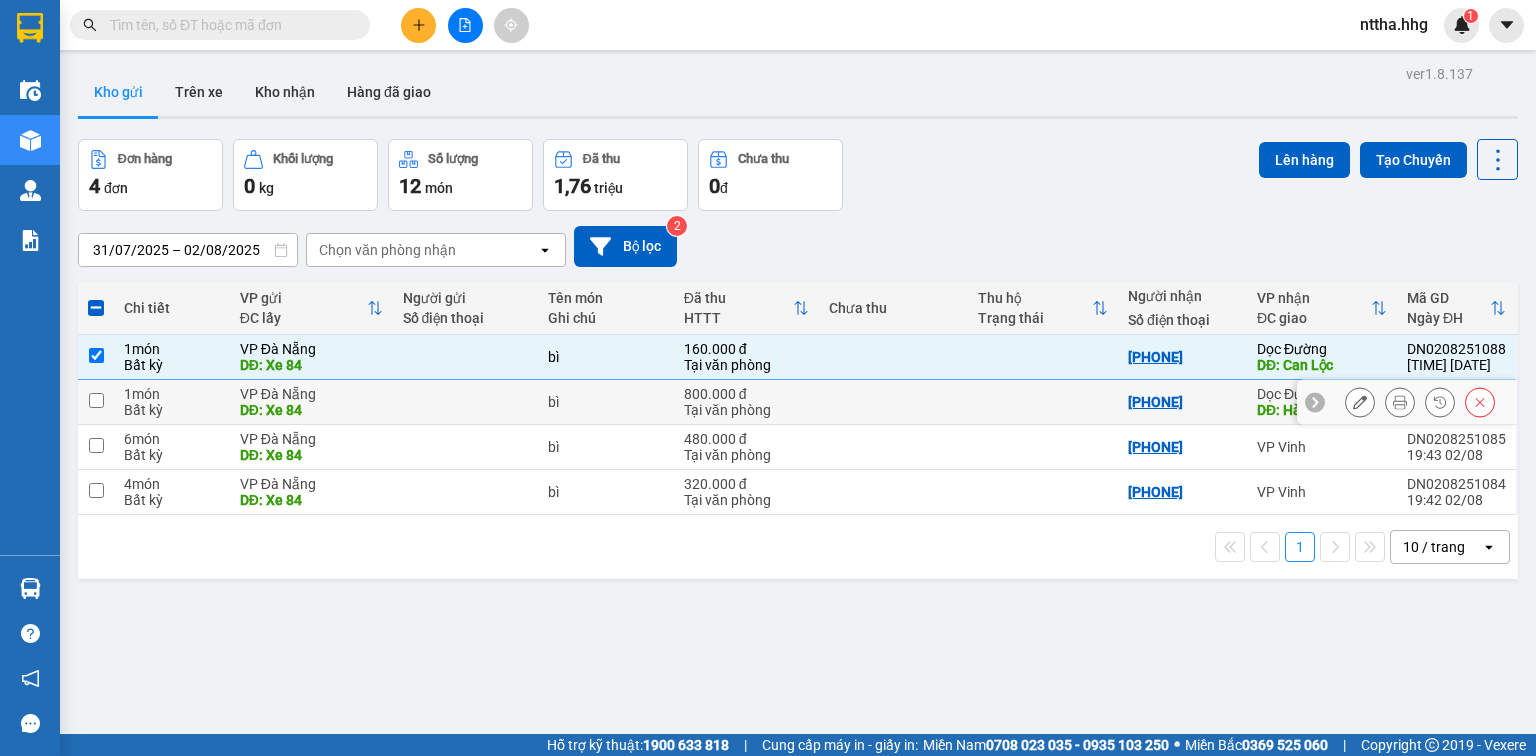 click at bounding box center [96, 402] 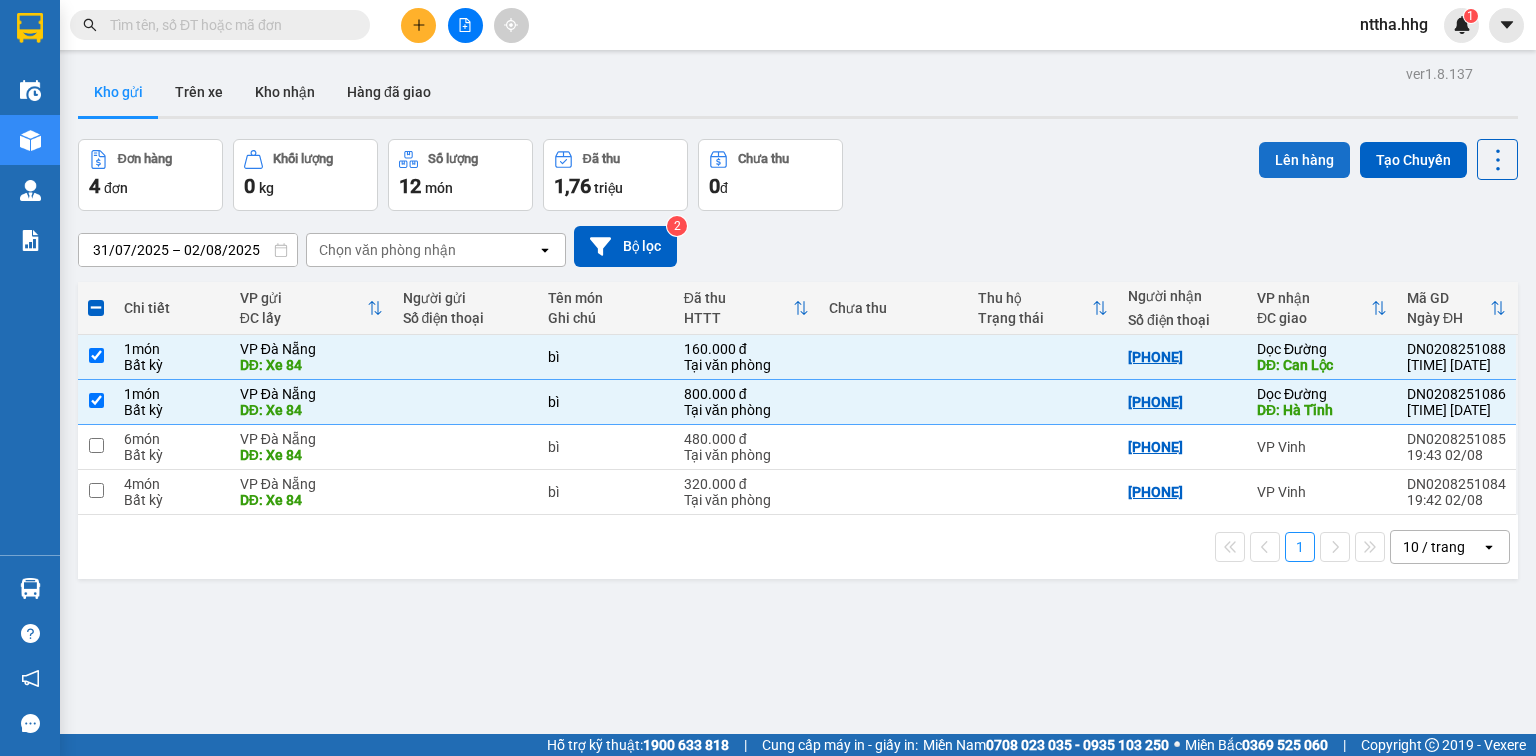 click on "Lên hàng" at bounding box center [1304, 160] 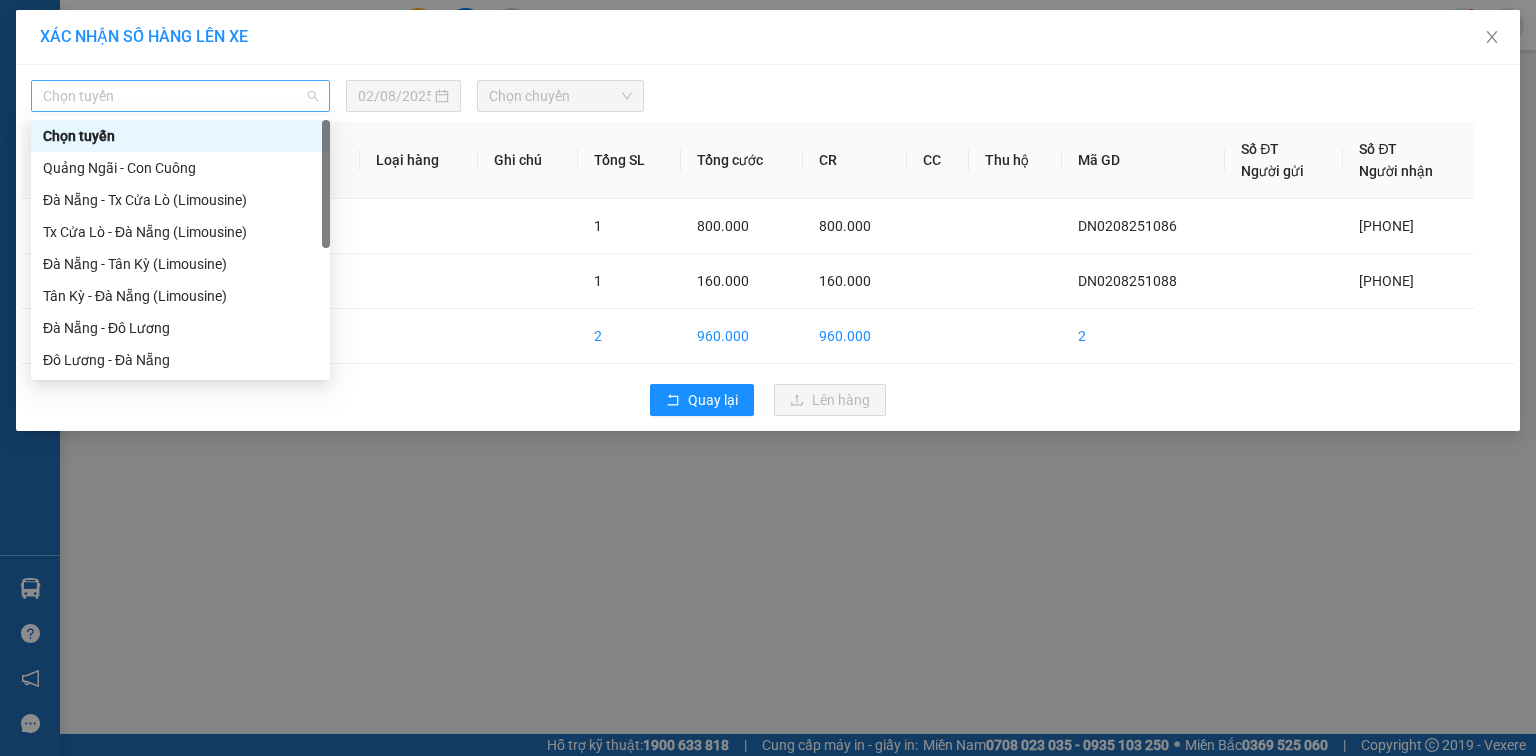 click on "Chọn tuyến" at bounding box center [180, 96] 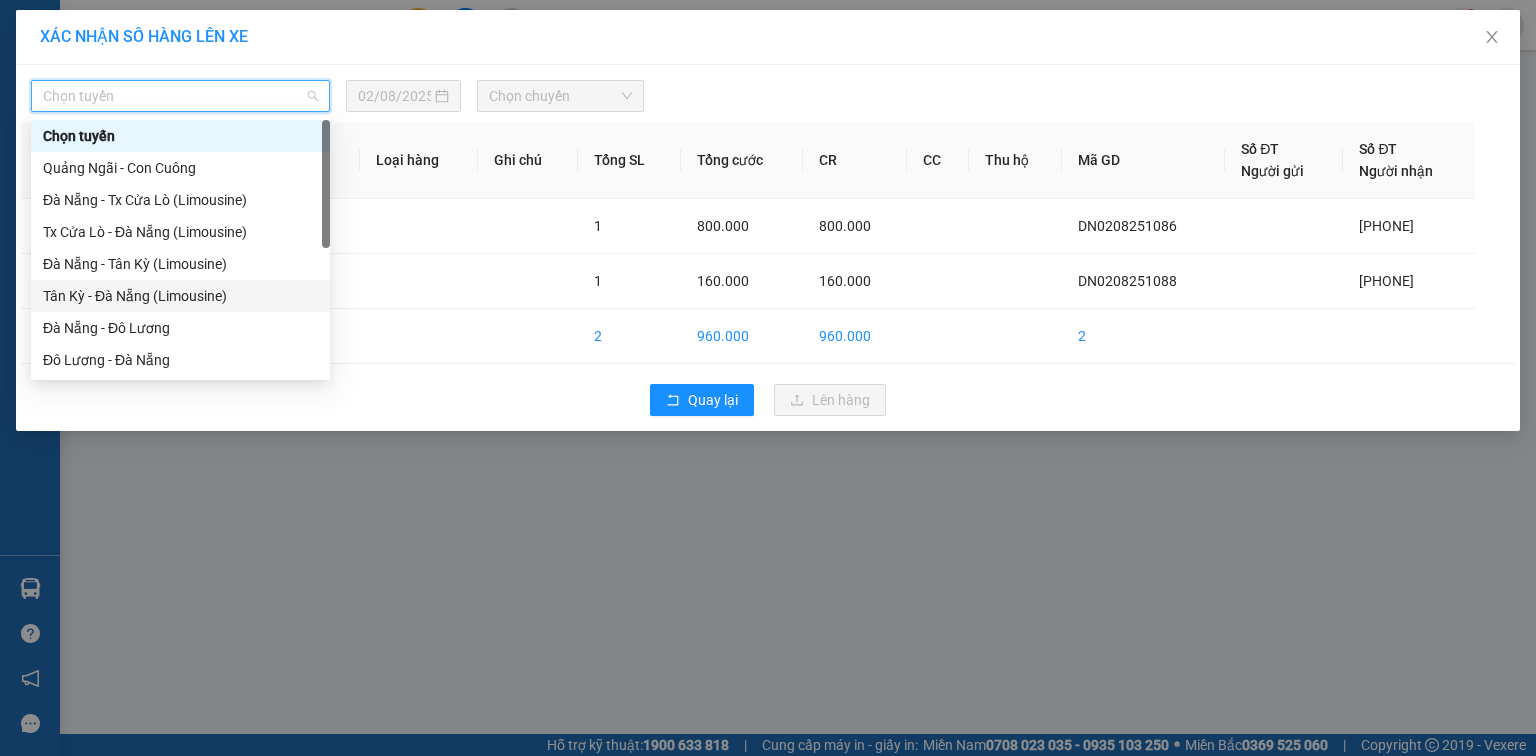 scroll, scrollTop: 152, scrollLeft: 0, axis: vertical 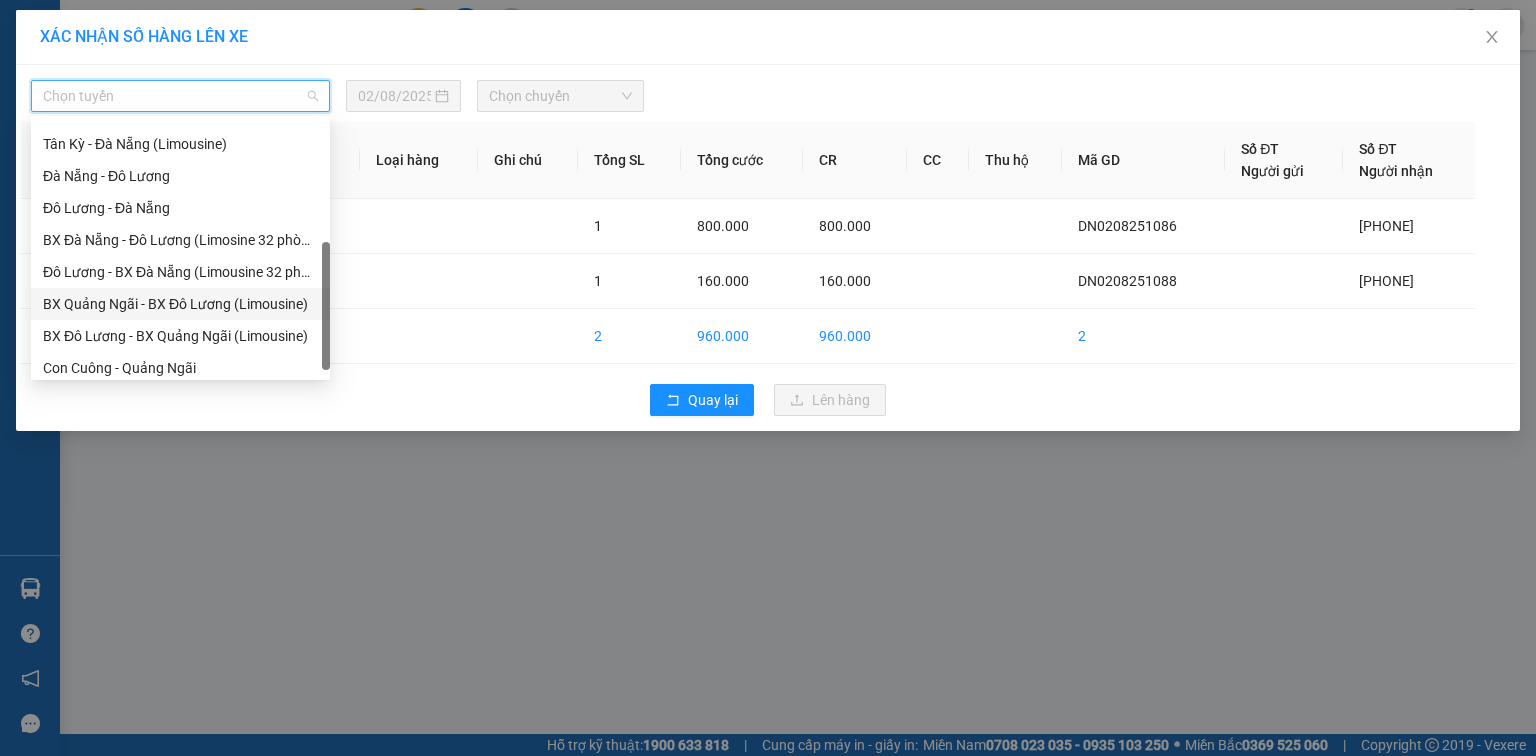 click on "BX Quảng Ngãi - BX Đô Lương (Limousine)" at bounding box center (180, 304) 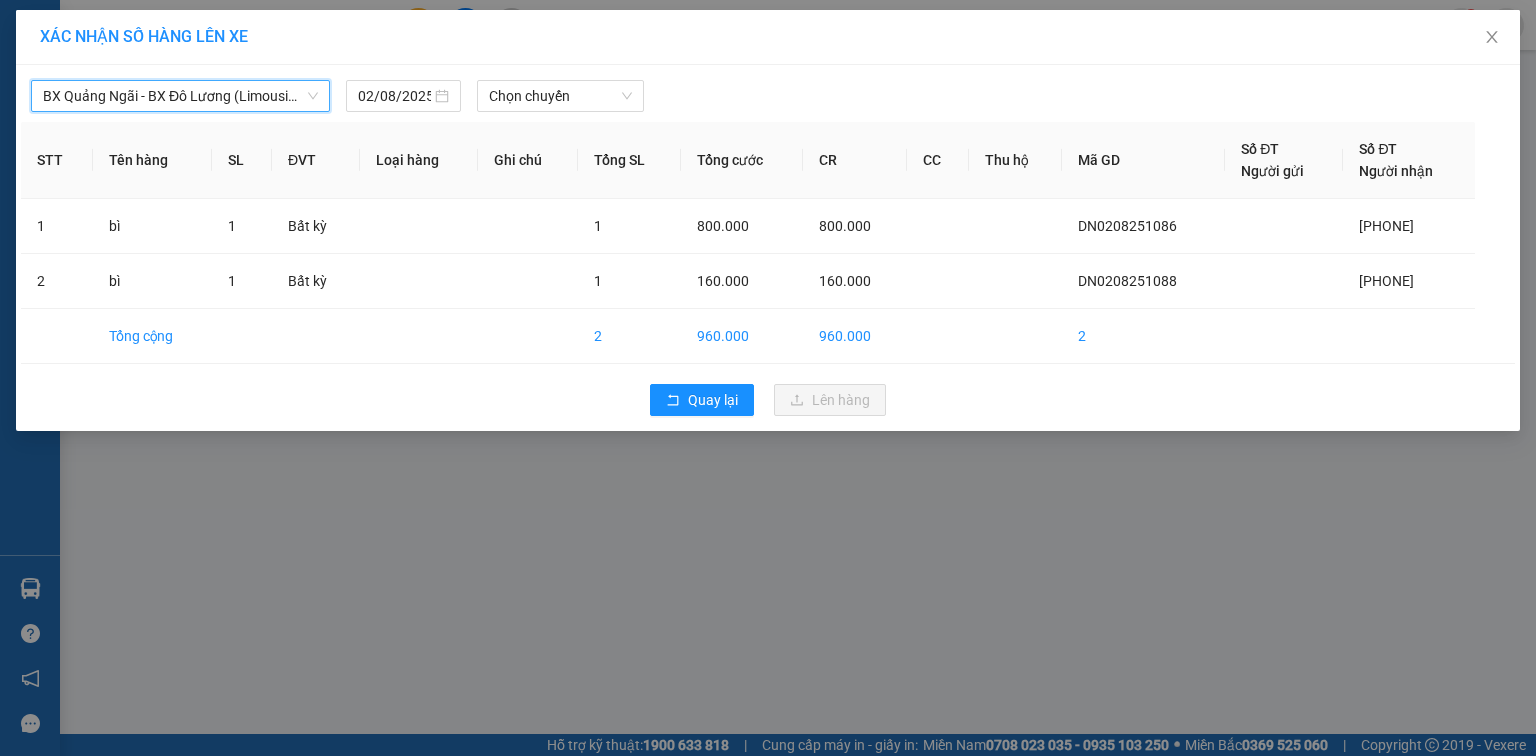 click on "BX Quảng Ngãi - BX Đô Lương (Limousine) BX Quảng Ngãi - BX Đô Lương (Limousine) 02/08/2025 Chọn chuyến" at bounding box center (768, 91) 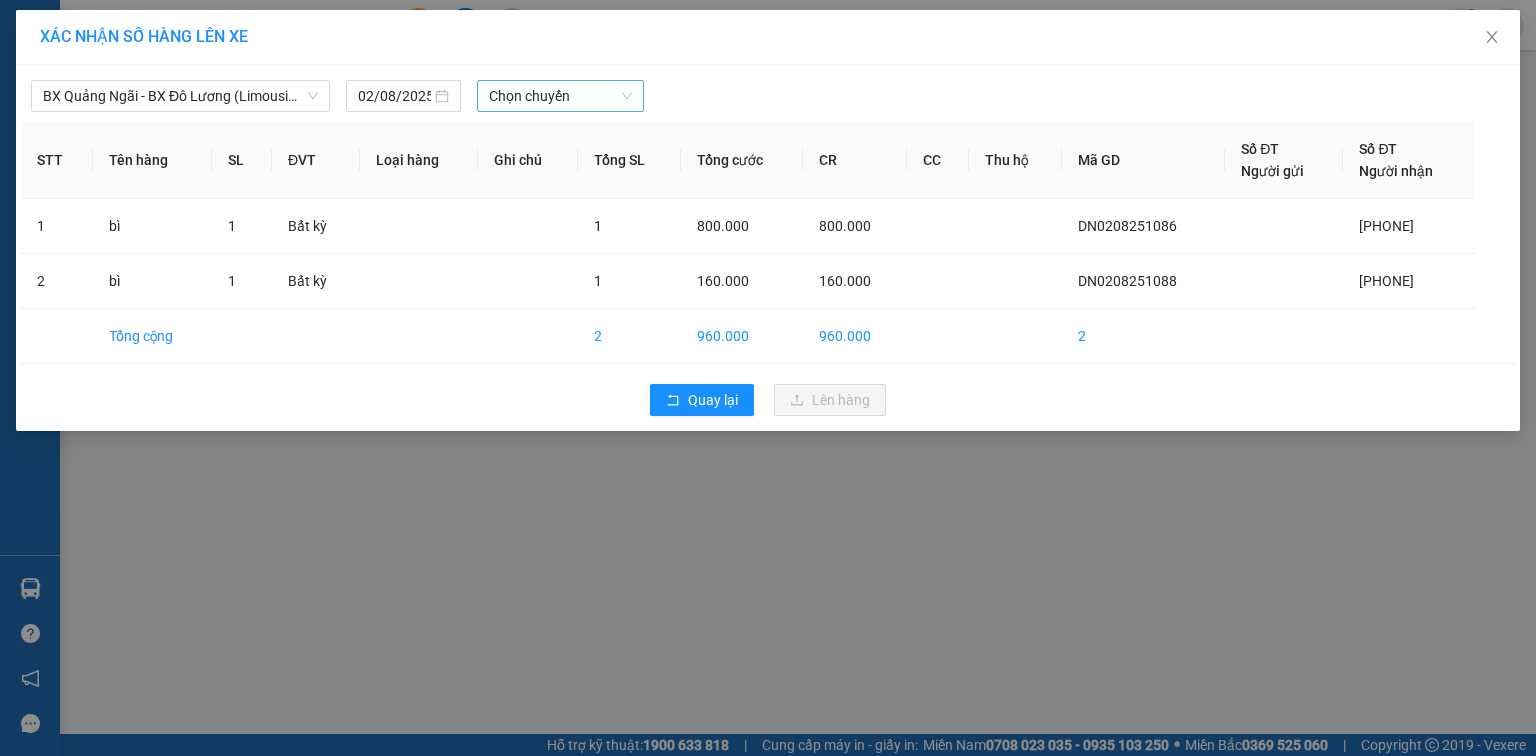 click on "Chọn chuyến" at bounding box center (561, 96) 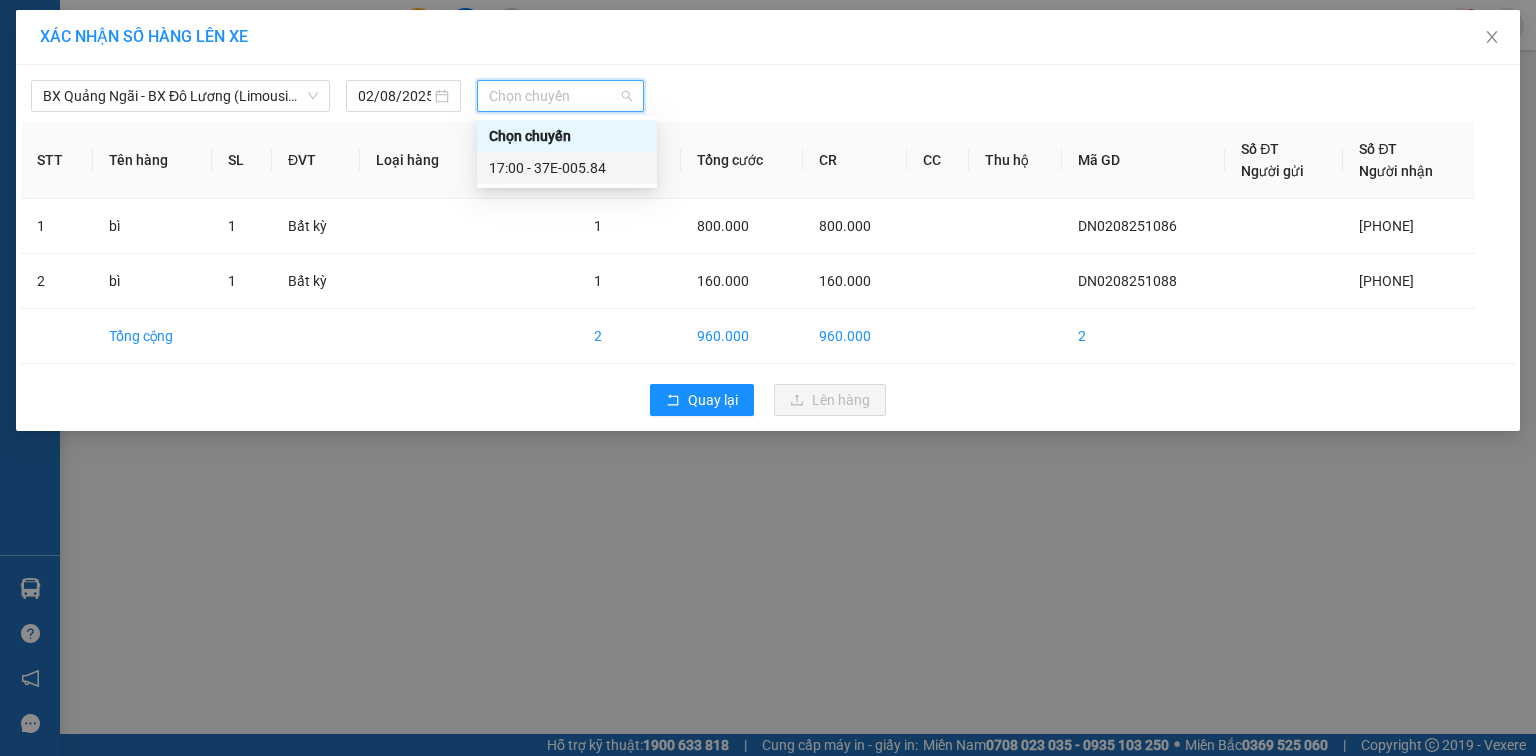 click on "17:00     - 37E-005.84" at bounding box center (567, 168) 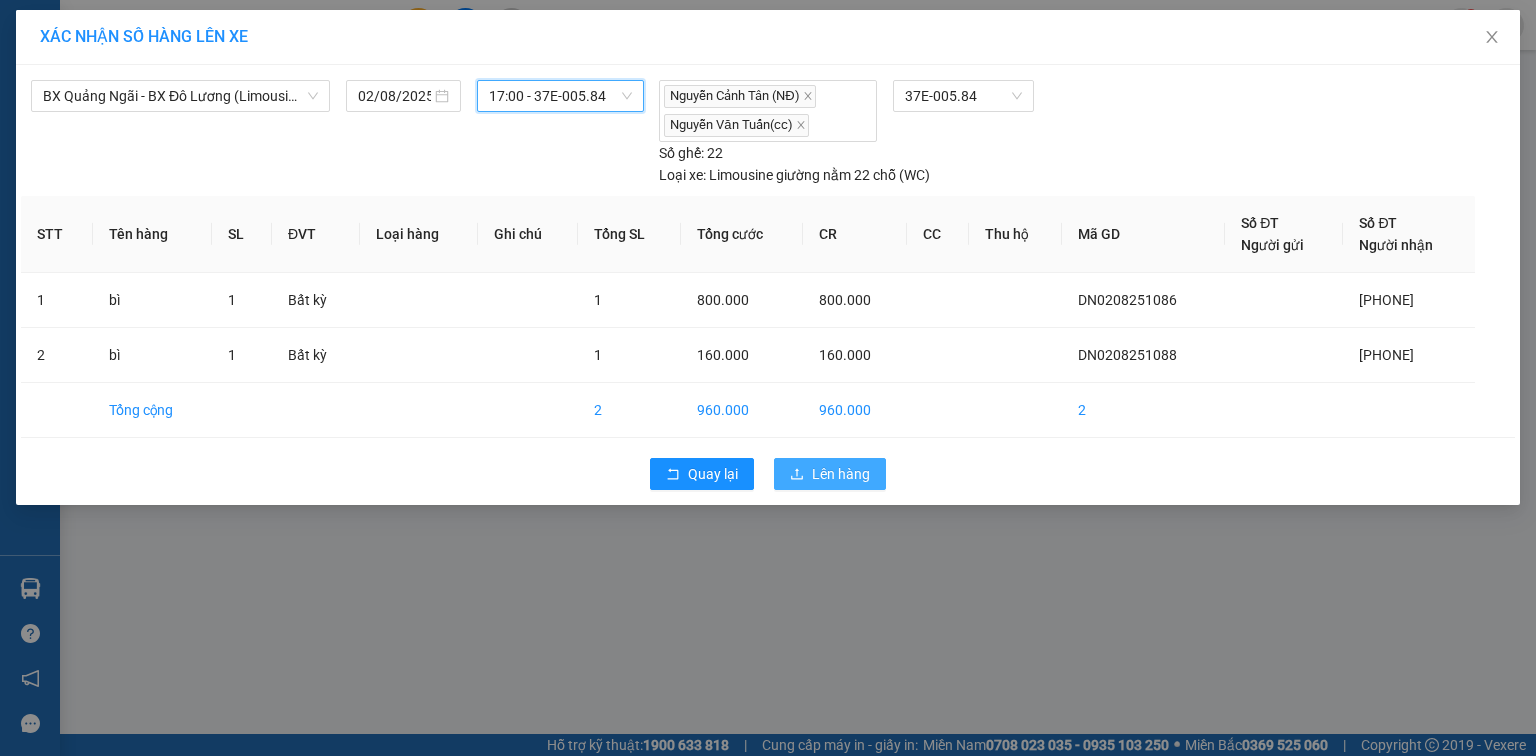 click on "Lên hàng" at bounding box center (841, 474) 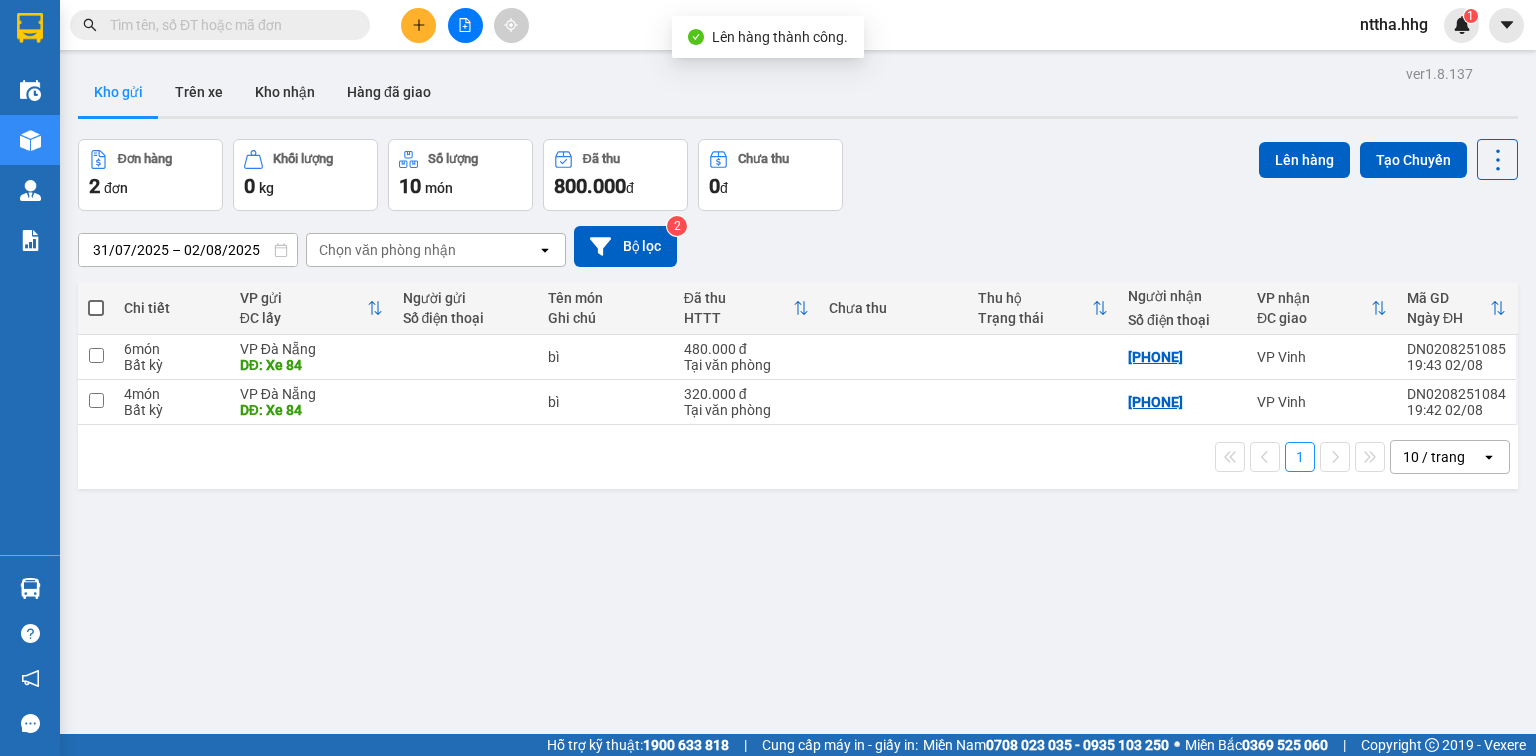 click at bounding box center (96, 308) 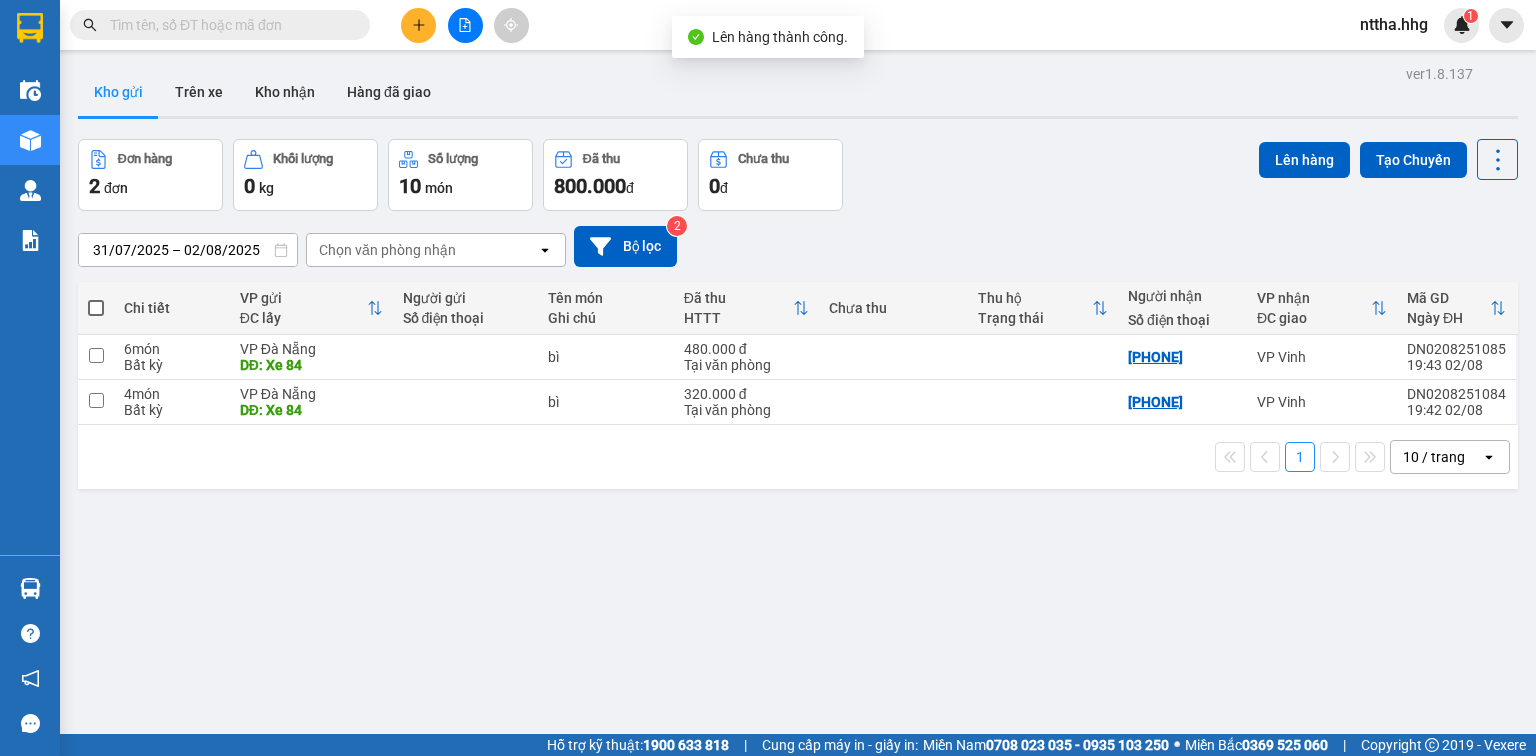 click at bounding box center (96, 298) 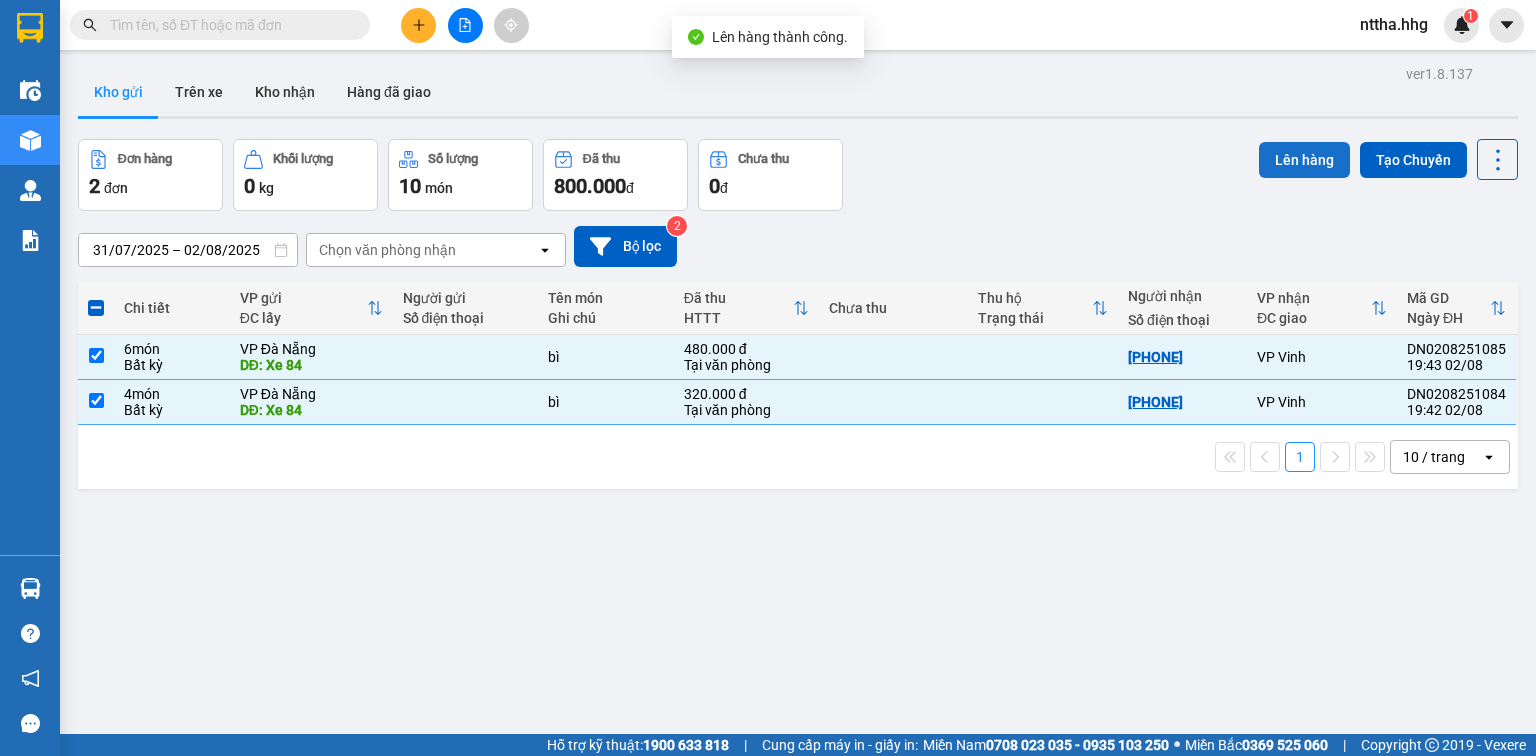 click on "Lên hàng" at bounding box center (1304, 160) 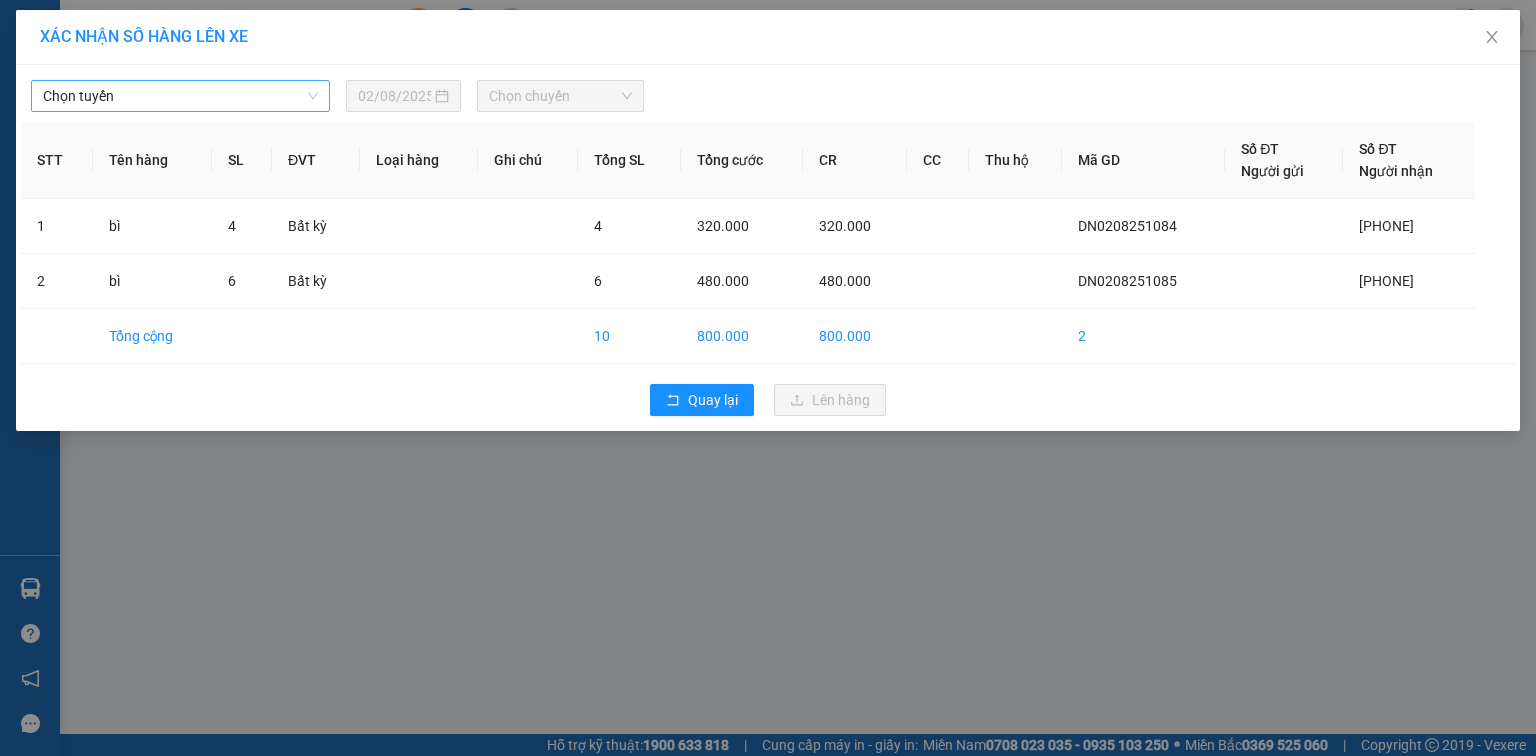 click on "Chọn tuyến" at bounding box center [180, 96] 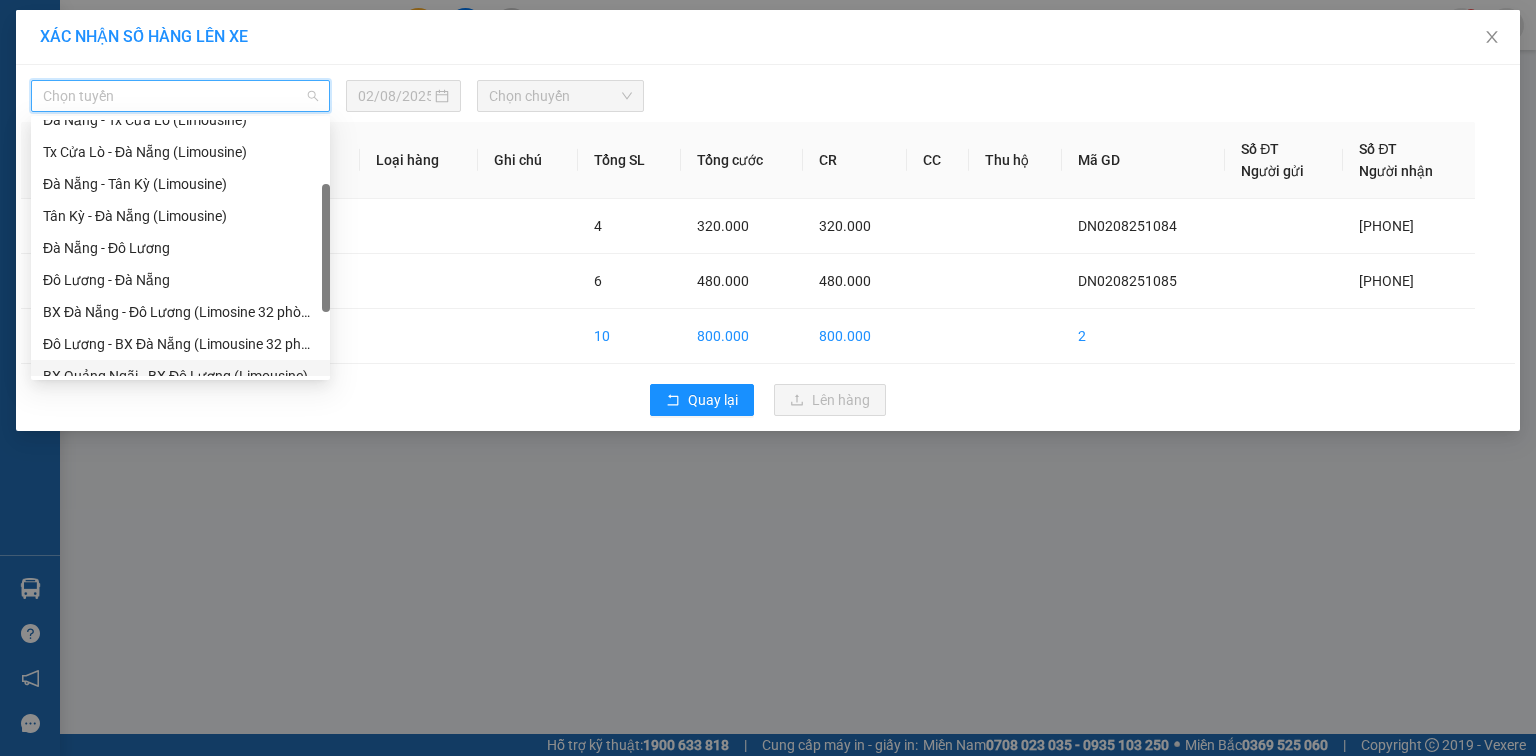 scroll, scrollTop: 0, scrollLeft: 0, axis: both 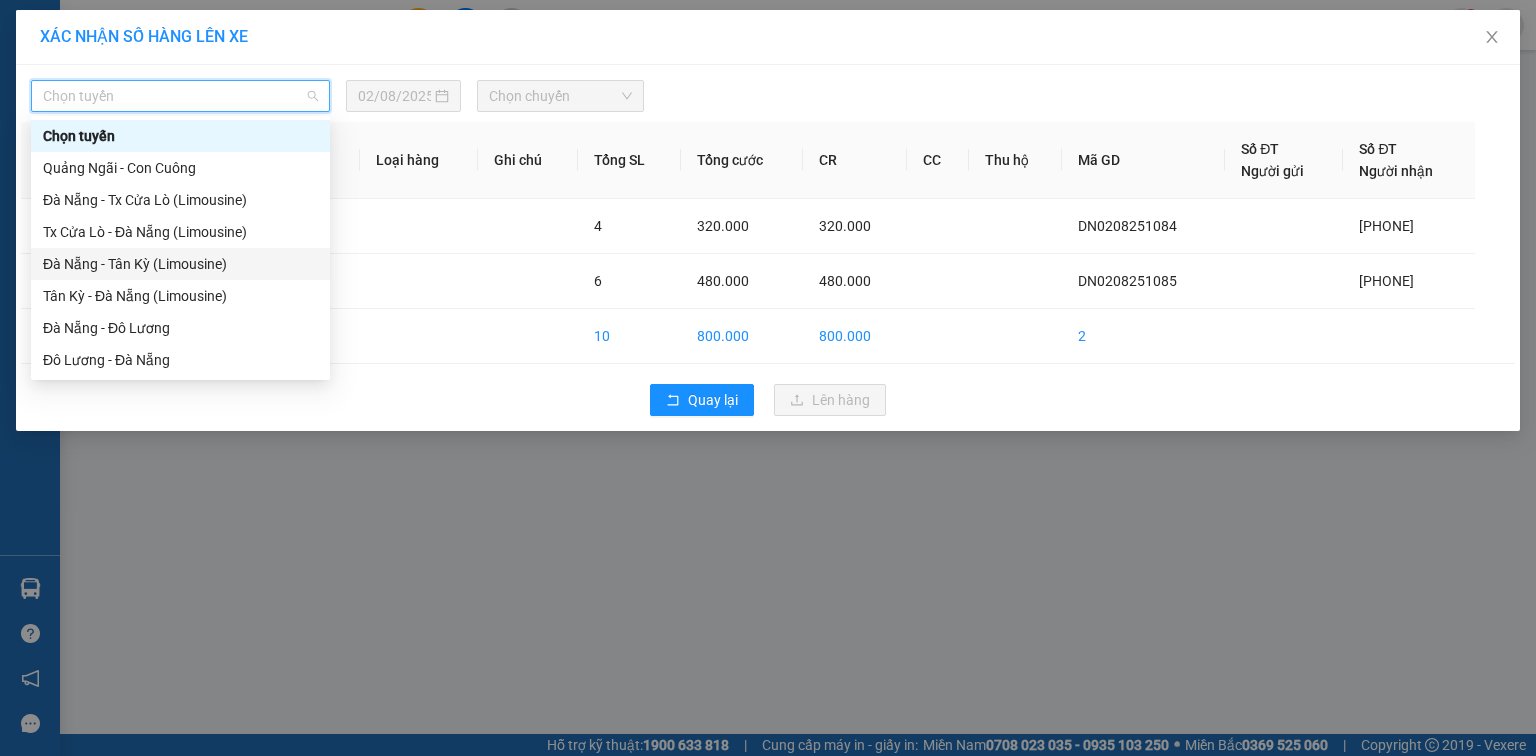 click on "XÁC NHẬN SỐ HÀNG LÊN XE Chọn tuyến 02/08/2025 Chọn chuyến STT Tên hàng SL ĐVT Loại hàng Ghi chú Tổng SL Tổng cước CR CC Thu hộ Mã GD Số ĐT Người gửi Số ĐT Người nhận 1 bì 4 Bất kỳ 4 320.000 320.000 DN0208251084 0967403207 2 bì 6 Bất kỳ 6 480.000 480.000 DN0208251085 0981024168 Tổng cộng 10 800.000 800.000 2 Quay lại Lên hàng" at bounding box center (768, 378) 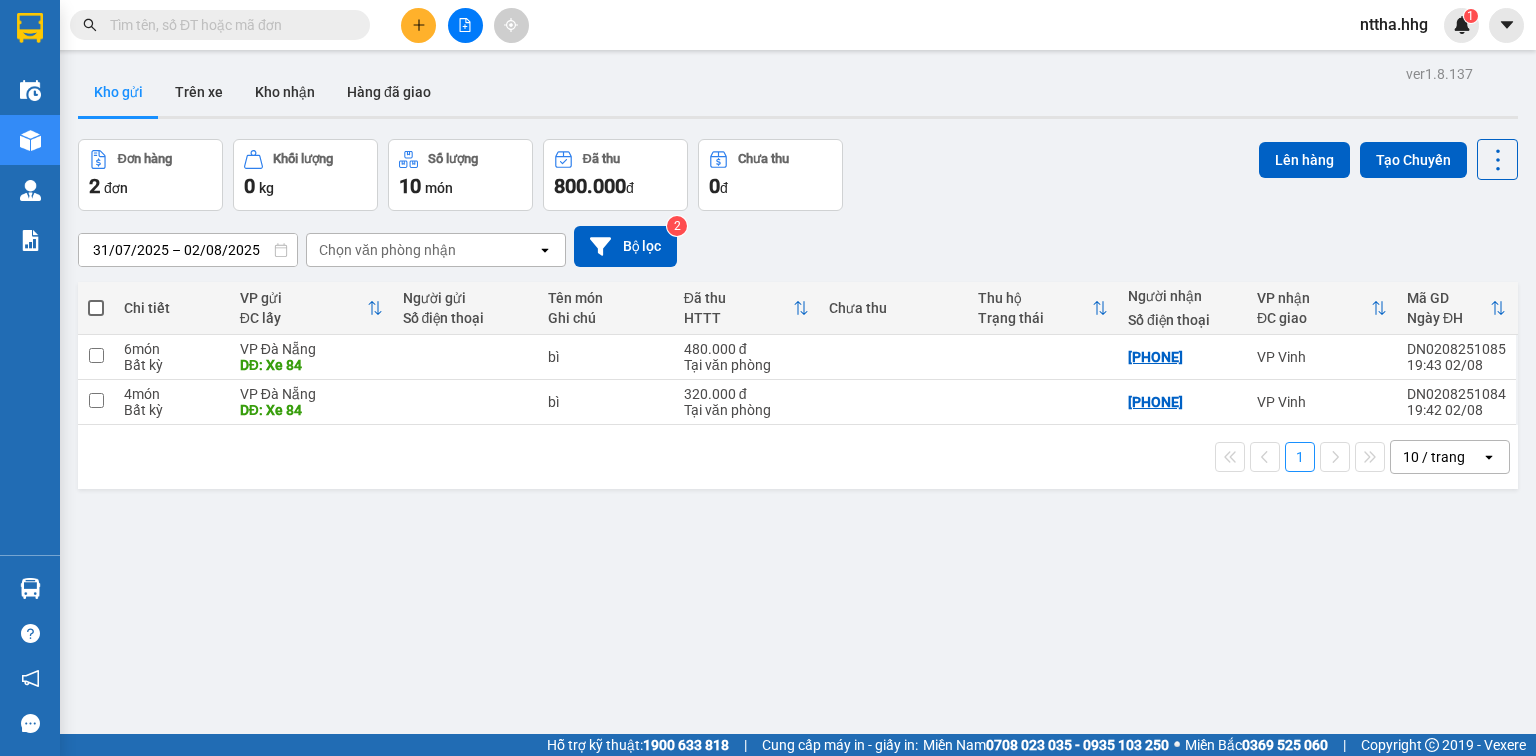 click at bounding box center (96, 308) 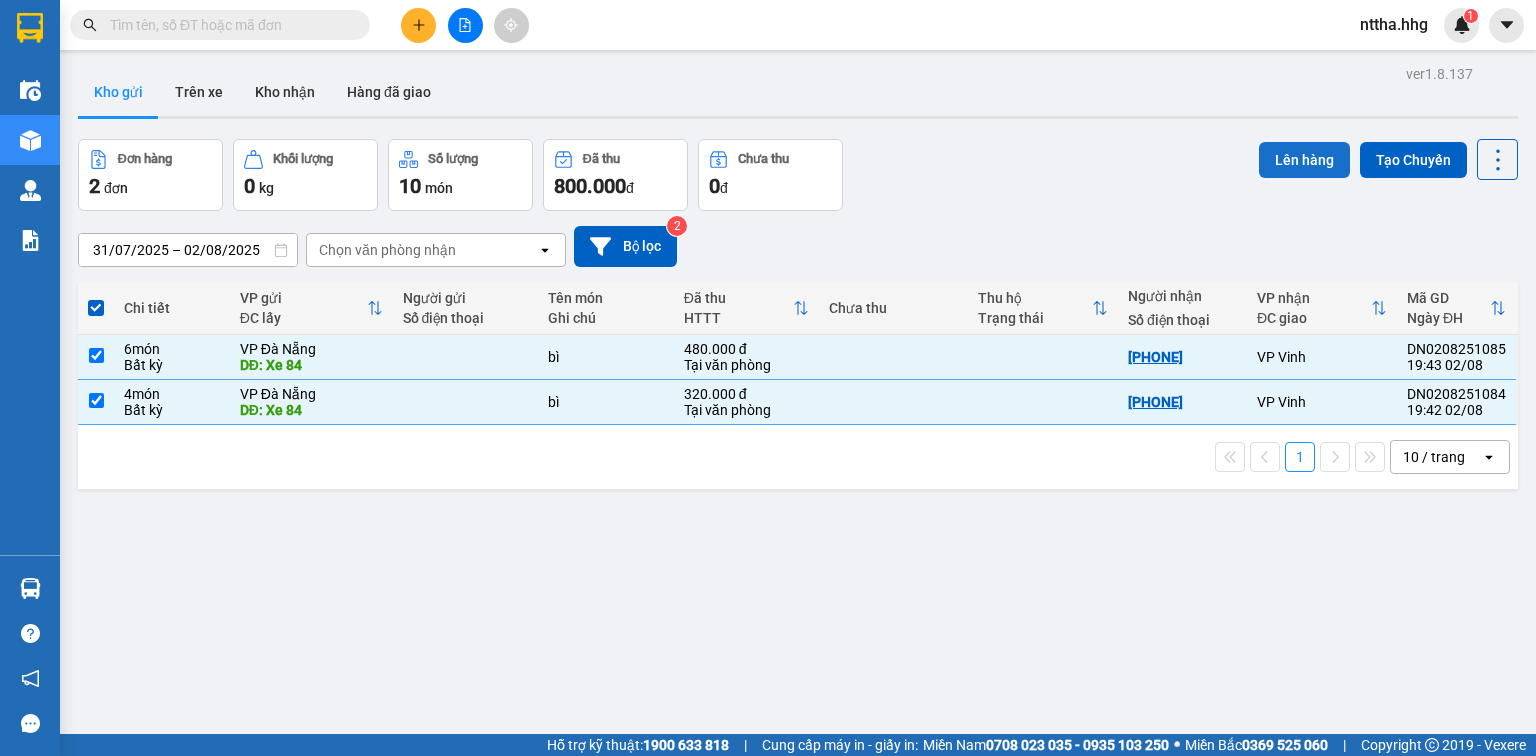click on "Lên hàng" at bounding box center (1304, 160) 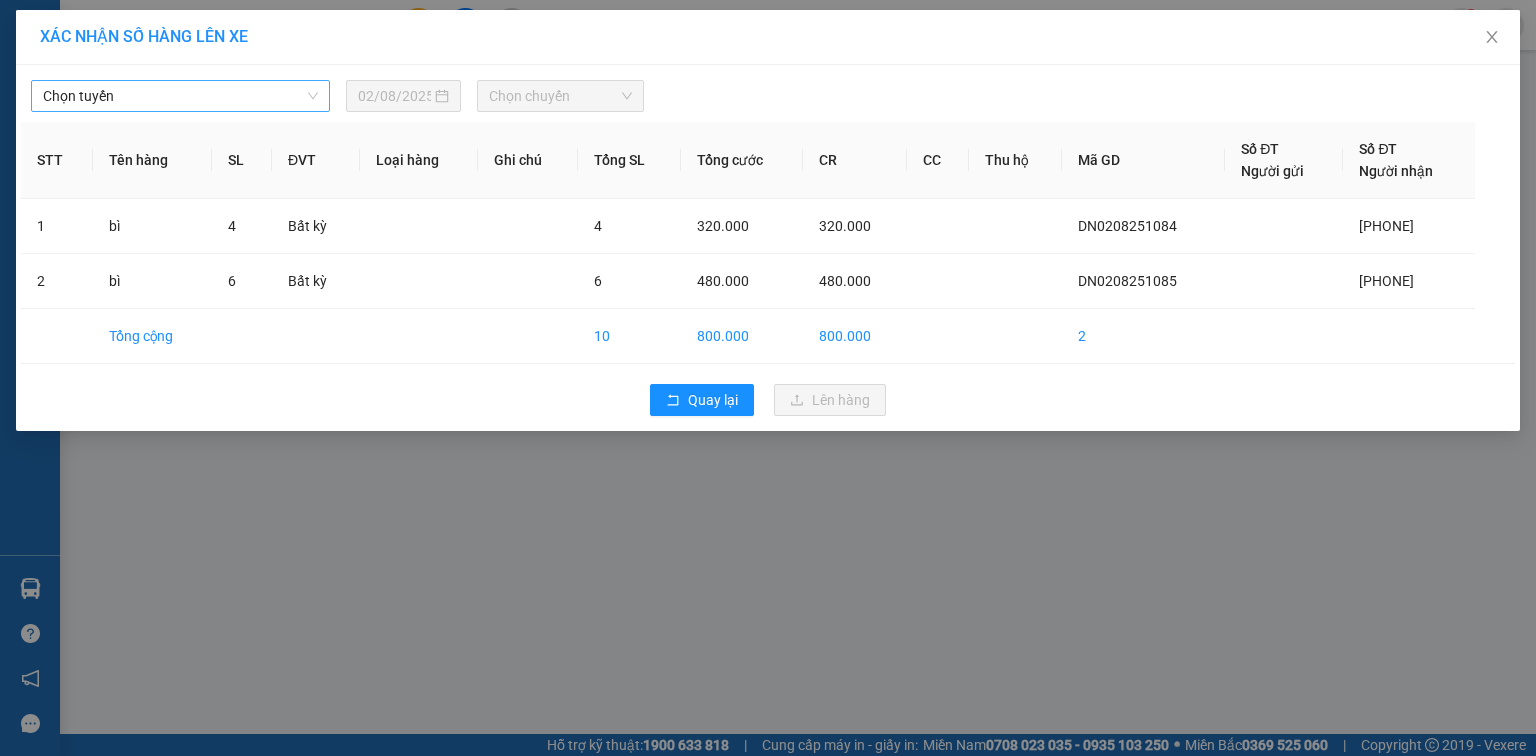 click on "Chọn tuyến" at bounding box center (180, 96) 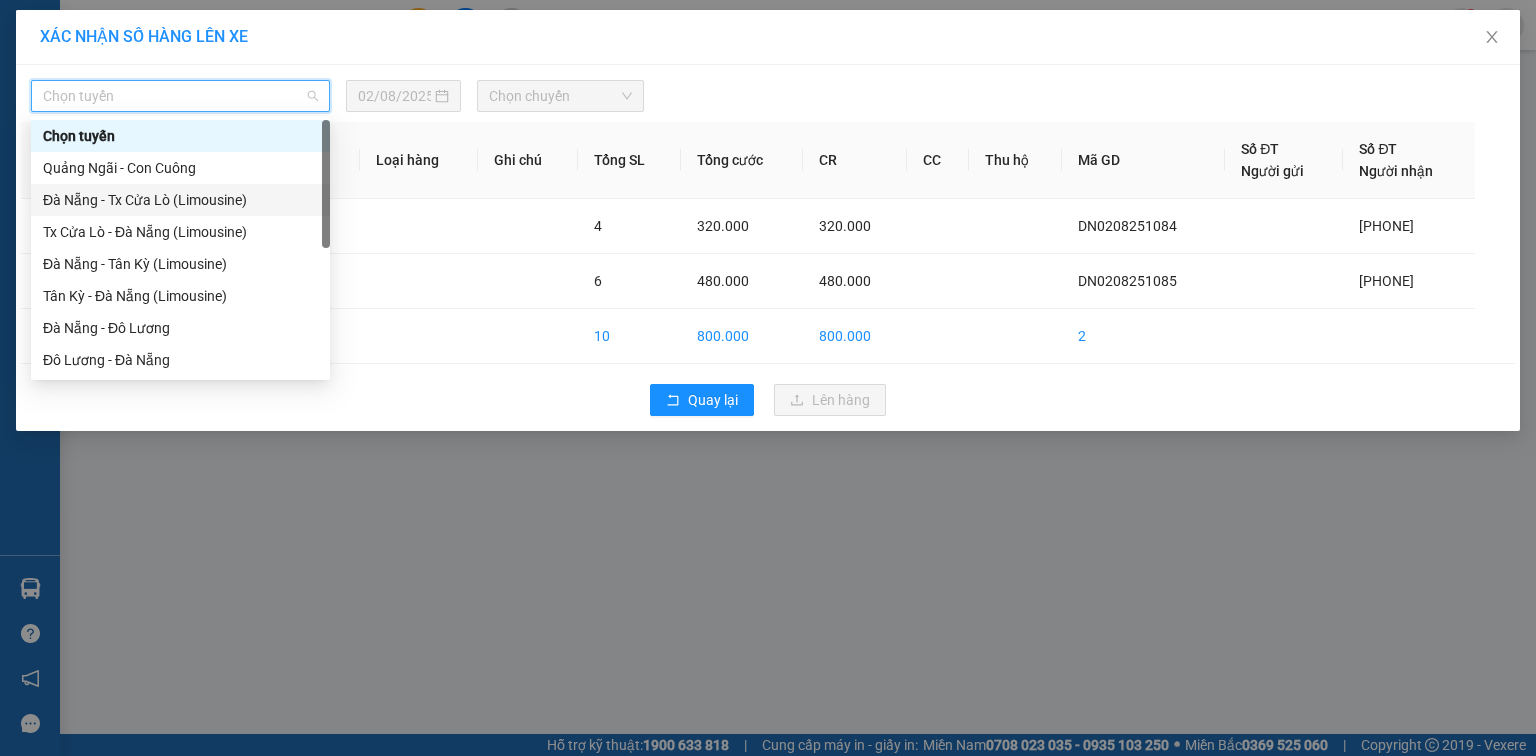 click on "Đà Nẵng - Tx Cửa Lò (Limousine)" at bounding box center (180, 200) 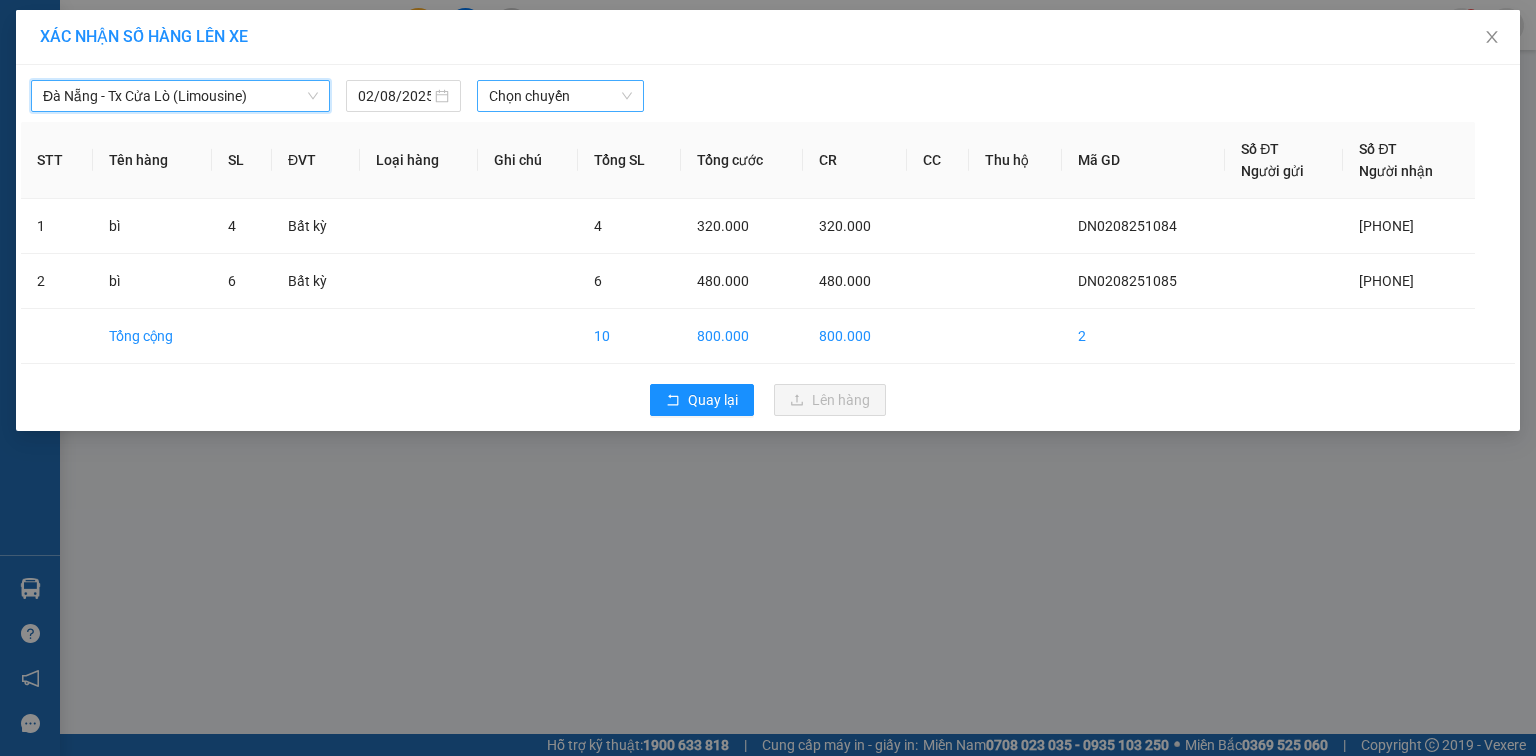 click on "Chọn chuyến" at bounding box center (561, 96) 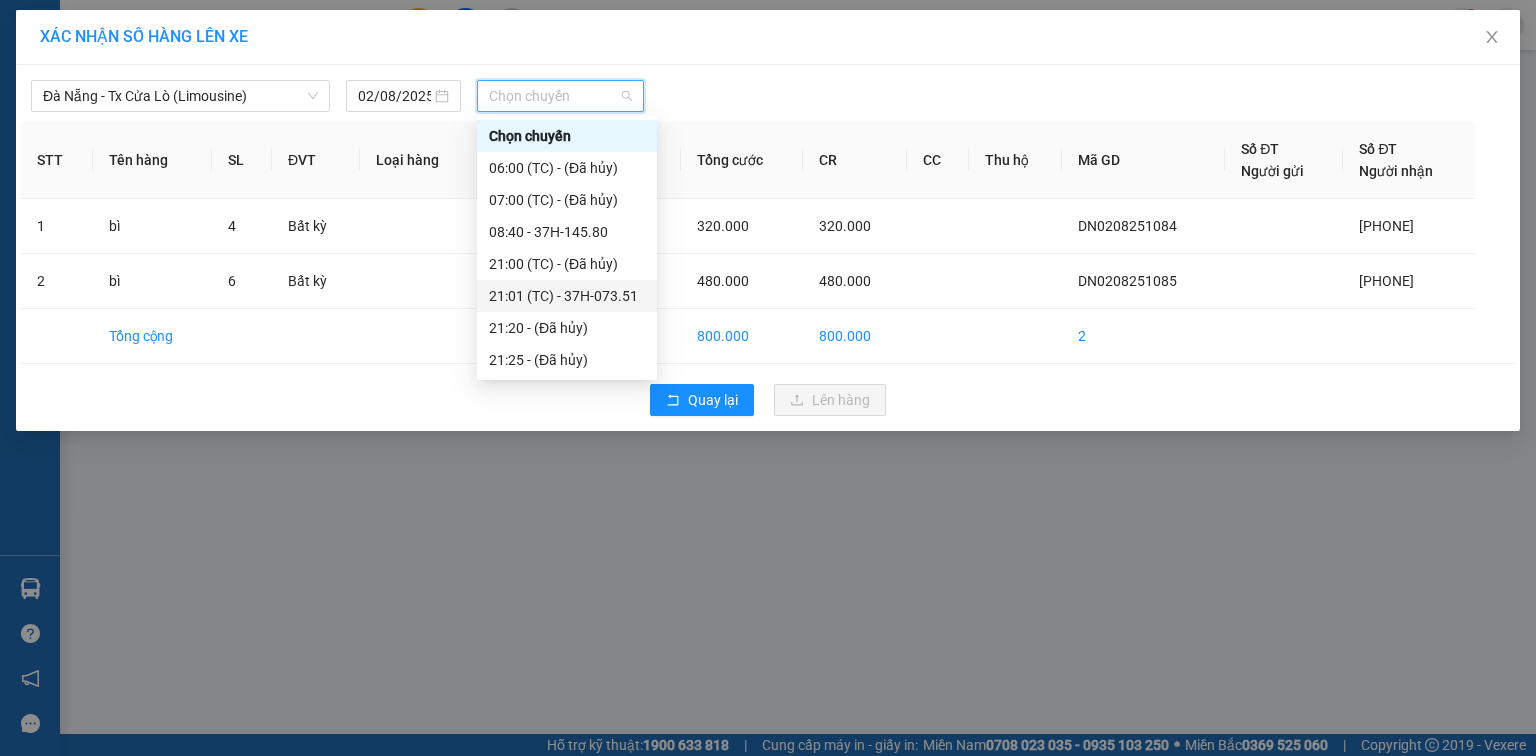 click on "21:01   (TC)   - 37H-073.51" at bounding box center [567, 296] 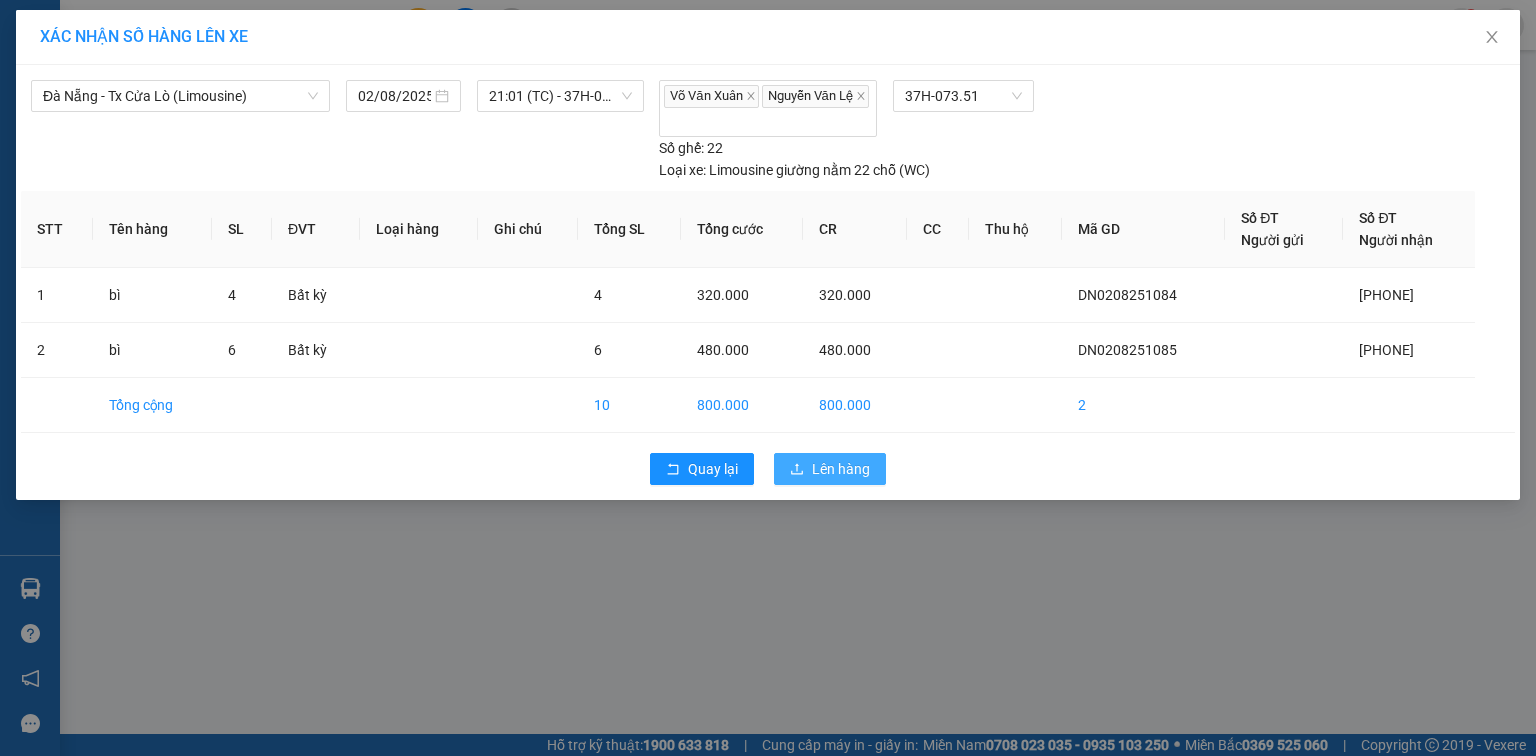 click on "Lên hàng" at bounding box center [841, 469] 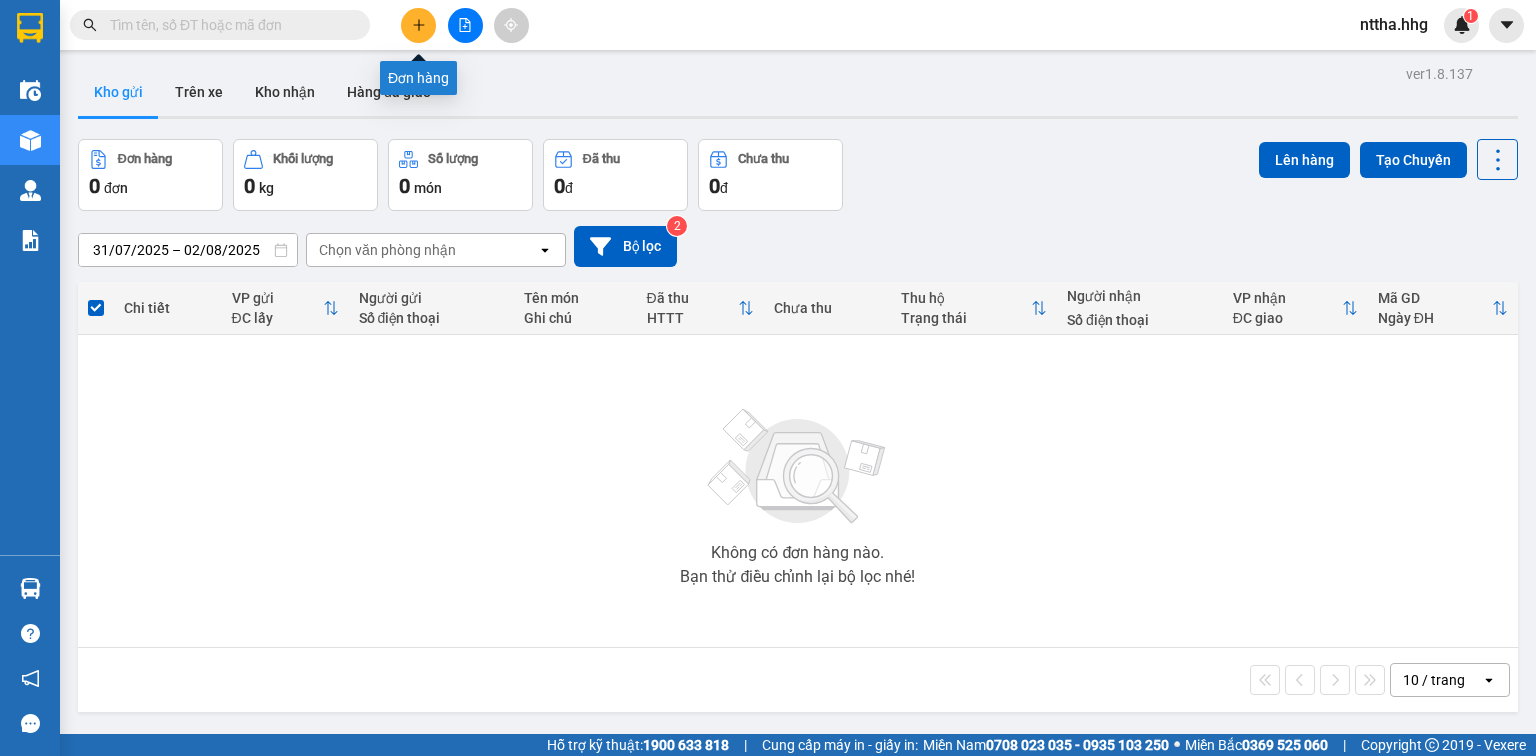 click at bounding box center (418, 25) 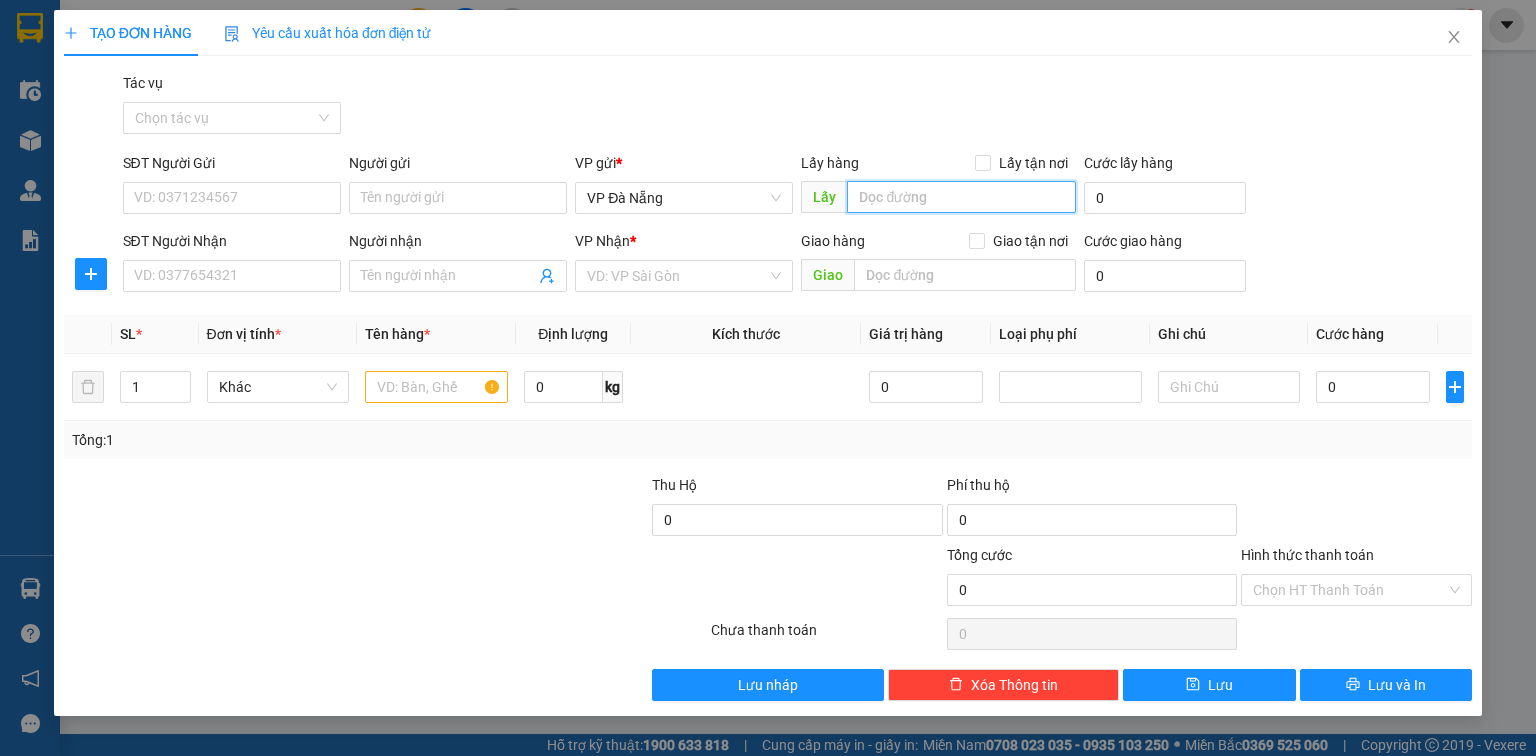 click at bounding box center [961, 197] 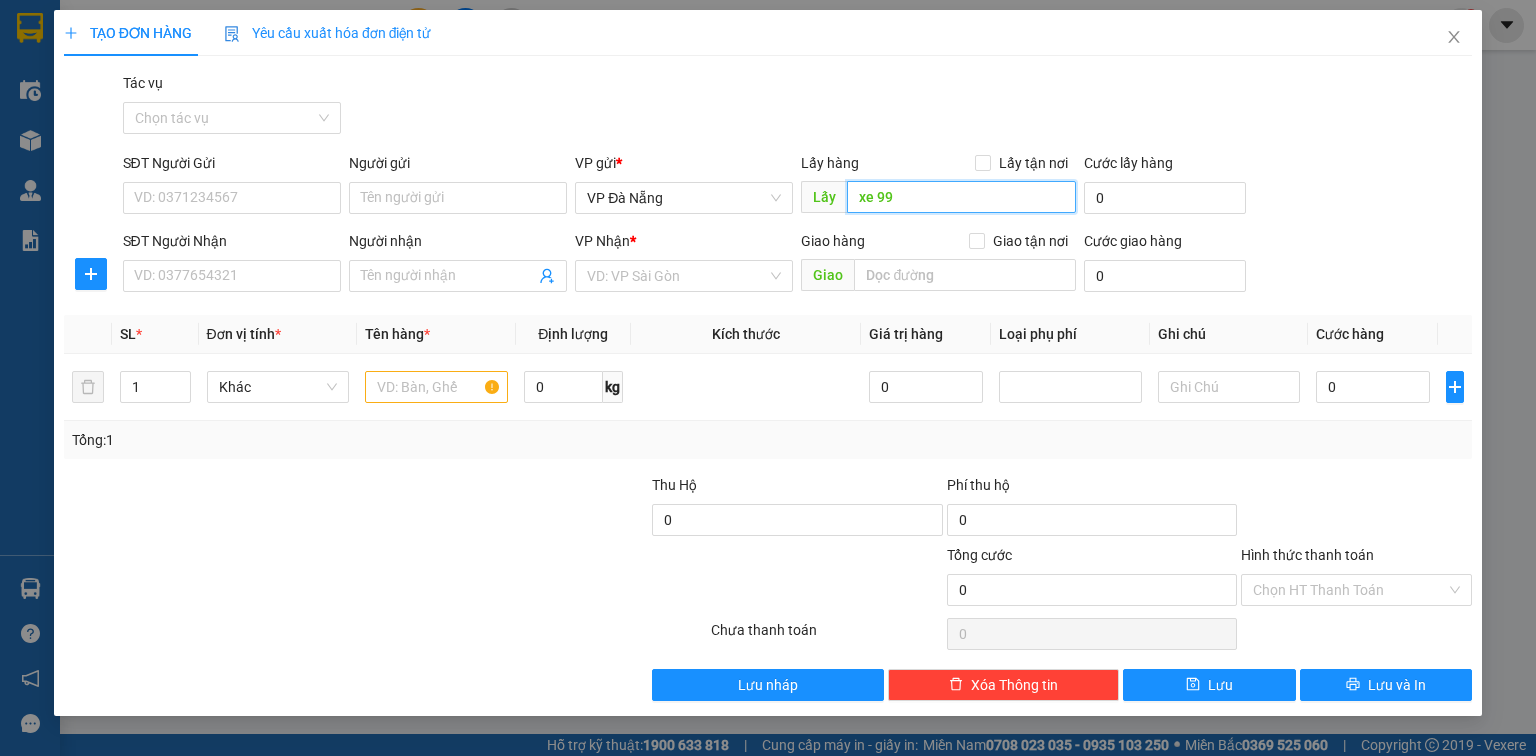 drag, startPoint x: 907, startPoint y: 196, endPoint x: 852, endPoint y: 202, distance: 55.326305 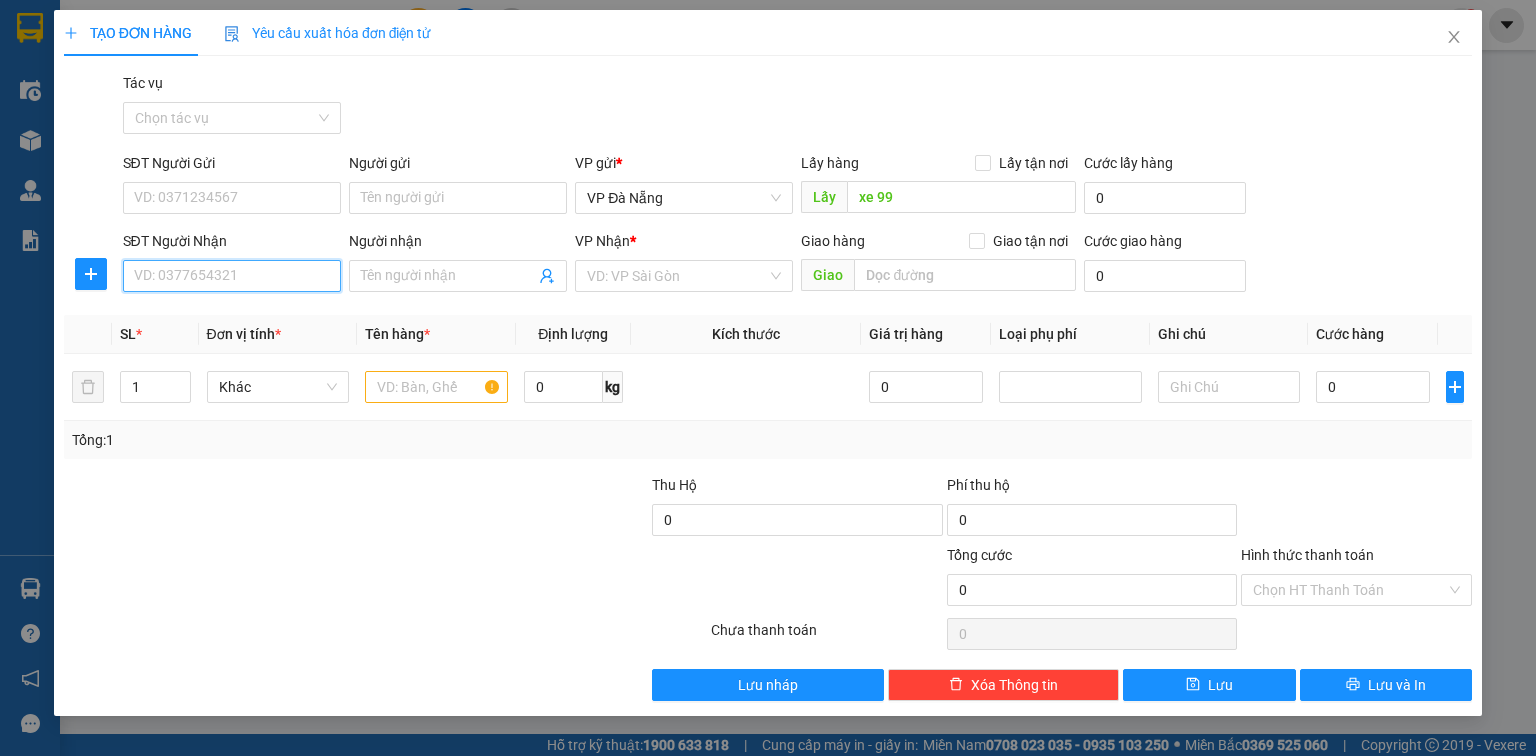 click on "SĐT Người Nhận" at bounding box center [232, 276] 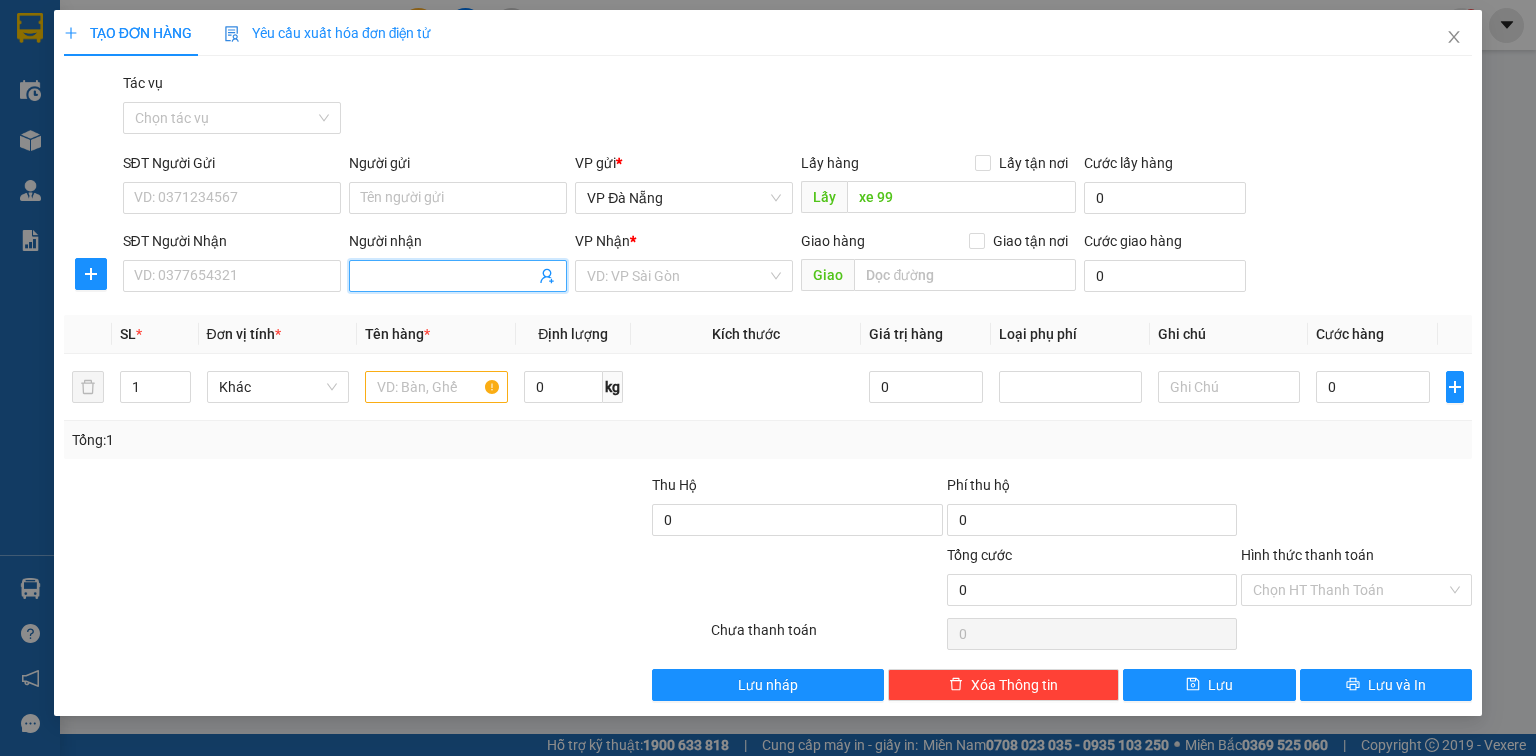 click on "Người nhận" at bounding box center (448, 276) 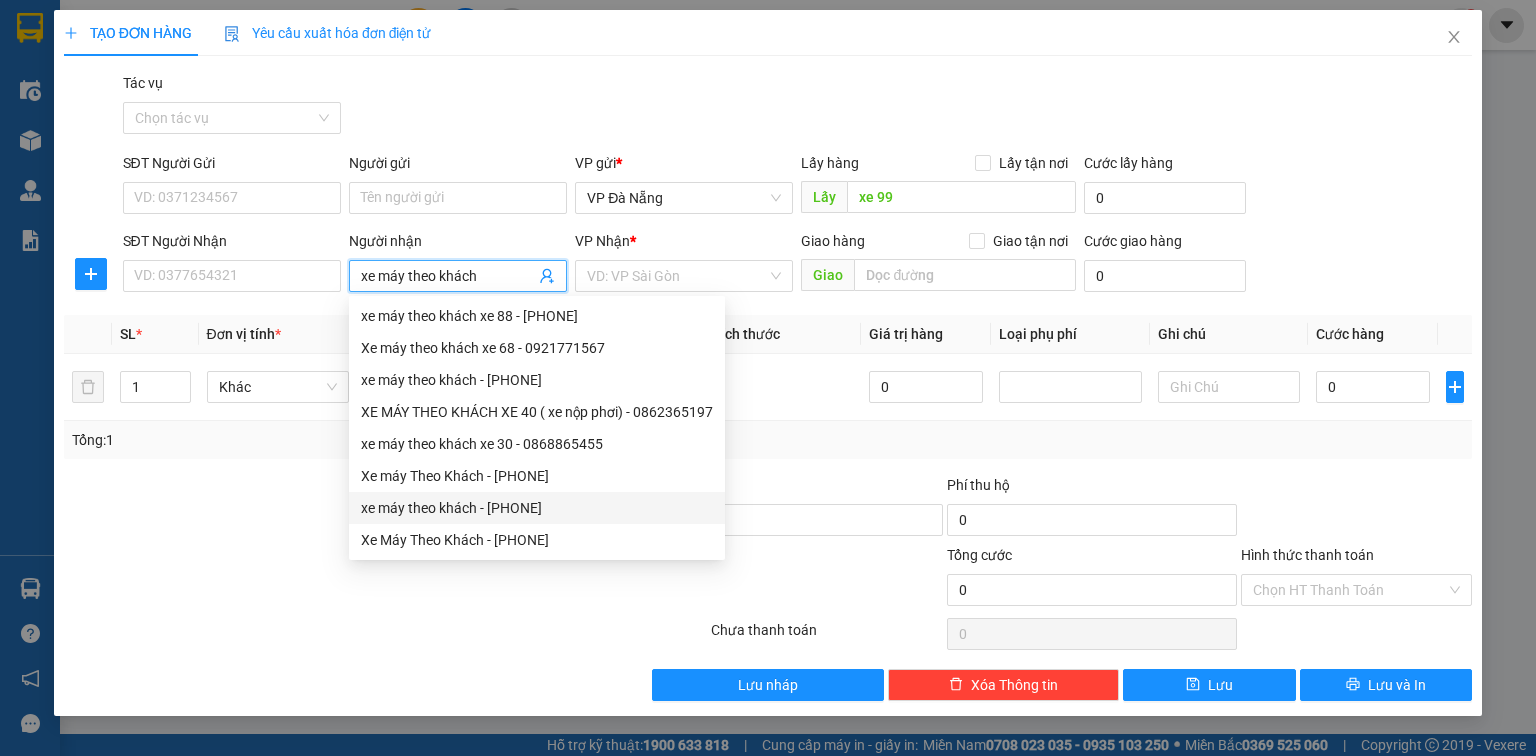 click at bounding box center (268, 579) 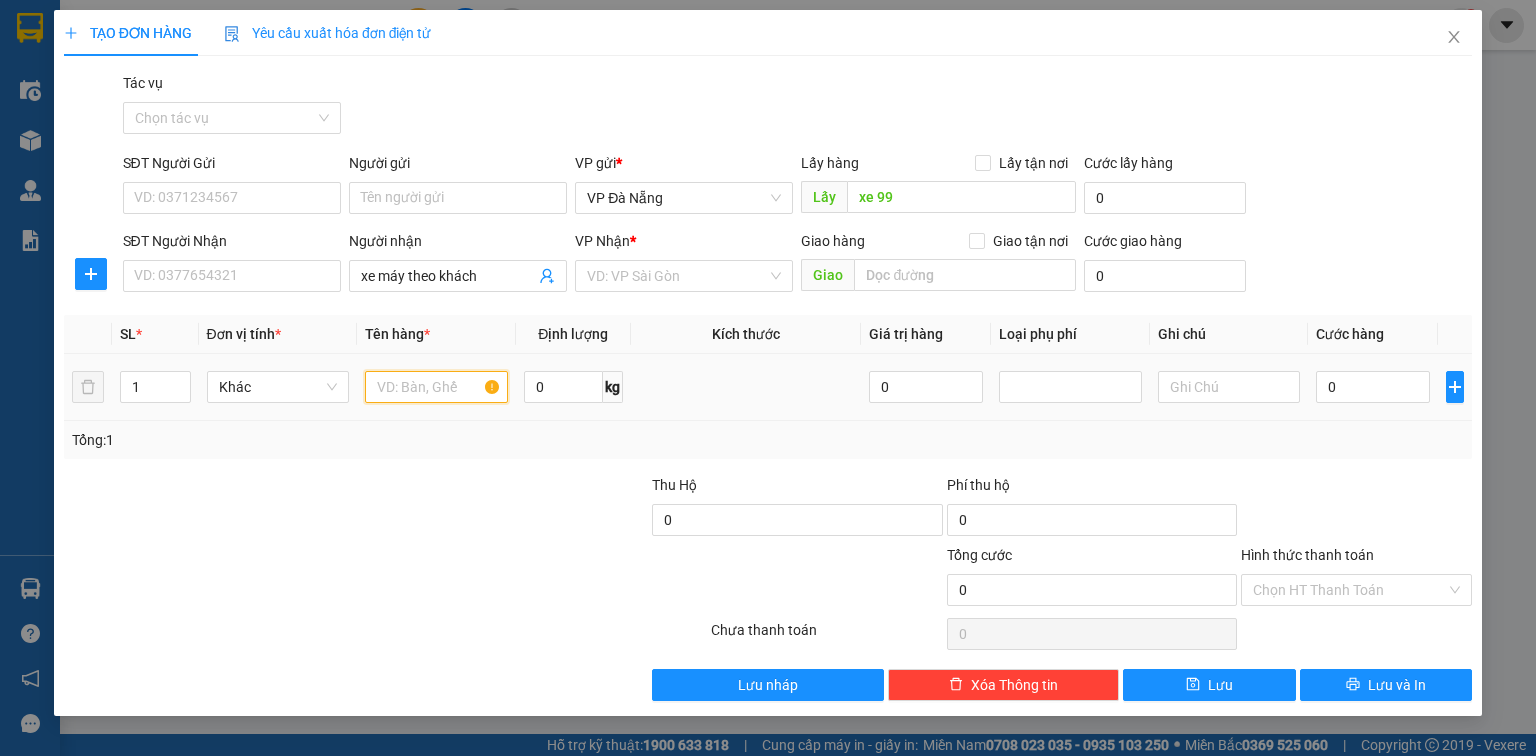 click at bounding box center (436, 387) 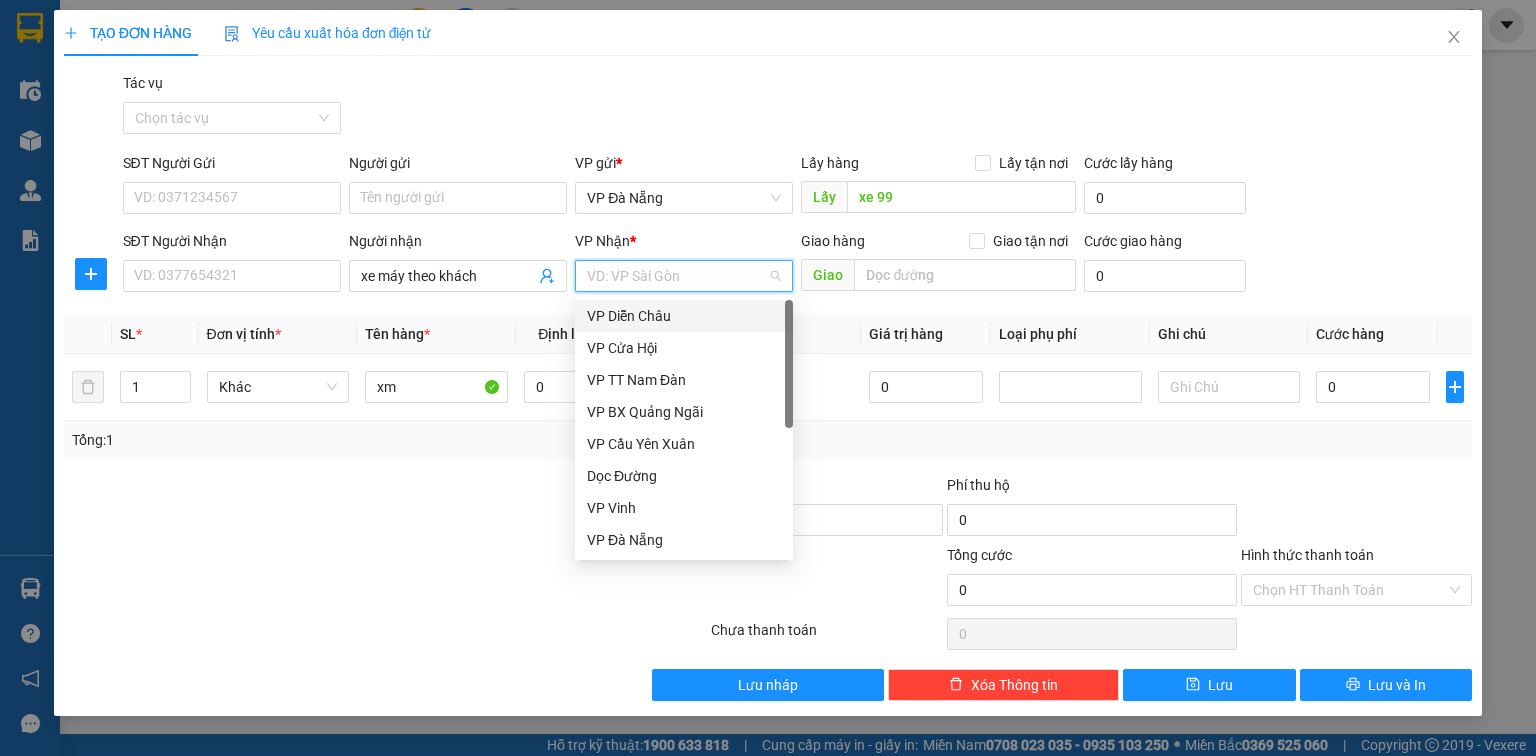 click at bounding box center [677, 276] 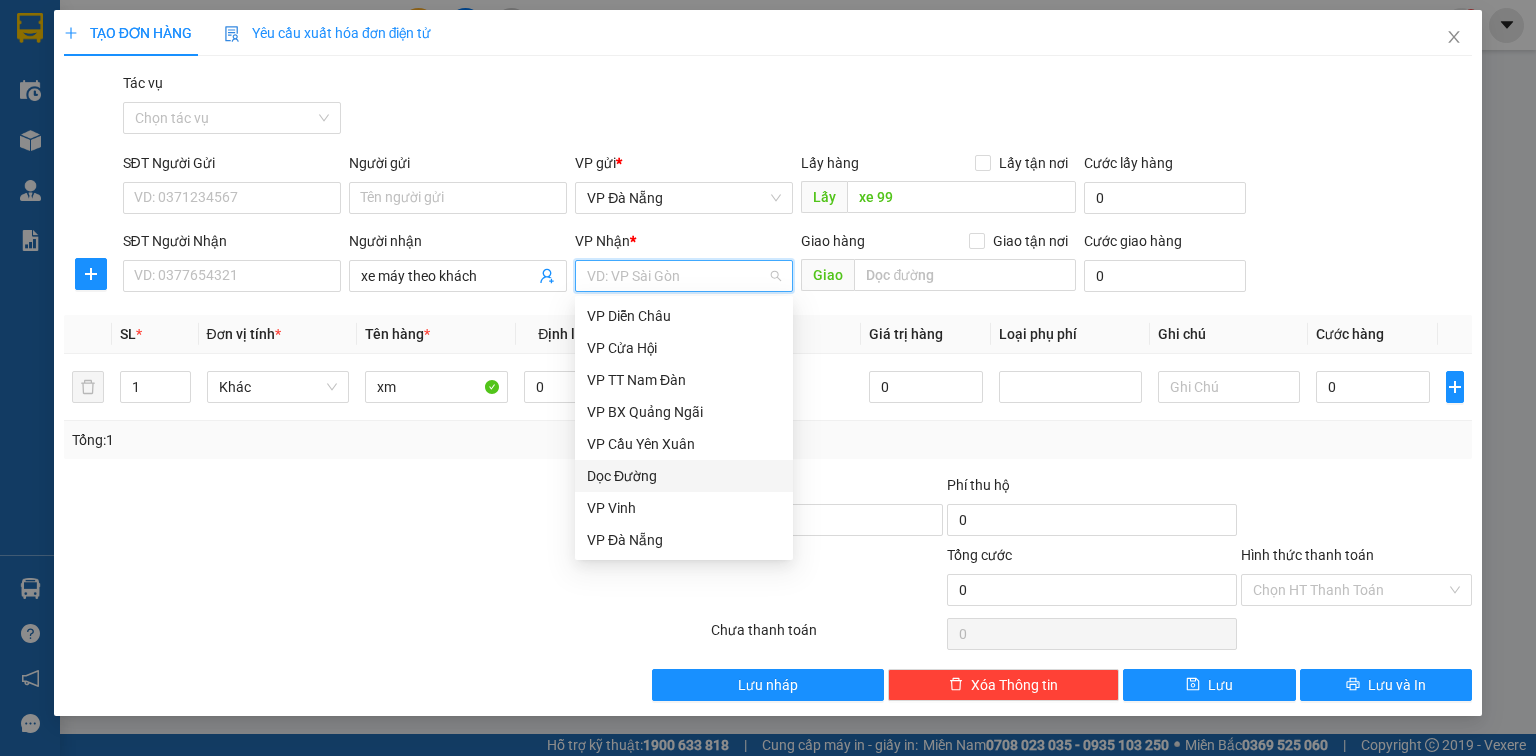 click on "Dọc Đường" at bounding box center (684, 476) 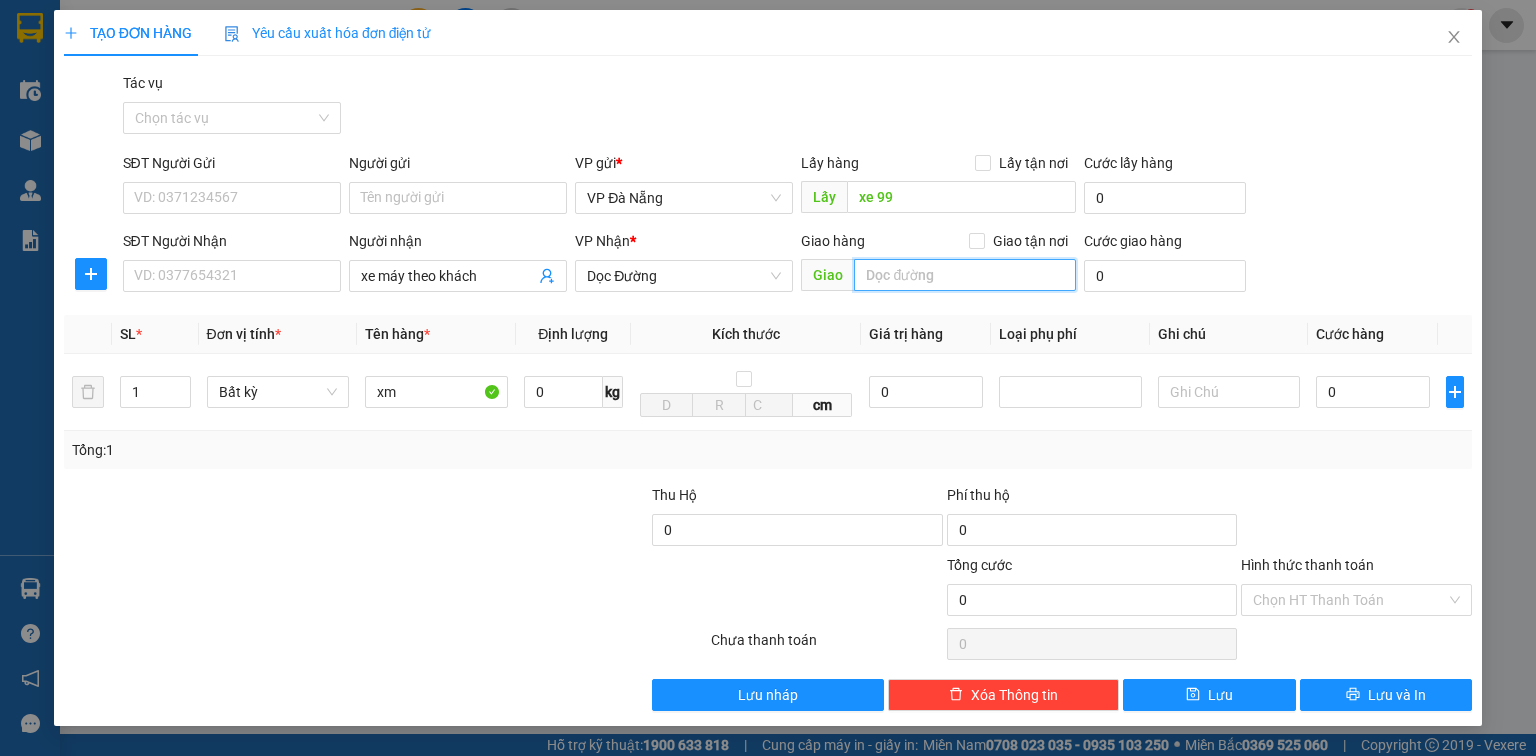 click at bounding box center [965, 275] 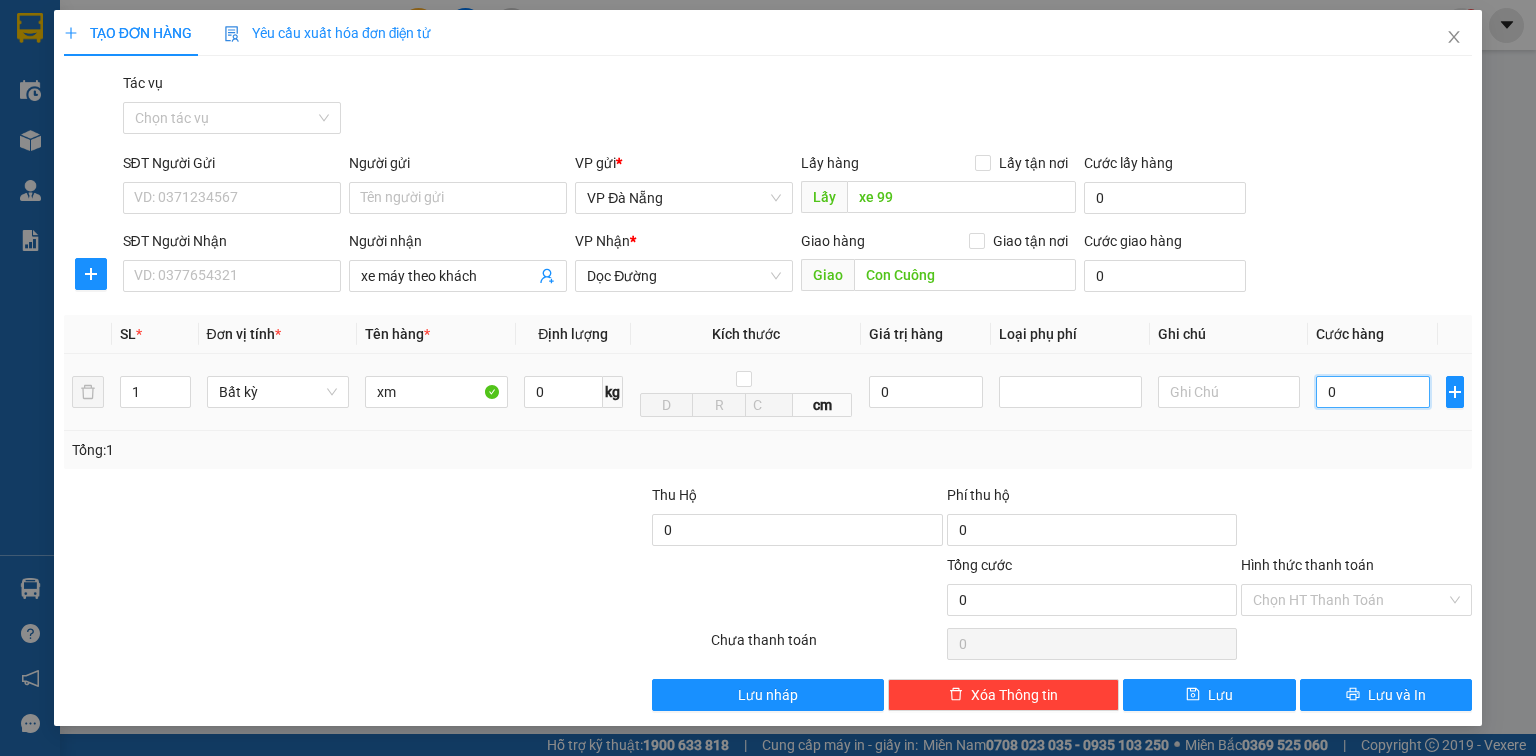 click on "0" at bounding box center [1373, 392] 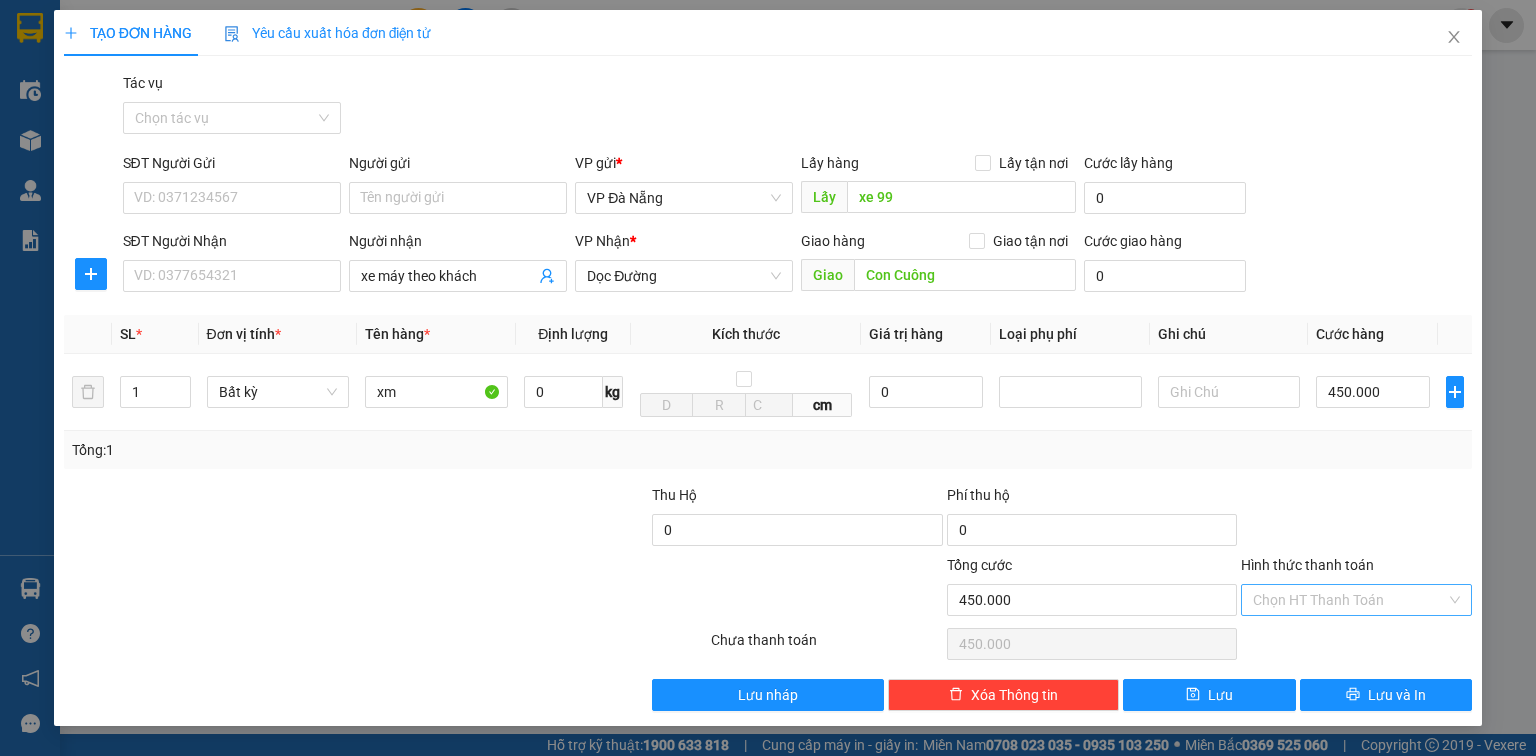 click on "Hình thức thanh toán" at bounding box center [1349, 600] 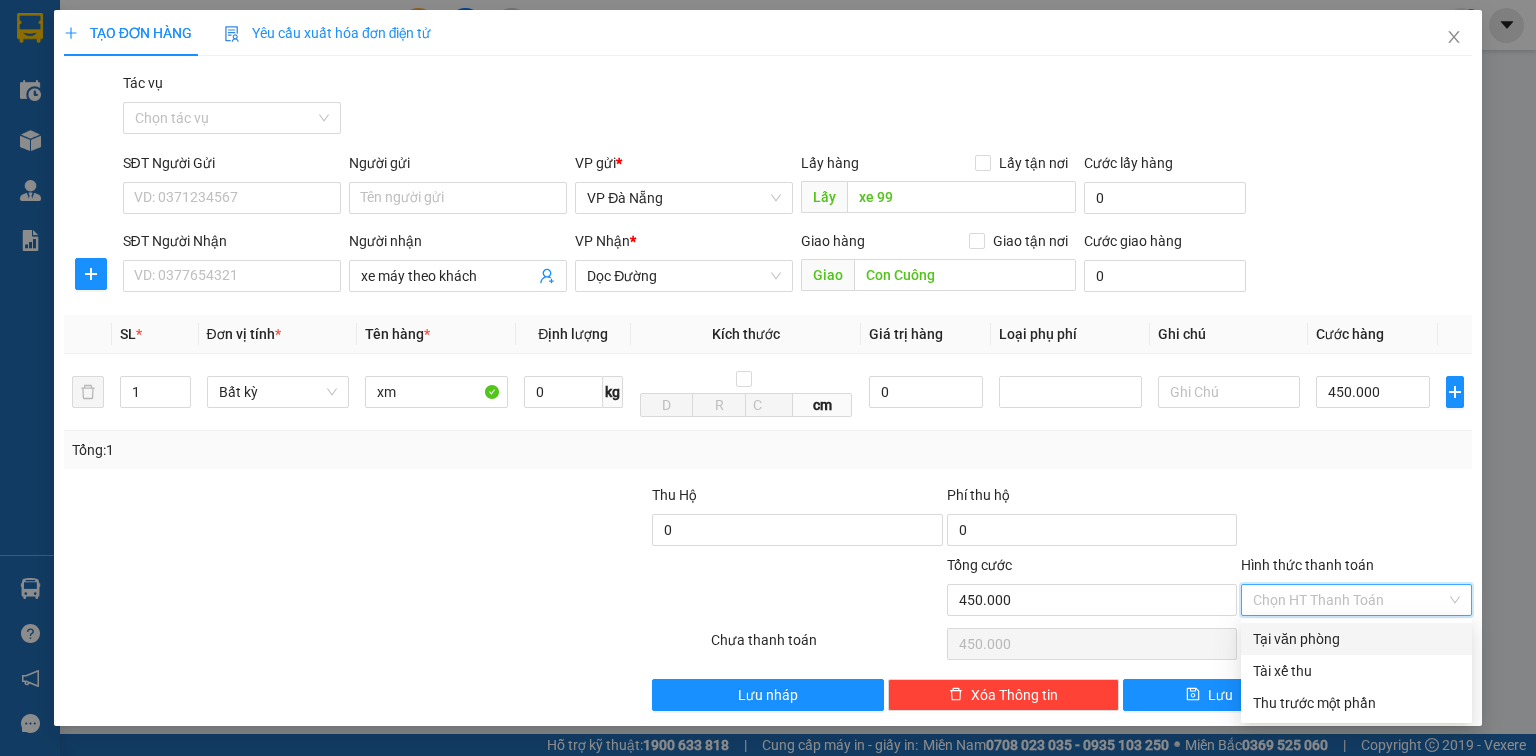 click on "Tại văn phòng" at bounding box center (1356, 639) 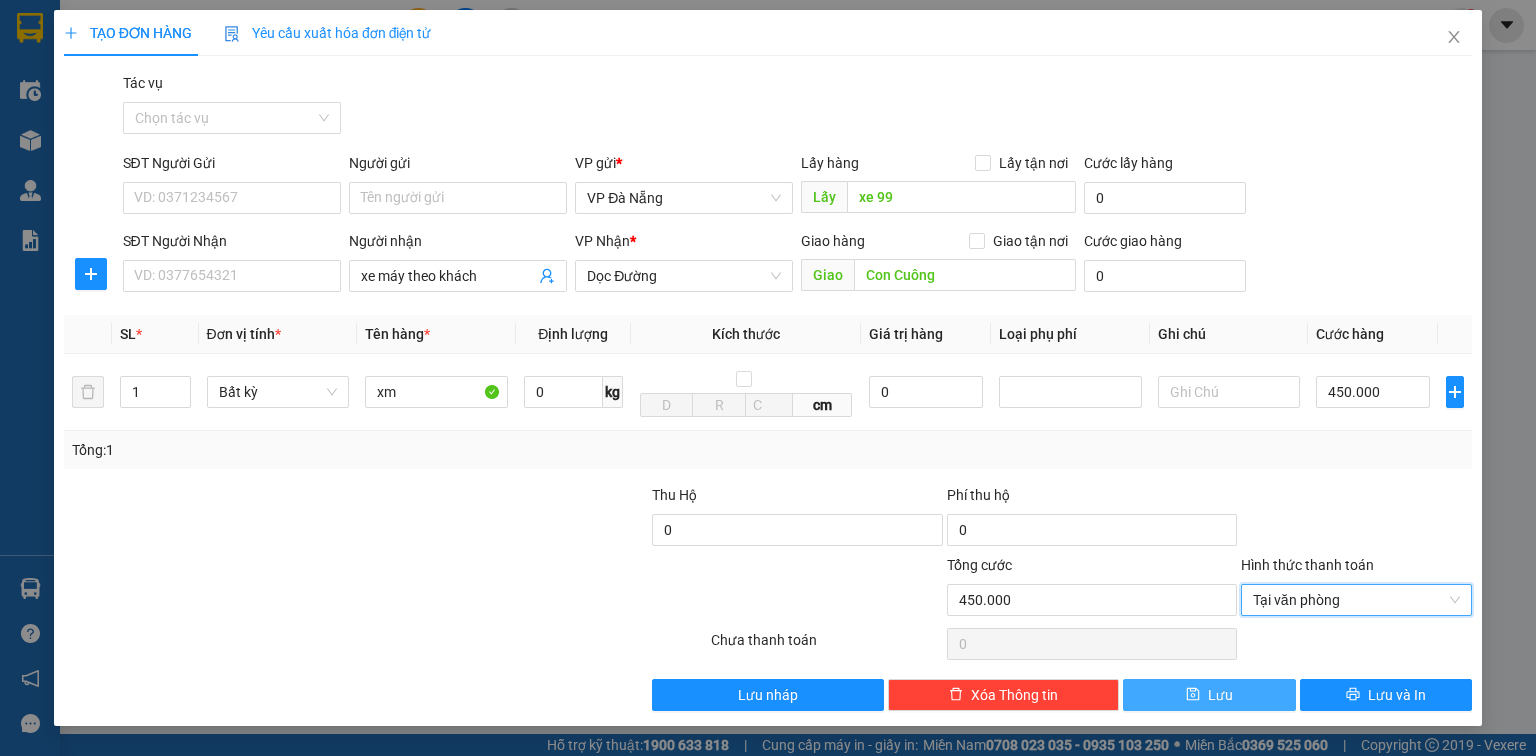 click on "Lưu" at bounding box center [1209, 695] 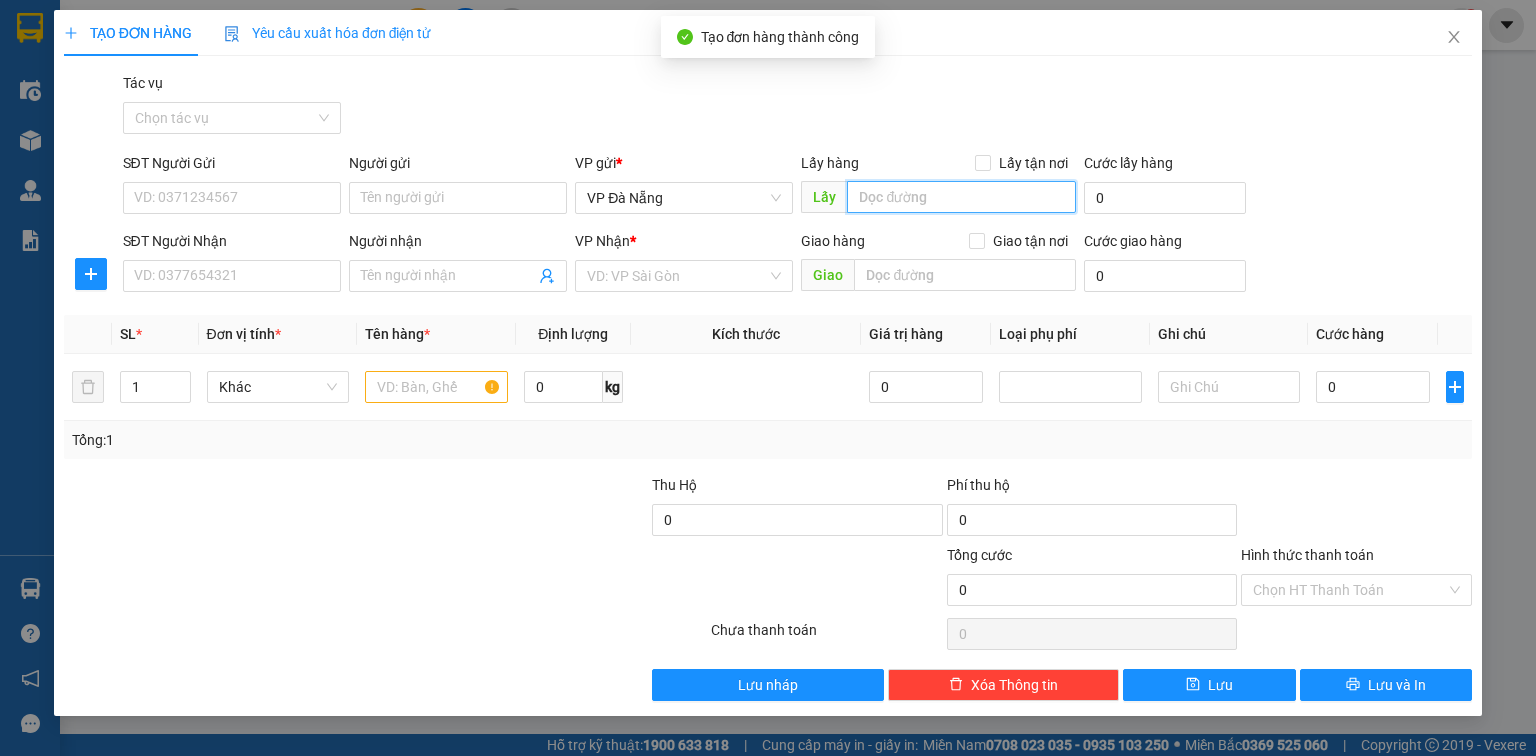 click at bounding box center (961, 197) 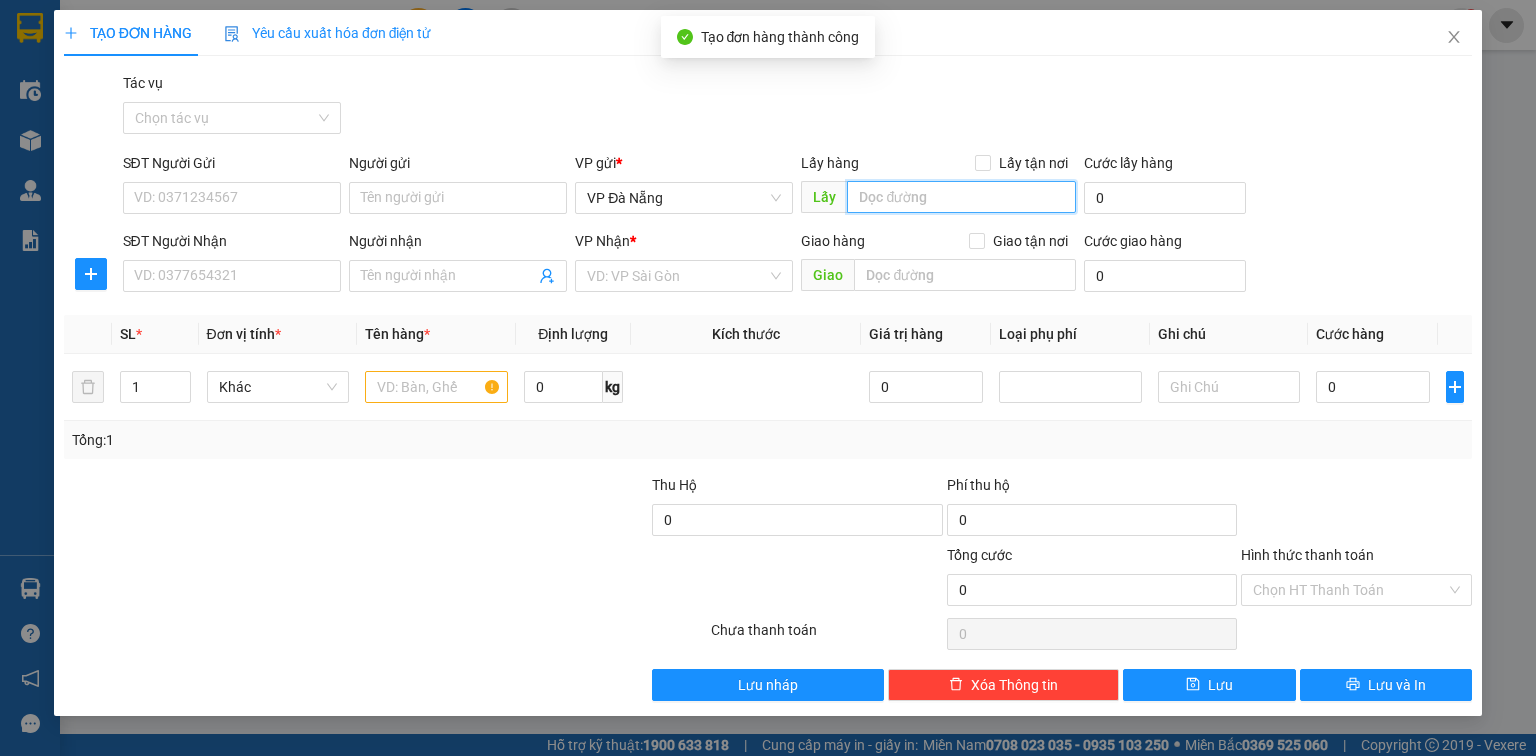 paste on "xe 99" 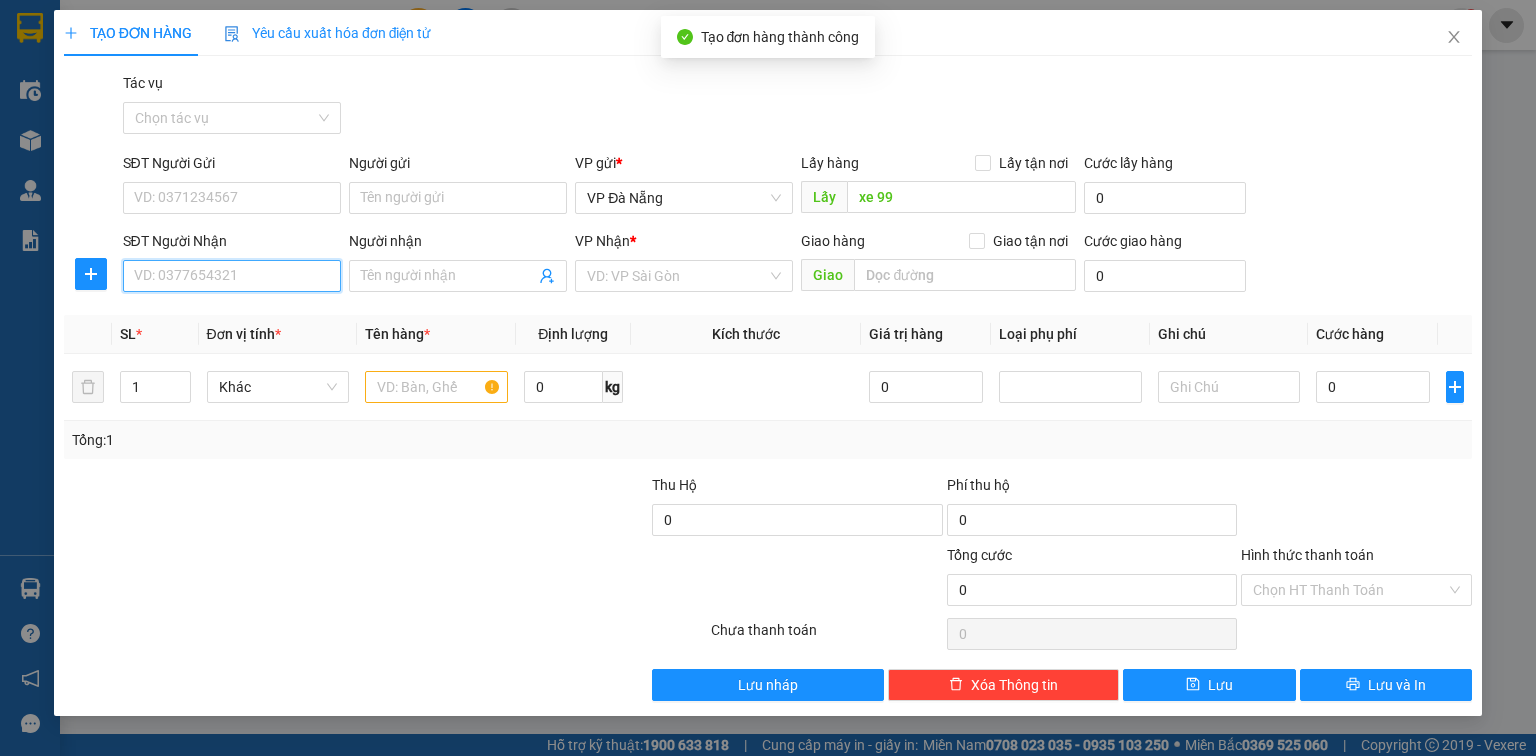 click on "SĐT Người Nhận" at bounding box center (232, 276) 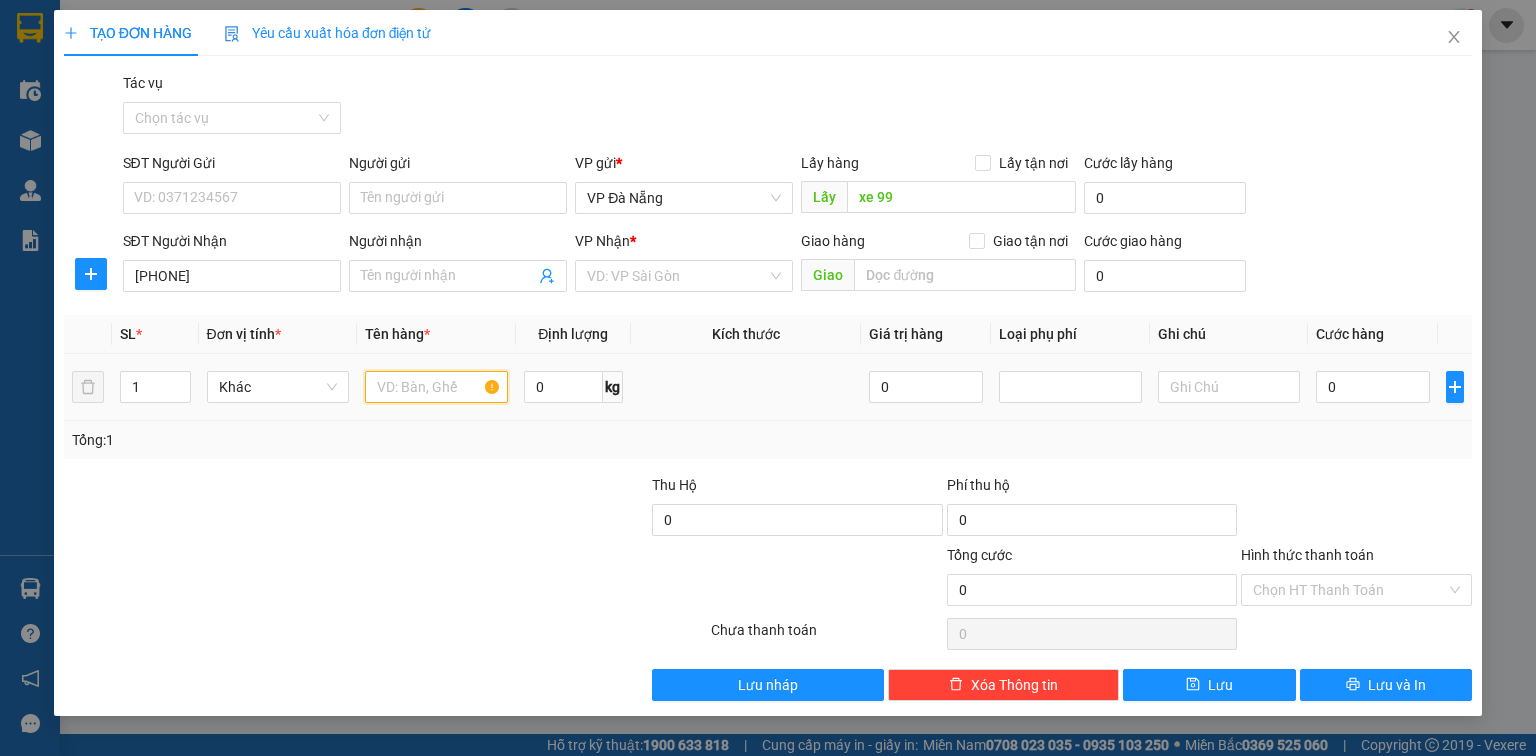 click at bounding box center (436, 387) 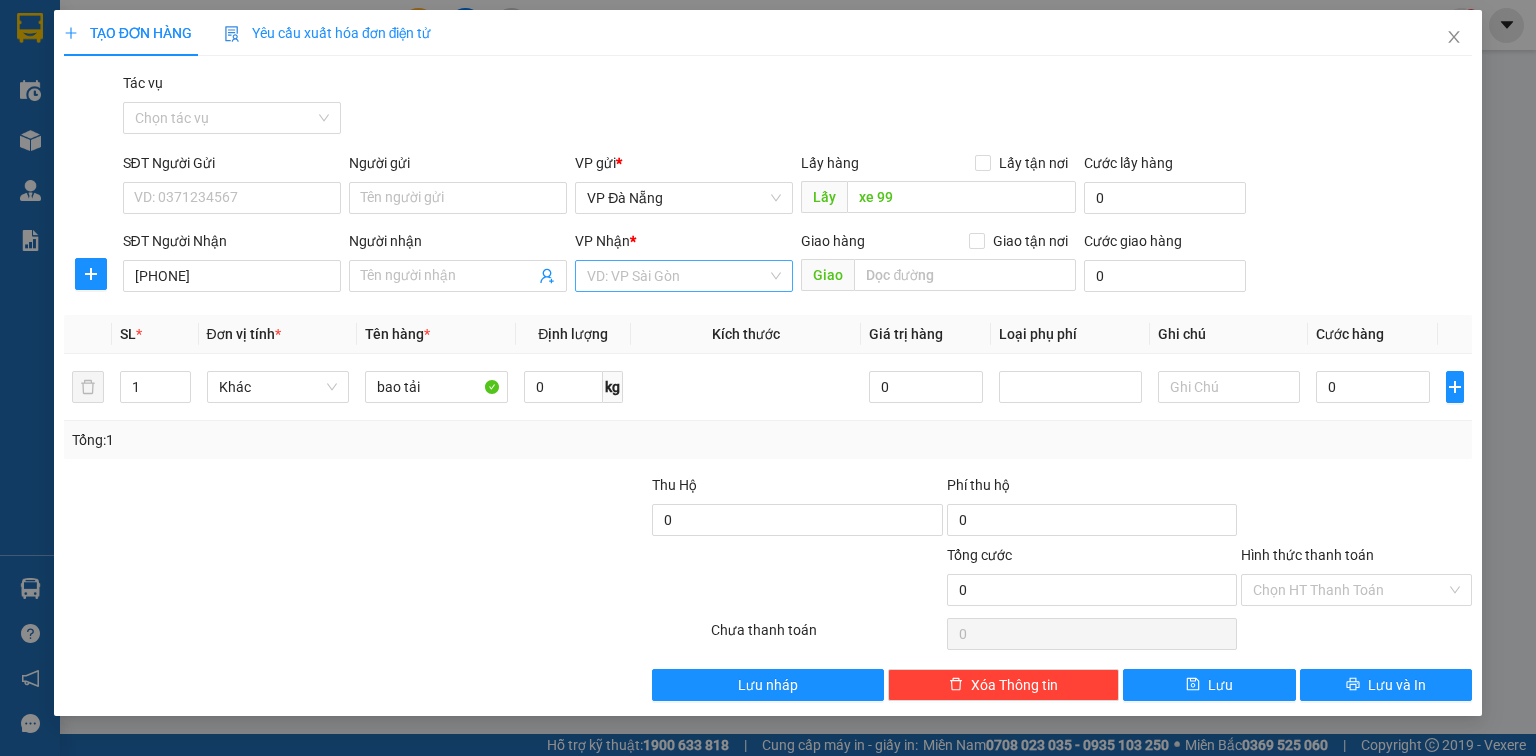 click at bounding box center (677, 276) 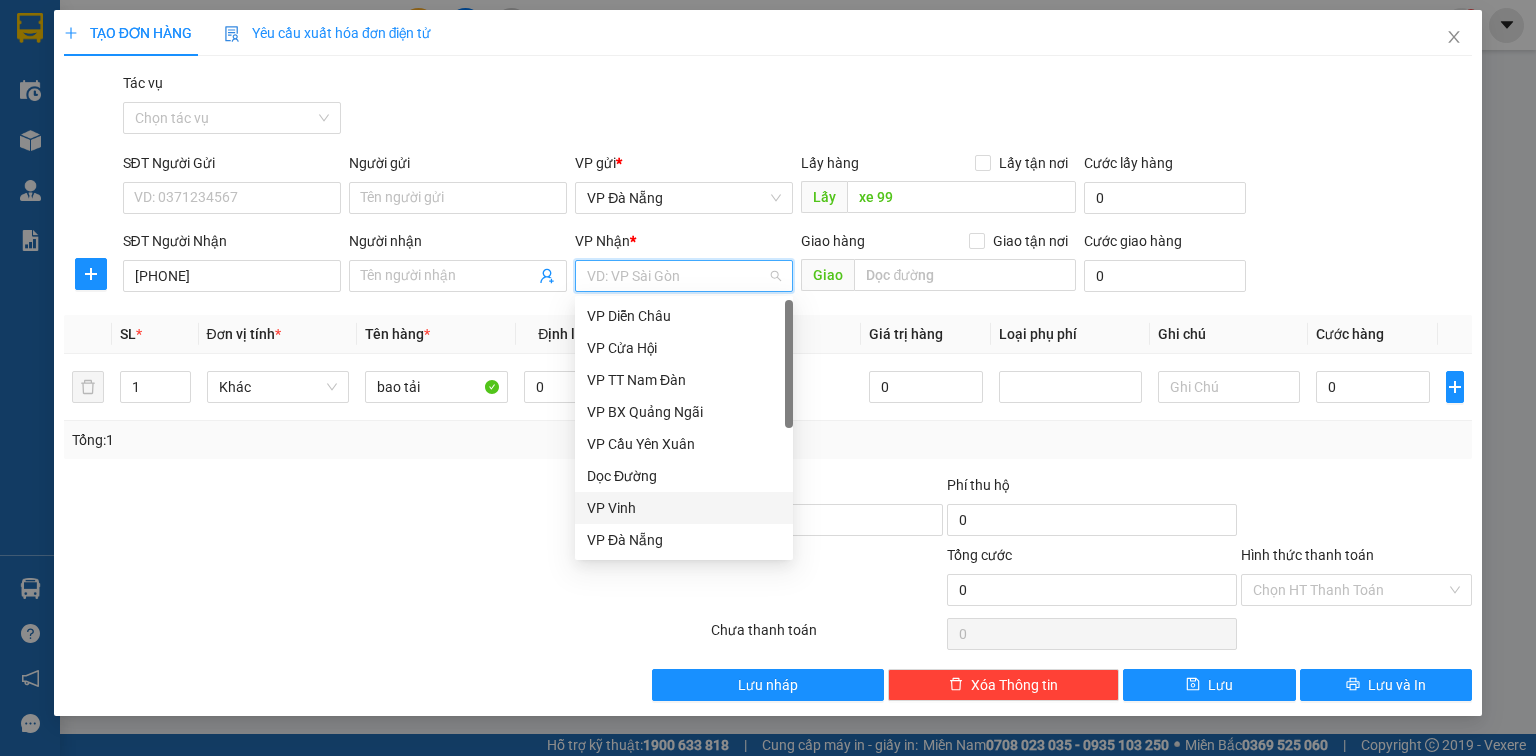 click on "VP Vinh" at bounding box center [684, 508] 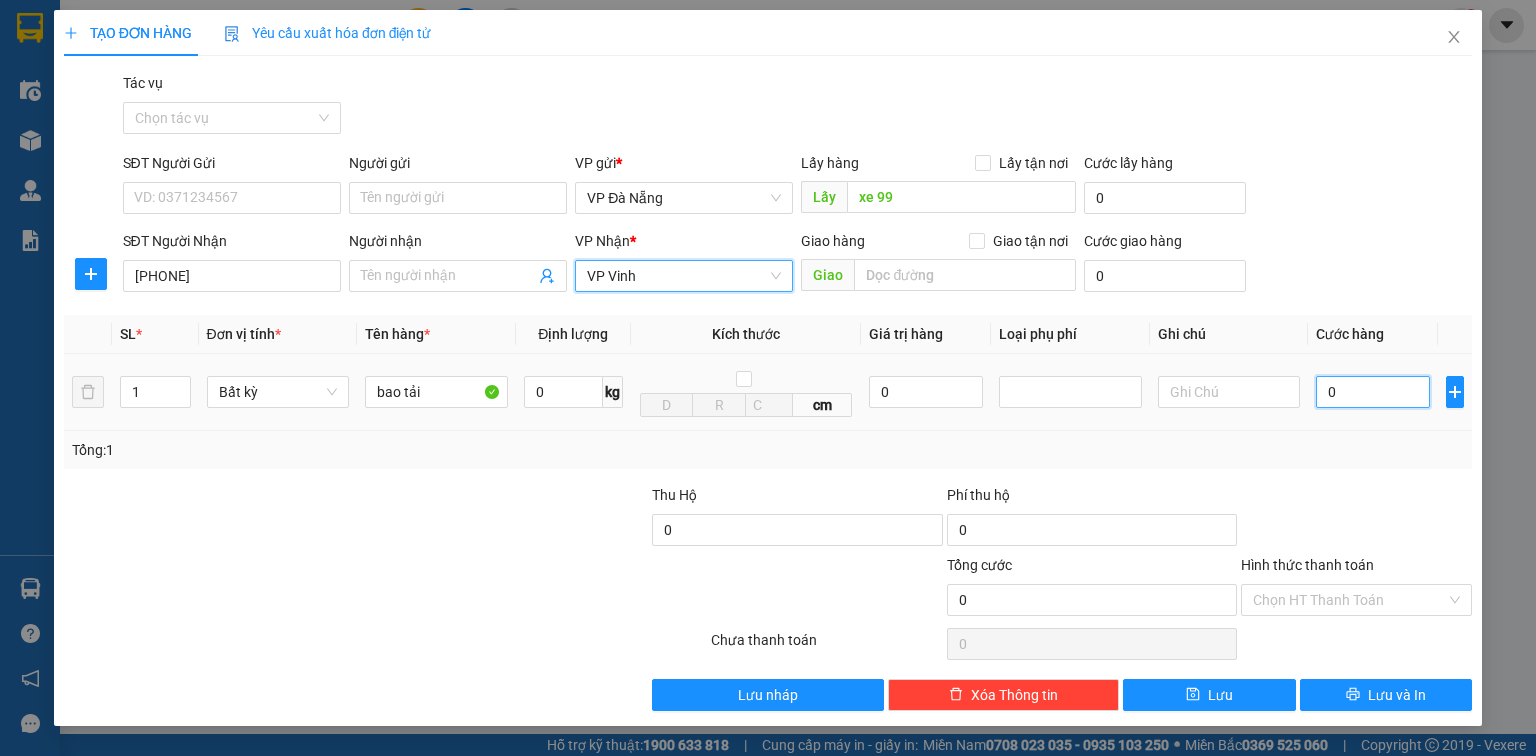click on "0" at bounding box center [1373, 392] 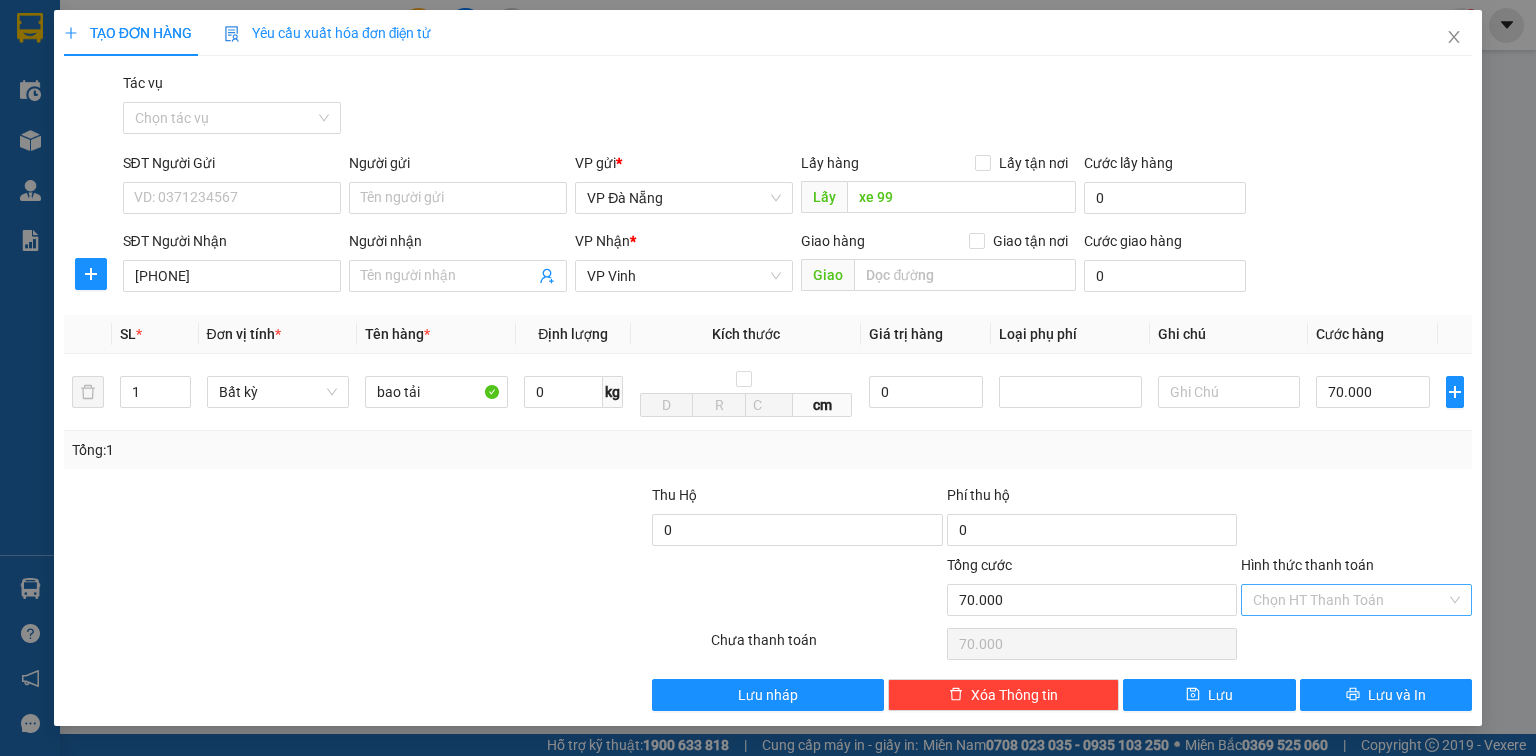 click on "Hình thức thanh toán" at bounding box center (1349, 600) 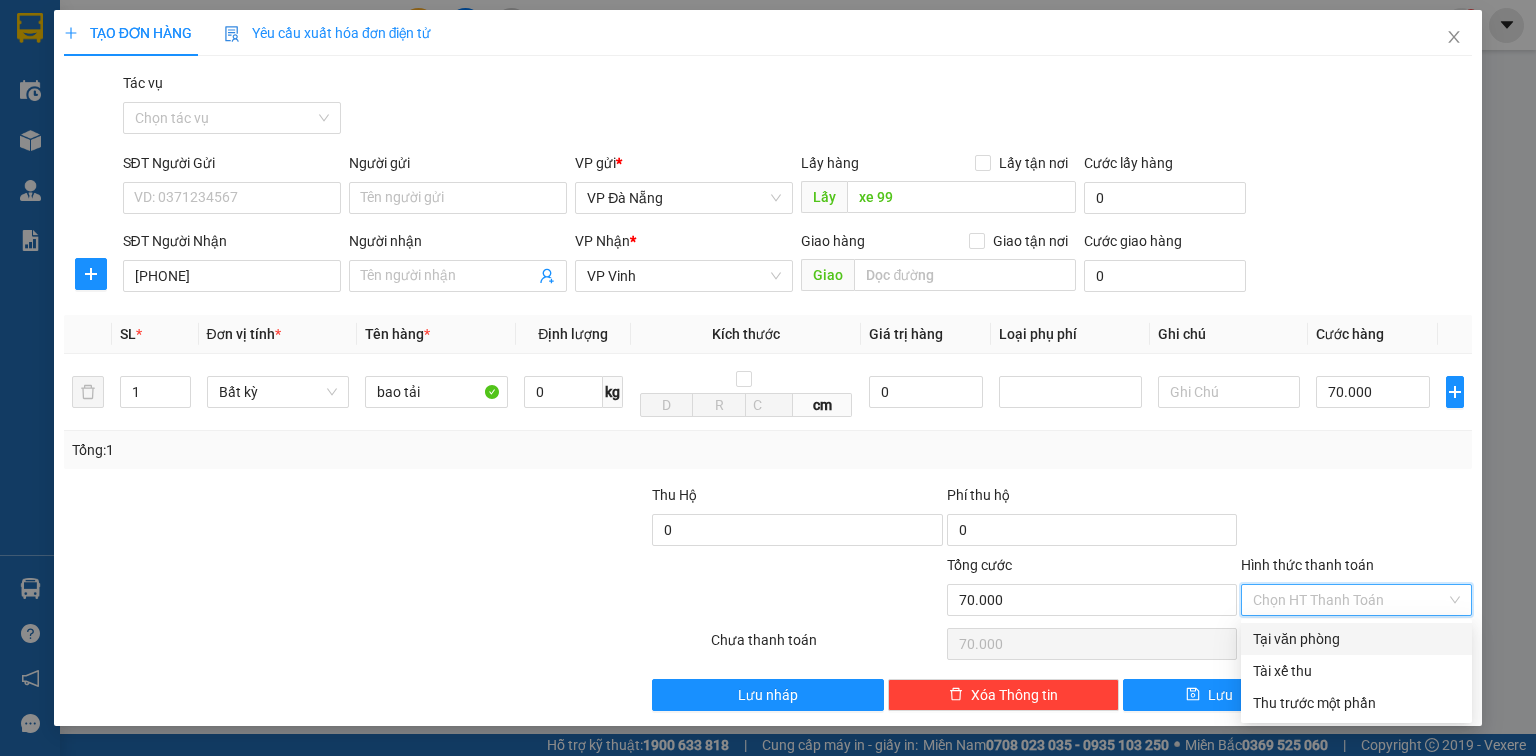 click on "Tại văn phòng" at bounding box center [1356, 639] 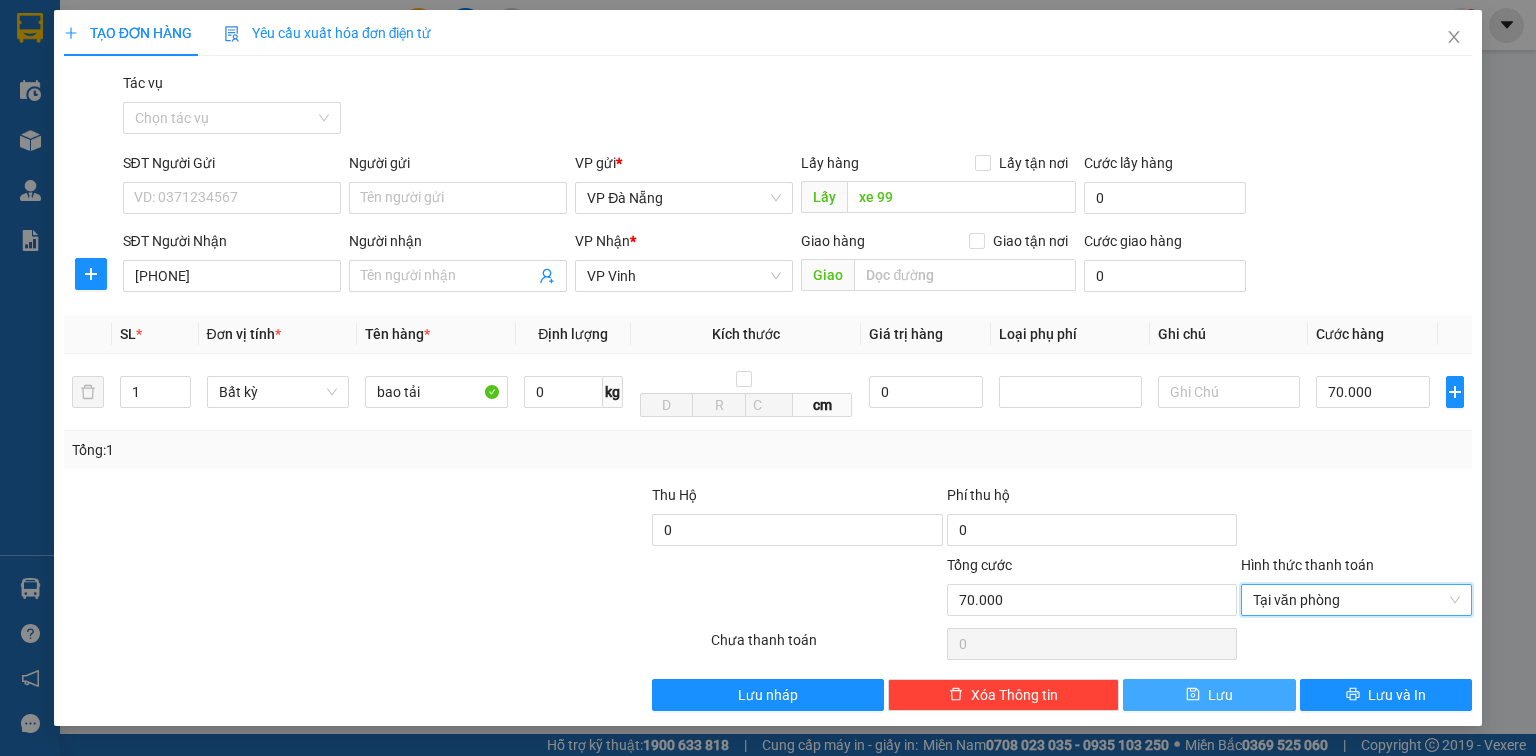 click on "Lưu" at bounding box center [1209, 695] 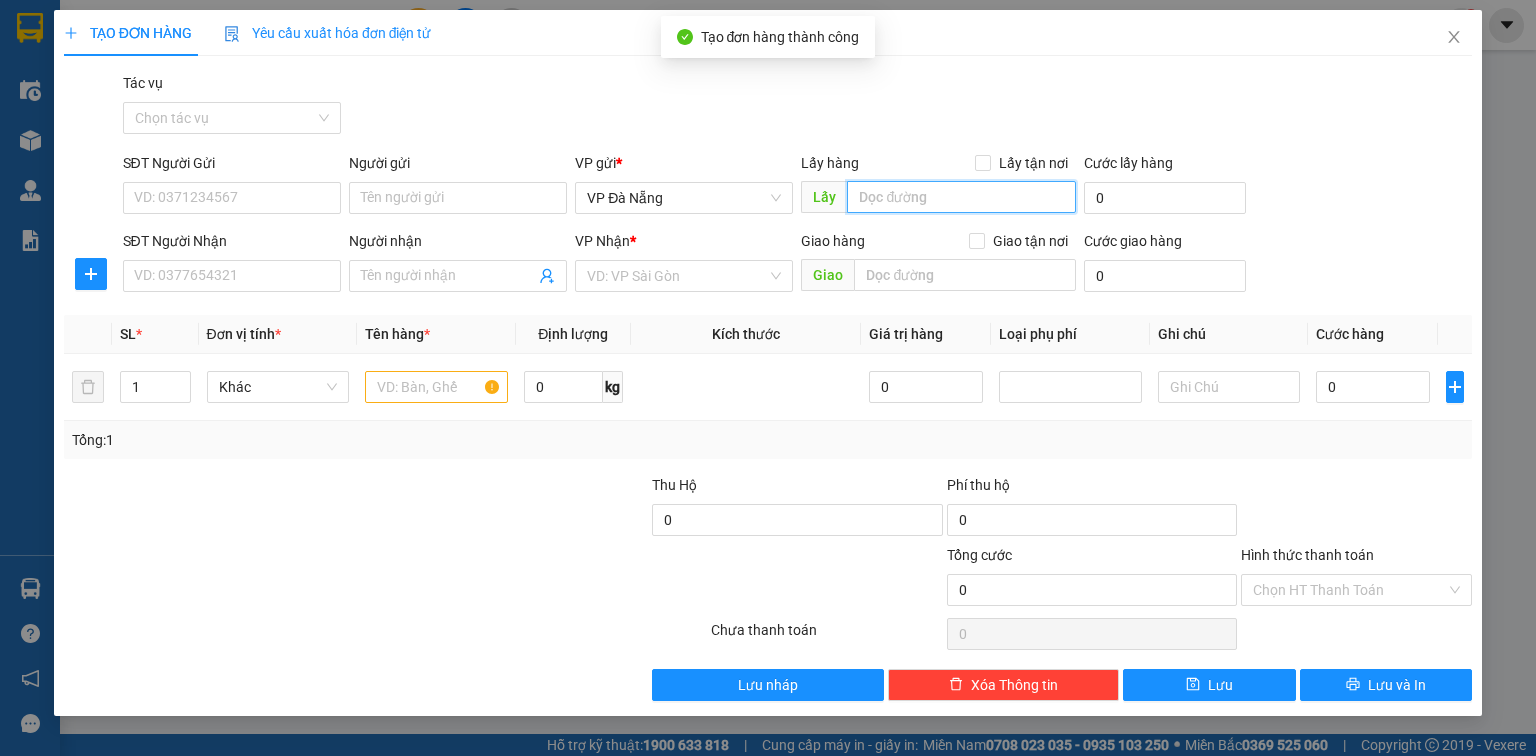 click at bounding box center [961, 197] 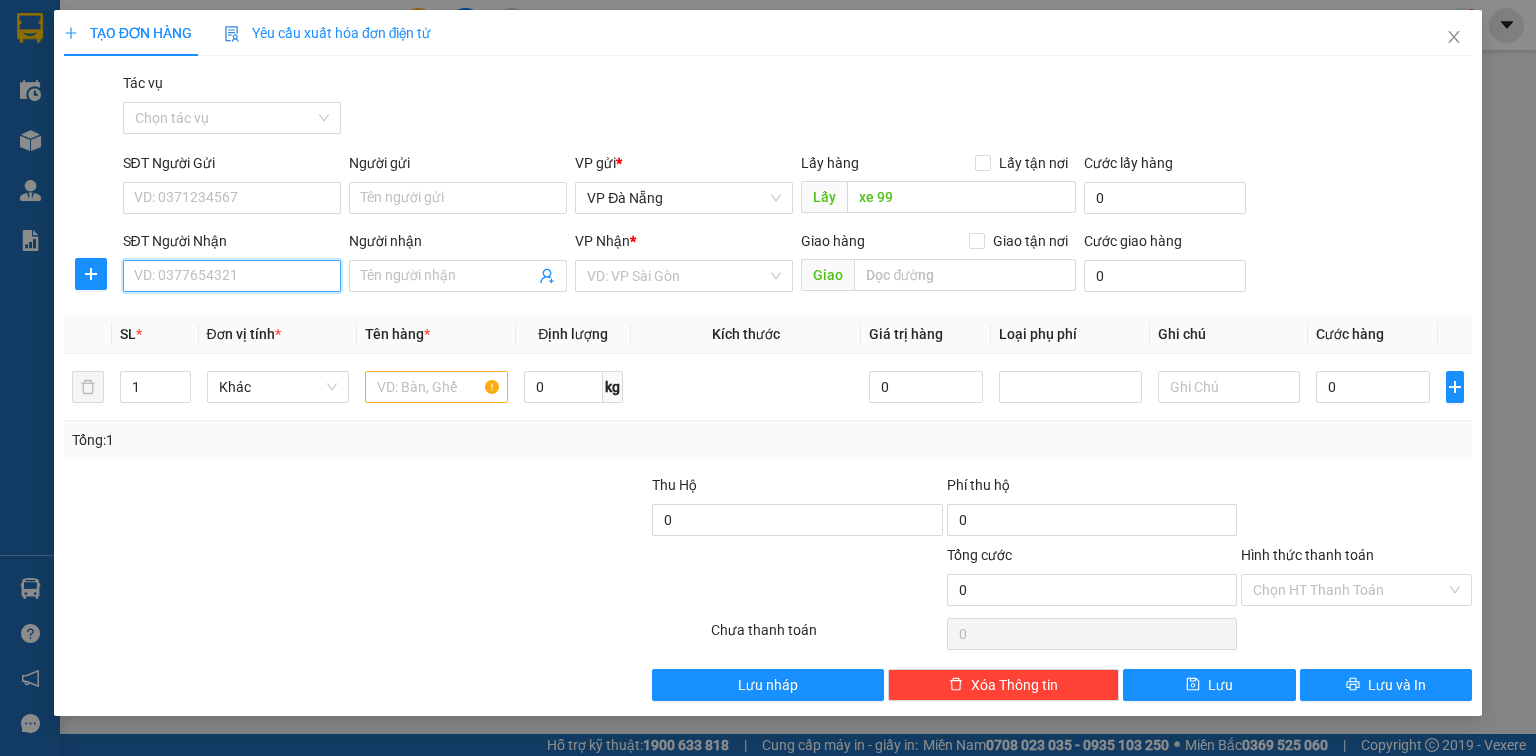 click on "SĐT Người Nhận" at bounding box center [232, 276] 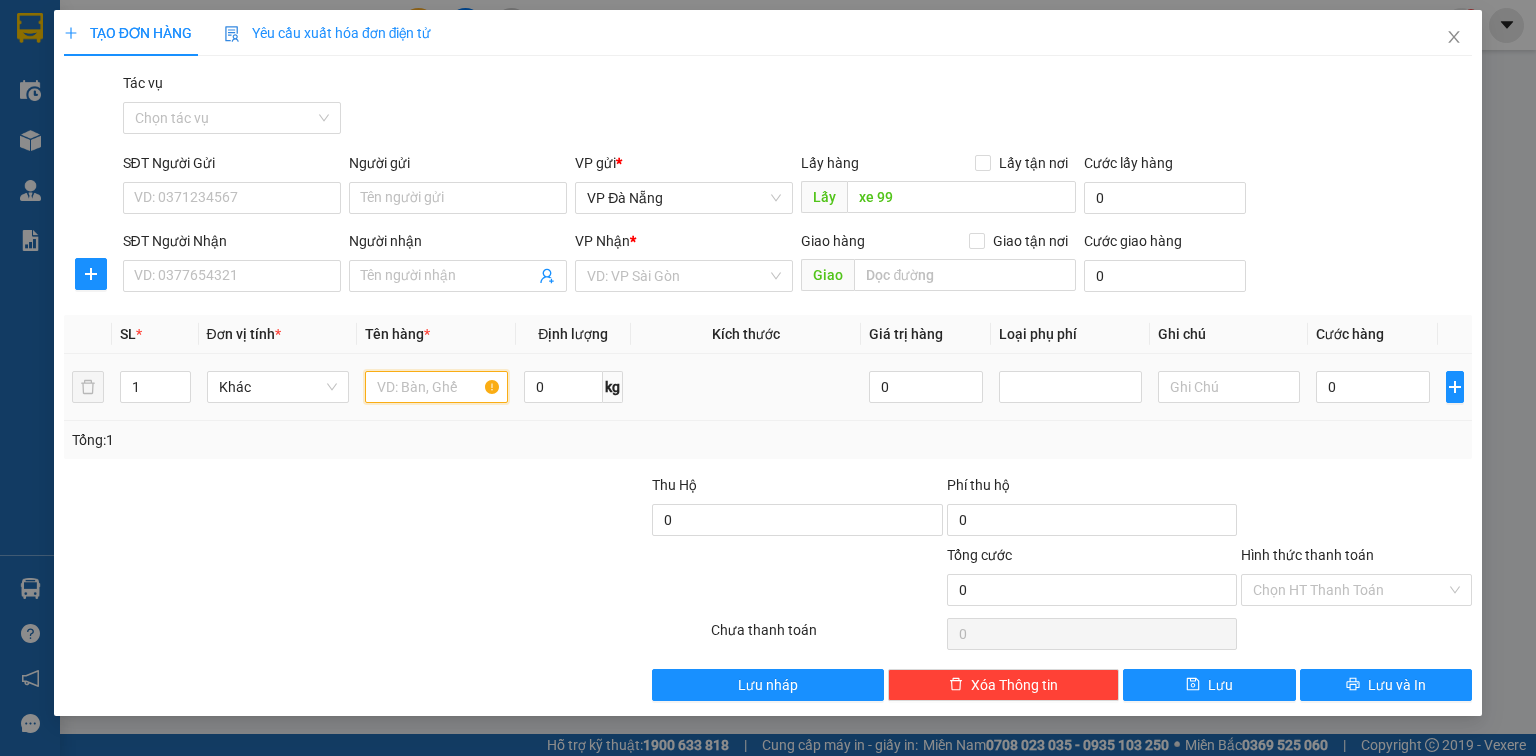click at bounding box center [436, 387] 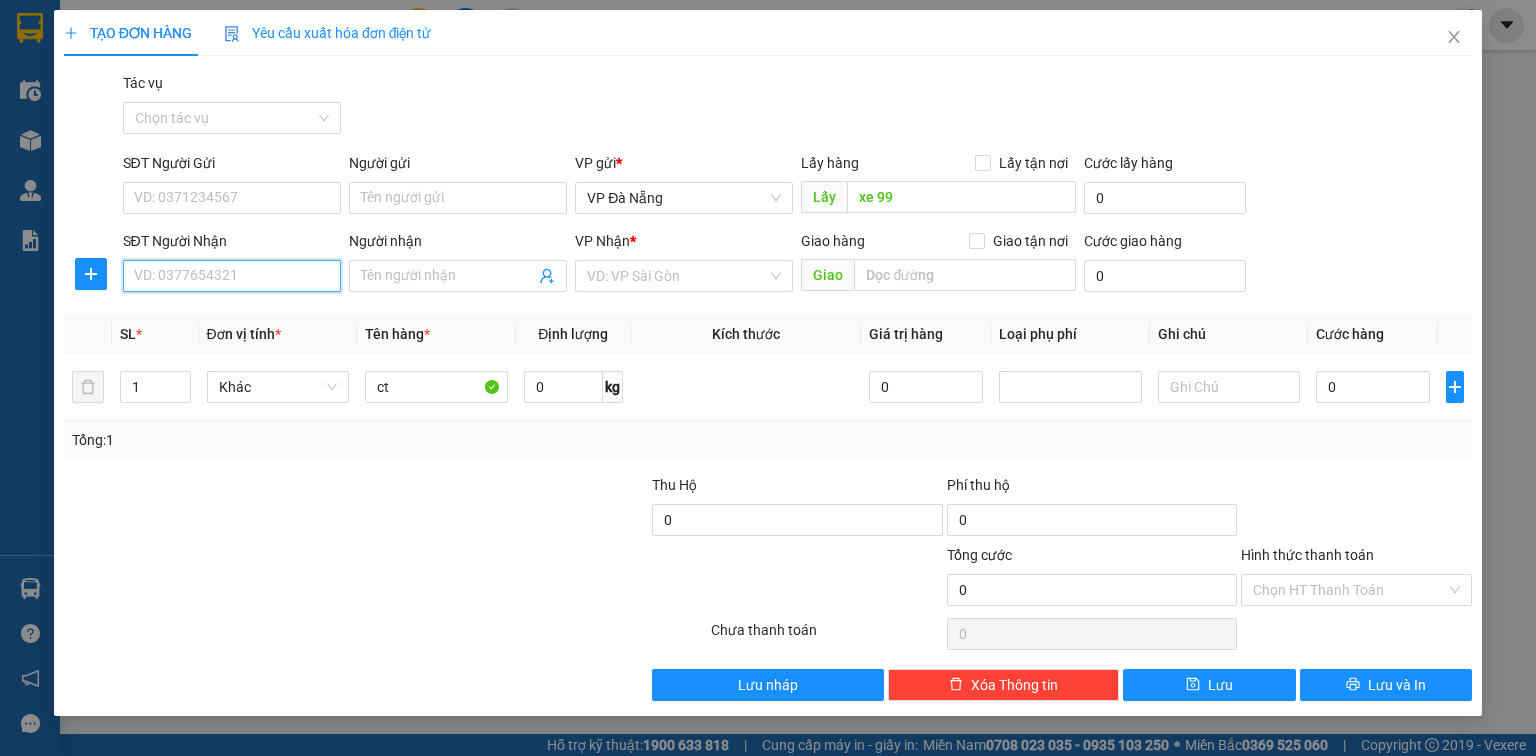 click on "SĐT Người Nhận" at bounding box center [232, 276] 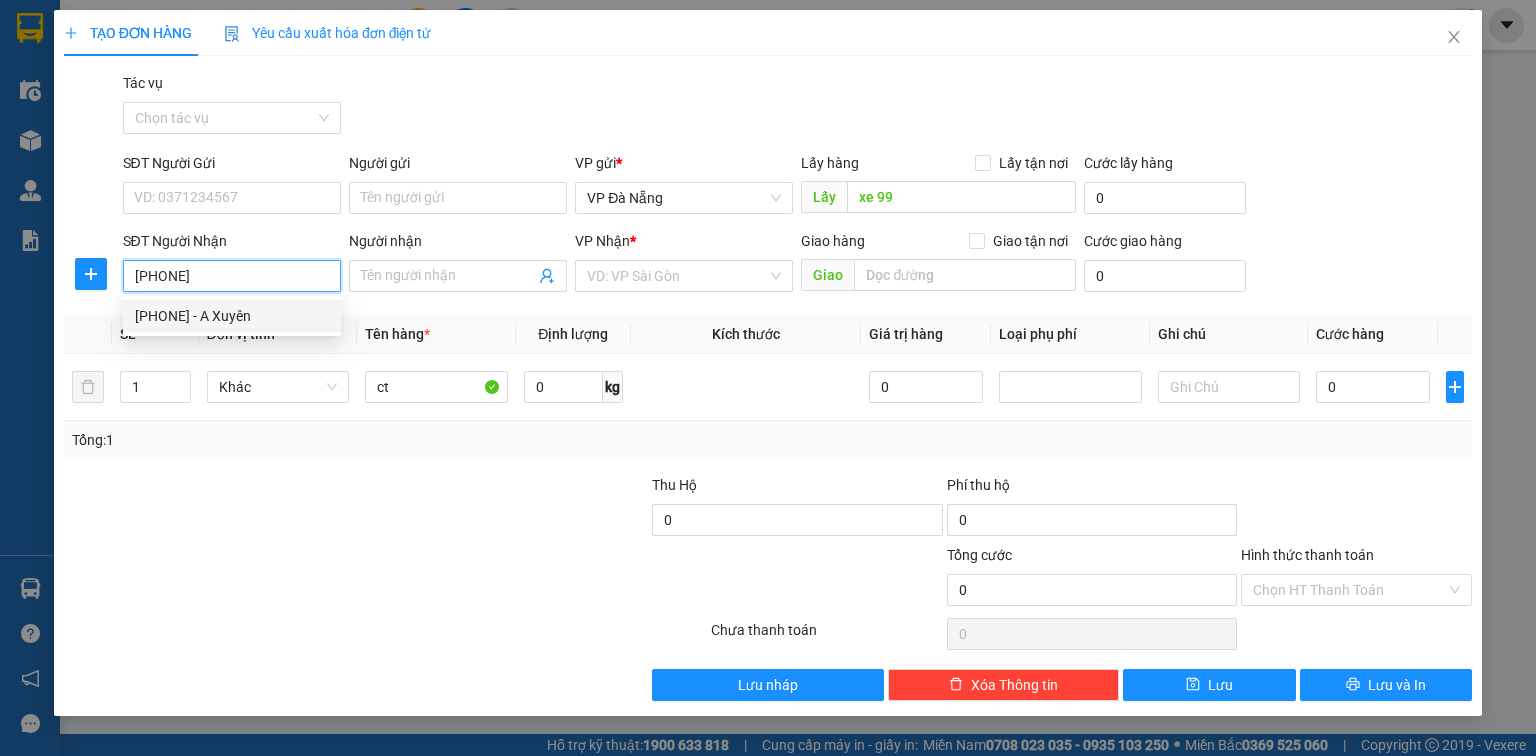 click on "0986832300 - A Xuyên" at bounding box center [232, 316] 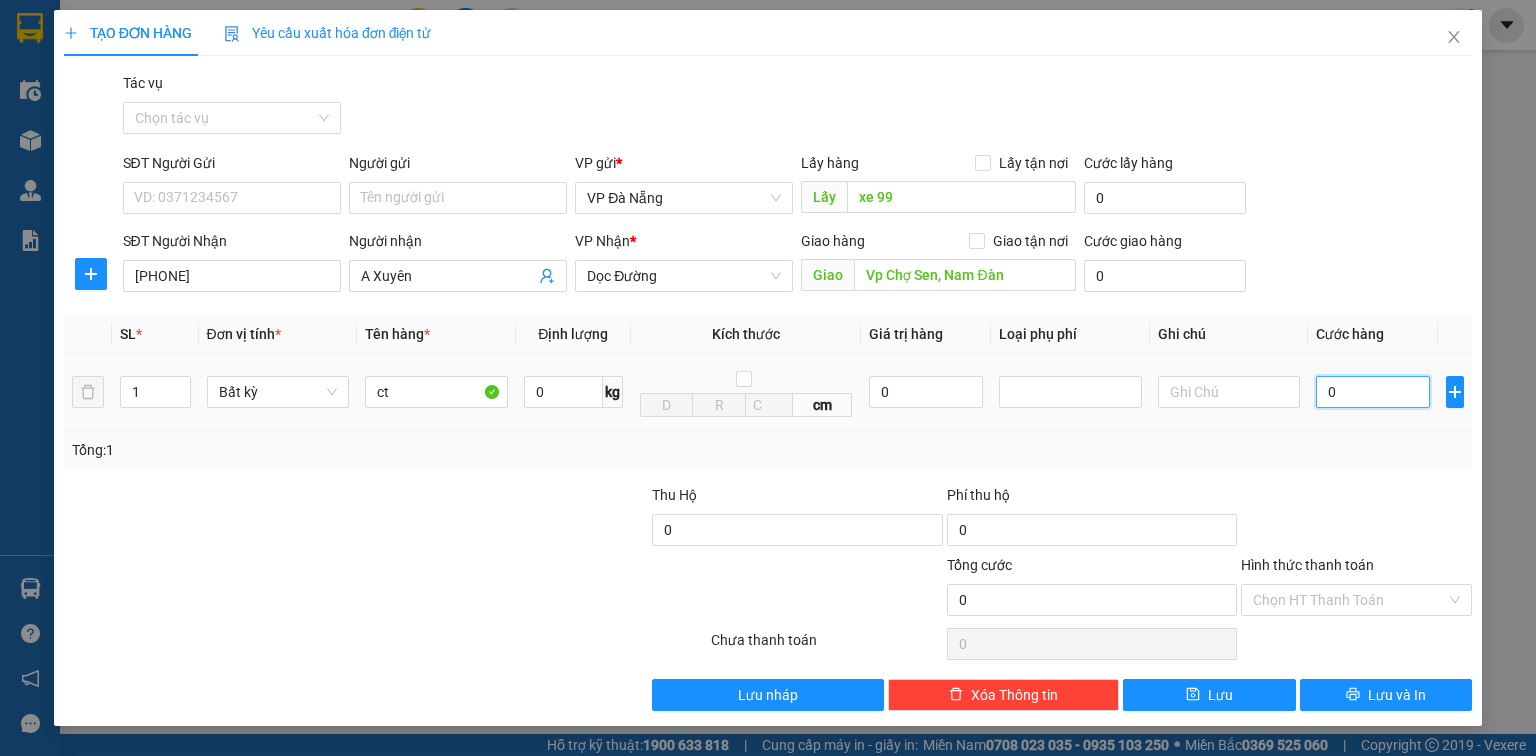 click on "0" at bounding box center [1373, 392] 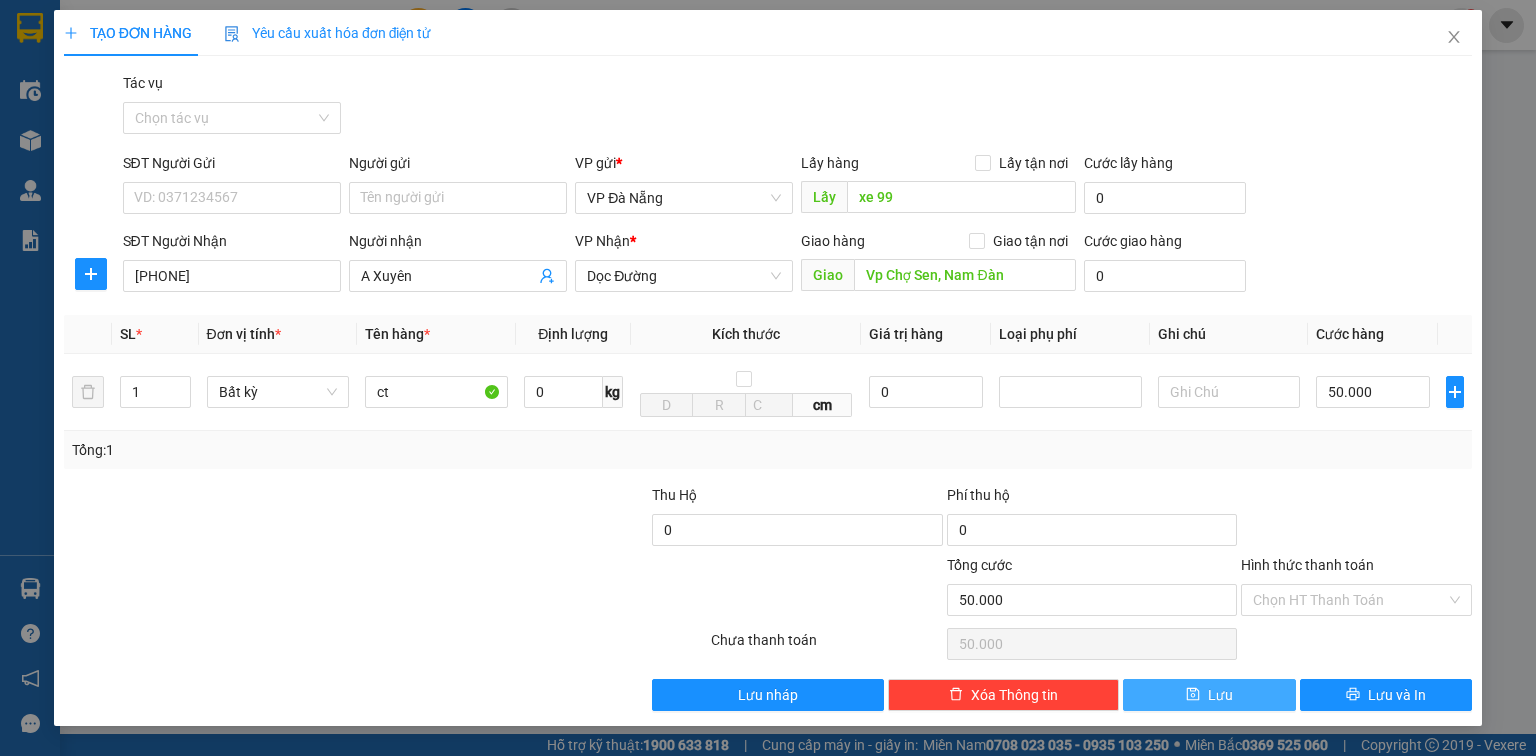 click on "Lưu" at bounding box center (1220, 695) 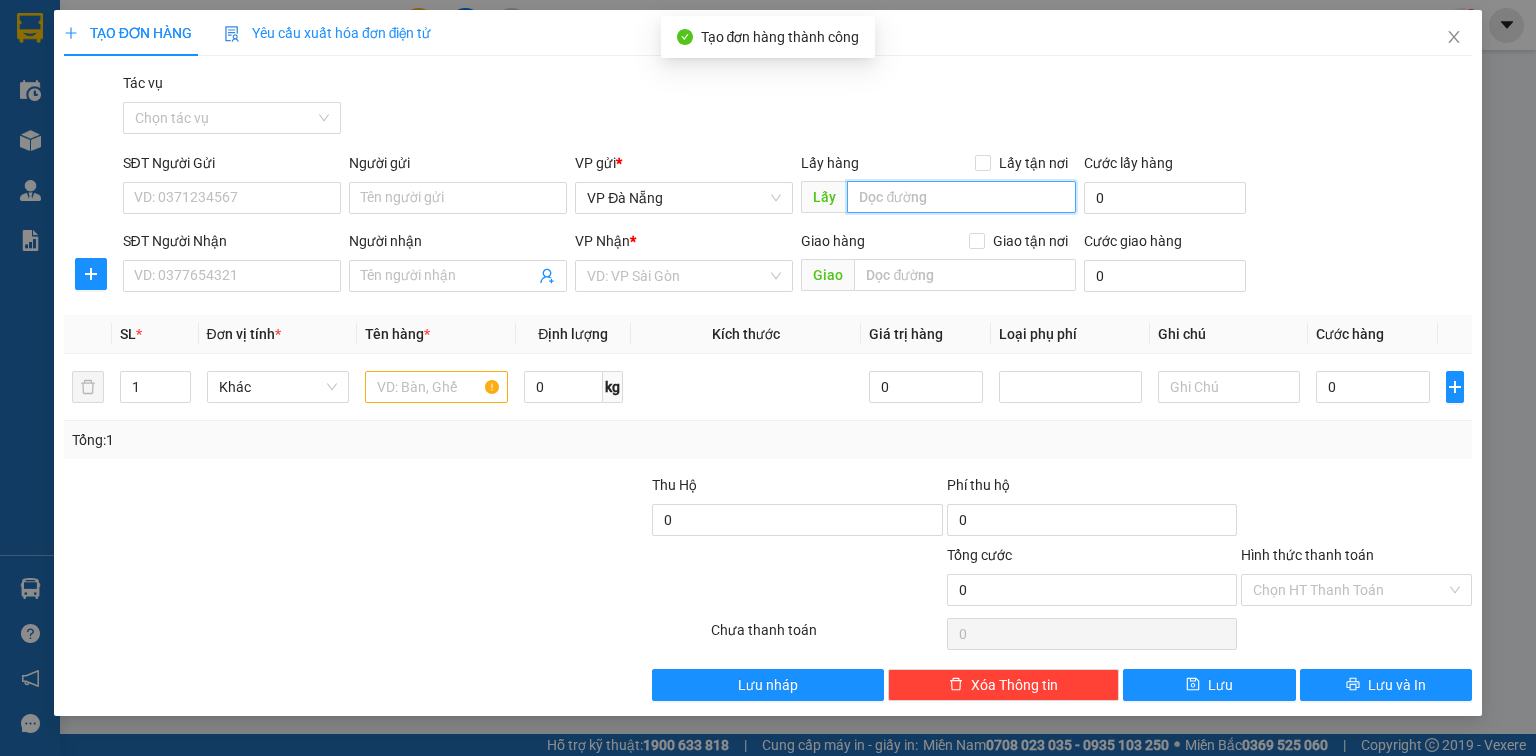 click at bounding box center (961, 197) 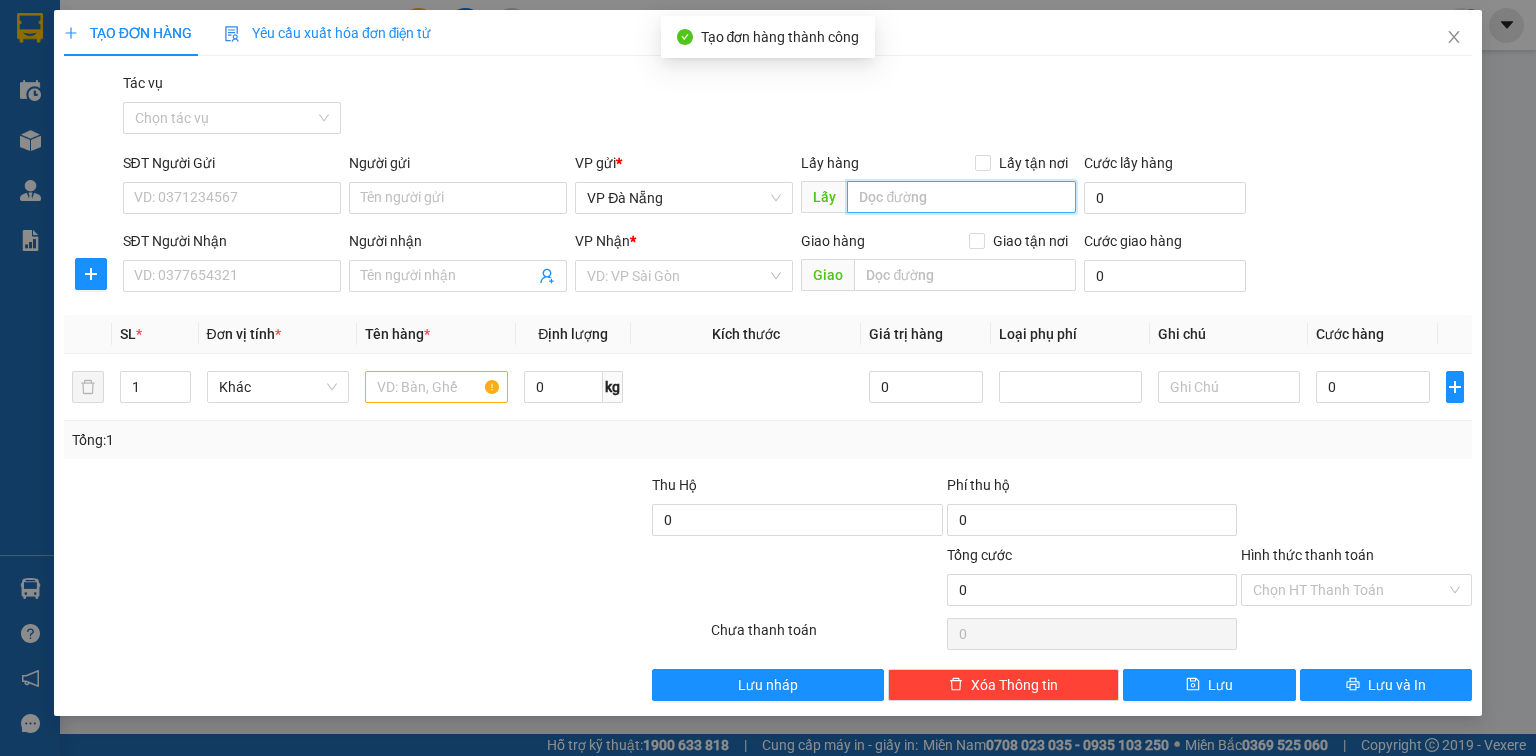 paste on "xe 99" 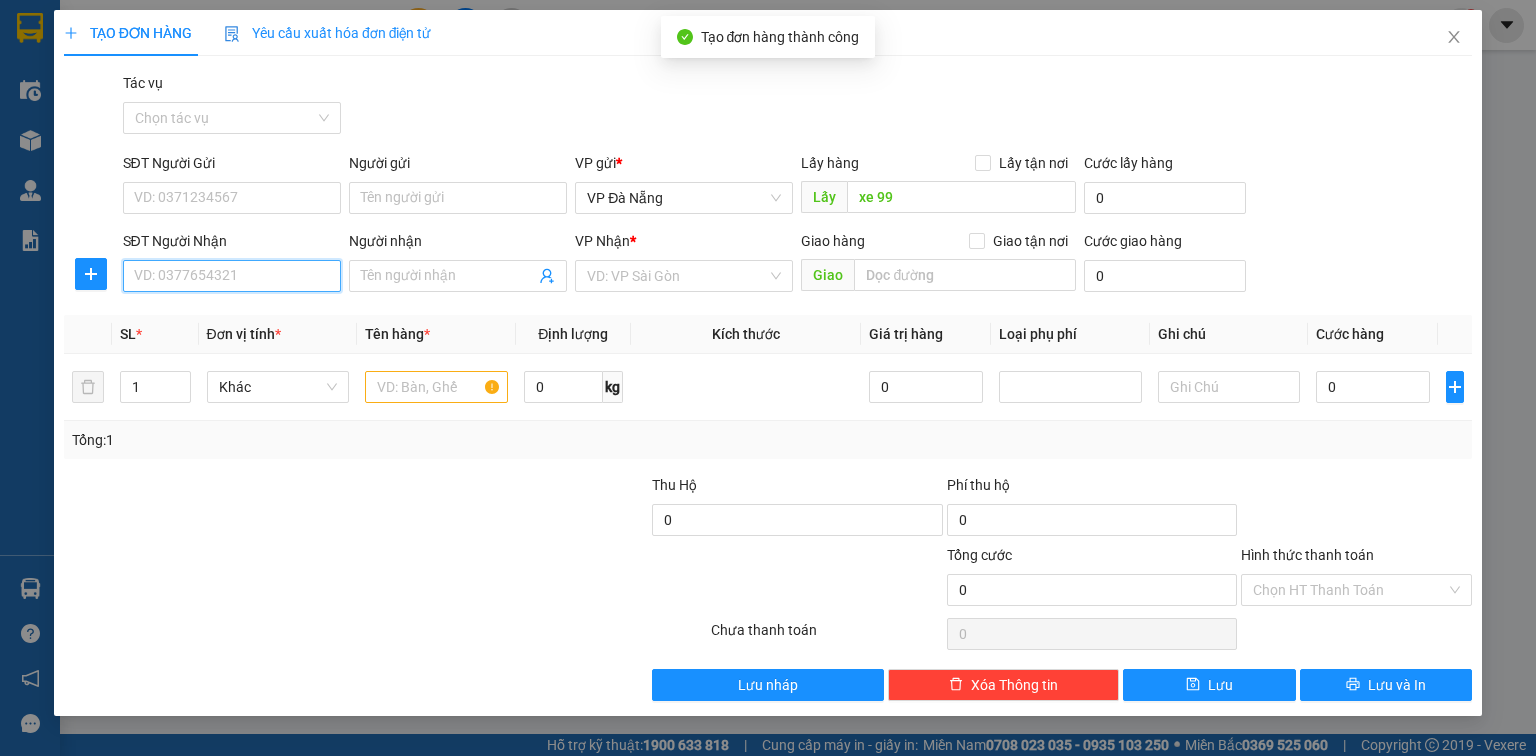 click on "SĐT Người Nhận" at bounding box center (232, 276) 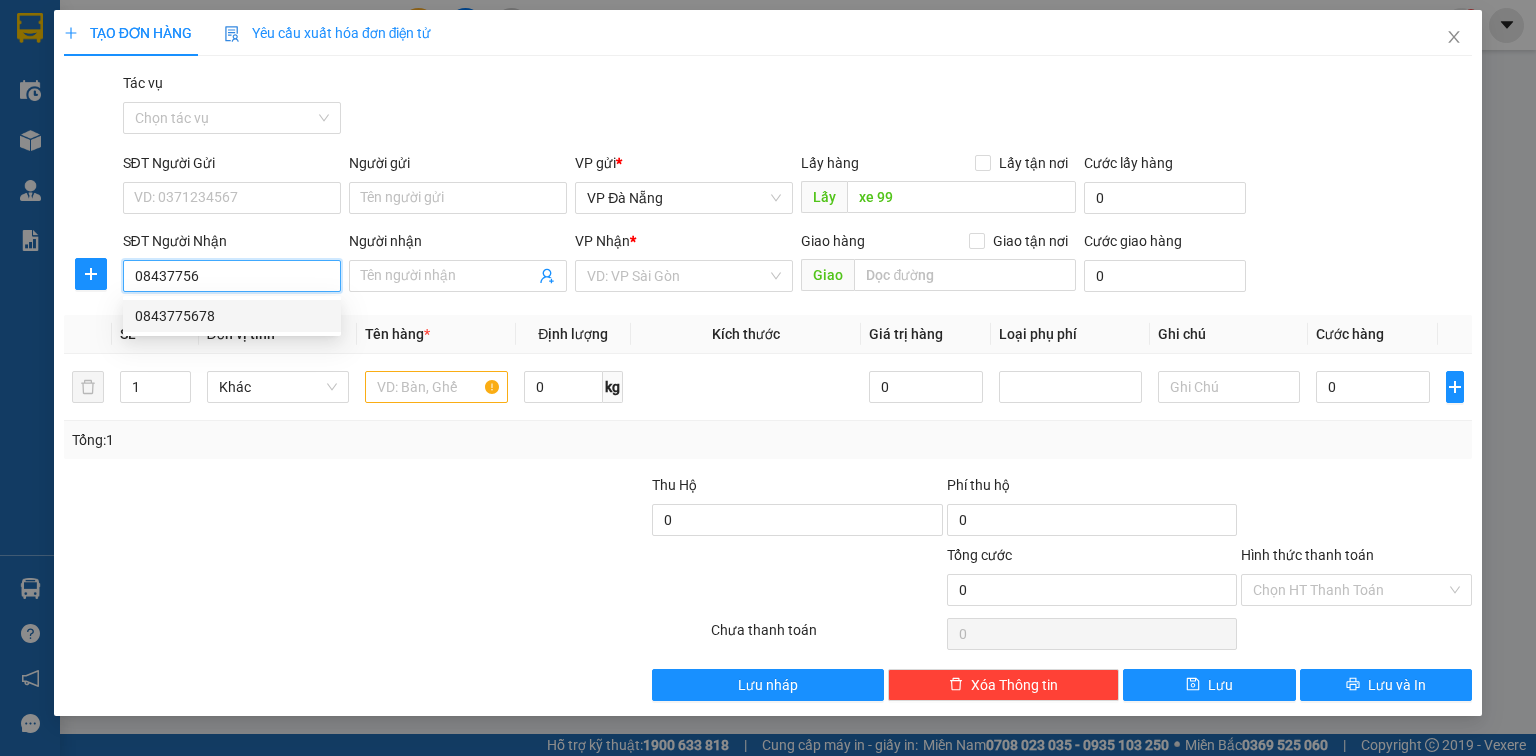 click on "0843775678" at bounding box center (232, 316) 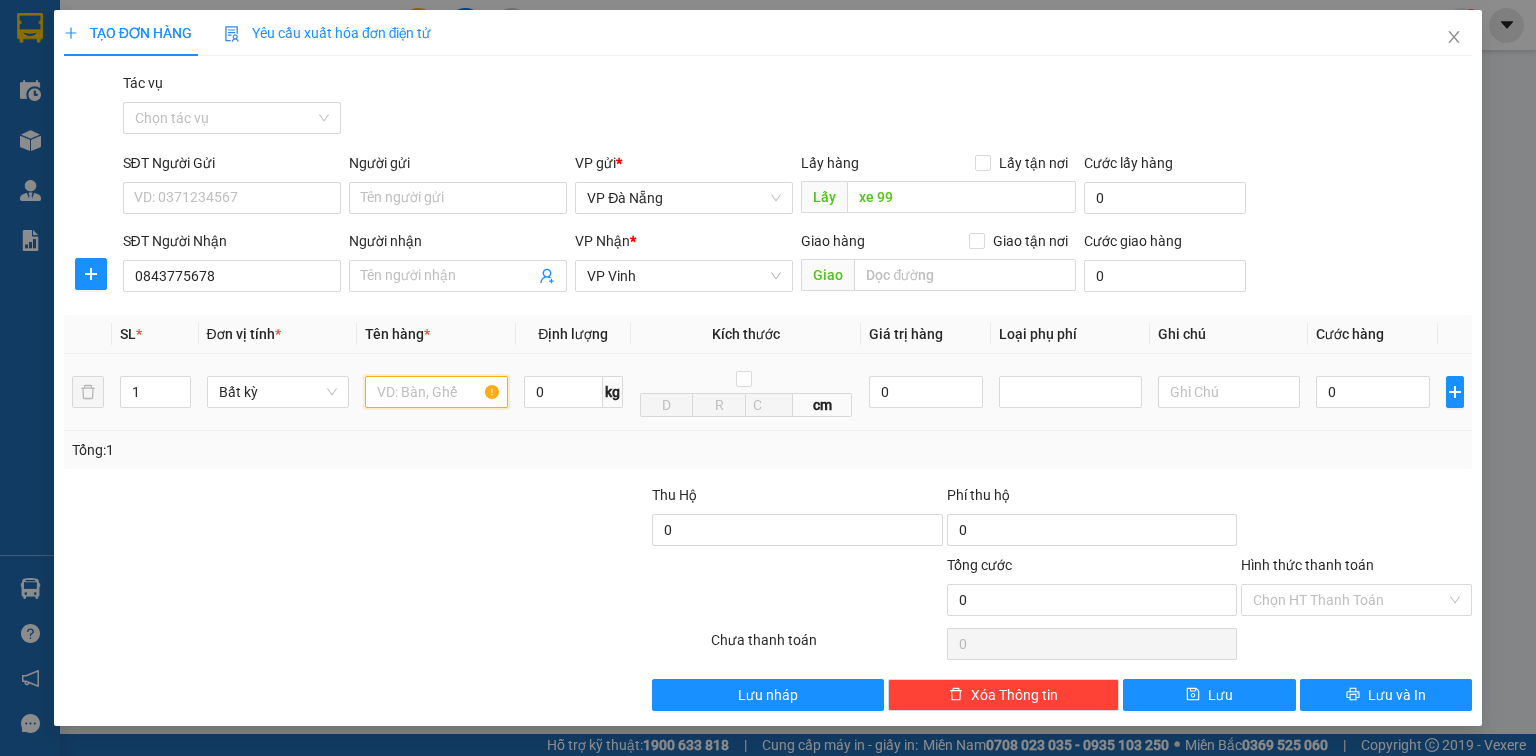 click at bounding box center (436, 392) 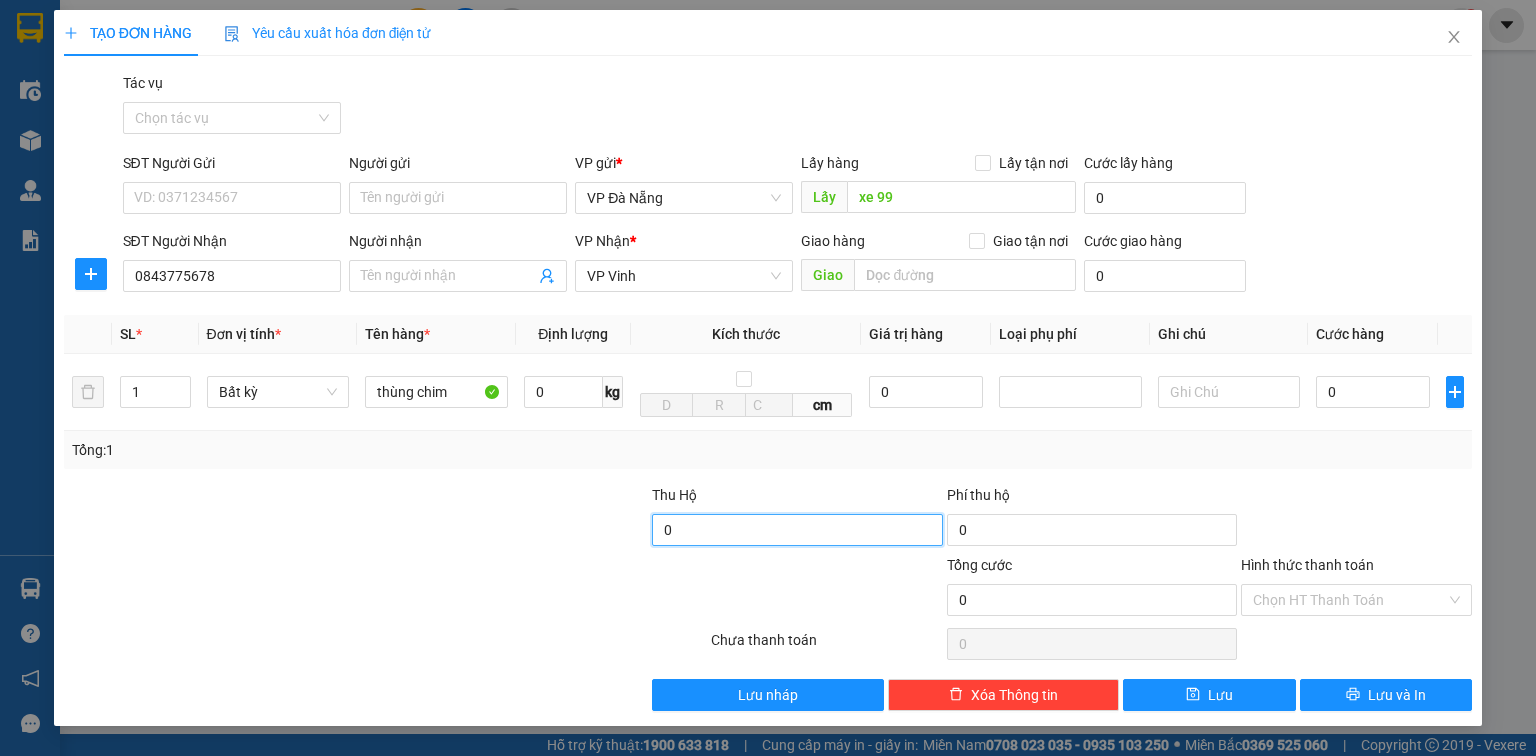 click on "0" at bounding box center (797, 530) 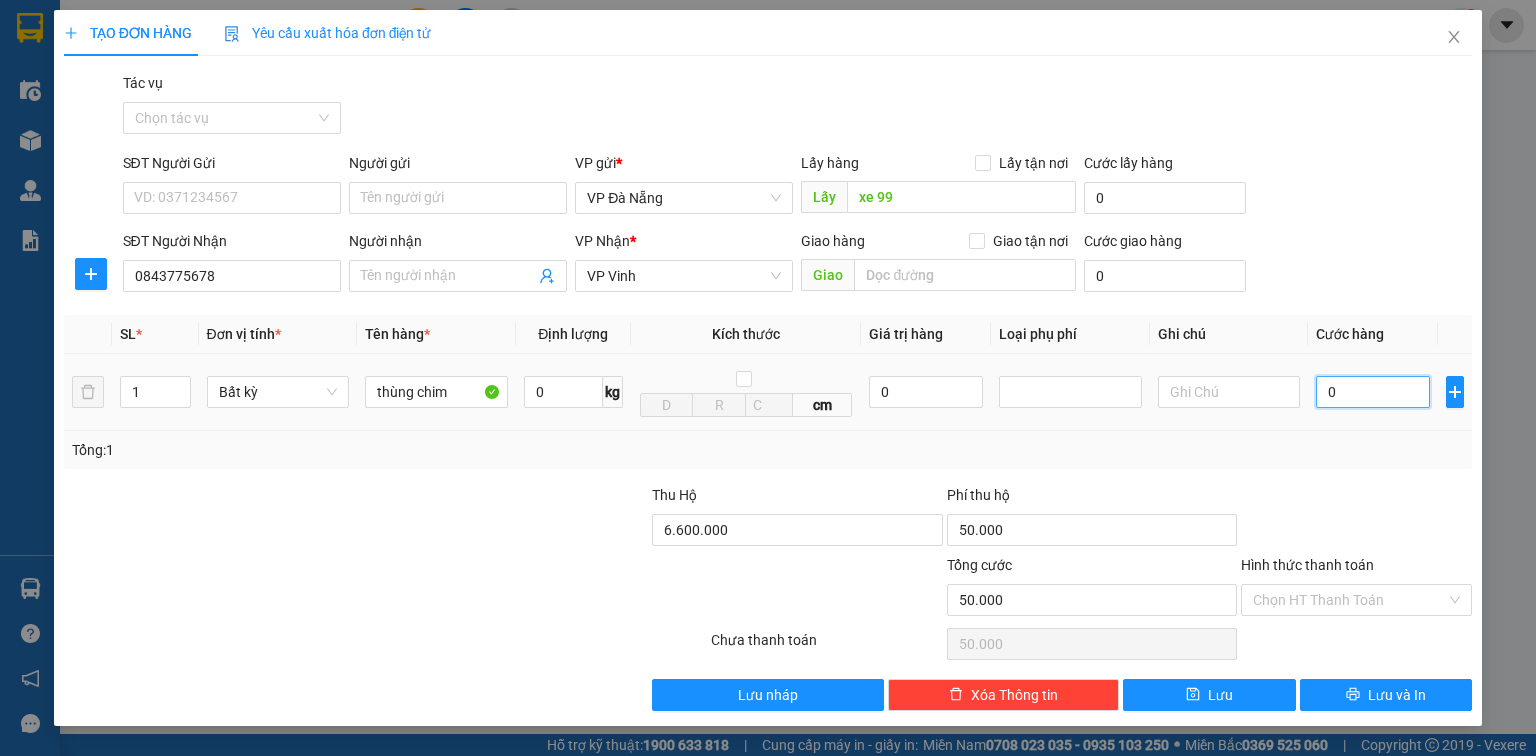 click on "0" at bounding box center [1373, 392] 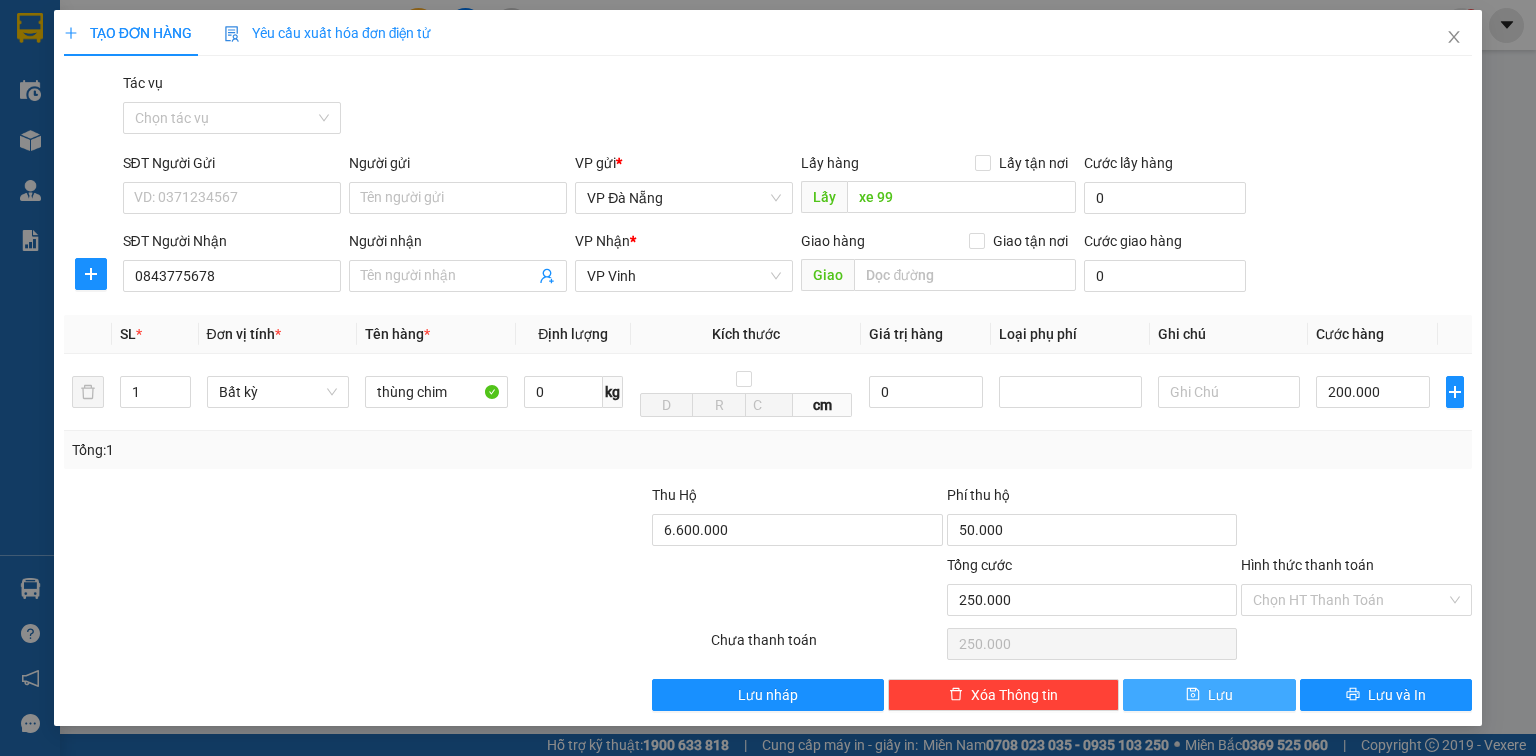 click on "Lưu" at bounding box center [1220, 695] 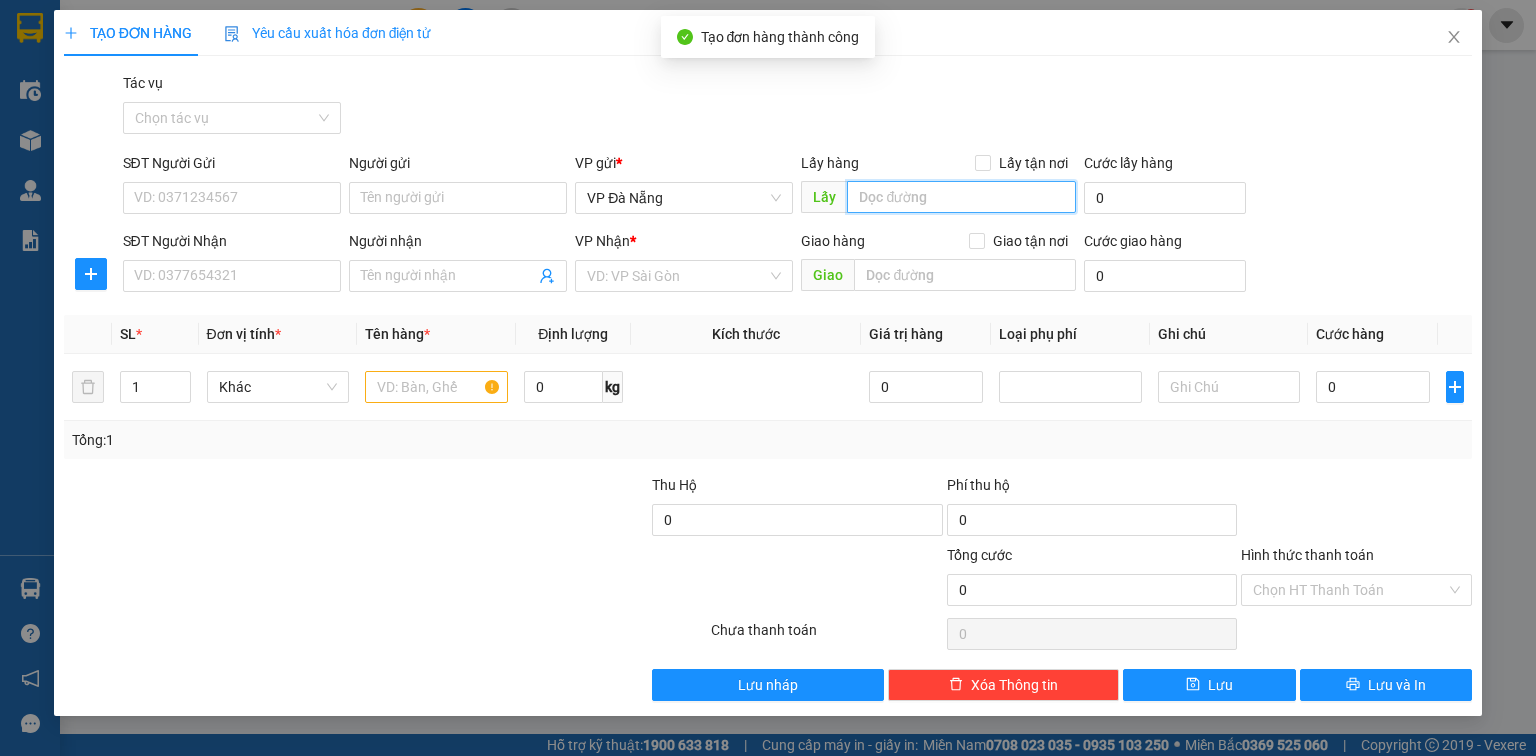 click at bounding box center (961, 197) 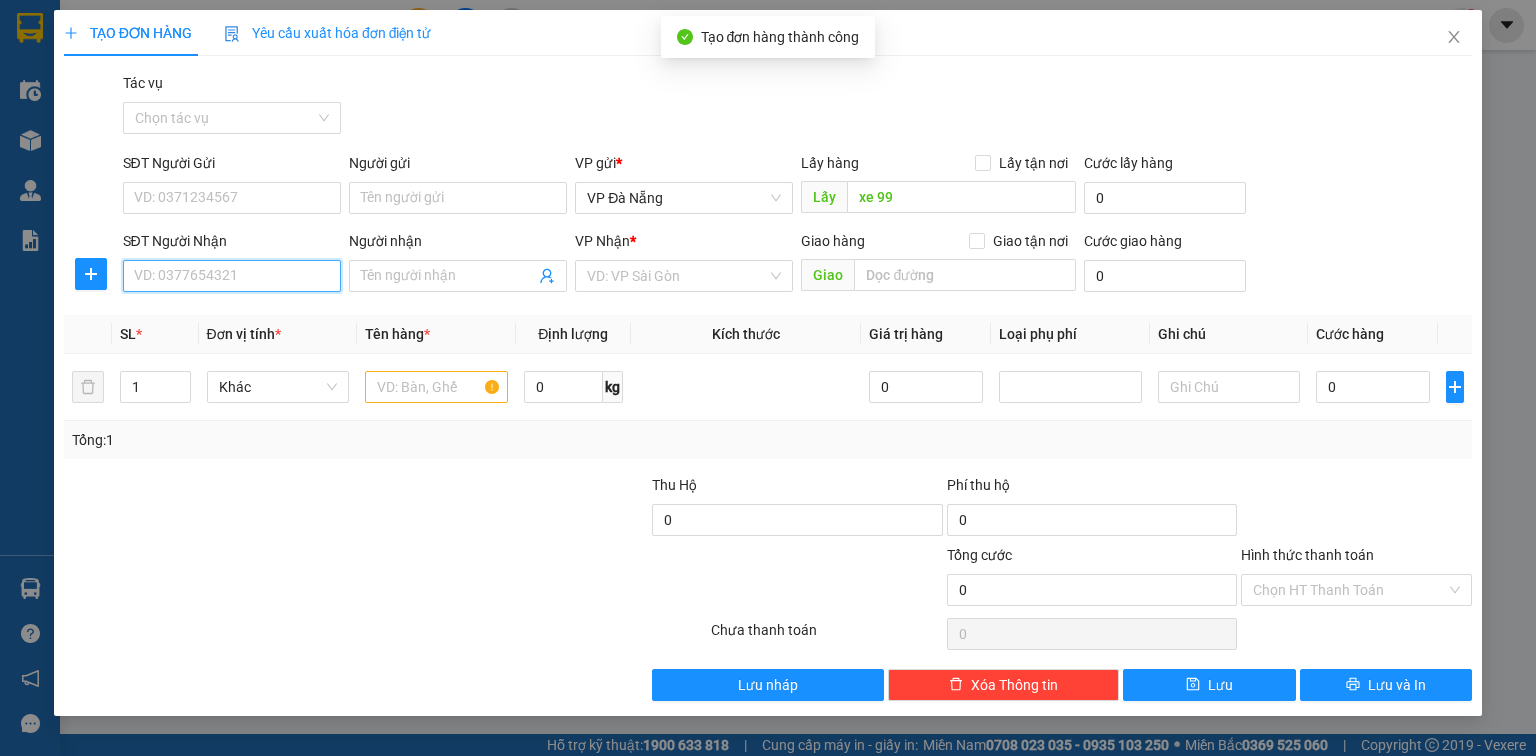 click on "SĐT Người Nhận" at bounding box center (232, 276) 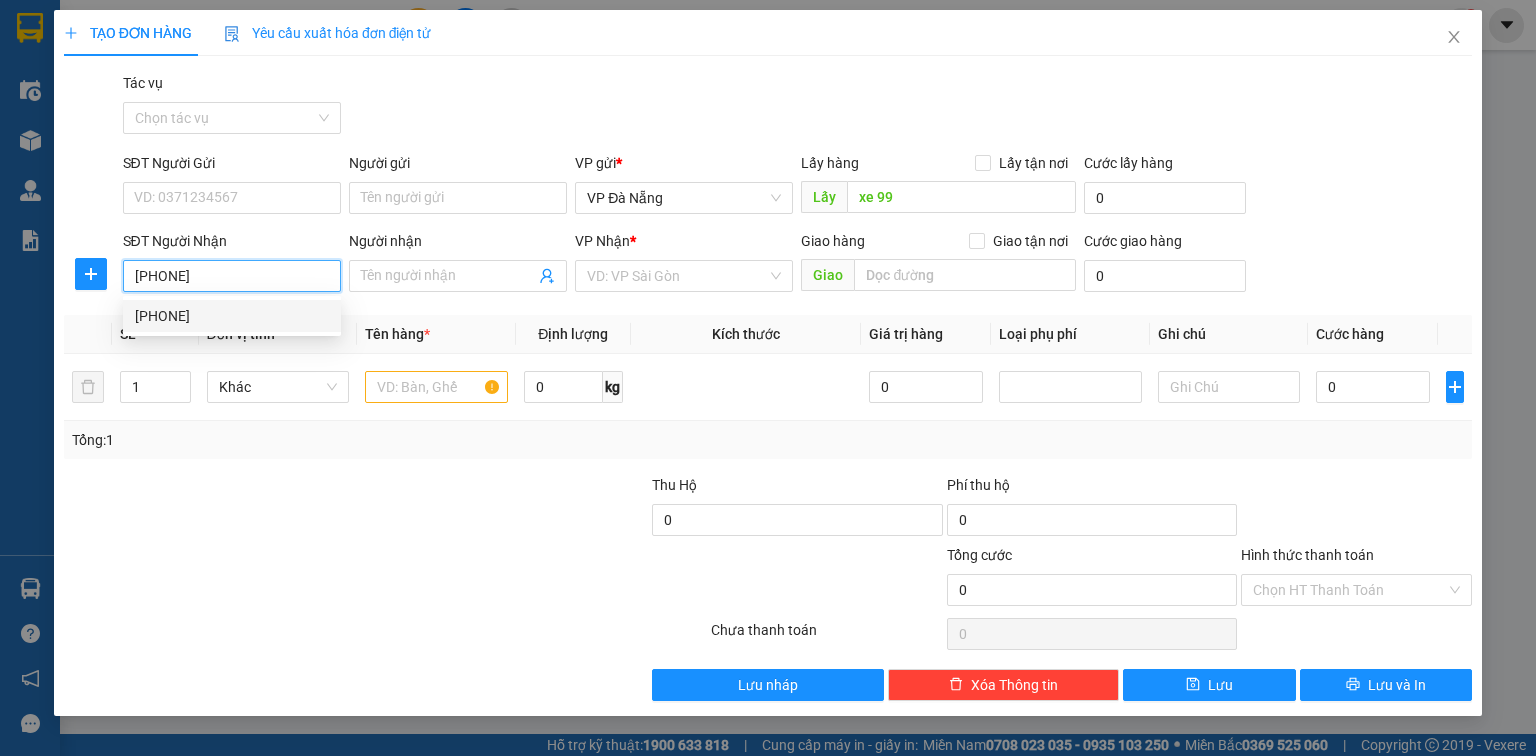 click on "0345177025" at bounding box center [232, 316] 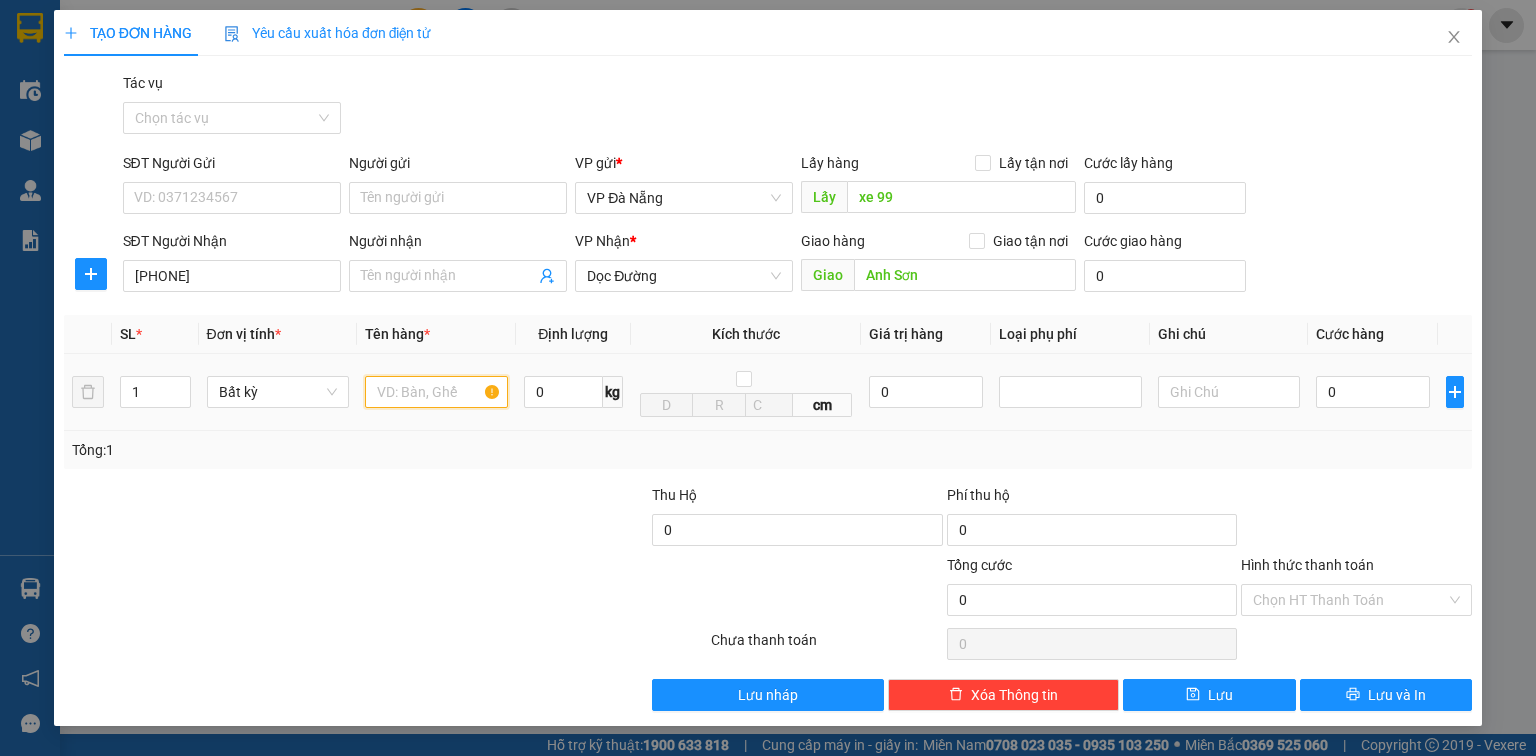 click at bounding box center [436, 392] 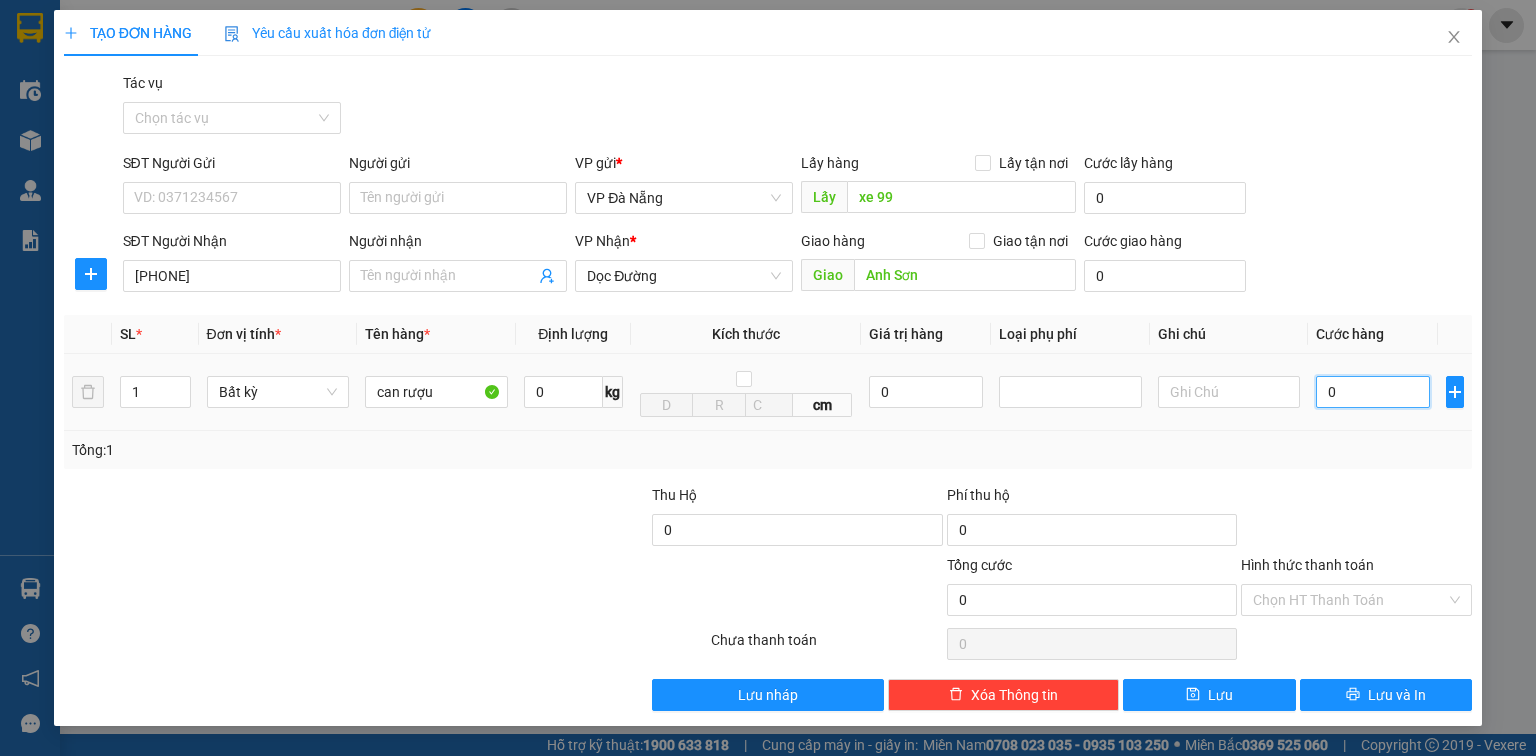 click on "0" at bounding box center (1373, 392) 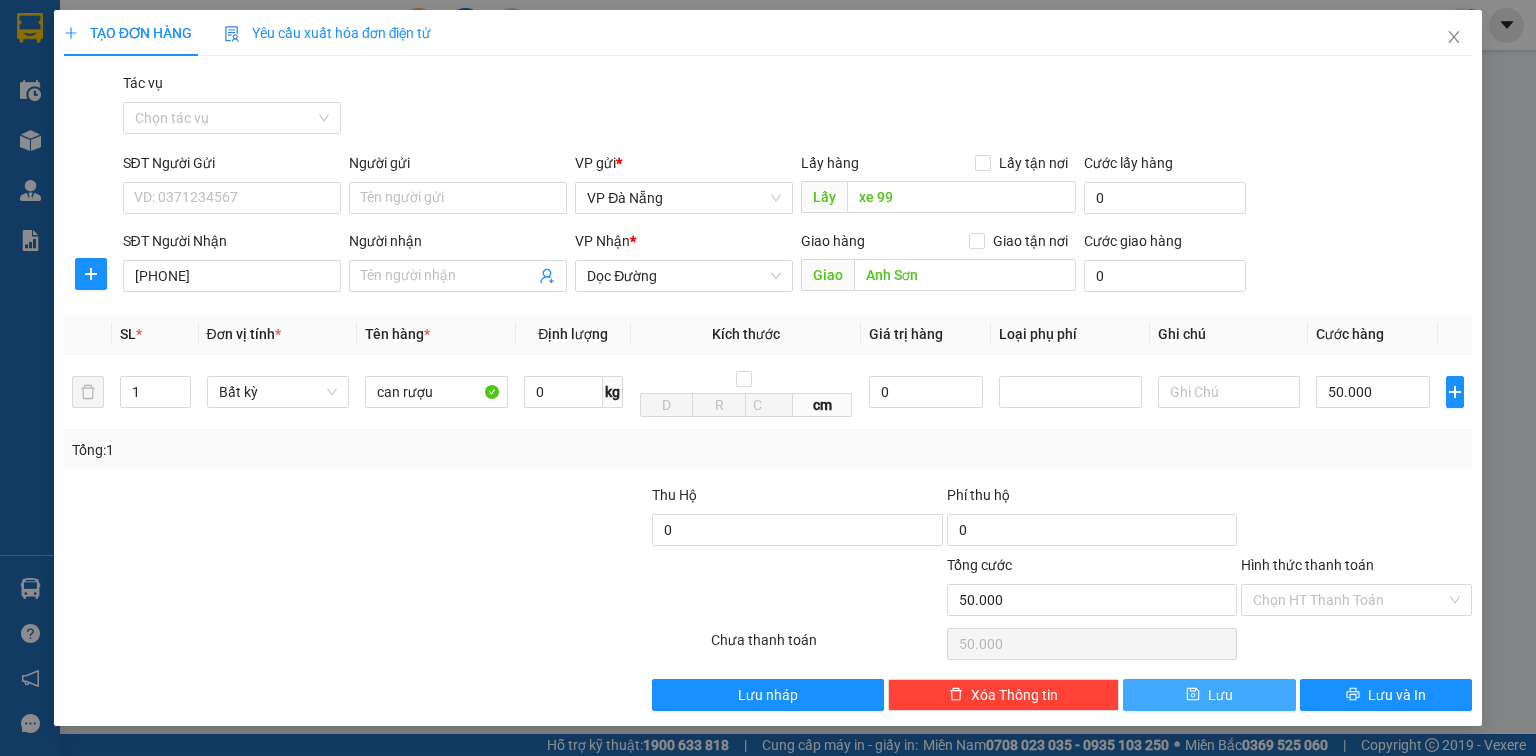 click on "Lưu" at bounding box center (1209, 695) 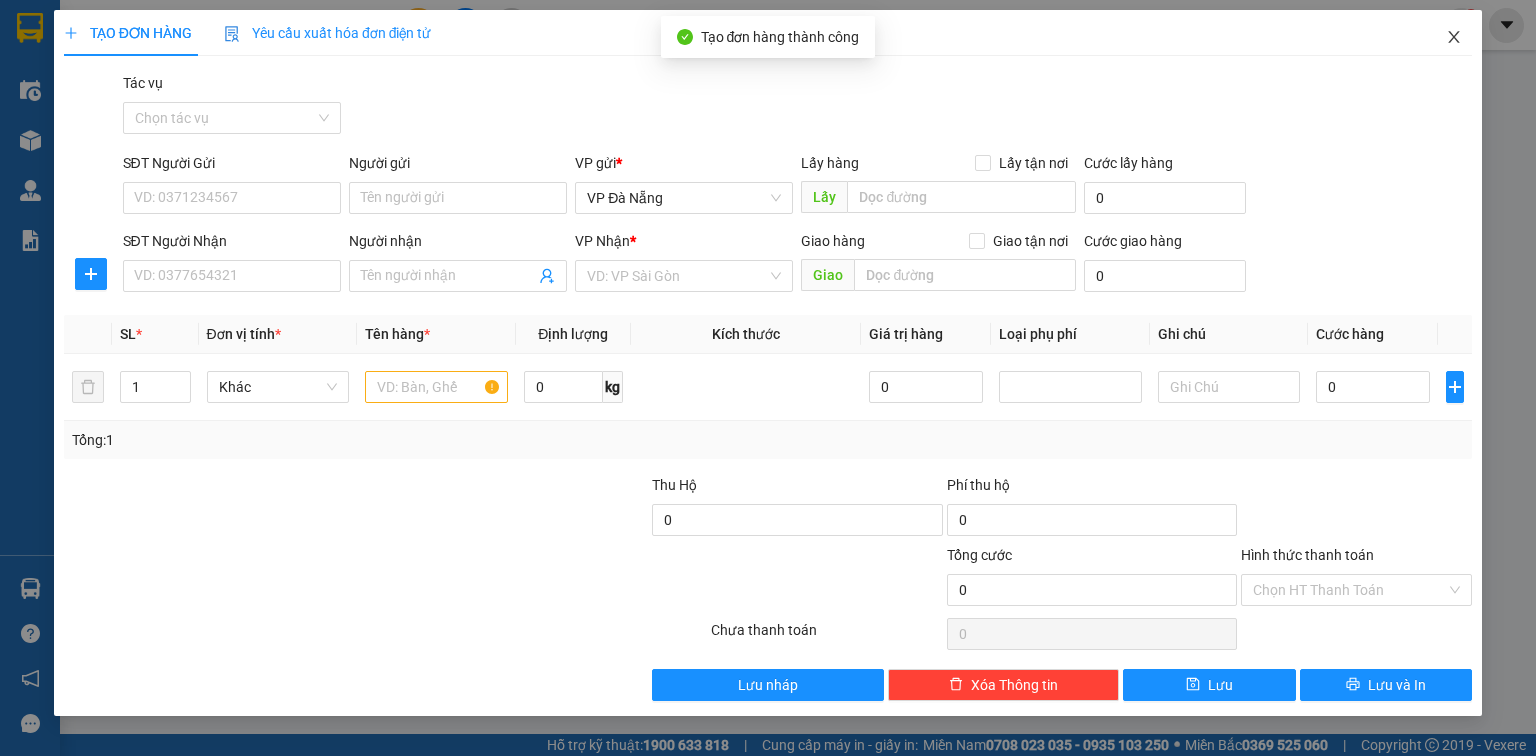 click 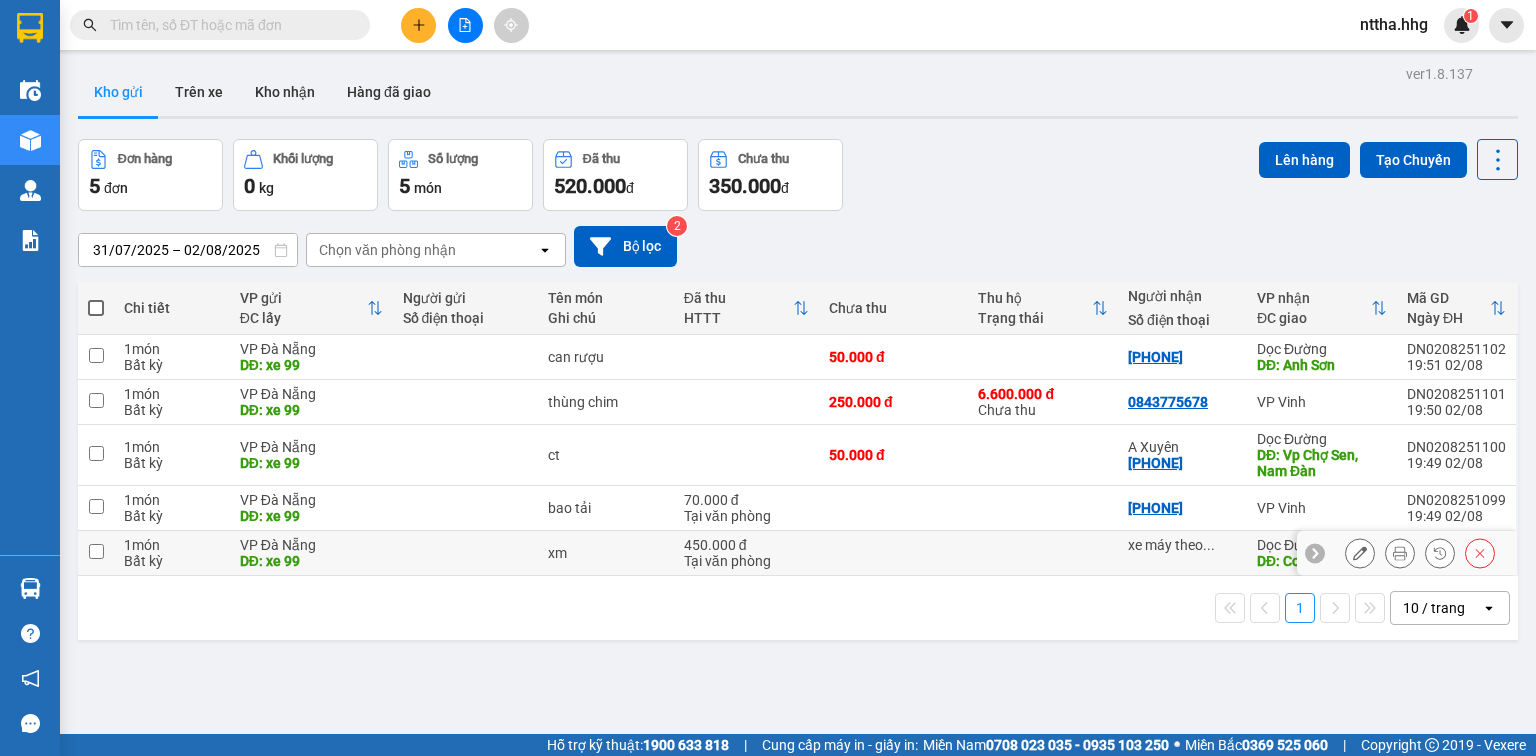 click on "1  món" at bounding box center [172, 545] 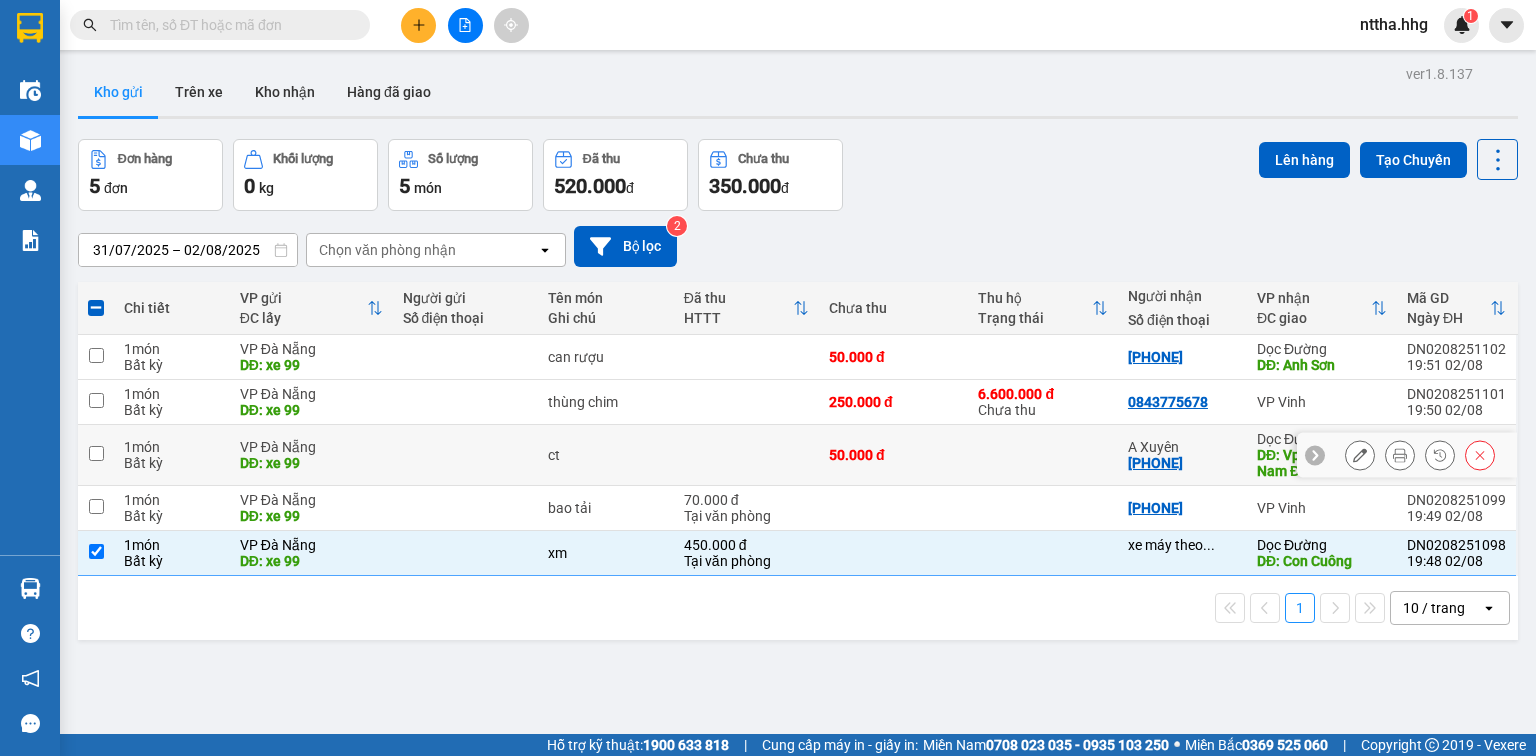 click at bounding box center [96, 455] 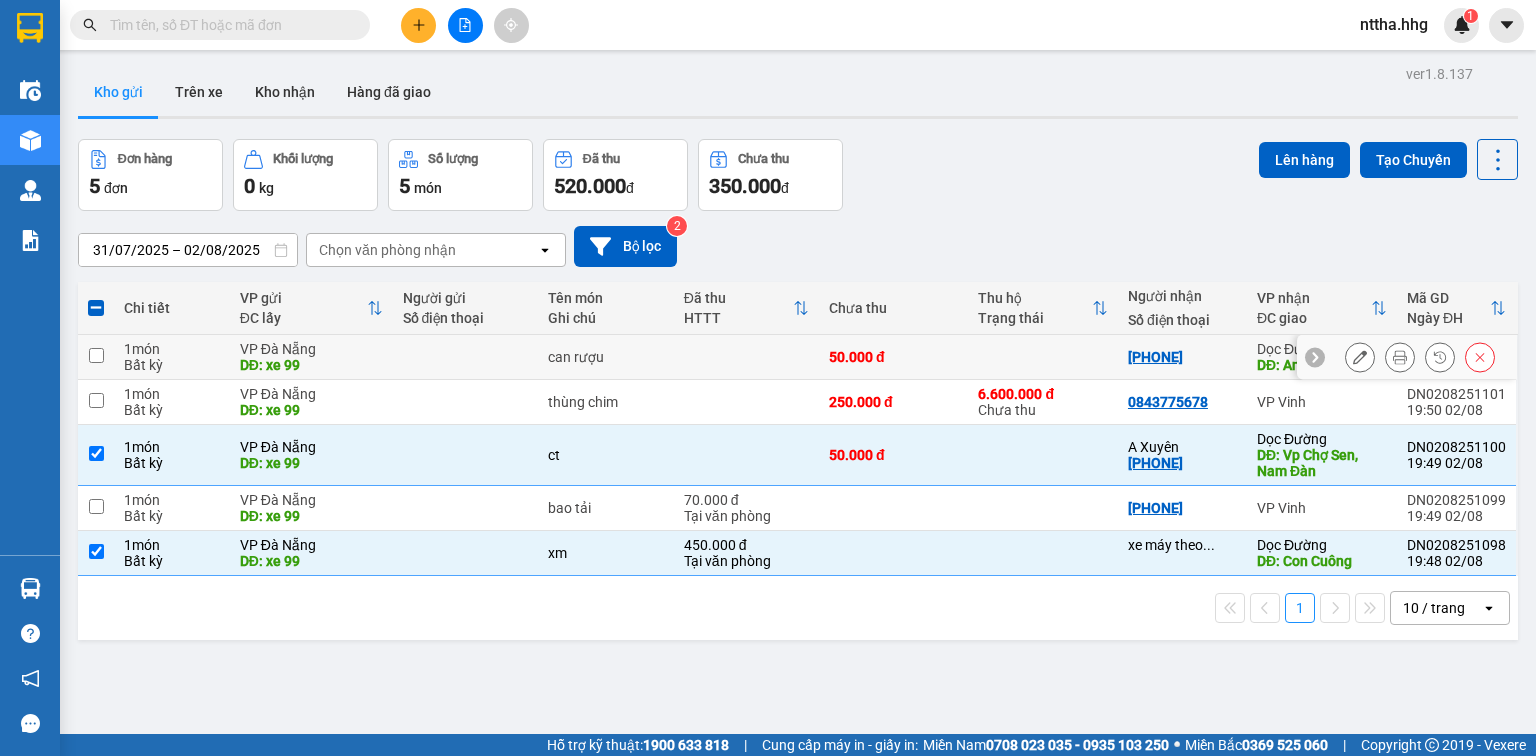 click at bounding box center (96, 355) 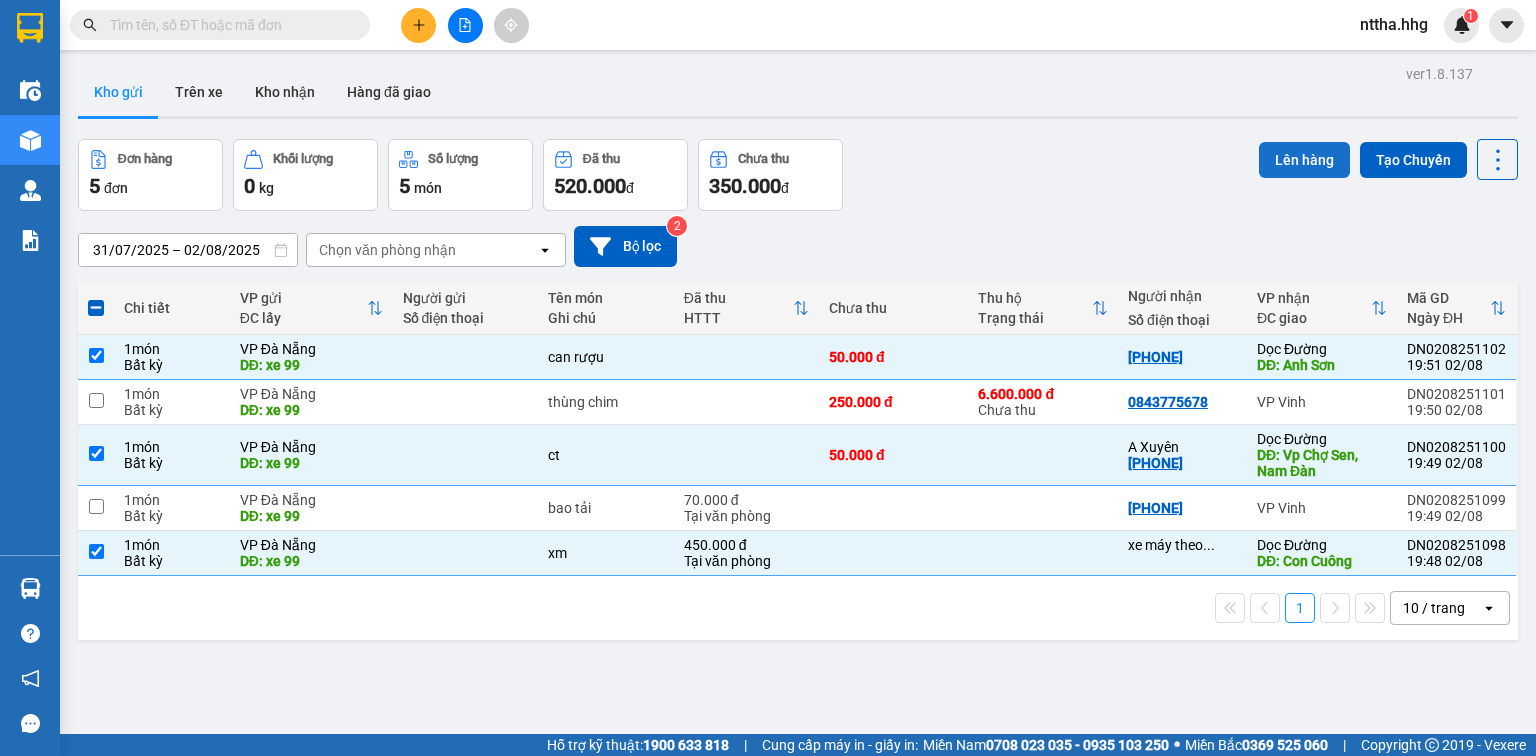 click on "Lên hàng" at bounding box center (1304, 160) 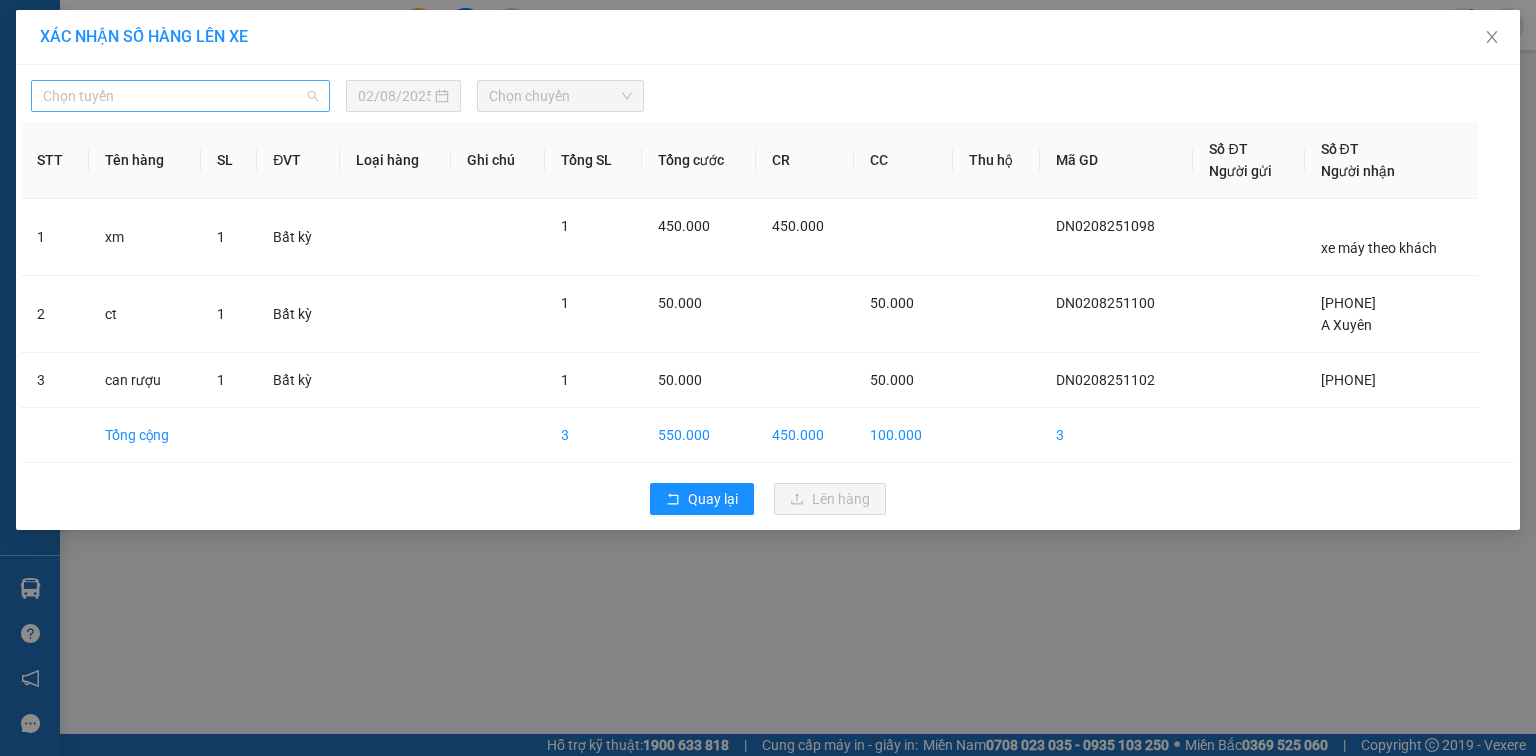 click on "Chọn tuyến" at bounding box center [180, 96] 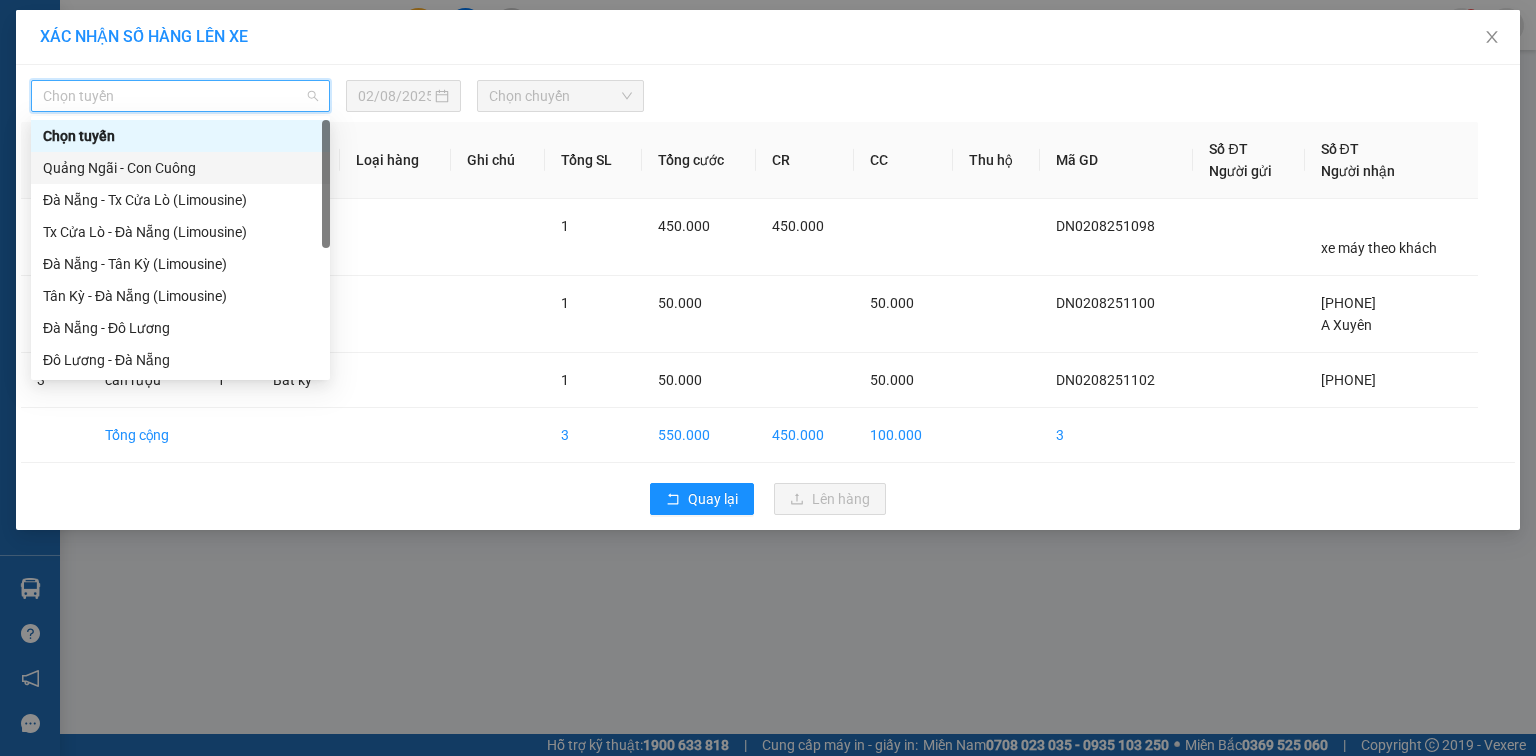 click on "Quảng Ngãi - Con Cuông" at bounding box center [180, 168] 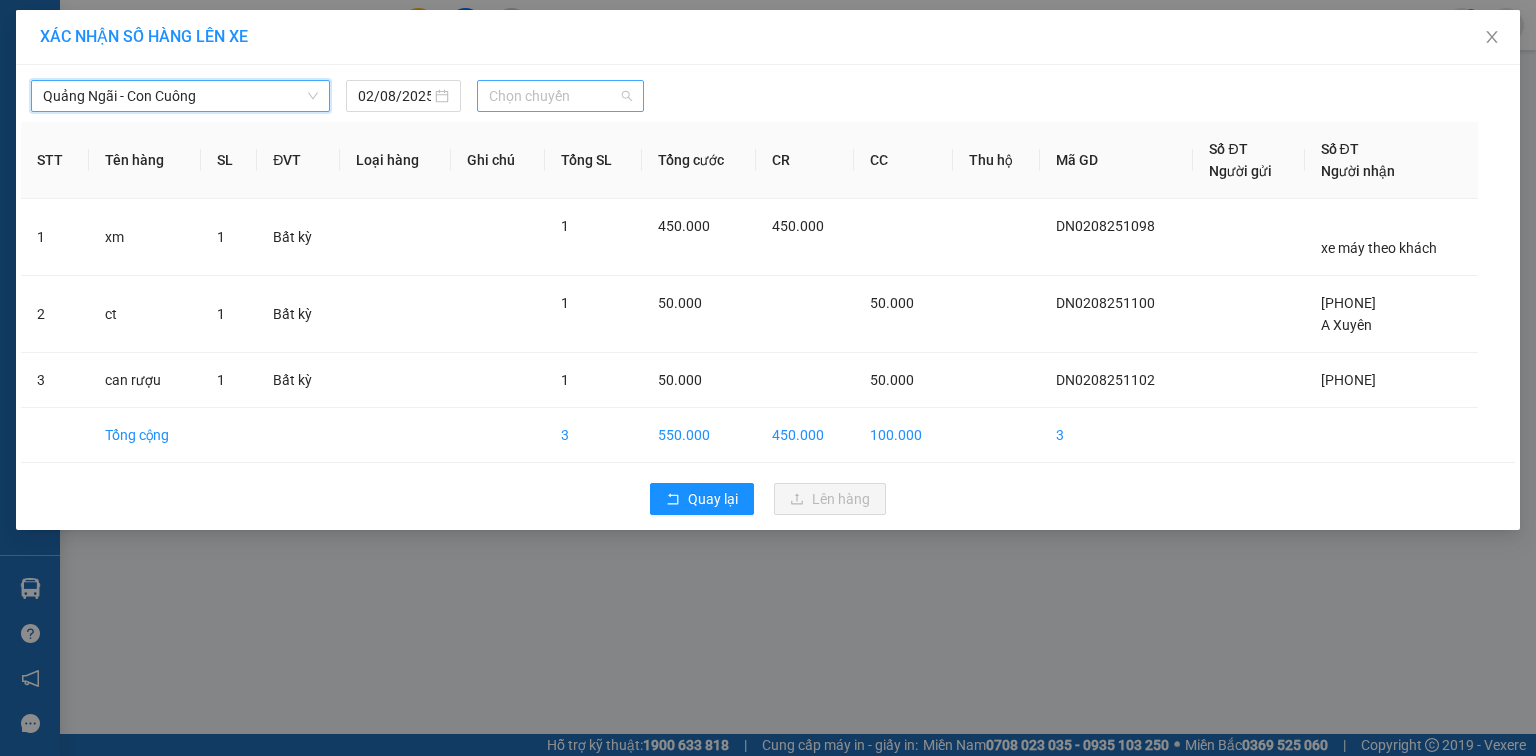 click on "Chọn chuyến" at bounding box center [561, 96] 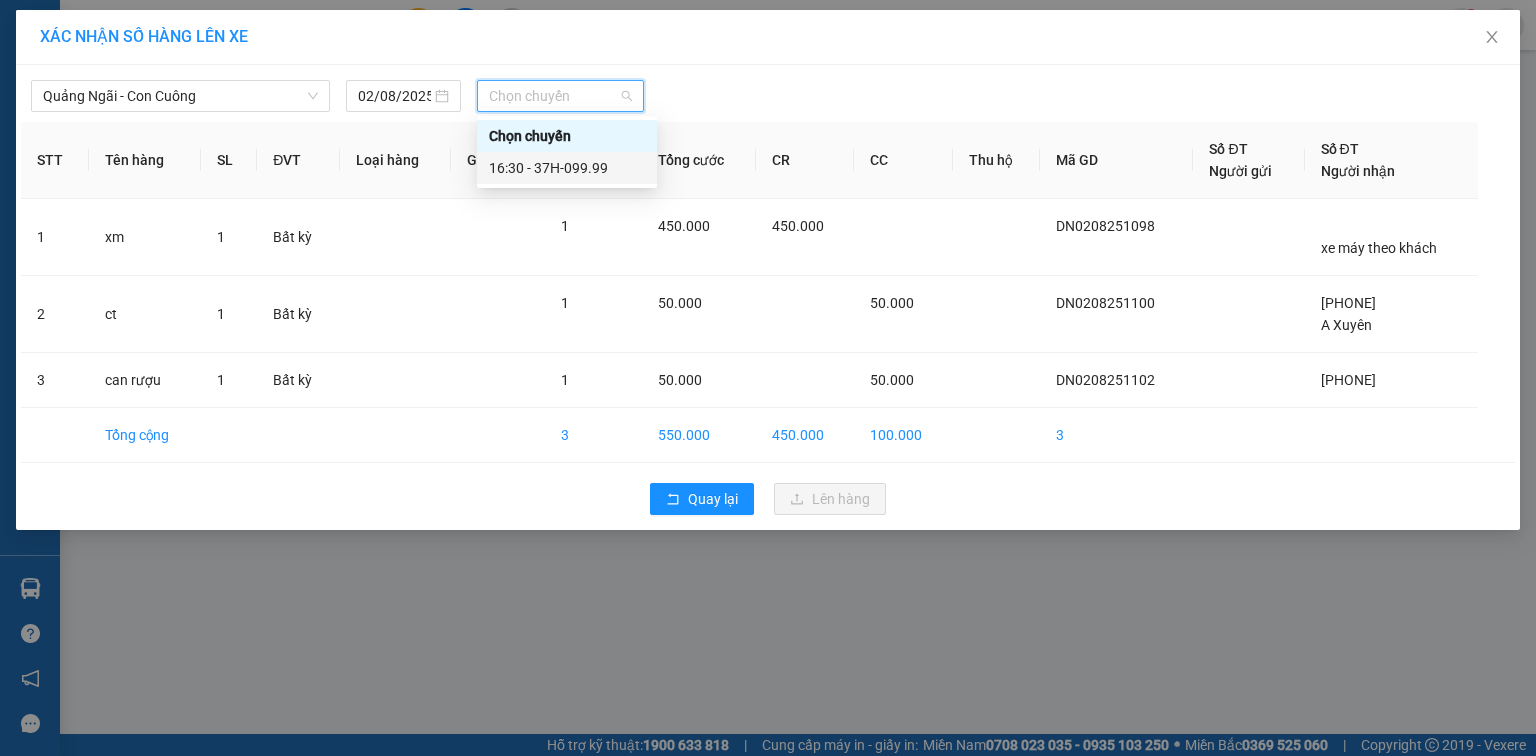 click on "16:30     - 37H-099.99" at bounding box center (567, 168) 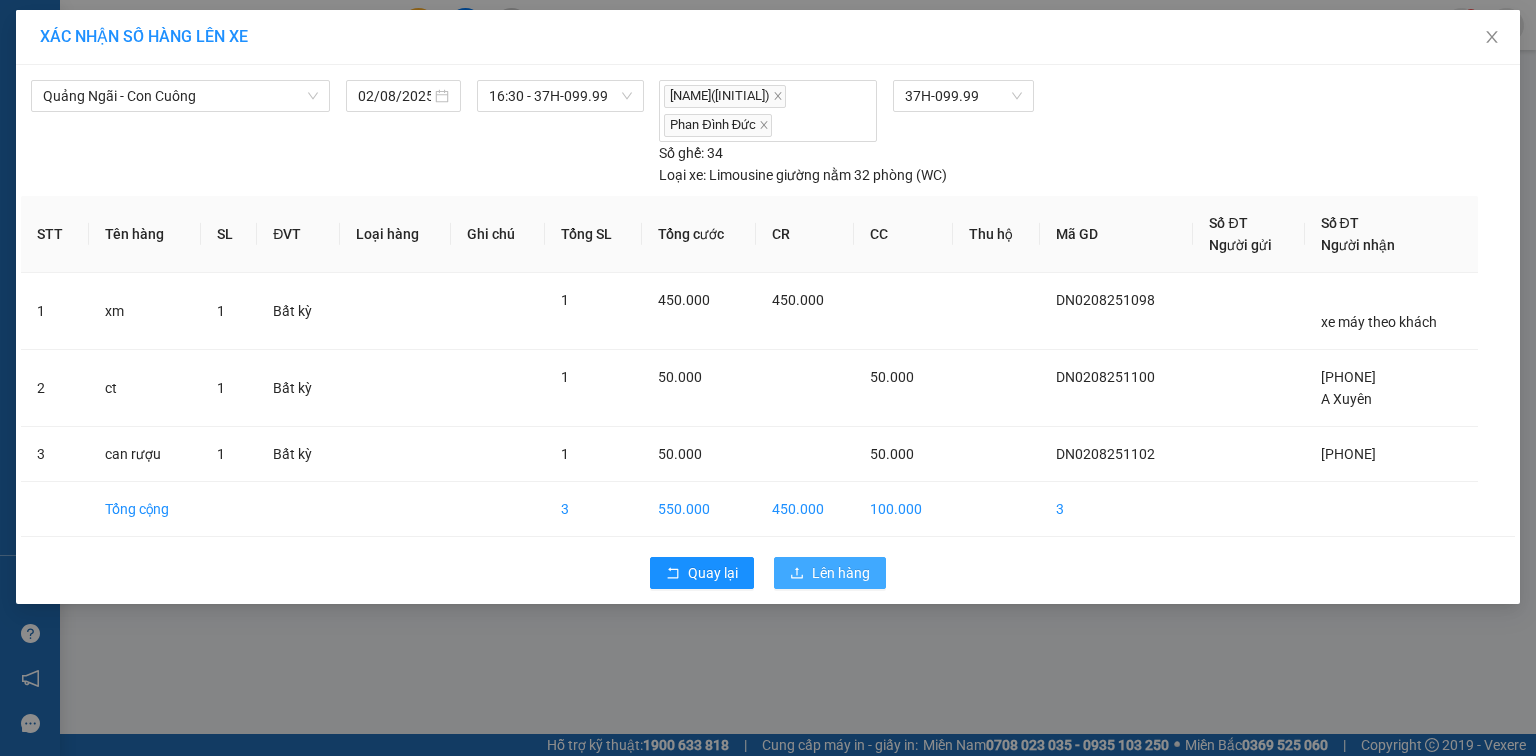 click on "Lên hàng" at bounding box center [841, 573] 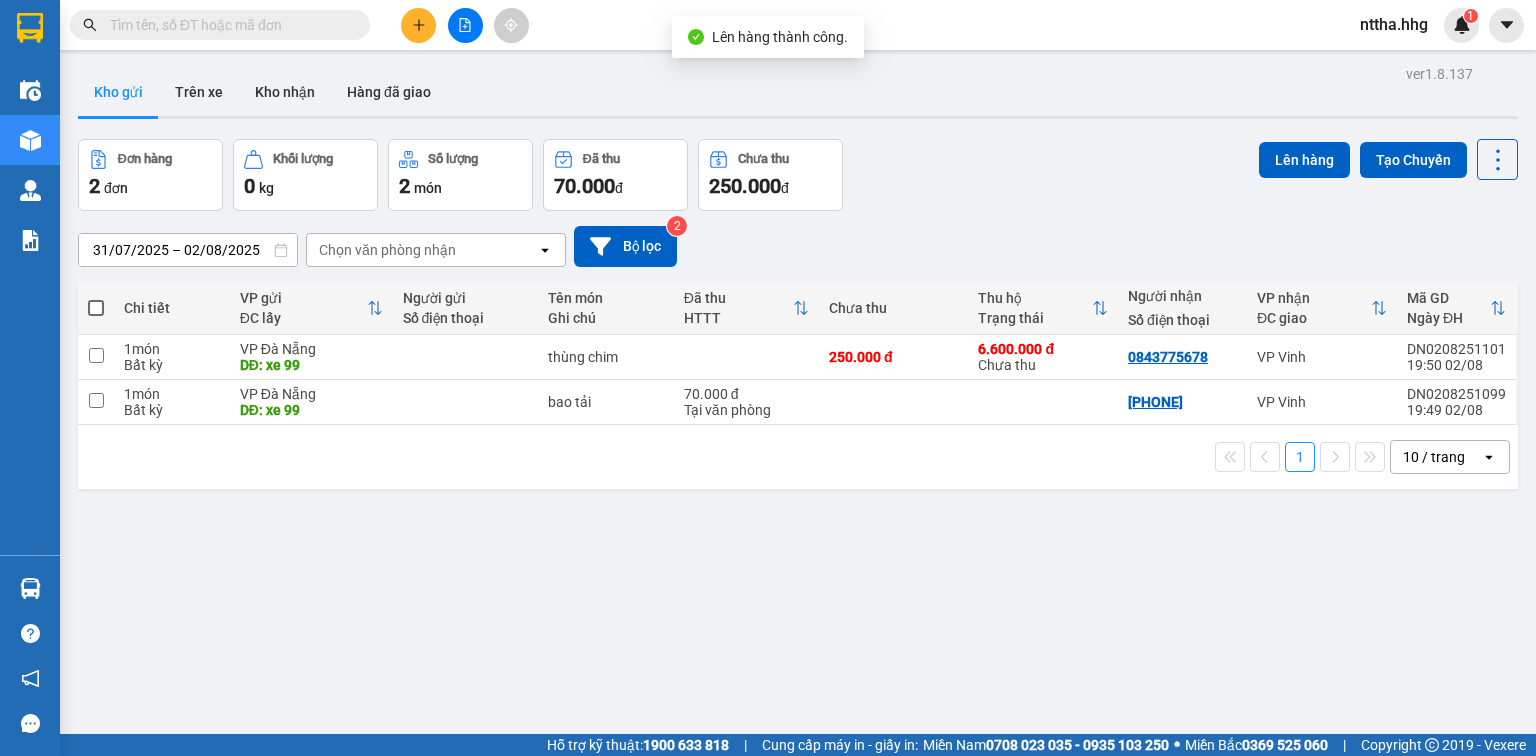 click at bounding box center (96, 308) 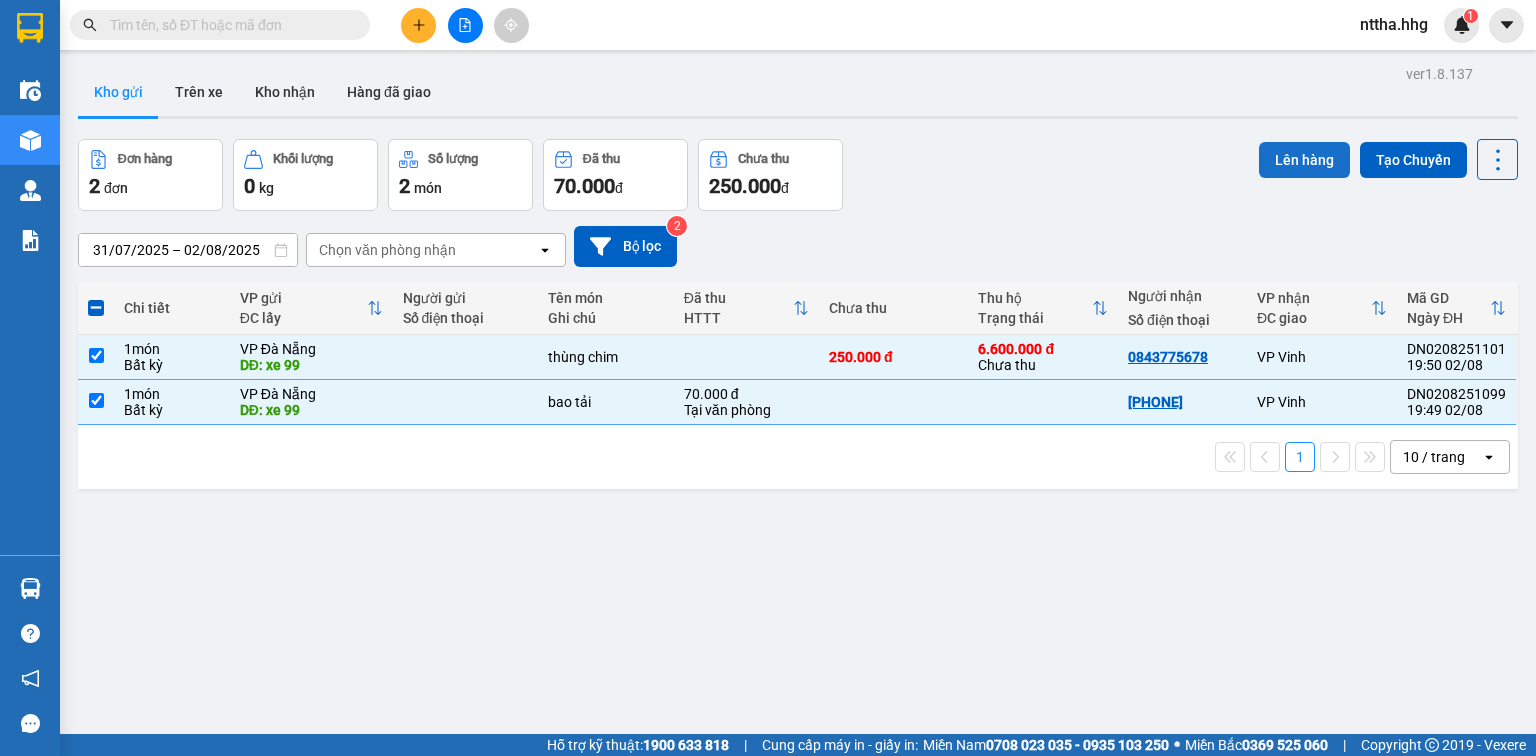 click on "Lên hàng" at bounding box center [1304, 160] 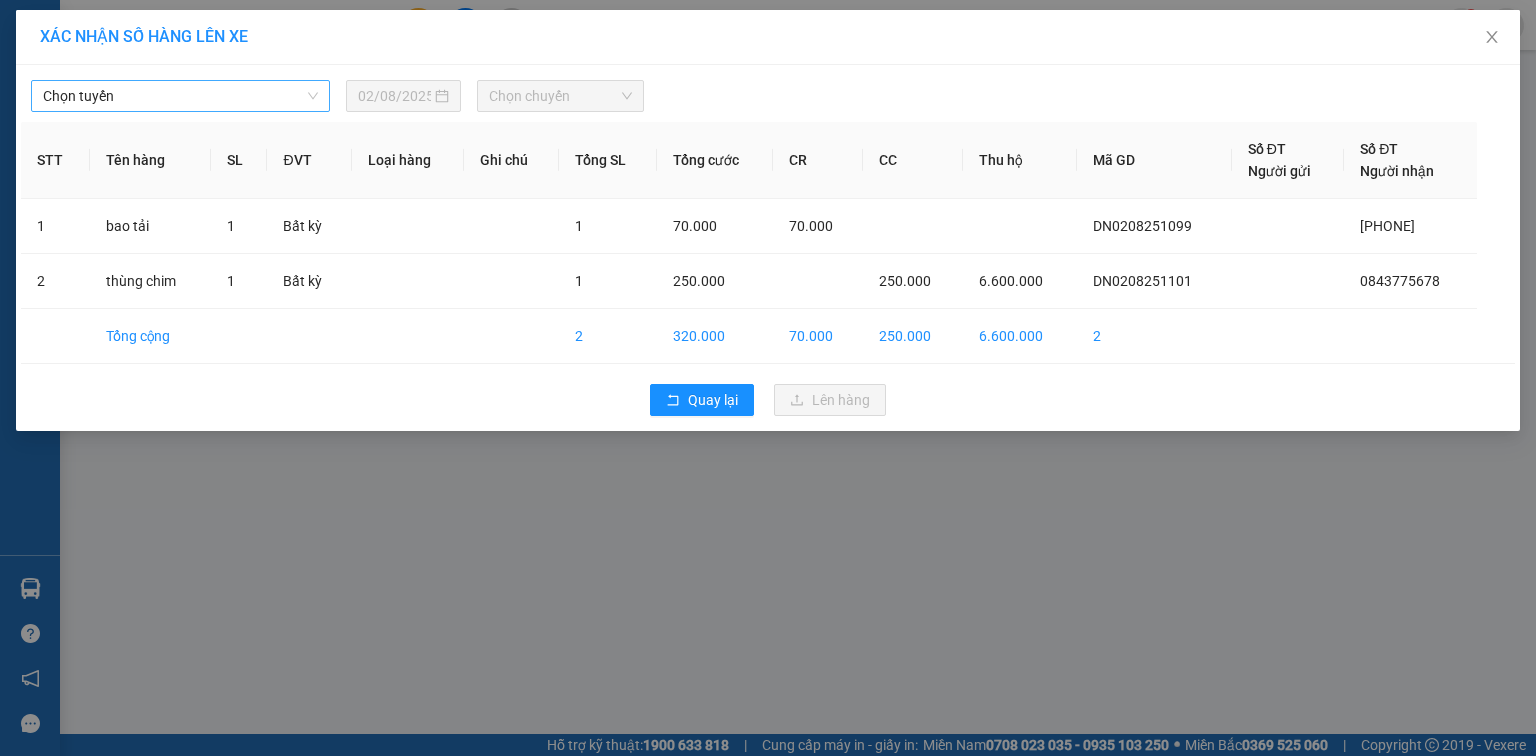 click on "Chọn tuyến" at bounding box center (180, 96) 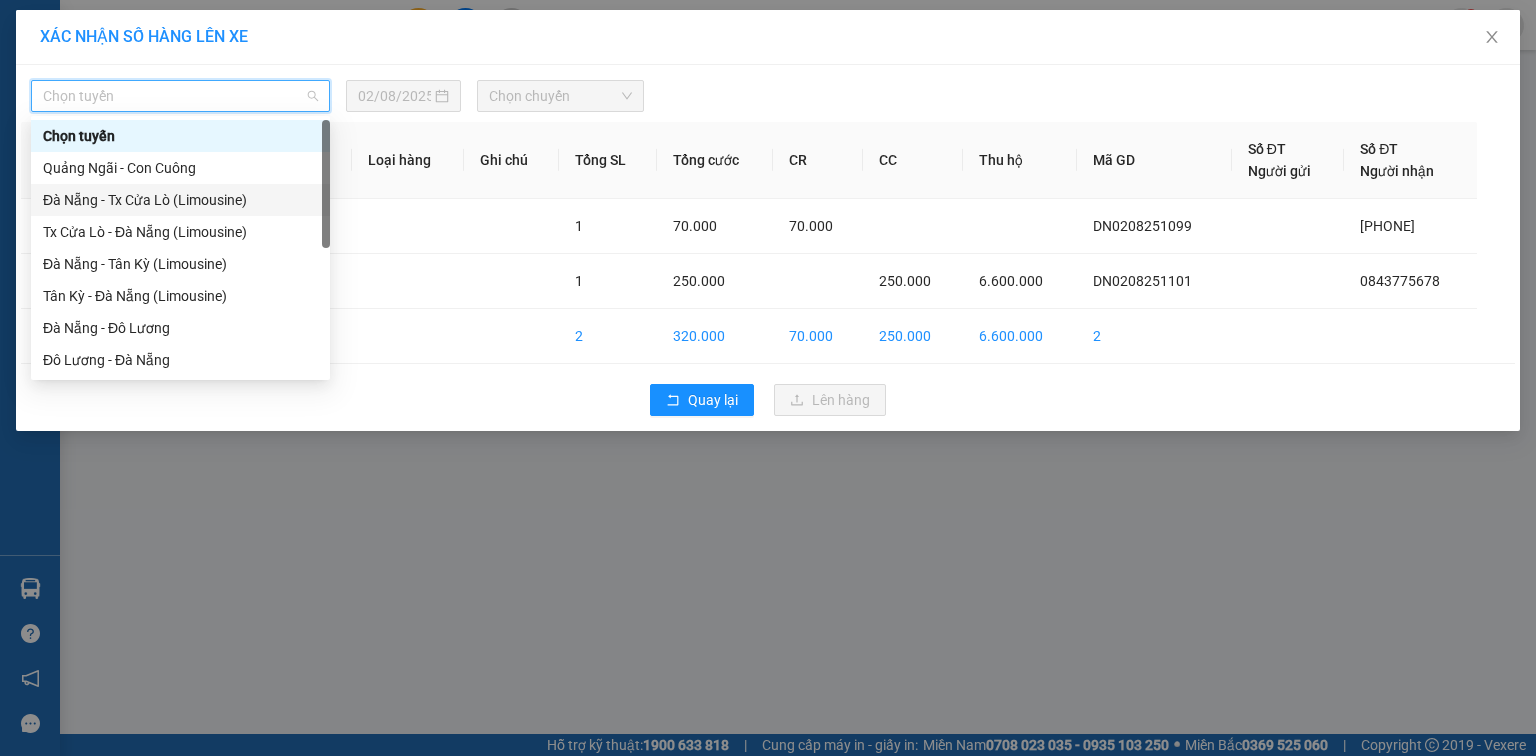 click on "Đà Nẵng - Tx Cửa Lò (Limousine)" at bounding box center (180, 200) 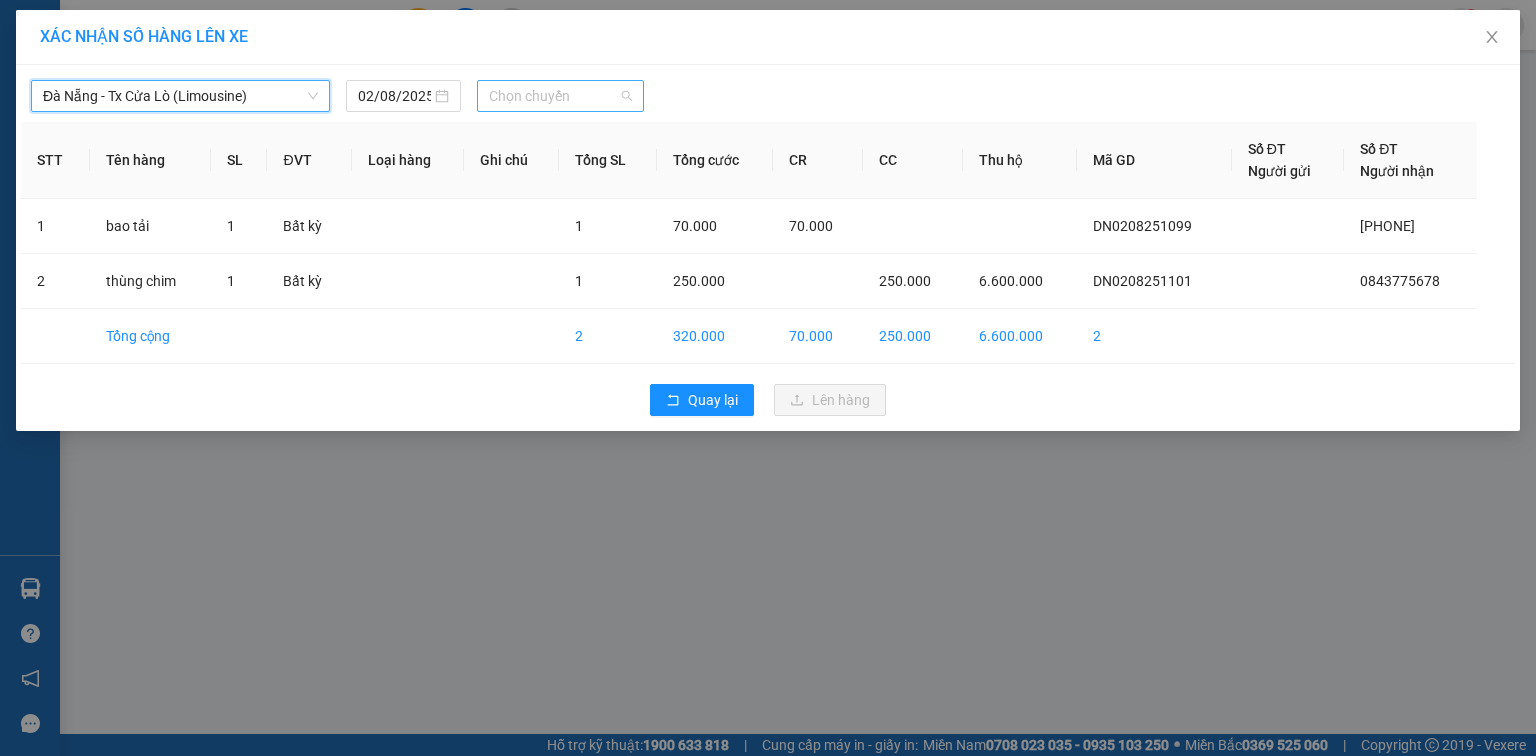 click on "Chọn chuyến" at bounding box center (561, 96) 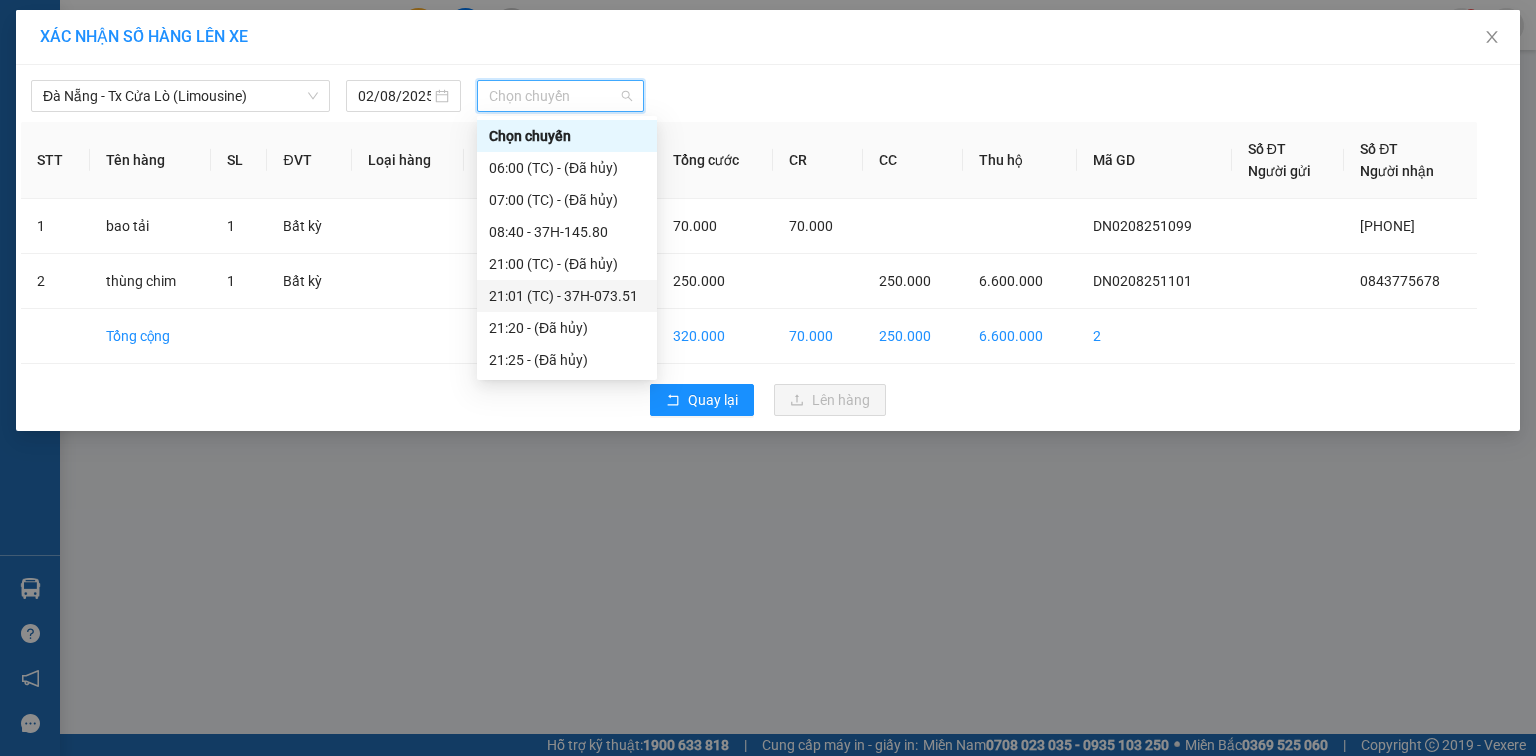 click on "21:01   (TC)   - 37H-073.51" at bounding box center (567, 296) 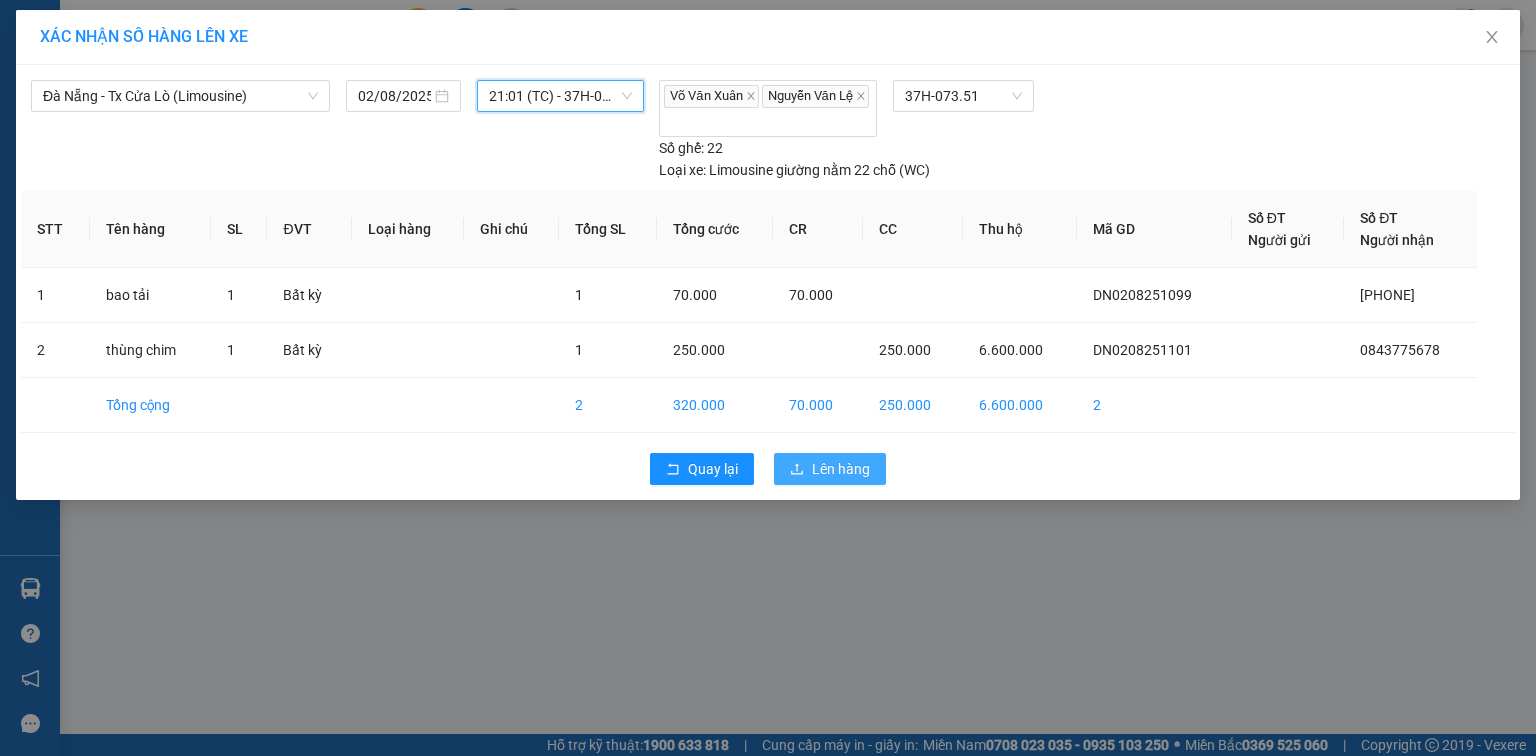 click on "Lên hàng" at bounding box center [841, 469] 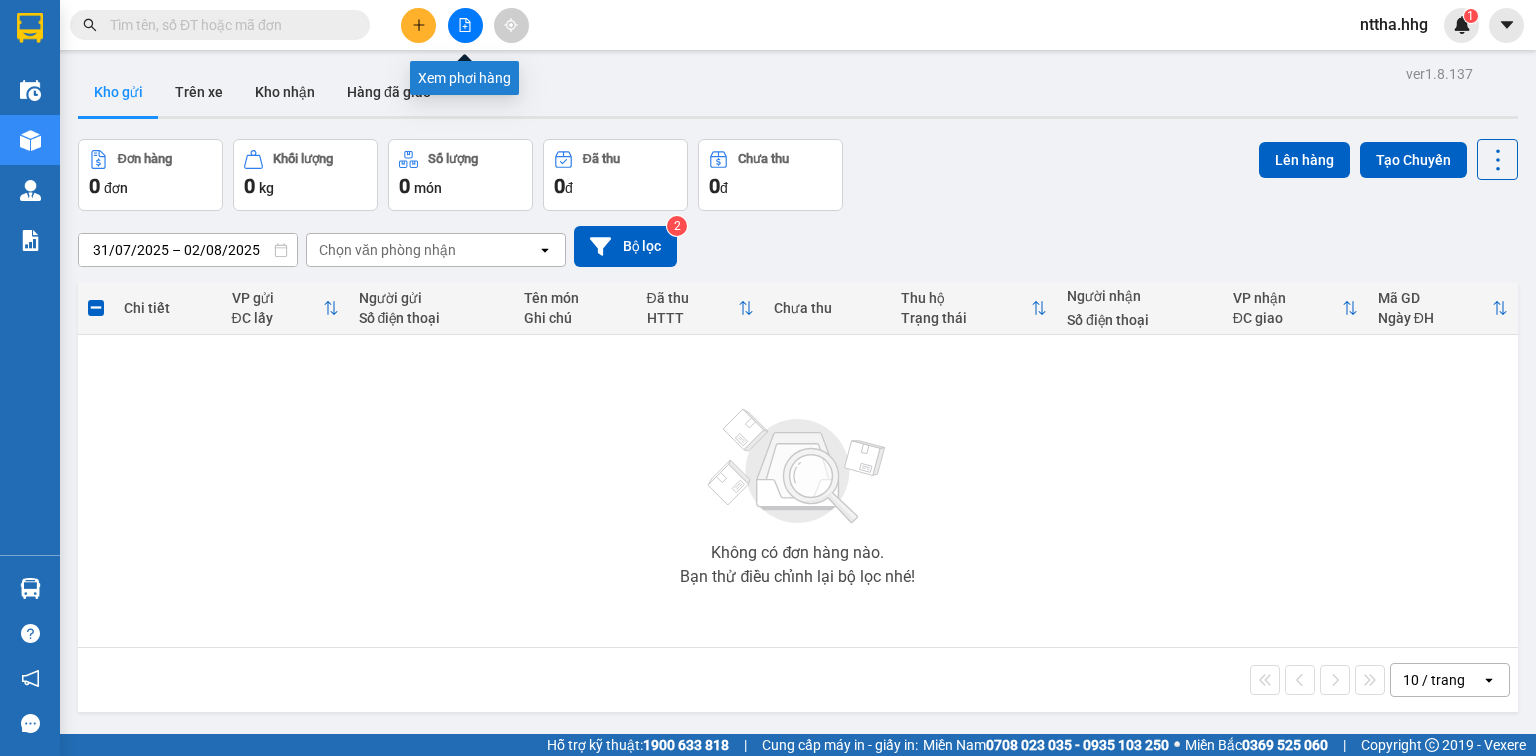 click 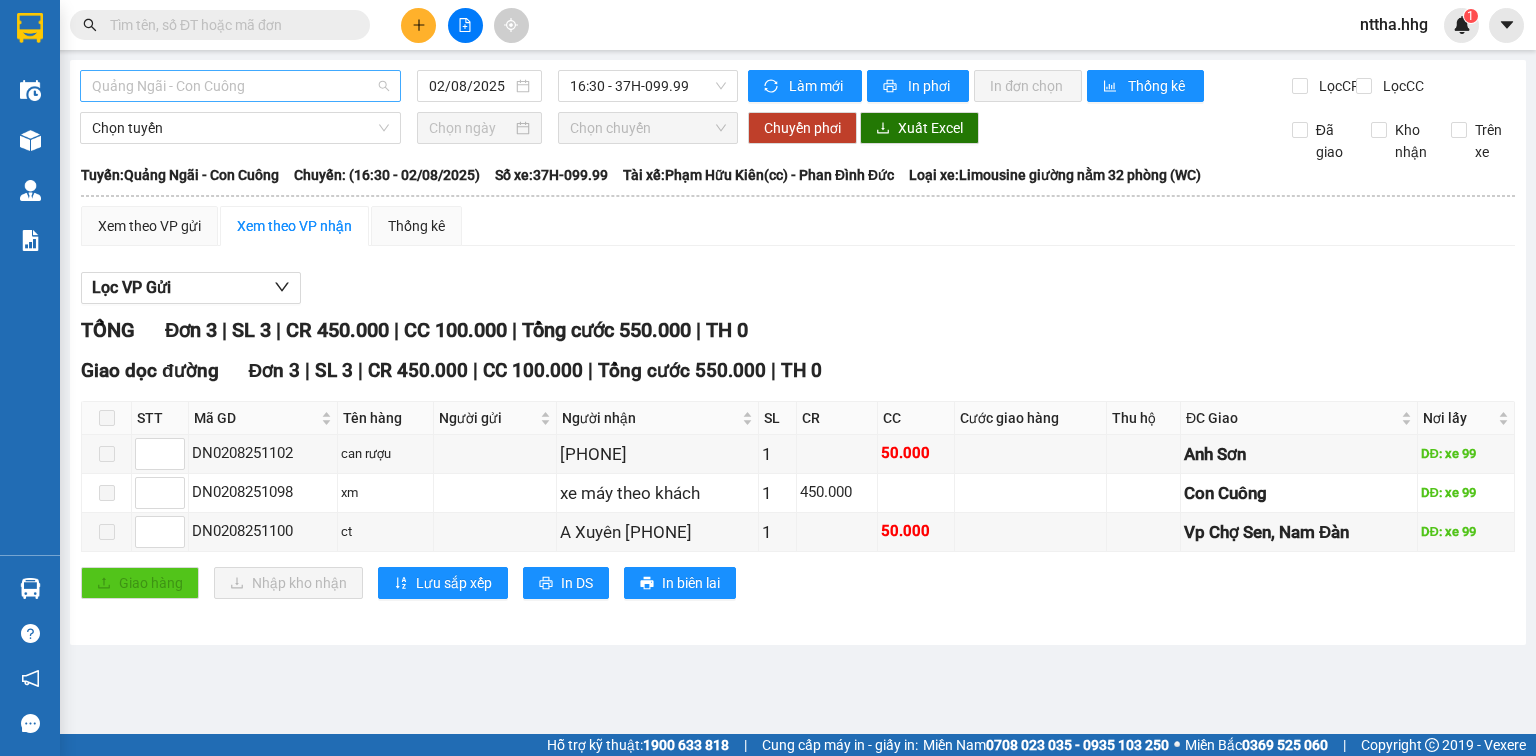 click on "Quảng Ngãi - Con Cuông" at bounding box center [240, 86] 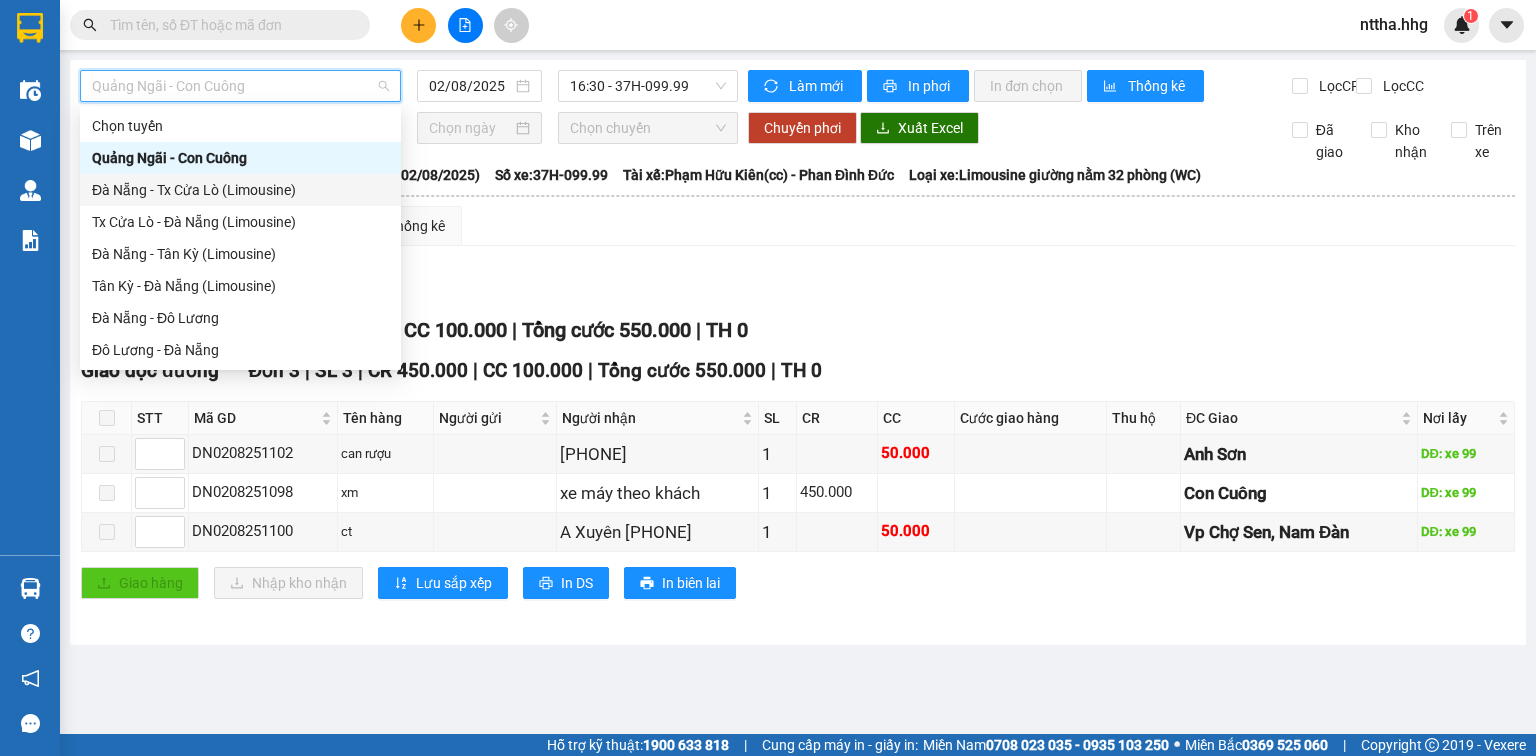 click on "Đà Nẵng - Tx Cửa Lò (Limousine)" at bounding box center [240, 190] 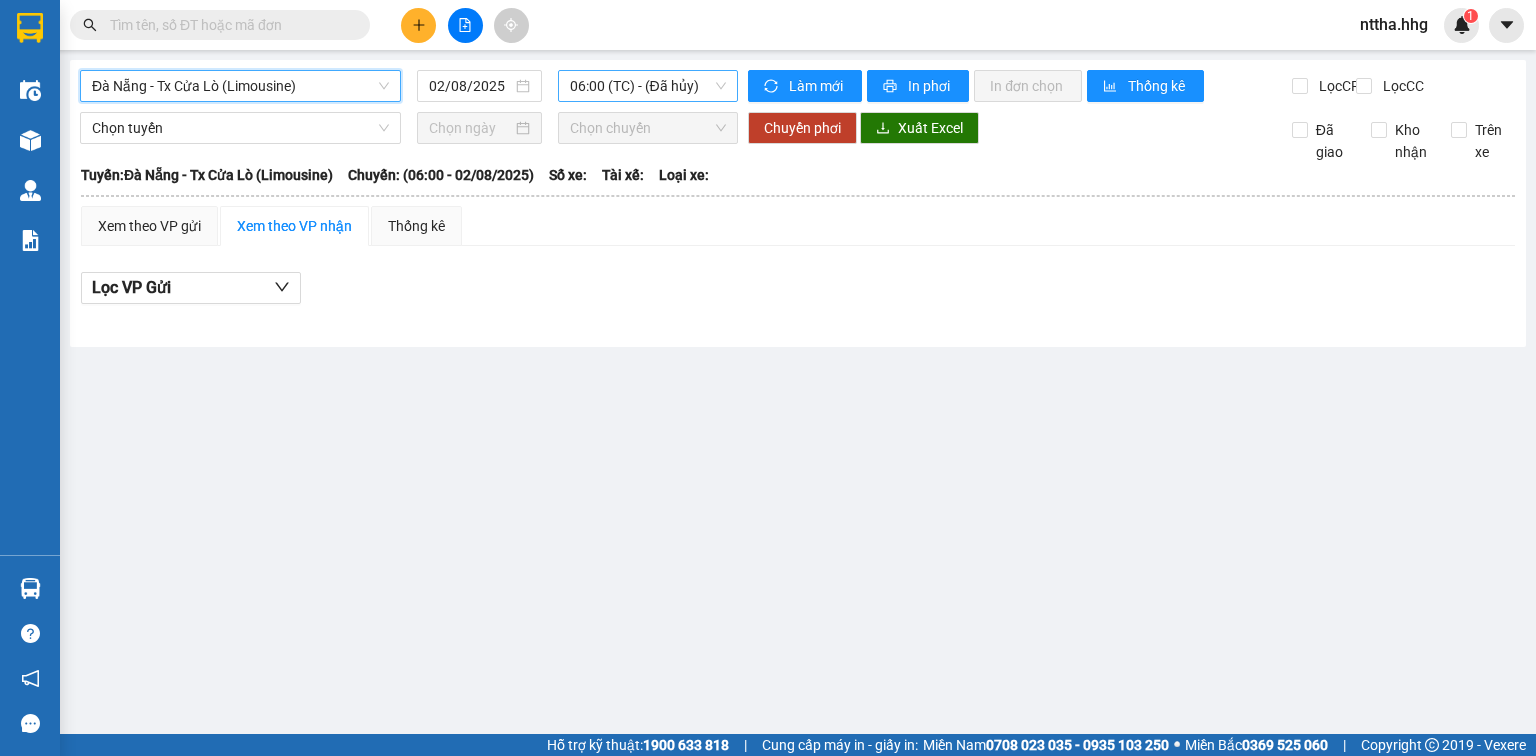 click on "06:00   (TC)   - (Đã hủy)" at bounding box center (648, 86) 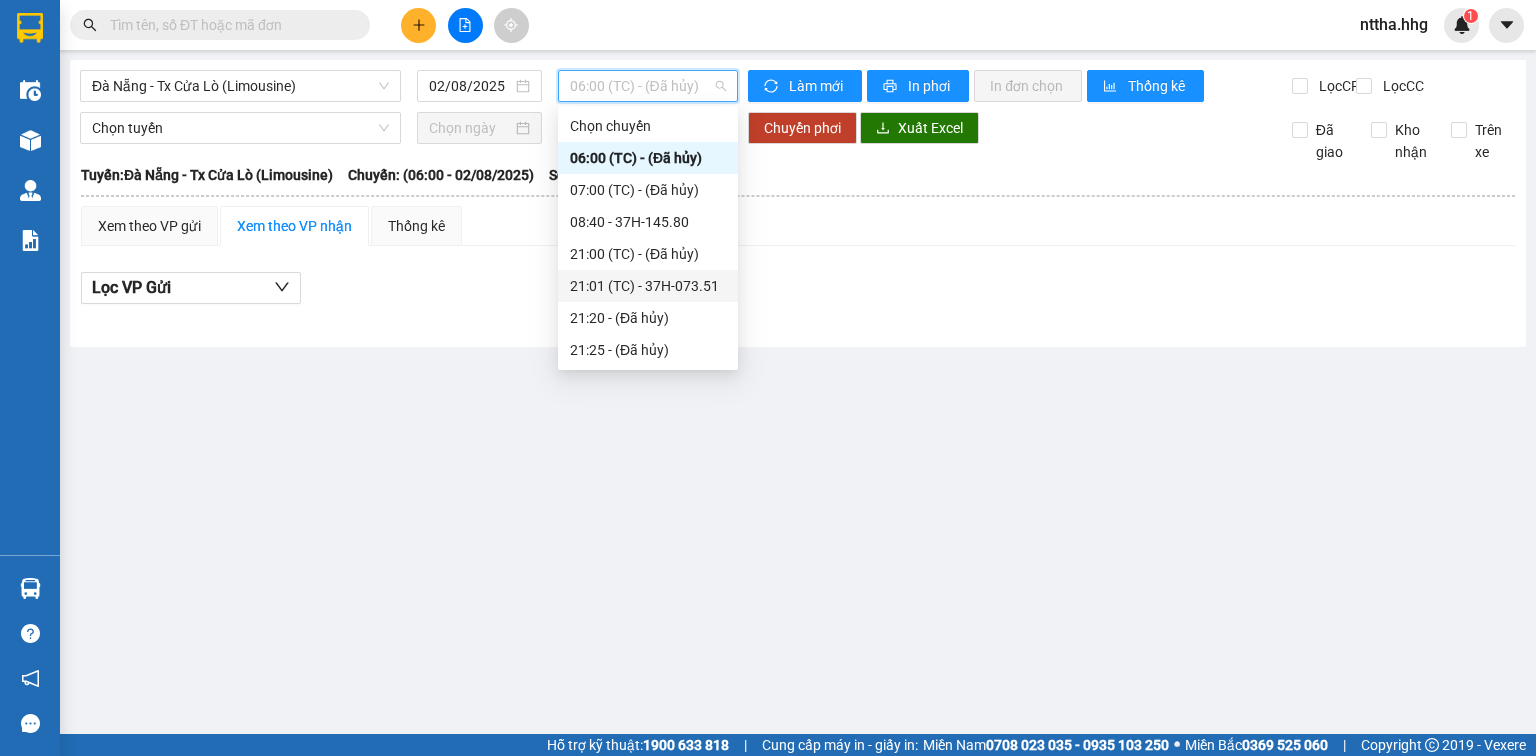click on "21:01   (TC)   - 37H-073.51" at bounding box center (648, 286) 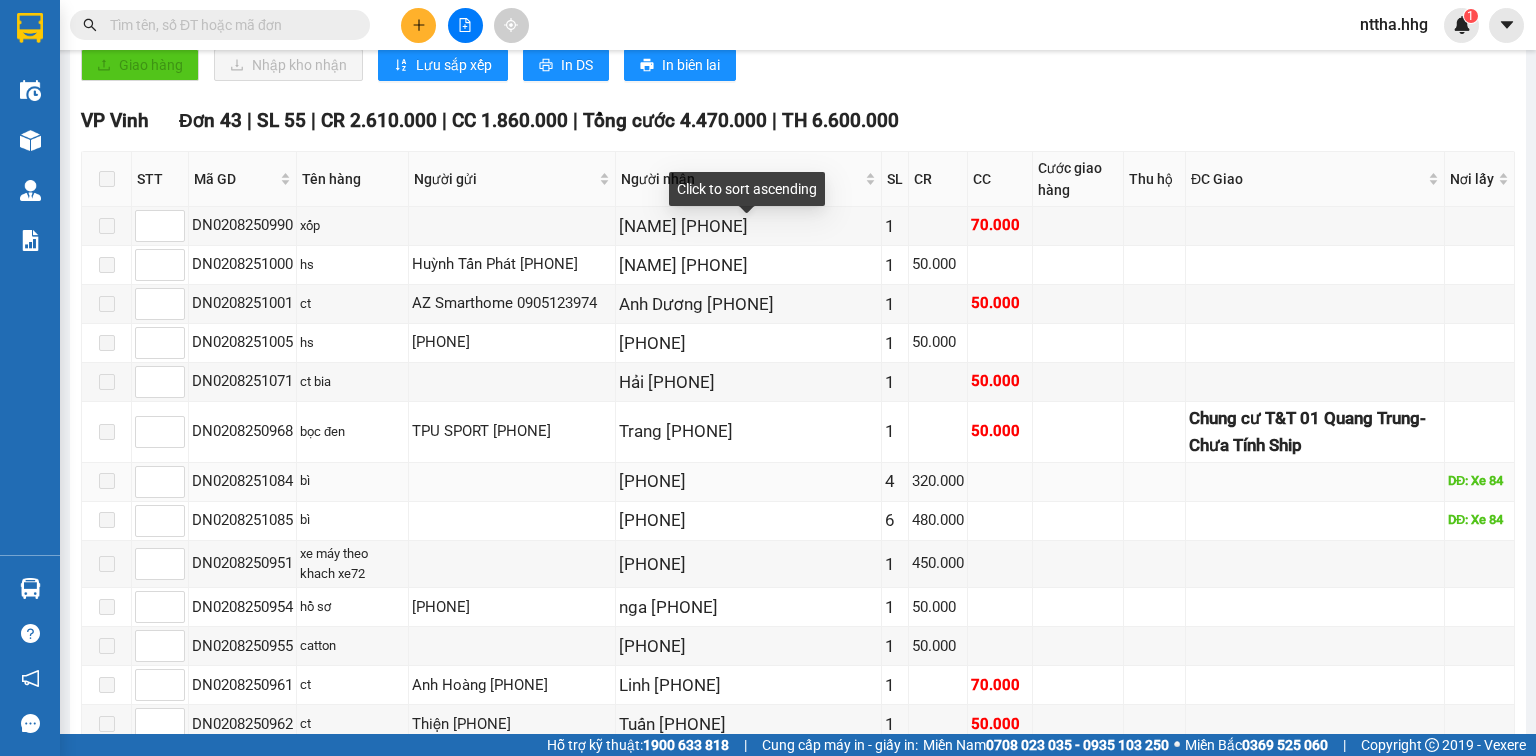 scroll, scrollTop: 640, scrollLeft: 0, axis: vertical 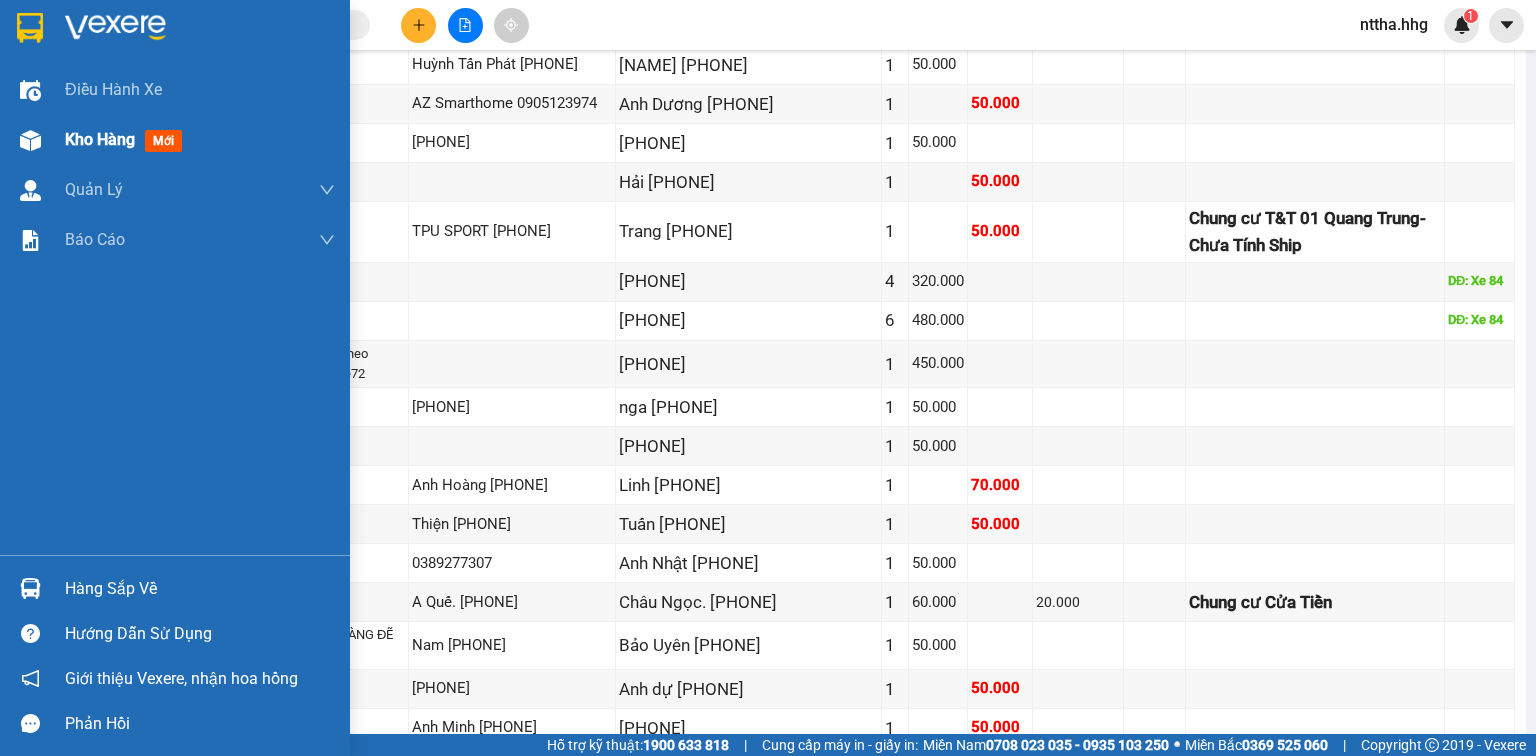 click at bounding box center (30, 140) 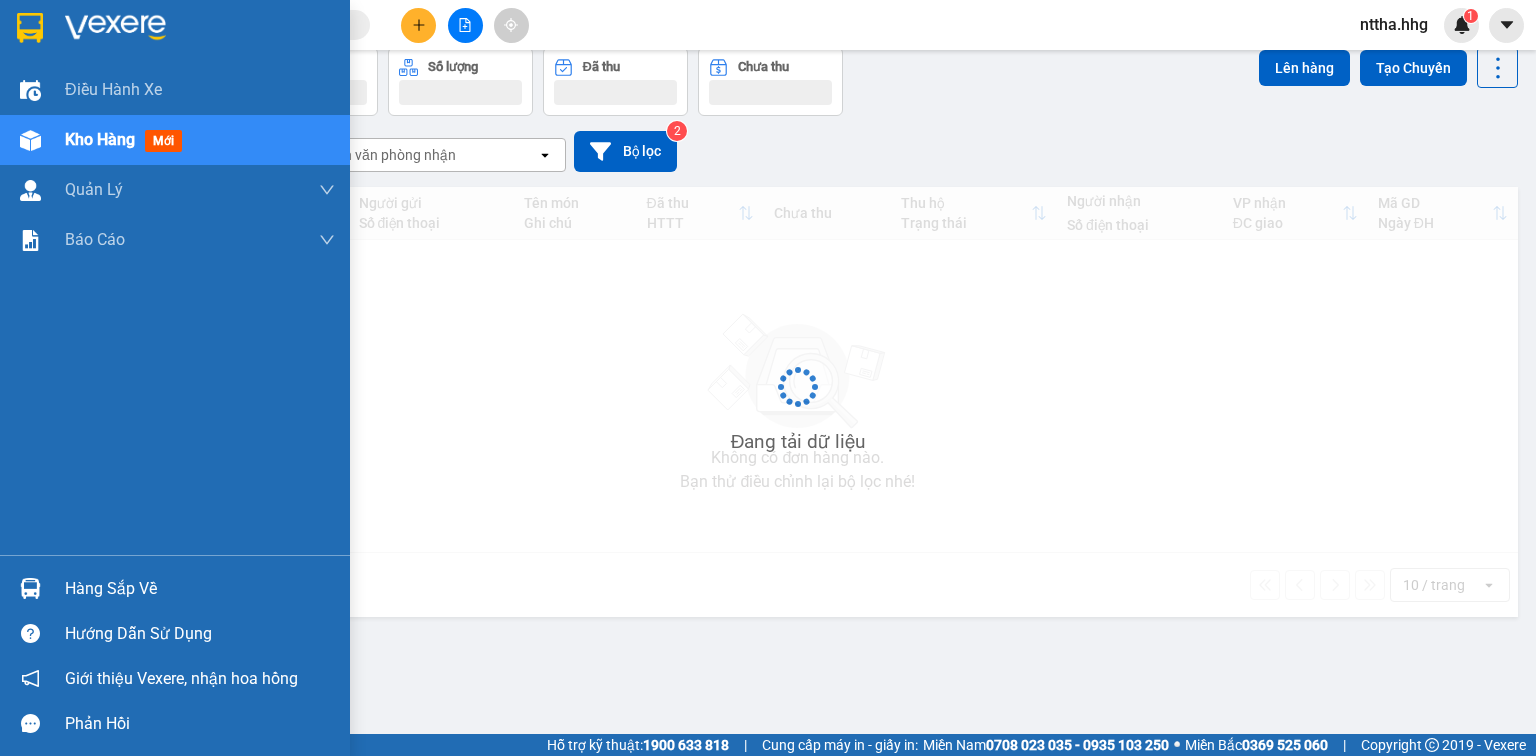 scroll, scrollTop: 92, scrollLeft: 0, axis: vertical 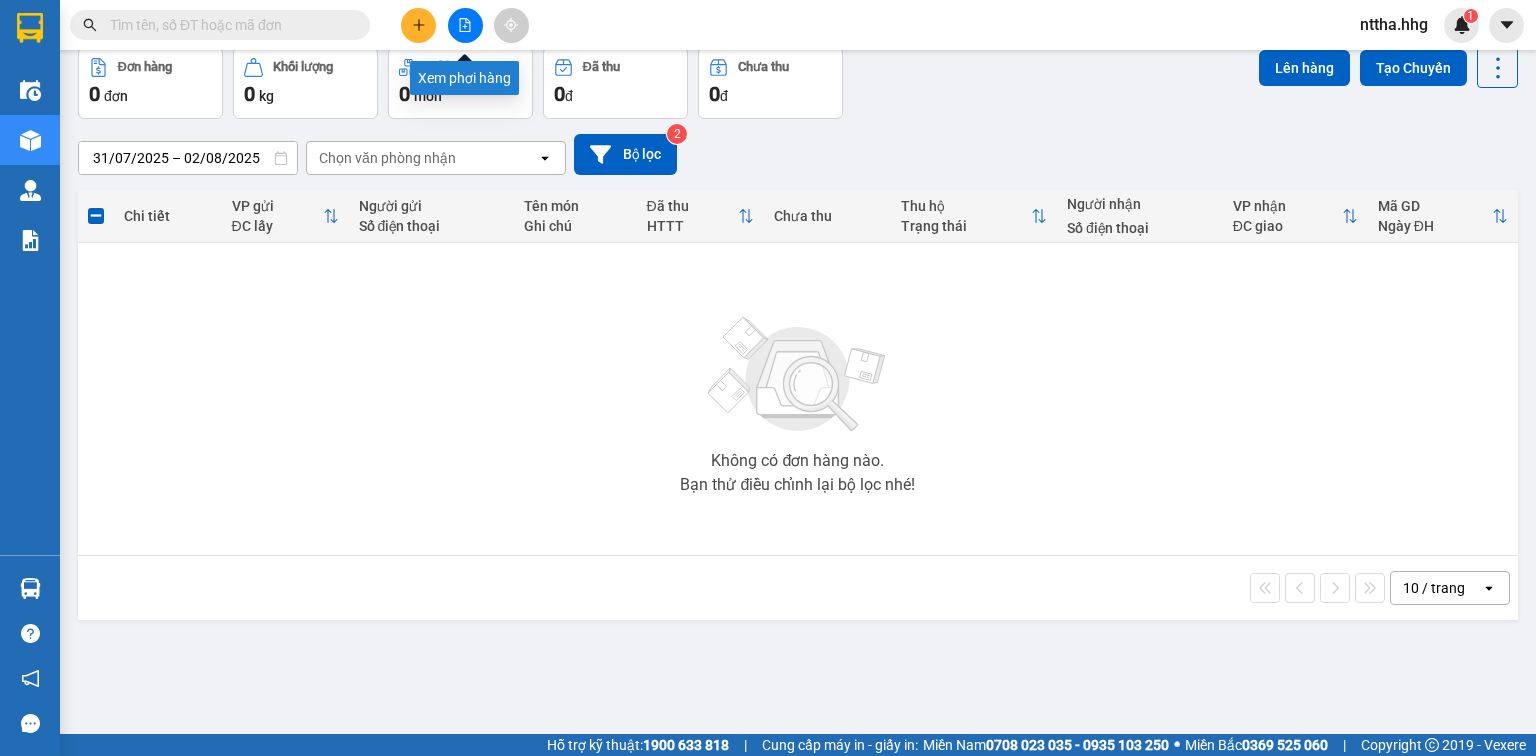 click 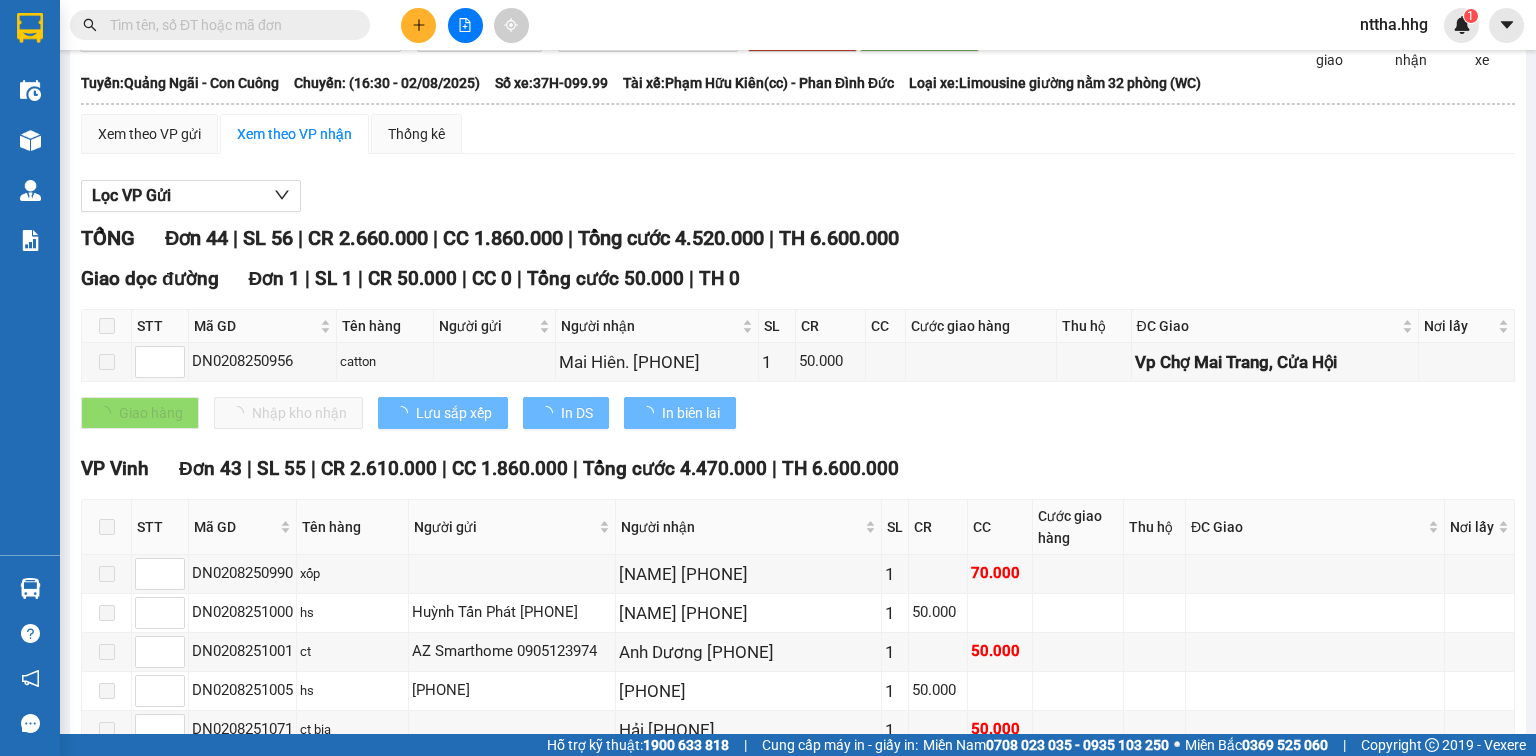 scroll, scrollTop: 0, scrollLeft: 0, axis: both 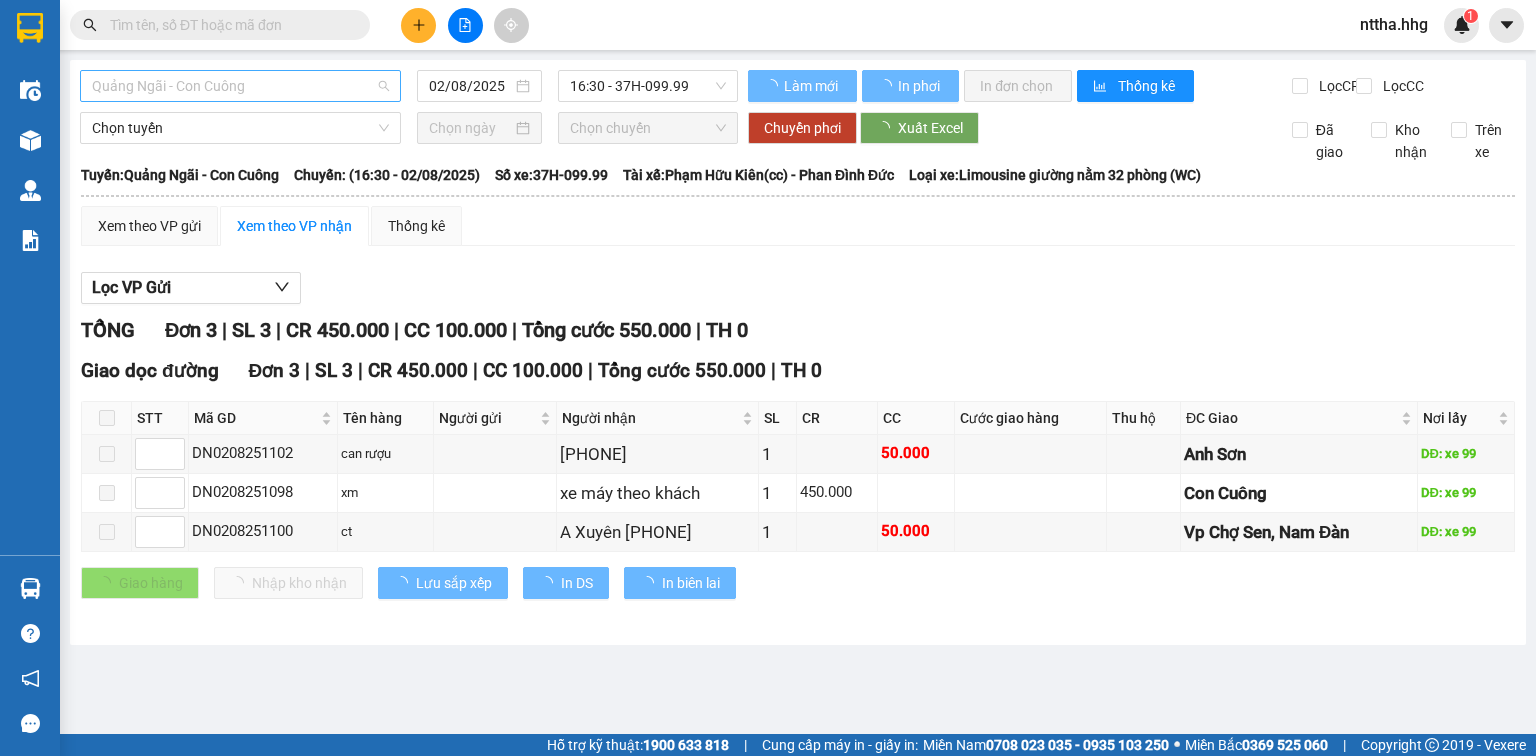 click on "Quảng Ngãi - Con Cuông" at bounding box center (240, 86) 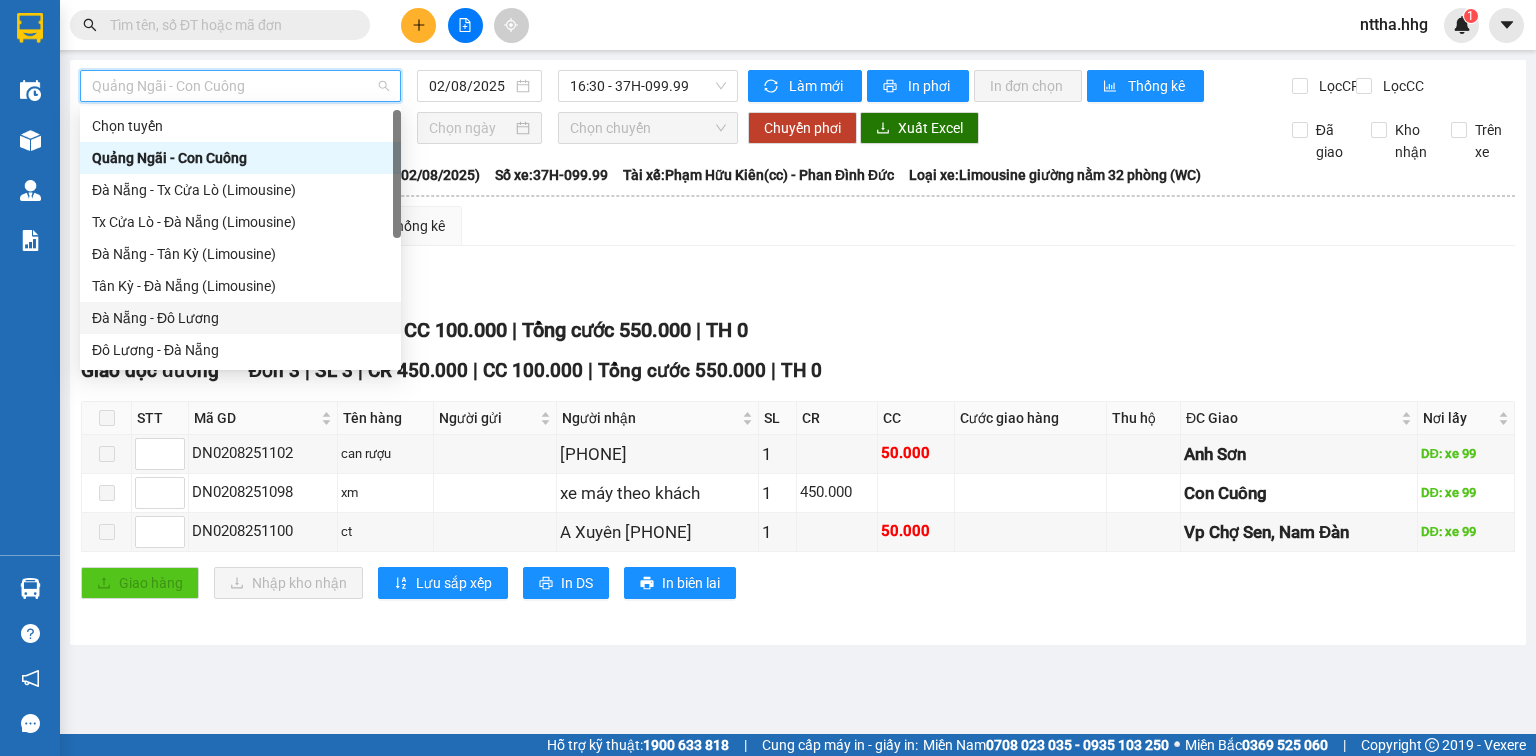 scroll, scrollTop: 152, scrollLeft: 0, axis: vertical 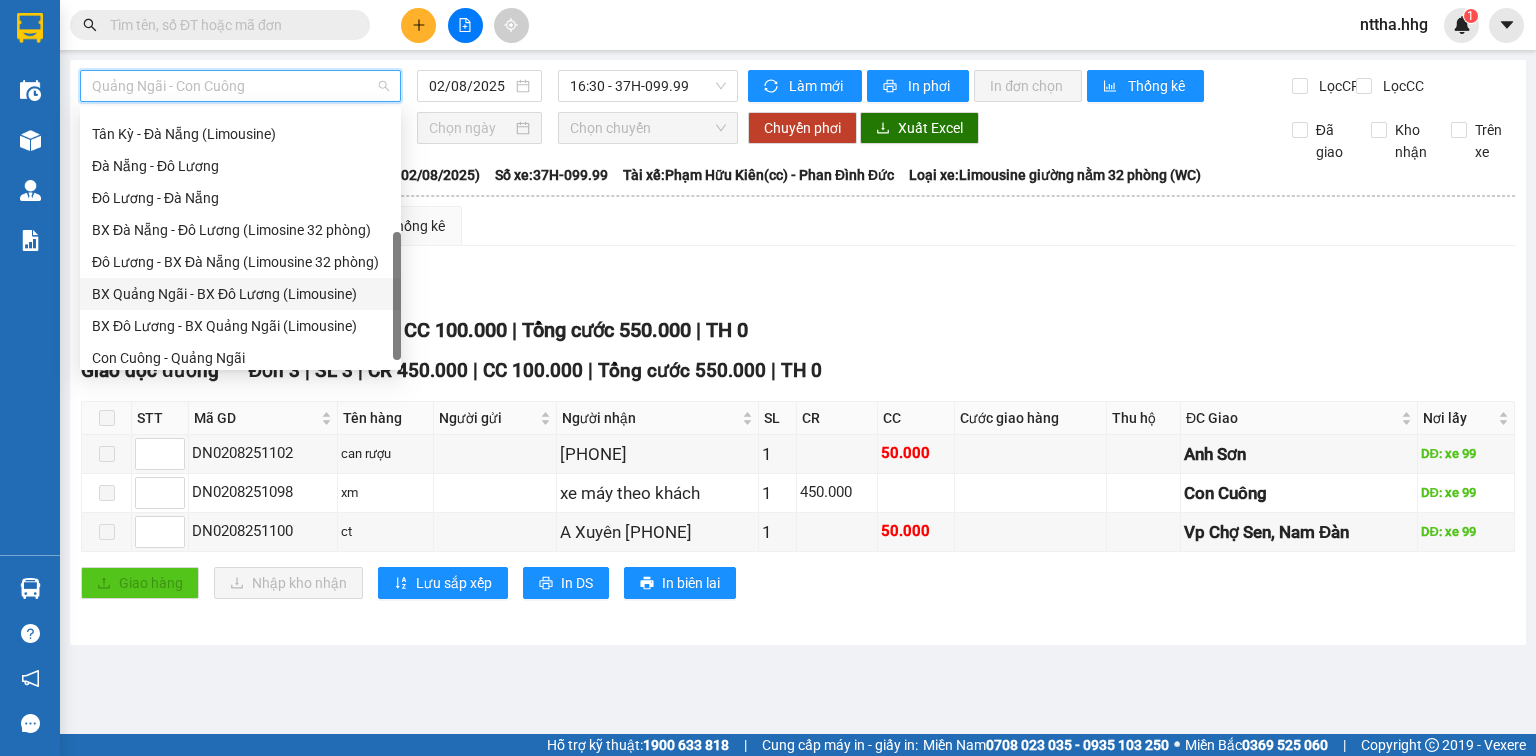 click on "BX Quảng Ngãi - BX Đô Lương (Limousine)" at bounding box center (240, 294) 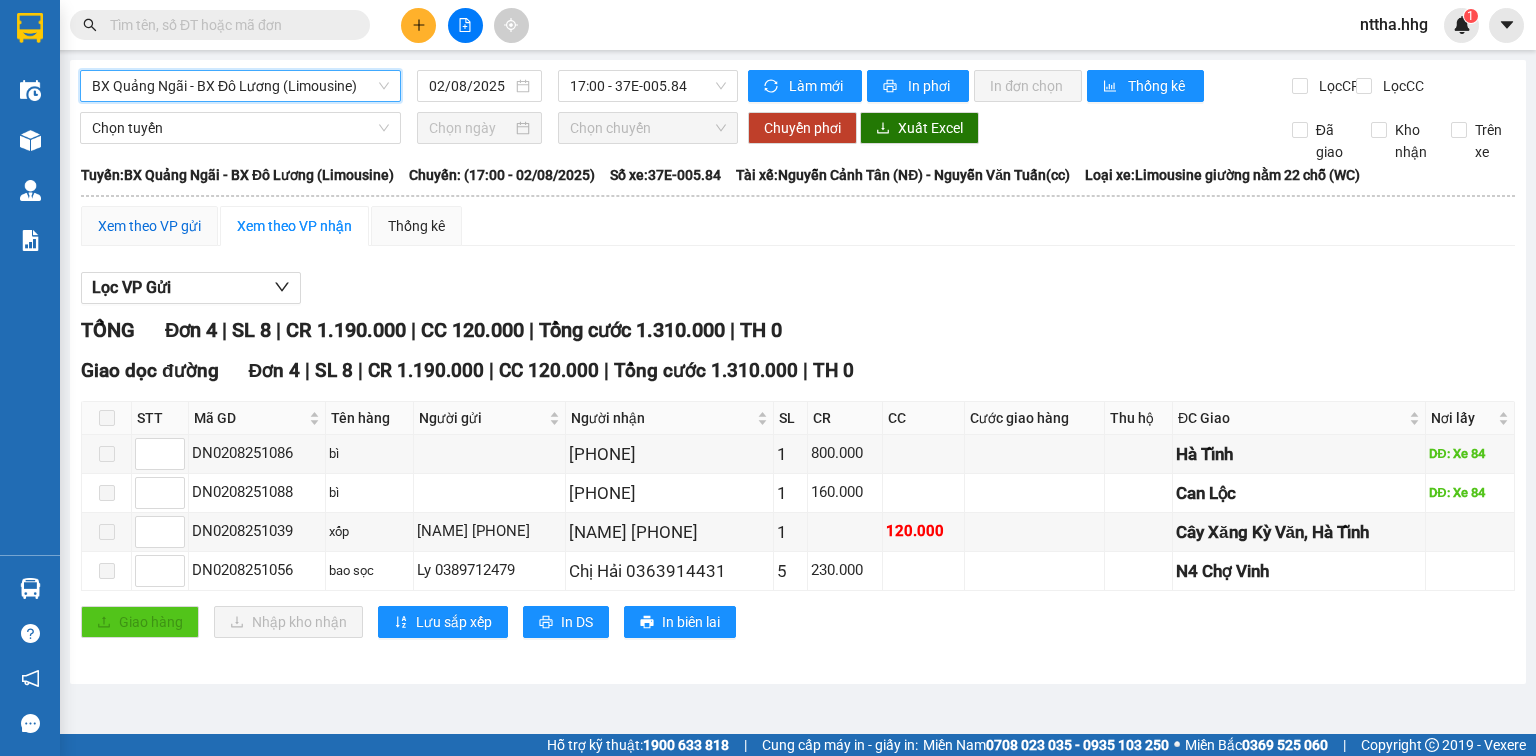 click on "Xem theo VP gửi" at bounding box center [149, 226] 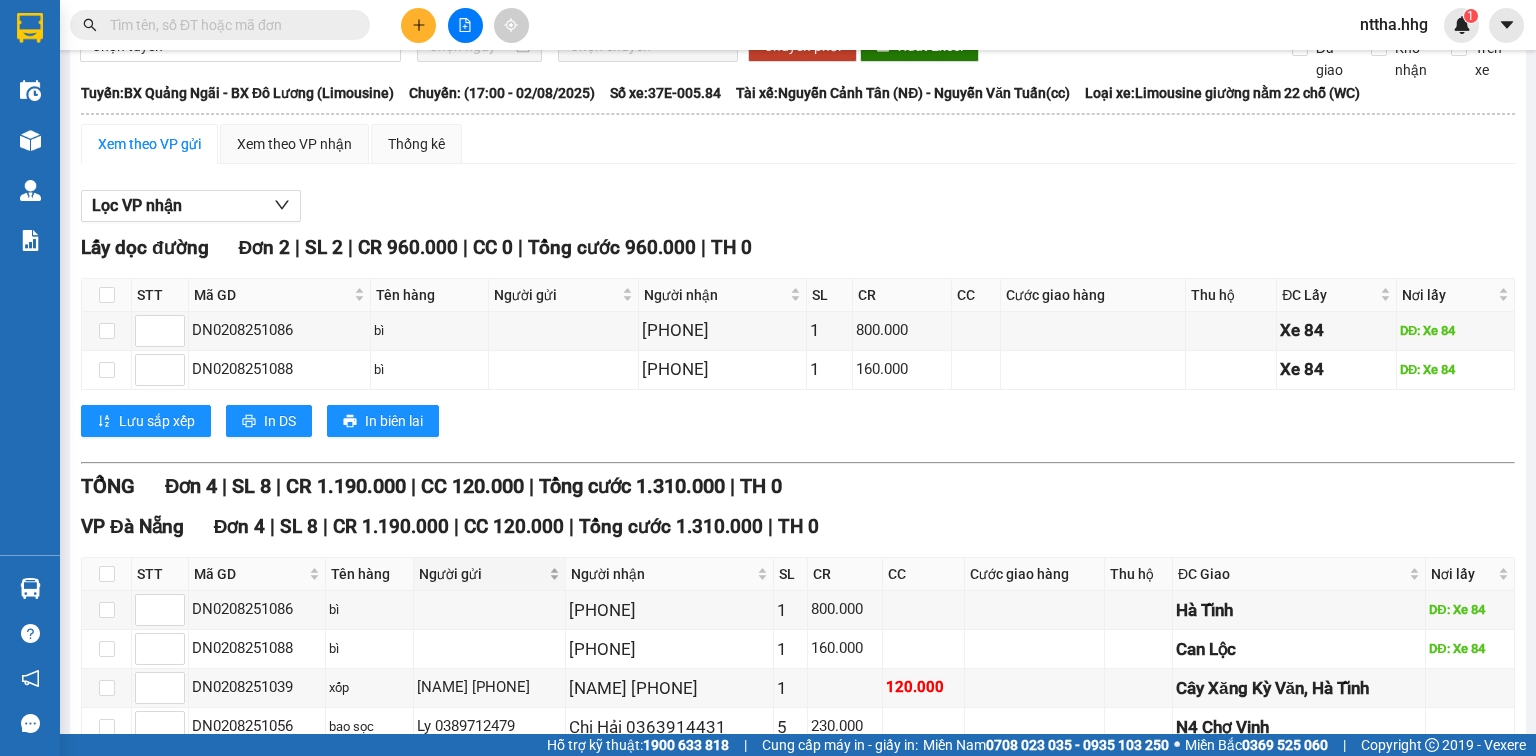 scroll, scrollTop: 208, scrollLeft: 0, axis: vertical 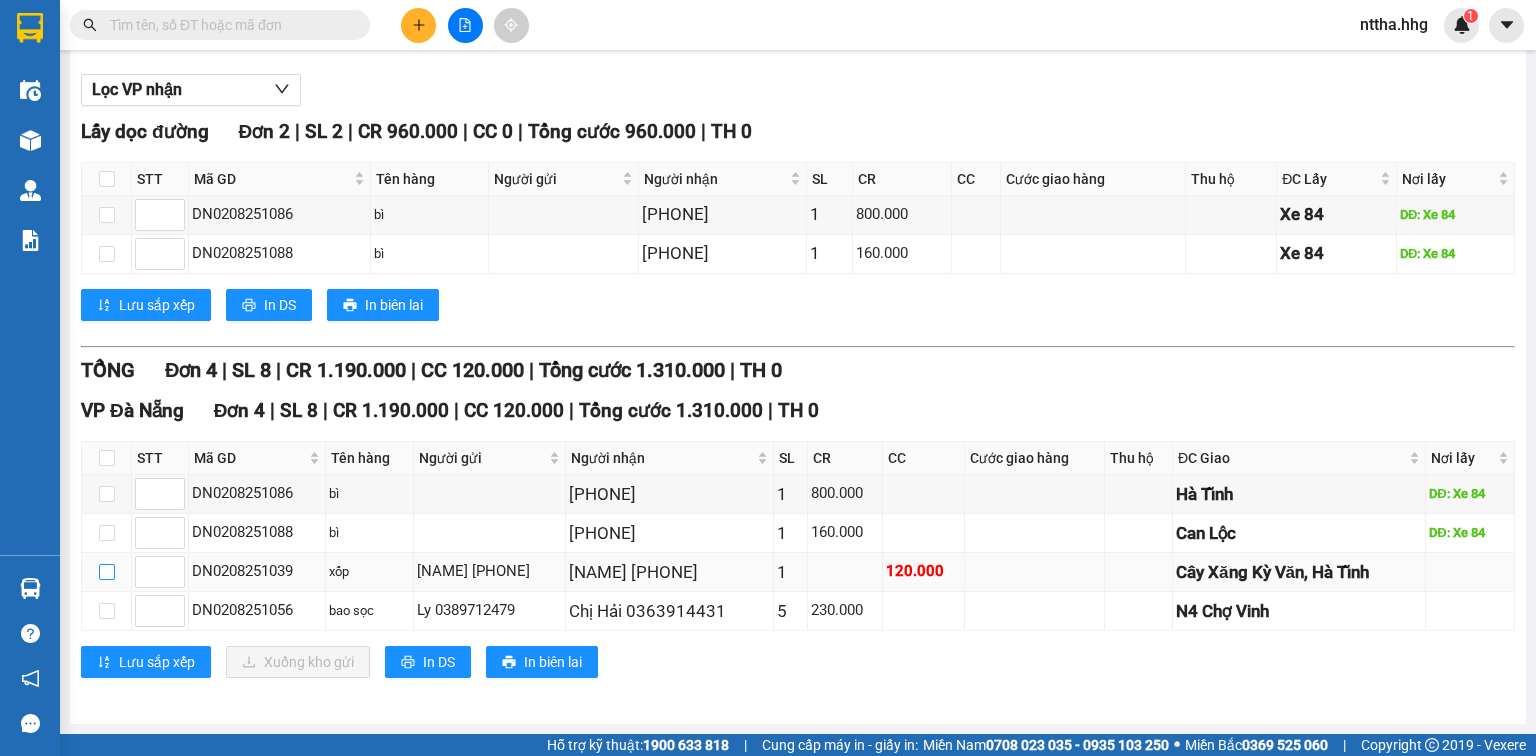 click at bounding box center [107, 572] 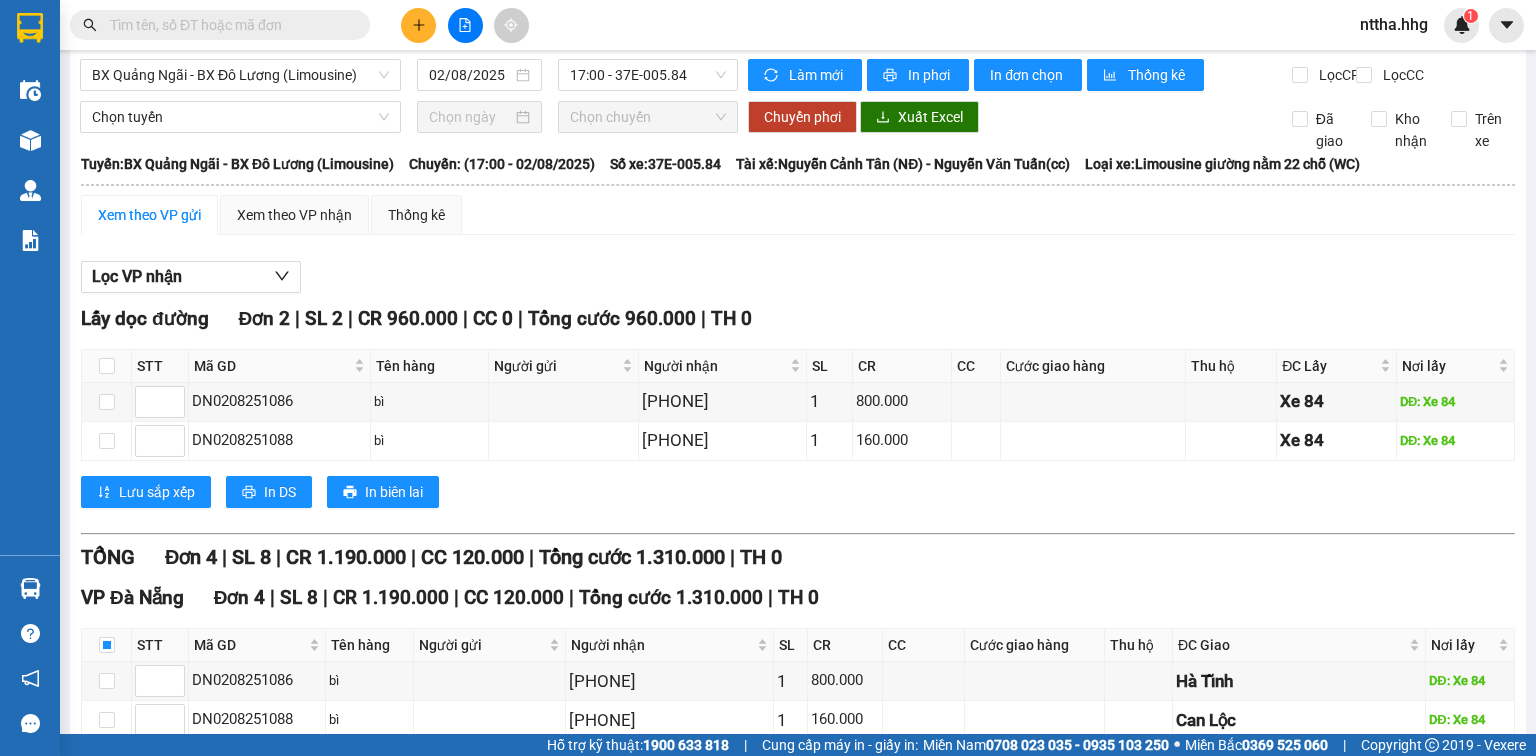 scroll, scrollTop: 0, scrollLeft: 0, axis: both 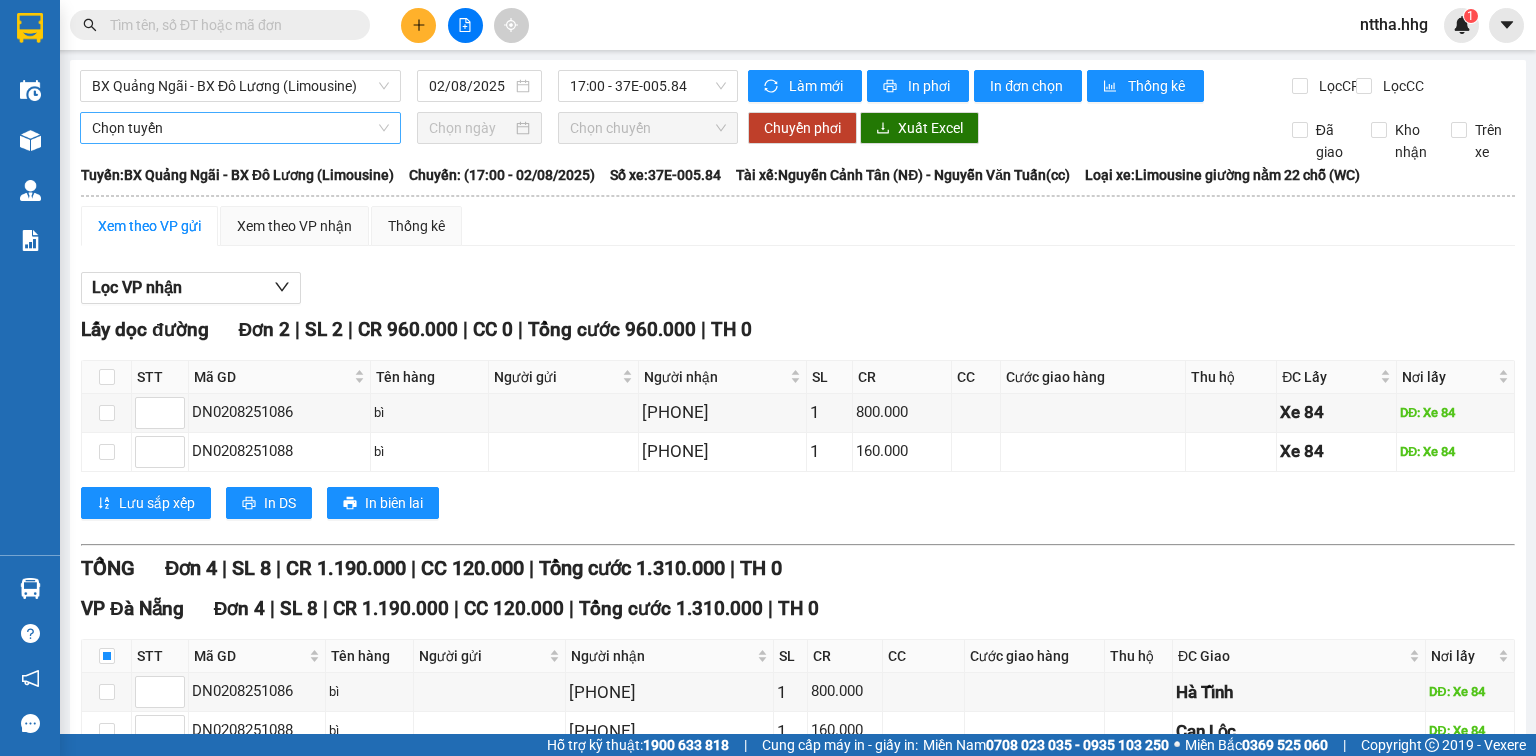click on "Chọn tuyến" at bounding box center [240, 128] 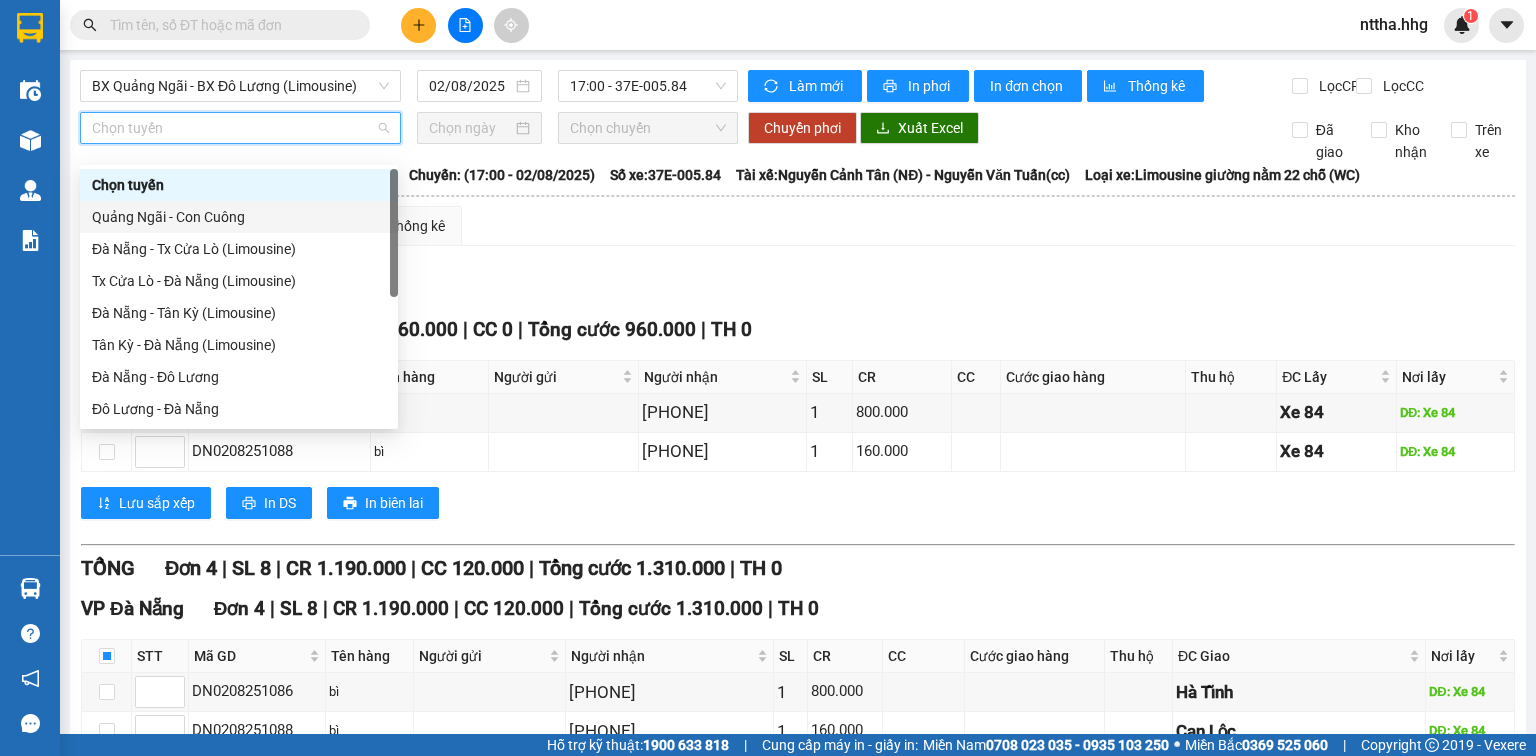 click on "Quảng Ngãi - Con Cuông" at bounding box center (239, 217) 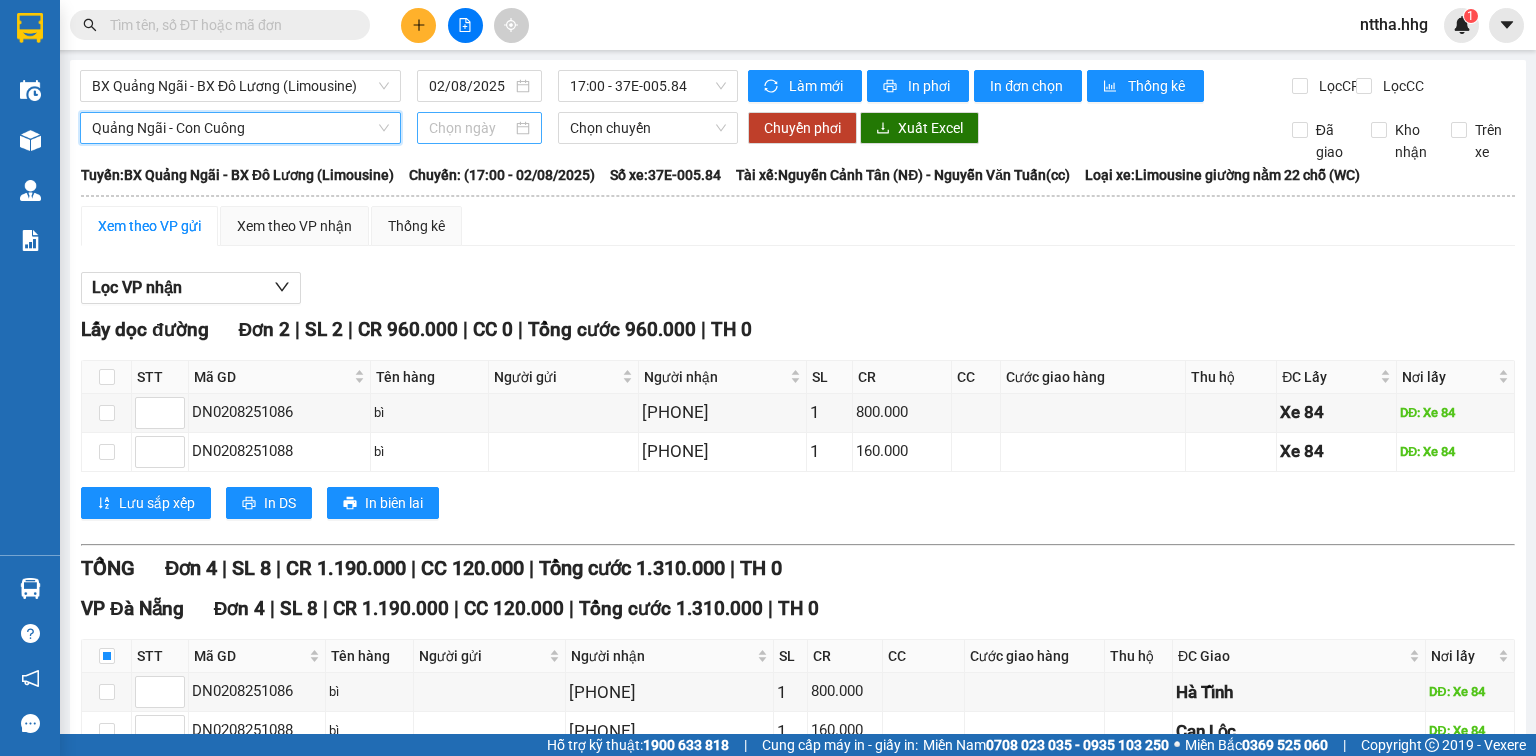 click at bounding box center [470, 128] 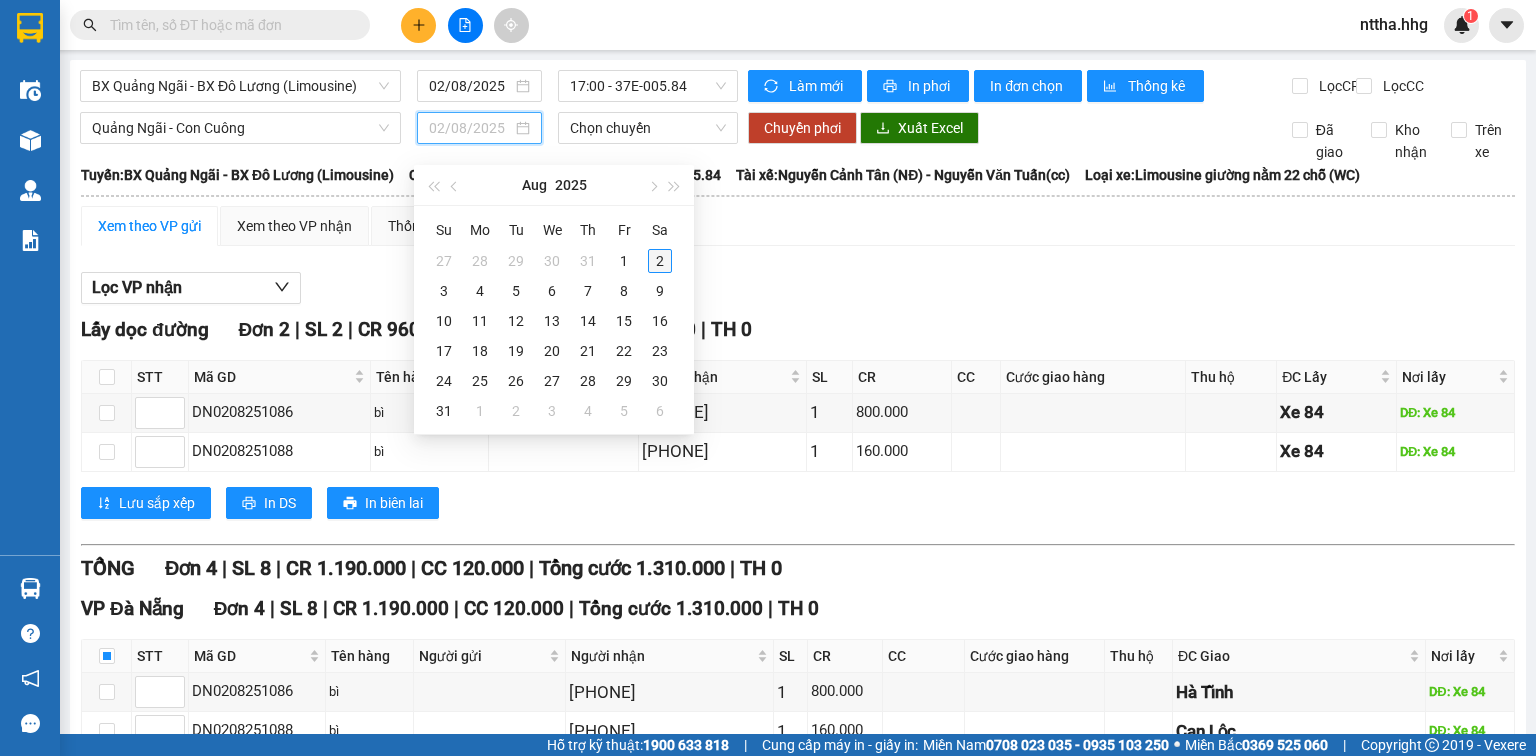 click on "2" at bounding box center [660, 261] 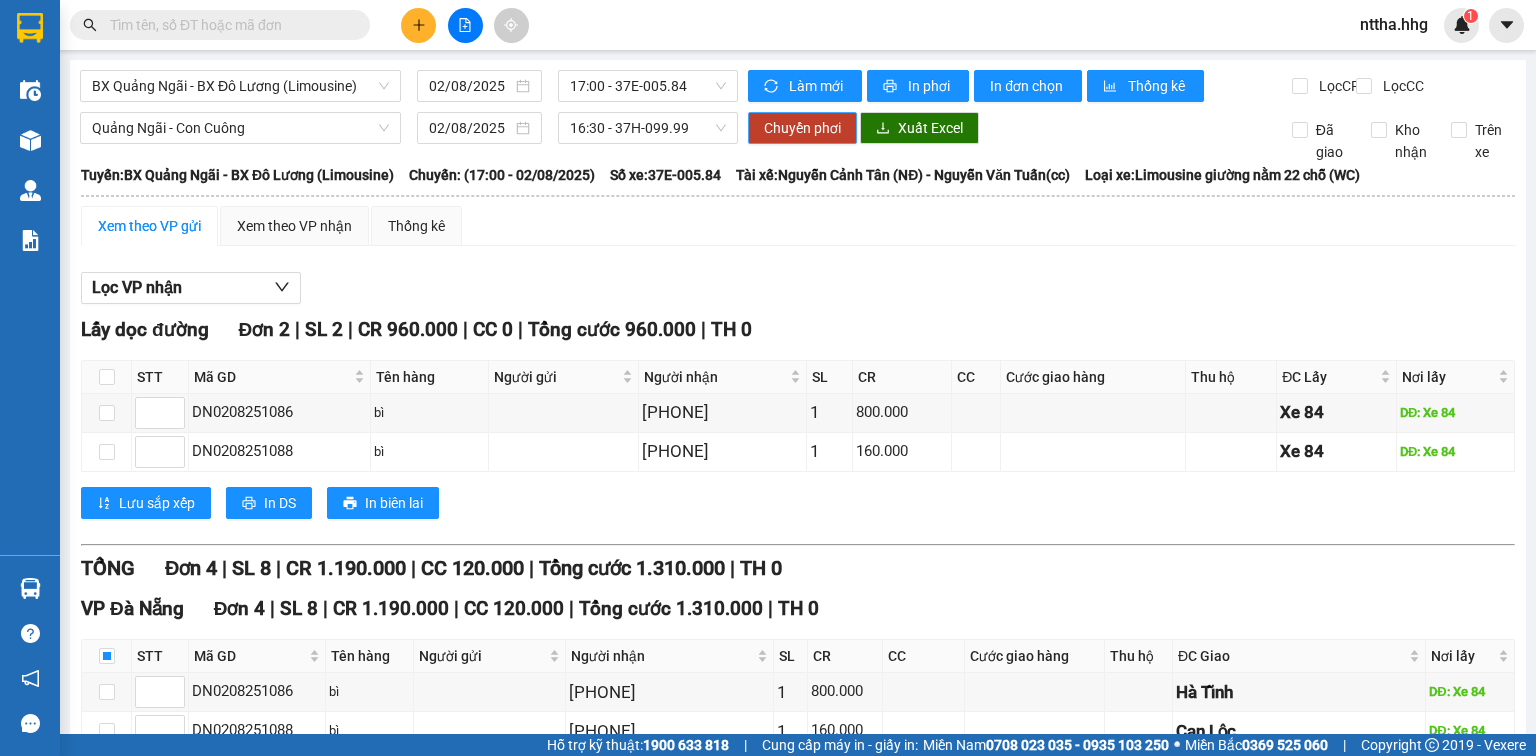 click on "Chuyển phơi" at bounding box center [802, 128] 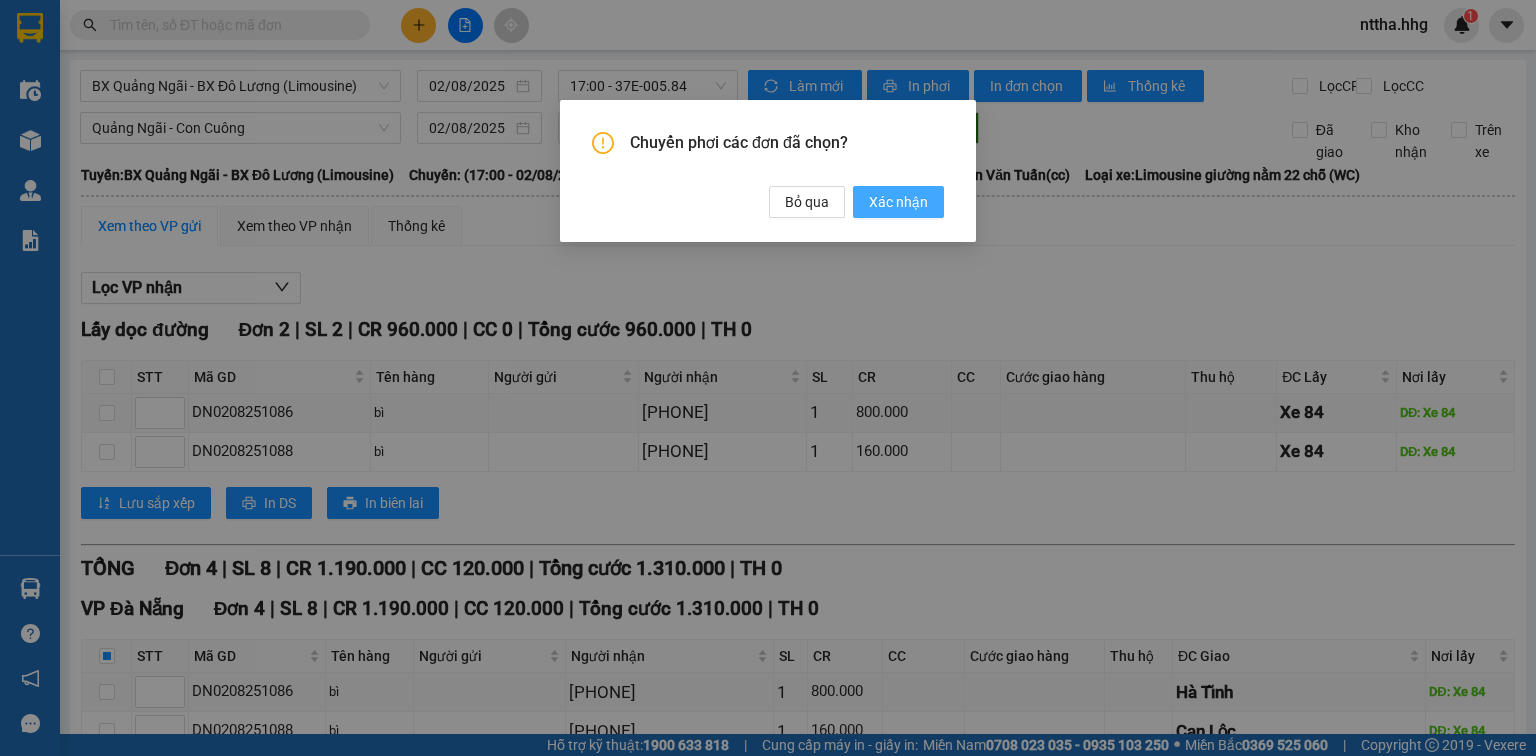 click on "Xác nhận" at bounding box center [898, 202] 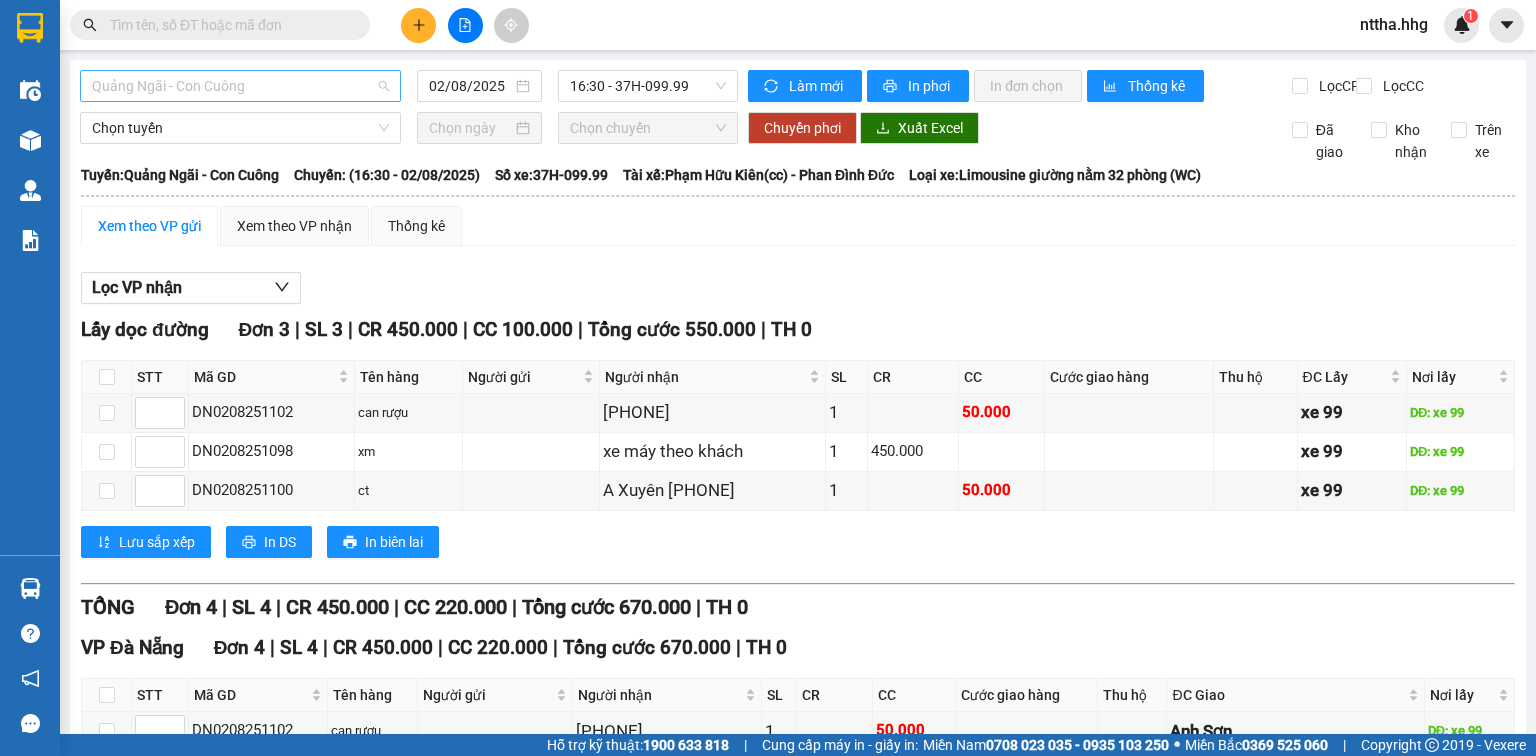 scroll, scrollTop: 32, scrollLeft: 0, axis: vertical 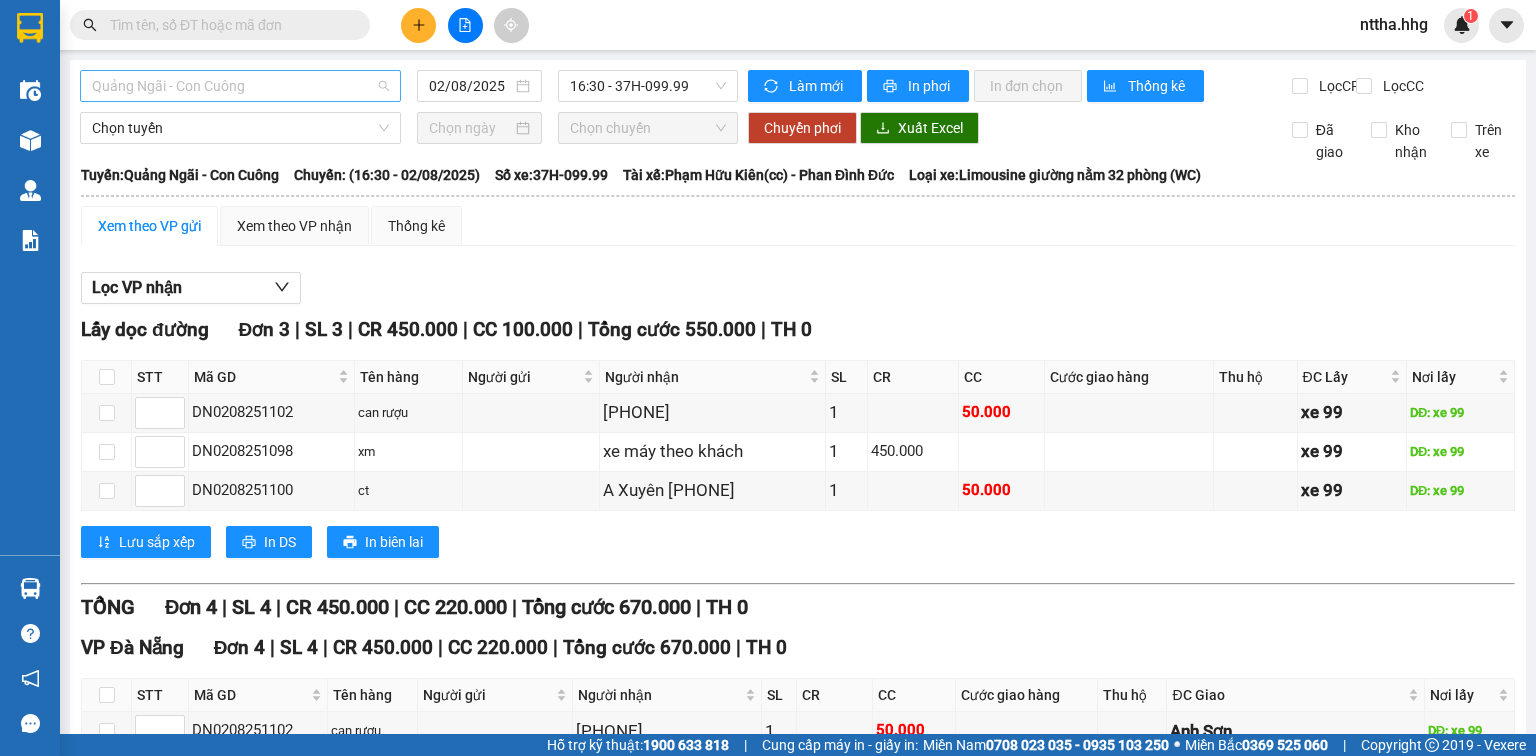 click on "Quảng Ngãi - Con Cuông" at bounding box center [240, 86] 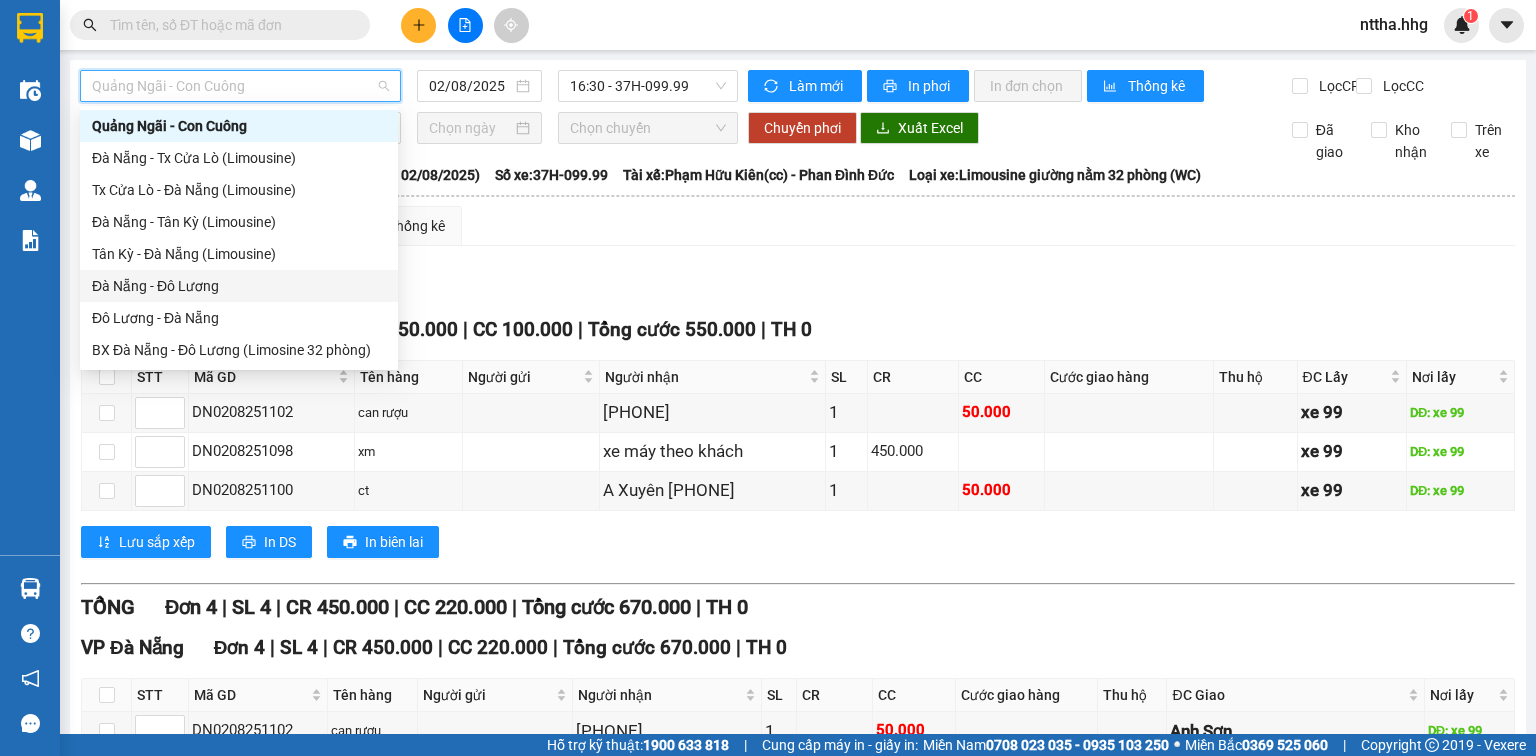 scroll, scrollTop: 160, scrollLeft: 0, axis: vertical 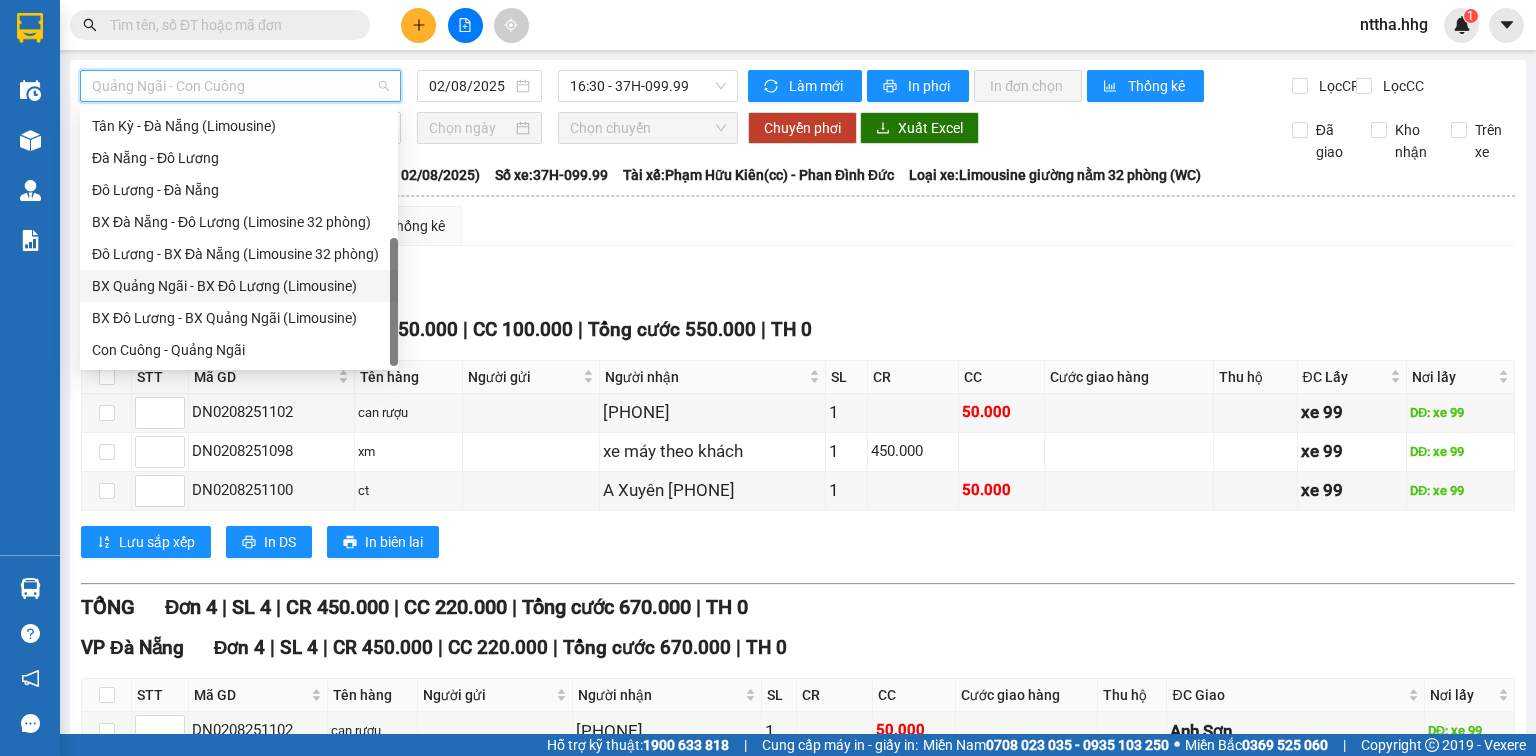 click on "BX Quảng Ngãi - BX Đô Lương (Limousine)" at bounding box center (239, 286) 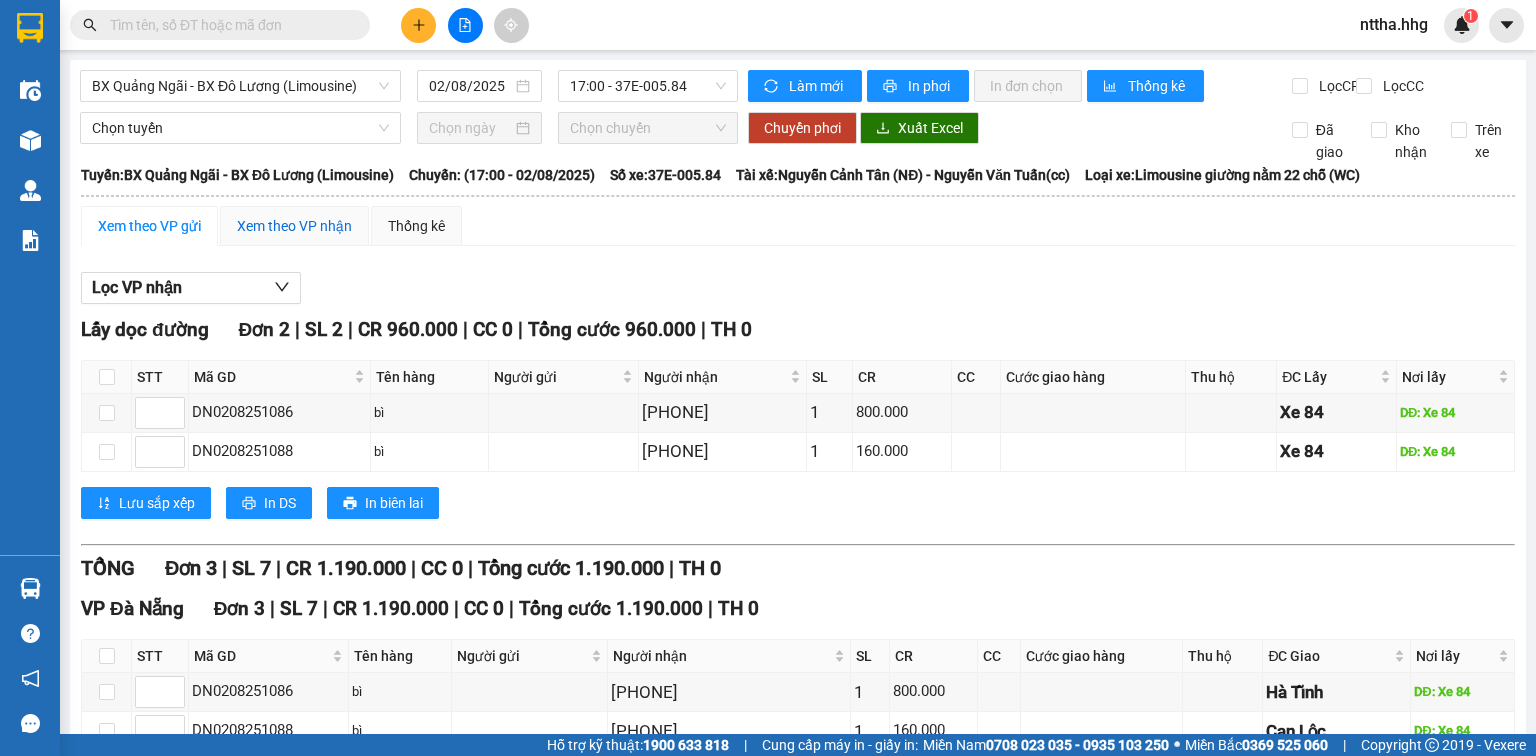 click on "Xem theo VP nhận" at bounding box center [294, 226] 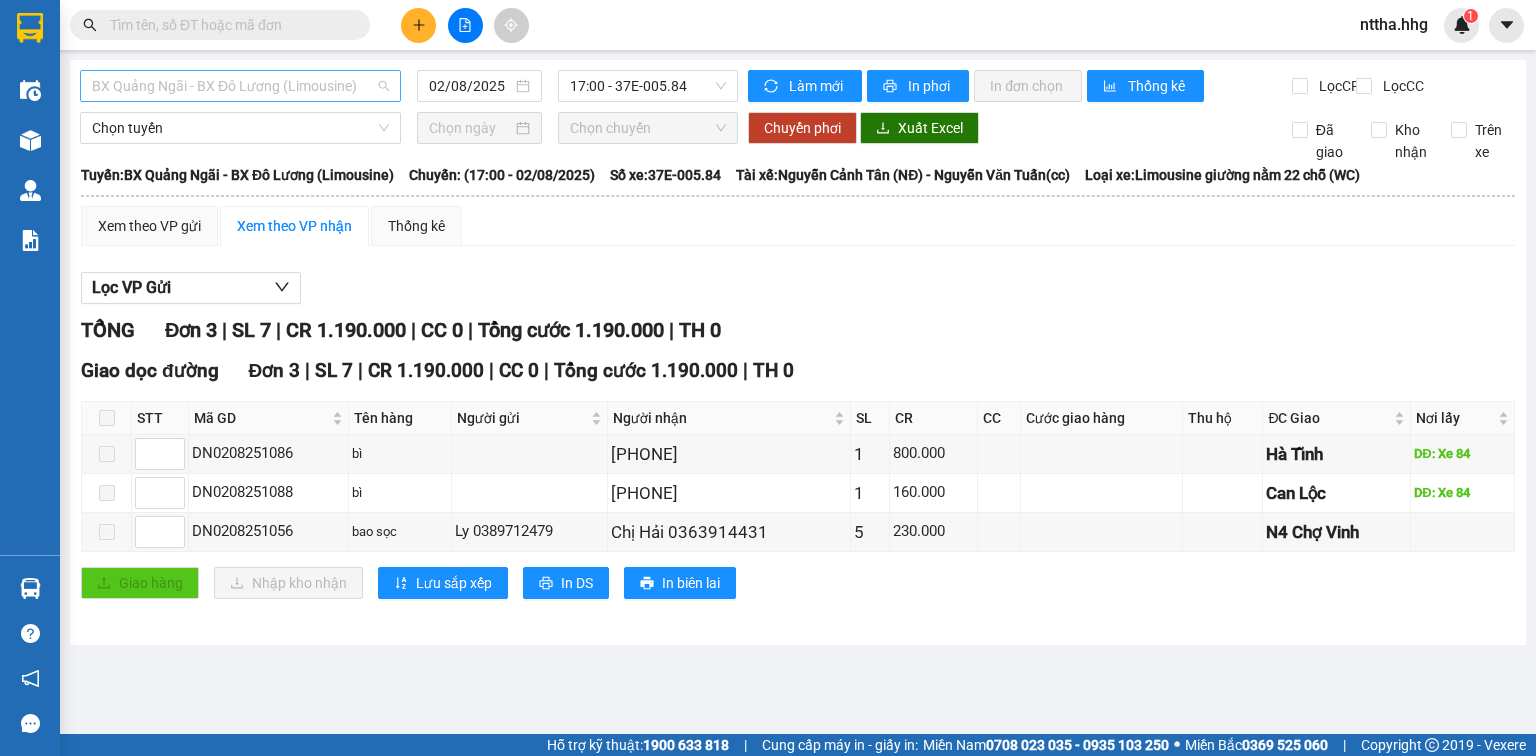 click on "BX Quảng Ngãi - BX Đô Lương (Limousine)" at bounding box center (240, 86) 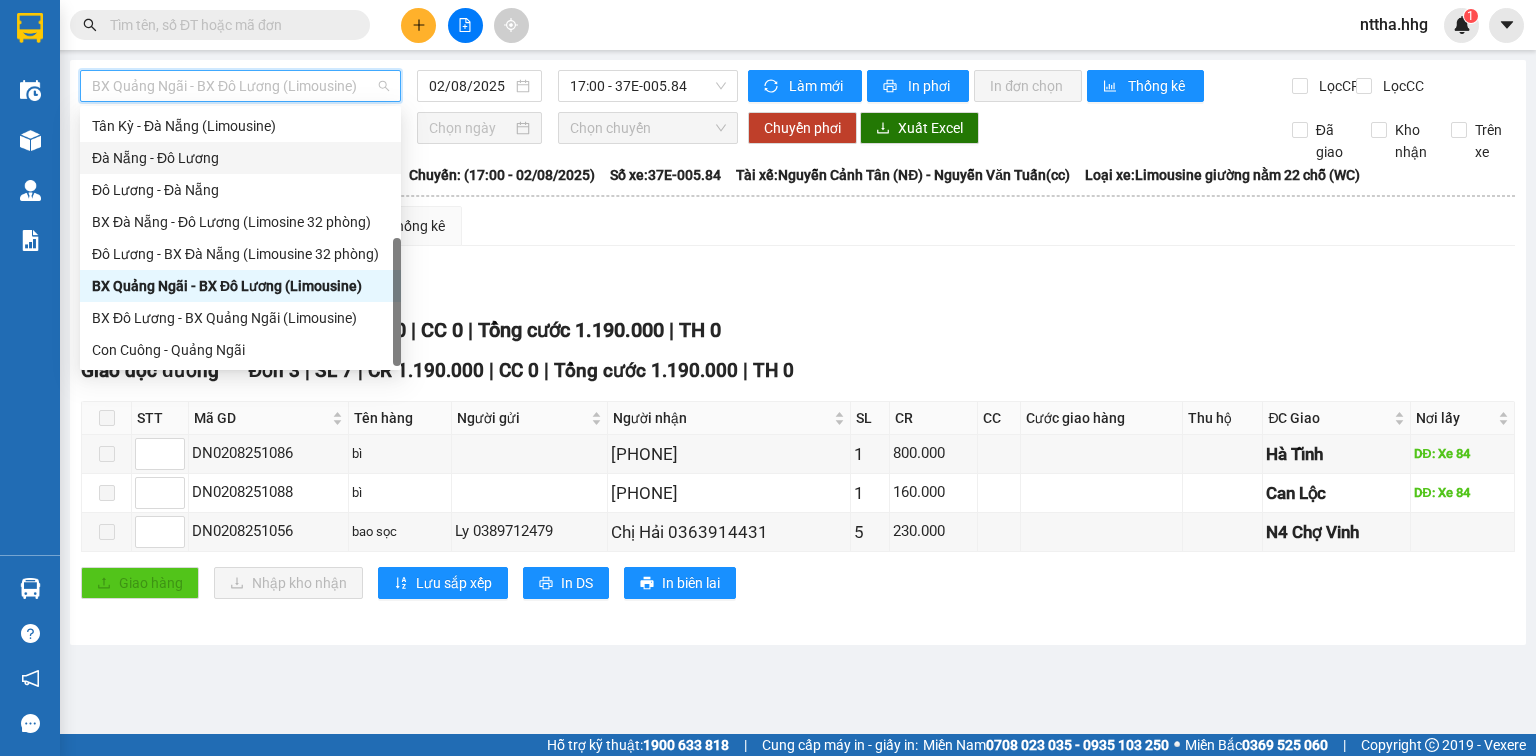 scroll, scrollTop: 0, scrollLeft: 0, axis: both 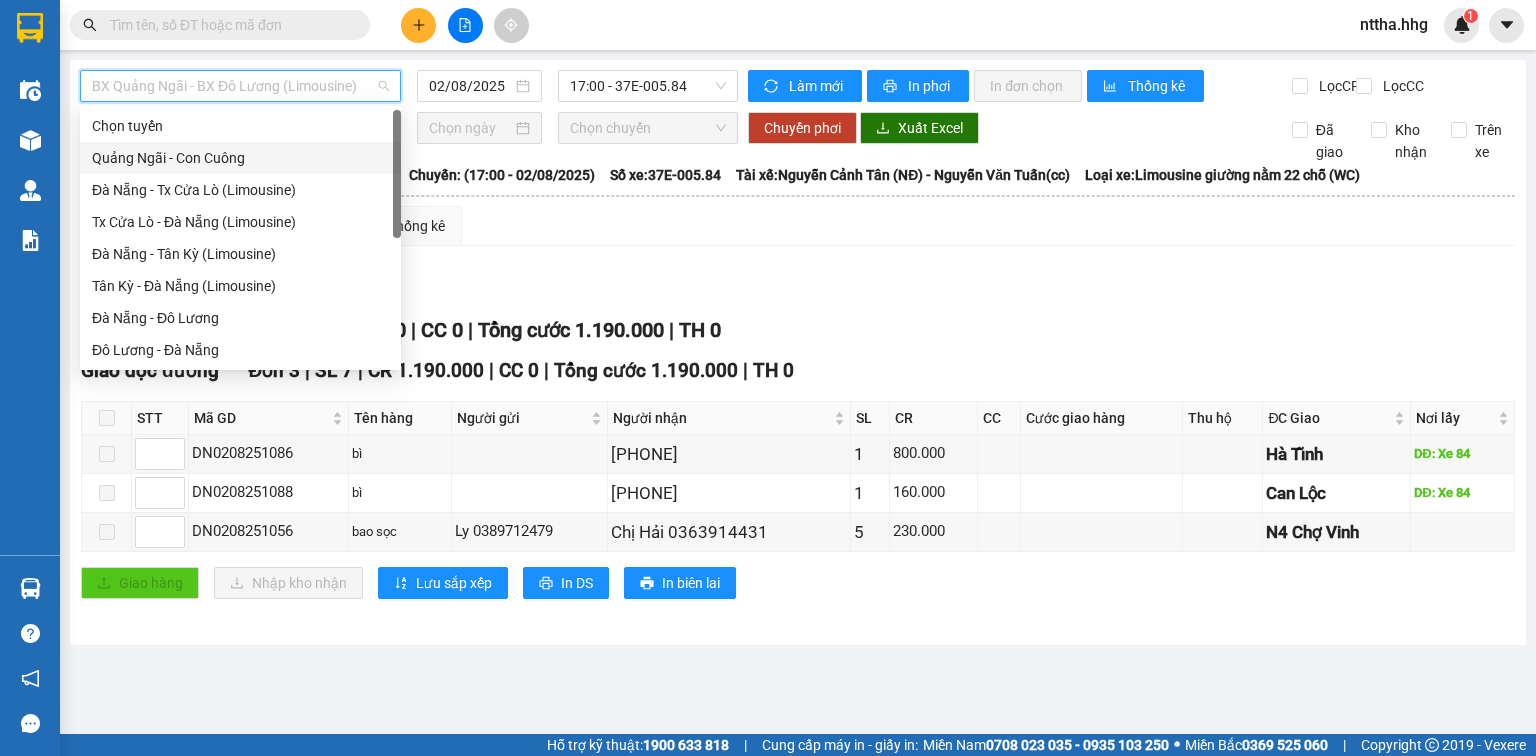 click on "Quảng Ngãi - Con Cuông" at bounding box center (240, 158) 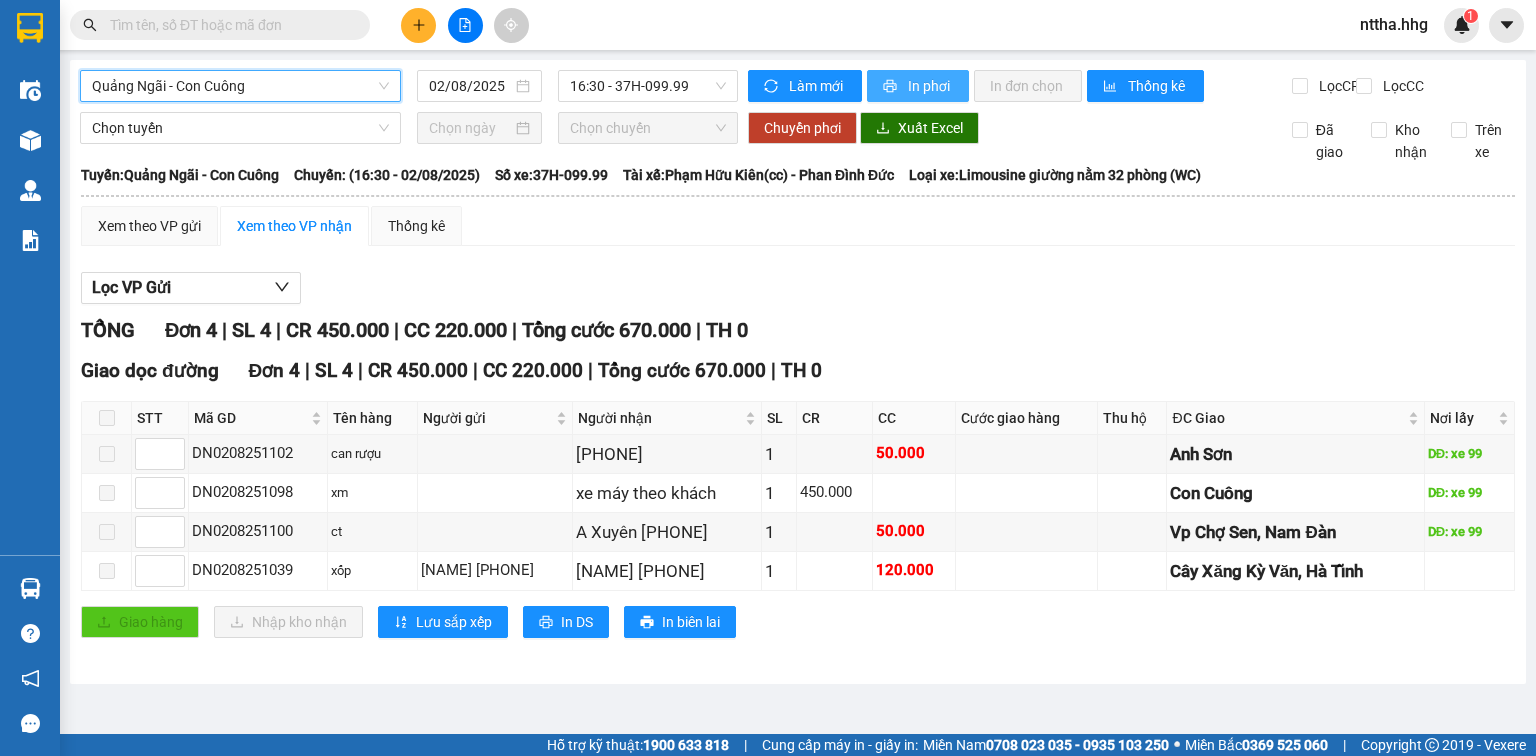 click on "In phơi" at bounding box center [930, 86] 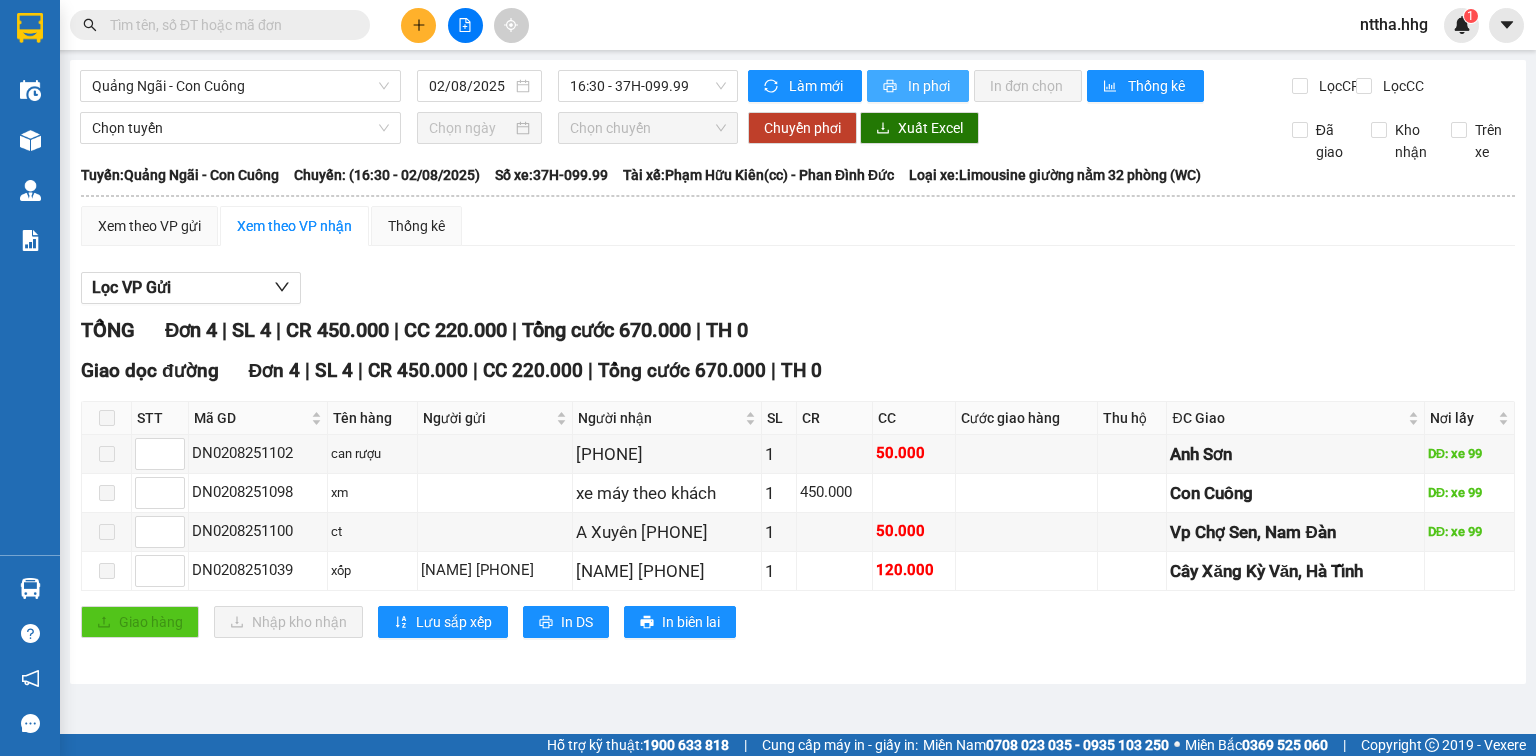 scroll, scrollTop: 0, scrollLeft: 0, axis: both 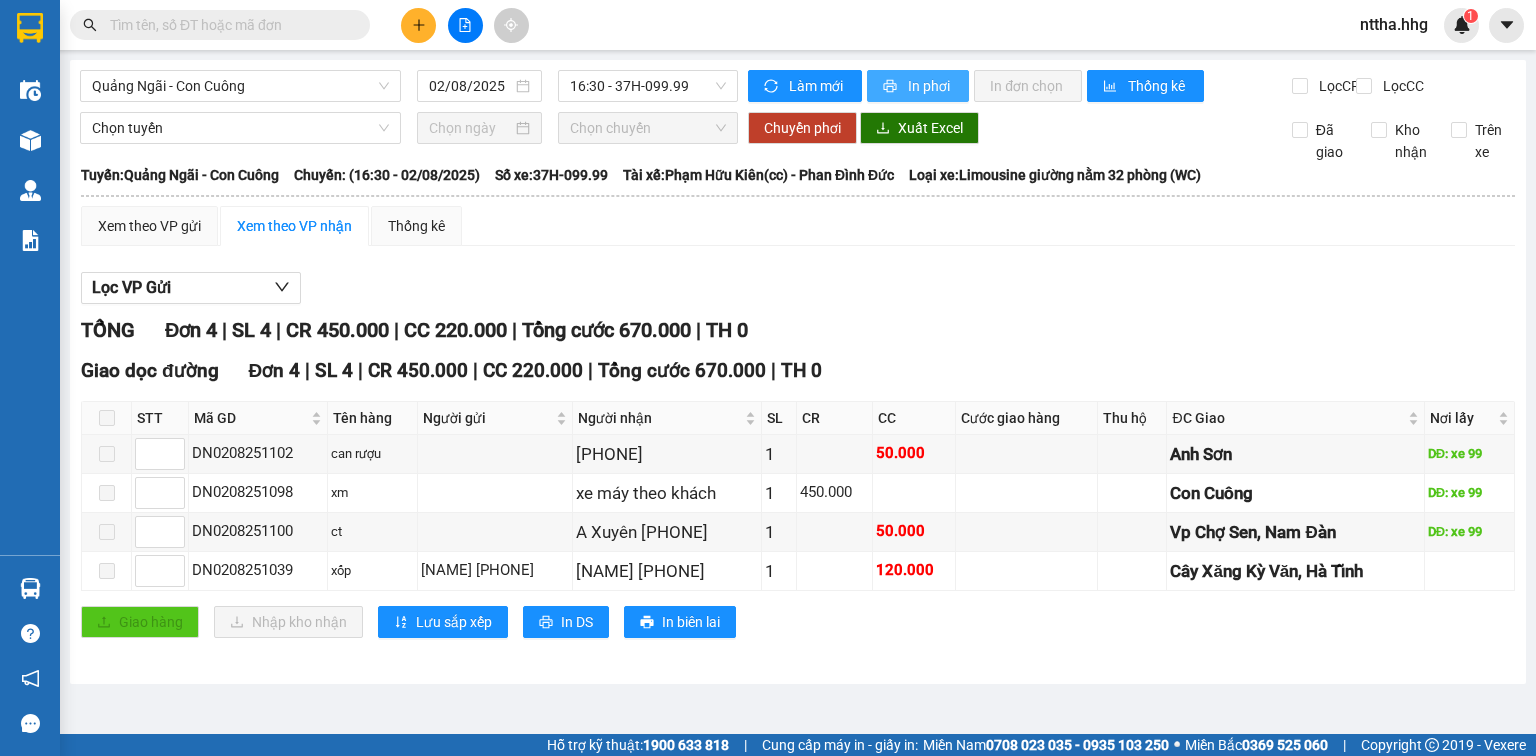 click on "In phơi" at bounding box center [930, 86] 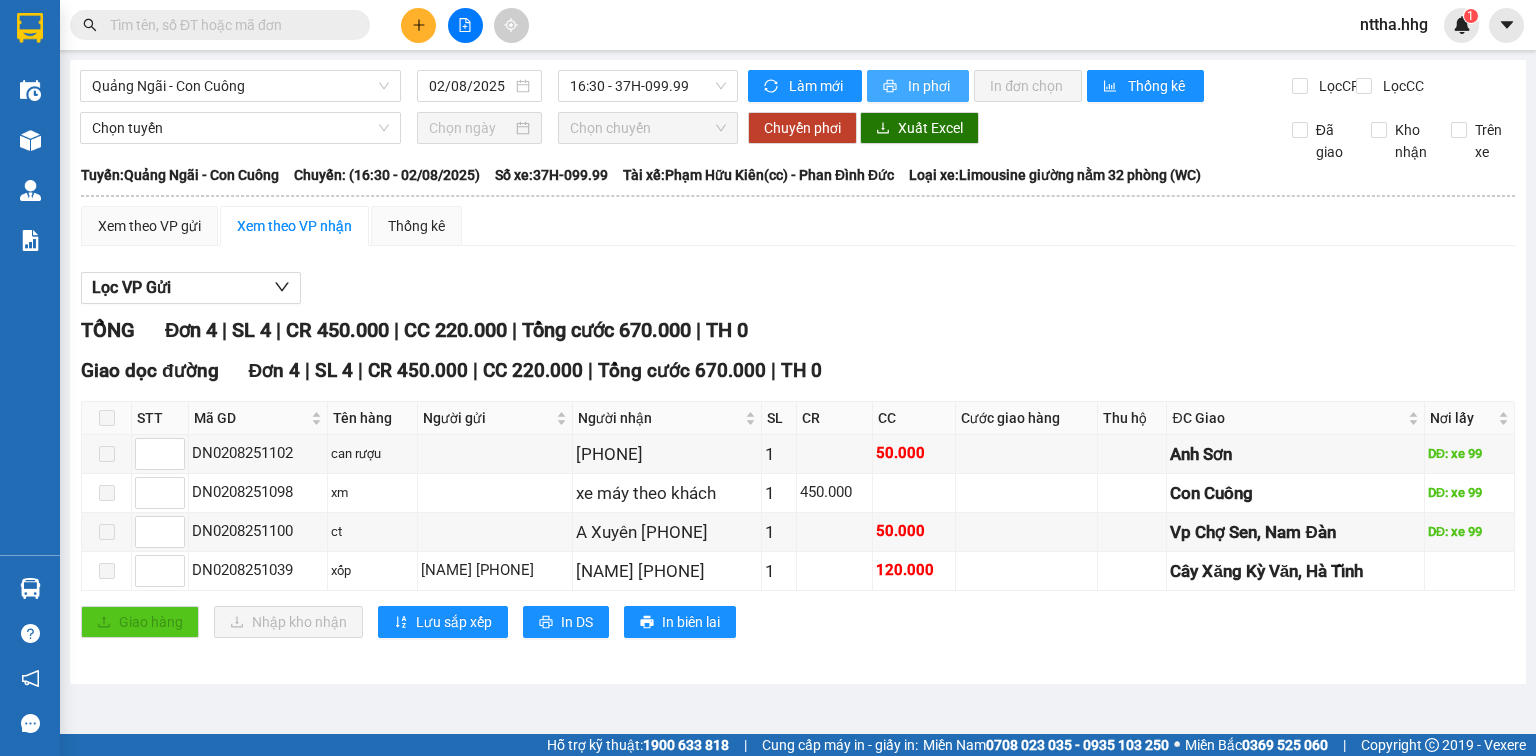 scroll, scrollTop: 0, scrollLeft: 0, axis: both 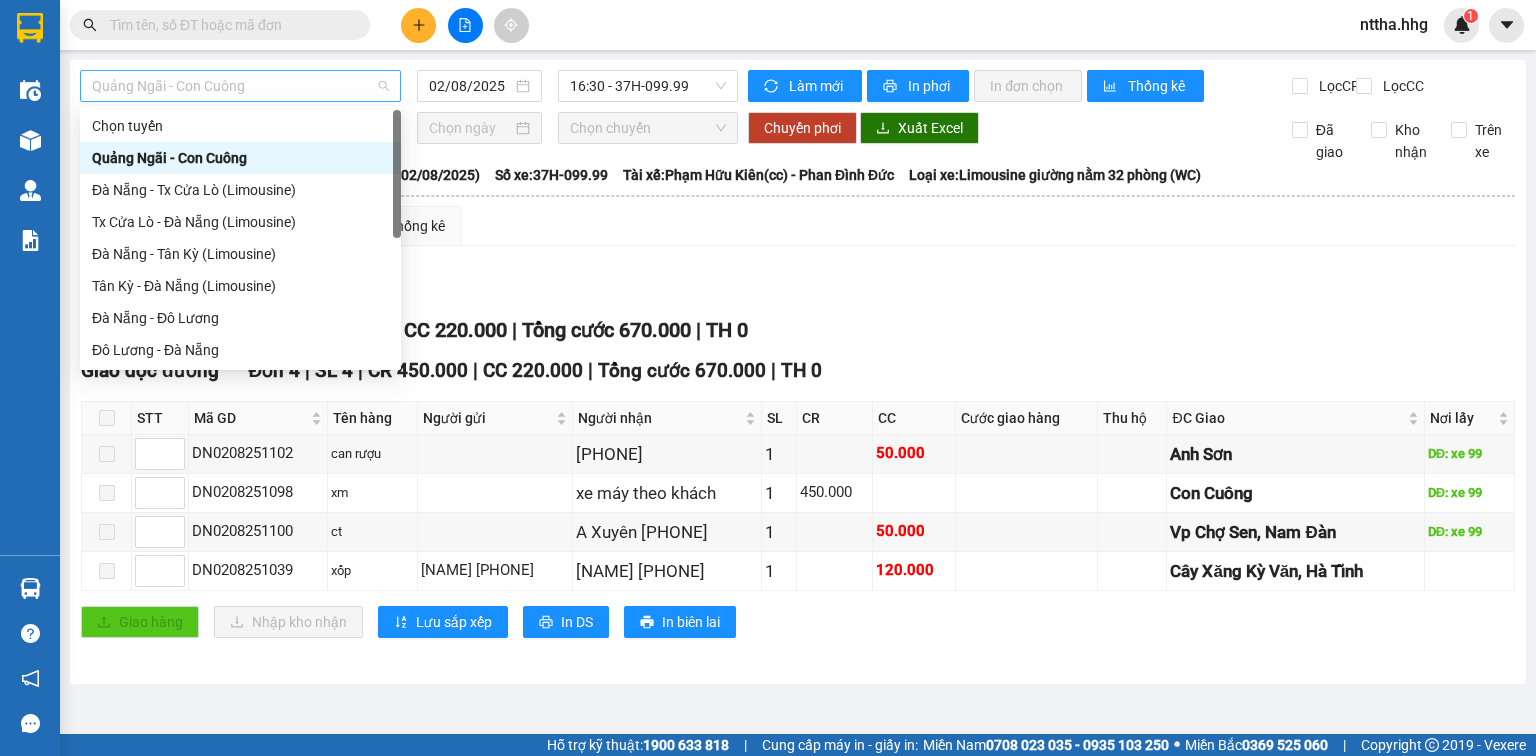 click on "Quảng Ngãi - Con Cuông" at bounding box center [240, 86] 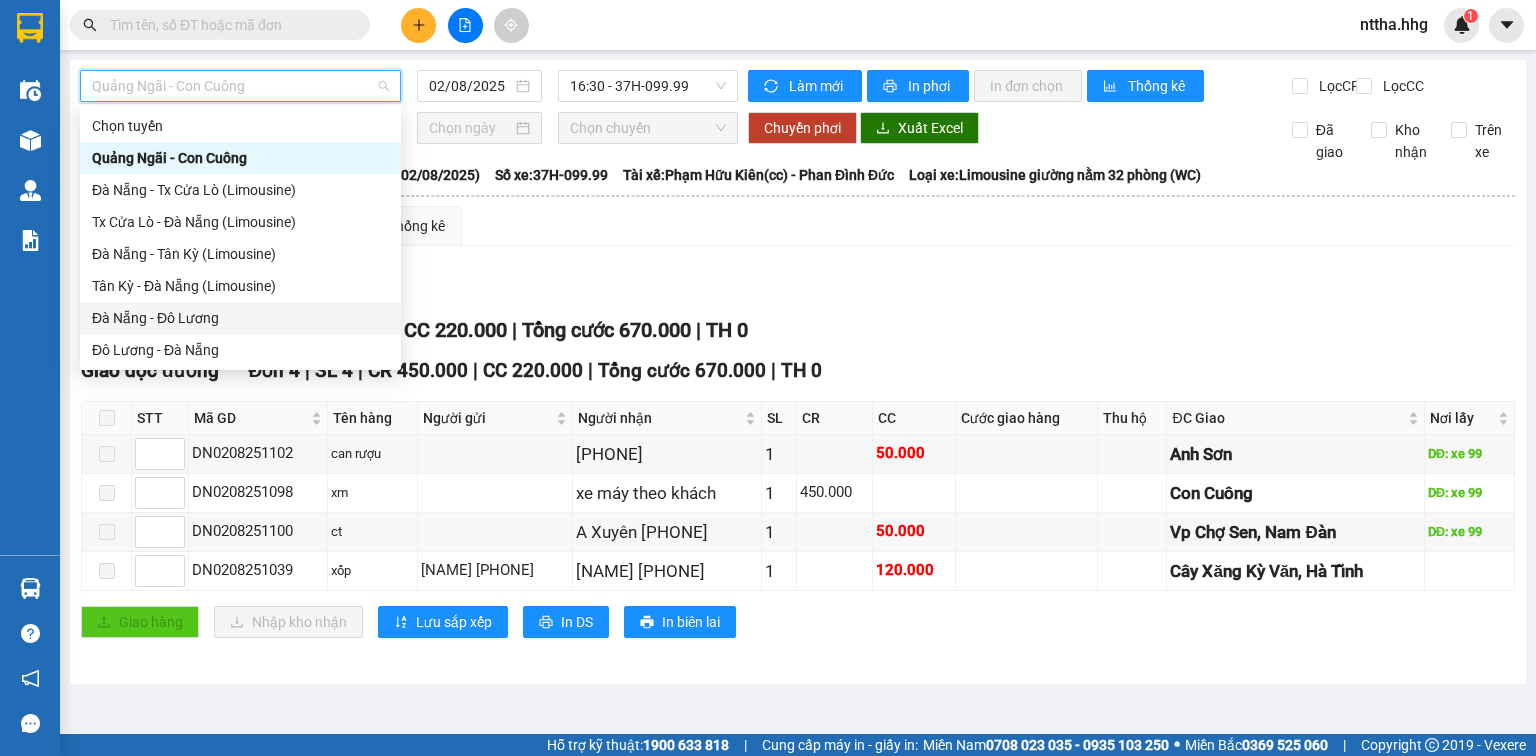 click on "Đà Nẵng - Đô Lương" at bounding box center [240, 318] 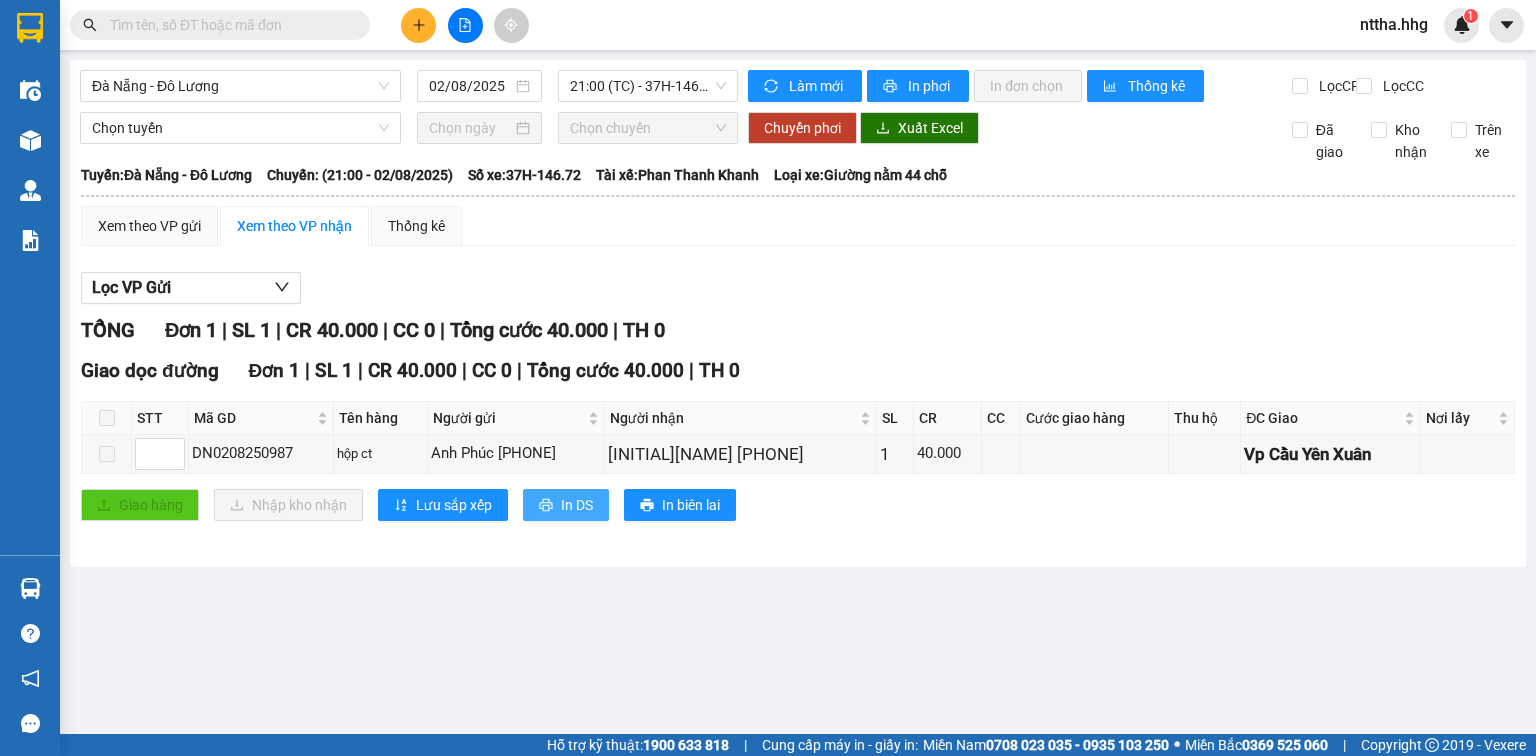 click on "In DS" at bounding box center (577, 505) 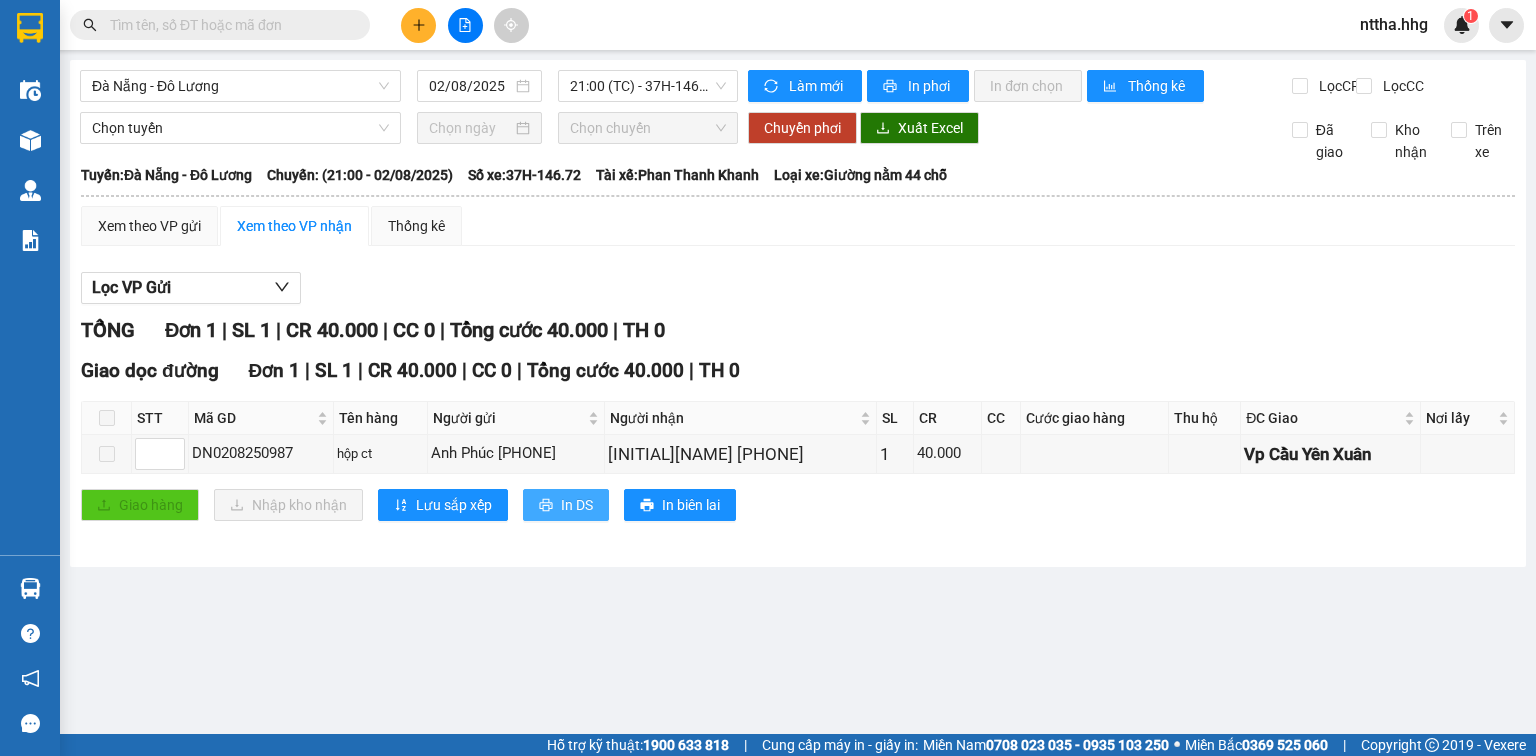 scroll, scrollTop: 0, scrollLeft: 0, axis: both 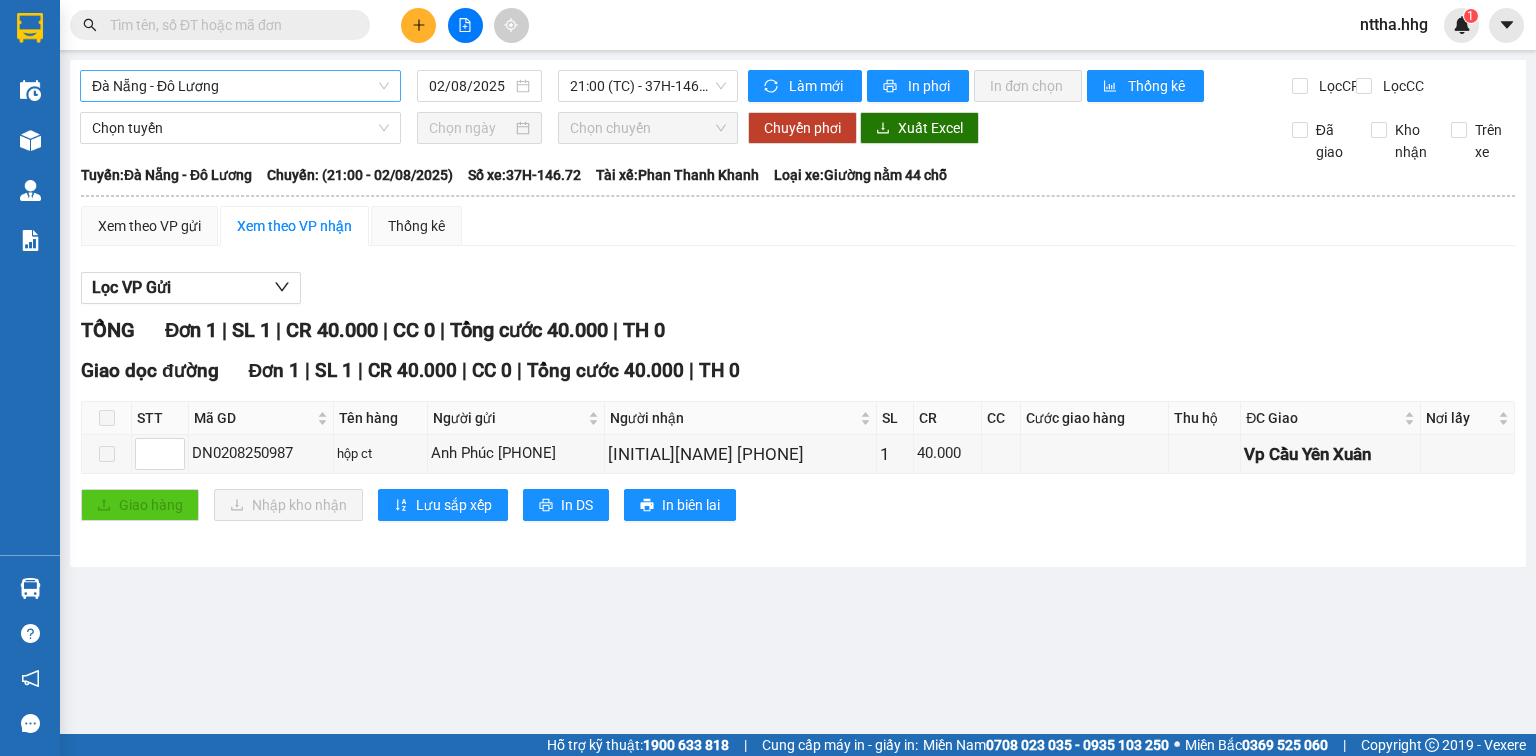 click on "Đà Nẵng - Đô Lương" at bounding box center [240, 86] 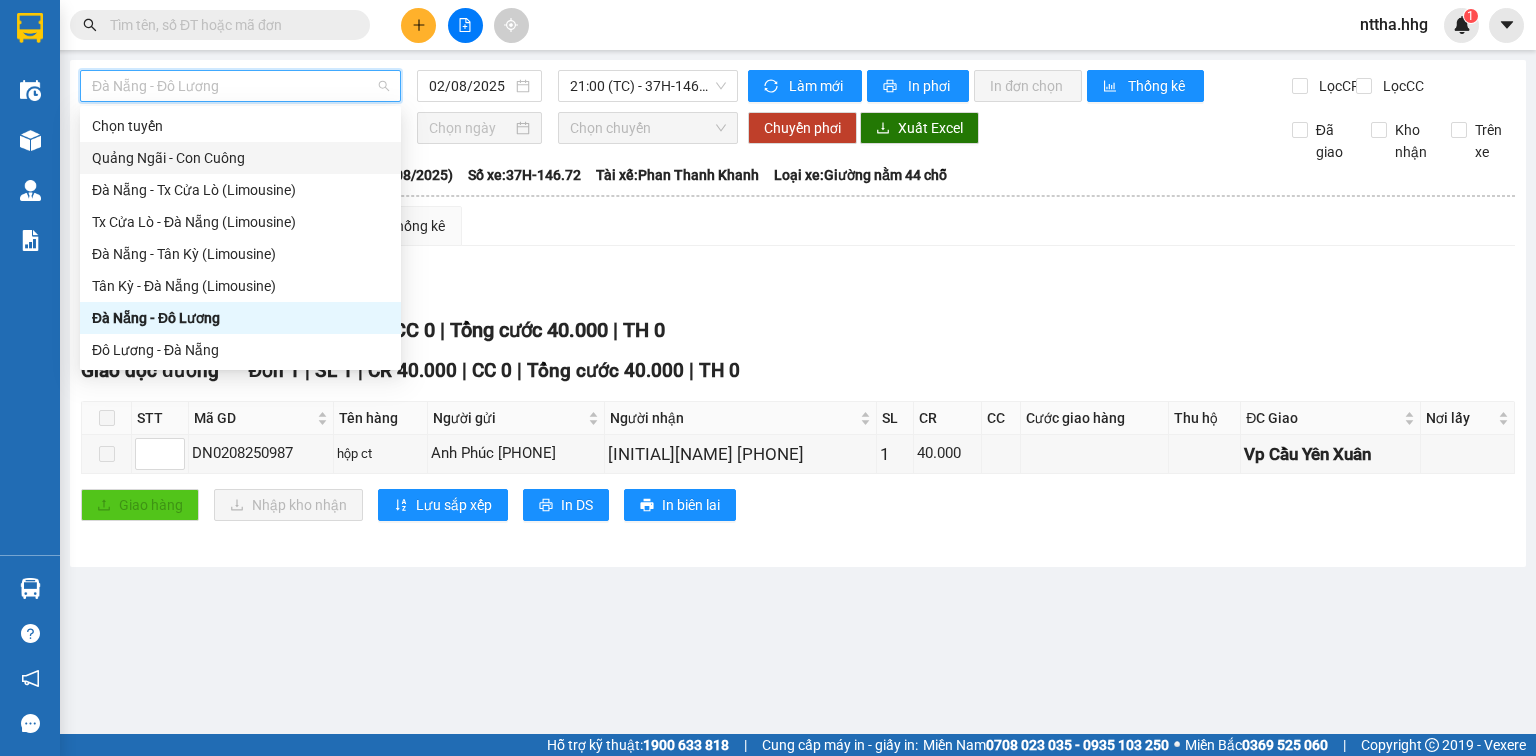 click on "Quảng Ngãi - Con Cuông" at bounding box center (240, 158) 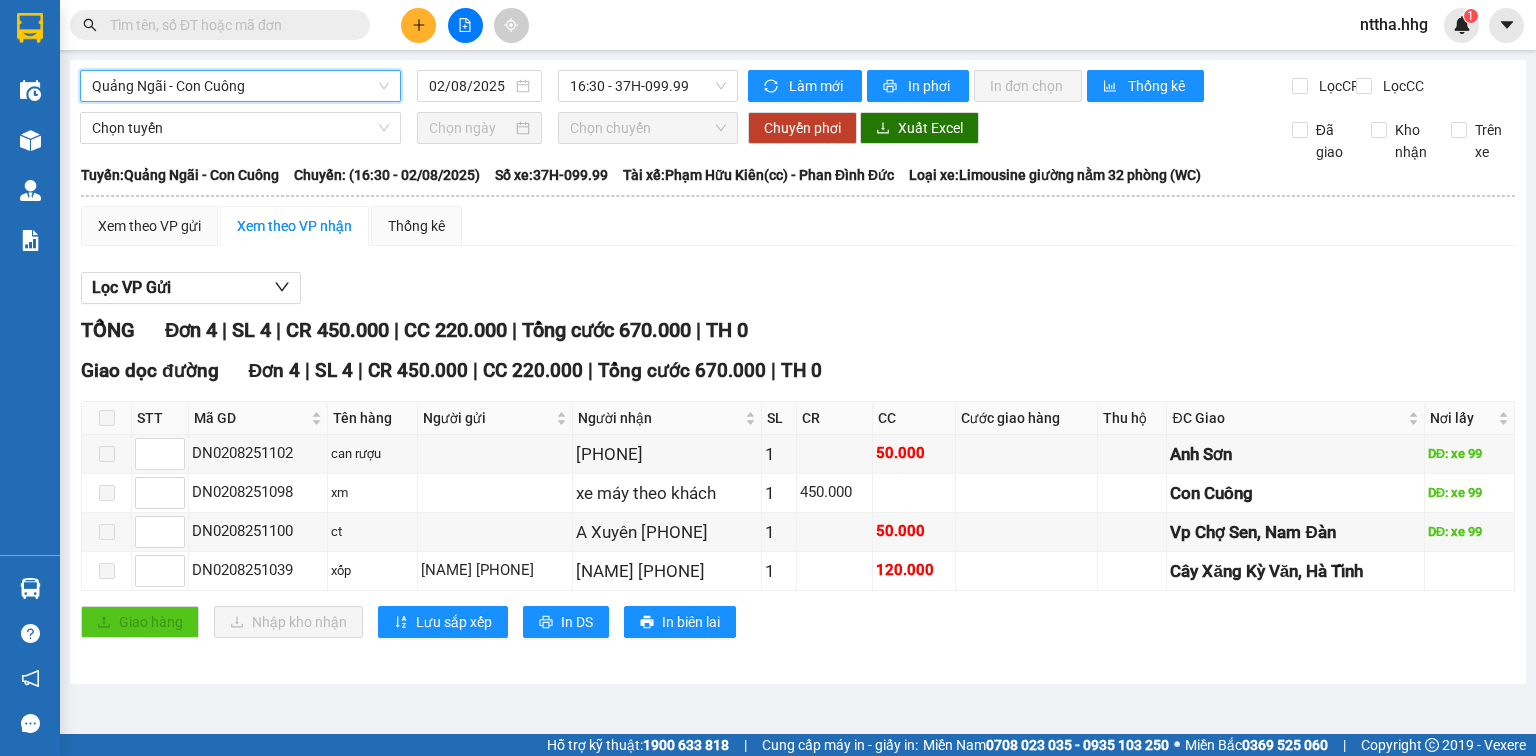 click on "Quảng Ngãi - Con Cuông" at bounding box center (240, 86) 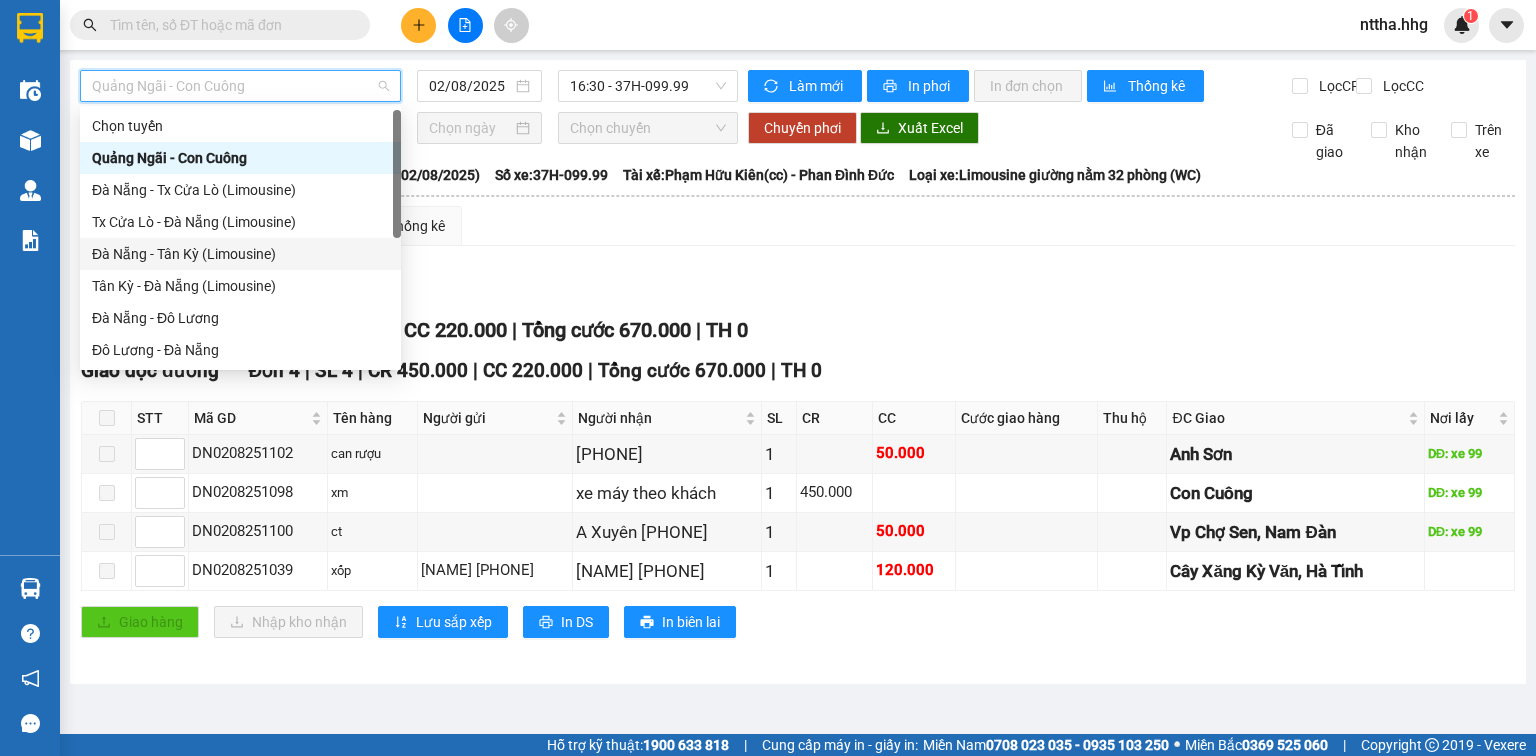 scroll, scrollTop: 160, scrollLeft: 0, axis: vertical 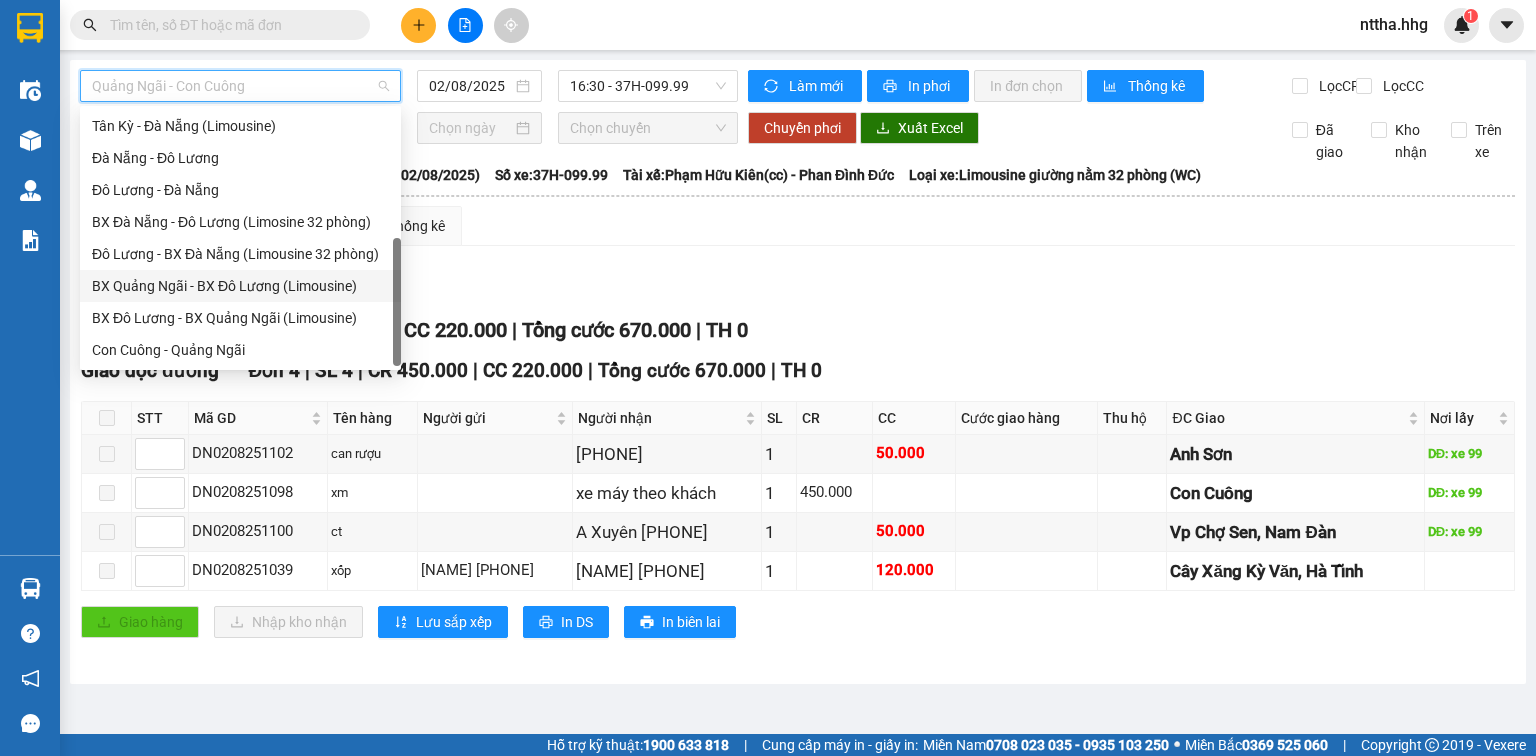 click on "BX Quảng Ngãi - BX Đô Lương (Limousine)" at bounding box center [240, 286] 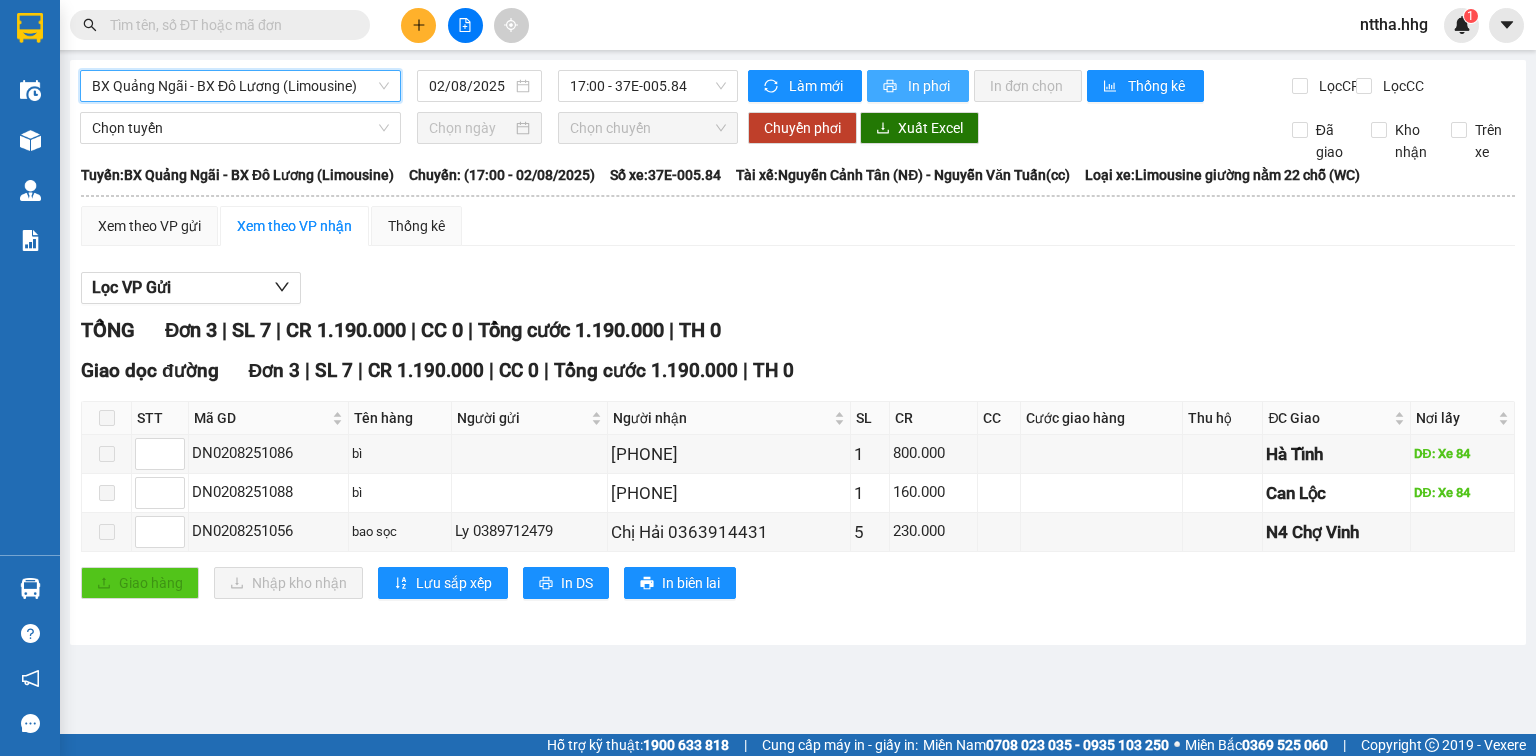 click on "In phơi" at bounding box center (918, 86) 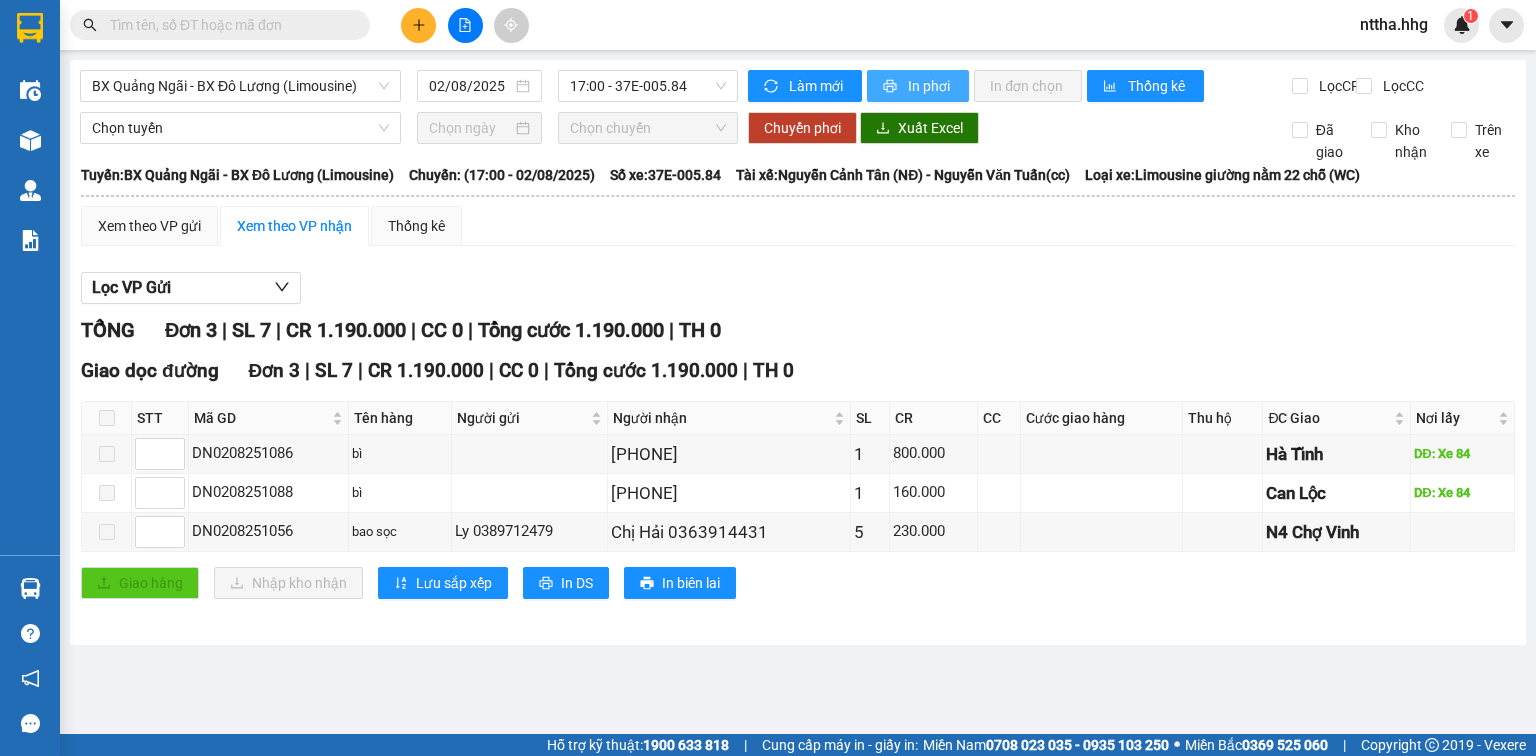 scroll, scrollTop: 0, scrollLeft: 0, axis: both 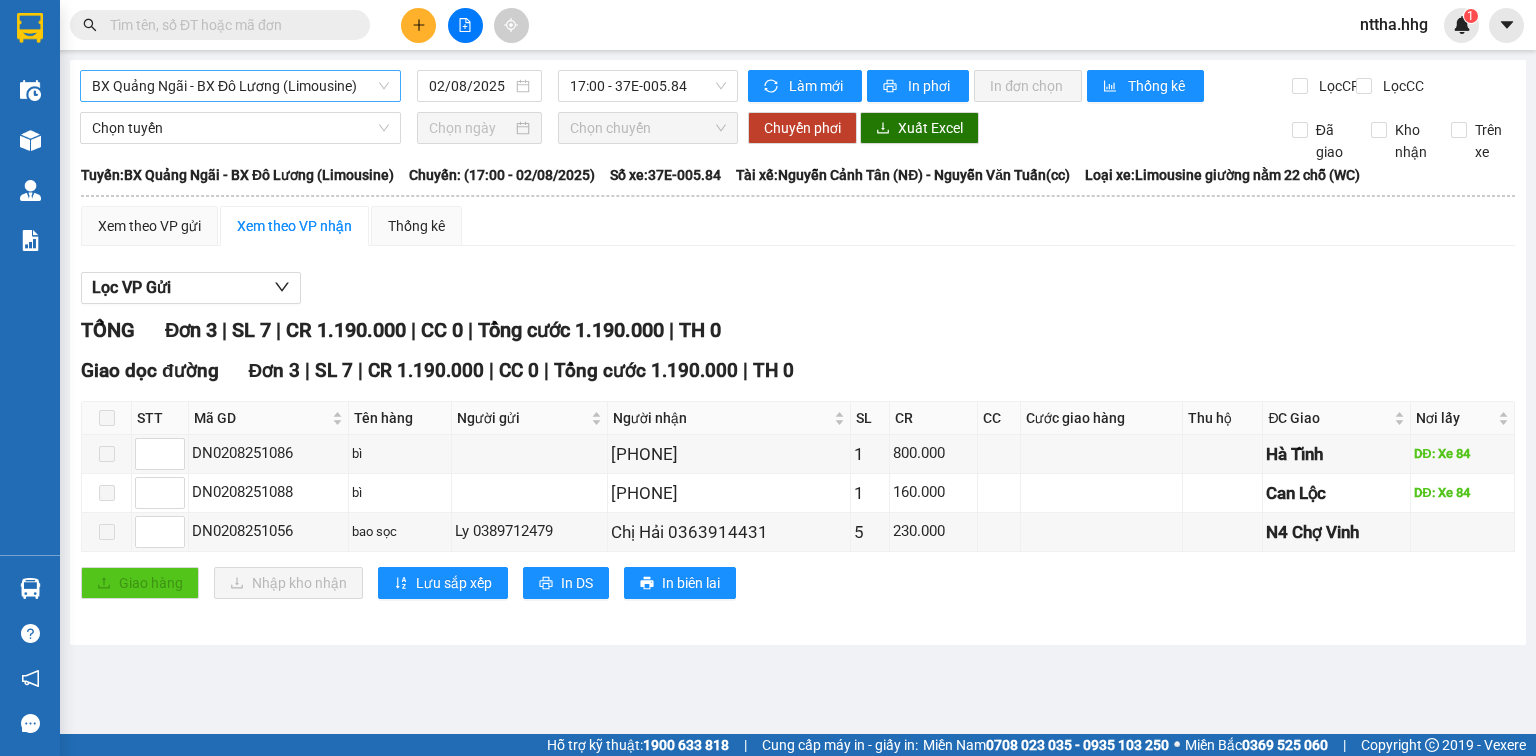 click on "BX Quảng Ngãi - BX Đô Lương (Limousine)" at bounding box center (240, 86) 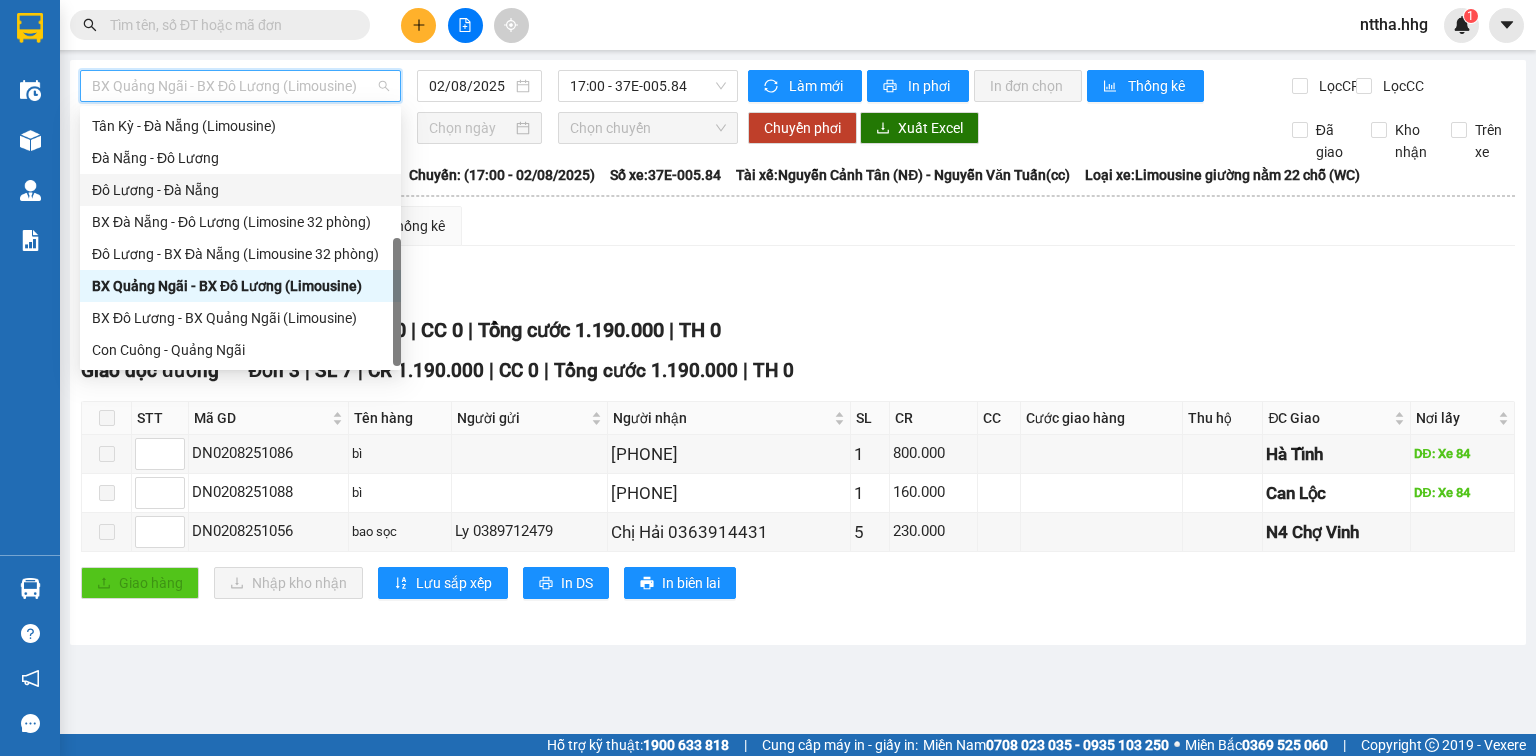 scroll, scrollTop: 0, scrollLeft: 0, axis: both 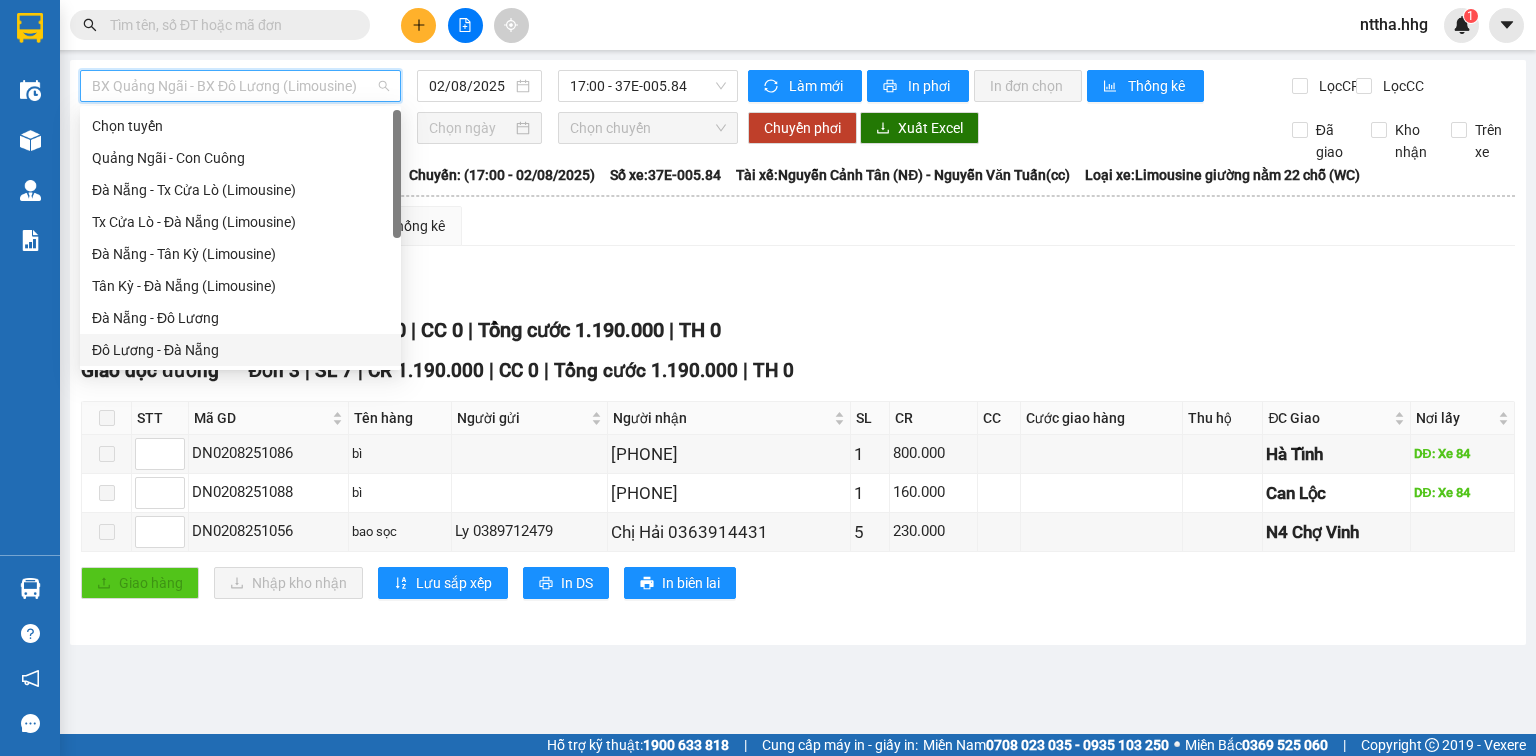 click on "Đà Nẵng - Tx Cửa Lò (Limousine)" at bounding box center (240, 190) 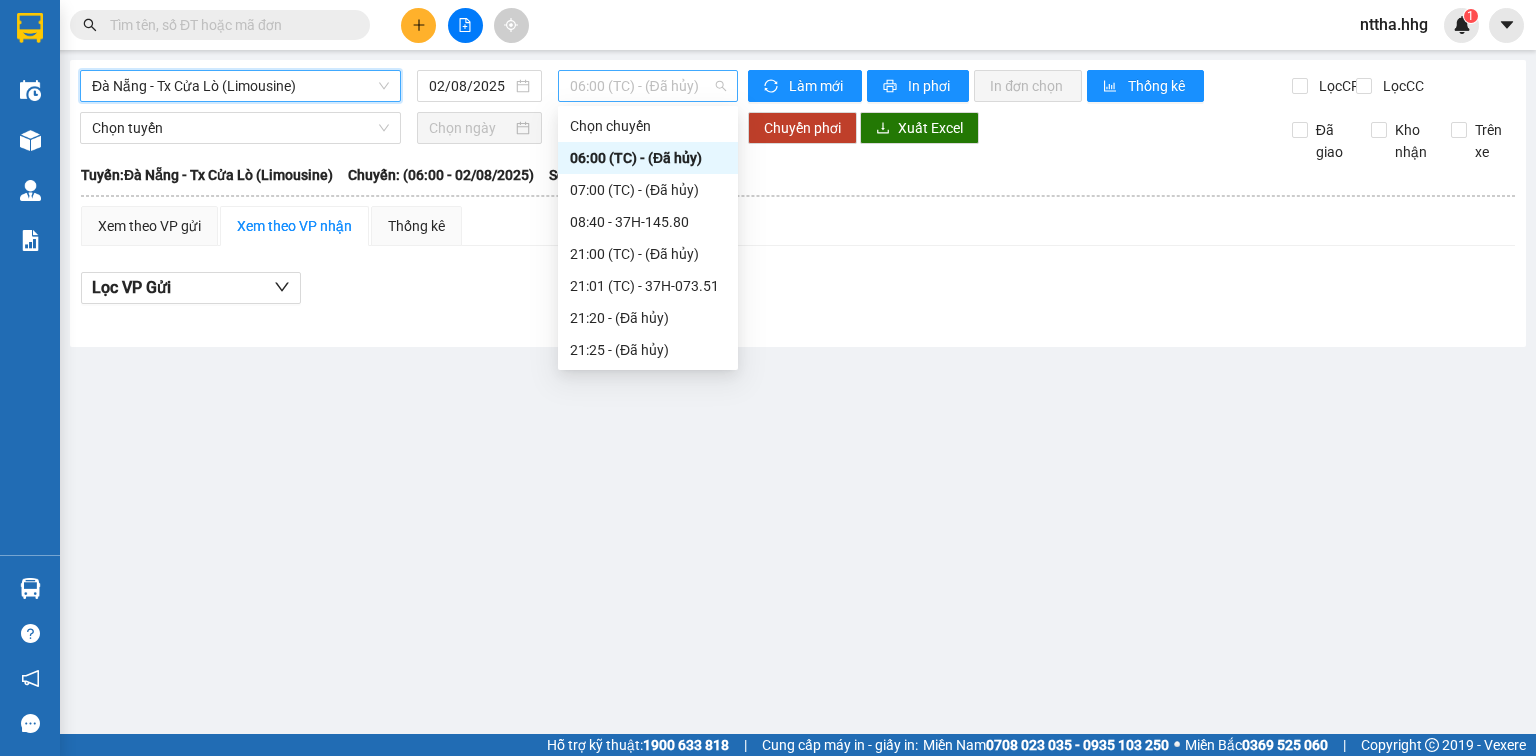 click on "06:00   (TC)   - (Đã hủy)" at bounding box center (648, 86) 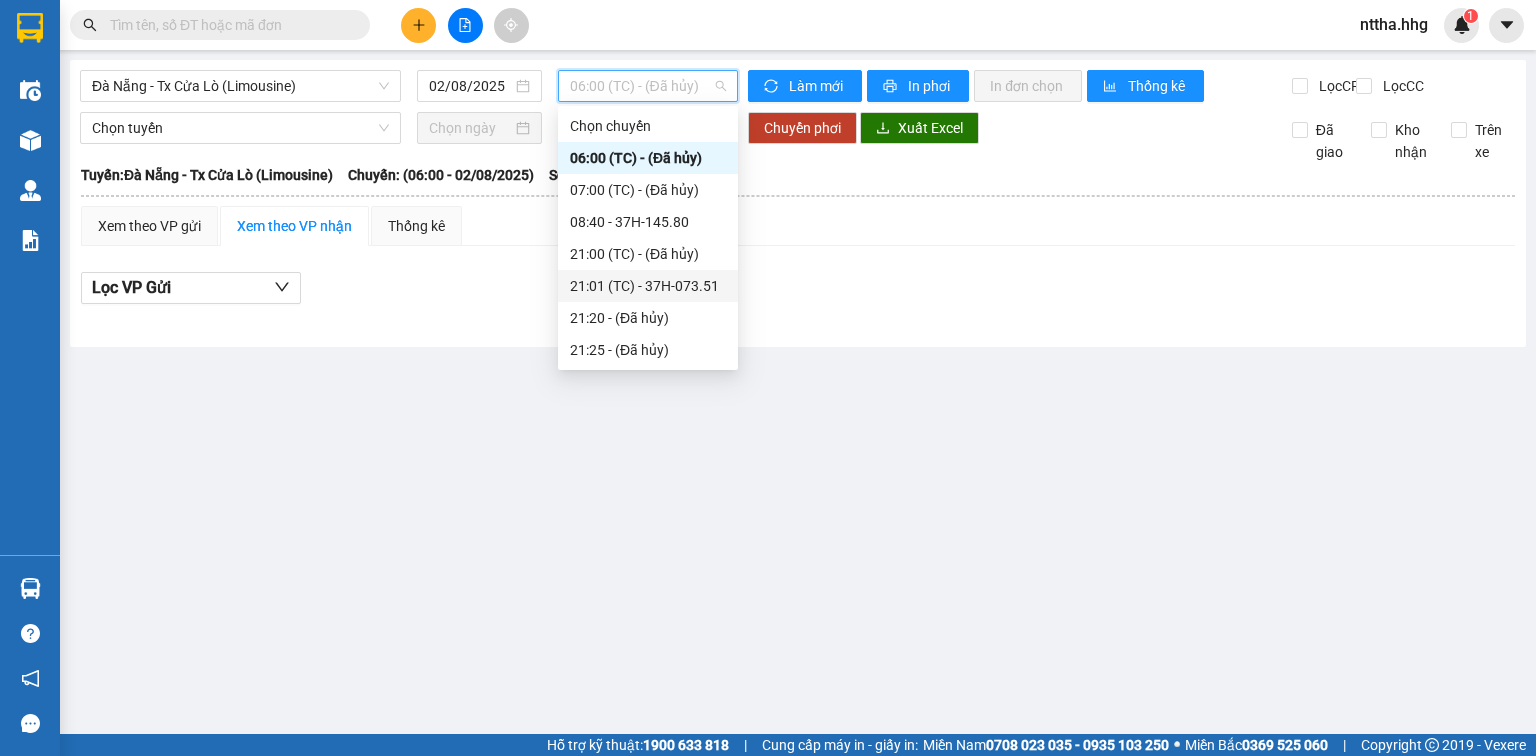 click on "21:01   (TC)   - 37H-073.51" at bounding box center (648, 286) 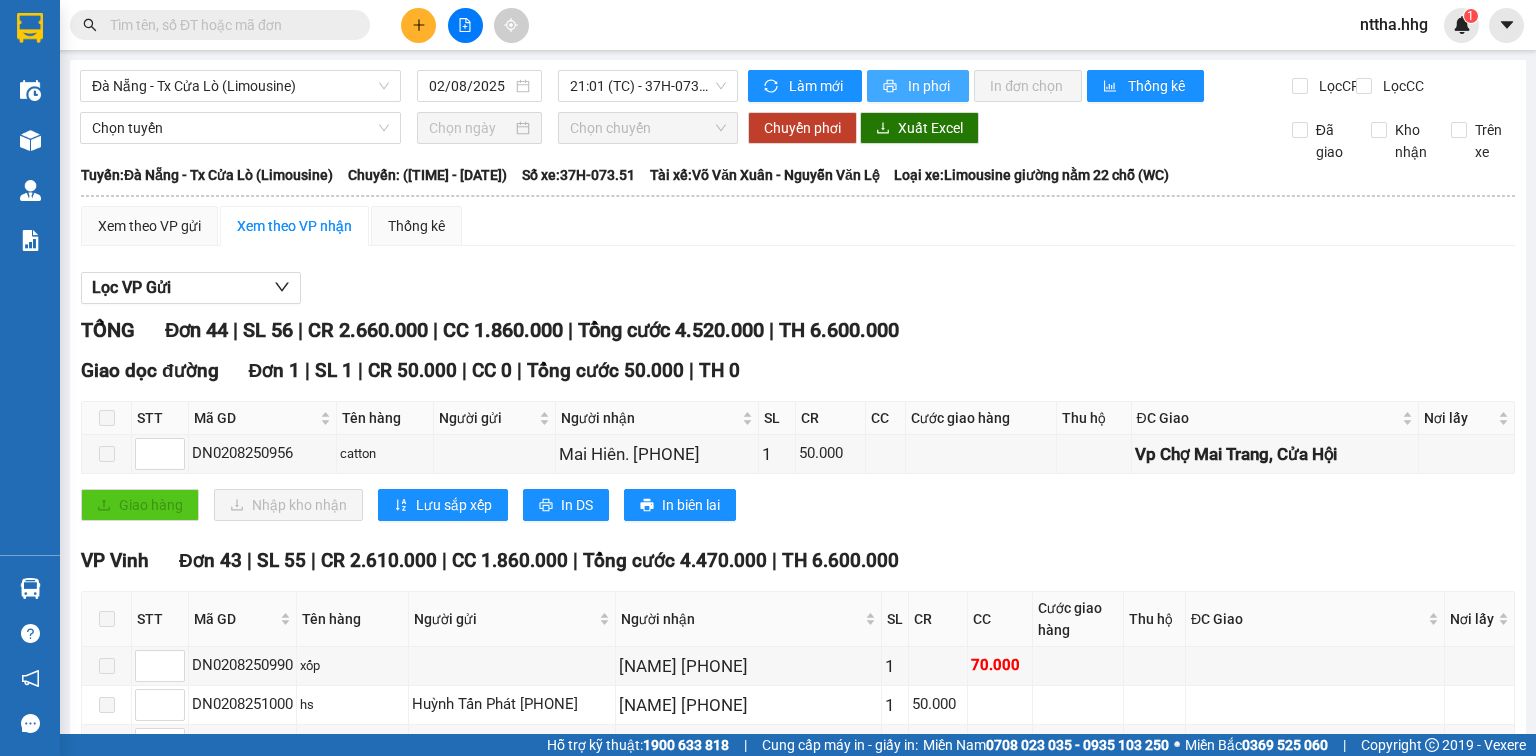 click on "In phơi" at bounding box center [918, 86] 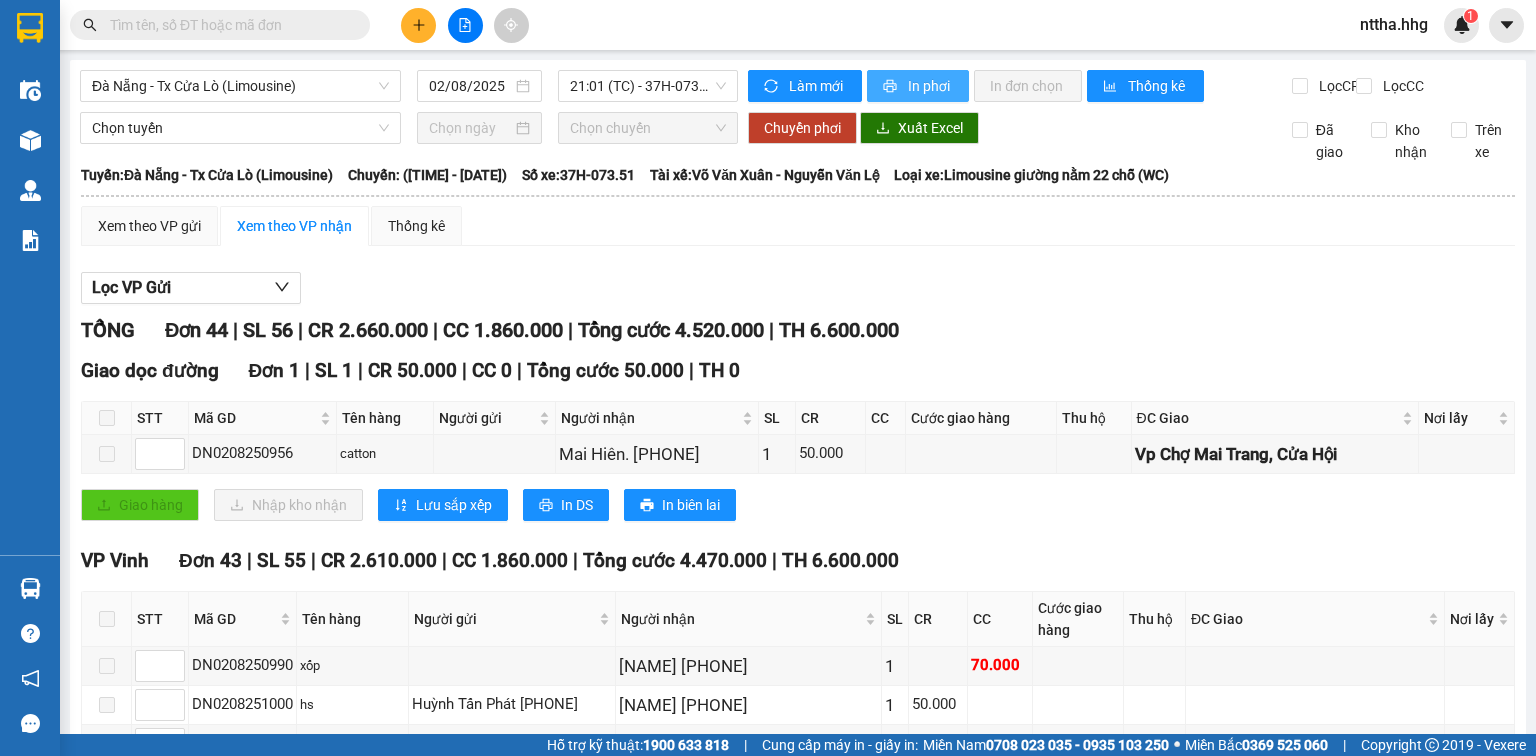 scroll, scrollTop: 0, scrollLeft: 0, axis: both 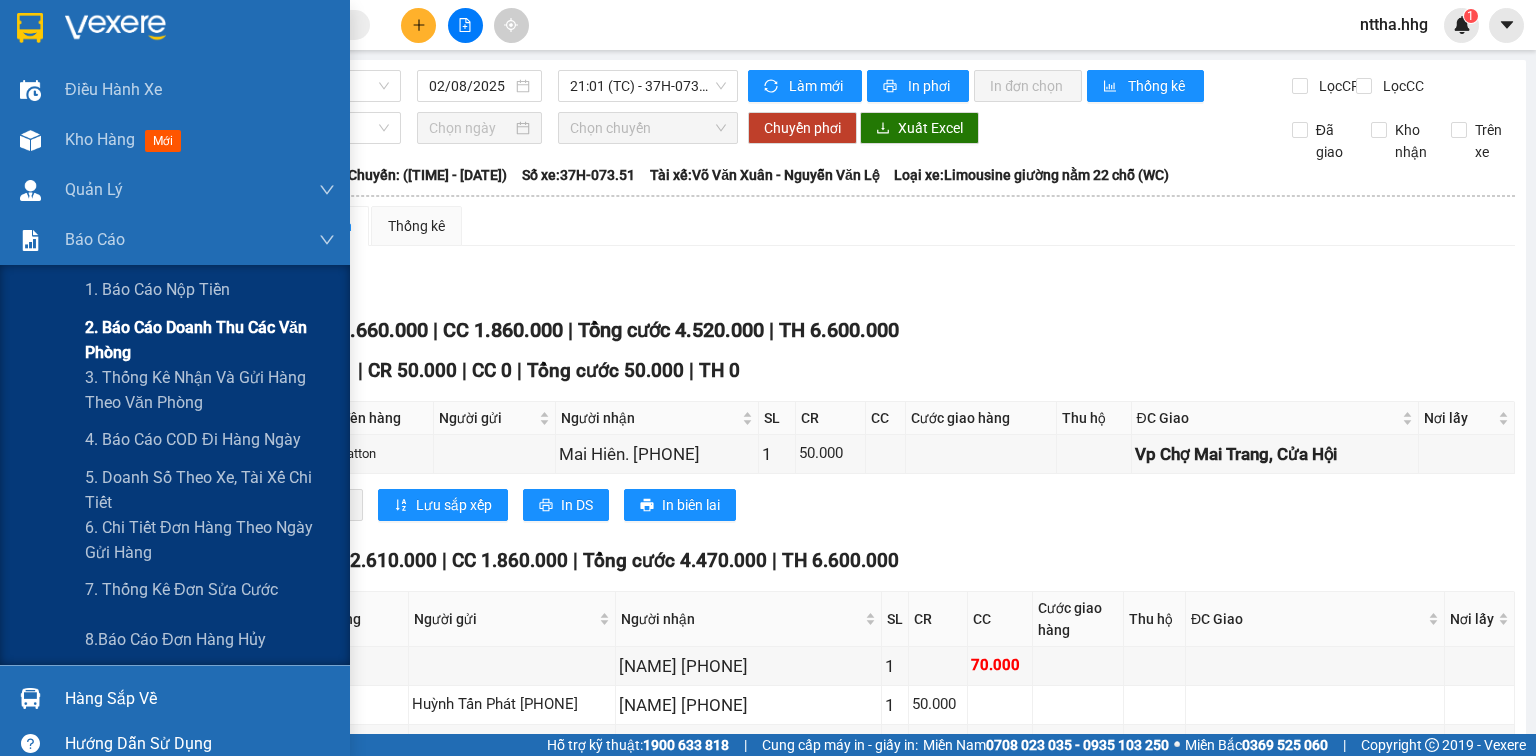 click on "2. Báo cáo doanh thu các văn phòng" at bounding box center (210, 340) 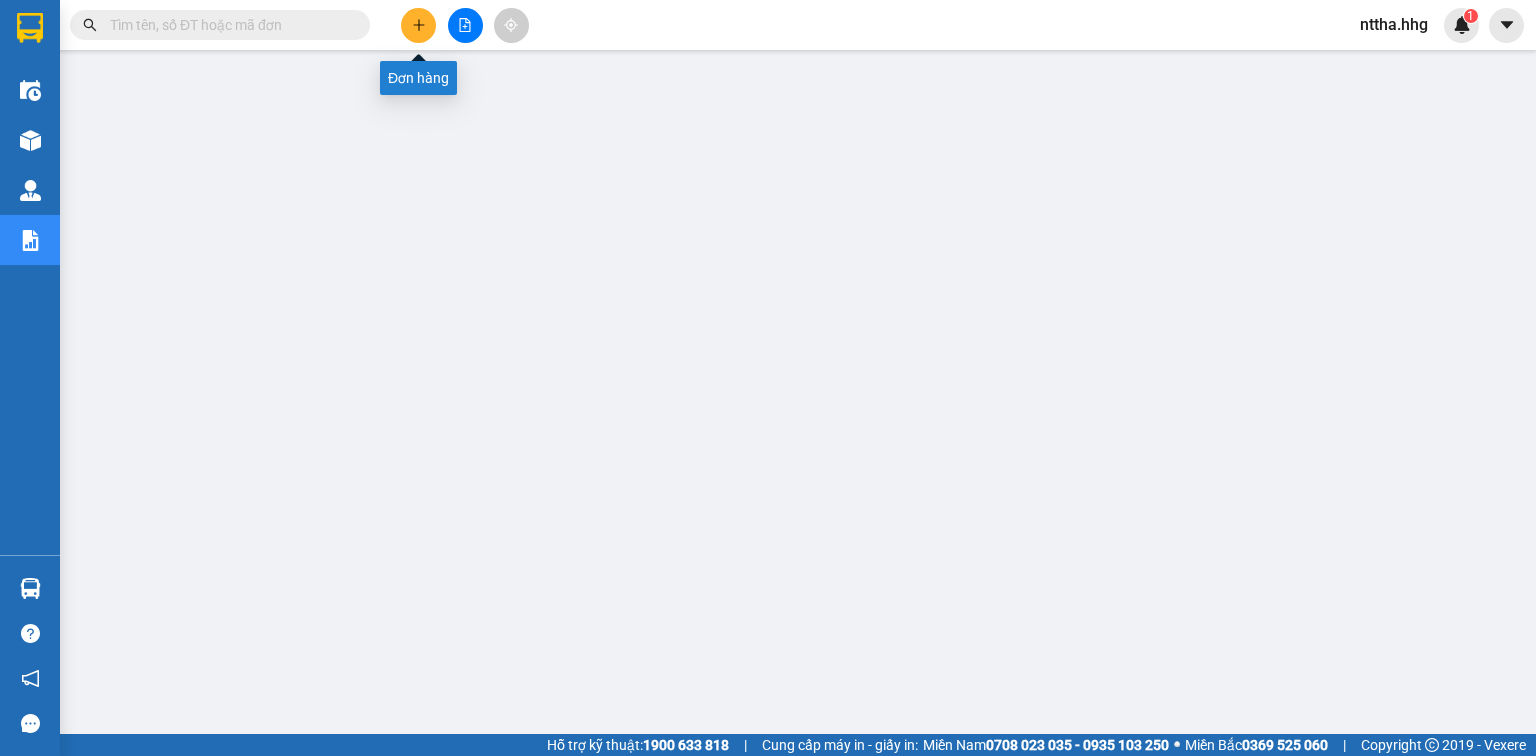 click 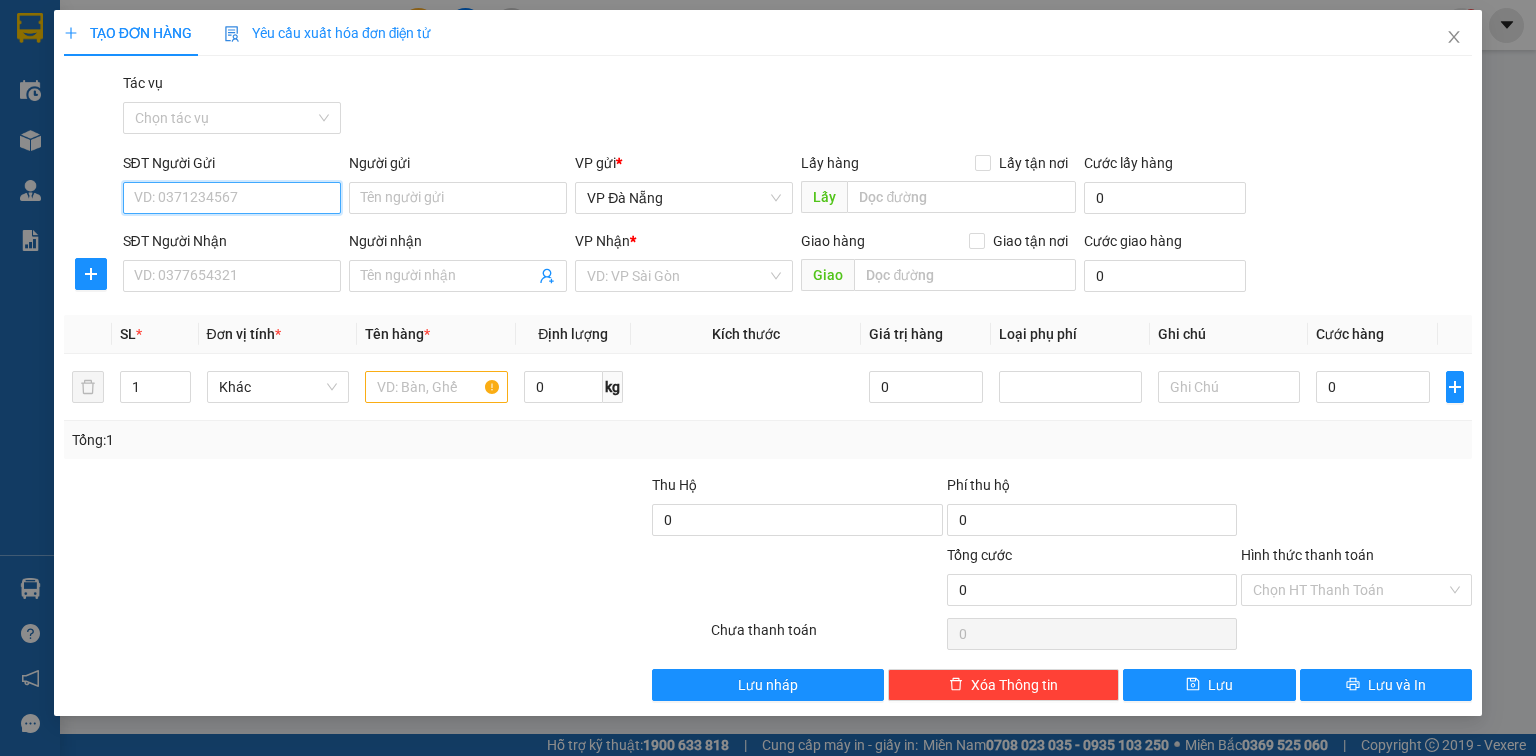 click on "SĐT Người Gửi" at bounding box center [232, 198] 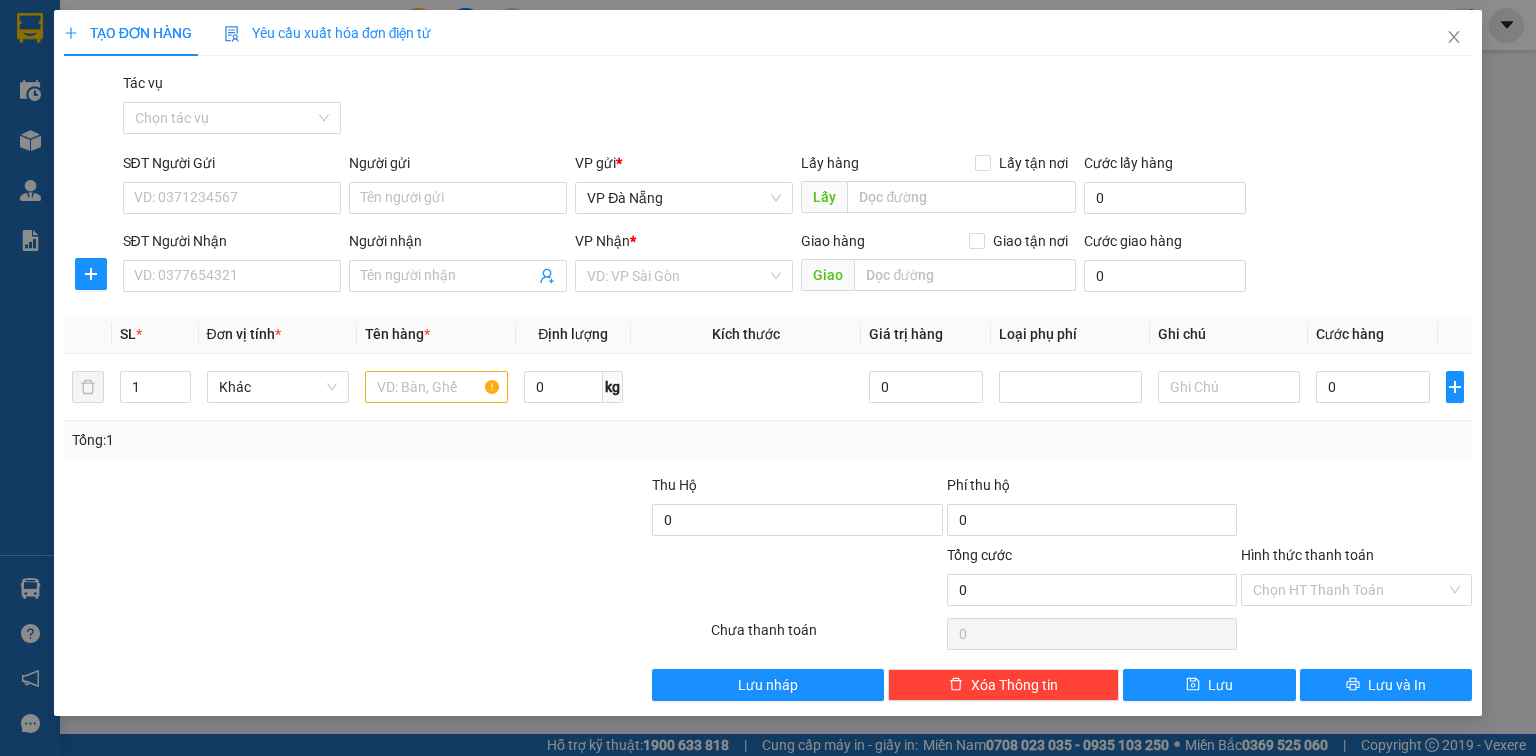 click on "SĐT Người Gửi VD: 0371234567" at bounding box center (232, 187) 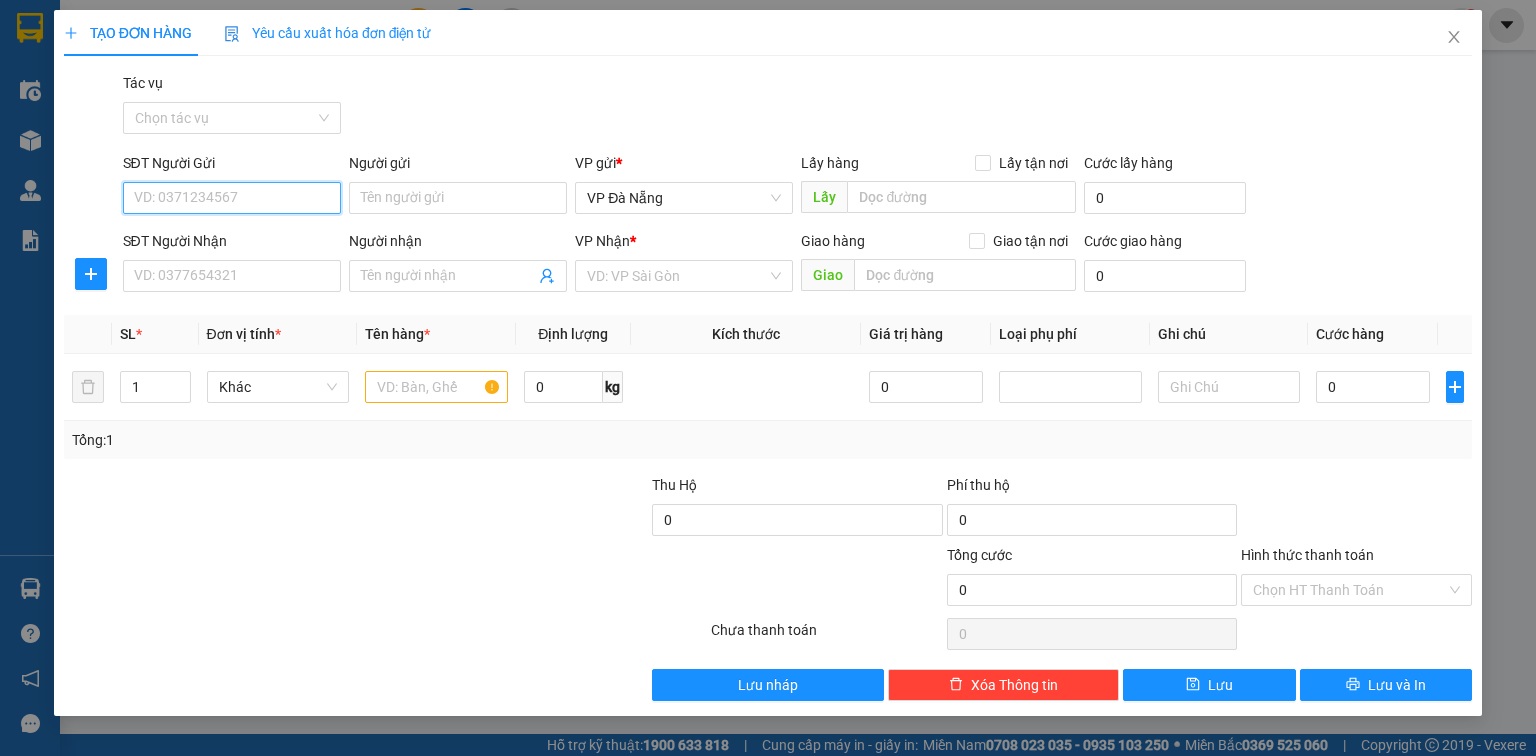 click on "SĐT Người Gửi" at bounding box center [232, 198] 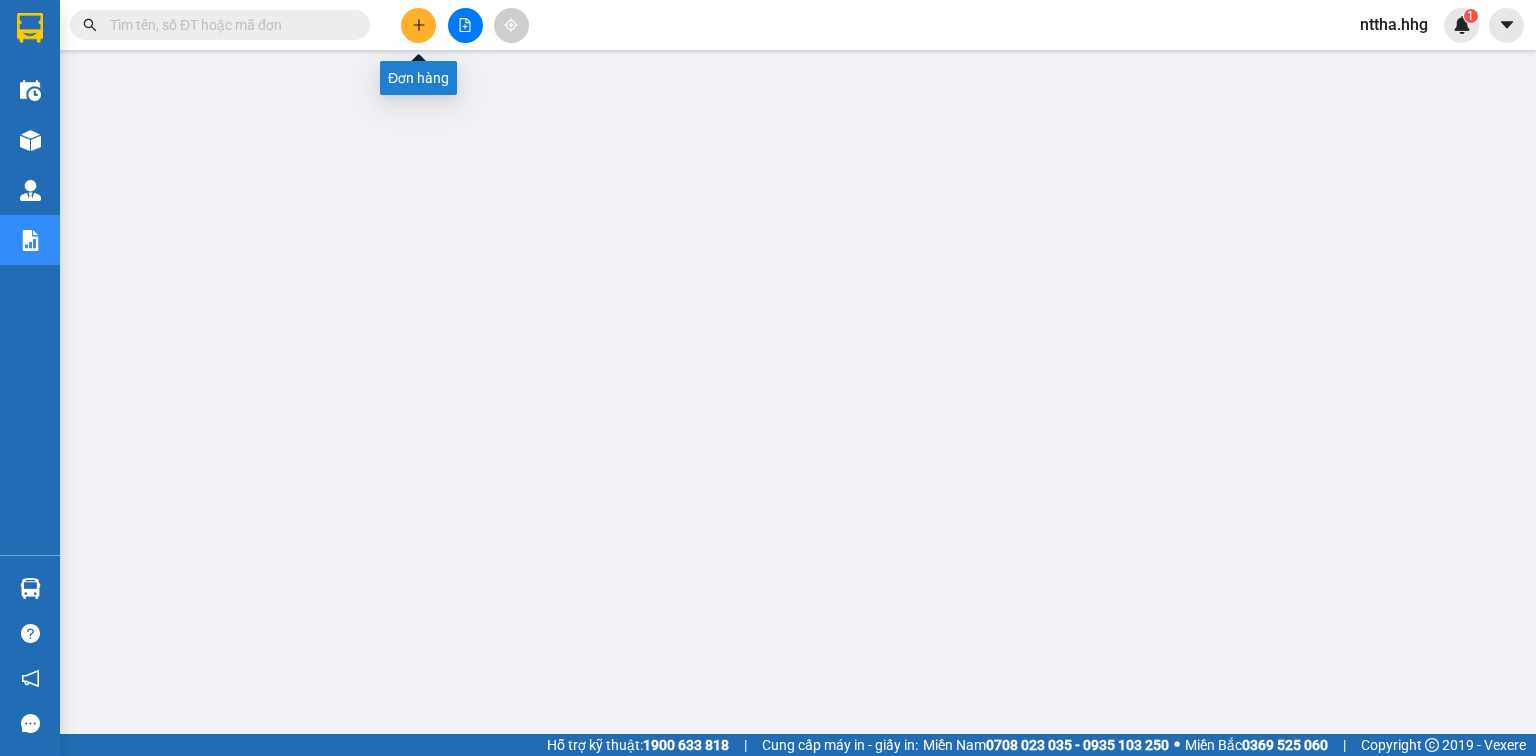 click at bounding box center (418, 25) 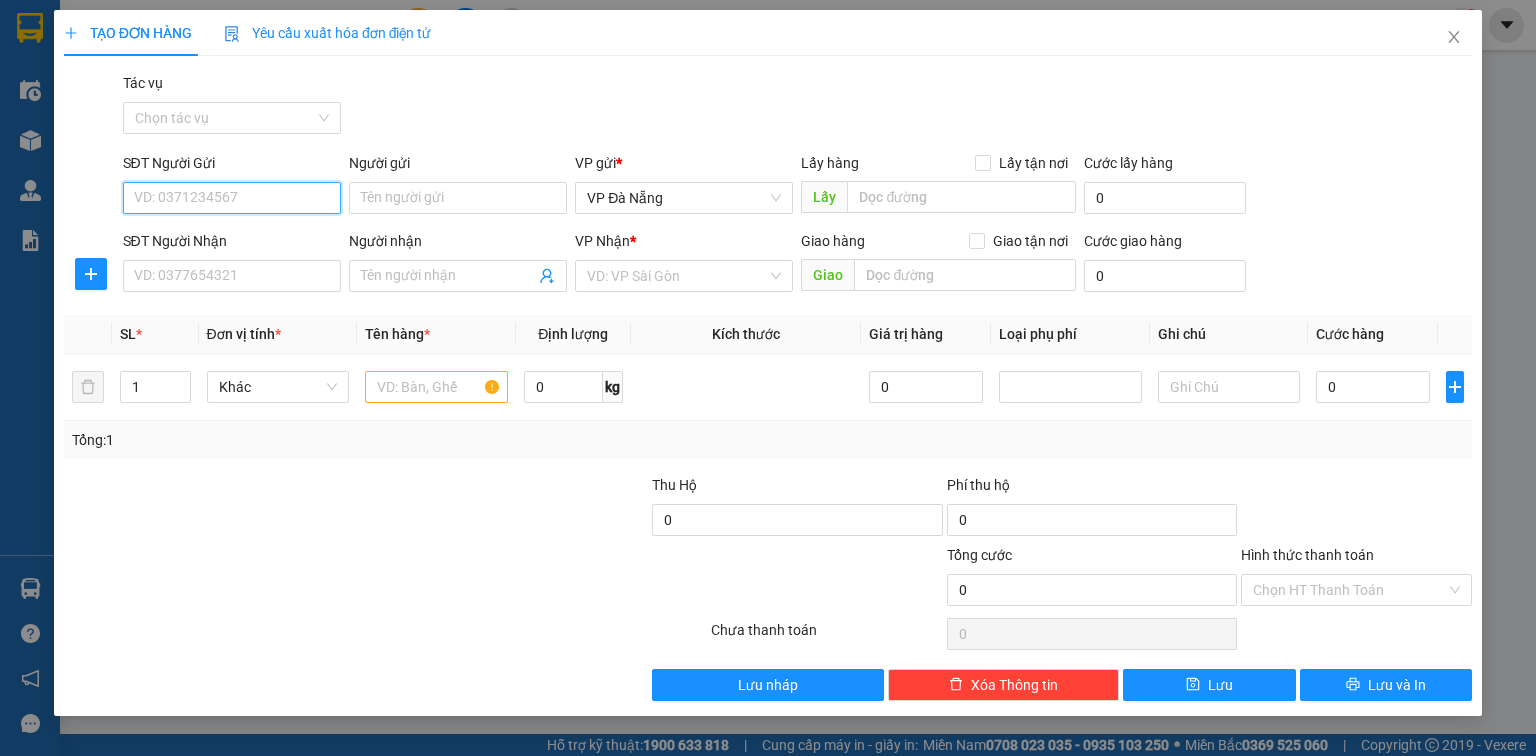 click on "SĐT Người Gửi" at bounding box center (232, 198) 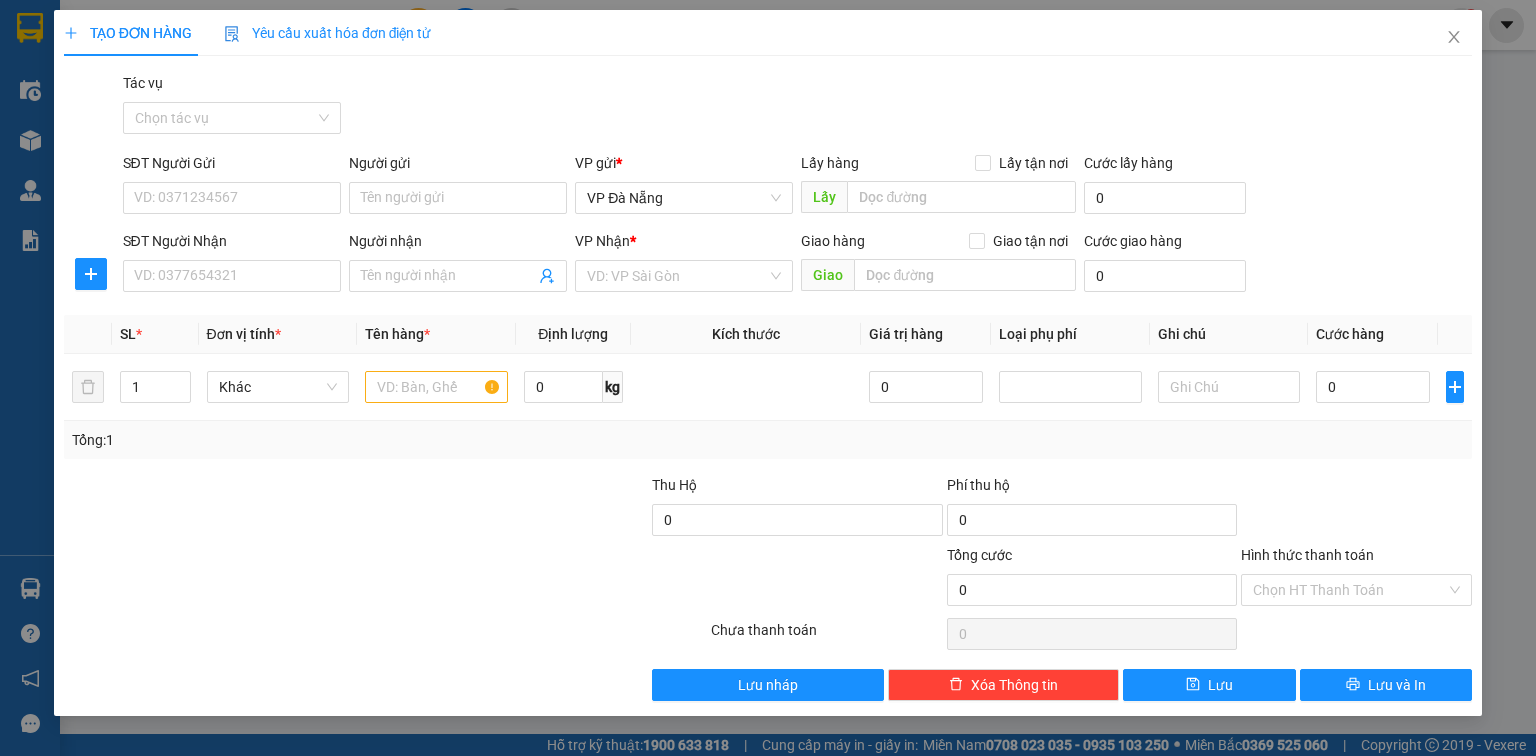 scroll, scrollTop: 0, scrollLeft: 0, axis: both 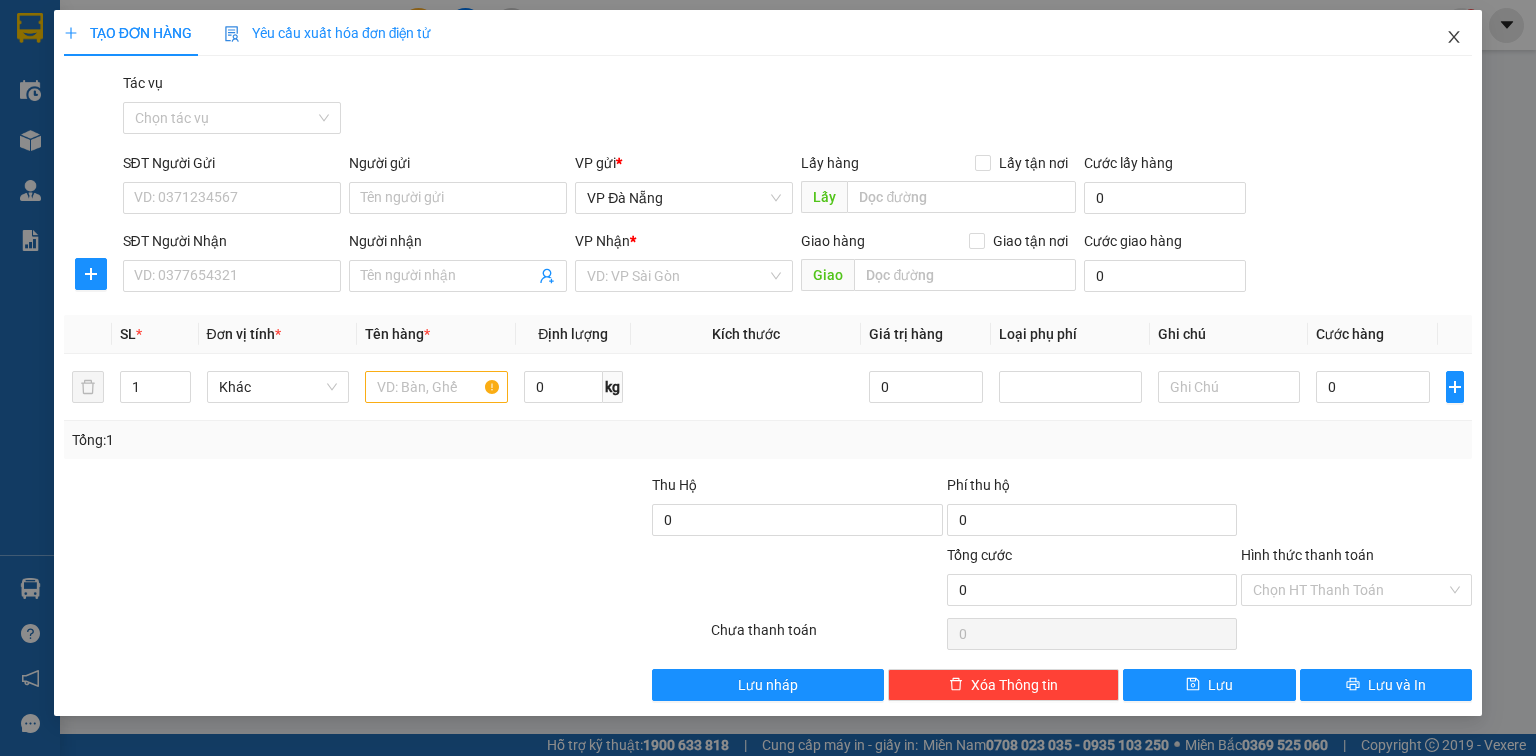 click 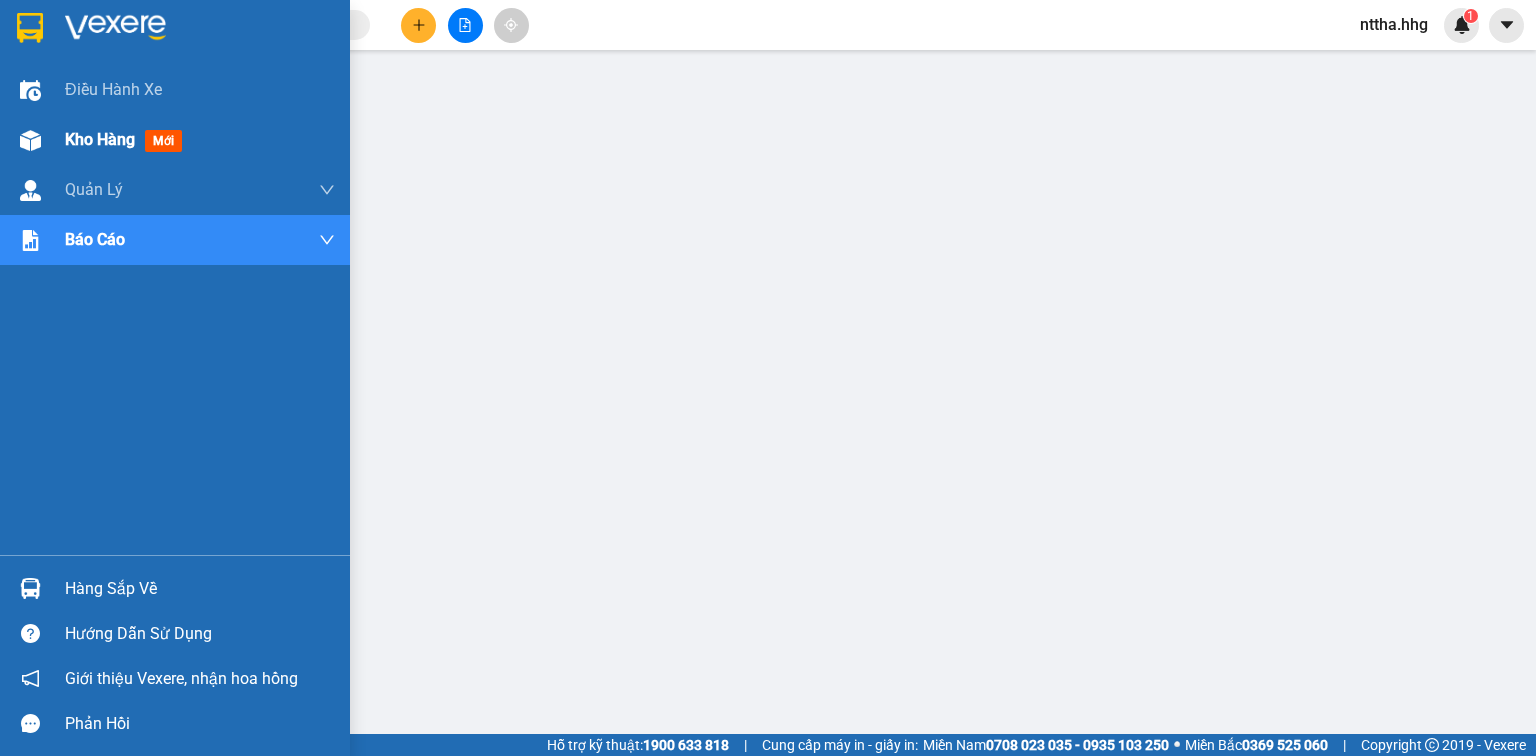 click on "Kho hàng mới" at bounding box center [175, 140] 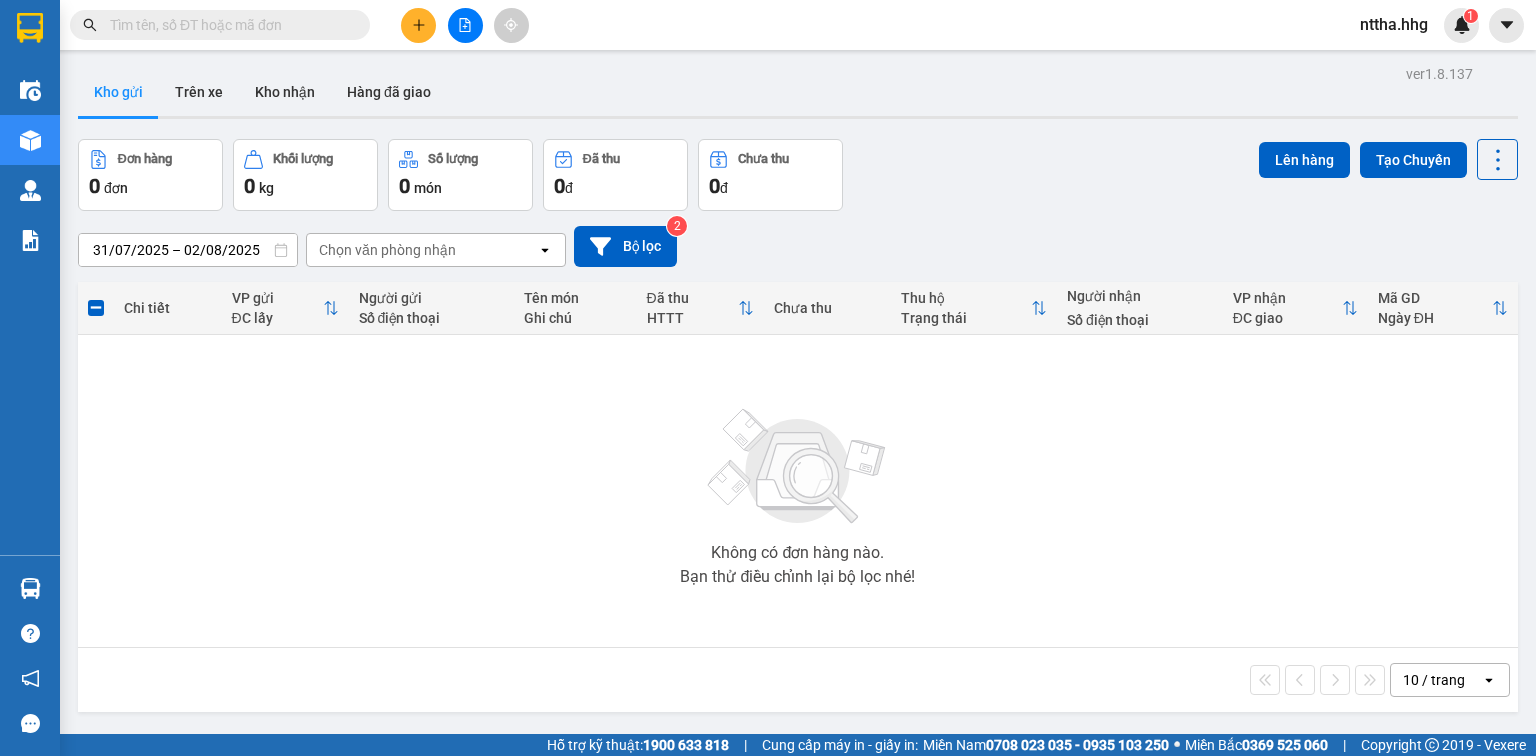 click at bounding box center [228, 25] 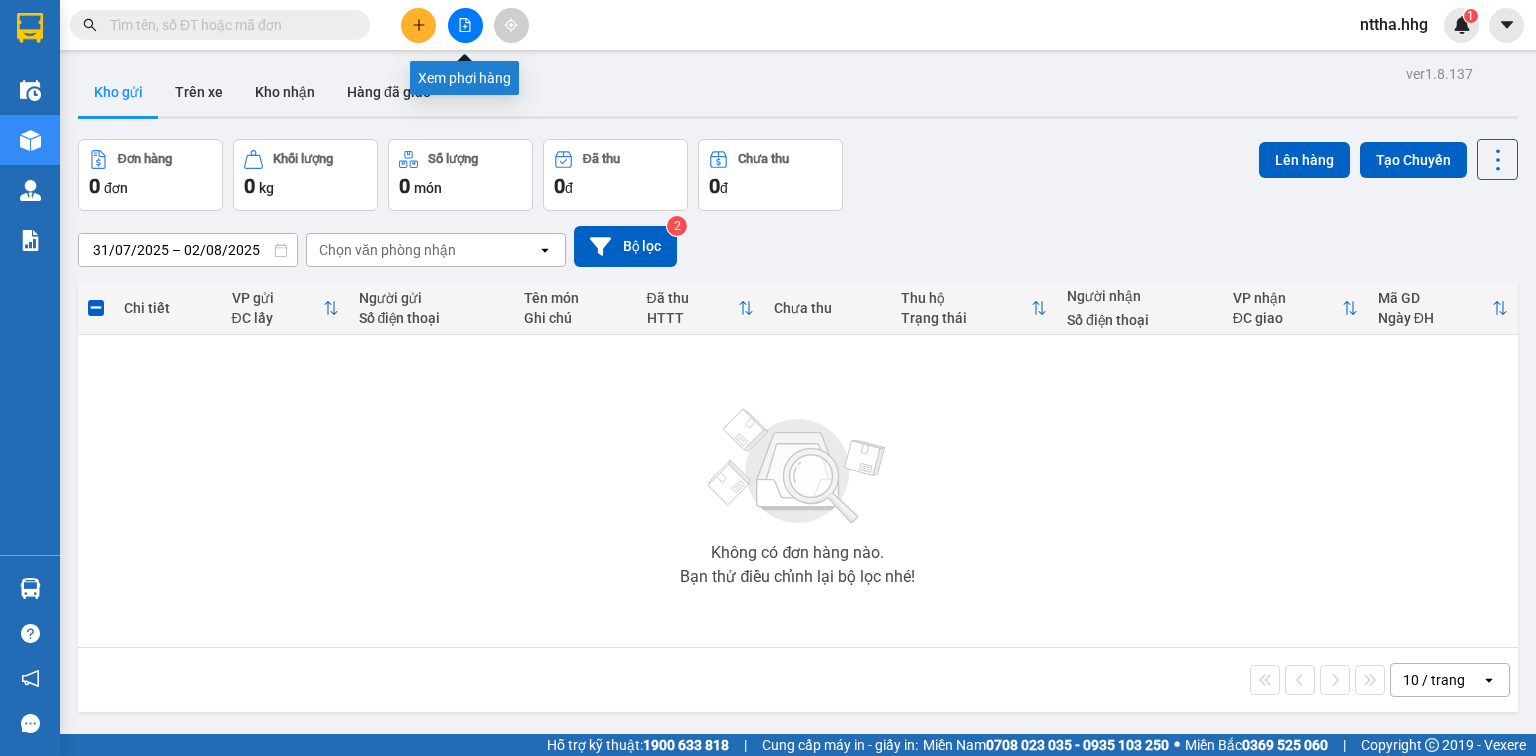 click 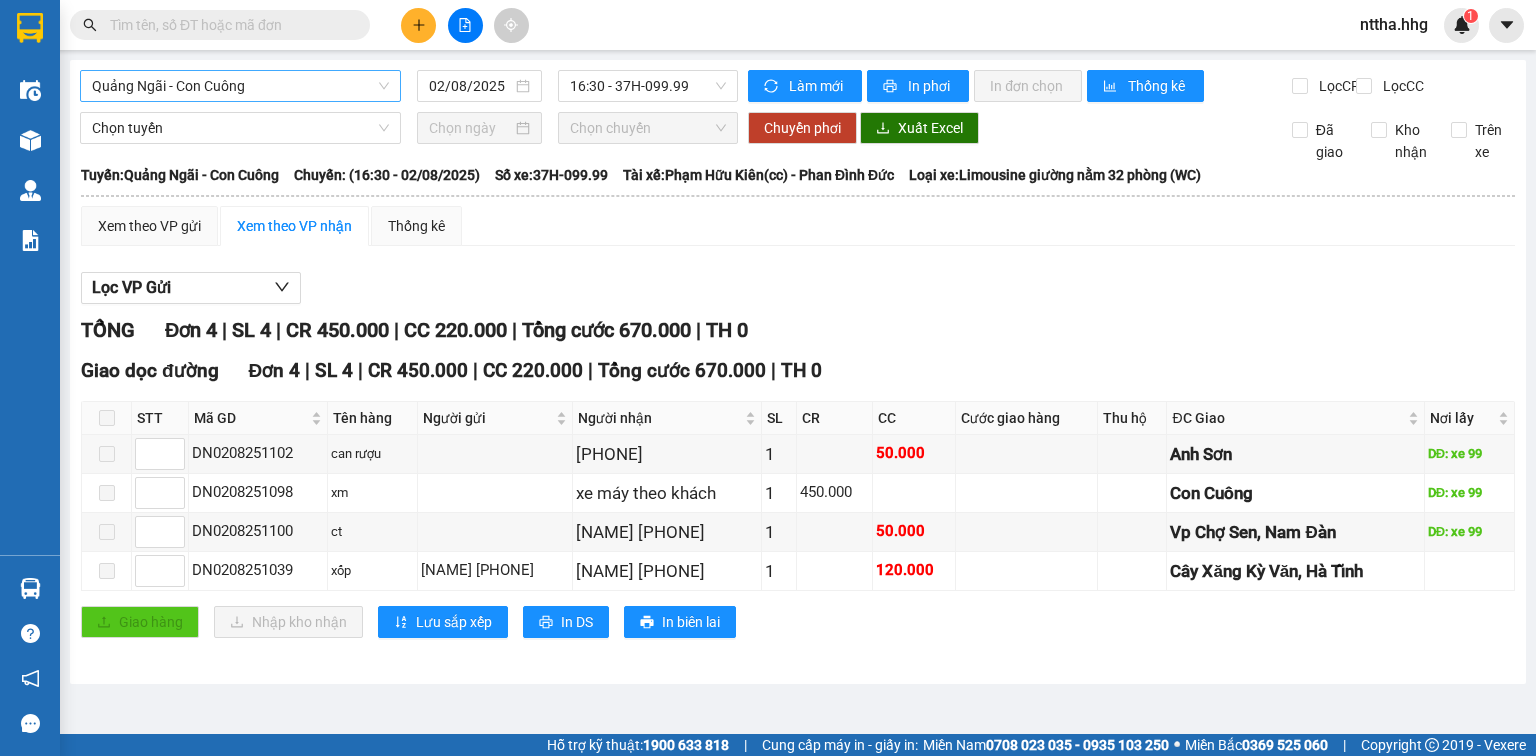 click on "Quảng Ngãi - Con Cuông" at bounding box center [240, 86] 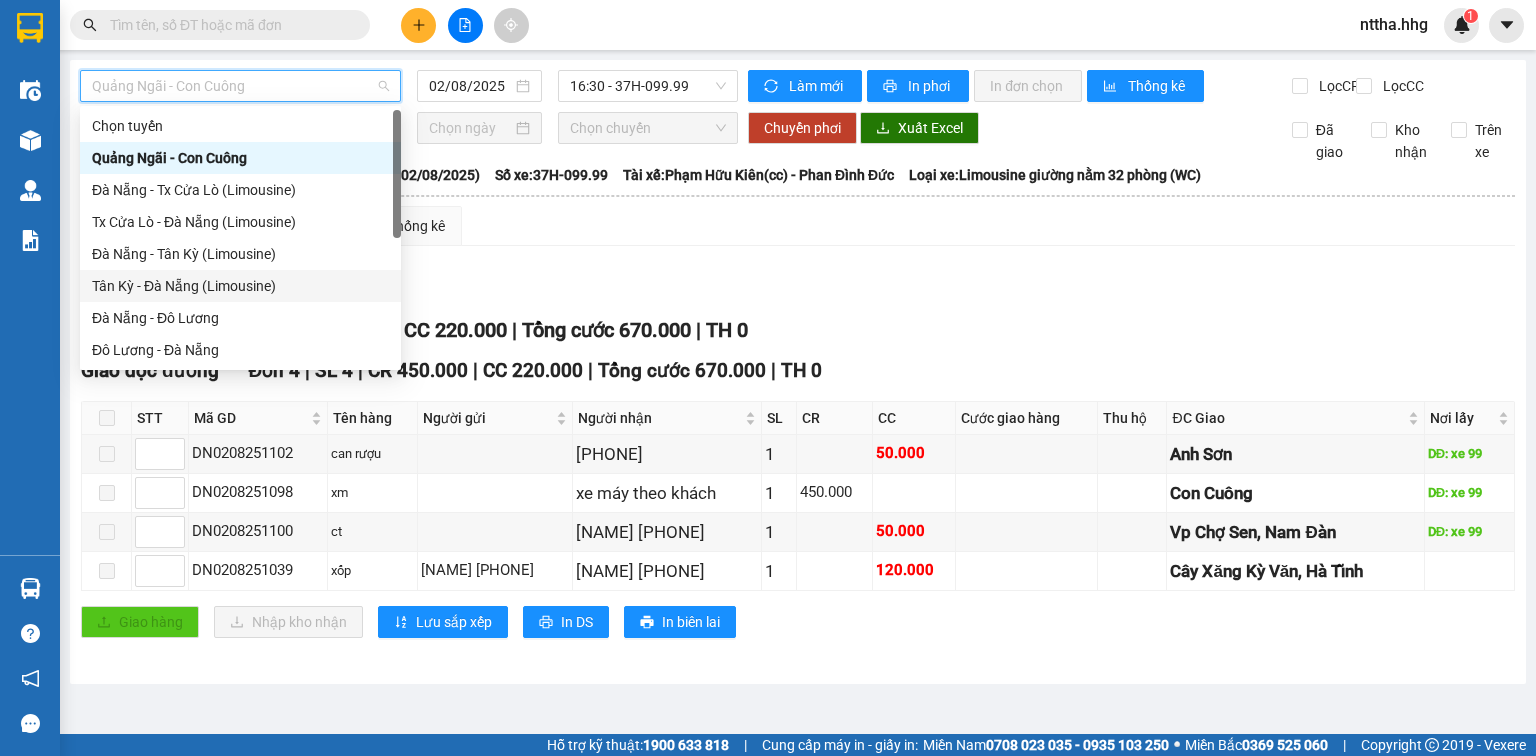 scroll, scrollTop: 152, scrollLeft: 0, axis: vertical 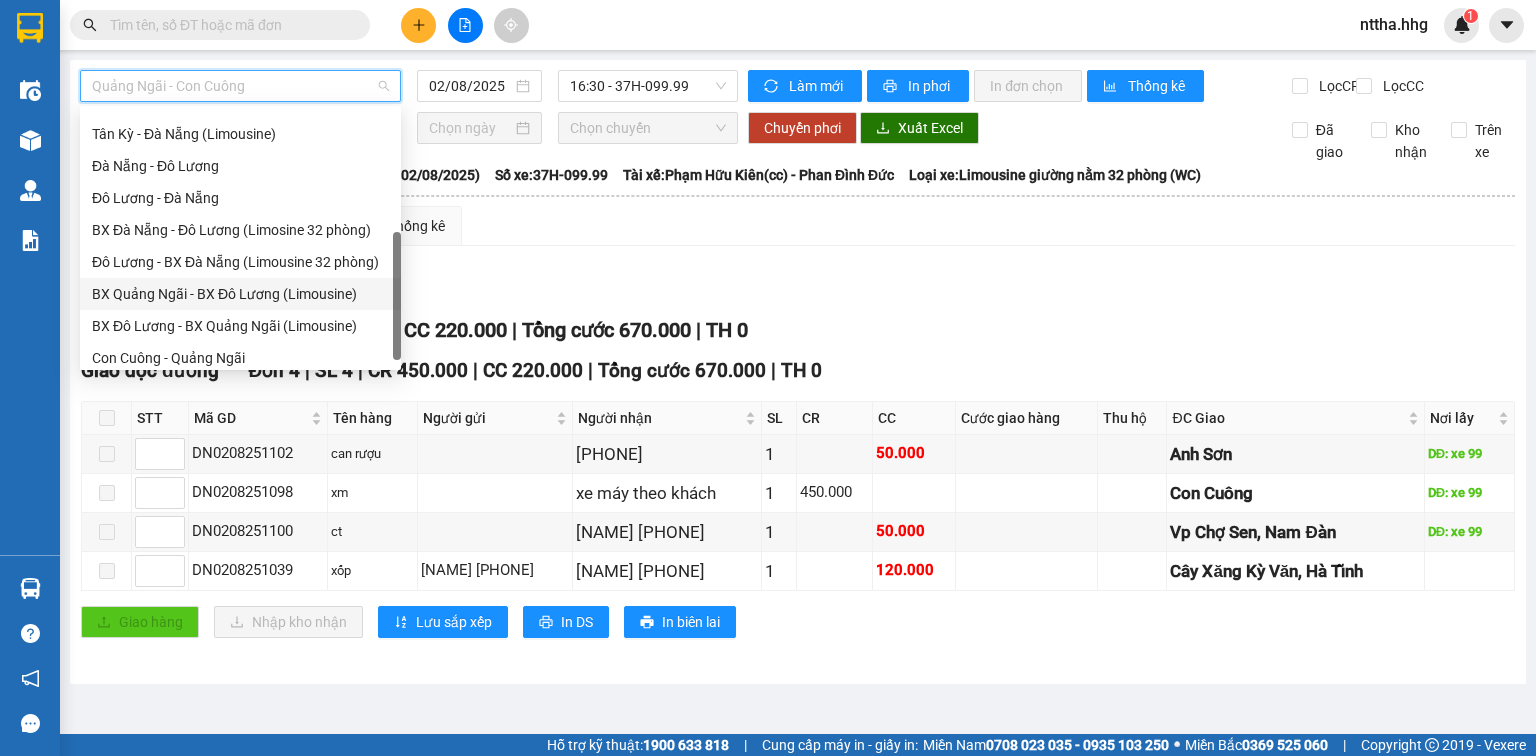 click on "BX Quảng Ngãi - BX Đô Lương (Limousine)" at bounding box center [240, 294] 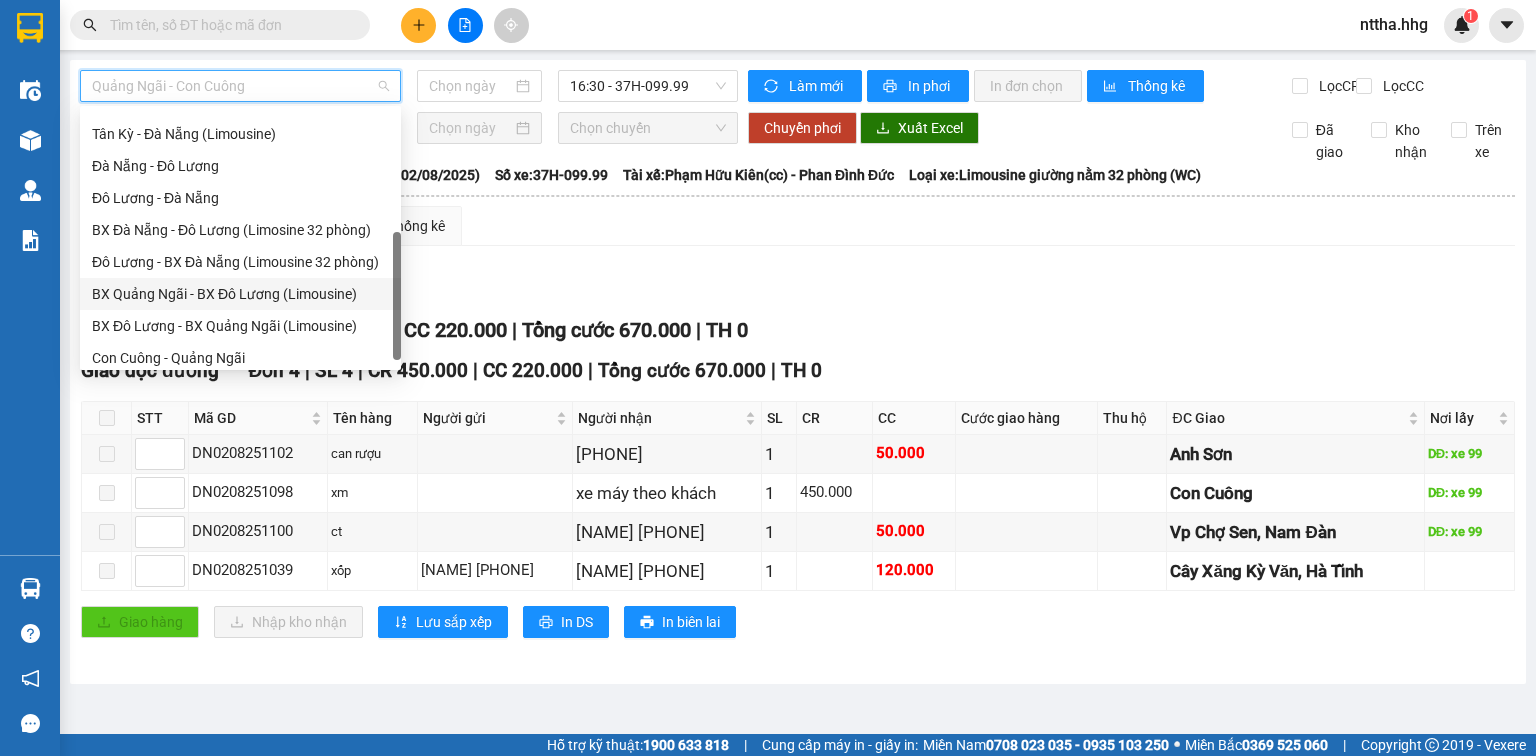 type on "02/08/2025" 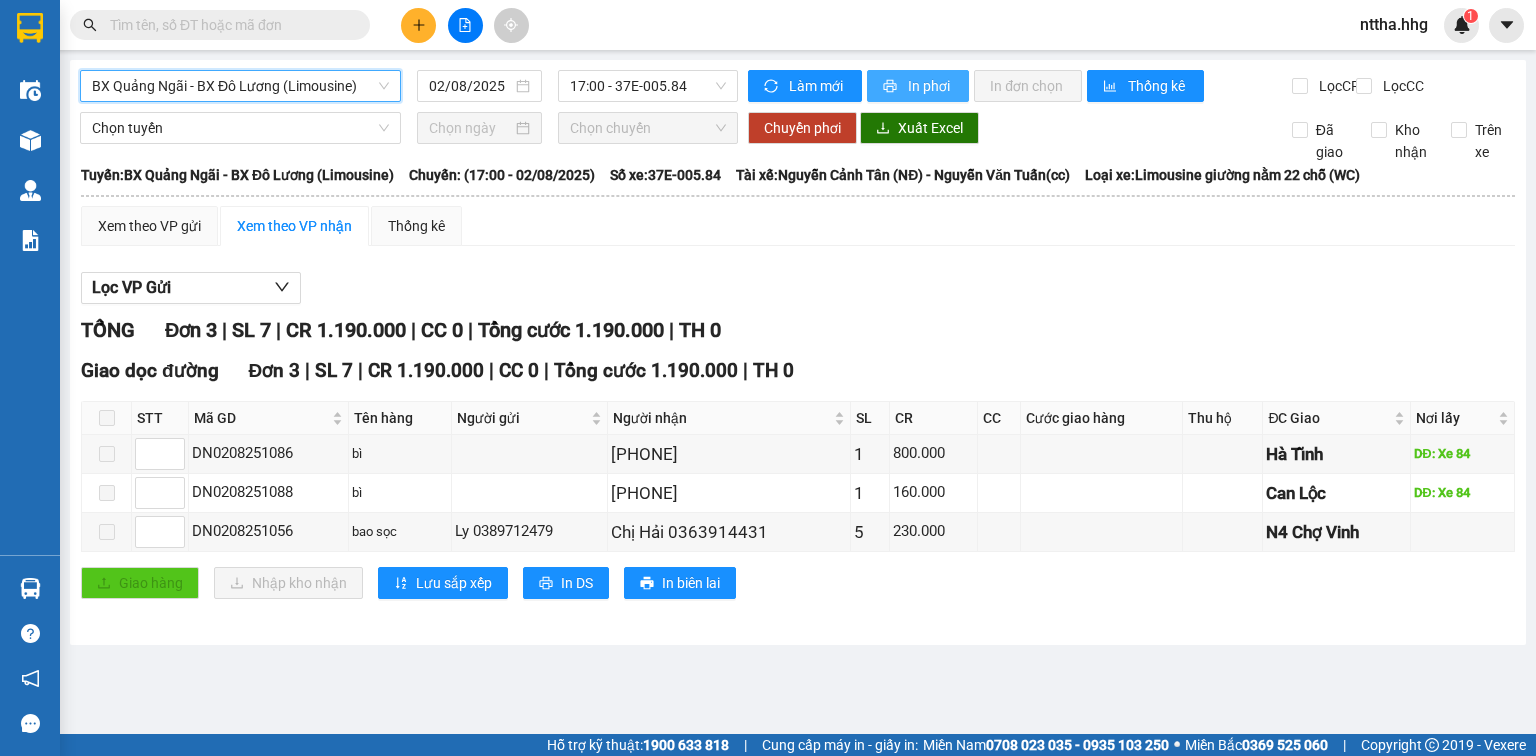 click on "In phơi" at bounding box center [930, 86] 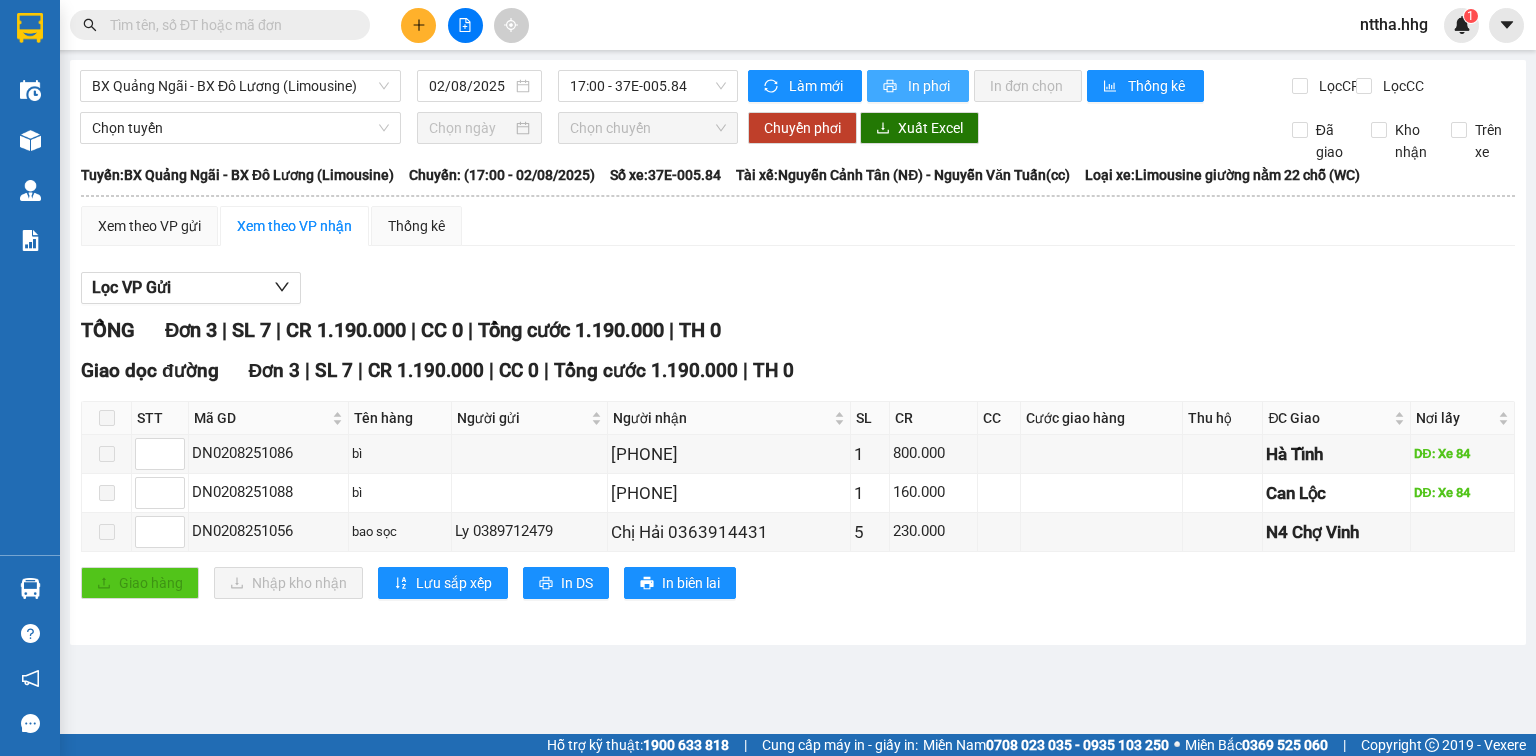 scroll, scrollTop: 0, scrollLeft: 0, axis: both 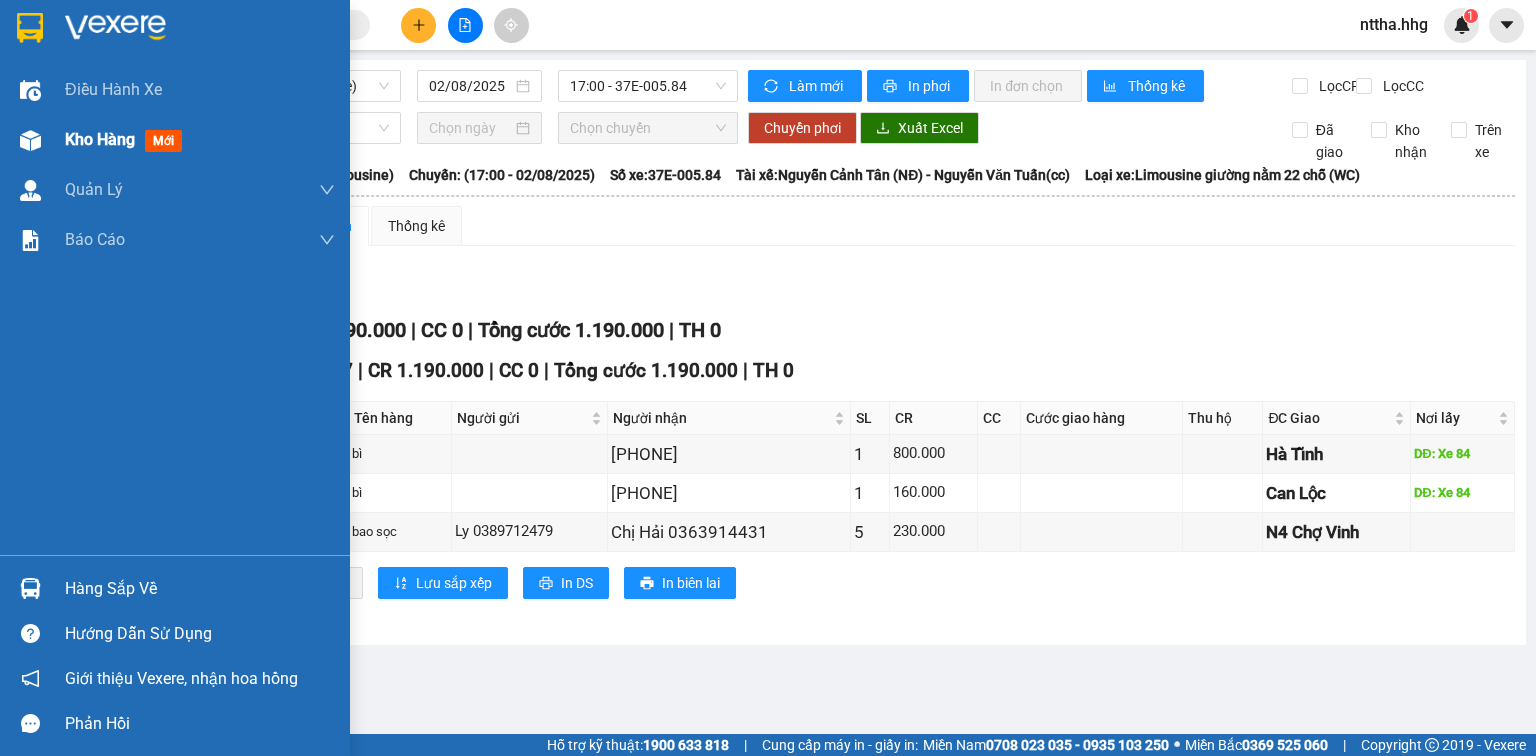 click on "Kho hàng mới" at bounding box center (175, 140) 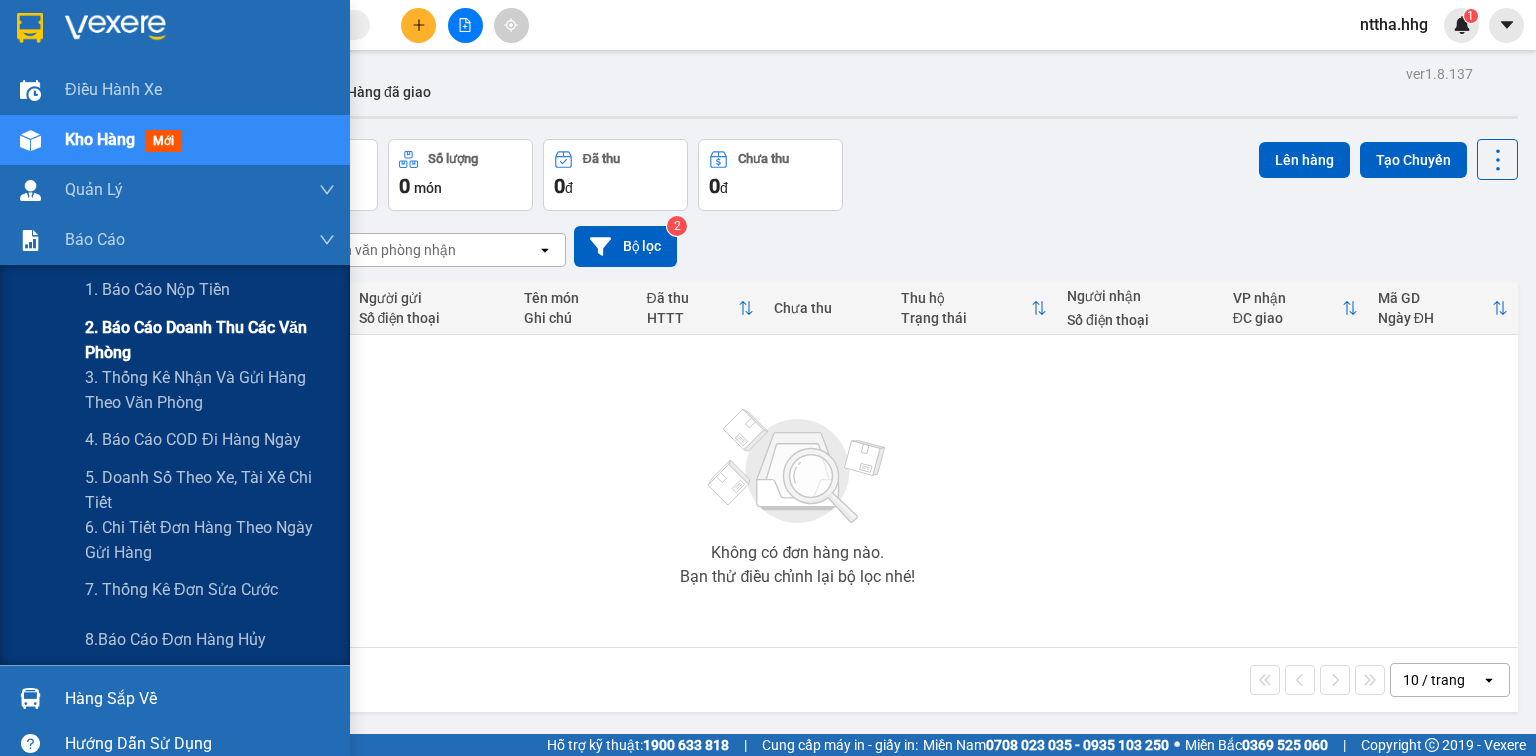 click on "2. Báo cáo doanh thu các văn phòng" at bounding box center (210, 340) 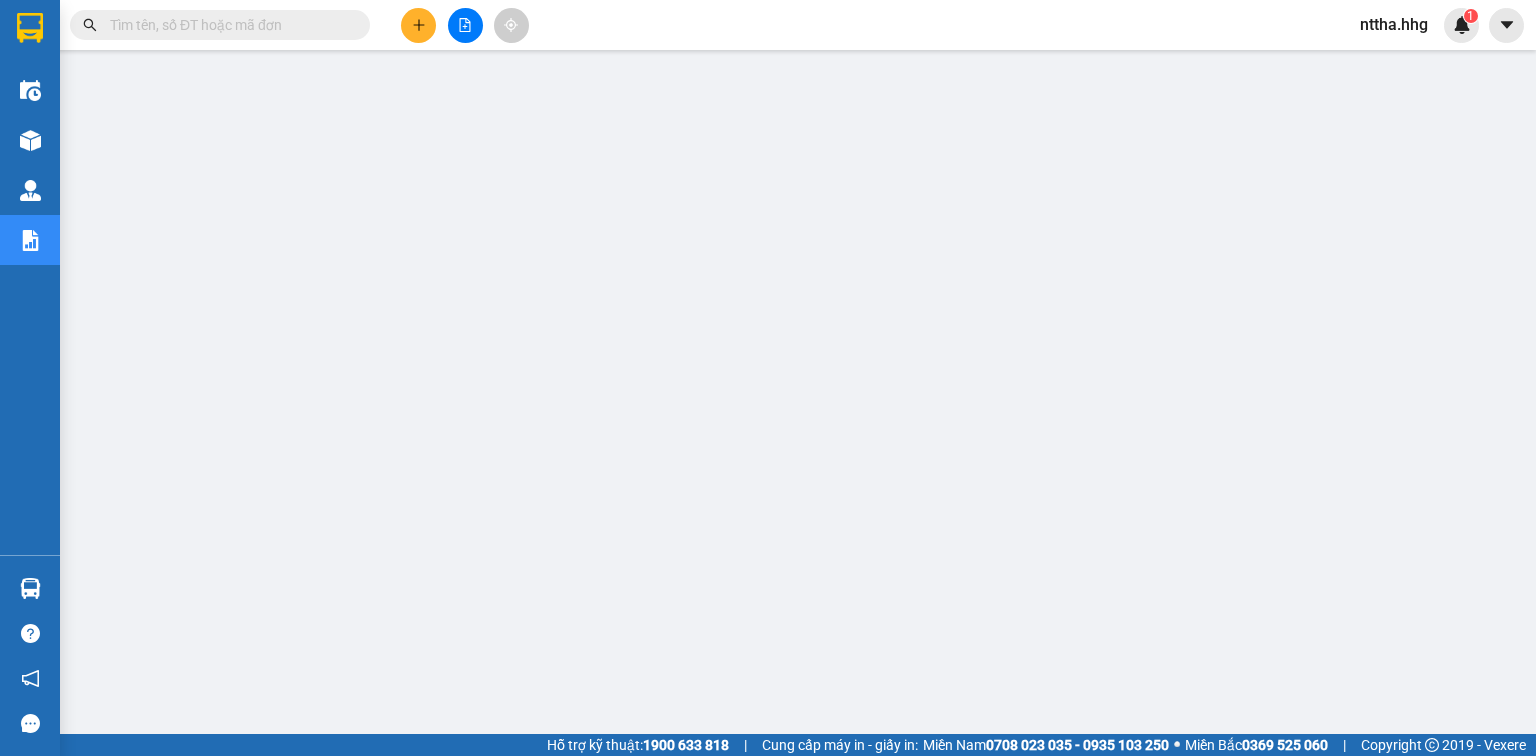 click on "nttha.hhg" at bounding box center [1394, 24] 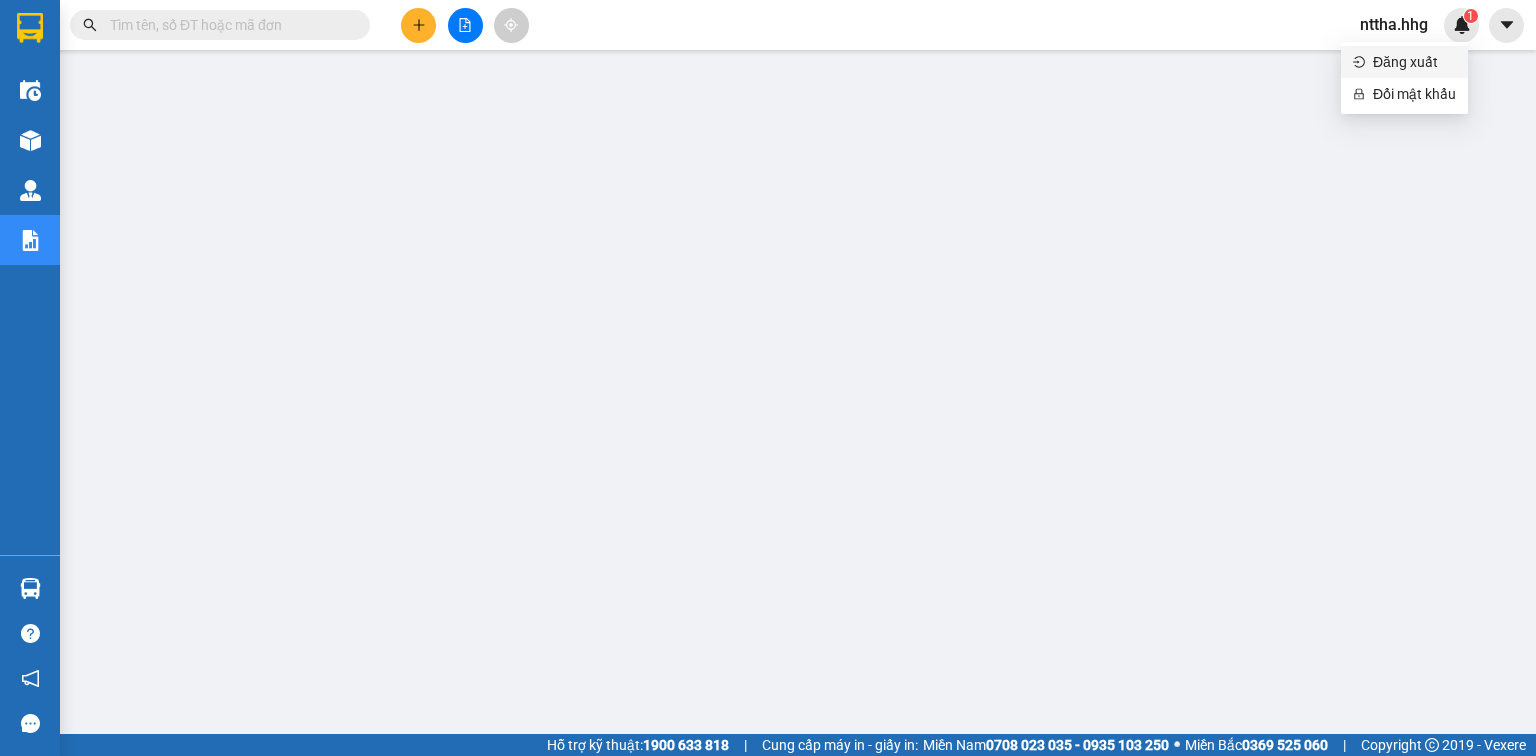 click on "Đăng xuất" at bounding box center (1414, 62) 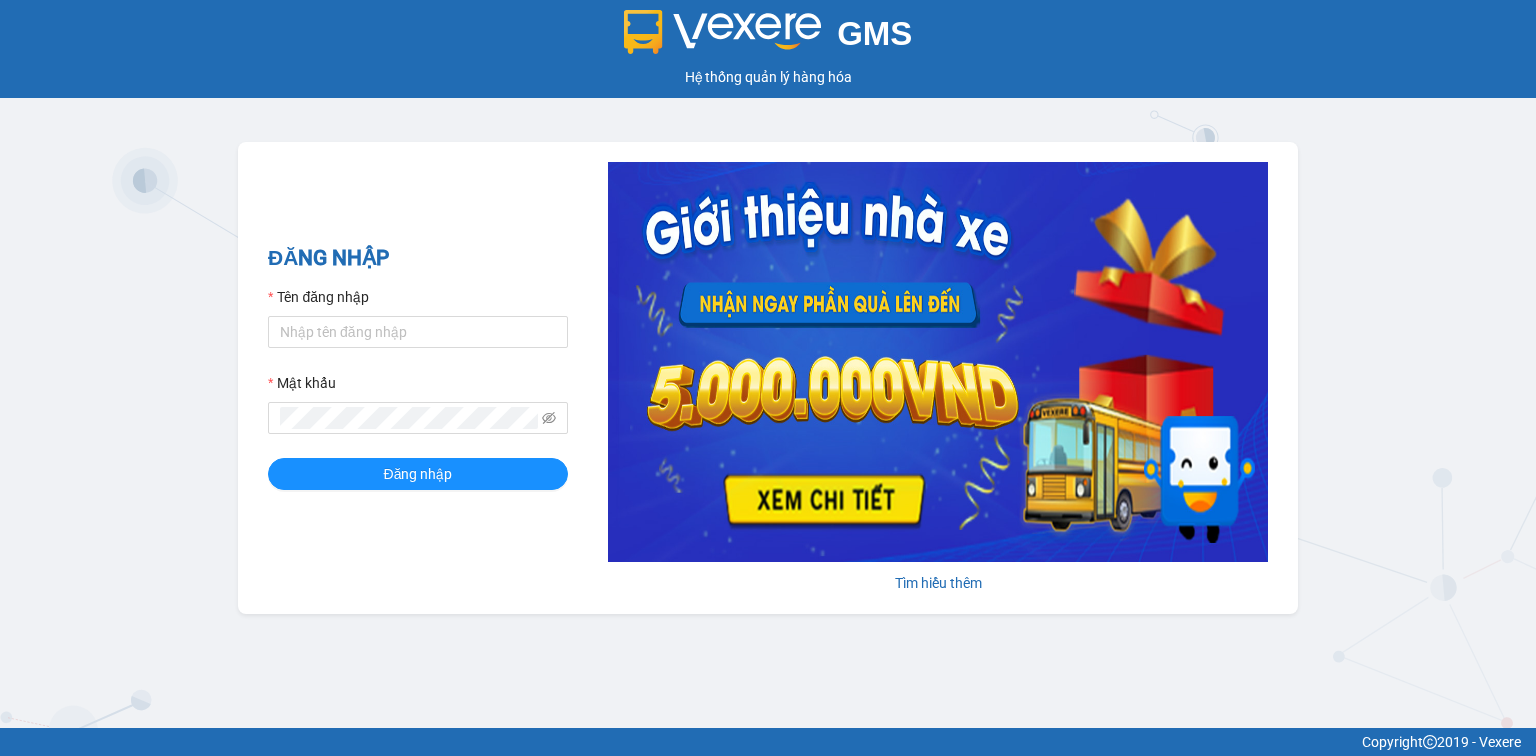 scroll, scrollTop: 0, scrollLeft: 0, axis: both 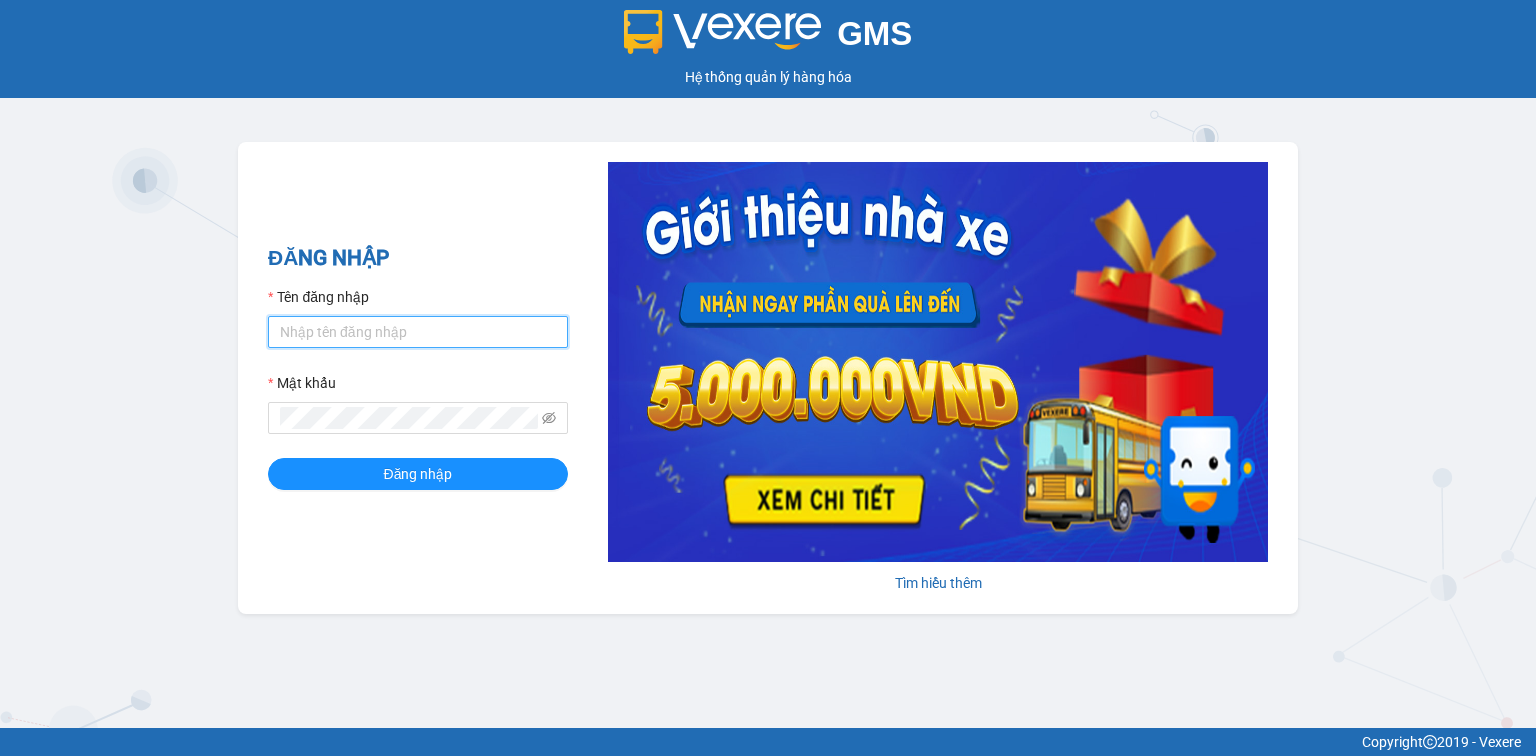 click on "Tên đăng nhập" at bounding box center (418, 332) 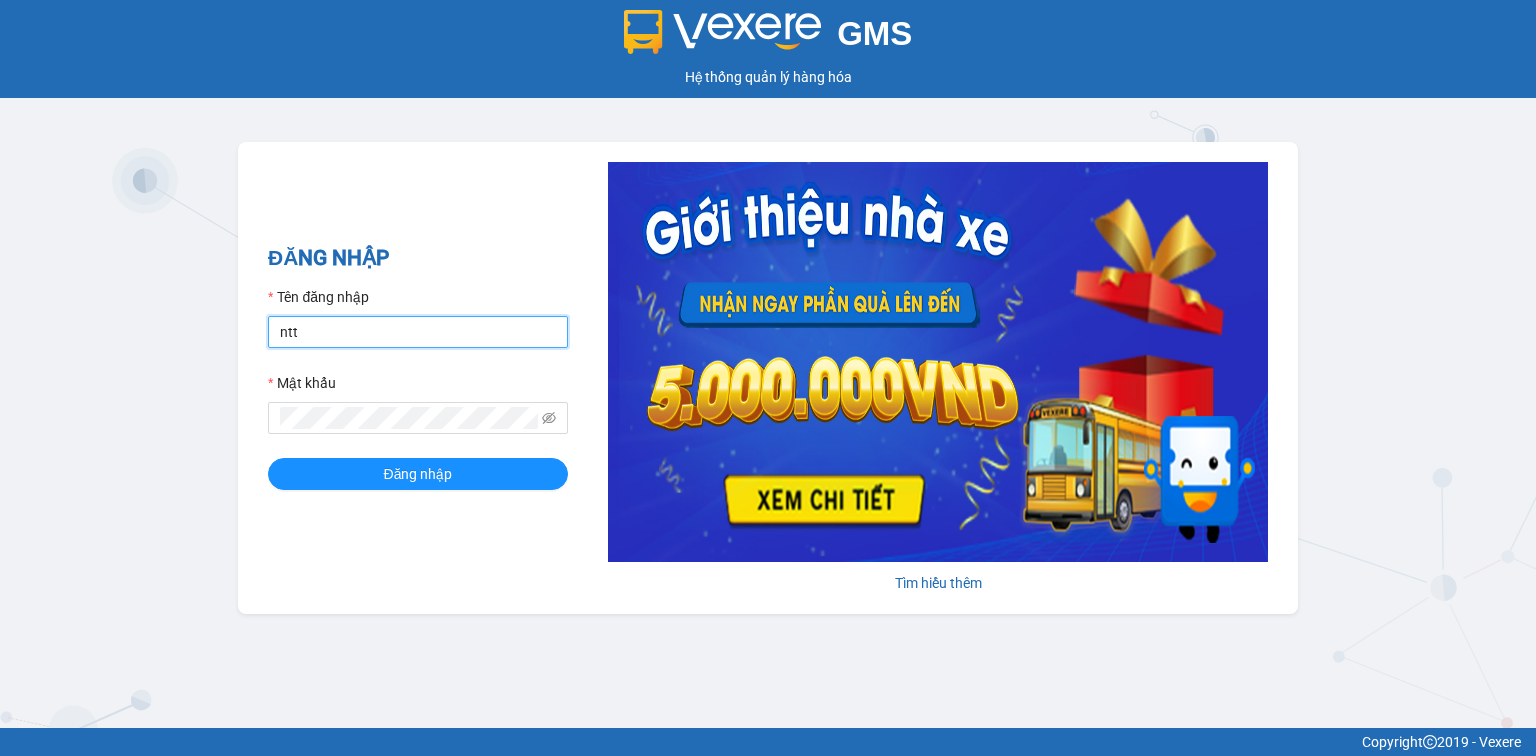 type on "nttha.hhg" 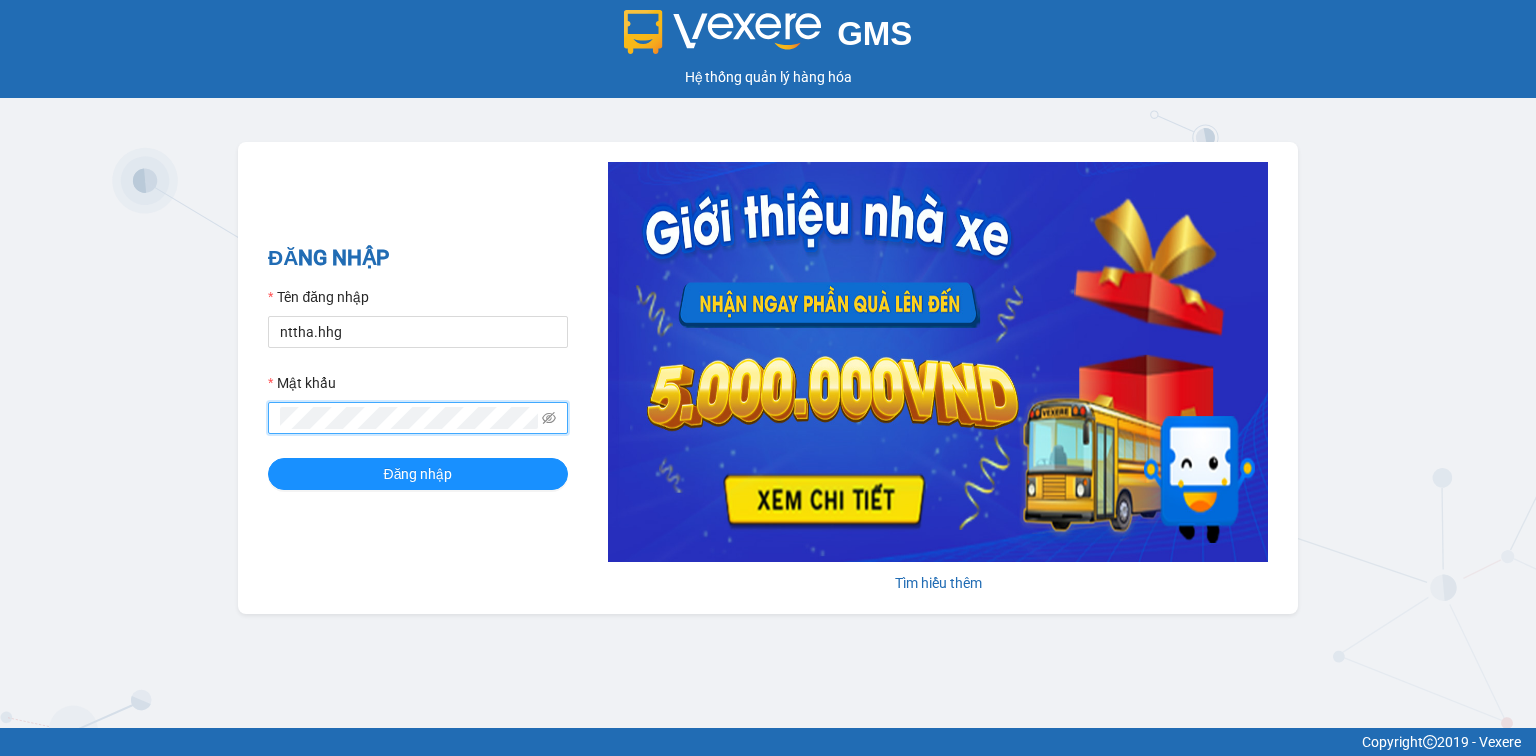 click on "Đăng nhập" at bounding box center (418, 474) 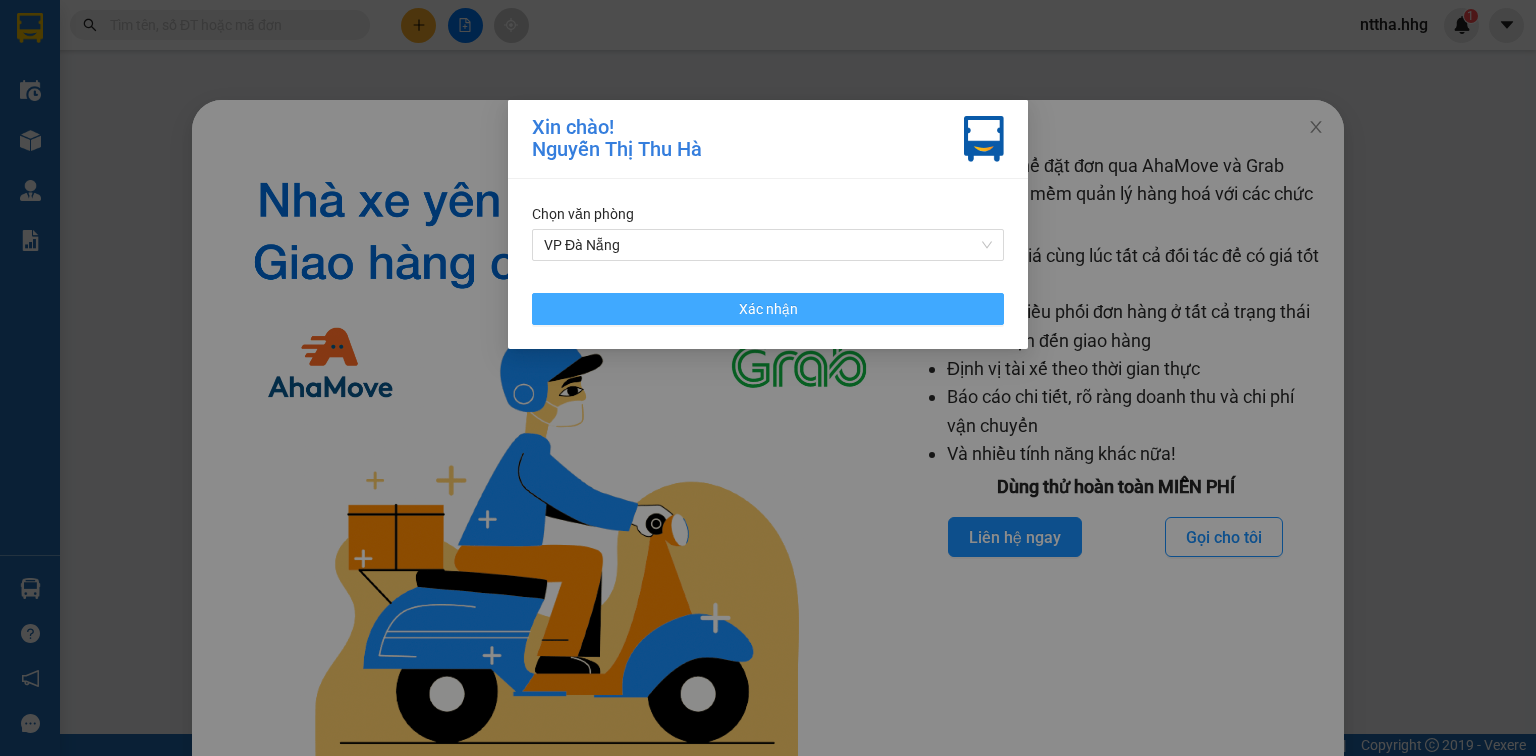 click on "Xác nhận" at bounding box center (768, 309) 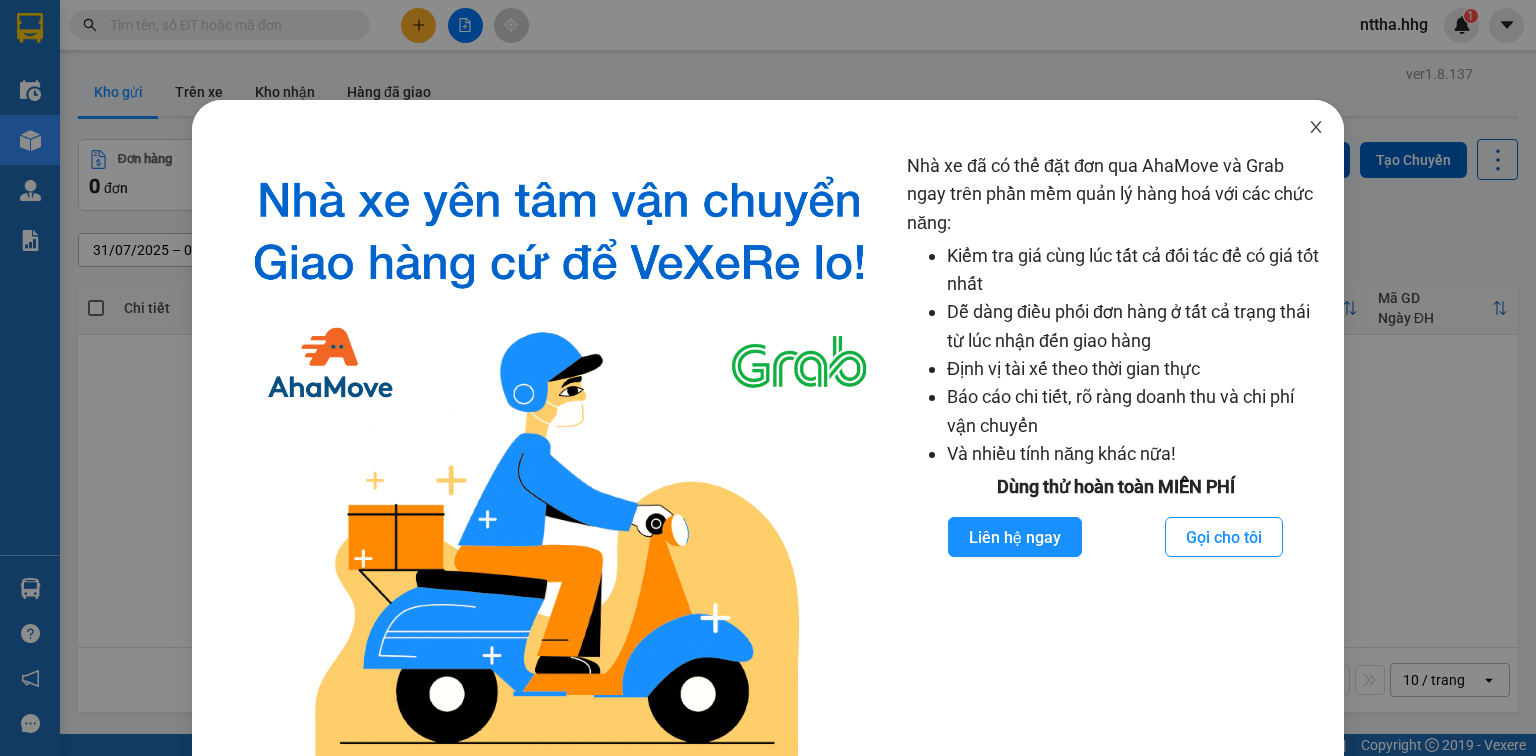 click 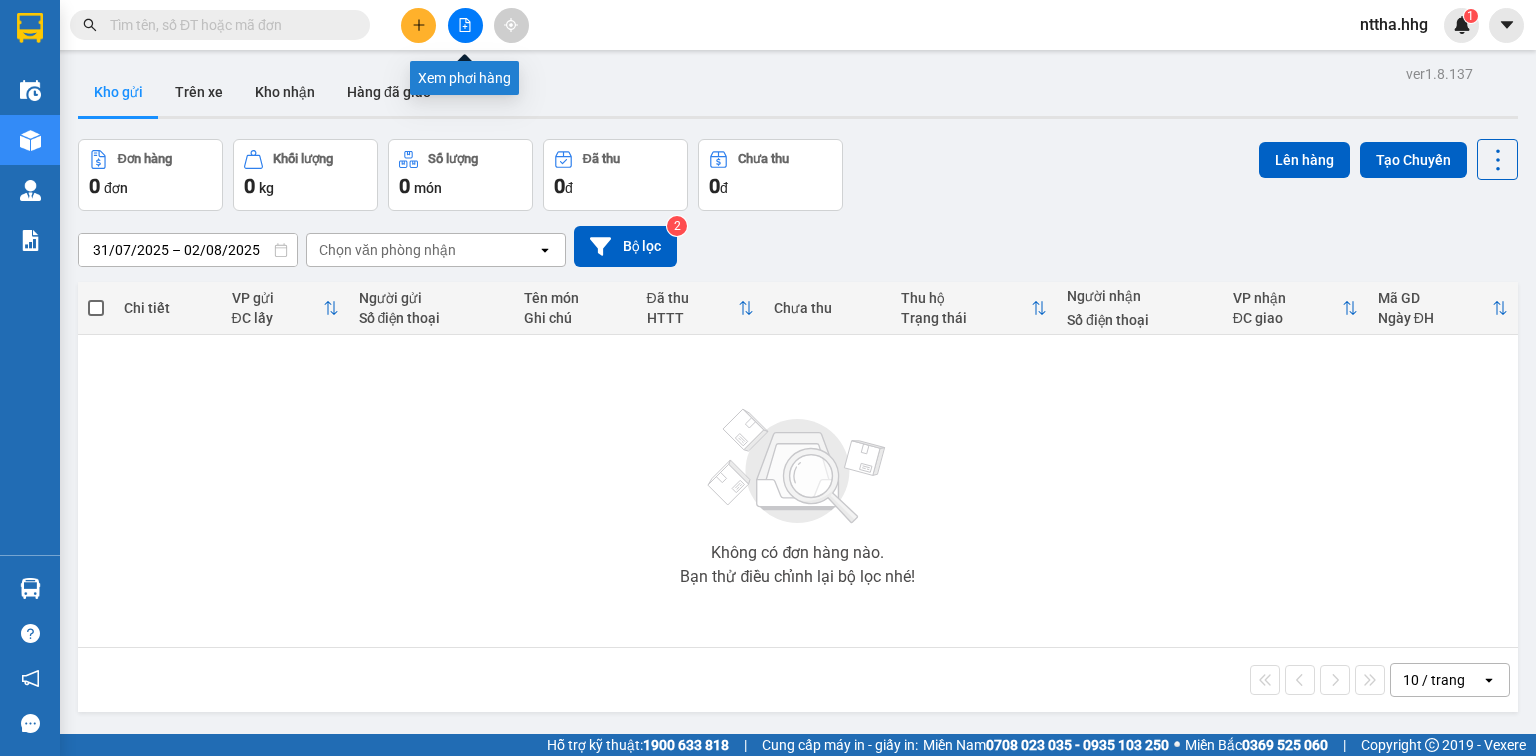 click 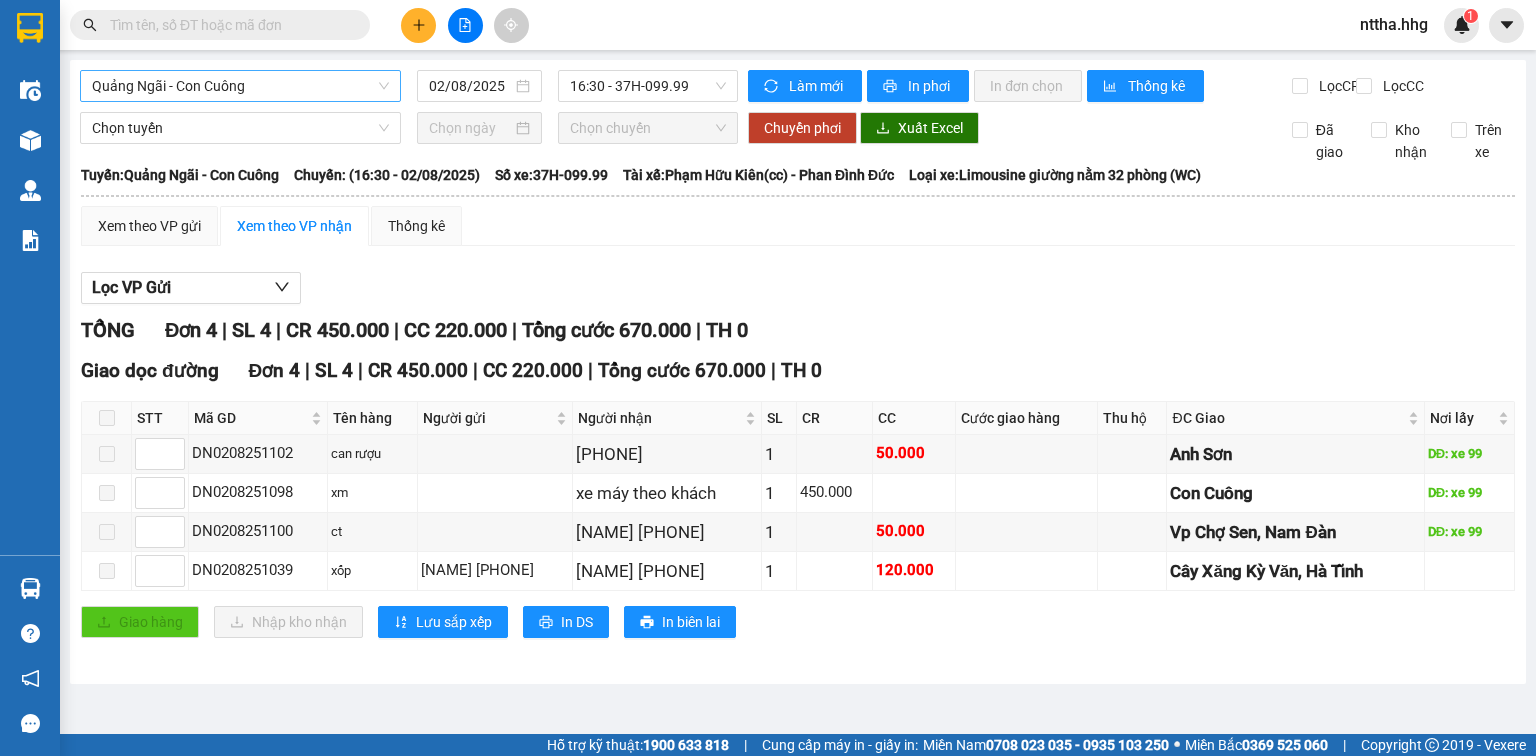 click on "Quảng Ngãi - Con Cuông" at bounding box center (240, 86) 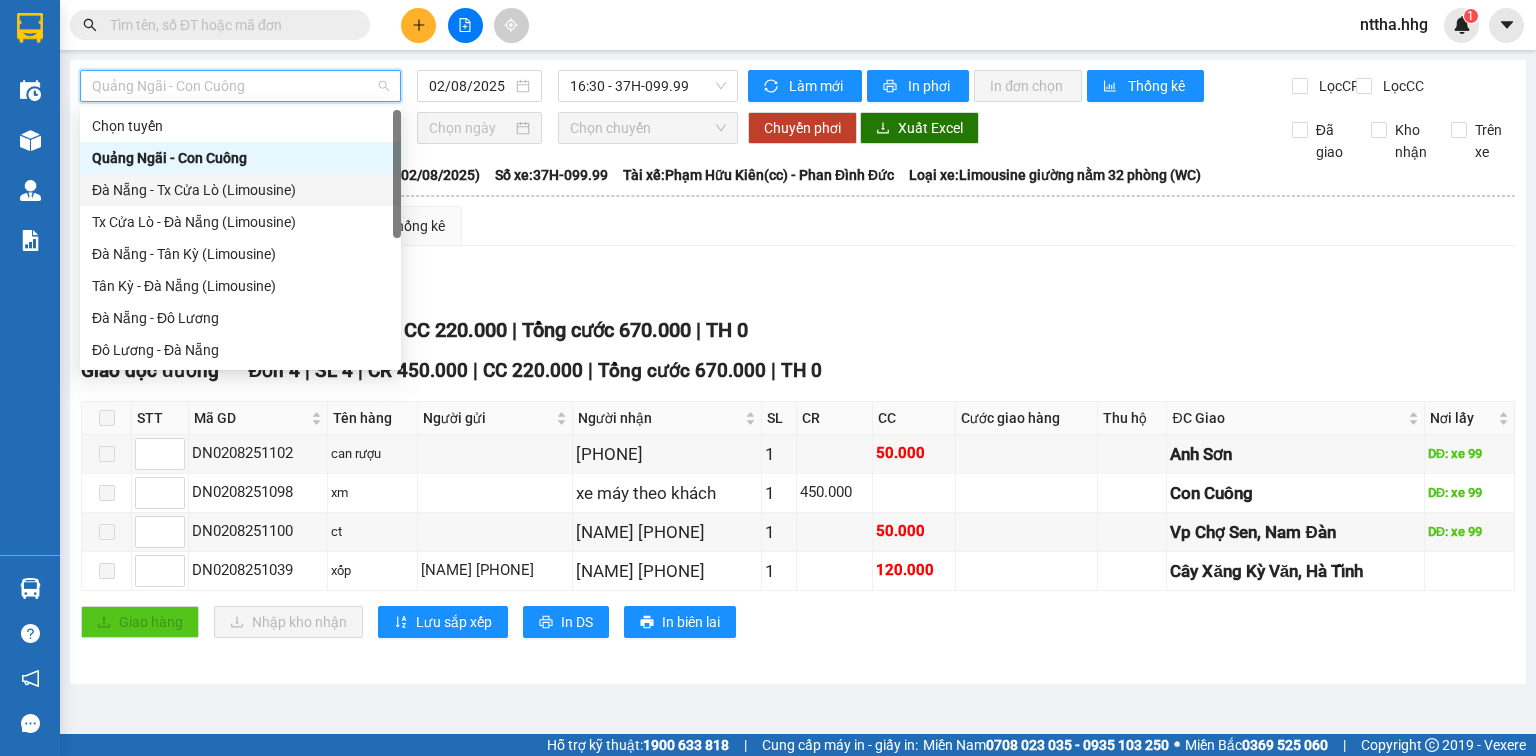 click on "Đà Nẵng - Tx Cửa Lò (Limousine)" at bounding box center [240, 190] 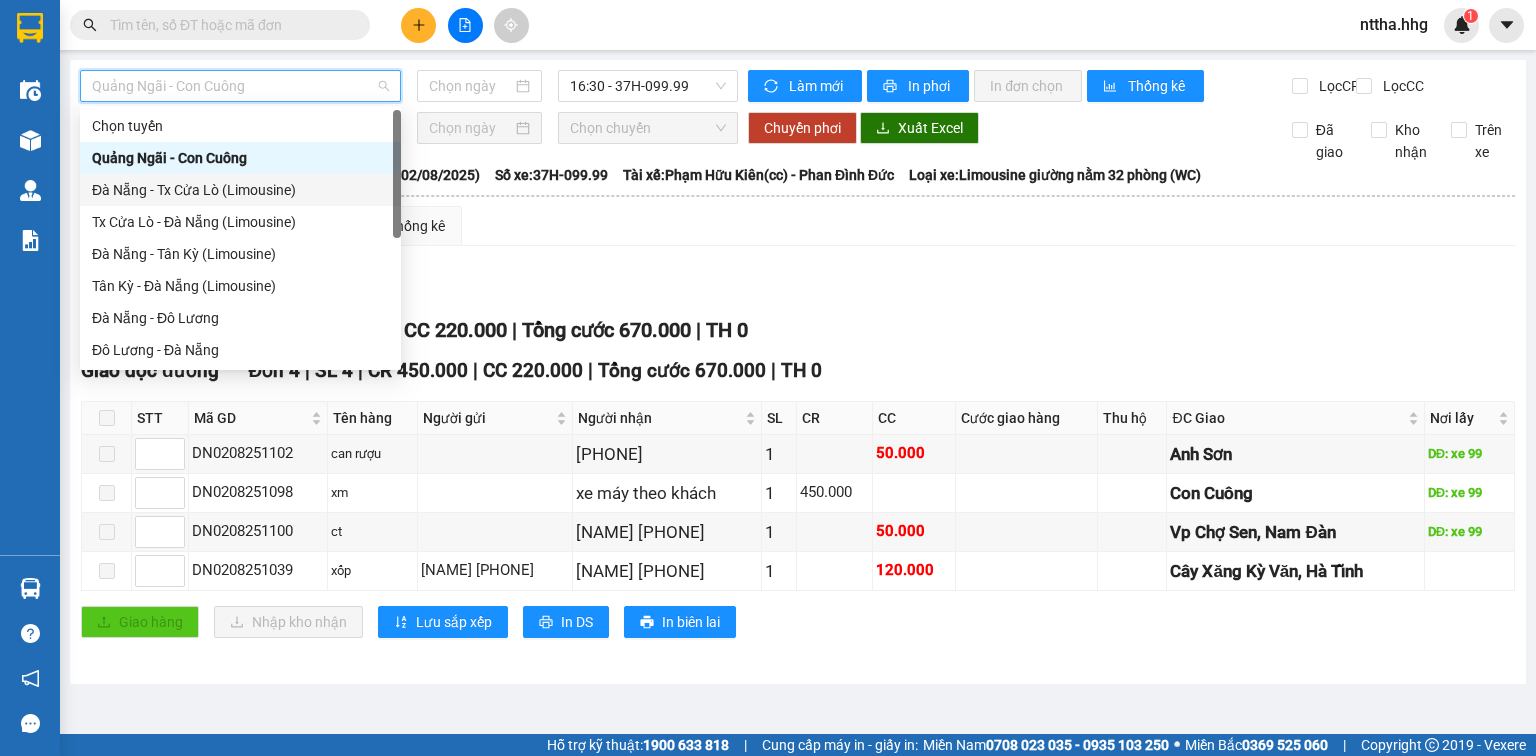 type on "02/08/2025" 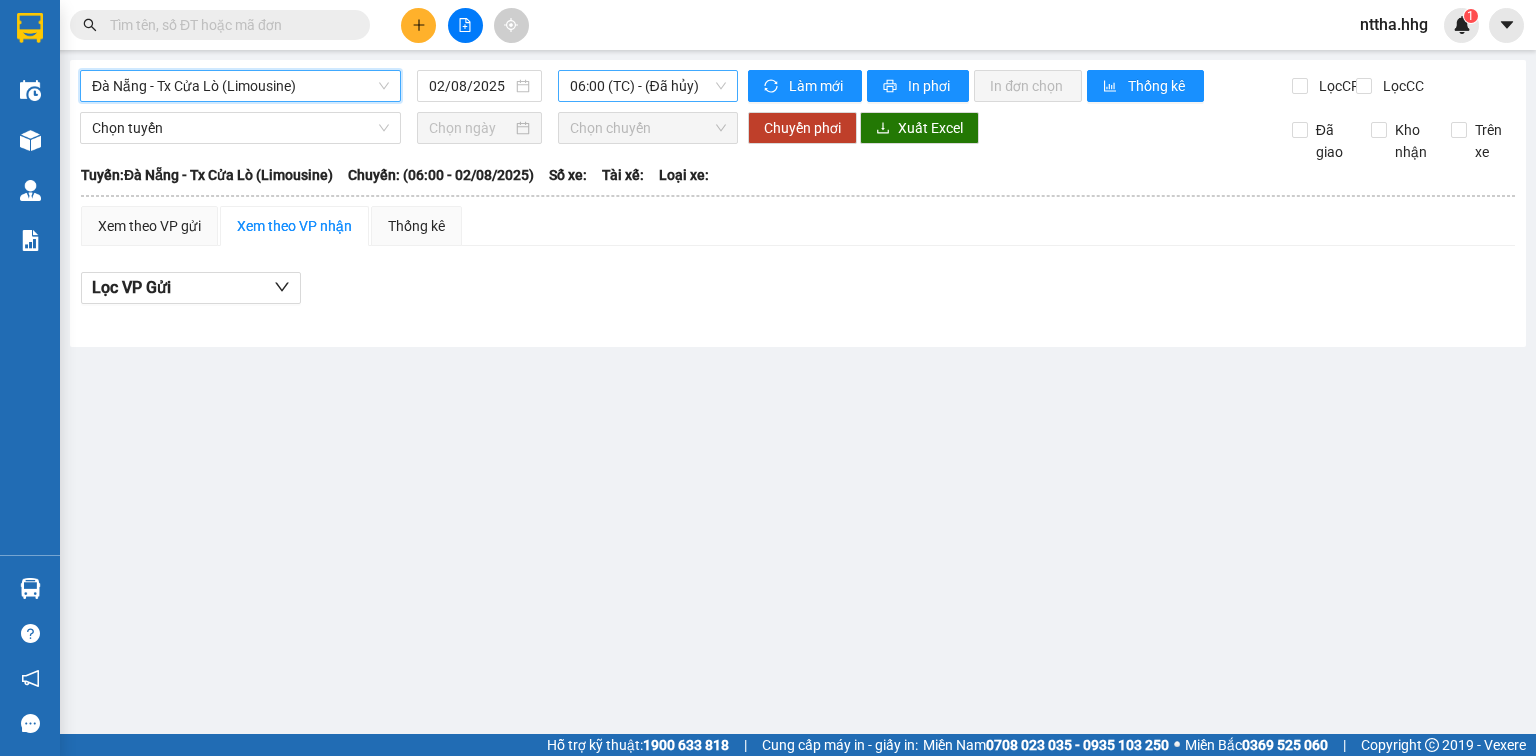 click on "06:00   (TC)   - (Đã hủy)" at bounding box center [648, 86] 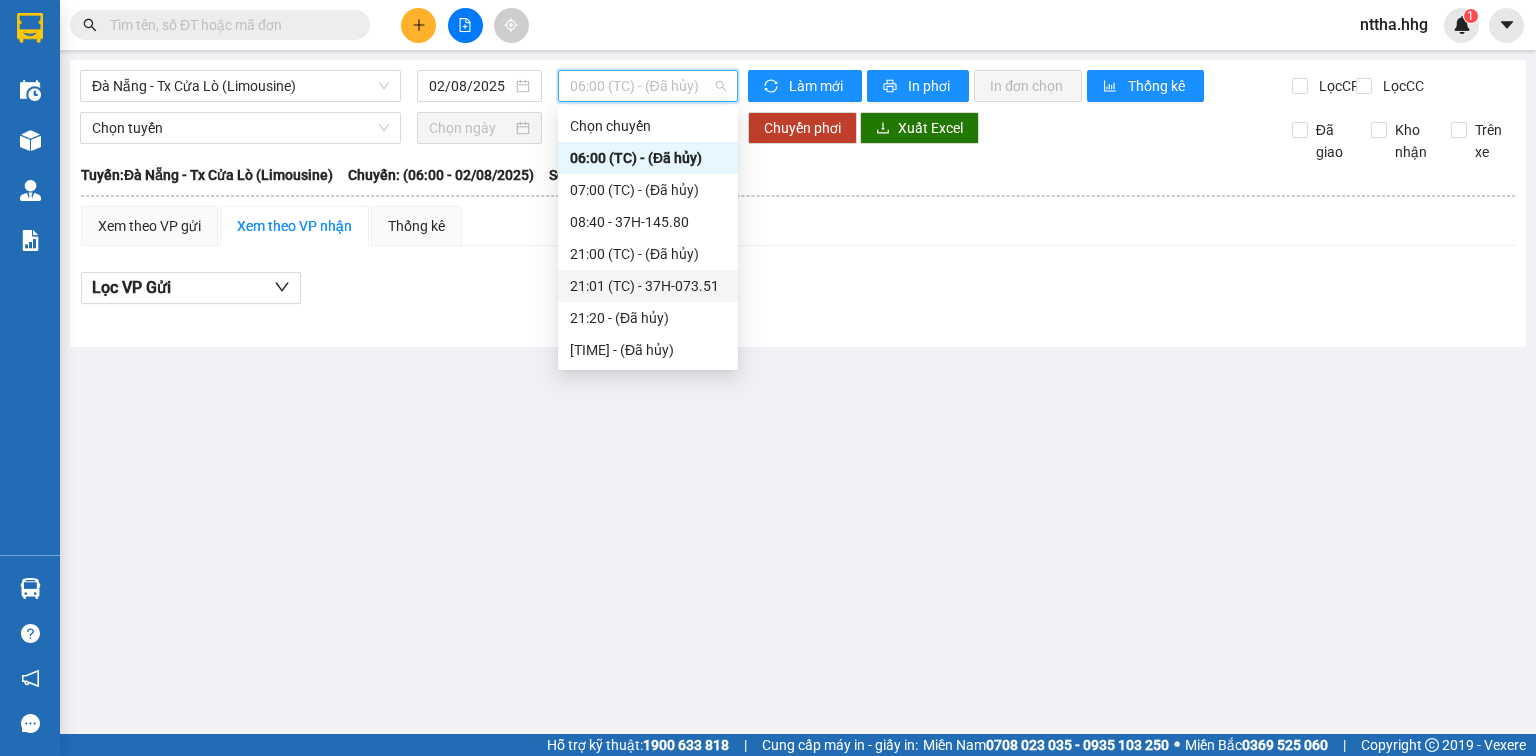 click on "21:01   (TC)   - 37H-073.51" at bounding box center [648, 286] 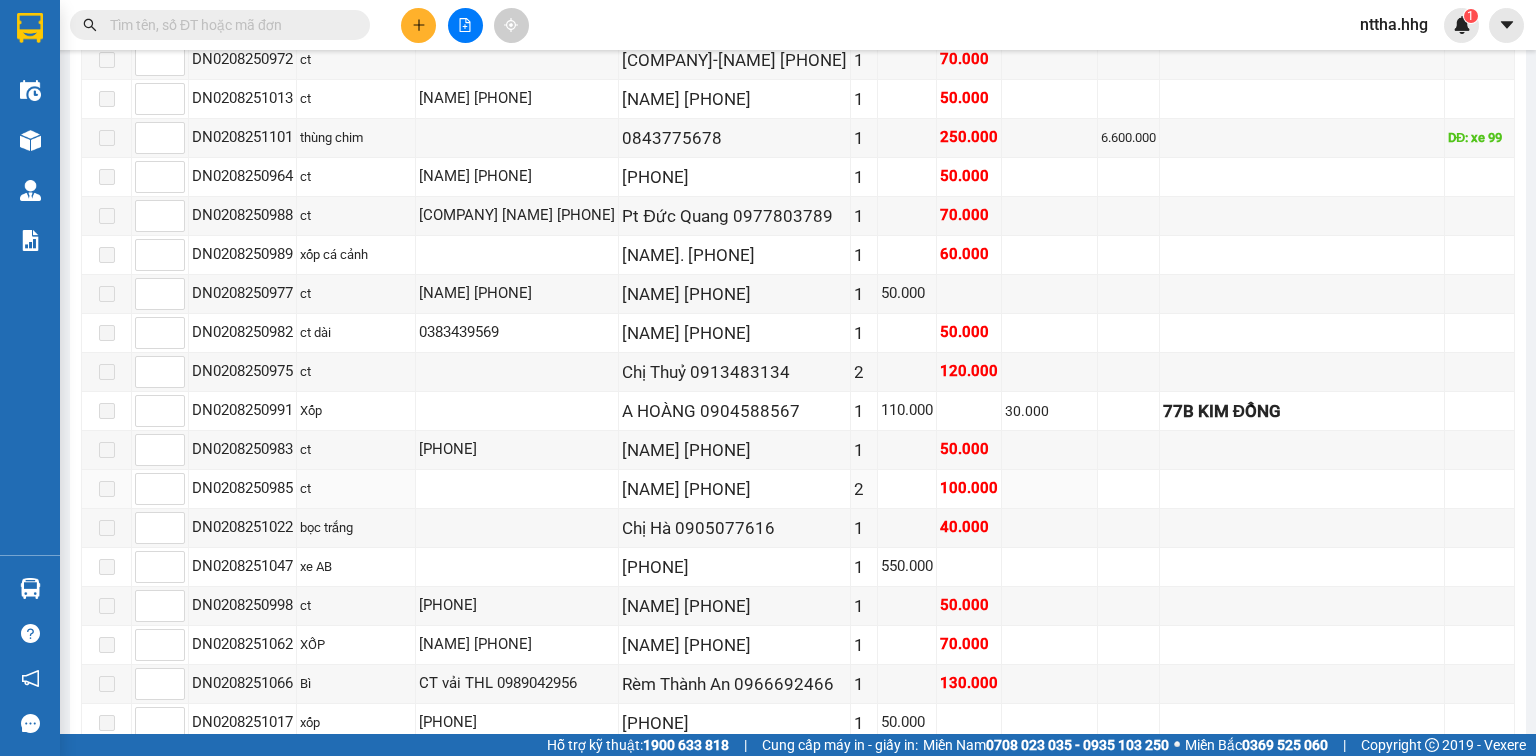 scroll, scrollTop: 1600, scrollLeft: 0, axis: vertical 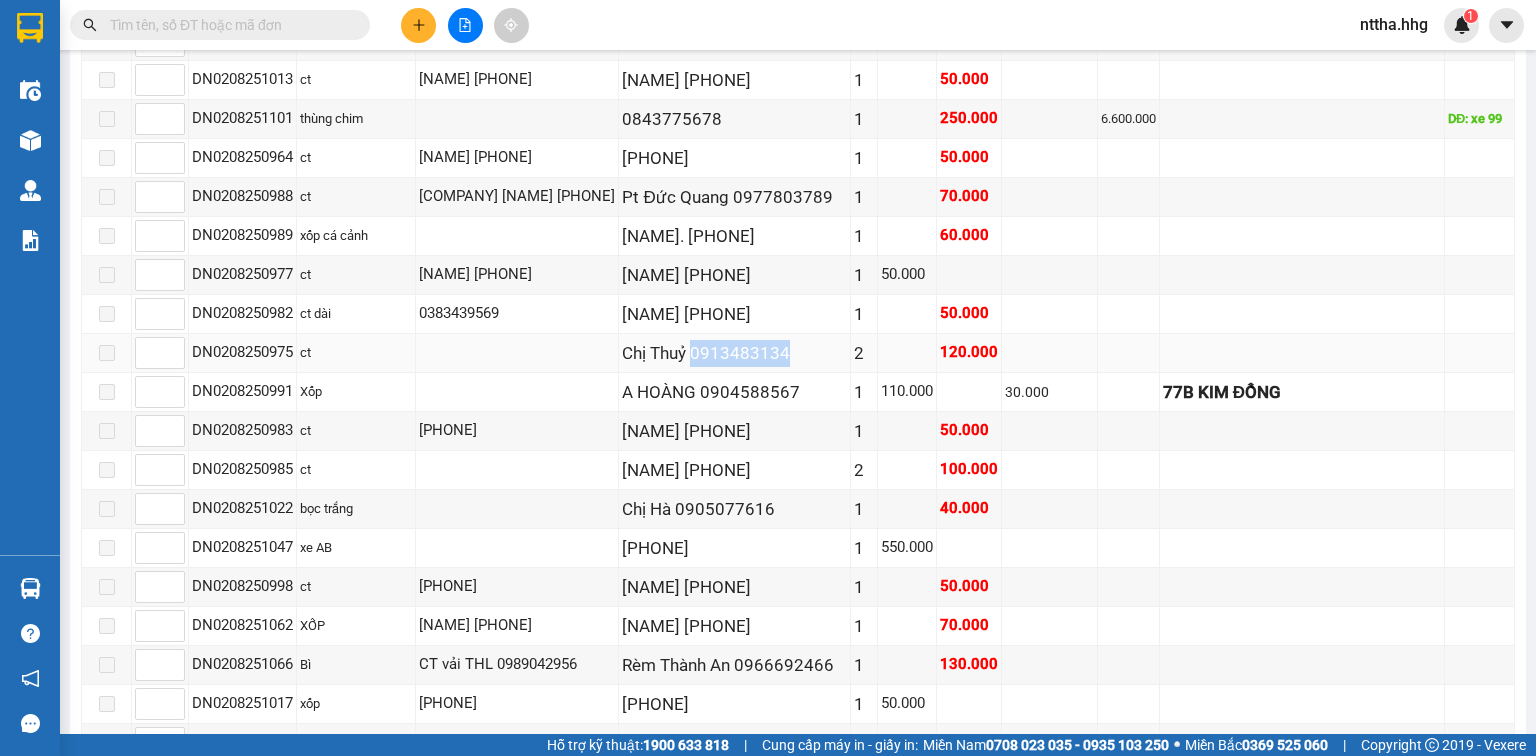 drag, startPoint x: 811, startPoint y: 346, endPoint x: 715, endPoint y: 348, distance: 96.02083 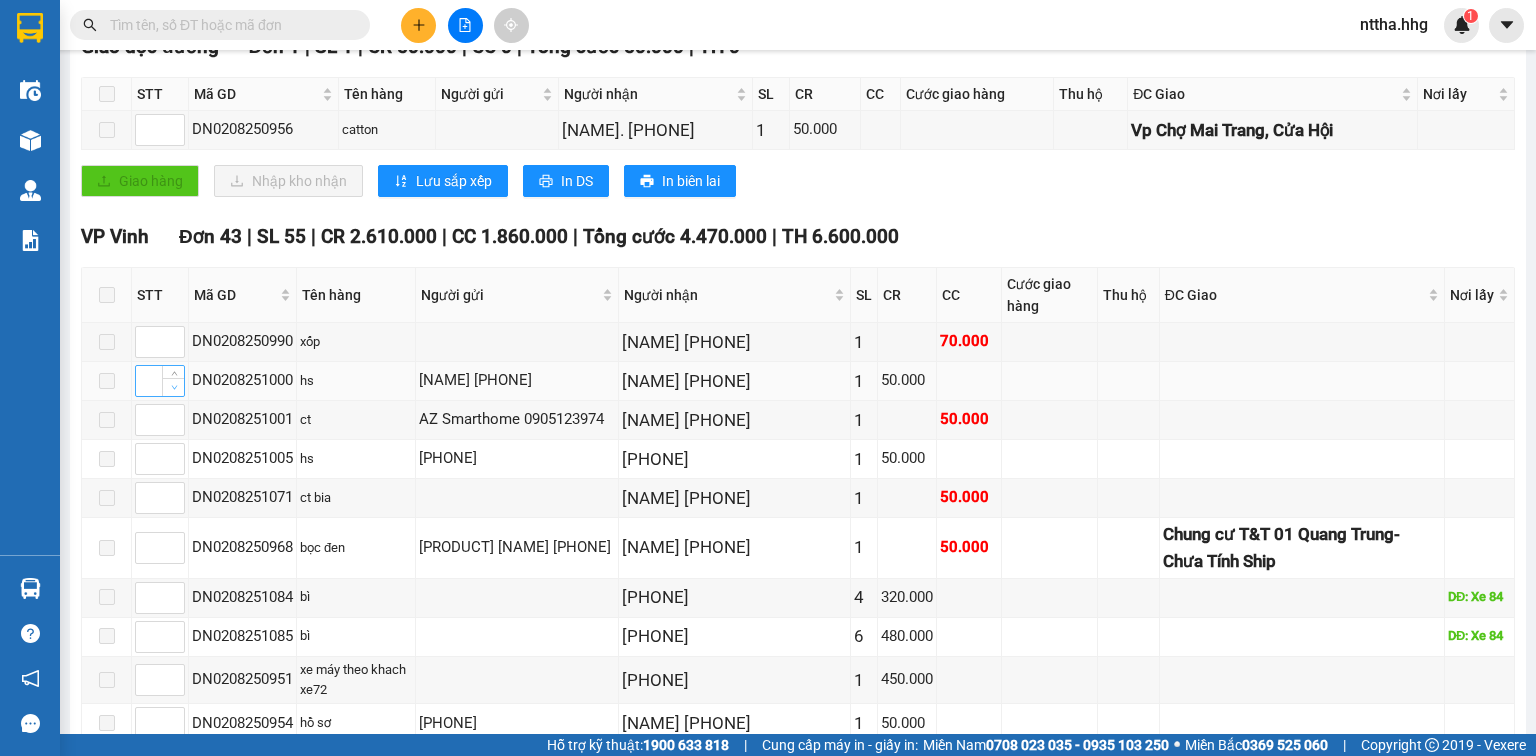 scroll, scrollTop: 160, scrollLeft: 0, axis: vertical 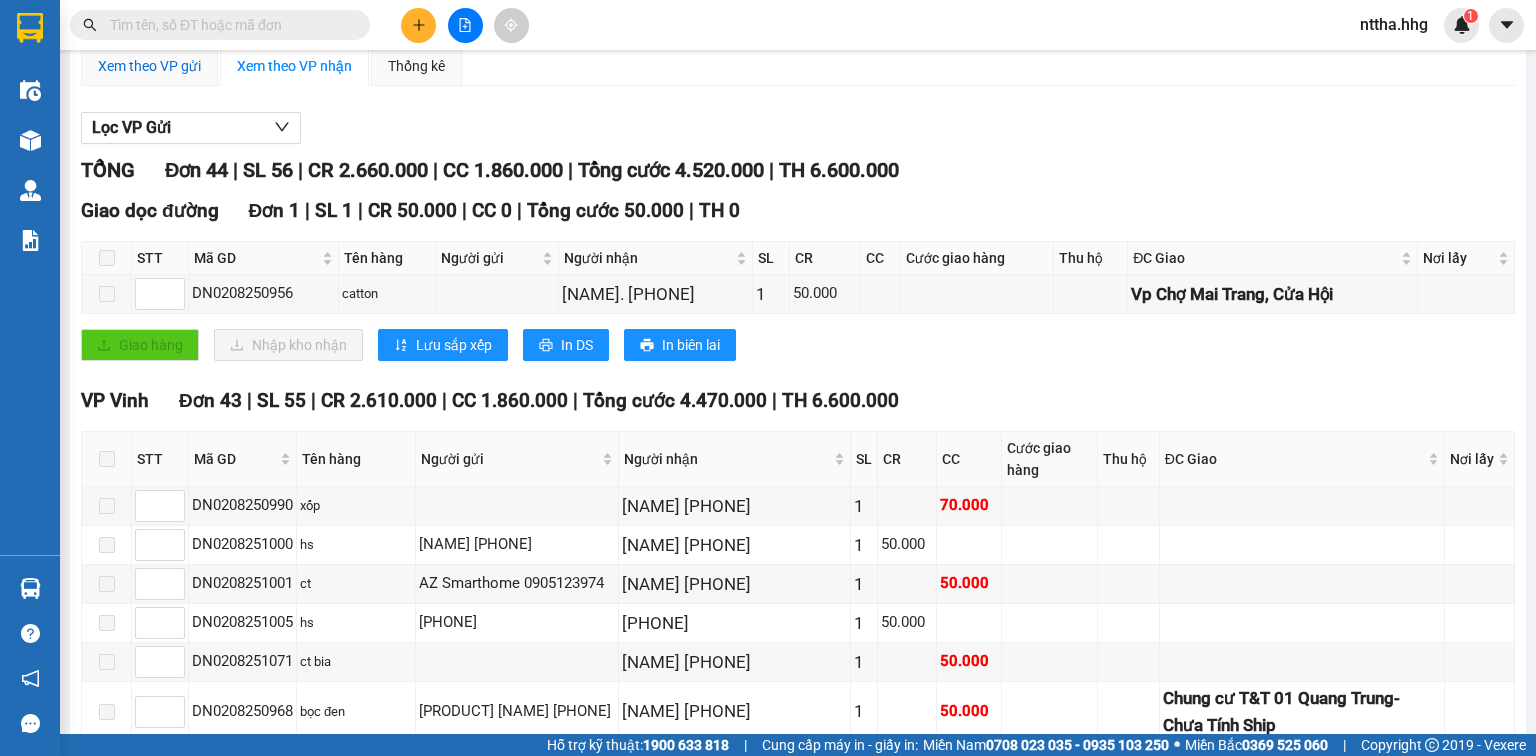 click on "Xem theo VP gửi" at bounding box center [149, 66] 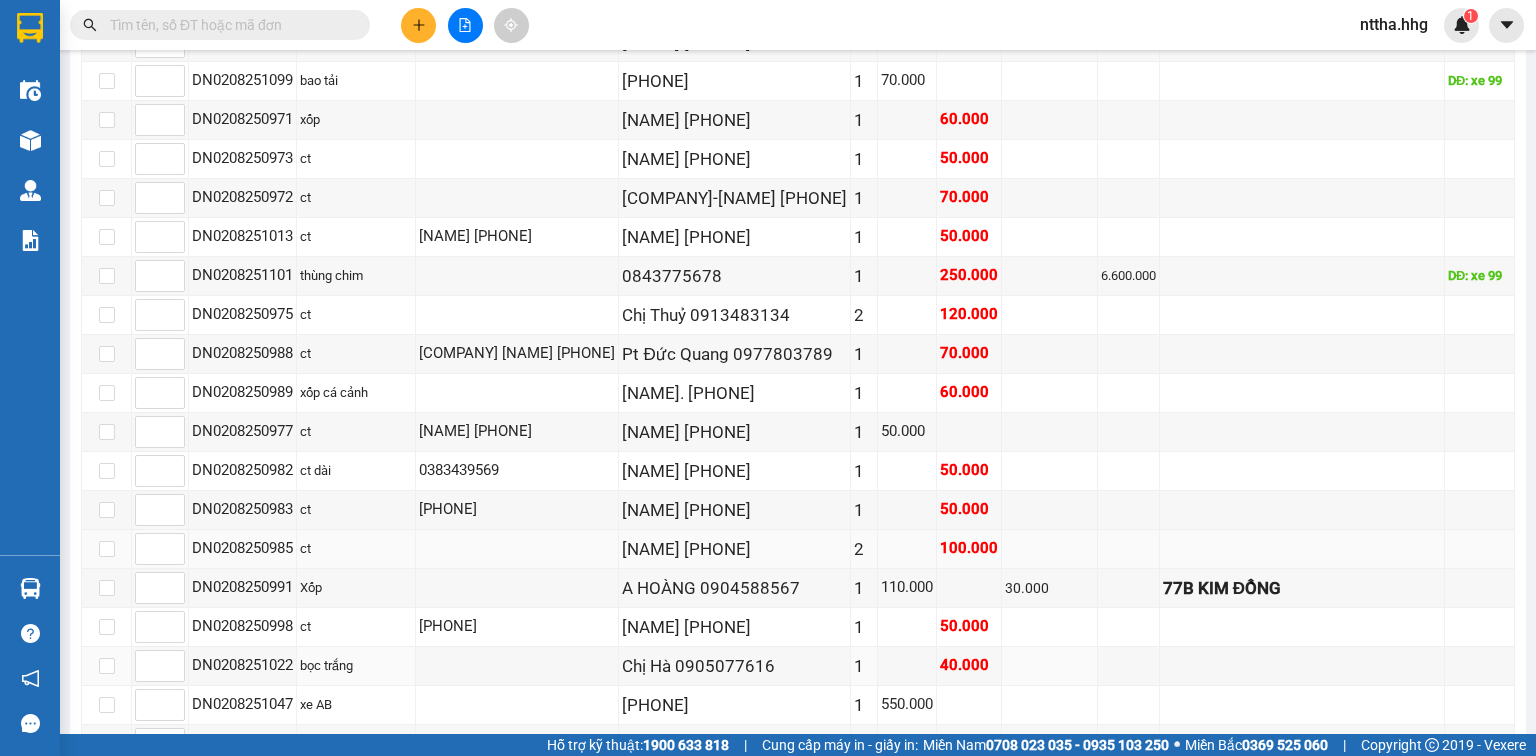 scroll, scrollTop: 1644, scrollLeft: 0, axis: vertical 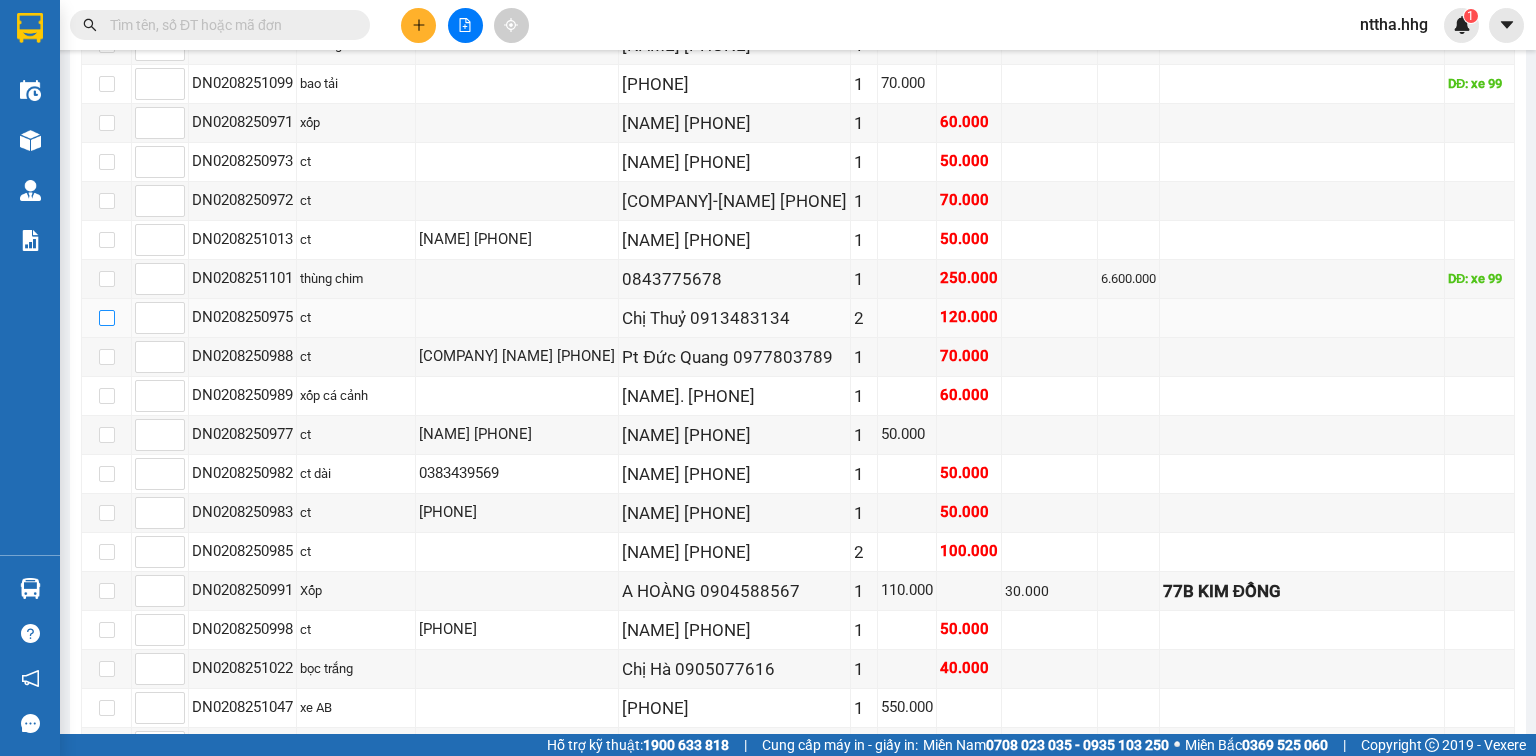click at bounding box center [107, 318] 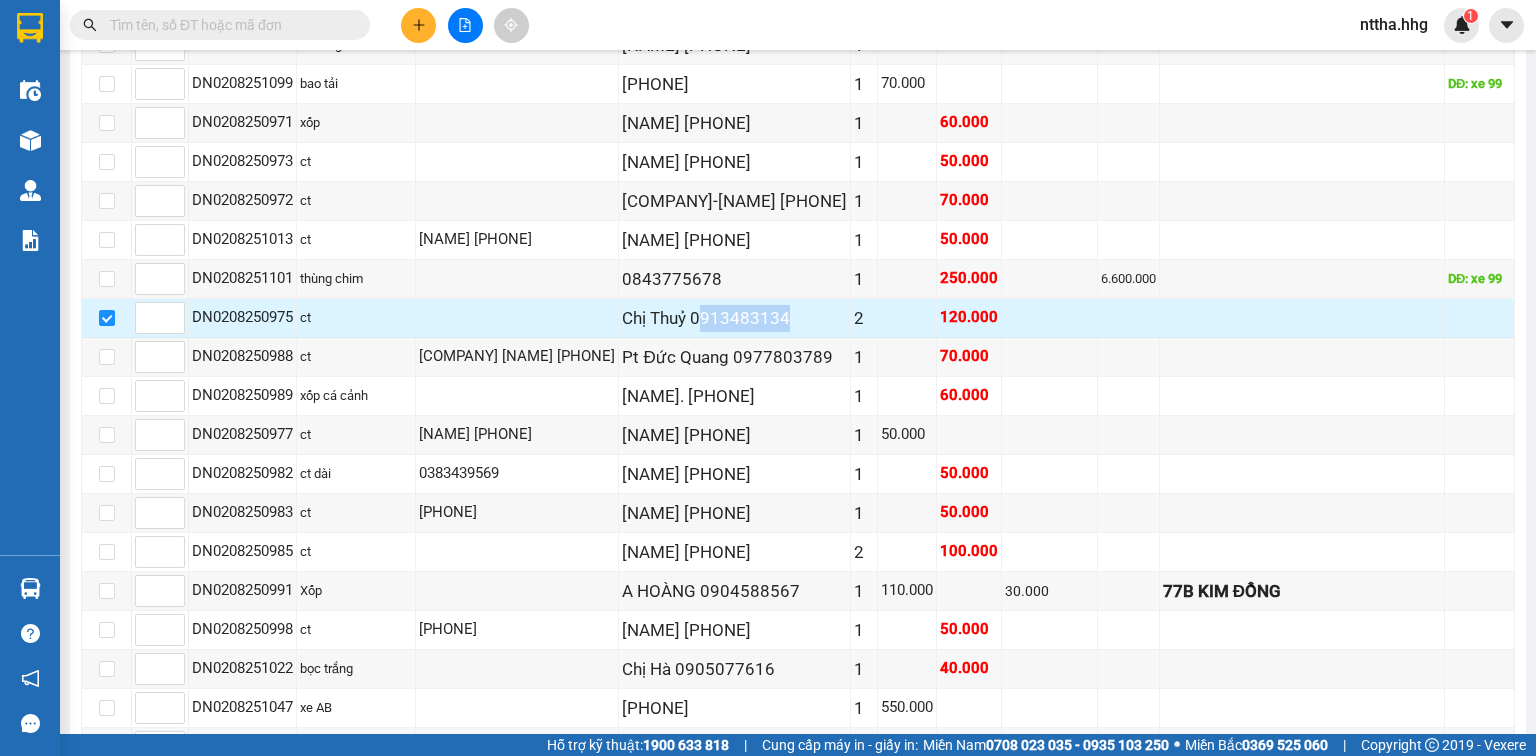 drag, startPoint x: 808, startPoint y: 316, endPoint x: 718, endPoint y: 323, distance: 90.27181 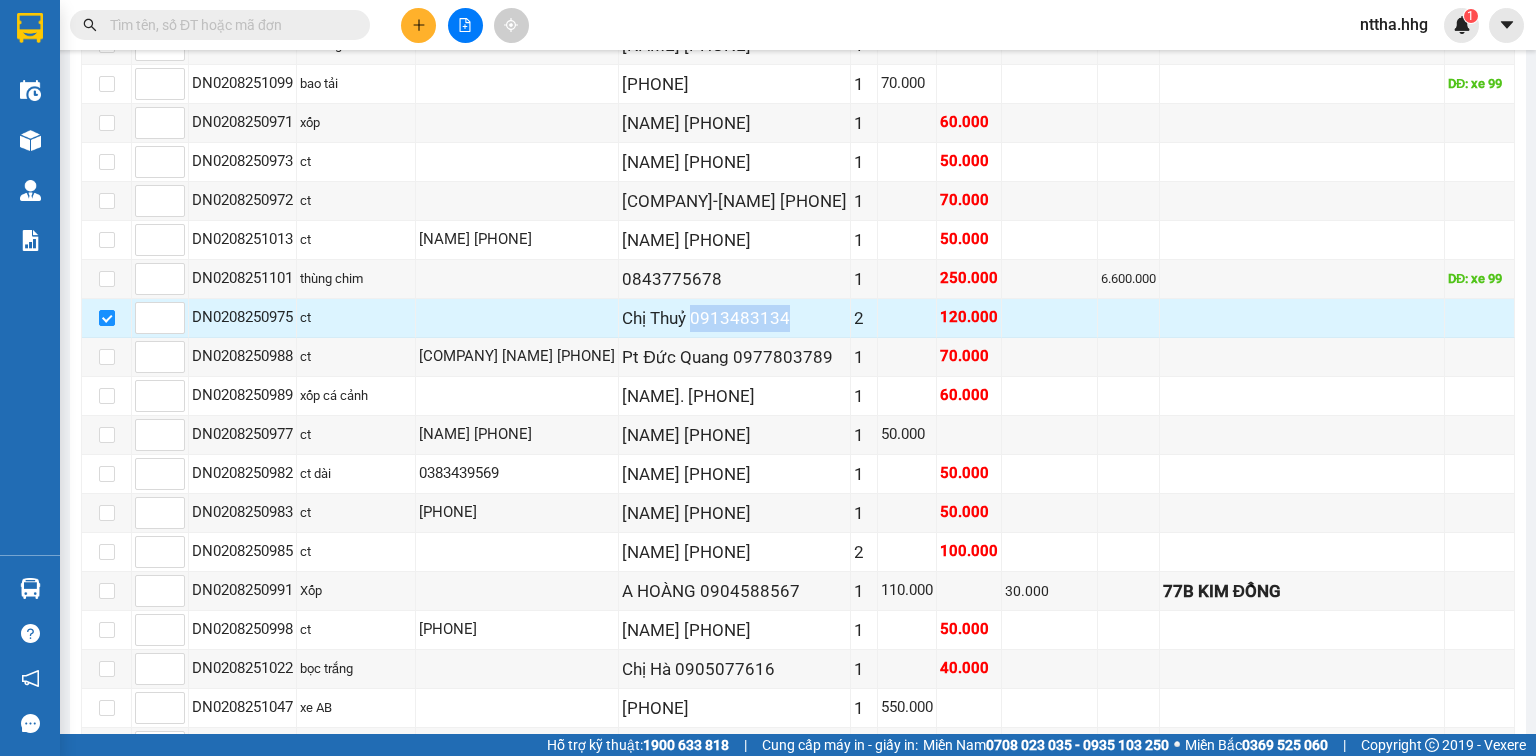 drag, startPoint x: 805, startPoint y: 318, endPoint x: 715, endPoint y: 316, distance: 90.02222 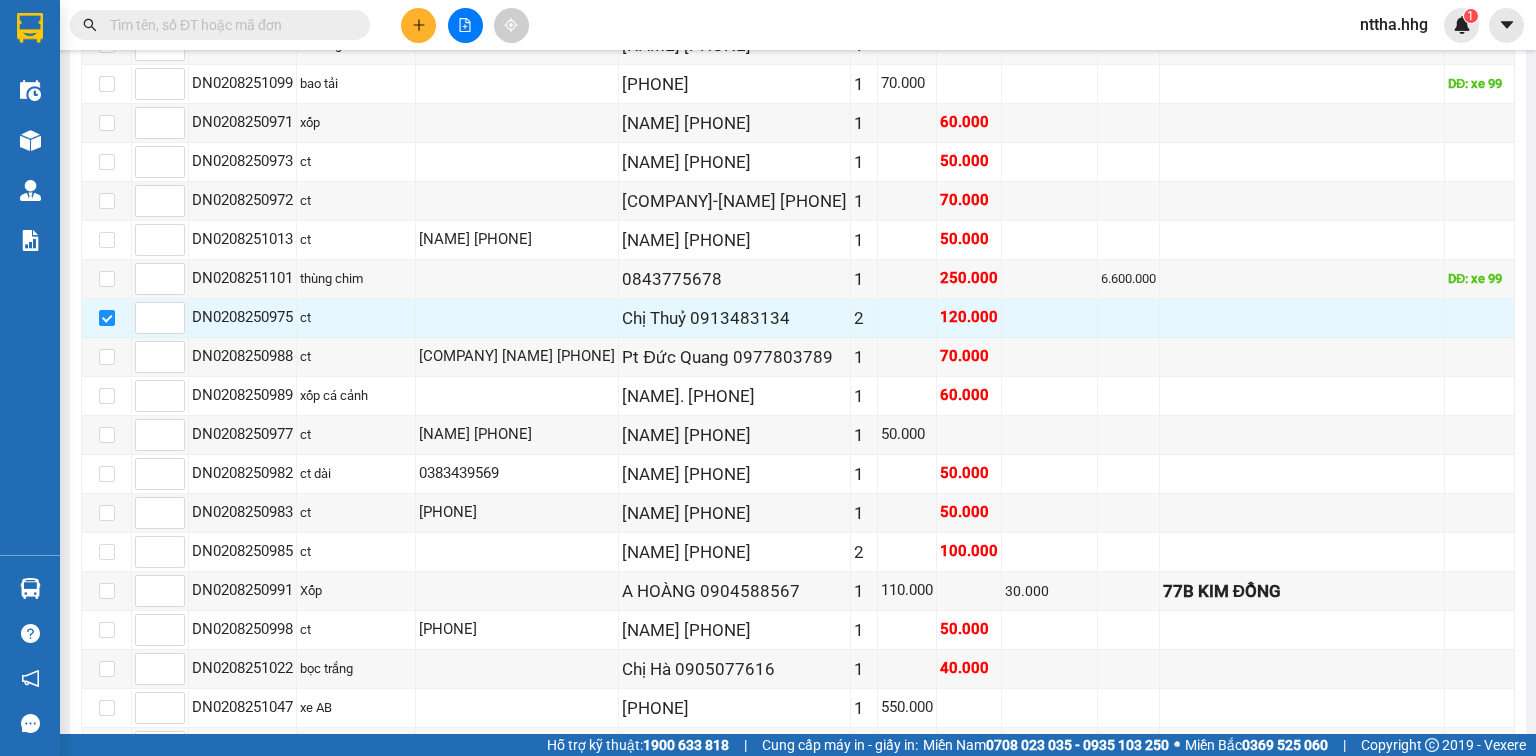 click at bounding box center (228, 25) 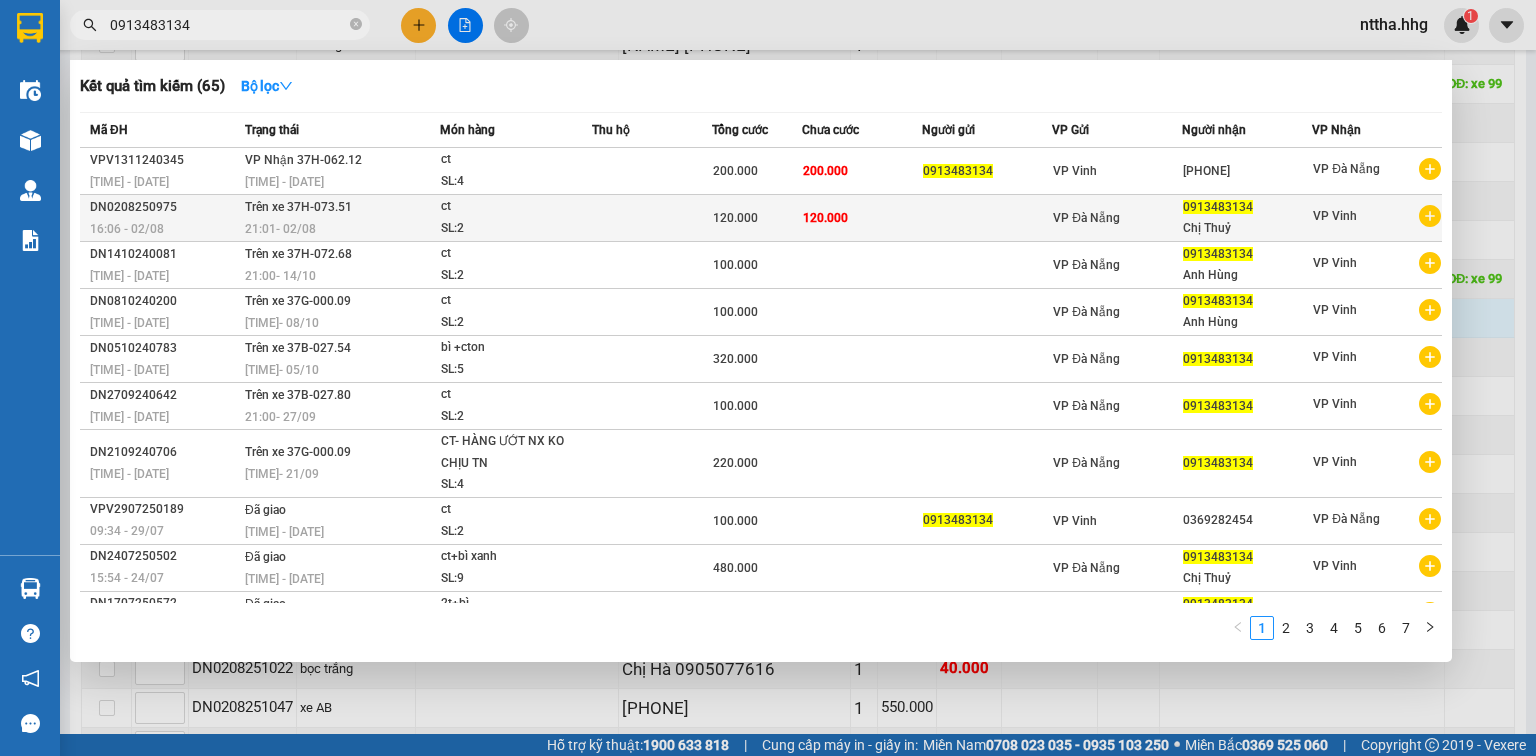 type on "0913483134" 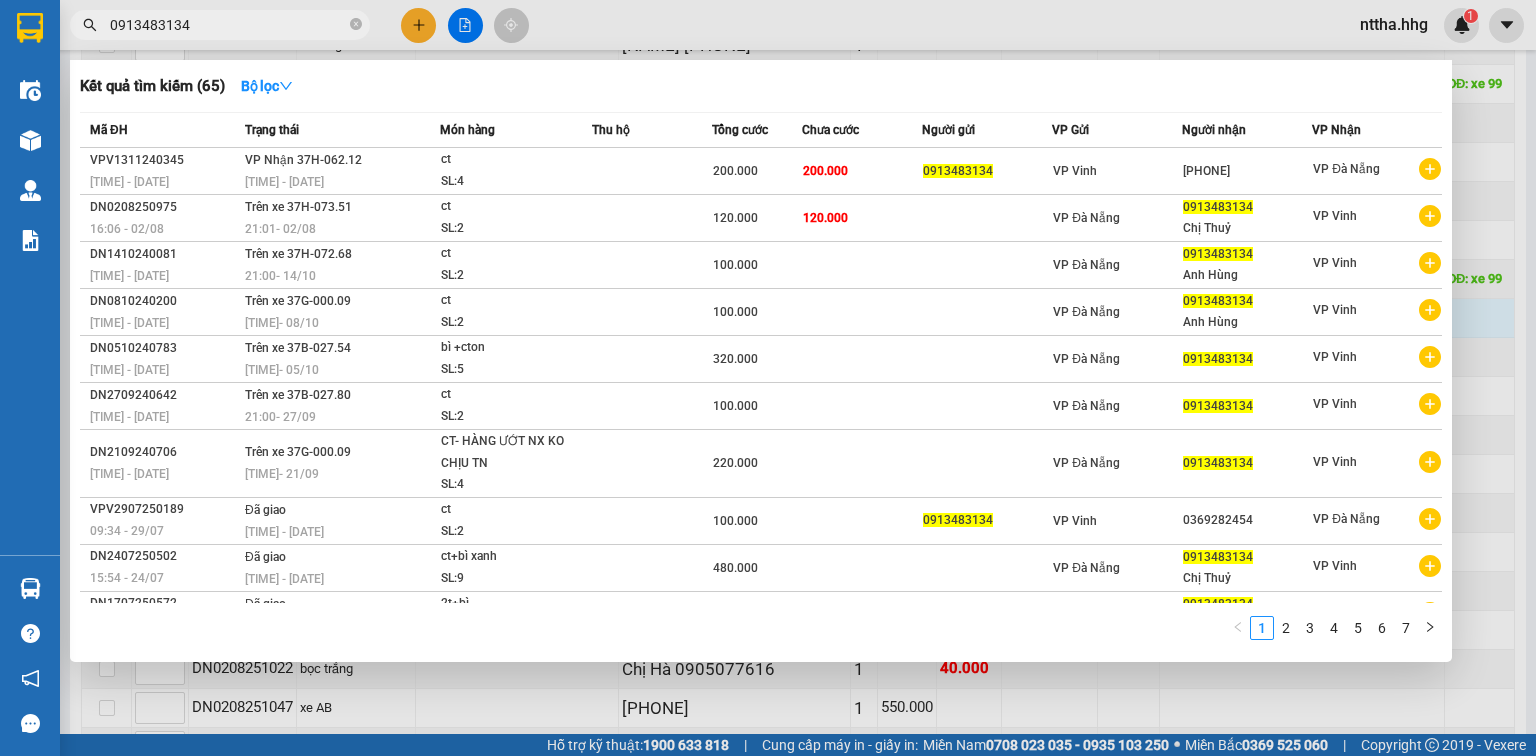 scroll, scrollTop: 0, scrollLeft: 0, axis: both 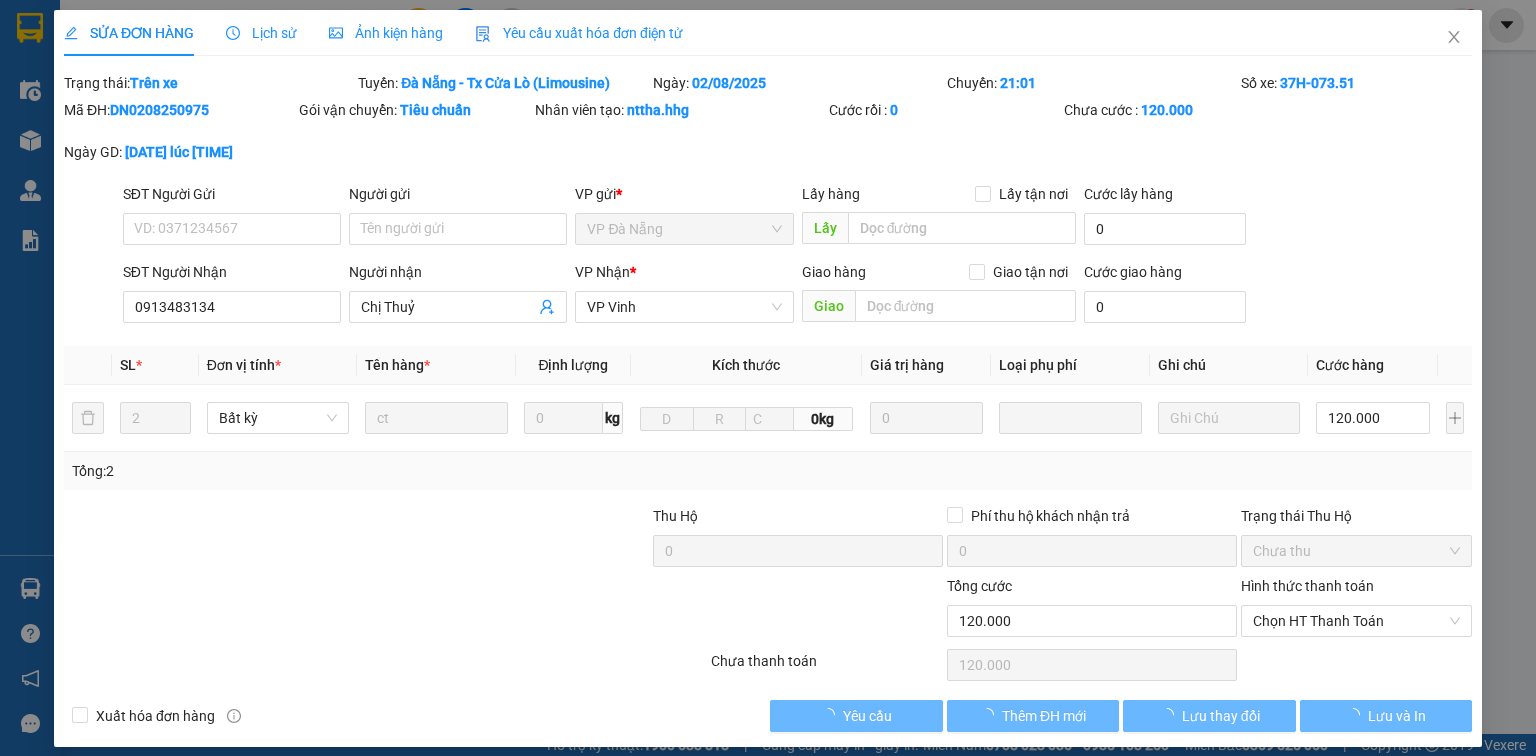 type on "0913483134" 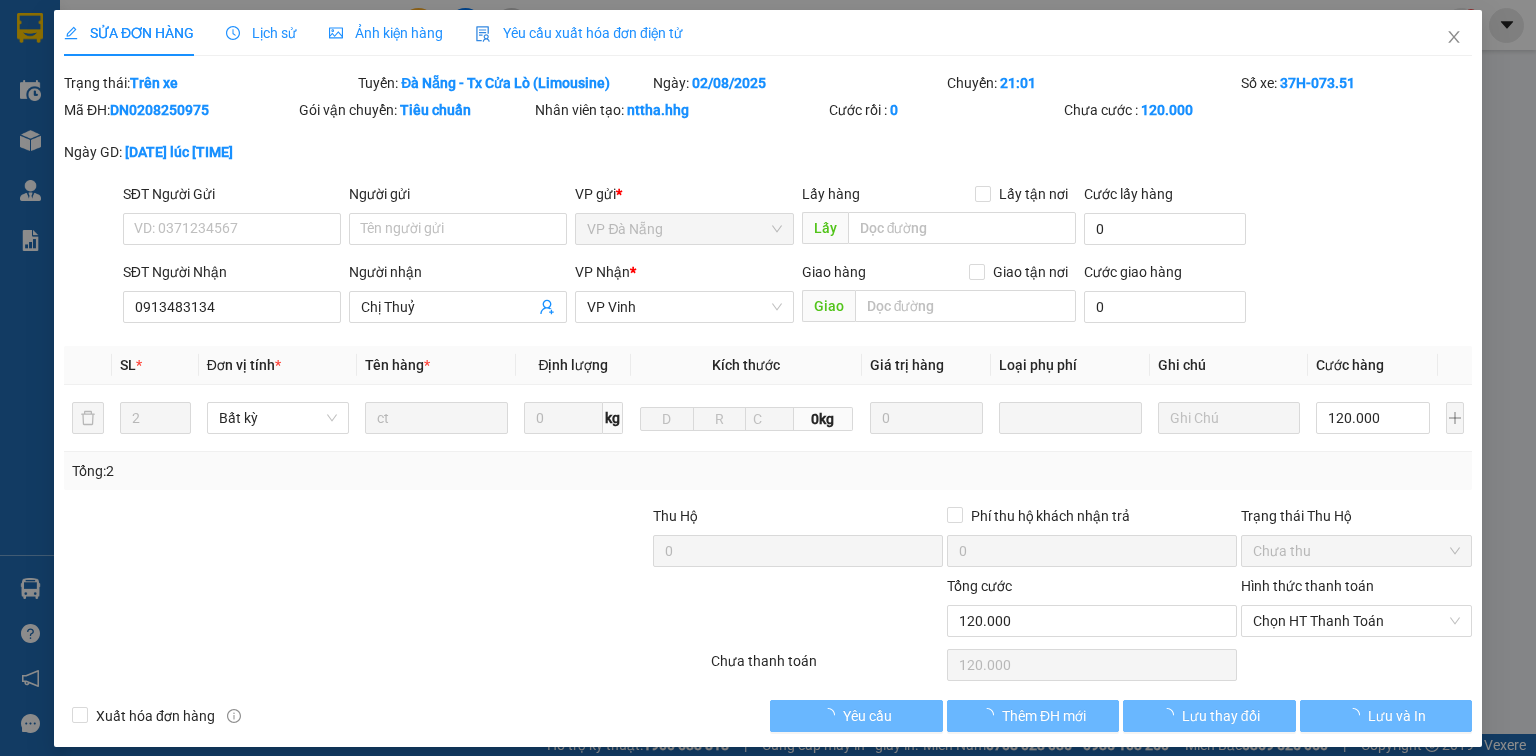 type on "Chị Thuỷ" 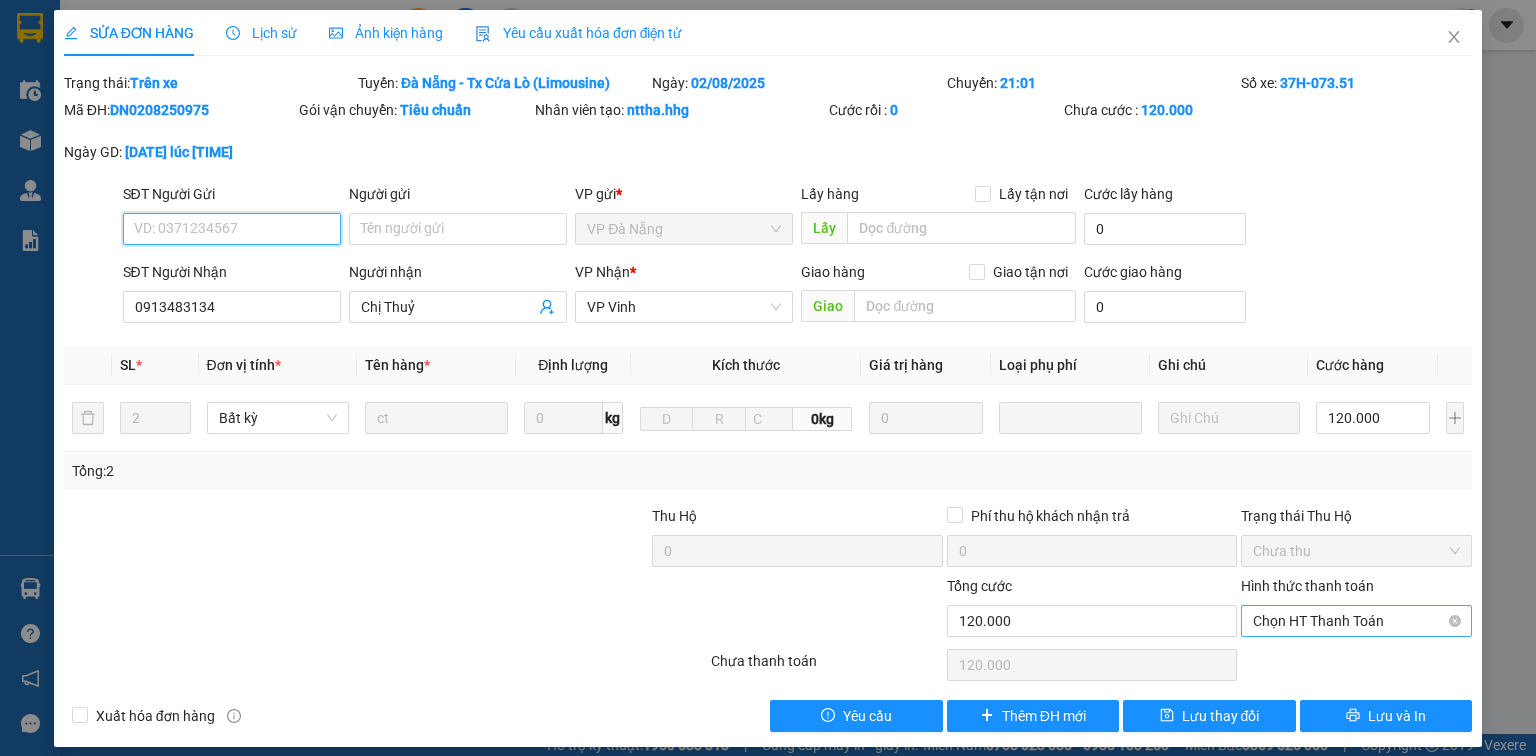 click on "Chọn HT Thanh Toán" at bounding box center (1356, 621) 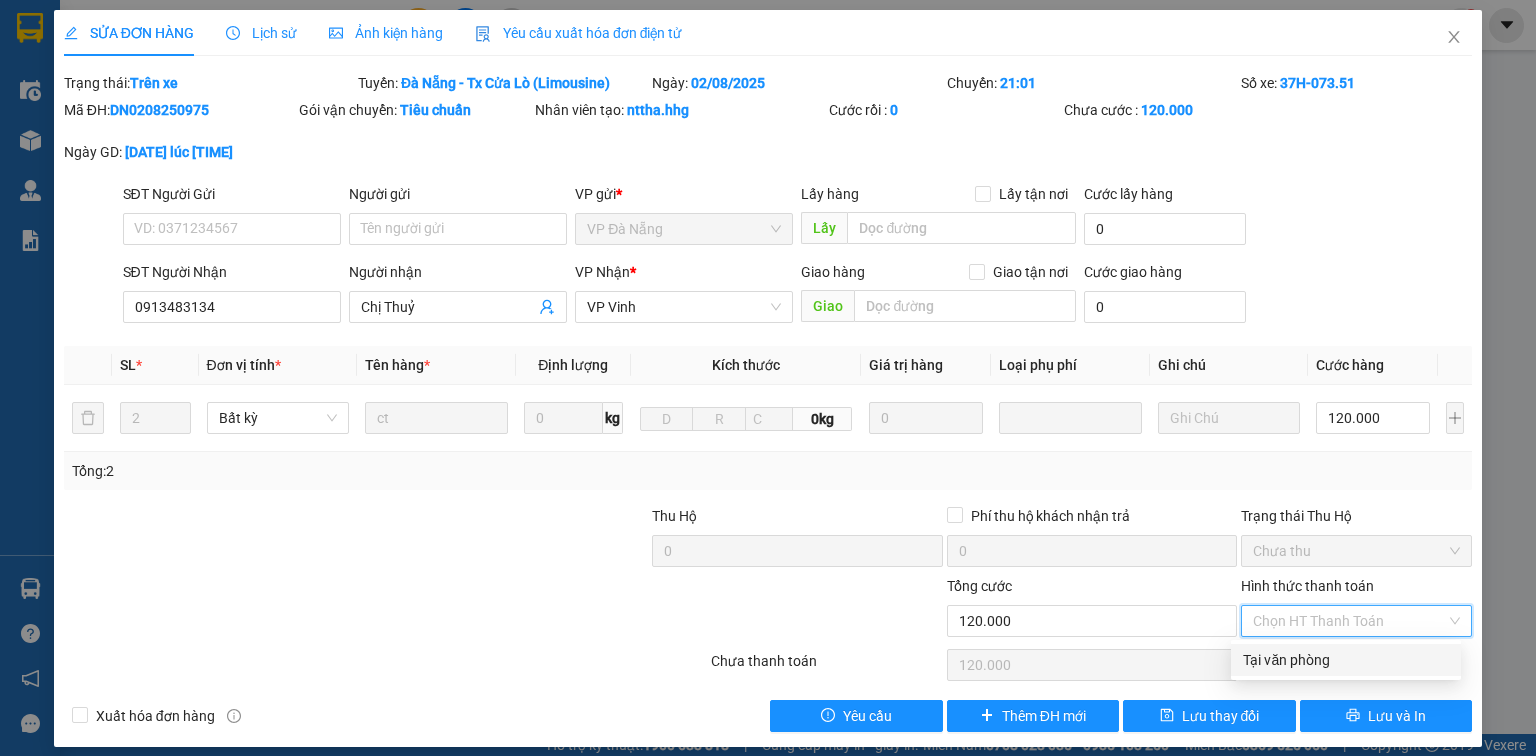 click on "Tại văn phòng" at bounding box center [1346, 660] 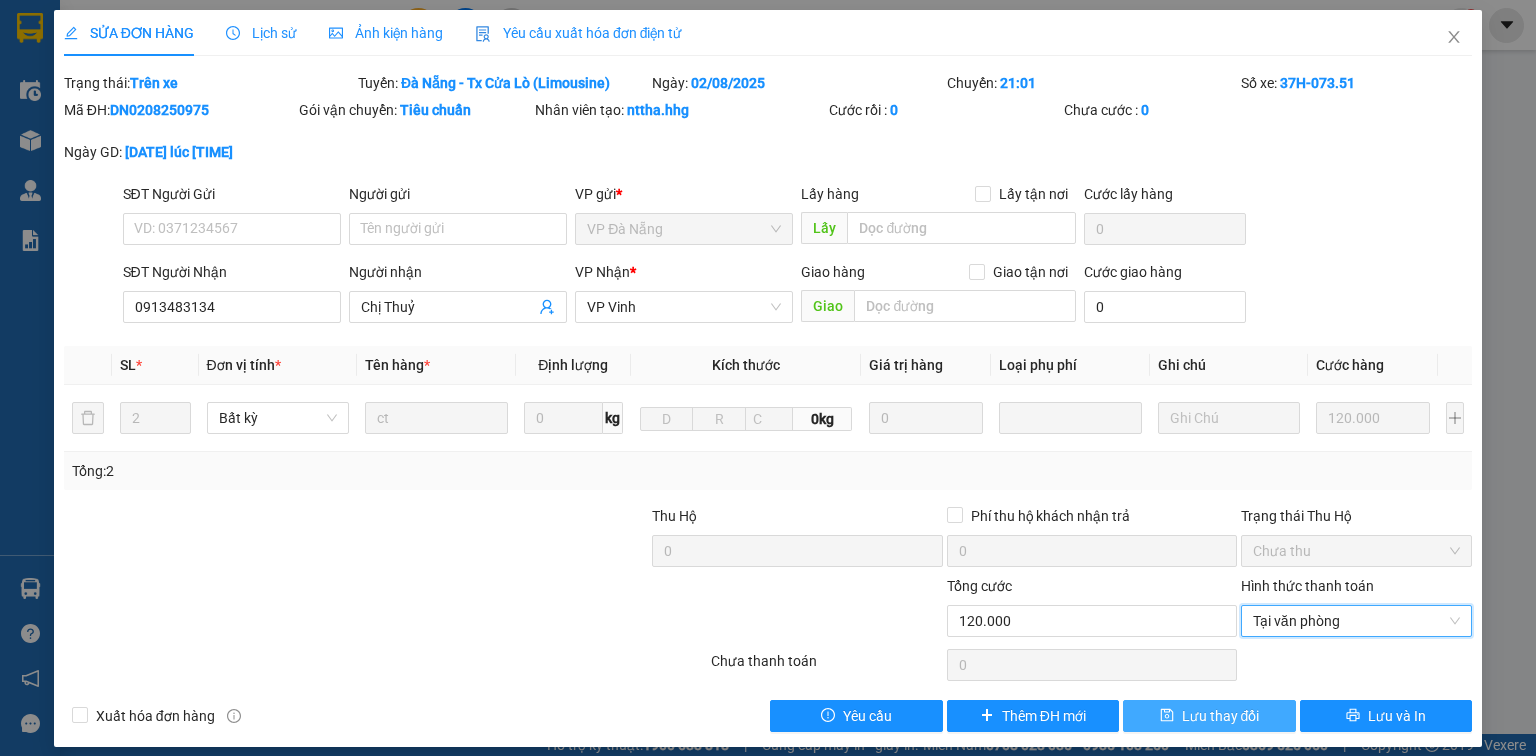 click on "Lưu thay đổi" at bounding box center (1221, 716) 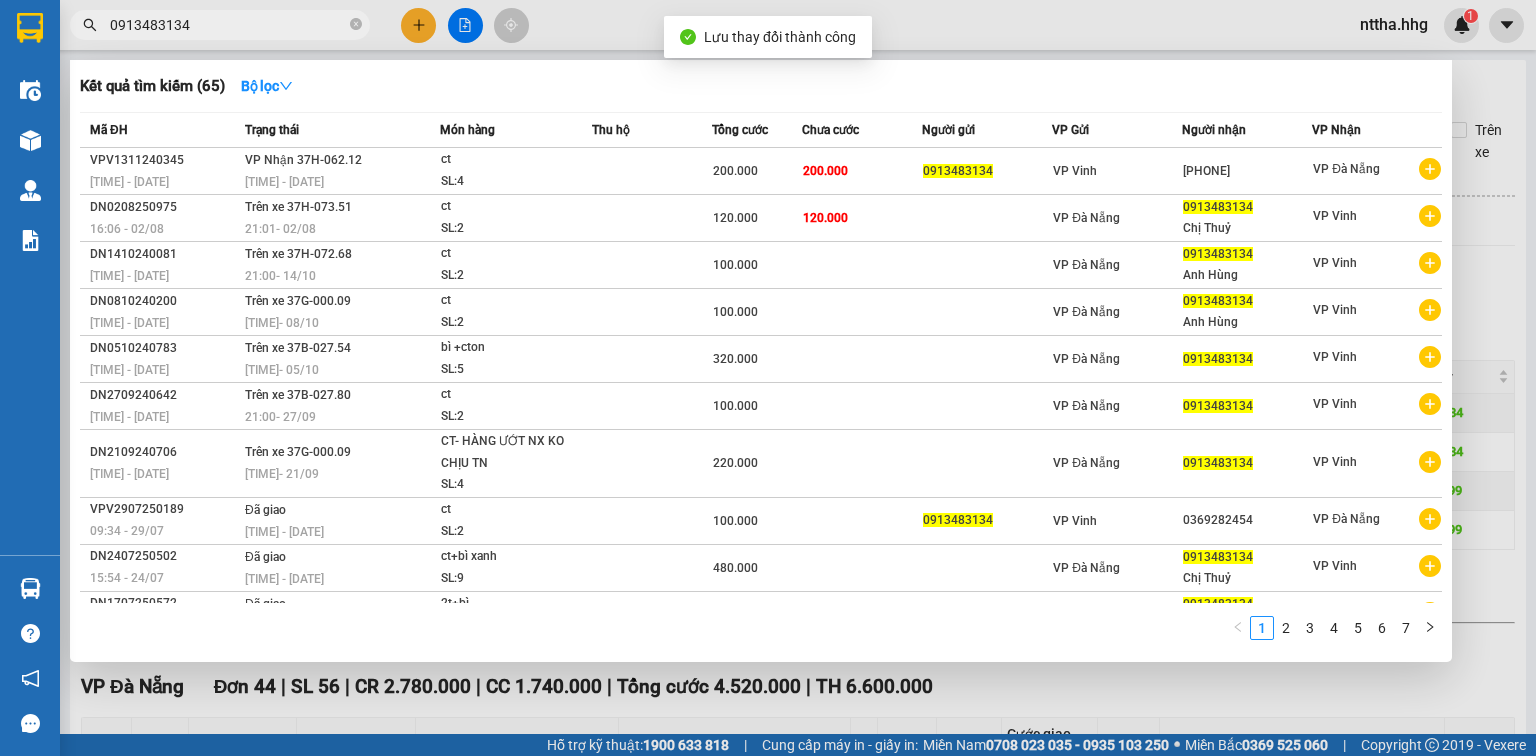 click on "0913483134" at bounding box center [228, 25] 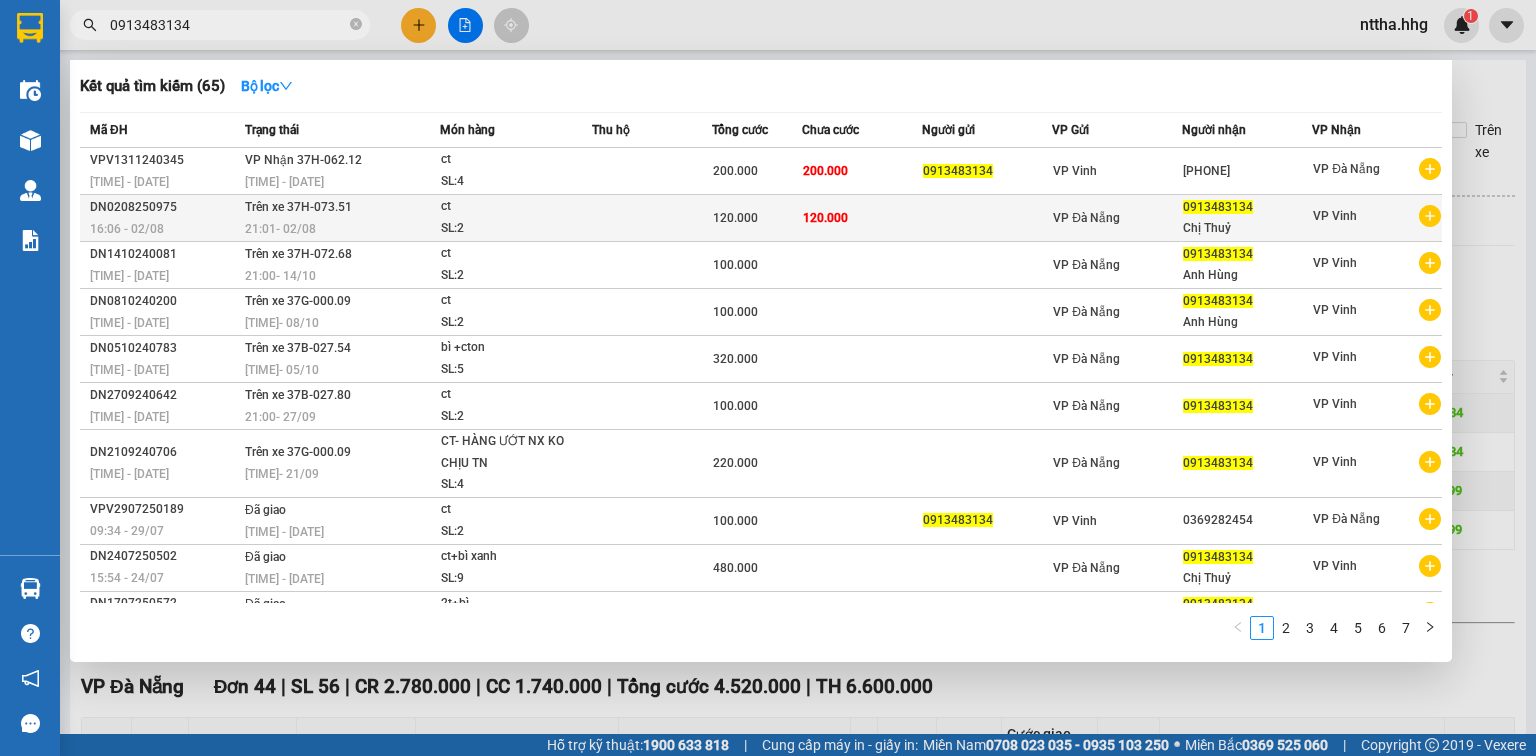 click on "16:06 - 02/08" at bounding box center [164, 229] 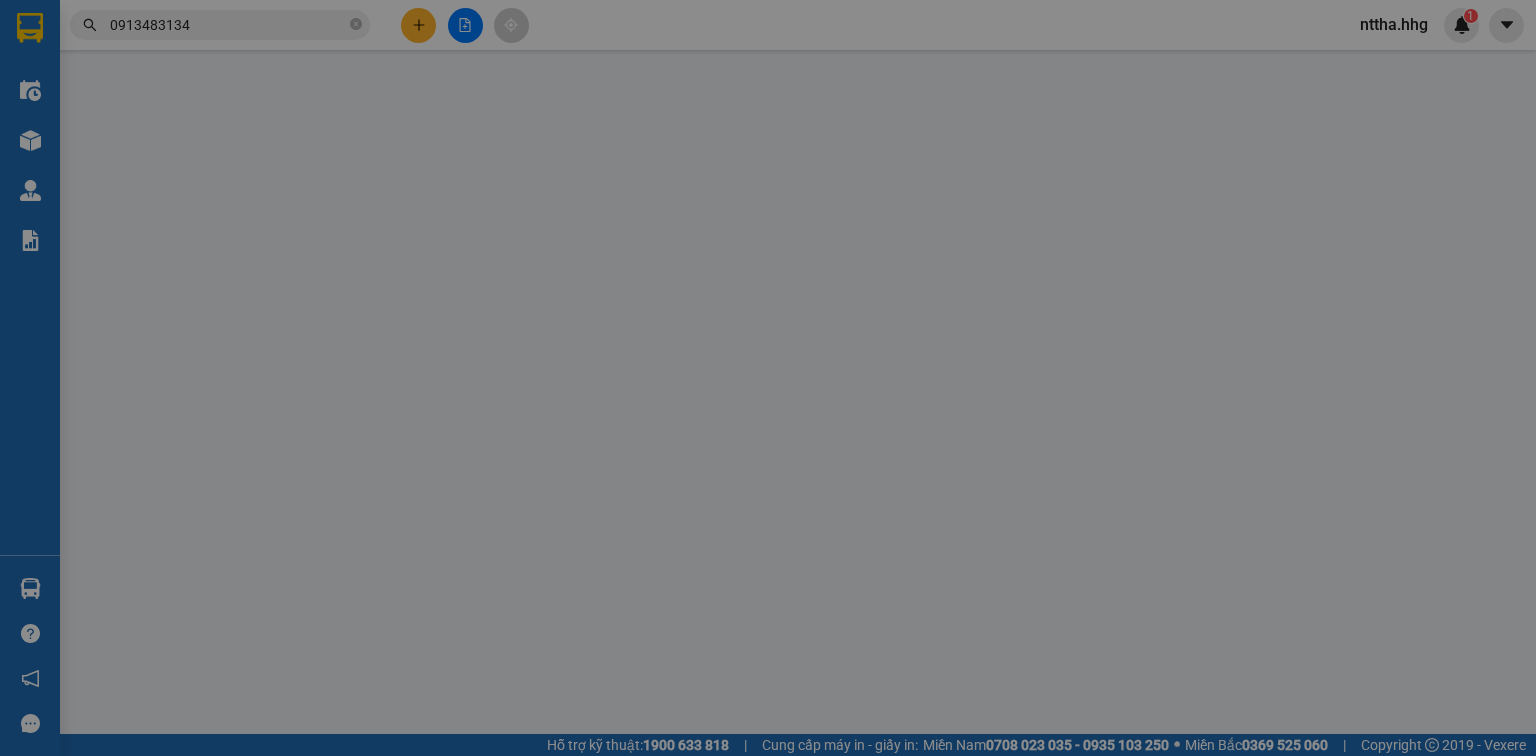 type on "0913483134" 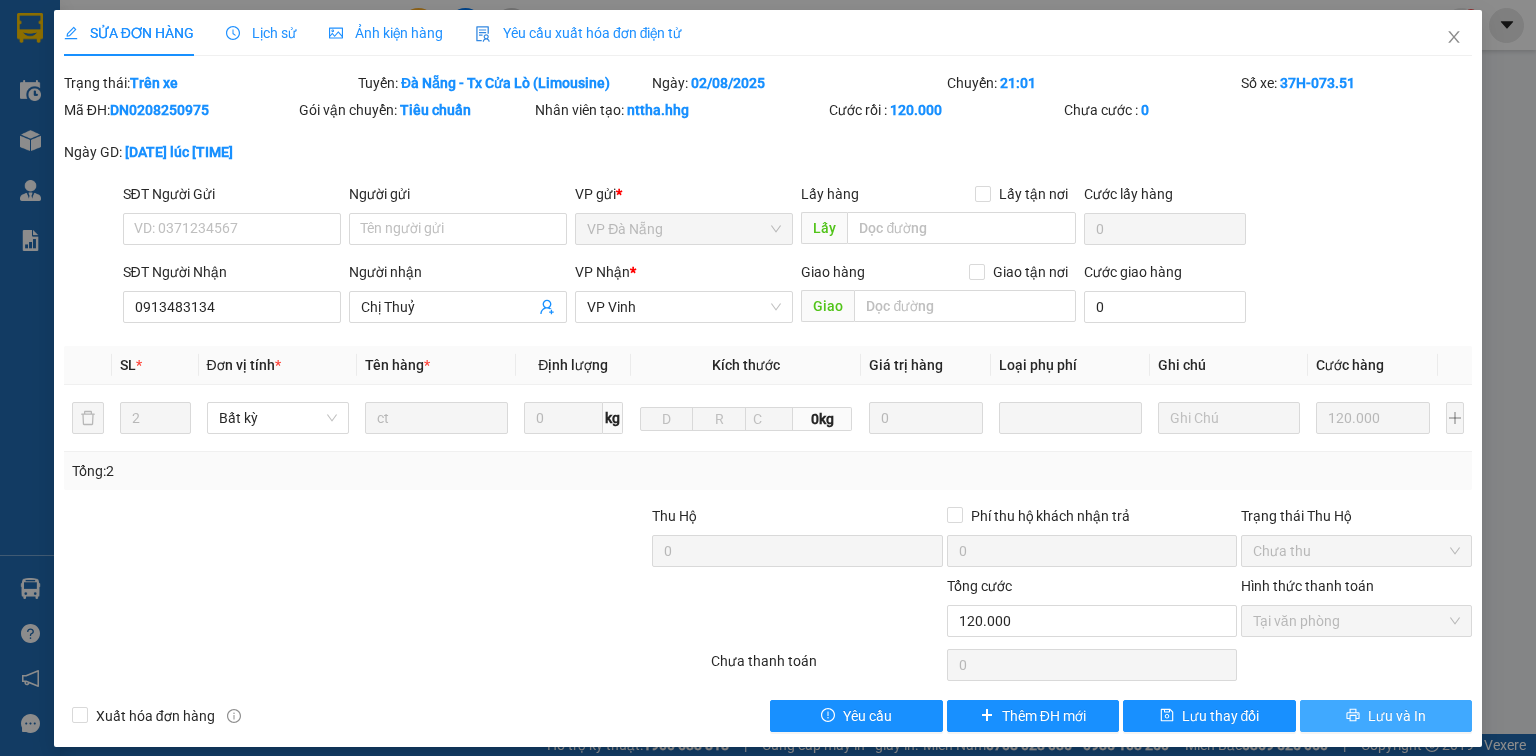 click 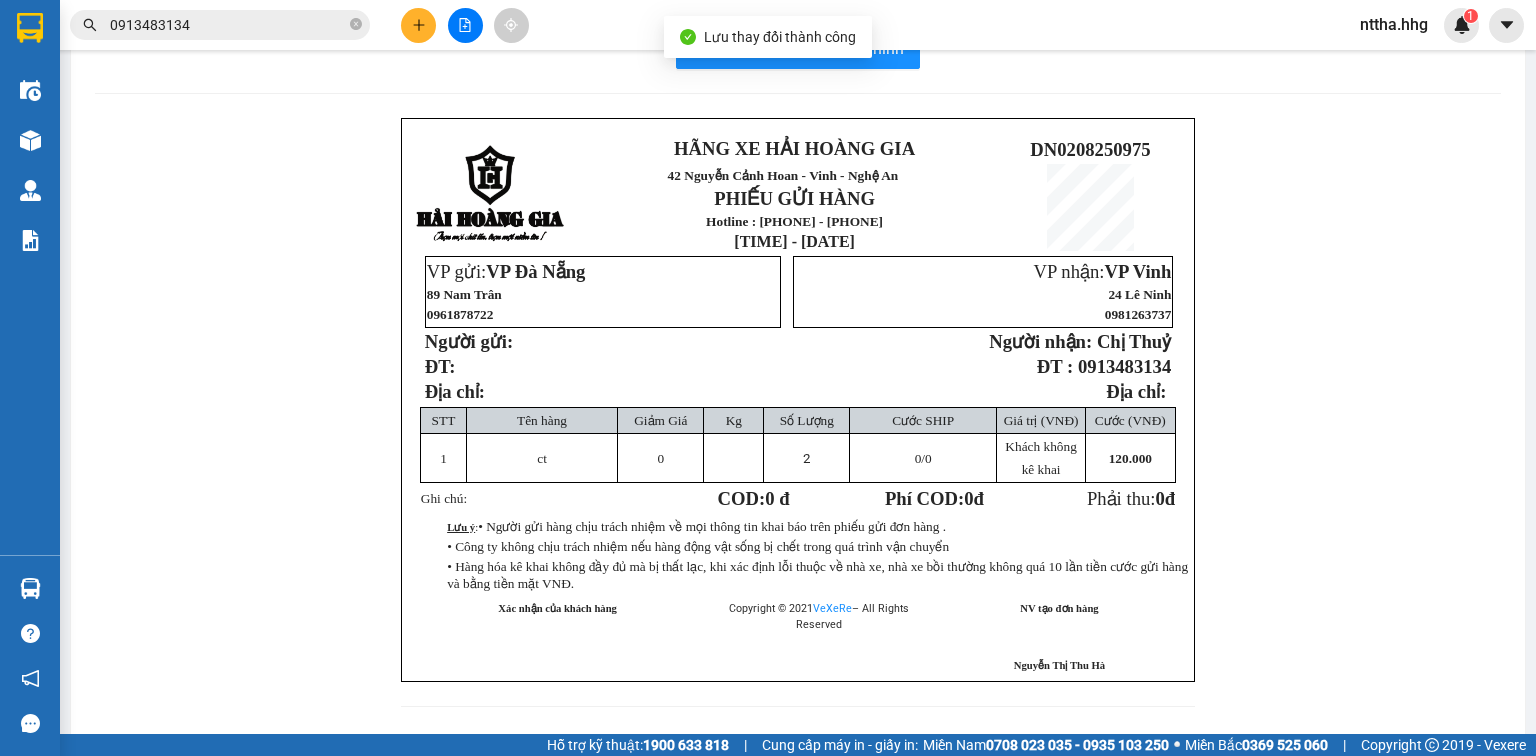 scroll, scrollTop: 80, scrollLeft: 0, axis: vertical 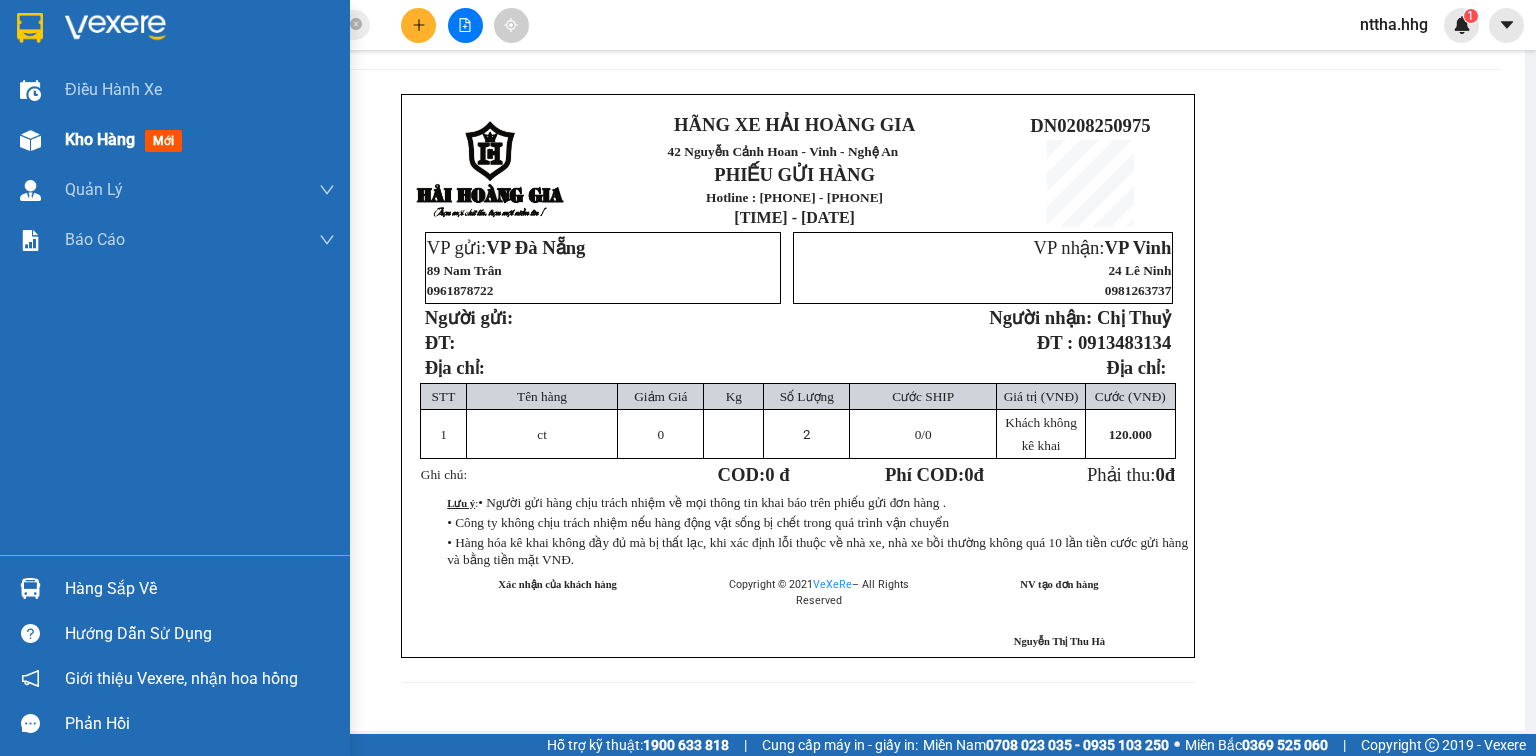 click on "Kho hàng" at bounding box center [100, 139] 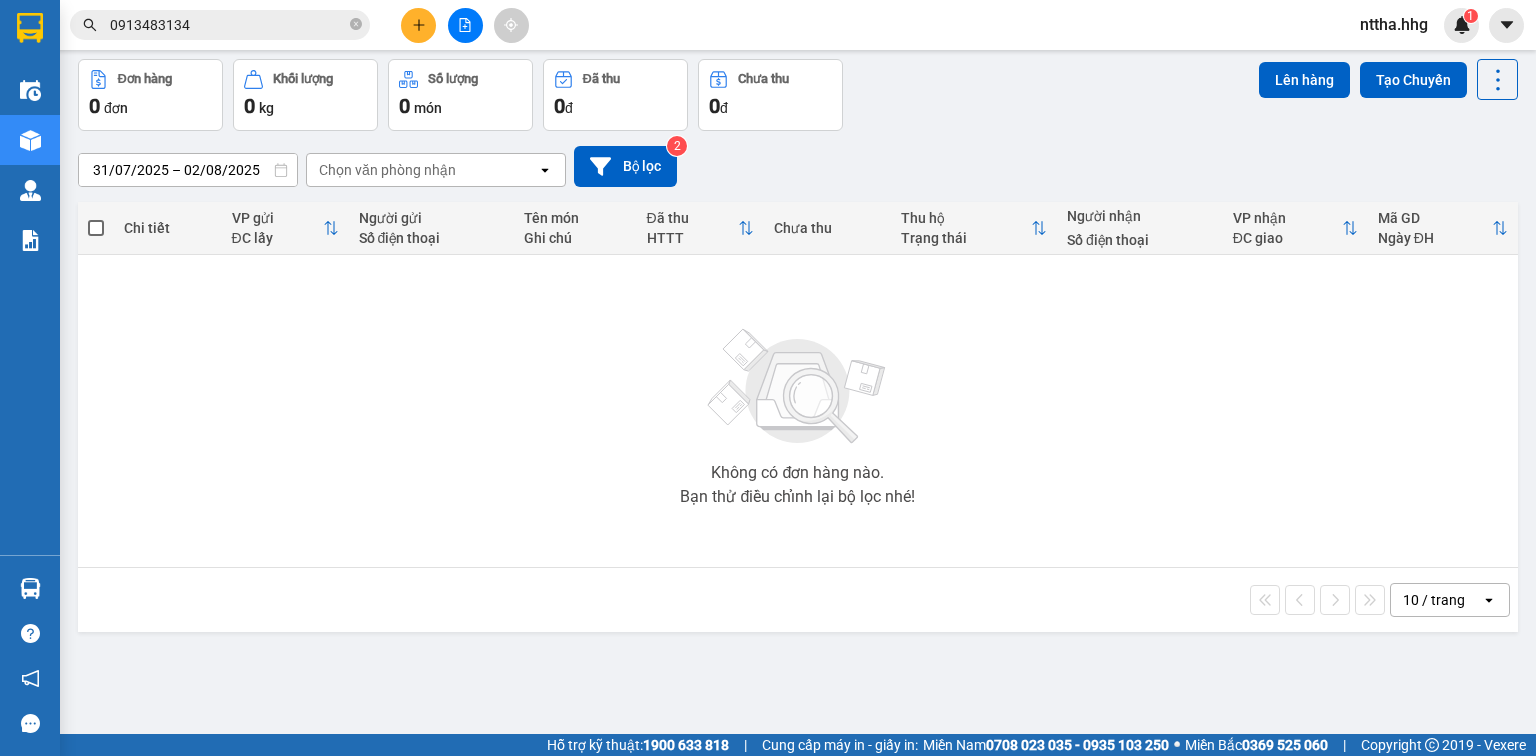click on "Không có đơn hàng nào. Bạn thử điều chỉnh lại bộ lọc nhé!" at bounding box center (798, 411) 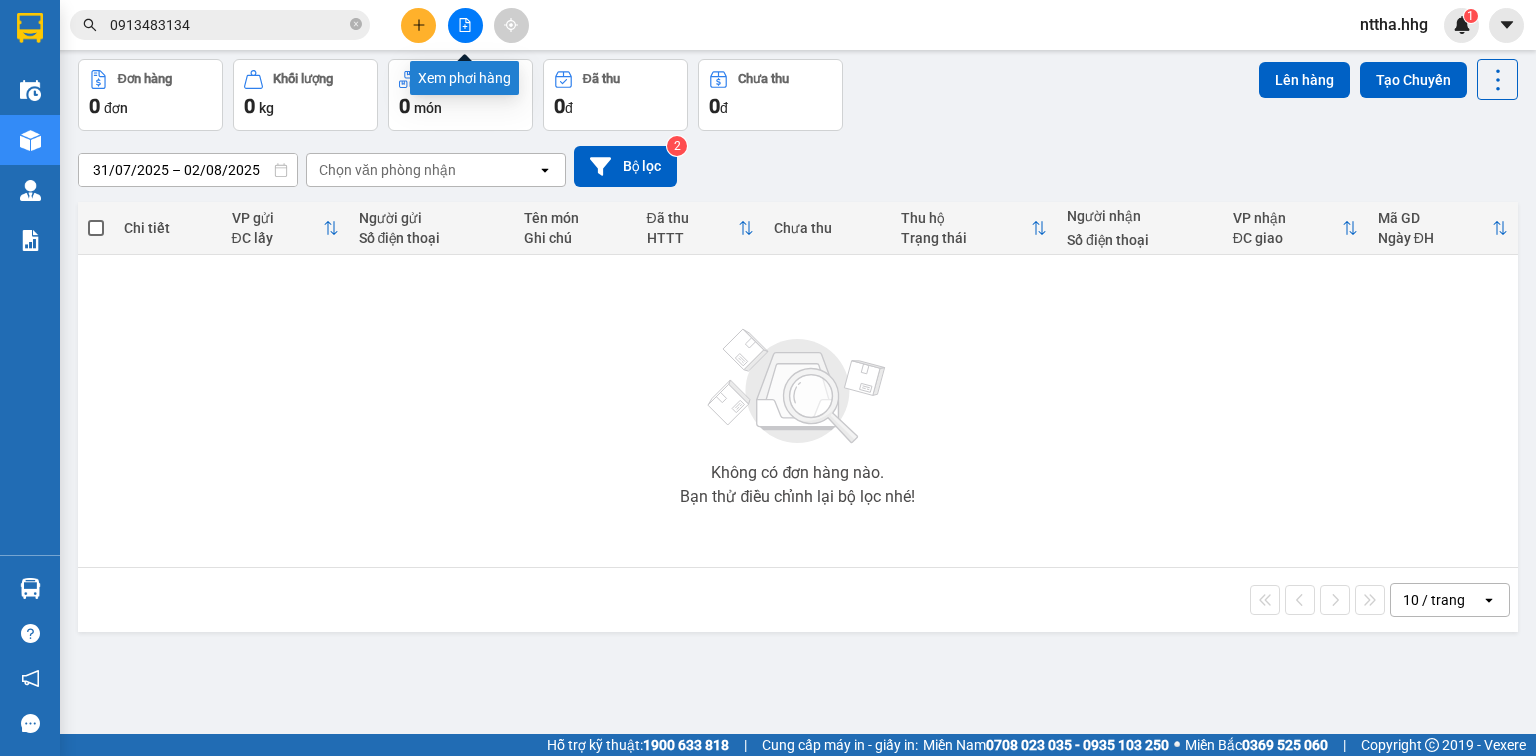 click 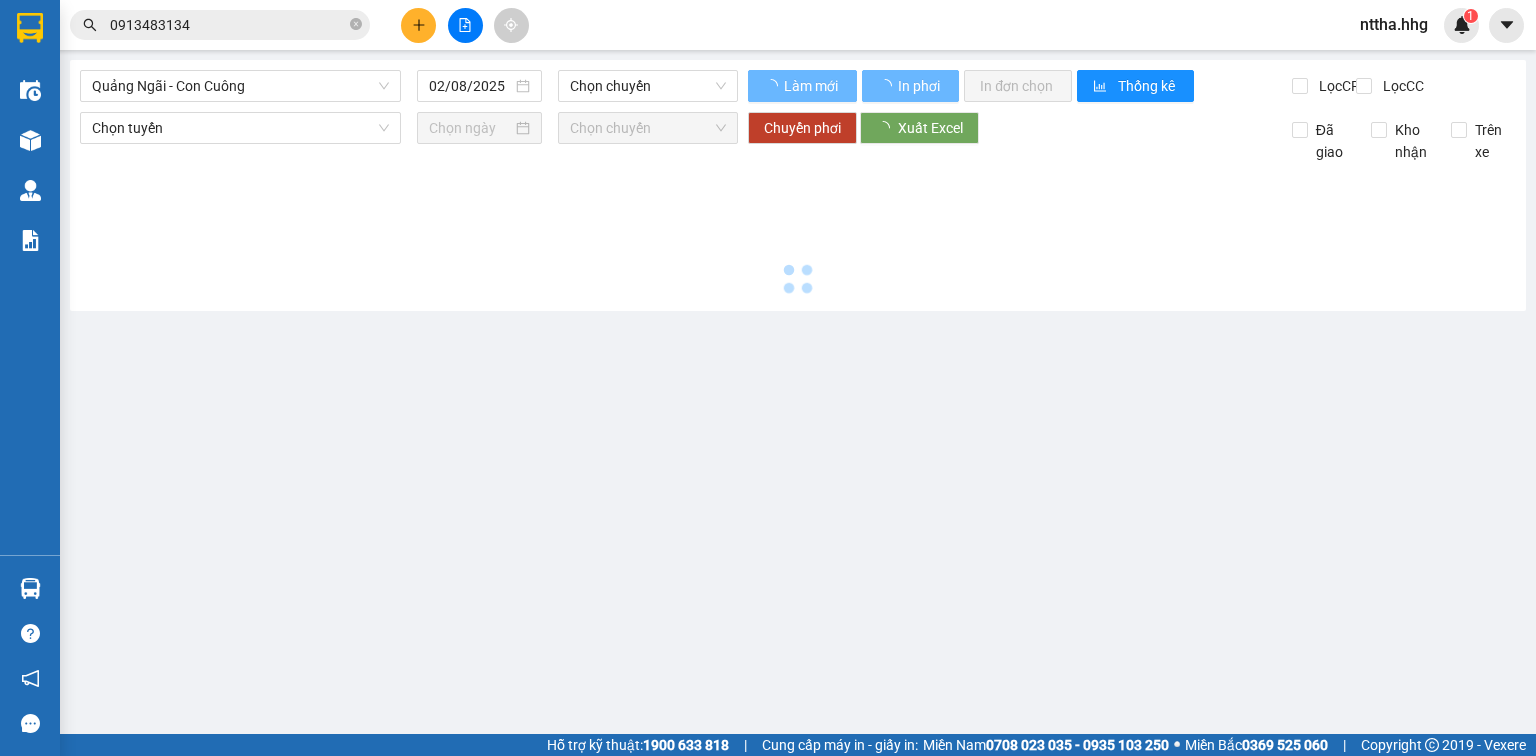 scroll, scrollTop: 0, scrollLeft: 0, axis: both 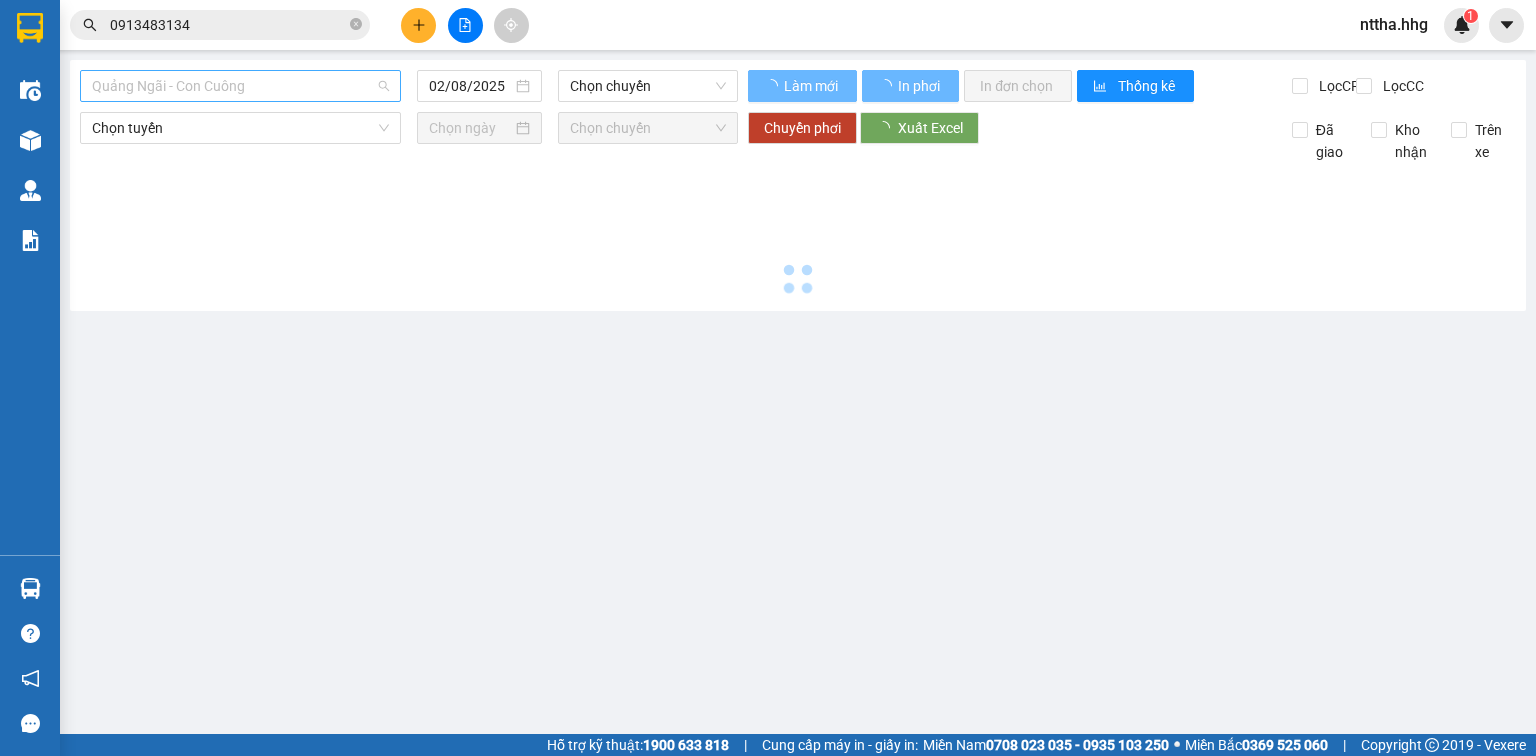 click on "Quảng Ngãi - Con Cuông" at bounding box center [240, 86] 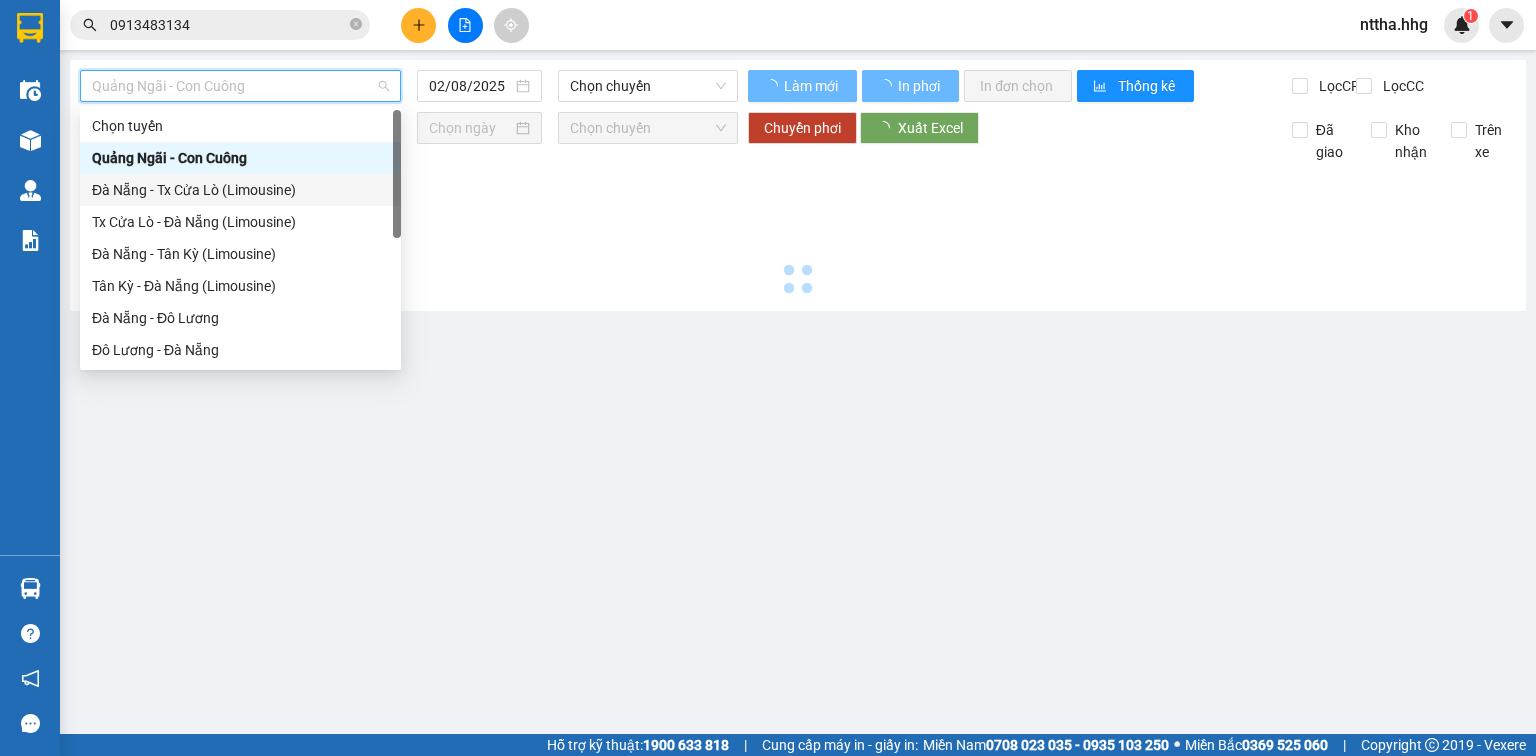 click on "Đà Nẵng - Tx Cửa Lò (Limousine)" at bounding box center [240, 190] 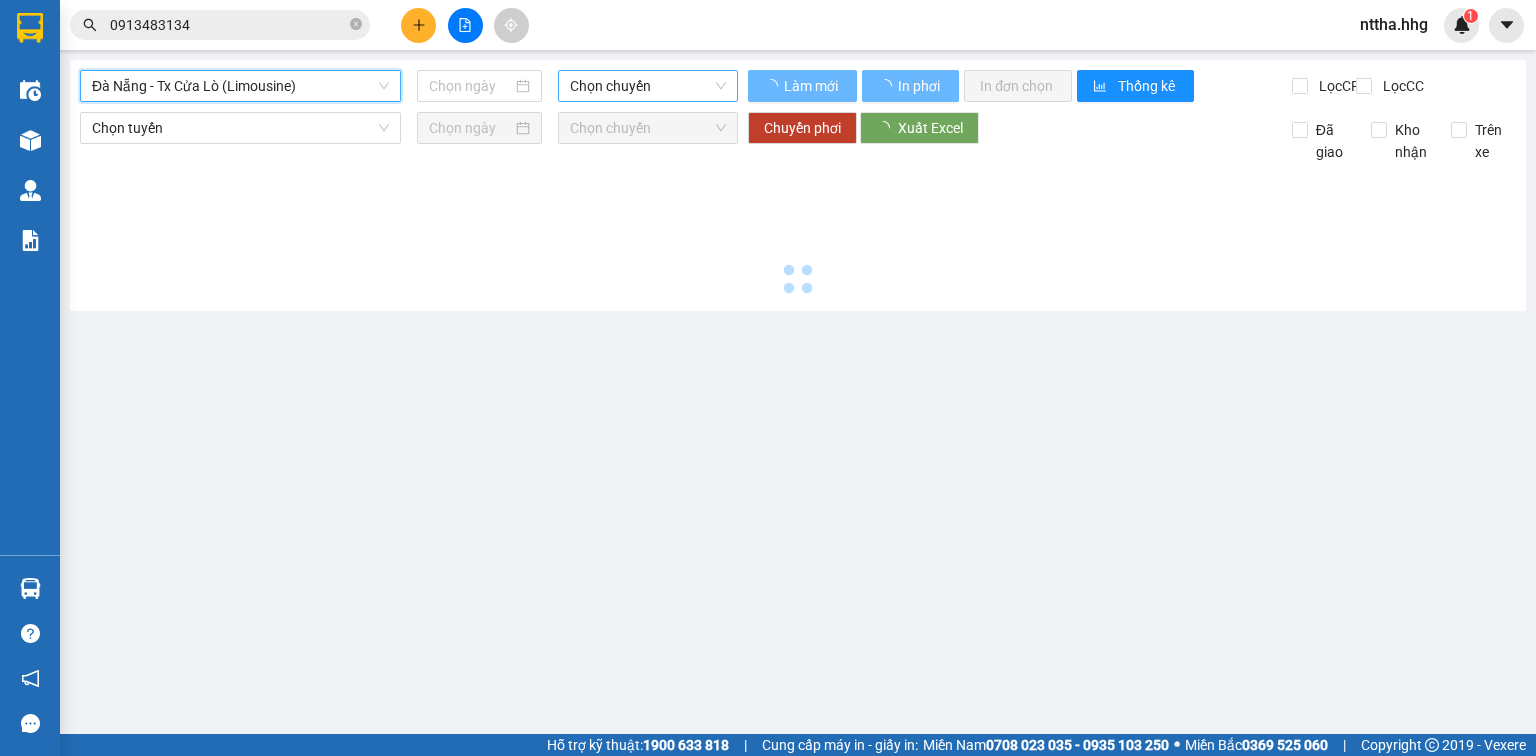click on "Chọn chuyến" at bounding box center [648, 86] 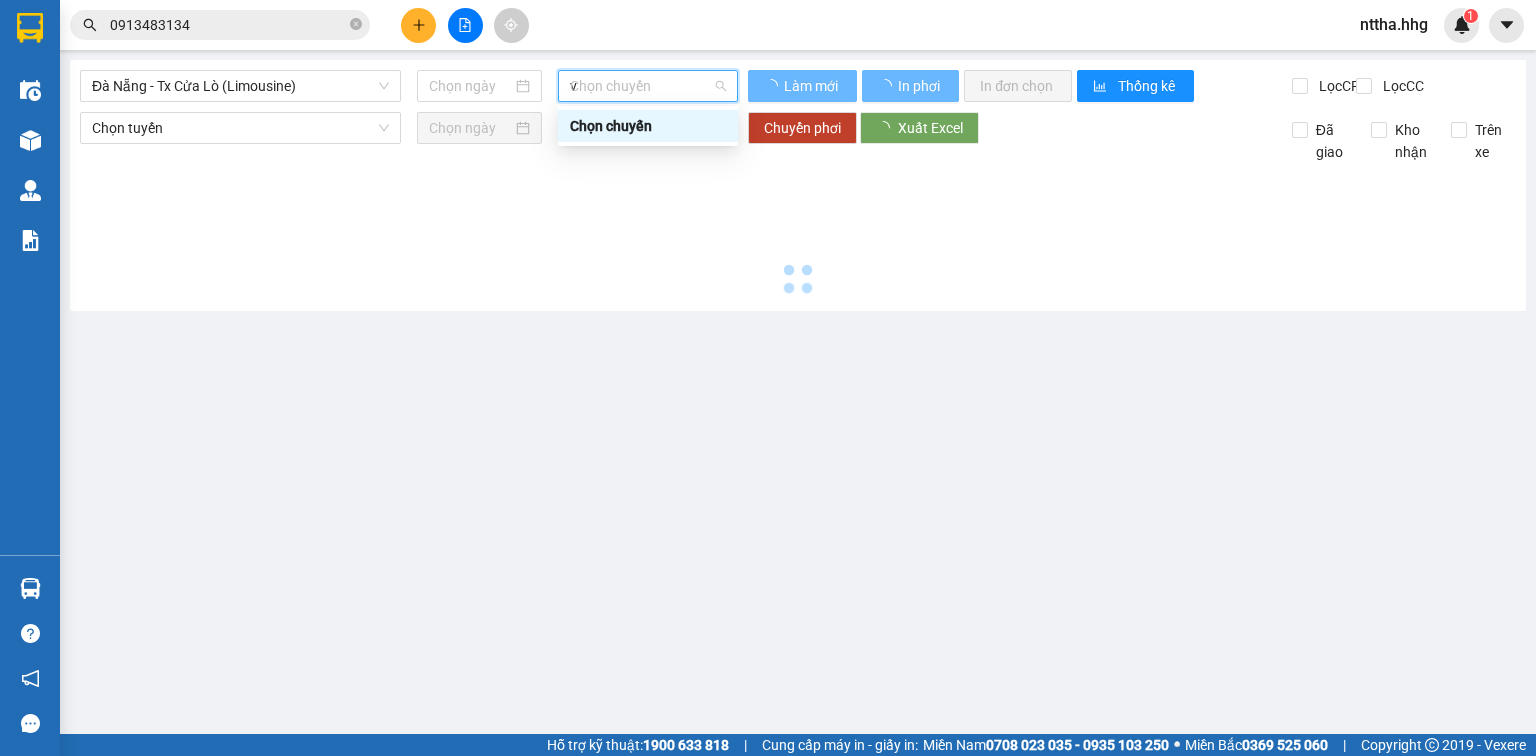 type on "v" 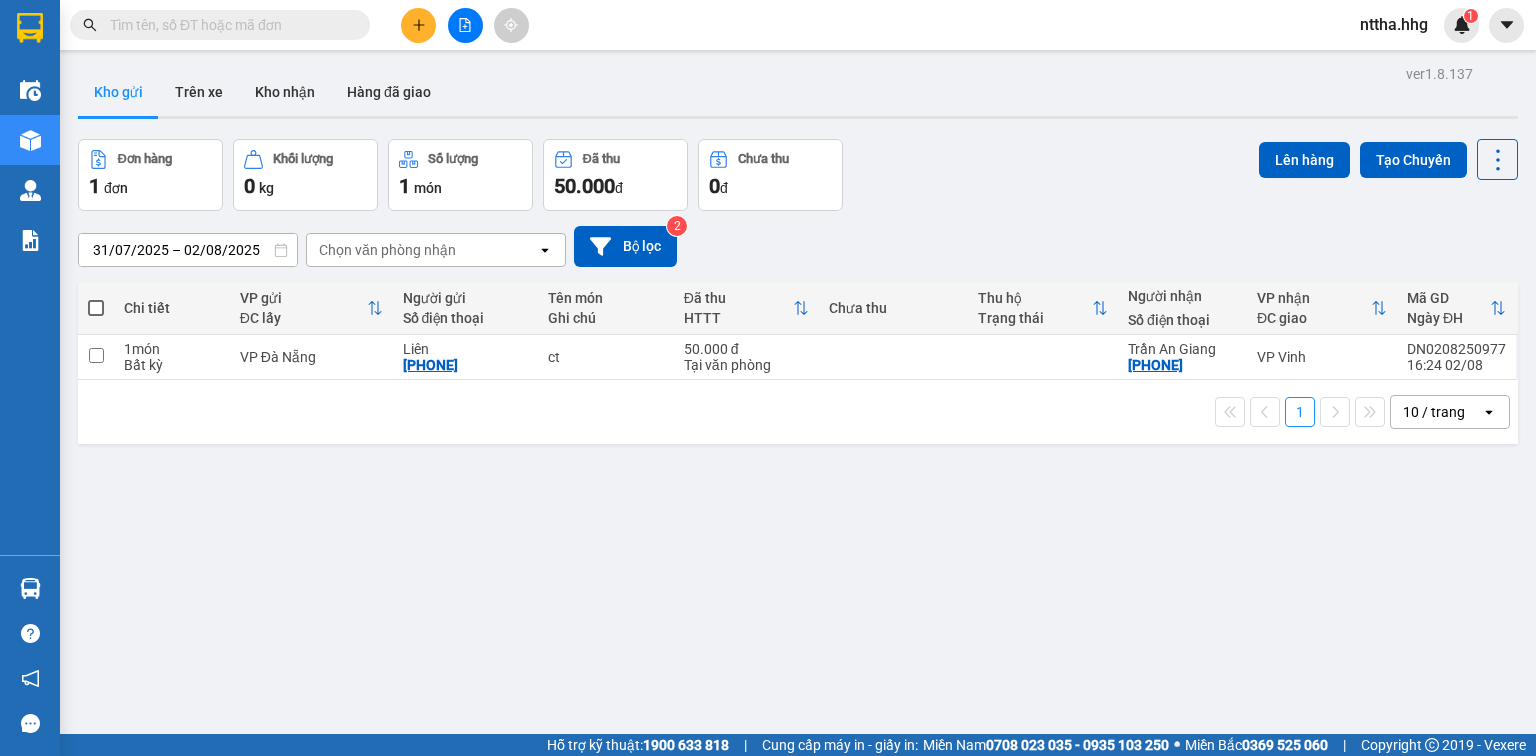 scroll, scrollTop: 0, scrollLeft: 0, axis: both 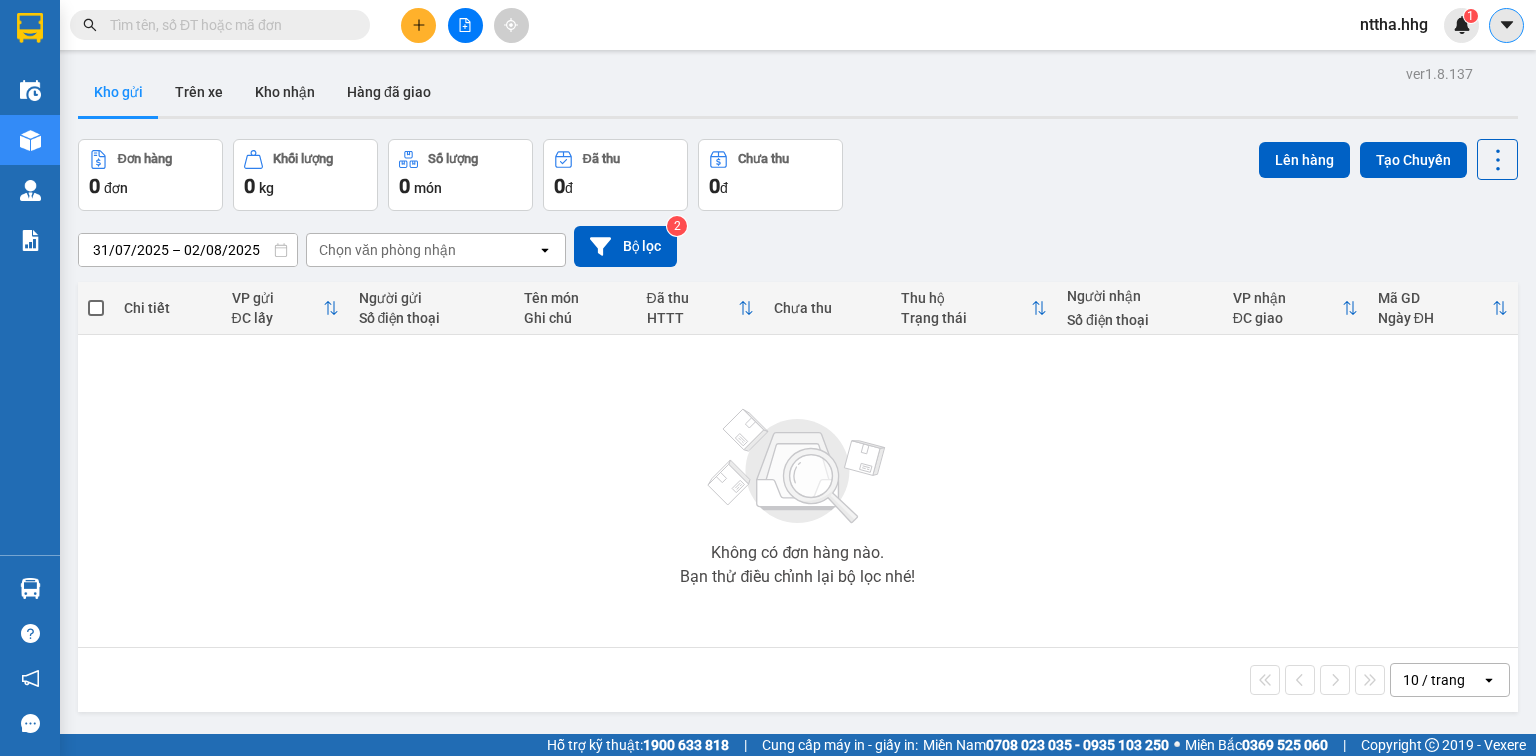 click 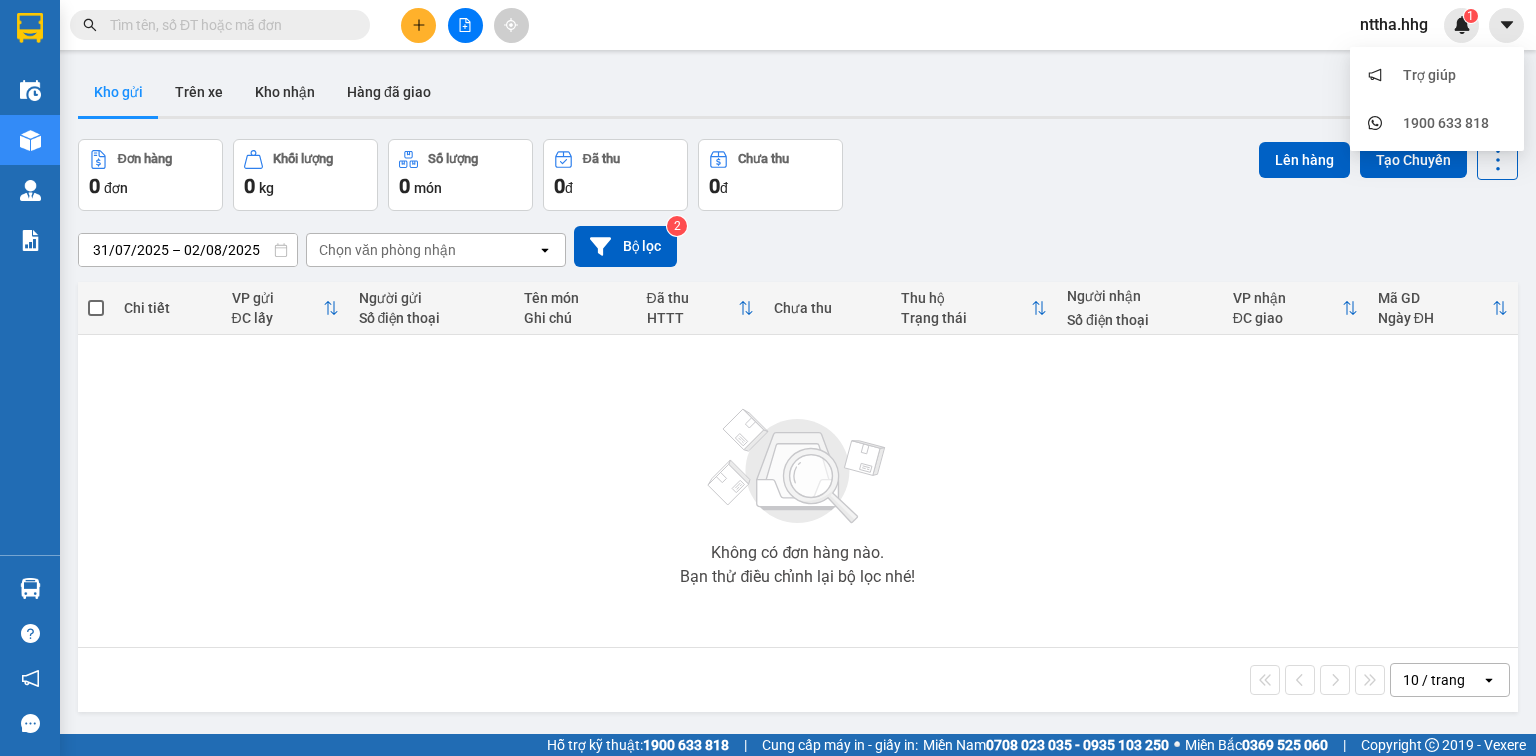 click on "nttha.hhg" at bounding box center [1394, 24] 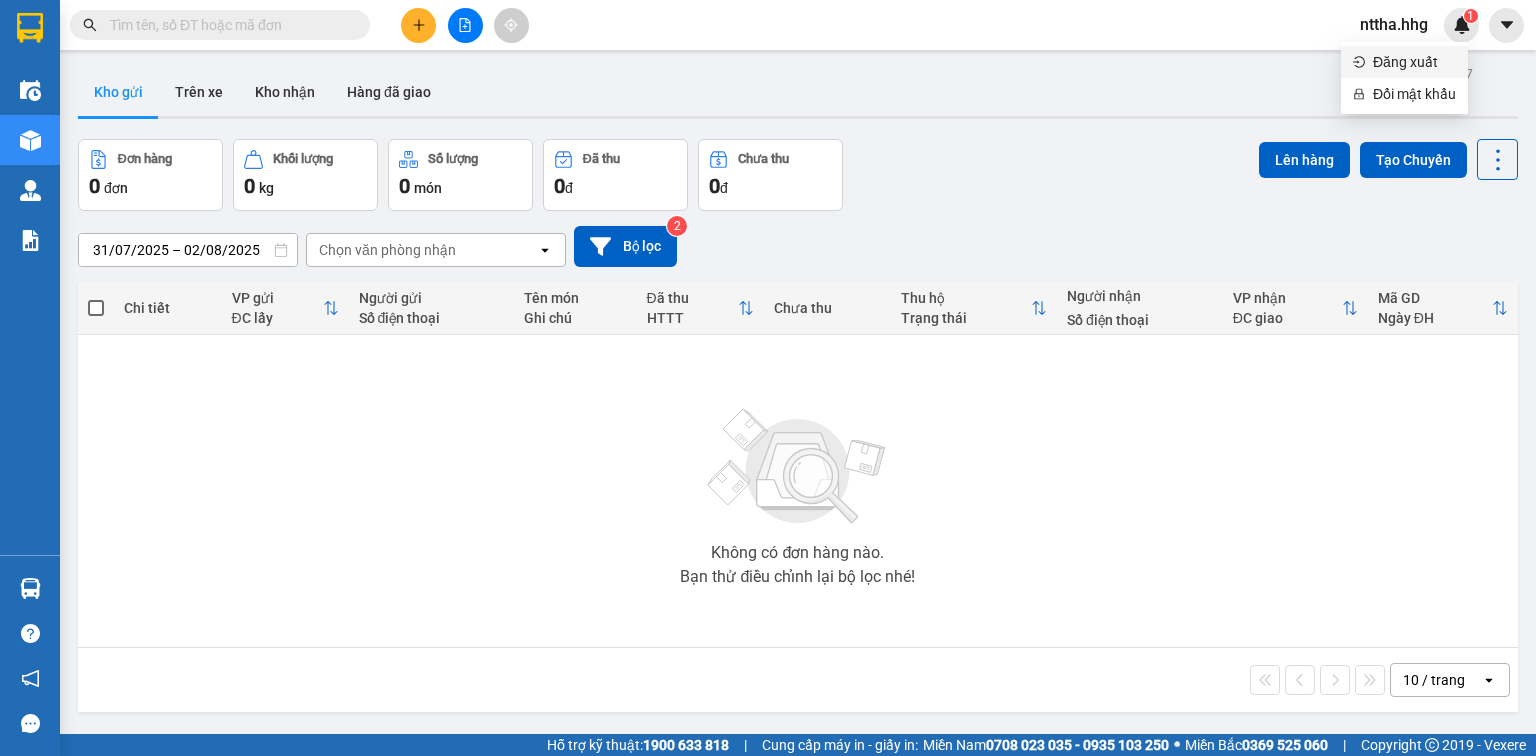 click on "Đăng xuất" at bounding box center [1414, 62] 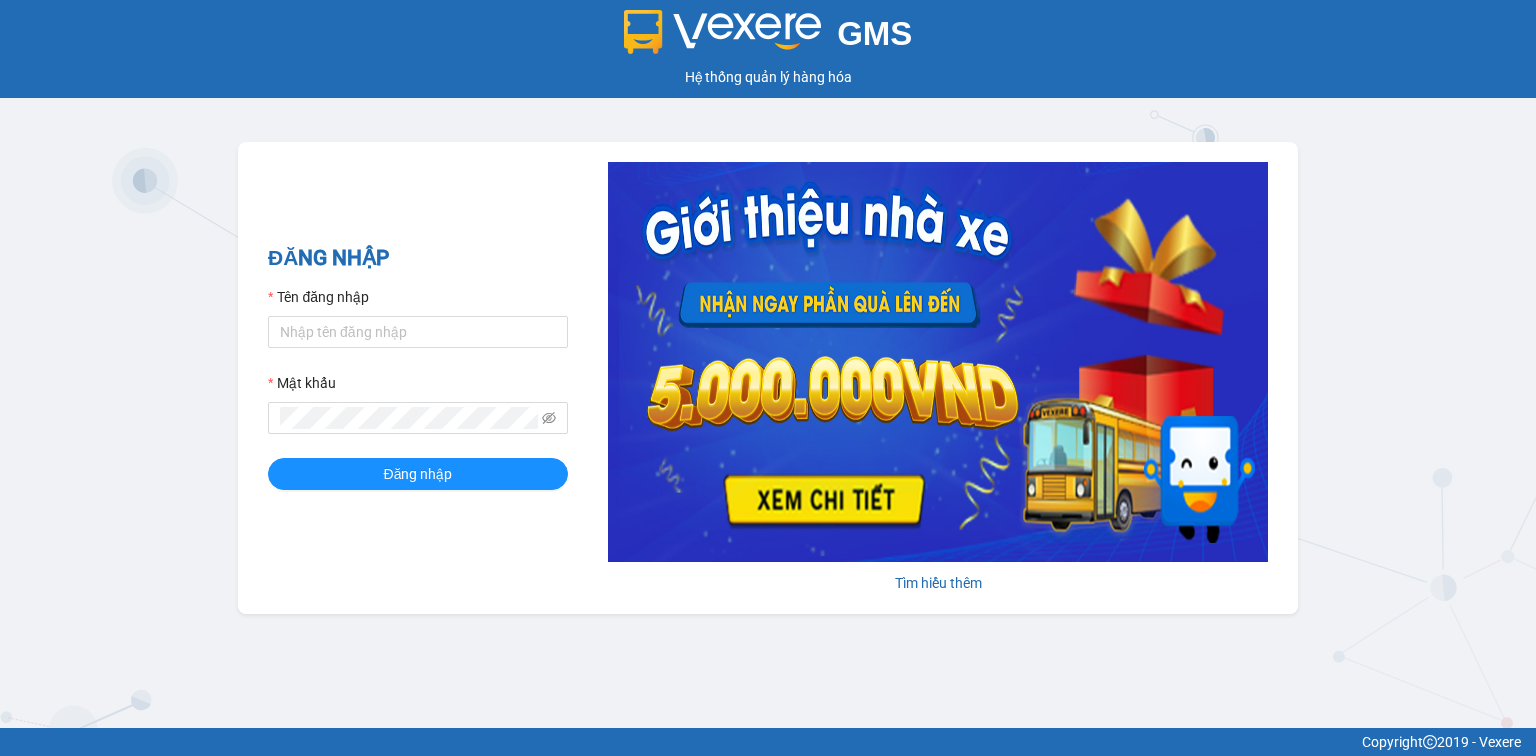 scroll, scrollTop: 0, scrollLeft: 0, axis: both 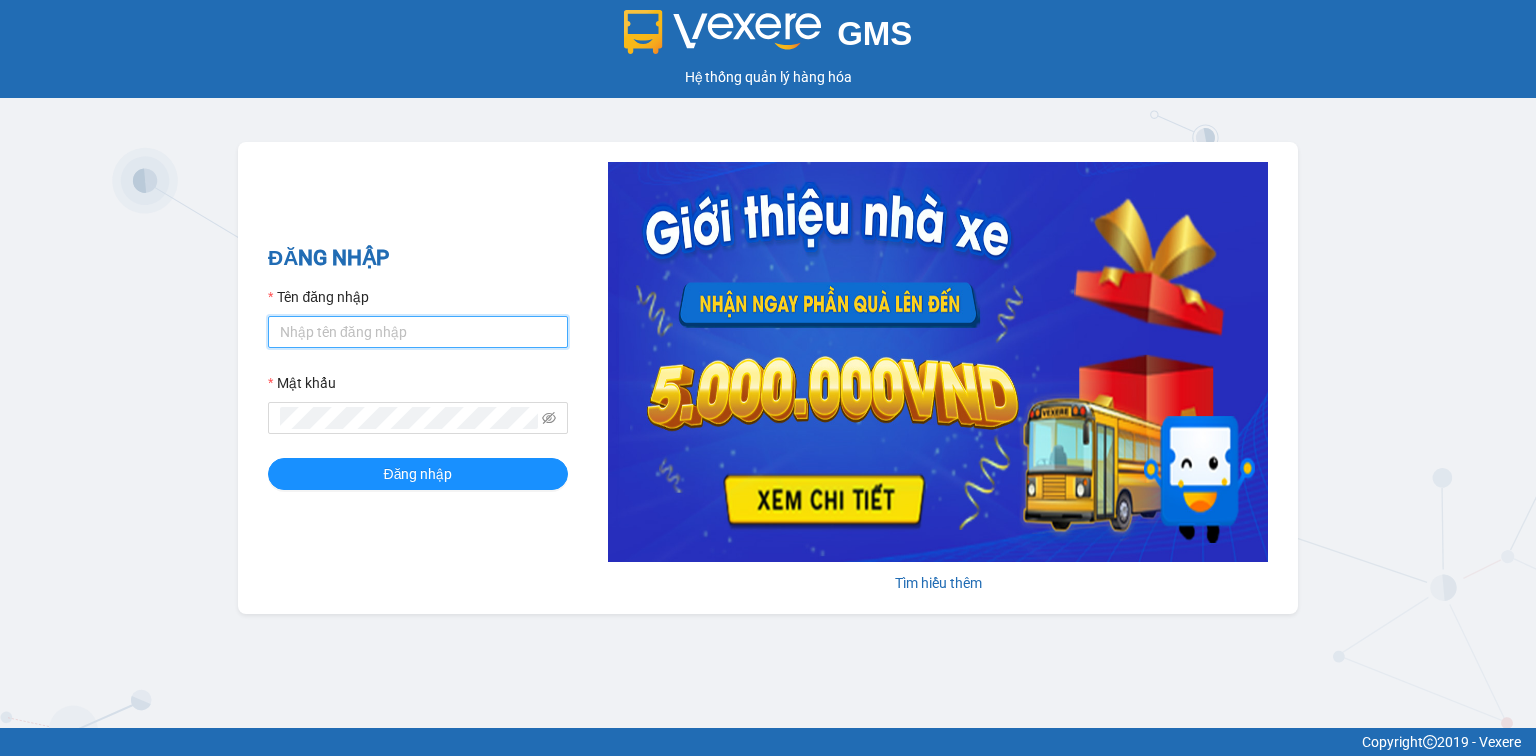 click on "Tên đăng nhập" at bounding box center (418, 332) 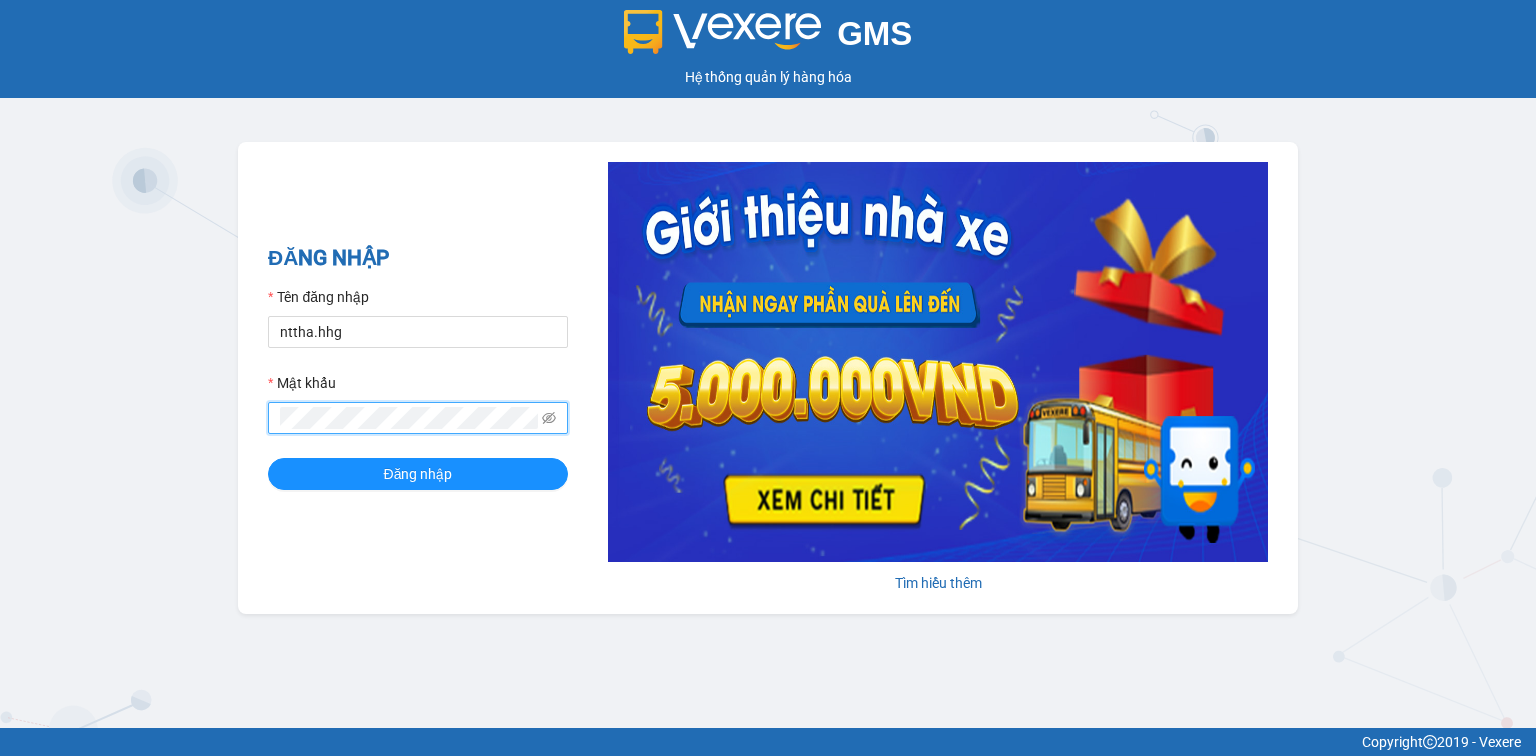 click on "Đăng nhập" at bounding box center [418, 474] 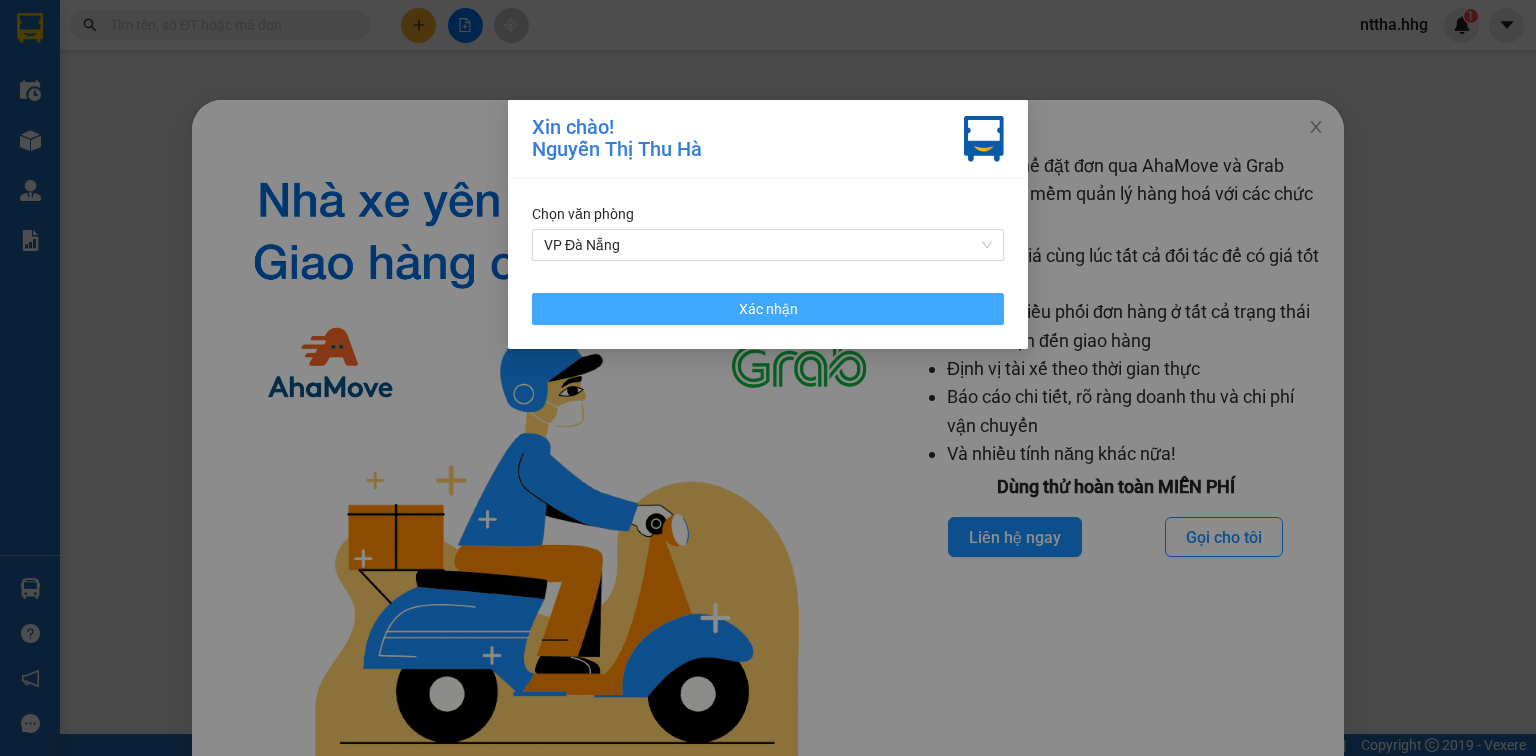 click on "Xác nhận" at bounding box center [768, 309] 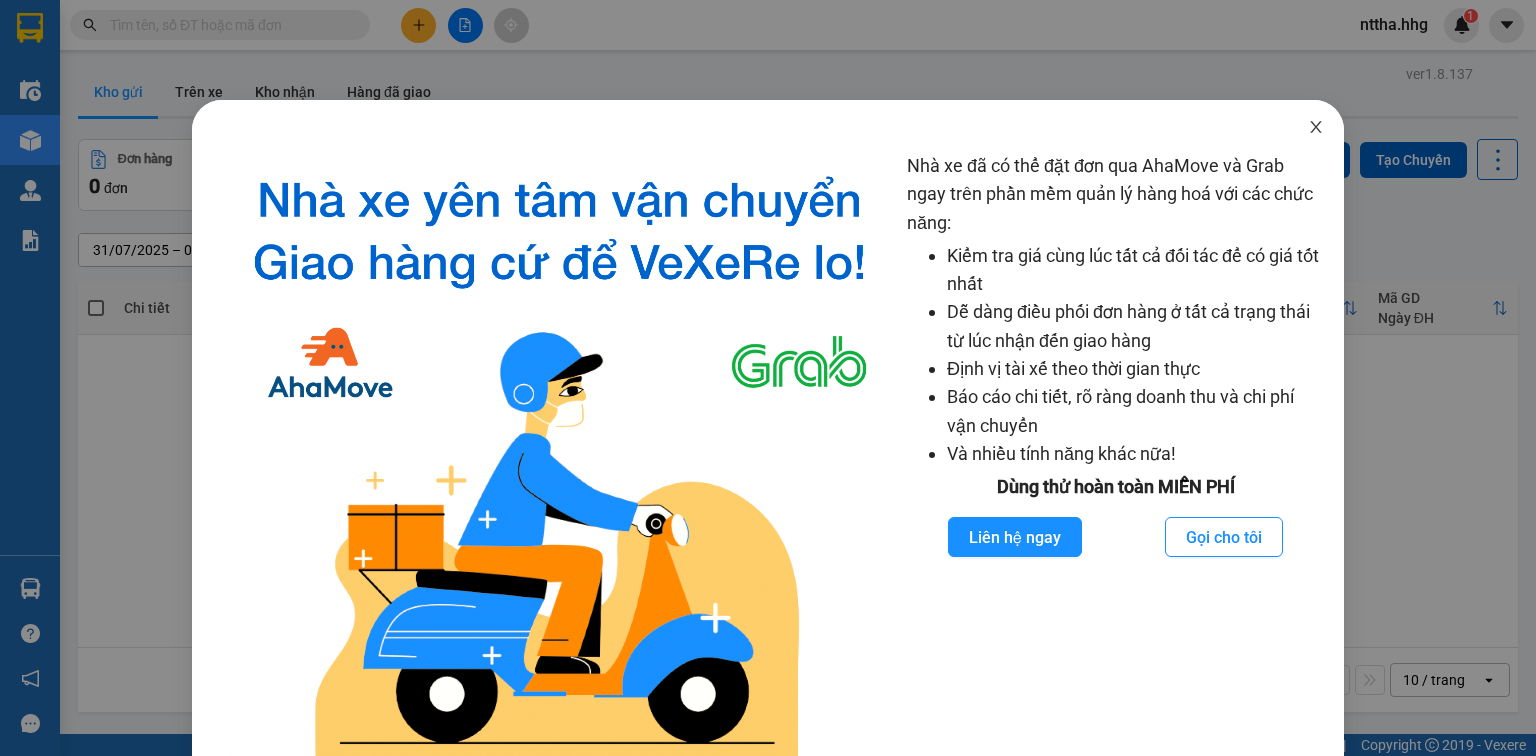 click 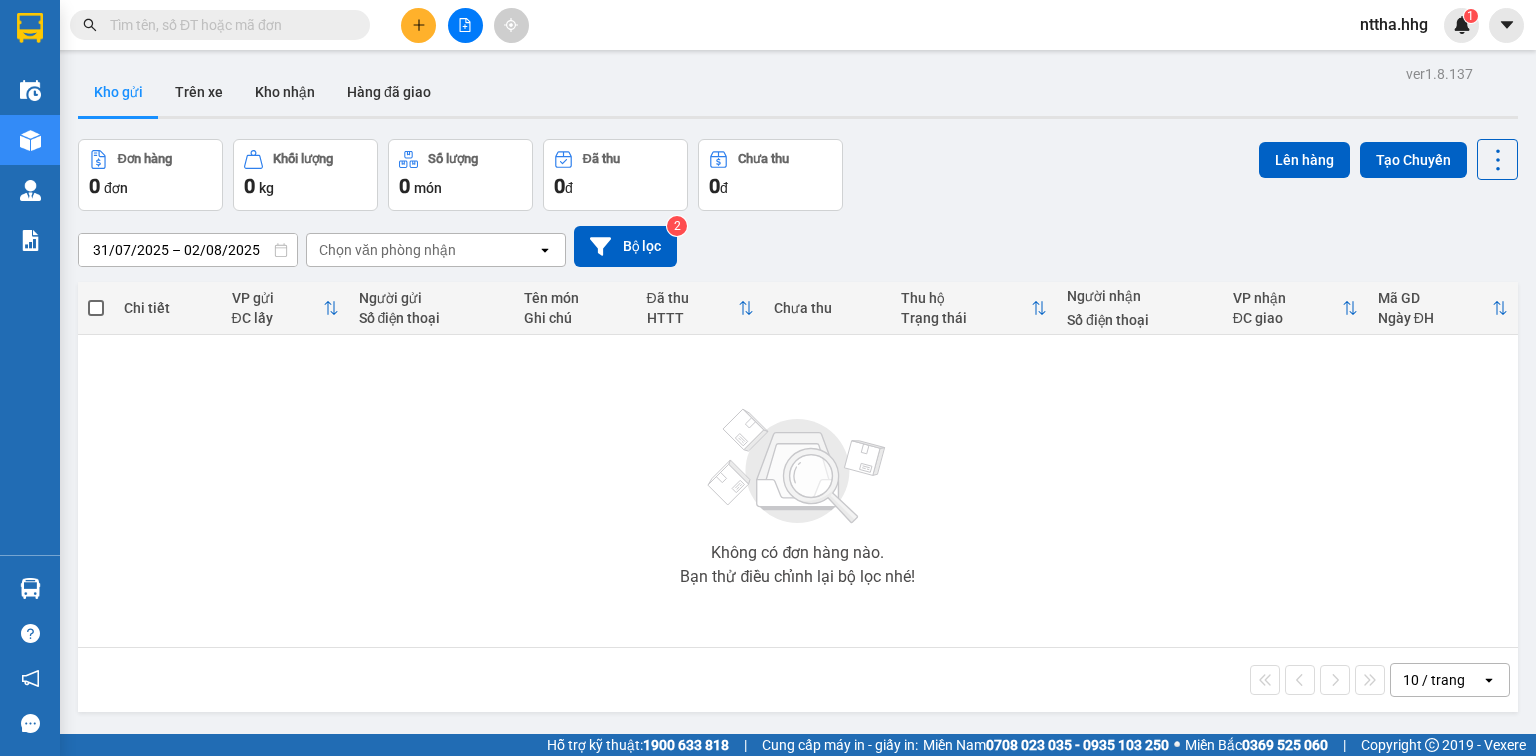 click at bounding box center (465, 25) 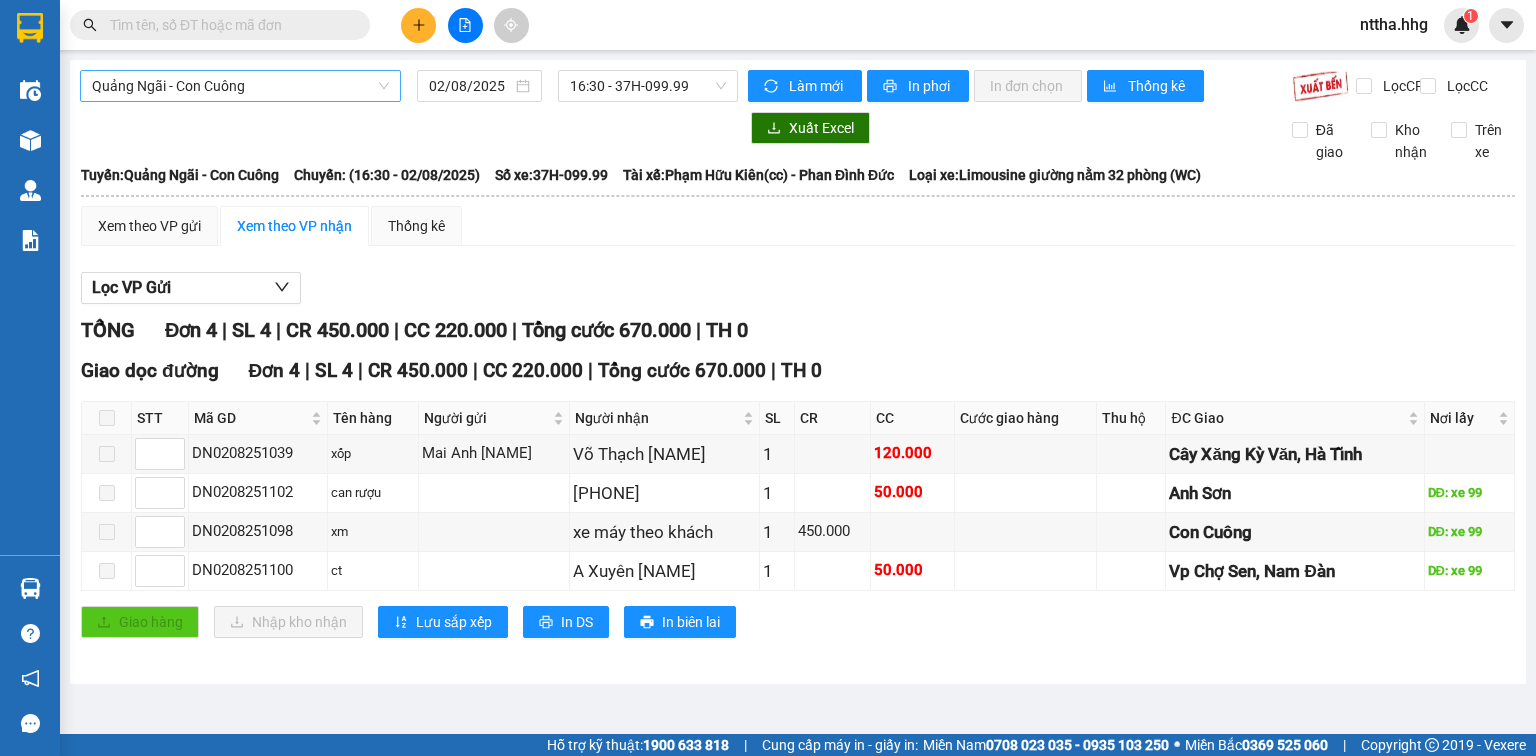 click on "Quảng Ngãi - Con Cuông" at bounding box center [240, 86] 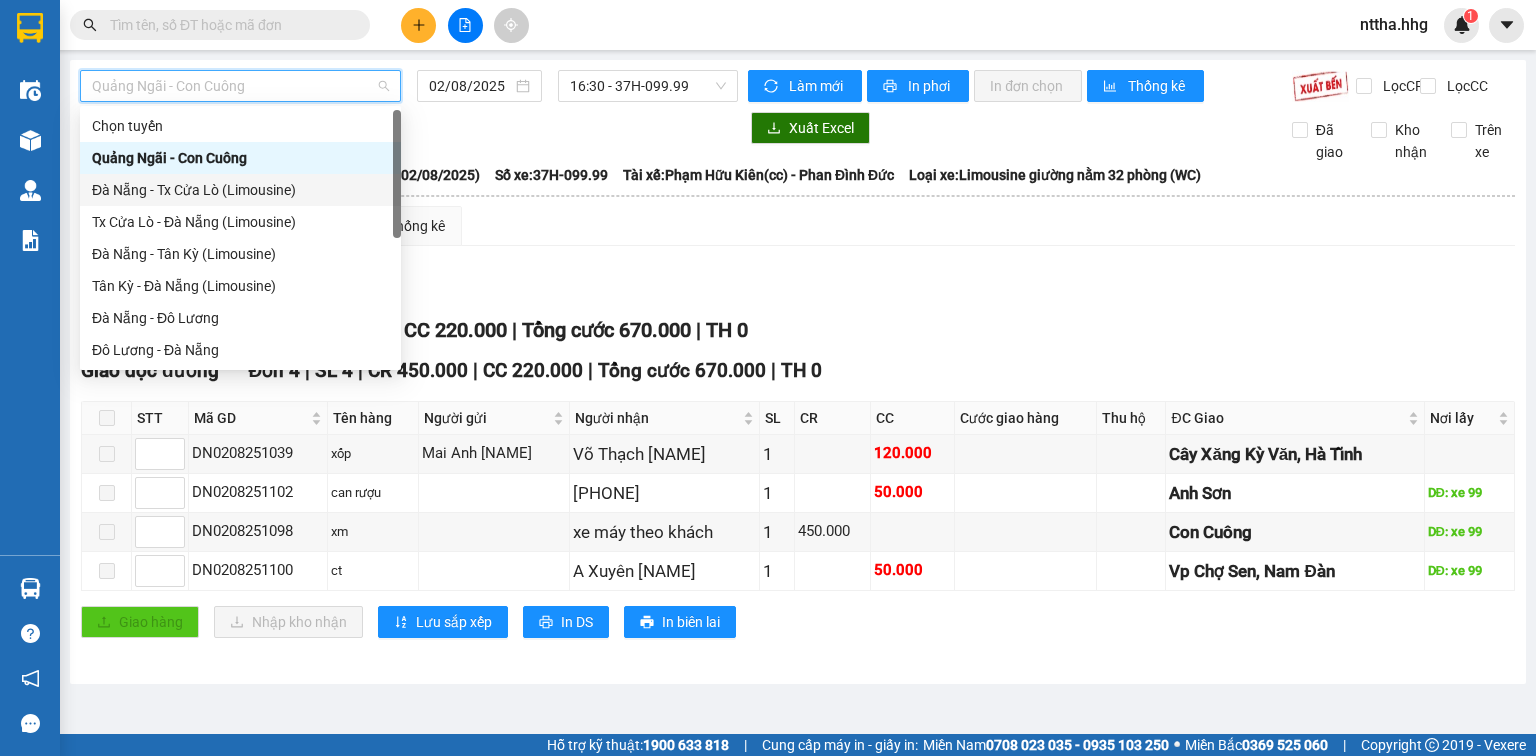 click on "Đà Nẵng - Tx Cửa Lò (Limousine)" at bounding box center [240, 190] 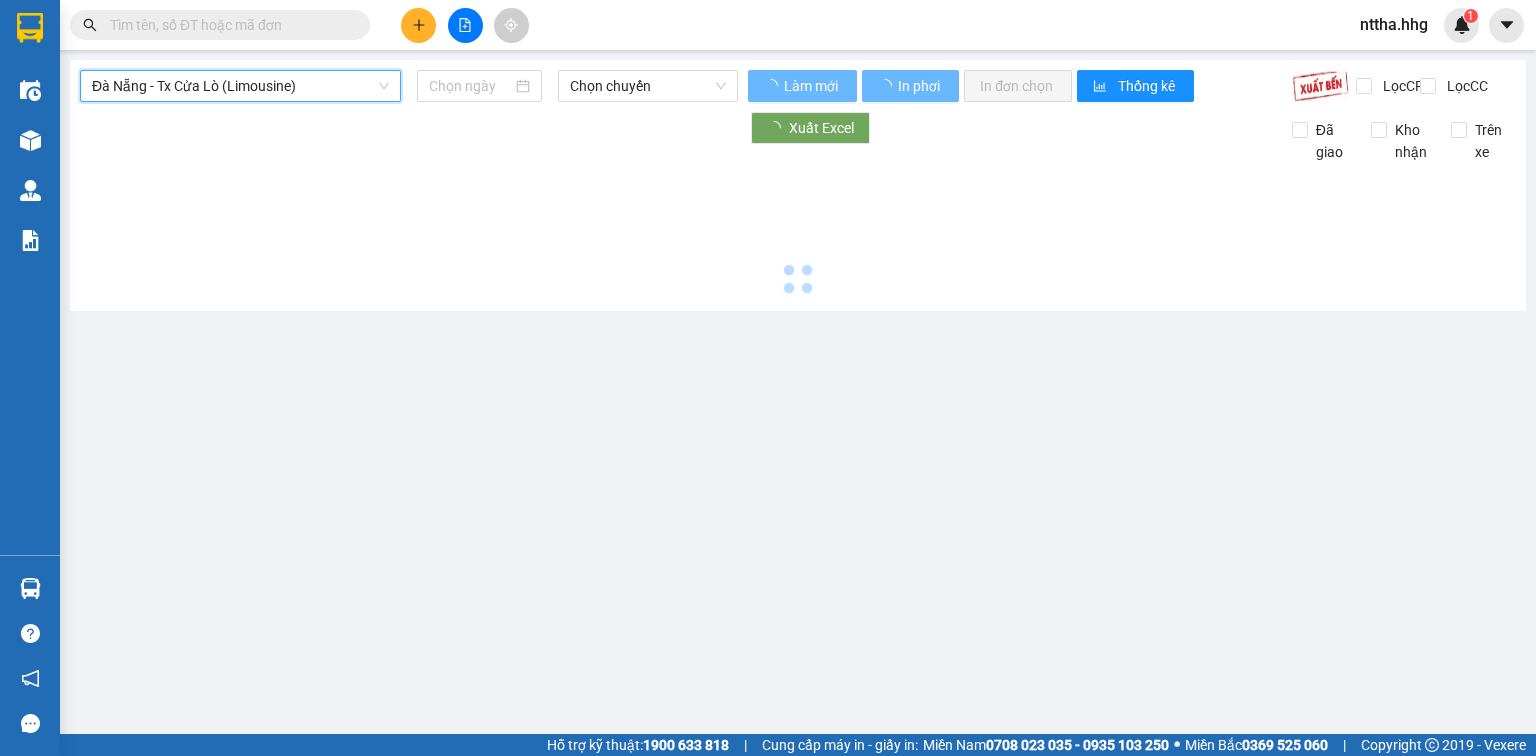 type on "02/08/2025" 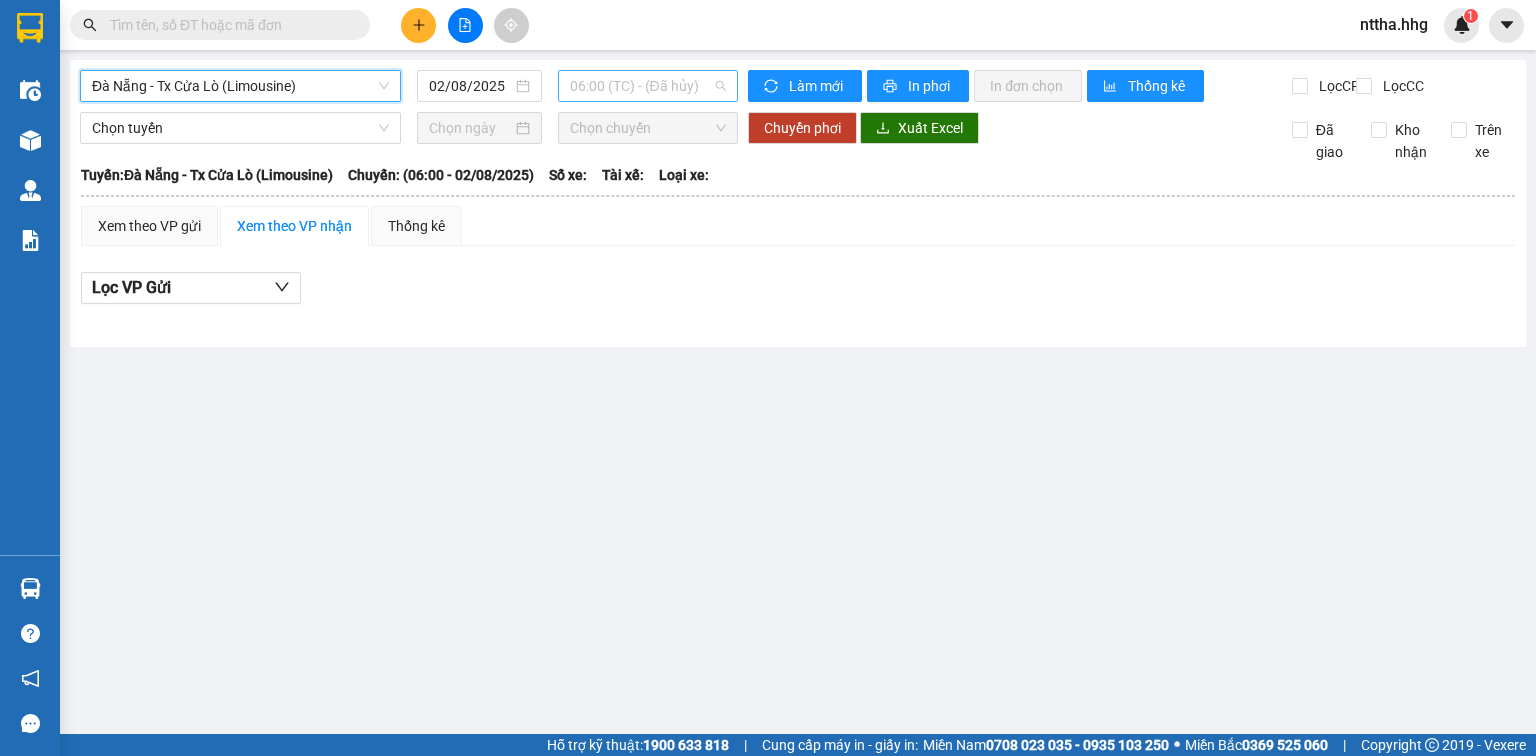 click on "06:00   (TC)   - (Đã hủy)" at bounding box center (648, 86) 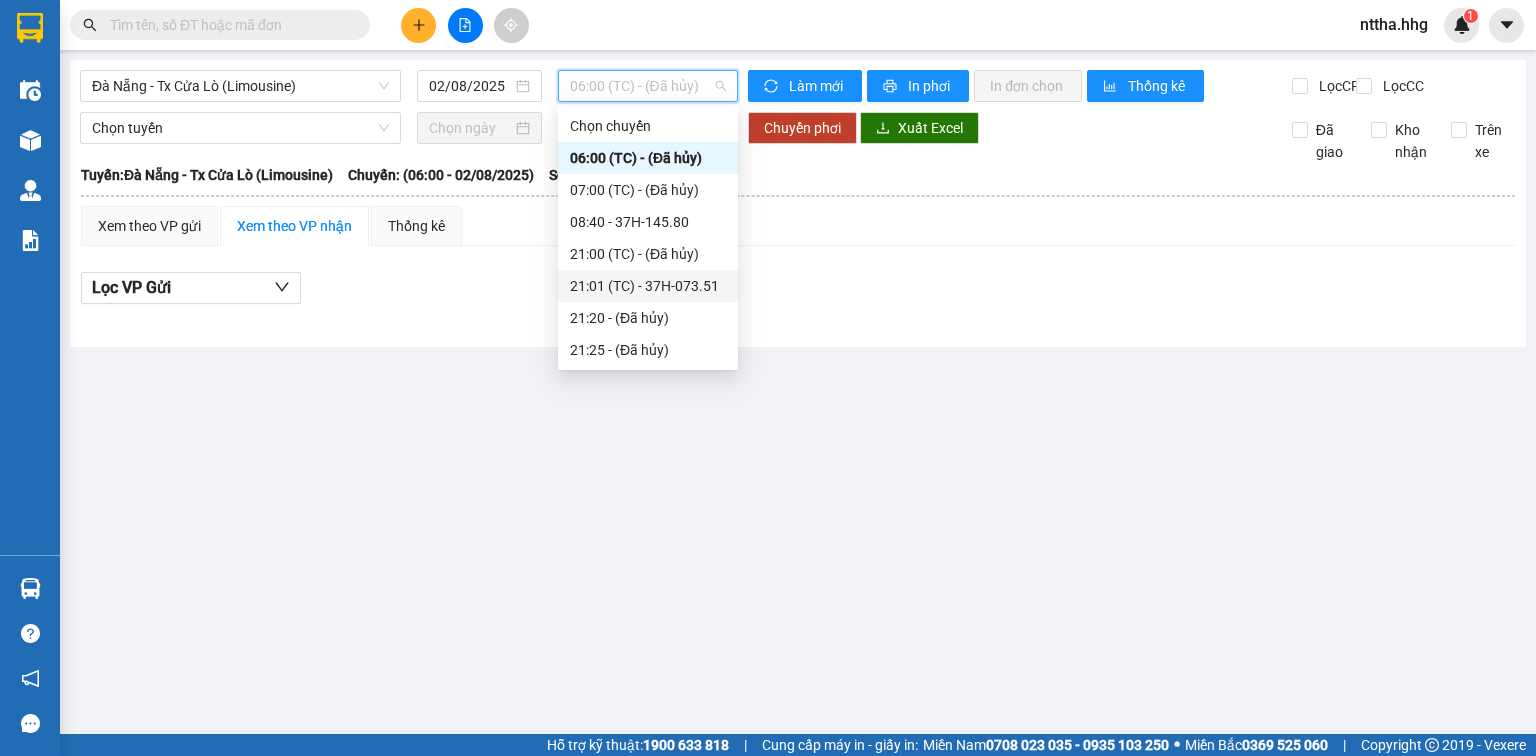 click on "21:01   (TC)   - 37H-073.51" at bounding box center (648, 286) 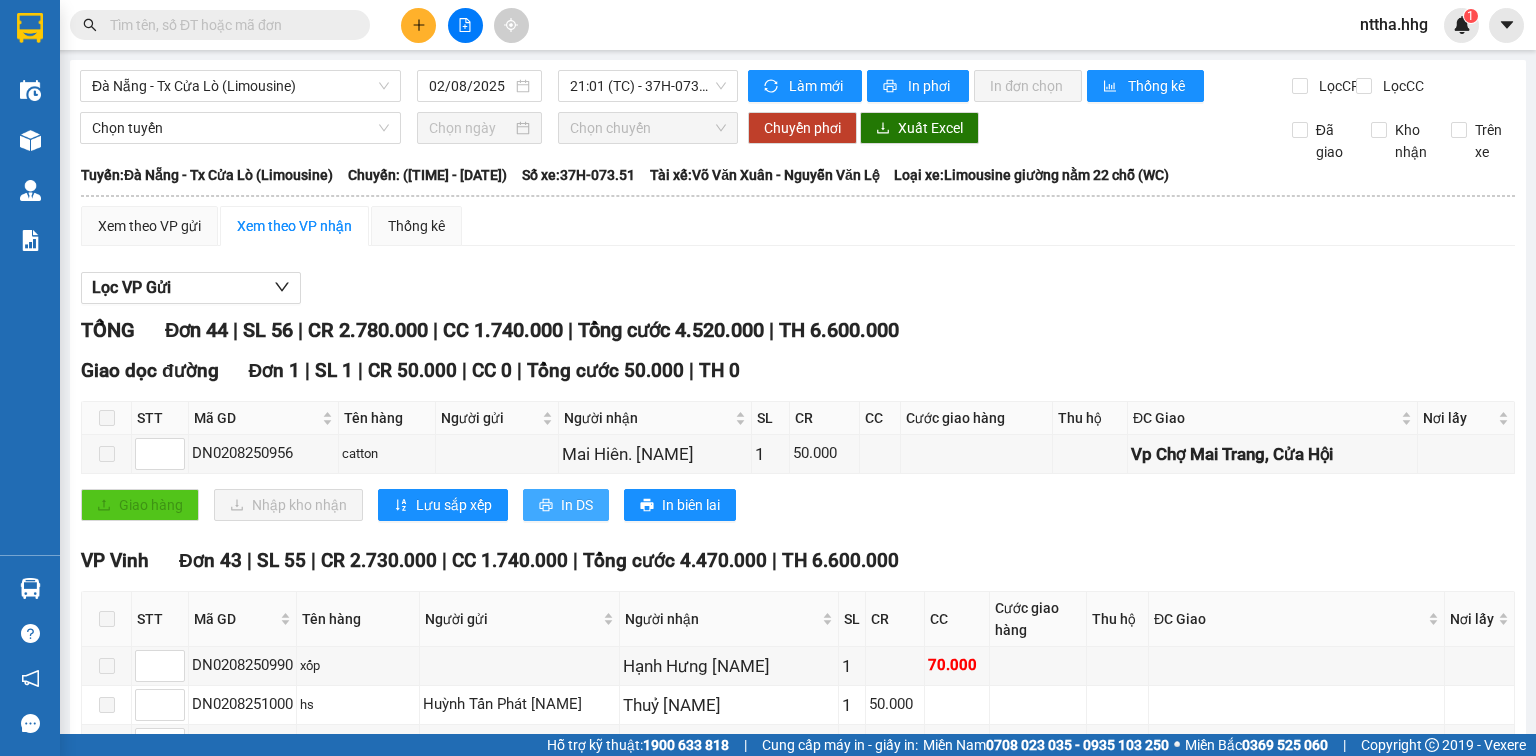 click on "In DS" at bounding box center [566, 505] 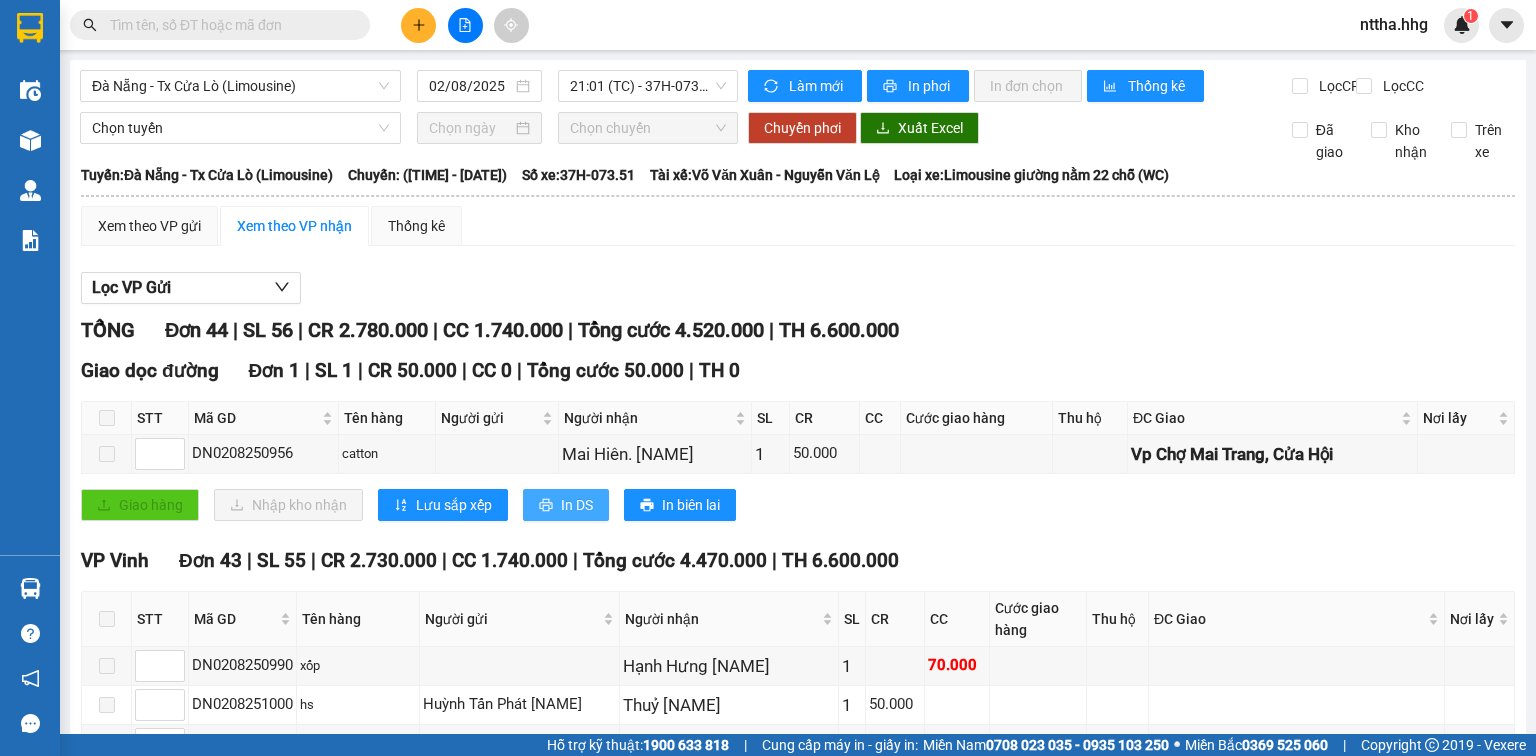 scroll, scrollTop: 0, scrollLeft: 0, axis: both 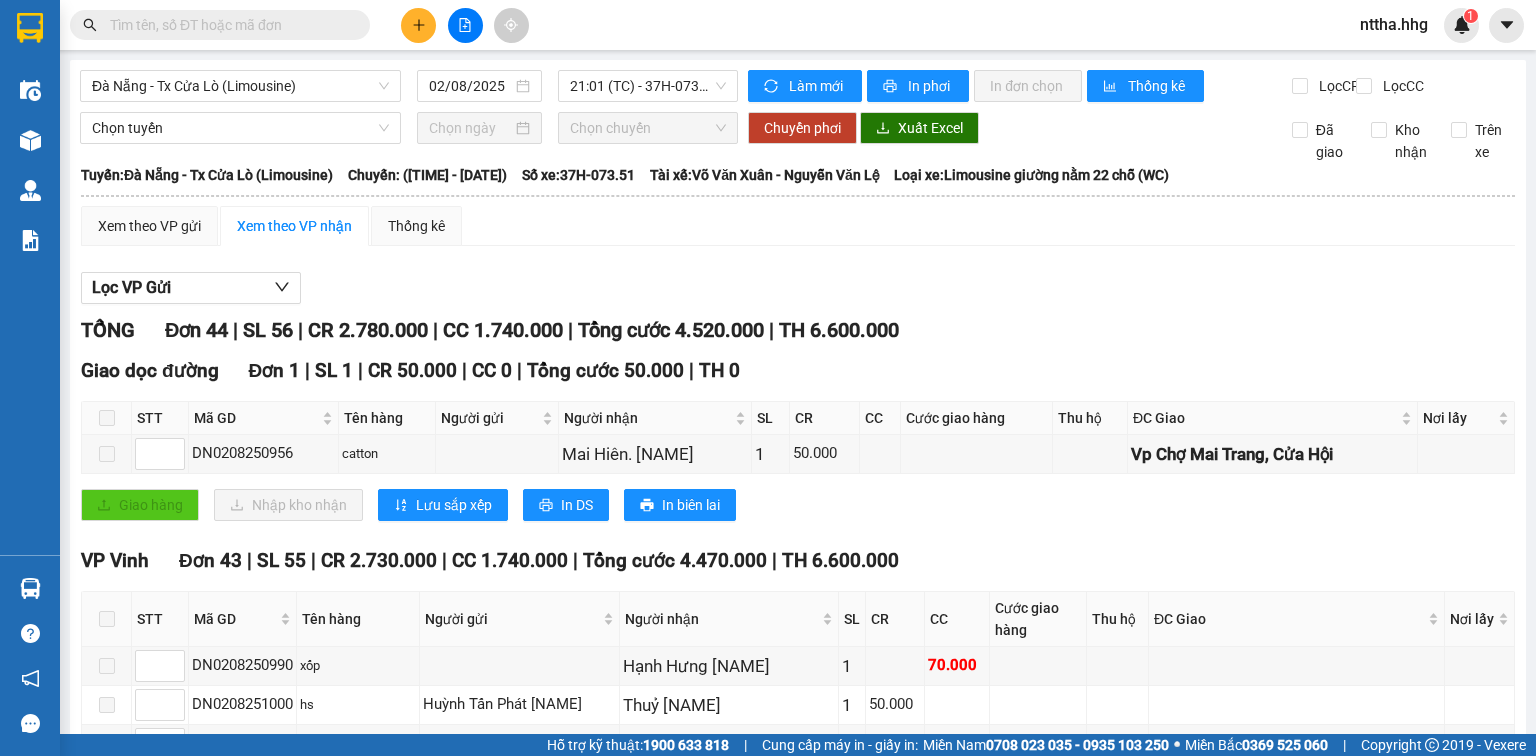 click on "nttha.hhg" at bounding box center [1394, 24] 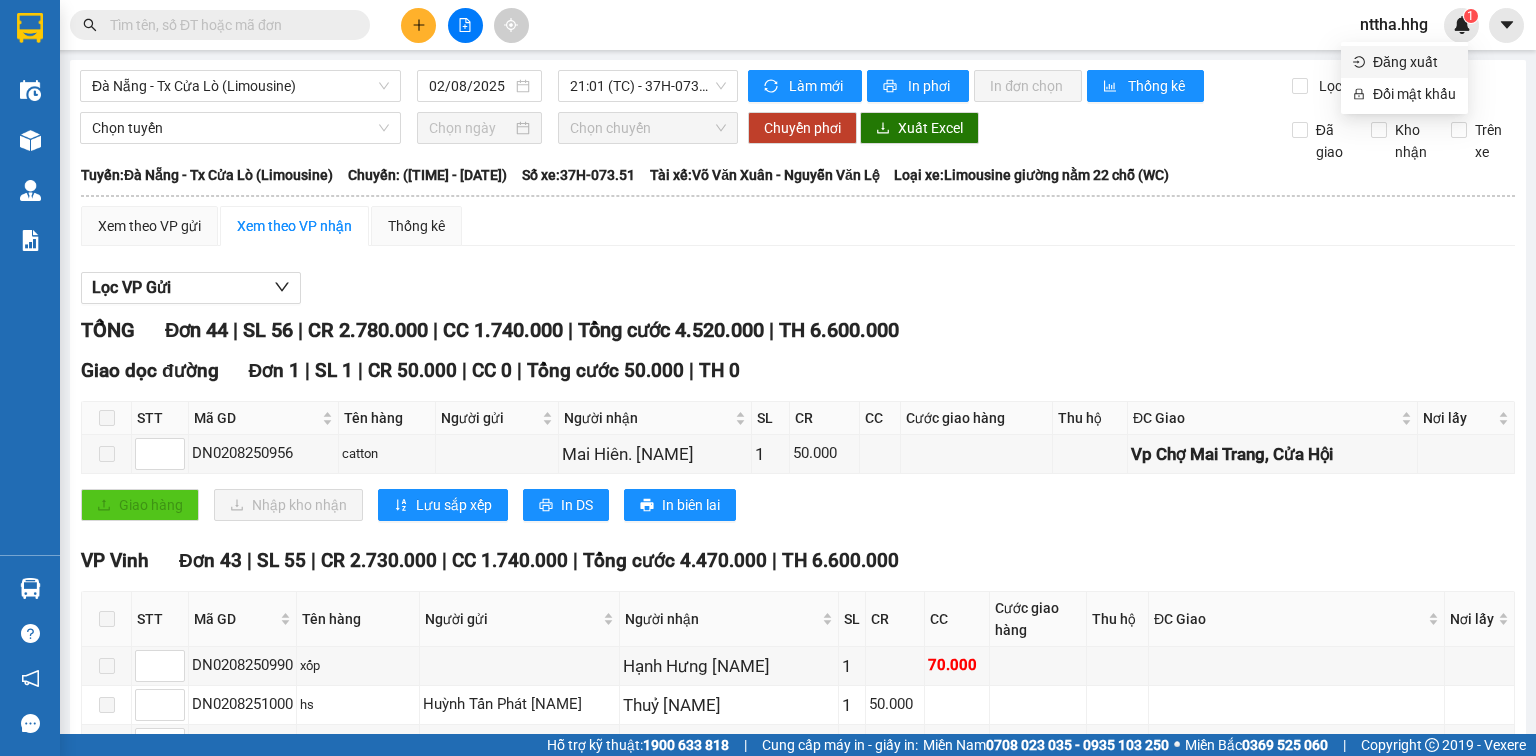 click on "Đăng xuất" at bounding box center [1414, 62] 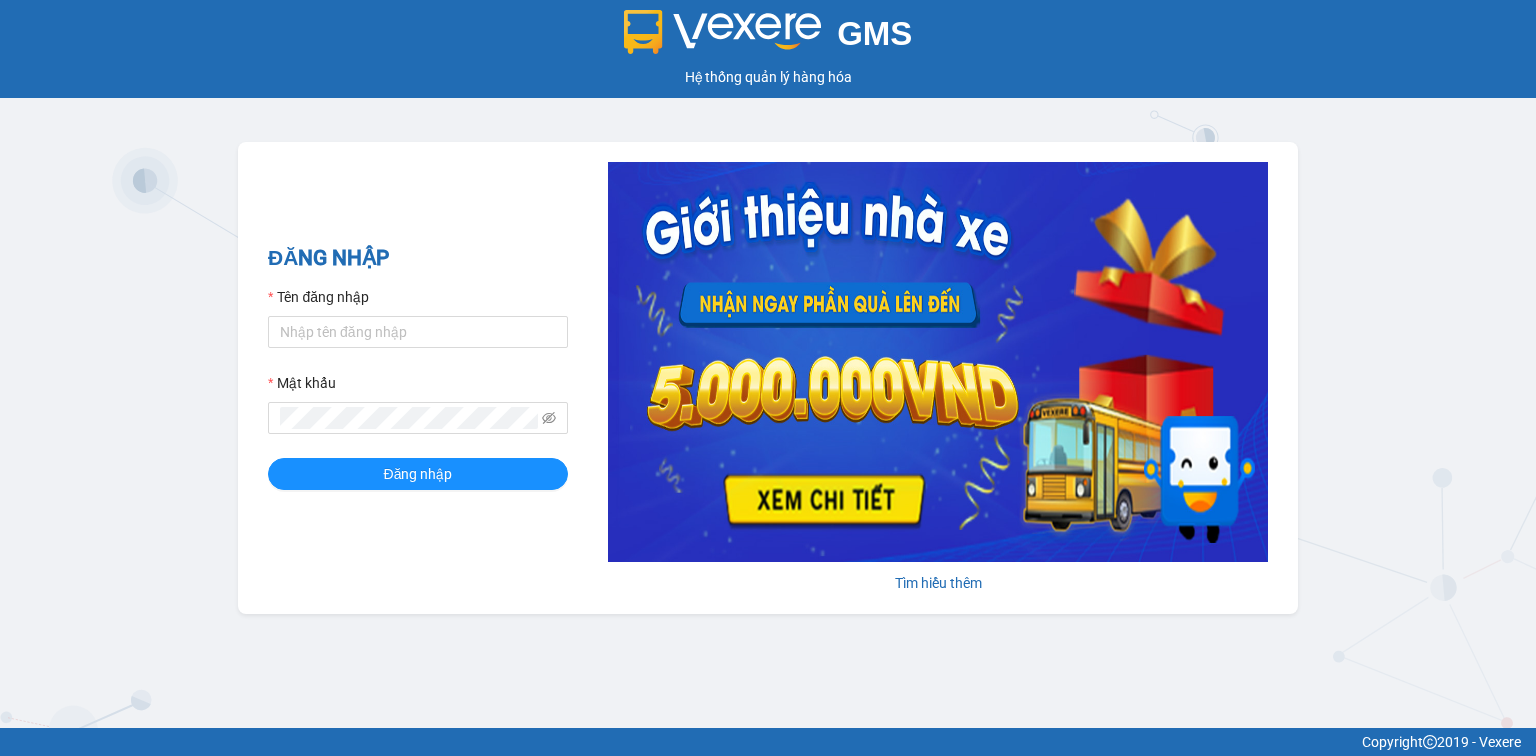 scroll, scrollTop: 0, scrollLeft: 0, axis: both 